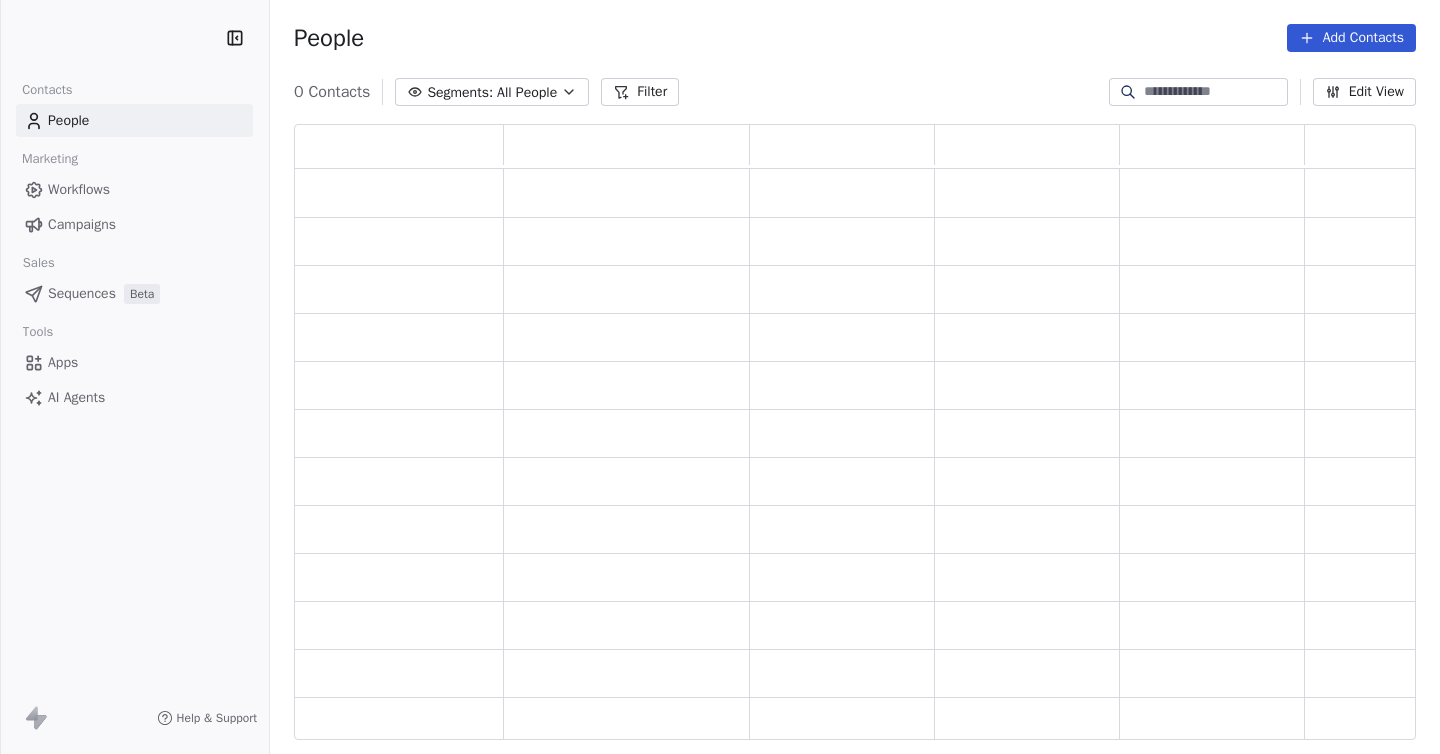 scroll, scrollTop: 0, scrollLeft: 0, axis: both 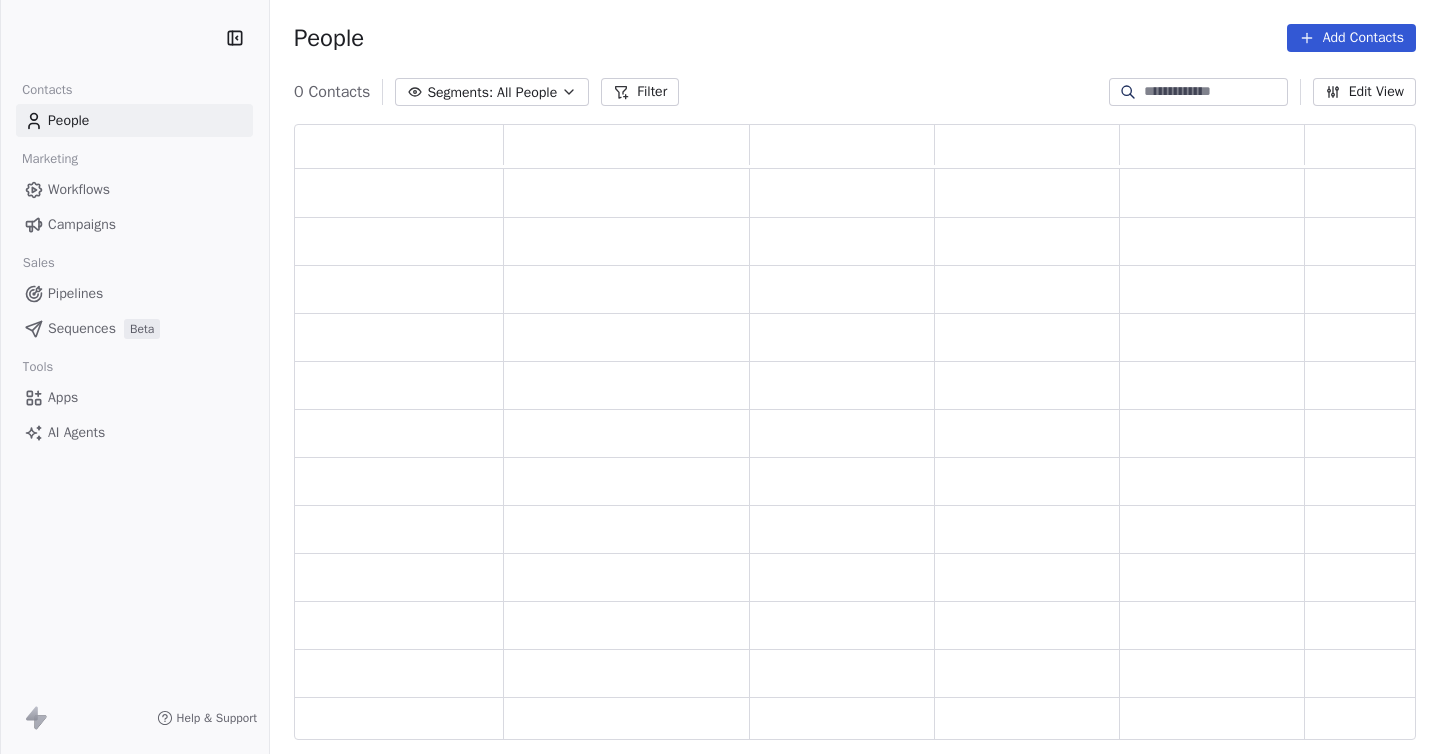 click on "People  Add Contacts" at bounding box center [855, 38] 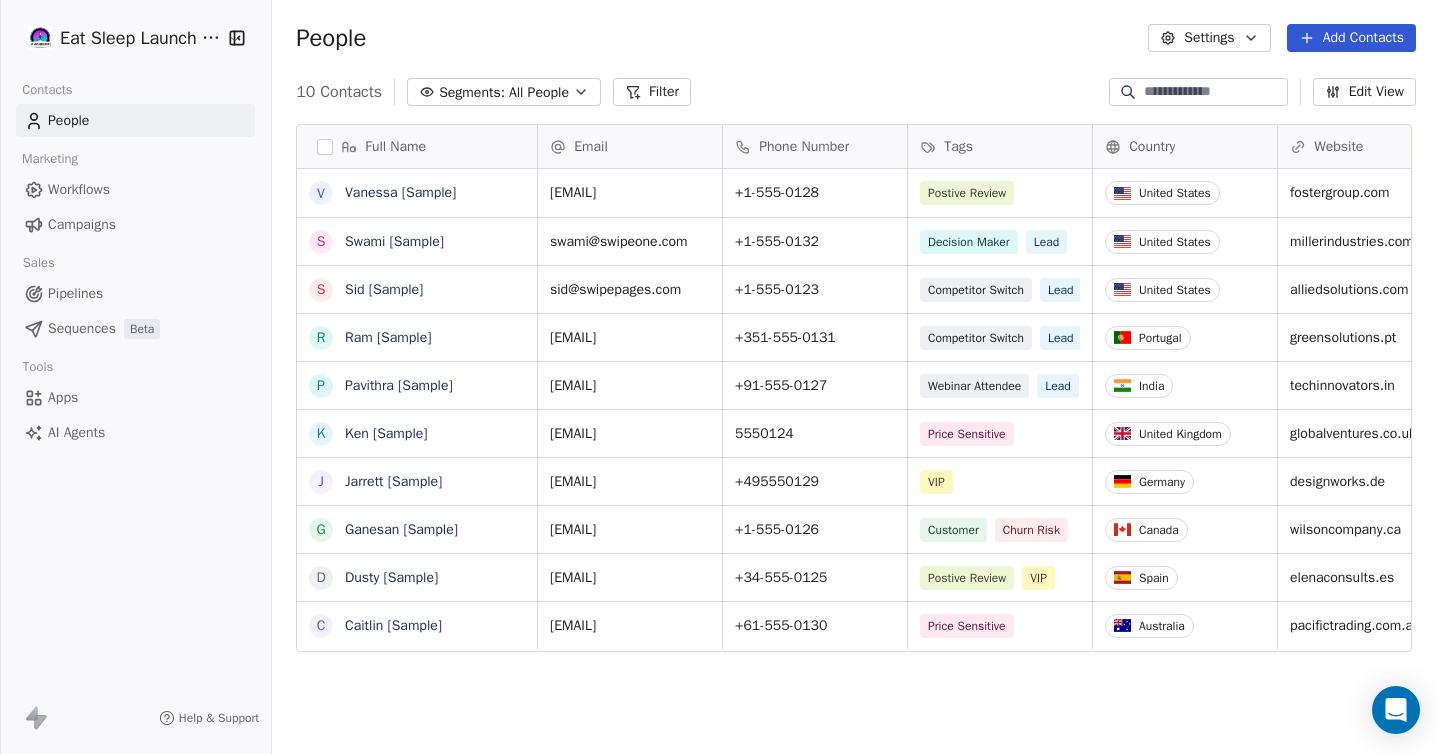 scroll, scrollTop: 16, scrollLeft: 16, axis: both 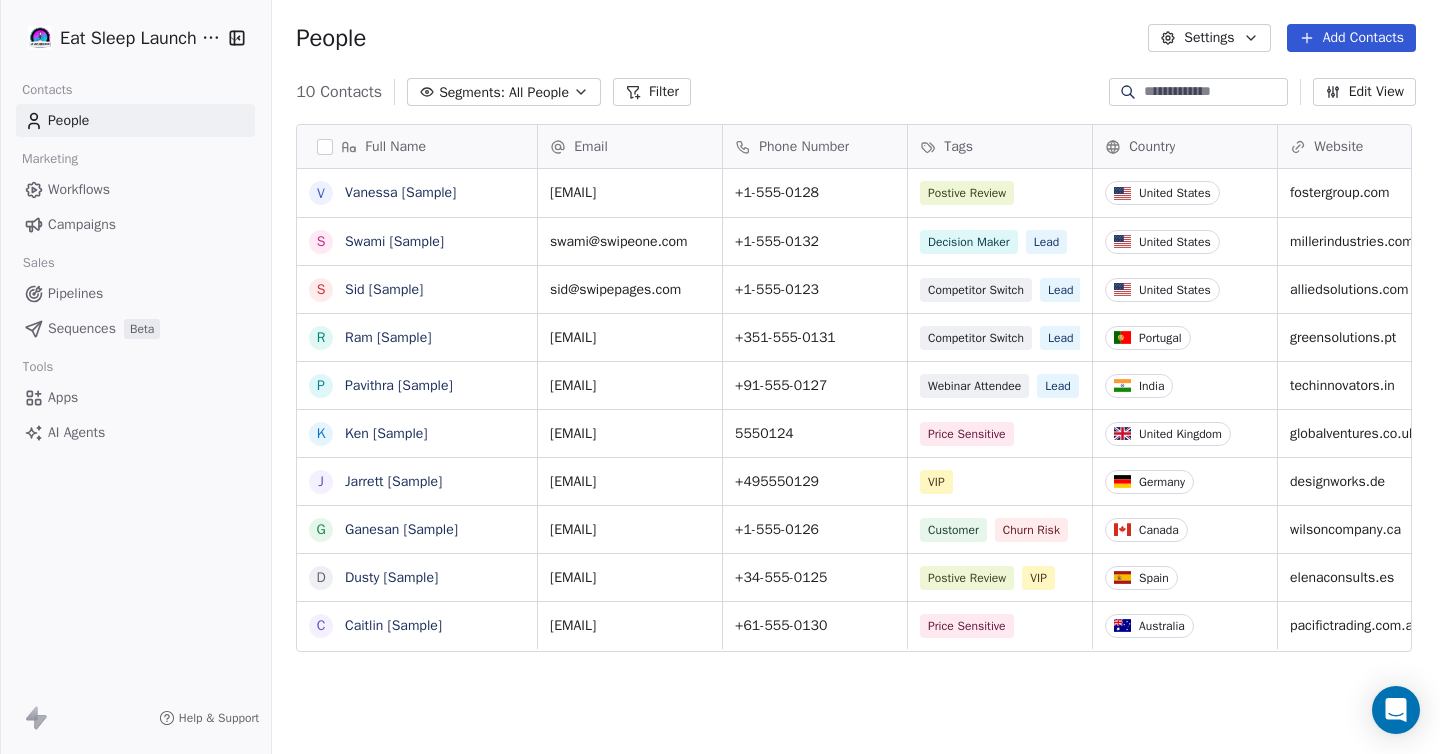 click on "Eat Sleep Launch Repeat Contacts People Marketing Workflows Campaigns Sales Pipelines Sequences Beta Tools Apps AI Agents Help & Support People Settings Add Contacts 10 Contacts Segments: All People Filter Edit View Tag Add to Sequence Export Full Name V [FIRST] [LAST] S [FIRST] [LAST] S [FIRST] [LAST] R [FIRST] [LAST] P [FIRST] [LAST] K [FIRST] [LAST] J [FIRST] [LAST] G [FIRST] [LAST] D [FIRST] [LAST] C [FIRST] [LAST] Email Phone Number Tags Country Website Job Title Status Contact Source [EMAIL] +1-[PHONE] Postive Review United States fostergroup.com Managing Director Closed Won Referral [EMAIL] +1-[PHONE] Decision Maker Lead United States millerindustries.com President New Lead Social Media [EMAIL] +1-[PHONE] Competitor Switch Lead United States alliedsolutions.com Director of Operations Qualifying Website Form [EMAIL] +351-[PHONE] Competitor Switch Lead Portugal greensolutions.pt Sustainability Head Closed Won Facebook Ad [EMAIL]" at bounding box center [720, 377] 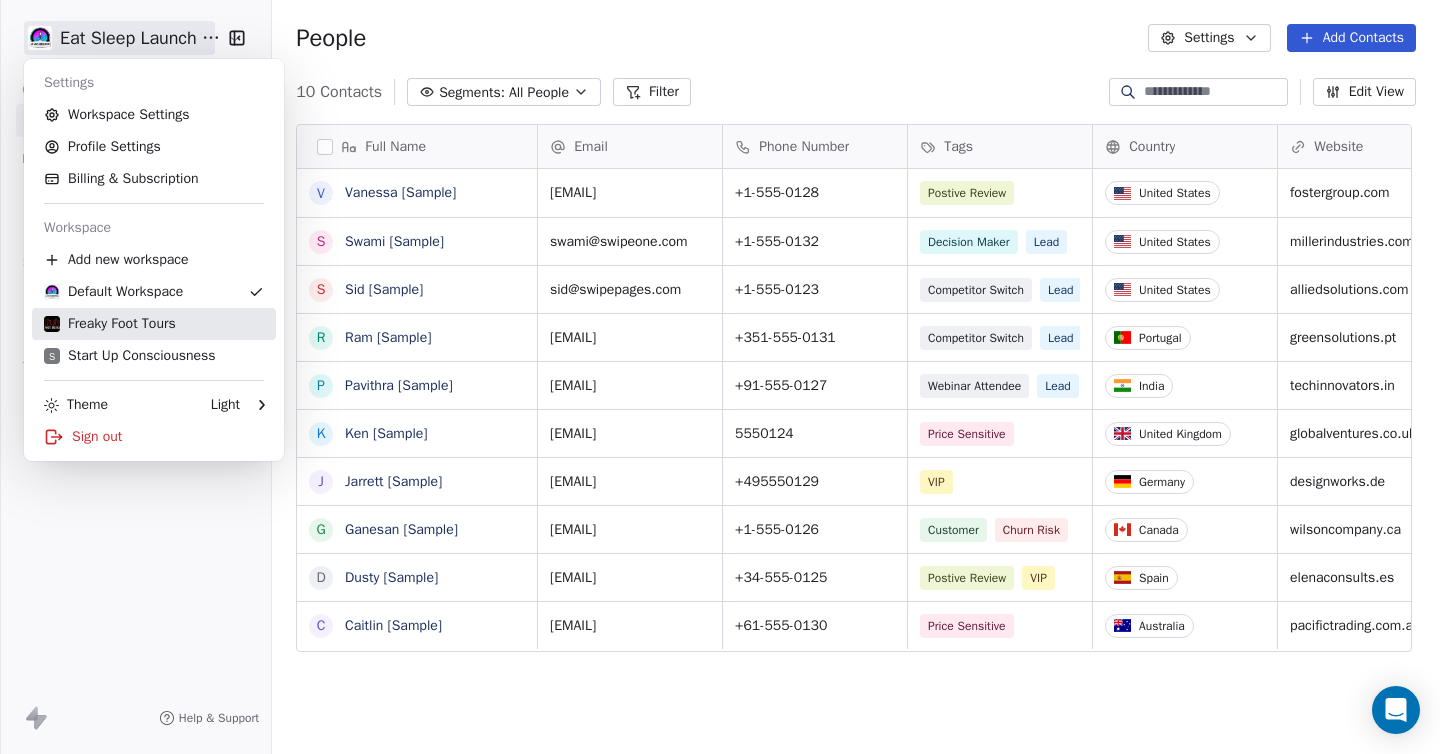 click on "Freaky Foot Tours" at bounding box center [110, 324] 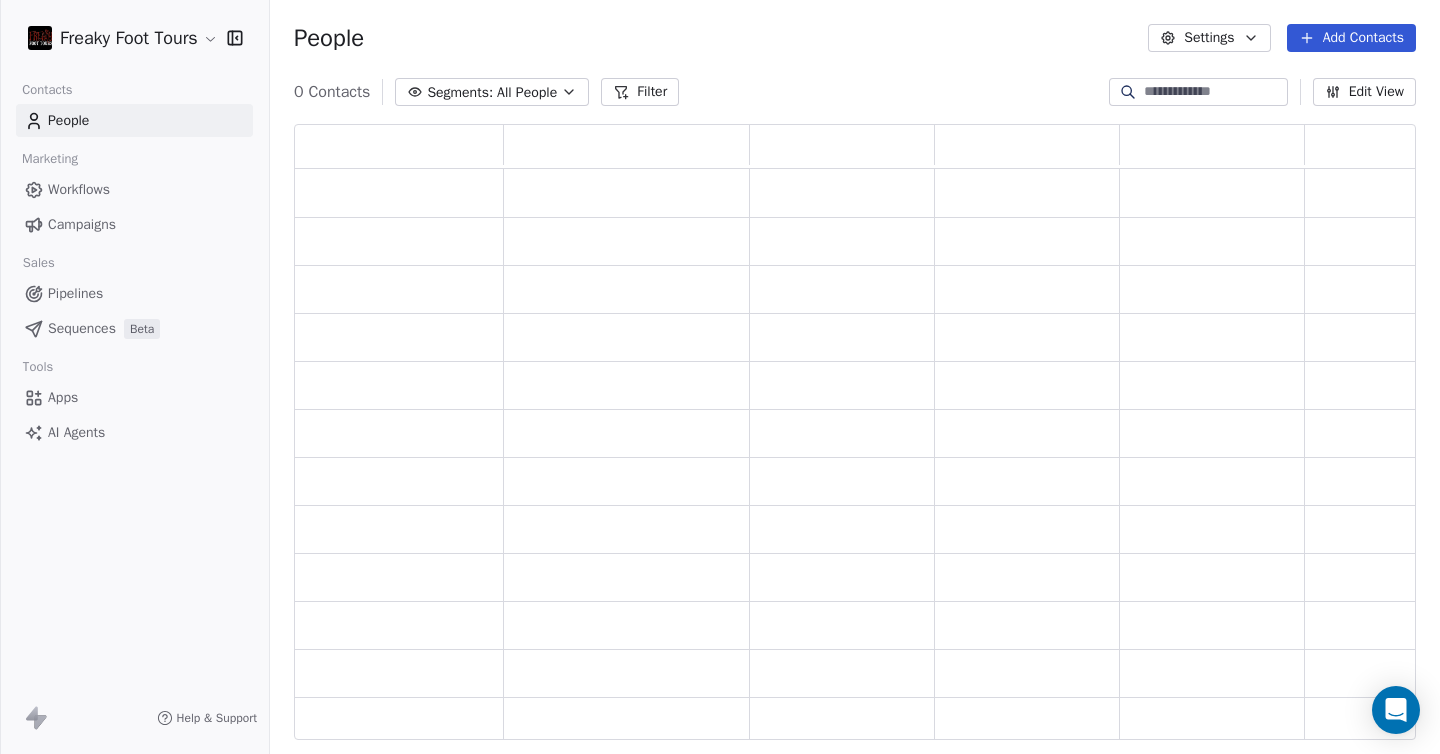 scroll, scrollTop: 16, scrollLeft: 16, axis: both 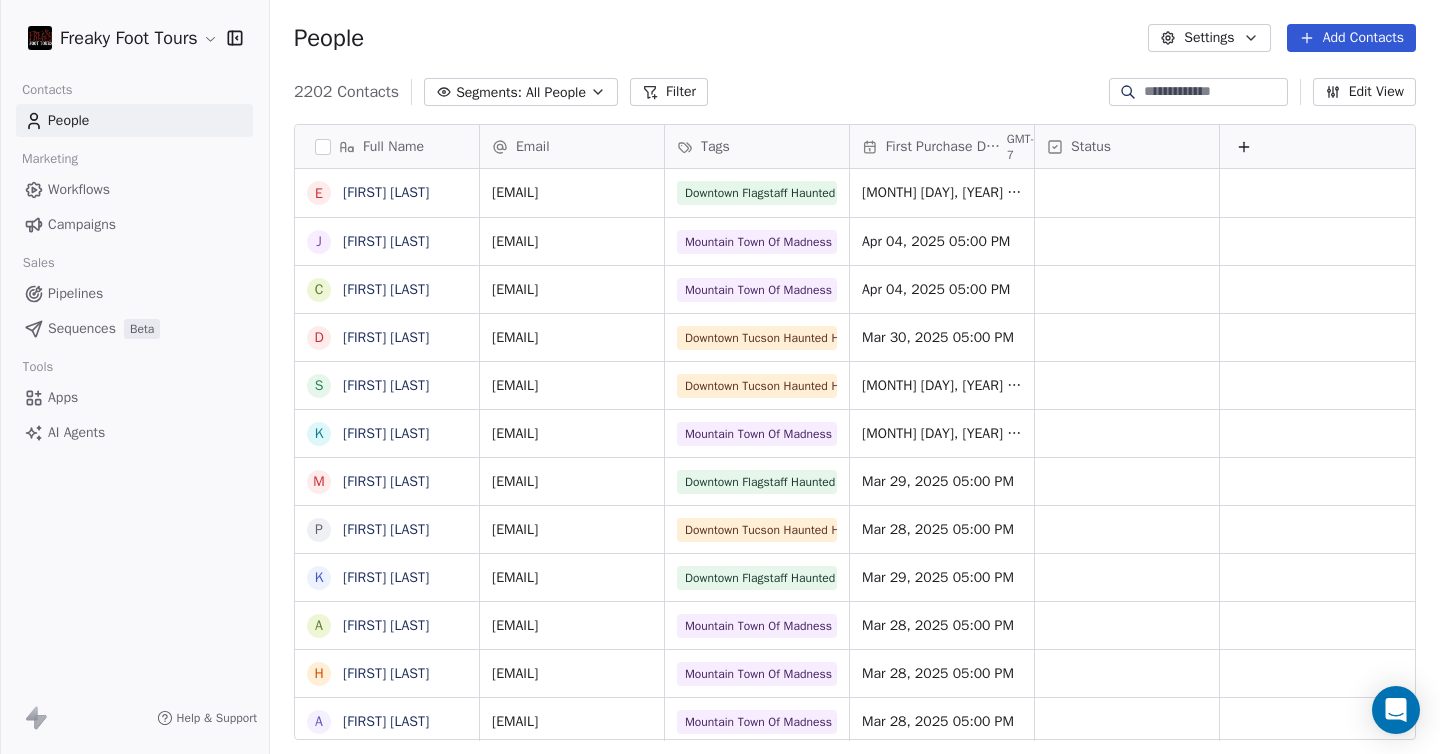 click on "Campaigns" at bounding box center (82, 224) 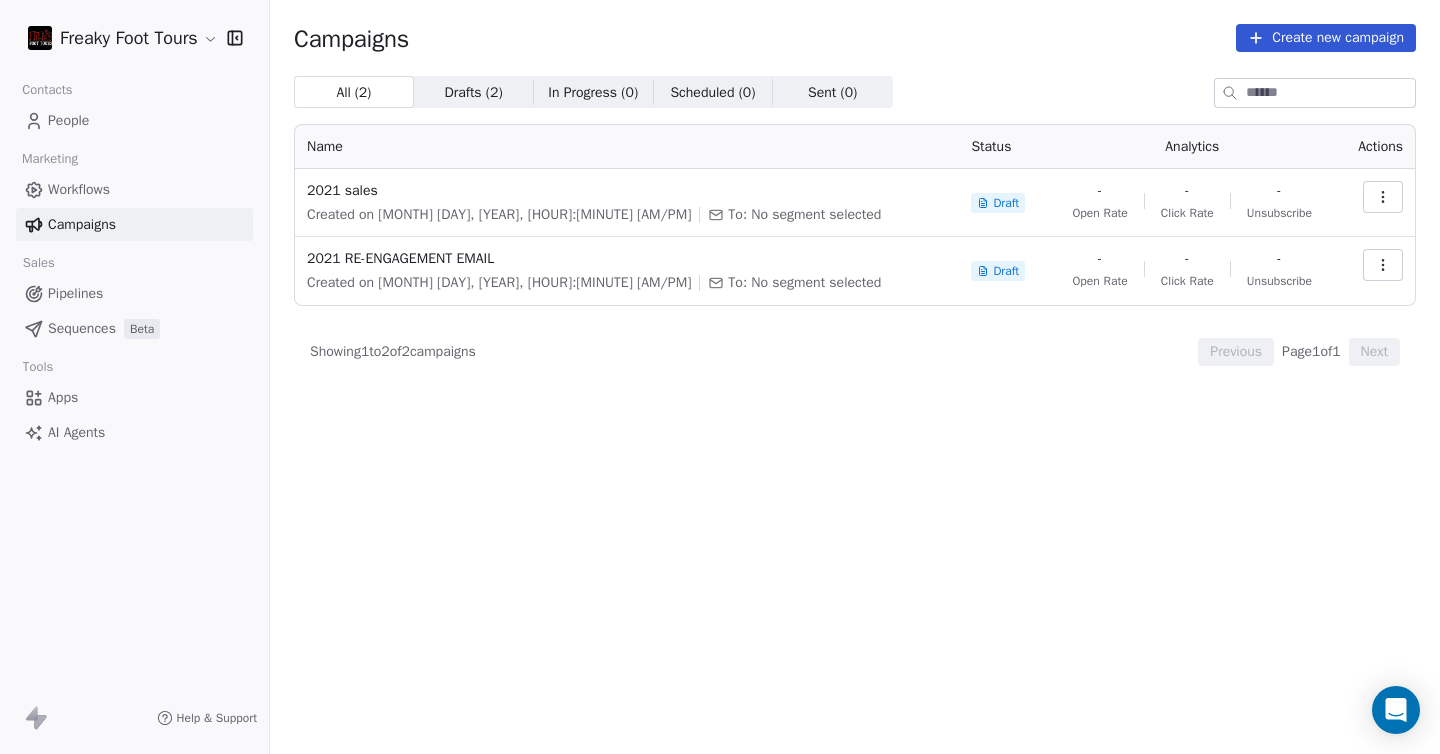 click on "Create new campaign" at bounding box center [1326, 38] 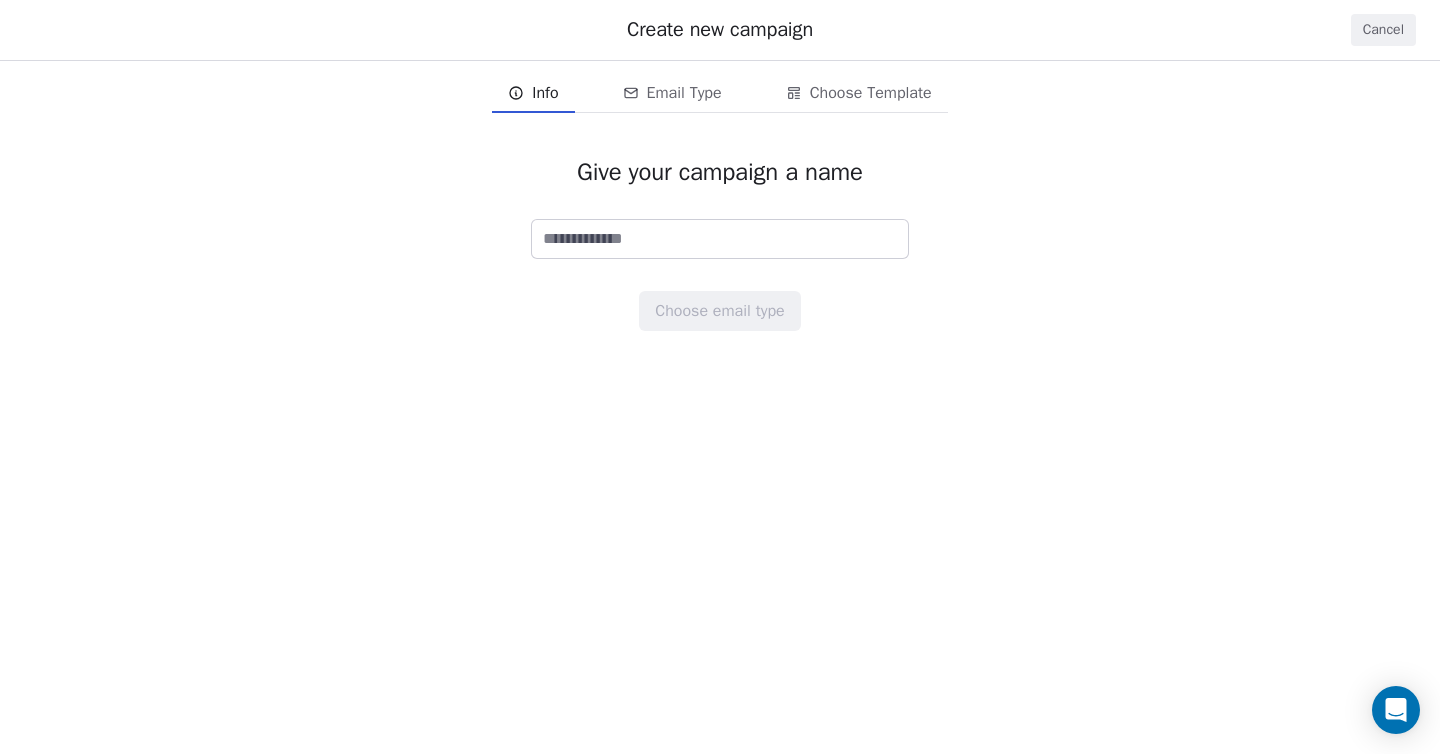 click at bounding box center (720, 239) 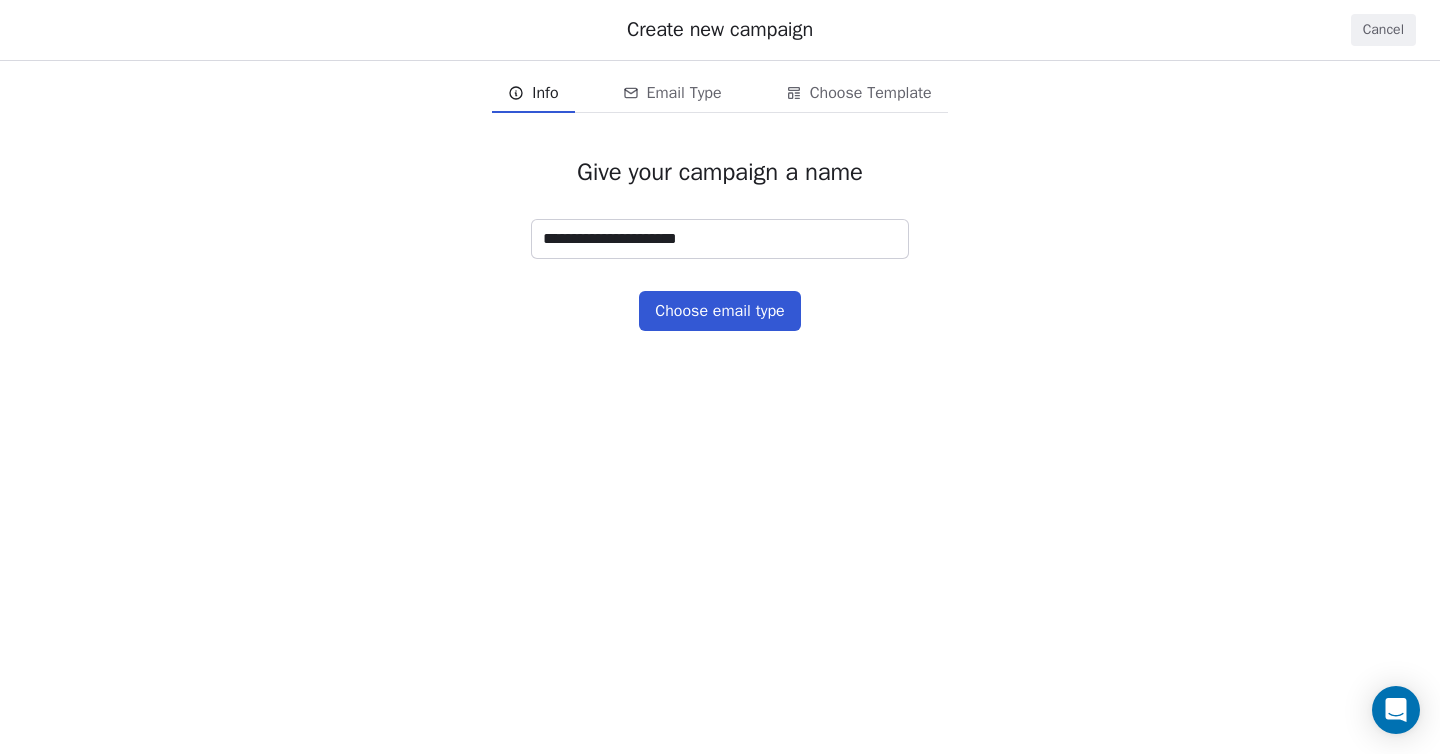 type on "**********" 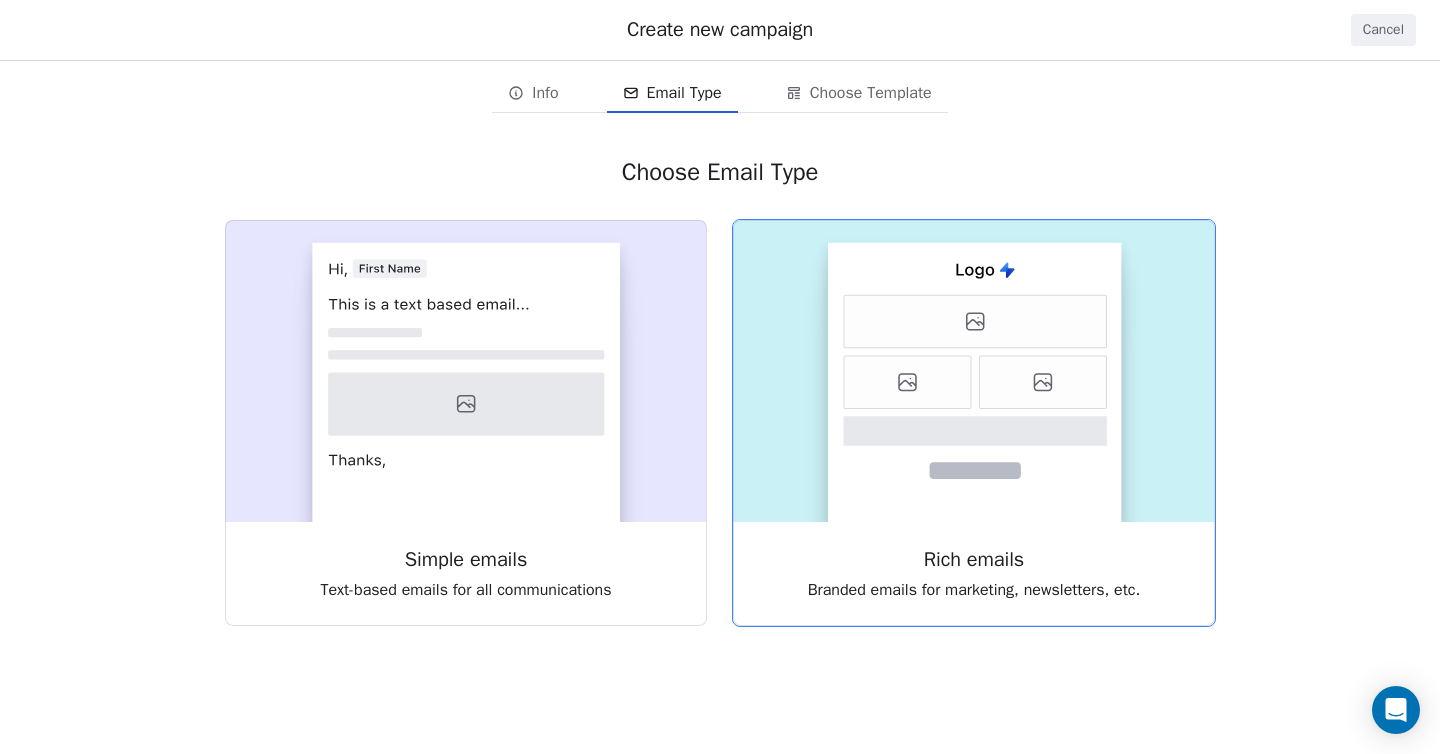 click 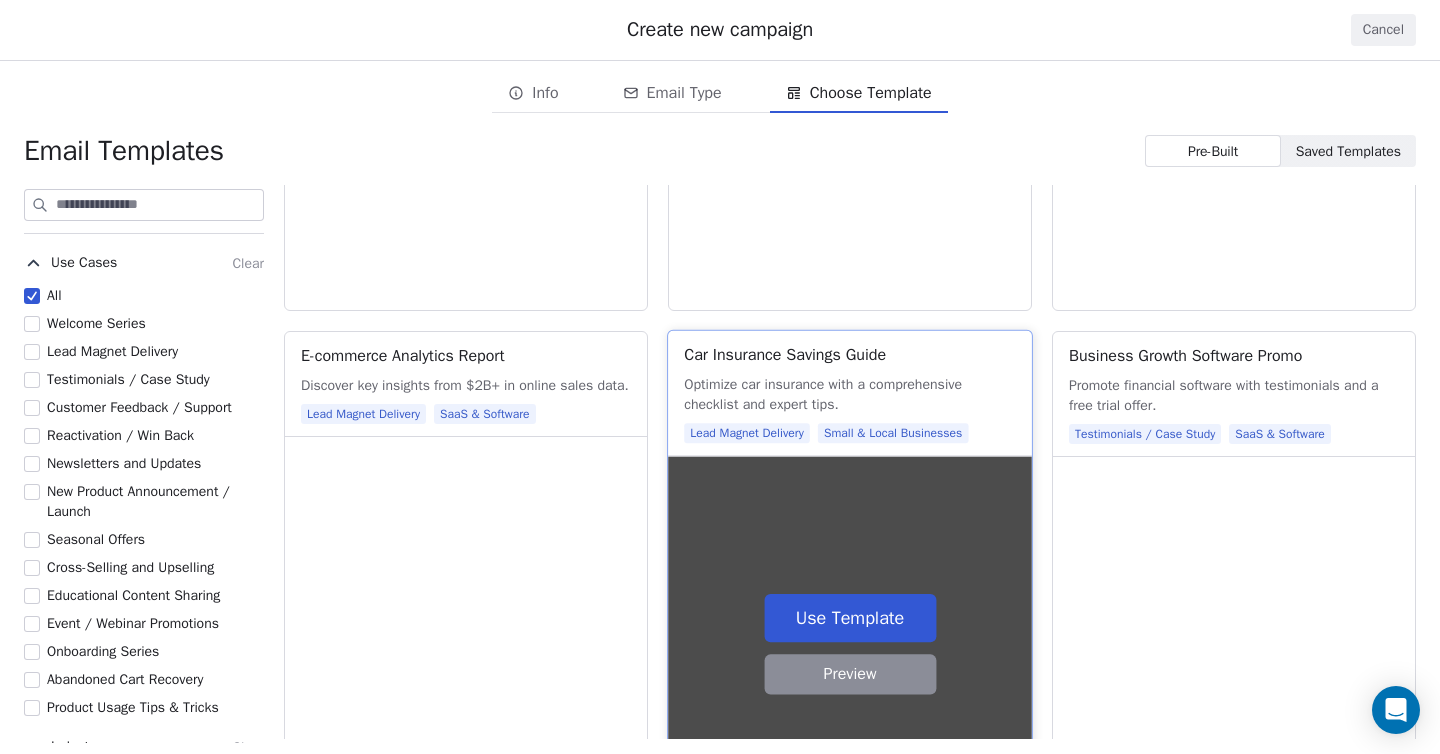 scroll, scrollTop: 1212, scrollLeft: 0, axis: vertical 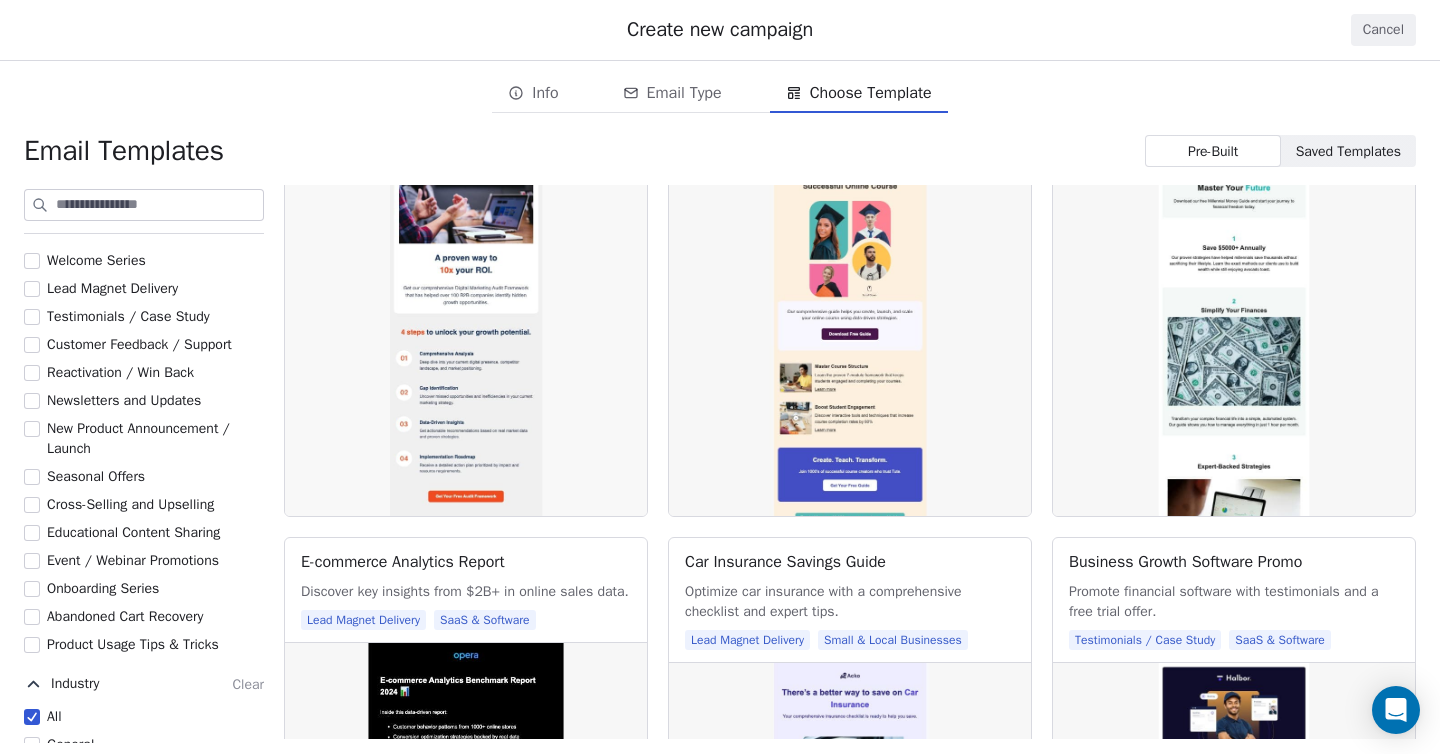click on "Customer Feedback / Support" at bounding box center [32, 345] 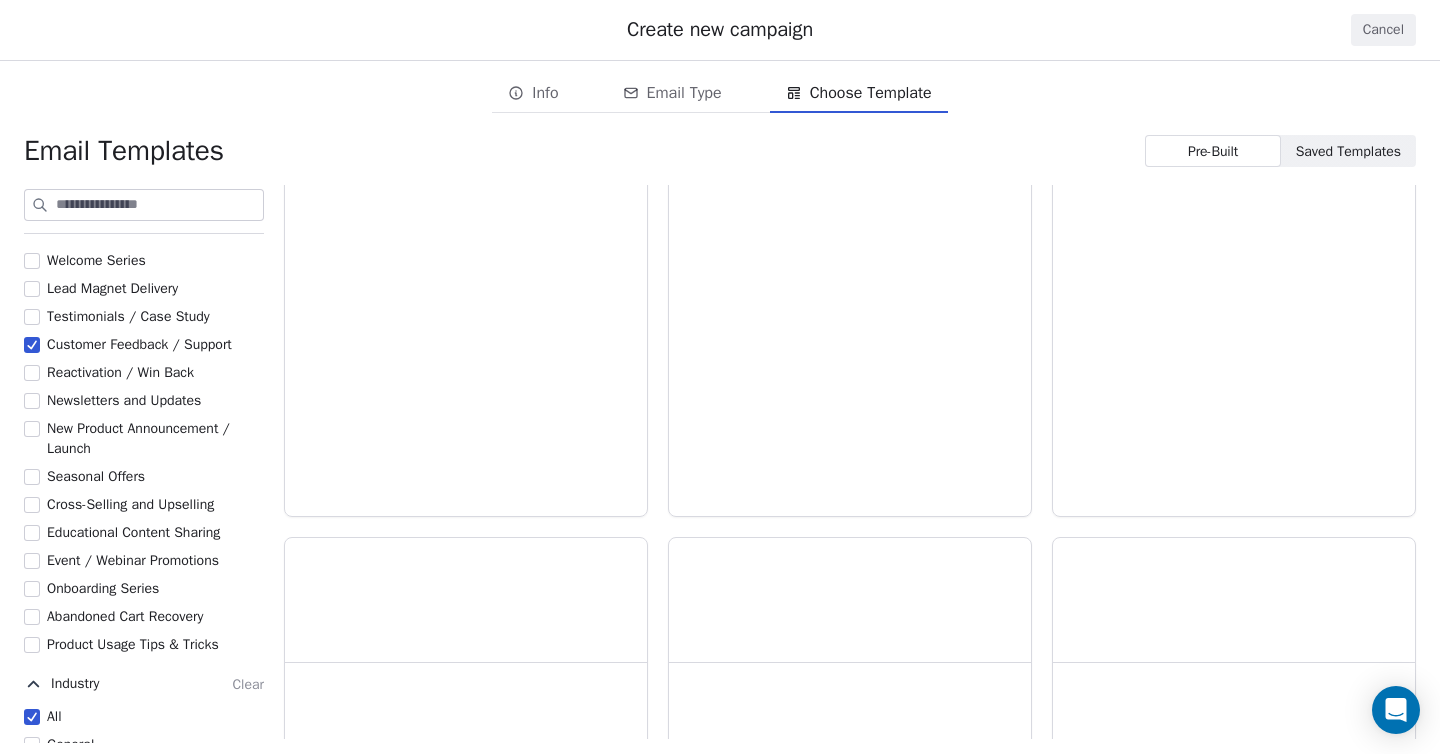 scroll, scrollTop: 0, scrollLeft: 0, axis: both 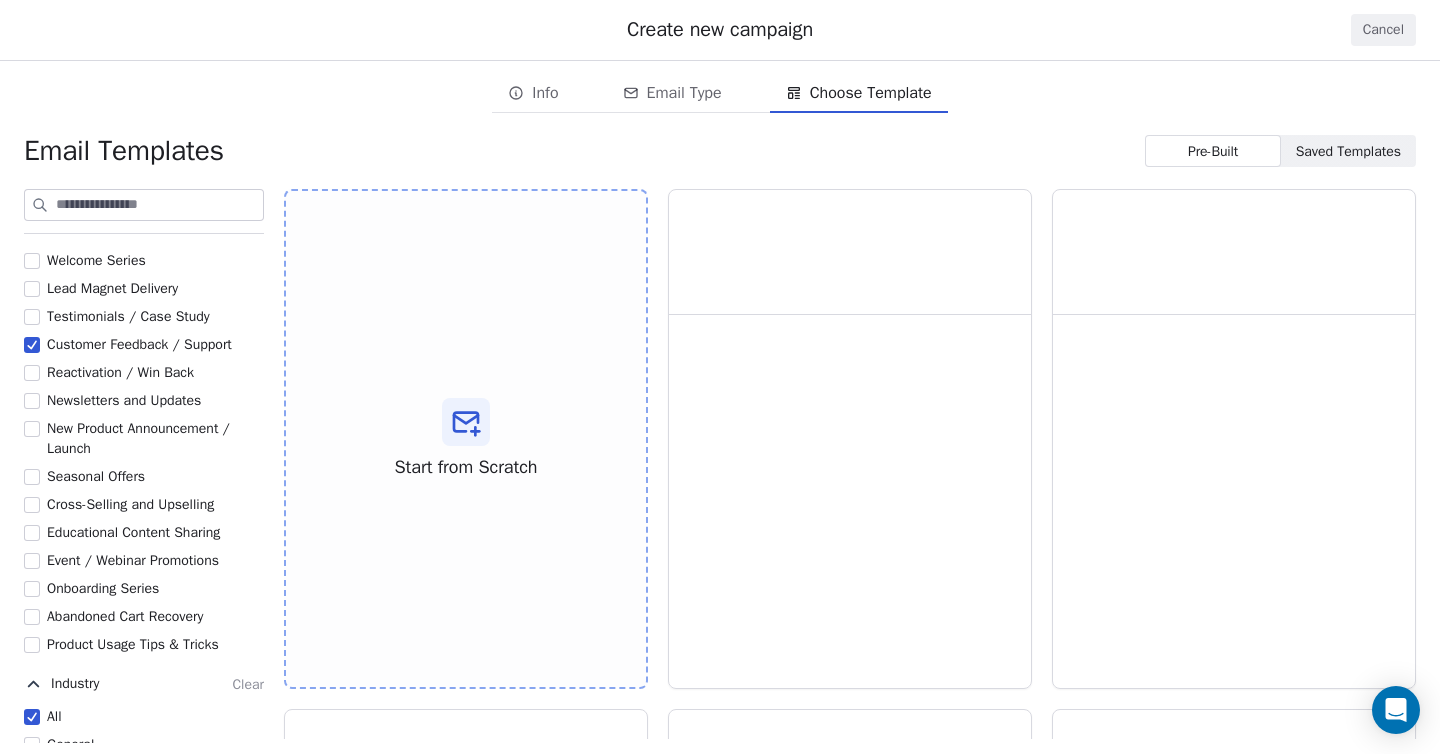 click on "Customer Feedback / Support" at bounding box center (32, 345) 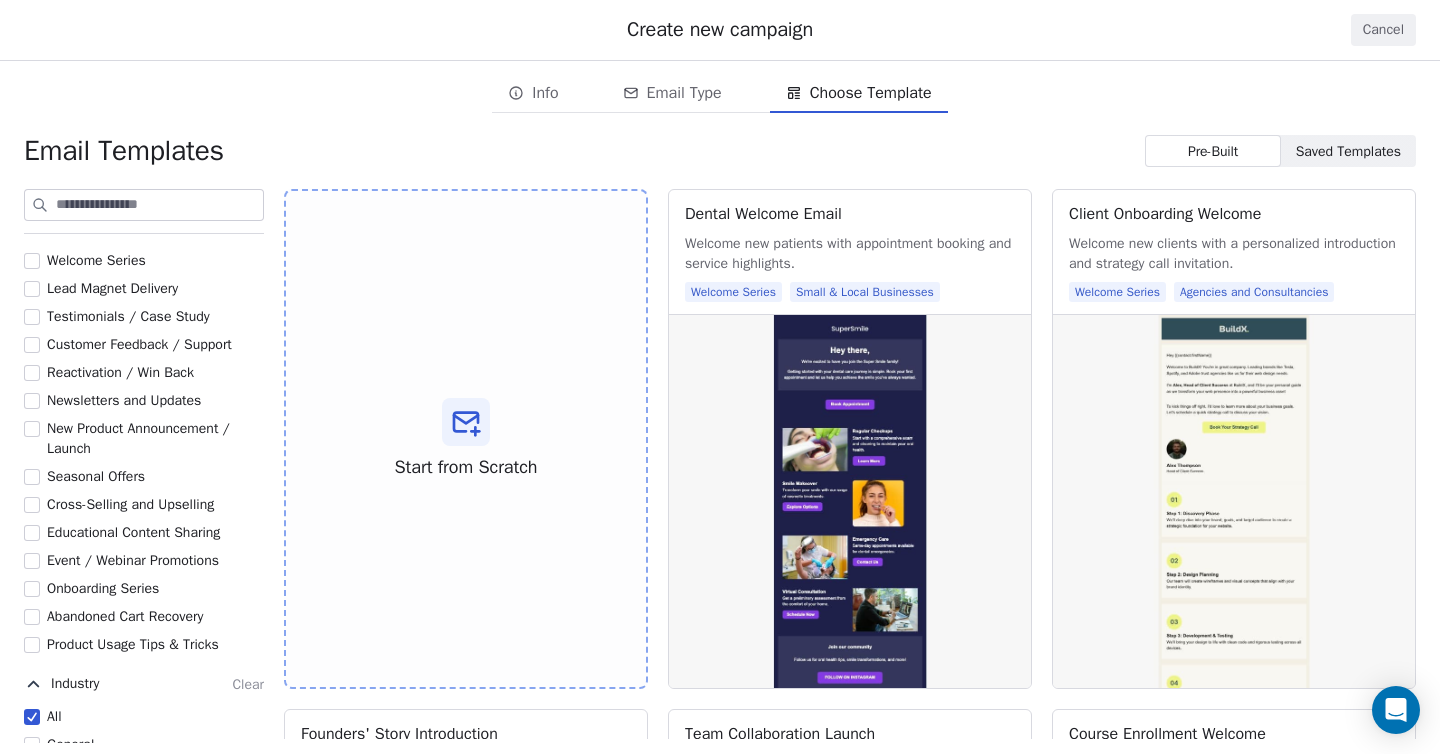 click on "Newsletters and Updates" at bounding box center [32, 401] 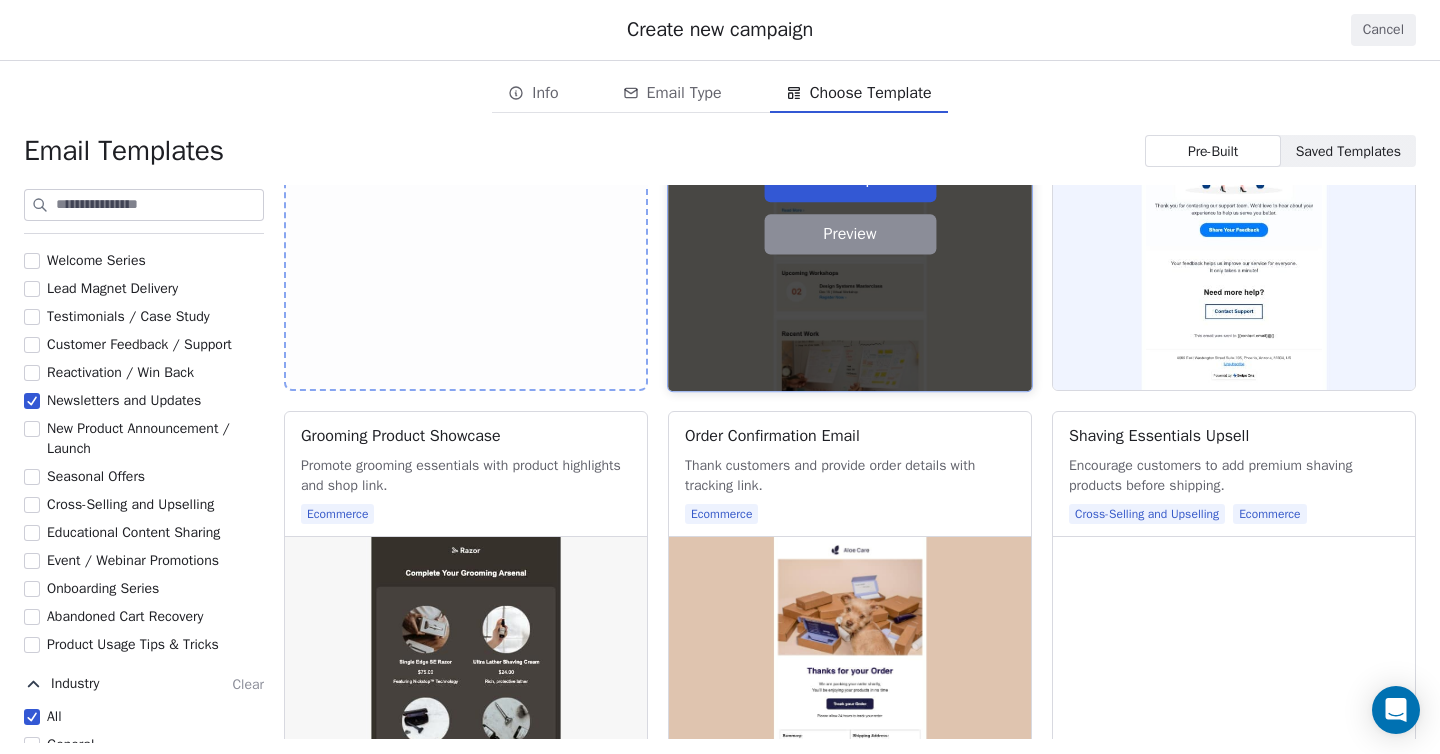 scroll, scrollTop: 127, scrollLeft: 0, axis: vertical 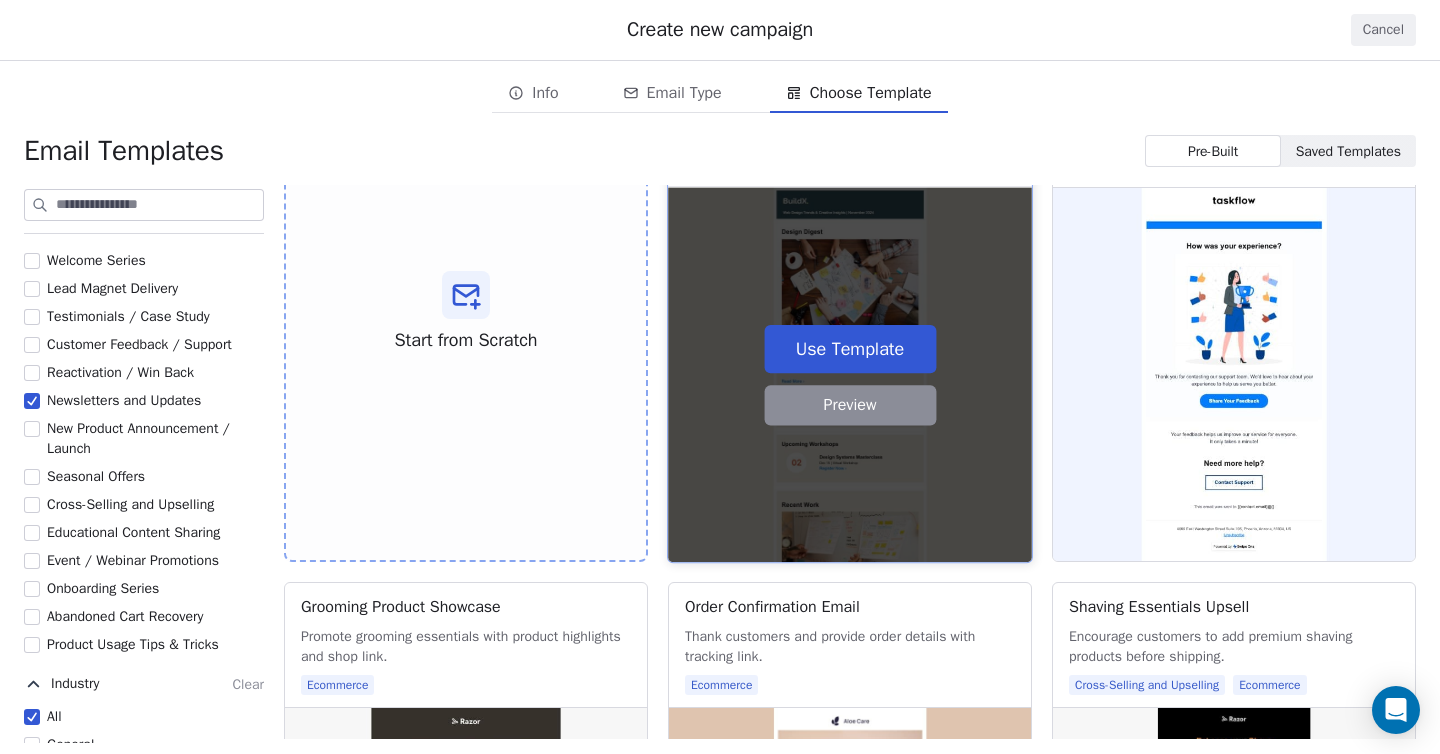 click on "Use Template" at bounding box center [850, 349] 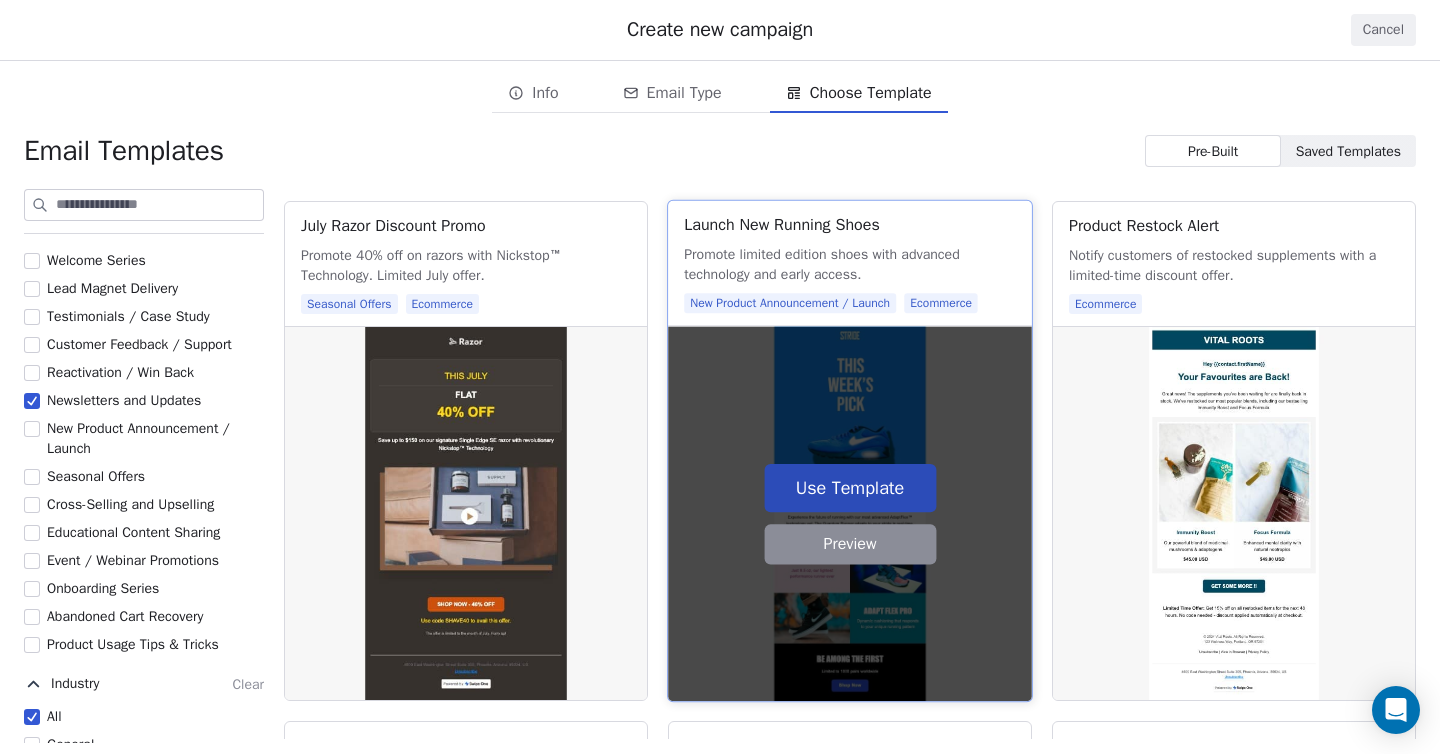 scroll, scrollTop: 1049, scrollLeft: 0, axis: vertical 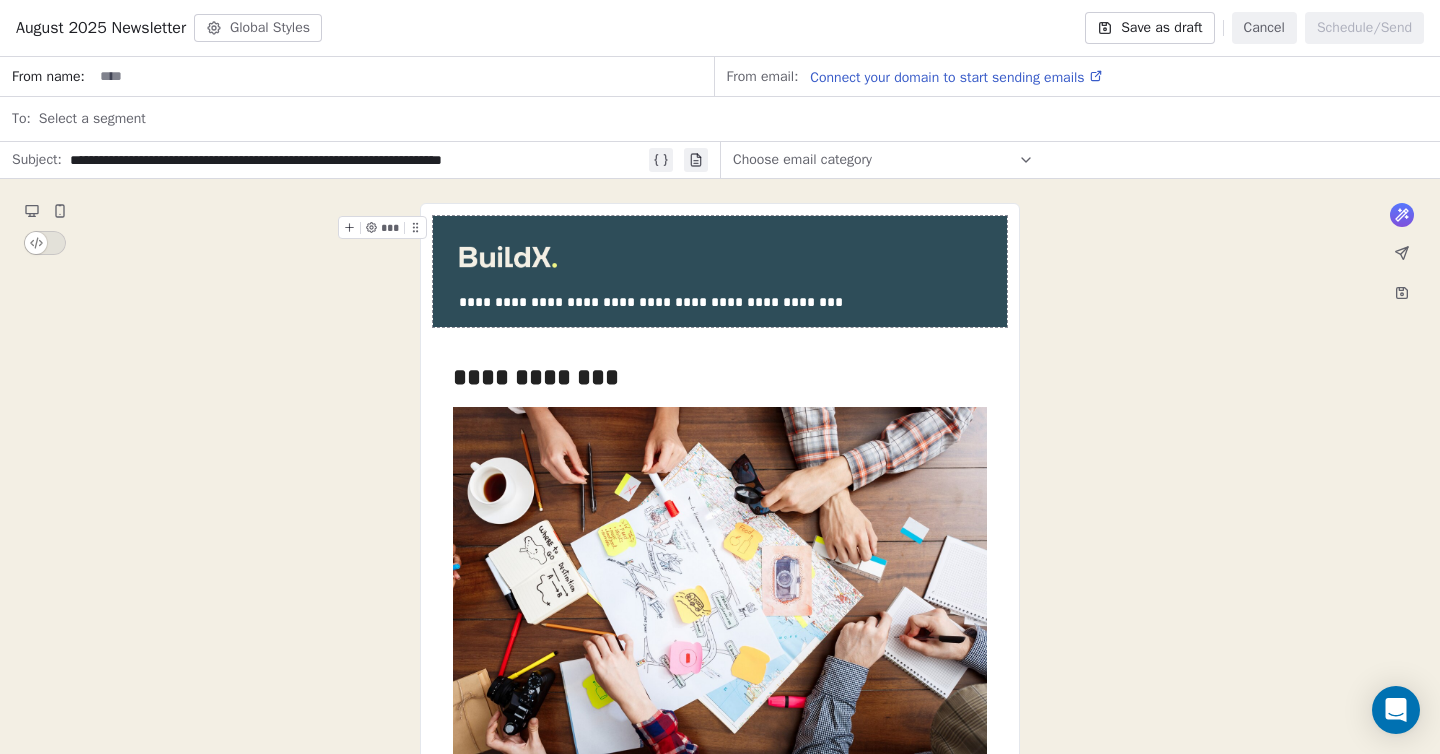 click on "**********" at bounding box center (720, 1169) 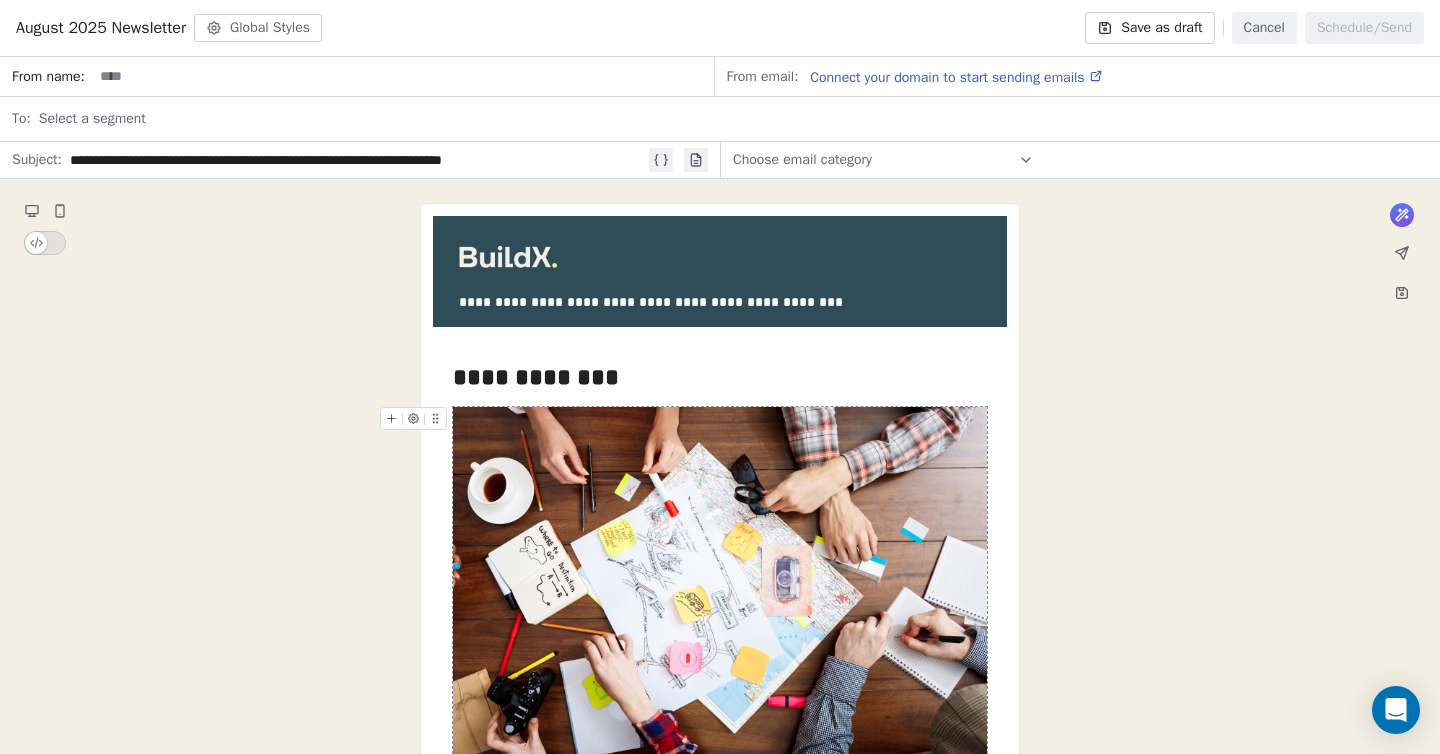 click 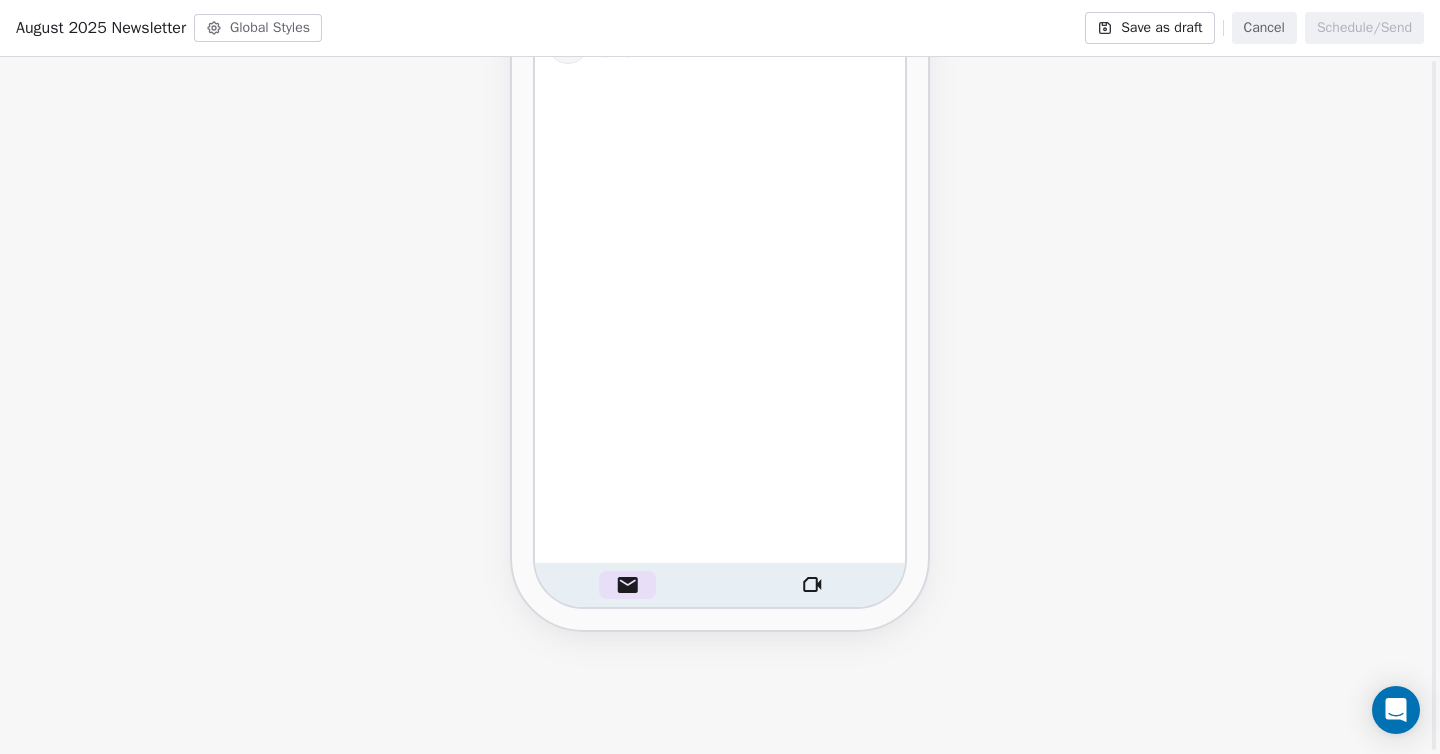scroll, scrollTop: 0, scrollLeft: 0, axis: both 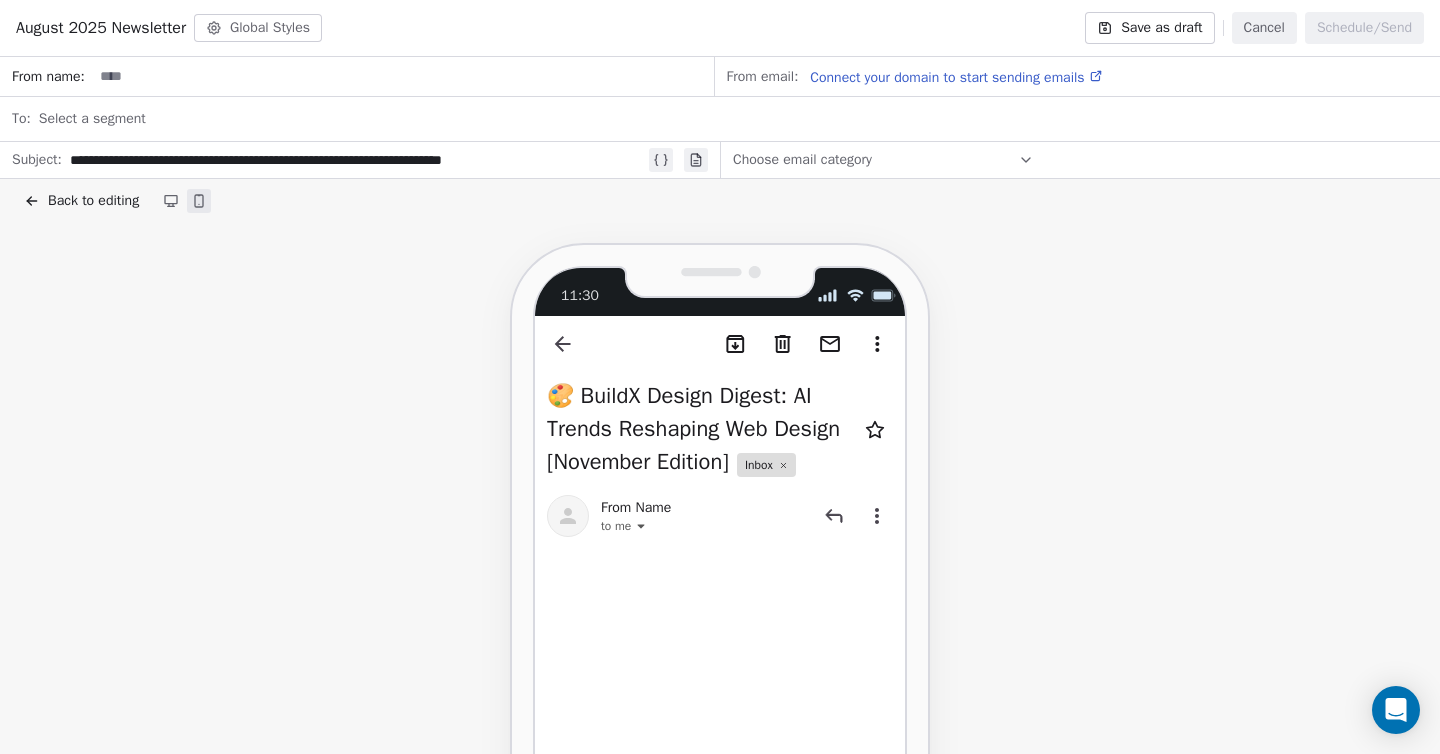click on "Choose email category" at bounding box center [802, 160] 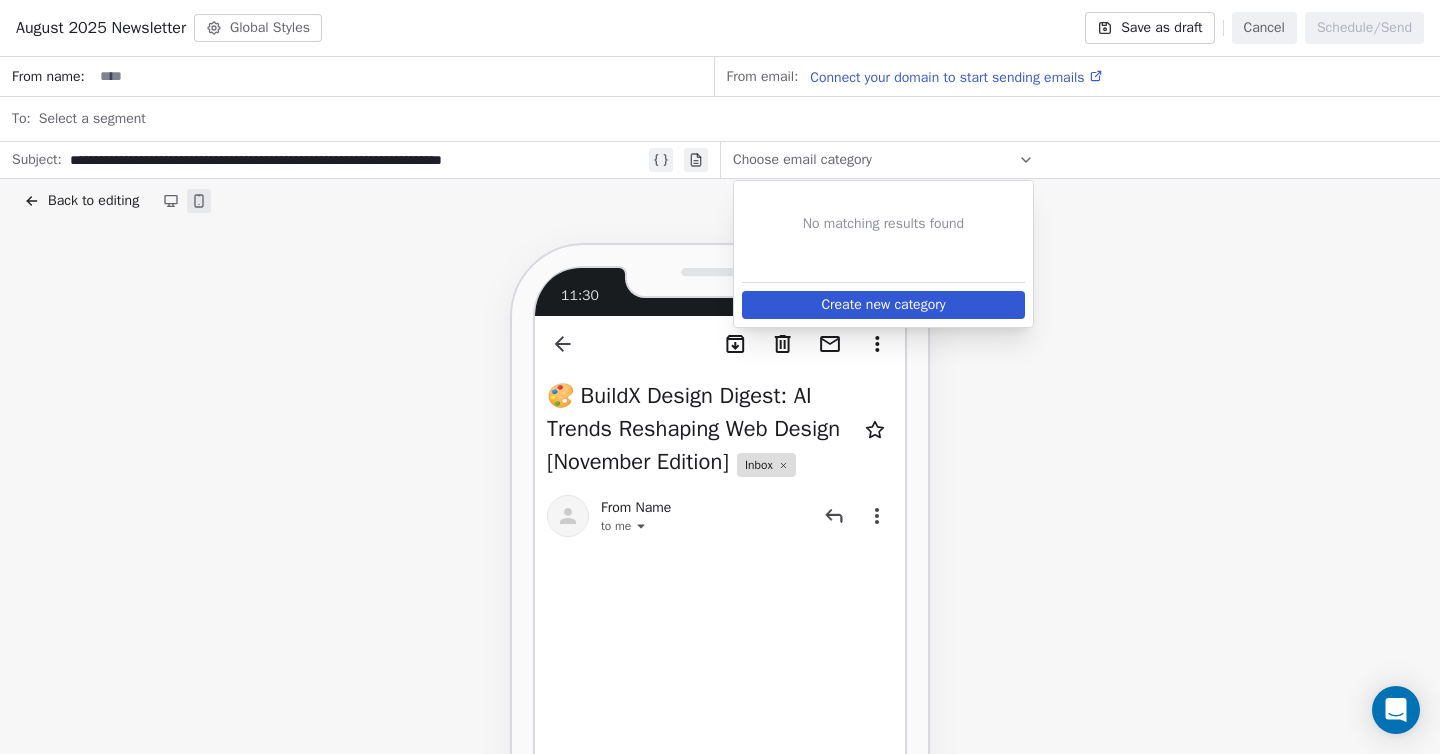 click 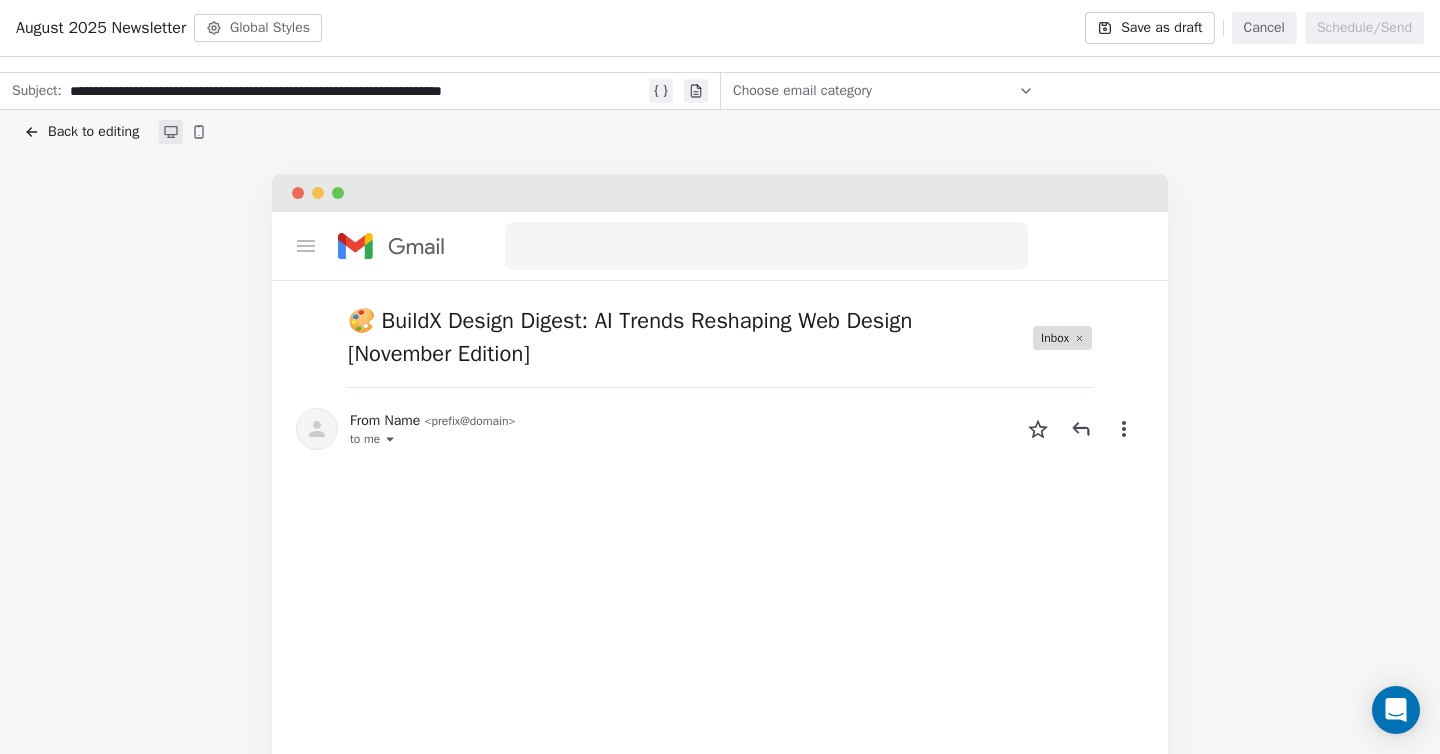 scroll, scrollTop: 0, scrollLeft: 0, axis: both 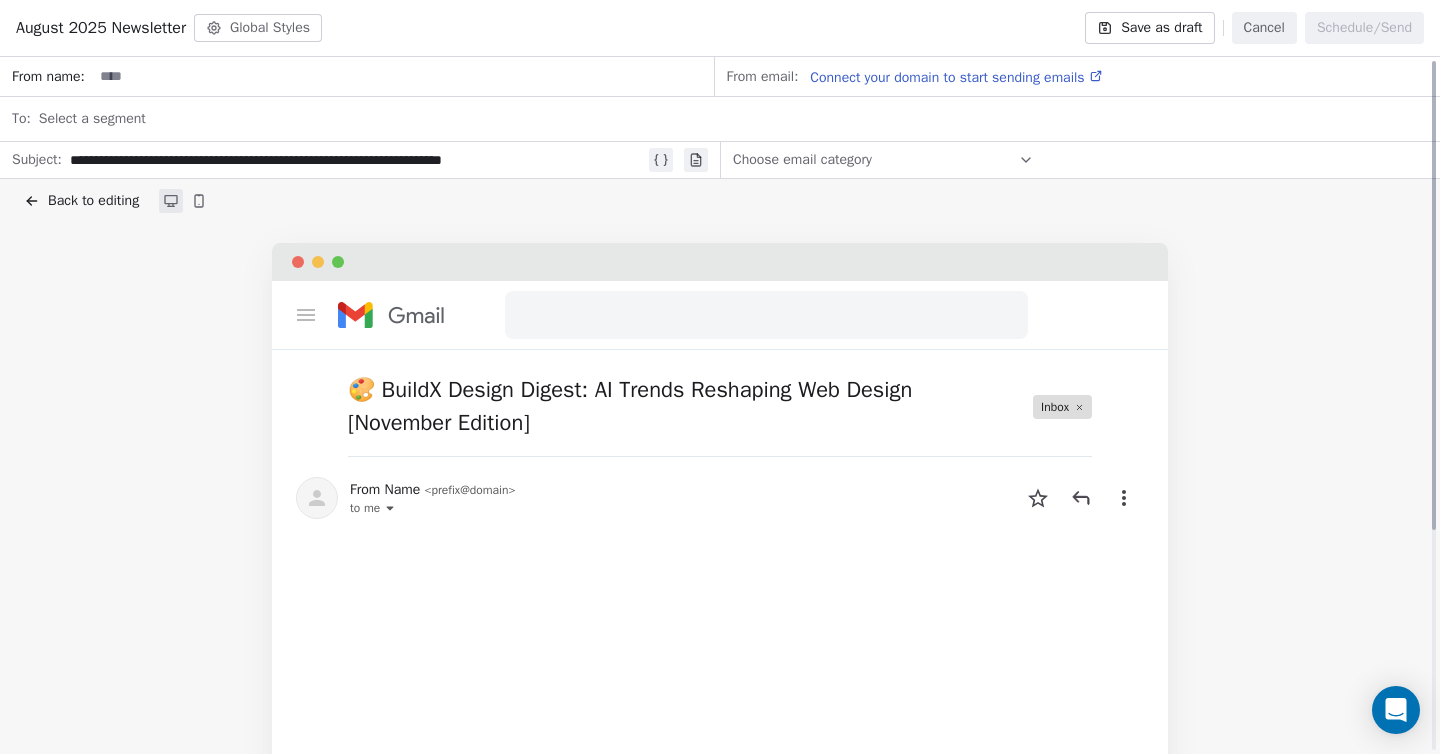 click on "Back to editing" at bounding box center [93, 201] 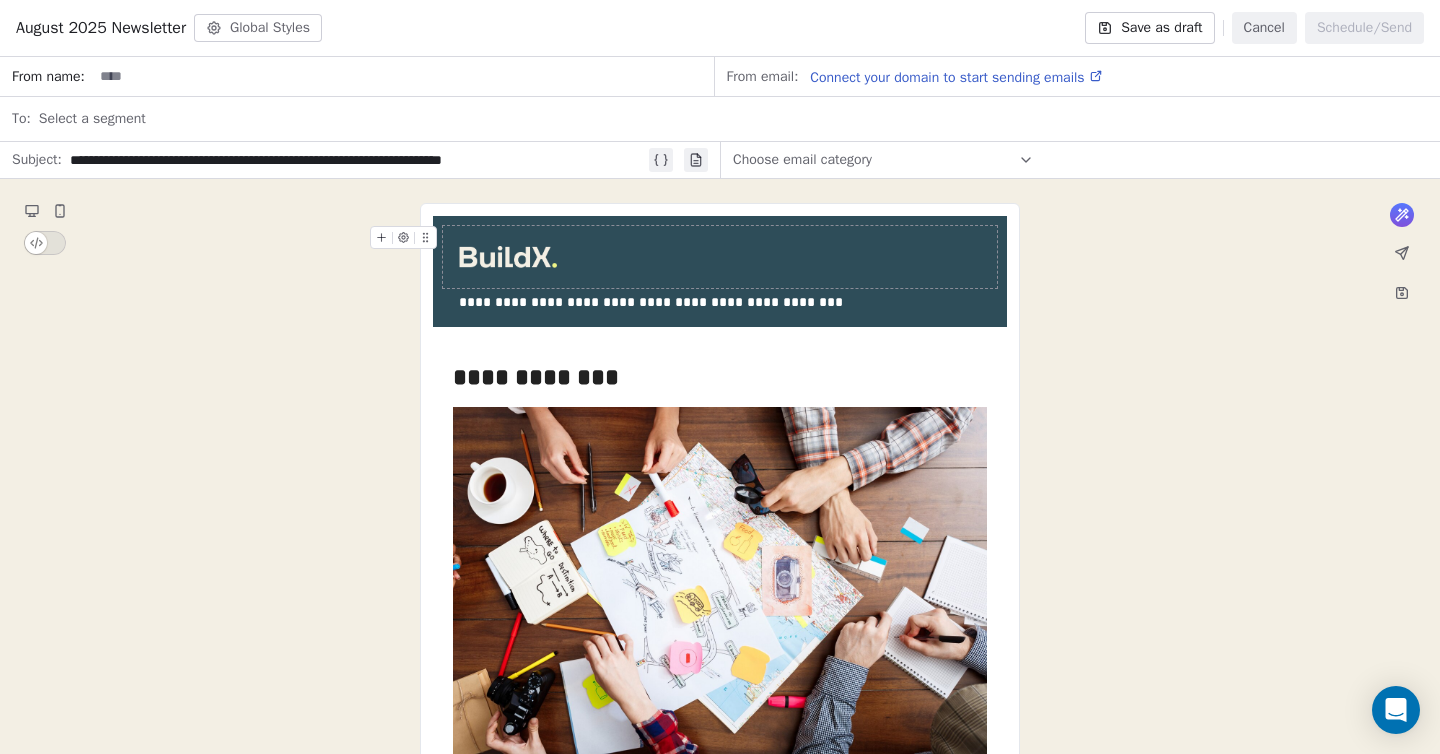 click at bounding box center [720, 257] 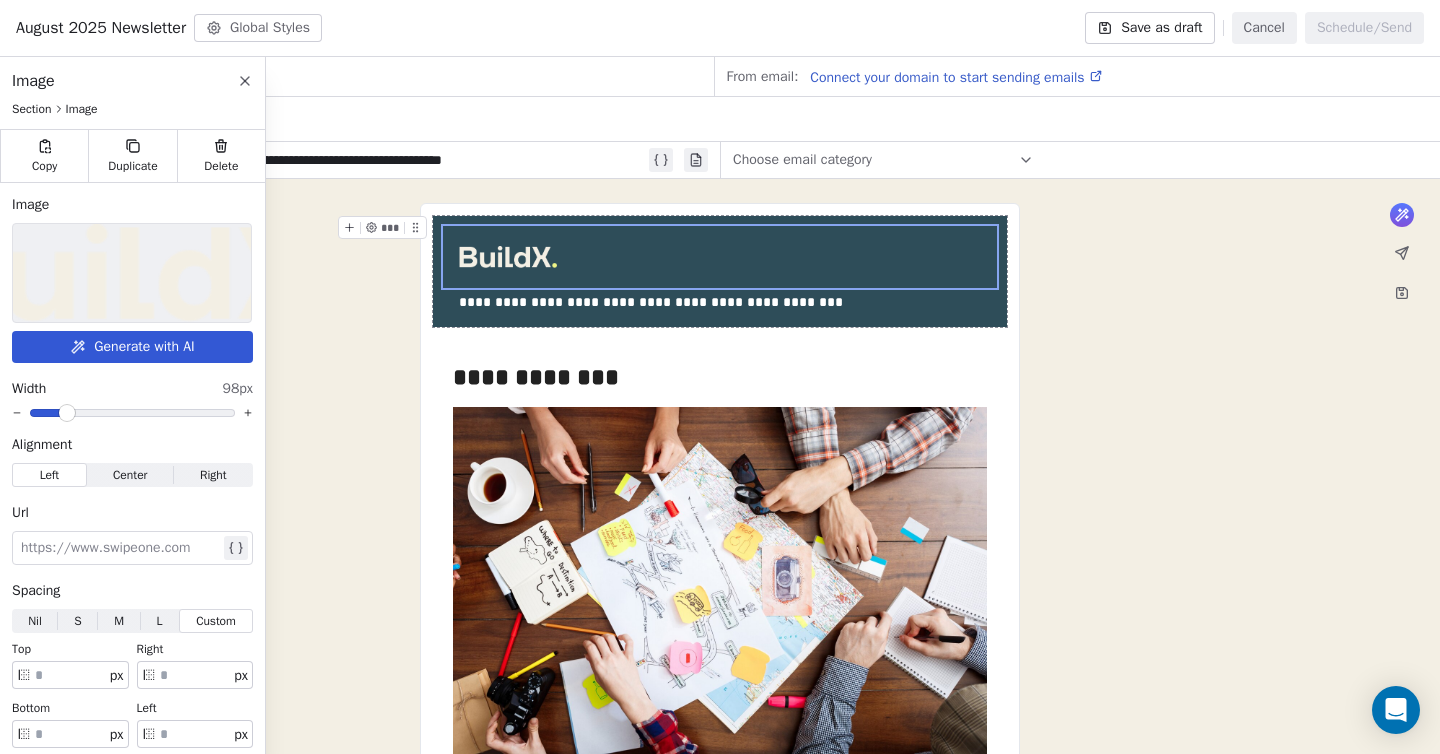 click on "**********" at bounding box center [720, 271] 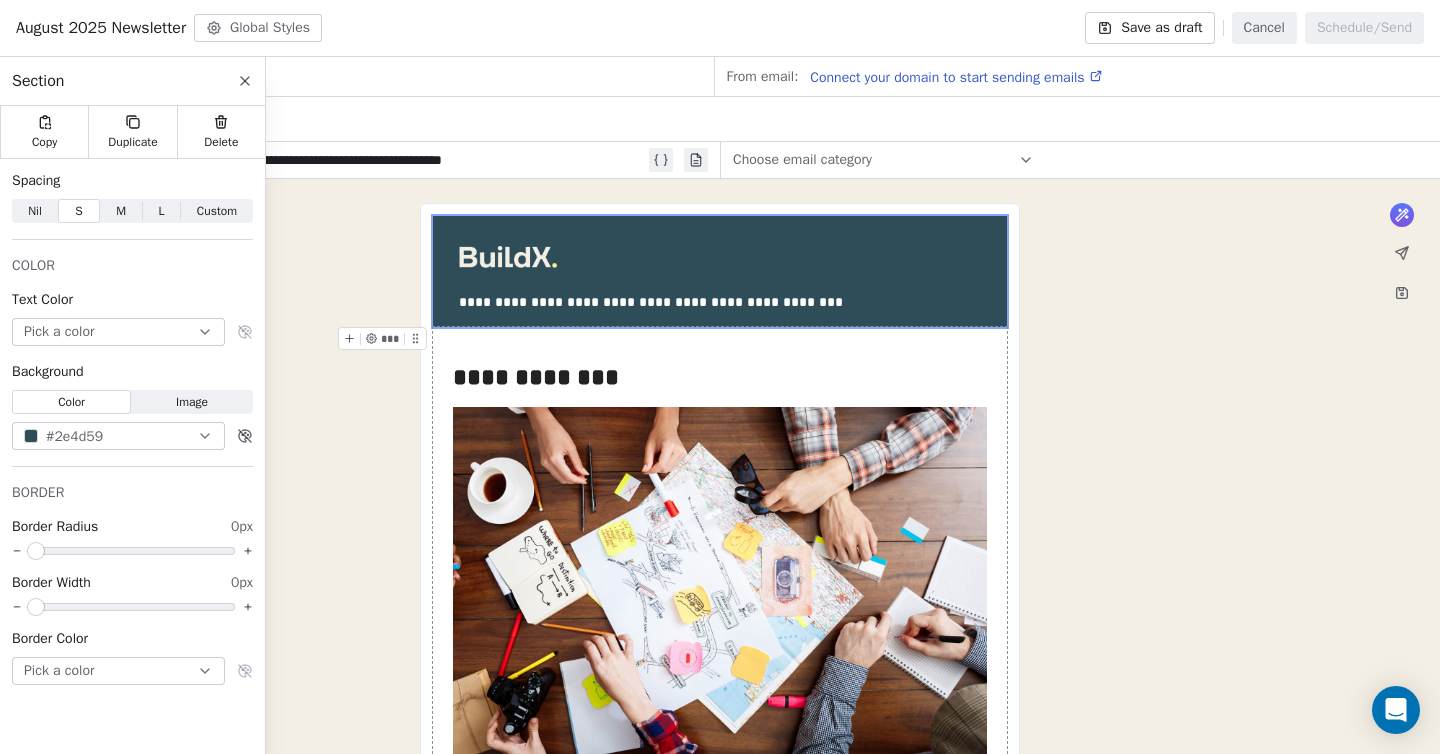 click 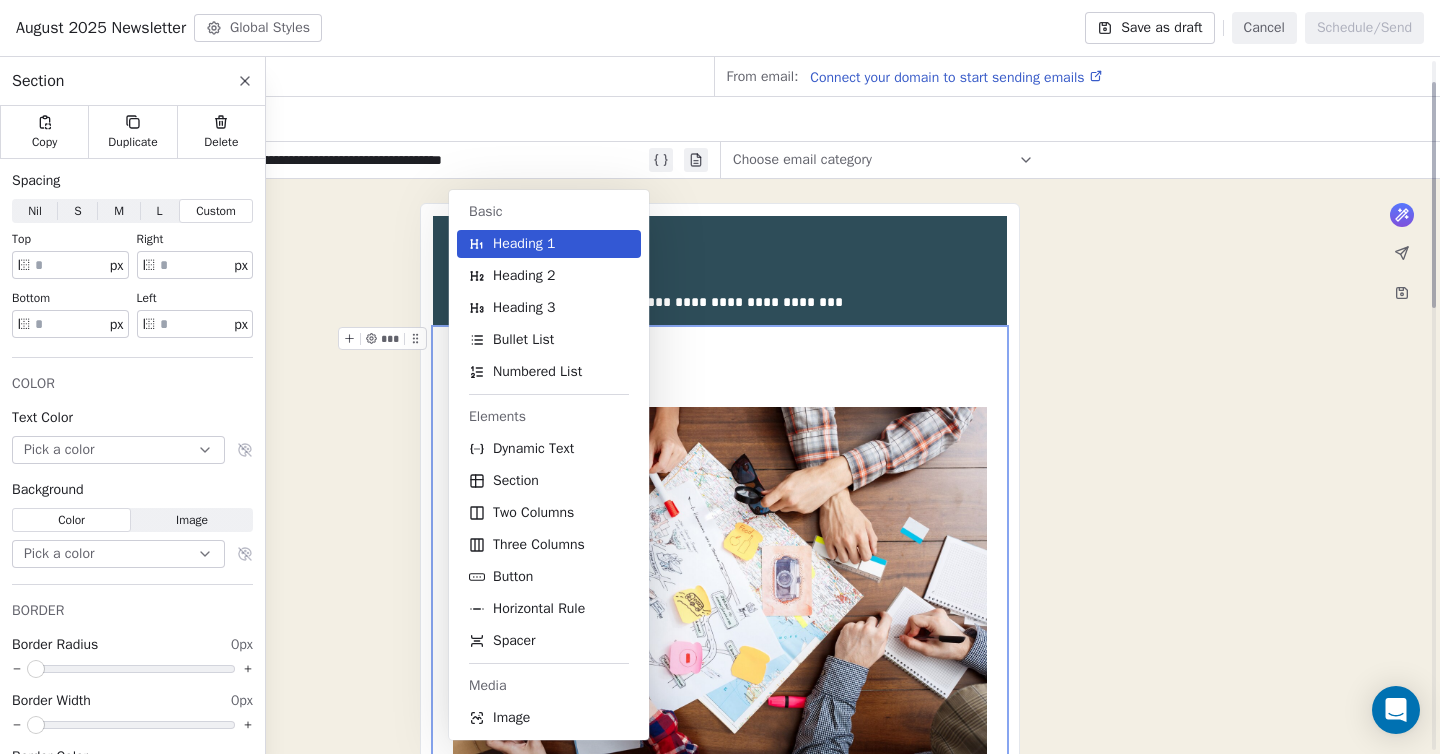 scroll, scrollTop: 65, scrollLeft: 0, axis: vertical 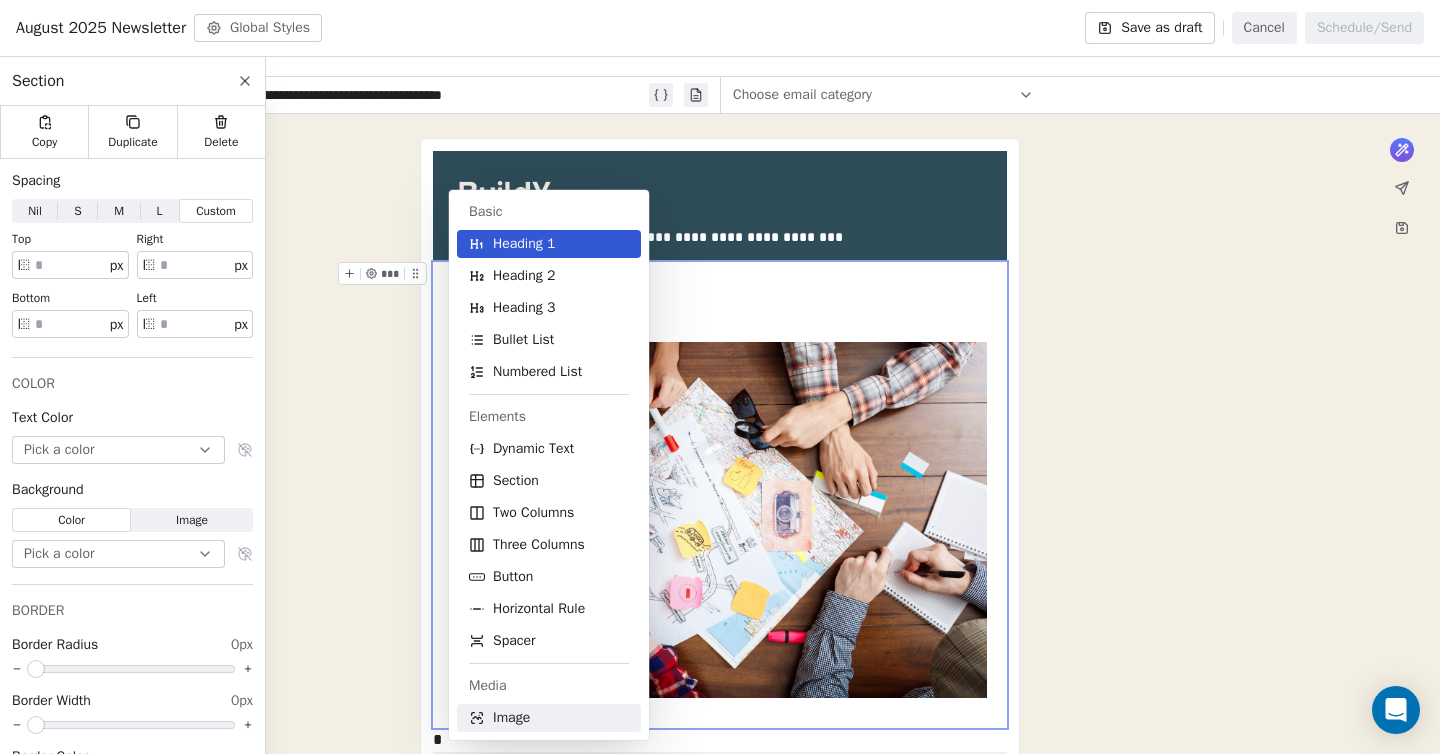 click on "Image" at bounding box center (549, 718) 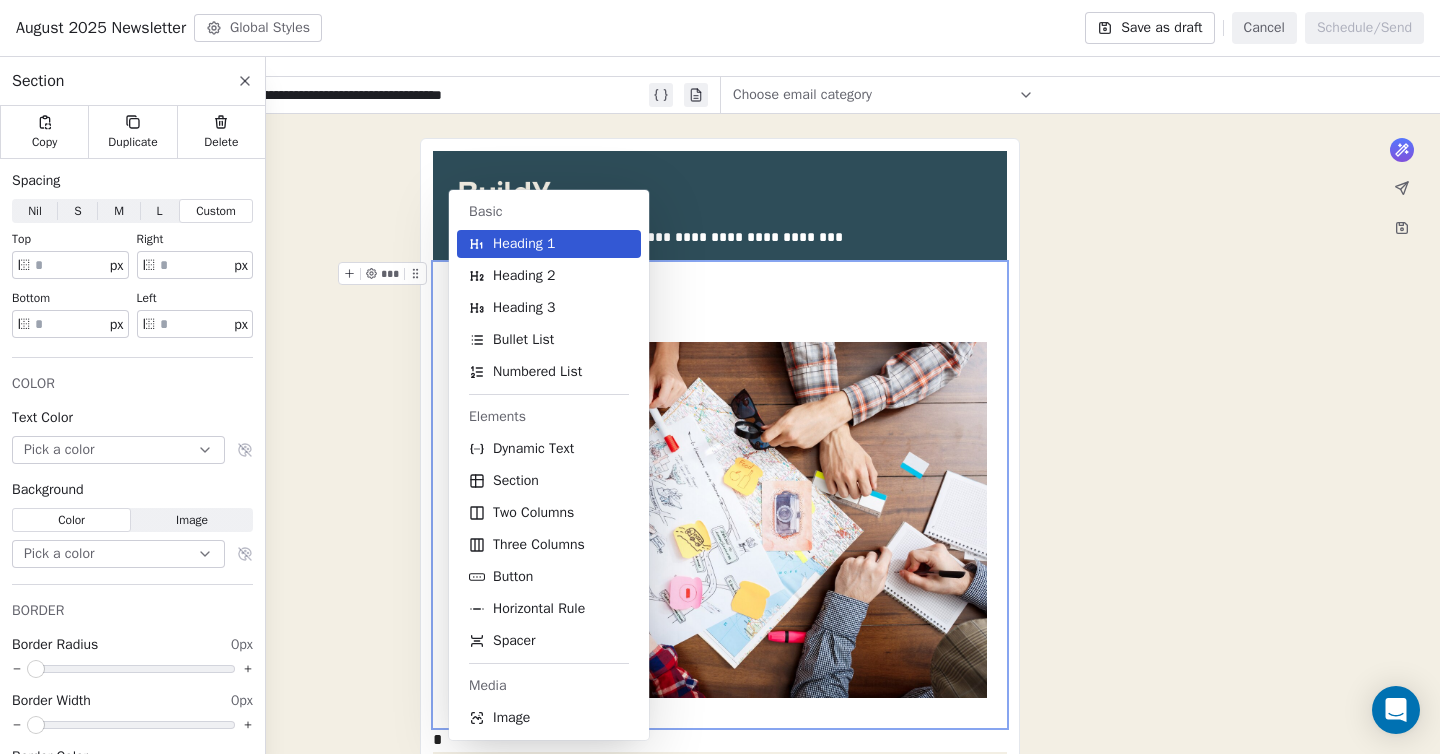scroll, scrollTop: 3, scrollLeft: 0, axis: vertical 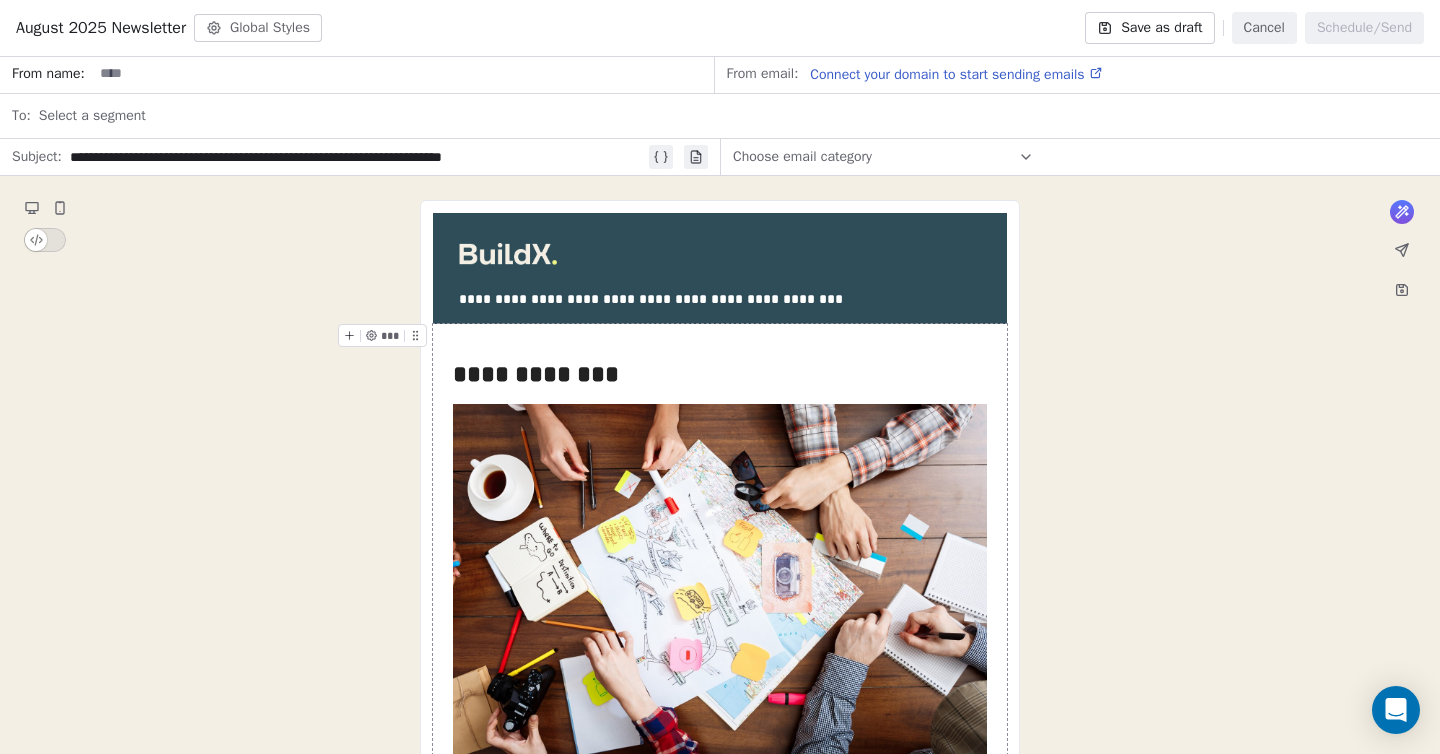 click 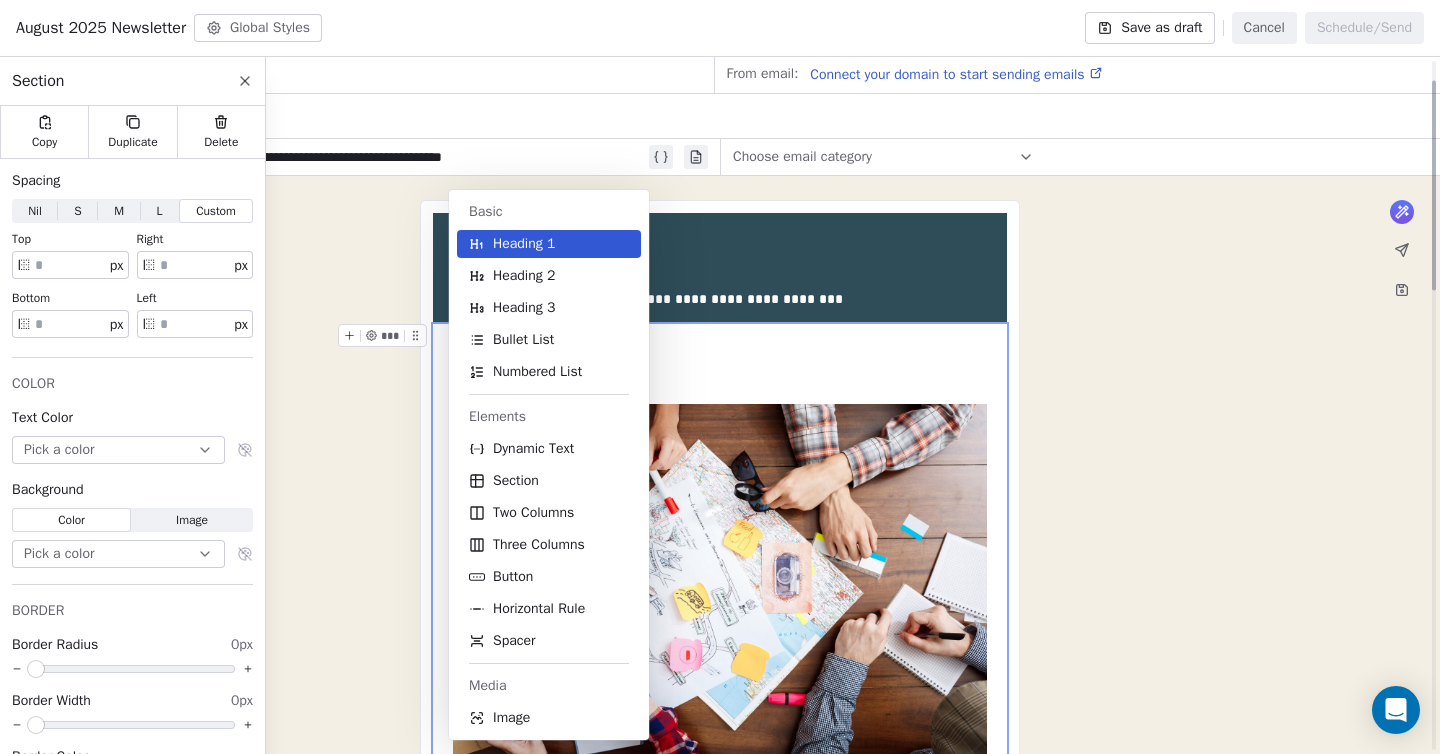 scroll, scrollTop: 65, scrollLeft: 0, axis: vertical 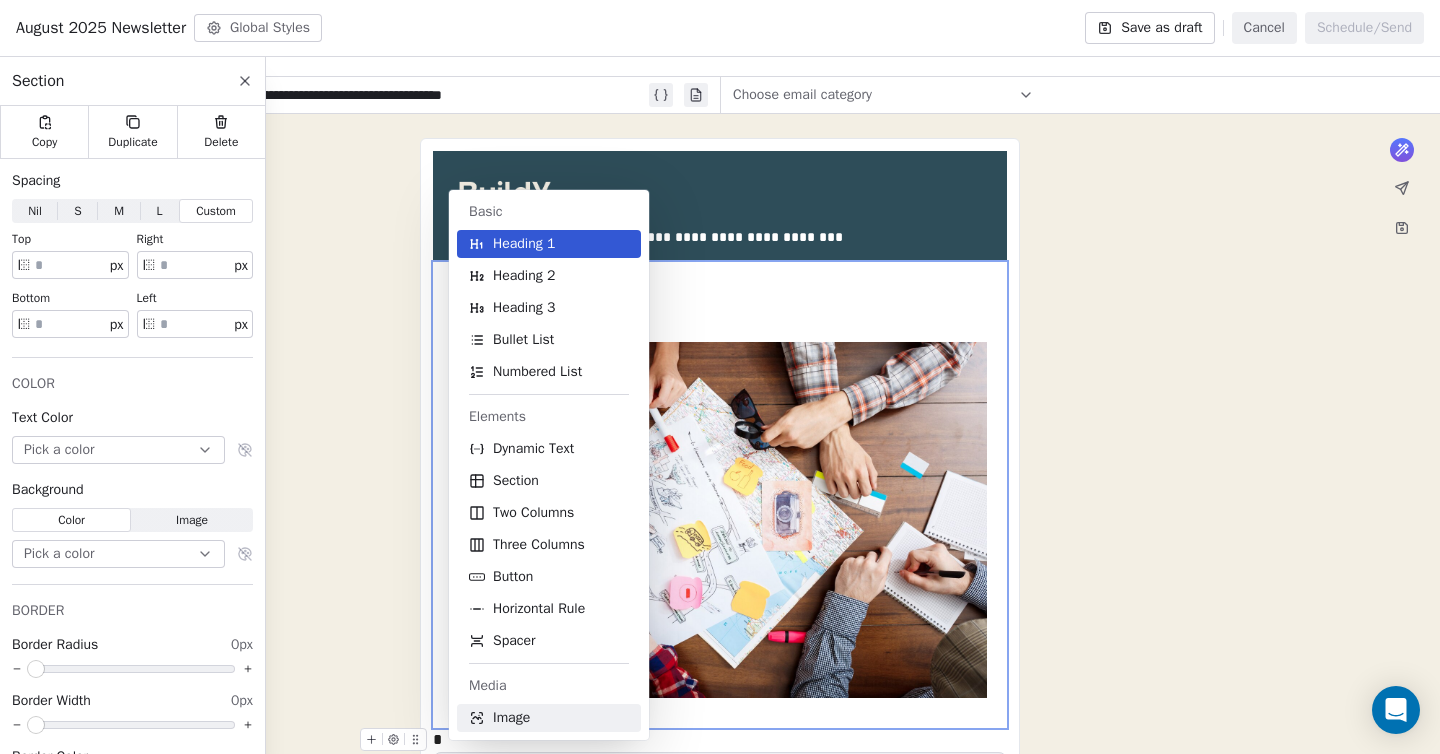 click on "Image" at bounding box center (511, 718) 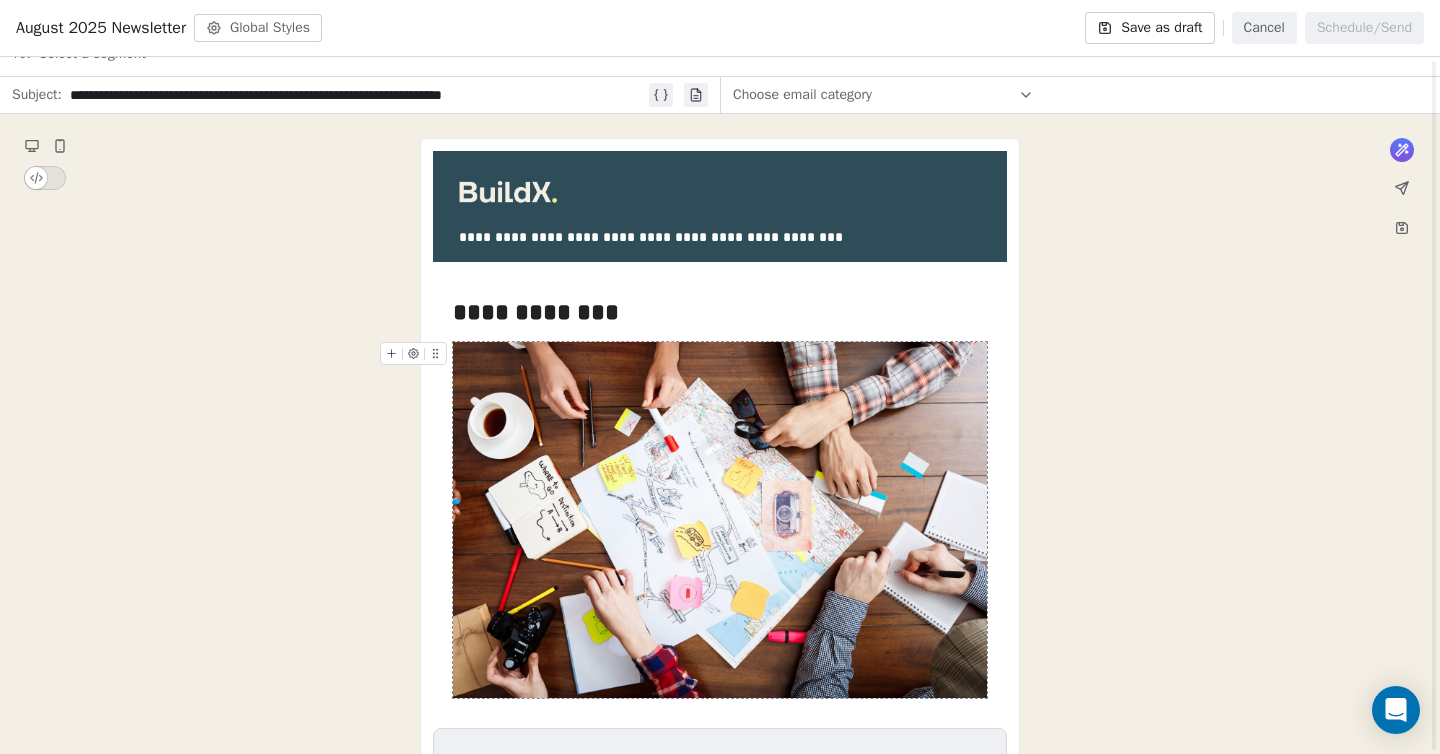 scroll, scrollTop: 3, scrollLeft: 0, axis: vertical 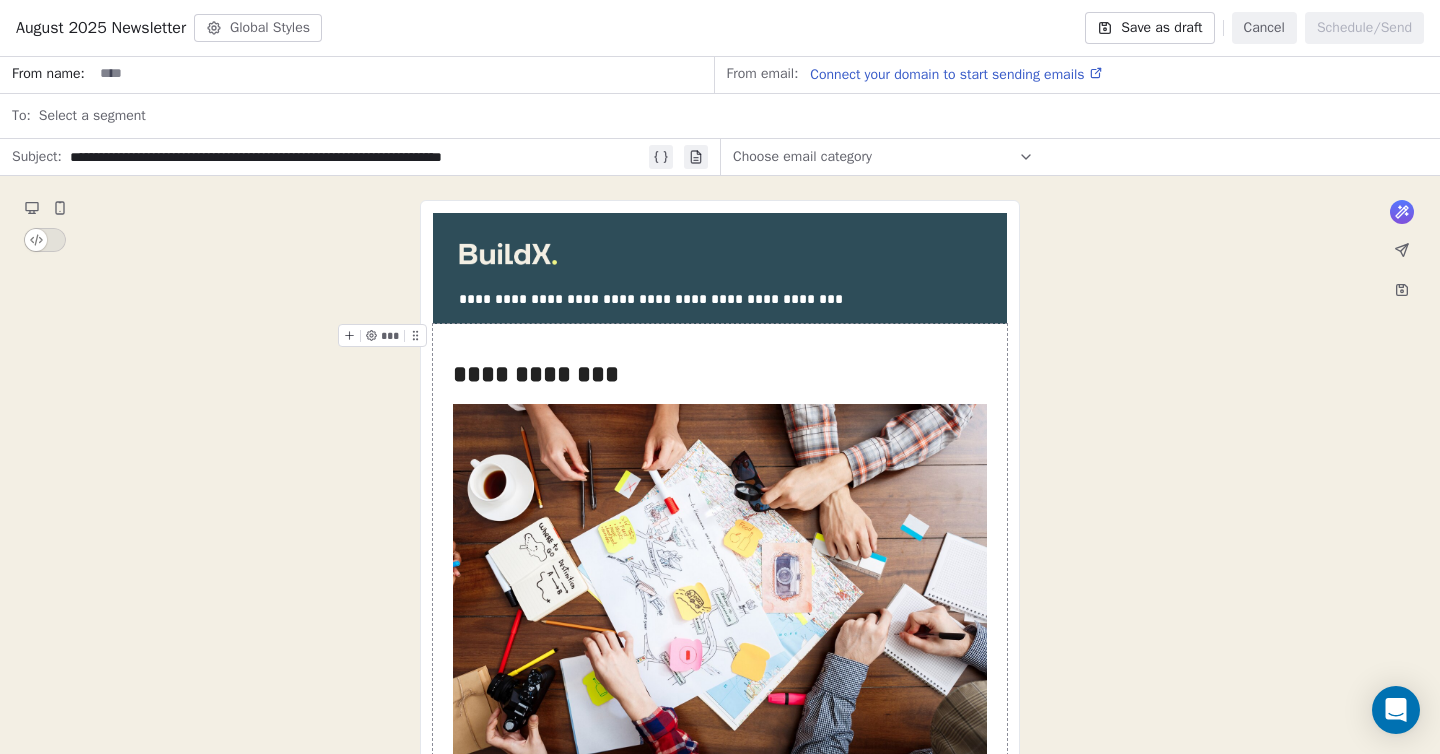 click on "**********" at bounding box center [720, 557] 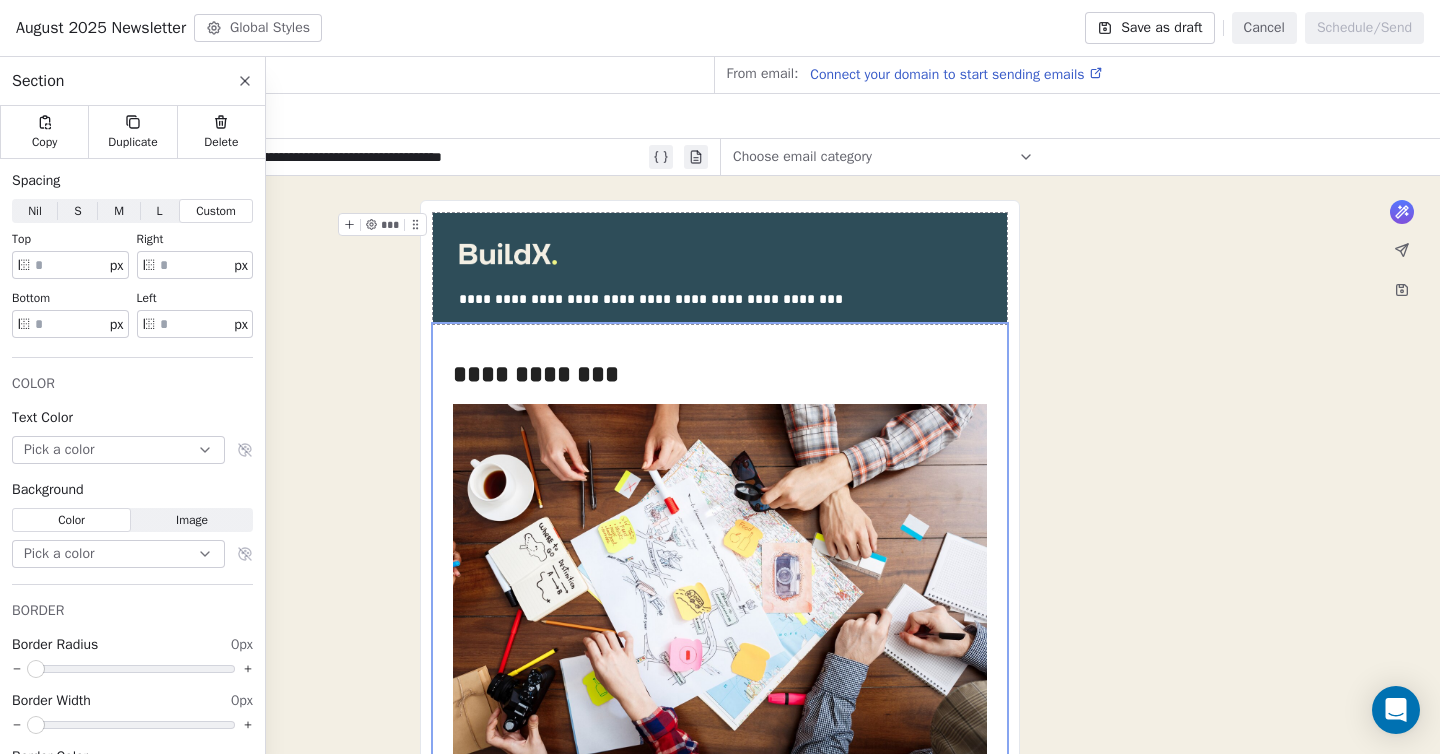 click on "**********" at bounding box center (720, 268) 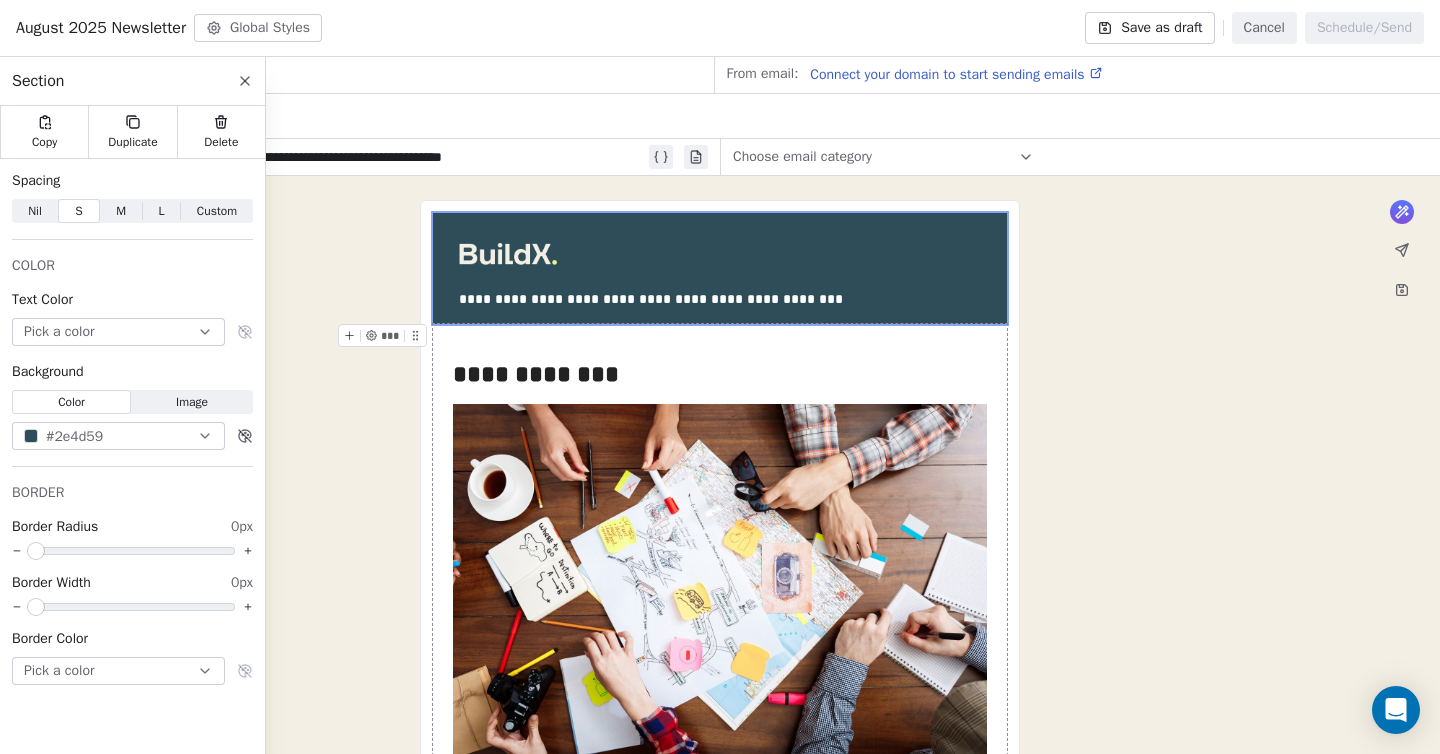 click 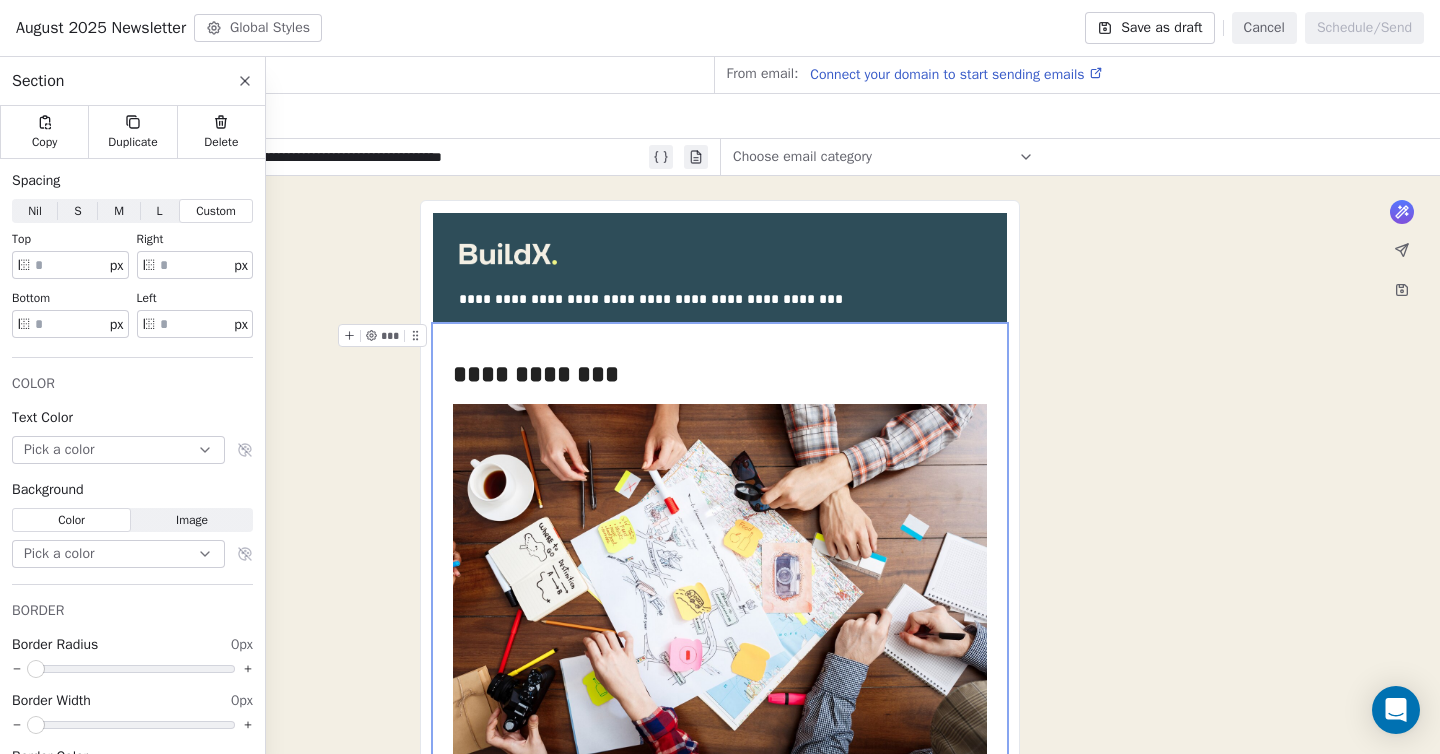 click at bounding box center [349, 335] 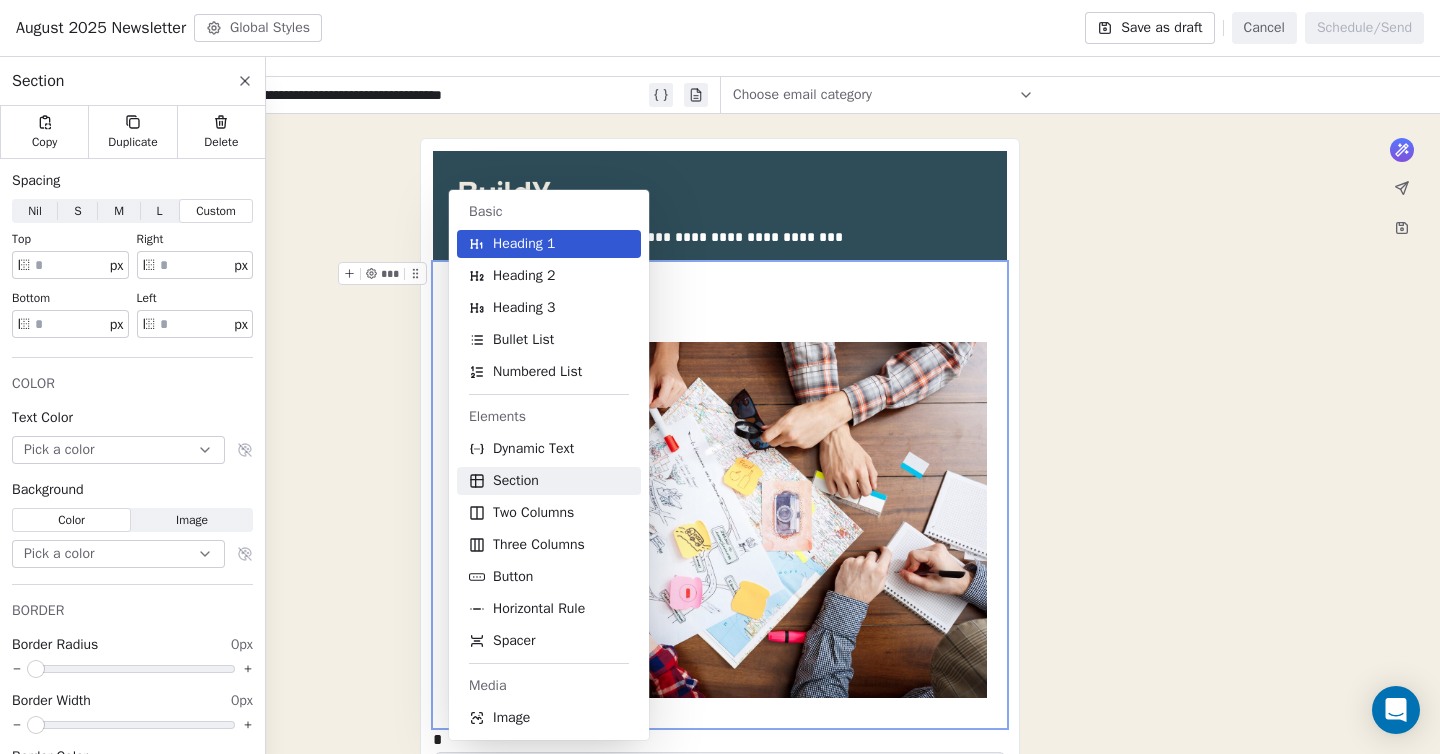 click on "Section" at bounding box center (549, 481) 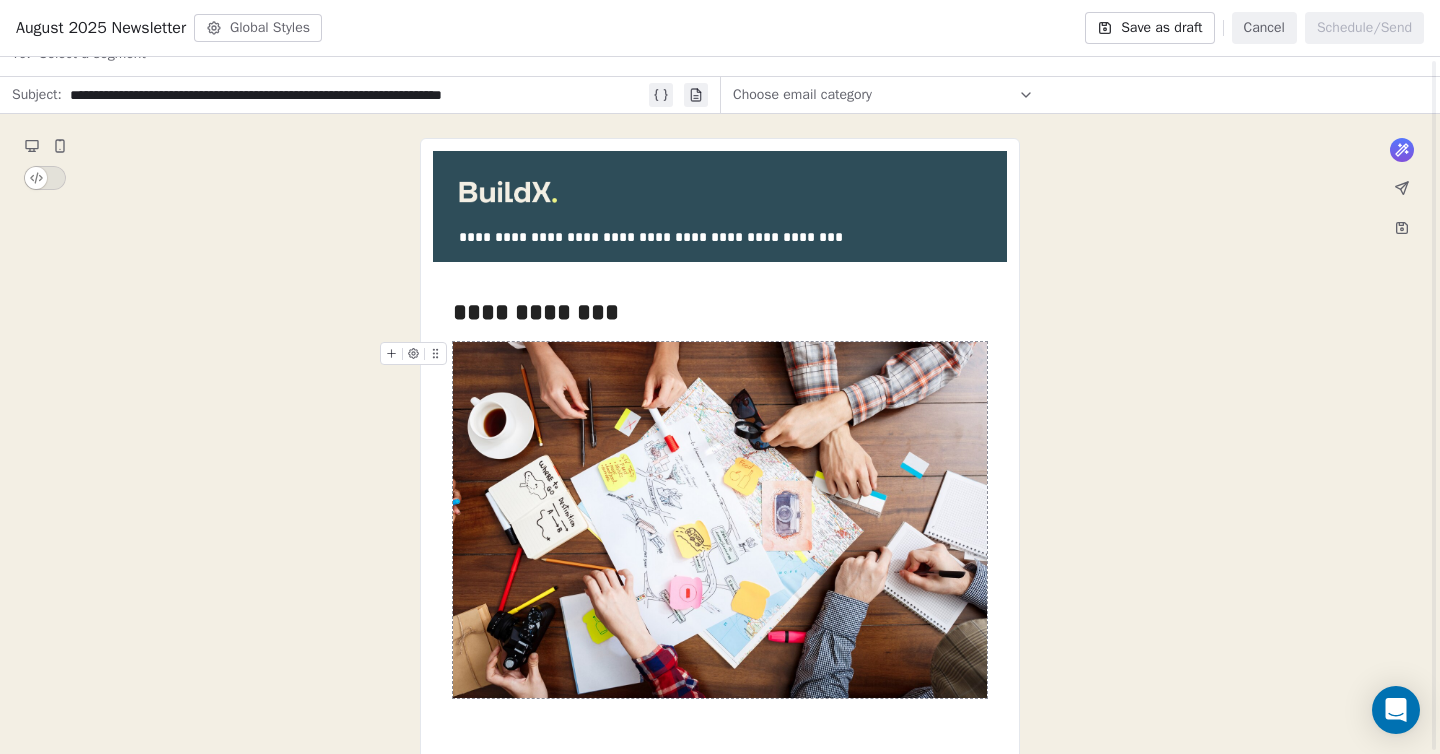 scroll, scrollTop: 95, scrollLeft: 0, axis: vertical 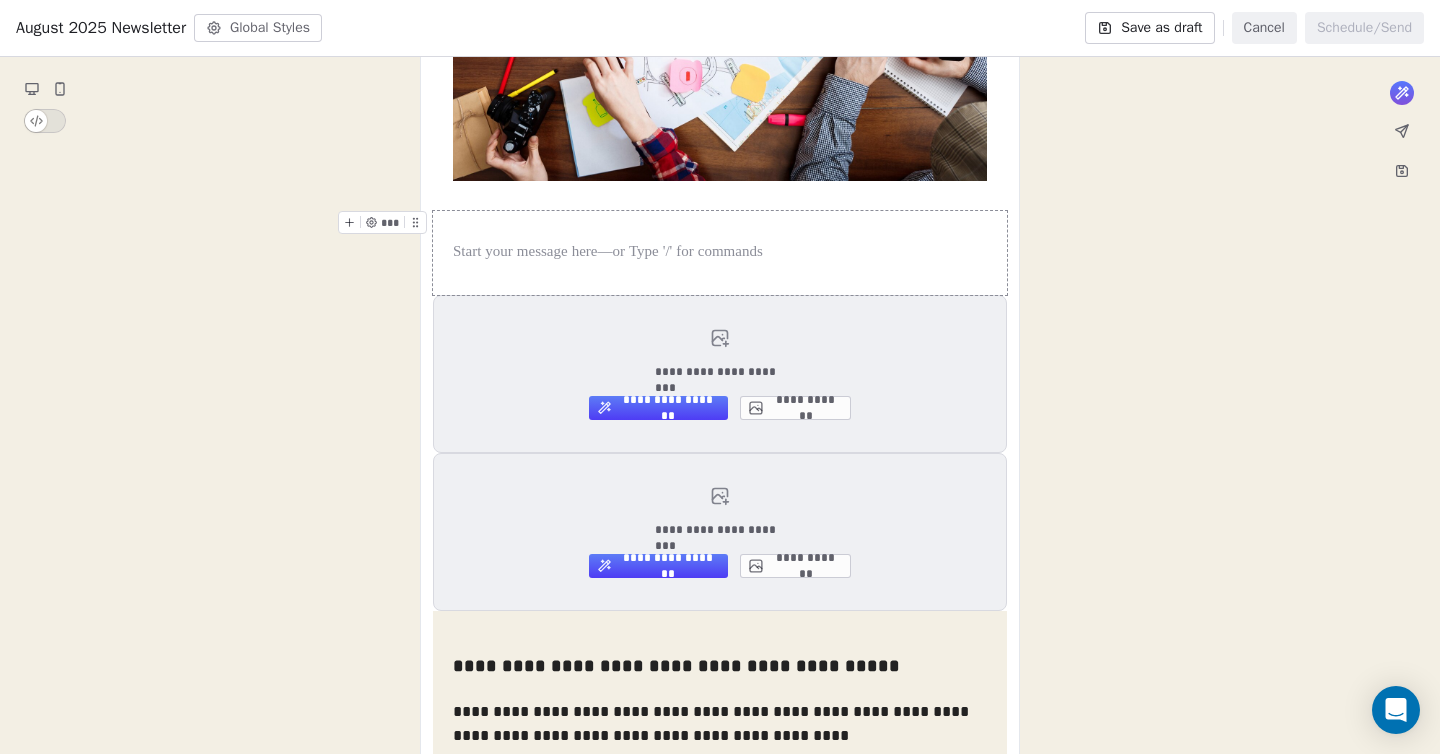 click on "Freaky Foot Tours, PO Box [NUMBER], [CITY], [STATE], [POSTAL_CODE], United States Unsubscribe" at bounding box center (720, 787) 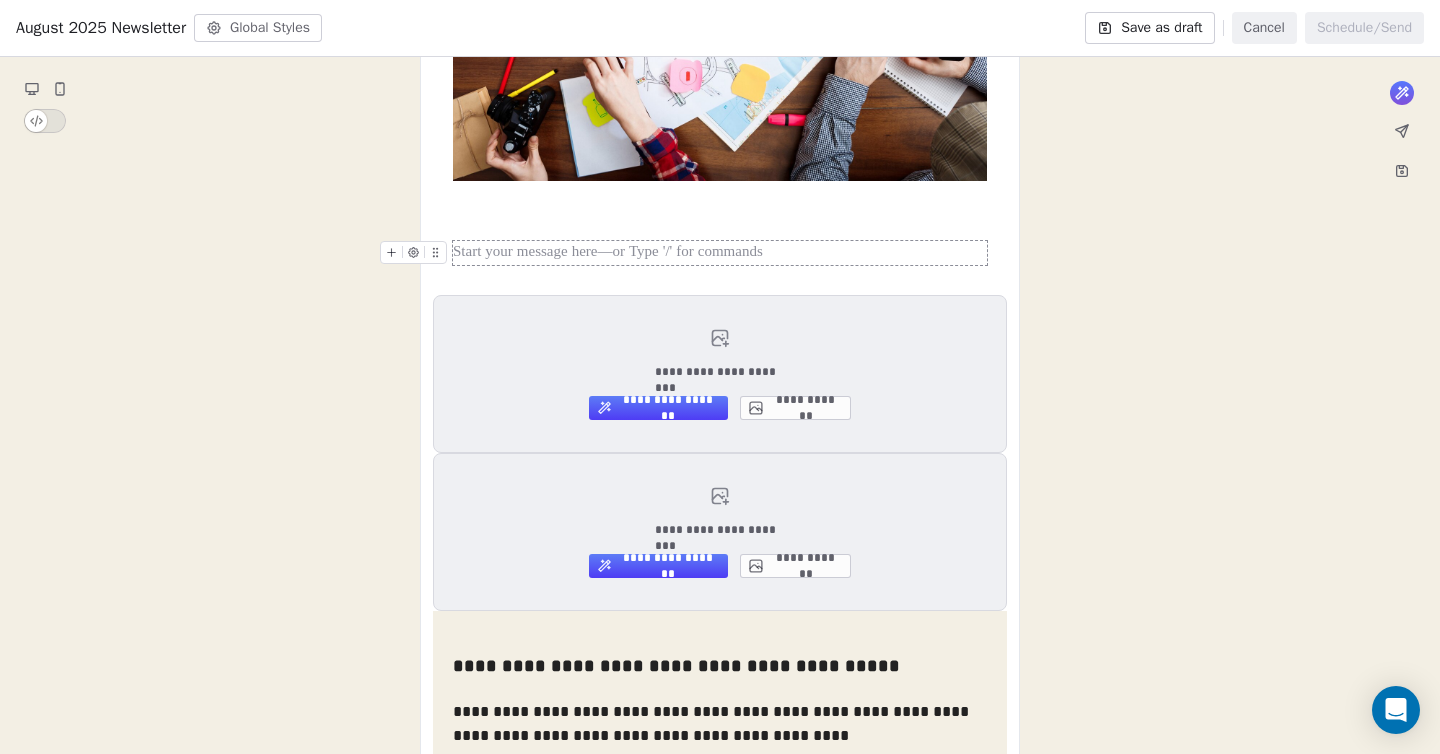 click at bounding box center [720, 253] 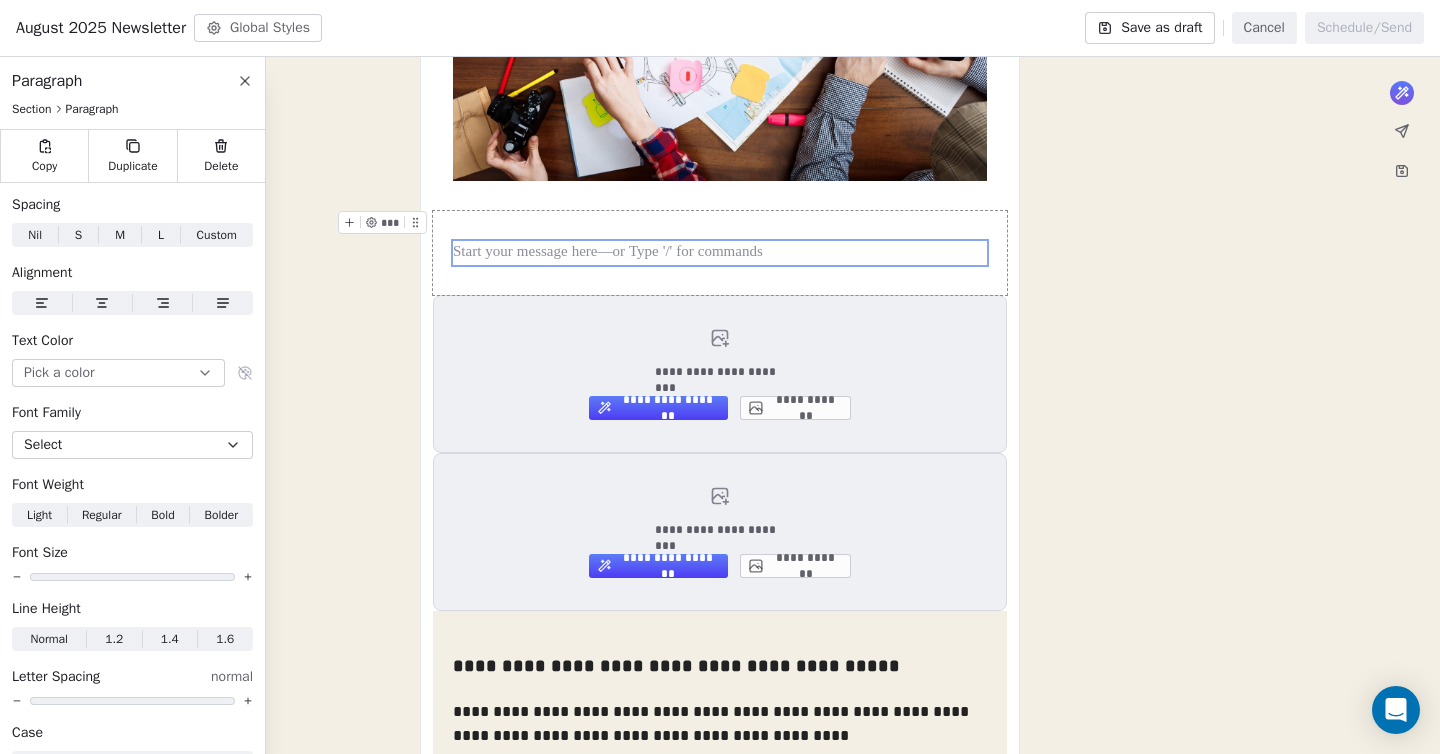 click at bounding box center [720, 253] 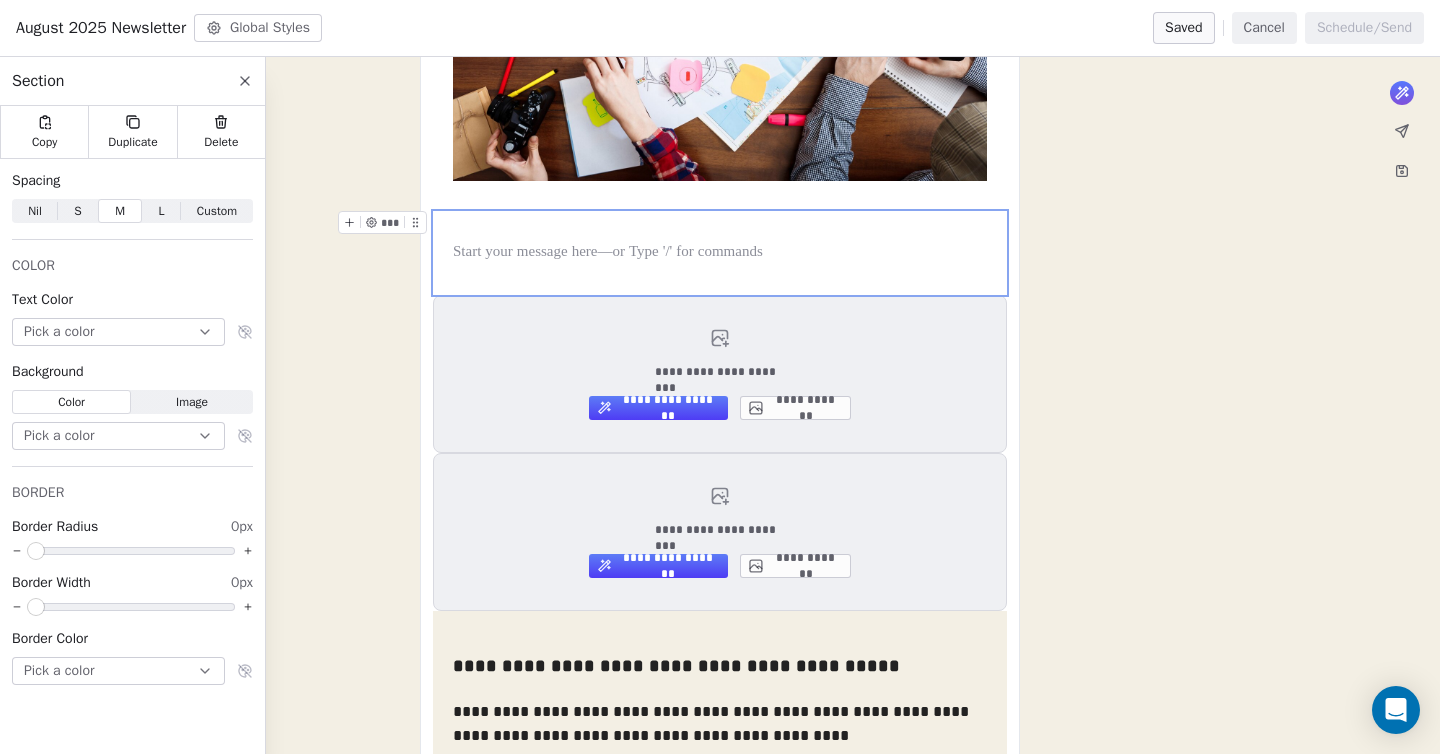 click 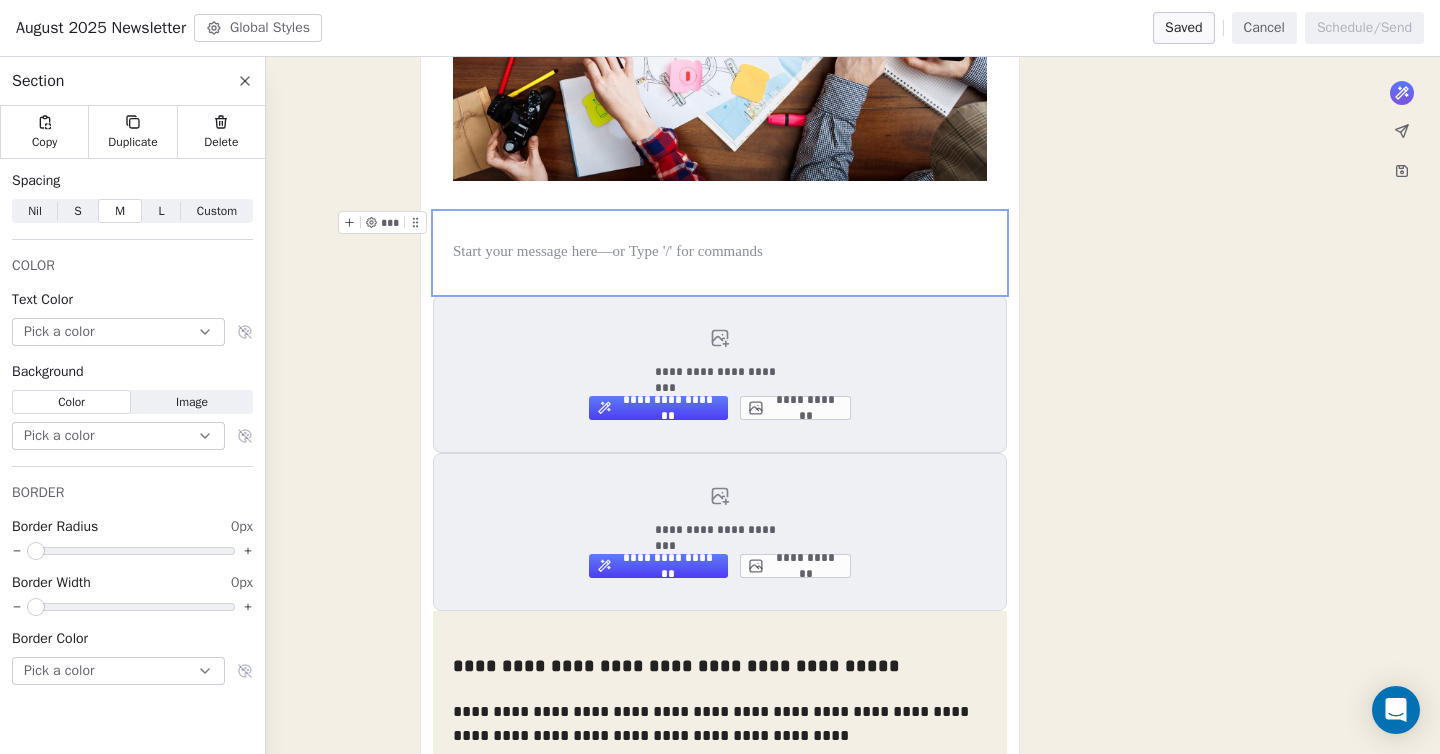 click on "***" at bounding box center [389, 222] 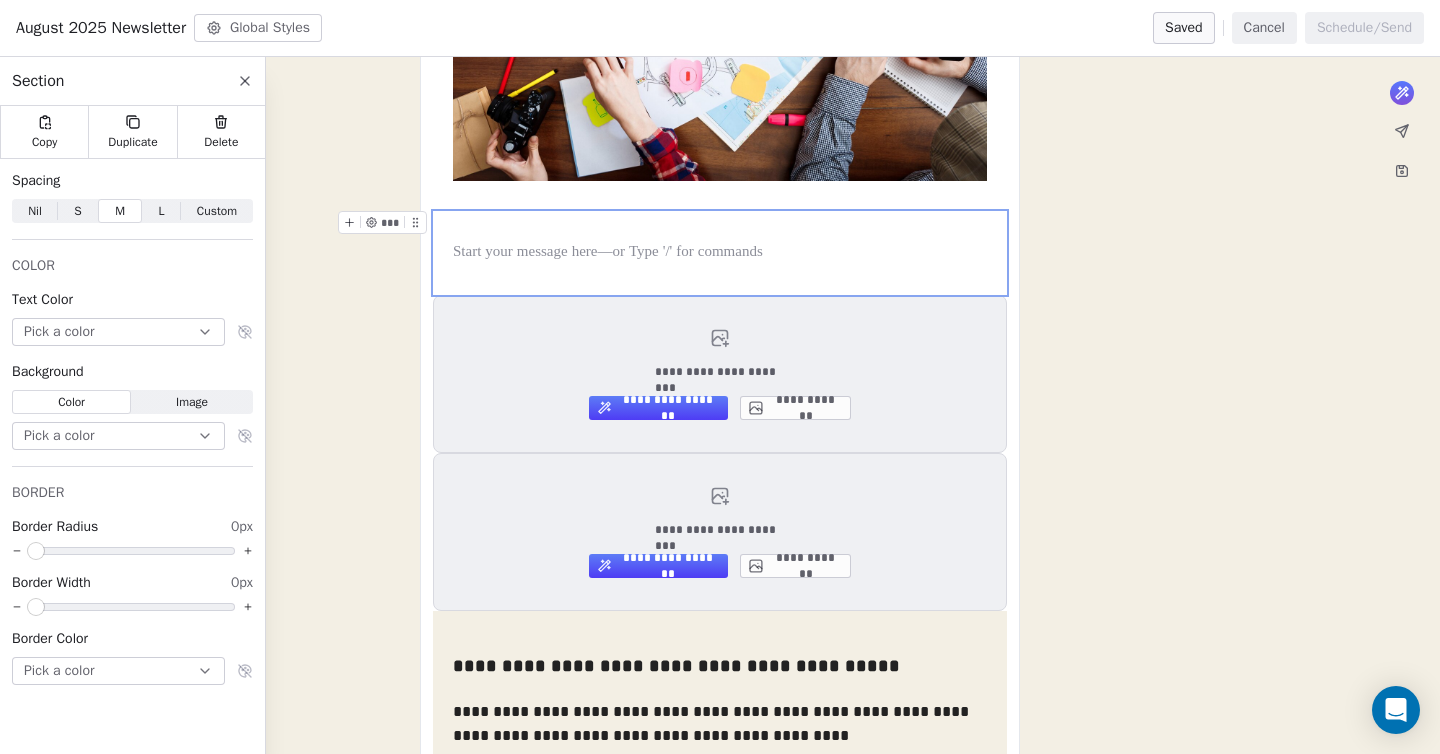 click at bounding box center [720, 253] 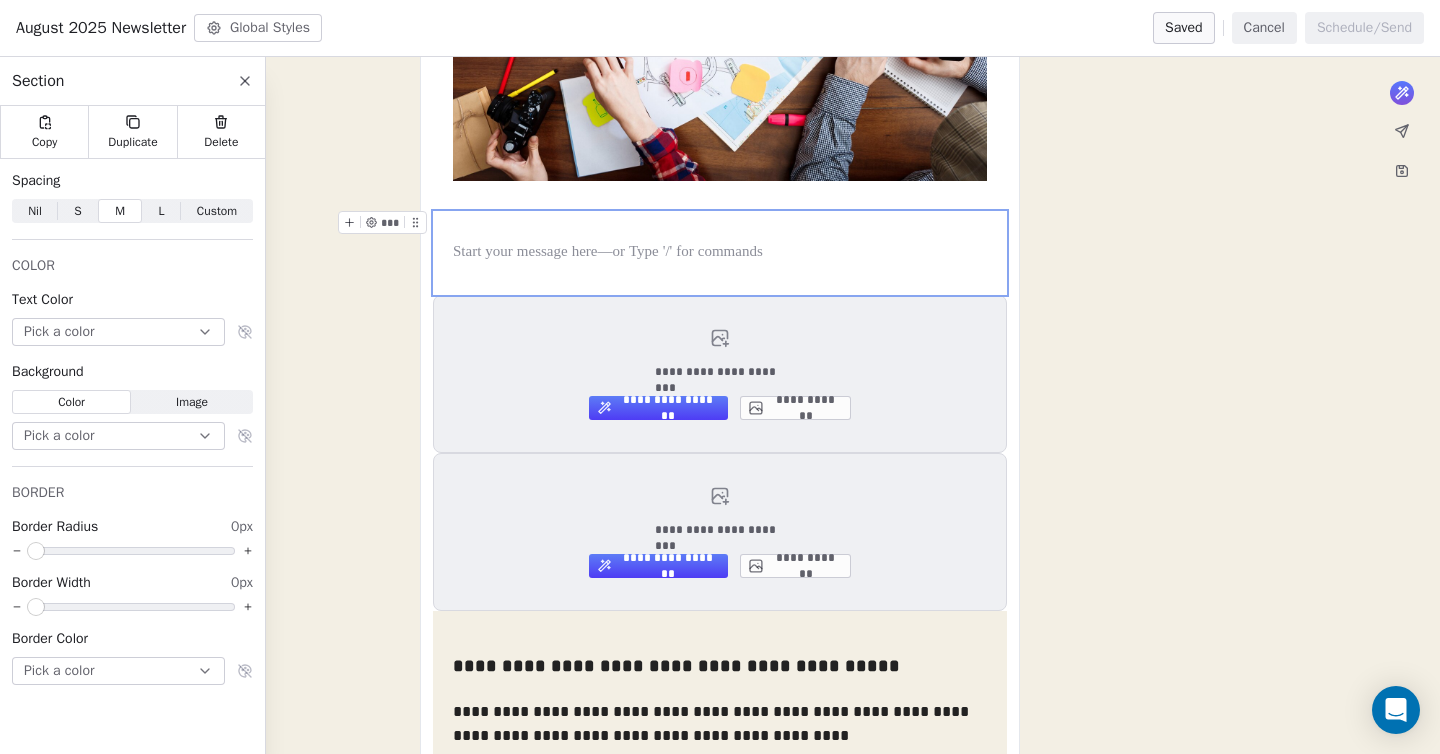 click at bounding box center [720, 253] 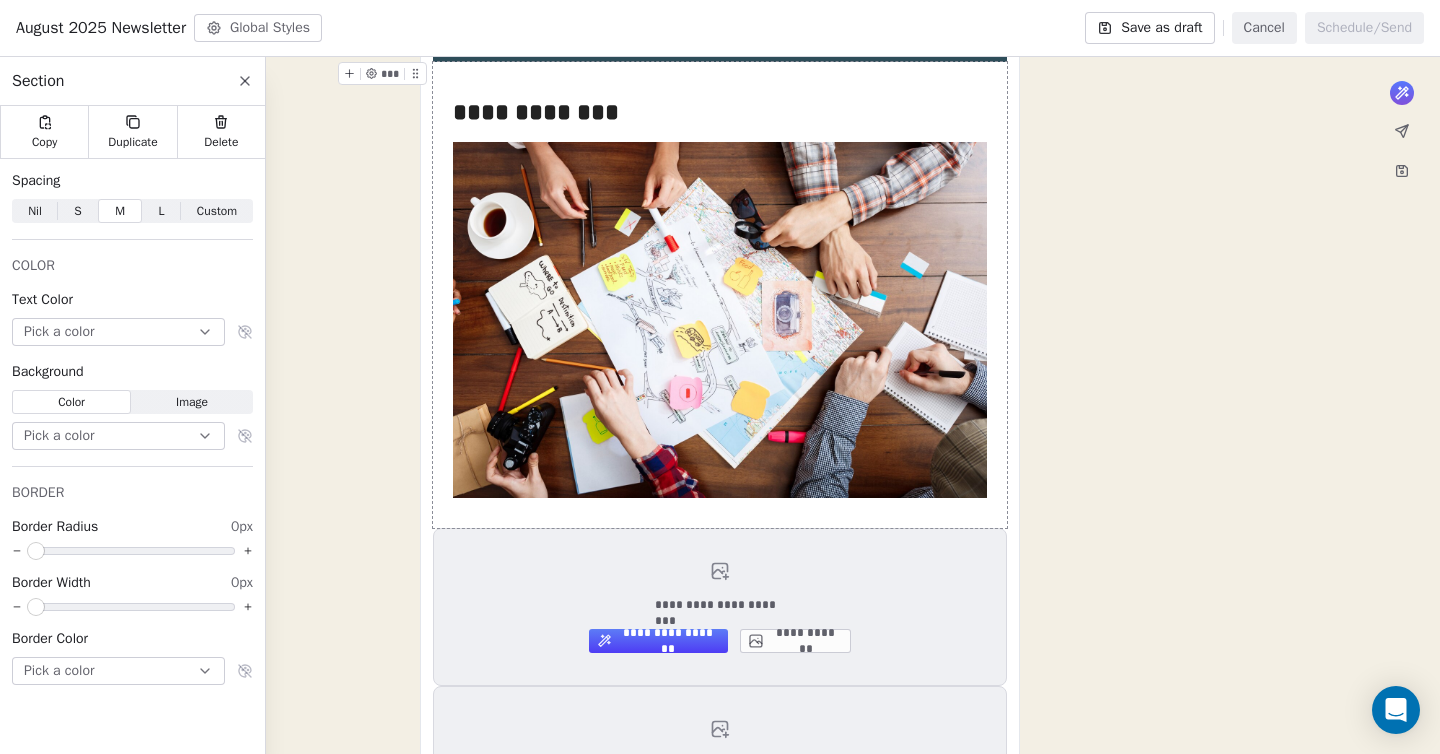 drag, startPoint x: 486, startPoint y: 650, endPoint x: 489, endPoint y: 68, distance: 582.00775 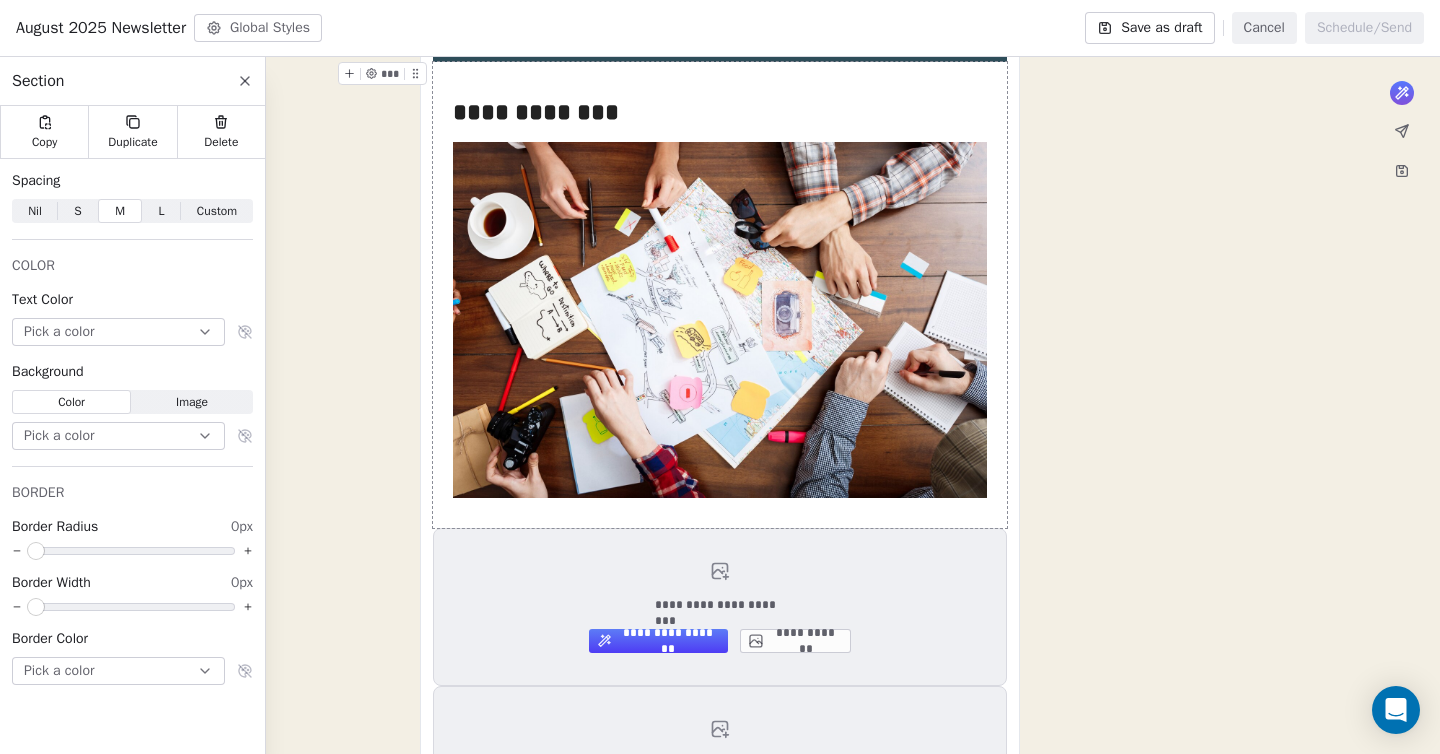 click on "**********" at bounding box center (720, 1025) 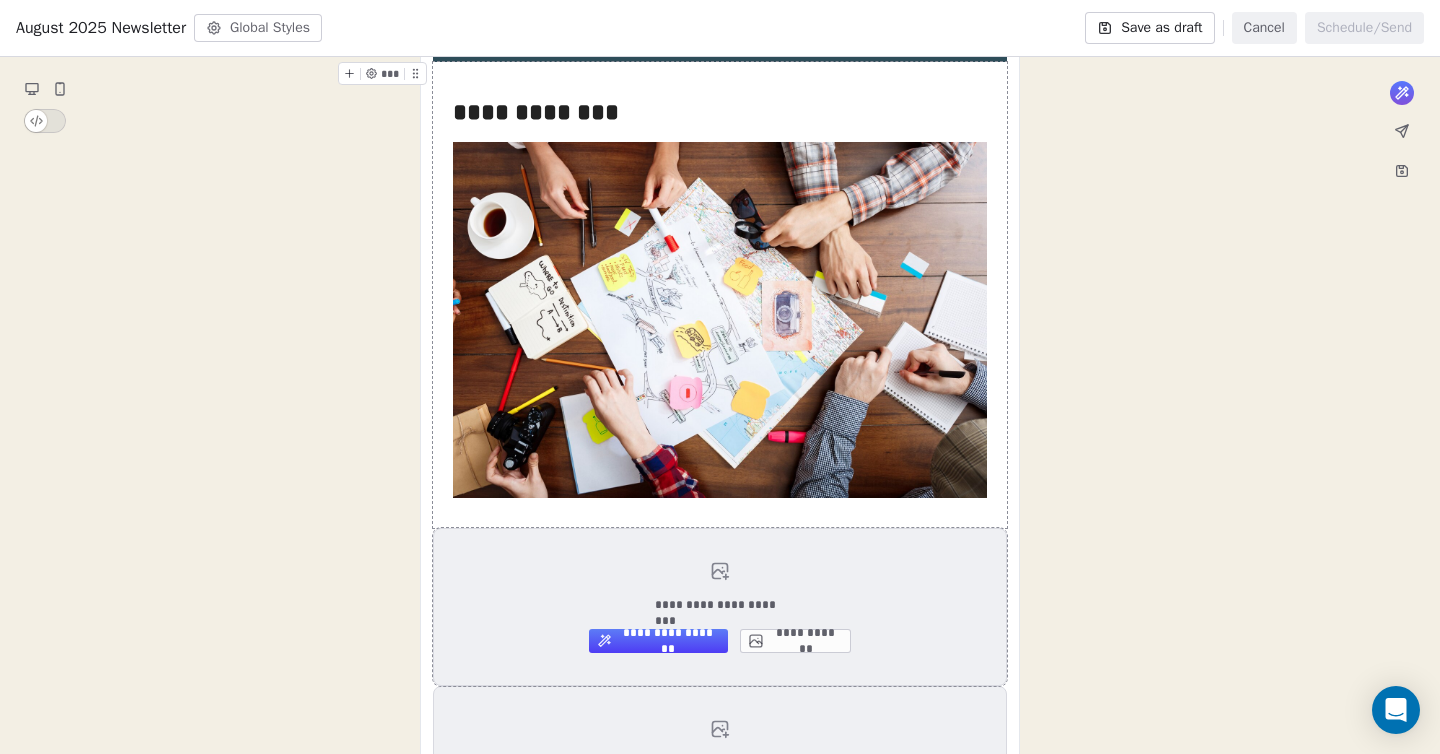 click on "**********" at bounding box center (720, 607) 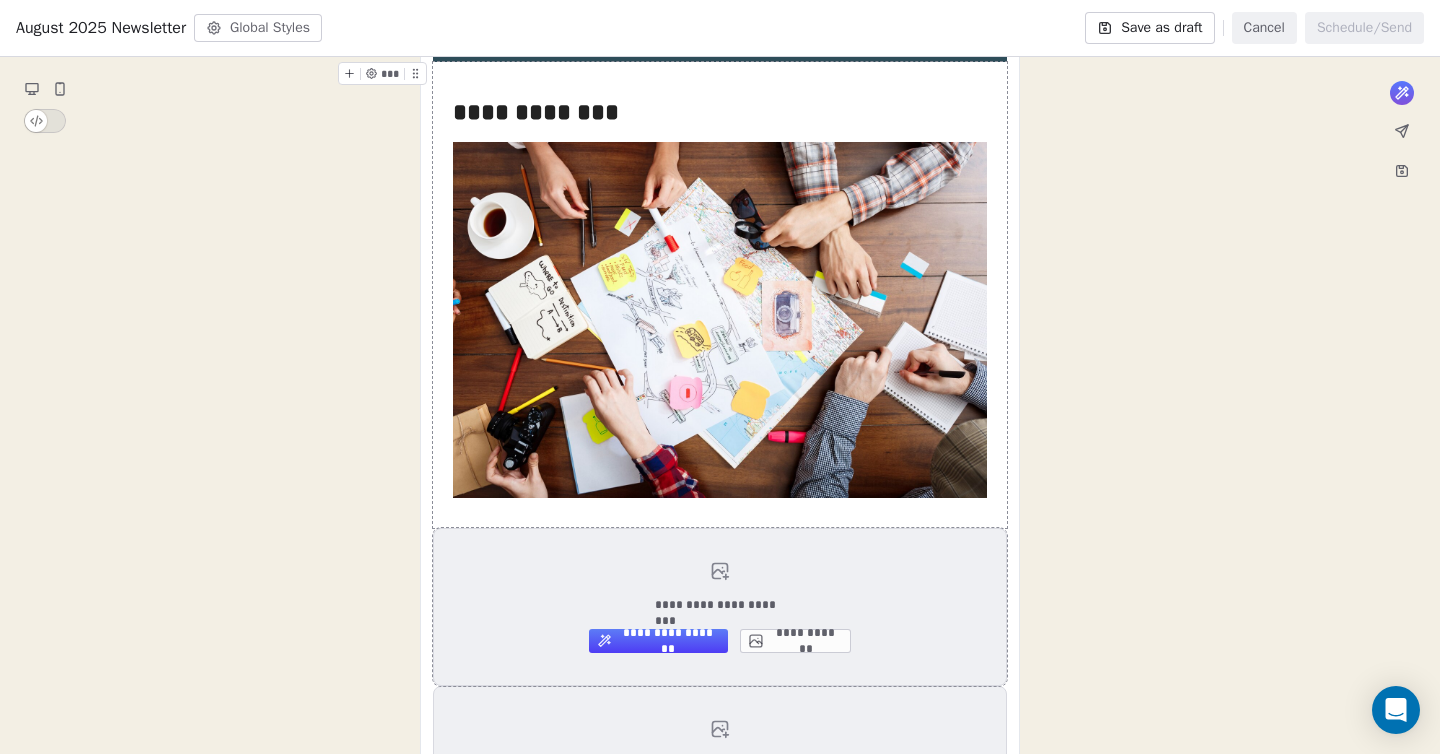 click on "**********" at bounding box center [720, 607] 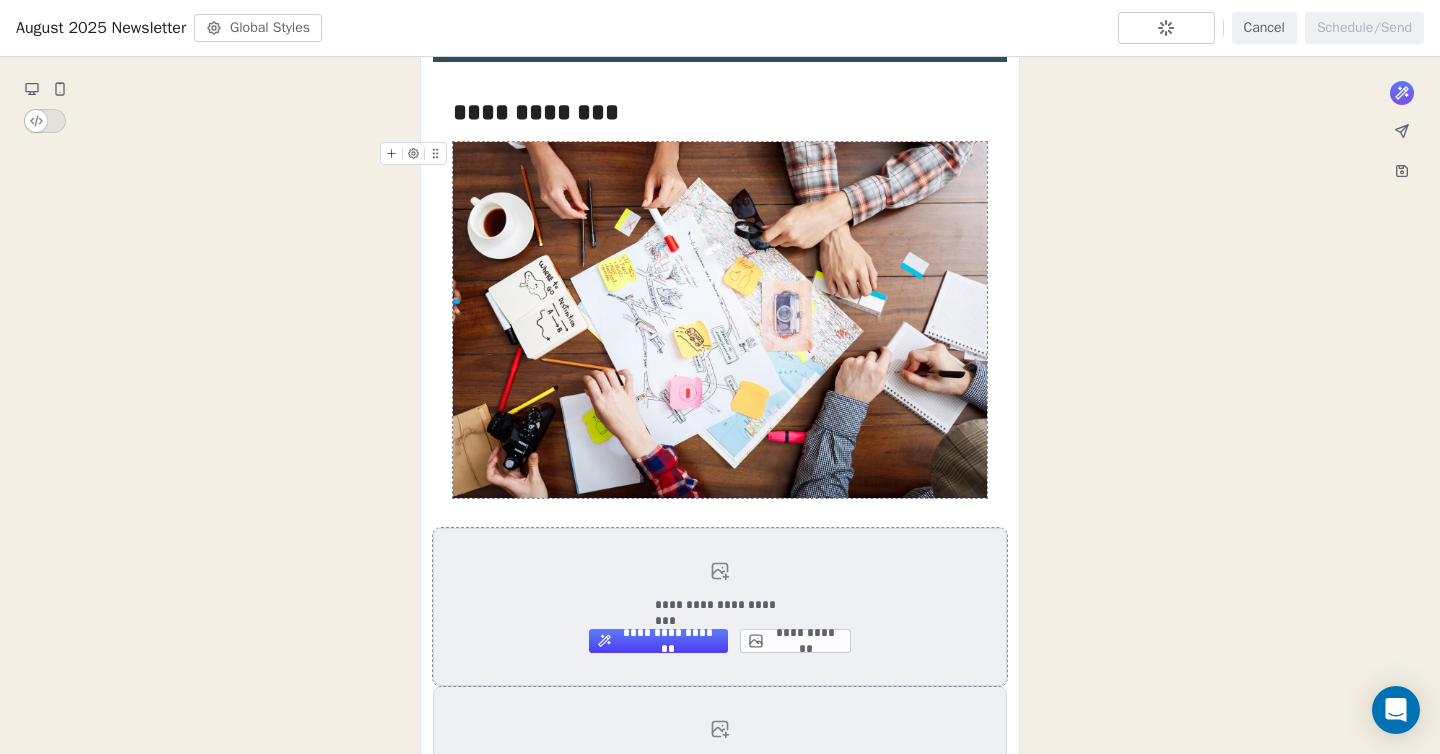 click on "**********" at bounding box center [720, 607] 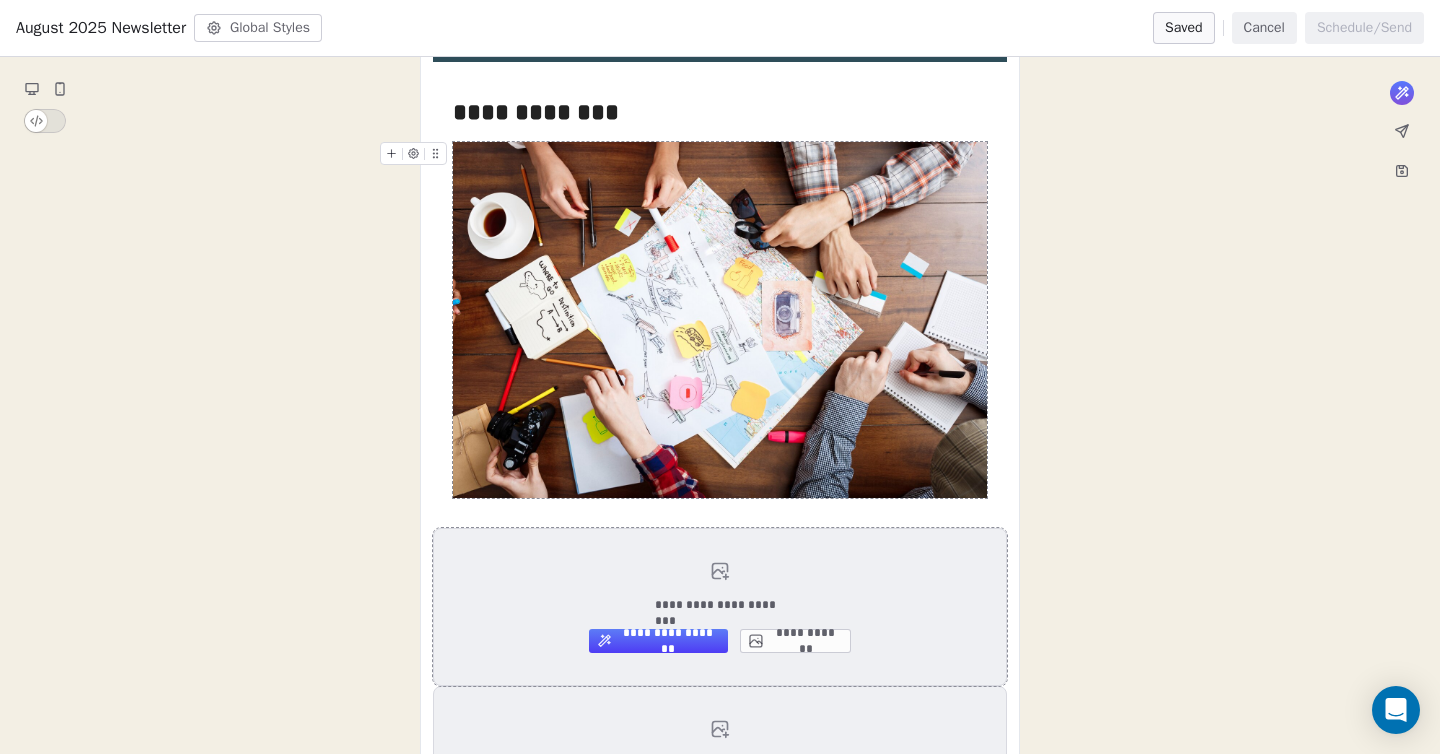 click on "**********" at bounding box center (795, 641) 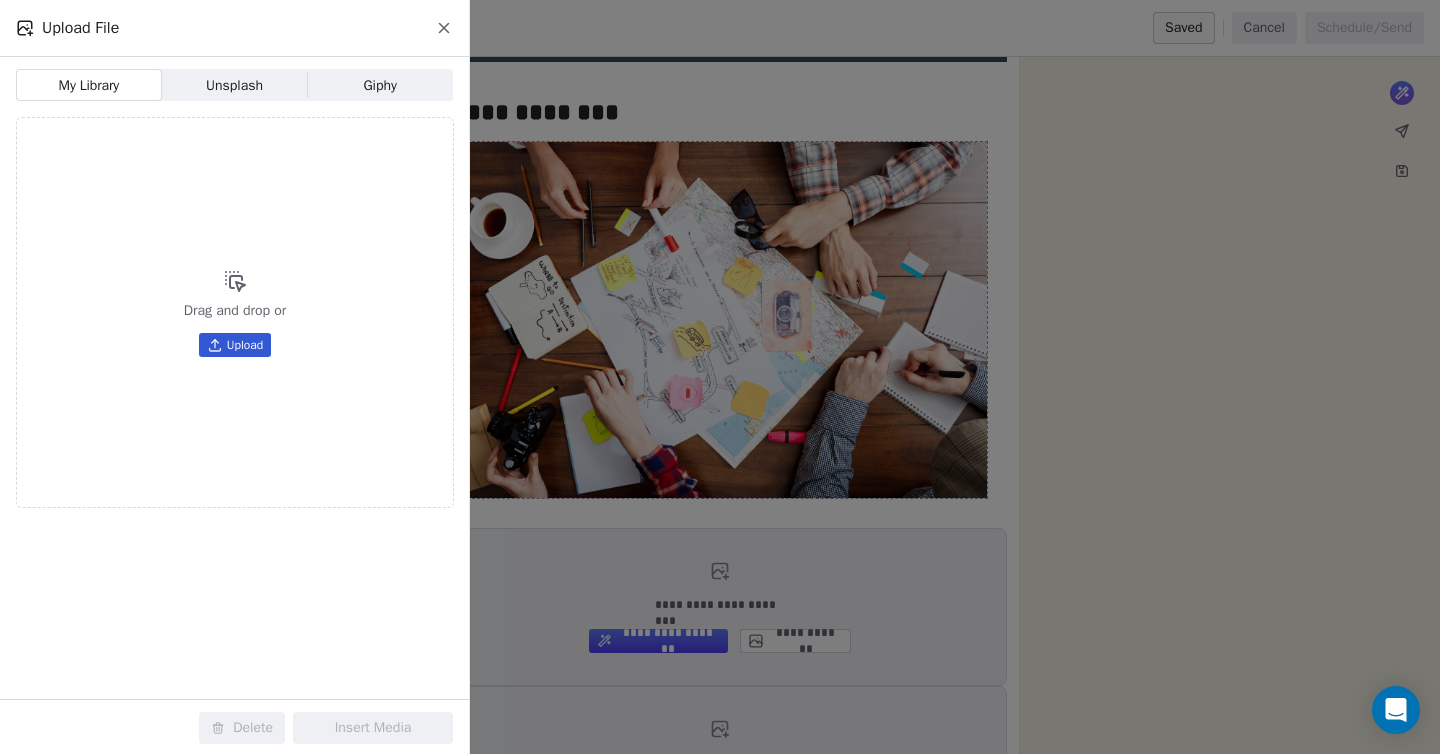 click on "Upload" at bounding box center [245, 345] 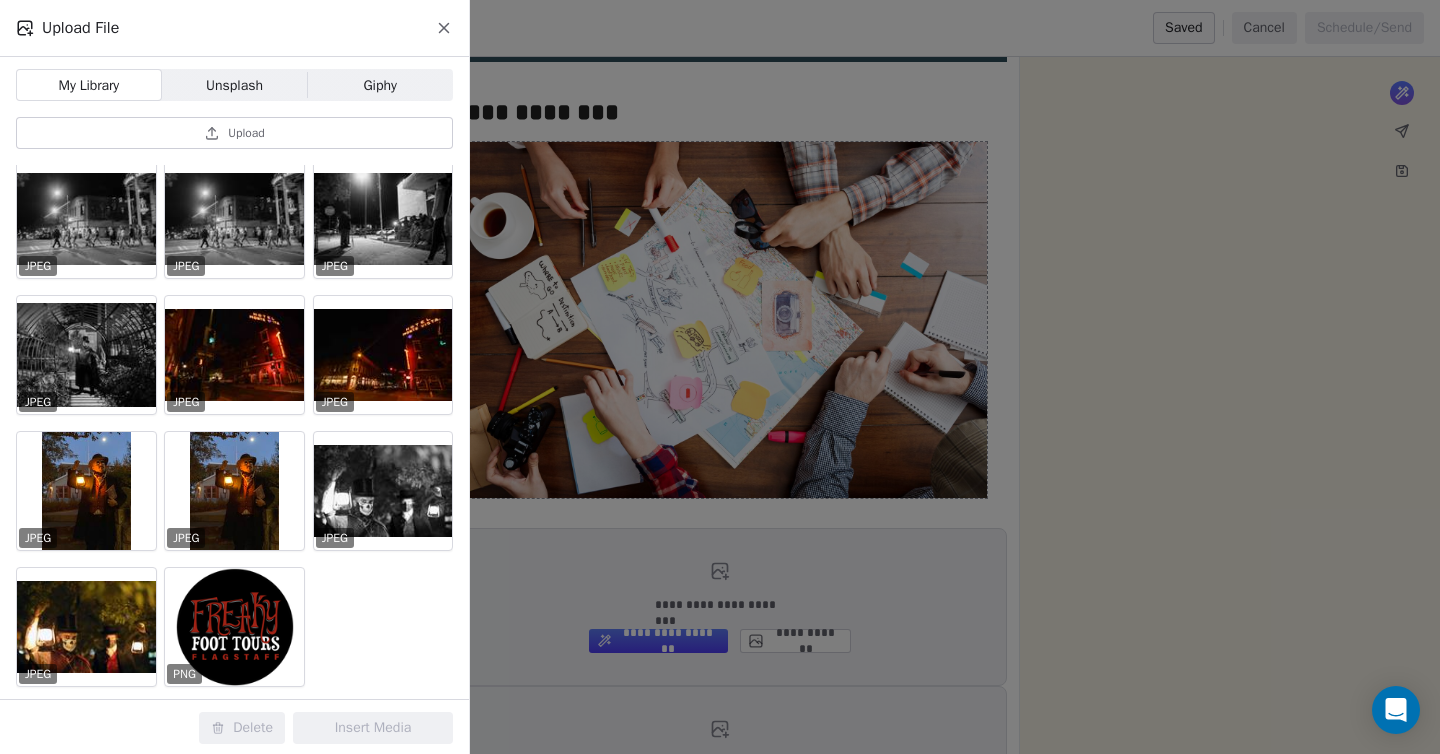 scroll, scrollTop: 0, scrollLeft: 0, axis: both 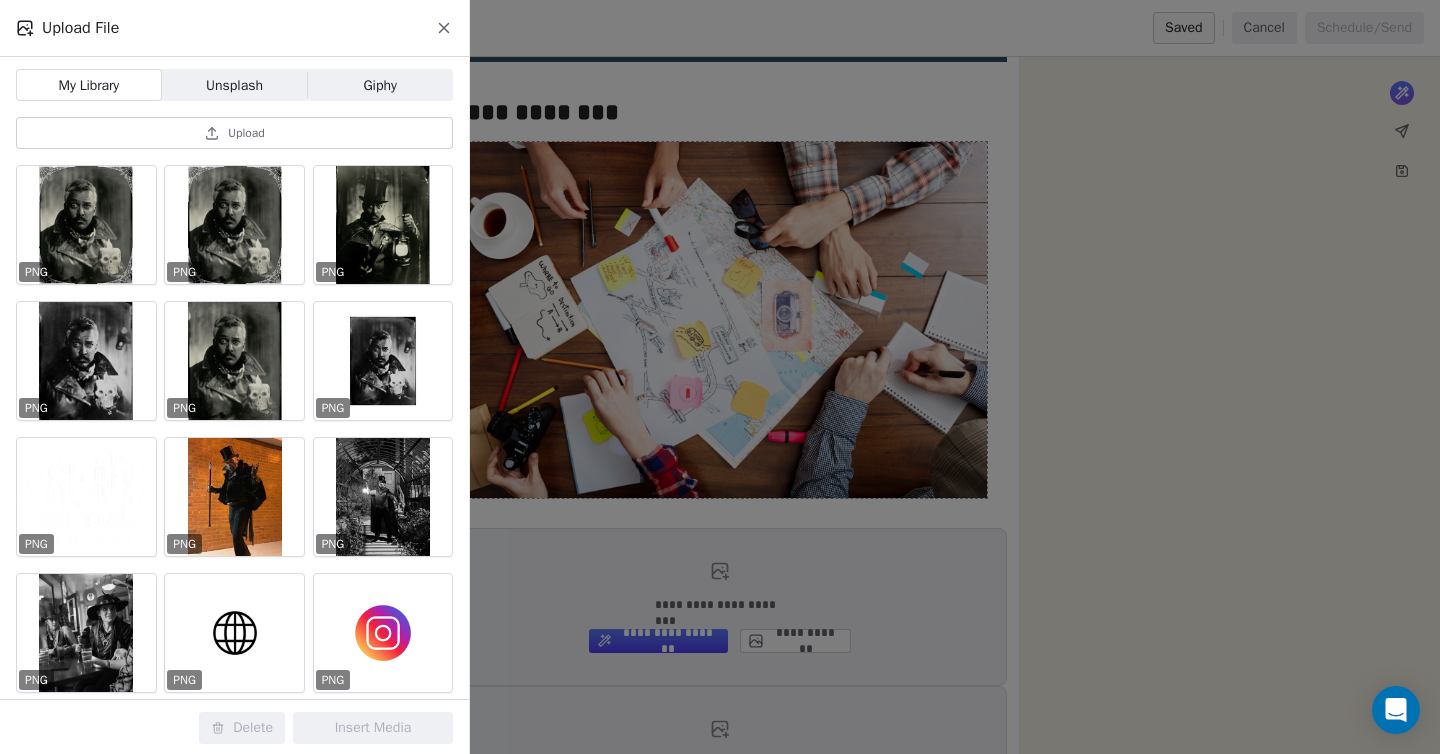click on "Upload" at bounding box center (246, 133) 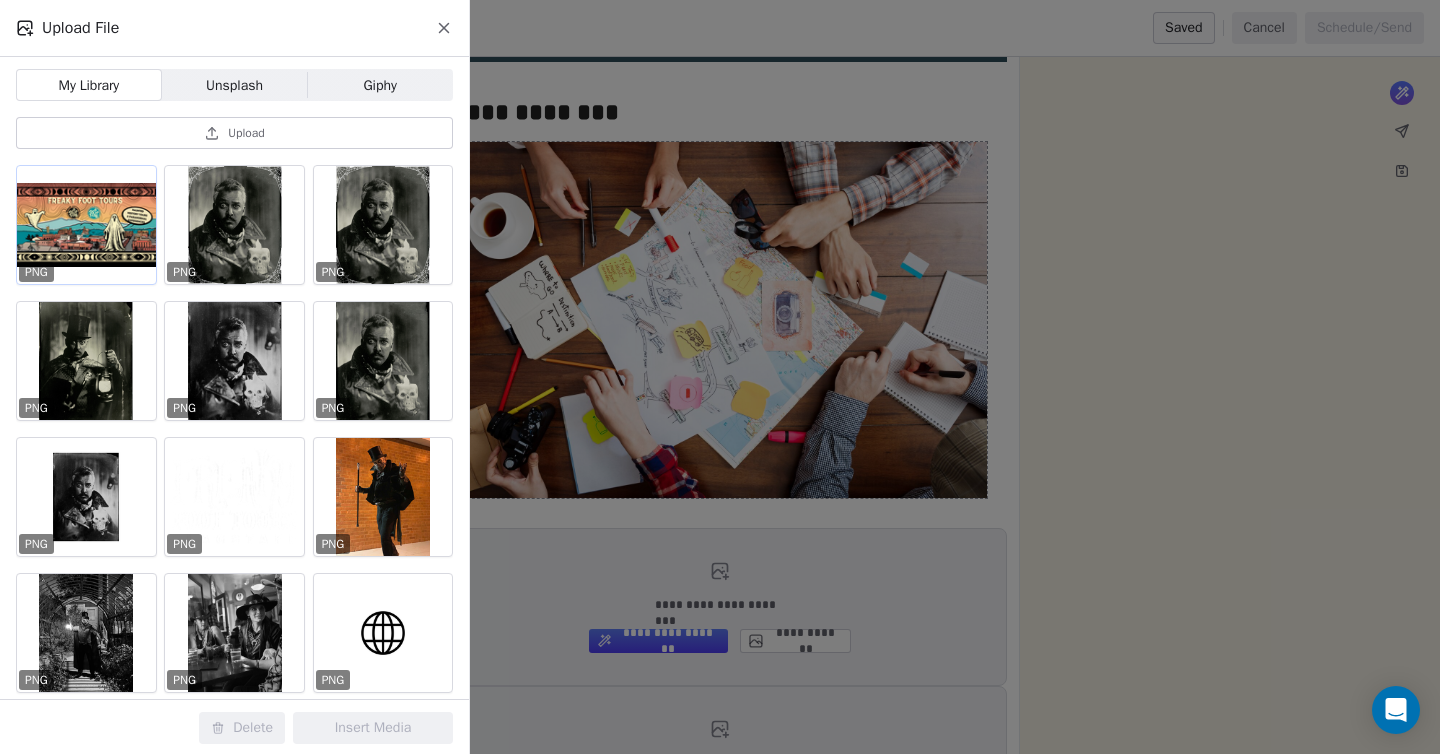 click at bounding box center (86, 225) 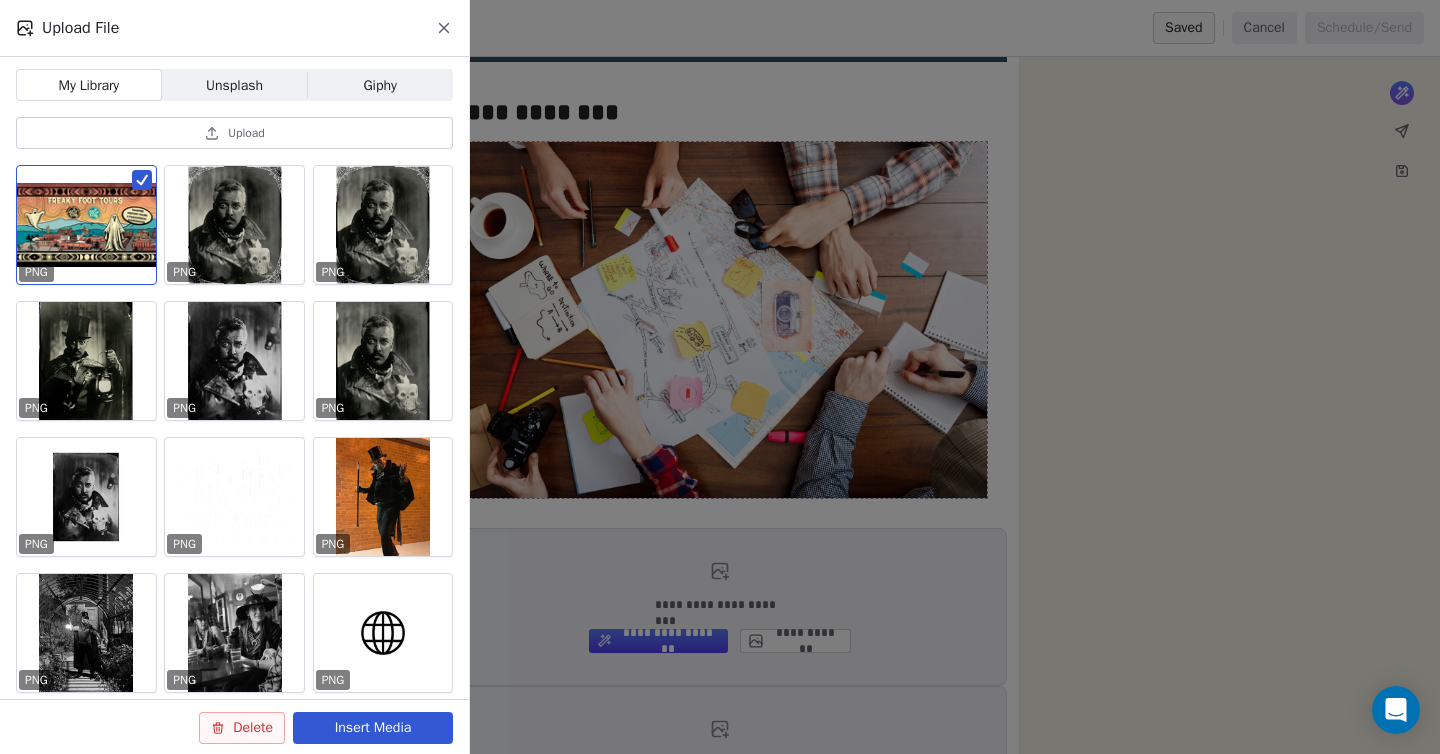 click on "Insert Media" at bounding box center [373, 728] 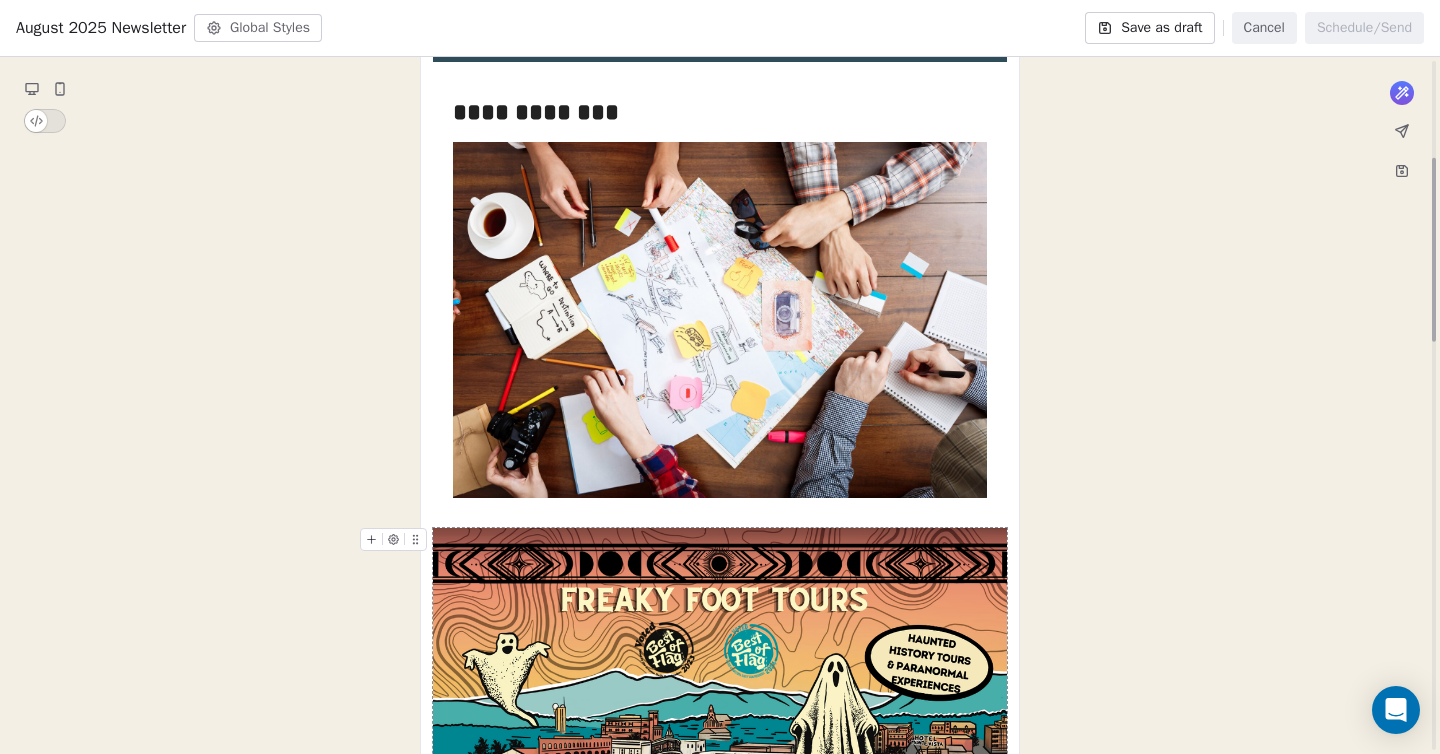 scroll, scrollTop: 581, scrollLeft: 0, axis: vertical 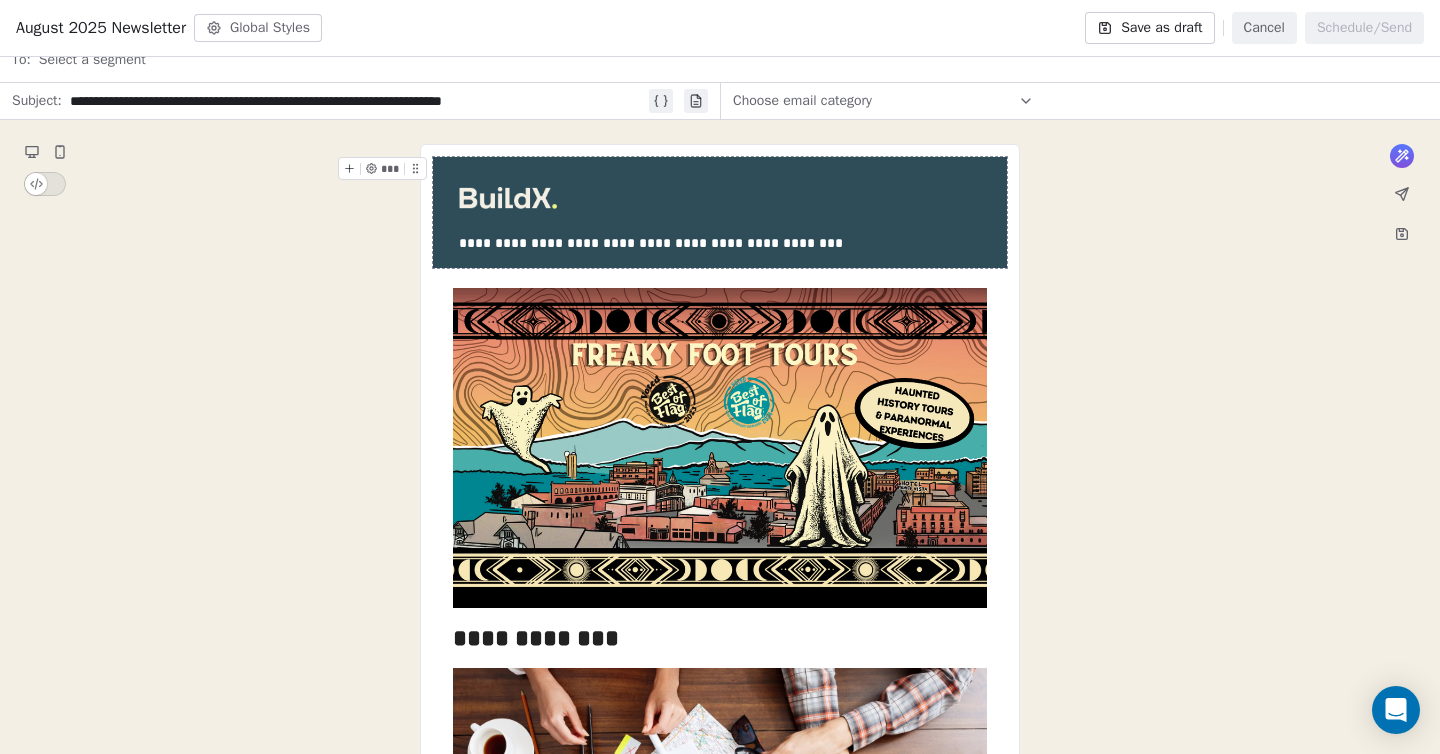 drag, startPoint x: 439, startPoint y: 300, endPoint x: 441, endPoint y: 154, distance: 146.0137 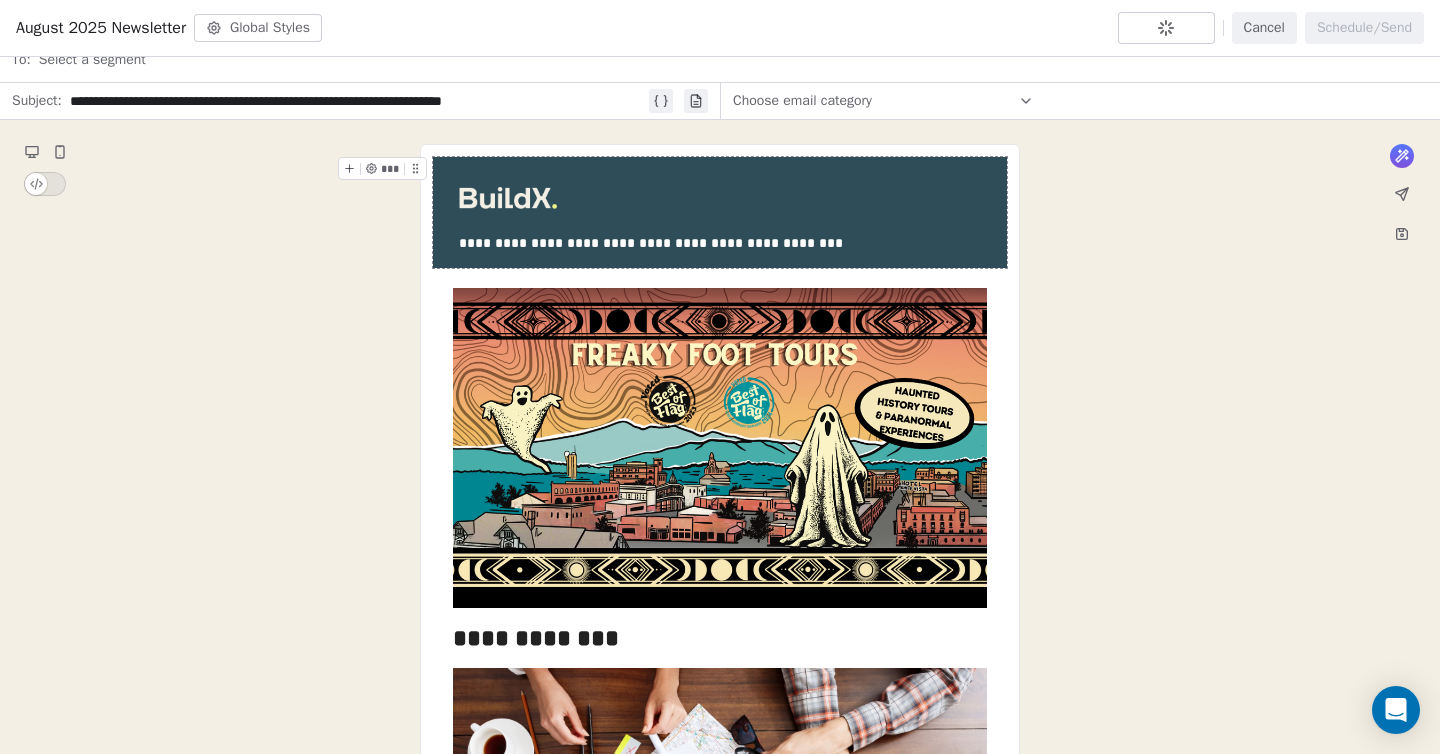 type 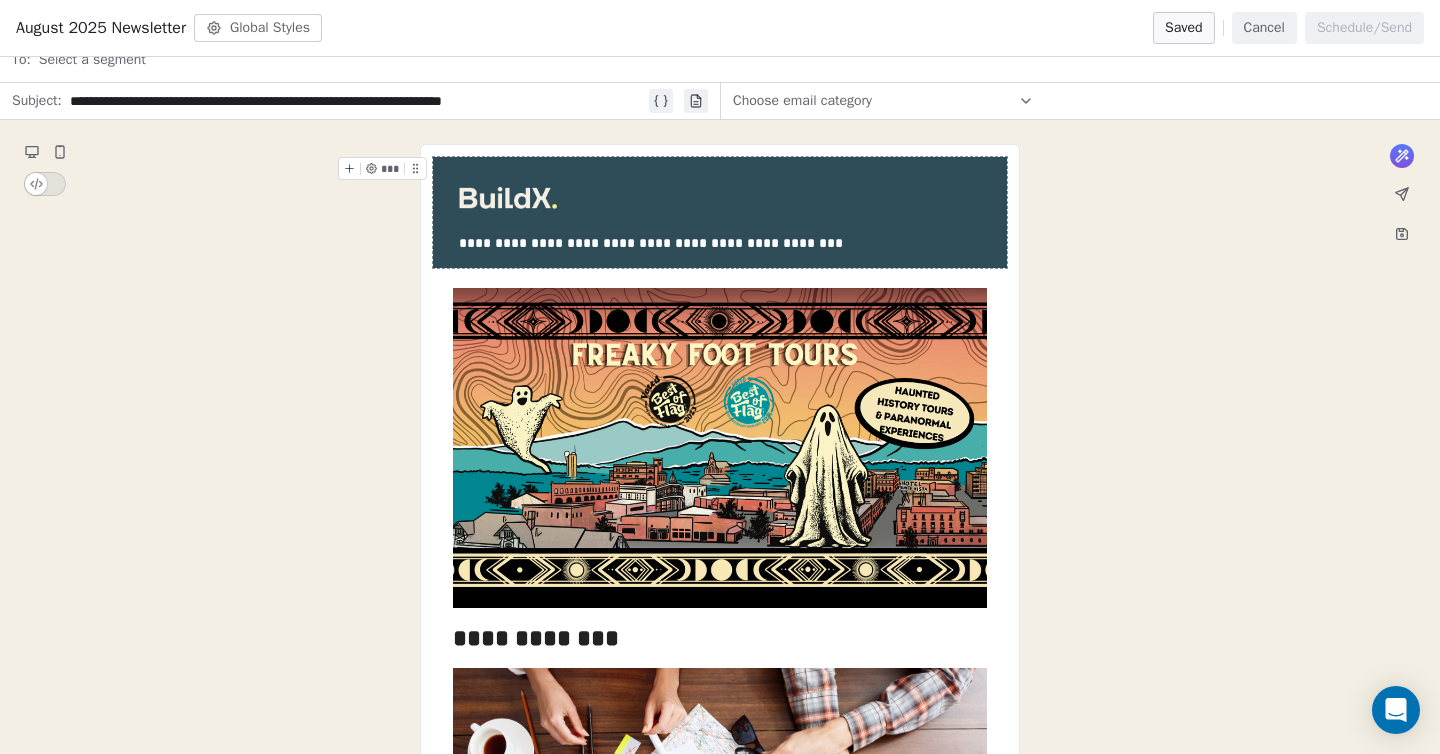 click on "**********" at bounding box center (720, 212) 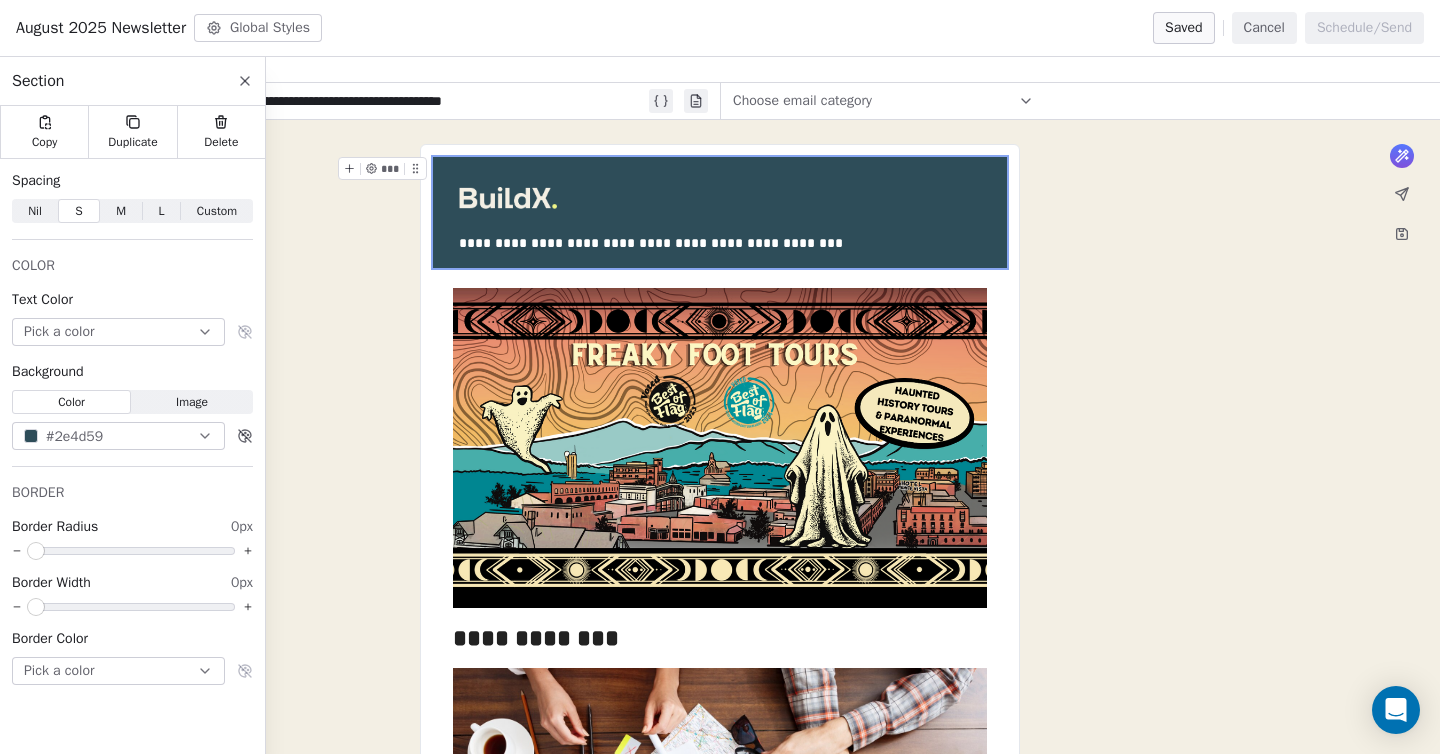 click on "**********" at bounding box center [720, 212] 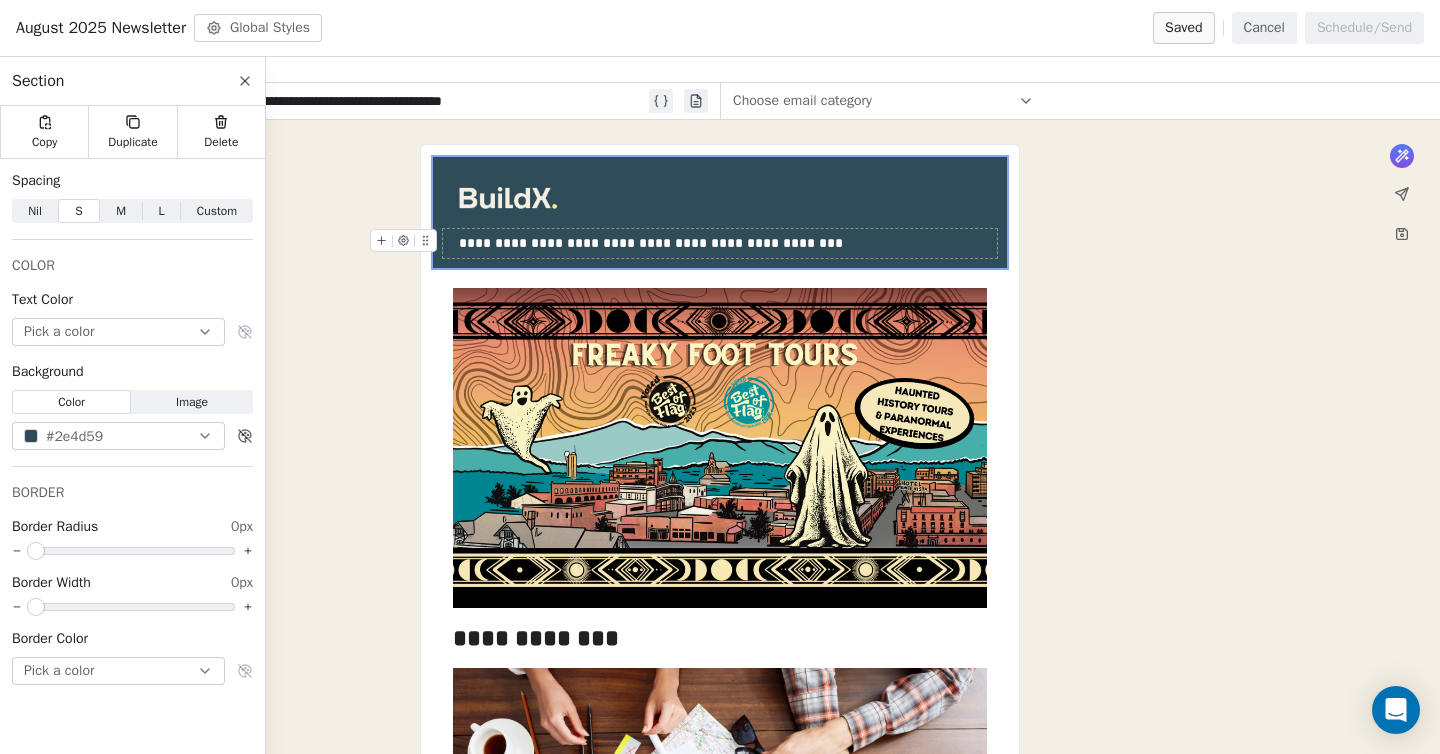 click 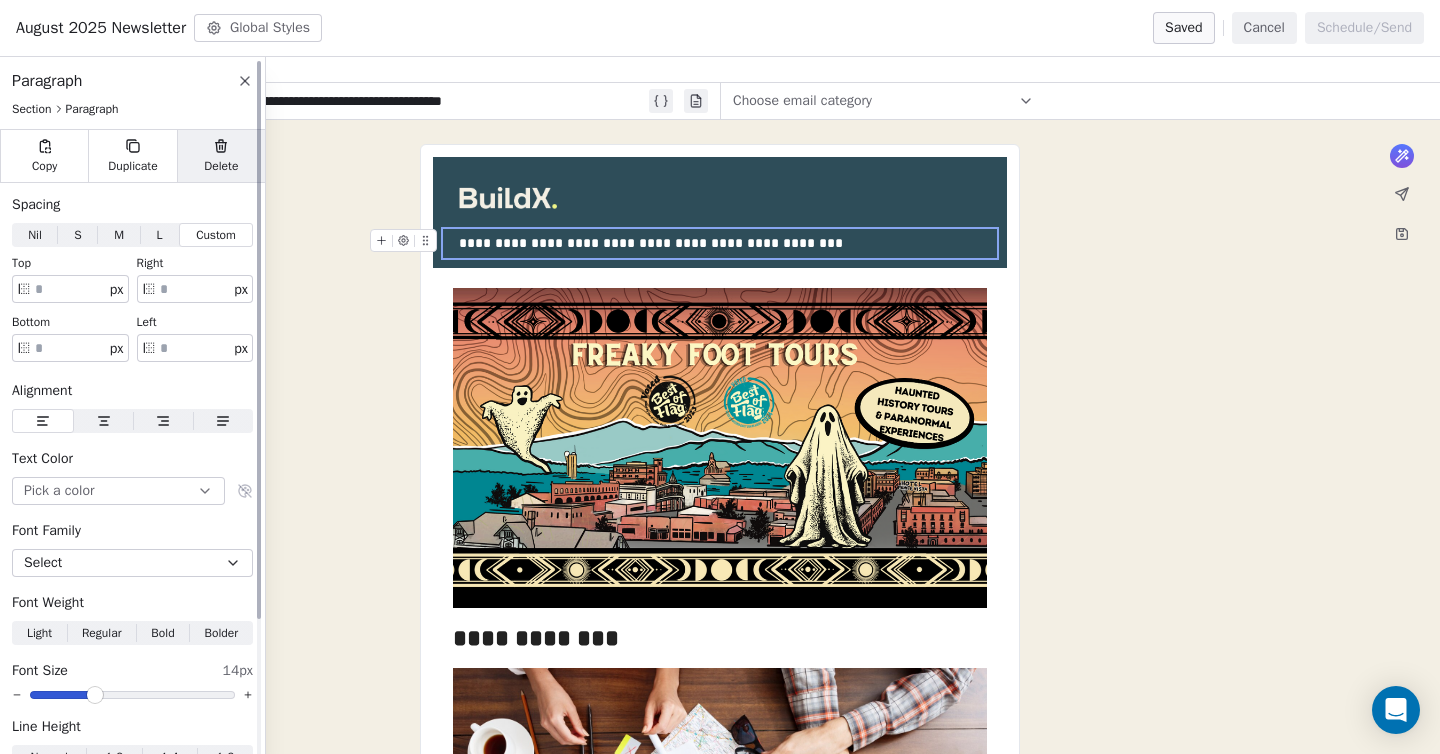 click on "Delete" at bounding box center (221, 156) 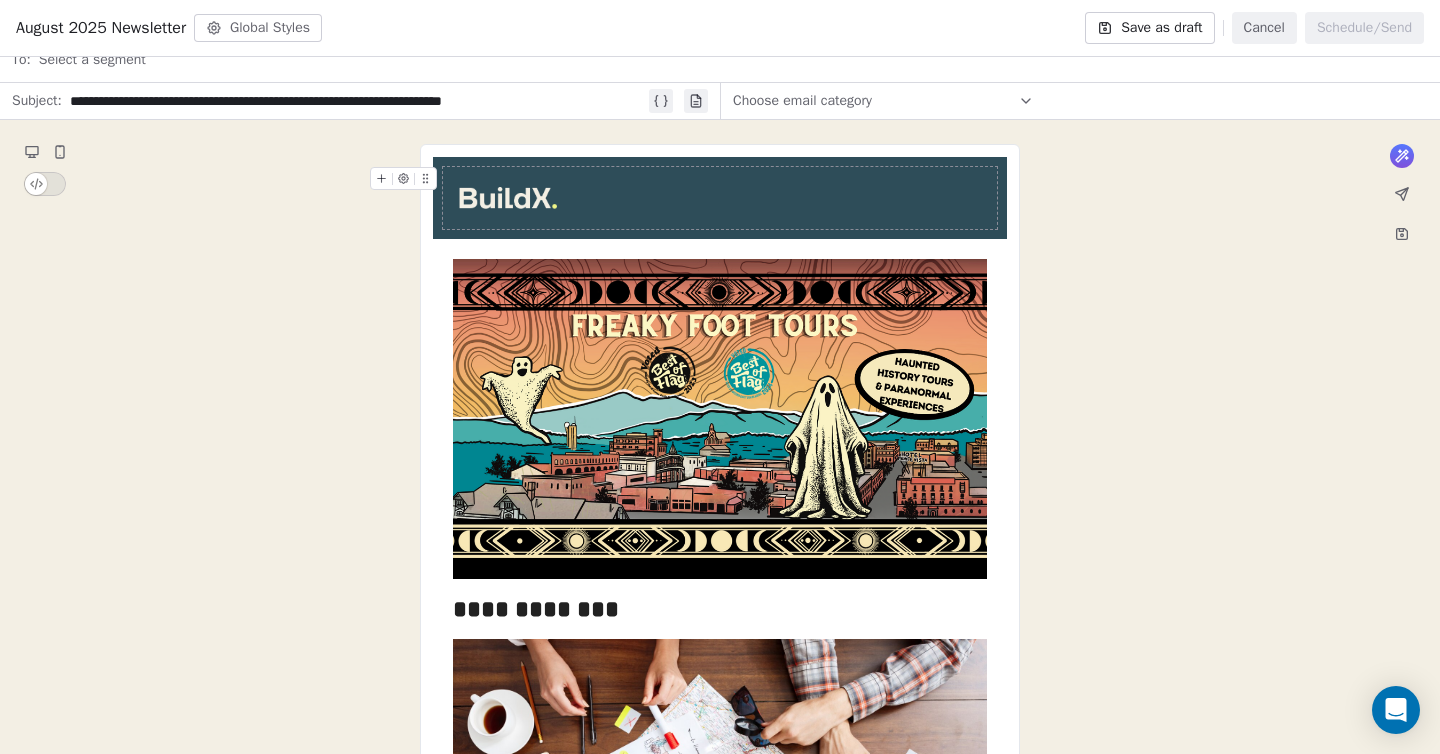 click 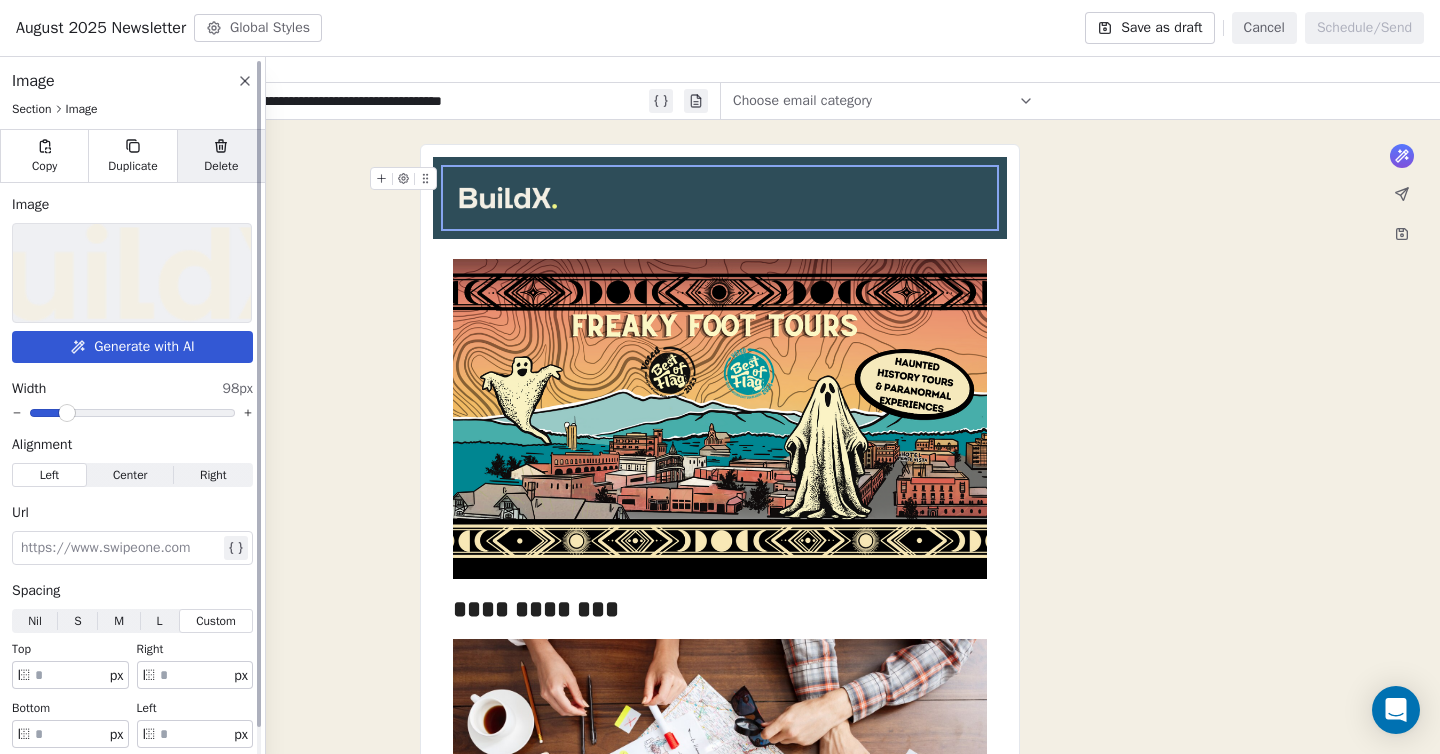 click on "Delete" at bounding box center (221, 156) 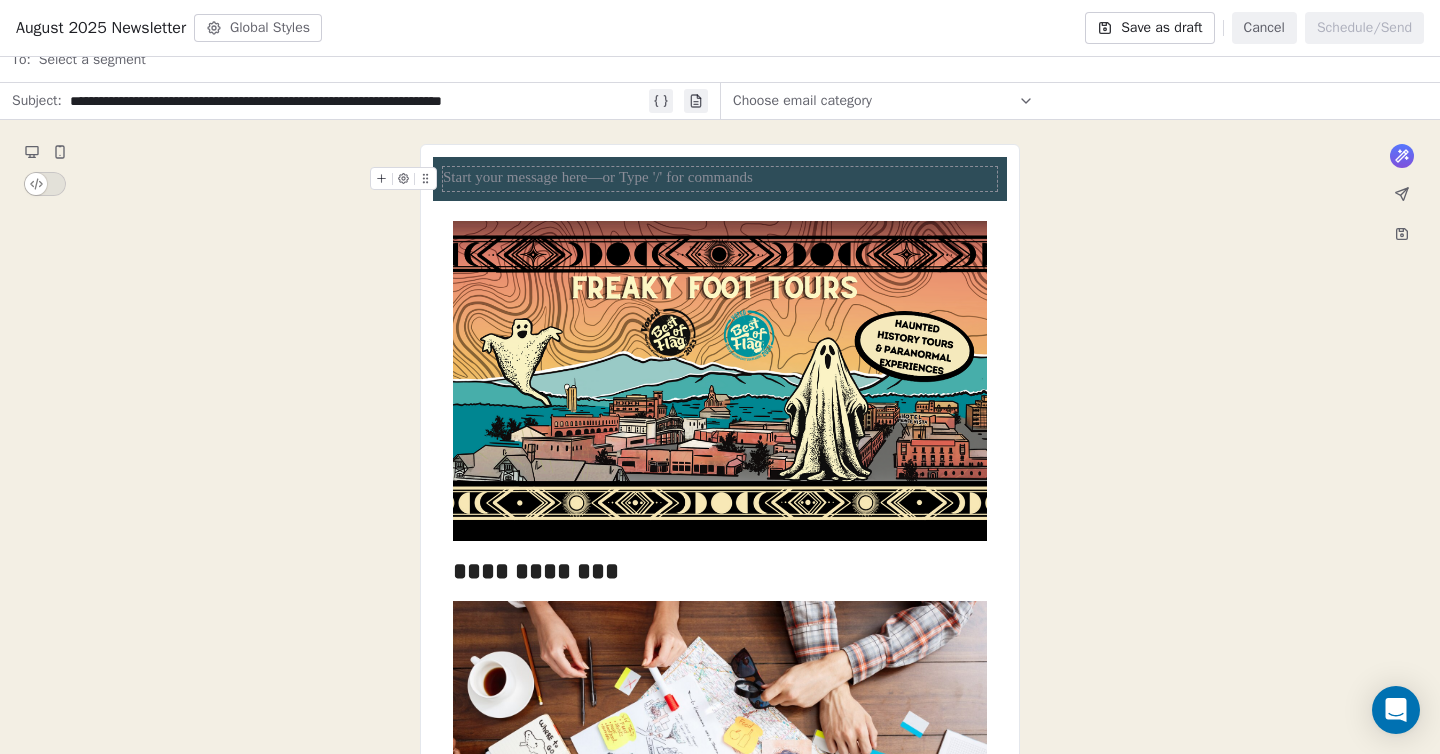 click 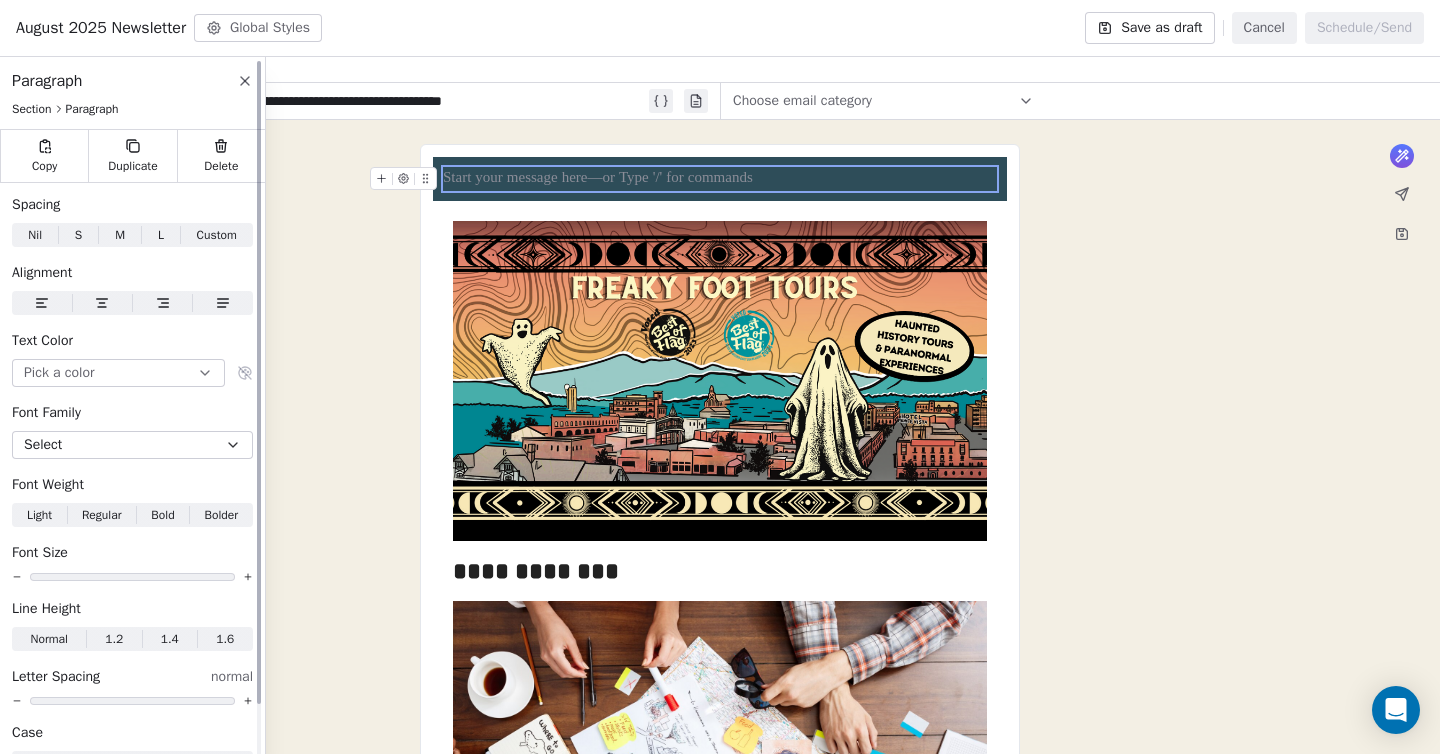 click on "Delete" at bounding box center (221, 156) 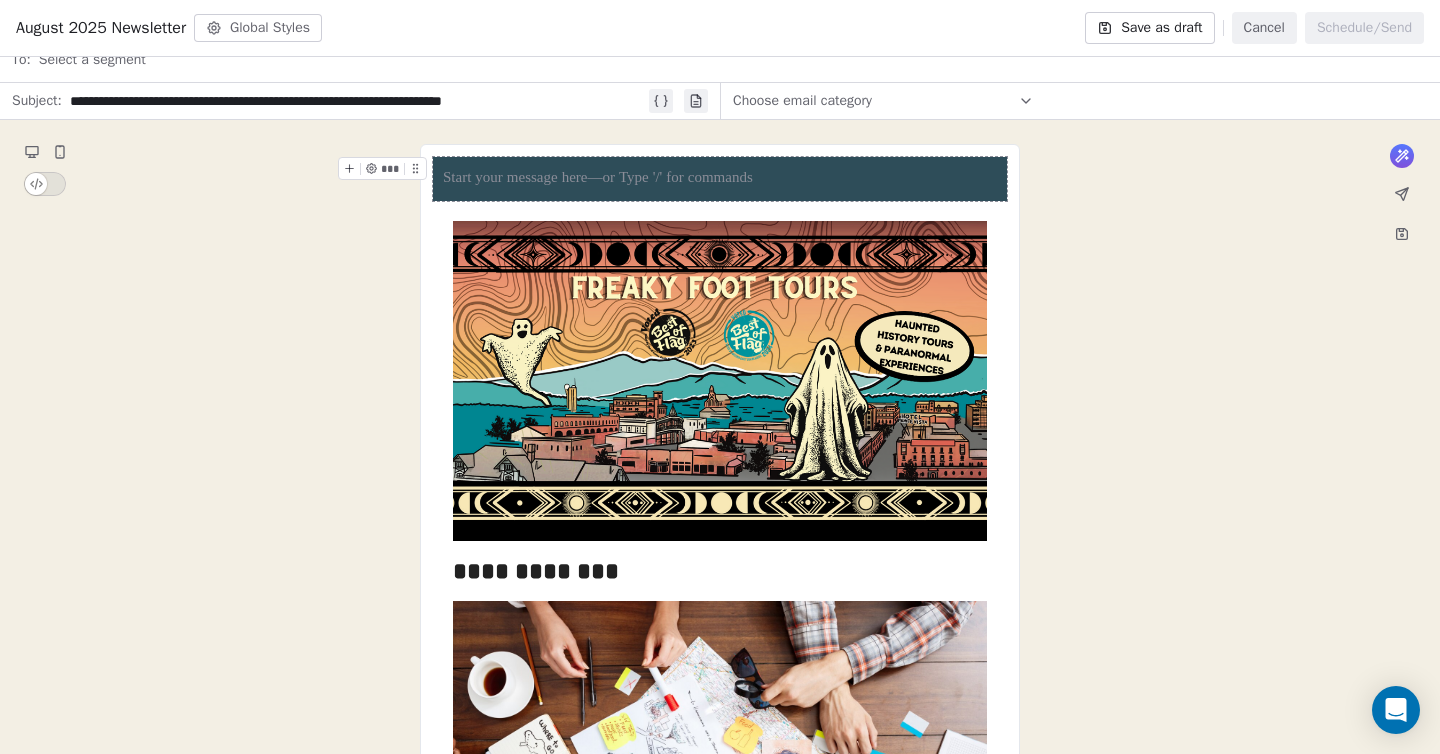 click 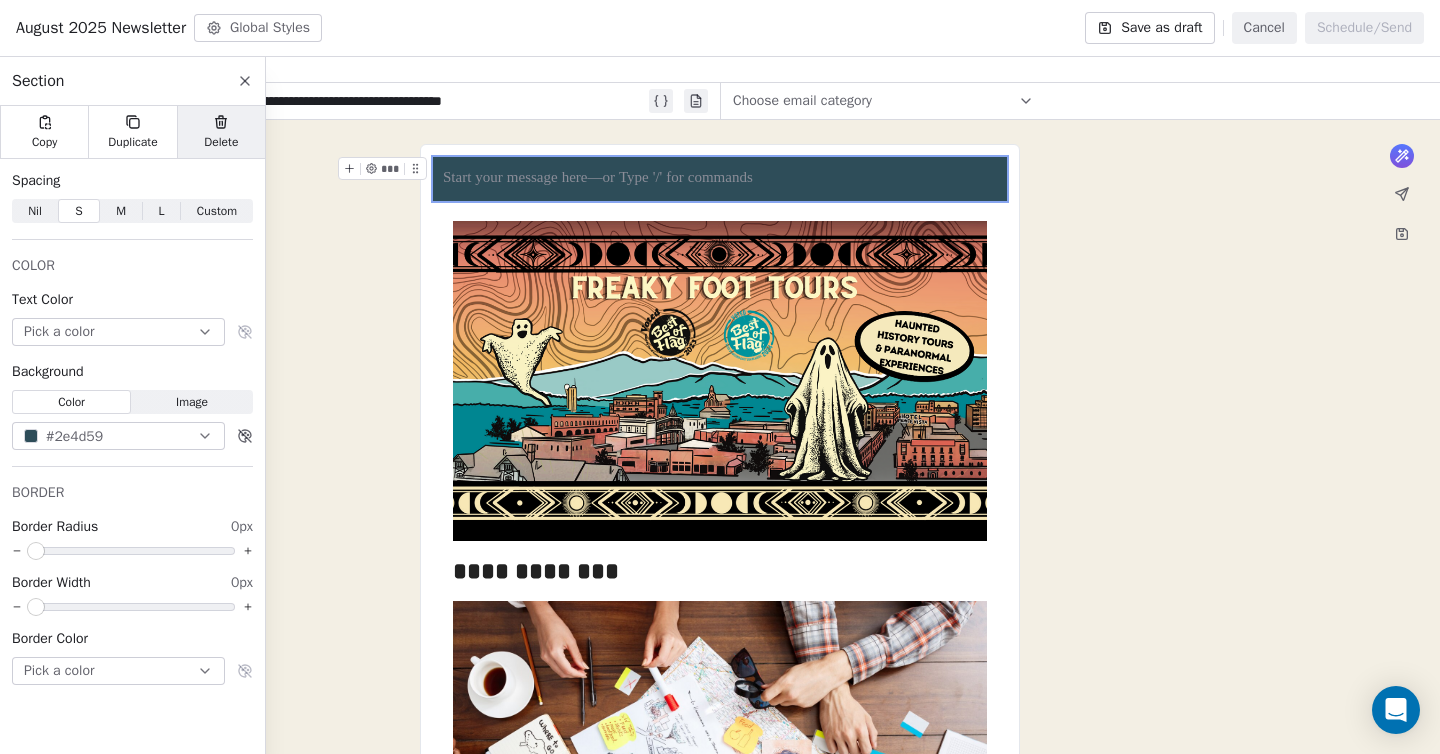 click on "Delete" at bounding box center (221, 142) 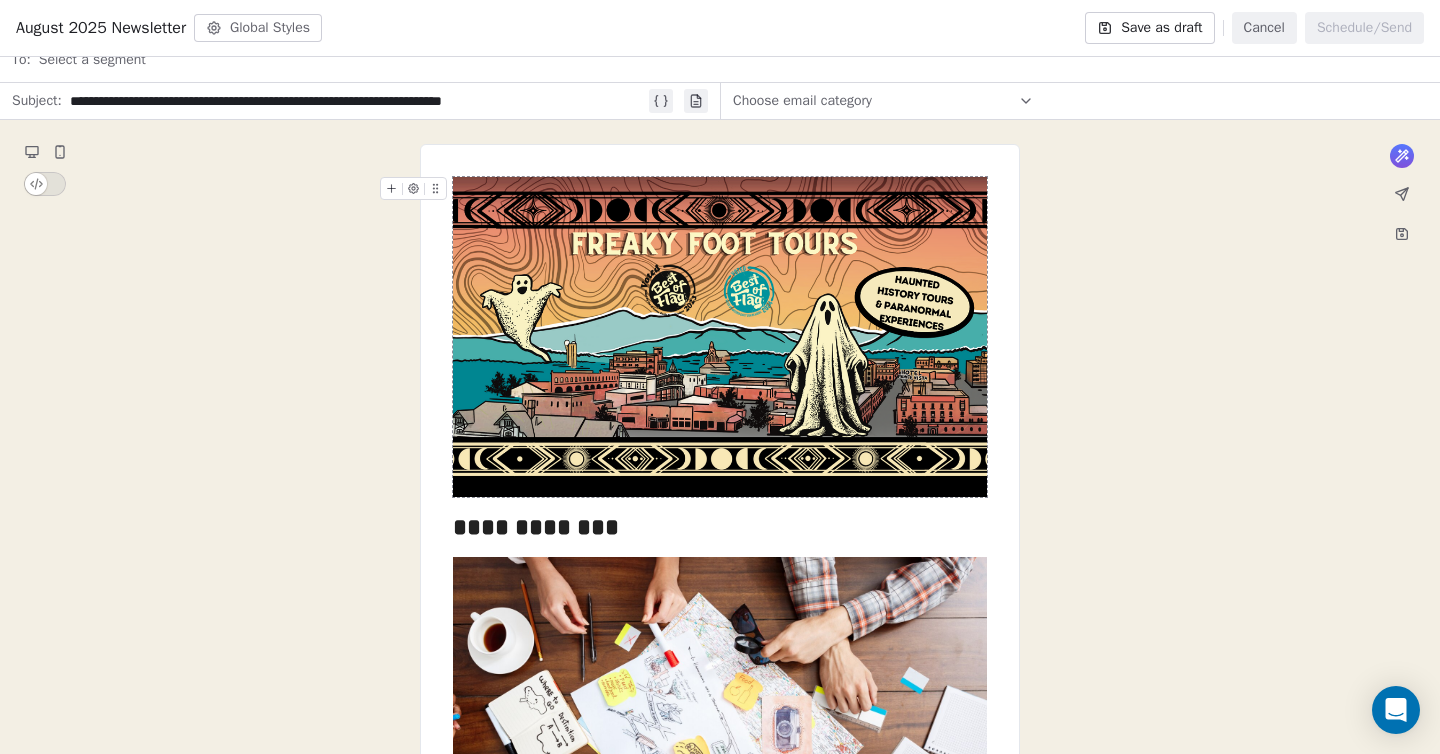 click at bounding box center [720, 337] 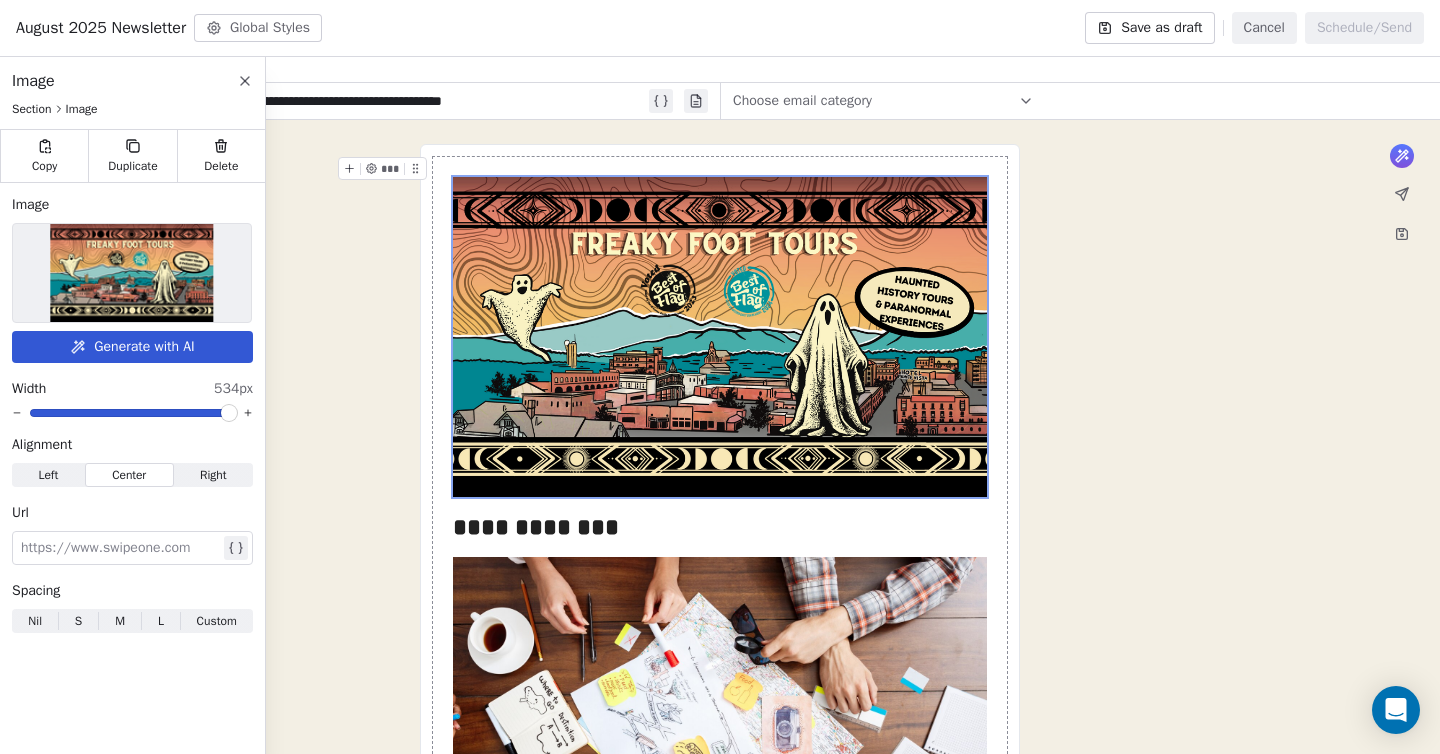 click on "***" at bounding box center (389, 168) 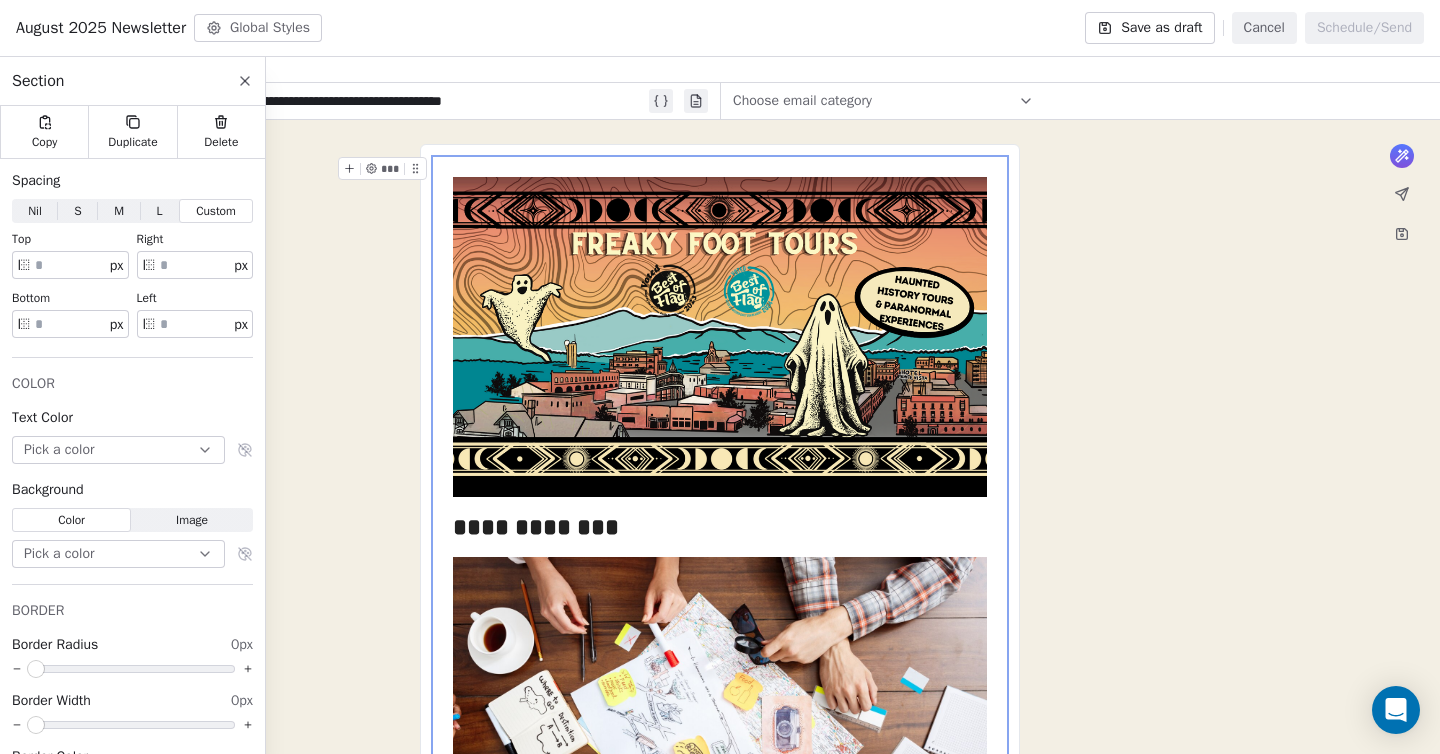 click 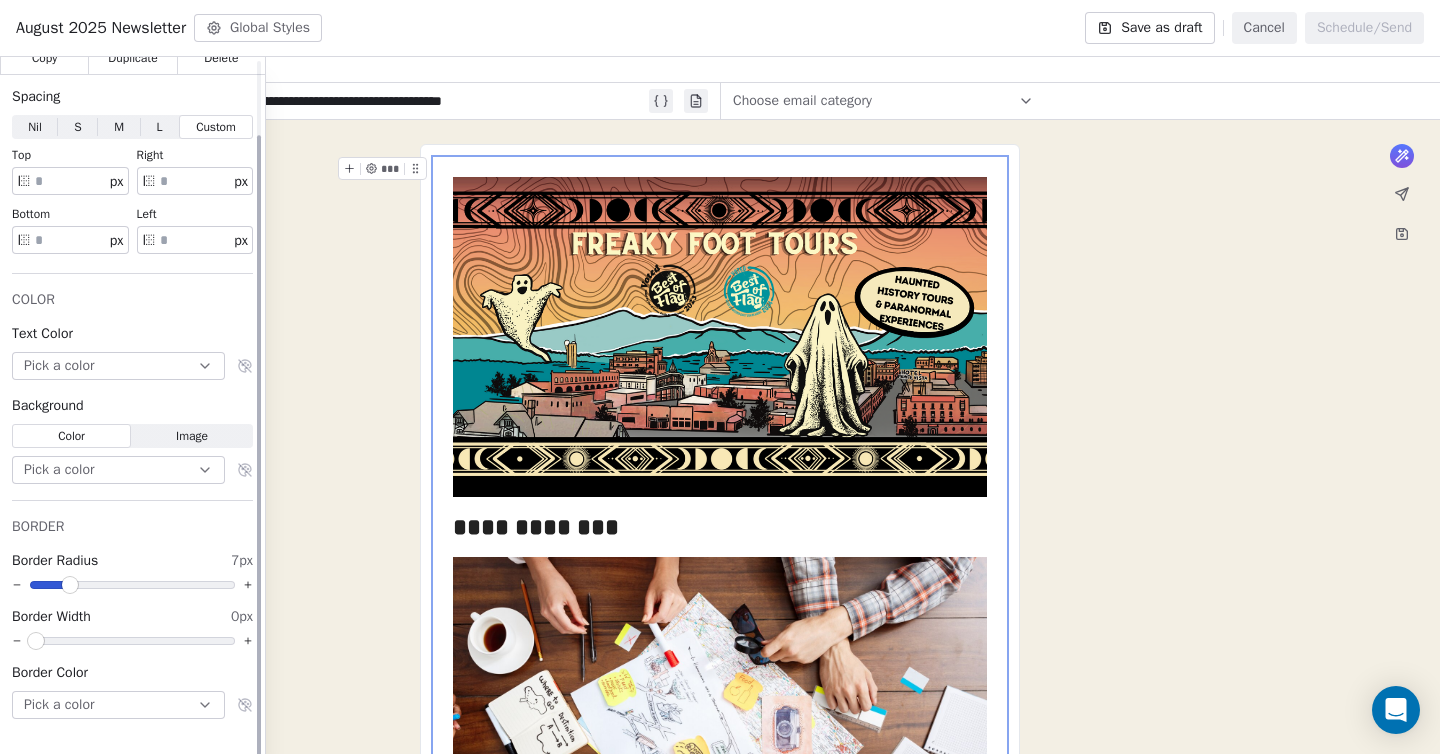 click at bounding box center (70, 585) 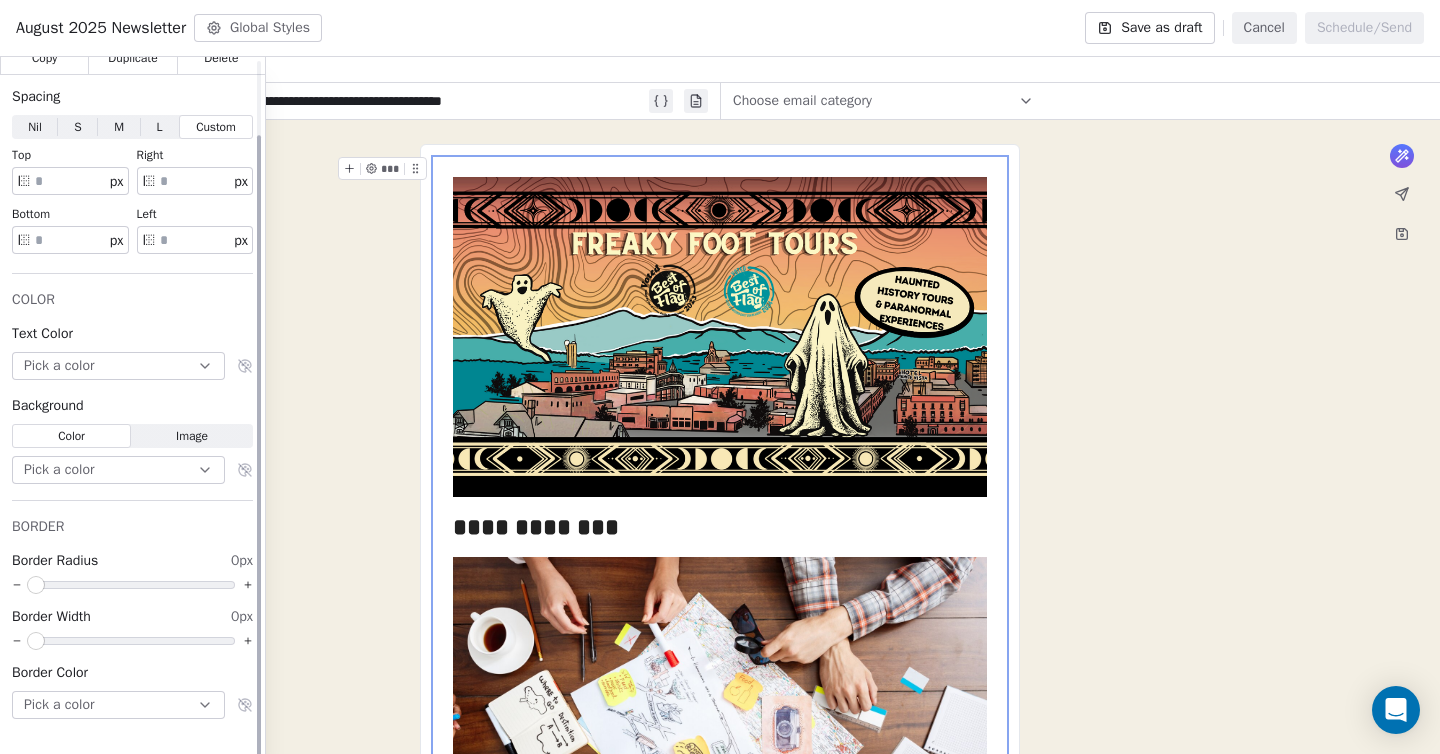 click at bounding box center [36, 585] 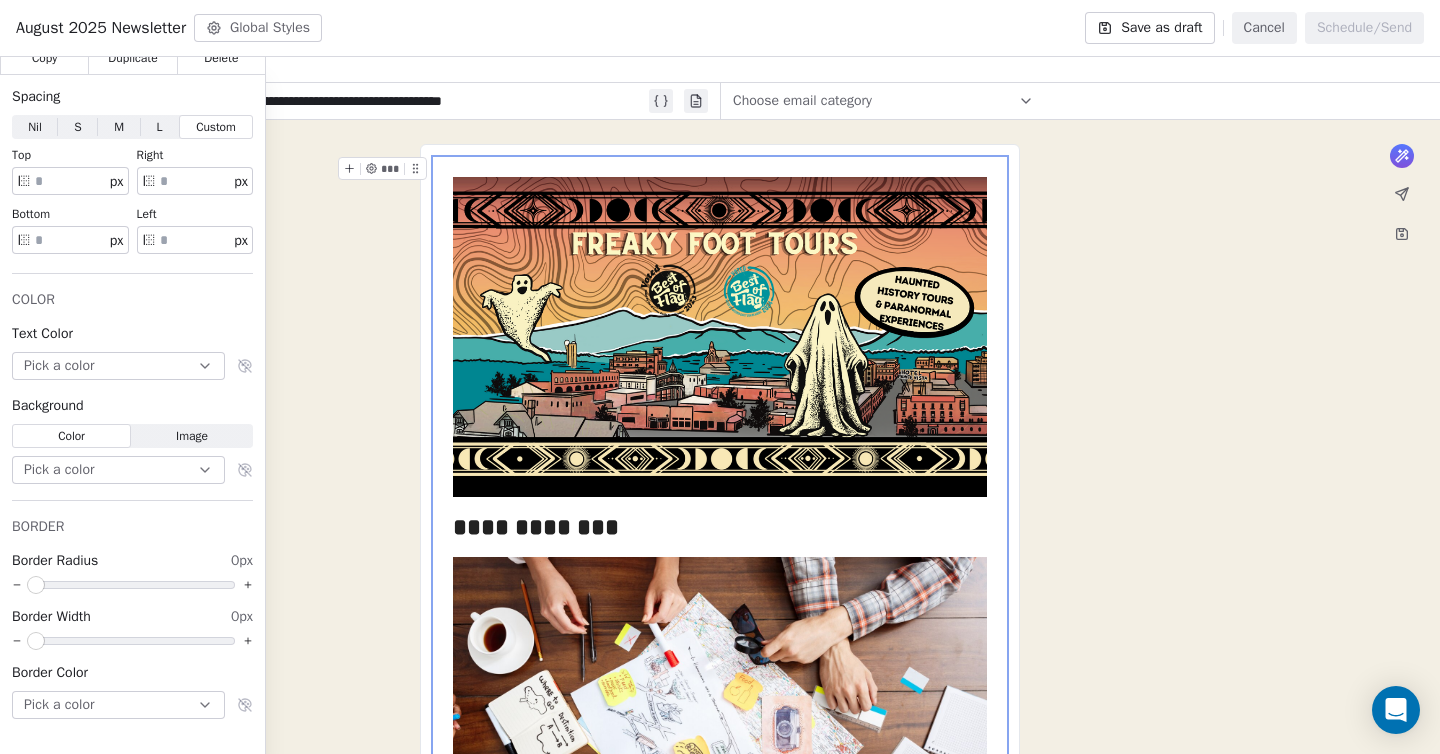 click on "***" at bounding box center (389, 168) 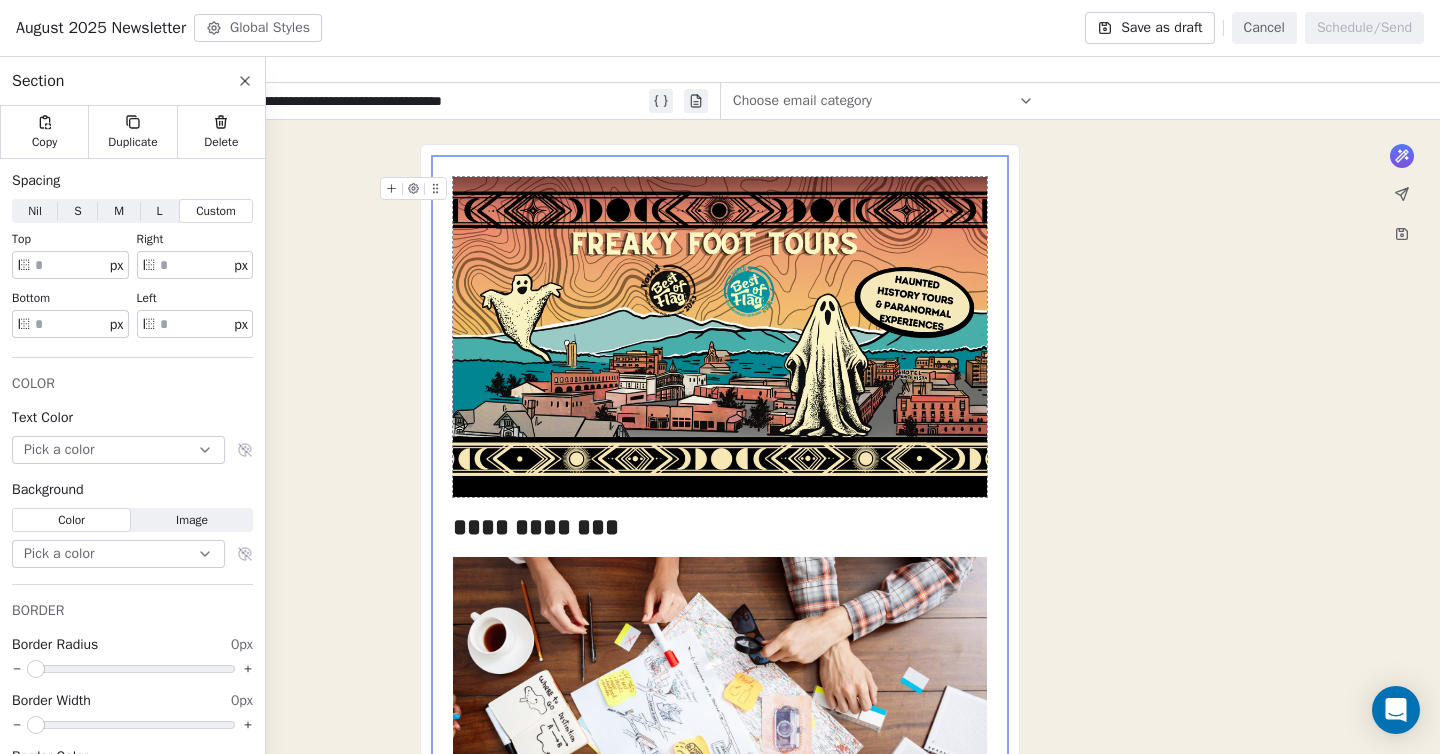 click on "**********" at bounding box center (720, 1294) 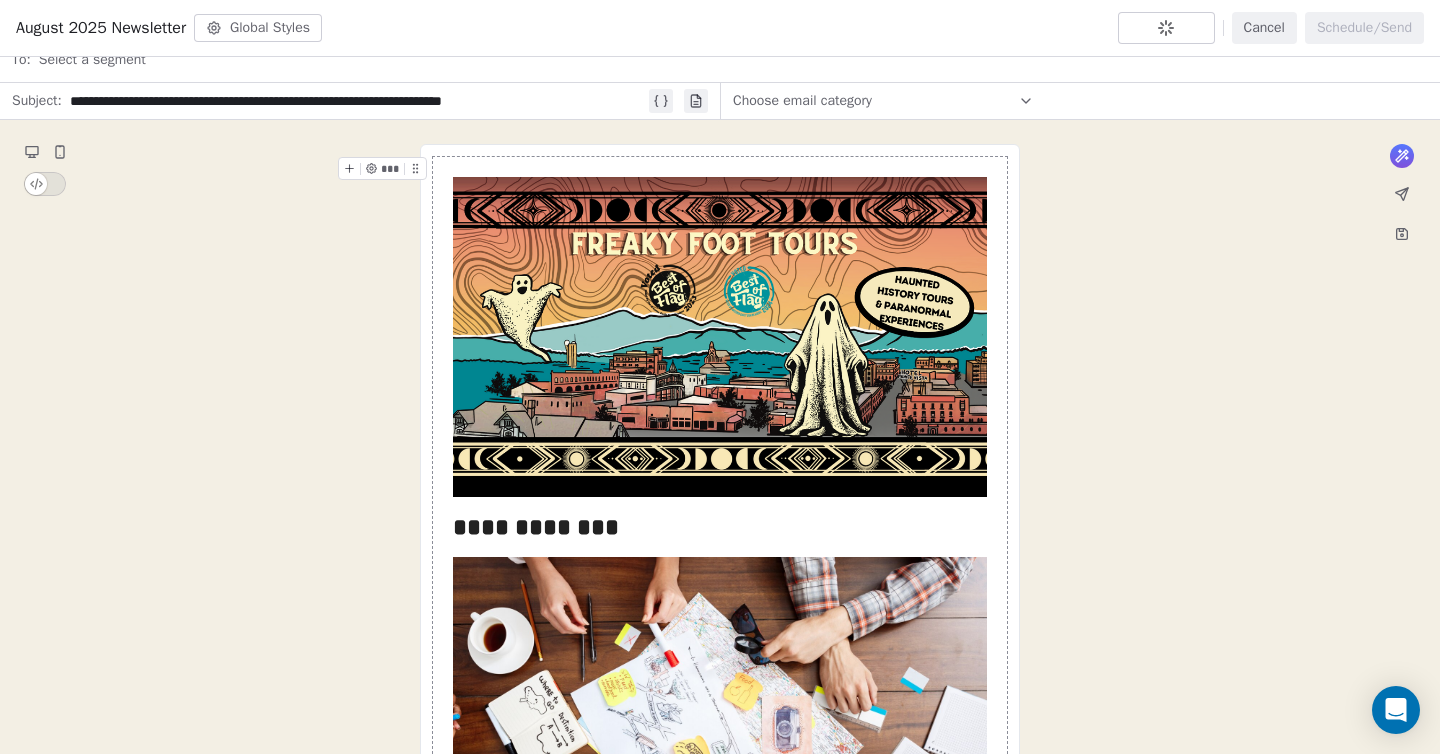 click on "**********" at bounding box center (720, 550) 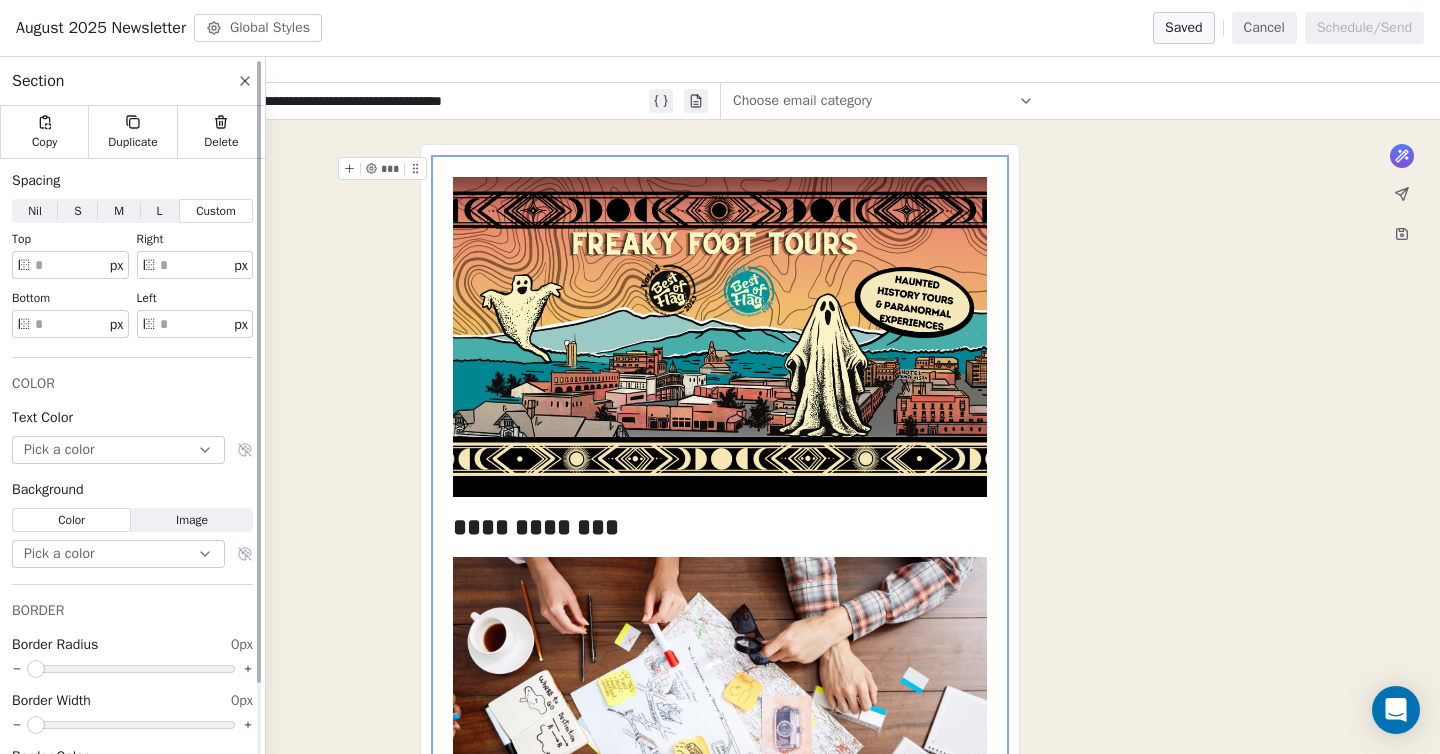click on "Image" at bounding box center [192, 520] 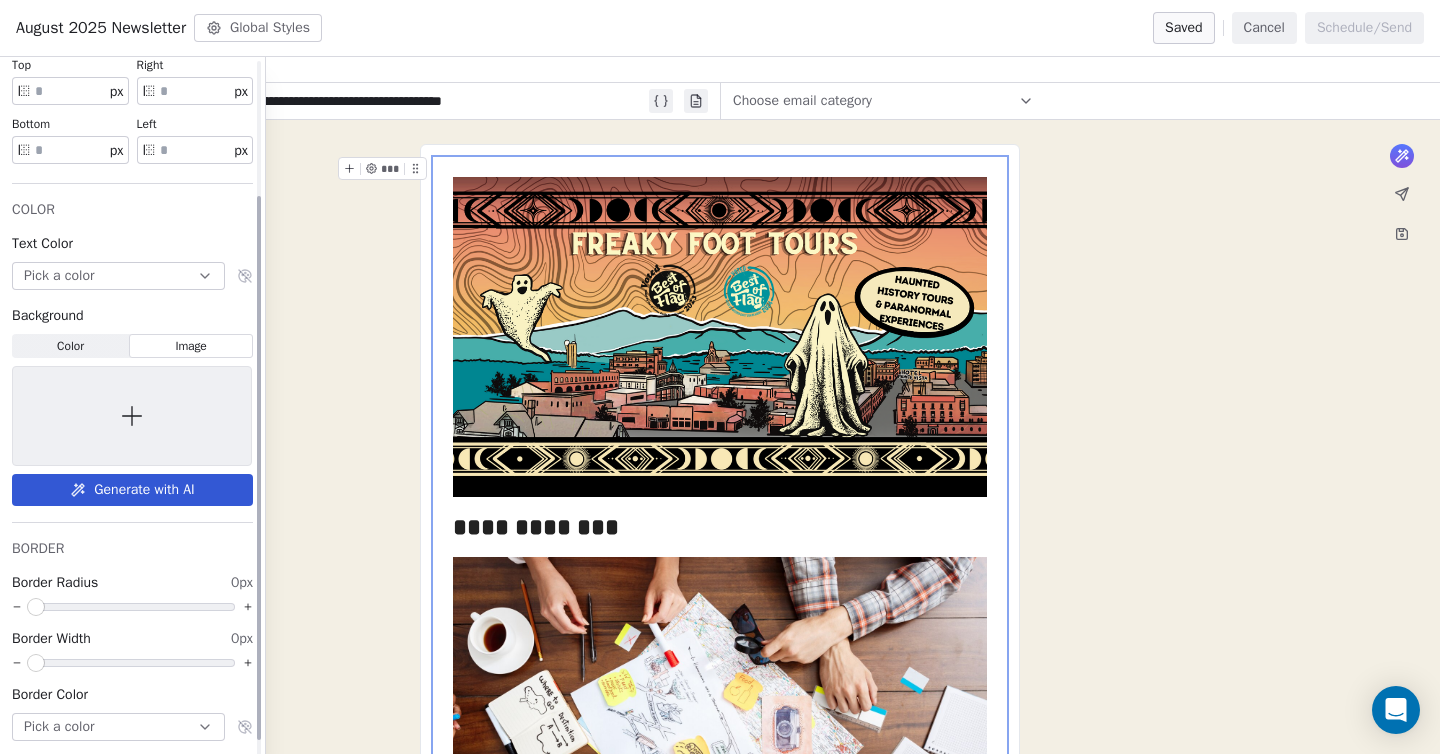 click 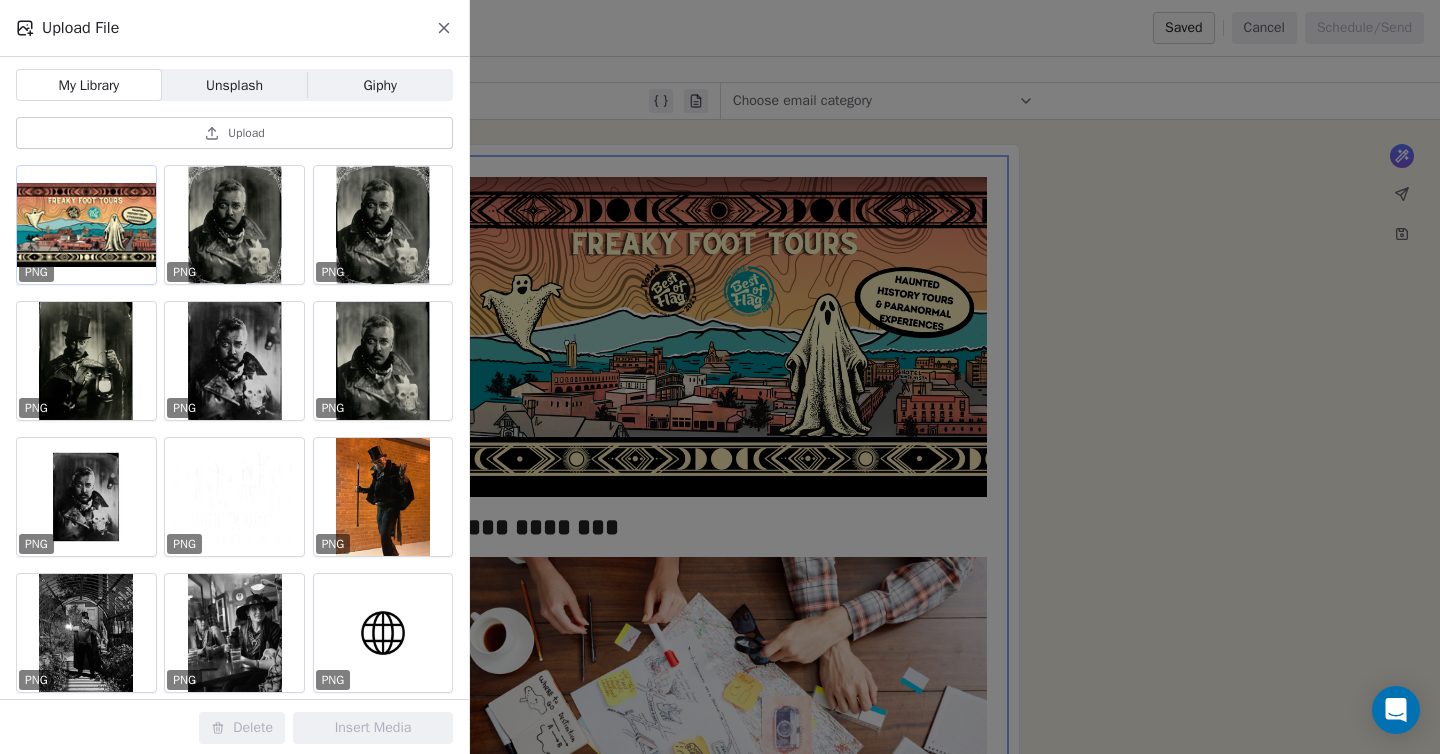 click at bounding box center [86, 225] 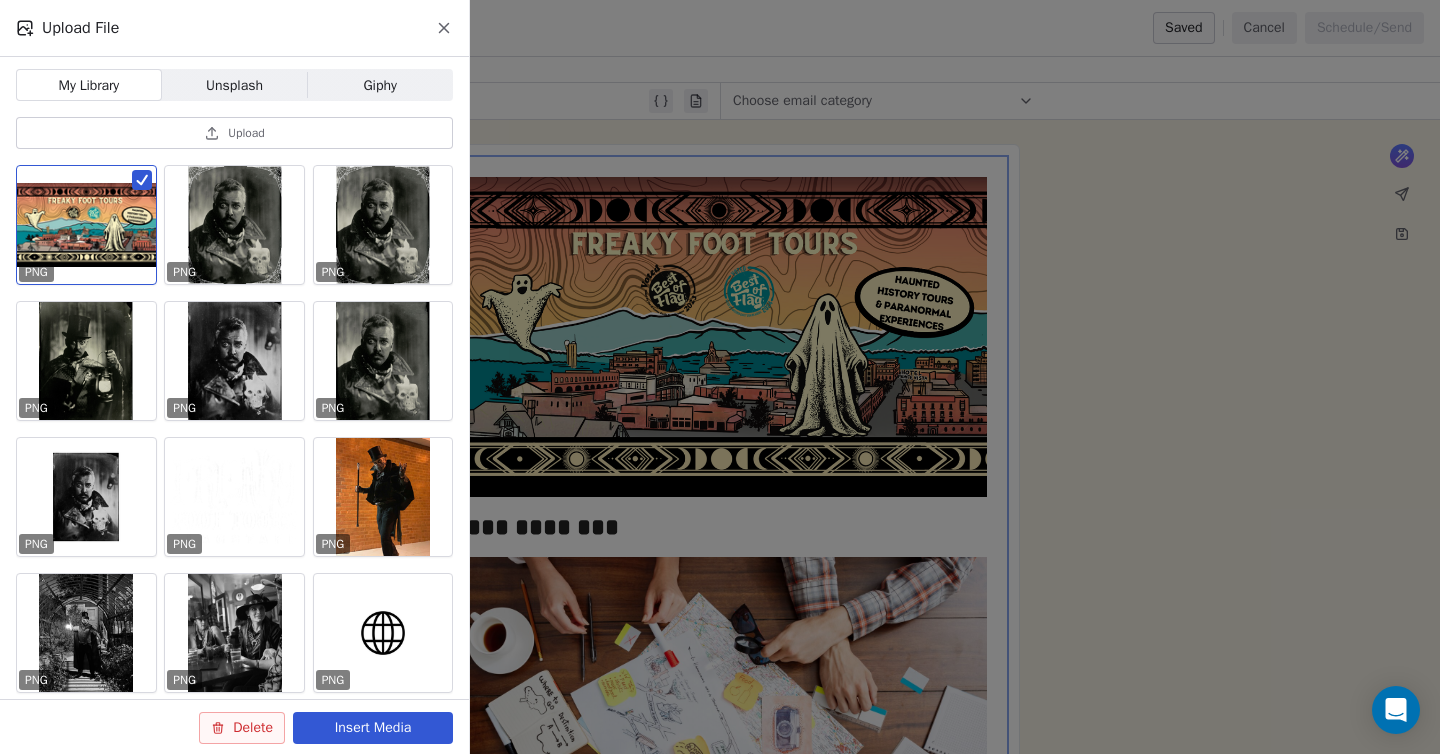 click on "Insert Media" at bounding box center (373, 728) 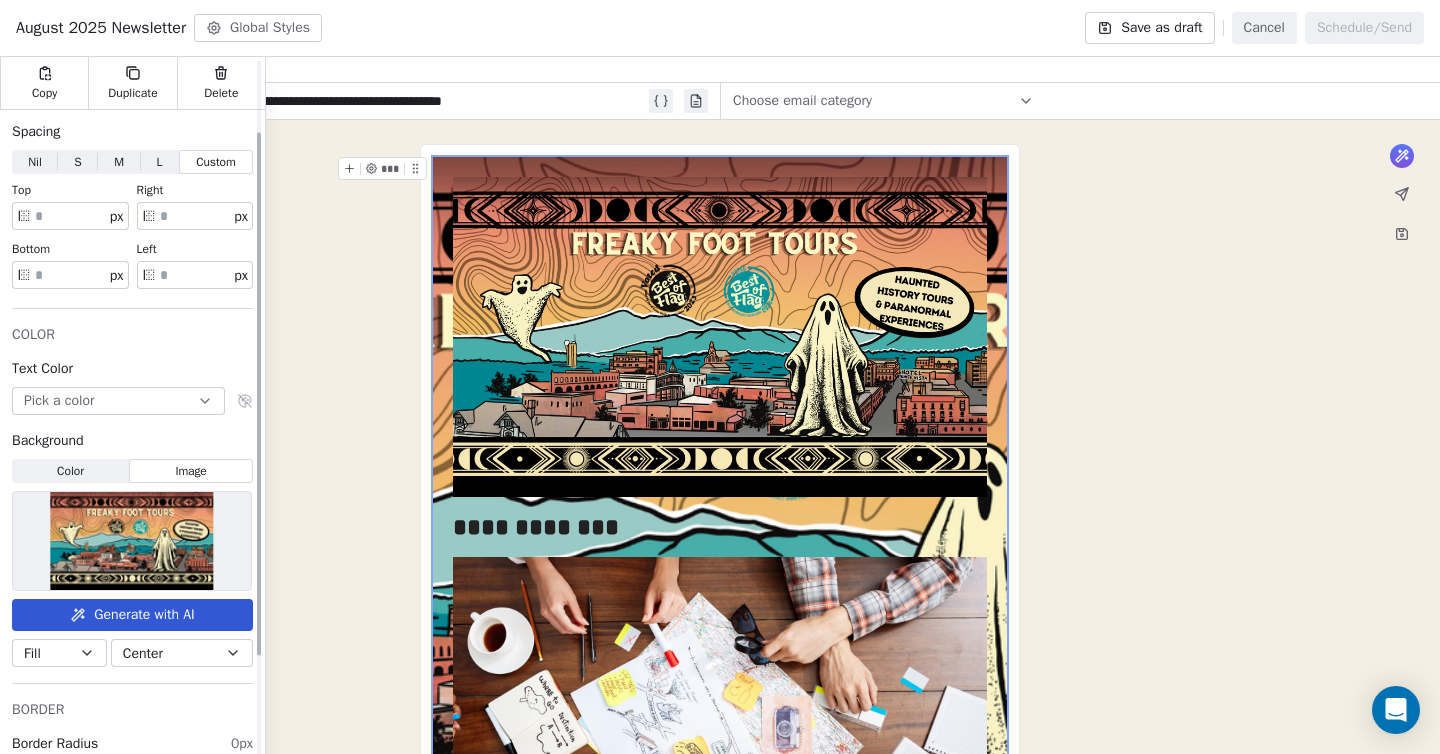scroll, scrollTop: 0, scrollLeft: 0, axis: both 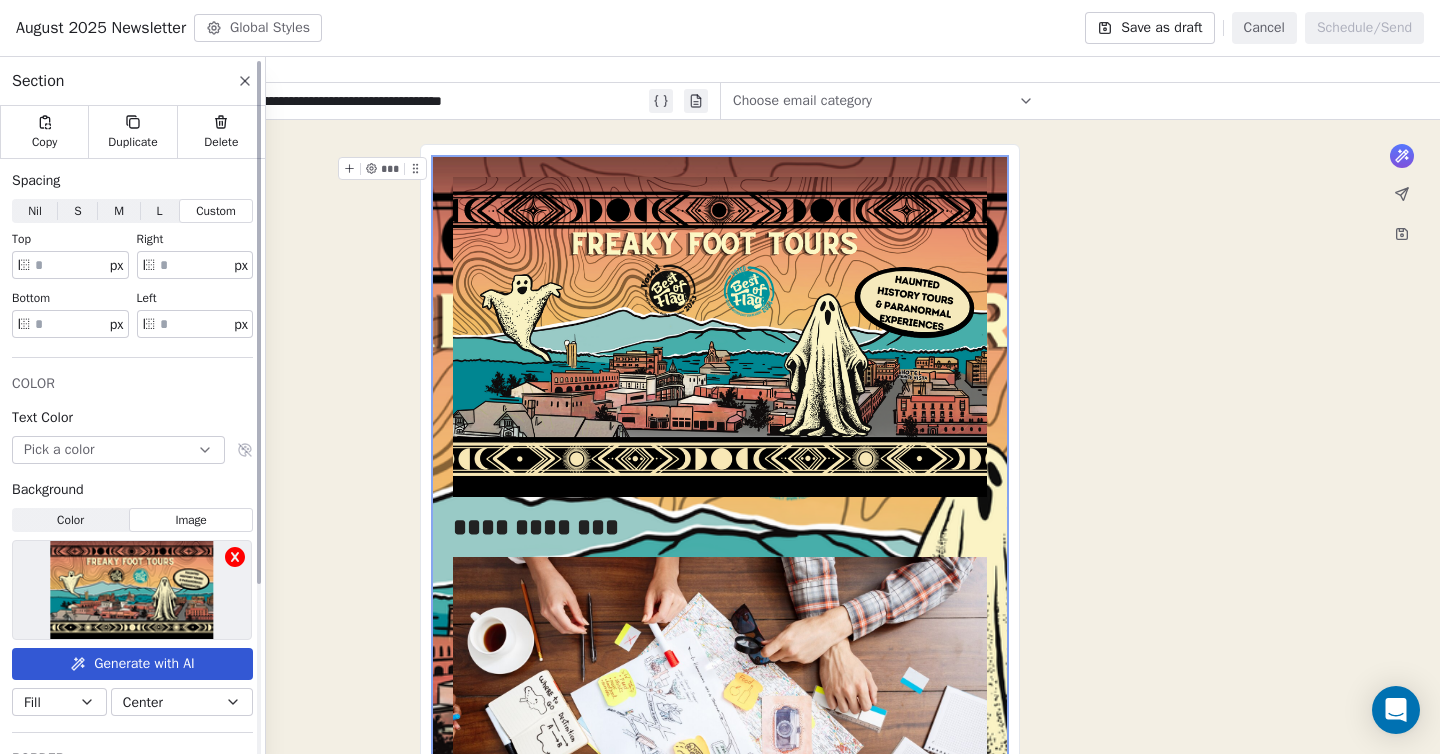 click 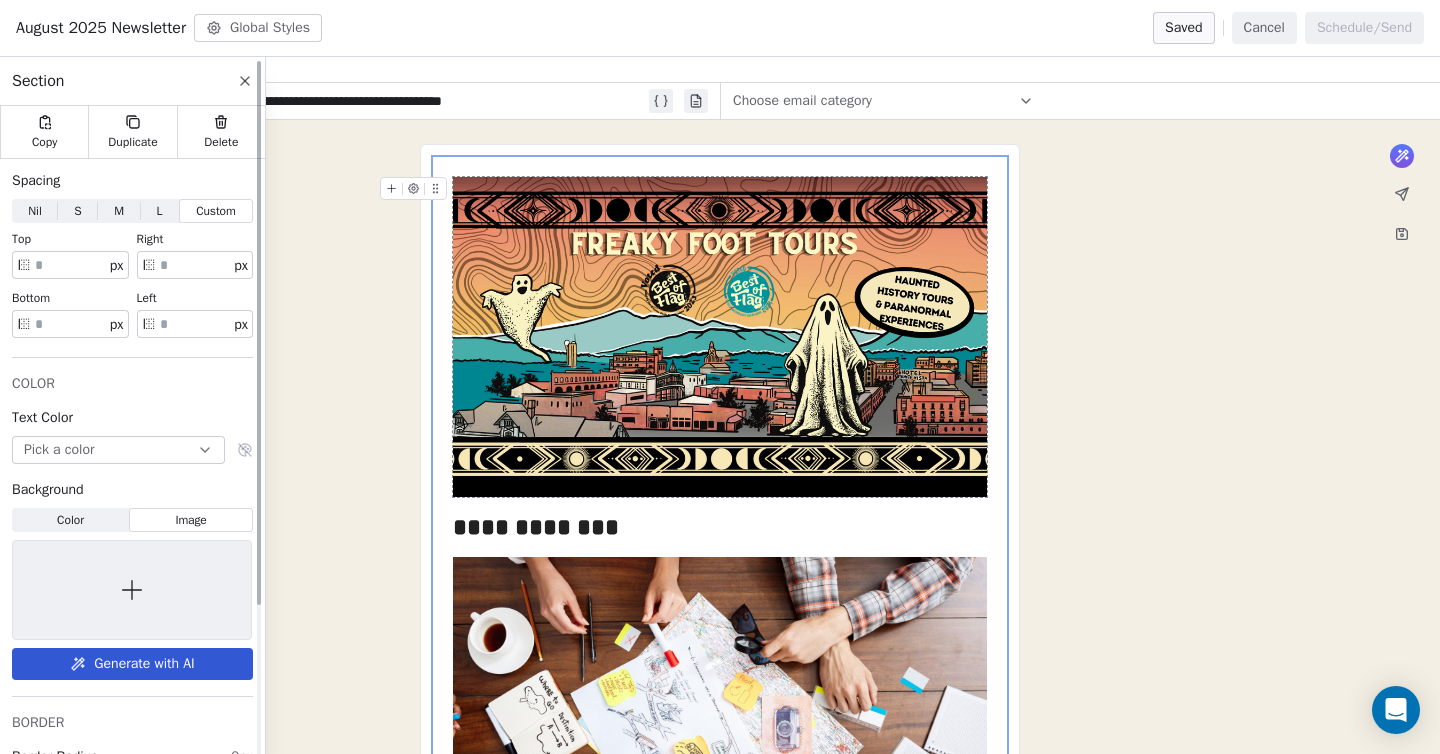 click 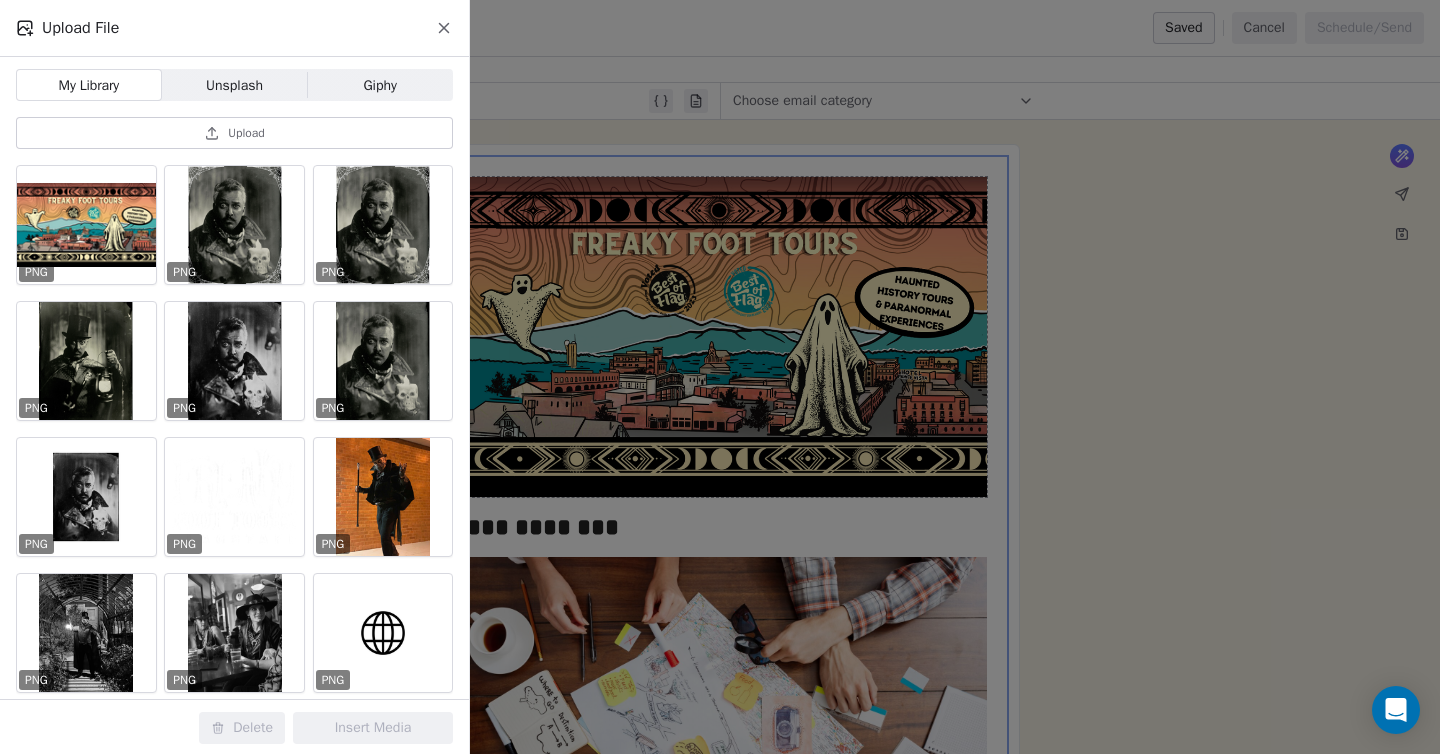 click on "Upload" at bounding box center [234, 133] 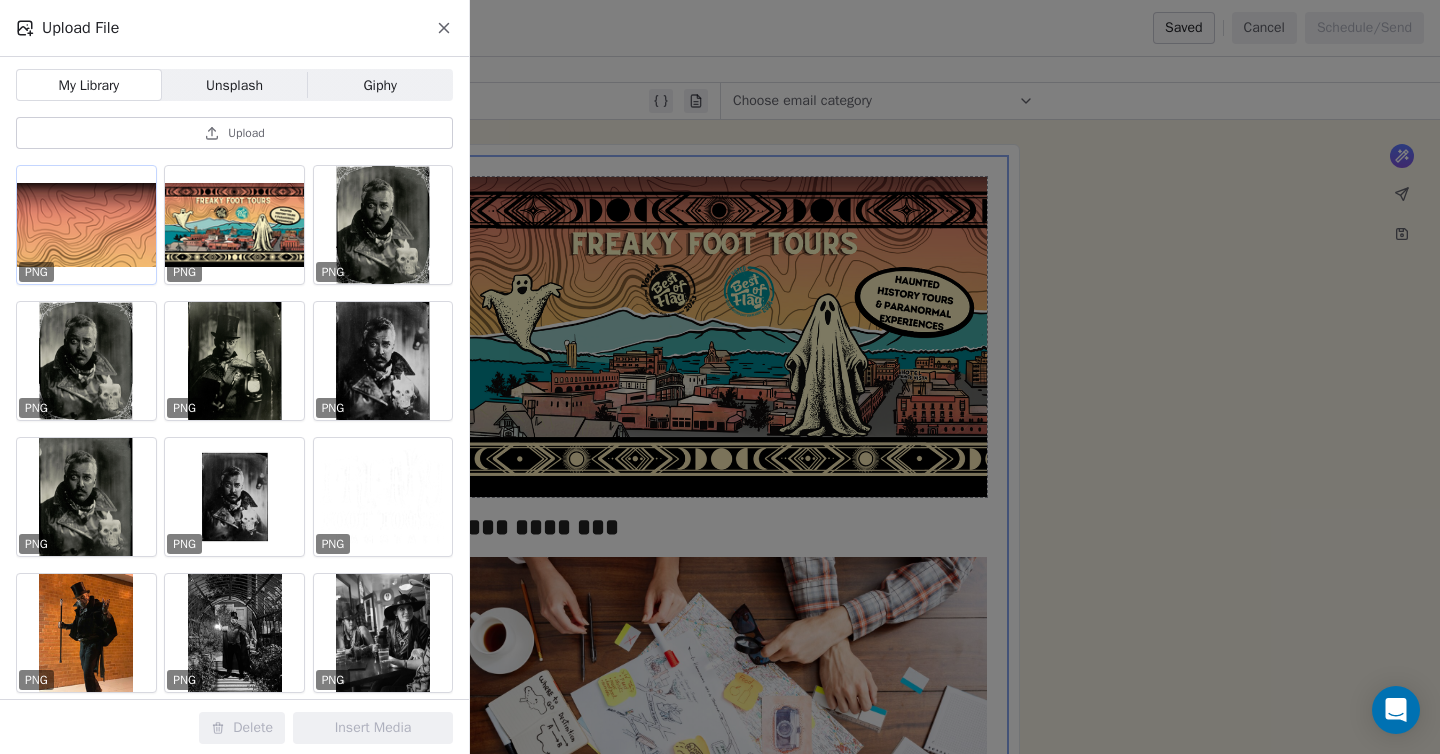 click at bounding box center [86, 225] 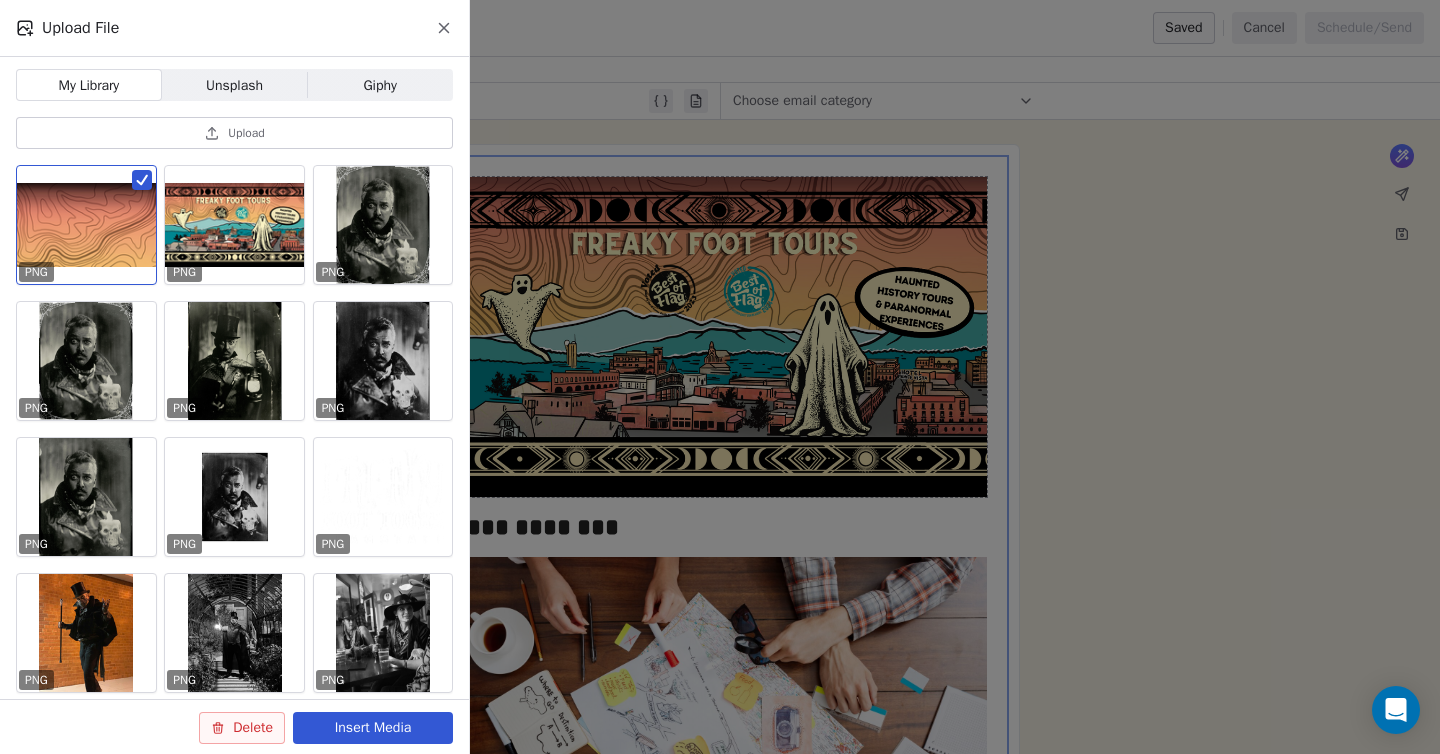 click on "Insert Media" at bounding box center (373, 728) 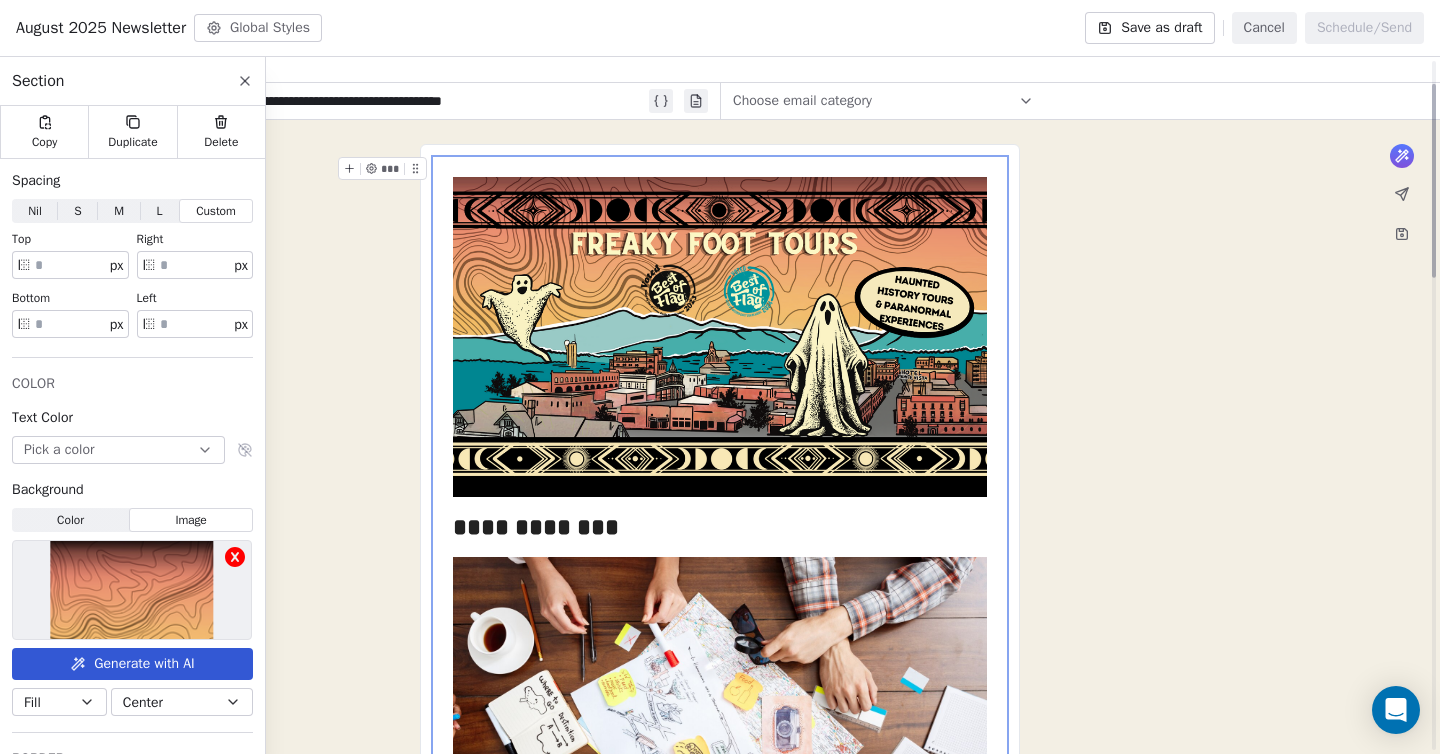 scroll, scrollTop: 142, scrollLeft: 0, axis: vertical 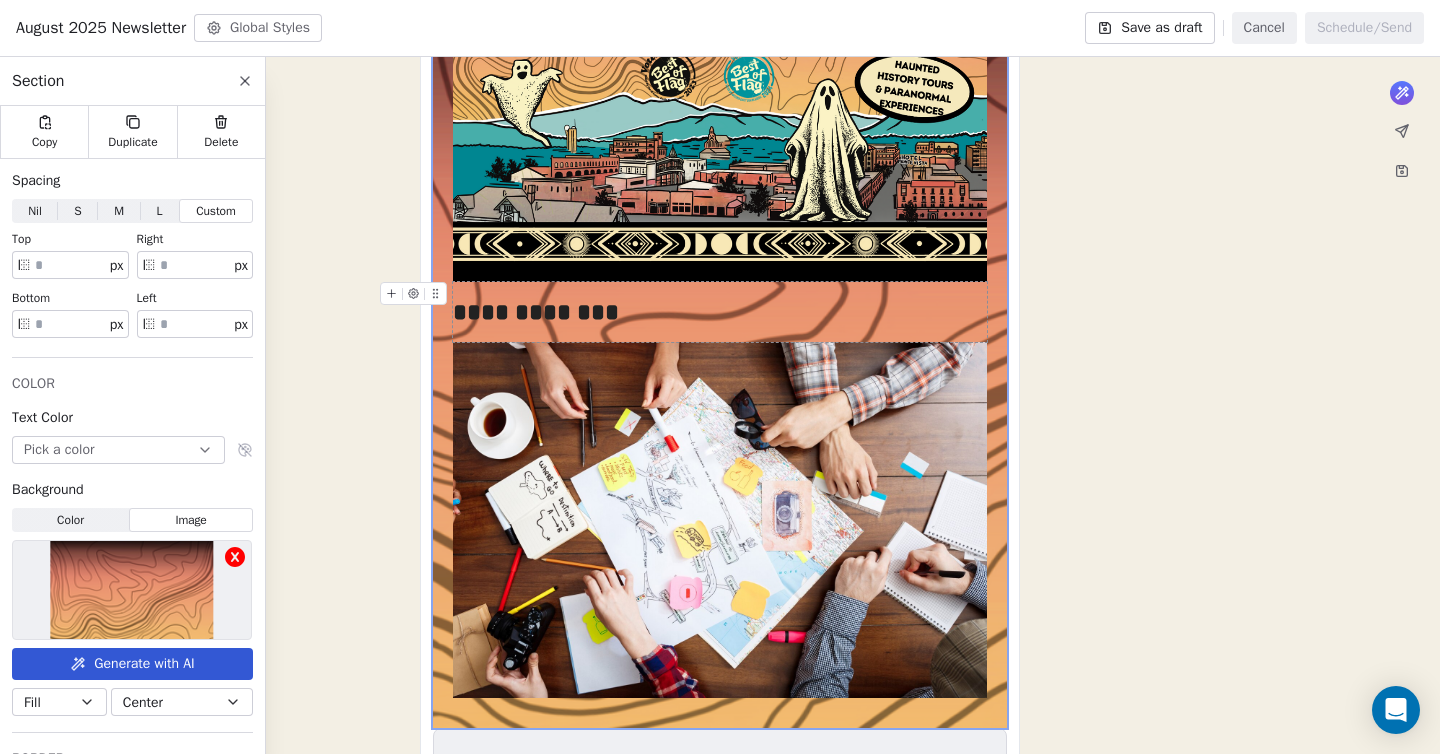click on "**********" at bounding box center (720, 312) 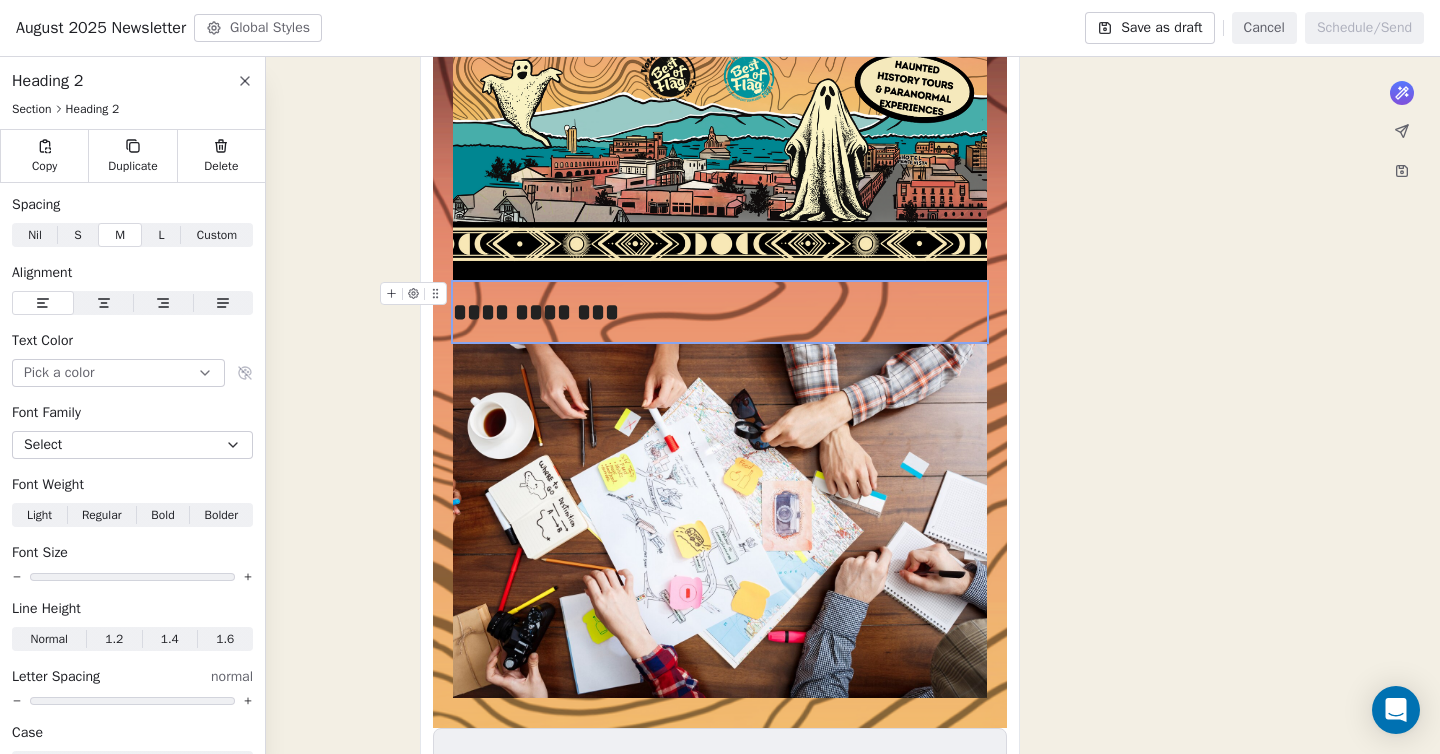 click at bounding box center (435, 293) 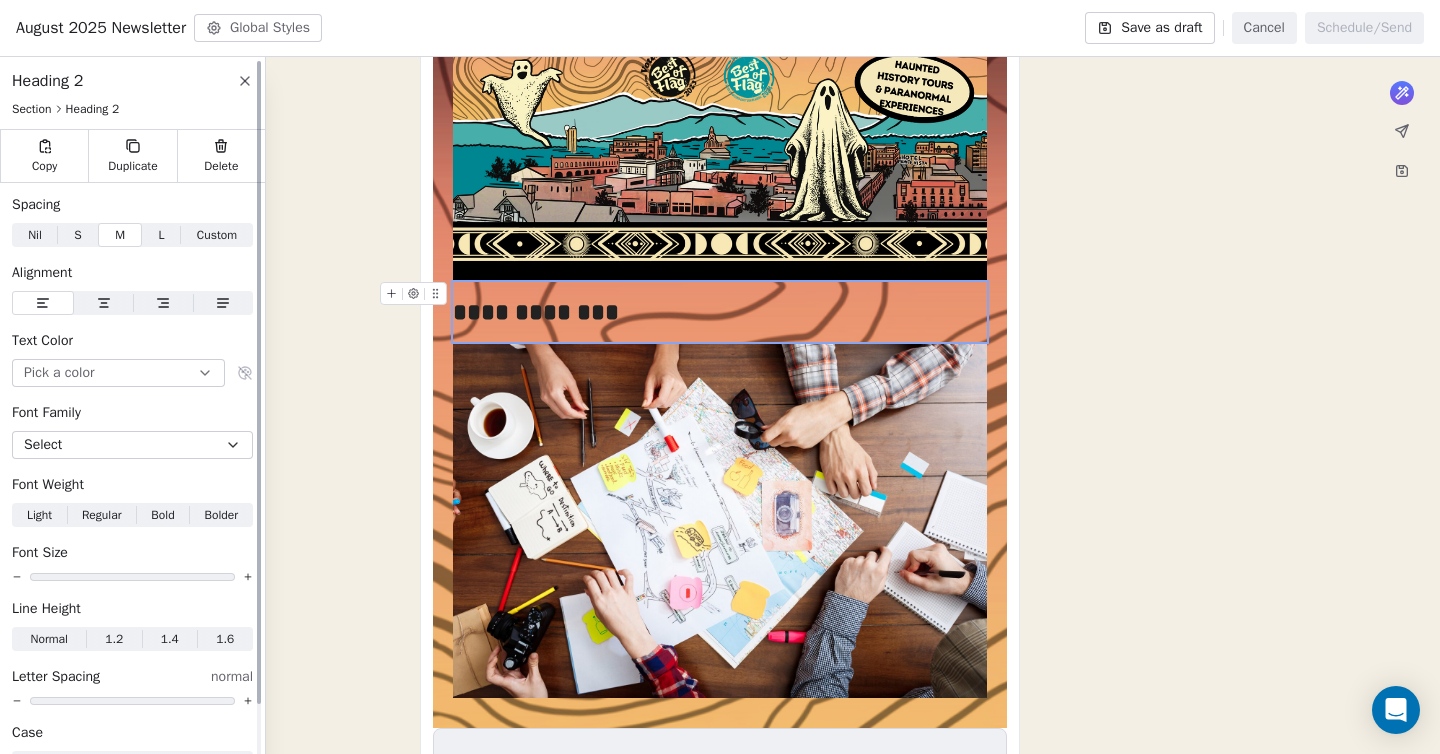 click 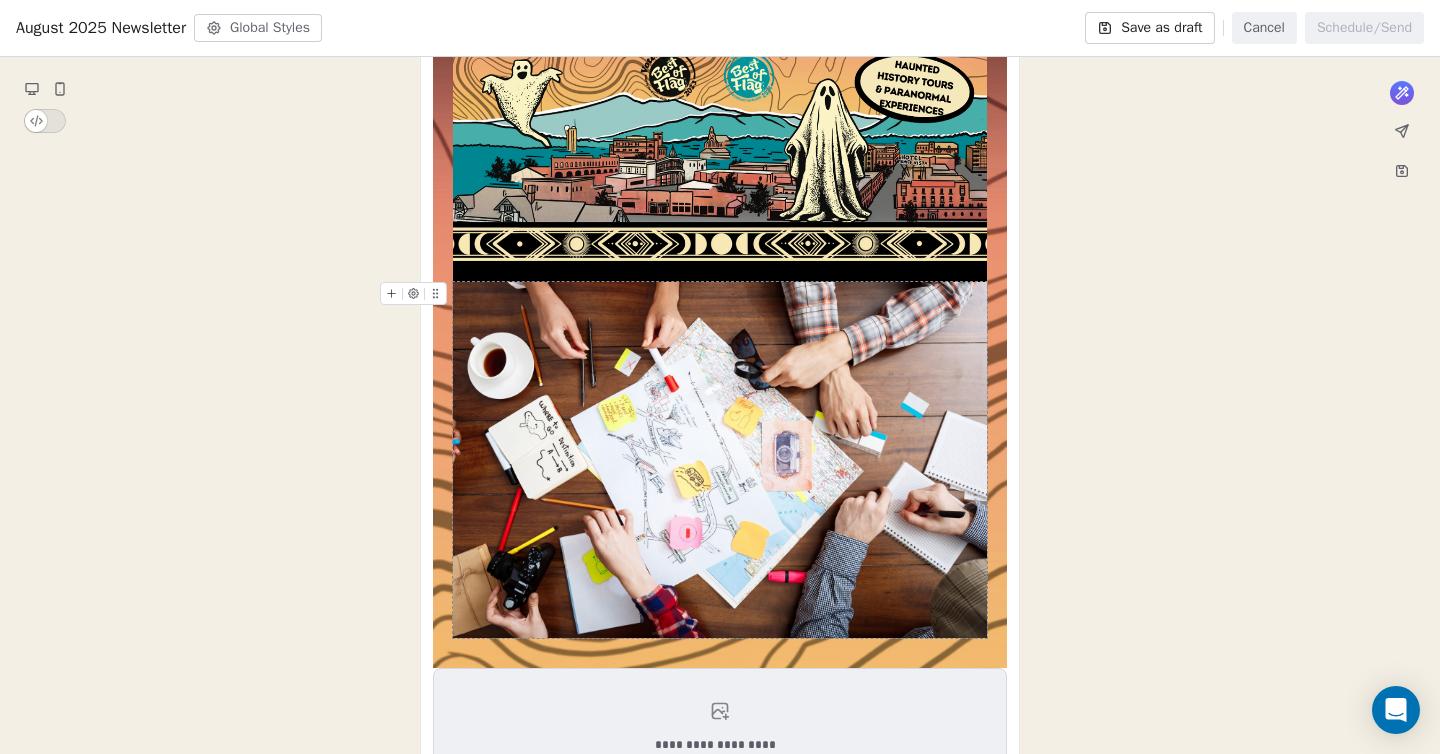 click at bounding box center (720, 460) 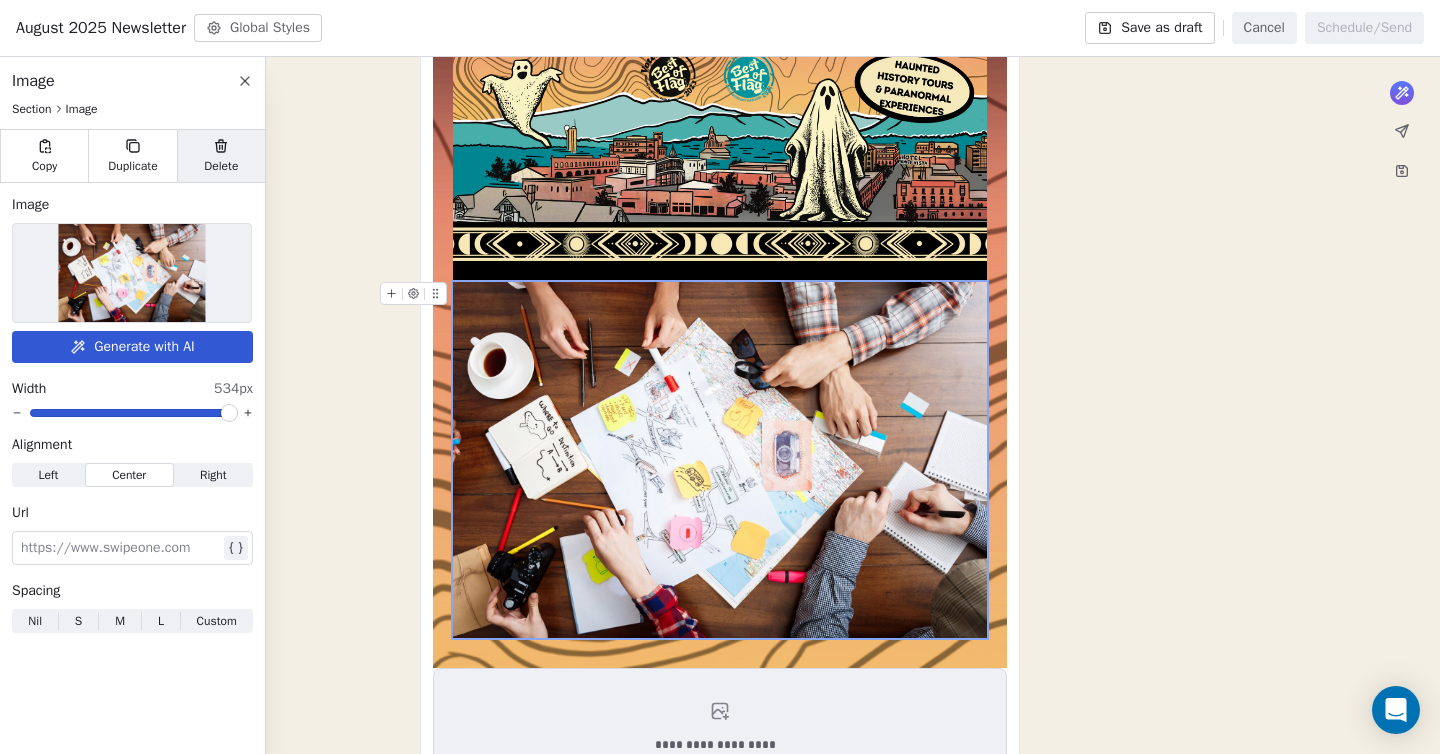 click on "Delete" at bounding box center [221, 156] 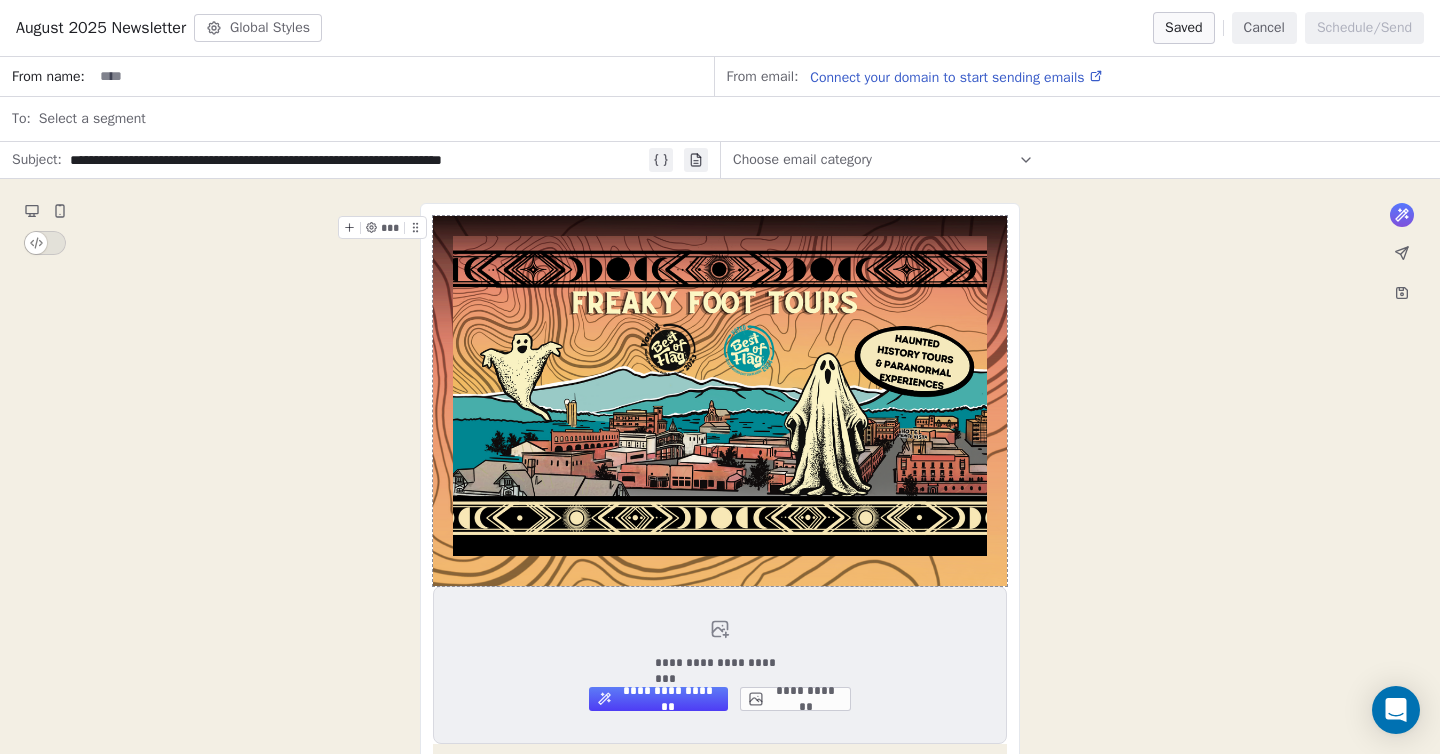 click at bounding box center (720, 401) 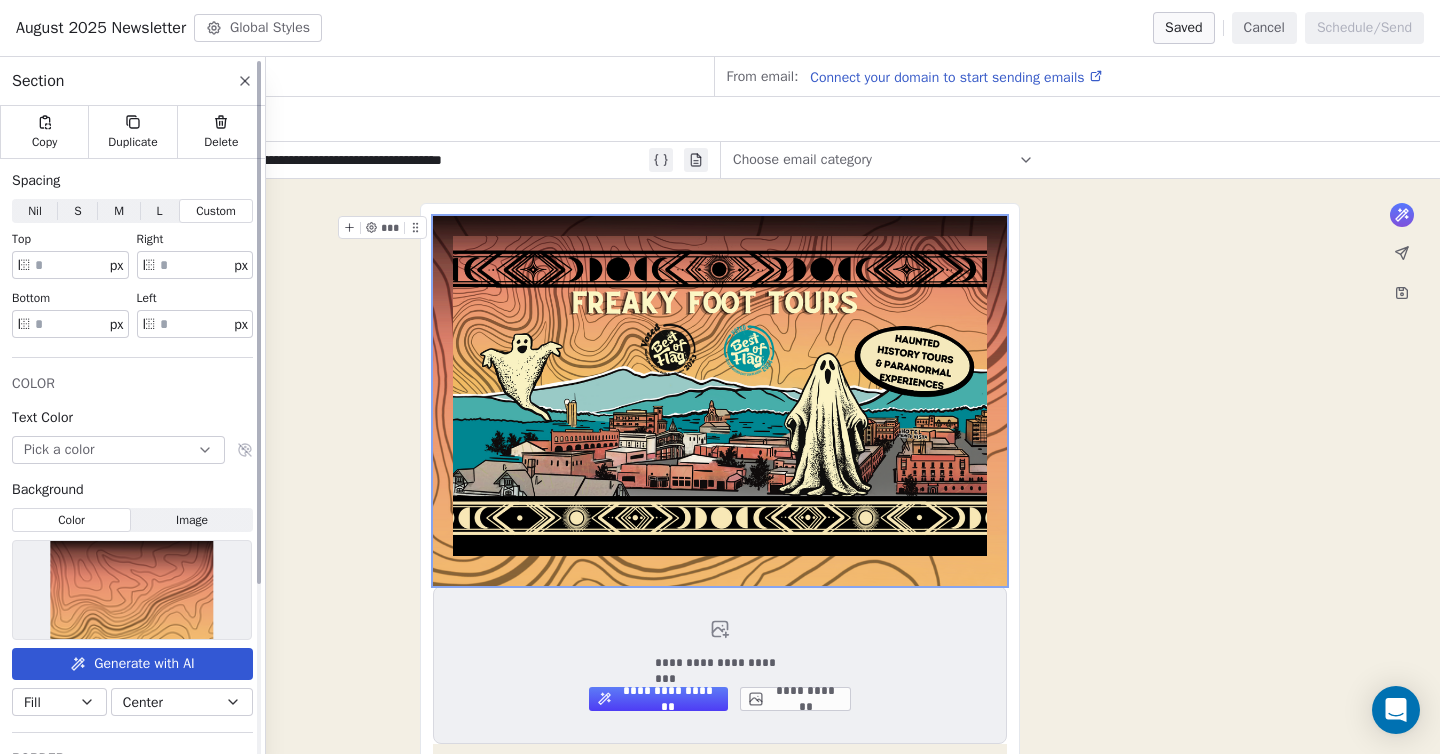 click on "Color" at bounding box center [71, 520] 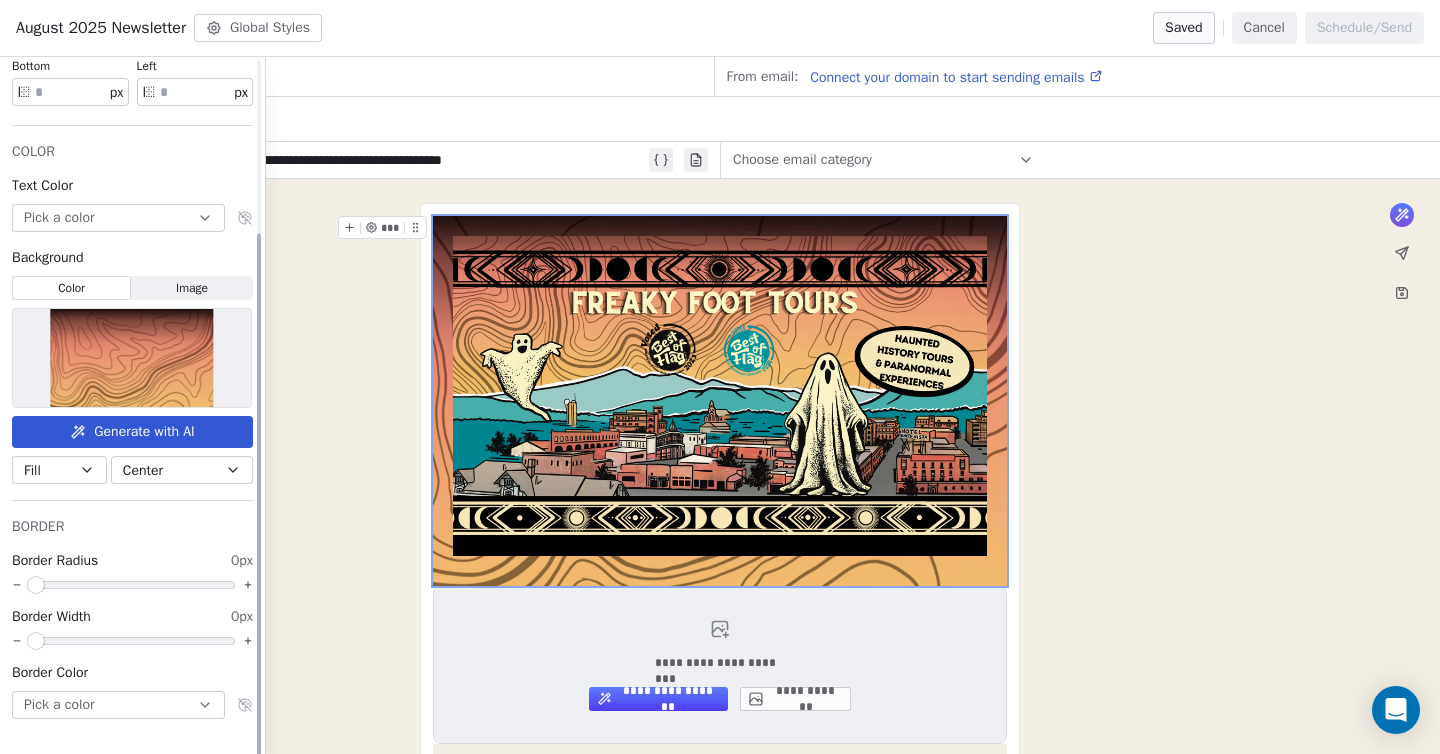 click on "Image" at bounding box center (192, 288) 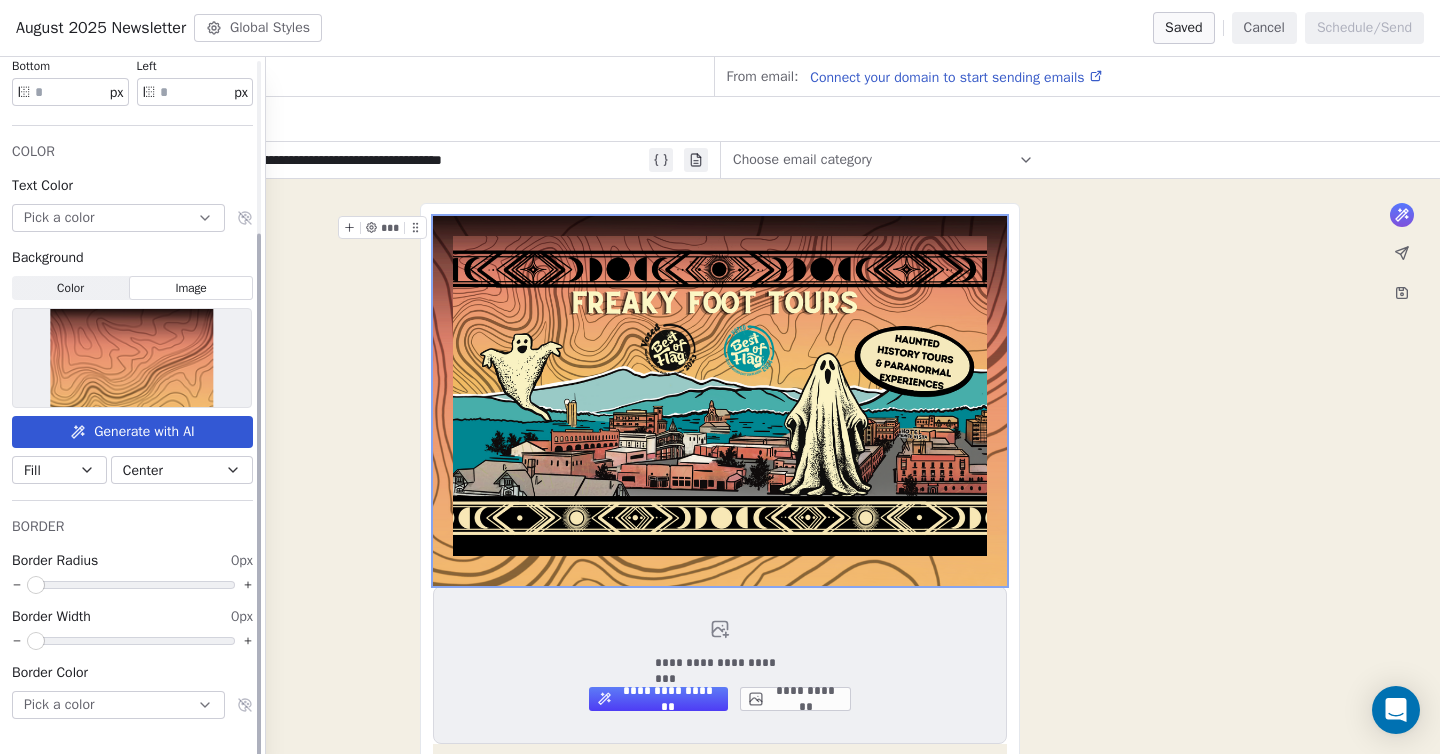 click on "Color Color" at bounding box center (70, 288) 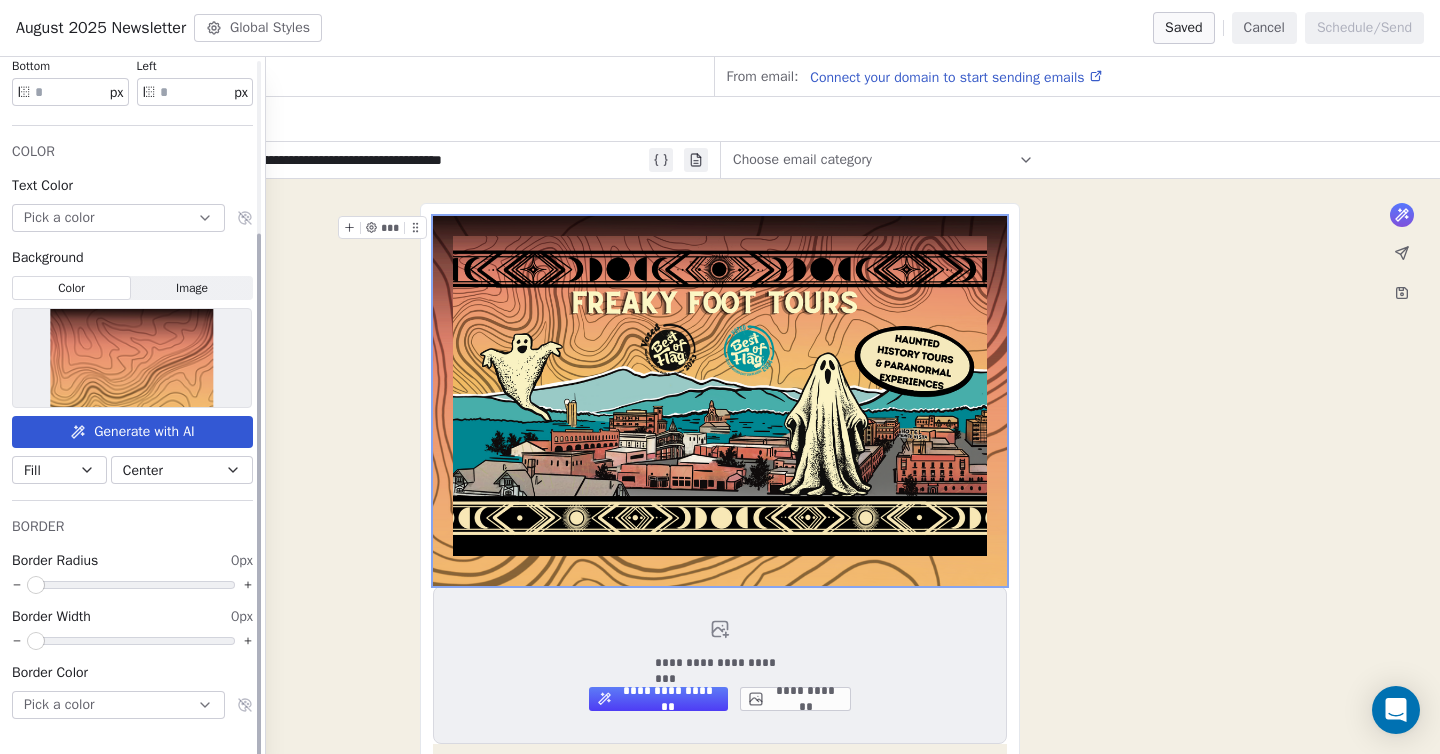 click on "Fill" at bounding box center (59, 470) 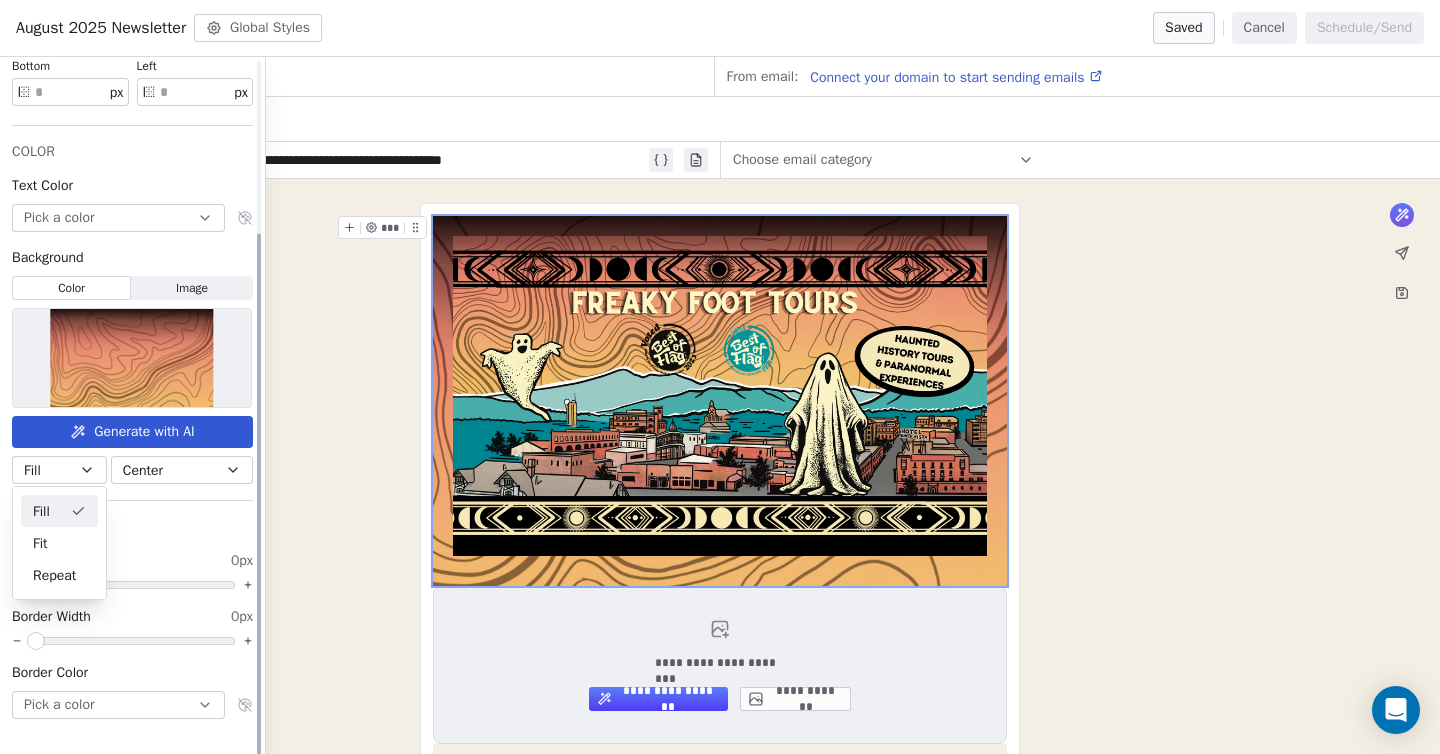 click on "Fill" at bounding box center [59, 470] 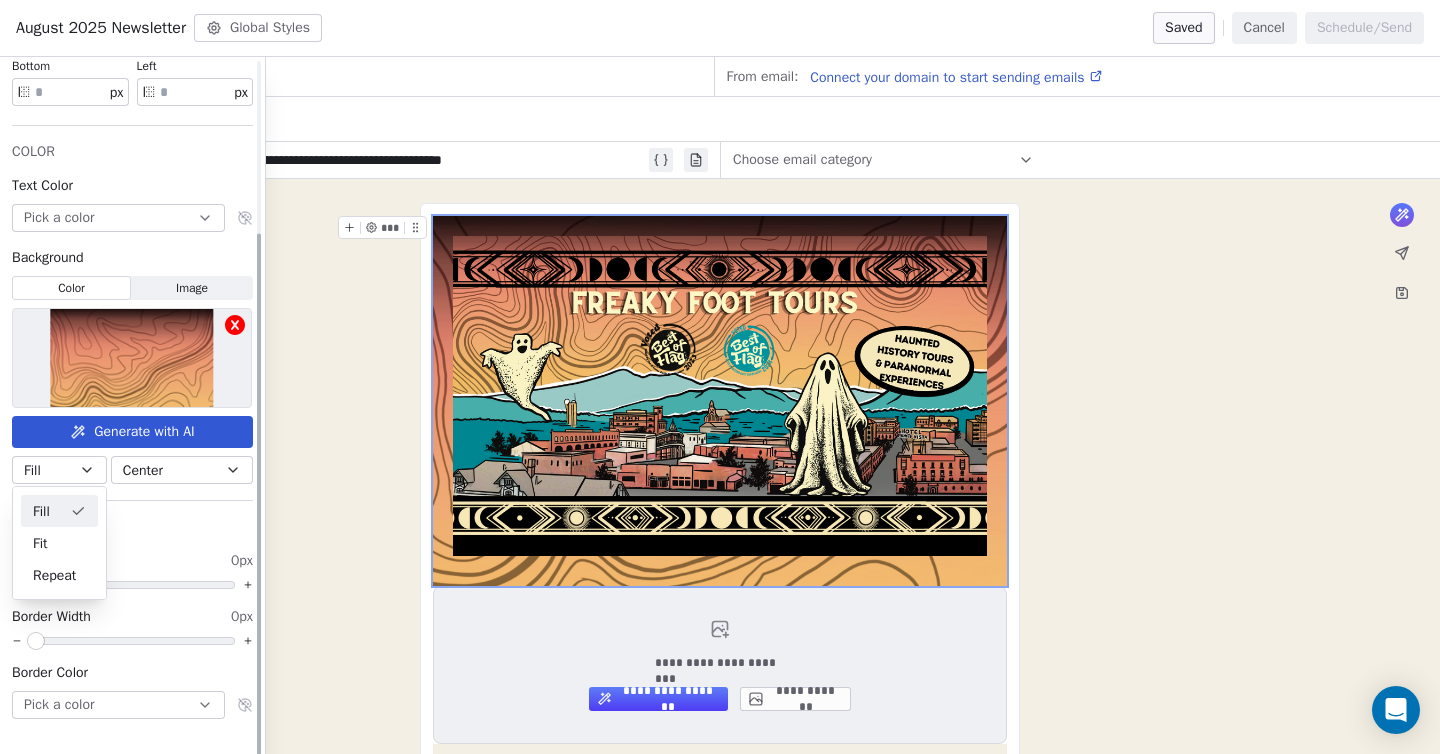 click 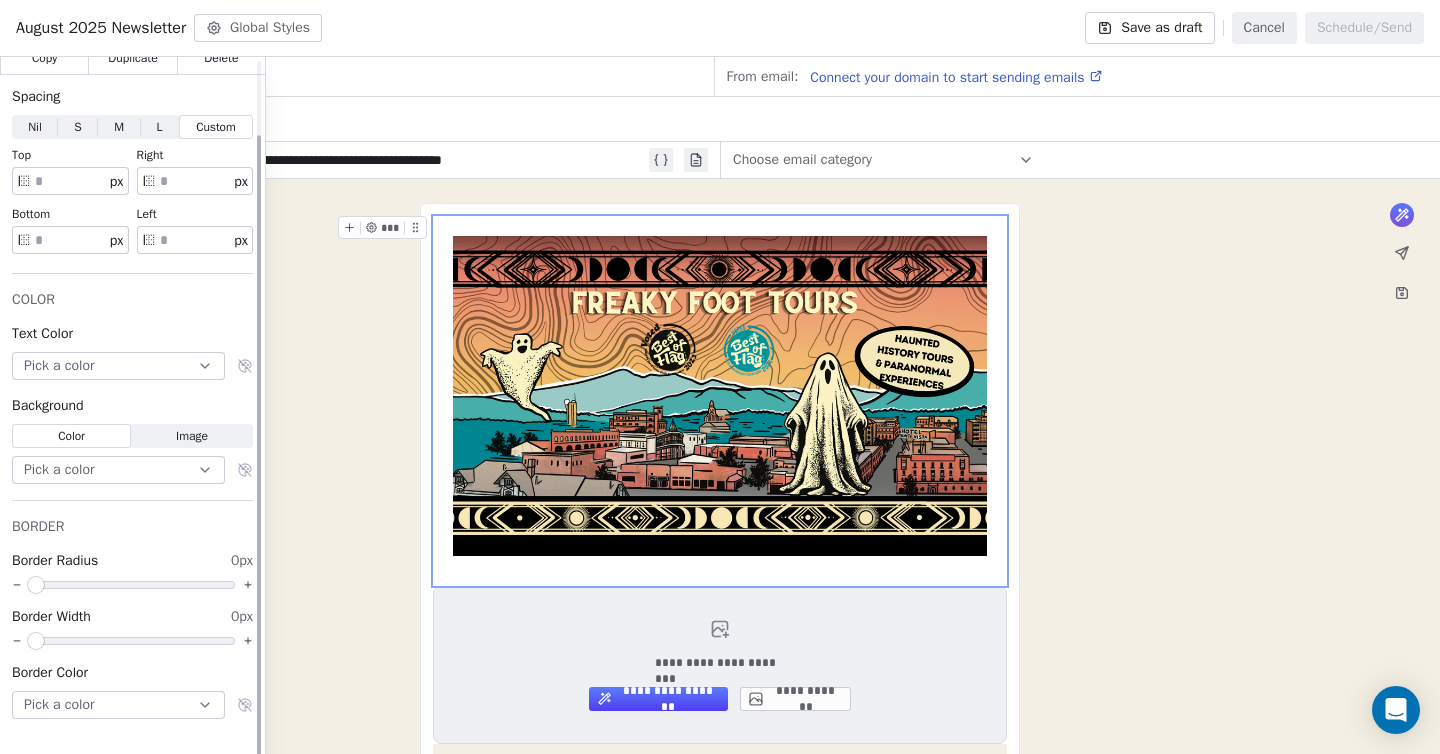 click on "Color" at bounding box center [71, 436] 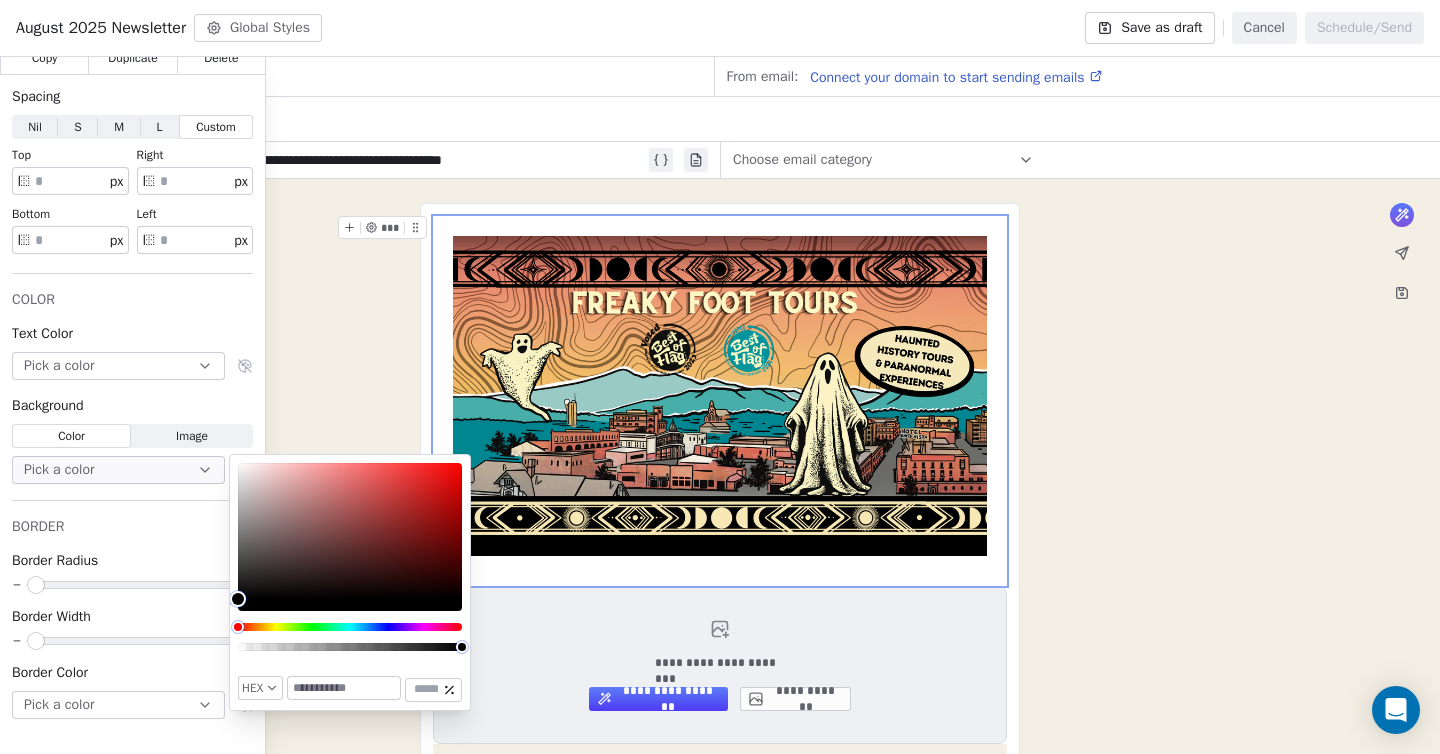 click at bounding box center [344, 688] 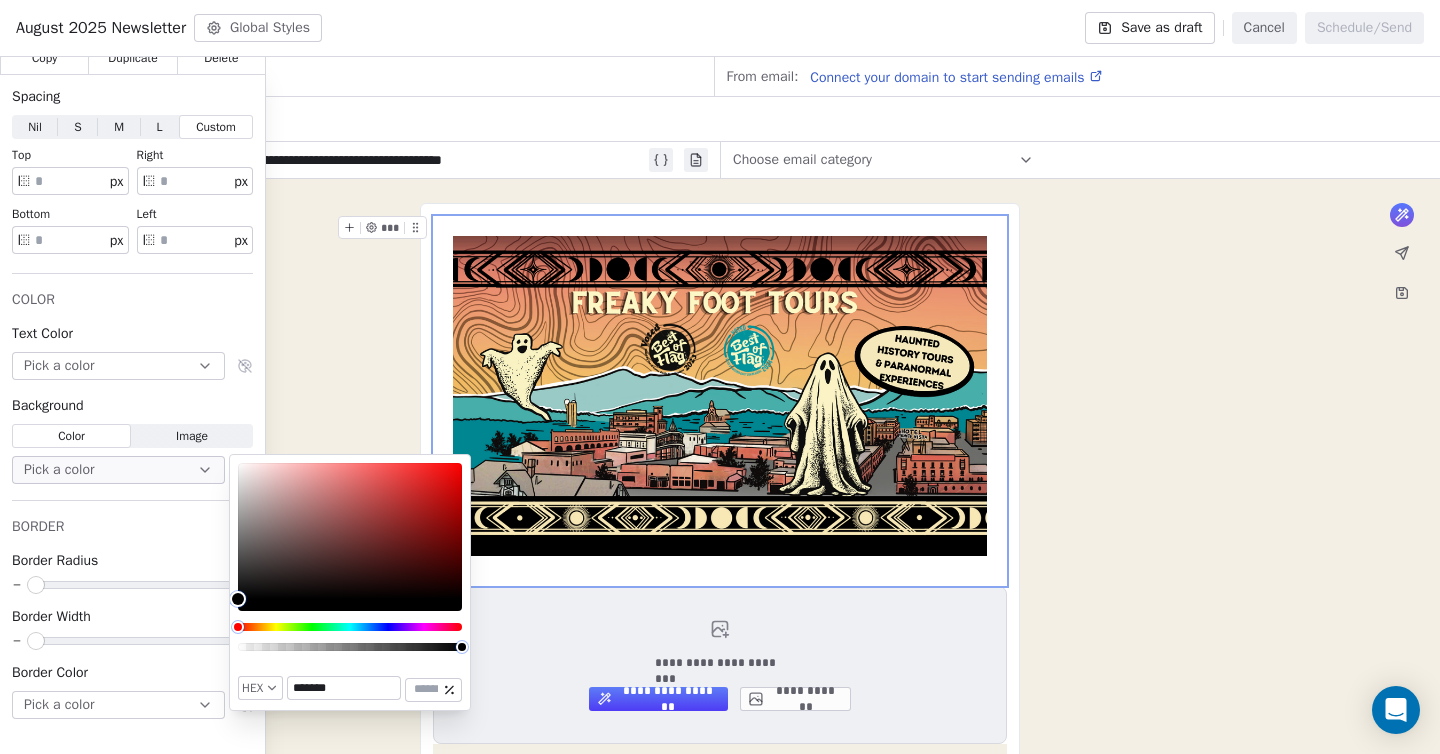 click on "*******" at bounding box center [344, 688] 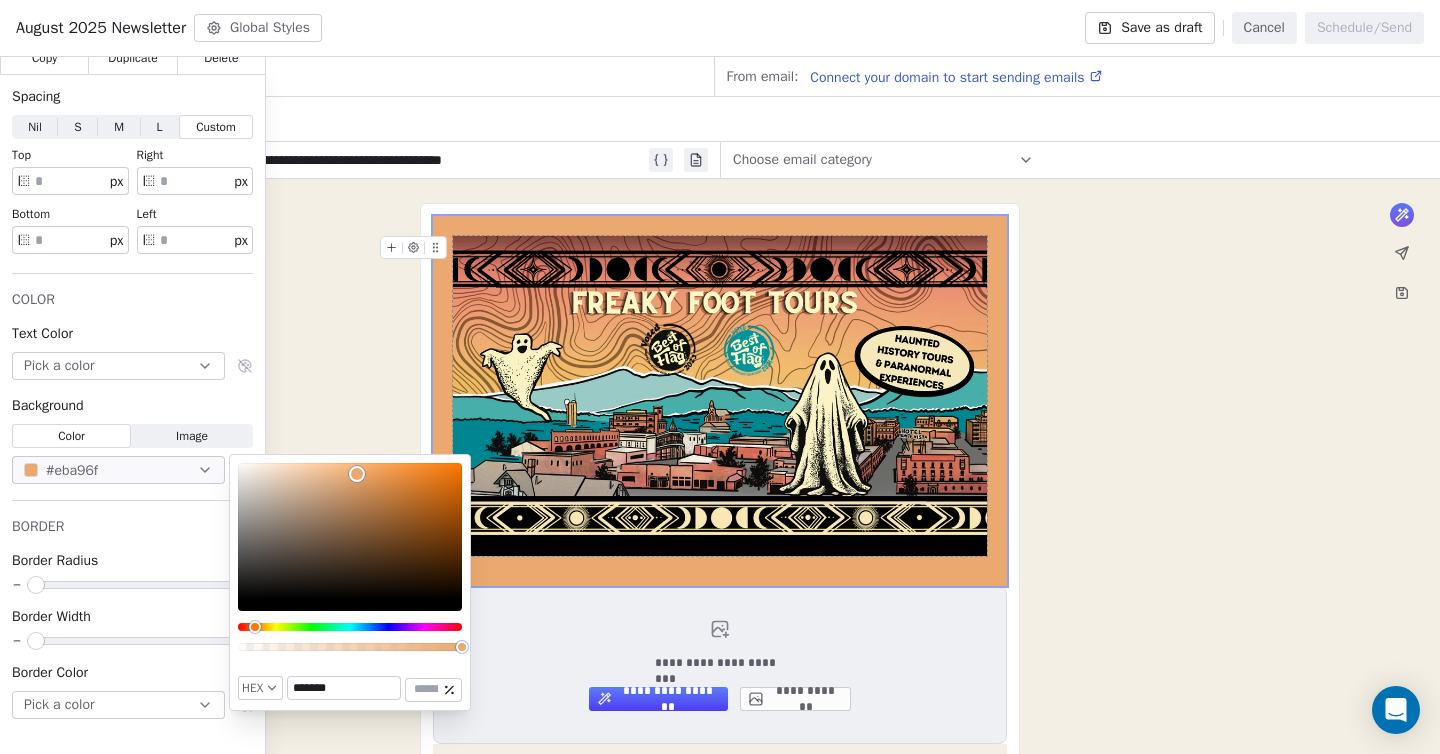 type on "*******" 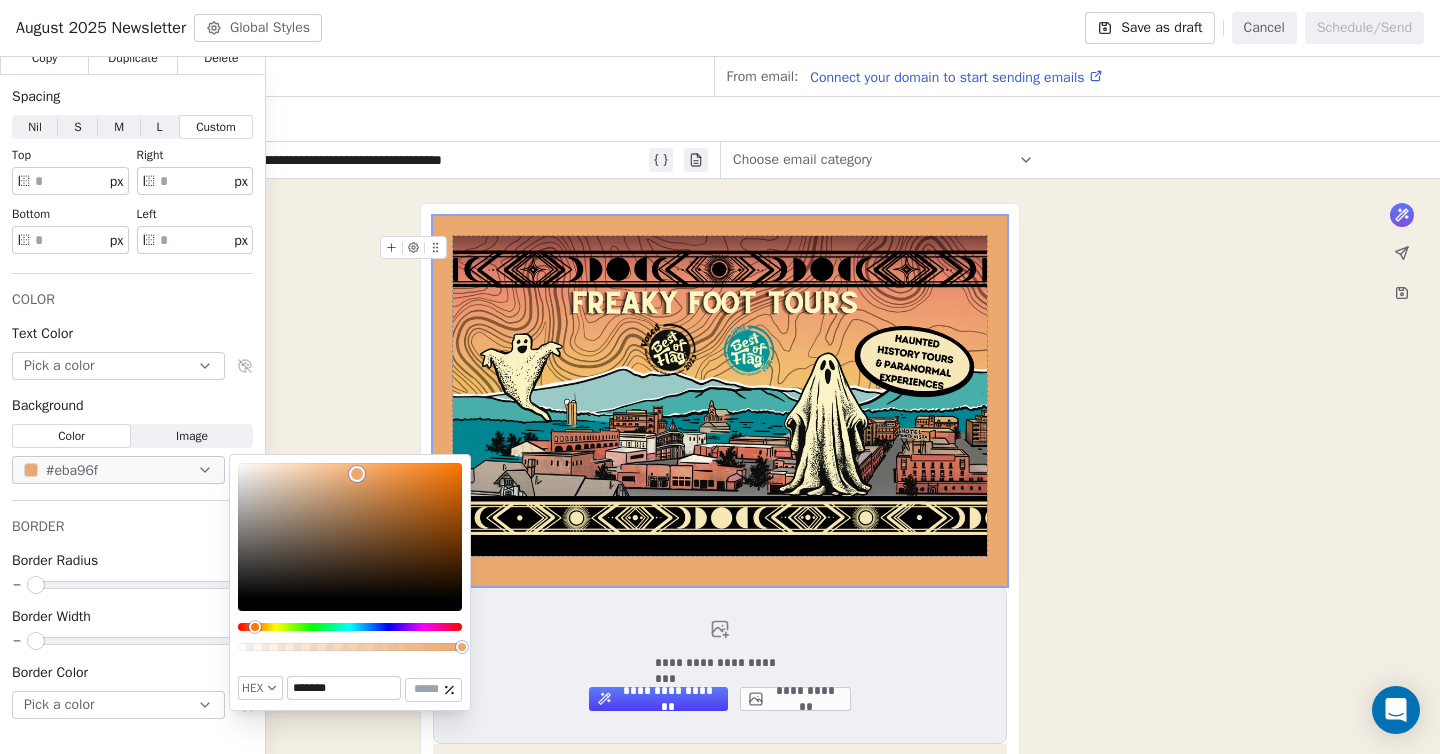 click on "Freaky Foot Tours, PO Box [NUMBER], [CITY], [STATE], [POSTAL_CODE], United States Unsubscribe" at bounding box center [720, 1145] 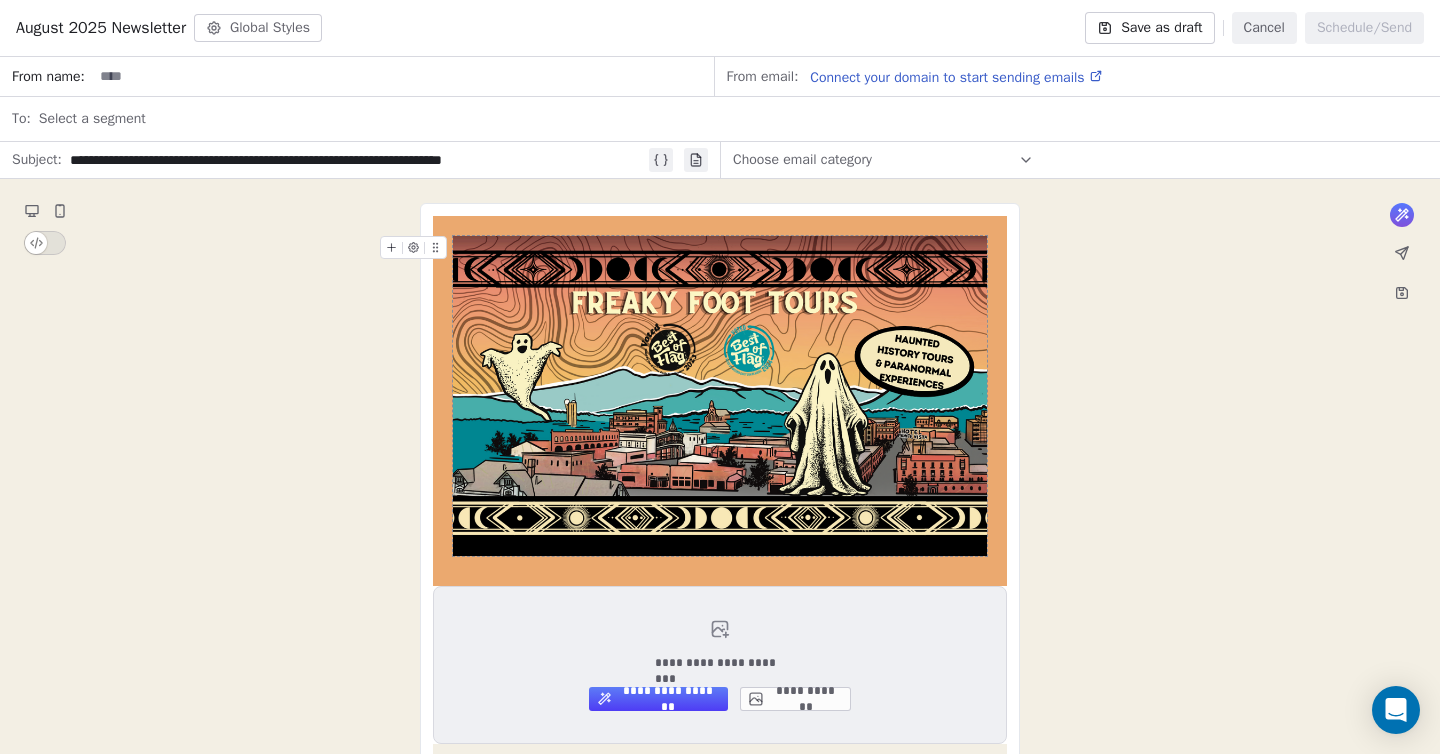 click at bounding box center (720, 396) 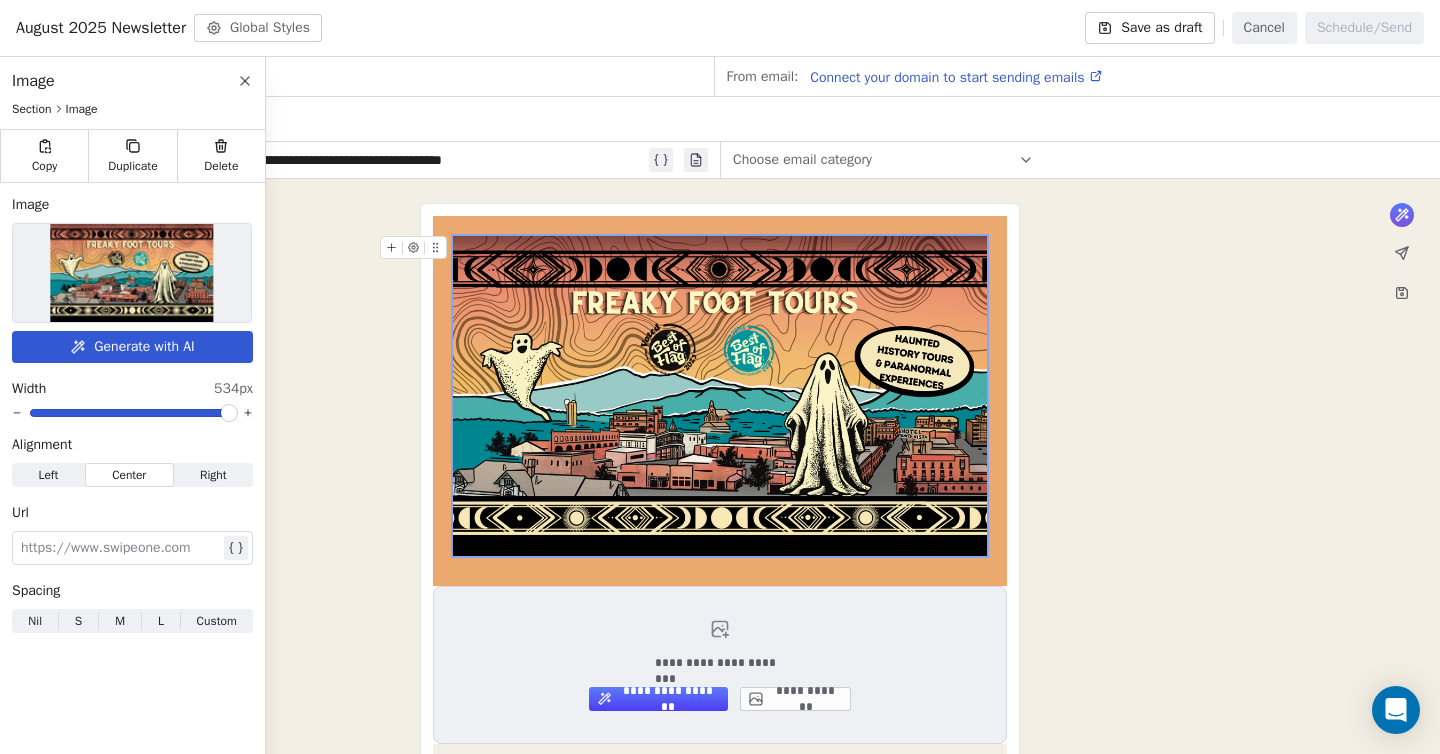 click at bounding box center [229, 413] 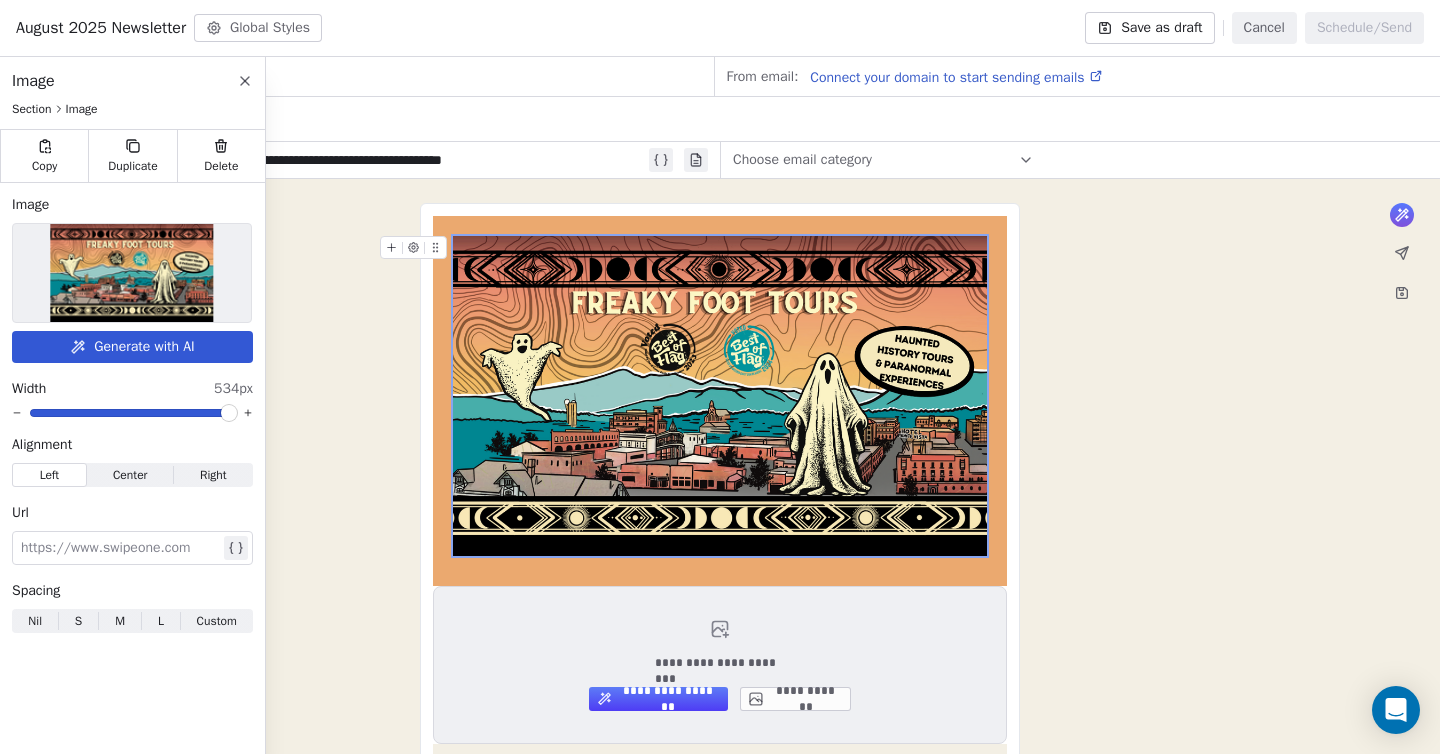 click on "Center" at bounding box center [130, 475] 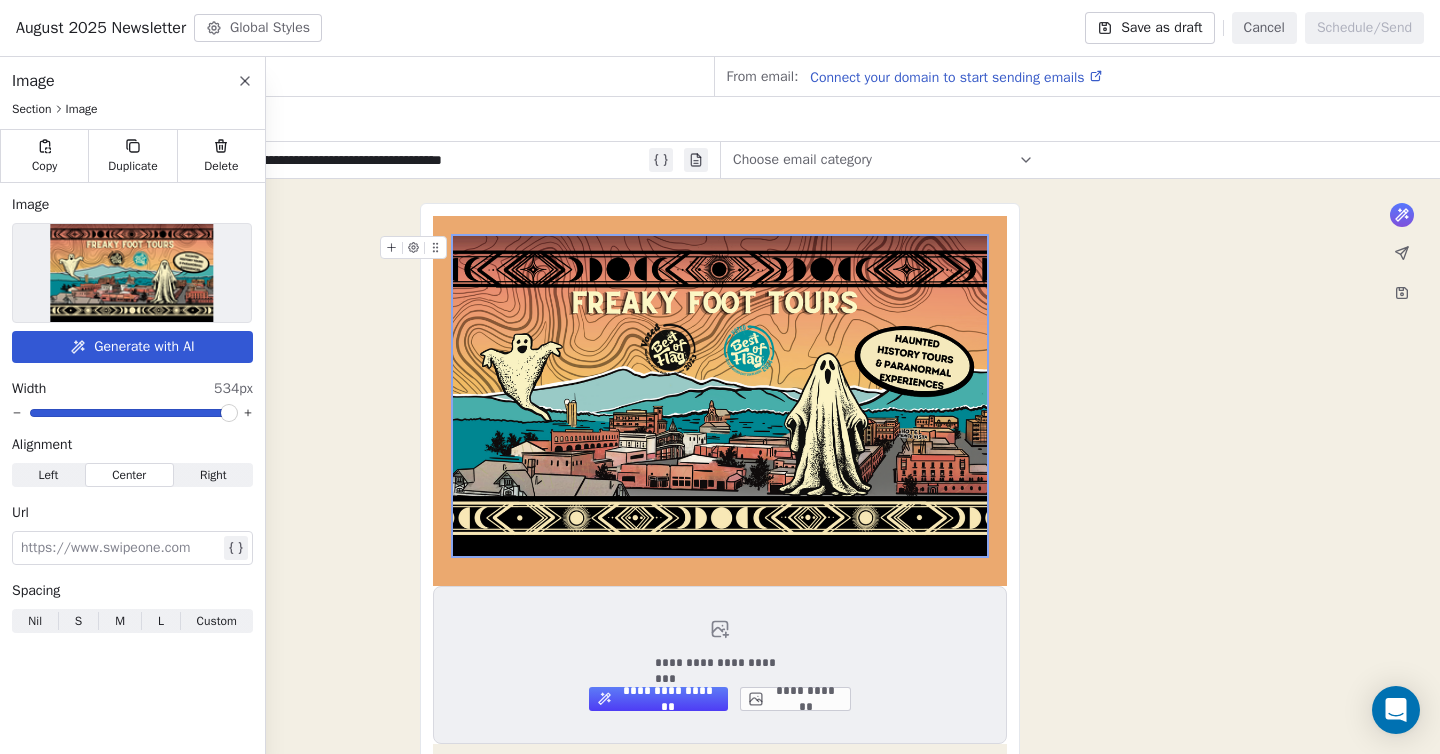 click on "Right" at bounding box center [213, 475] 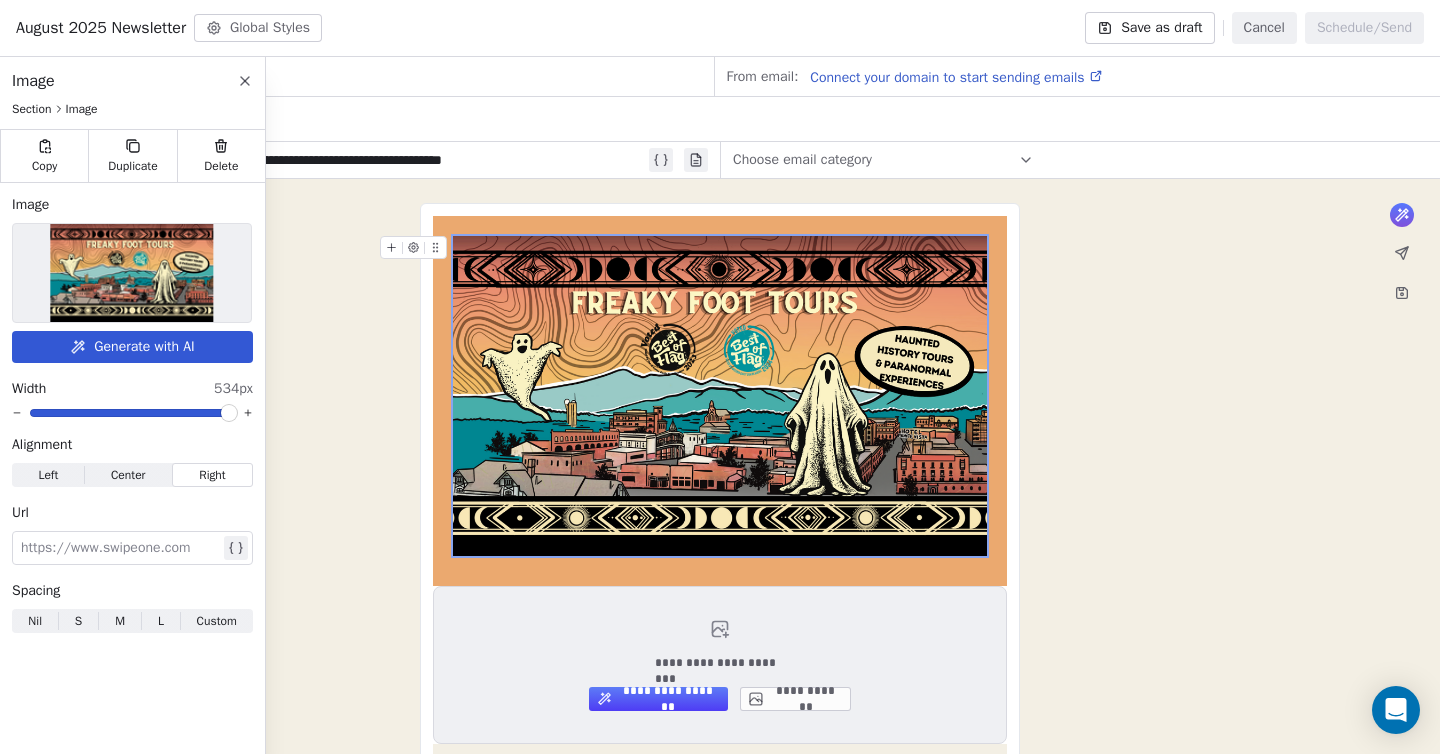 click on "Center Center" at bounding box center [128, 475] 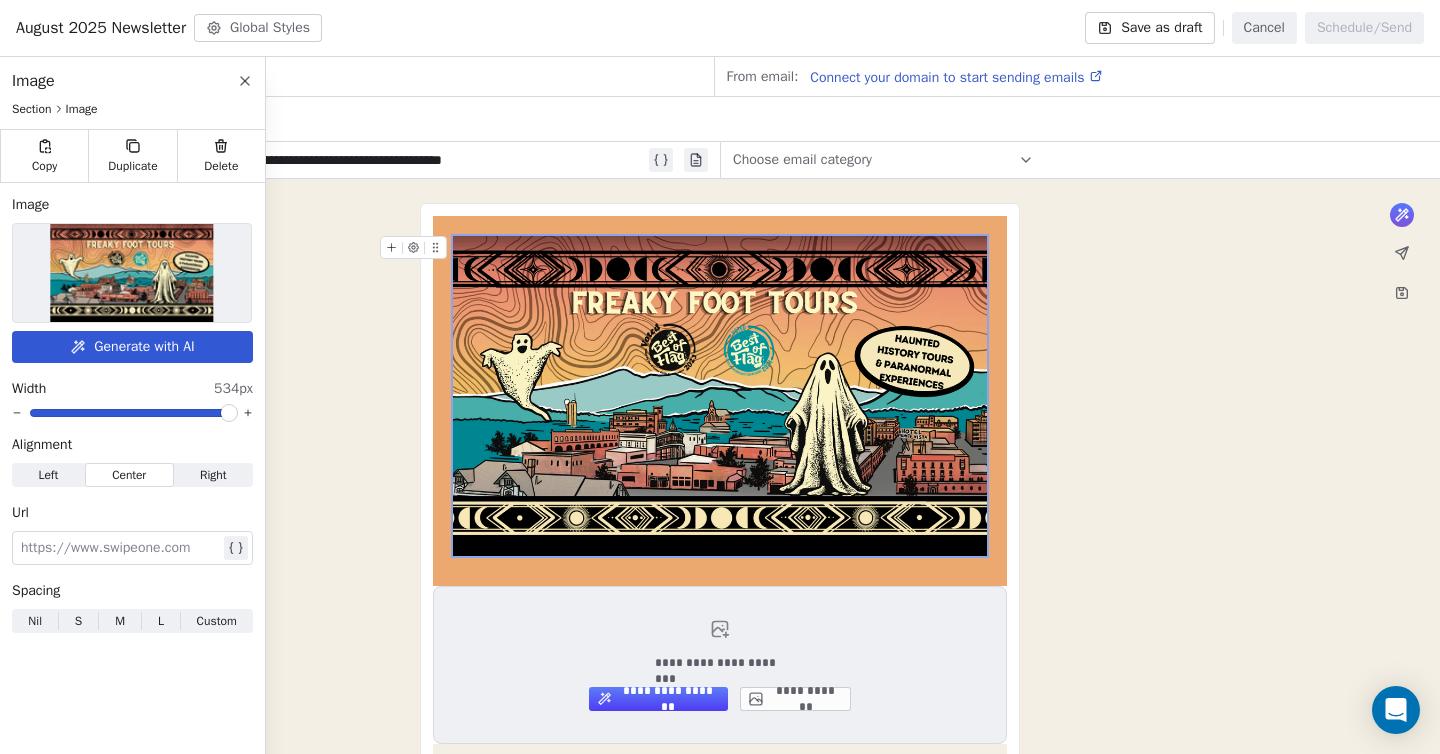 click on "Freaky Foot Tours, PO Box [NUMBER], [CITY], [STATE], [POSTAL_CODE], United States Unsubscribe" at bounding box center [720, 1145] 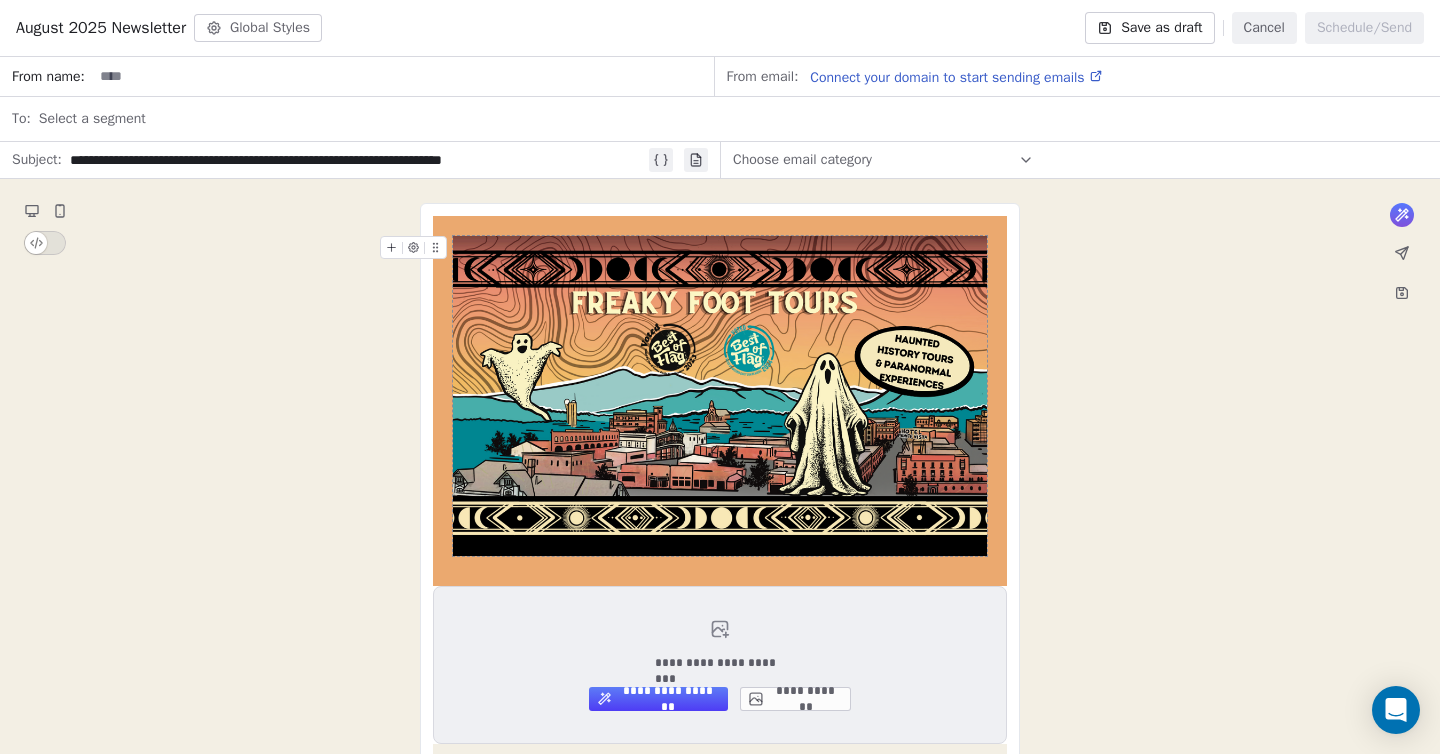 click on "Freaky Foot Tours, PO Box [NUMBER], [CITY], [STATE], [POSTAL_CODE], United States Unsubscribe" at bounding box center (720, 1145) 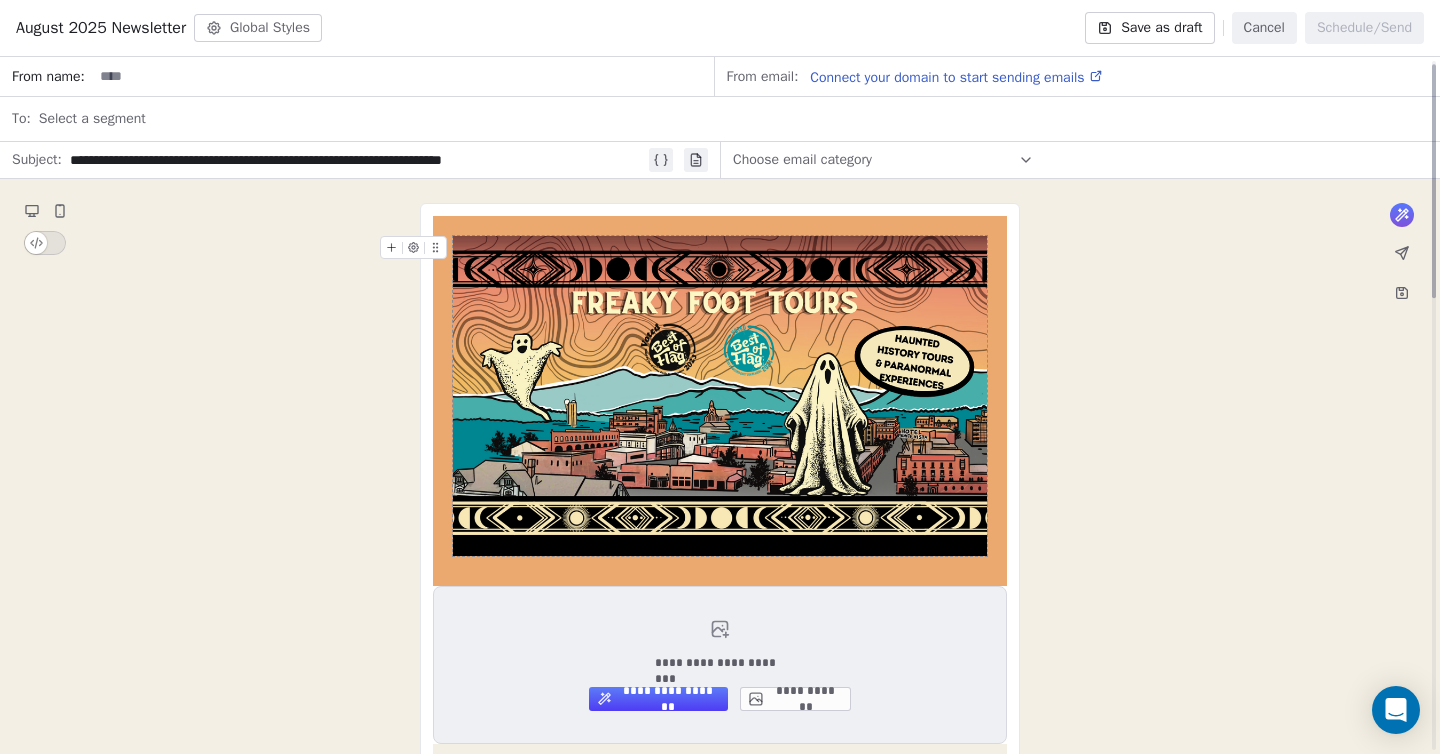 scroll, scrollTop: 23, scrollLeft: 0, axis: vertical 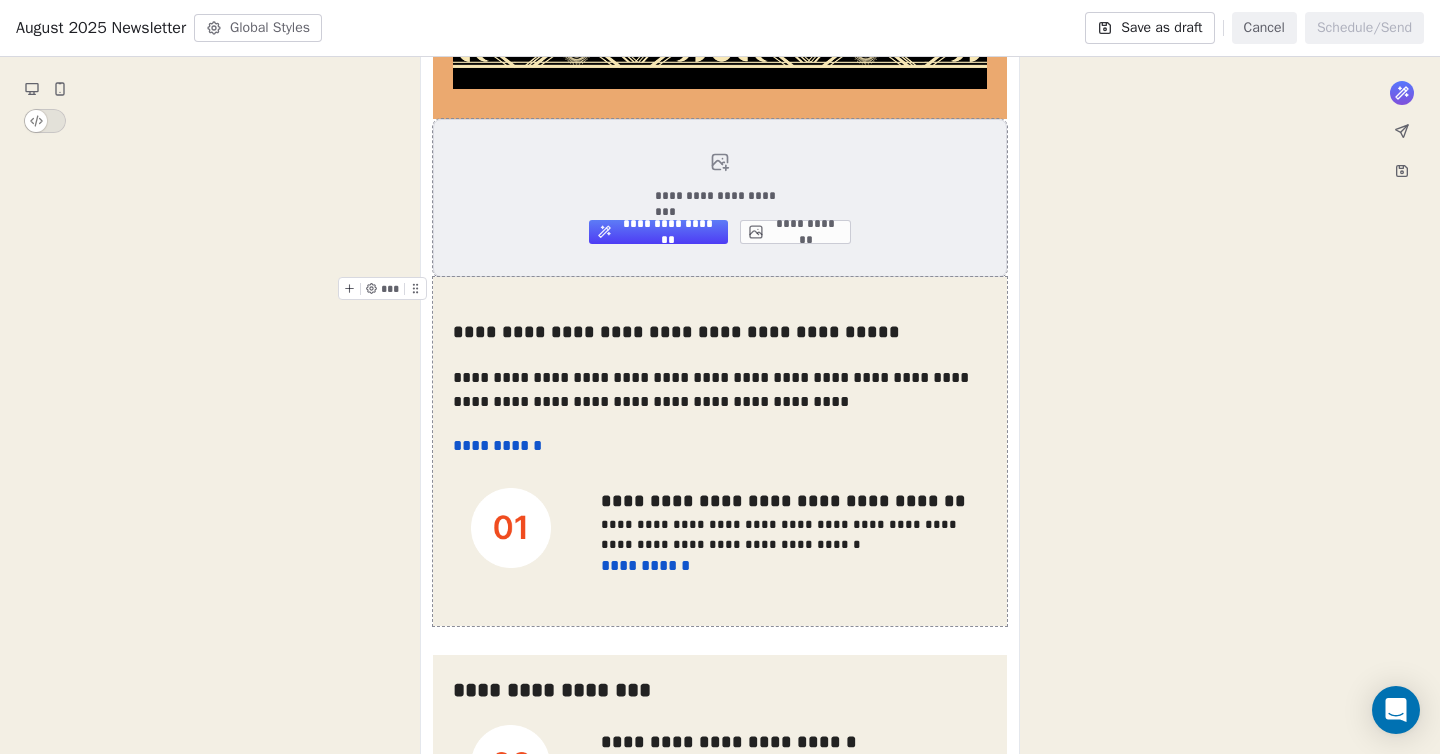 click on "**********" at bounding box center [720, 198] 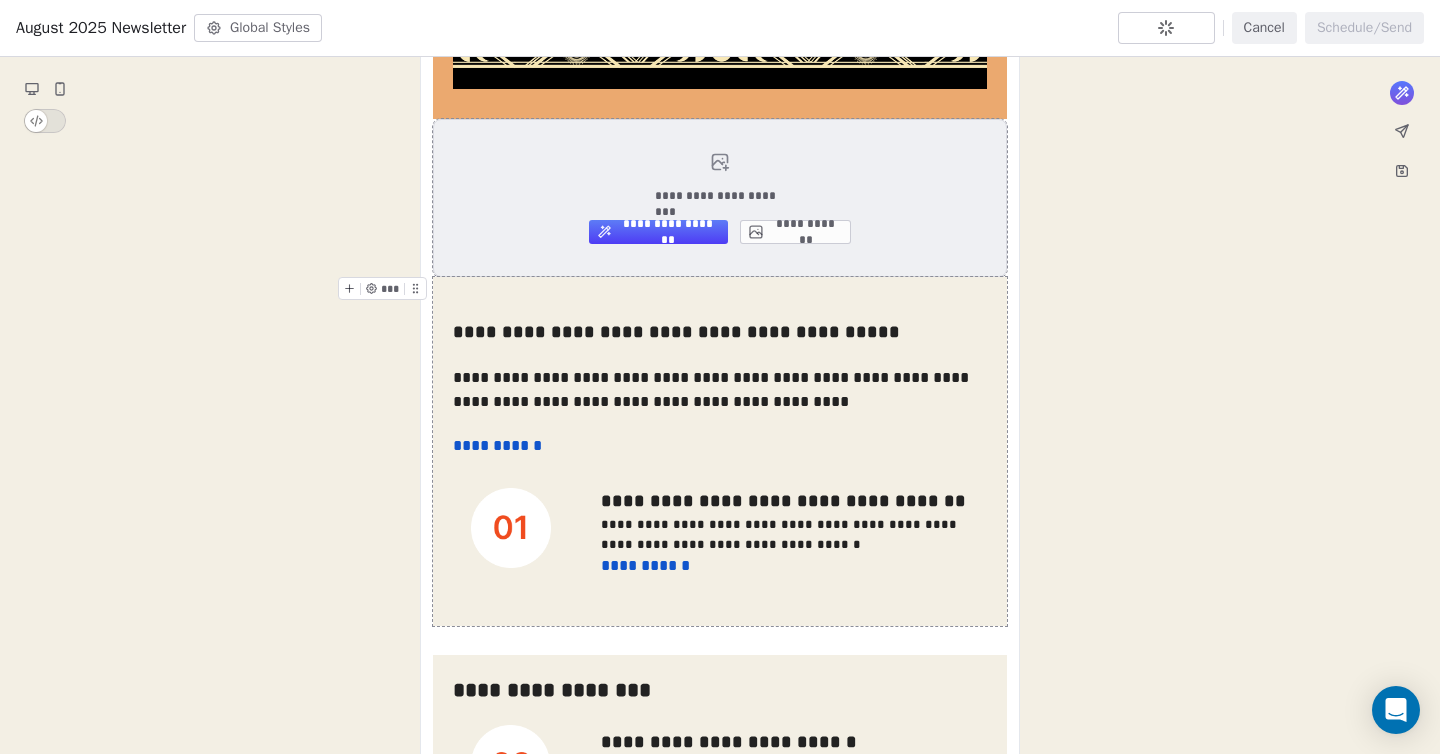 click on "**********" at bounding box center [720, 198] 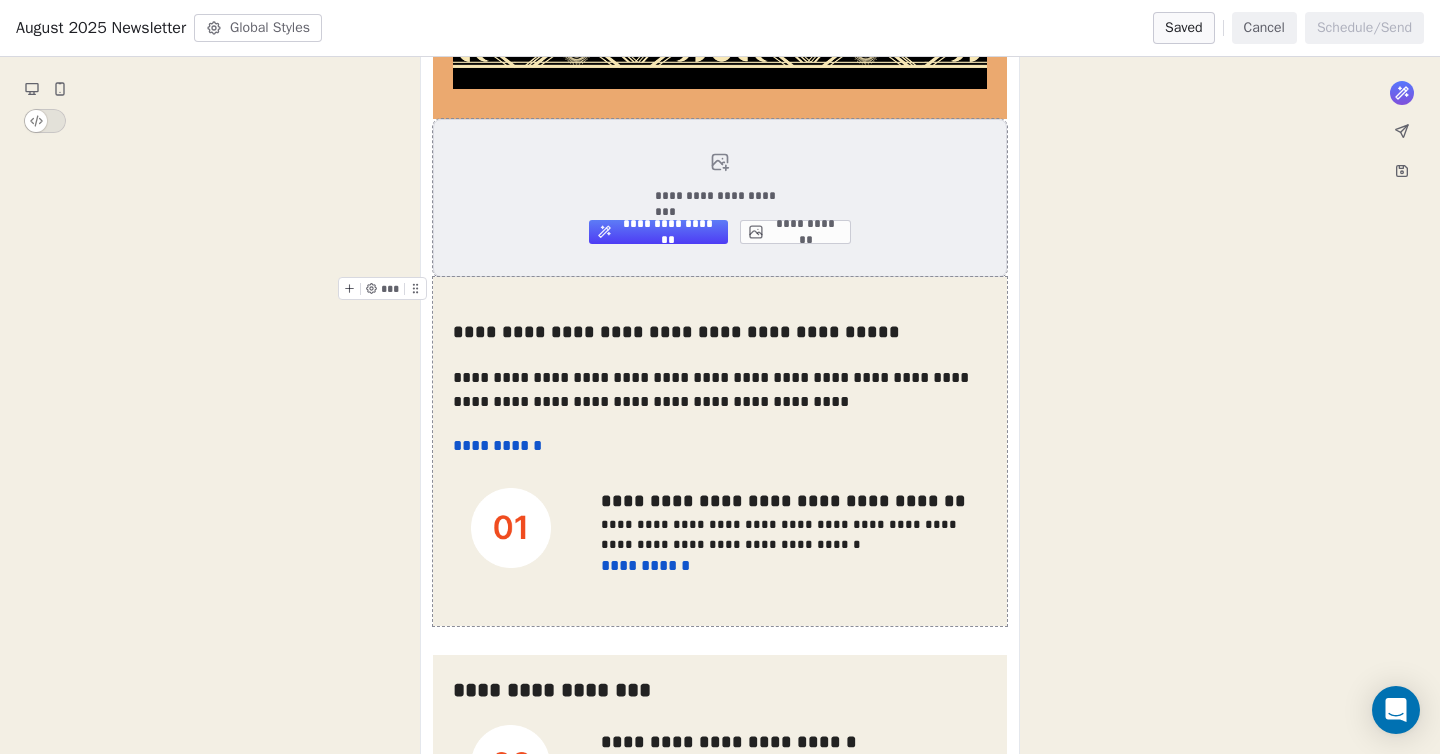 click on "**********" at bounding box center (720, 198) 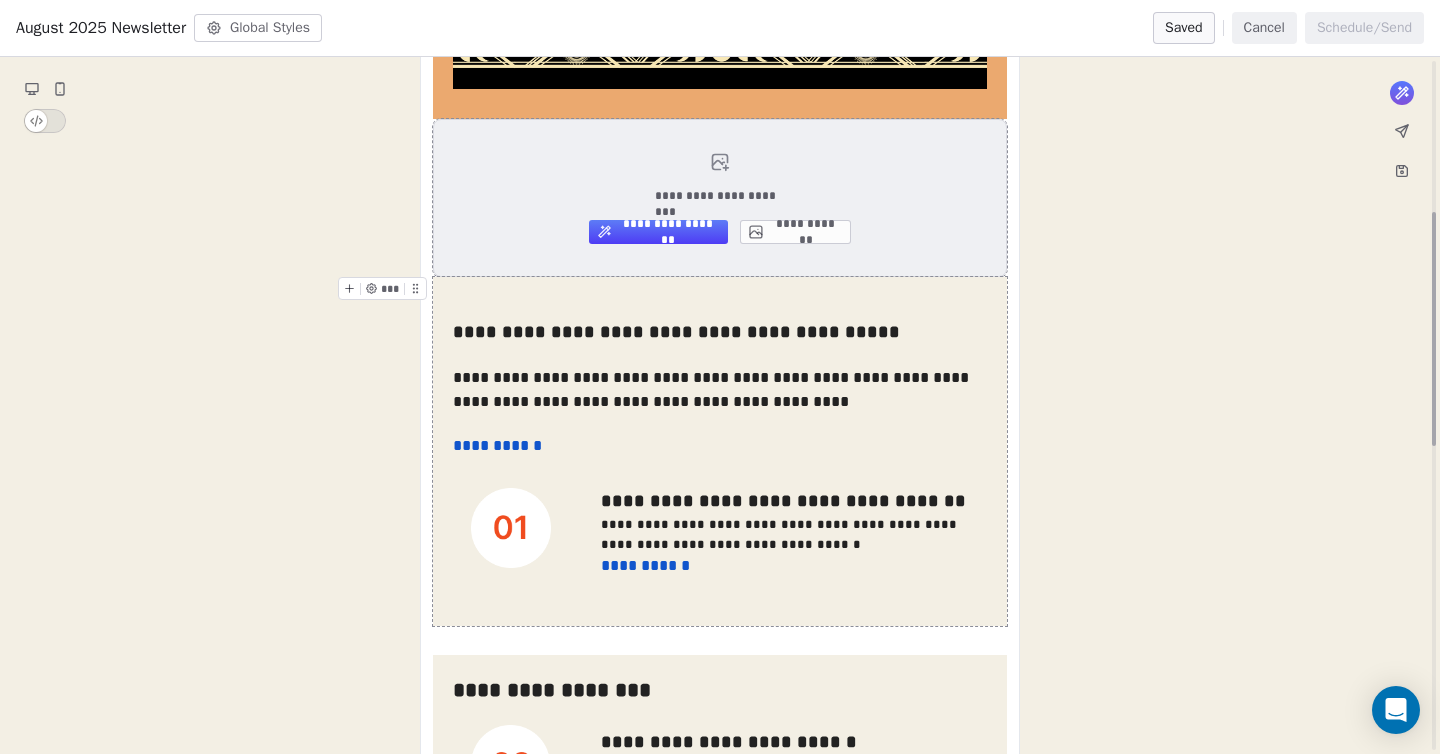 scroll, scrollTop: 439, scrollLeft: 0, axis: vertical 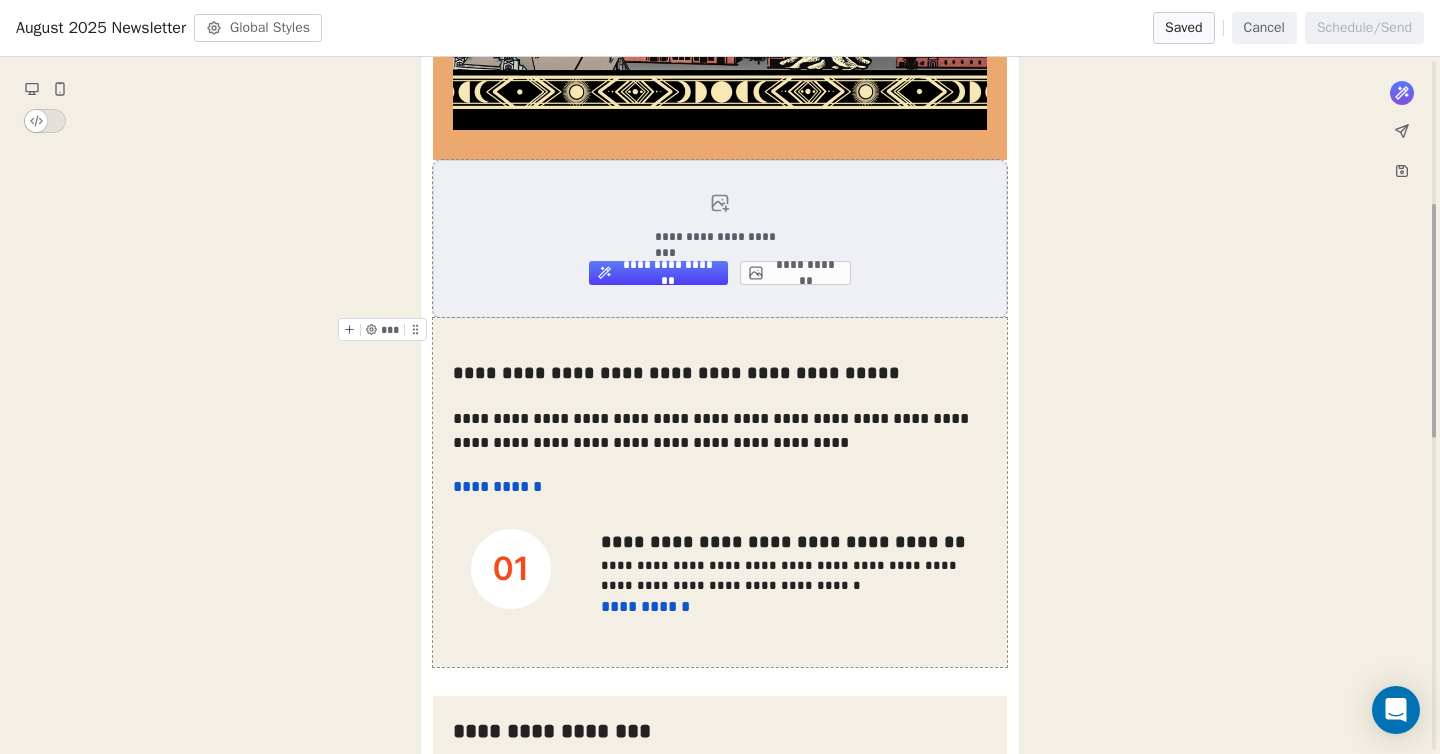 click on "**********" at bounding box center [720, 239] 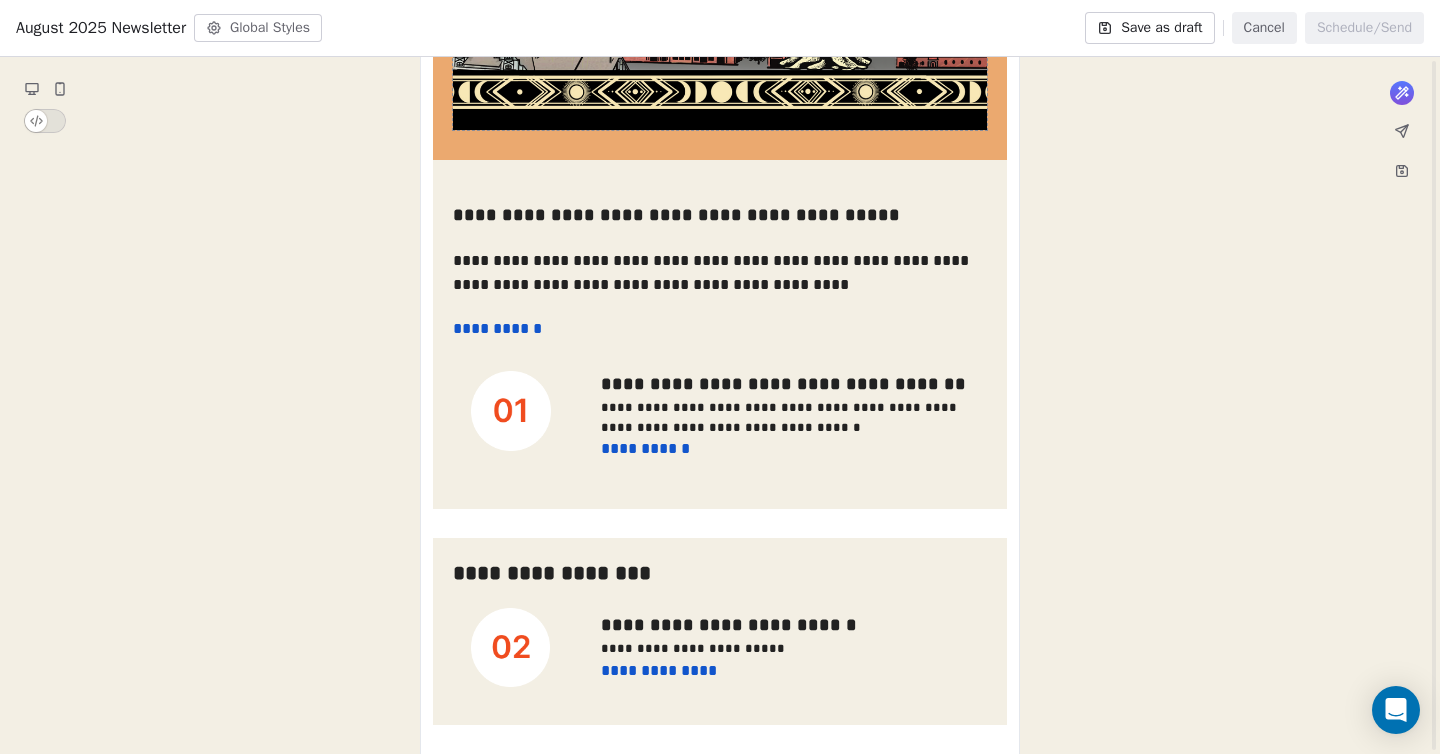 scroll, scrollTop: 154, scrollLeft: 0, axis: vertical 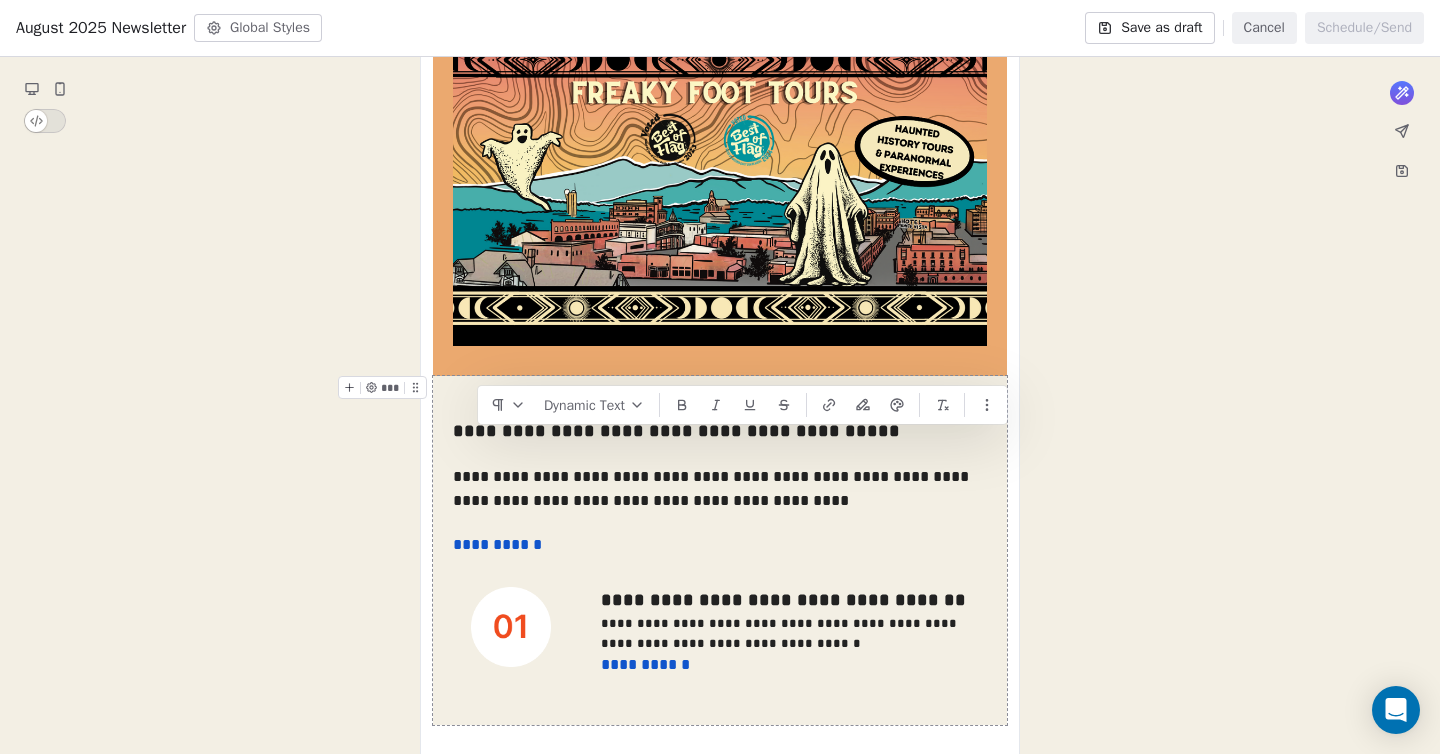 click on "***" at bounding box center (386, 393) 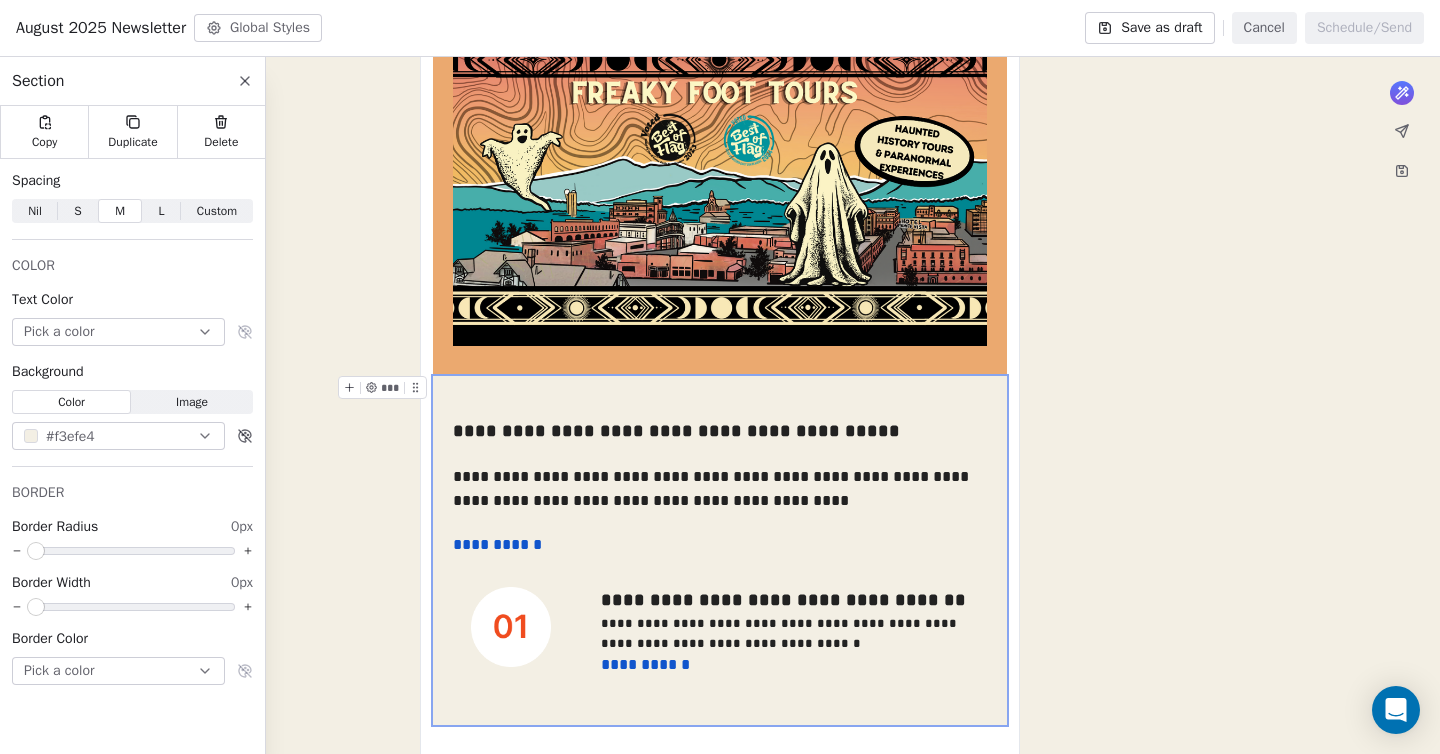 click on "Color Color" at bounding box center [71, 402] 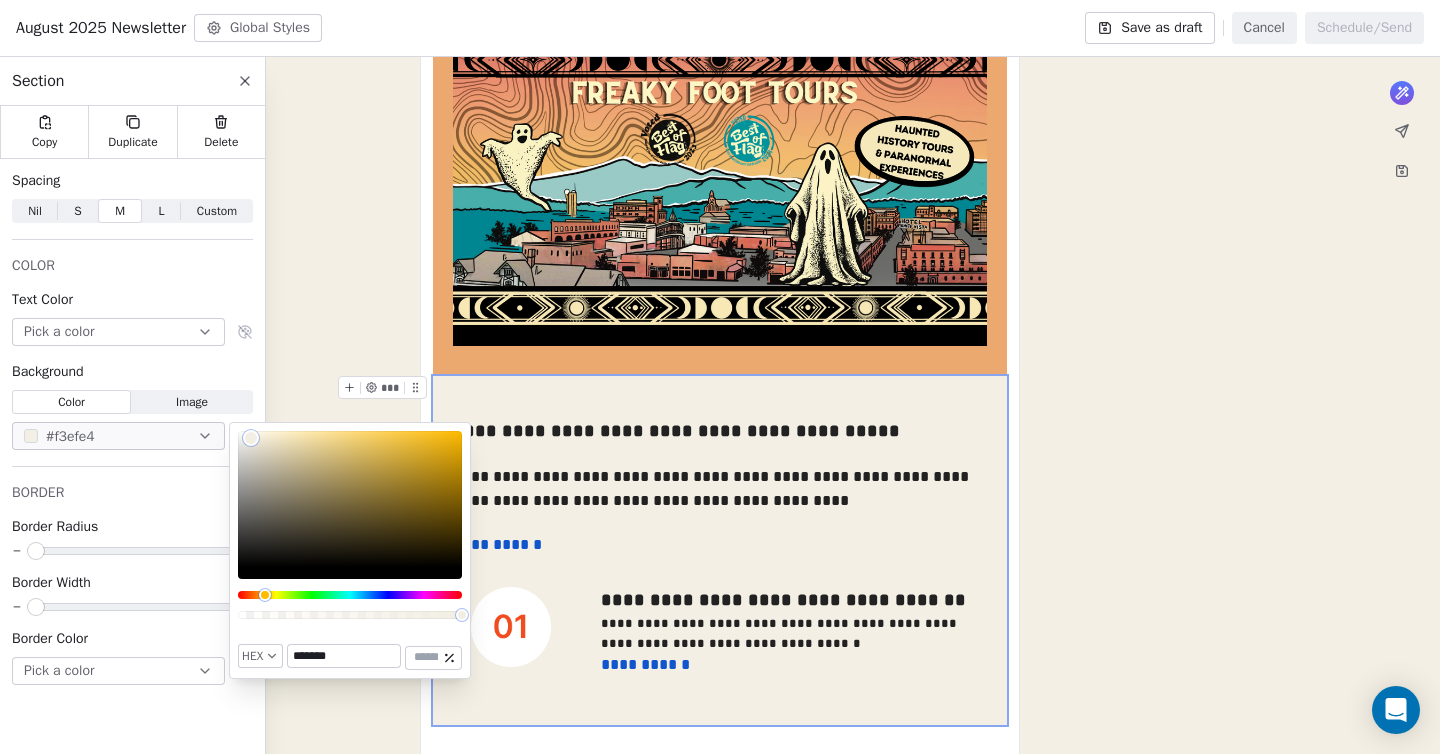 drag, startPoint x: 304, startPoint y: 654, endPoint x: 271, endPoint y: 653, distance: 33.01515 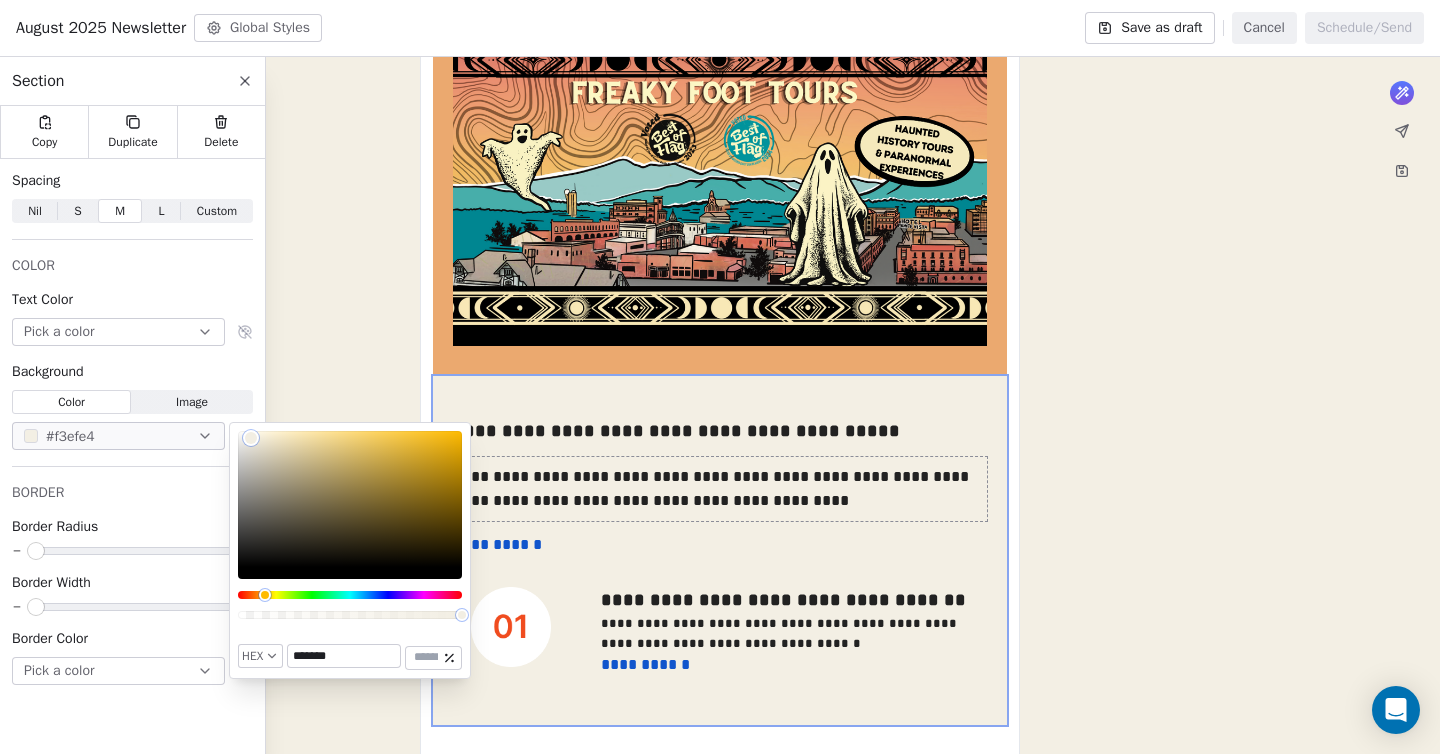 drag, startPoint x: 345, startPoint y: 658, endPoint x: 305, endPoint y: 659, distance: 40.012497 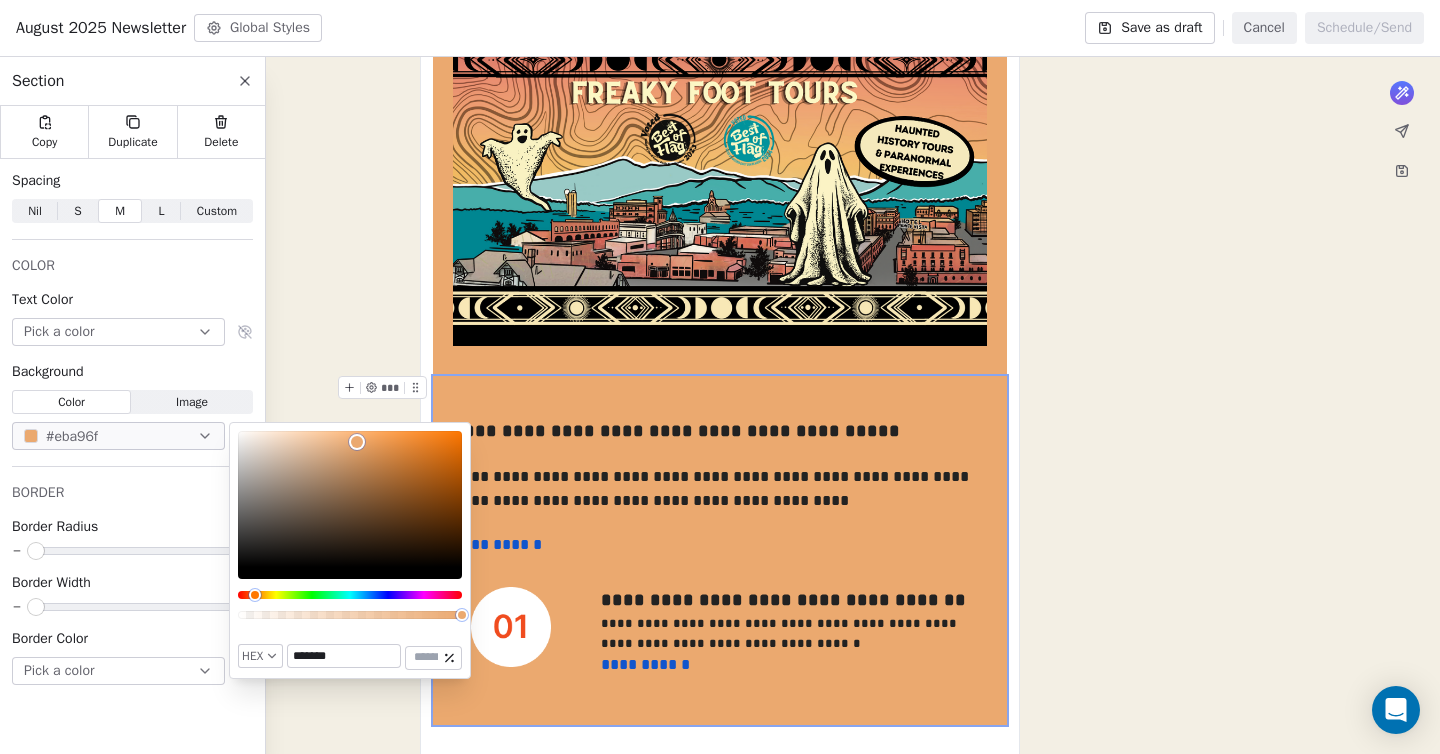 type on "*******" 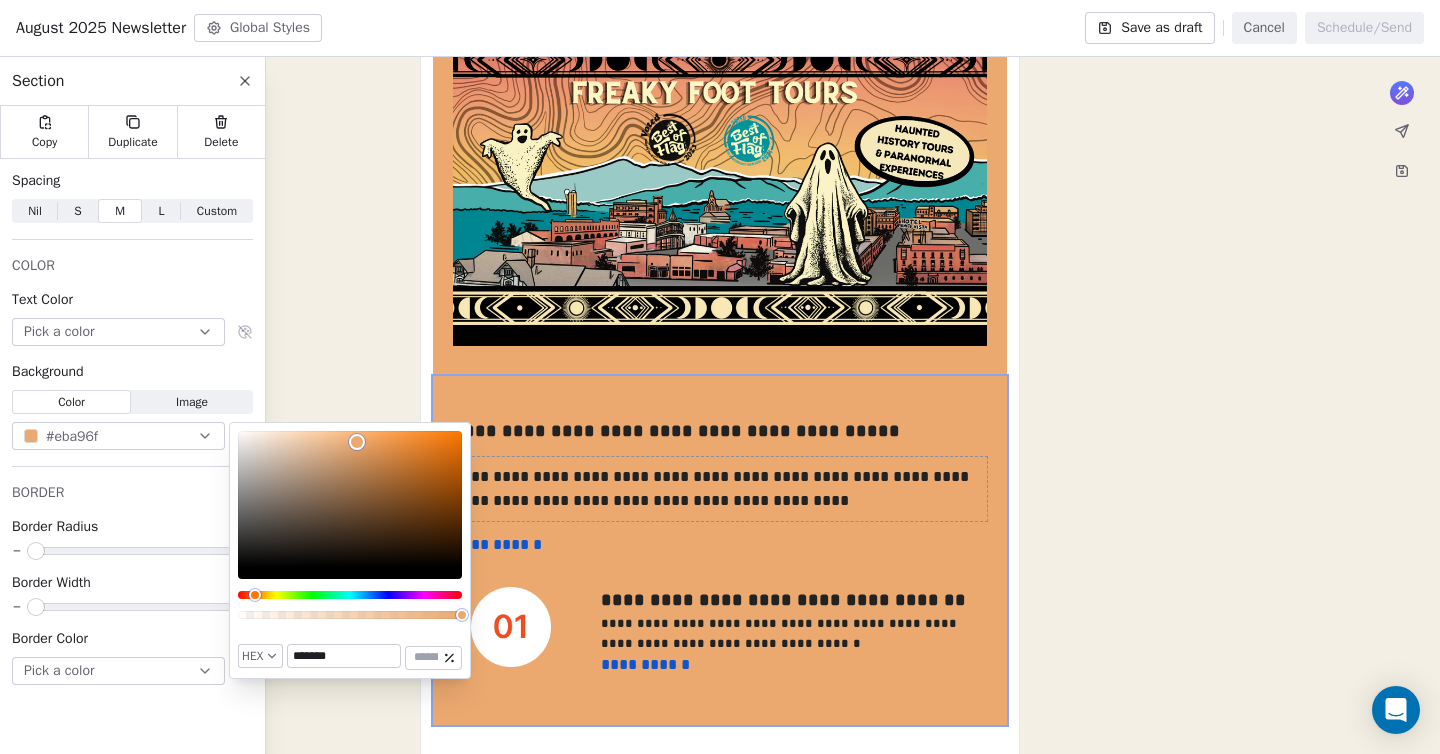 click on "**********" at bounding box center [720, 856] 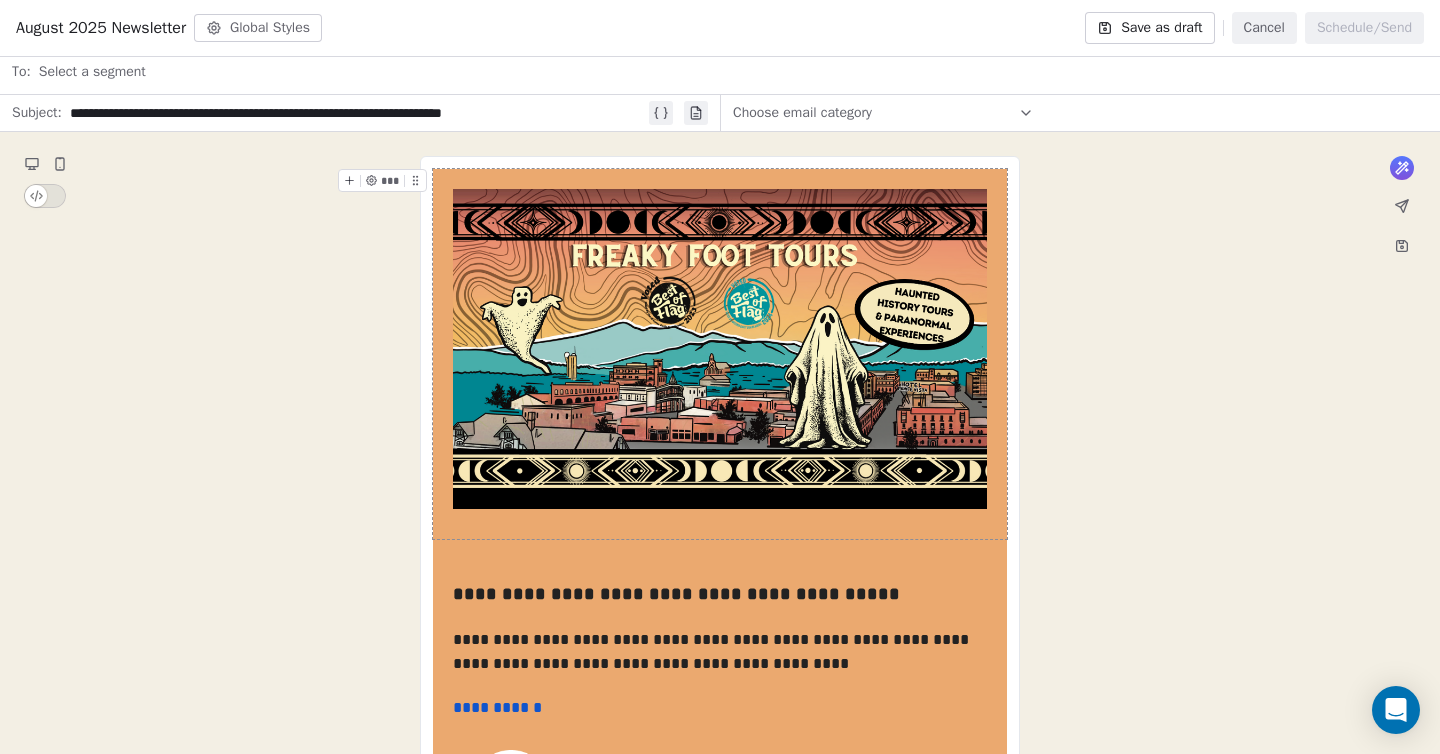 click 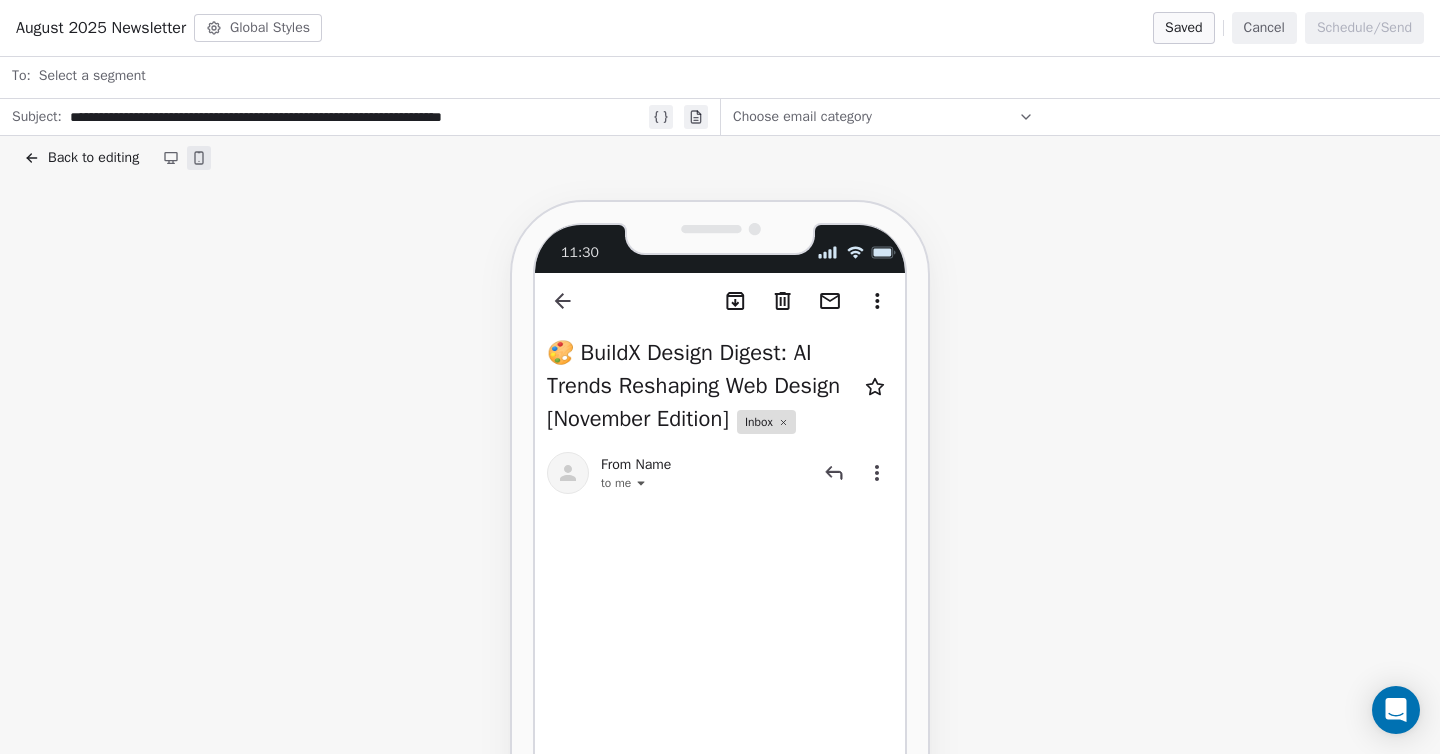 click 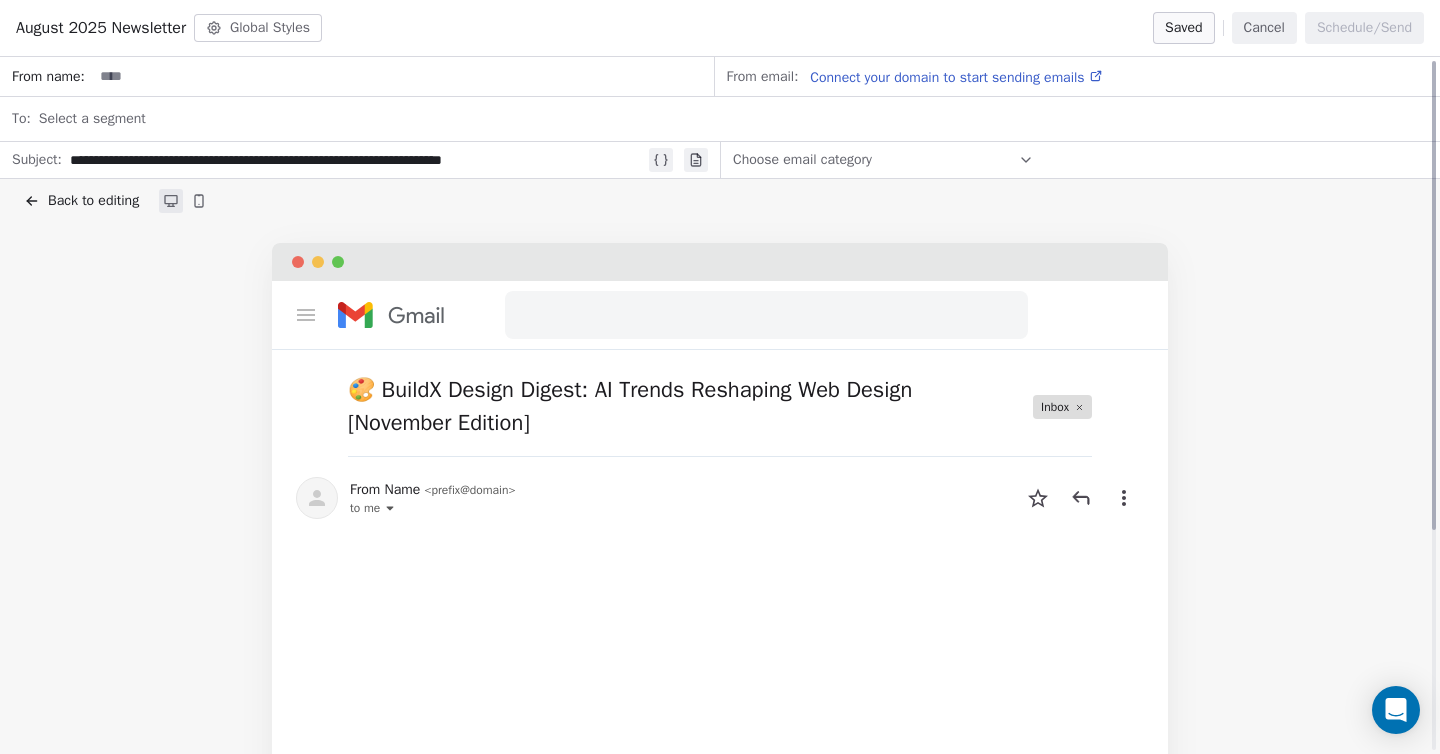 click on "Back to editing" at bounding box center [81, 201] 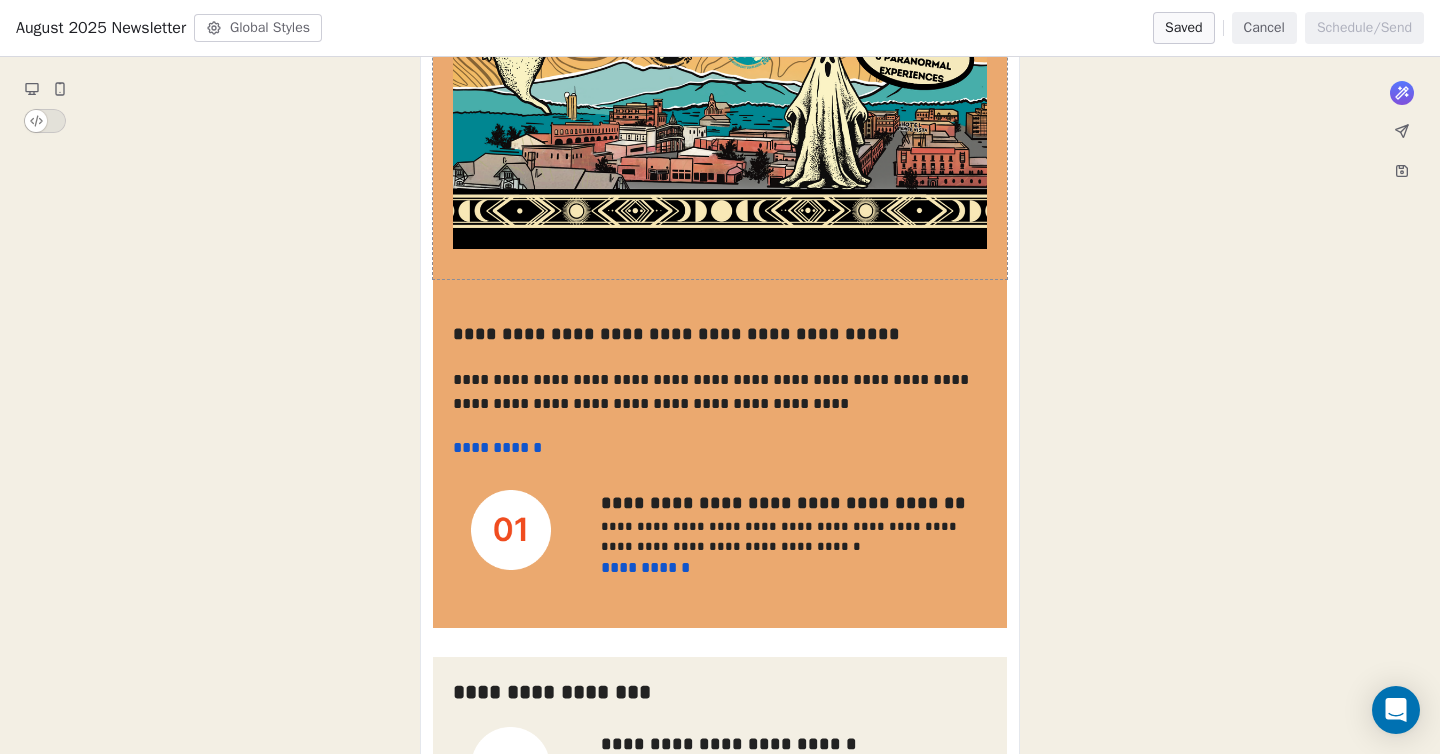 click at bounding box center [720, 94] 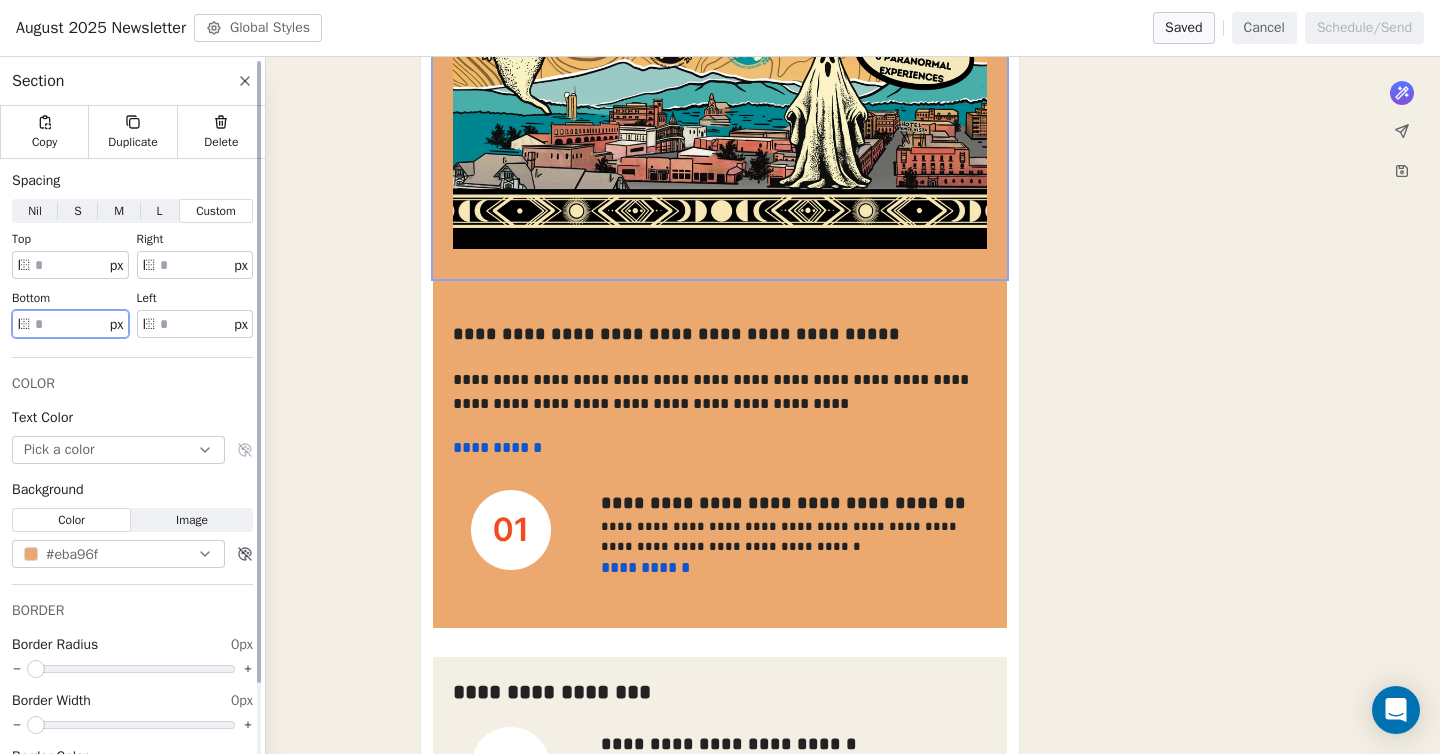 drag, startPoint x: 49, startPoint y: 325, endPoint x: 36, endPoint y: 324, distance: 13.038404 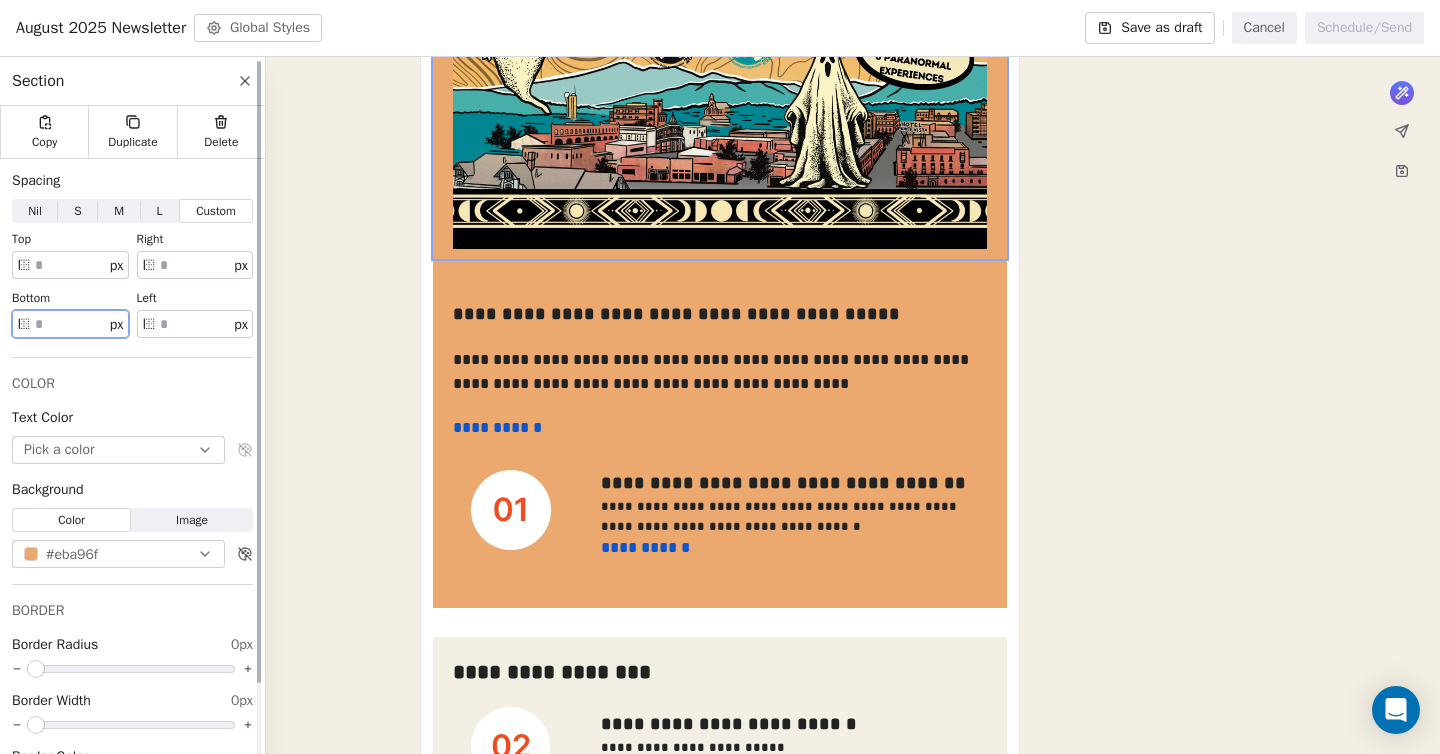 type on "**" 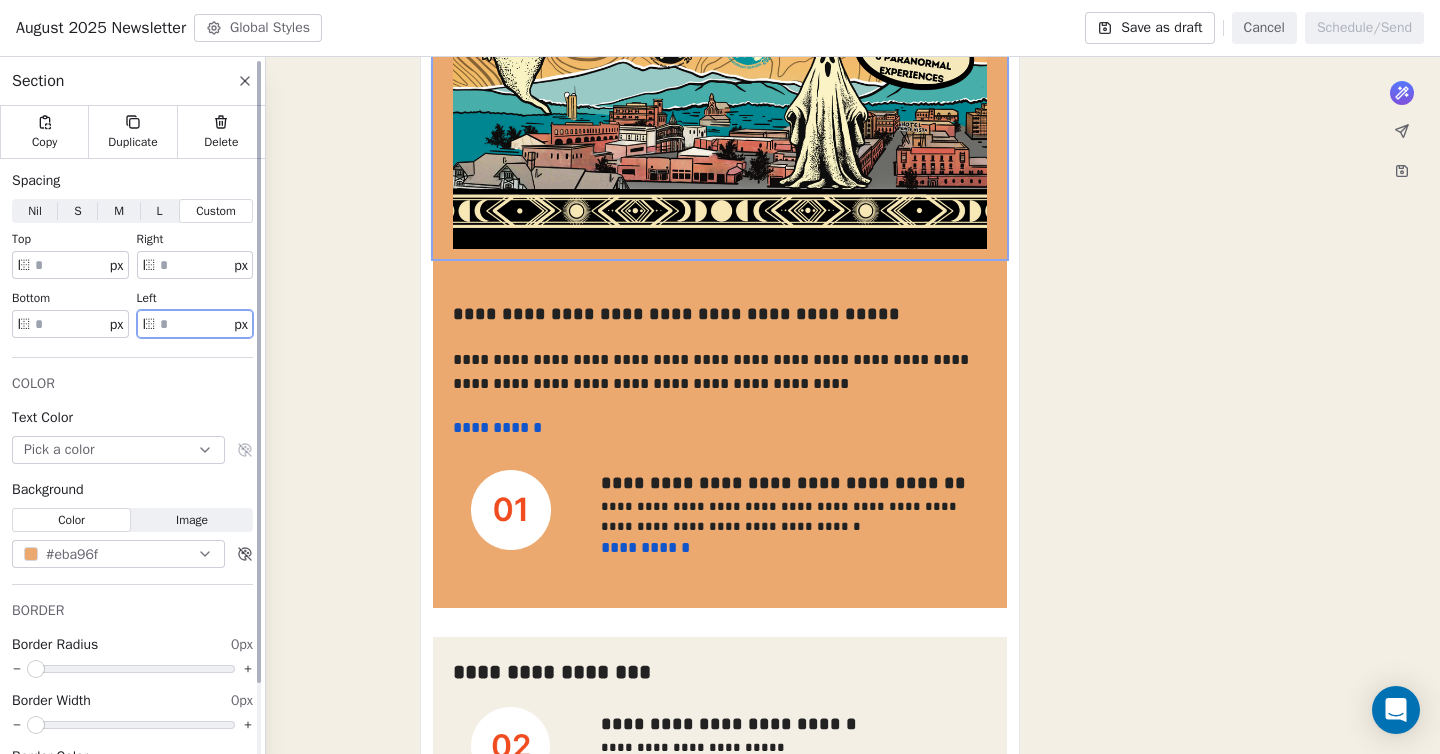 drag, startPoint x: 180, startPoint y: 325, endPoint x: 160, endPoint y: 323, distance: 20.09975 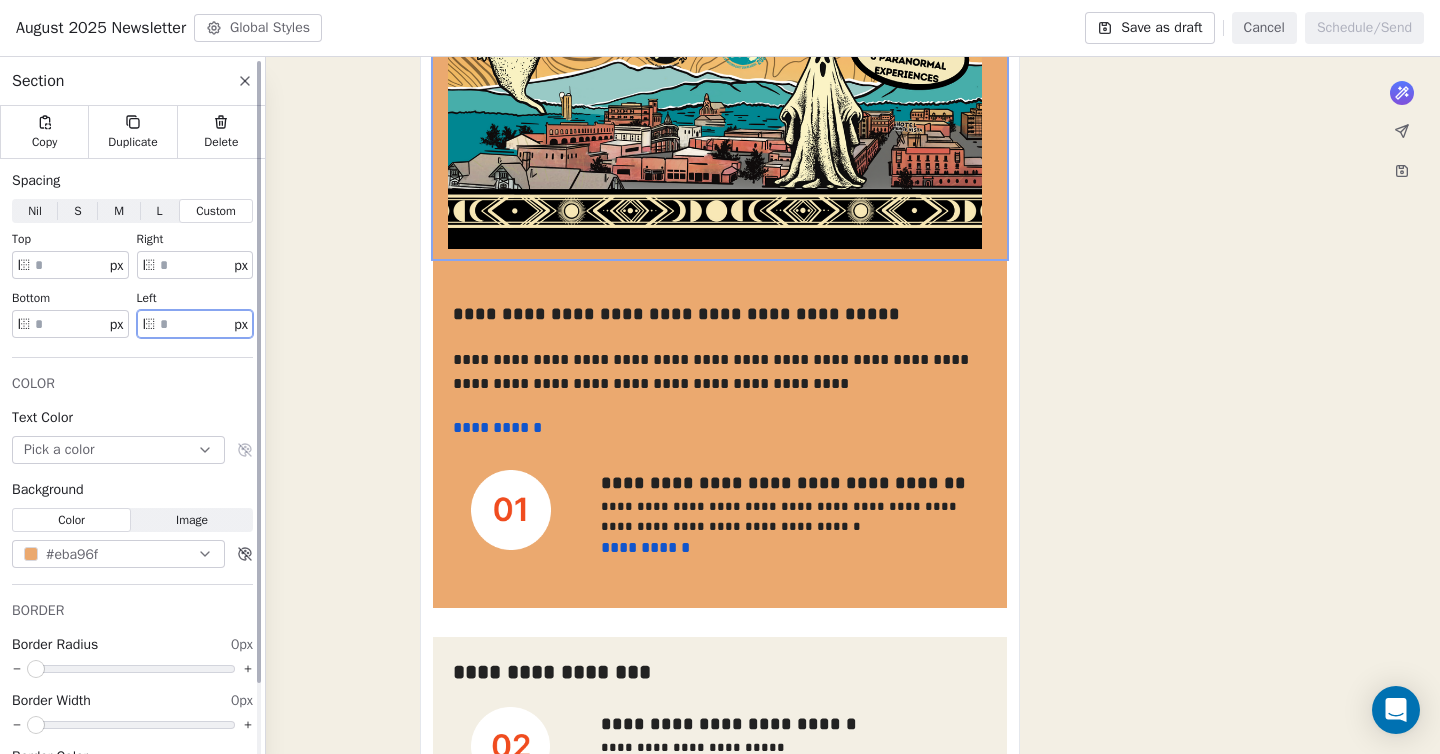 type on "**" 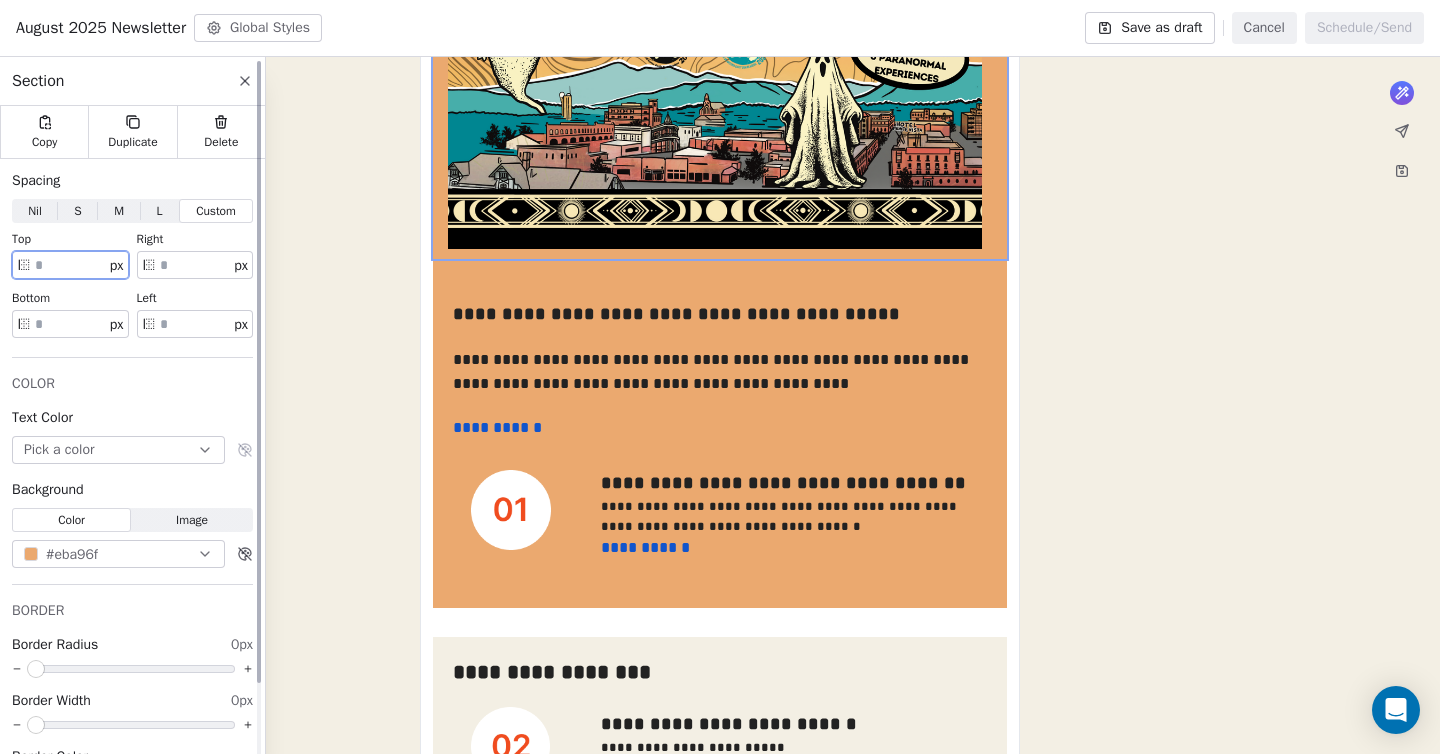 drag, startPoint x: 71, startPoint y: 262, endPoint x: 13, endPoint y: 261, distance: 58.00862 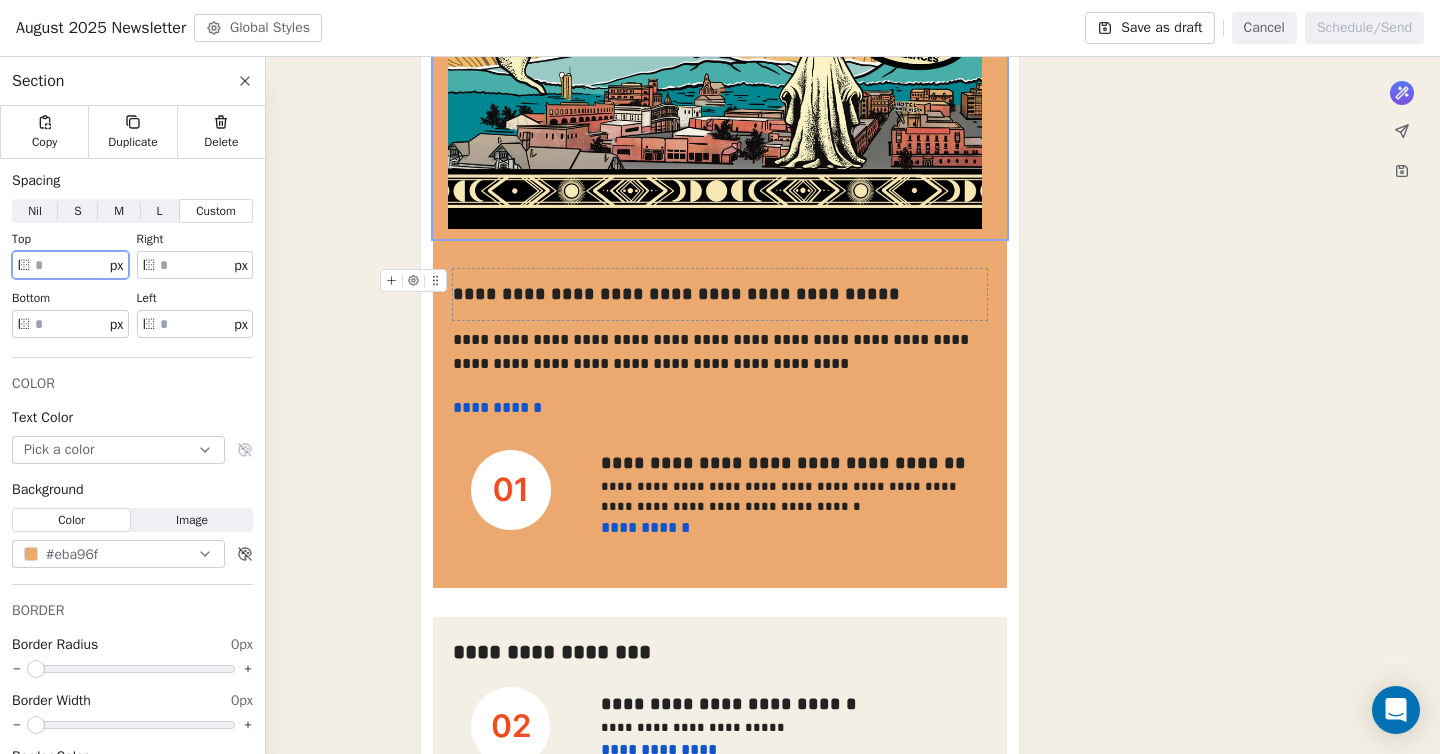 scroll, scrollTop: 188, scrollLeft: 0, axis: vertical 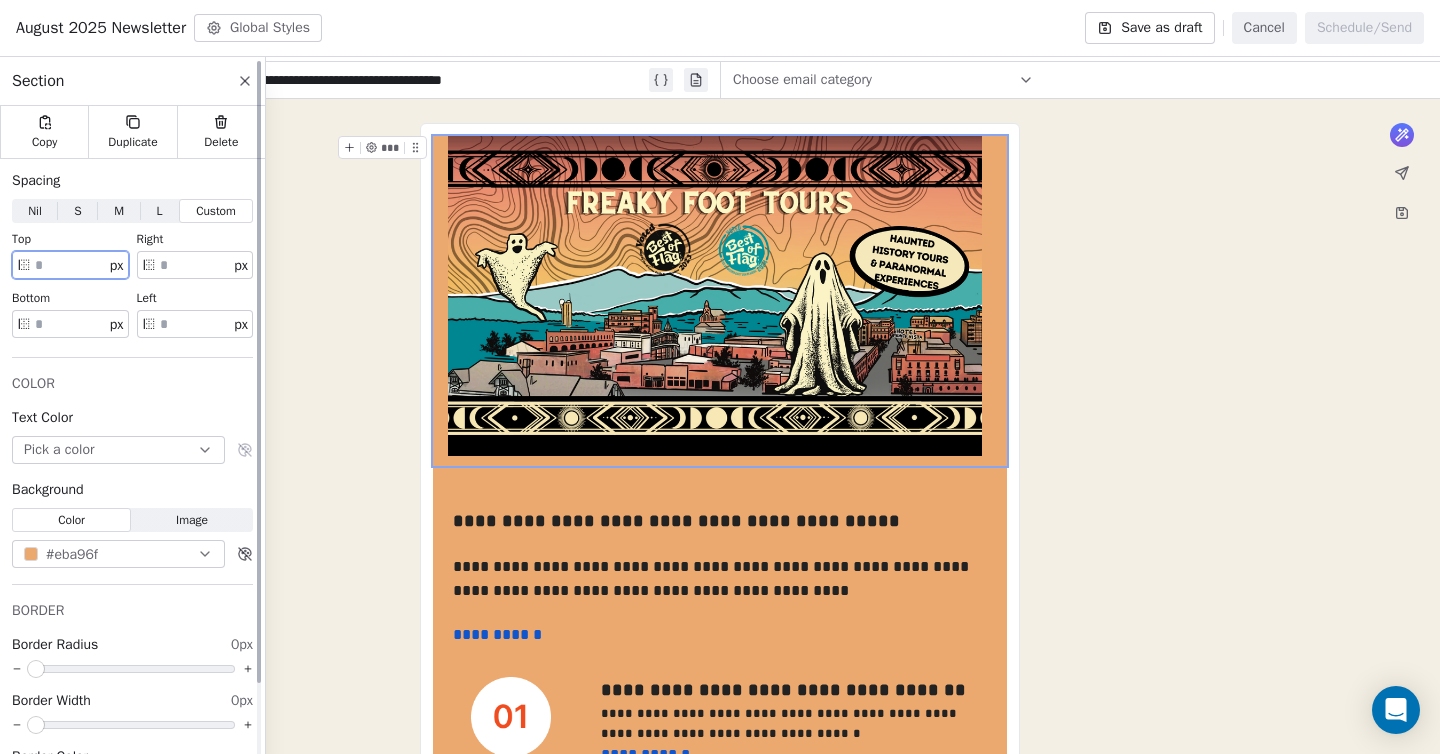 type on "*" 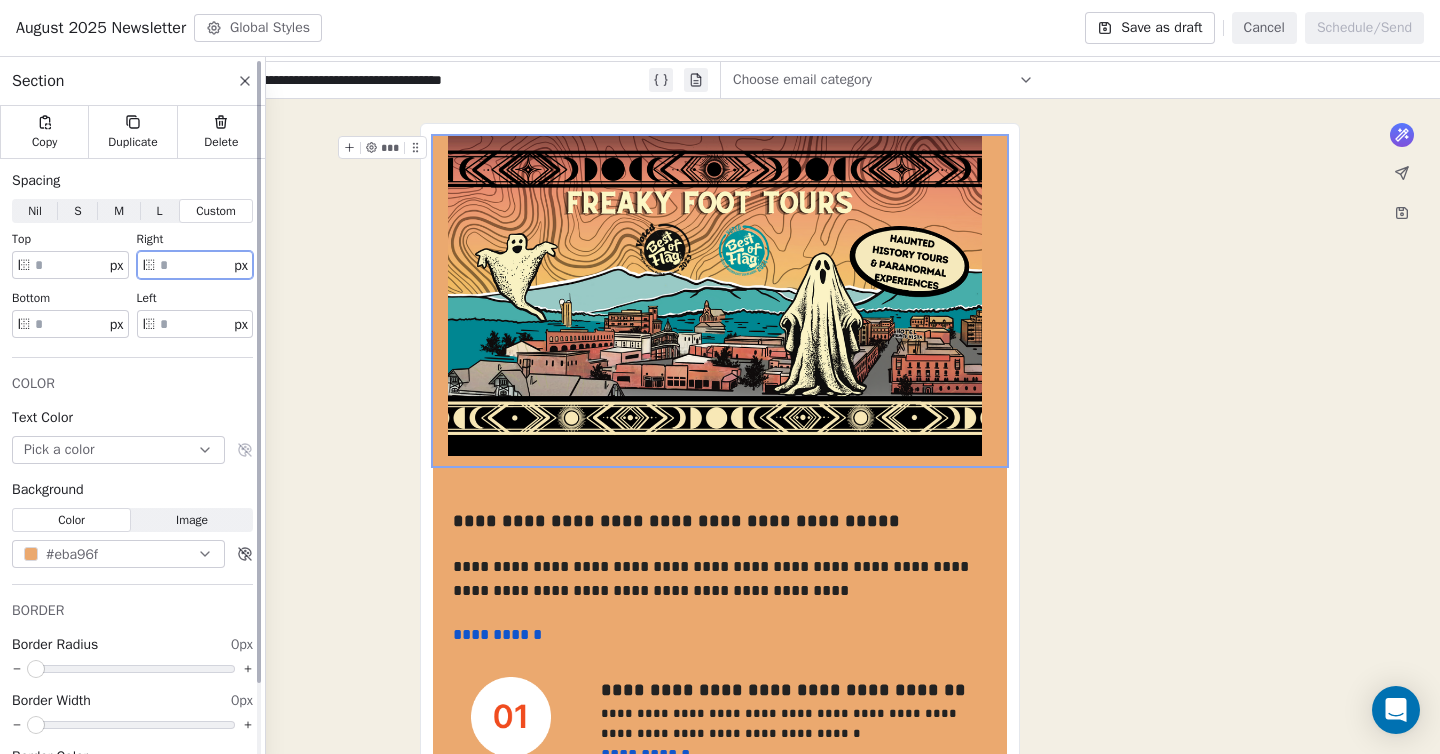 drag, startPoint x: 184, startPoint y: 265, endPoint x: 154, endPoint y: 265, distance: 30 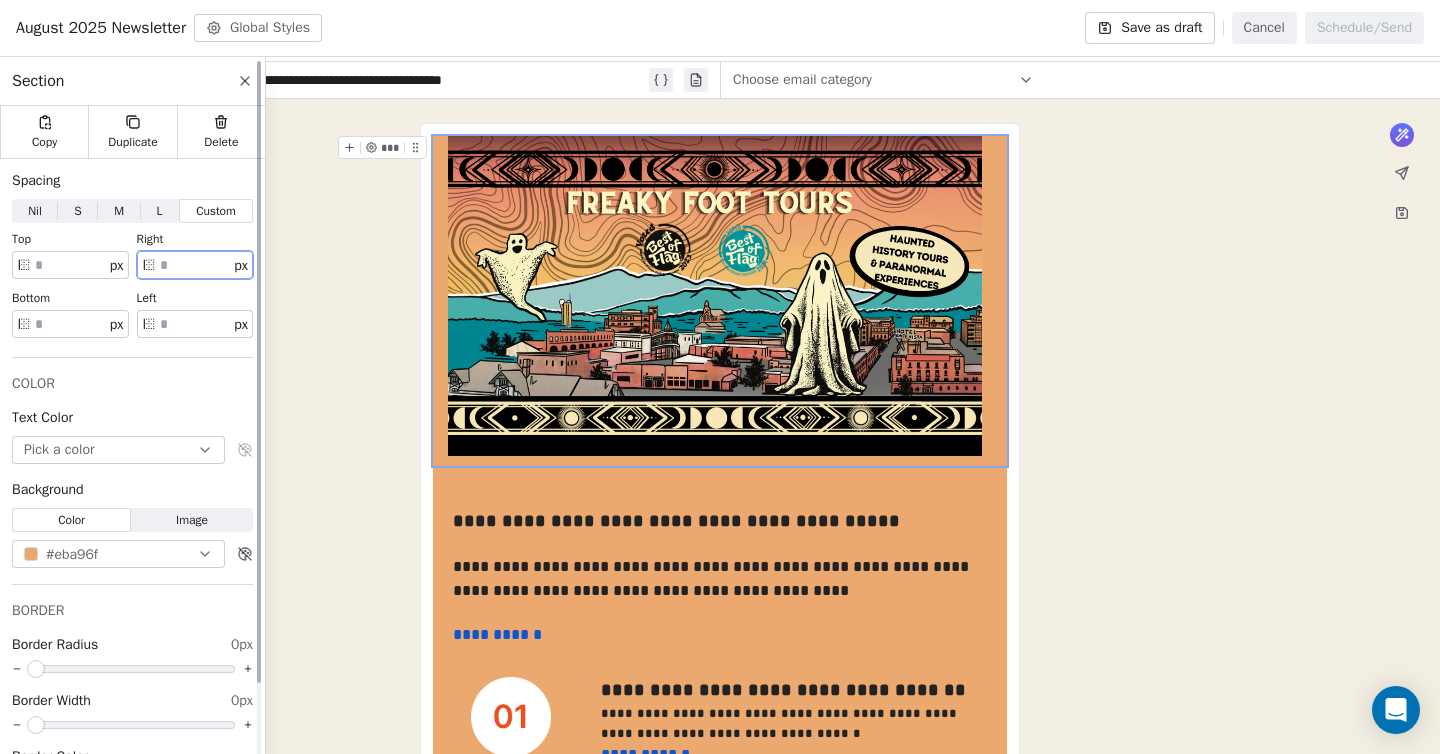 click on "** px" at bounding box center [195, 265] 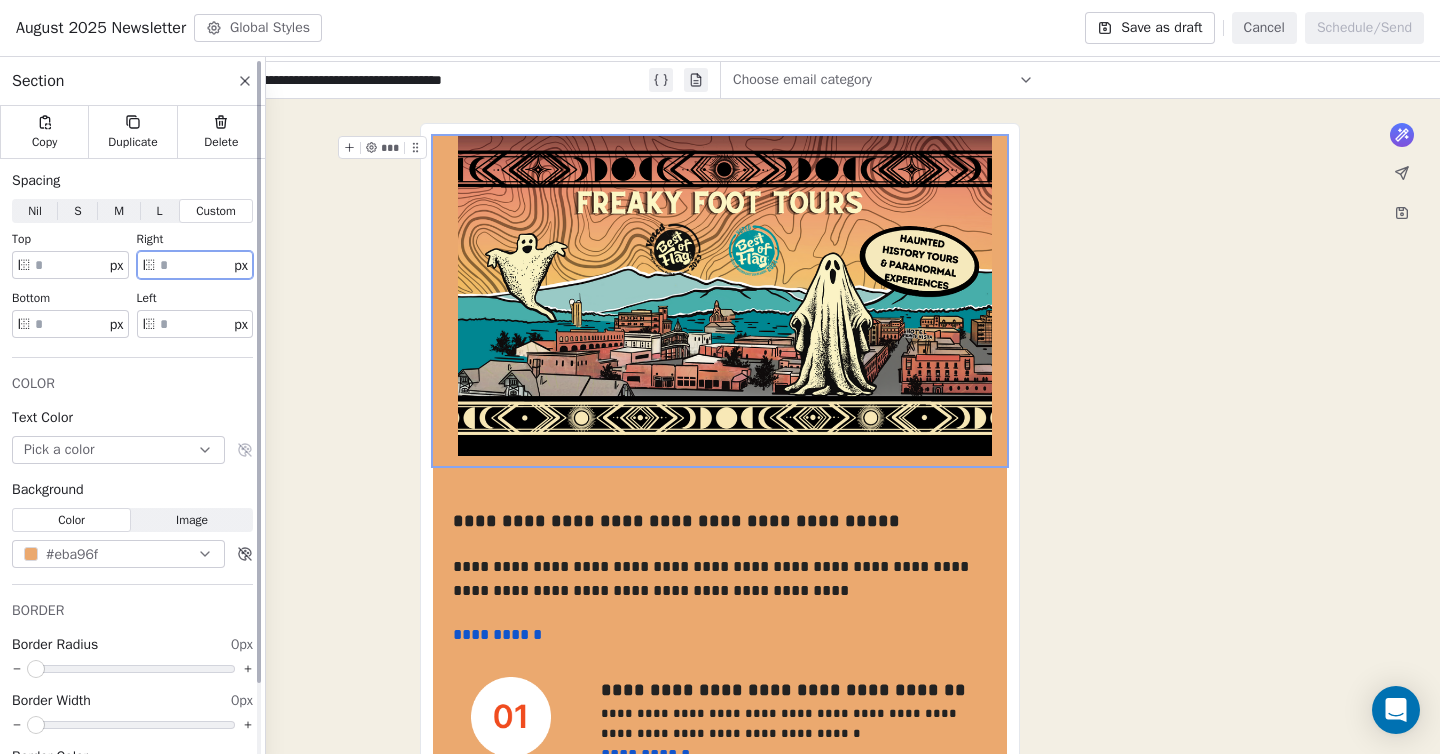 type on "*" 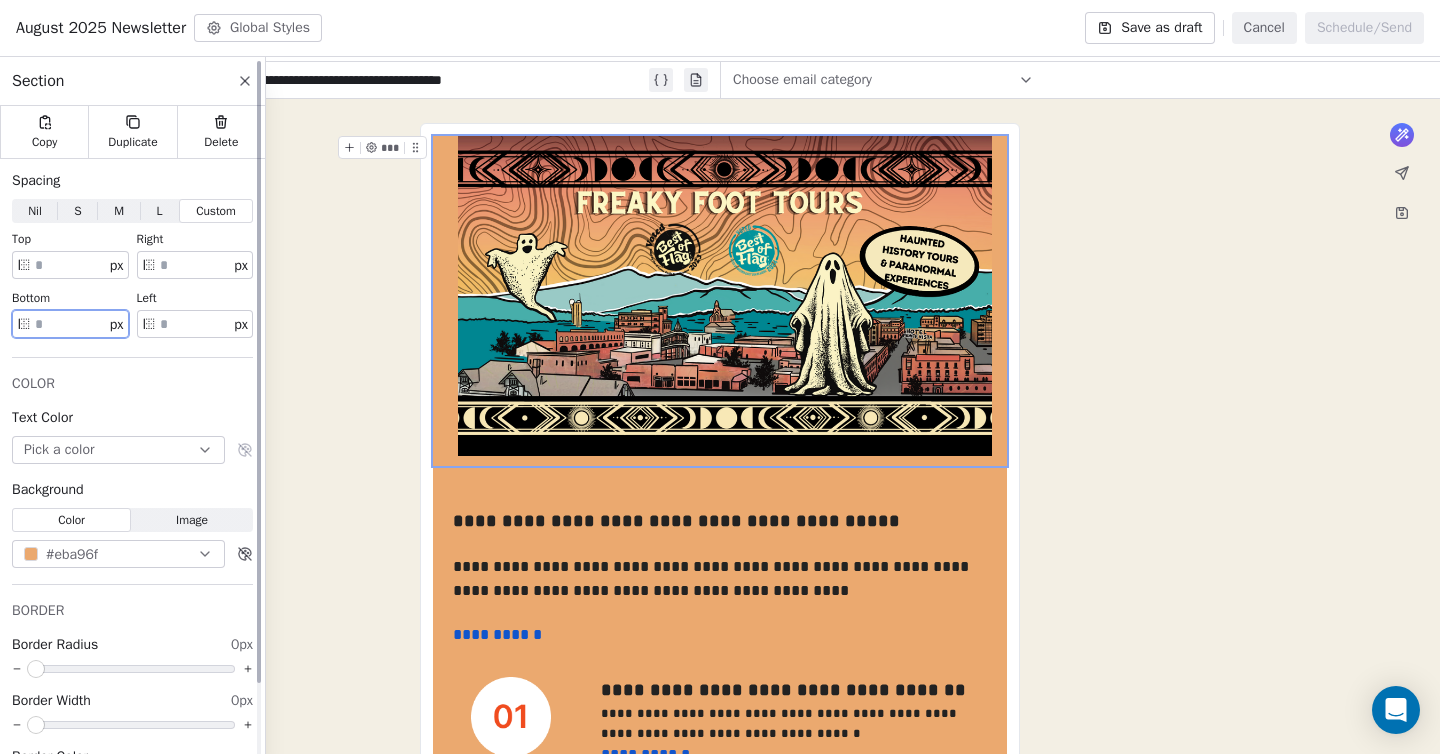 drag, startPoint x: 62, startPoint y: 319, endPoint x: 31, endPoint y: 320, distance: 31.016125 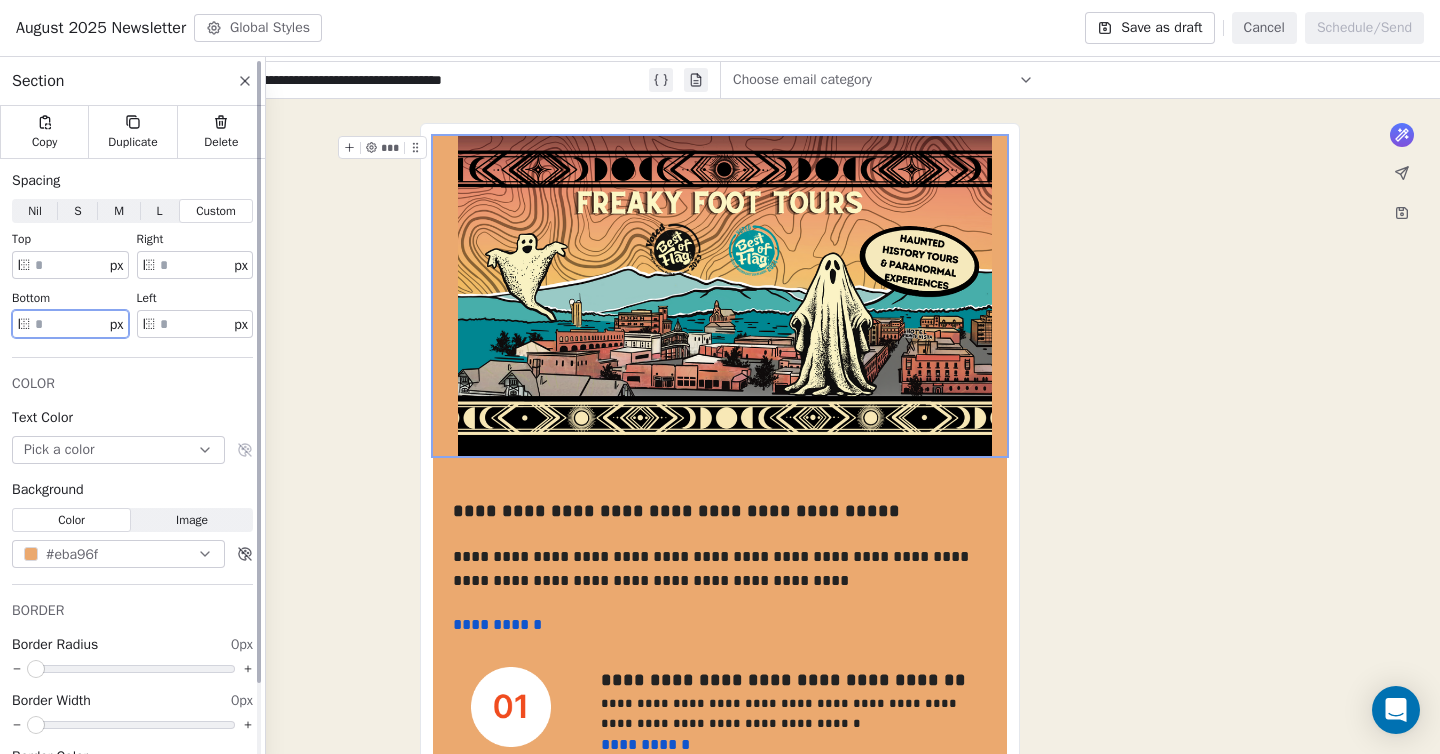 type on "*" 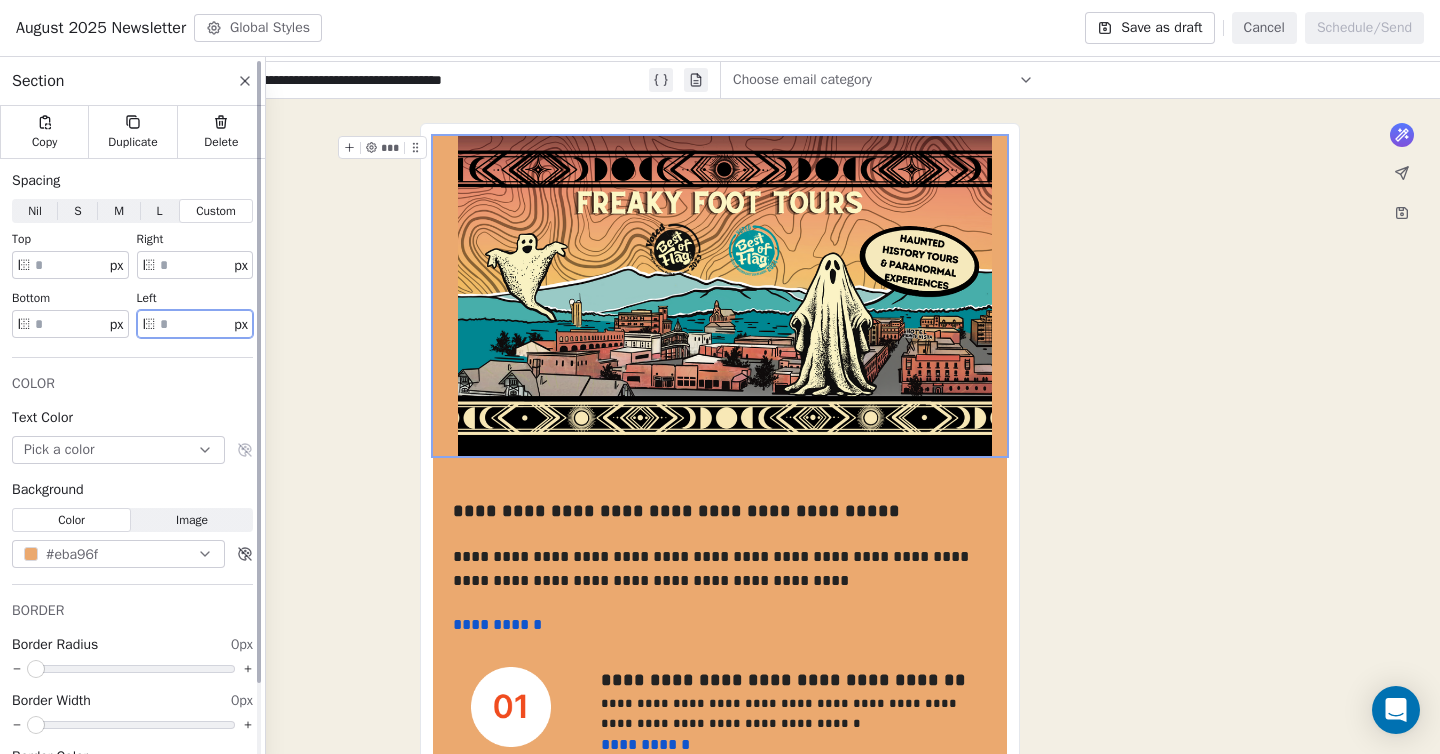drag, startPoint x: 192, startPoint y: 321, endPoint x: 156, endPoint y: 322, distance: 36.013885 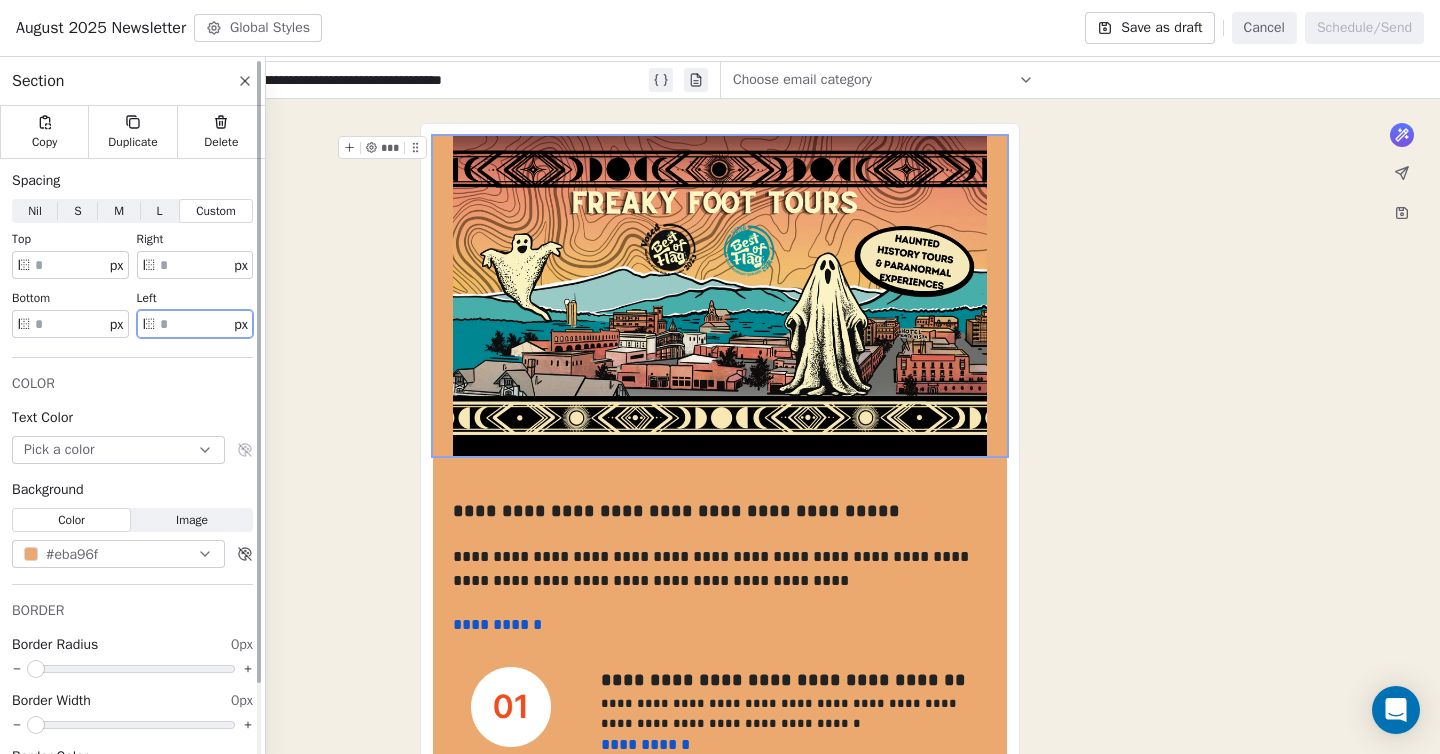 type on "*" 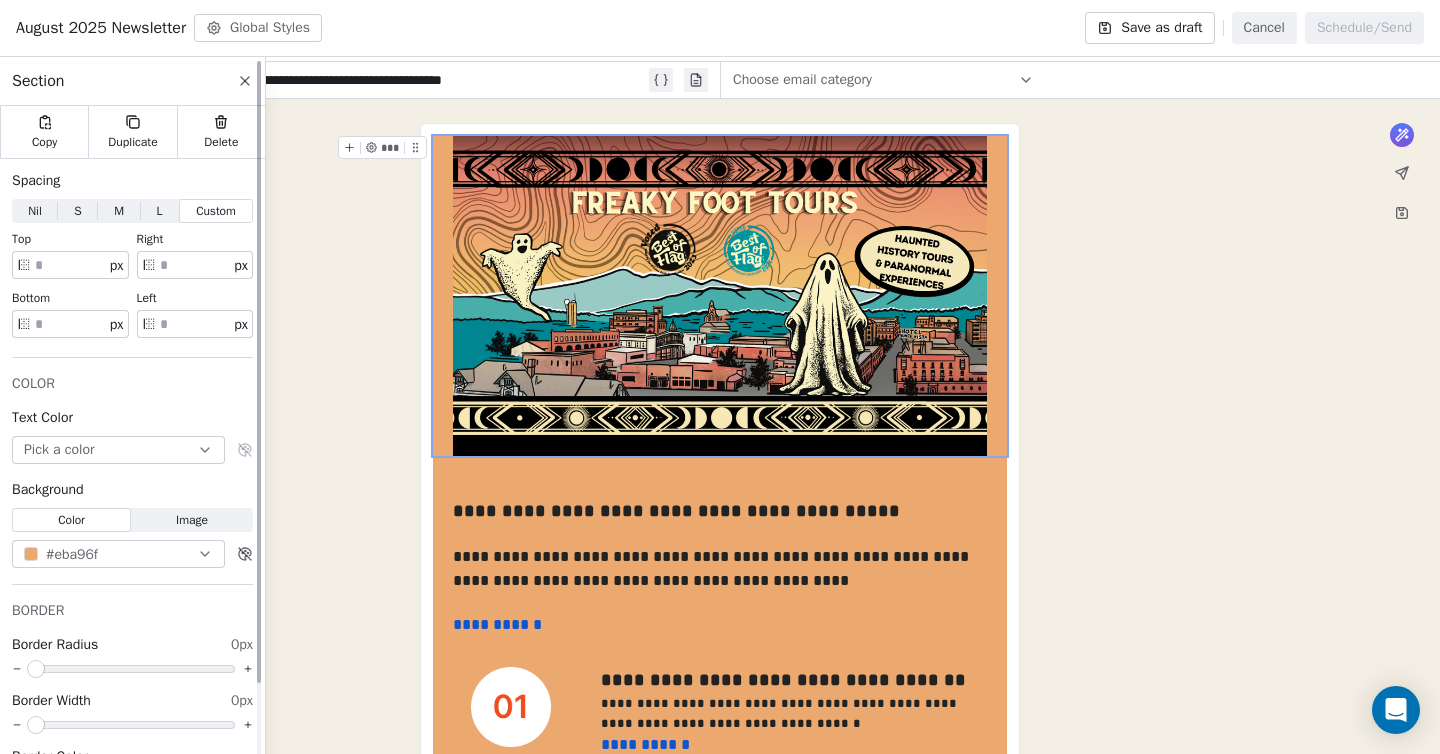 click on "Spacing Nil Nil S S M M L L Custom Custom top * px right * px bottom * px left * px COLOR Text Color Pick a color Background Color Color Image Image #eba96f BORDER Border Radius 0px Border Width 0px Border Color Pick a color" at bounding box center (132, 487) 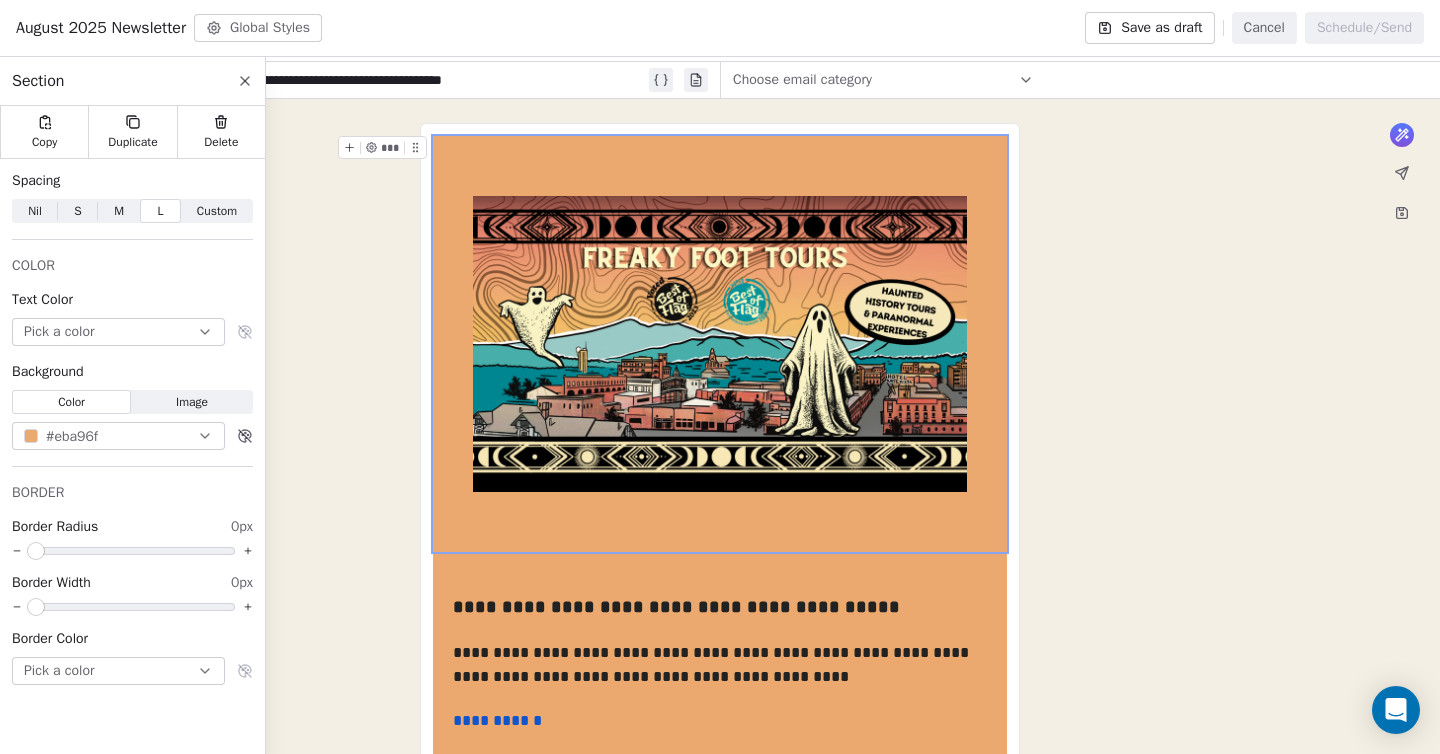 click on "Nil Nil" at bounding box center [35, 211] 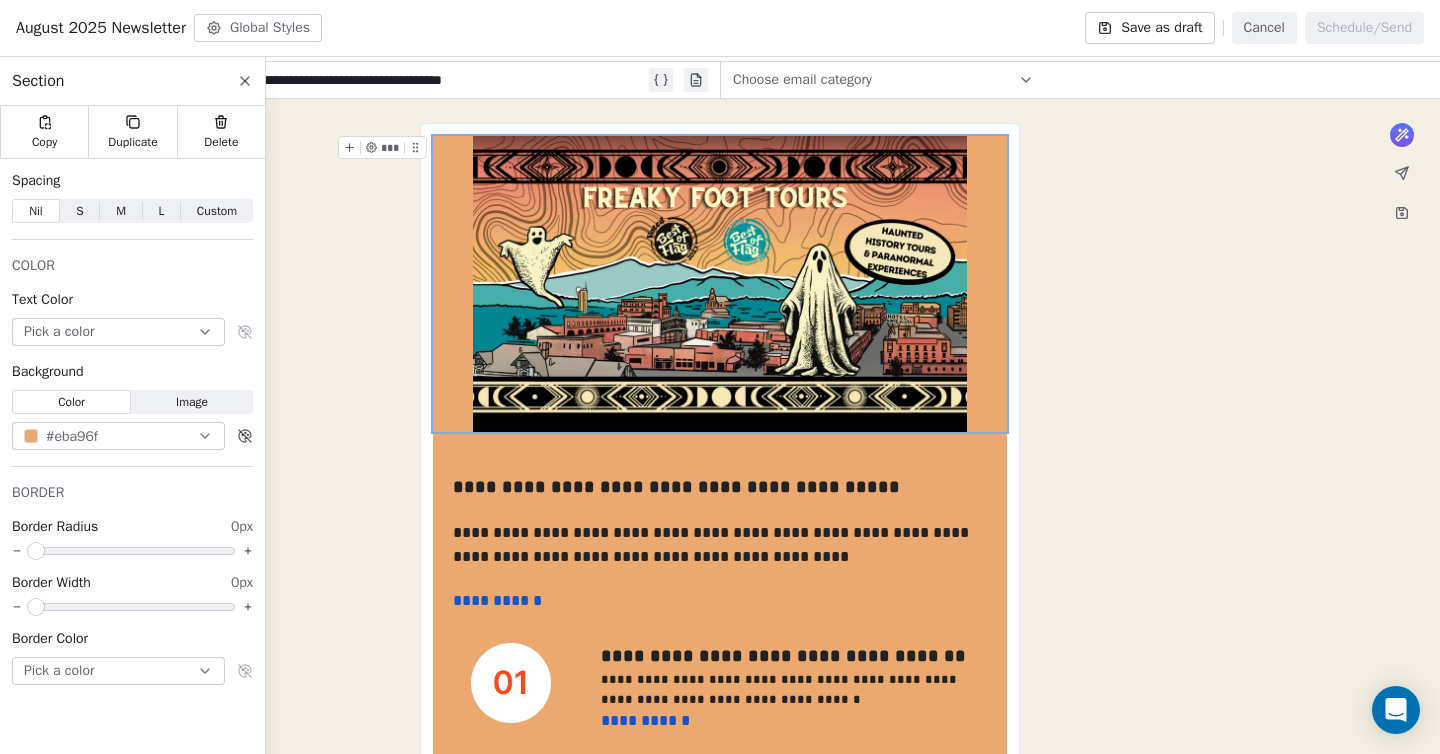 click on "S S" at bounding box center (80, 211) 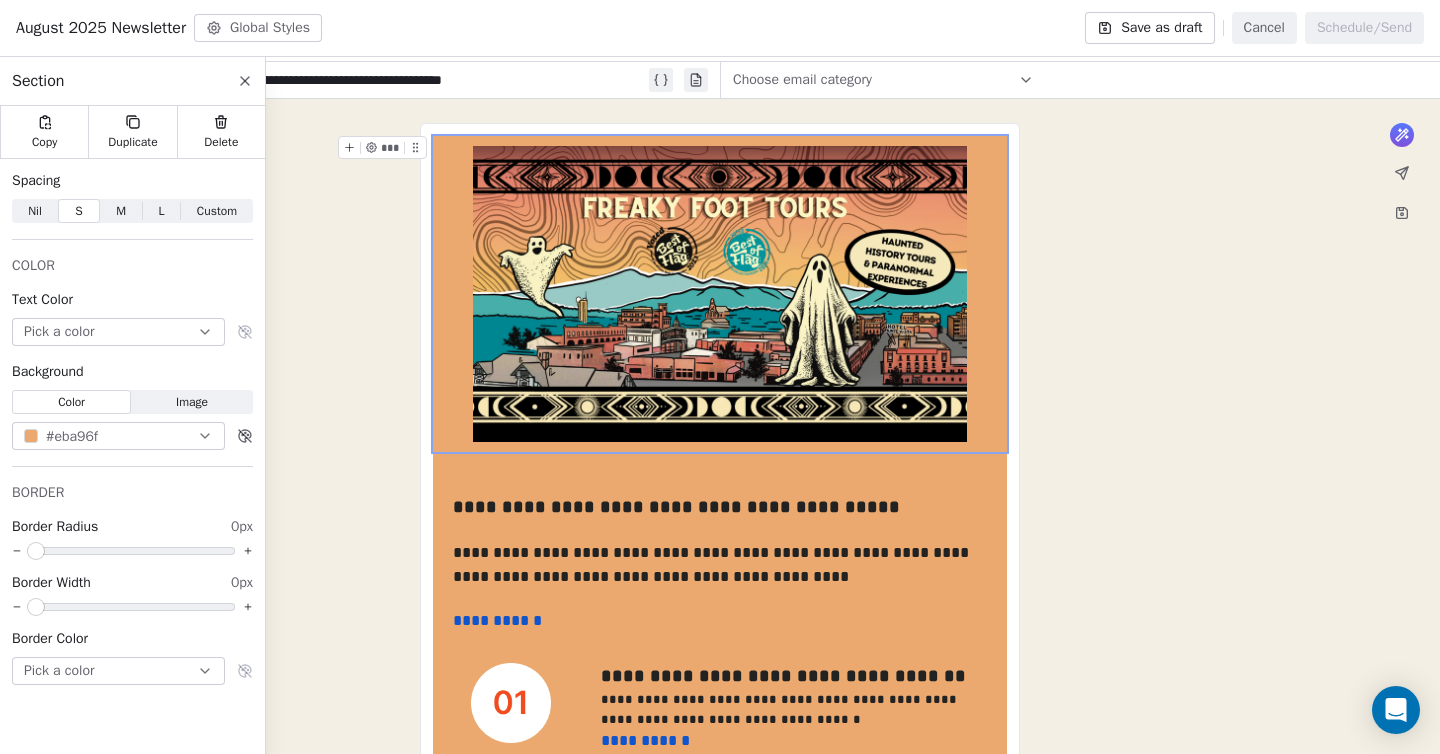 click on "M M" at bounding box center (121, 211) 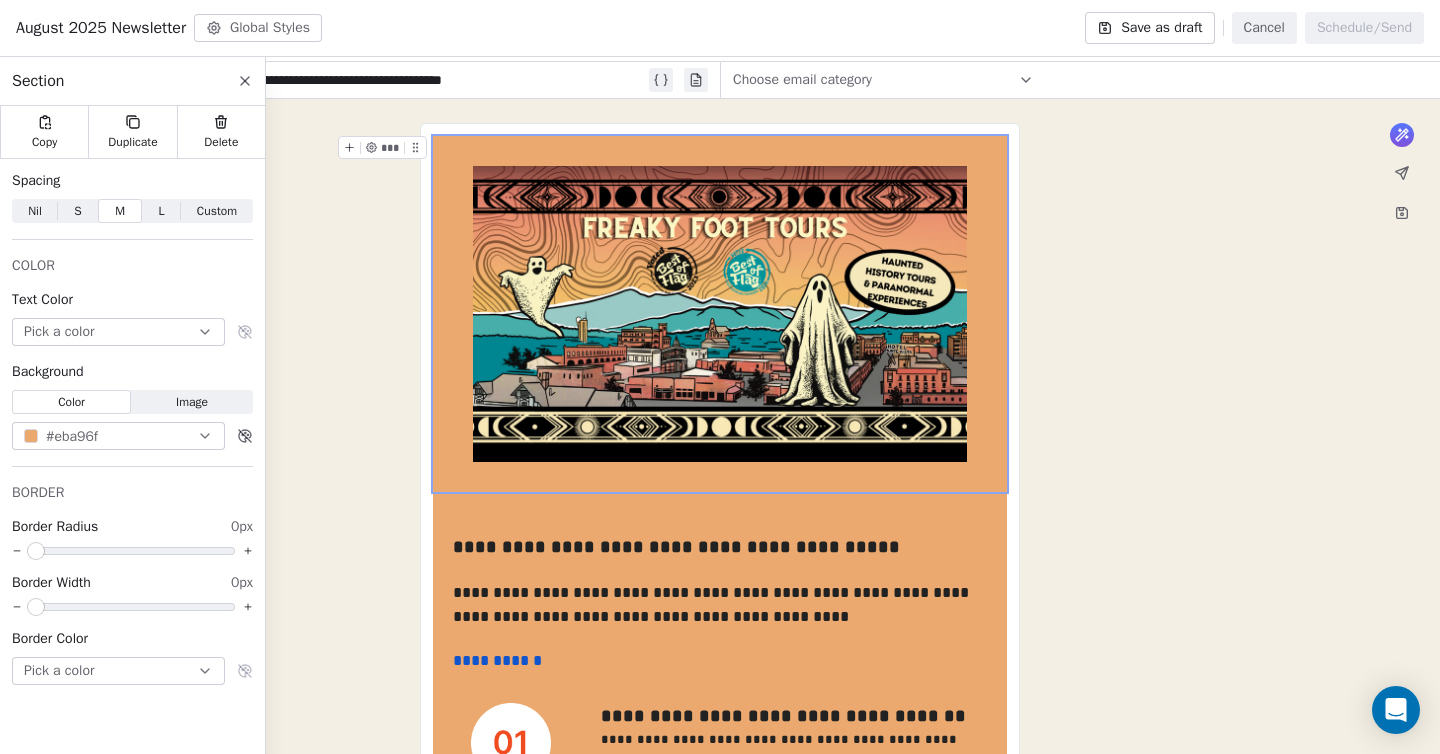 click on "Custom" at bounding box center [217, 211] 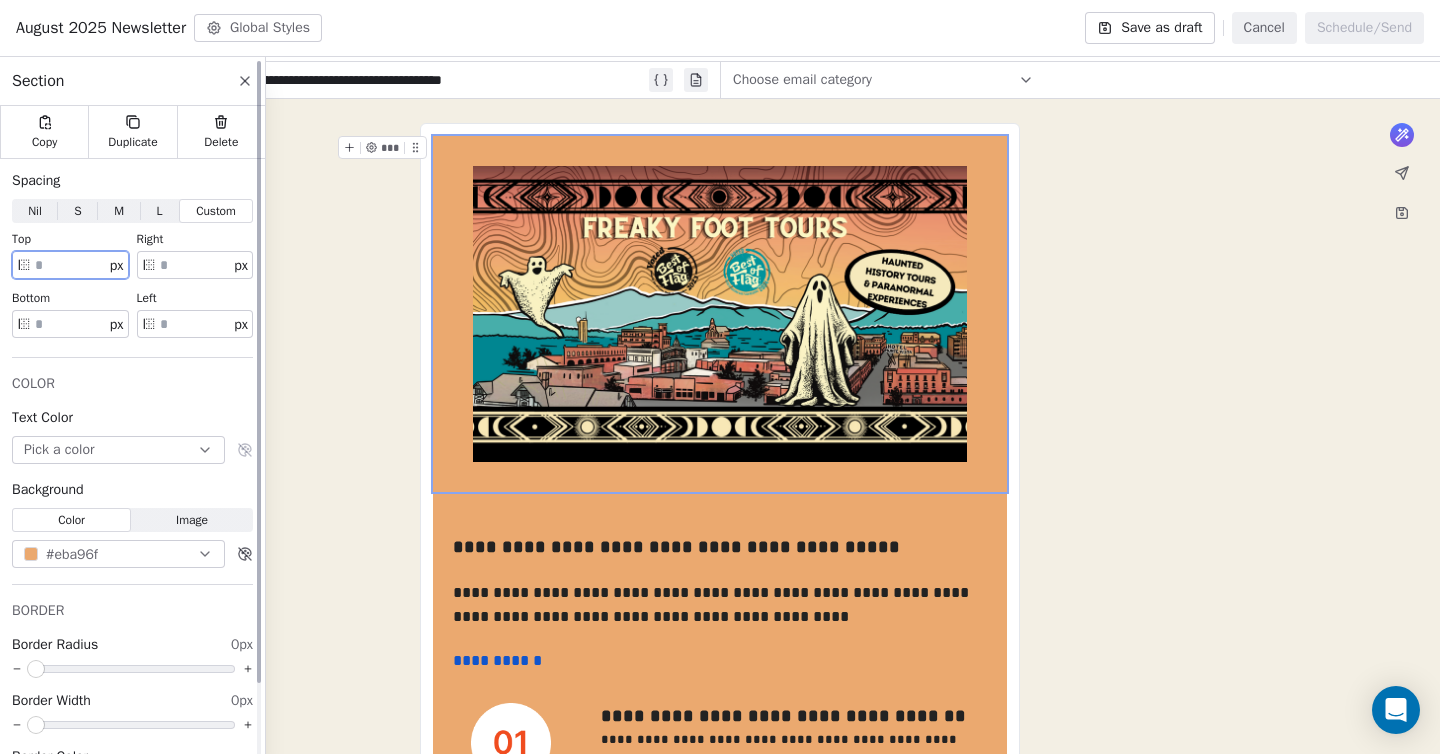 drag, startPoint x: 53, startPoint y: 265, endPoint x: 16, endPoint y: 262, distance: 37.12142 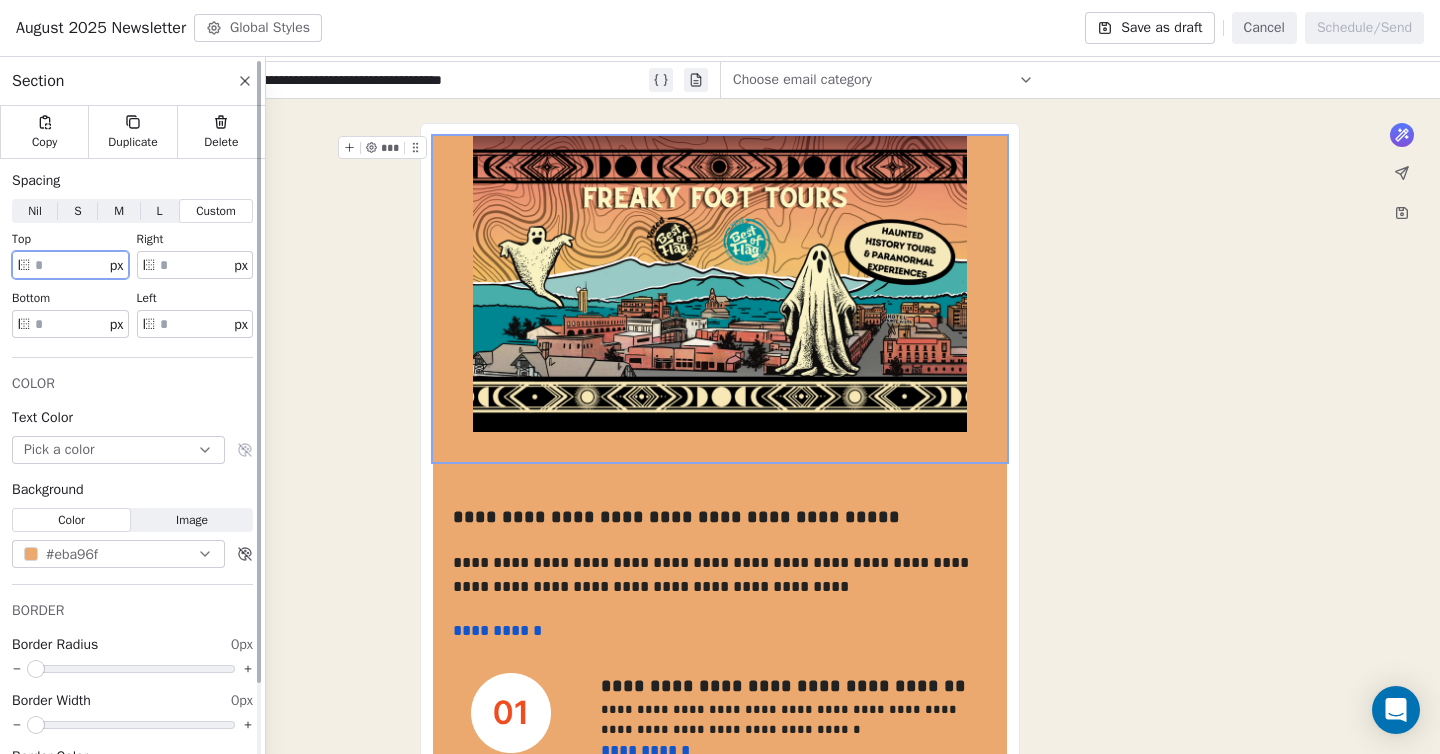 type on "*" 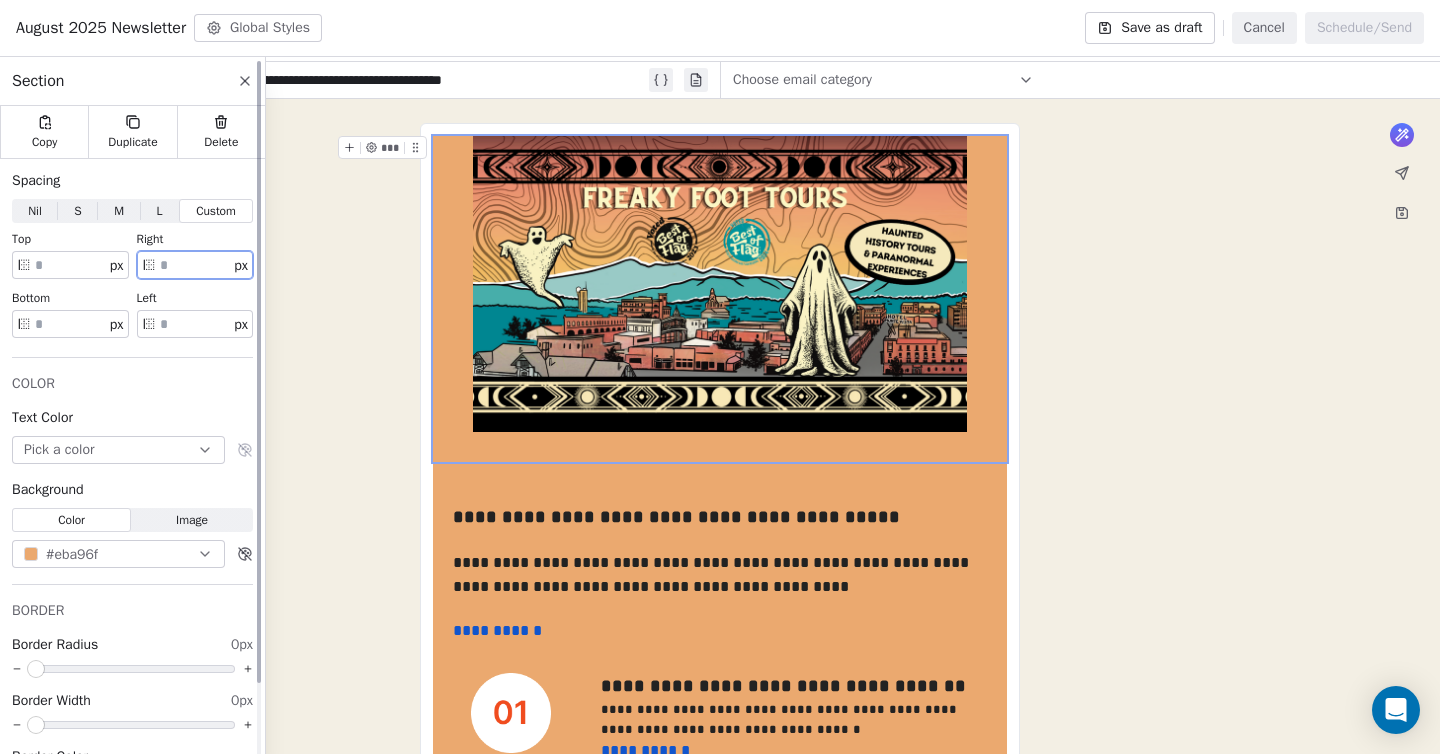 drag, startPoint x: 185, startPoint y: 268, endPoint x: 134, endPoint y: 267, distance: 51.009804 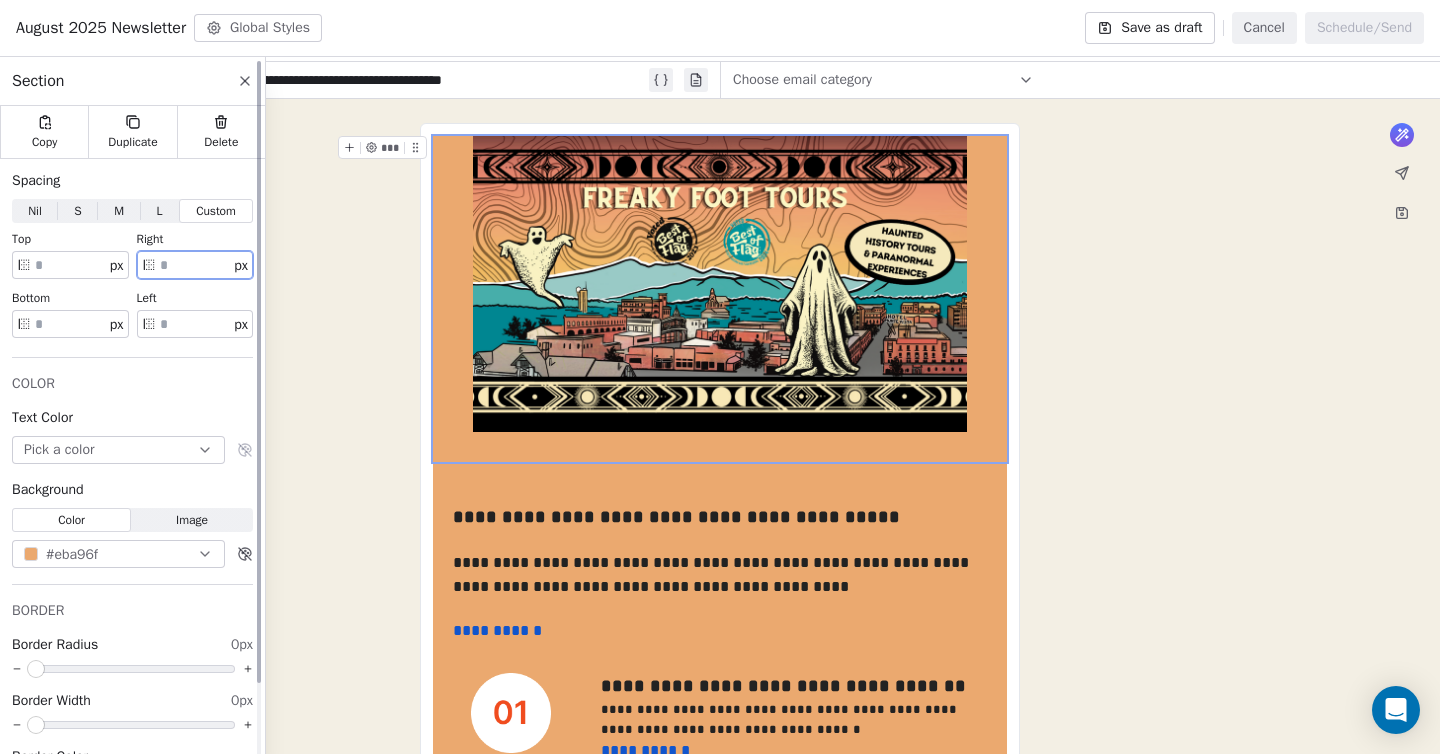 click on "top px right ** px bottom ** px left ** px" at bounding box center [132, 286] 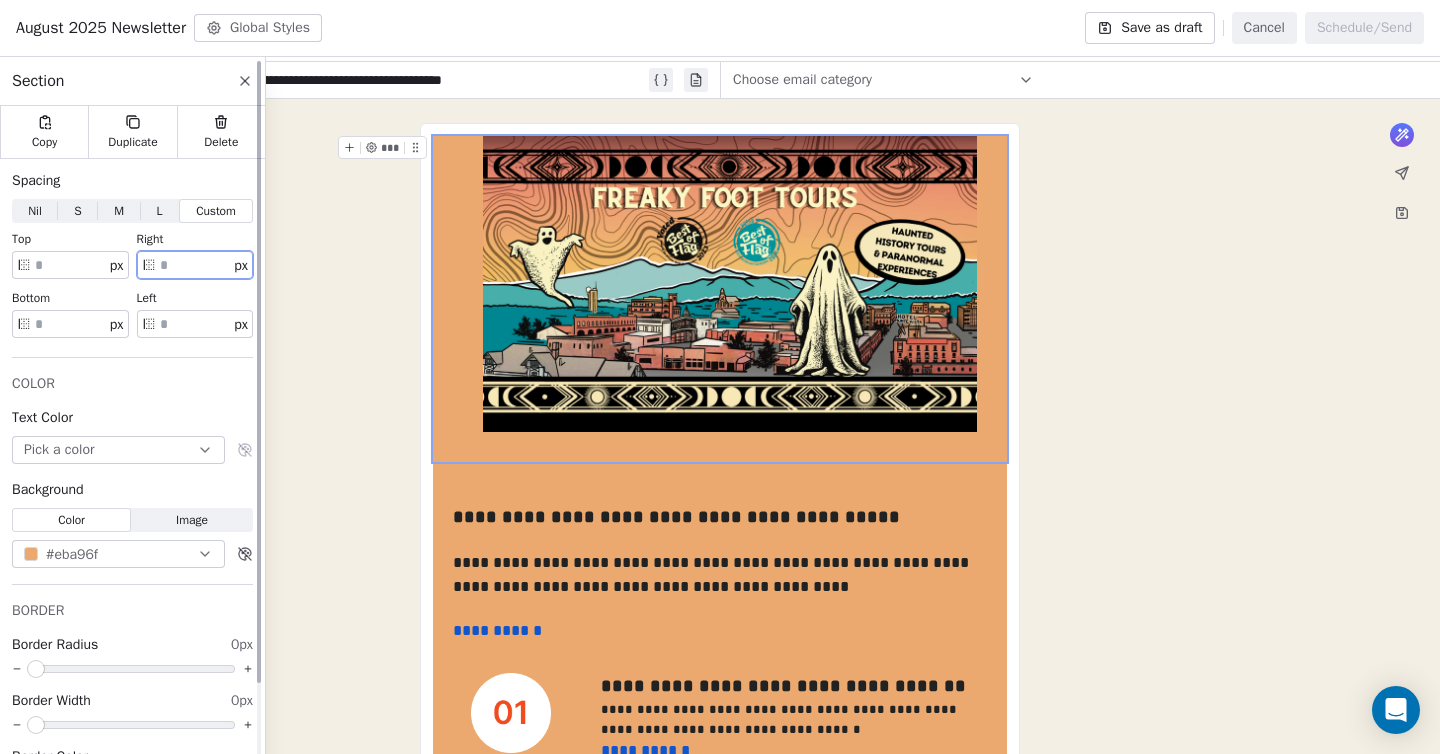 type on "*" 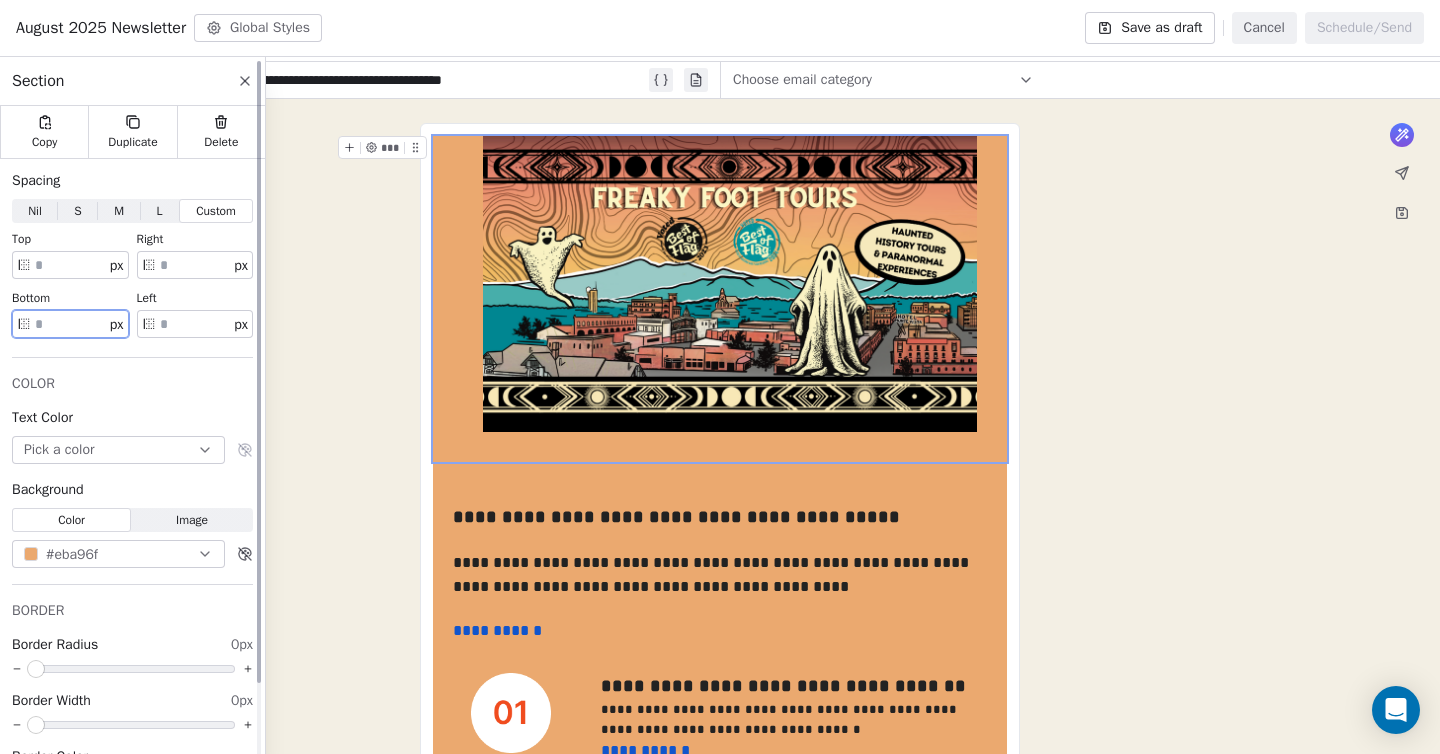drag, startPoint x: 60, startPoint y: 317, endPoint x: 34, endPoint y: 322, distance: 26.476404 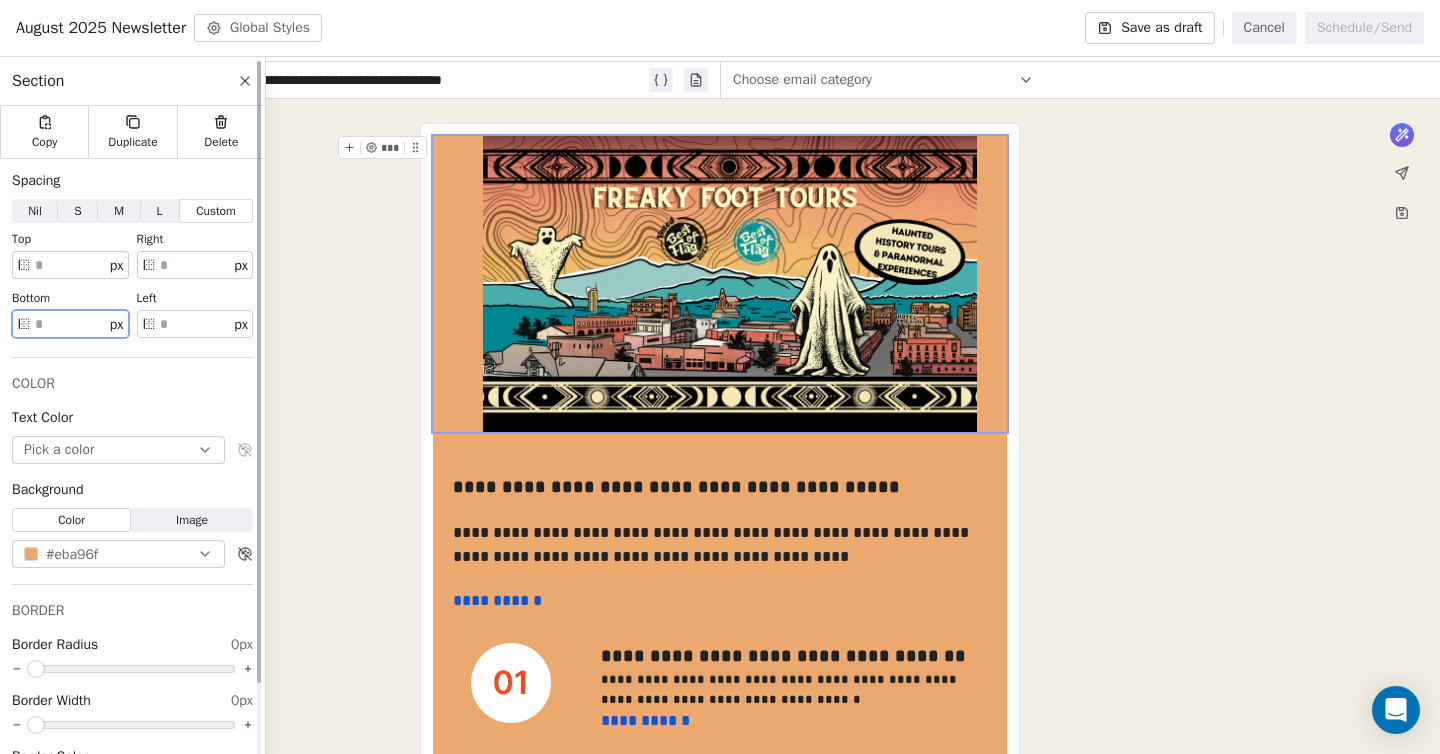 type on "*" 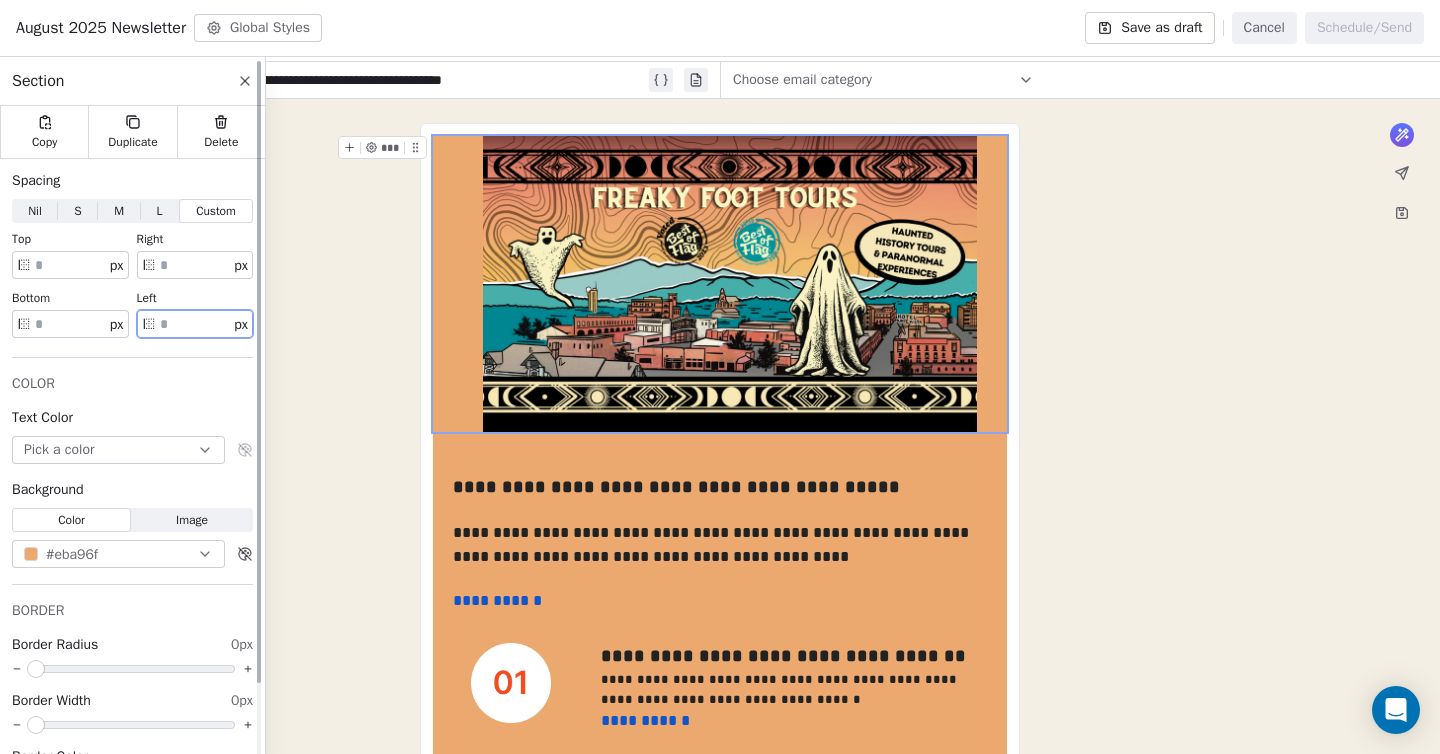 drag, startPoint x: 178, startPoint y: 318, endPoint x: 135, endPoint y: 324, distance: 43.416588 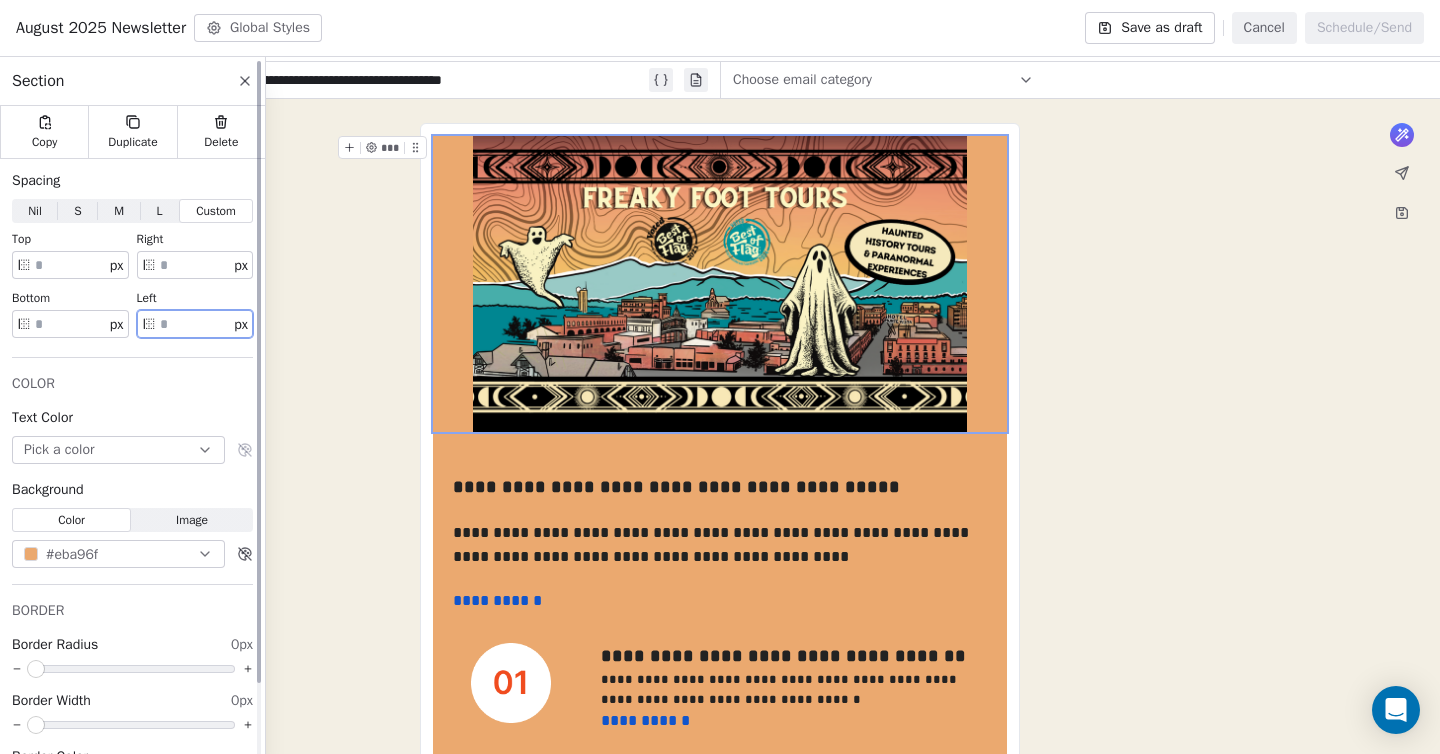 type on "*" 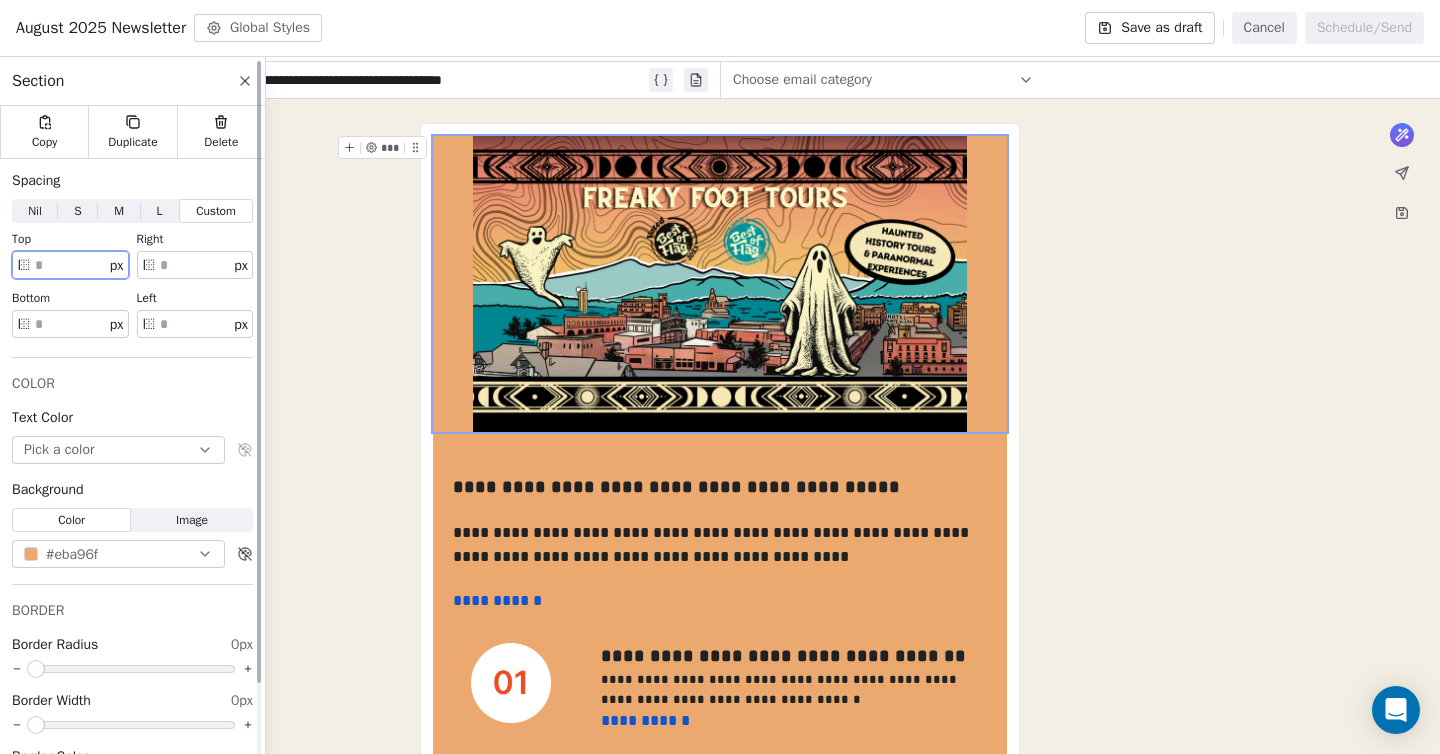 drag, startPoint x: 61, startPoint y: 263, endPoint x: 28, endPoint y: 264, distance: 33.01515 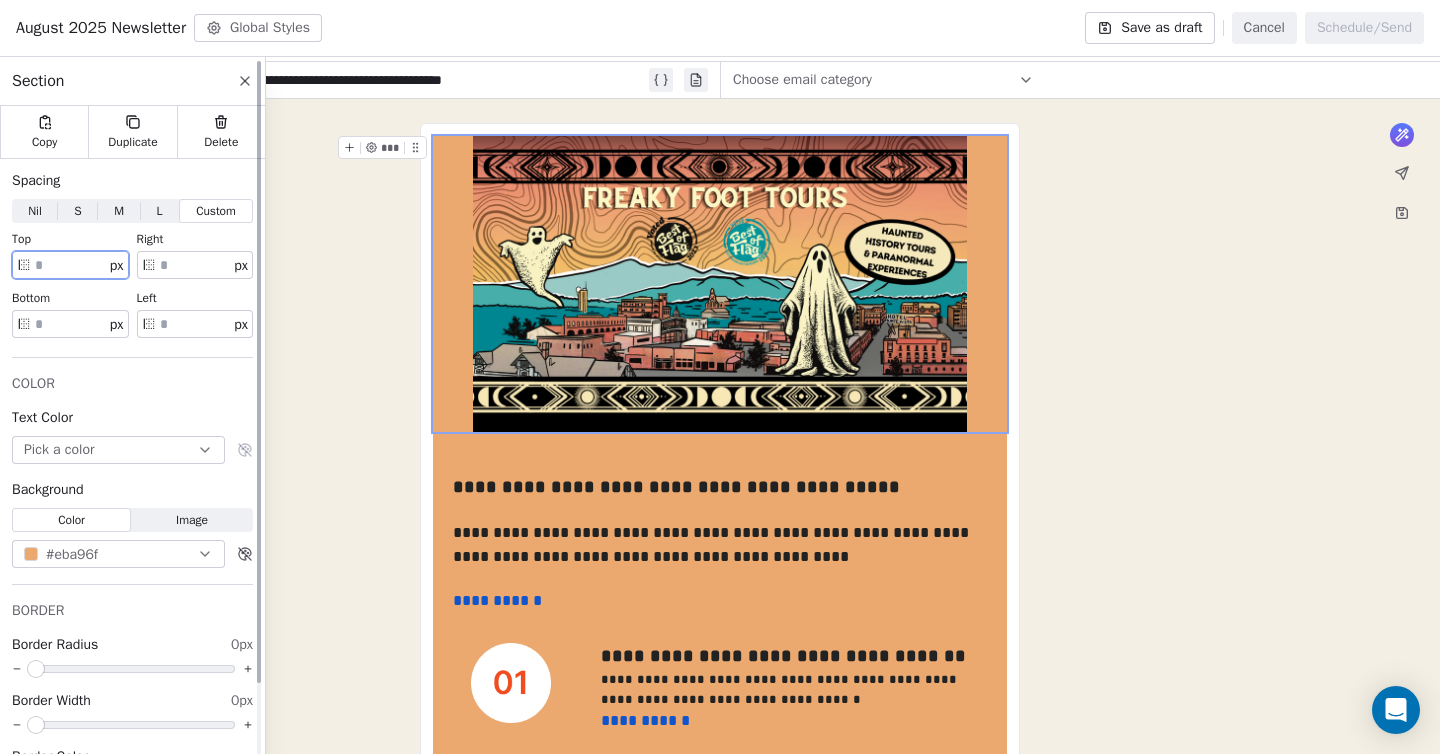 type on "*" 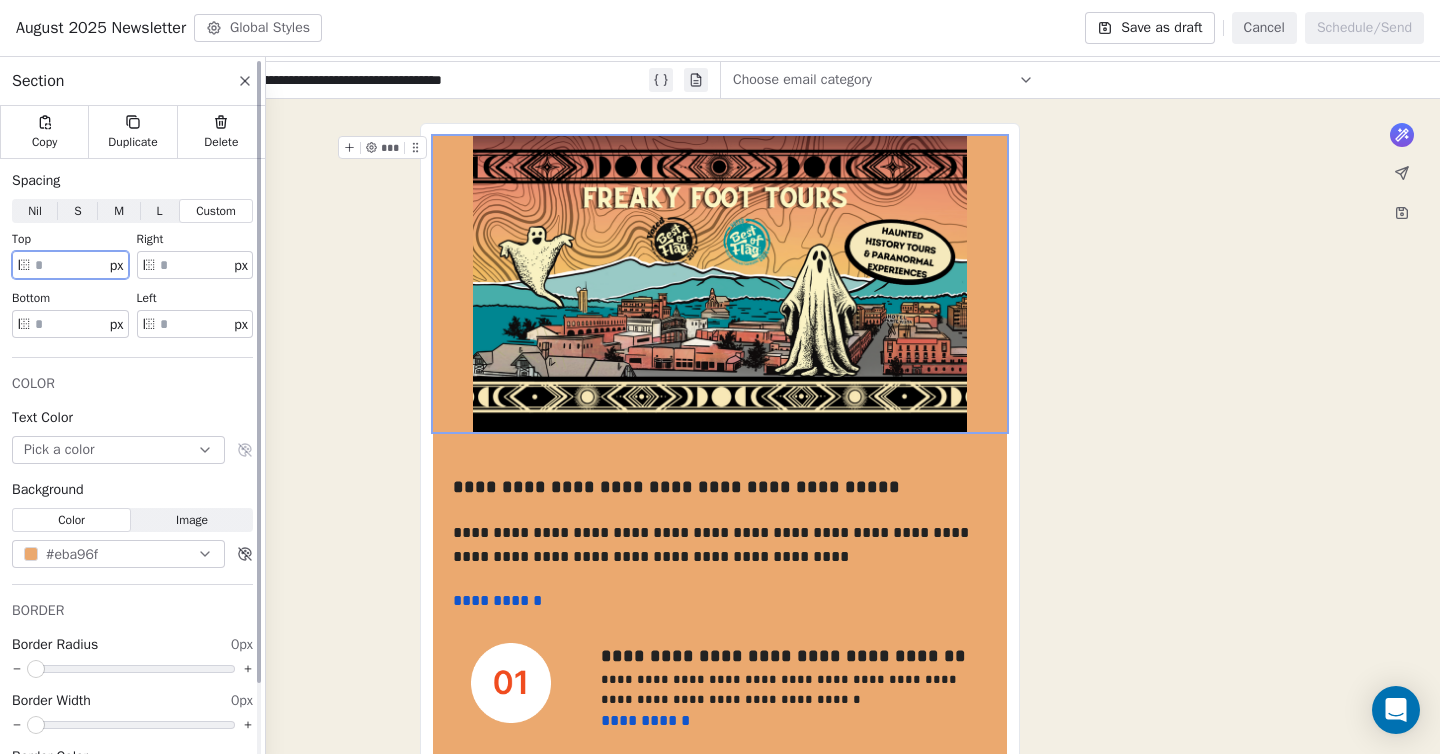 click on "COLOR" at bounding box center [132, 384] 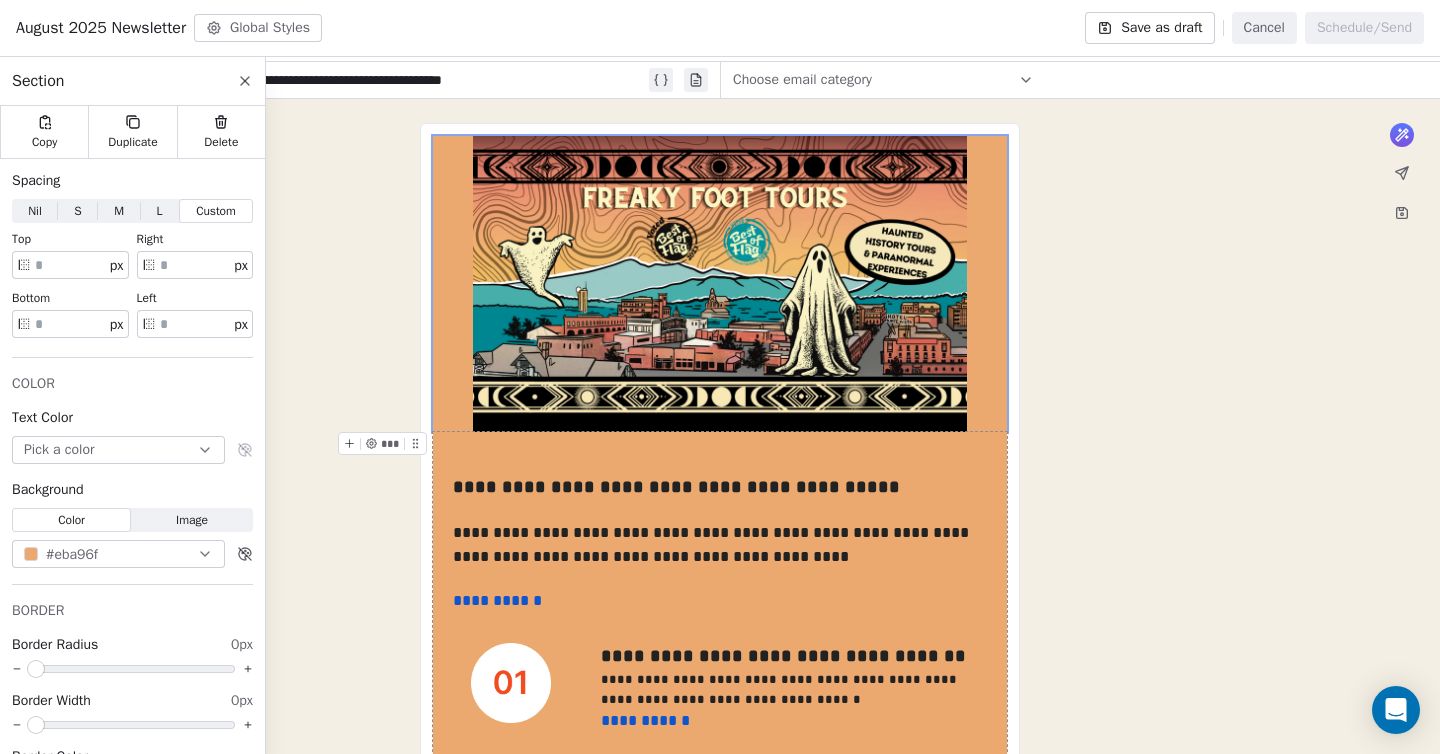 click on "**********" at bounding box center [720, 949] 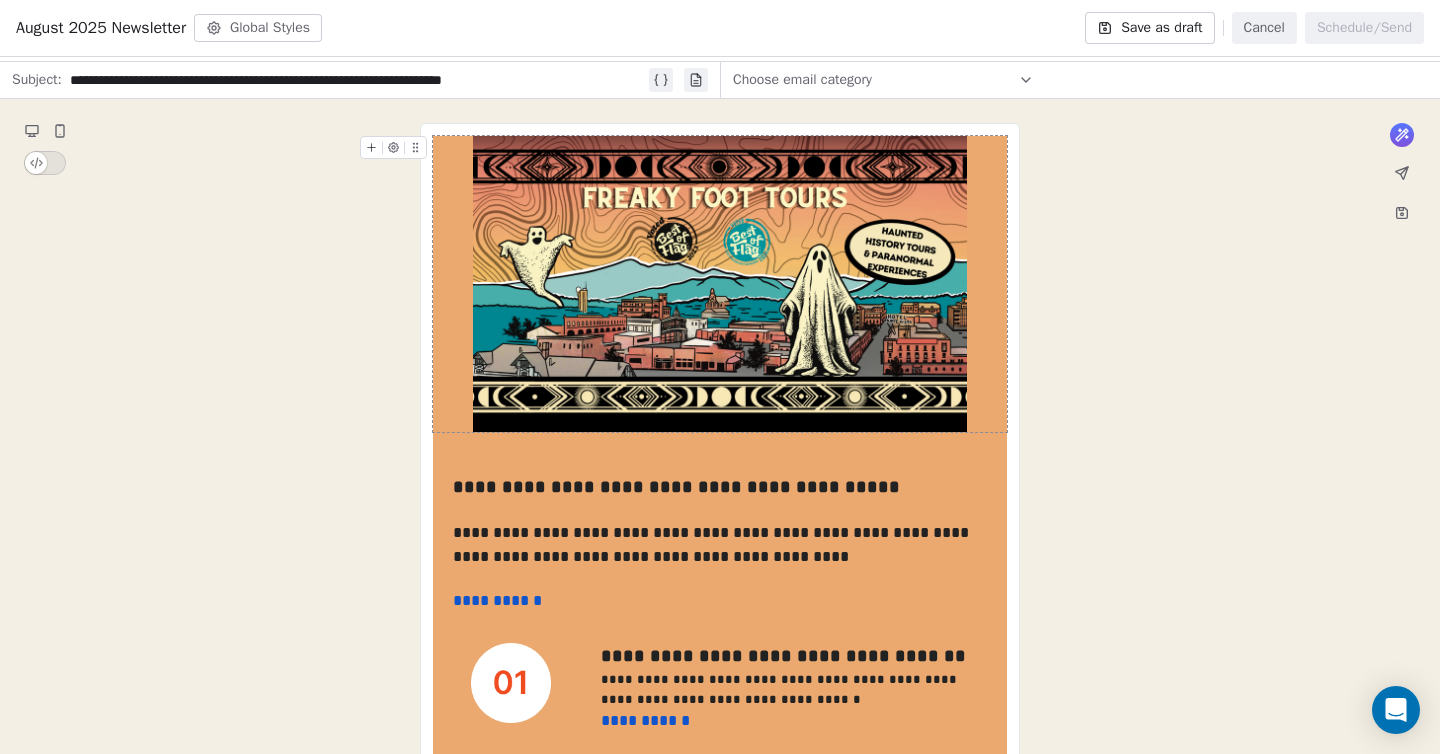 drag, startPoint x: 449, startPoint y: 310, endPoint x: 407, endPoint y: 335, distance: 48.8774 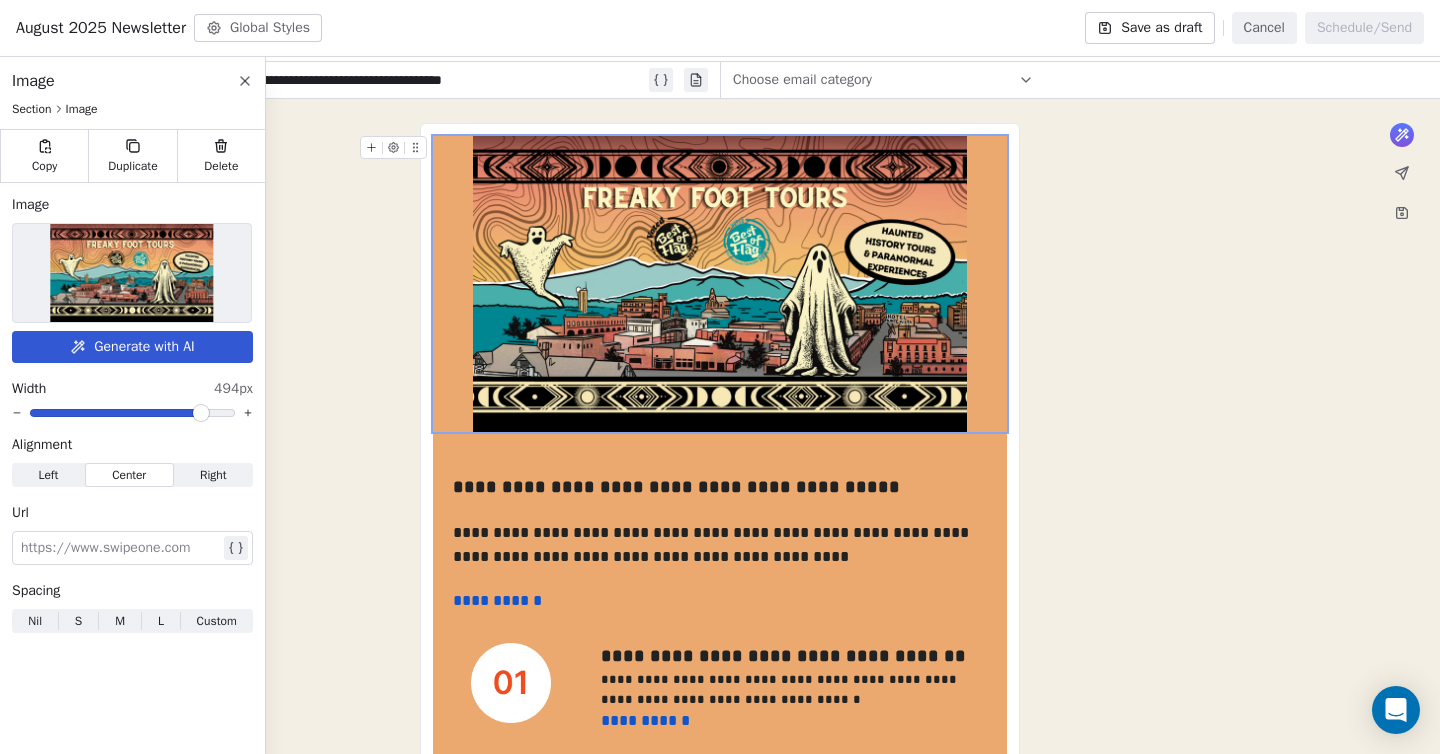 click at bounding box center (720, 284) 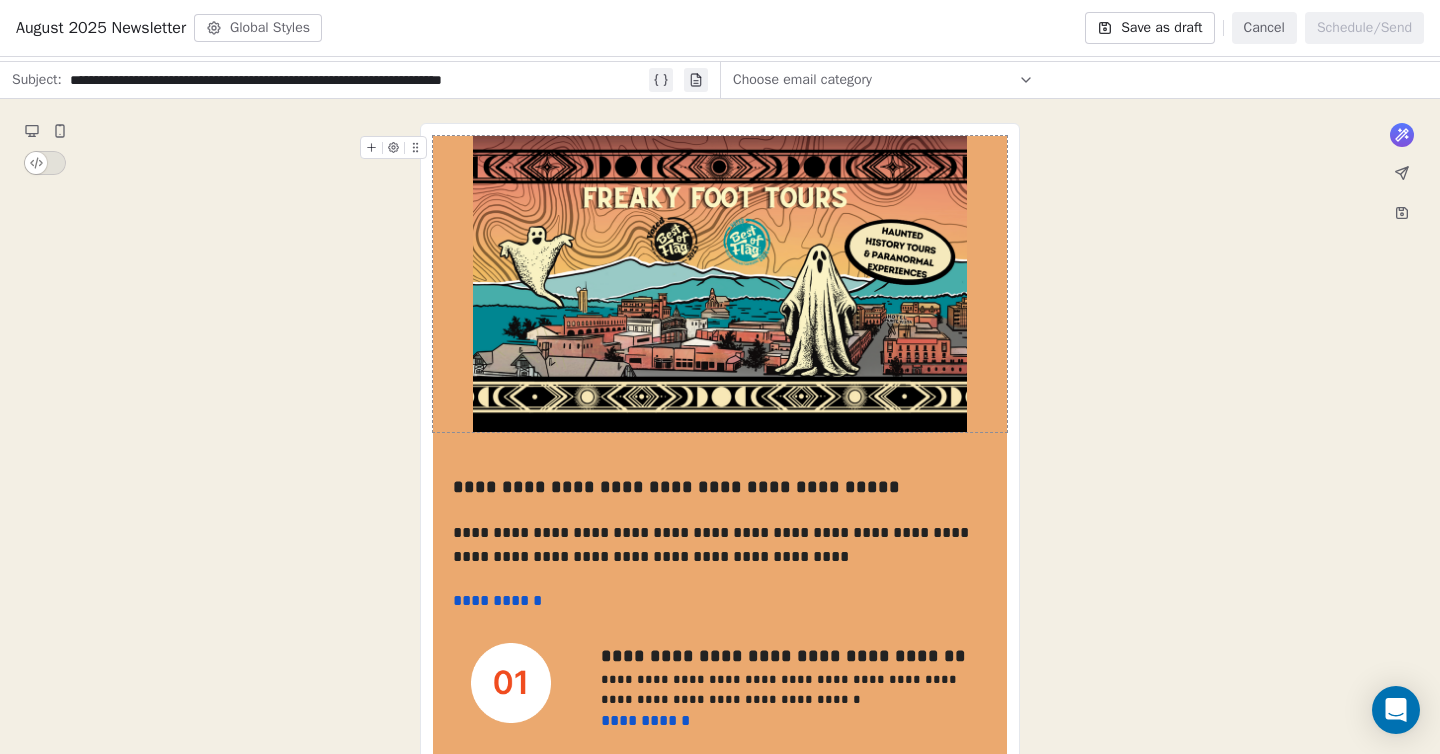 click at bounding box center [720, 284] 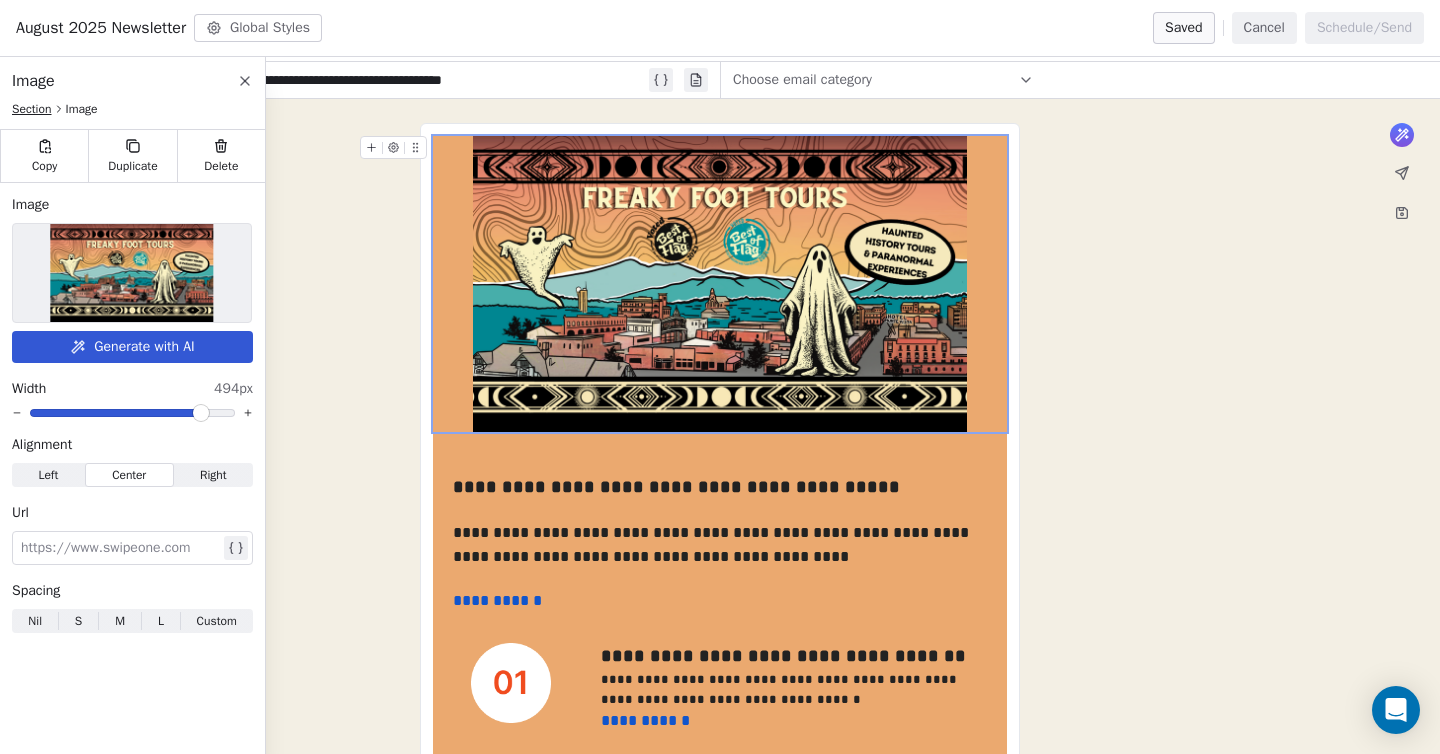 click on "Section" at bounding box center (32, 109) 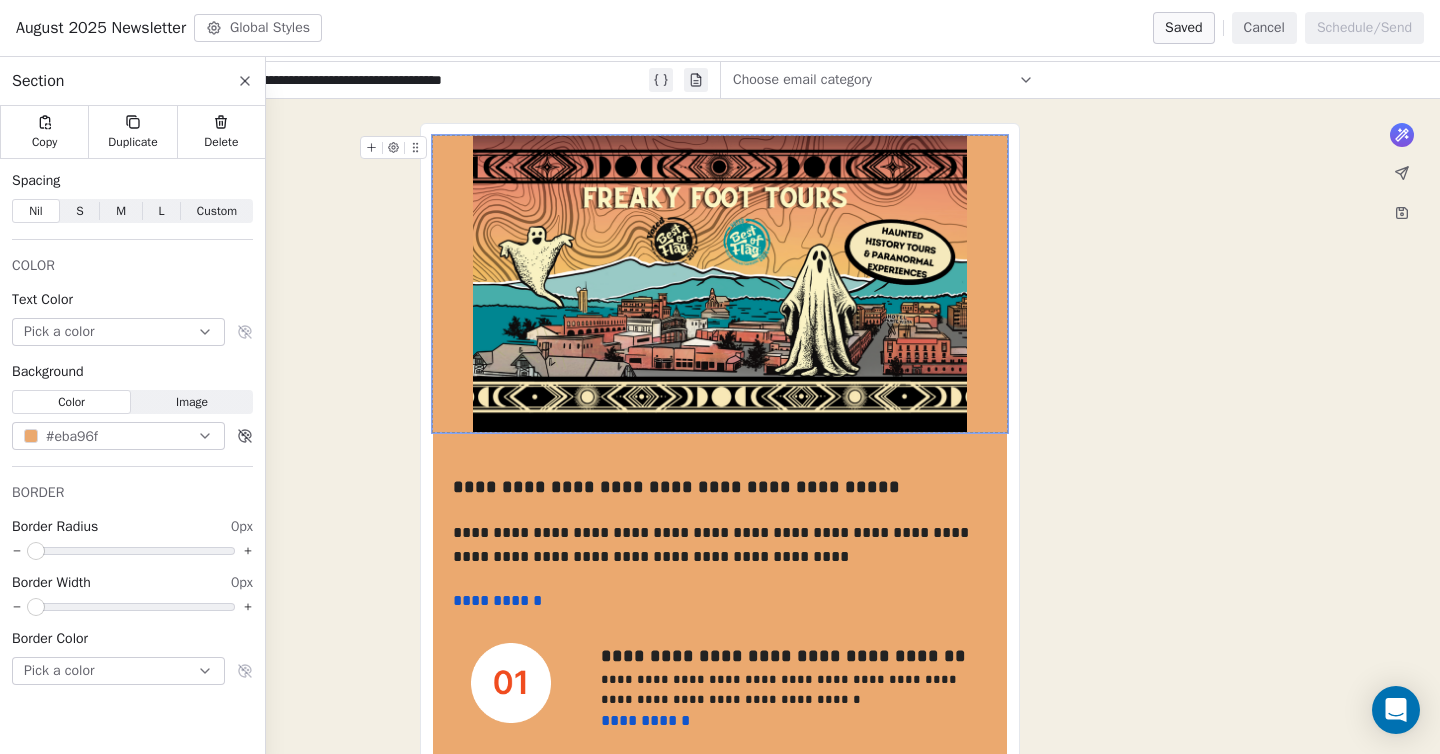 click at bounding box center (720, 284) 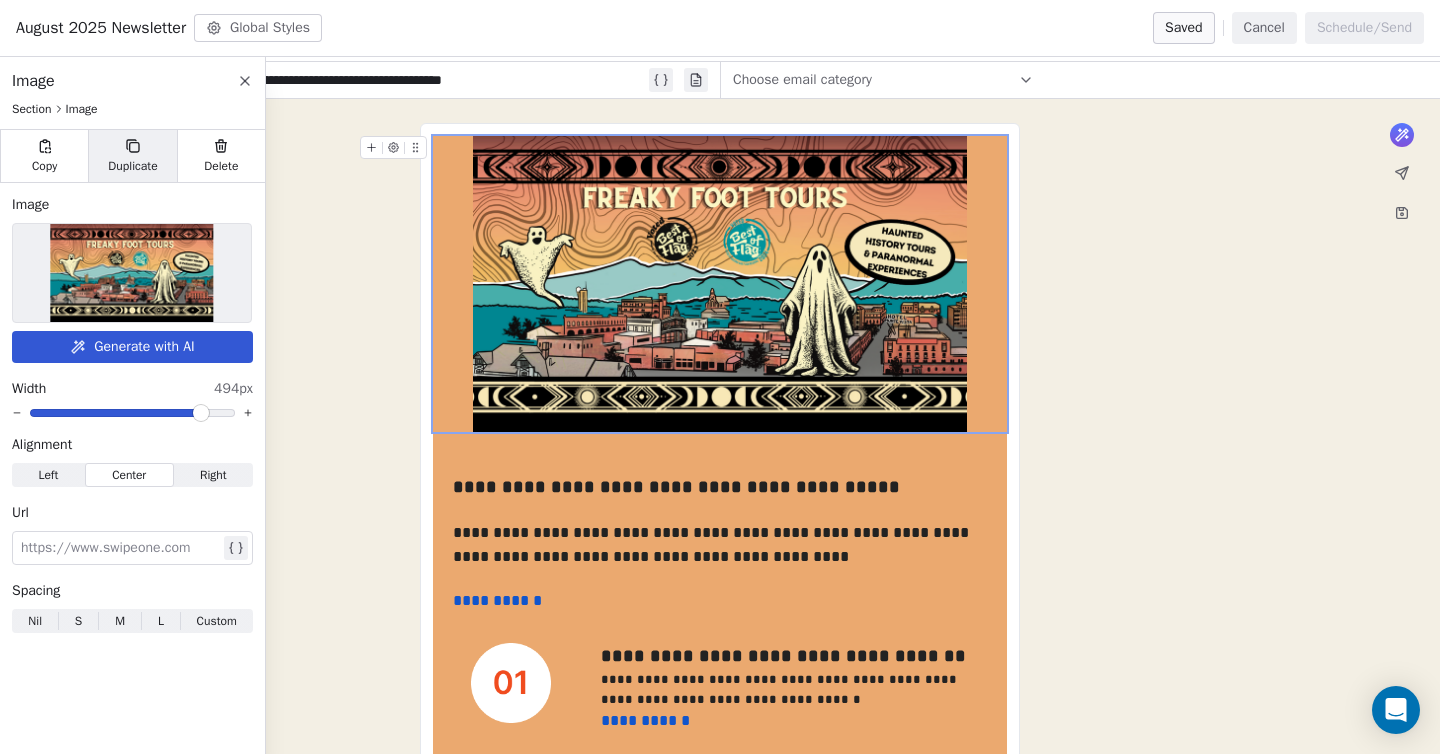 click on "Duplicate" at bounding box center [132, 156] 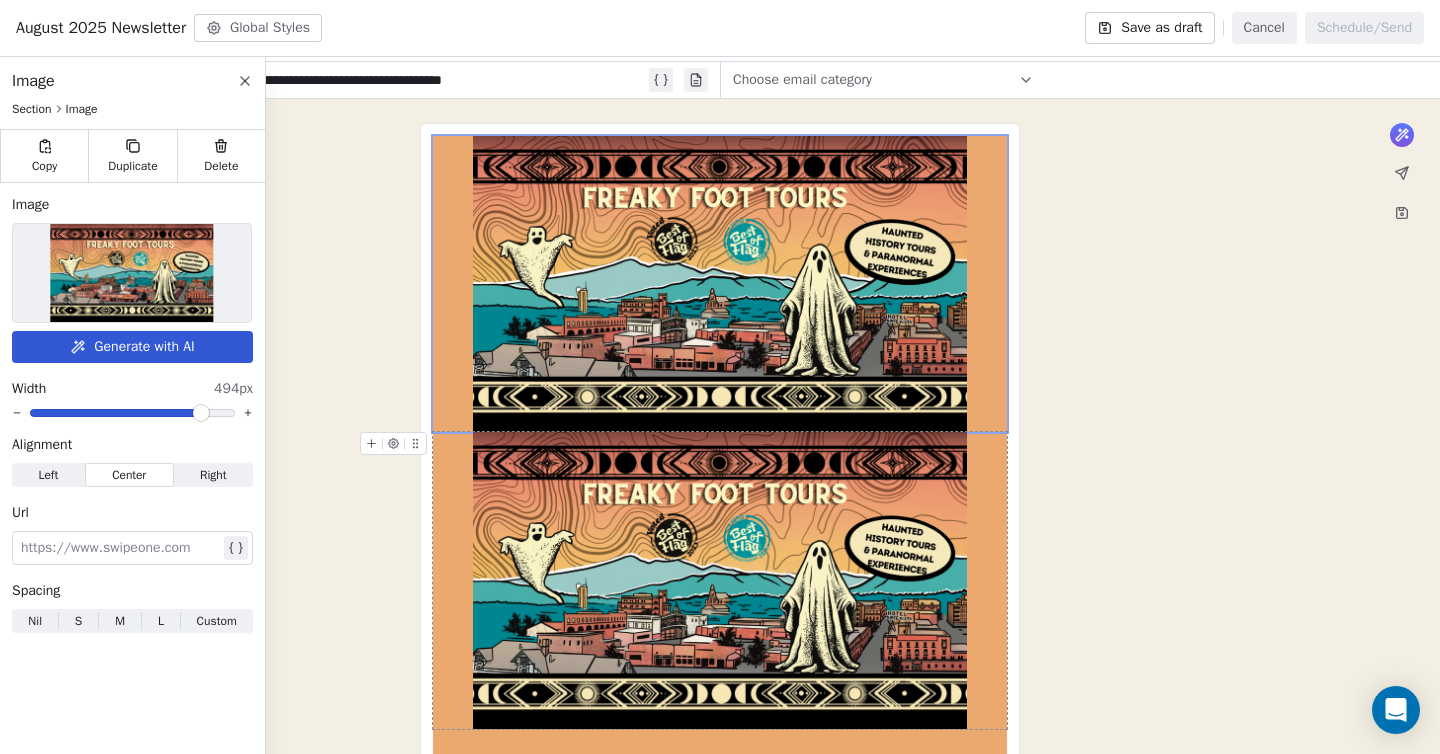 click on "**********" at bounding box center [720, 1097] 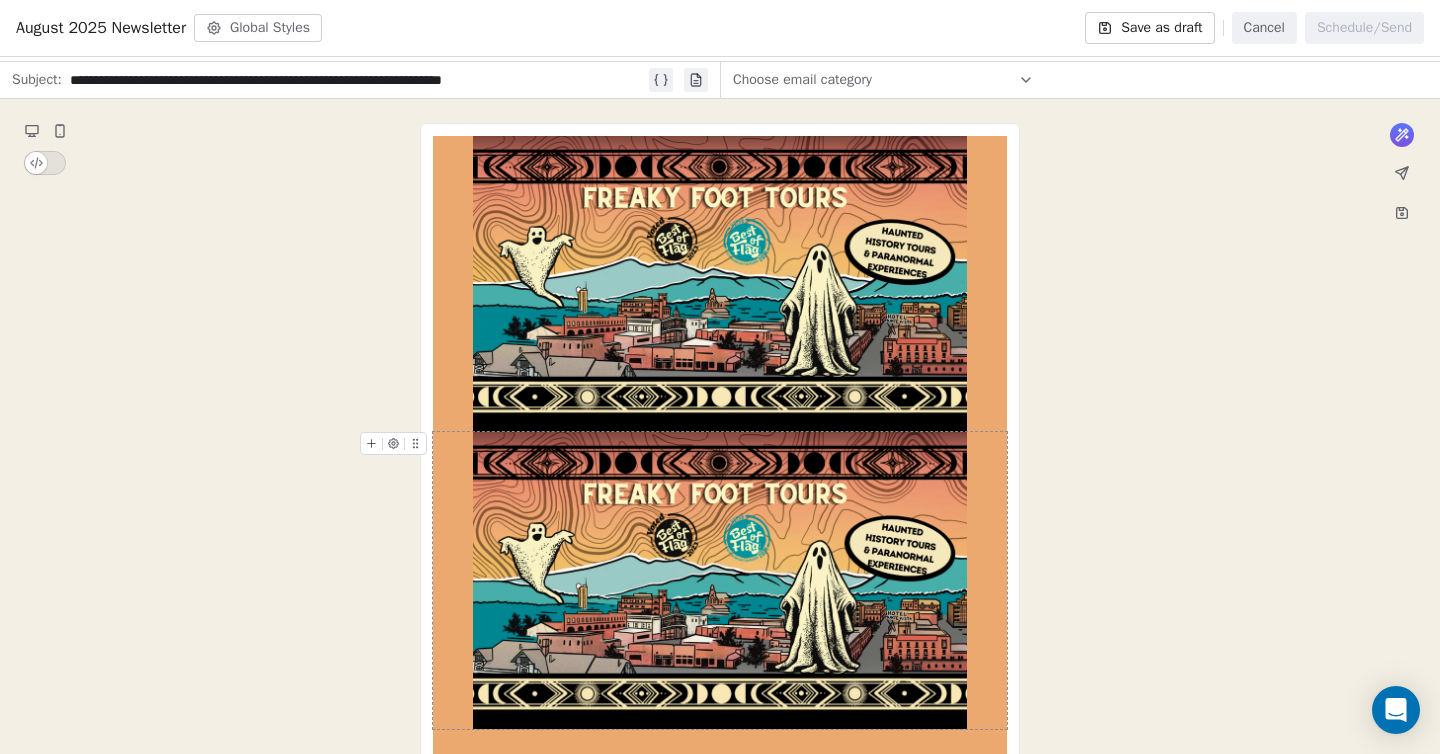 click at bounding box center [720, 580] 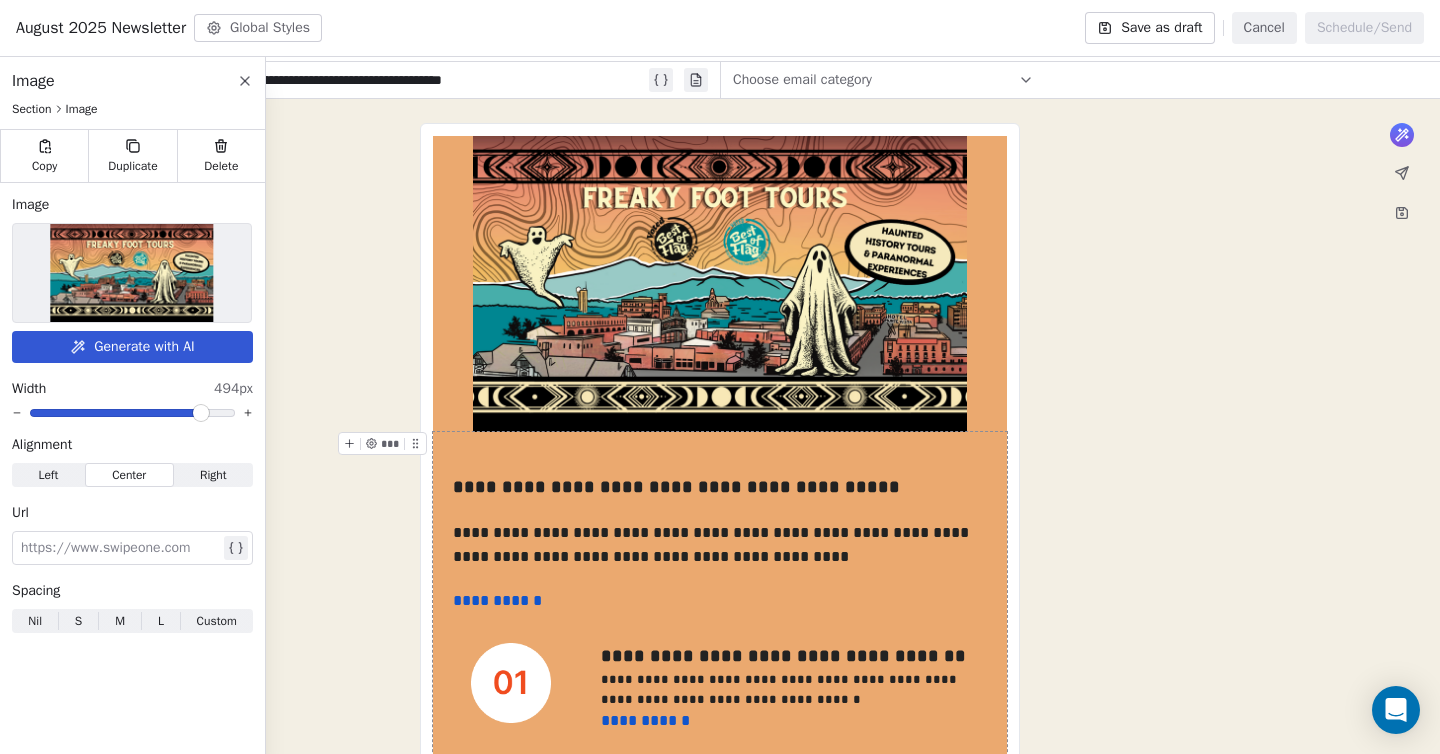click on "**********" at bounding box center (720, 949) 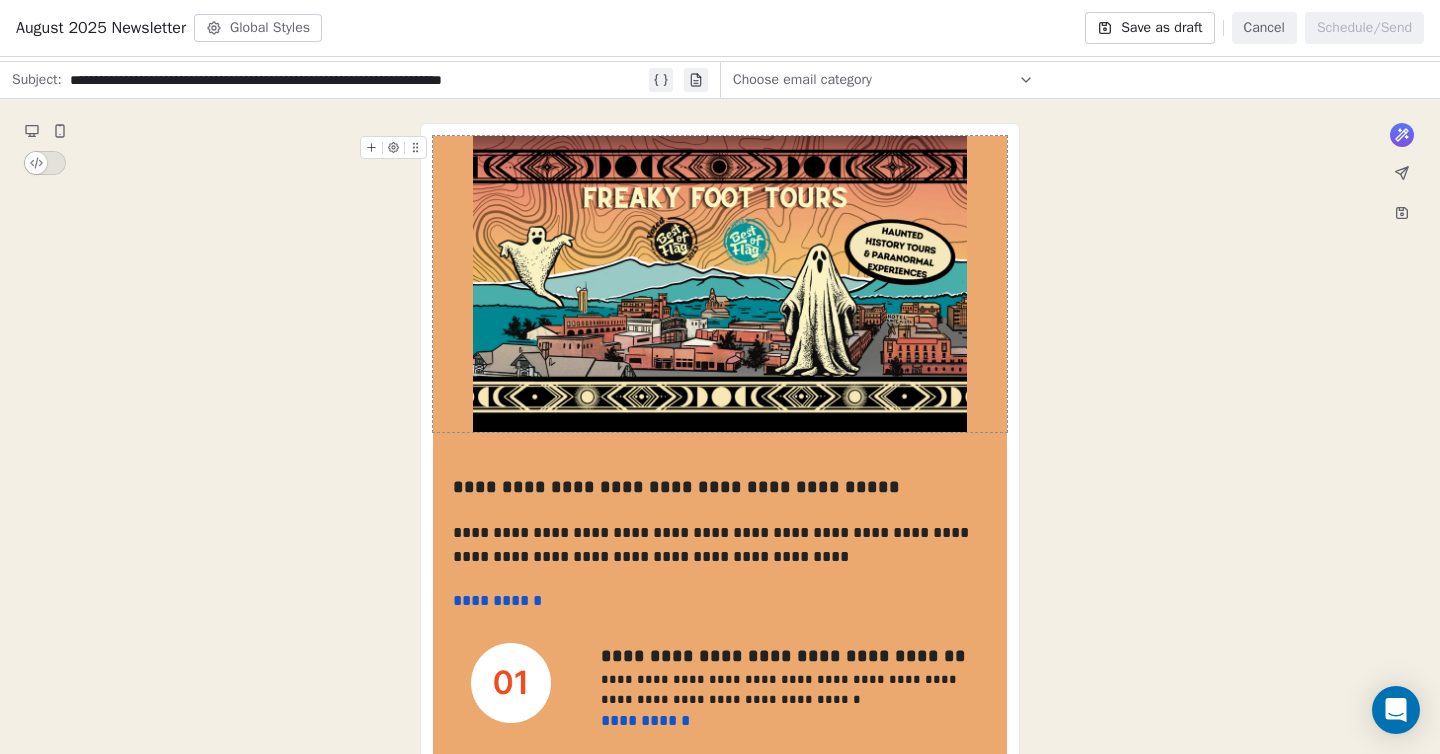 click at bounding box center [720, 284] 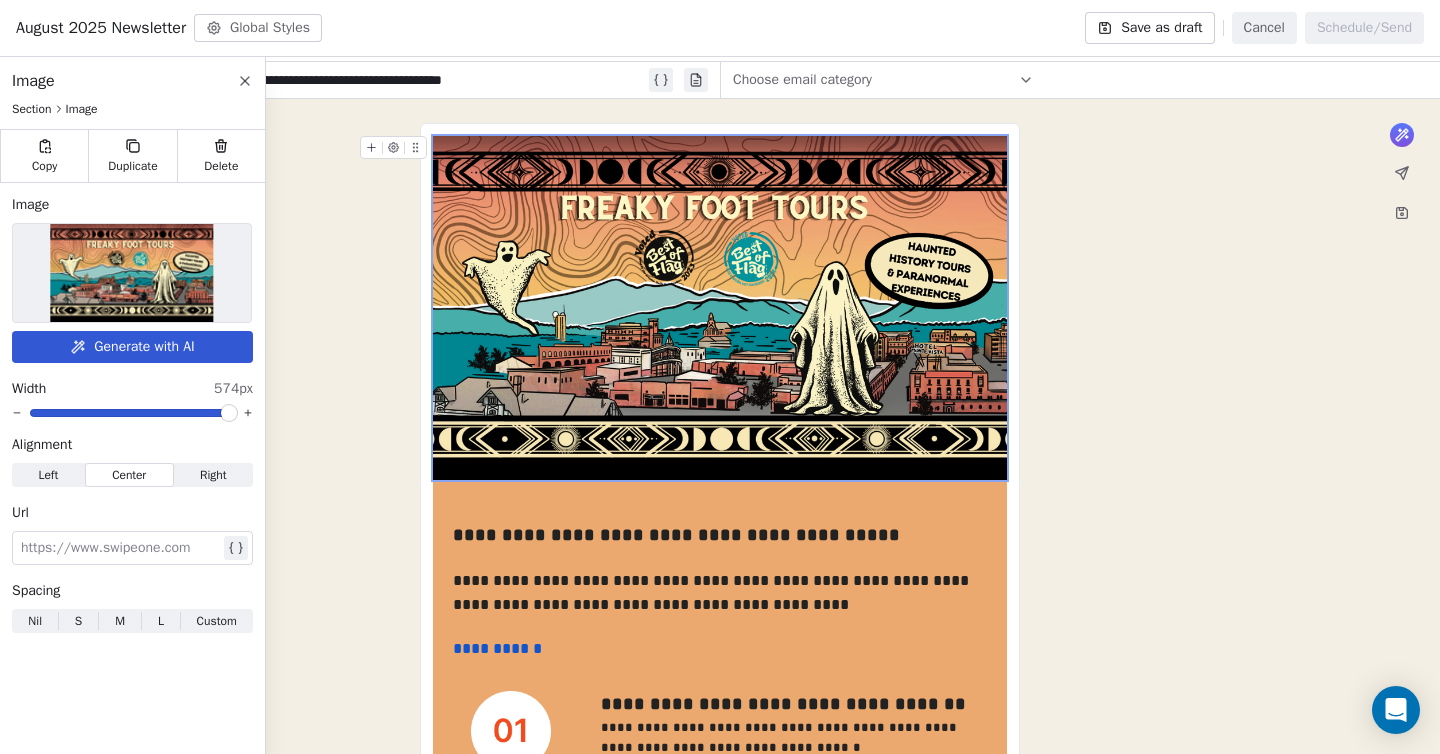 click at bounding box center (229, 413) 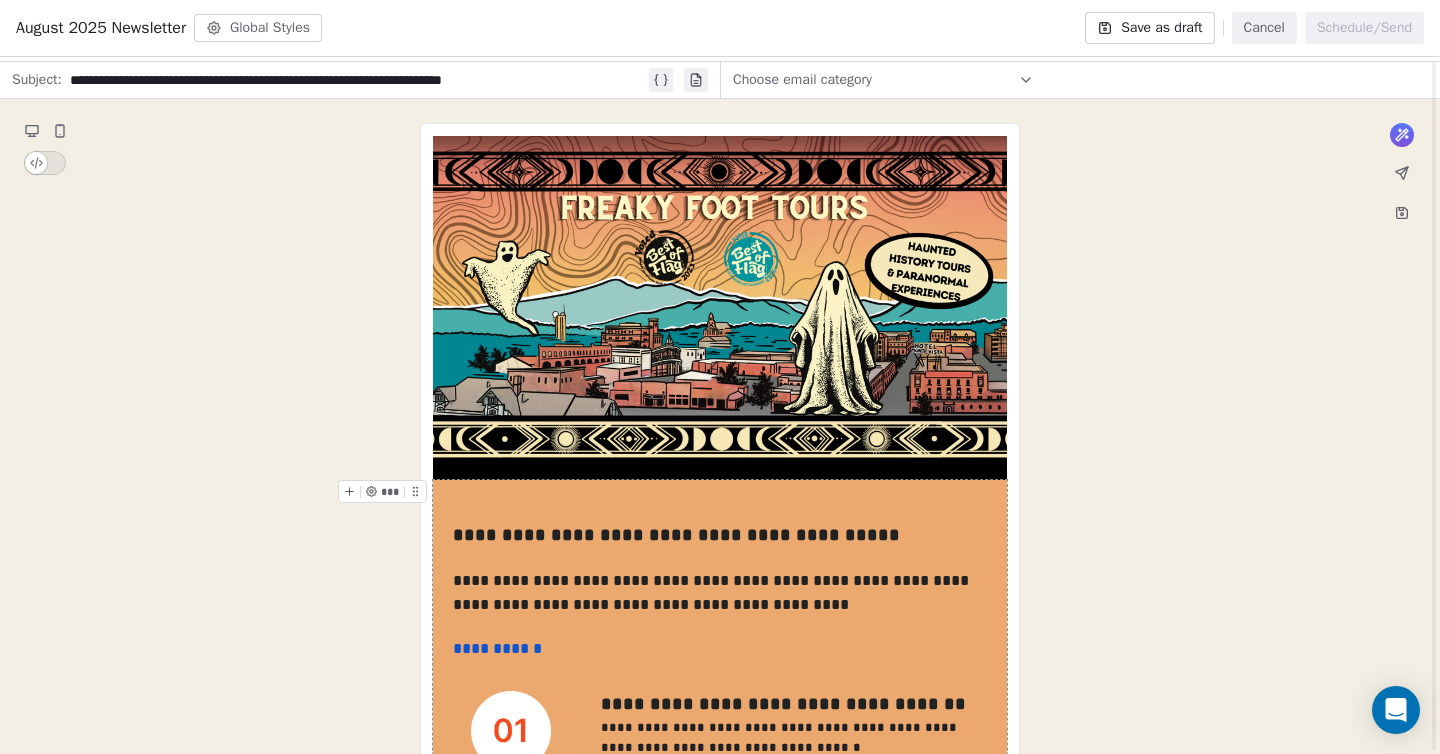 scroll, scrollTop: 96, scrollLeft: 0, axis: vertical 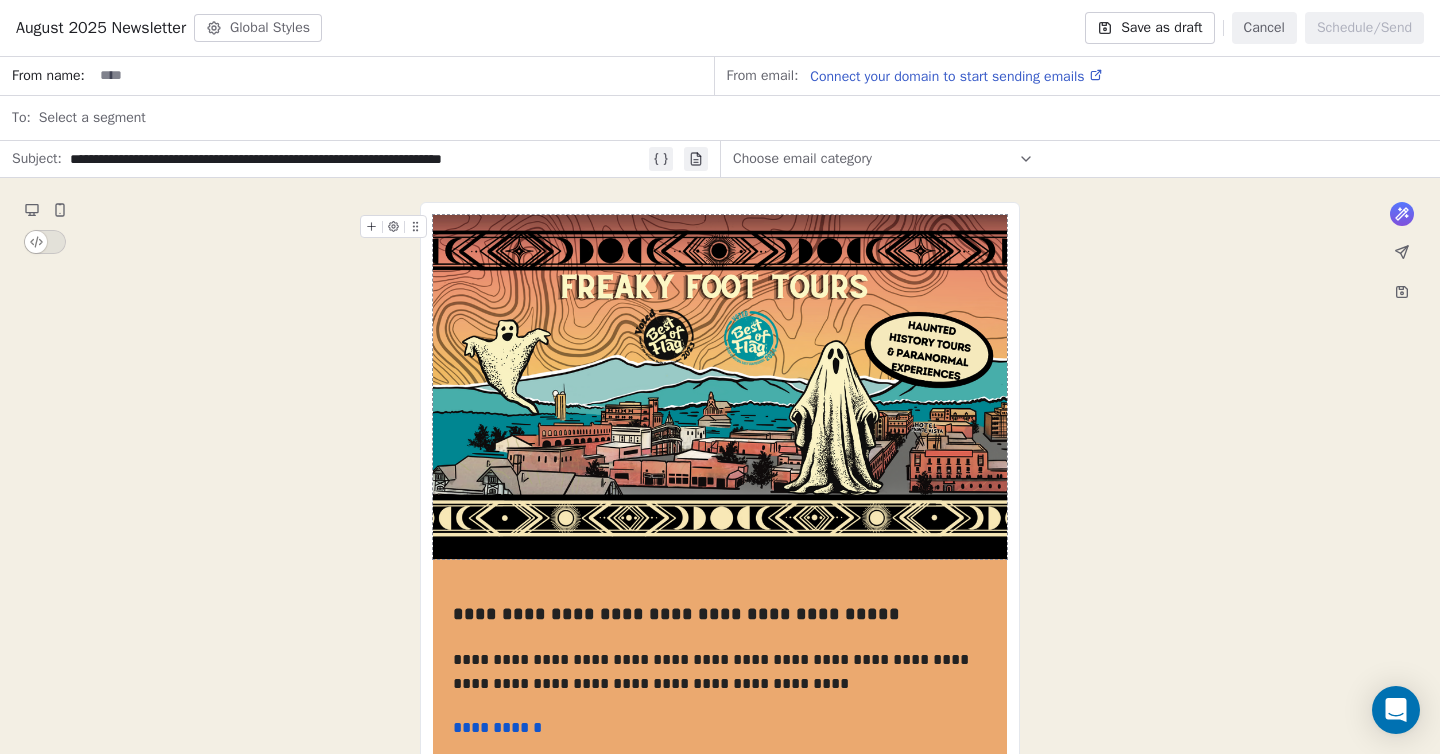 click at bounding box center [720, 387] 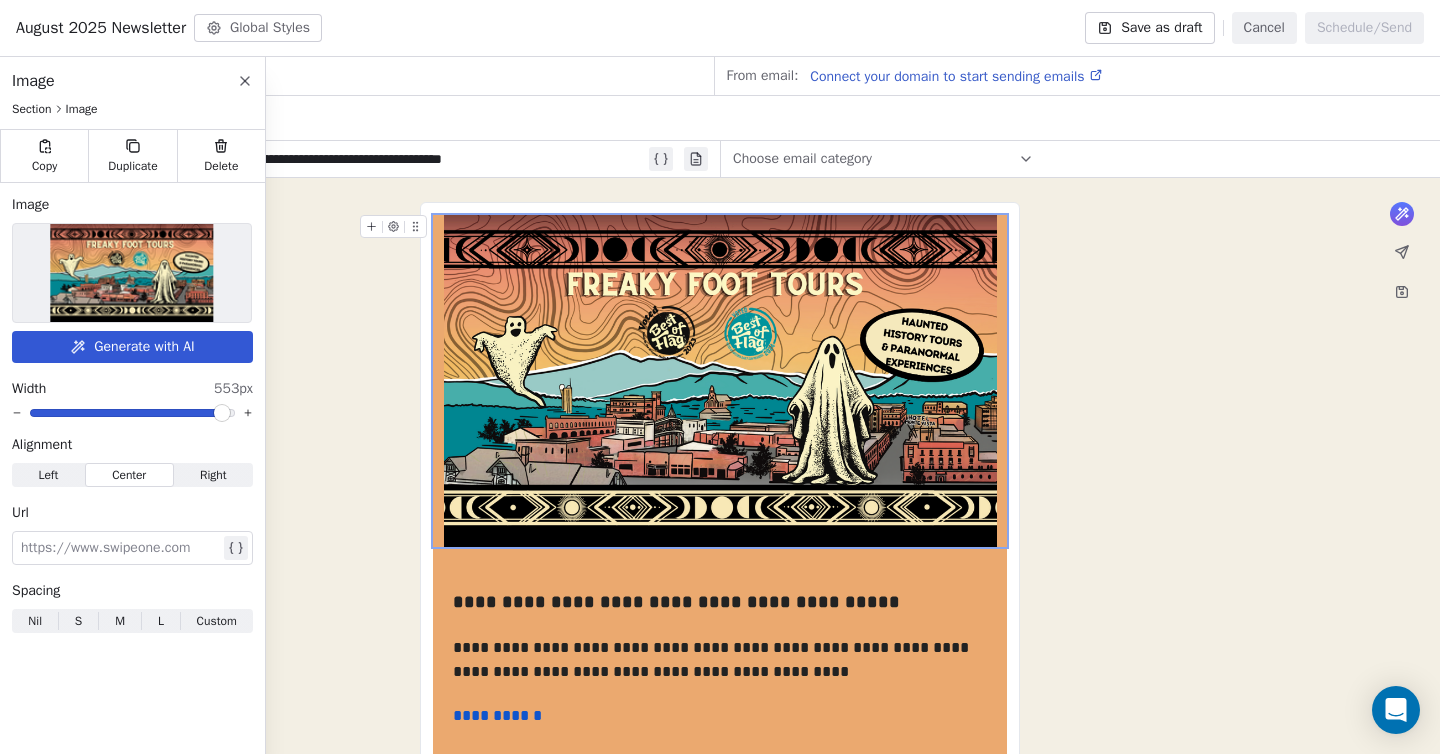 click at bounding box center [222, 413] 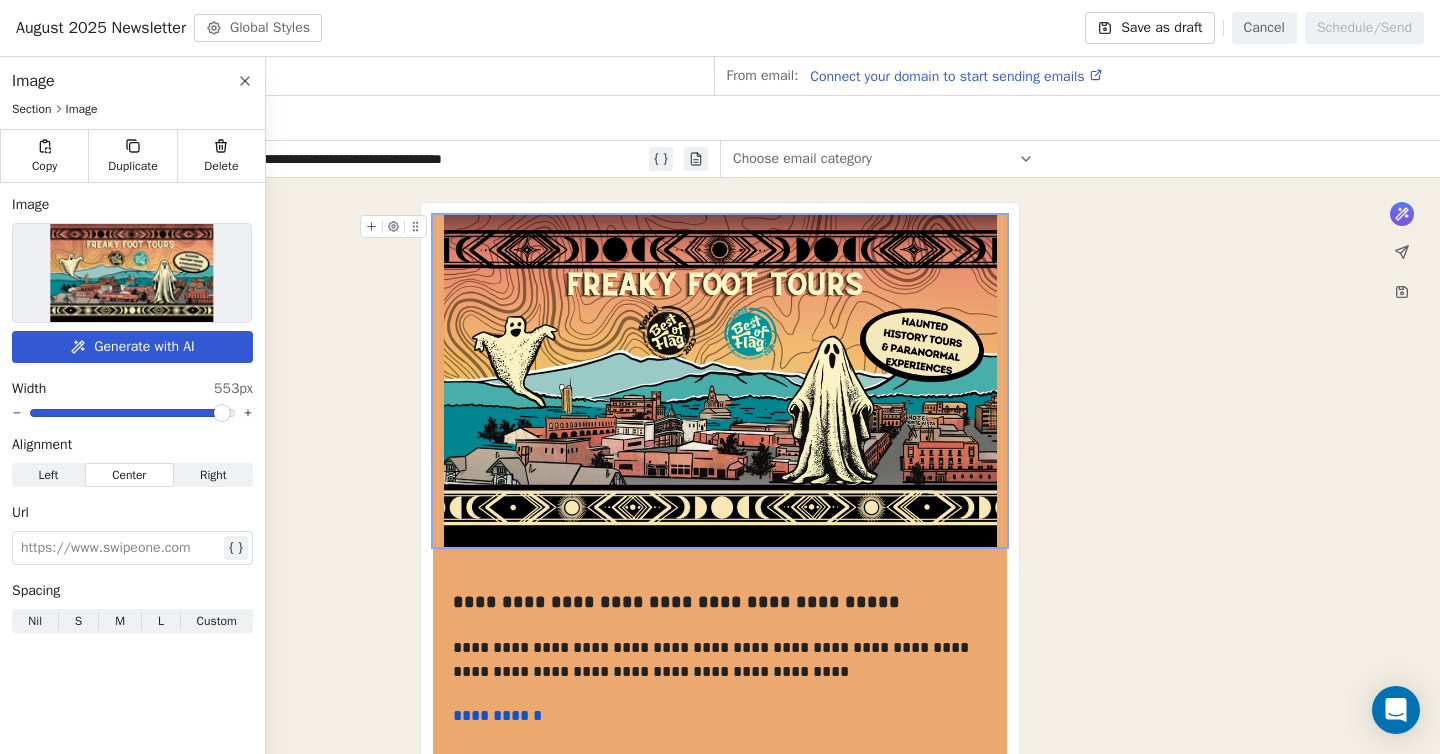 click at bounding box center (393, 226) 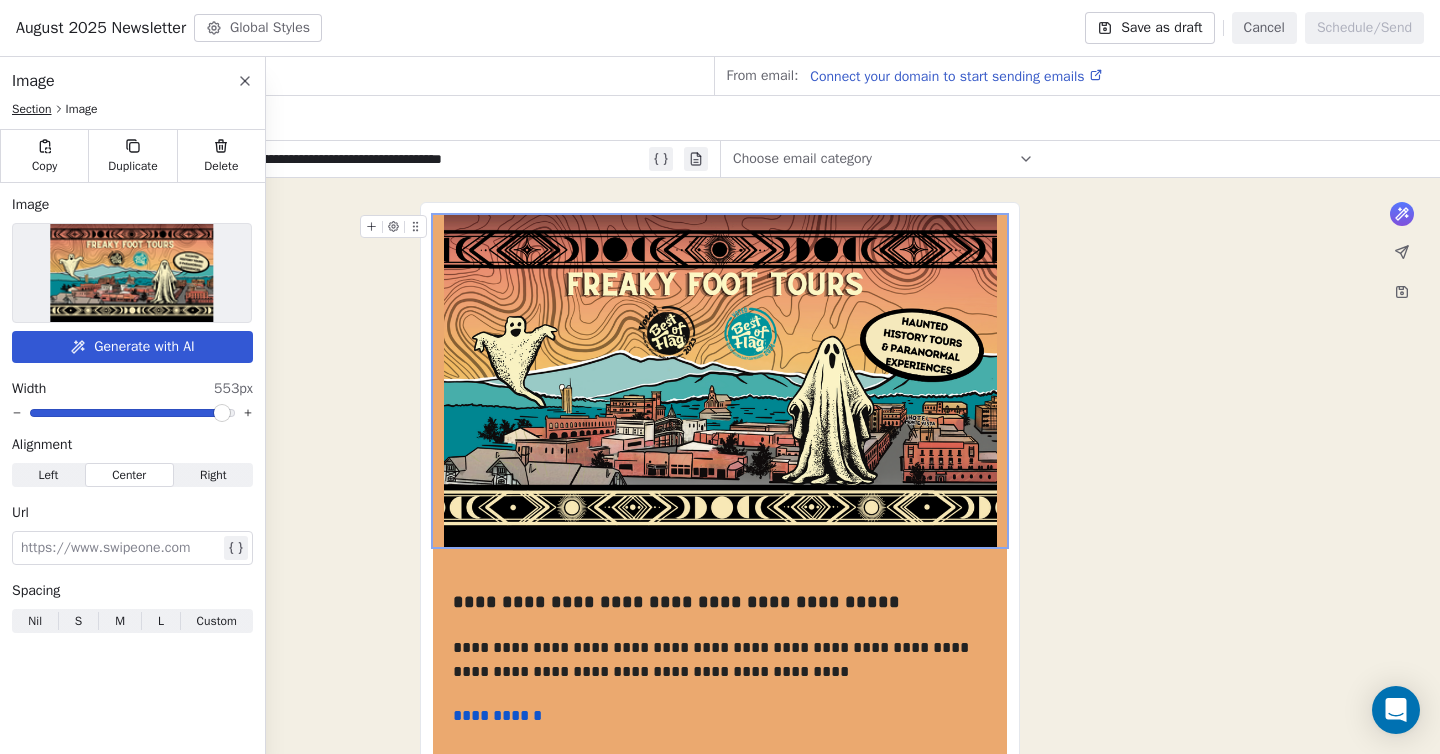 click on "Section" at bounding box center (32, 109) 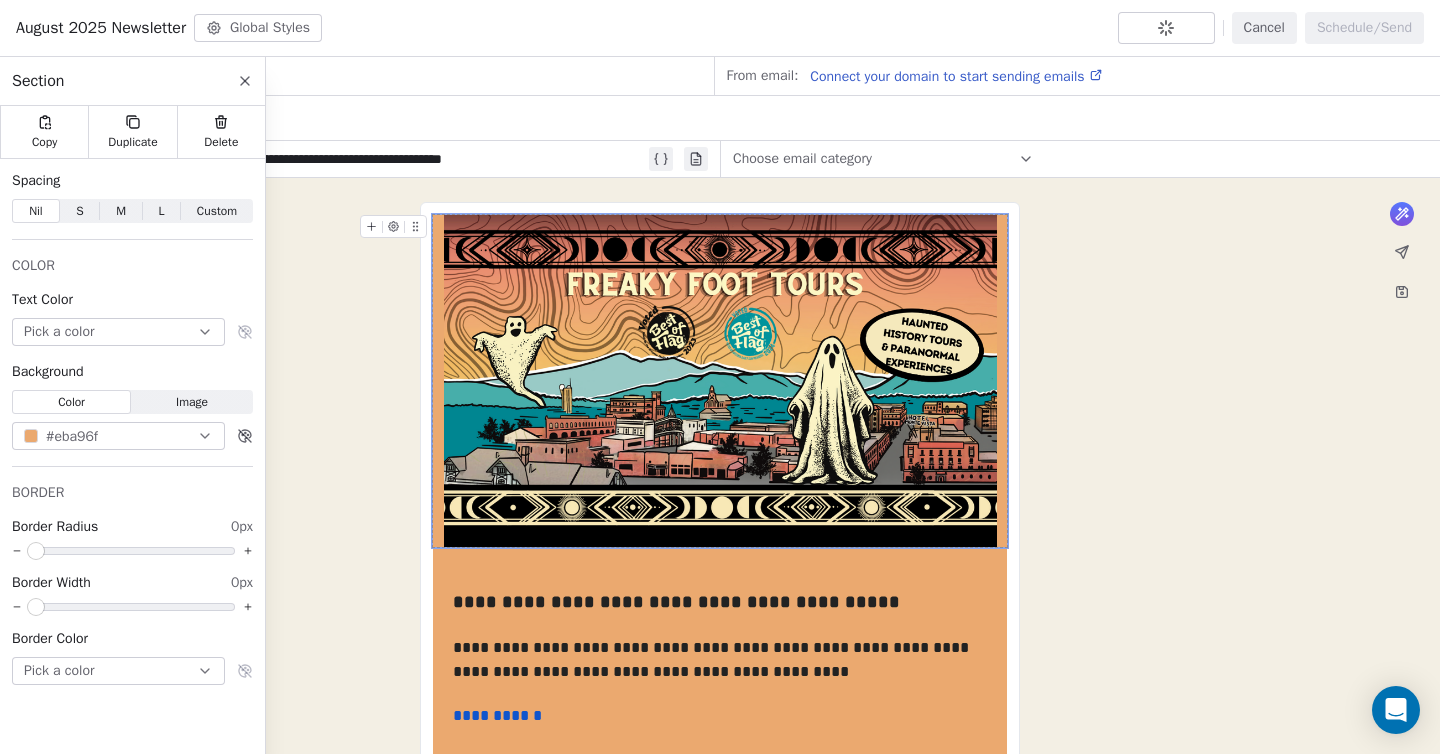 click on "Custom" at bounding box center (217, 211) 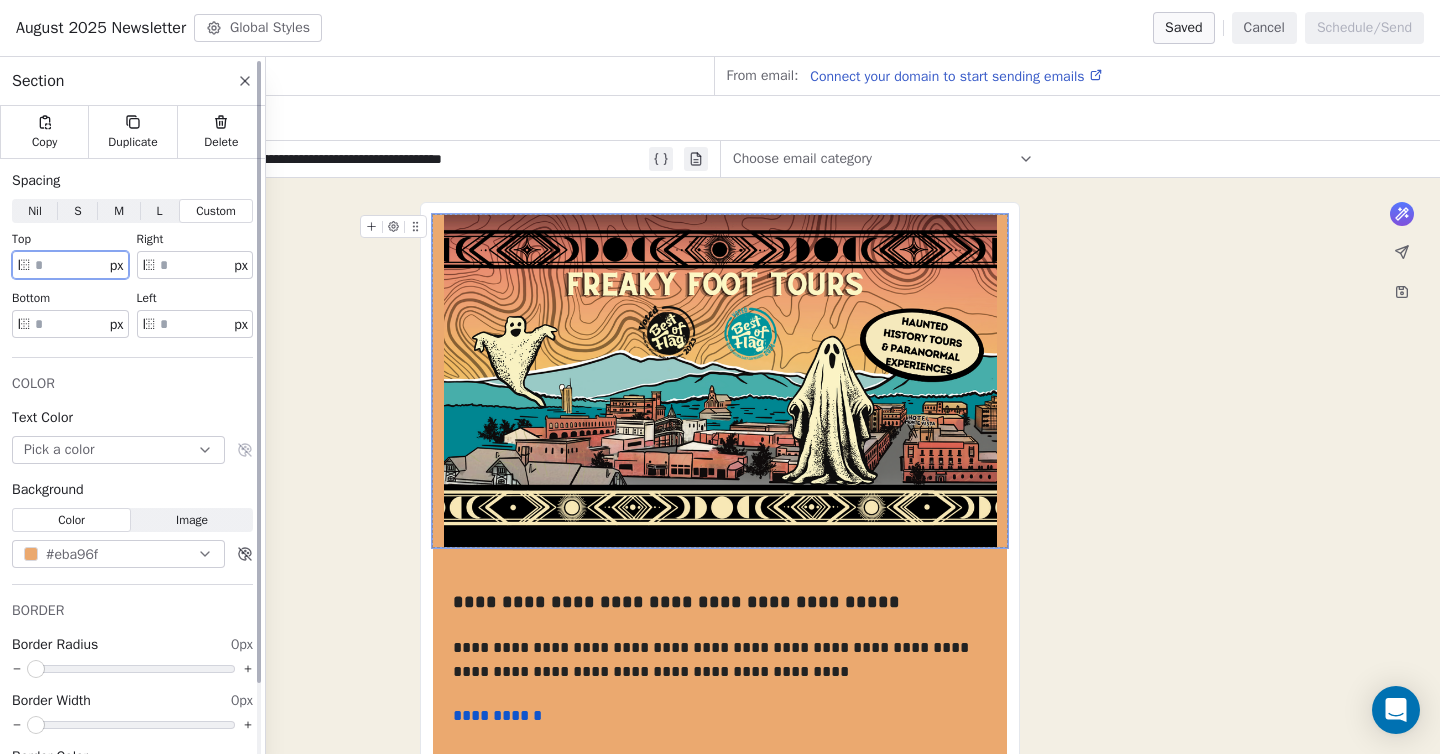 drag, startPoint x: 54, startPoint y: 270, endPoint x: 29, endPoint y: 271, distance: 25.019993 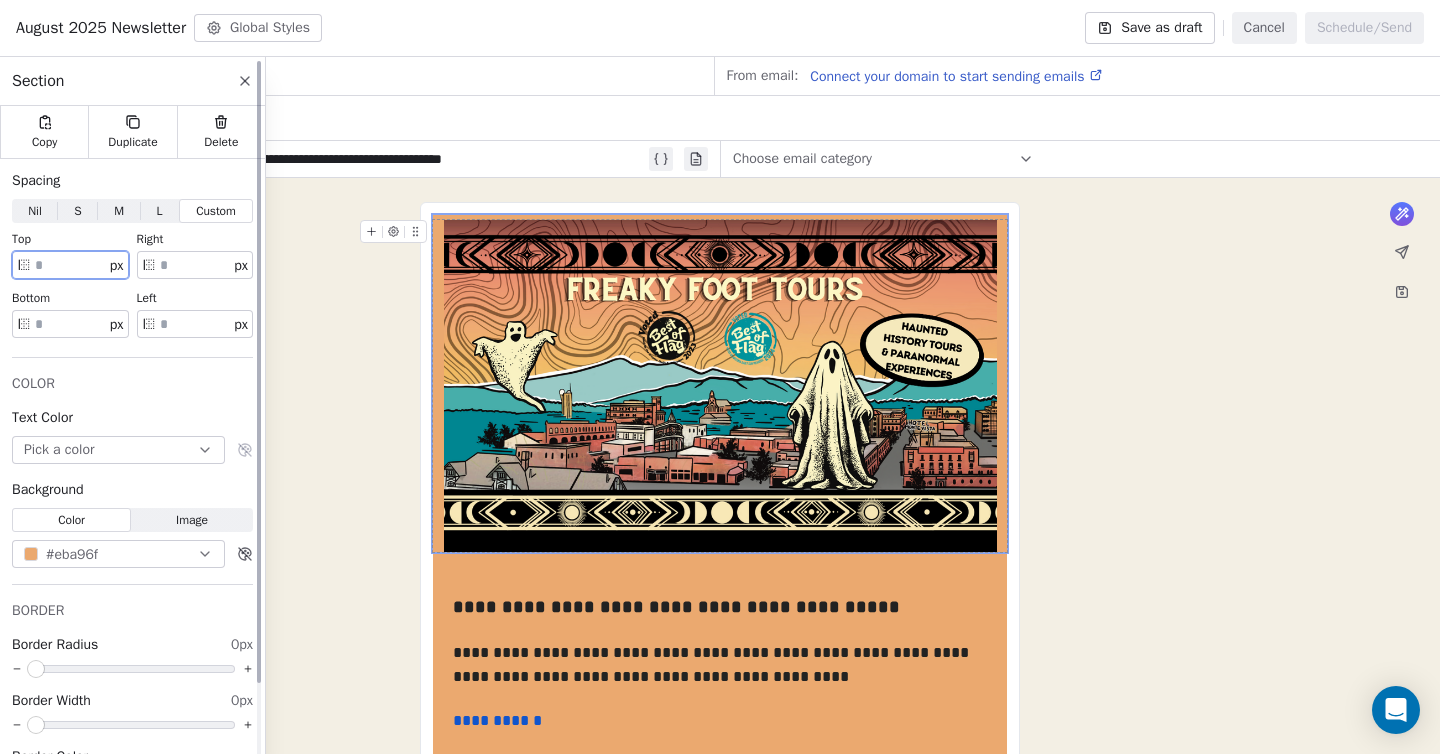 type on "*" 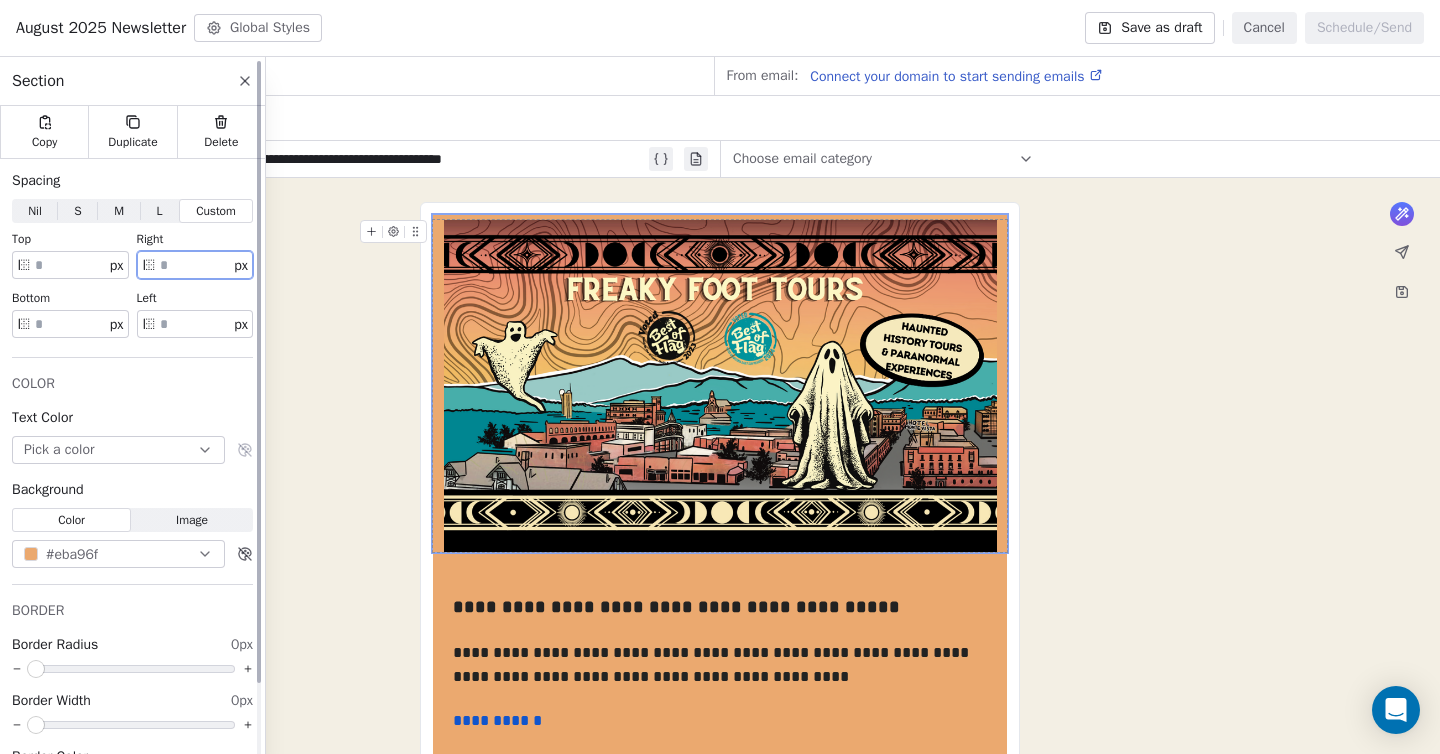 drag, startPoint x: 184, startPoint y: 269, endPoint x: 157, endPoint y: 269, distance: 27 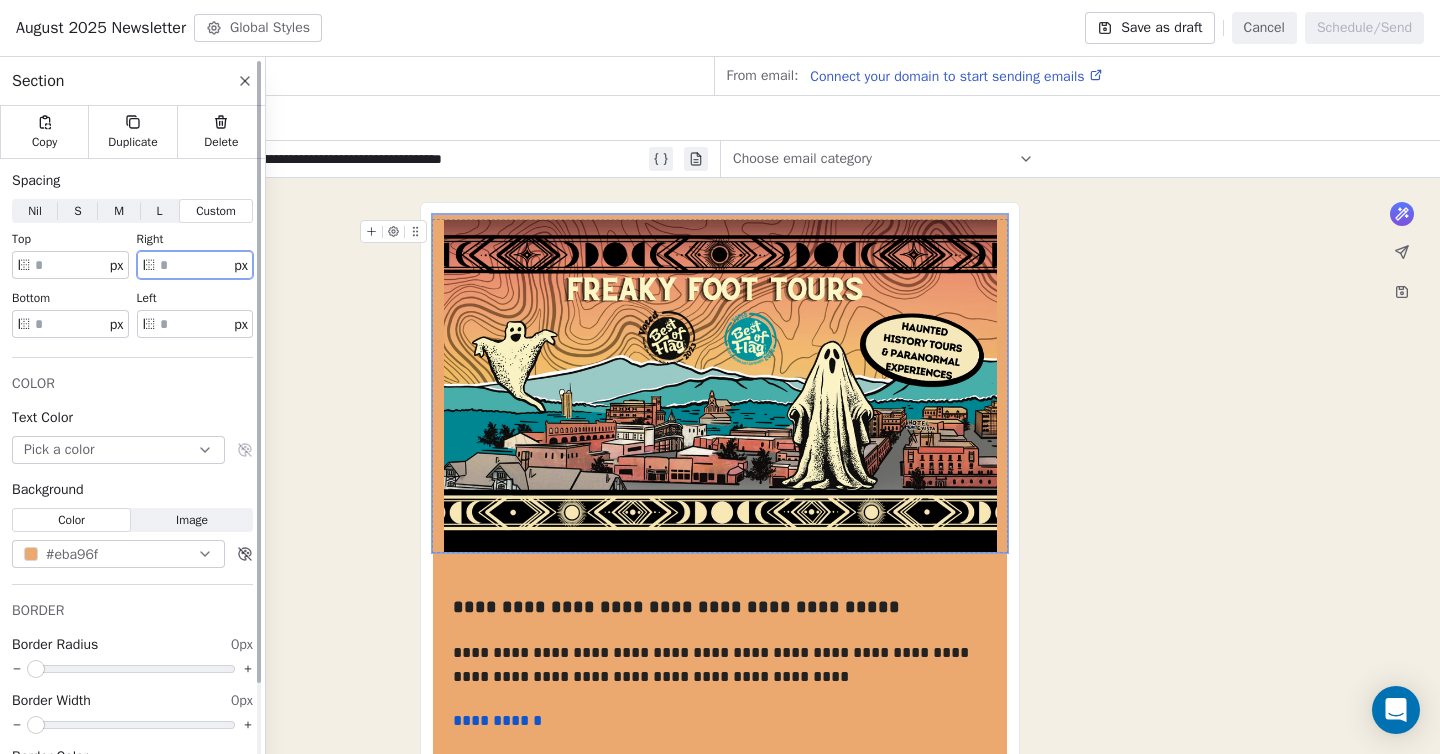 click on "*" at bounding box center (195, 265) 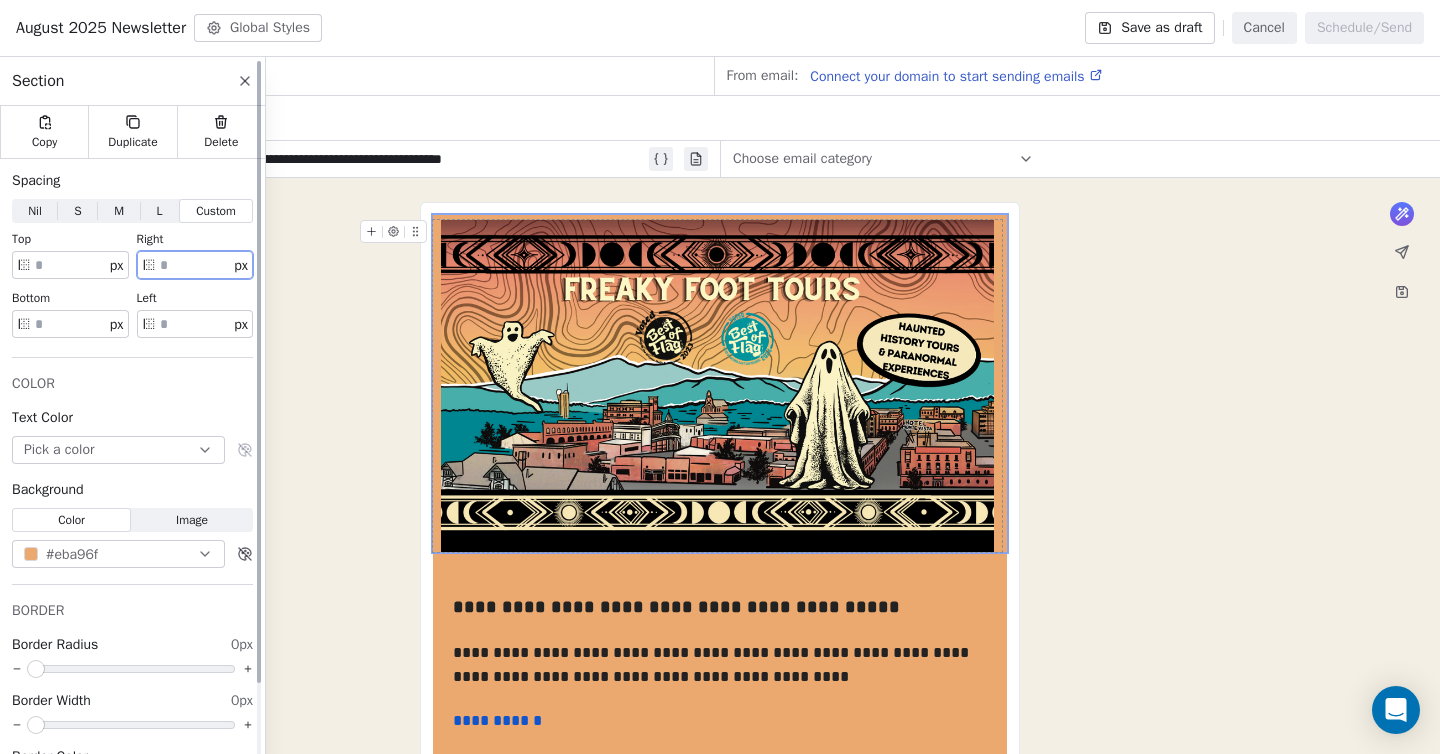 type on "*" 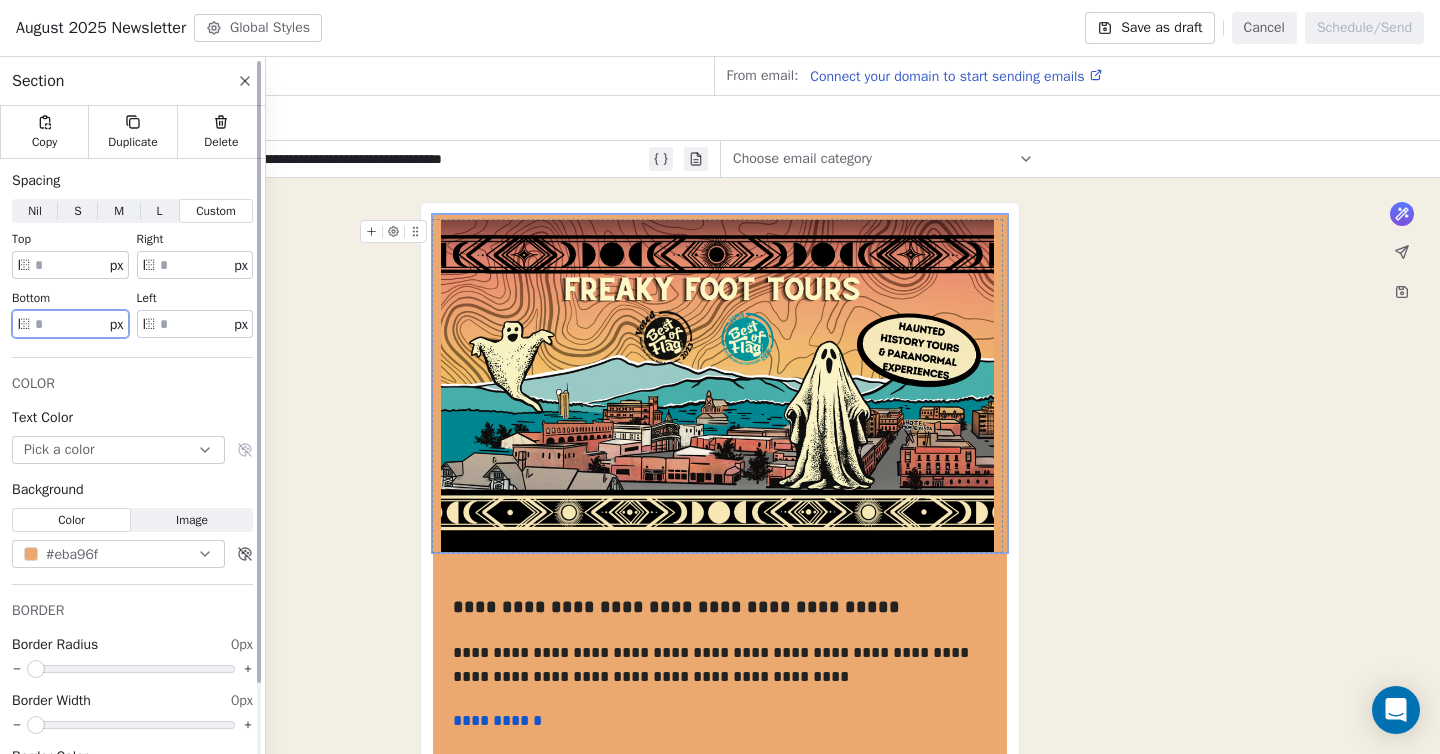click on "* px" at bounding box center [70, 324] 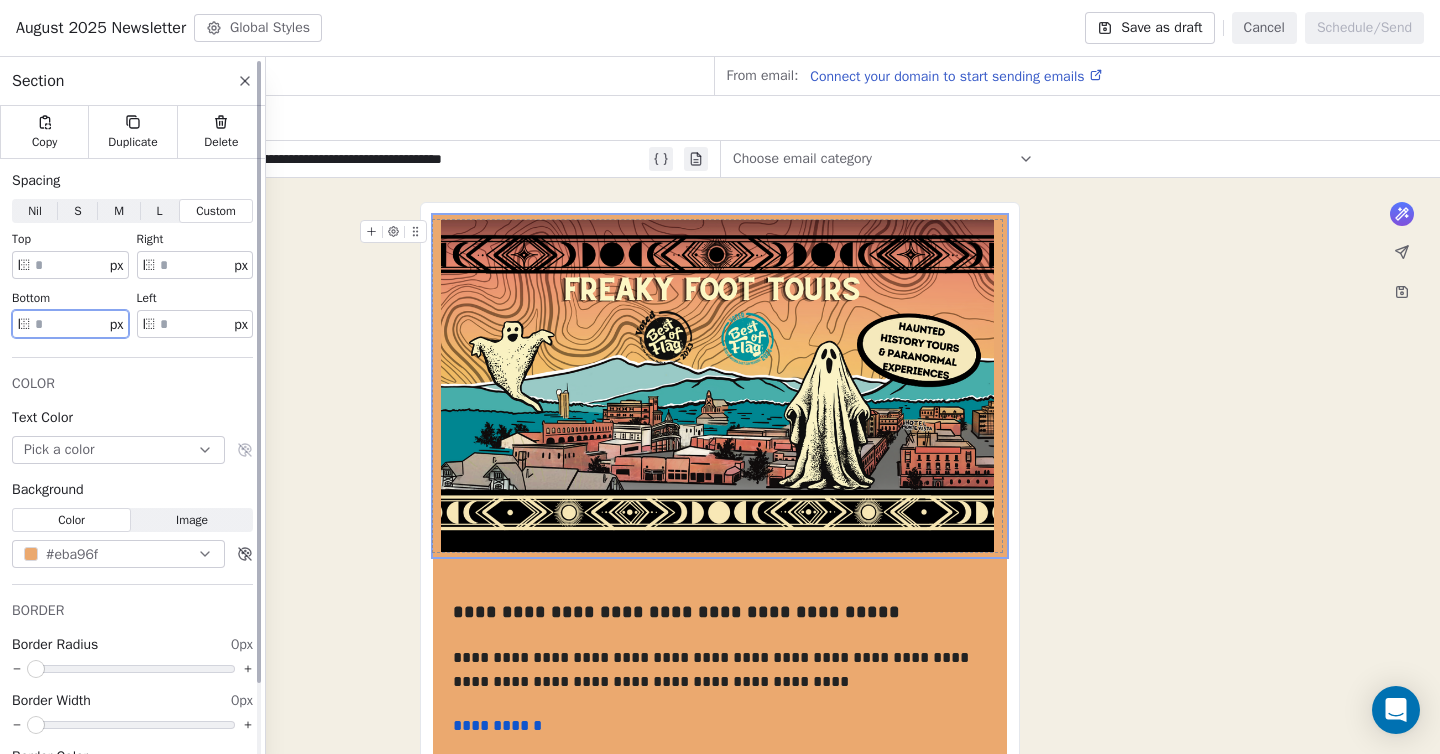 type on "*" 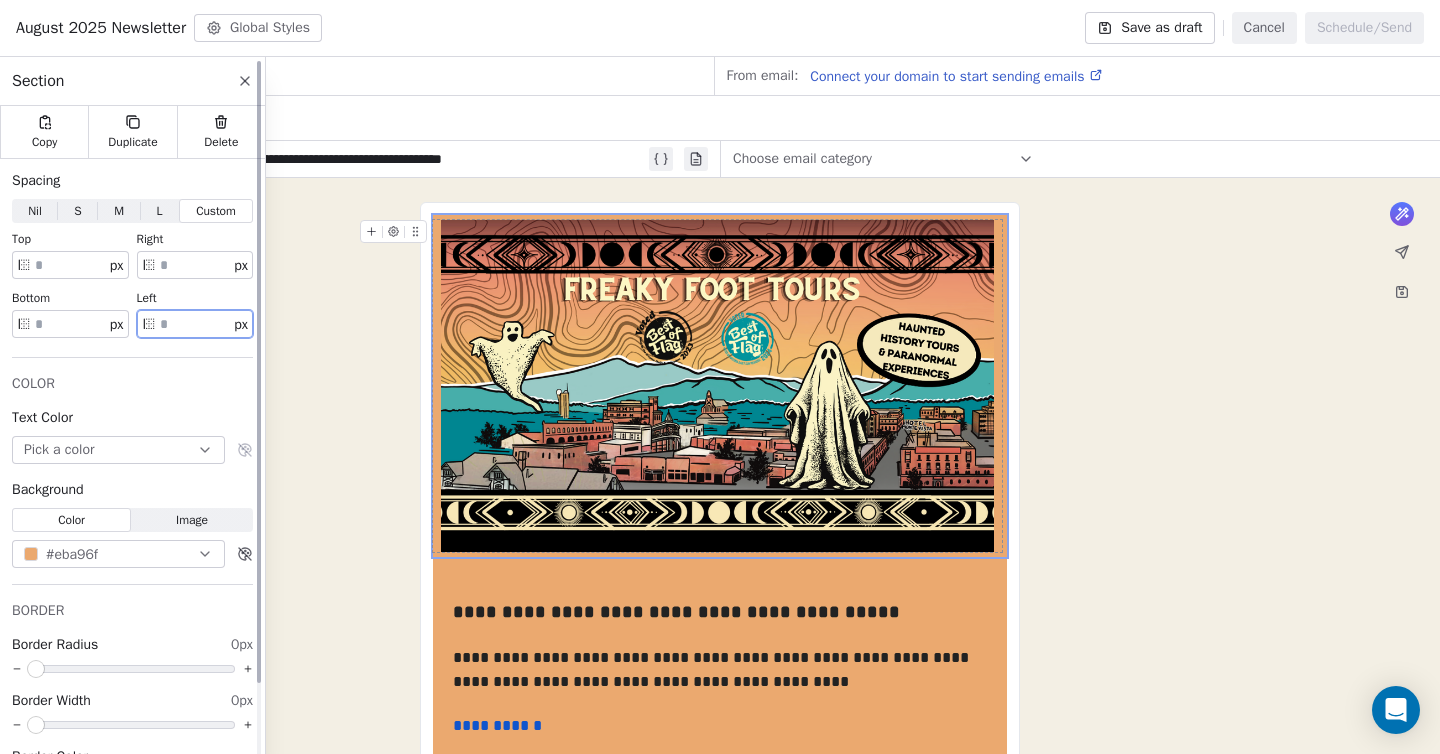 drag, startPoint x: 177, startPoint y: 320, endPoint x: 141, endPoint y: 322, distance: 36.05551 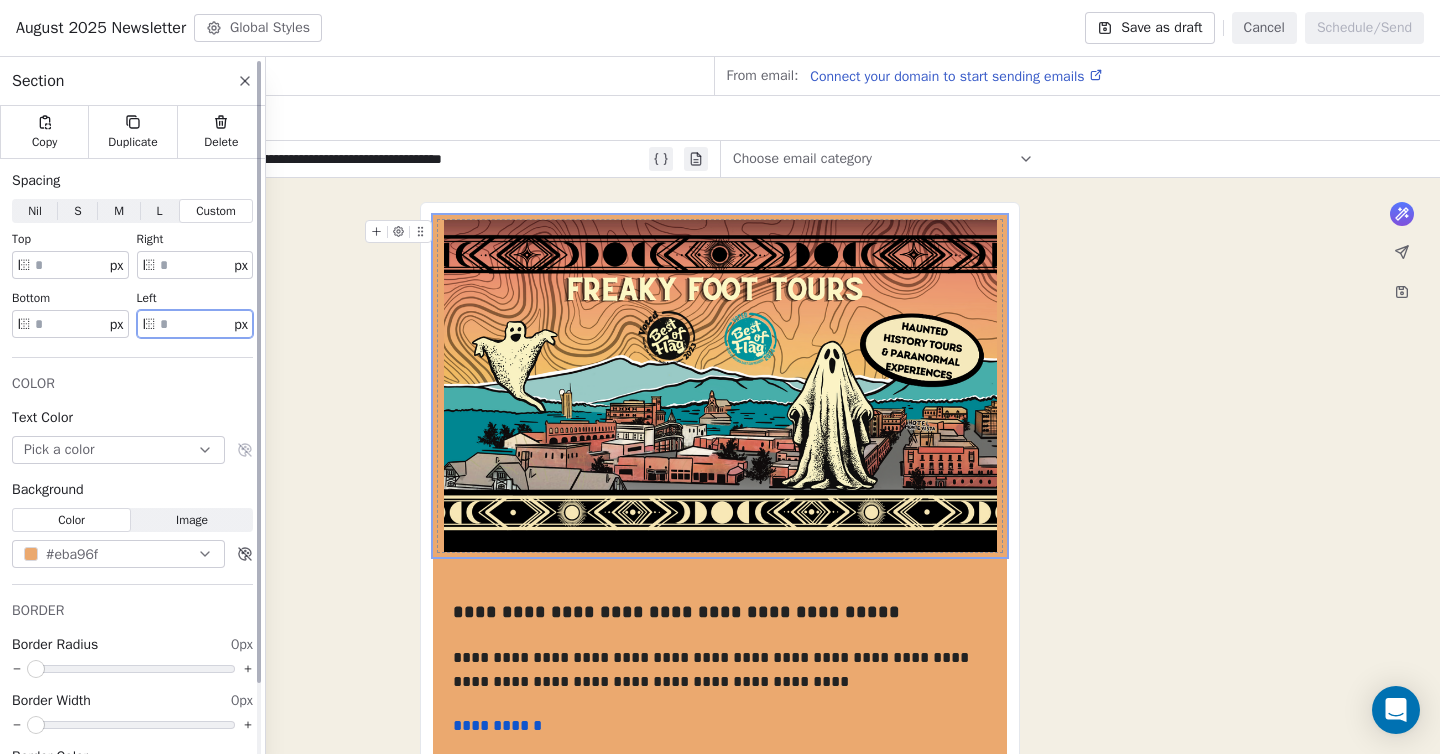 drag, startPoint x: 173, startPoint y: 324, endPoint x: 155, endPoint y: 324, distance: 18 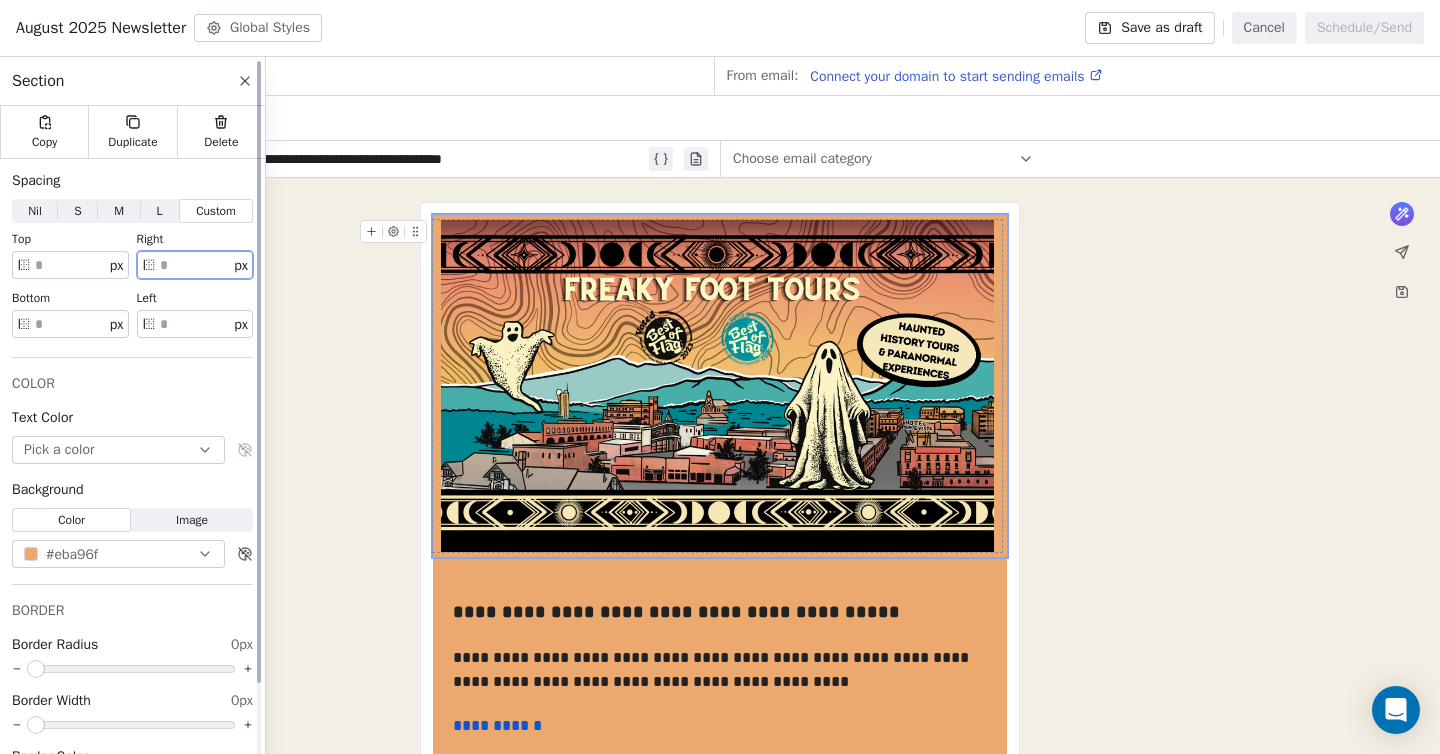 drag, startPoint x: 196, startPoint y: 265, endPoint x: 132, endPoint y: 272, distance: 64.381676 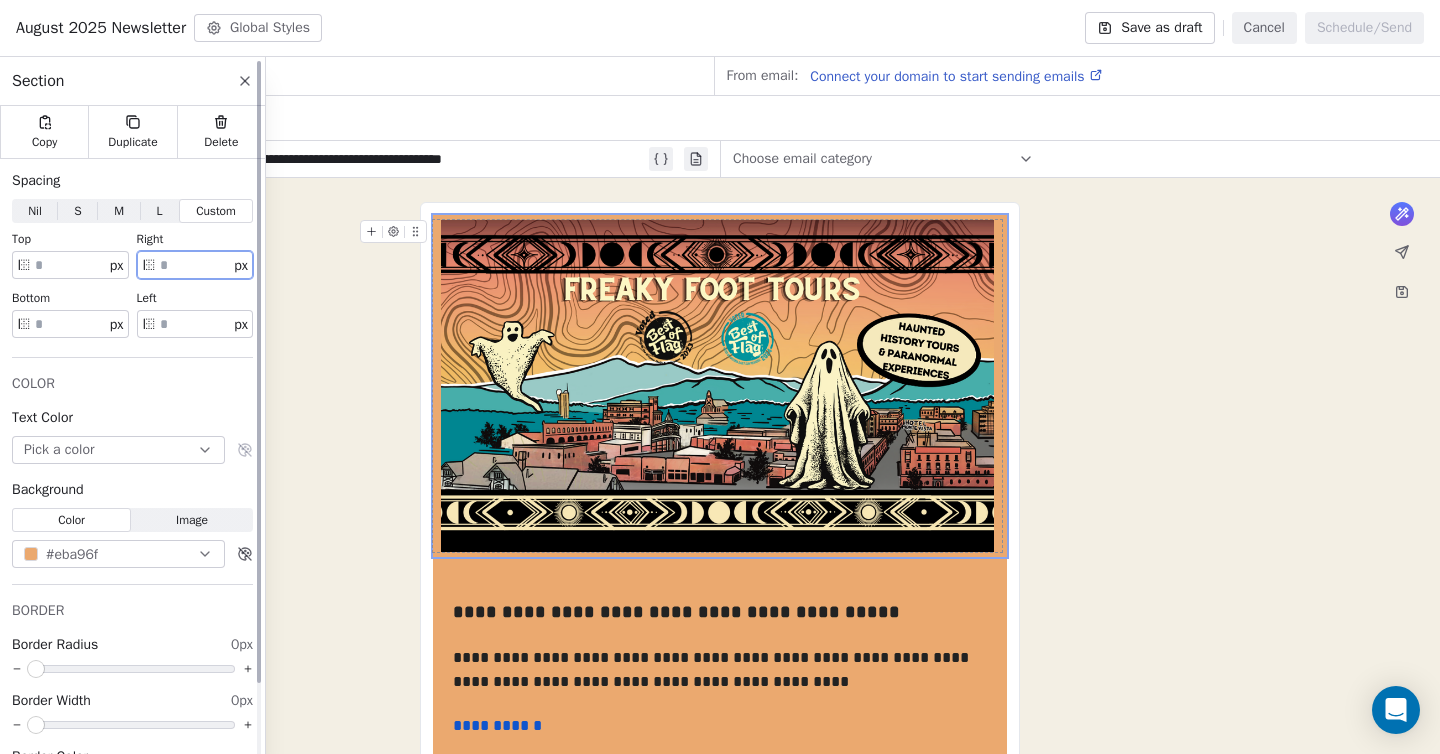 click on "top * px right * px bottom * px left * px" at bounding box center (132, 286) 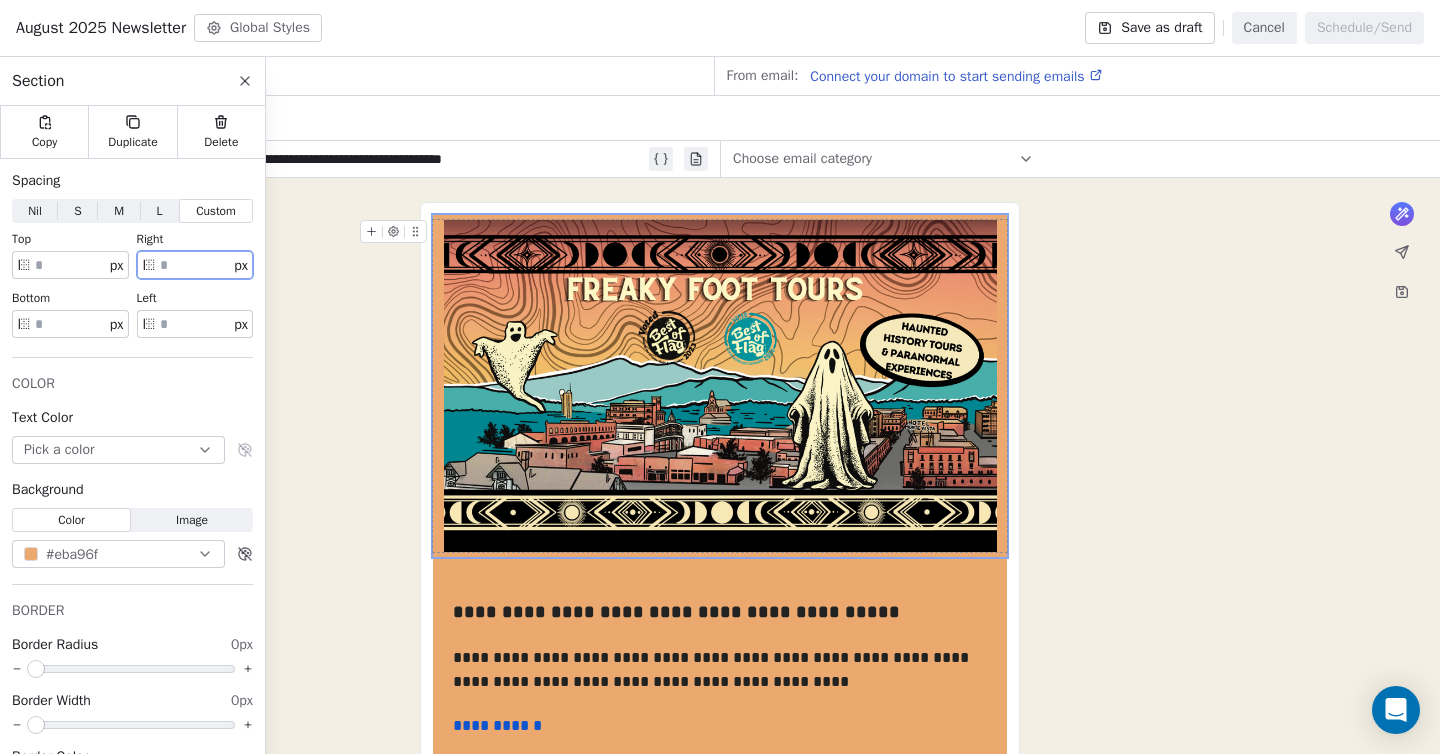 type on "*" 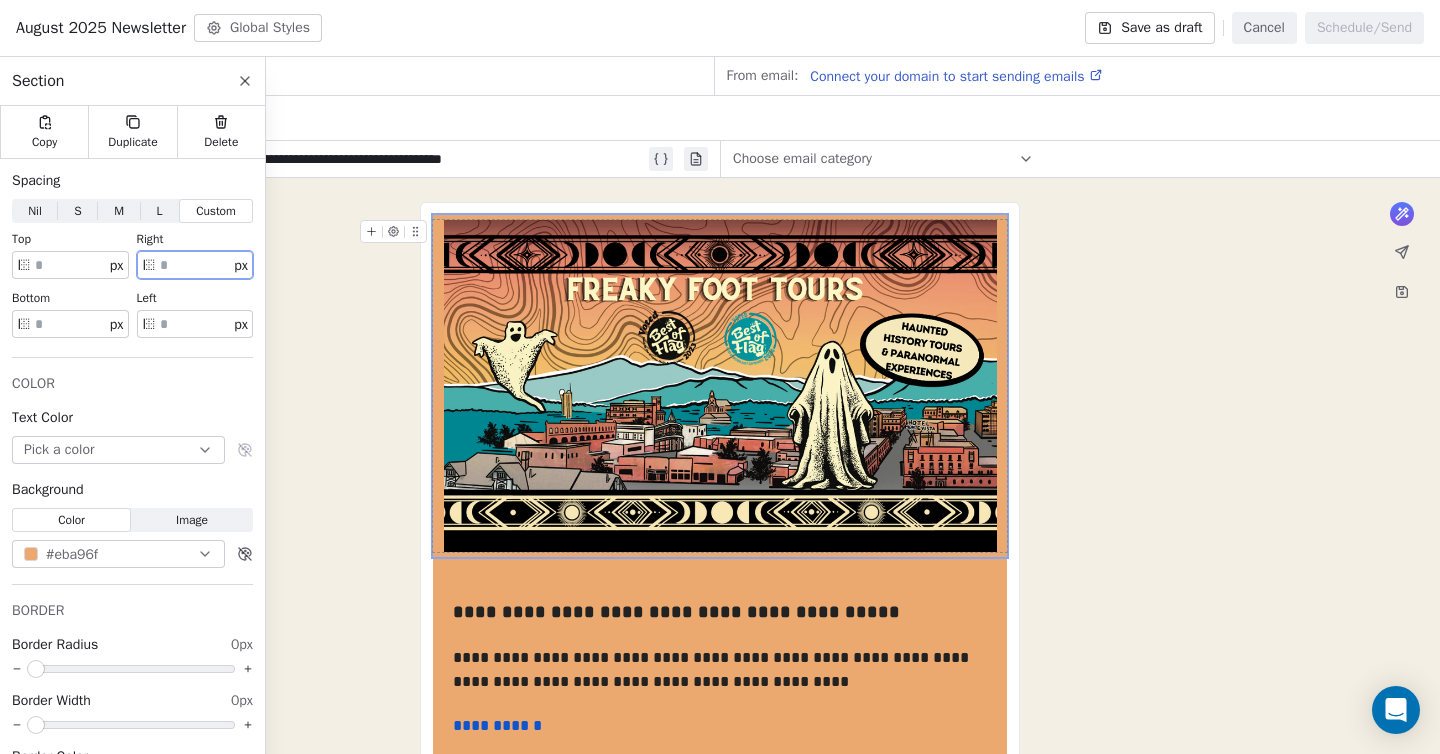 click on "**********" at bounding box center (720, 1051) 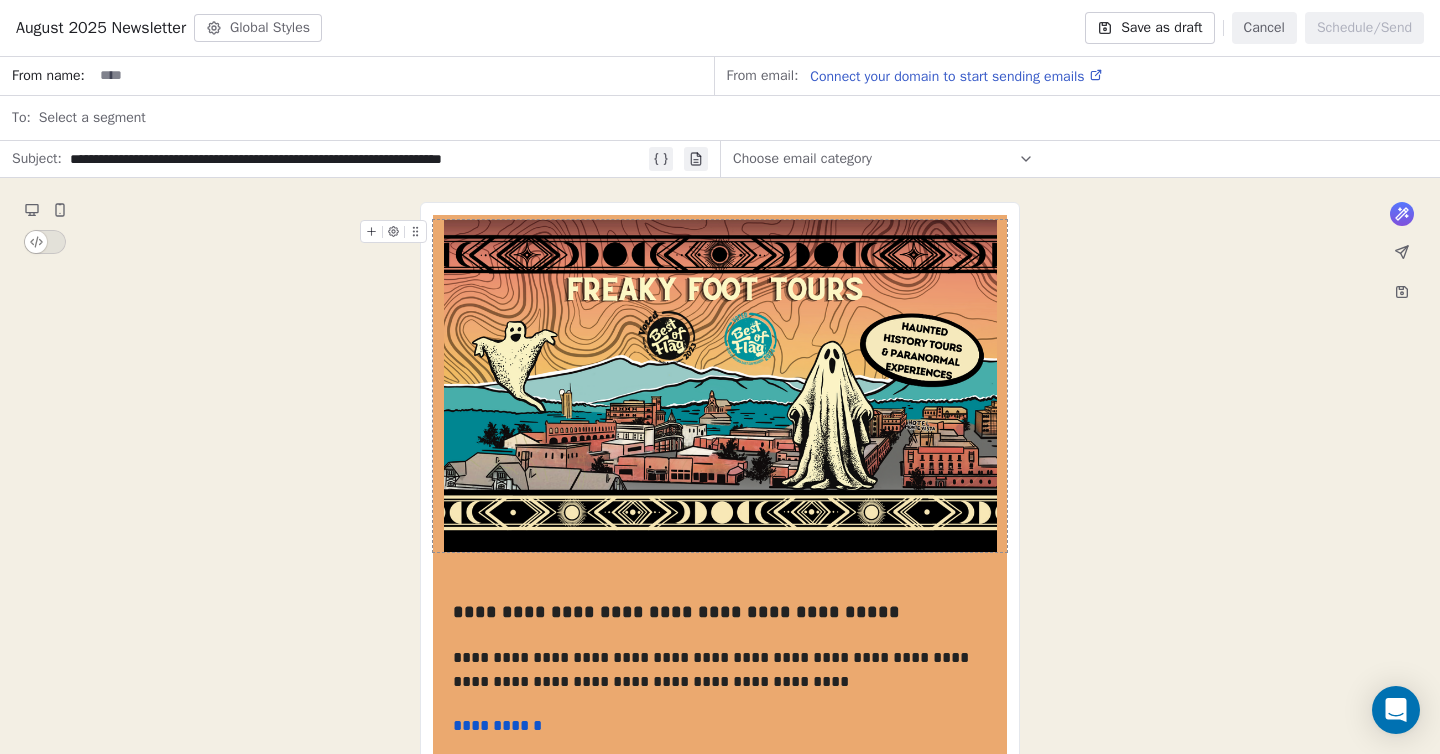click at bounding box center [720, 386] 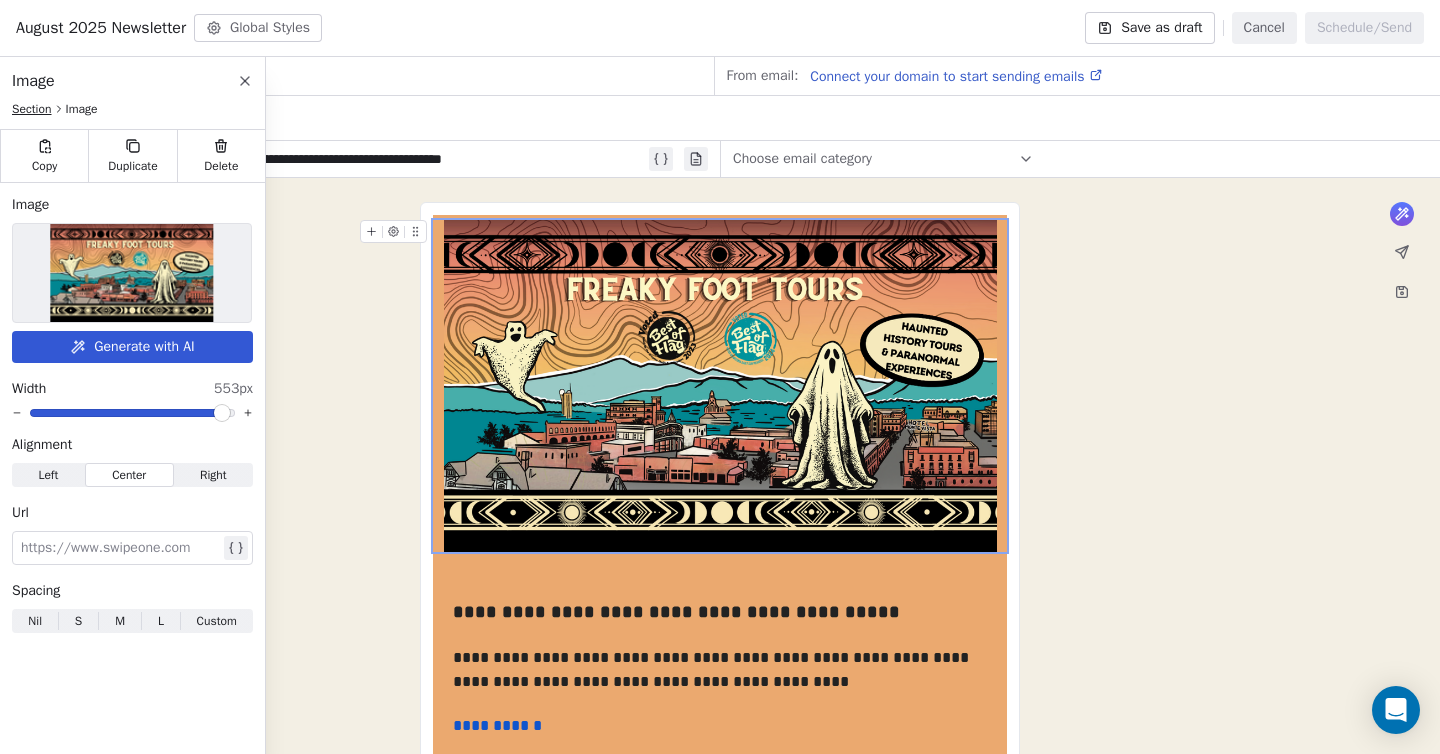 click on "Section" at bounding box center (32, 109) 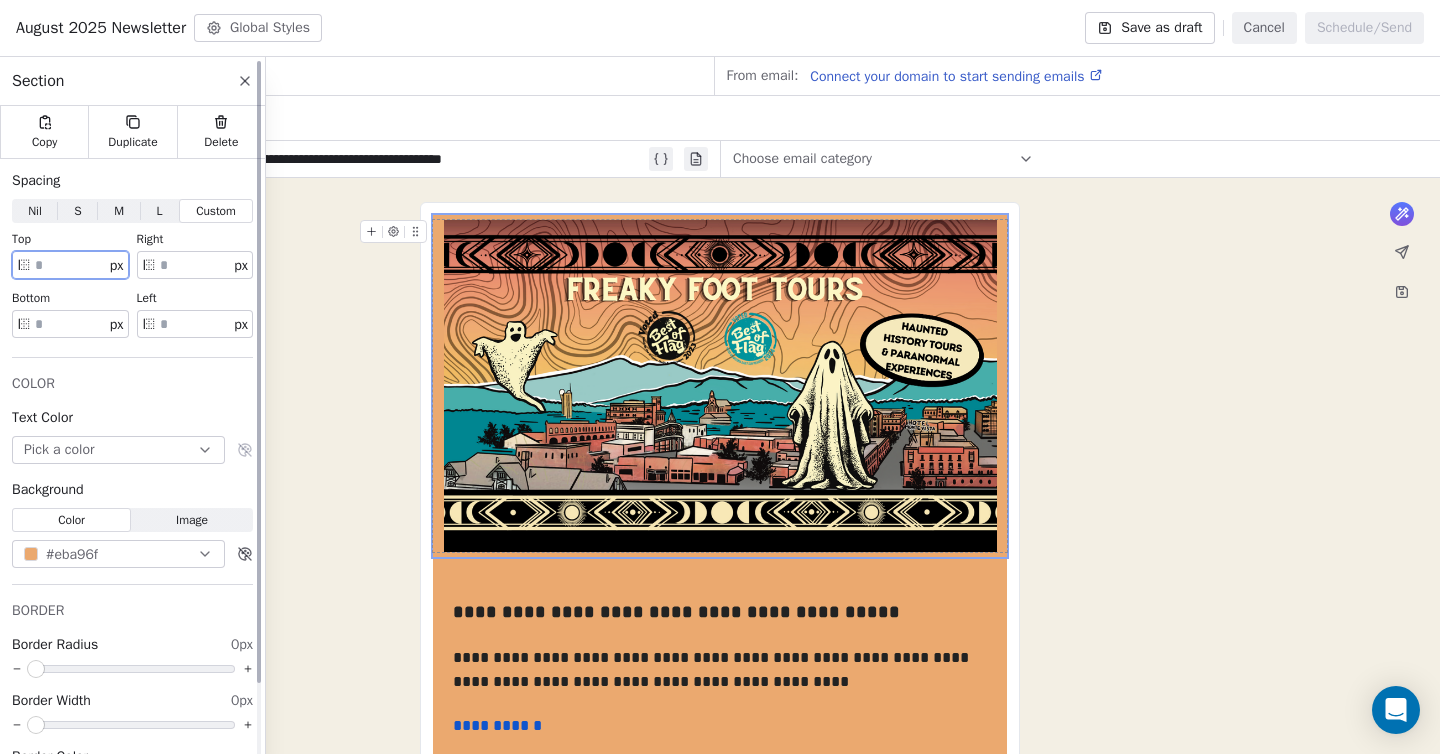 drag, startPoint x: 29, startPoint y: 264, endPoint x: 2, endPoint y: 264, distance: 27 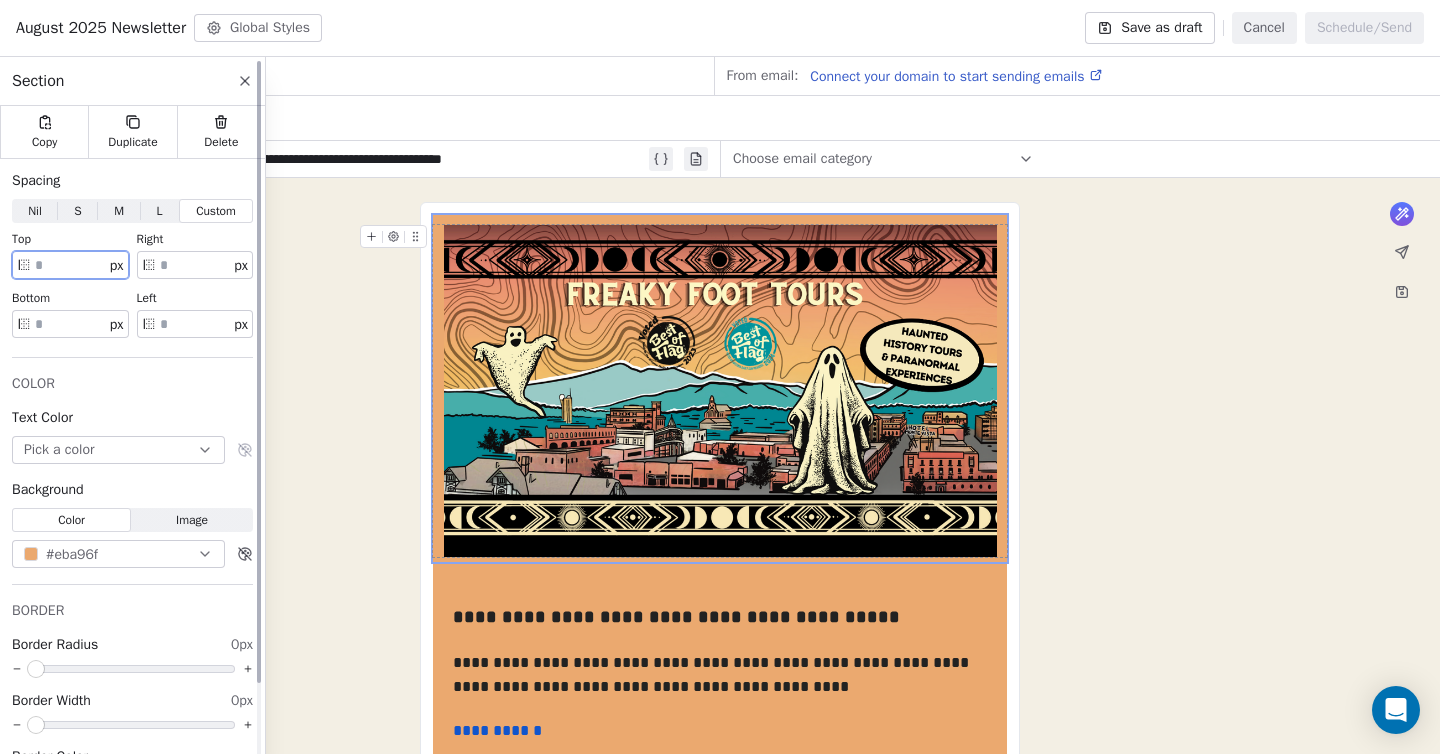 type on "**" 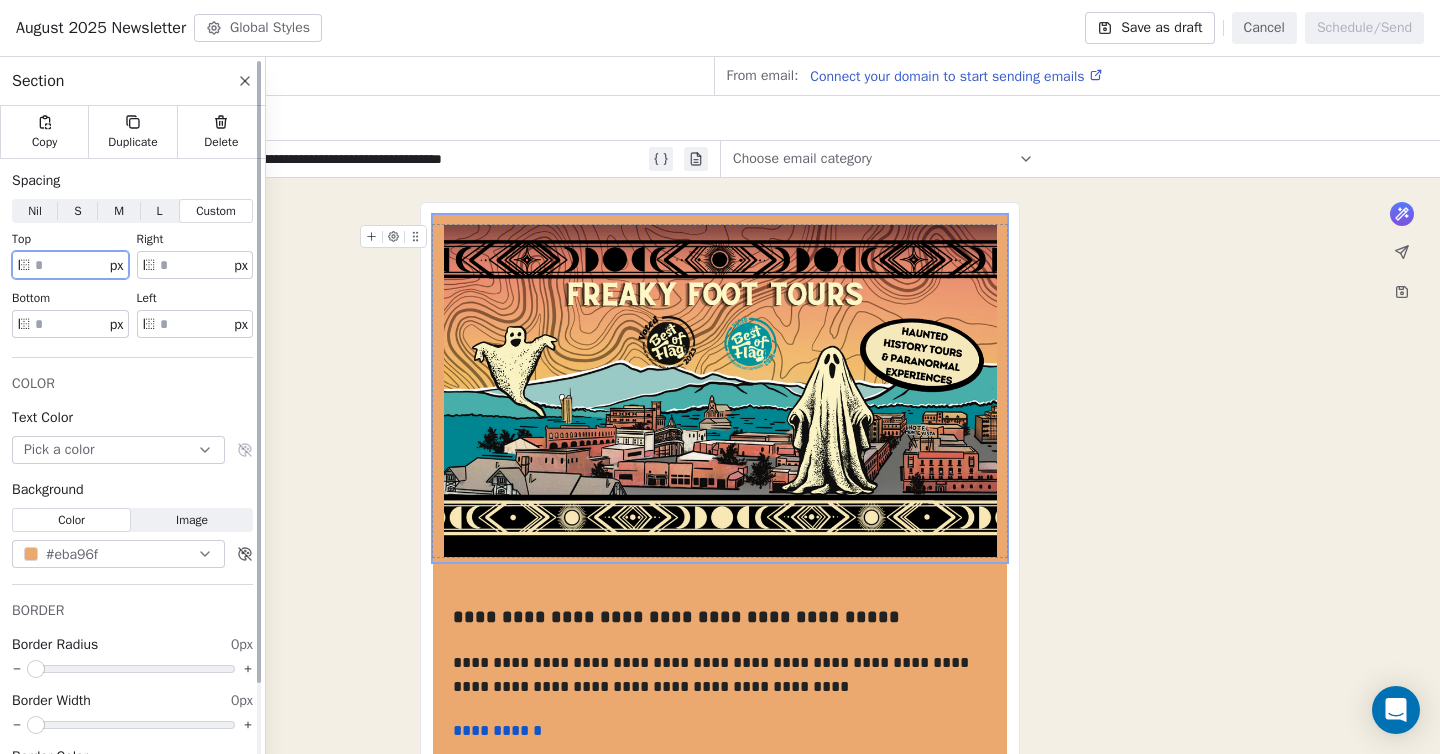 drag, startPoint x: 20, startPoint y: 324, endPoint x: 6, endPoint y: 323, distance: 14.035668 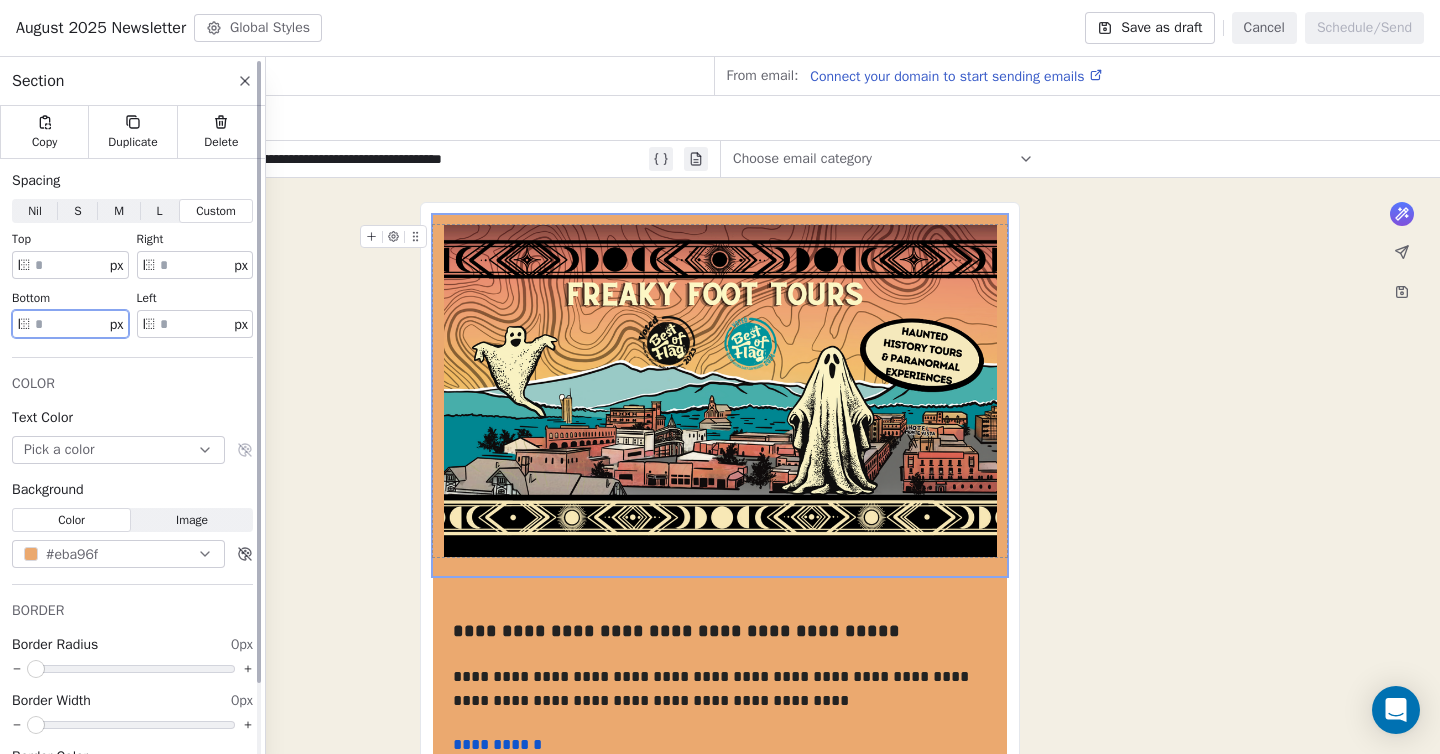 type on "**" 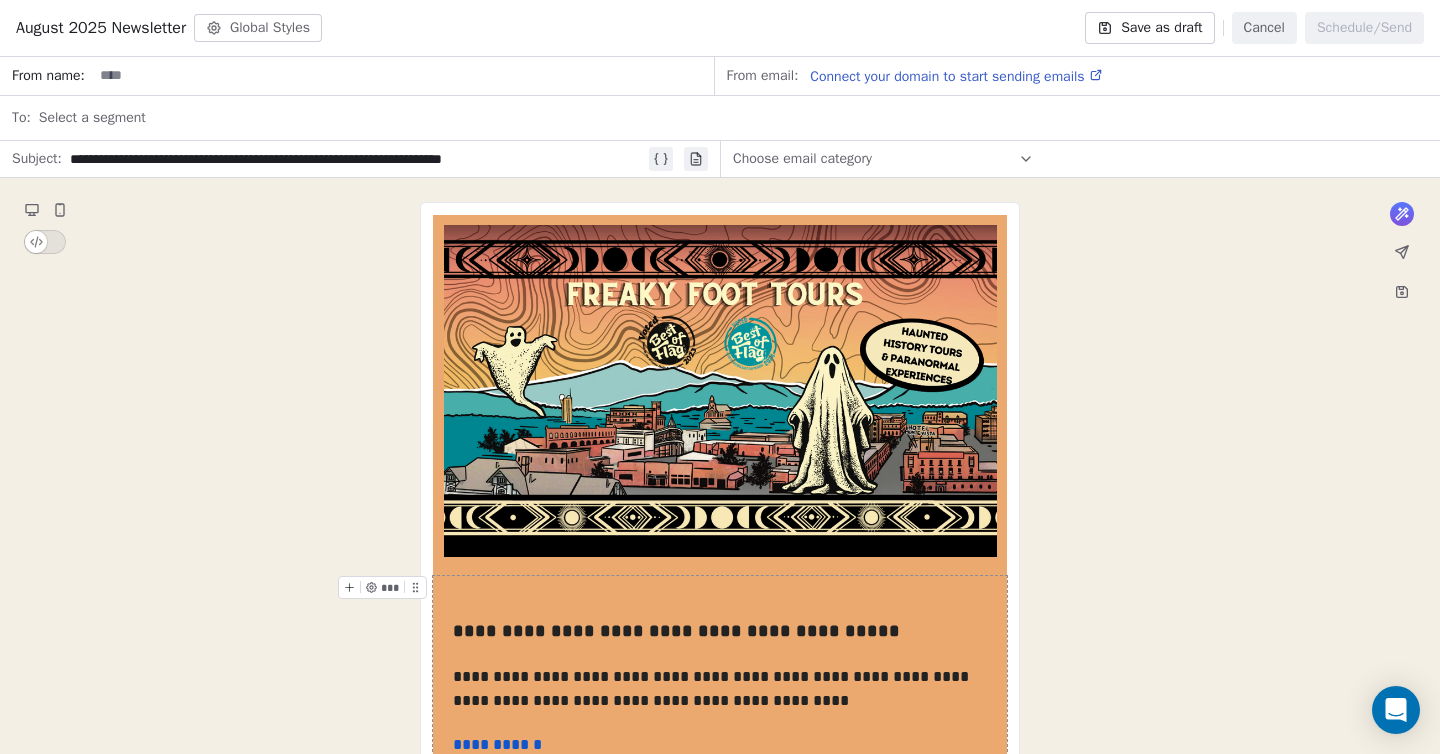 click on "**********" at bounding box center (720, 750) 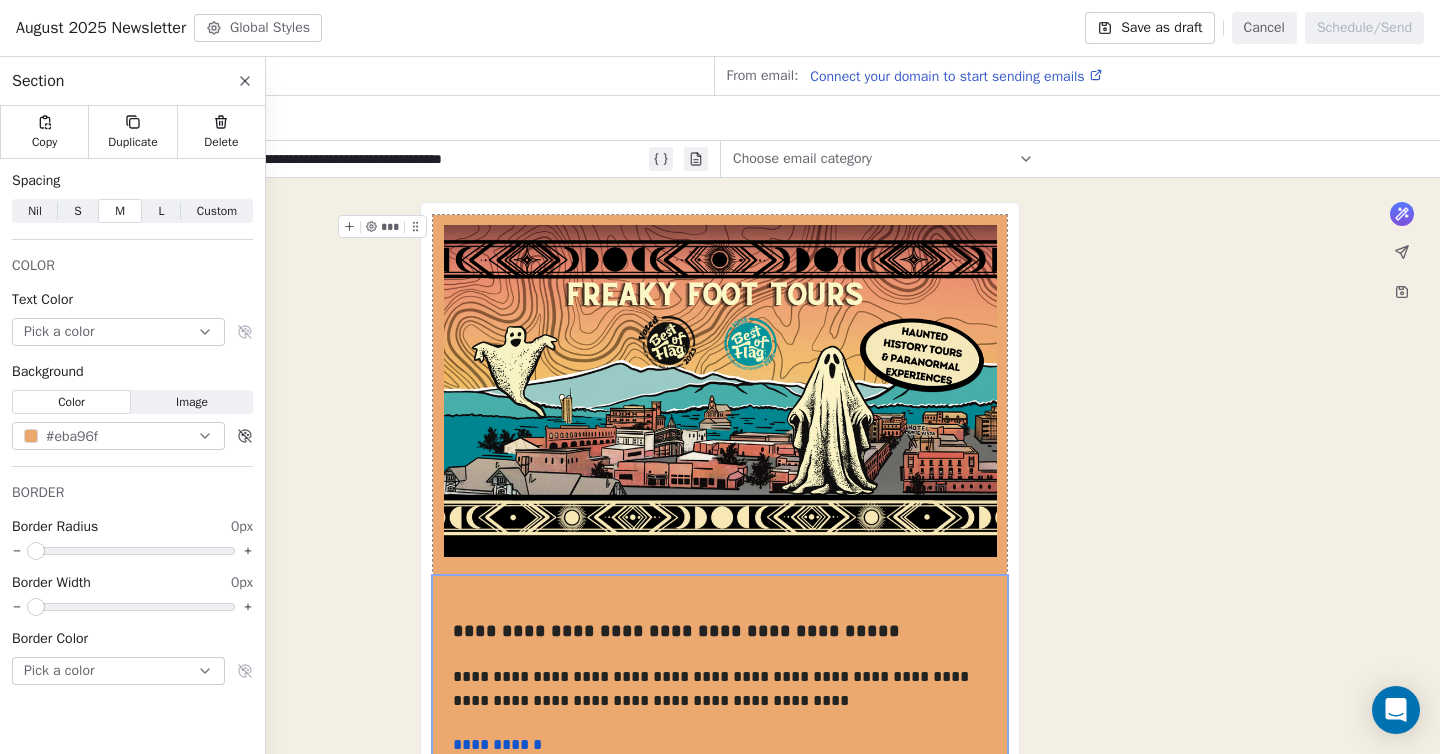 click on "#eba96f" at bounding box center [72, 436] 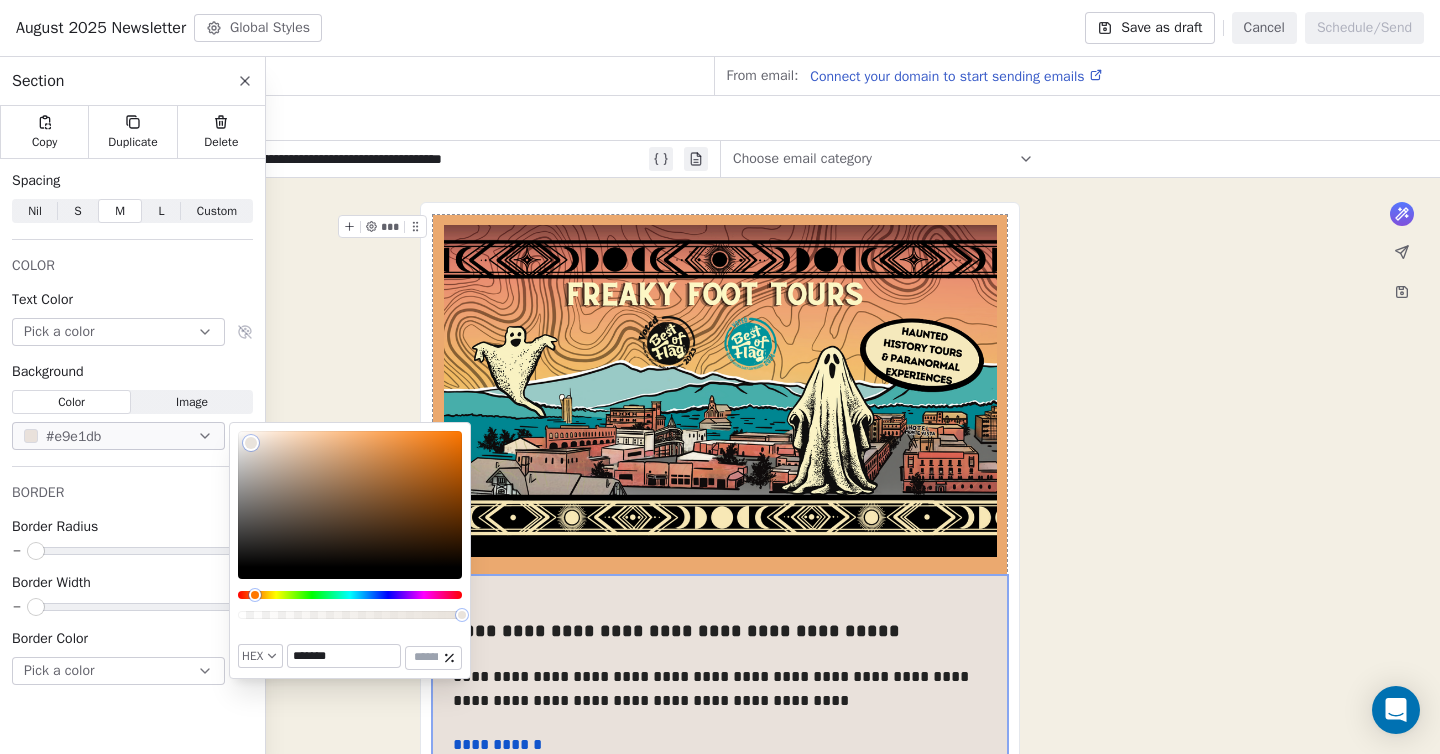 type on "*******" 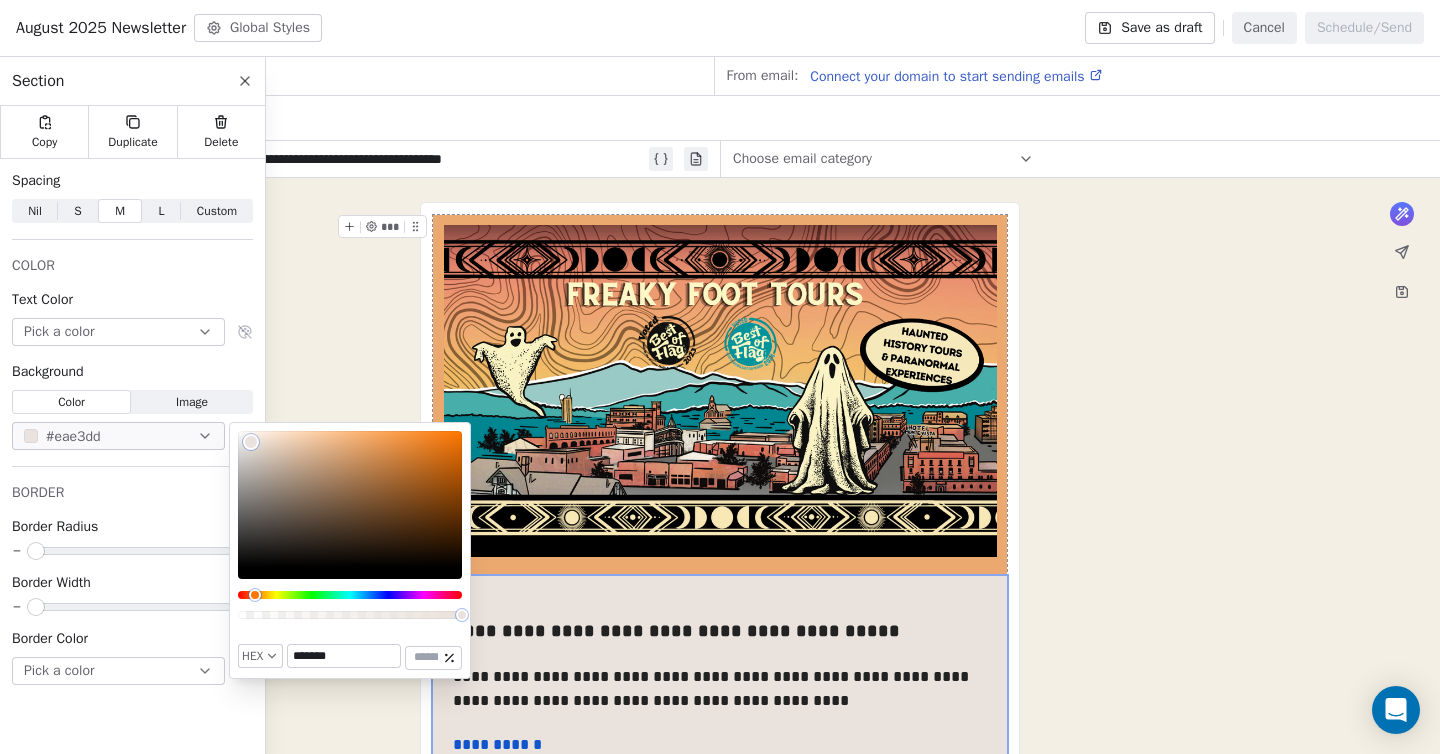 drag, startPoint x: 357, startPoint y: 442, endPoint x: 251, endPoint y: 442, distance: 106 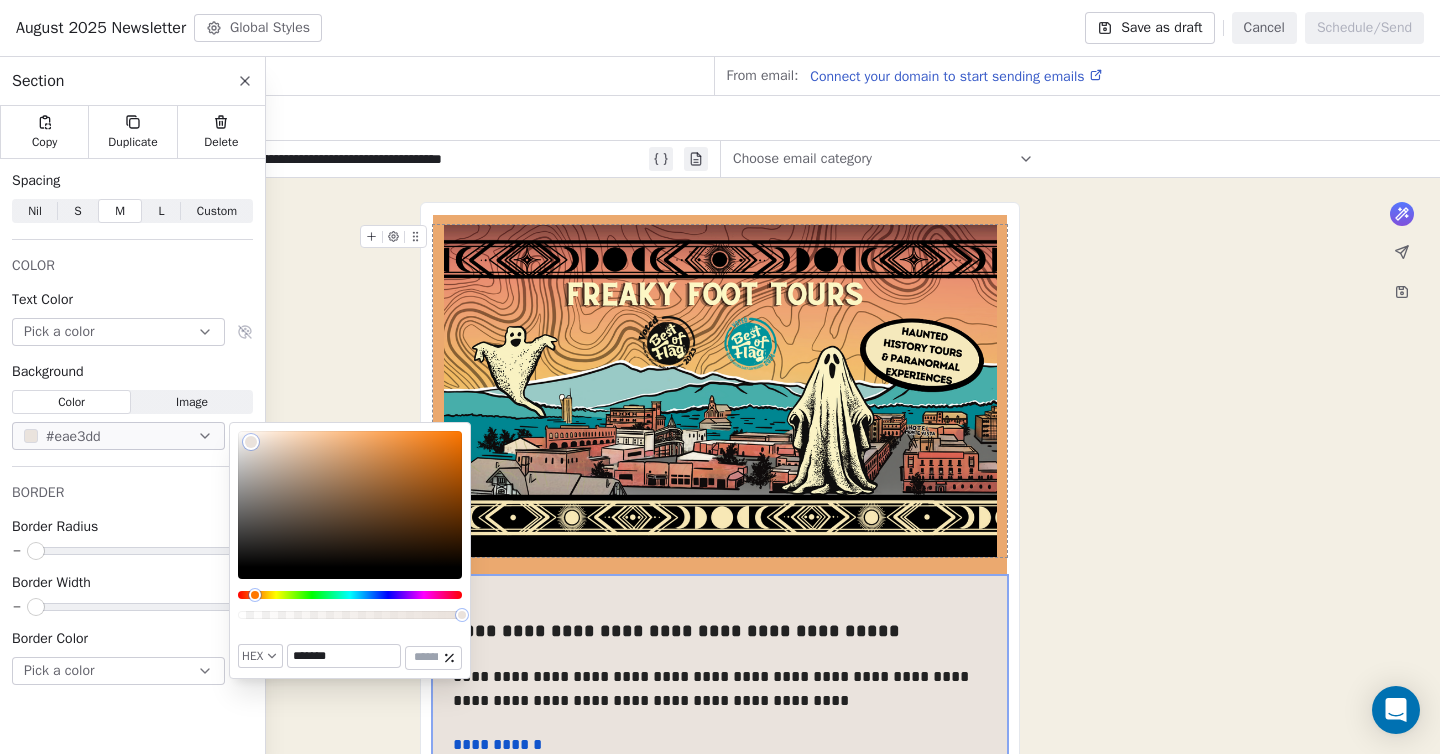 scroll, scrollTop: 312, scrollLeft: 0, axis: vertical 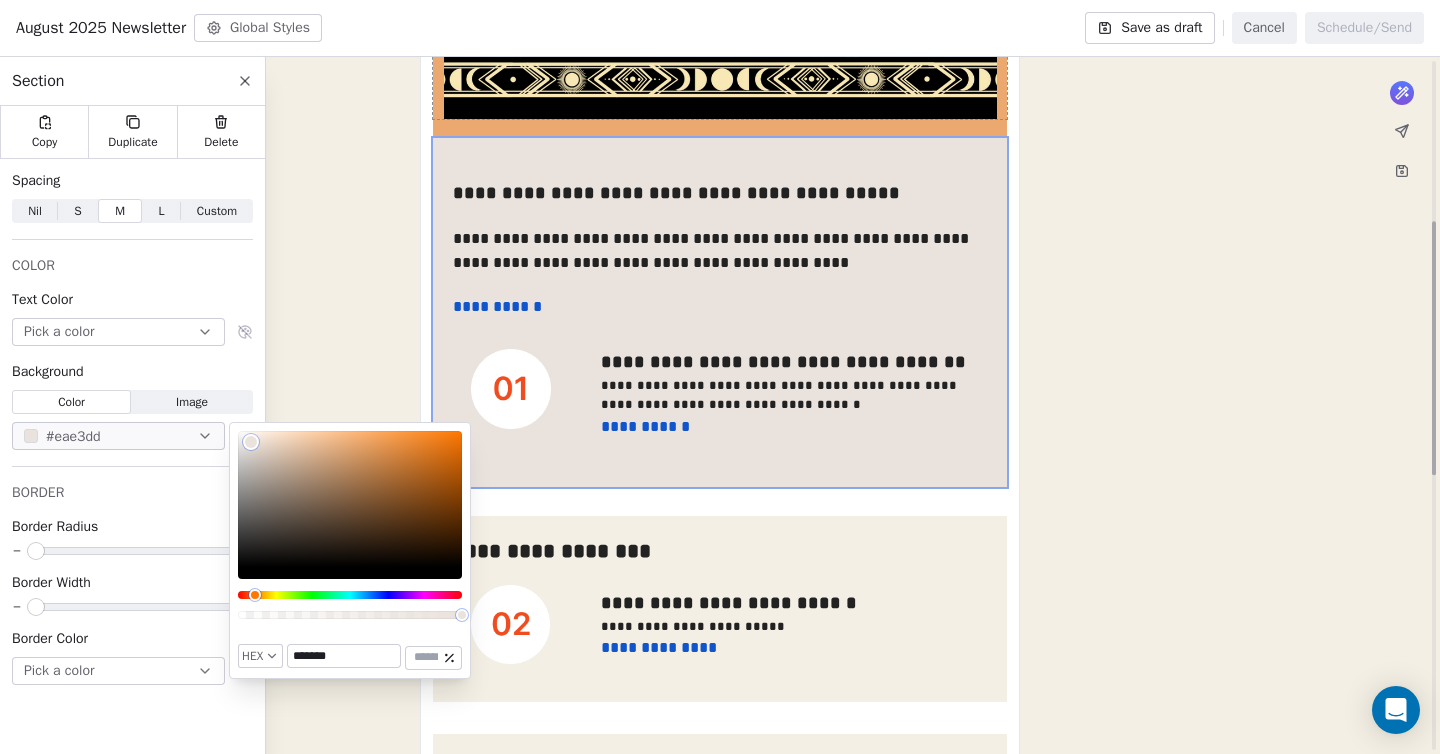 click on "**********" at bounding box center [720, 622] 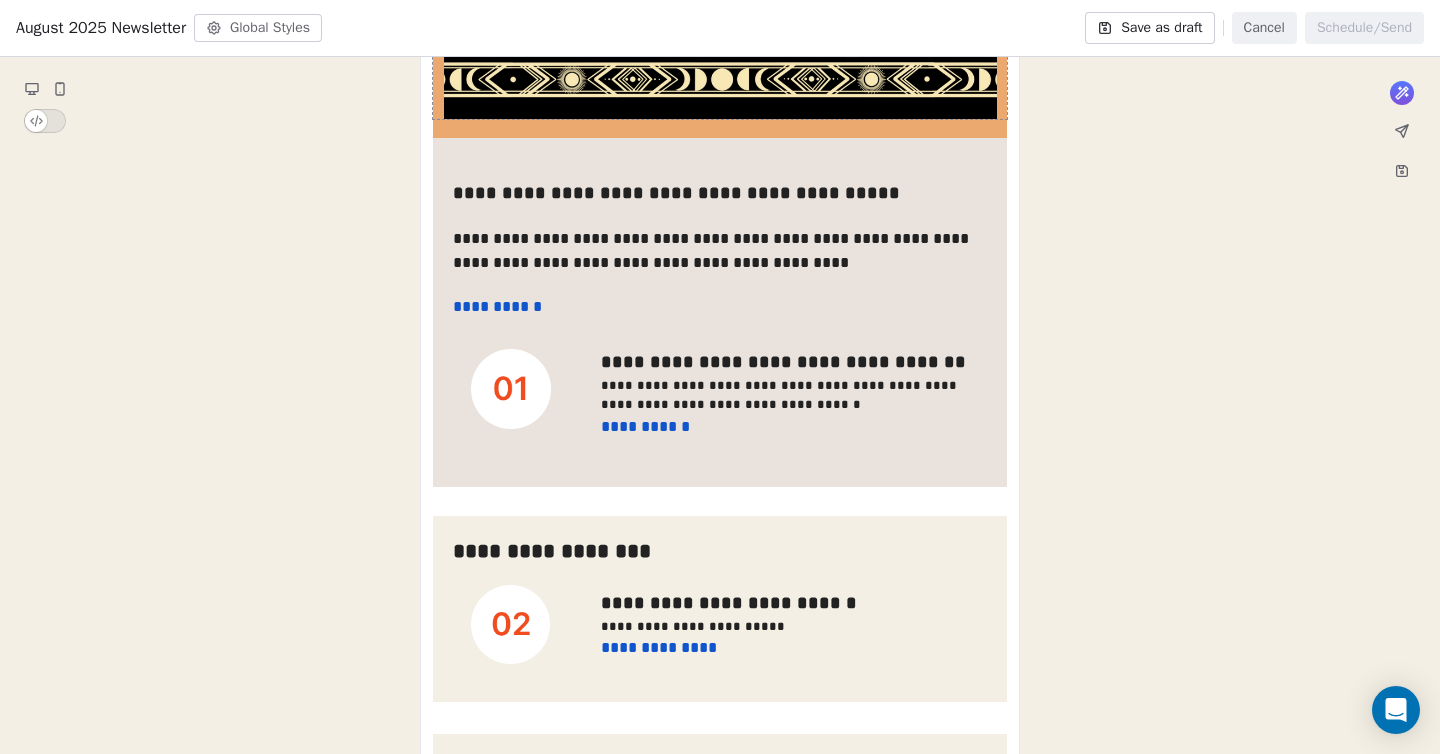 click on "**********" at bounding box center [720, 622] 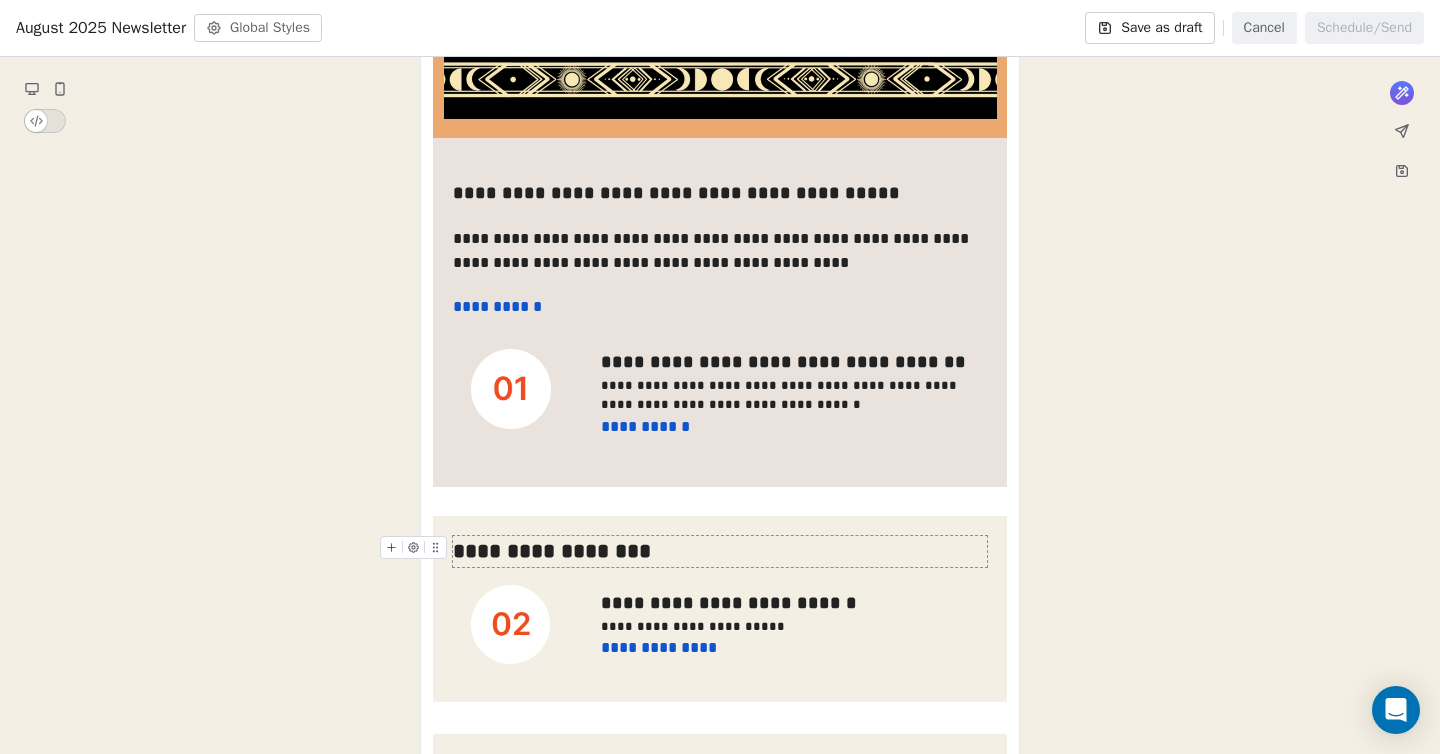 scroll, scrollTop: 327, scrollLeft: 0, axis: vertical 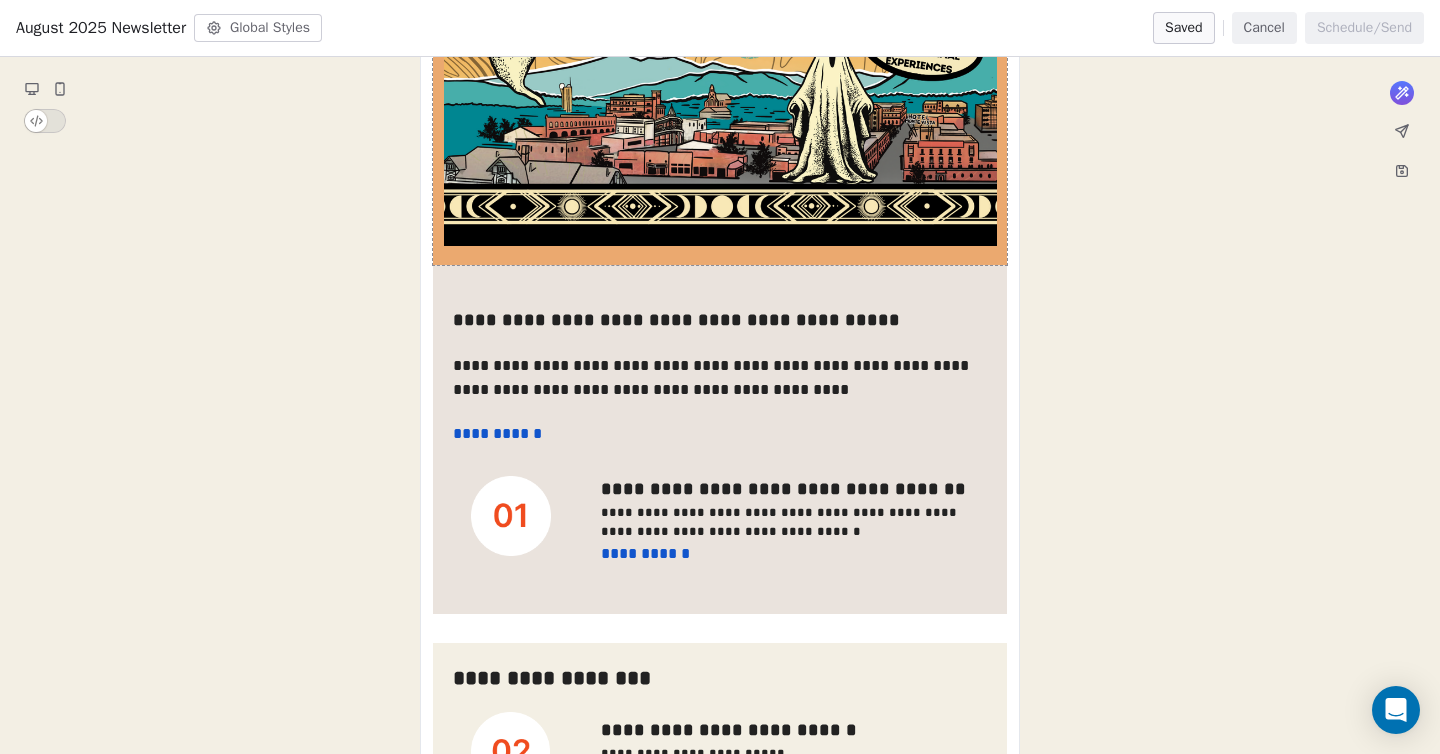 click at bounding box center [720, 84] 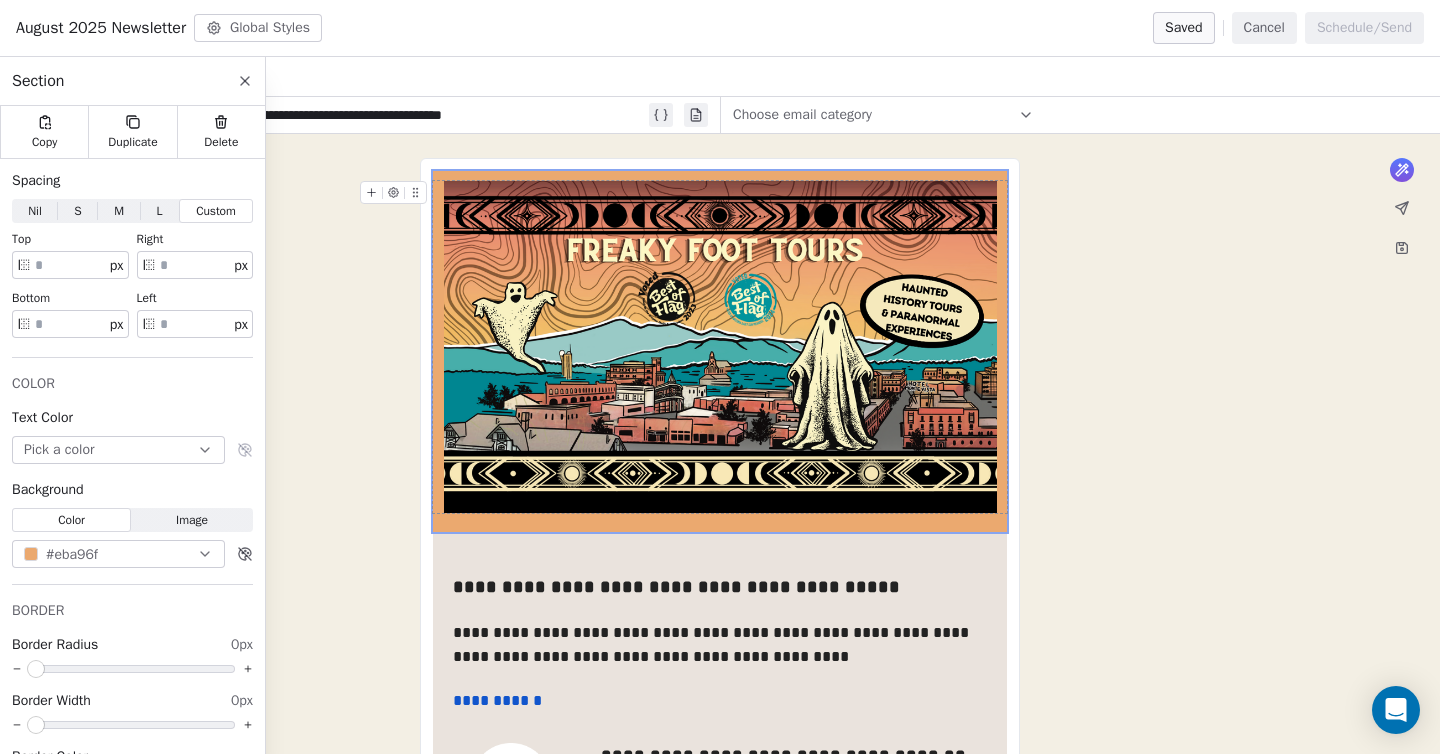 click 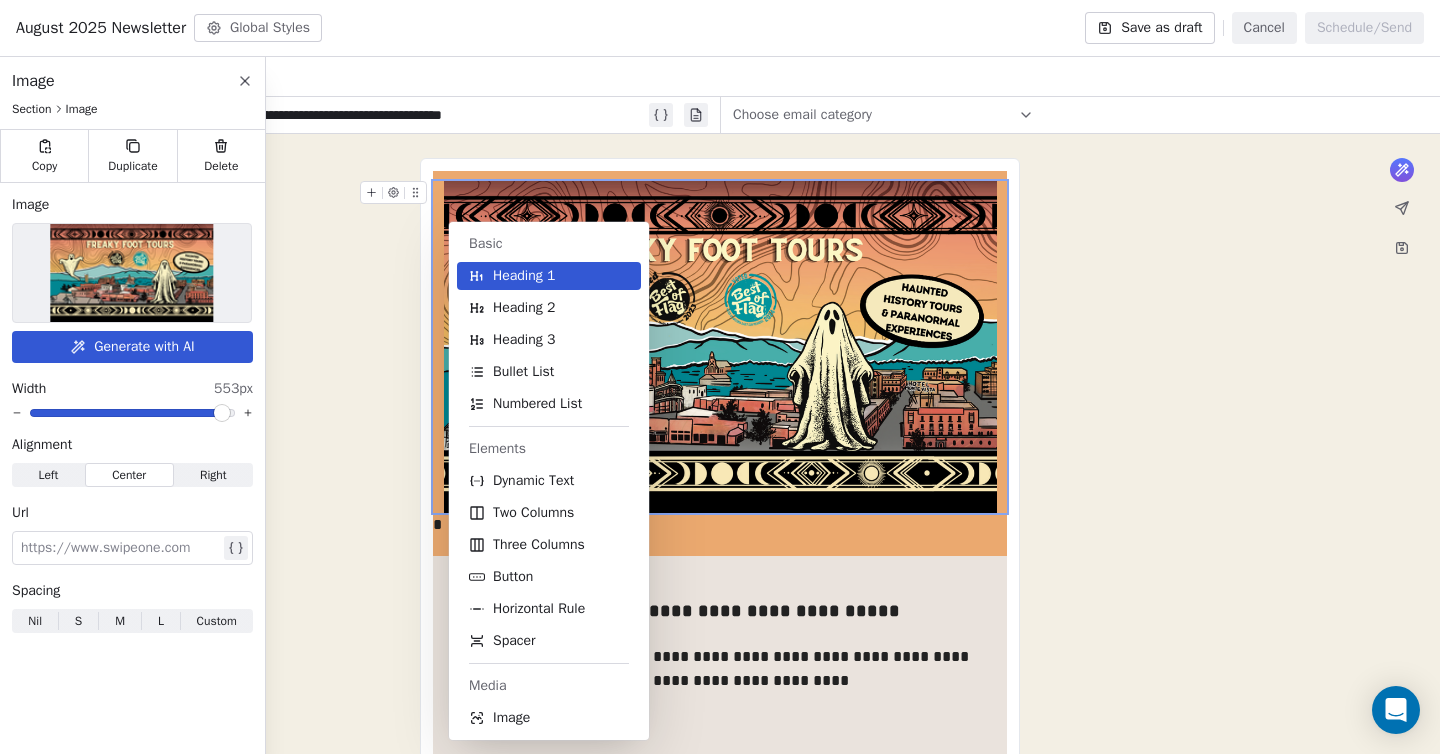 click on "Heading 1" at bounding box center [549, 276] 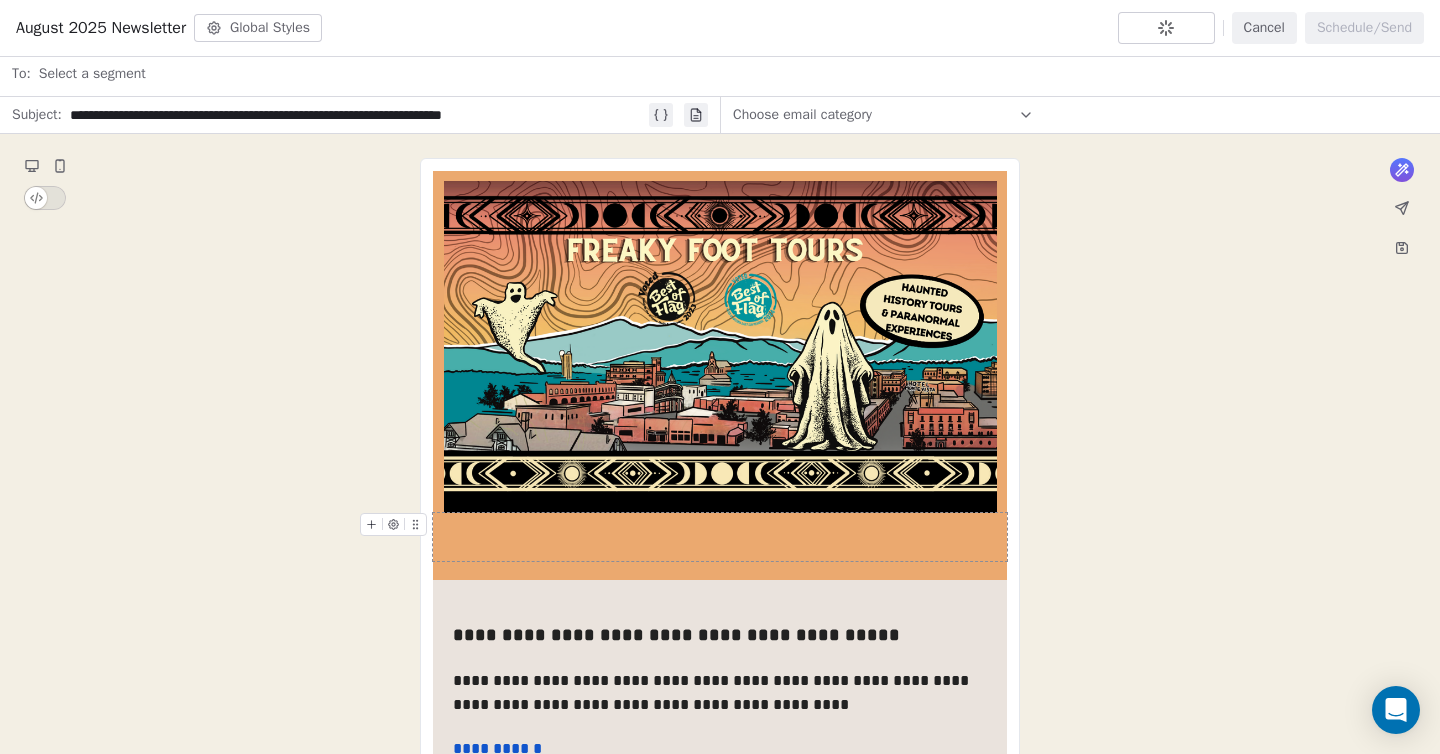 click at bounding box center (720, 537) 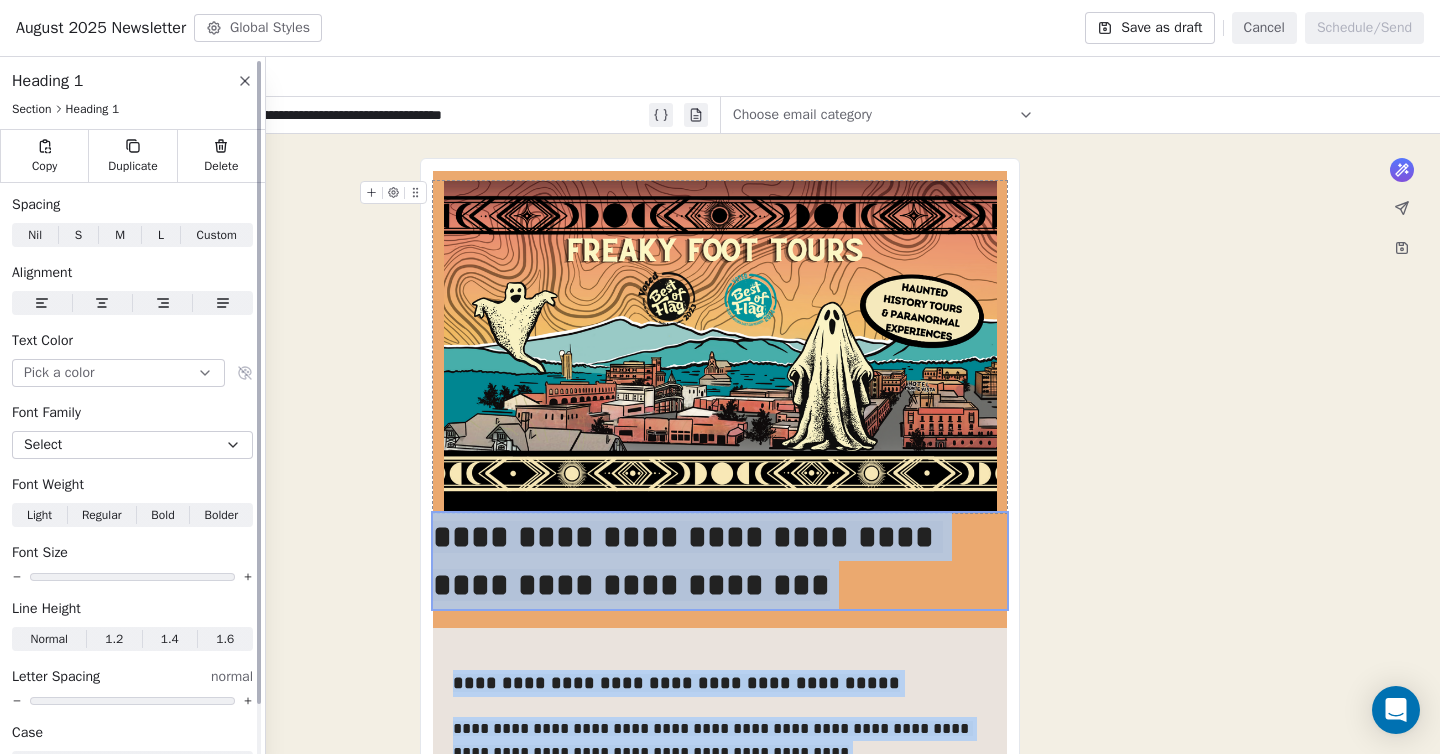 click 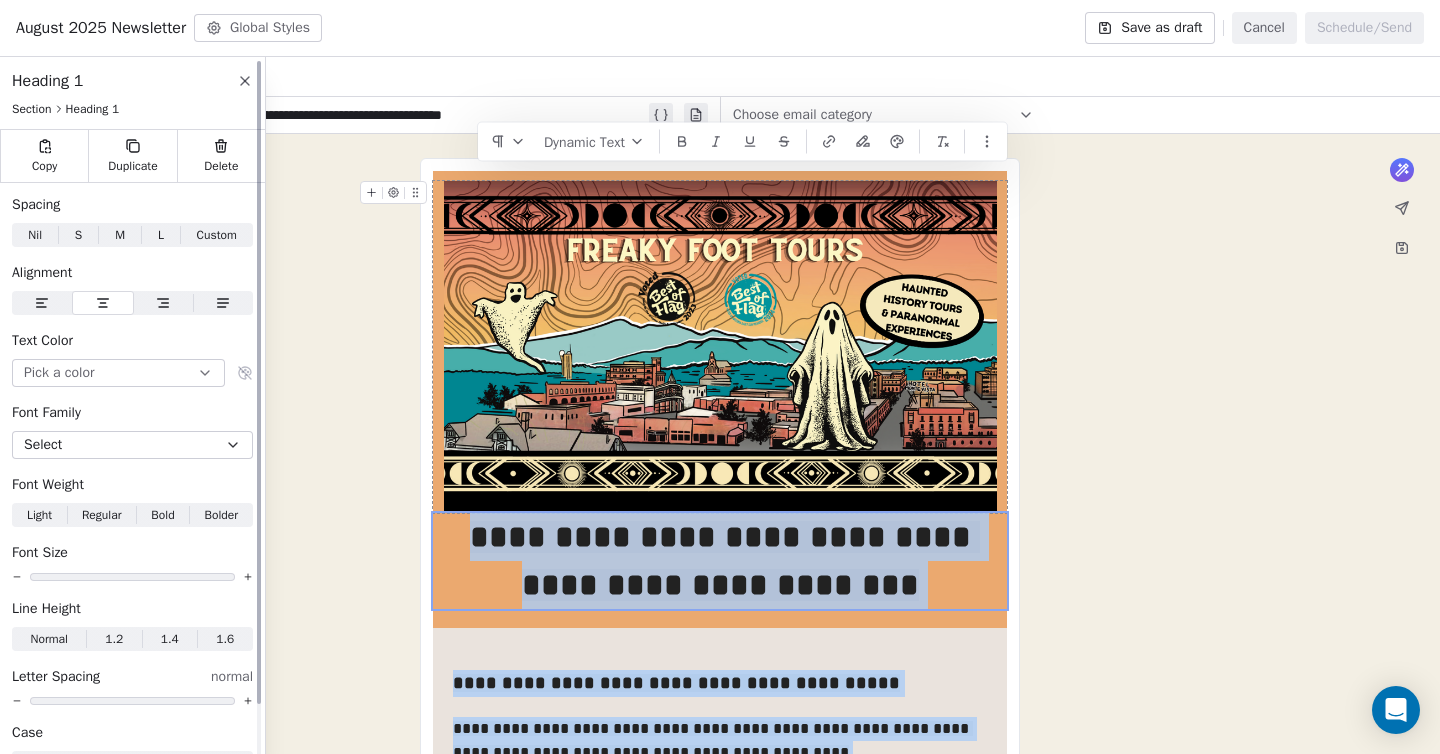 click on "Select" at bounding box center [132, 445] 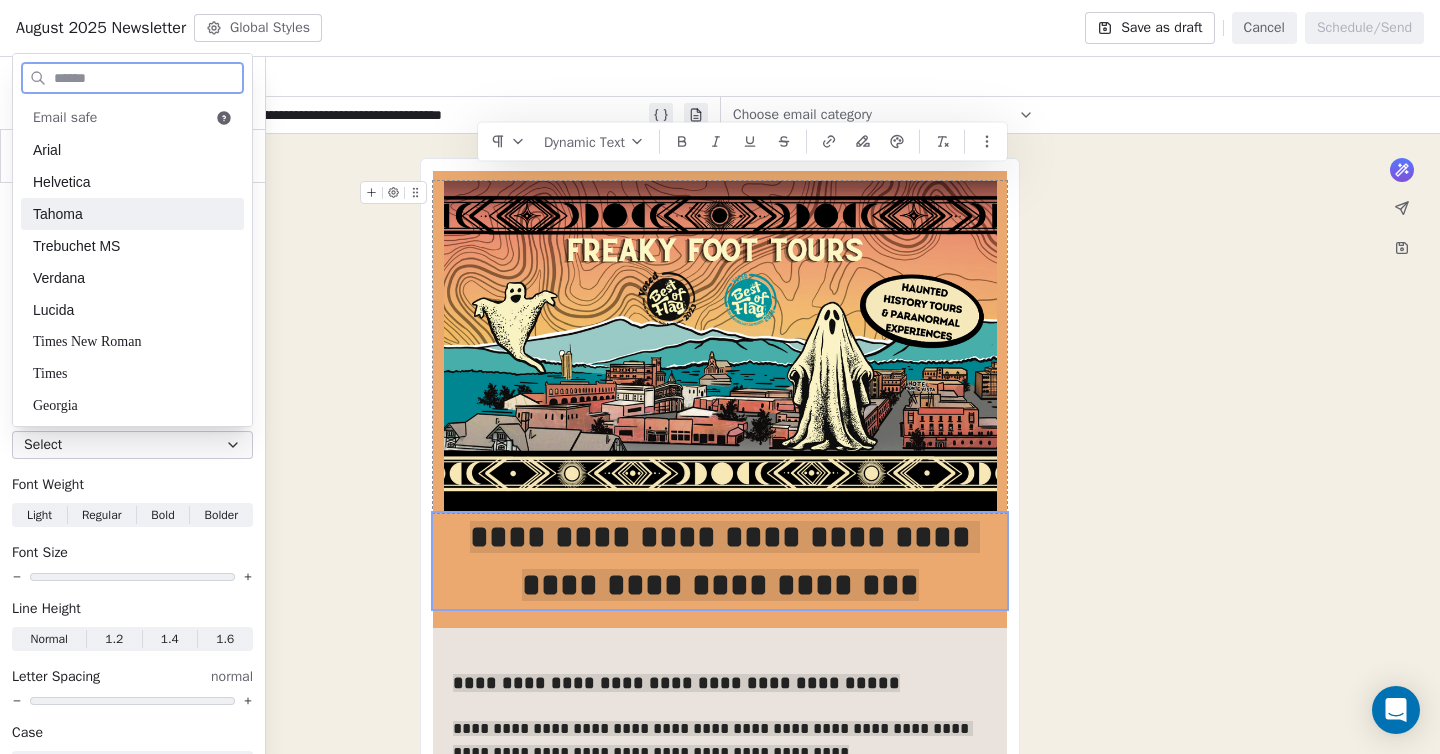 click on "Tahoma" at bounding box center [132, 214] 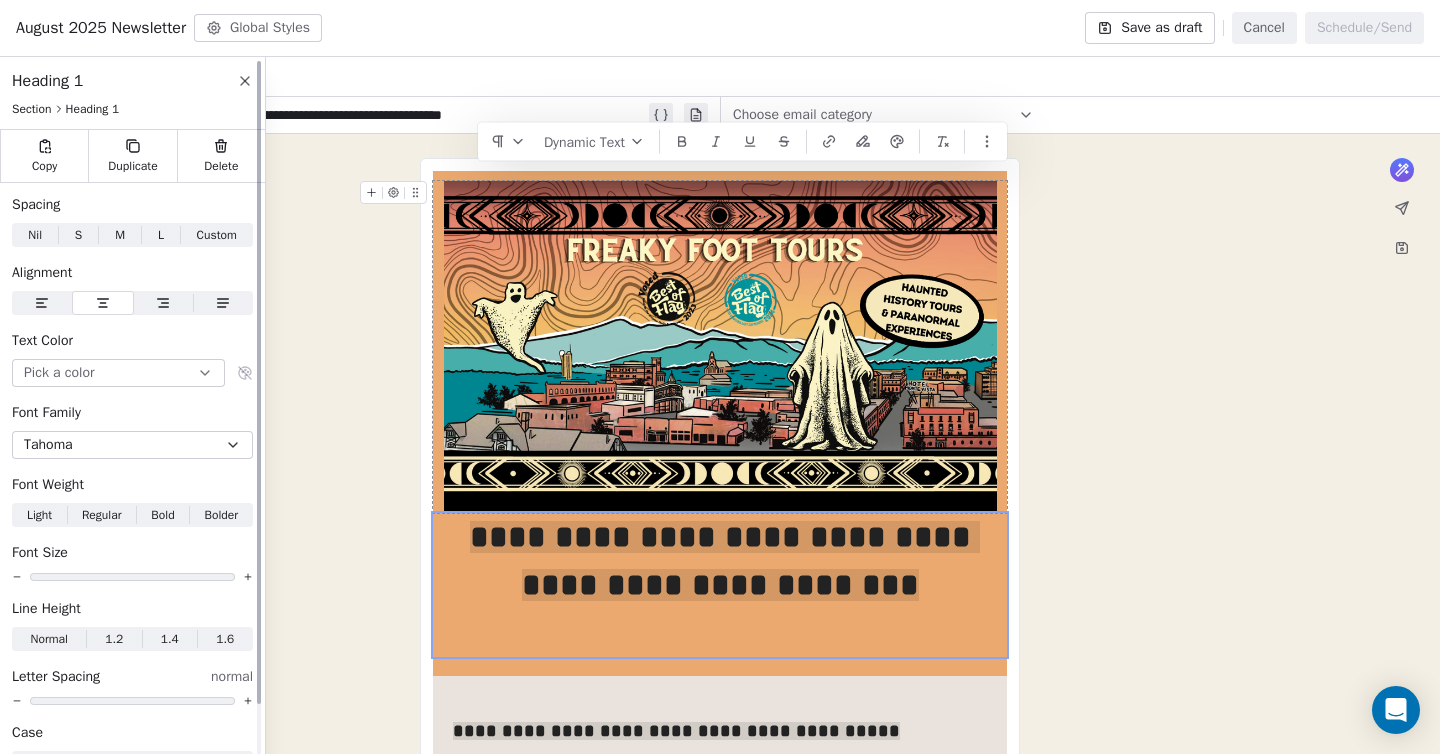 click on "Tahoma" at bounding box center [132, 445] 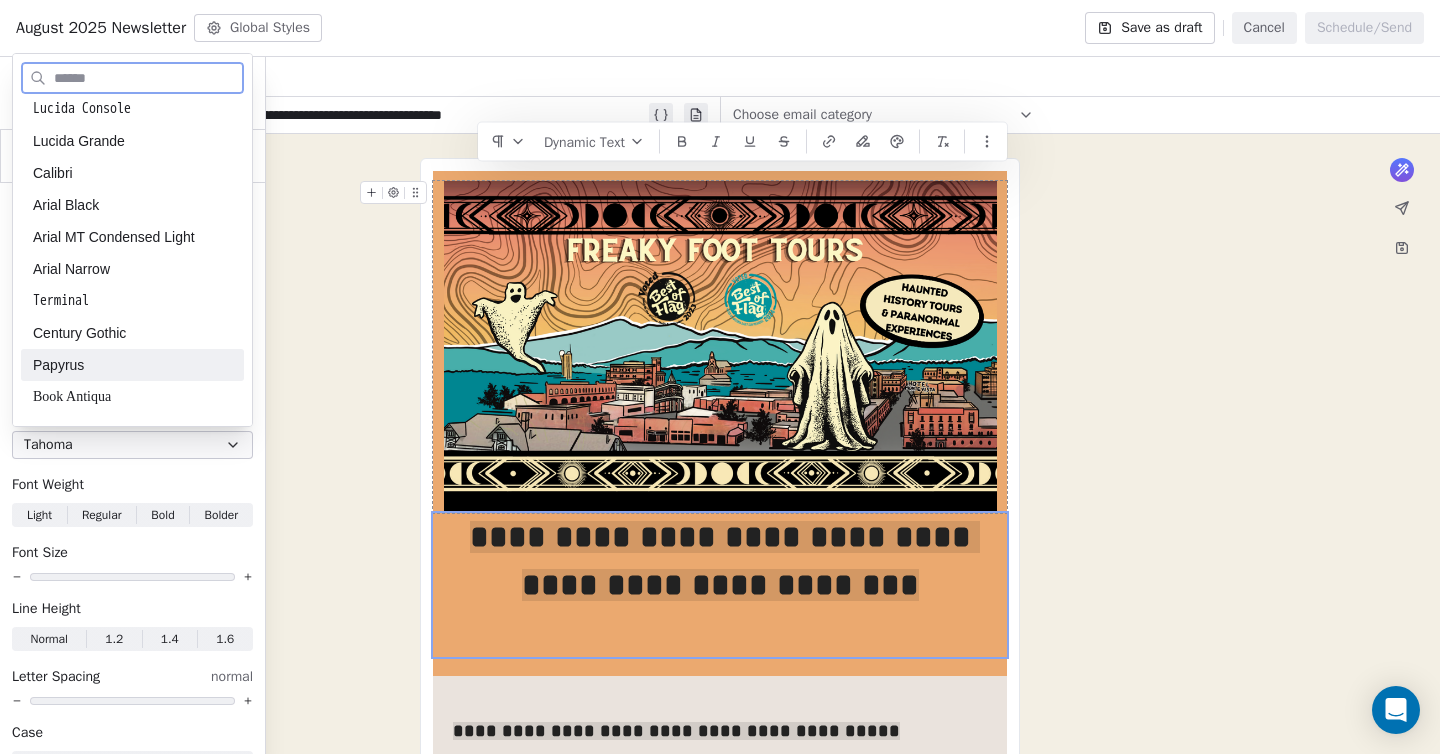 click on "Papyrus" at bounding box center [132, 365] 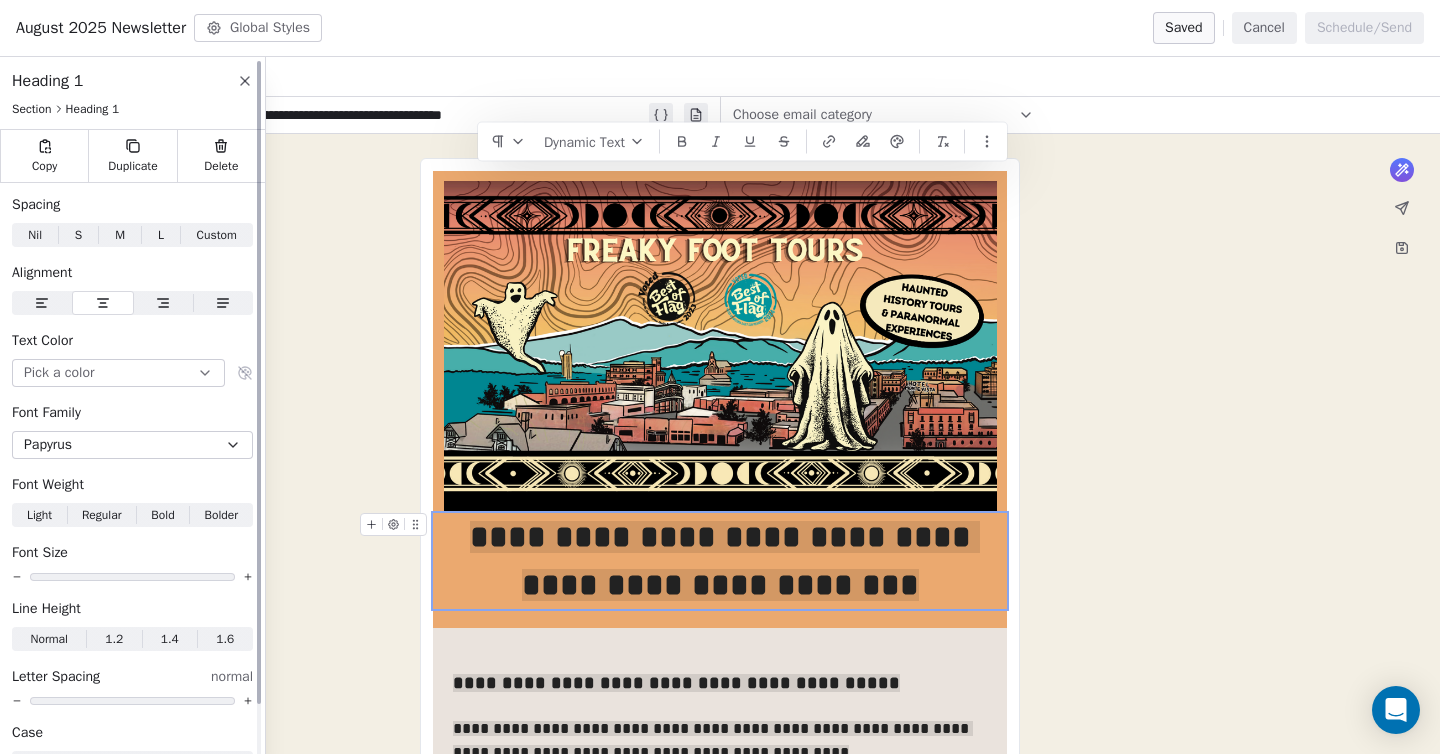 click on "Papyrus" at bounding box center [48, 445] 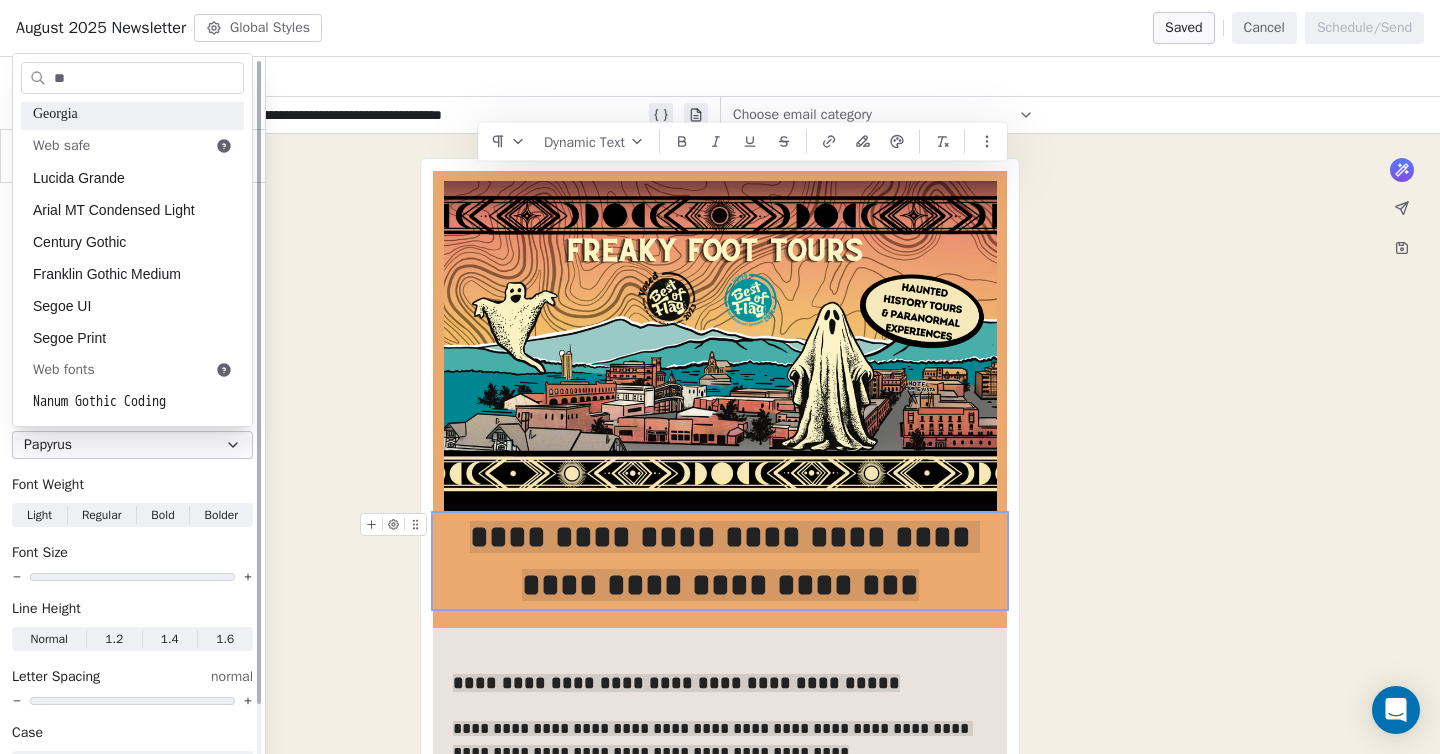 scroll, scrollTop: 0, scrollLeft: 0, axis: both 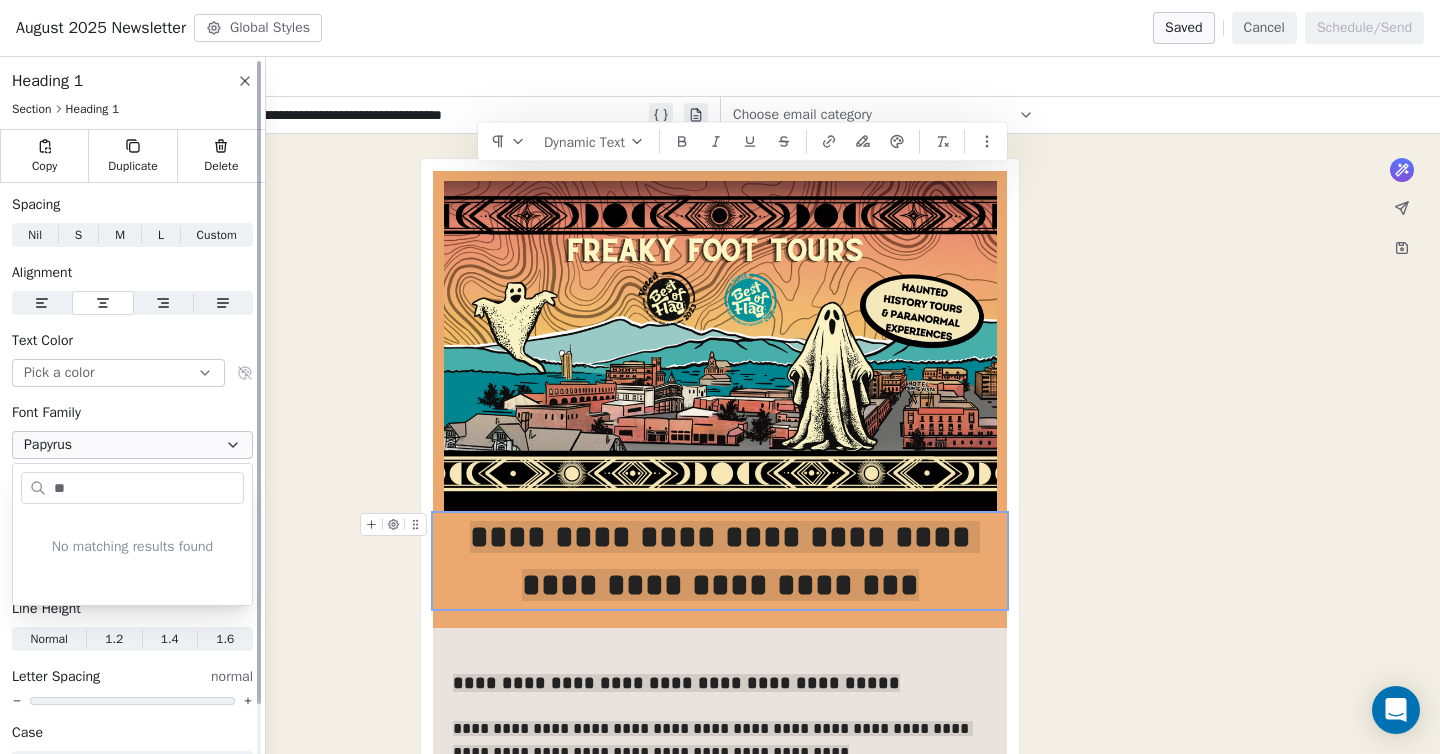 type on "*" 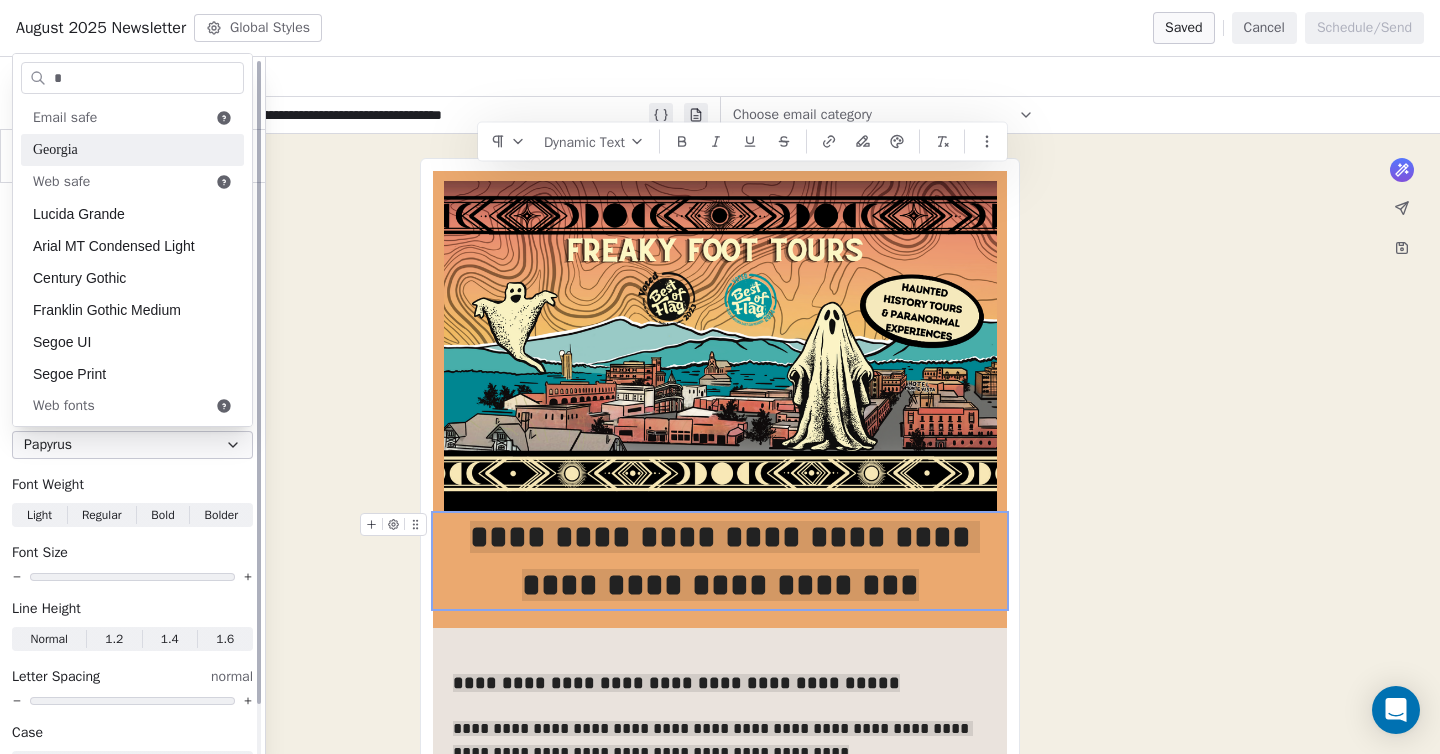 type 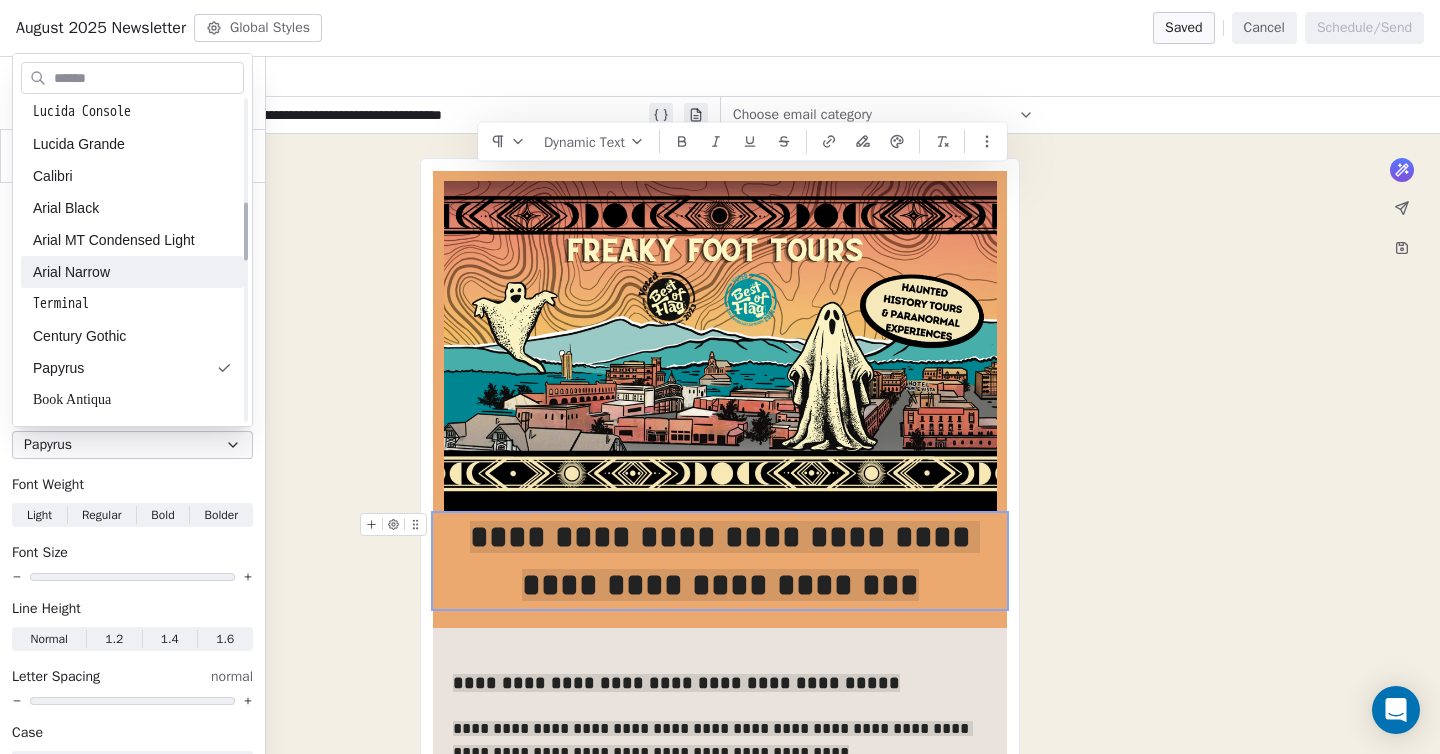 scroll, scrollTop: 570, scrollLeft: 0, axis: vertical 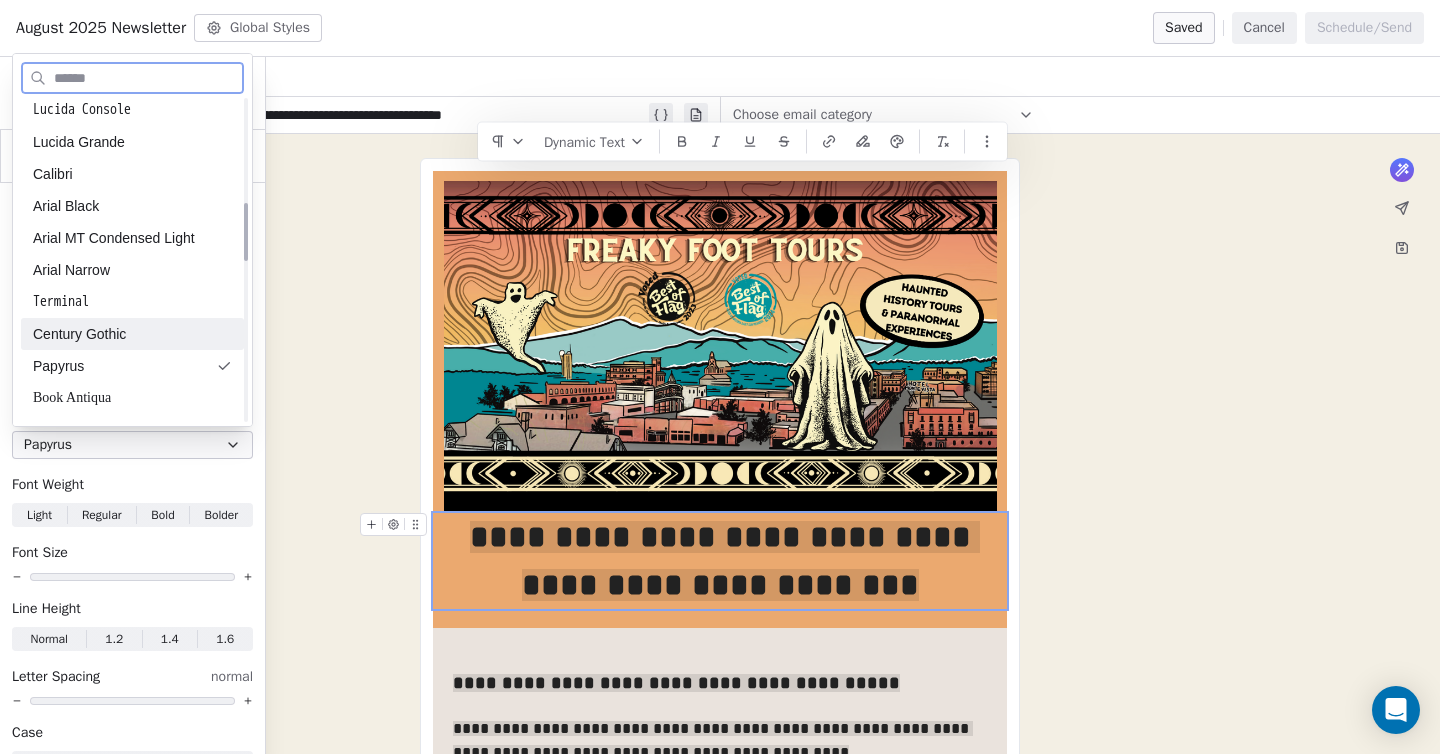click on "Century Gothic" at bounding box center [132, 334] 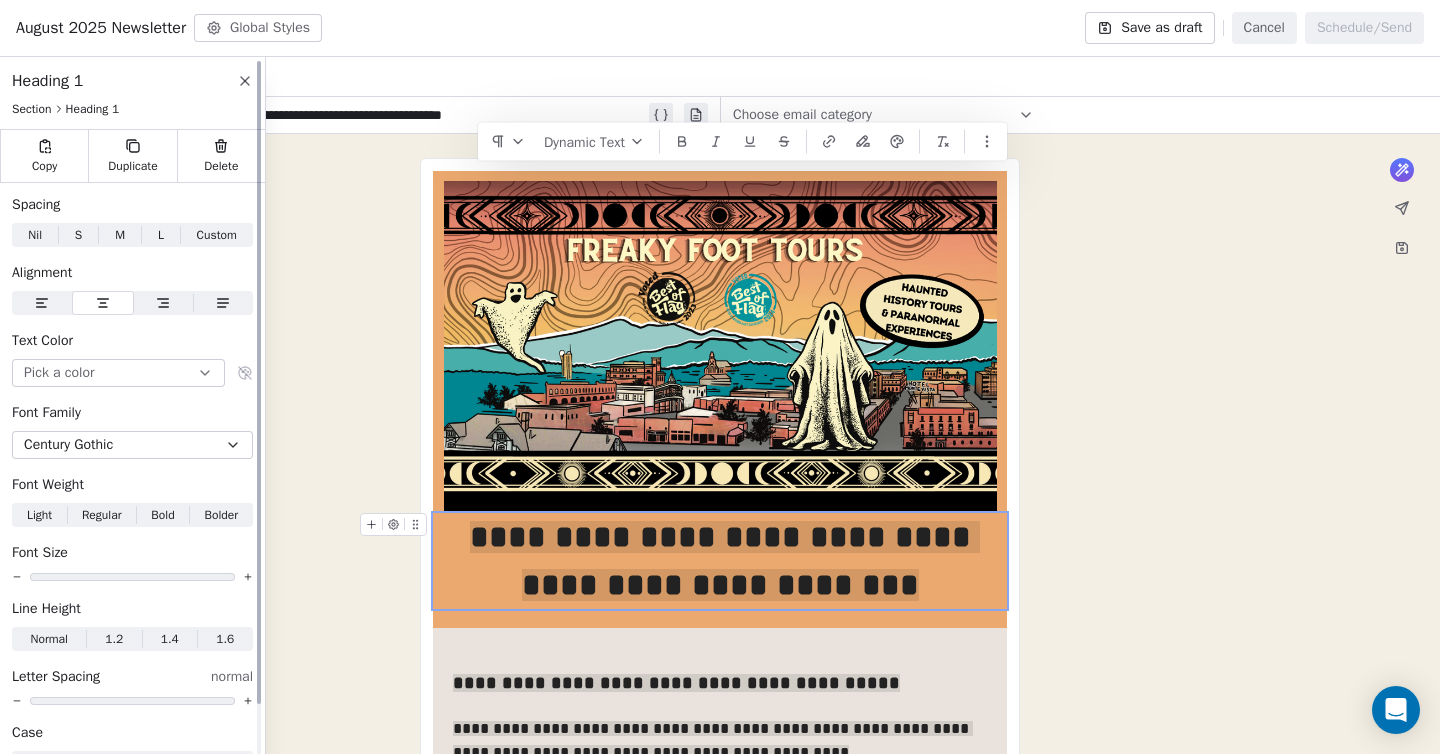 click on "Century Gothic" at bounding box center (68, 445) 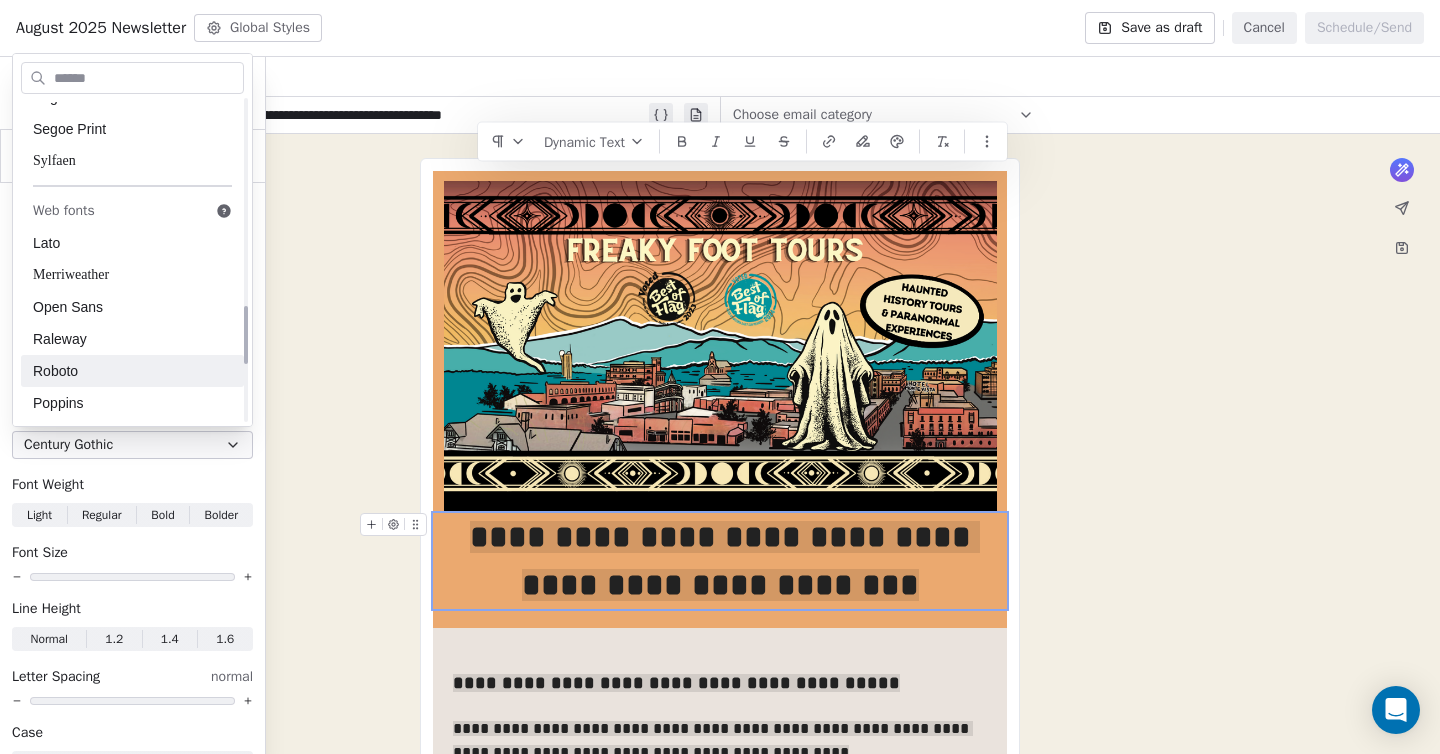 scroll, scrollTop: 1130, scrollLeft: 0, axis: vertical 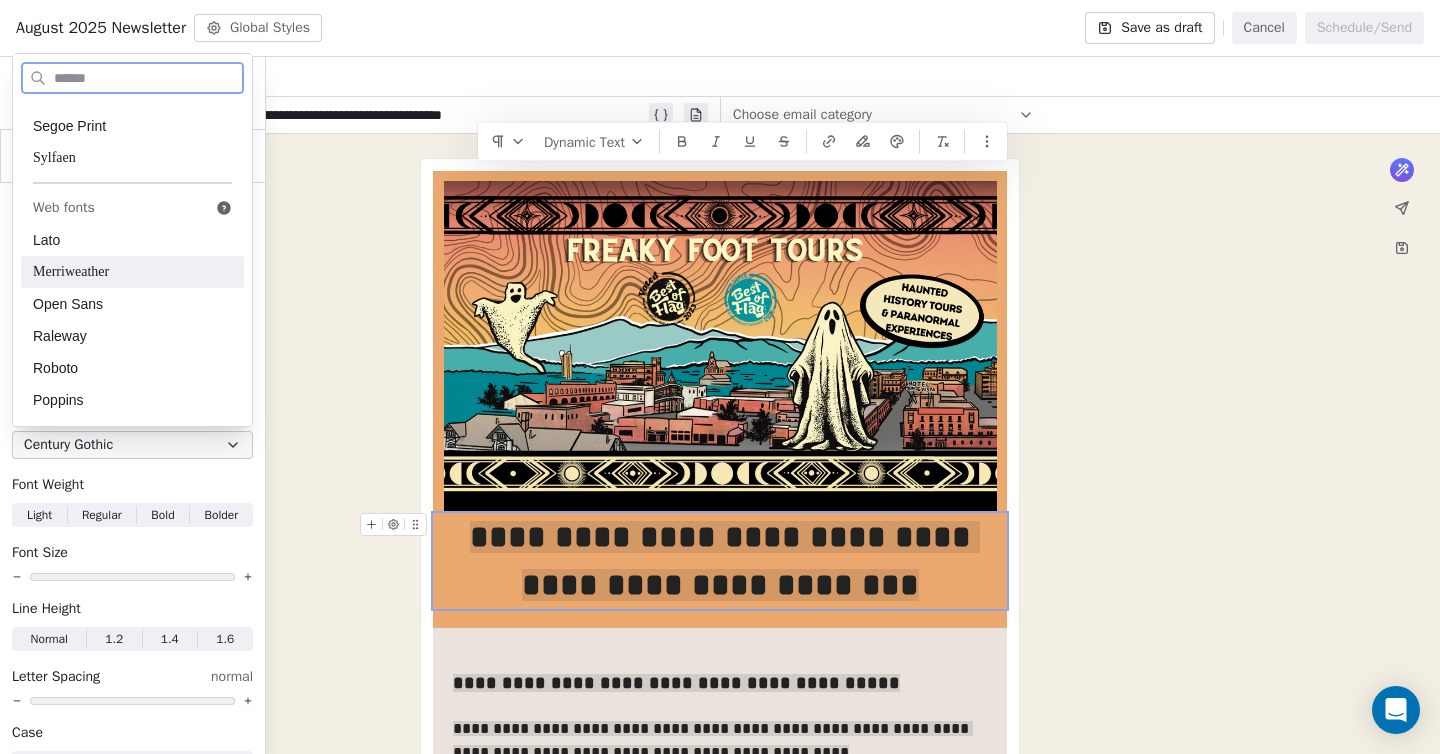 click on "Merriweather" at bounding box center [132, 272] 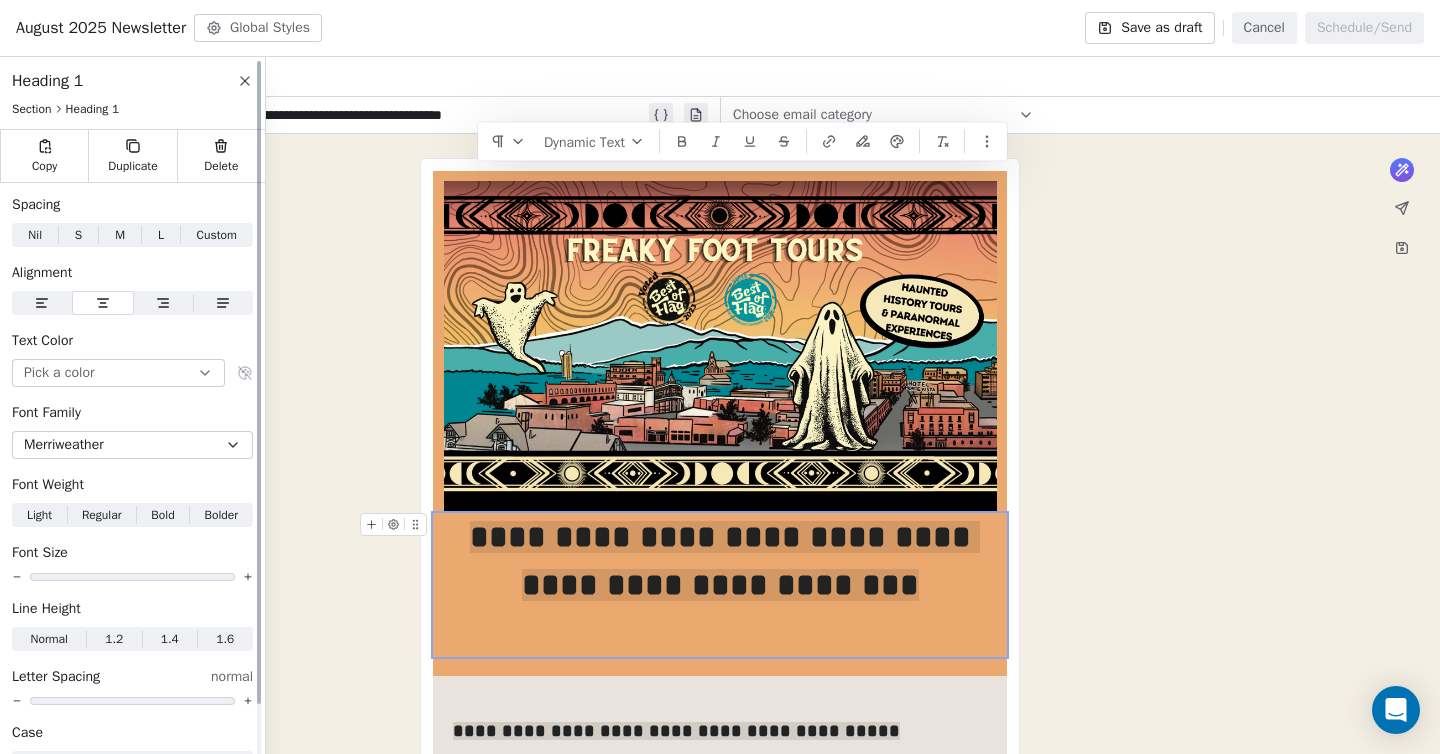 click on "Merriweather" at bounding box center [132, 445] 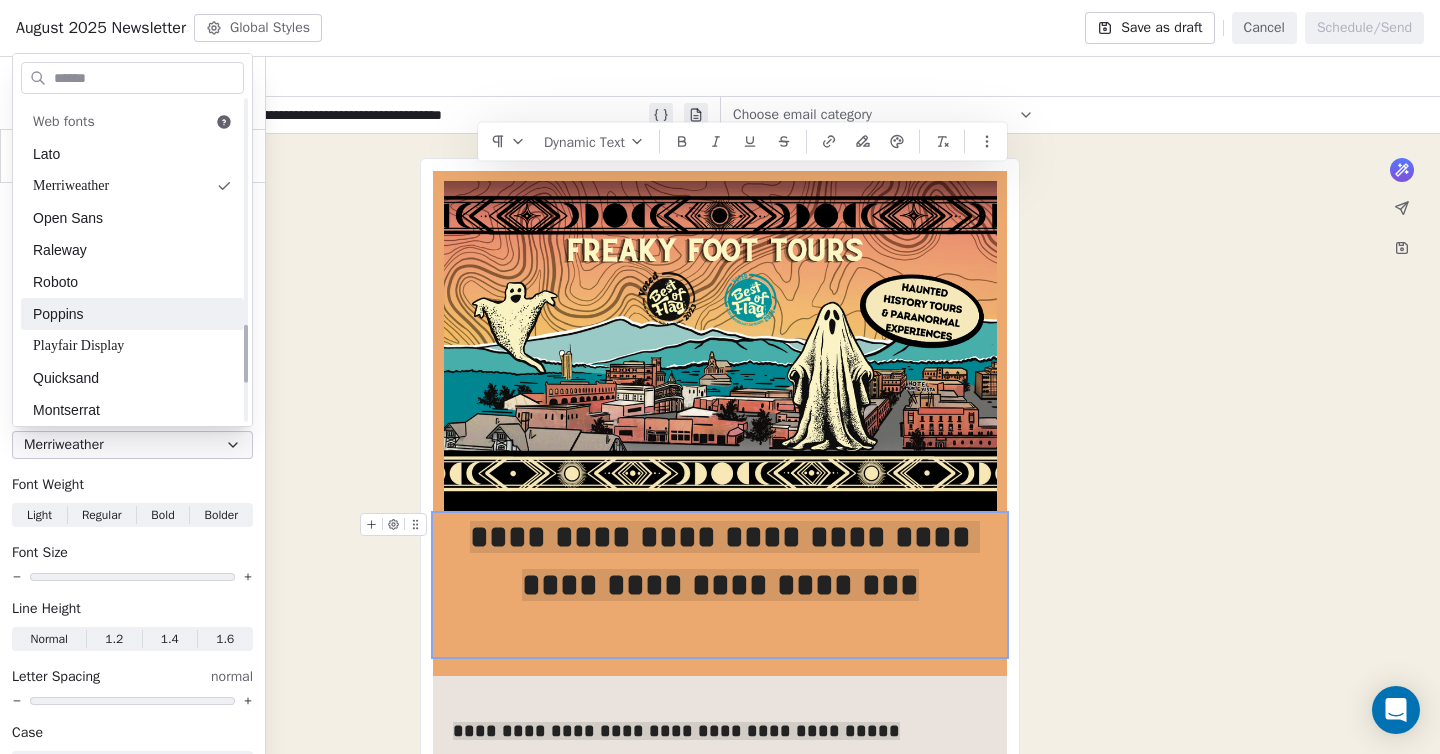 scroll, scrollTop: 1233, scrollLeft: 0, axis: vertical 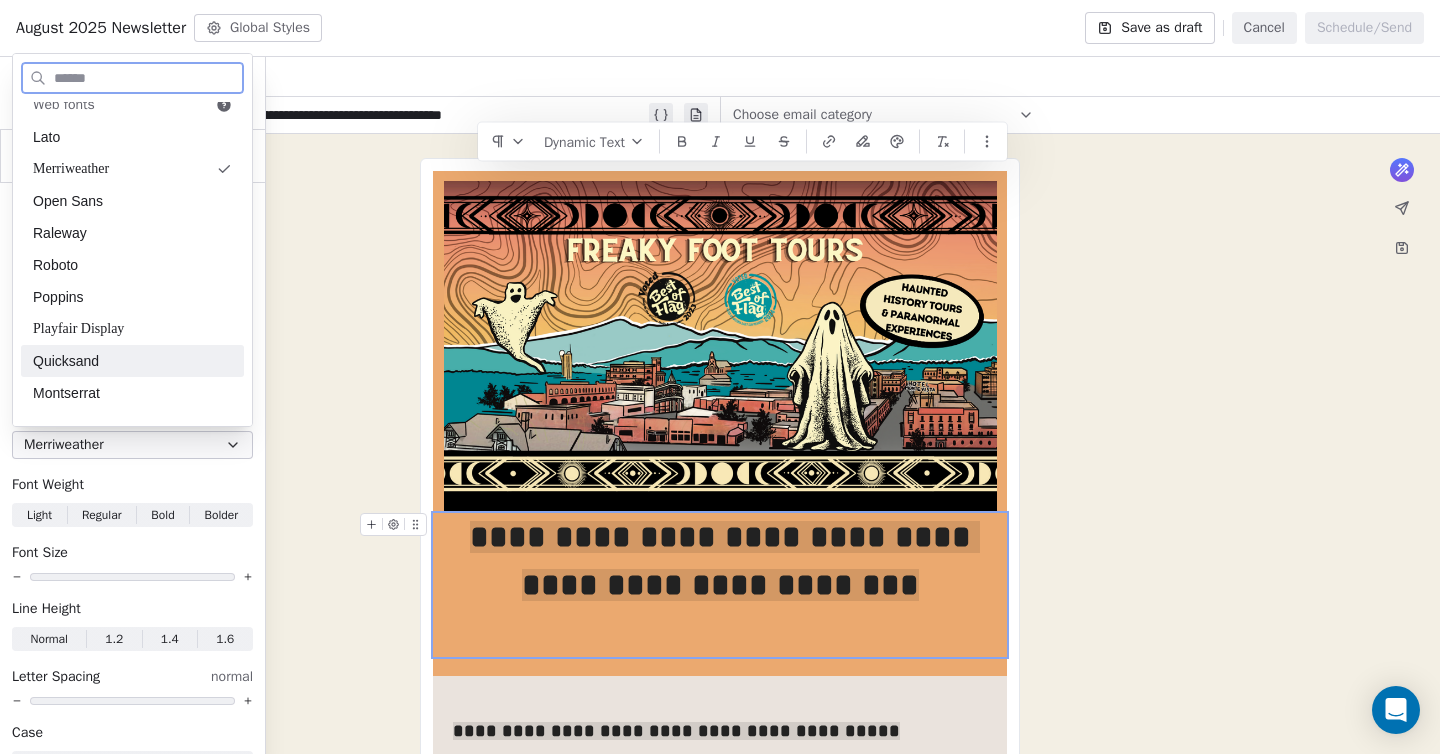 click on "Quicksand" at bounding box center [132, 361] 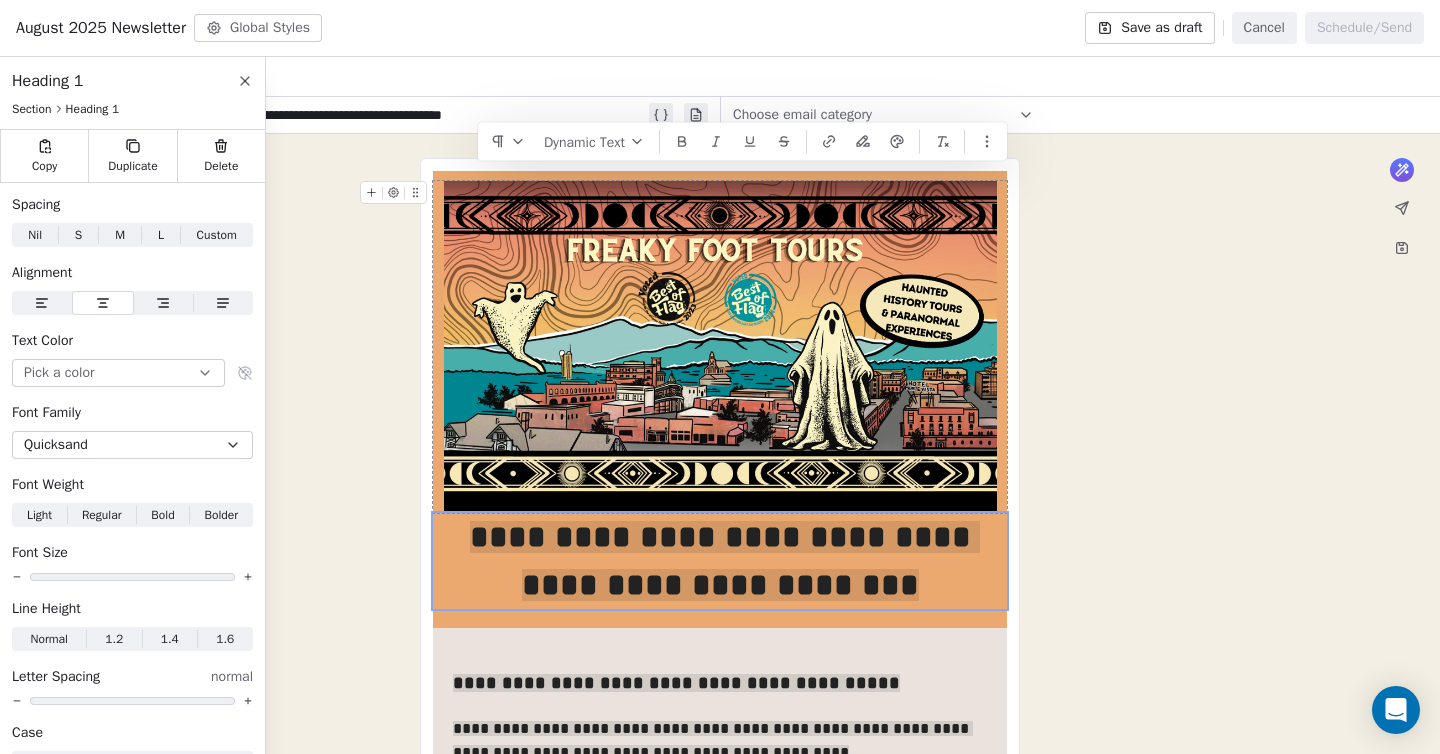click on "Dynamic Text Freaky Foot Tours, PO Box [NUMBER], [CITY], [STATE], [POSTAL_CODE], United States Unsubscribe" at bounding box center [720, 1064] 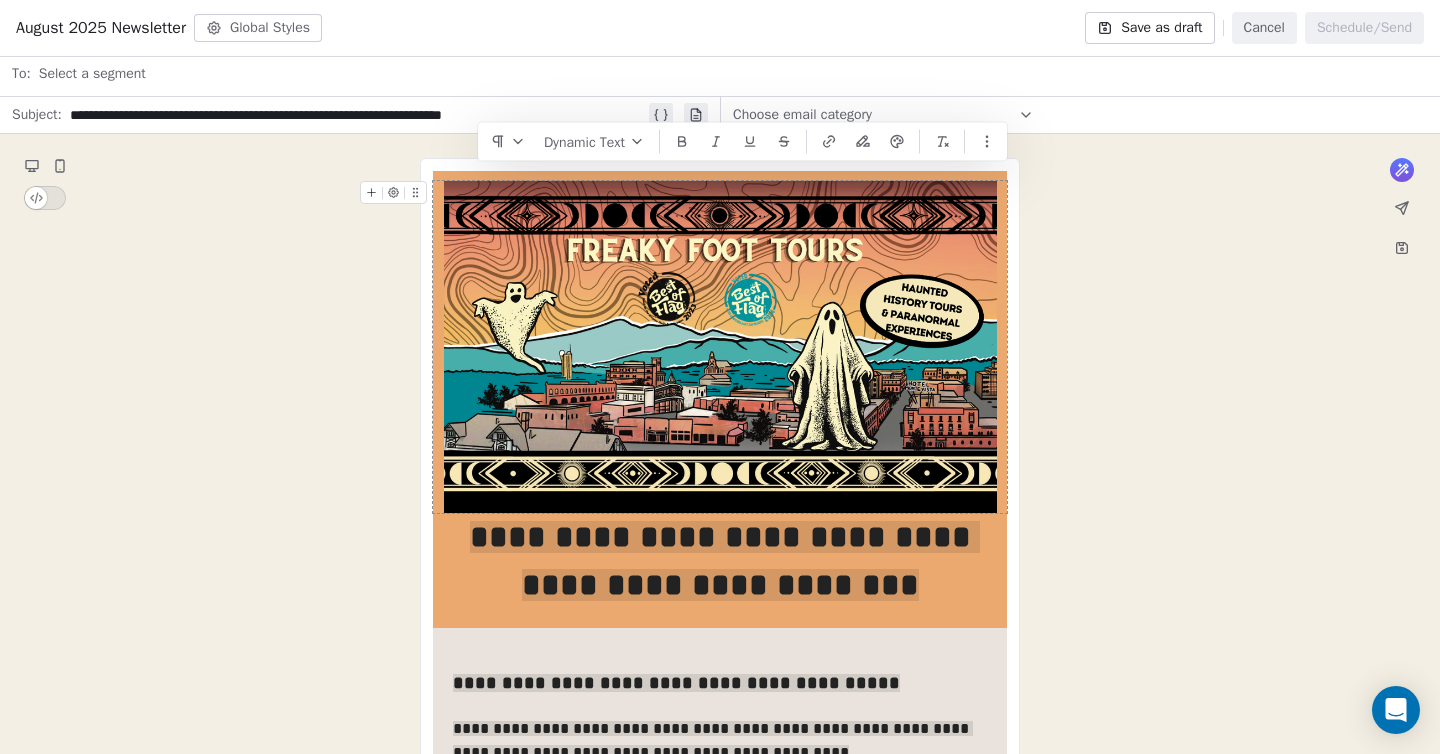 click on "Dynamic Text Freaky Foot Tours, PO Box [NUMBER], [CITY], [STATE], [POSTAL_CODE], United States Unsubscribe" at bounding box center (720, 1064) 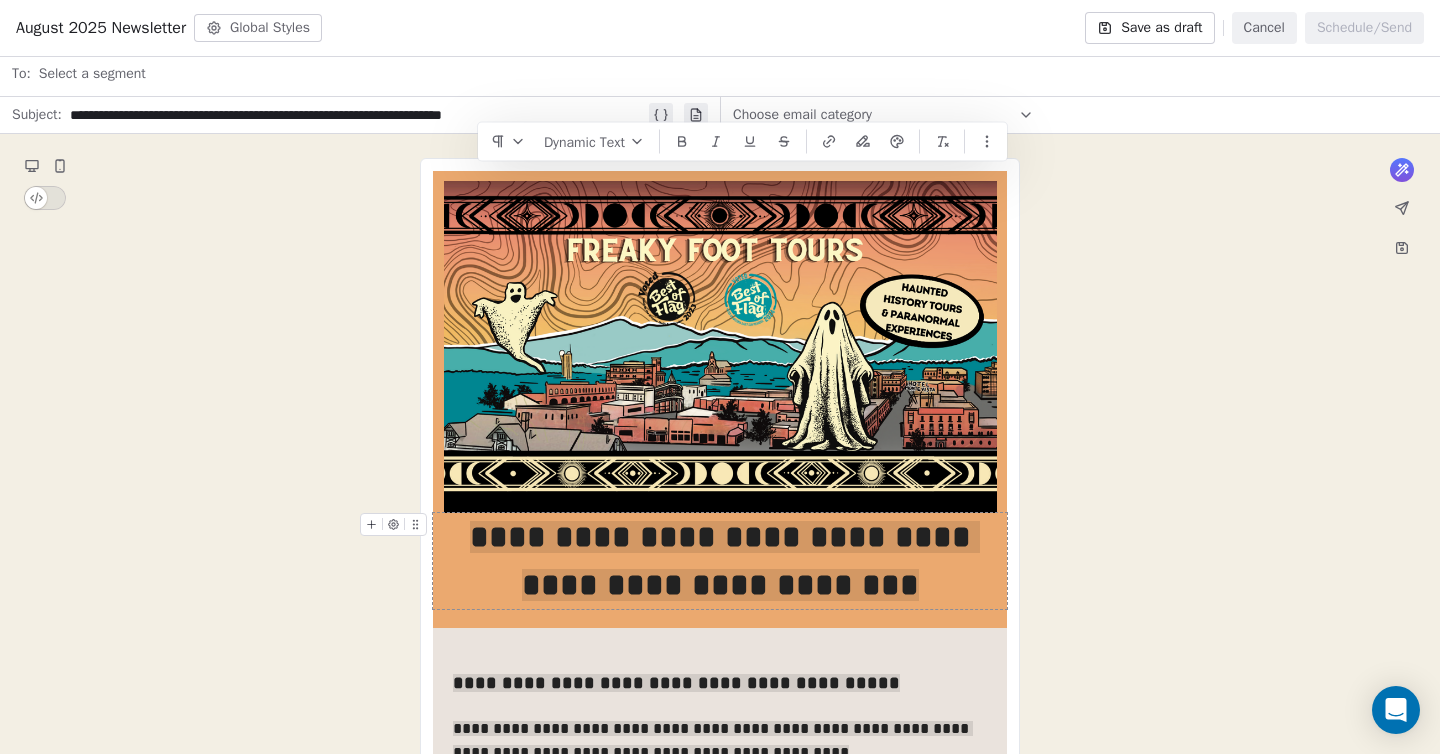 click on "**********" at bounding box center (720, 561) 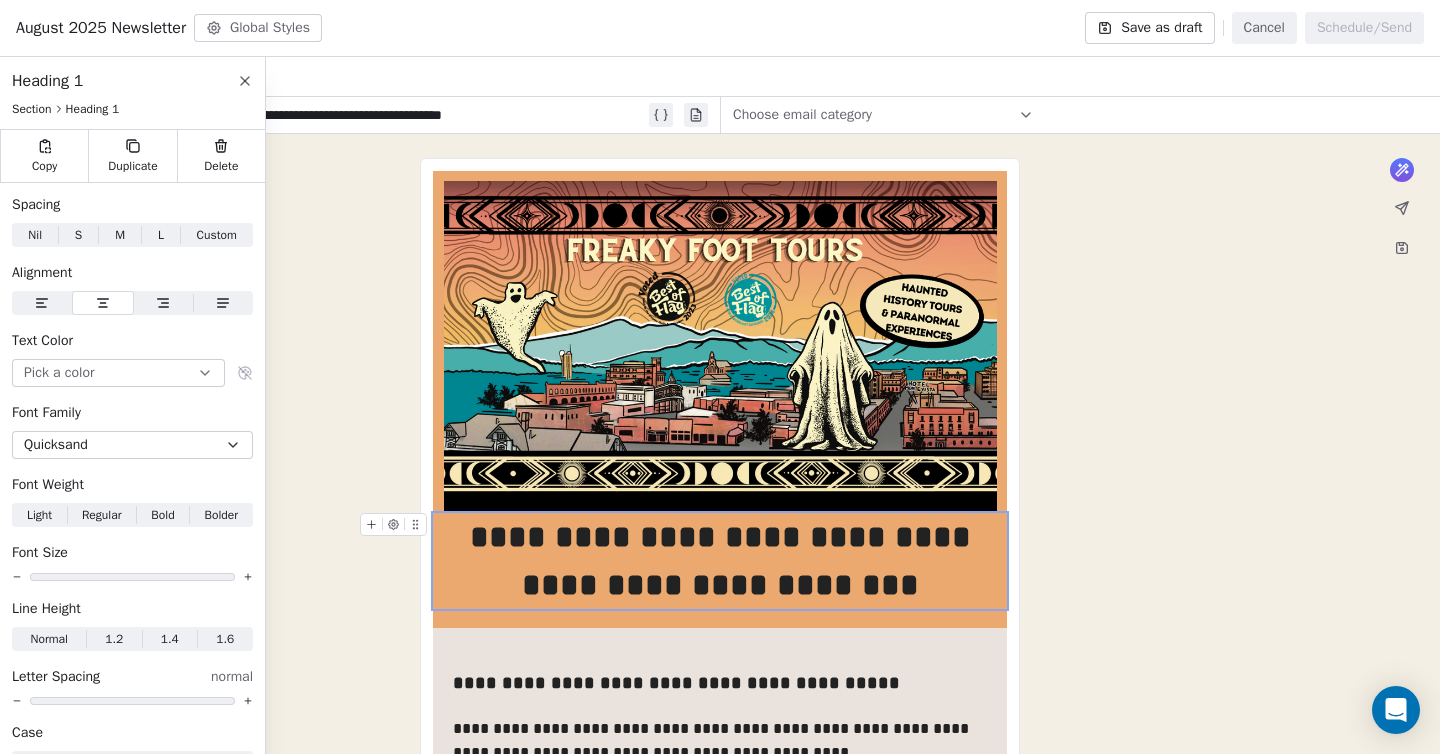 scroll, scrollTop: 61, scrollLeft: 0, axis: vertical 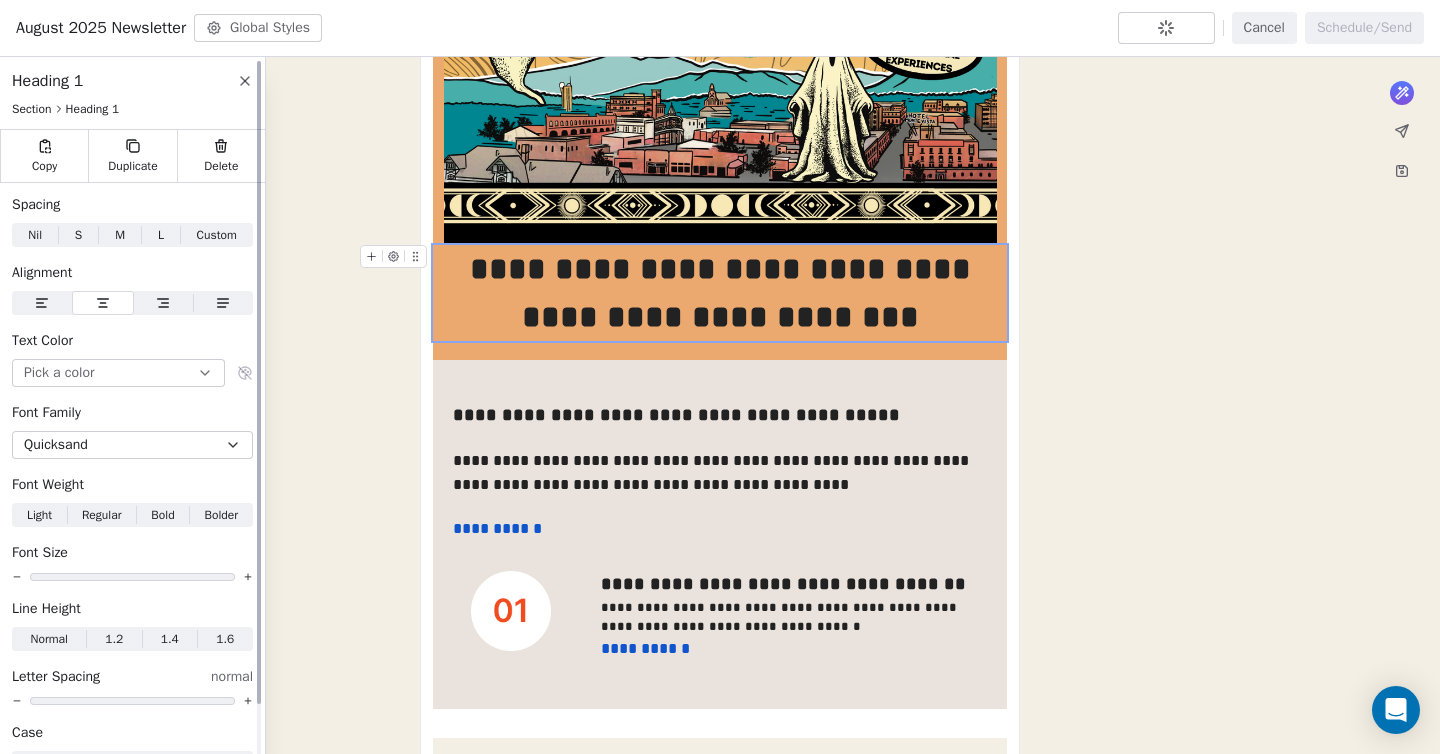 click on "L" at bounding box center (161, 235) 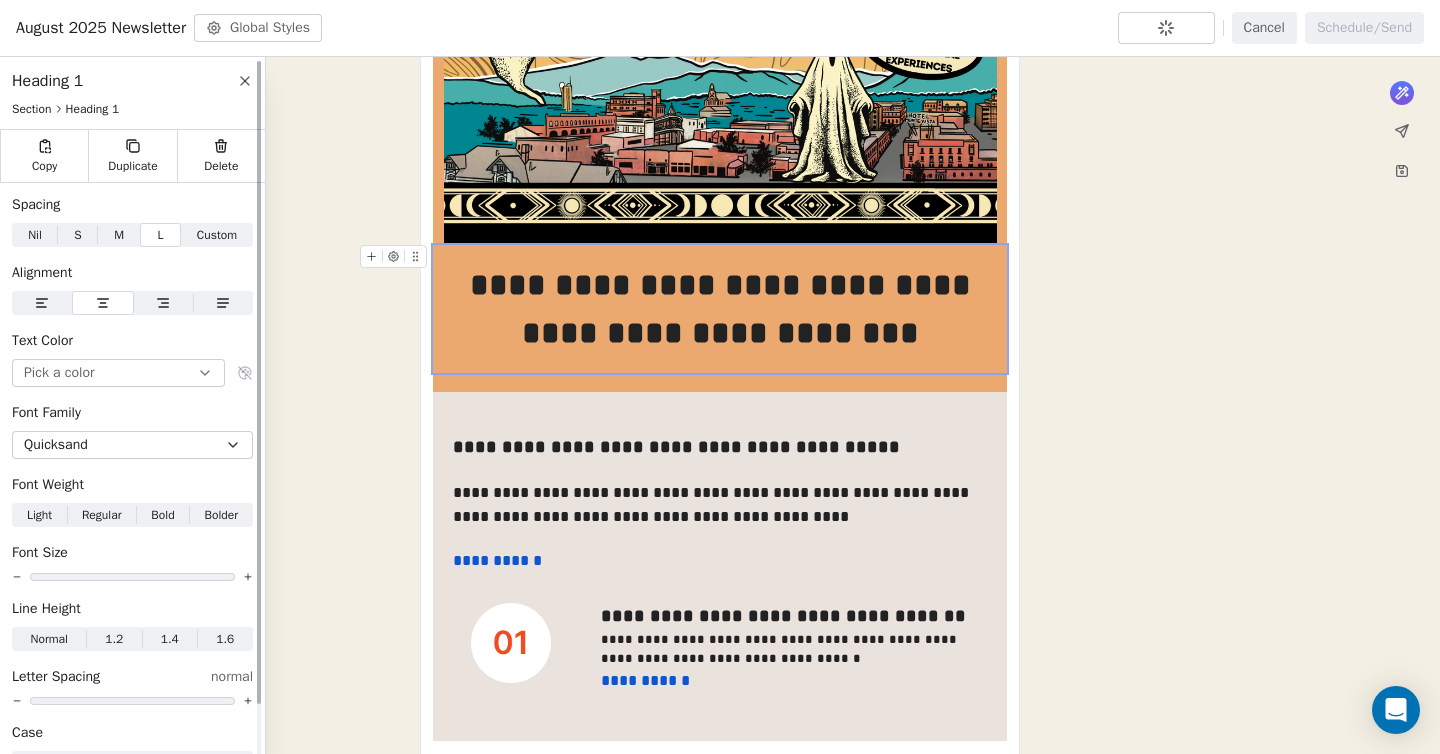 click on "M M" at bounding box center [119, 235] 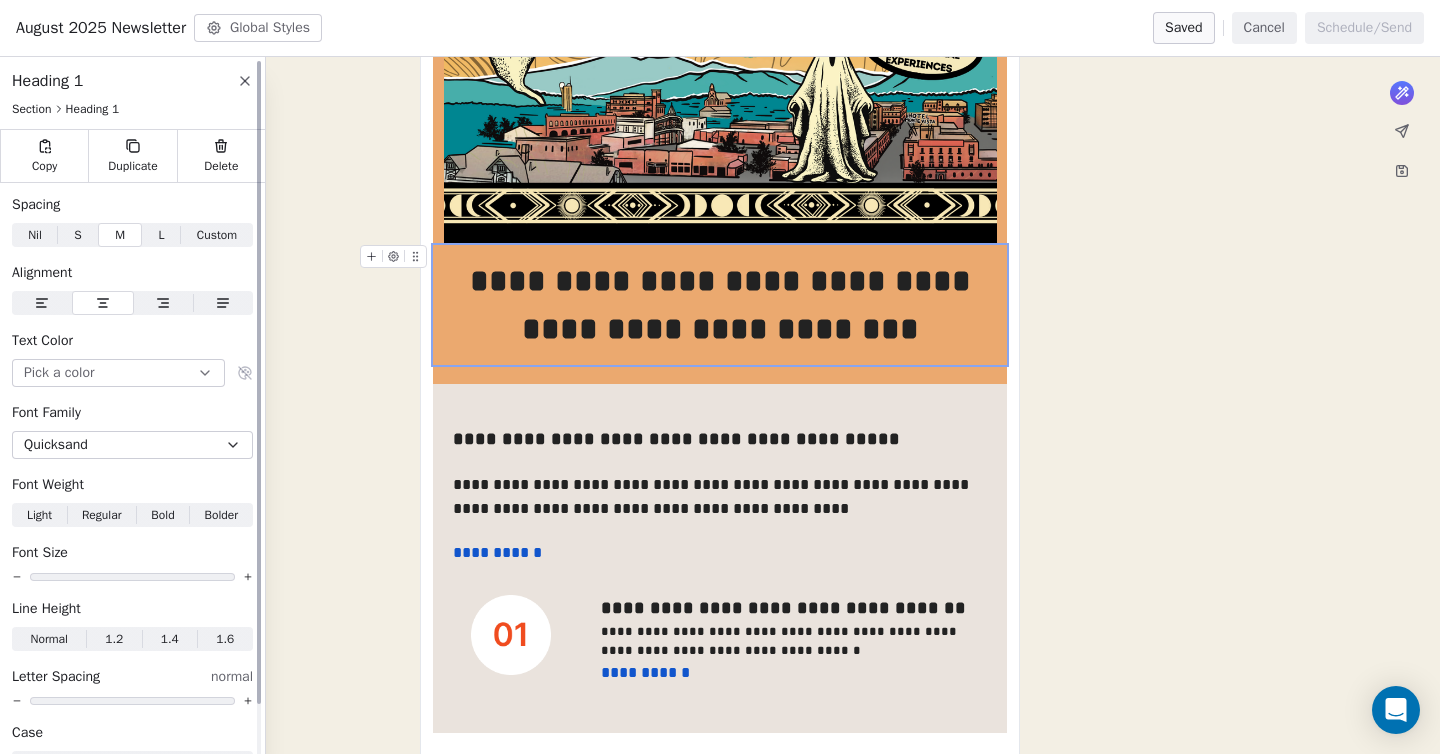 click on "S S" at bounding box center [78, 235] 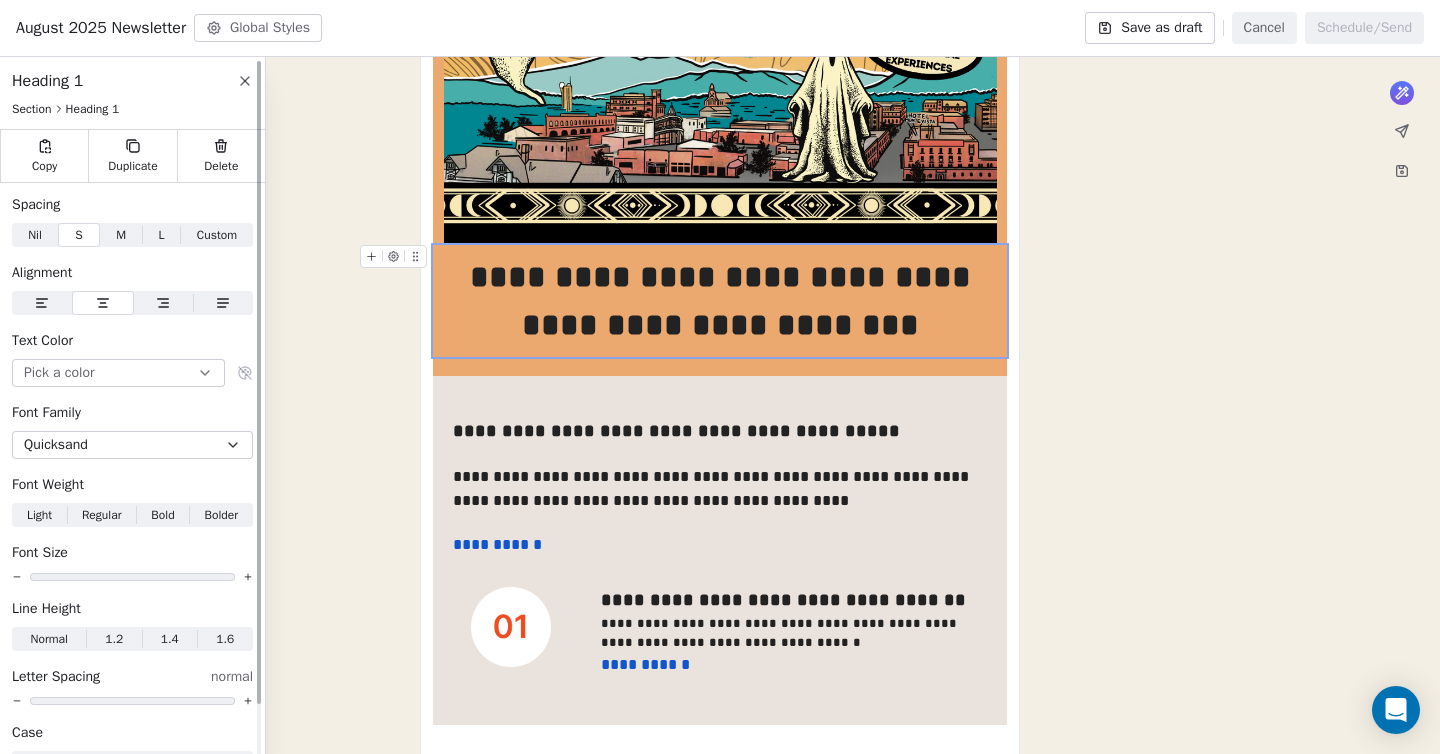 click on "Nil" at bounding box center [35, 235] 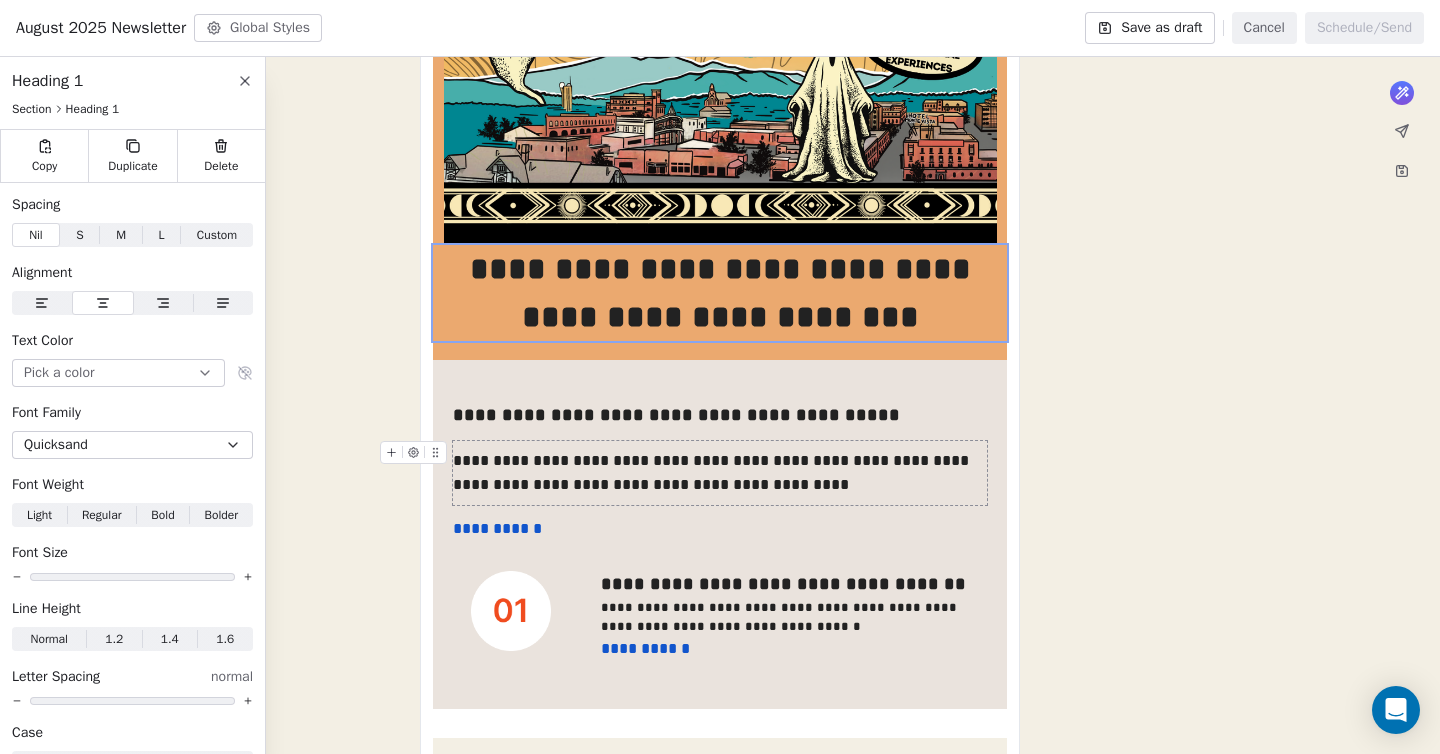 click on "Freaky Foot Tours, PO Box [NUMBER], [CITY], [STATE], [POSTAL_CODE], United States Unsubscribe" at bounding box center (720, 796) 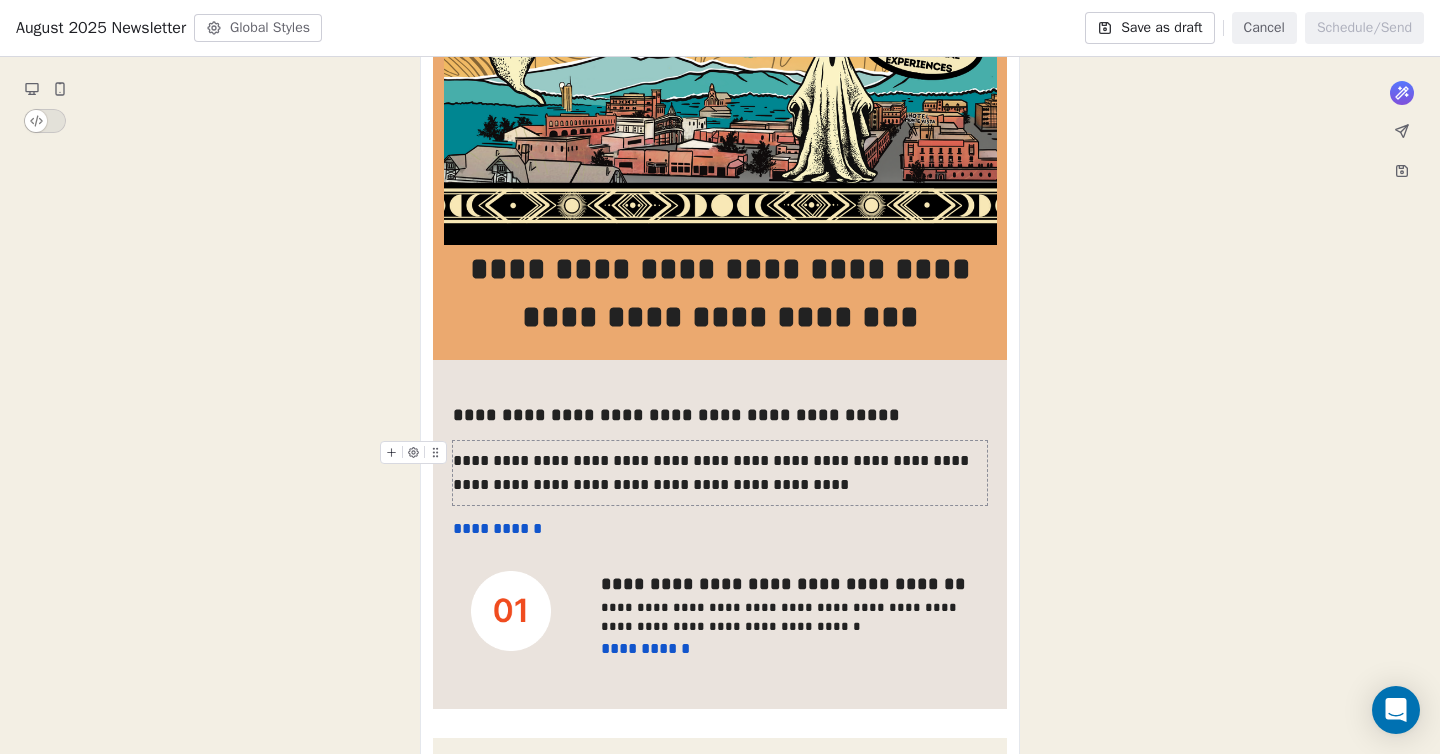 scroll, scrollTop: 290, scrollLeft: 0, axis: vertical 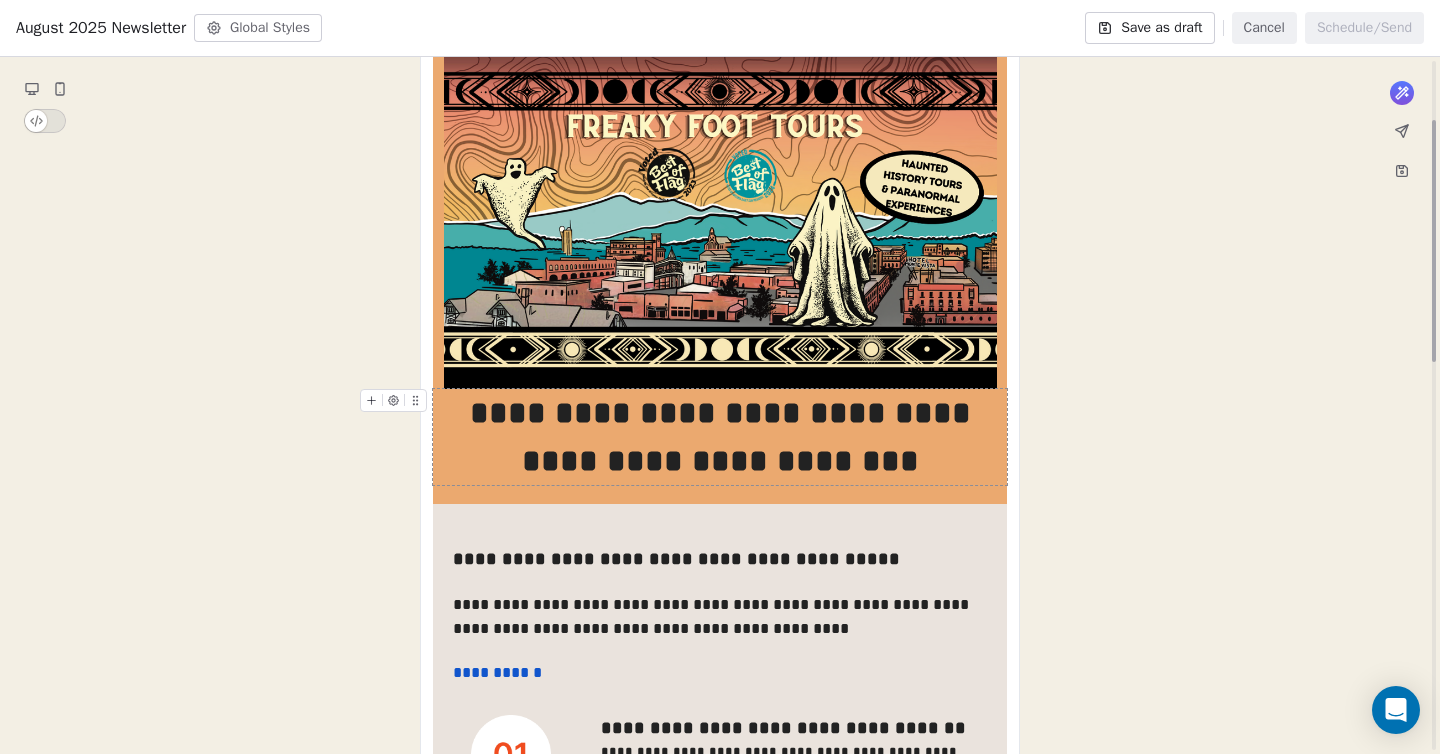 click on "**********" at bounding box center [720, 437] 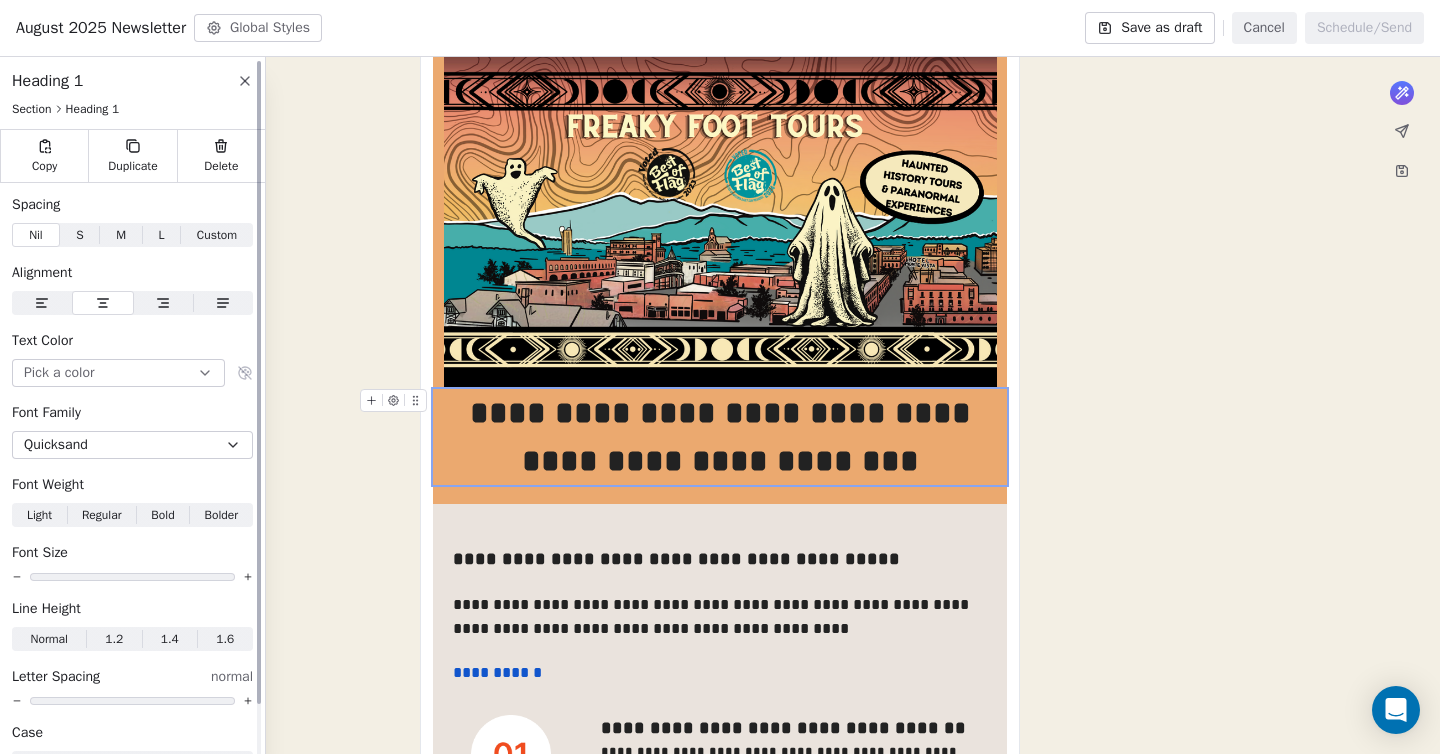click on "Custom" at bounding box center (217, 235) 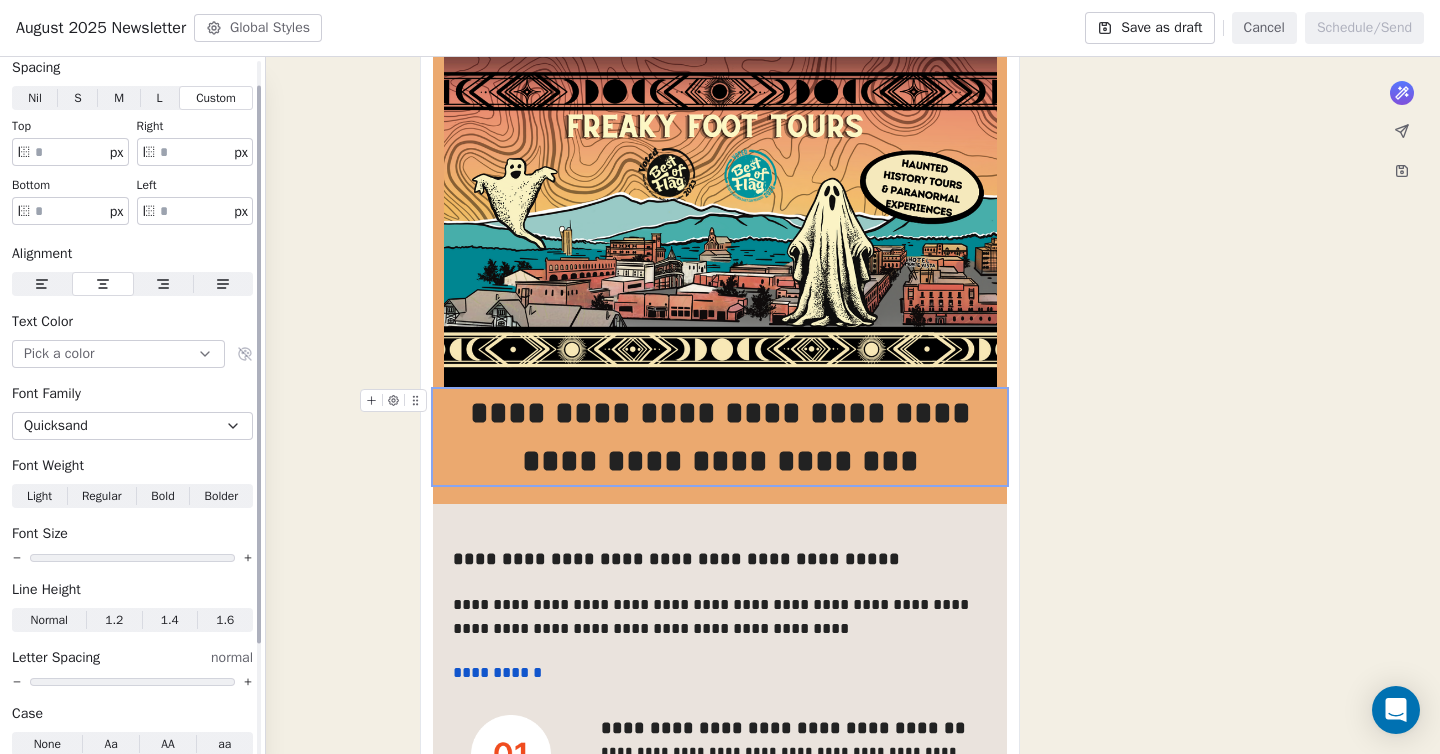 scroll, scrollTop: 141, scrollLeft: 0, axis: vertical 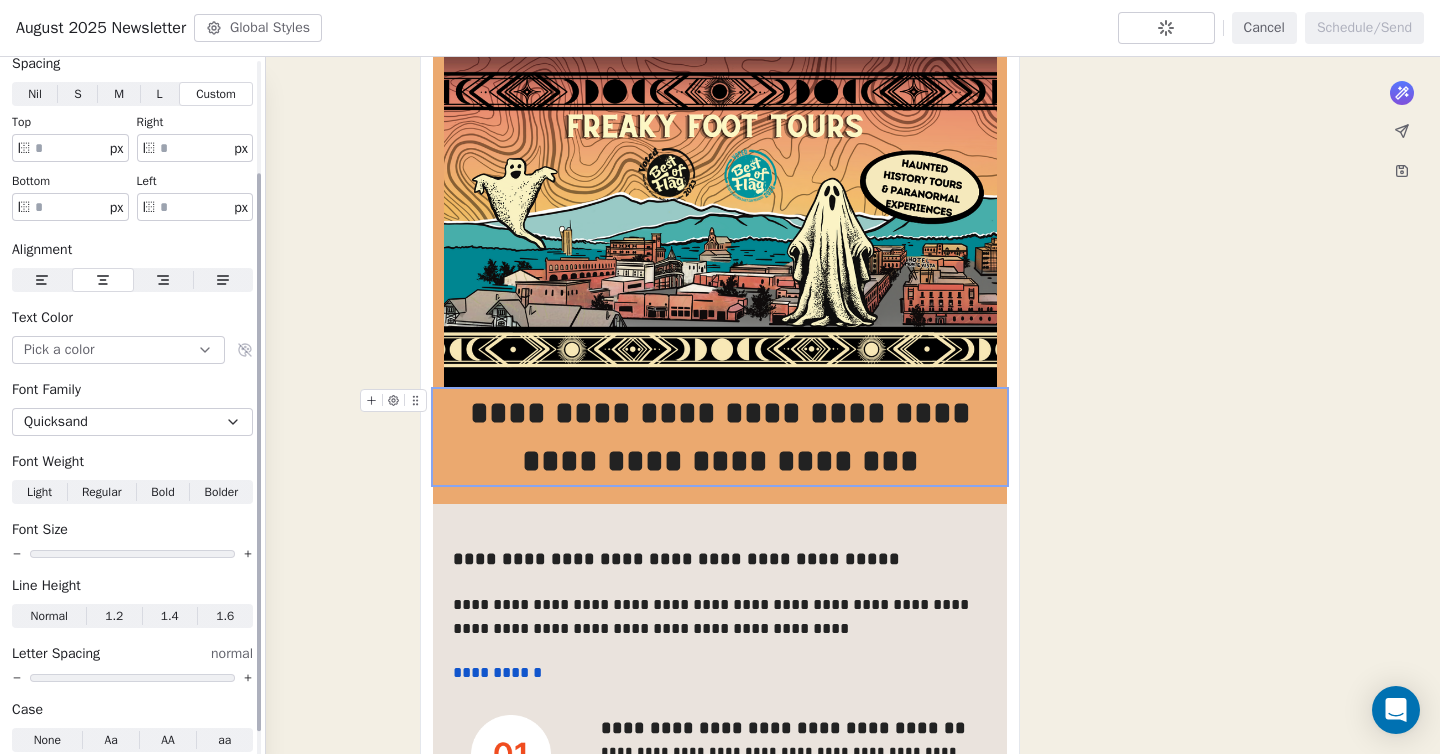 click on "Bold" at bounding box center [162, 492] 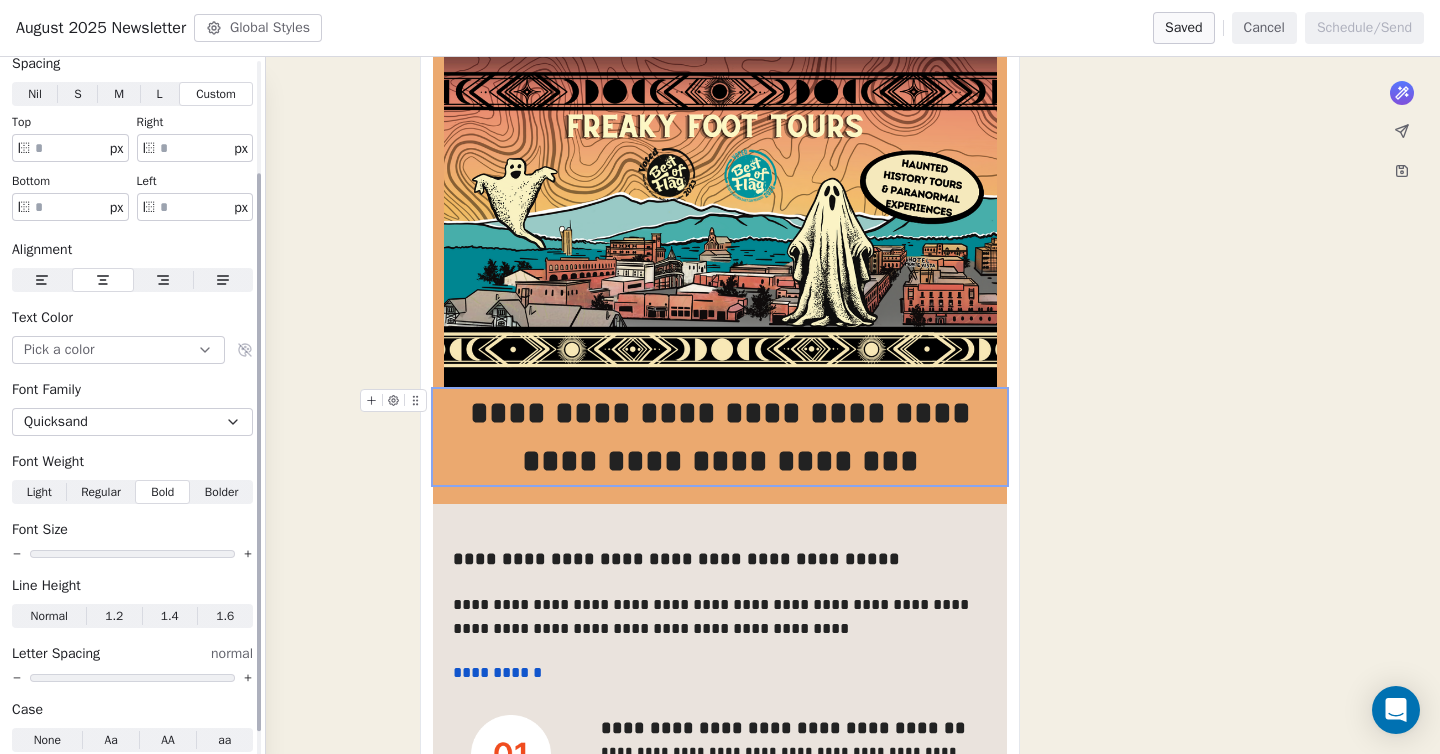 click on "Bold" at bounding box center [162, 492] 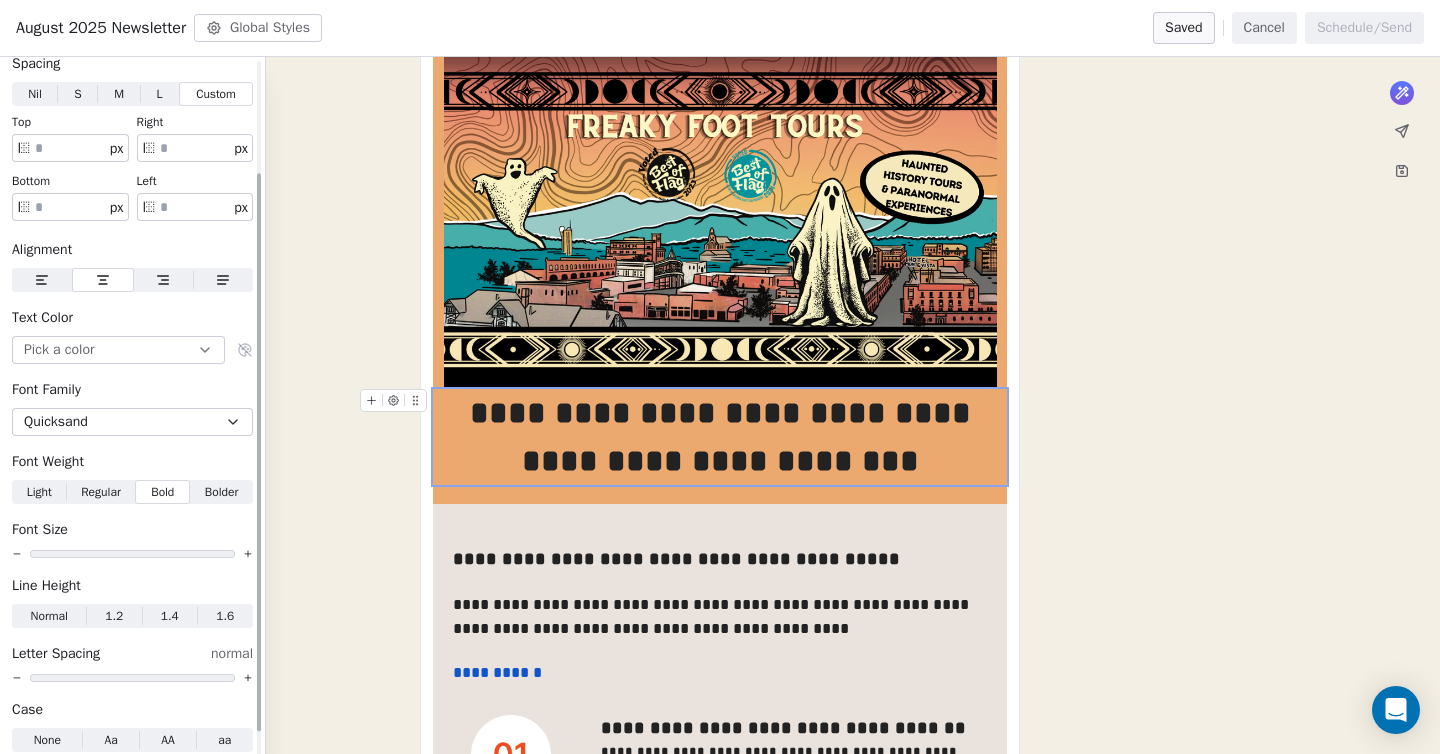 click on "Regular" at bounding box center (101, 492) 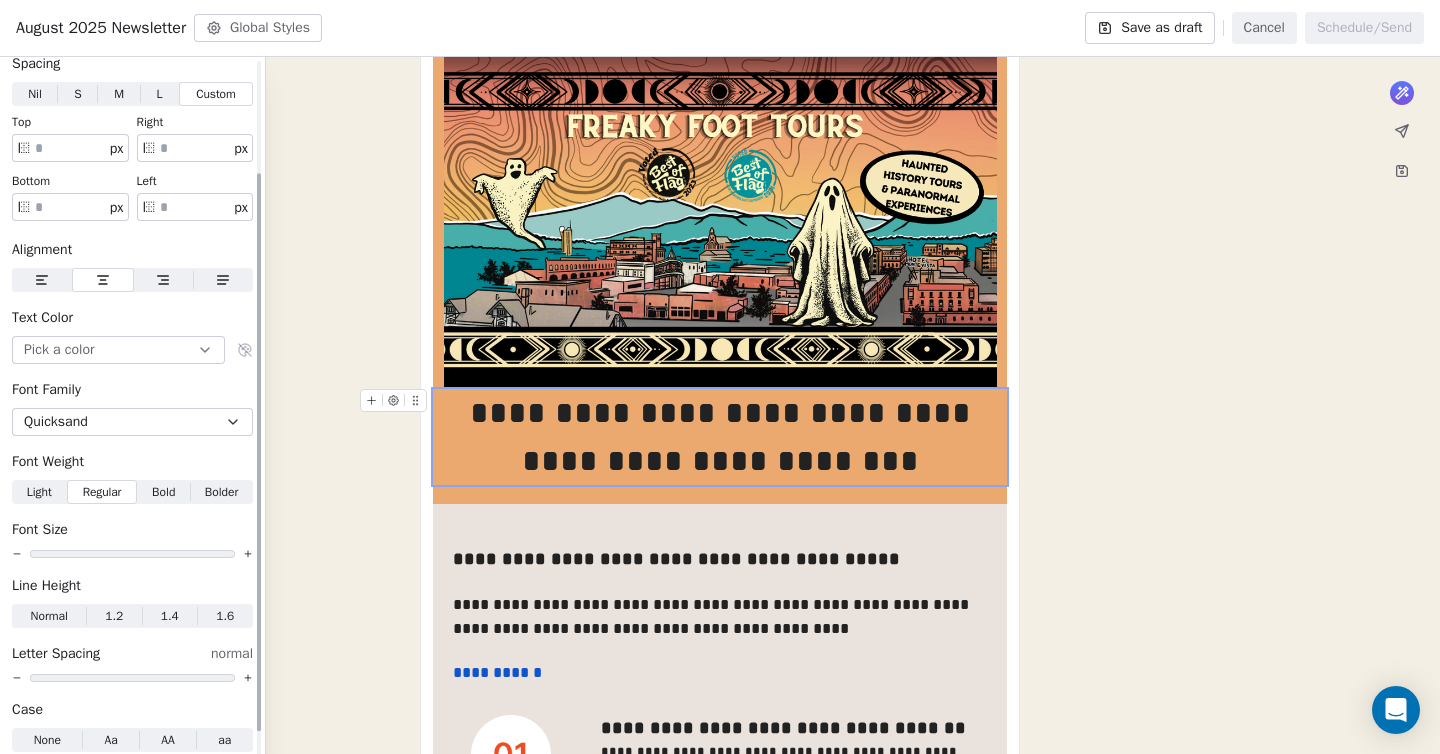click on "Bold" at bounding box center [163, 492] 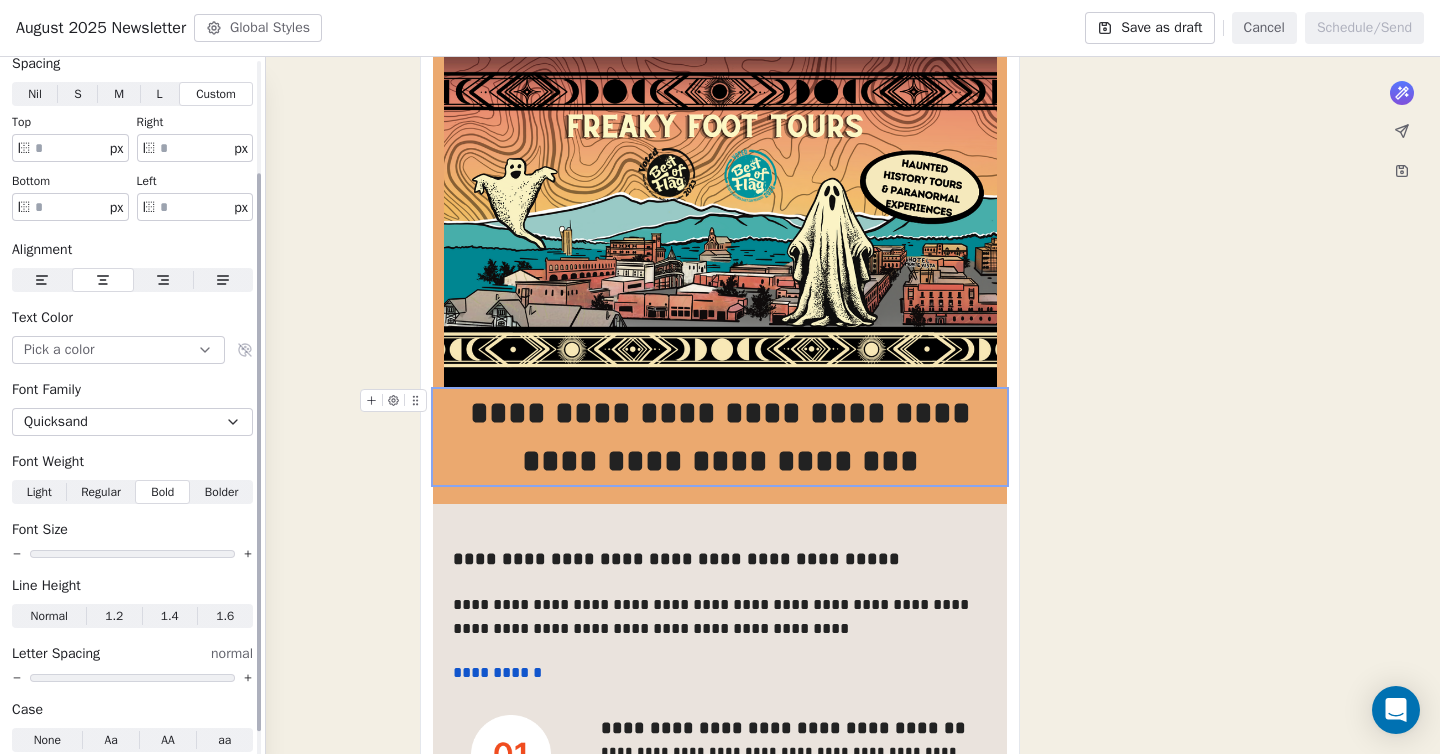 click 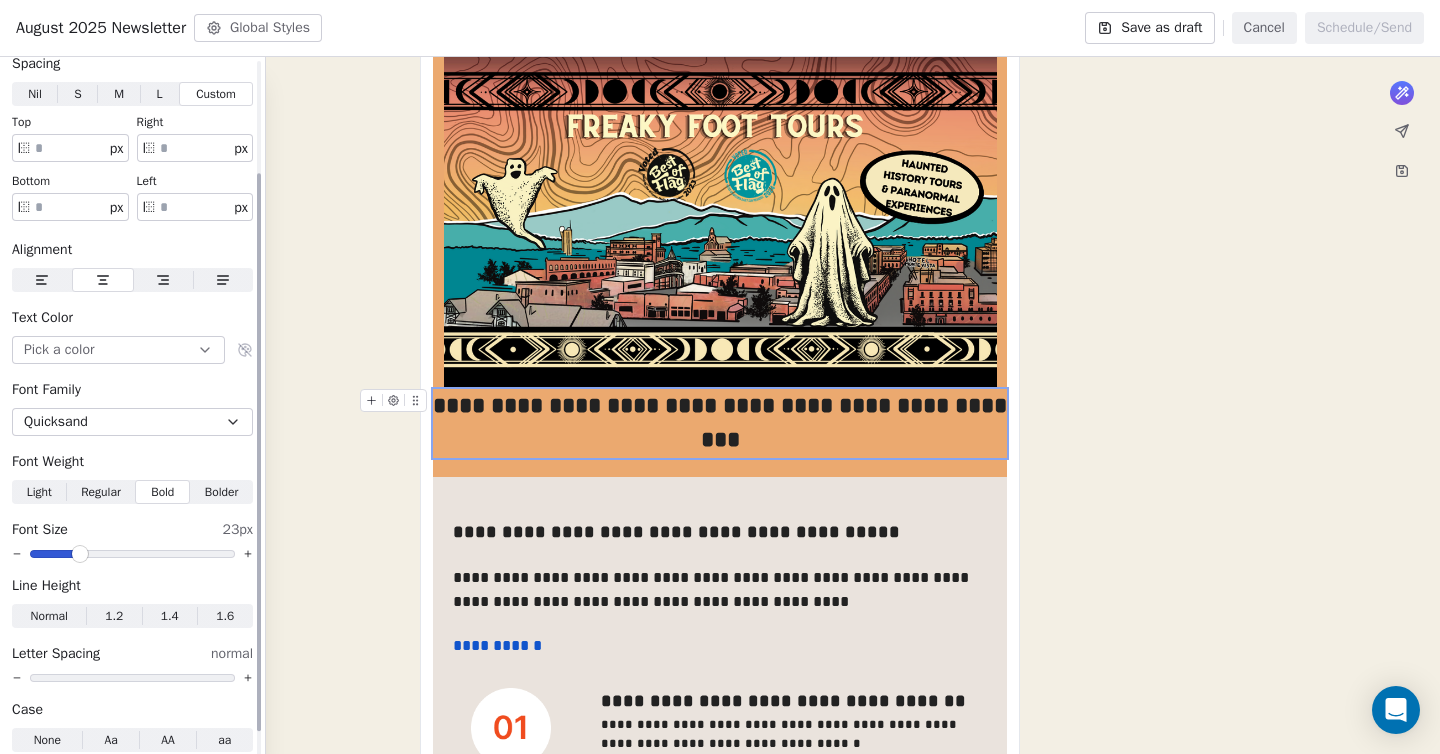 click at bounding box center (132, 554) 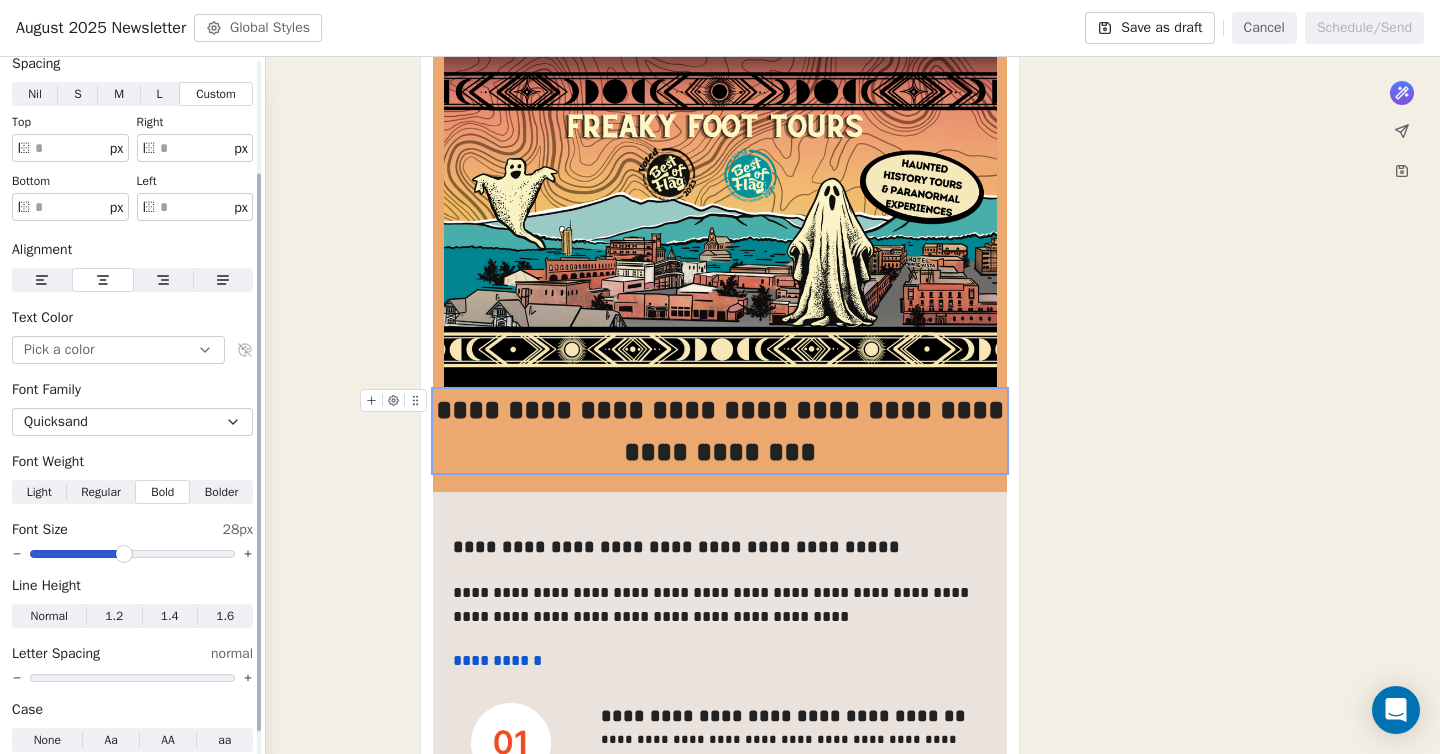 click at bounding box center [124, 554] 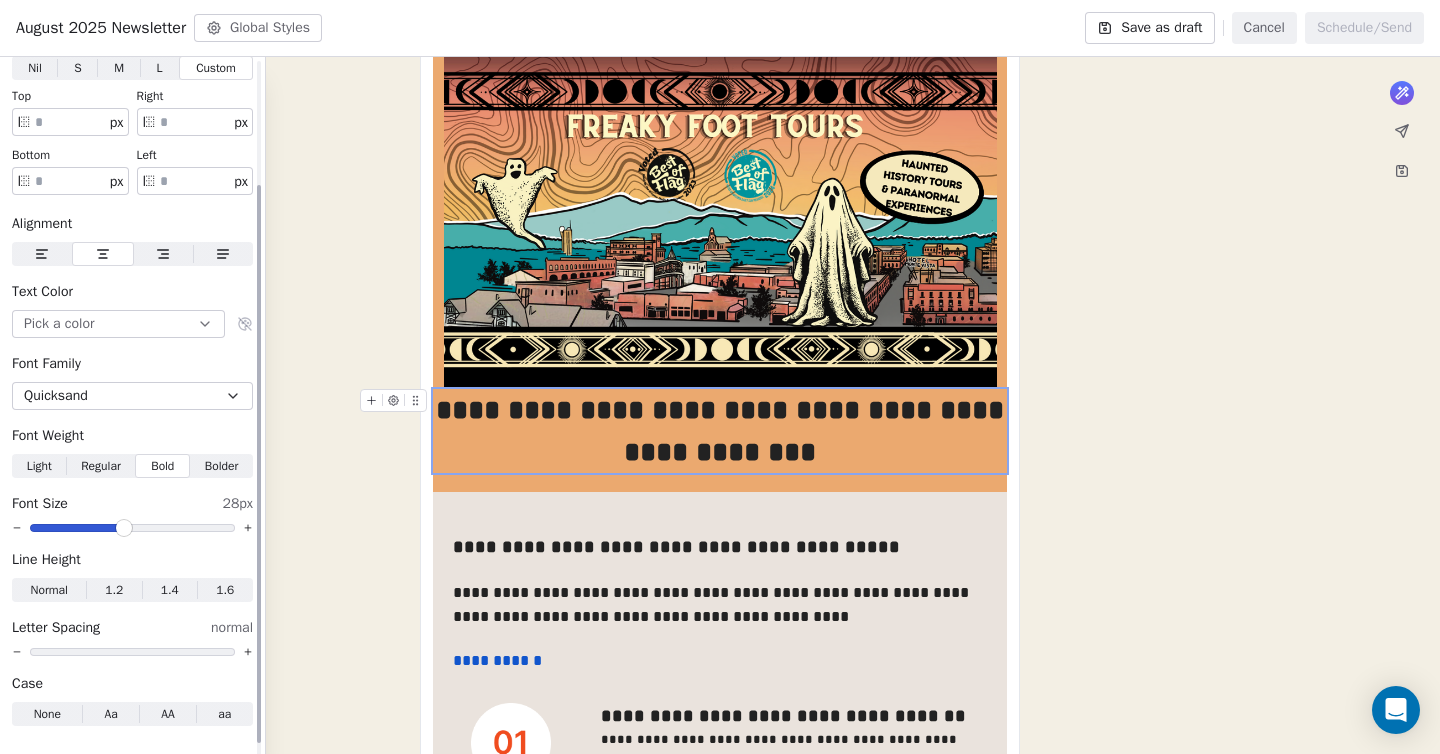 scroll, scrollTop: 174, scrollLeft: 0, axis: vertical 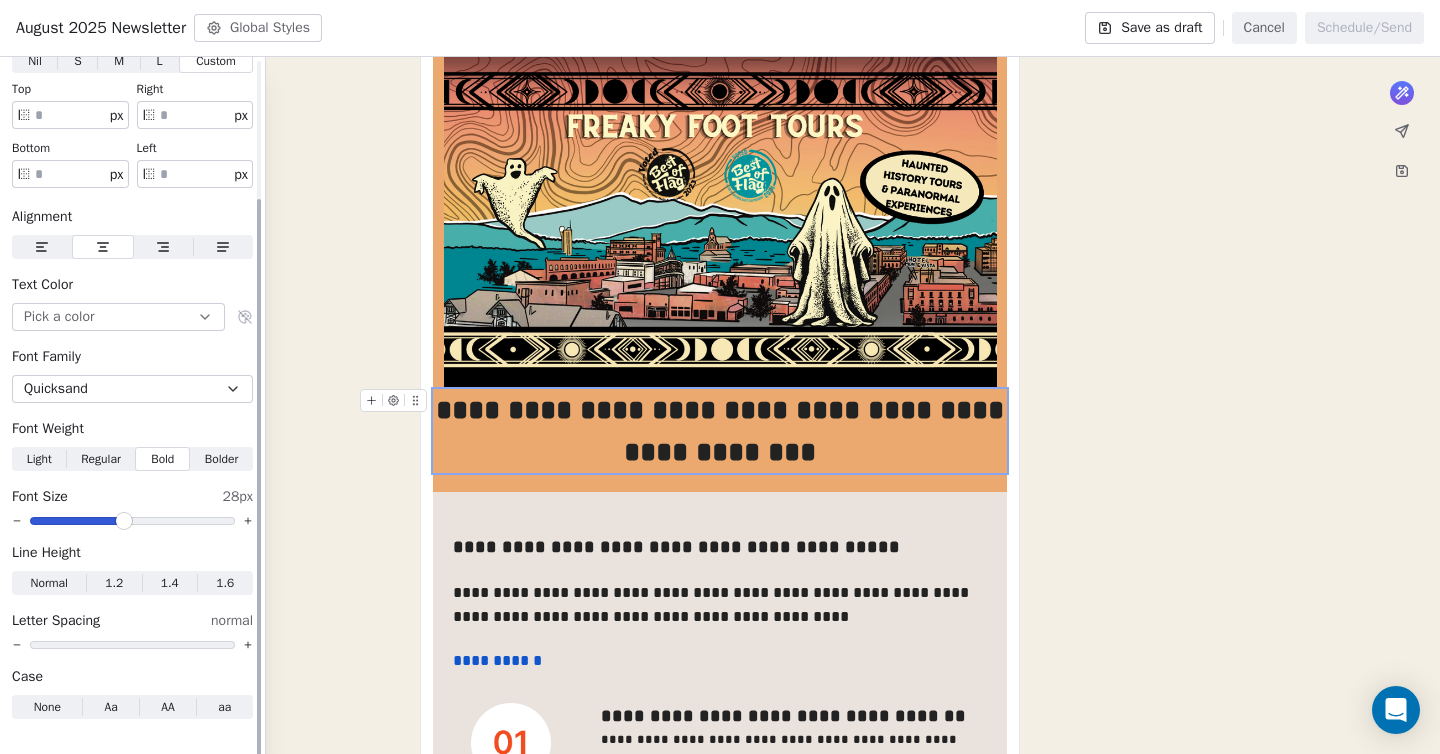 click on "Normal" at bounding box center (49, 583) 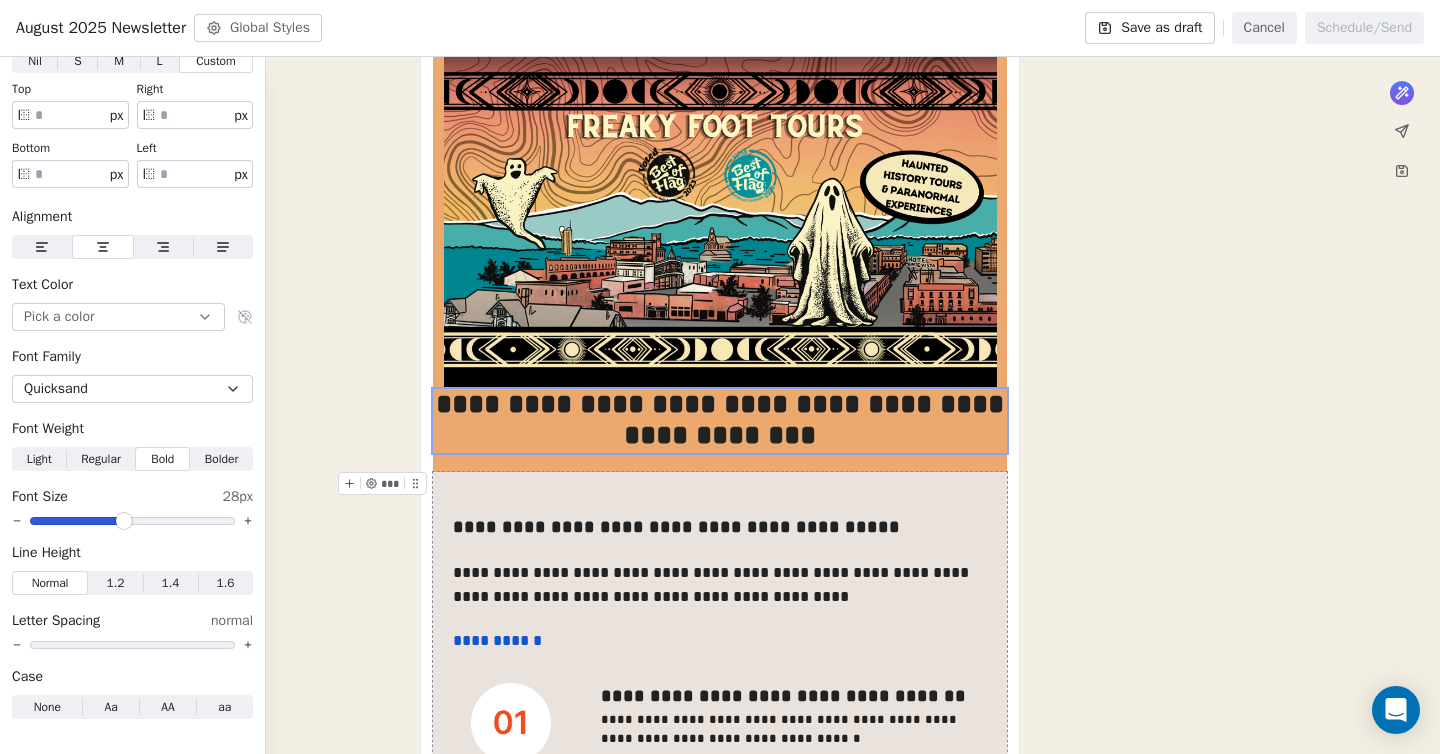 click on "Freaky Foot Tours, PO Box [NUMBER], [CITY], [STATE], [POSTAL_CODE], United States Unsubscribe" at bounding box center (720, 924) 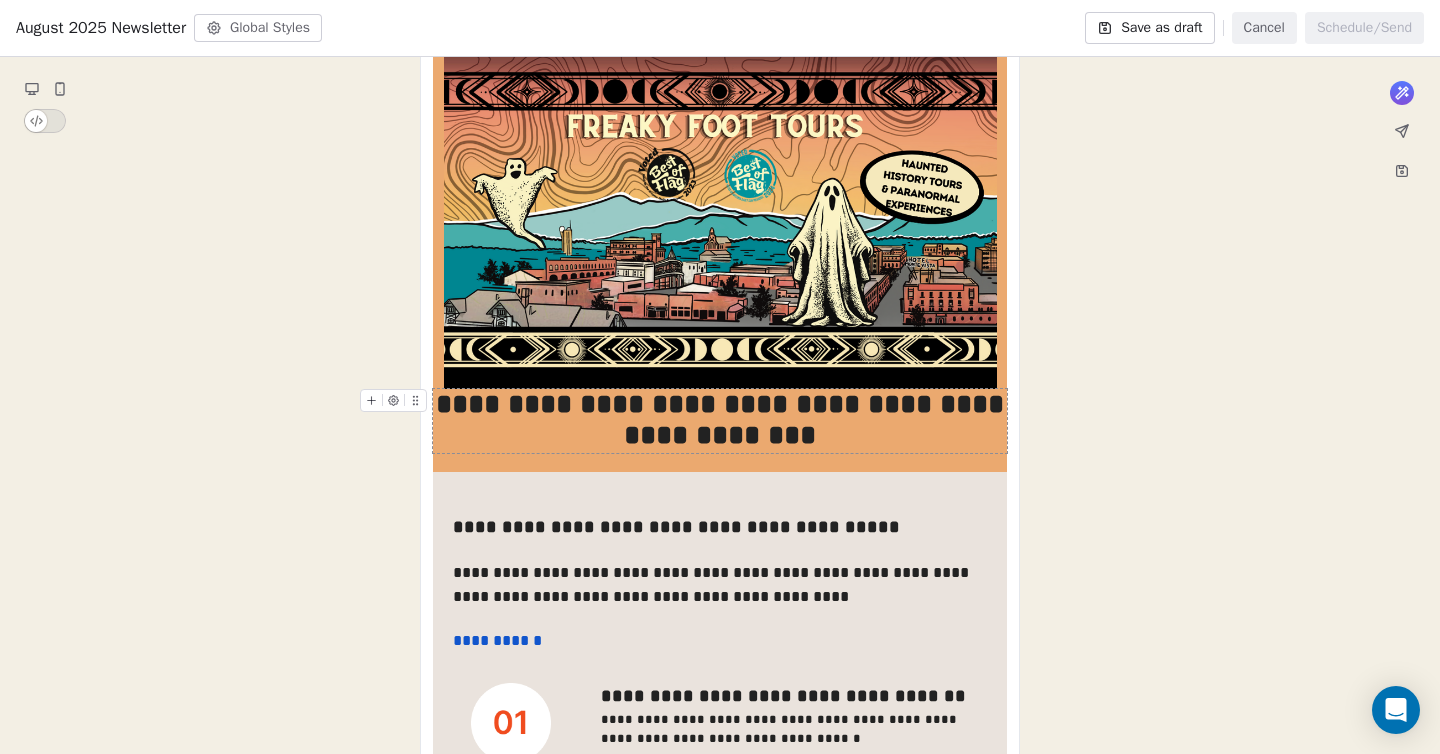 click on "**********" at bounding box center [720, 421] 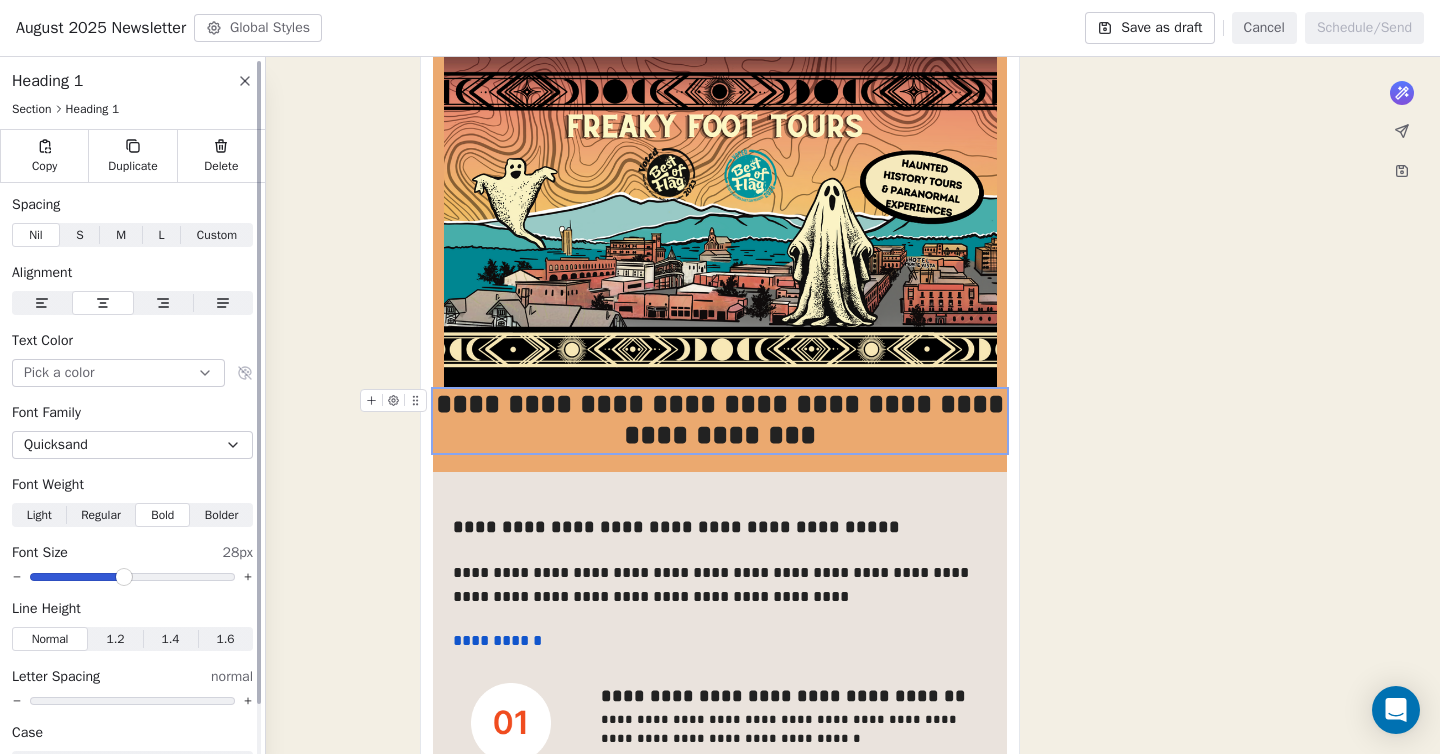 click on "1.2" at bounding box center [116, 639] 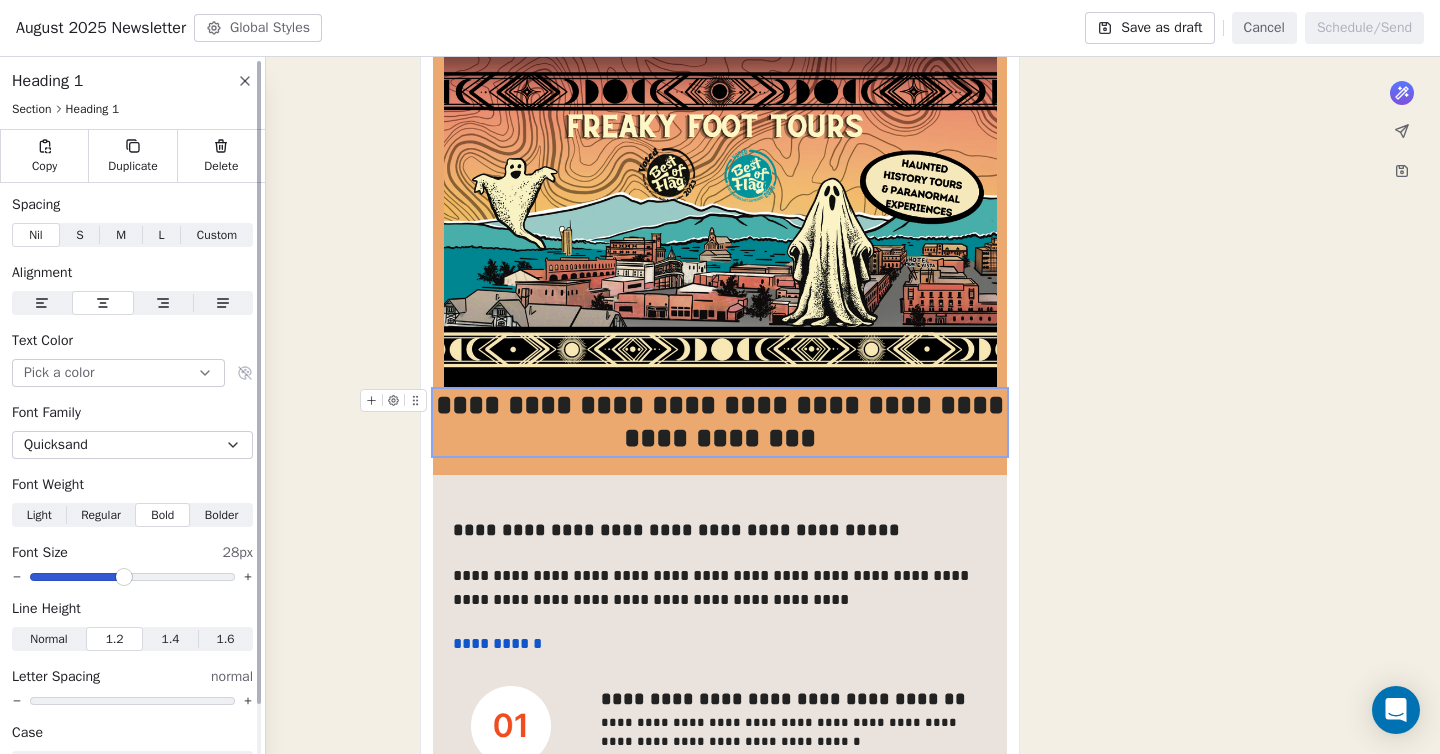 click on "1.4" at bounding box center (171, 639) 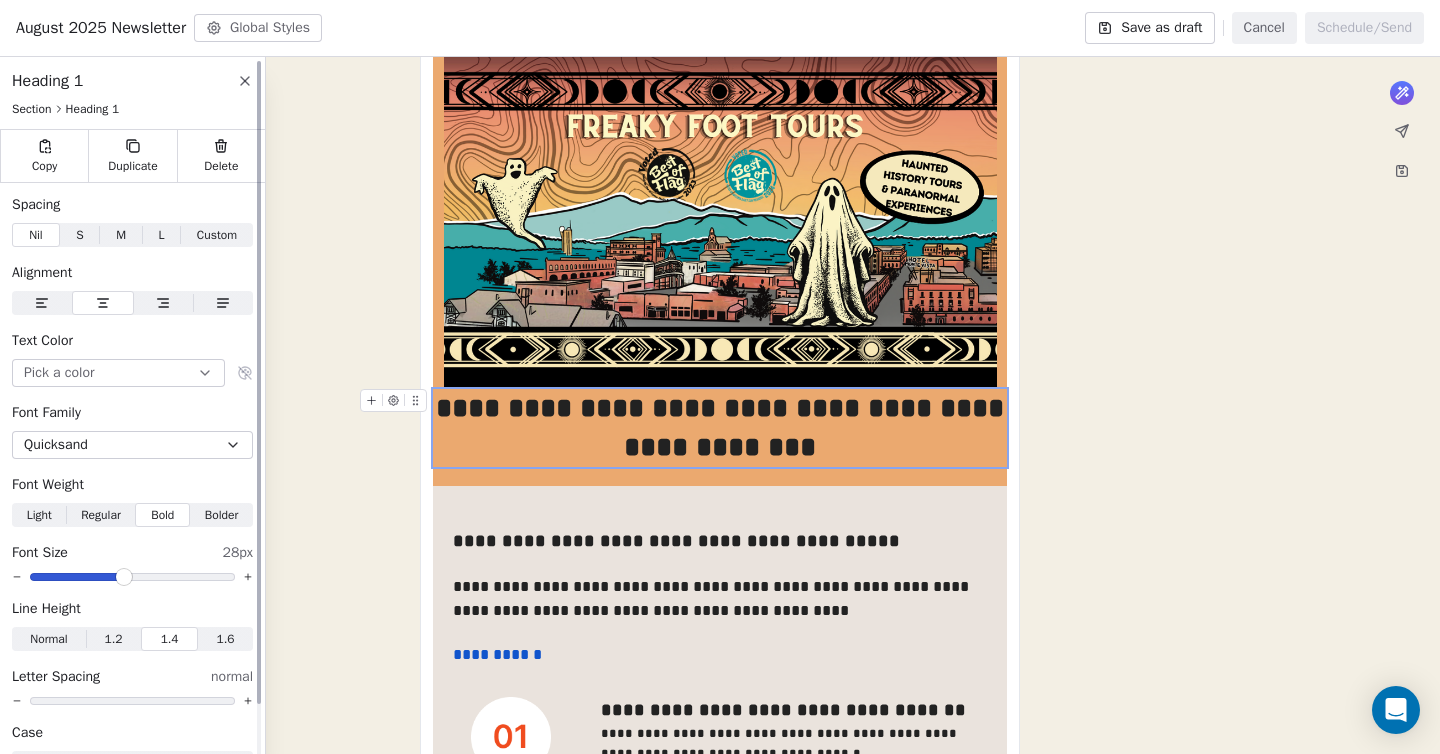 click on "1.6" at bounding box center (226, 639) 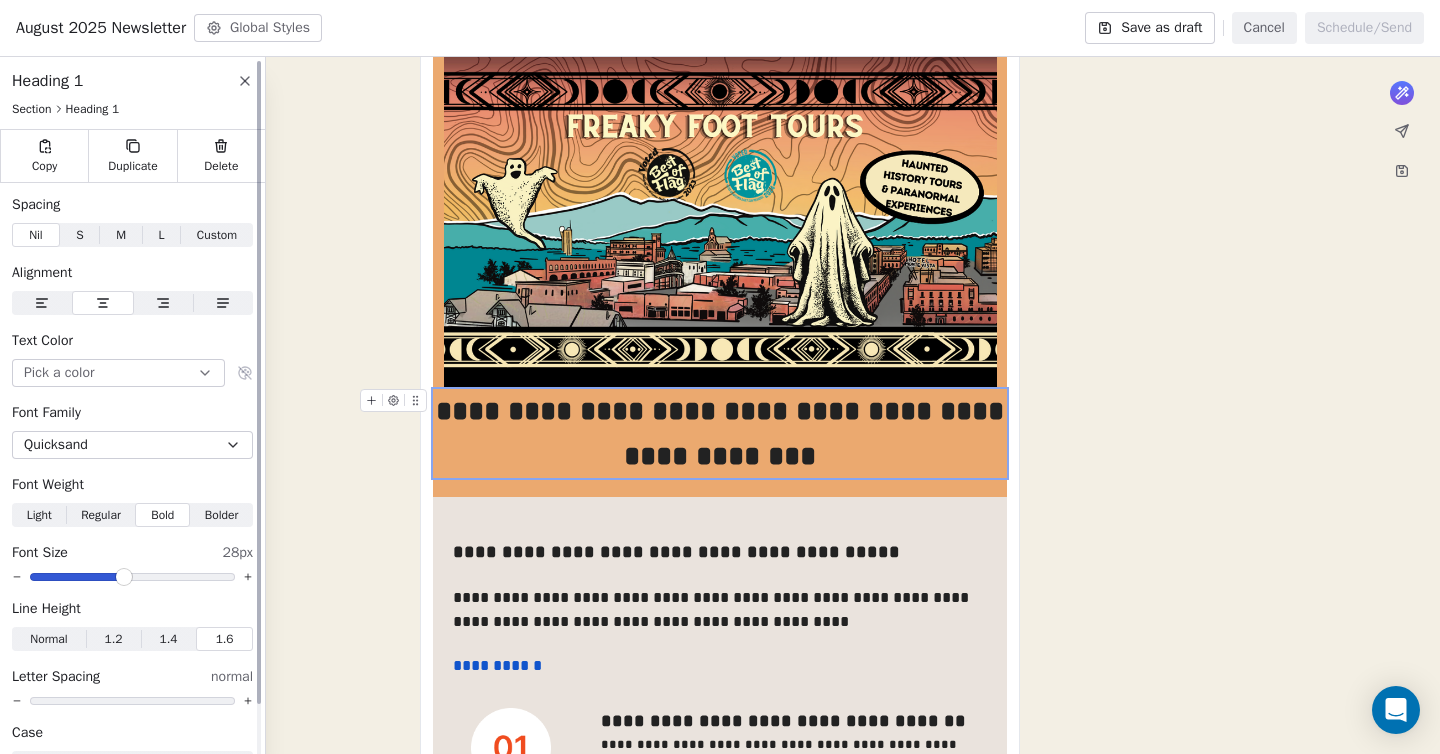 click on "Normal" at bounding box center (48, 639) 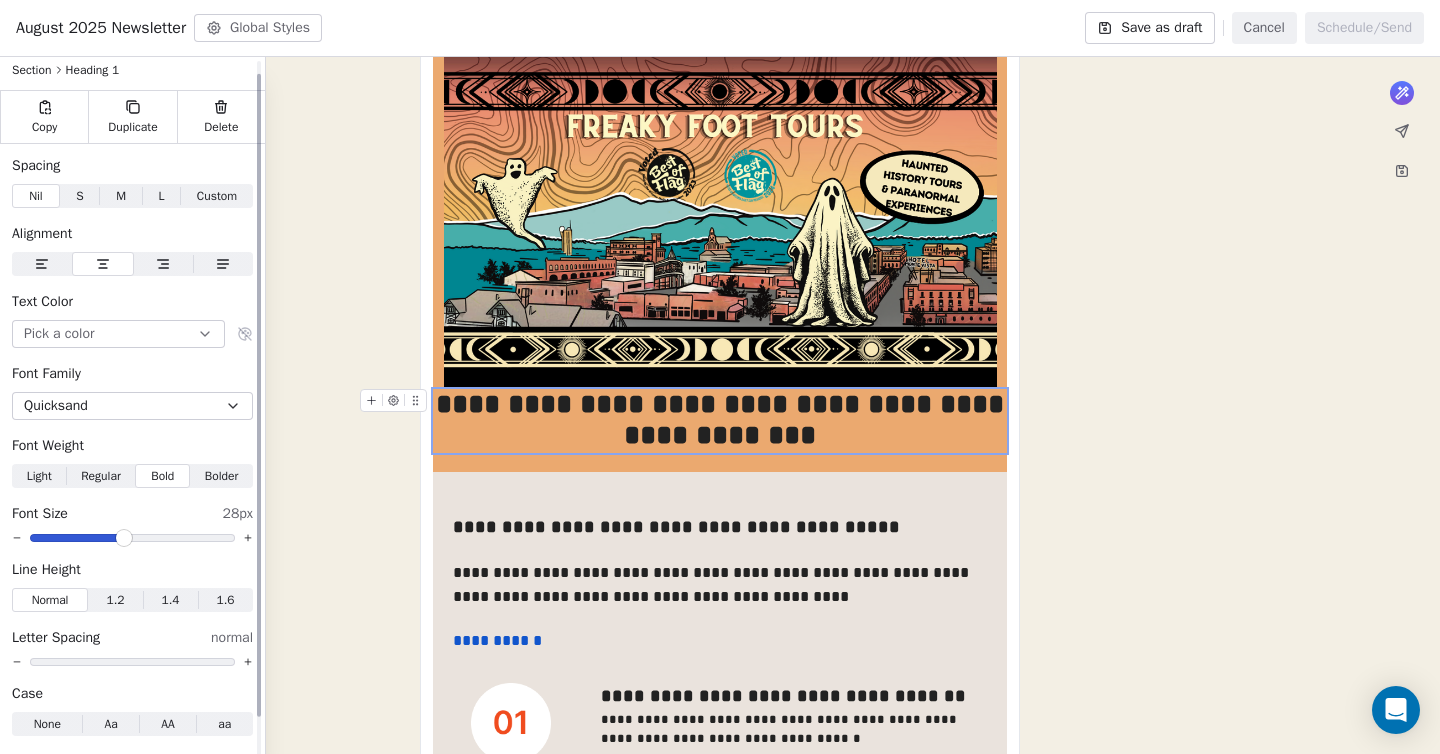 scroll, scrollTop: 58, scrollLeft: 0, axis: vertical 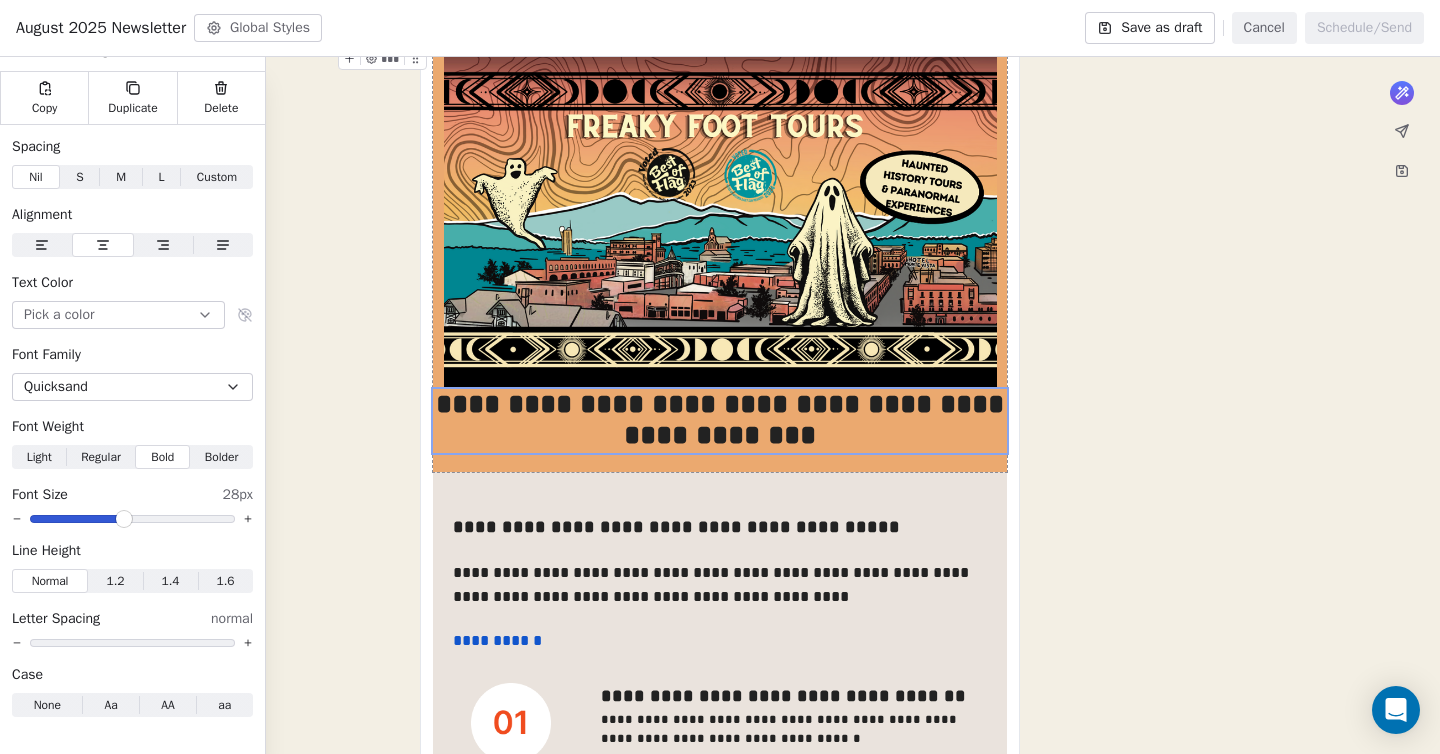 click on "**********" at bounding box center [720, 259] 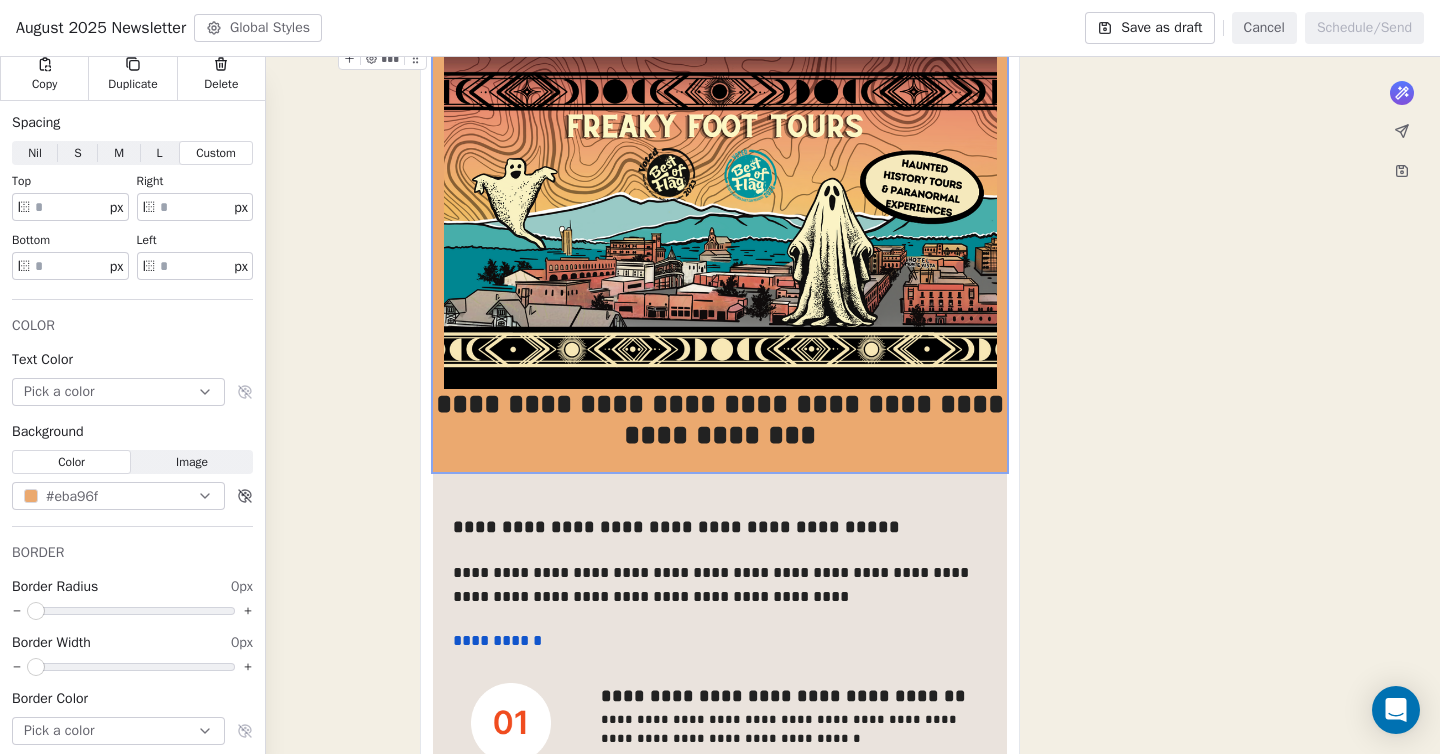 scroll, scrollTop: 0, scrollLeft: 0, axis: both 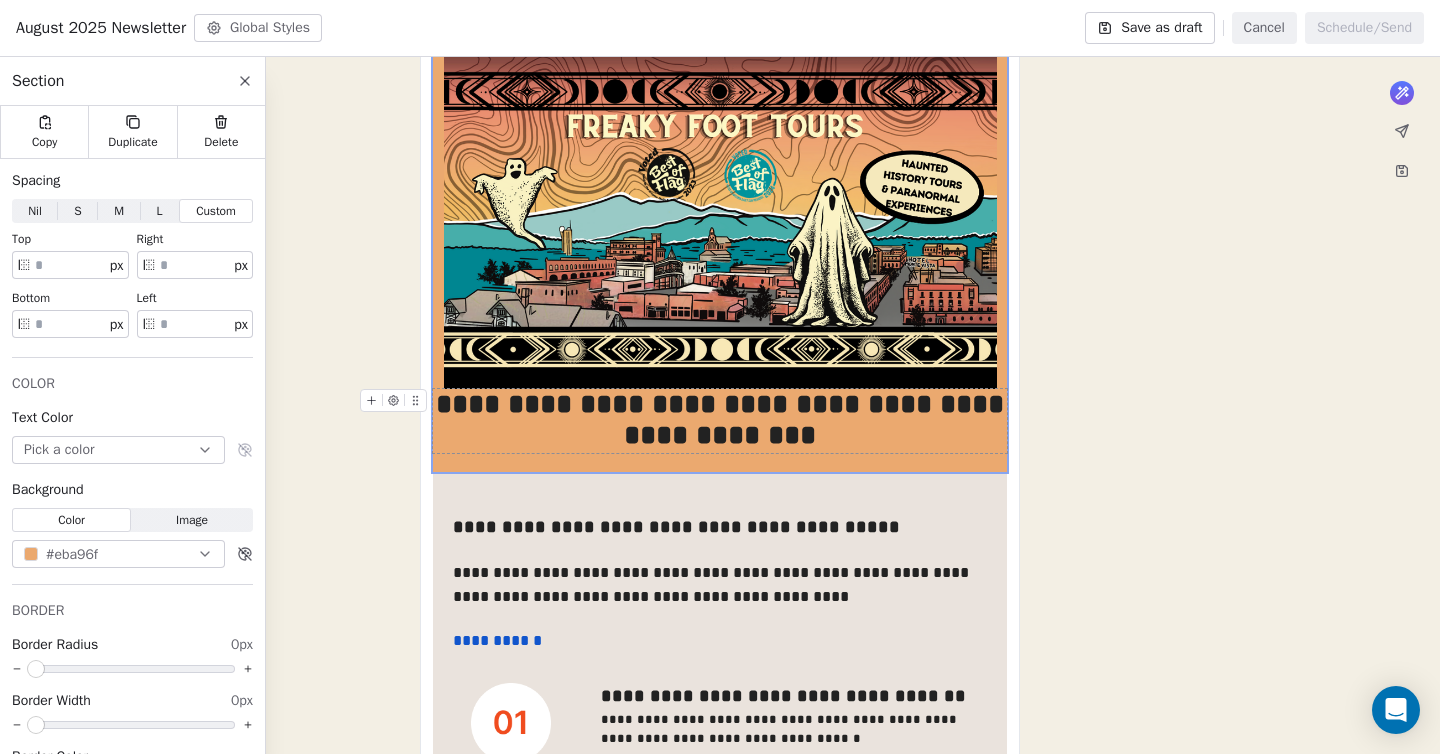 click on "**********" at bounding box center [720, 421] 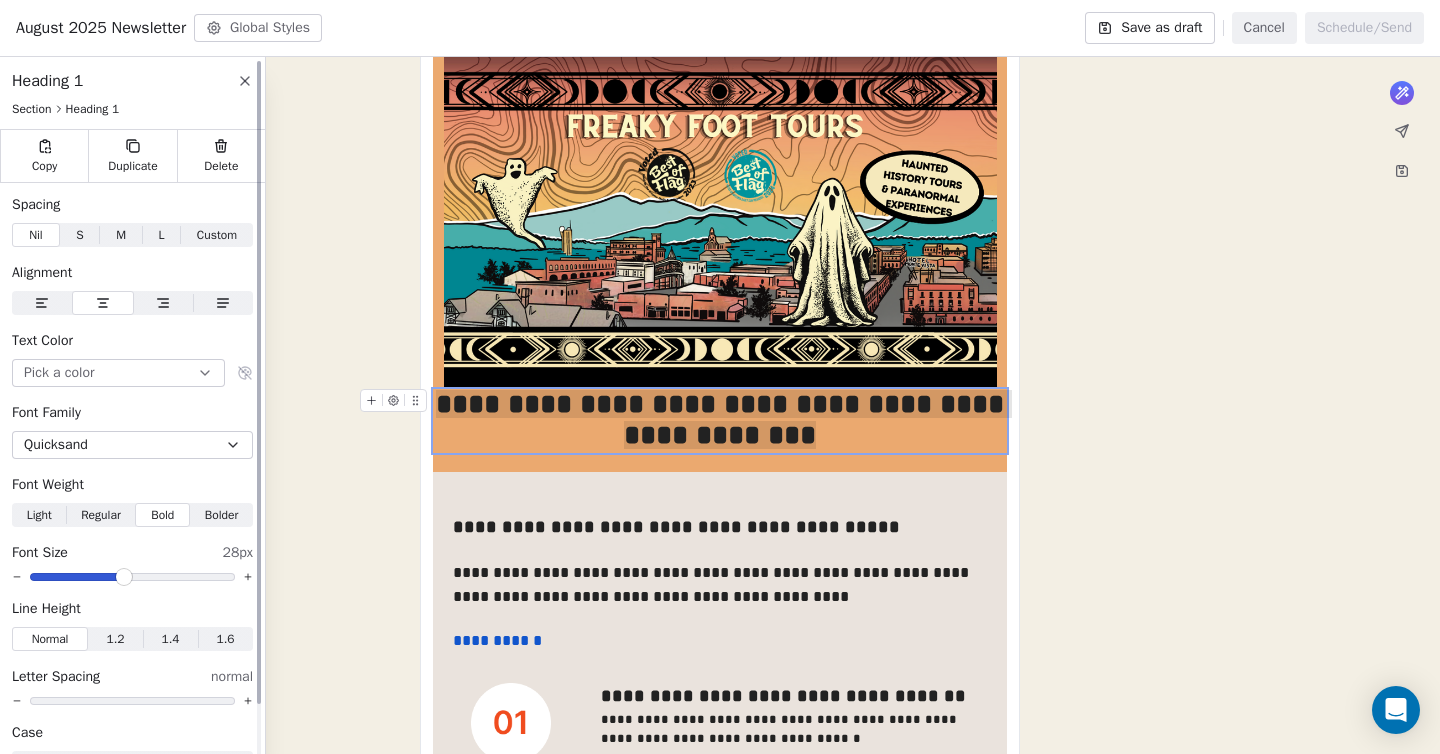 scroll, scrollTop: 24, scrollLeft: 0, axis: vertical 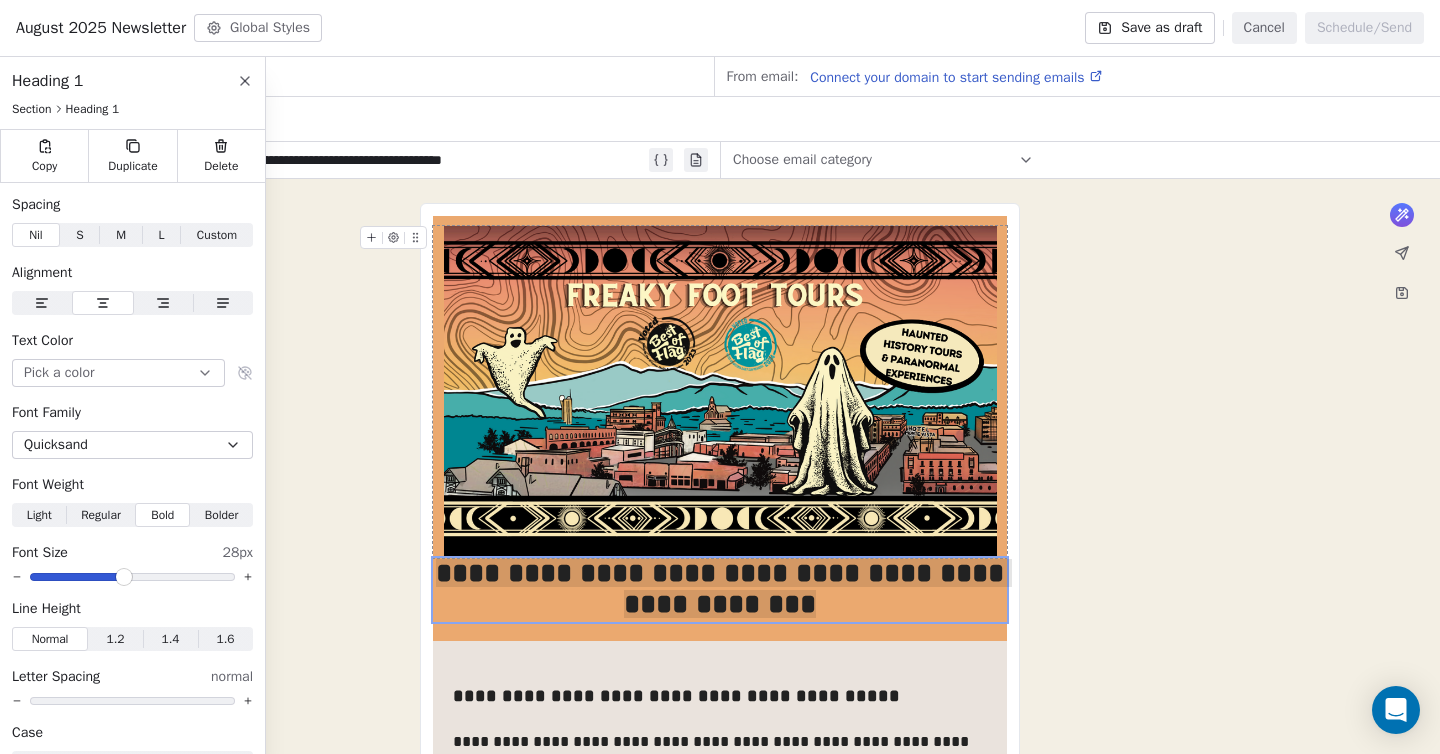 click on "Freaky Foot Tours, PO Box [NUMBER], [CITY], [STATE], [POSTAL_CODE], United States Unsubscribe" at bounding box center (720, 1093) 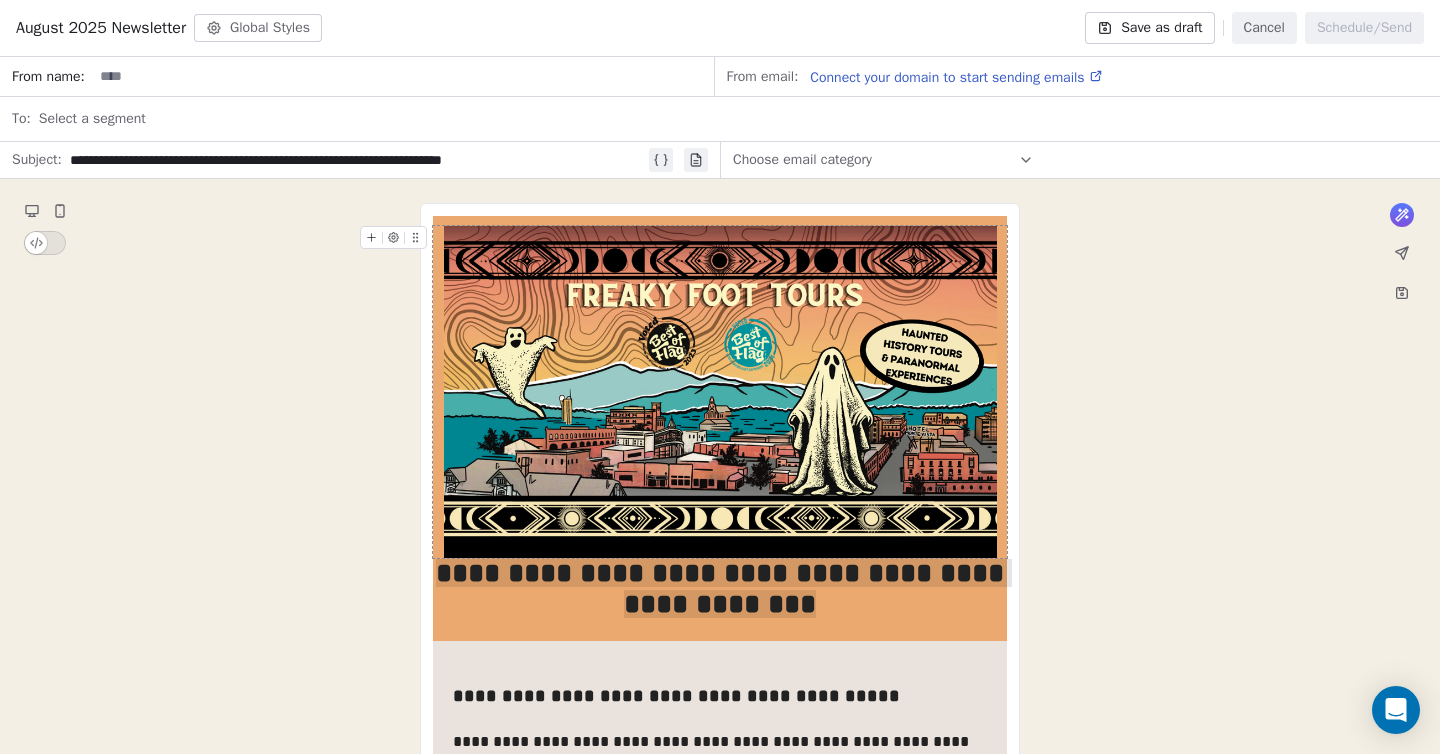 drag, startPoint x: 1018, startPoint y: 545, endPoint x: 1047, endPoint y: 584, distance: 48.60041 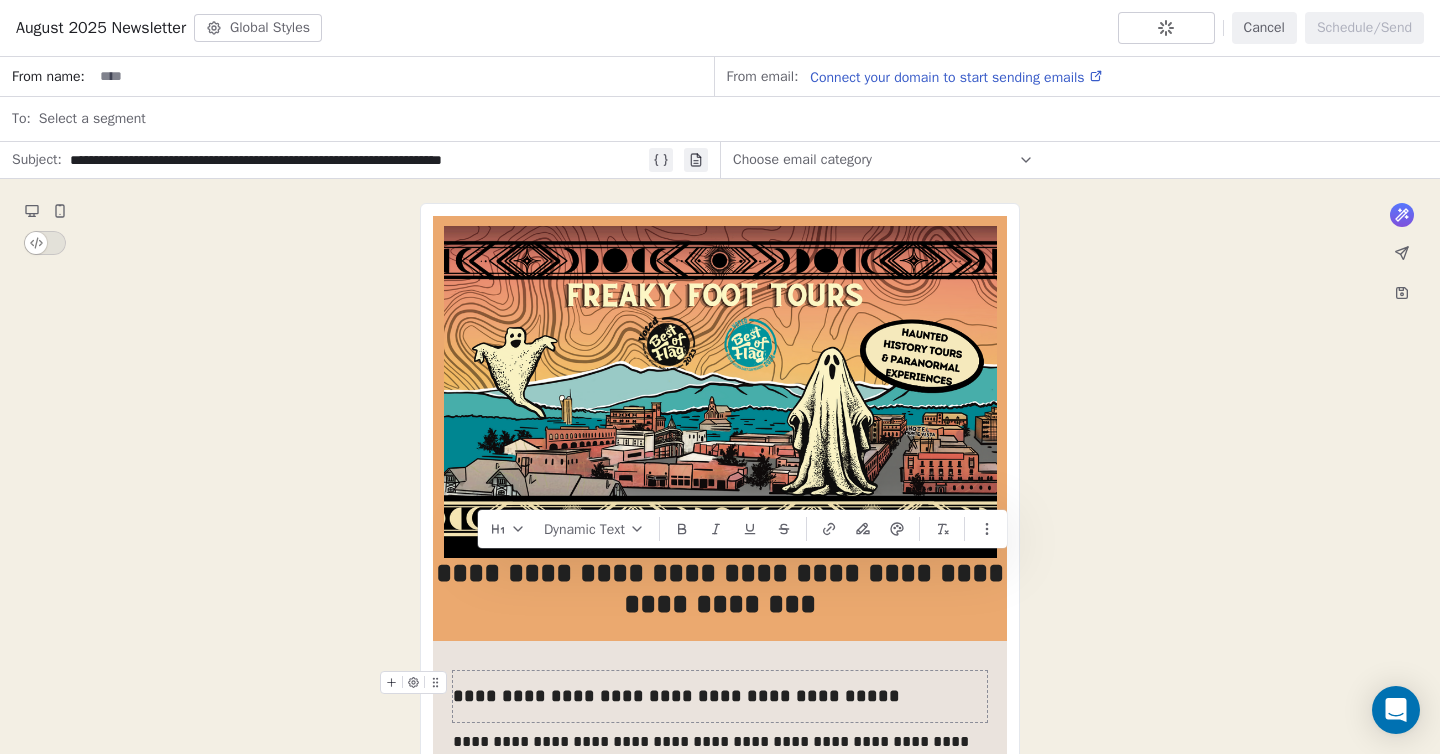 click on "Dynamic Text Freaky Foot Tours, PO Box [NUMBER], [CITY], [STATE], [POSTAL_CODE], United States Unsubscribe" at bounding box center (720, 1093) 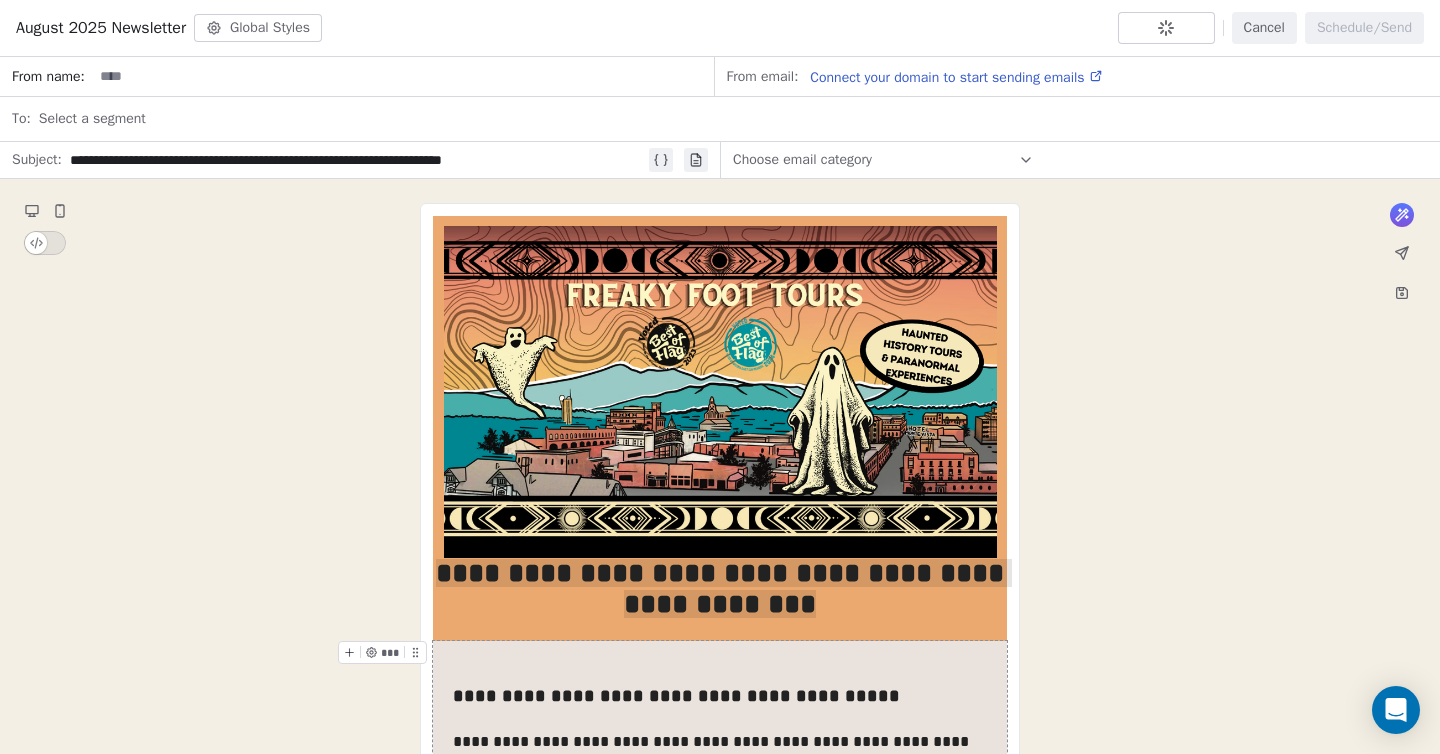 drag, startPoint x: 1132, startPoint y: 567, endPoint x: 1111, endPoint y: 590, distance: 31.144823 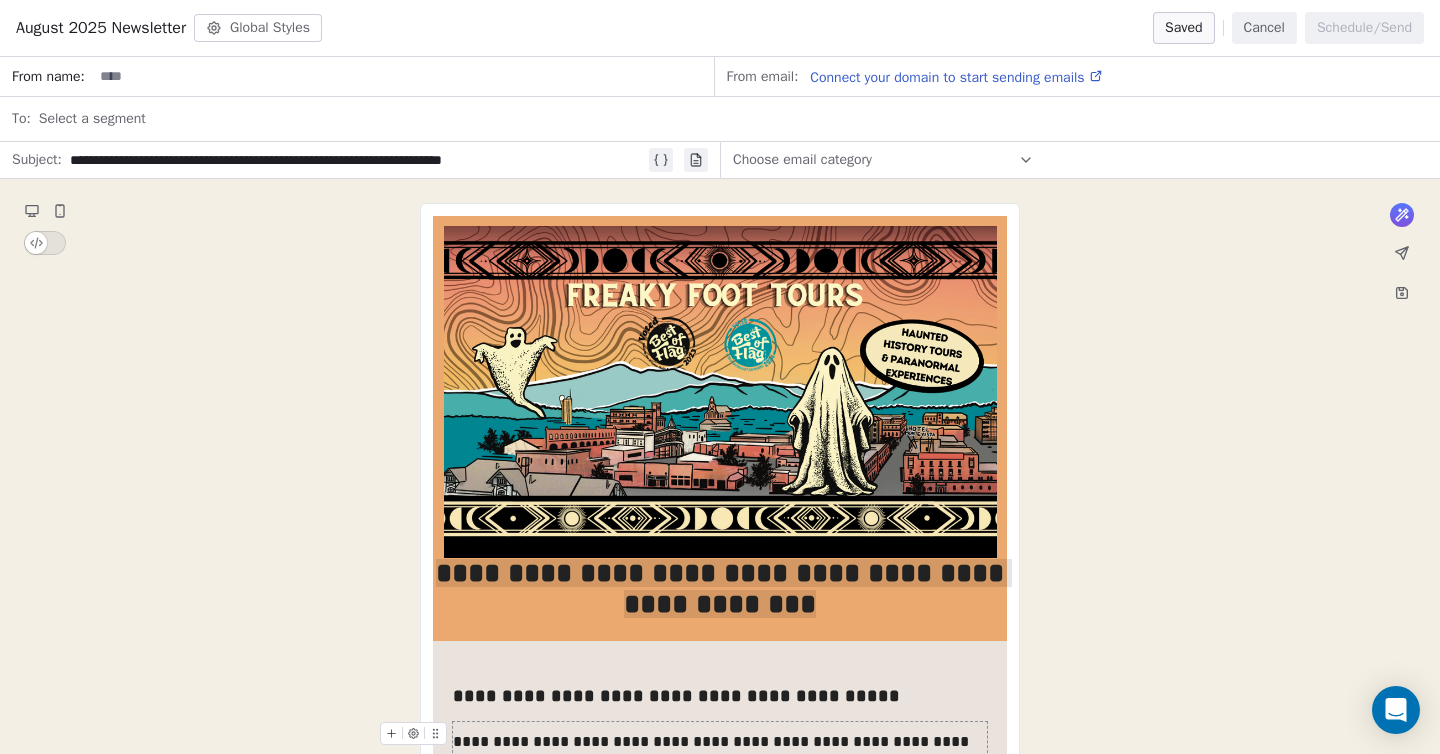 click on "**********" at bounding box center [720, 754] 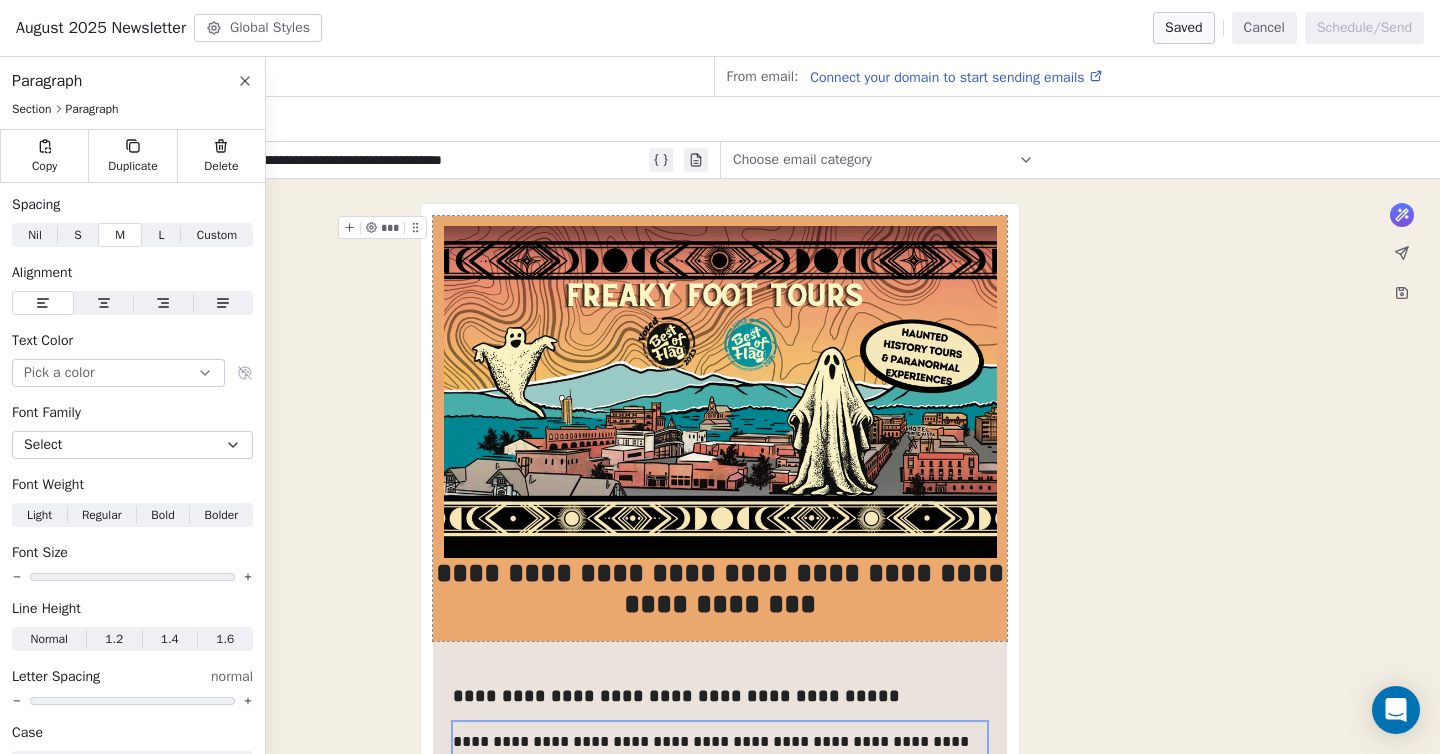 scroll, scrollTop: 61, scrollLeft: 0, axis: vertical 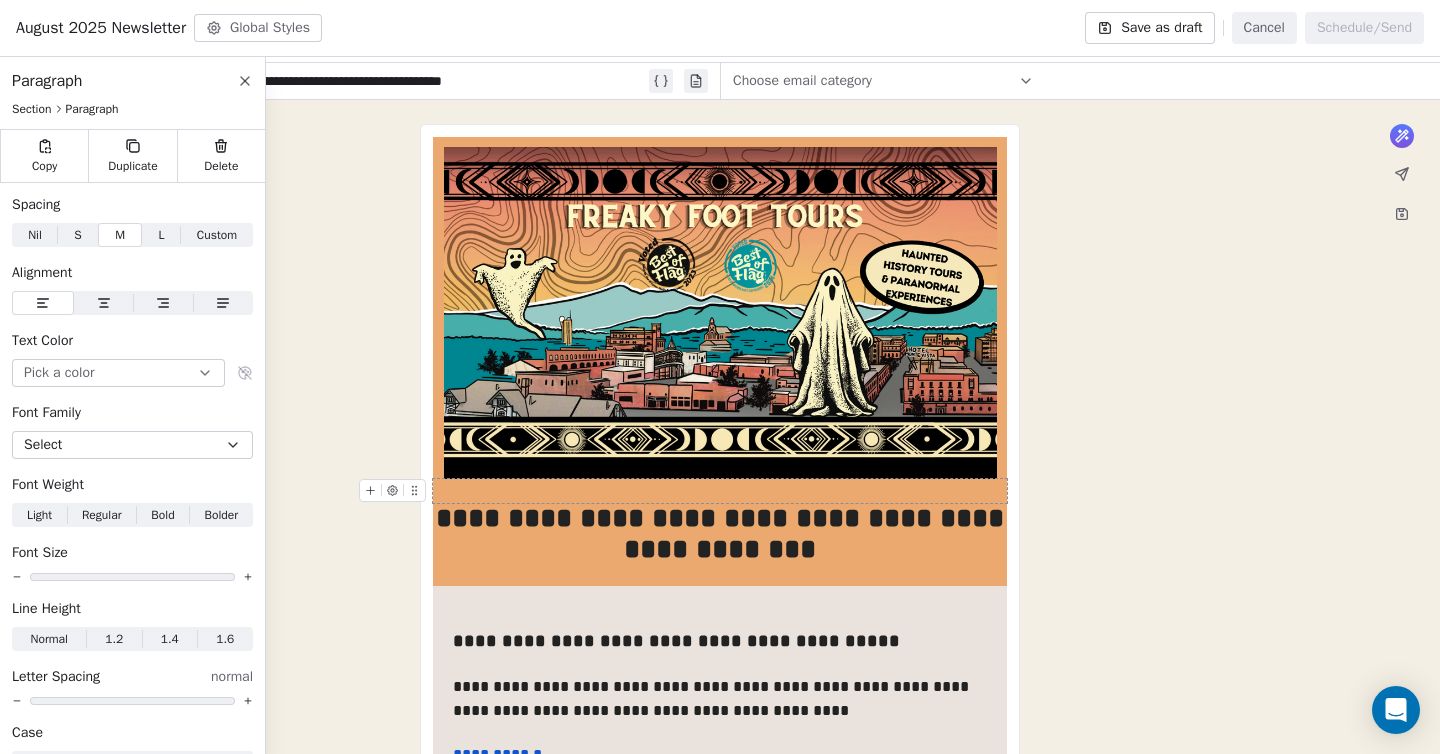 click on "Freaky Foot Tours, PO Box [NUMBER], [CITY], [STATE], [POSTAL_CODE], United States Unsubscribe" at bounding box center (720, 1026) 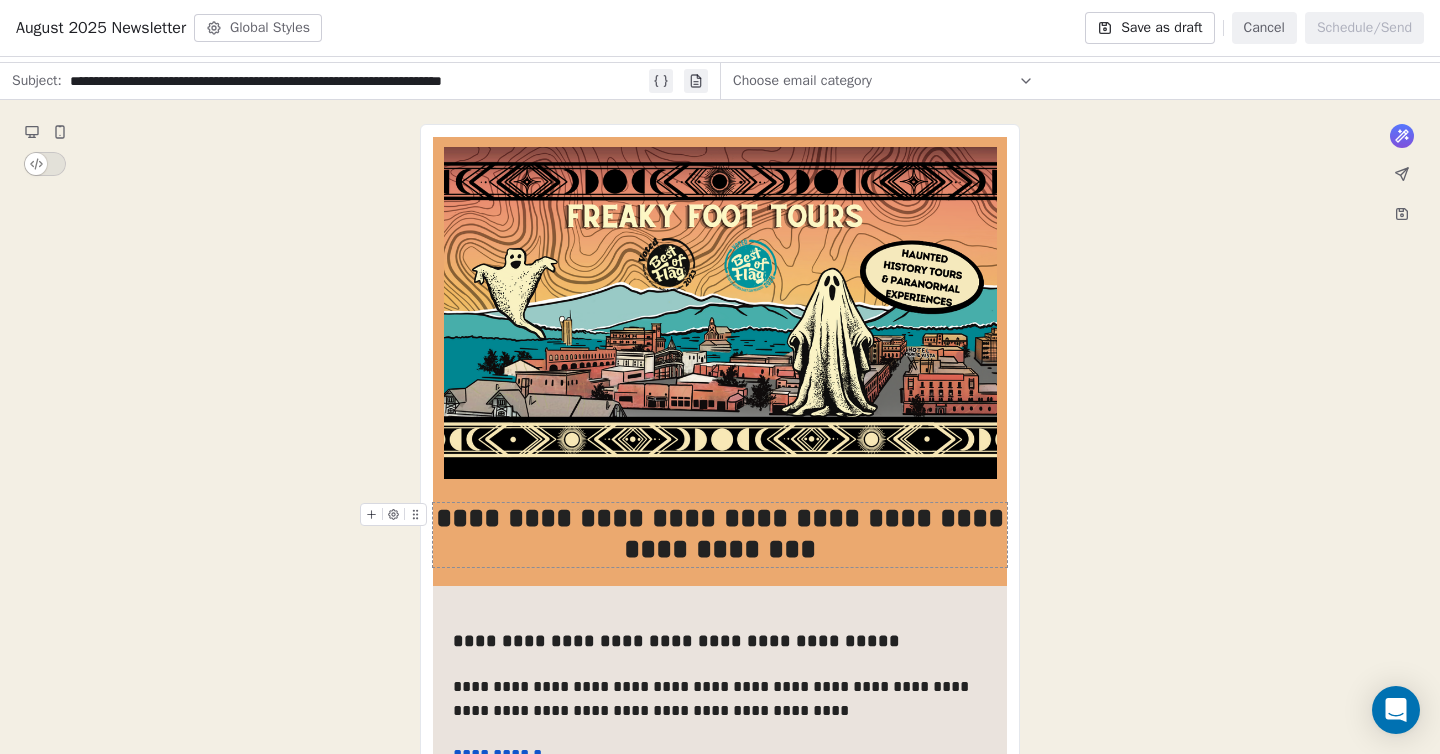 click on "Freaky Foot Tours, PO Box [NUMBER], [CITY], [STATE], [POSTAL_CODE], United States Unsubscribe" at bounding box center (720, 1026) 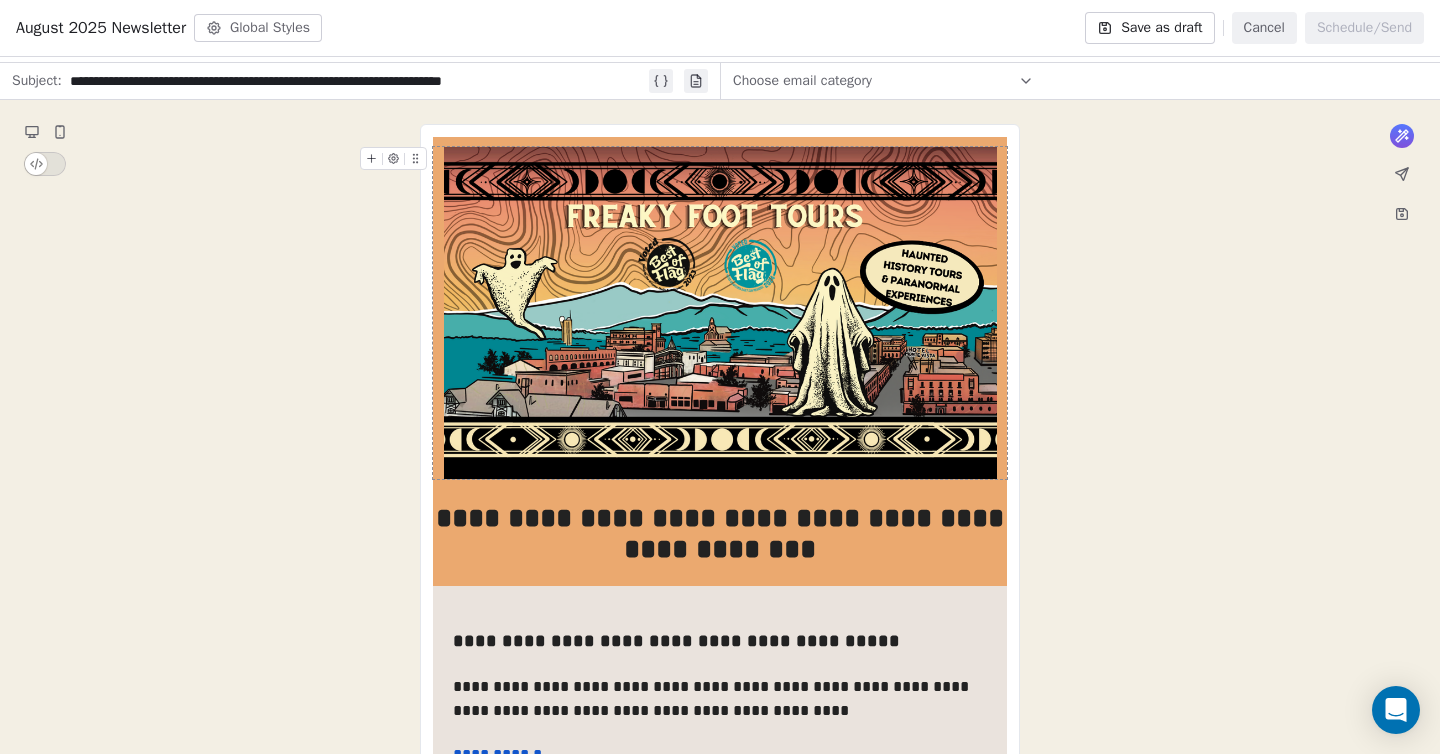 click on "Freaky Foot Tours, PO Box [NUMBER], [CITY], [STATE], [POSTAL_CODE], United States Unsubscribe" at bounding box center (720, 1026) 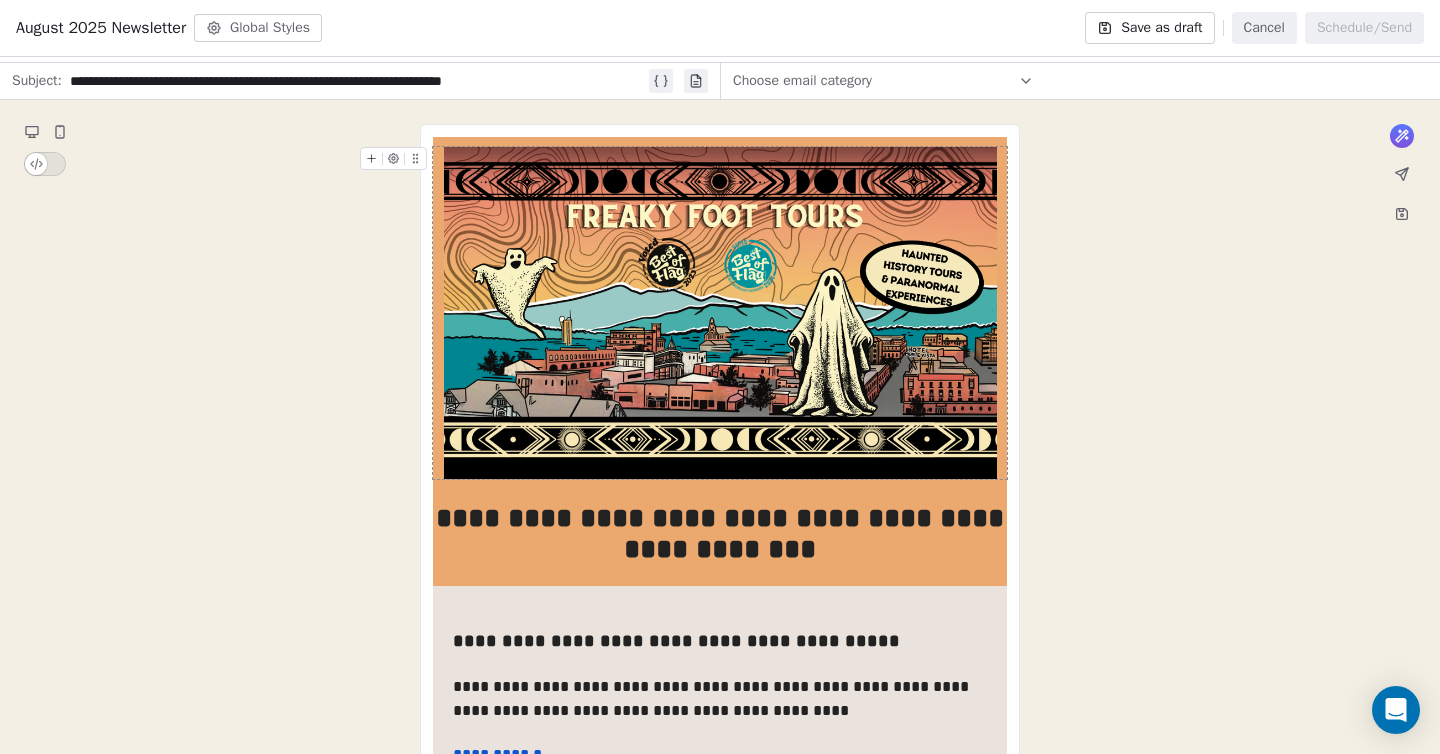 scroll, scrollTop: 91, scrollLeft: 0, axis: vertical 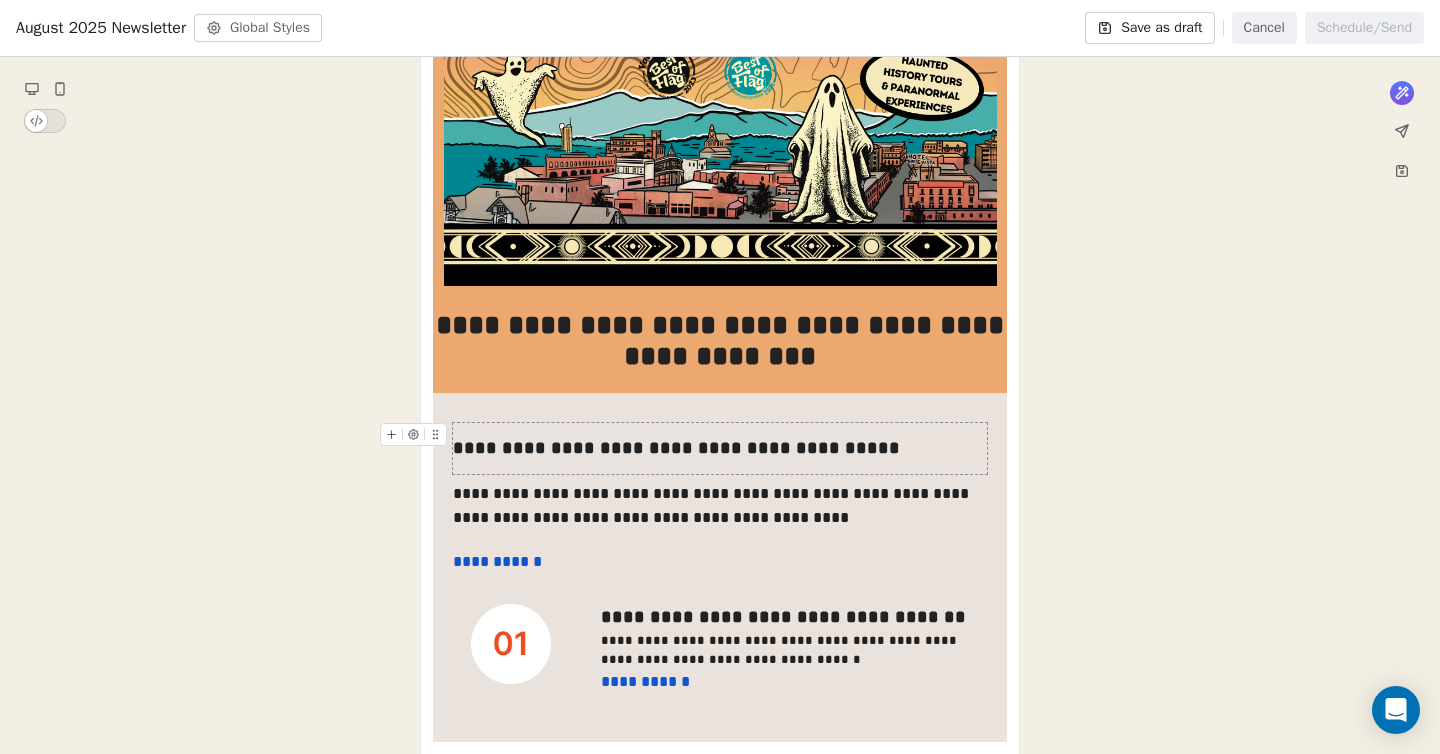 click on "**********" at bounding box center [720, 448] 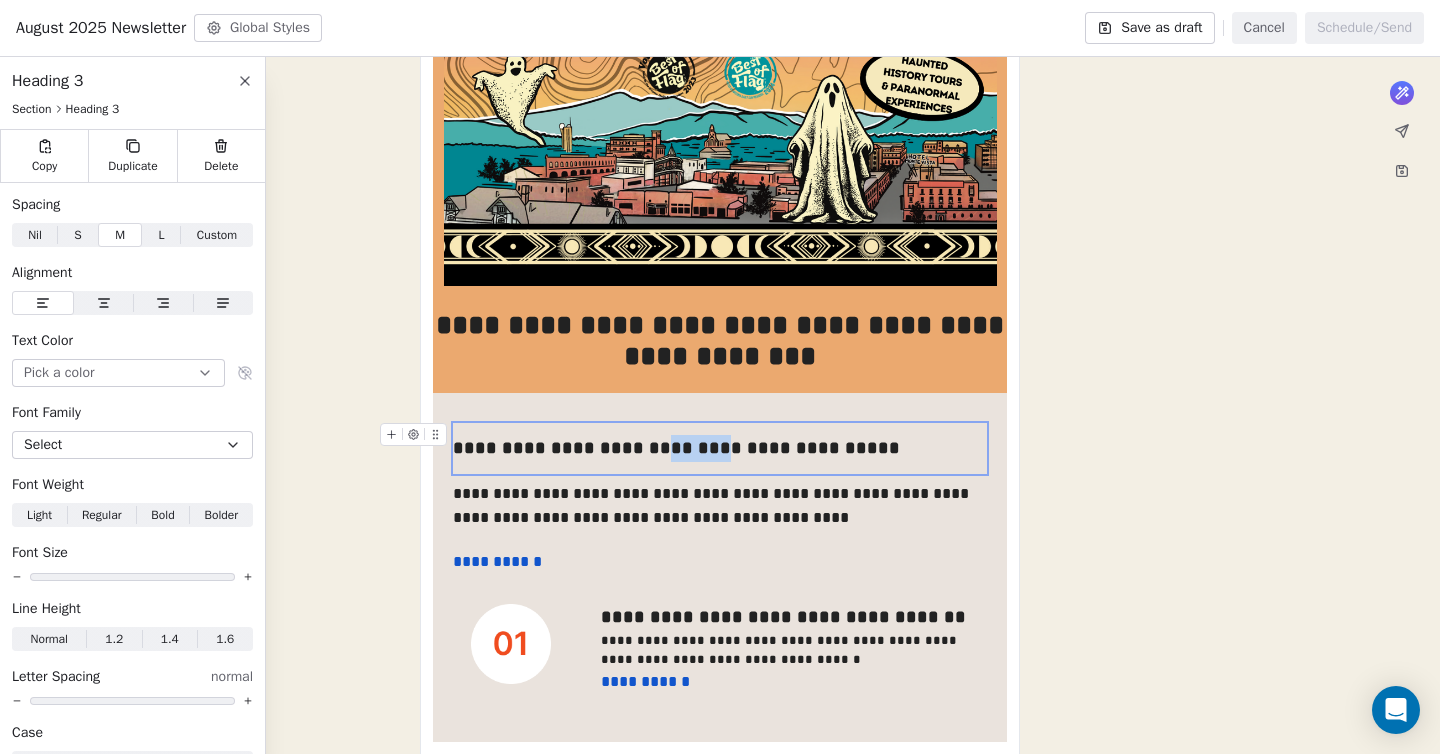 click on "**********" at bounding box center (720, 448) 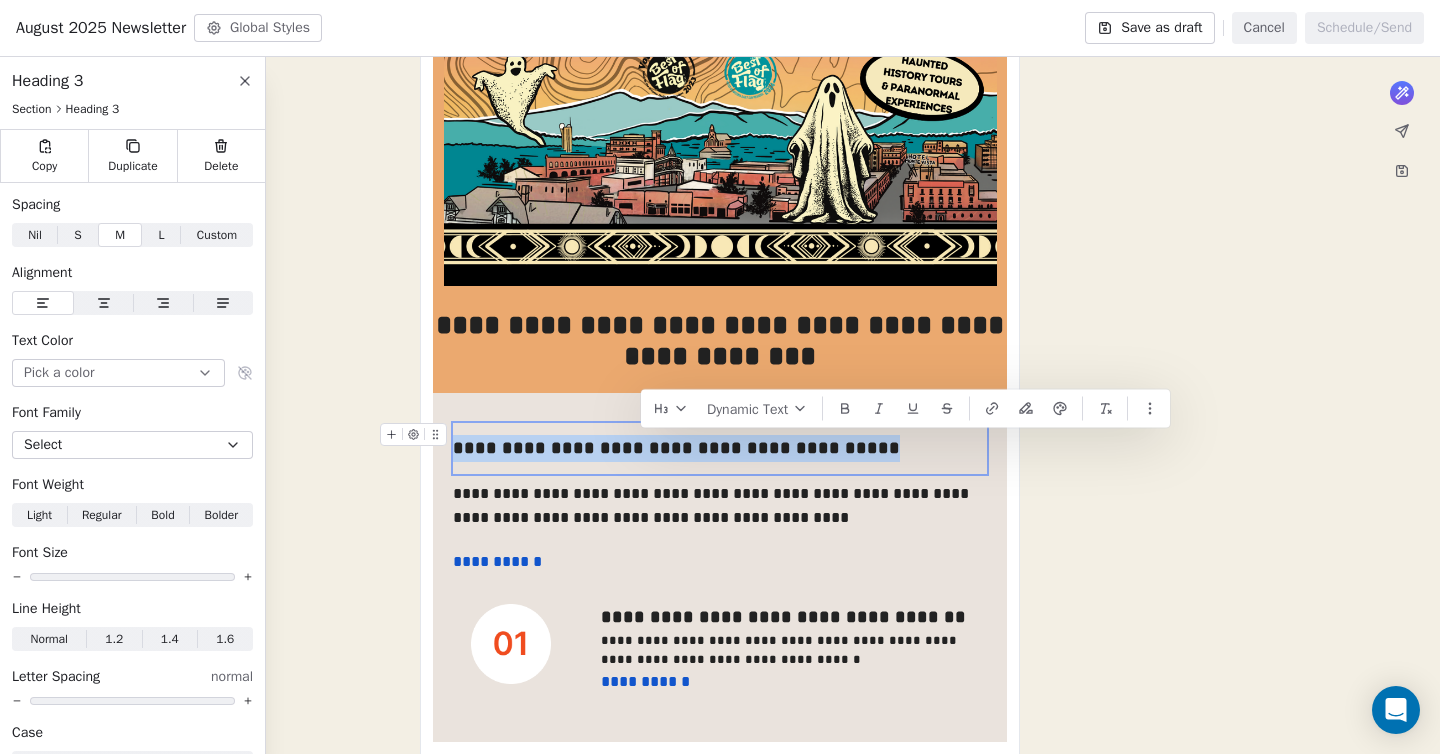 click on "**********" at bounding box center [720, 448] 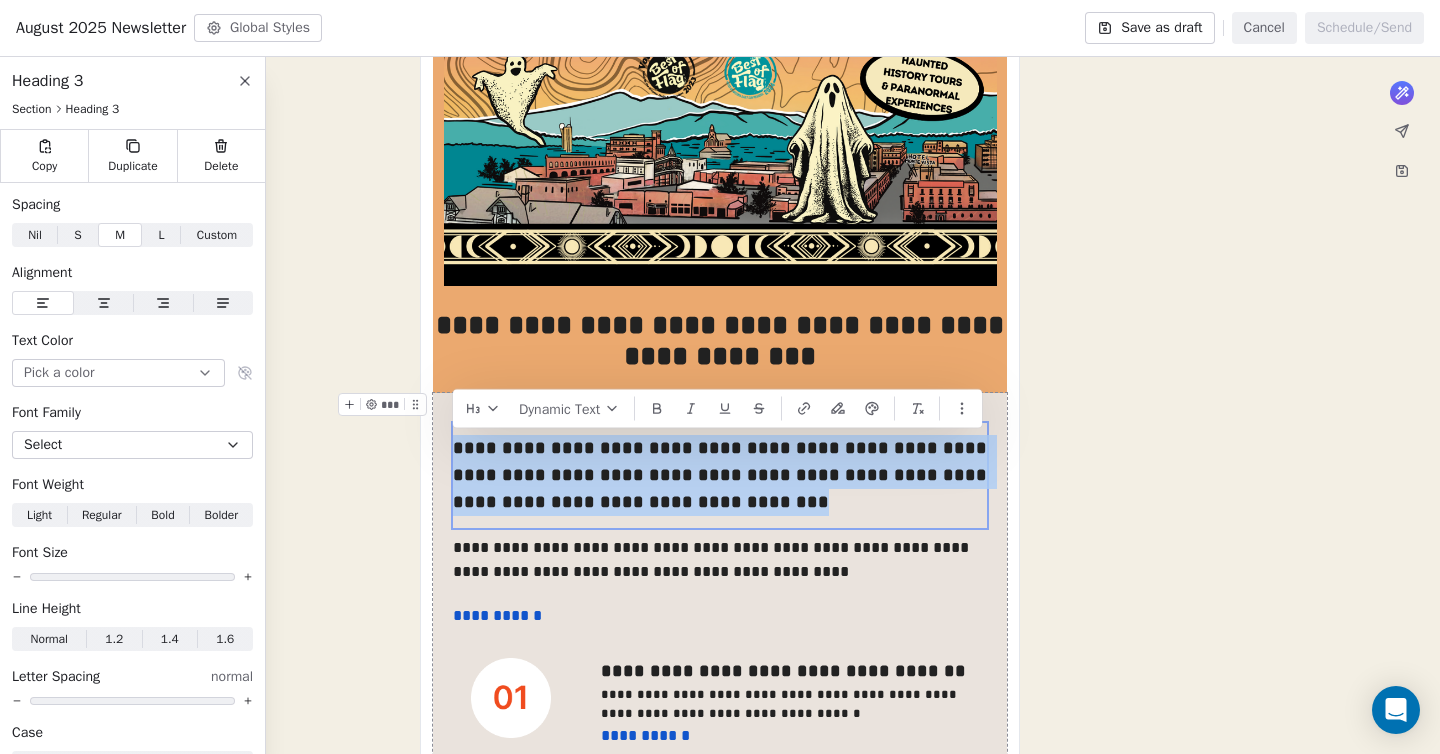click on "Dynamic Text Freaky Foot Tours, PO Box [NUMBER], [CITY], [STATE], [POSTAL_CODE], United States Unsubscribe" at bounding box center [720, 860] 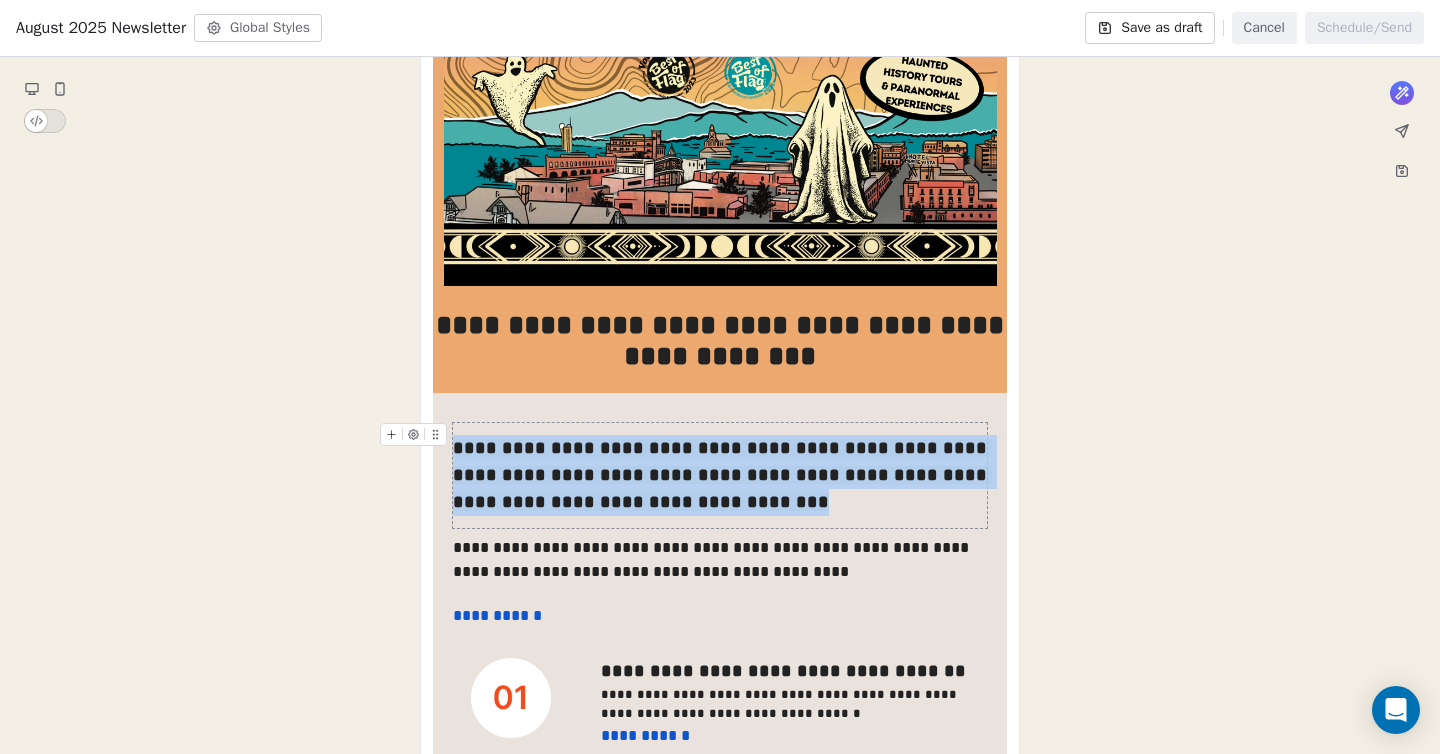 click on "**********" at bounding box center [720, 475] 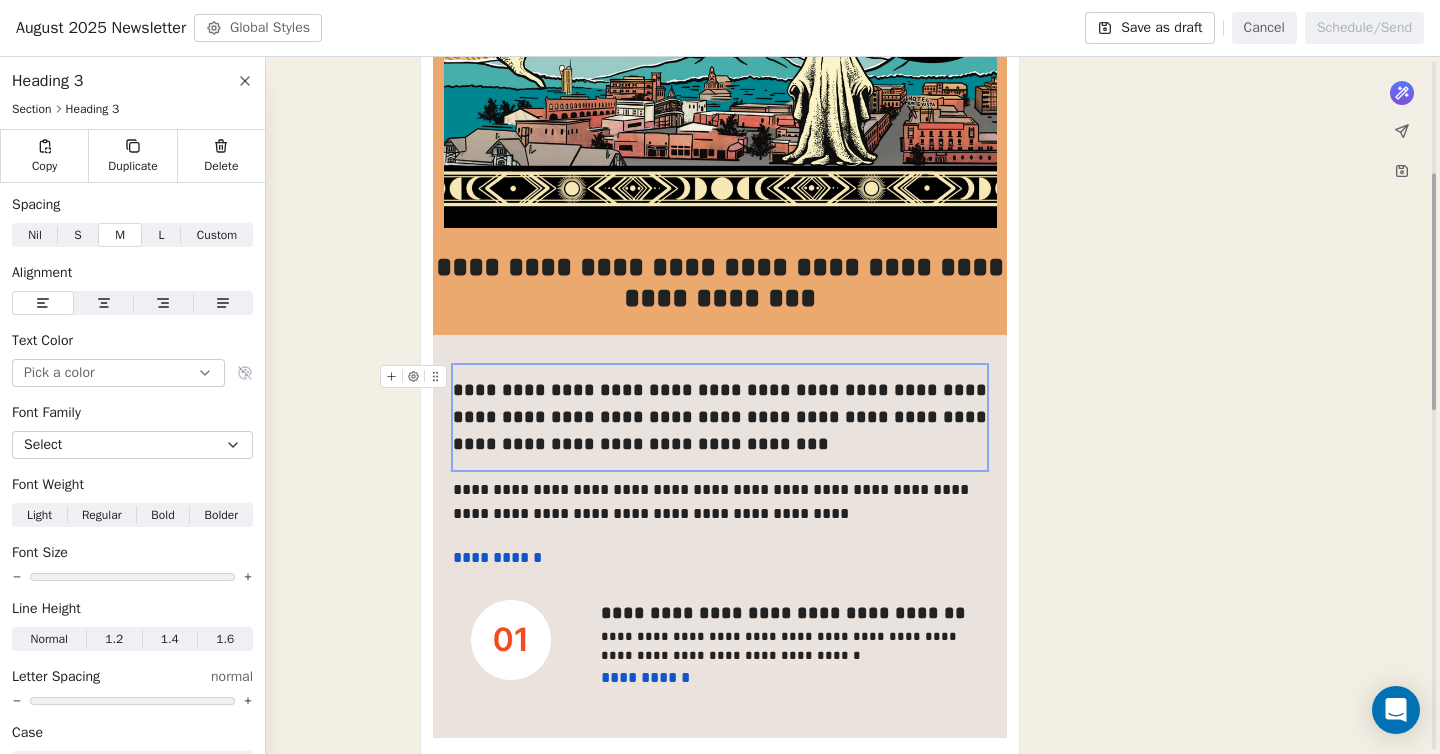 click on "**********" at bounding box center [720, 417] 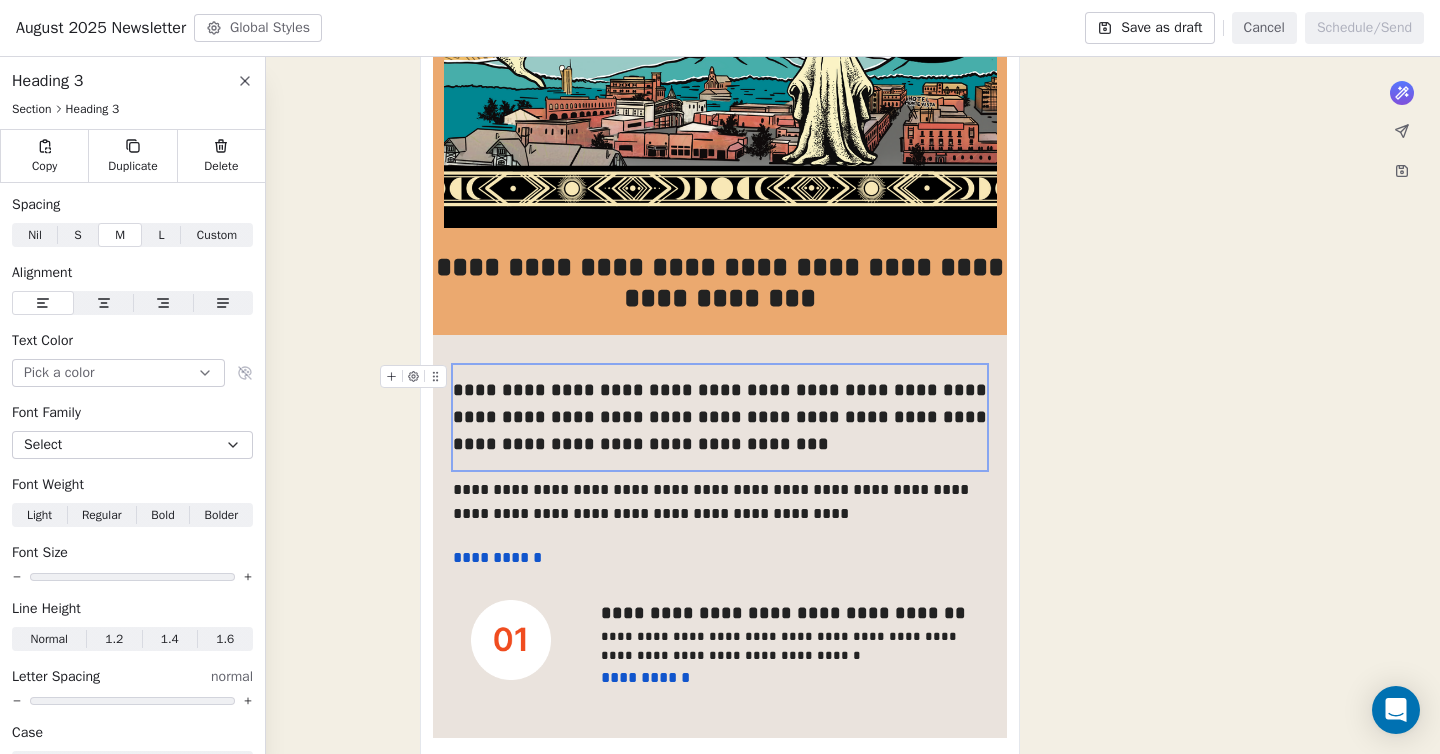 click on "Freaky Foot Tours, PO Box [NUMBER], [CITY], [STATE], [POSTAL_CODE], United States Unsubscribe" at bounding box center [720, 802] 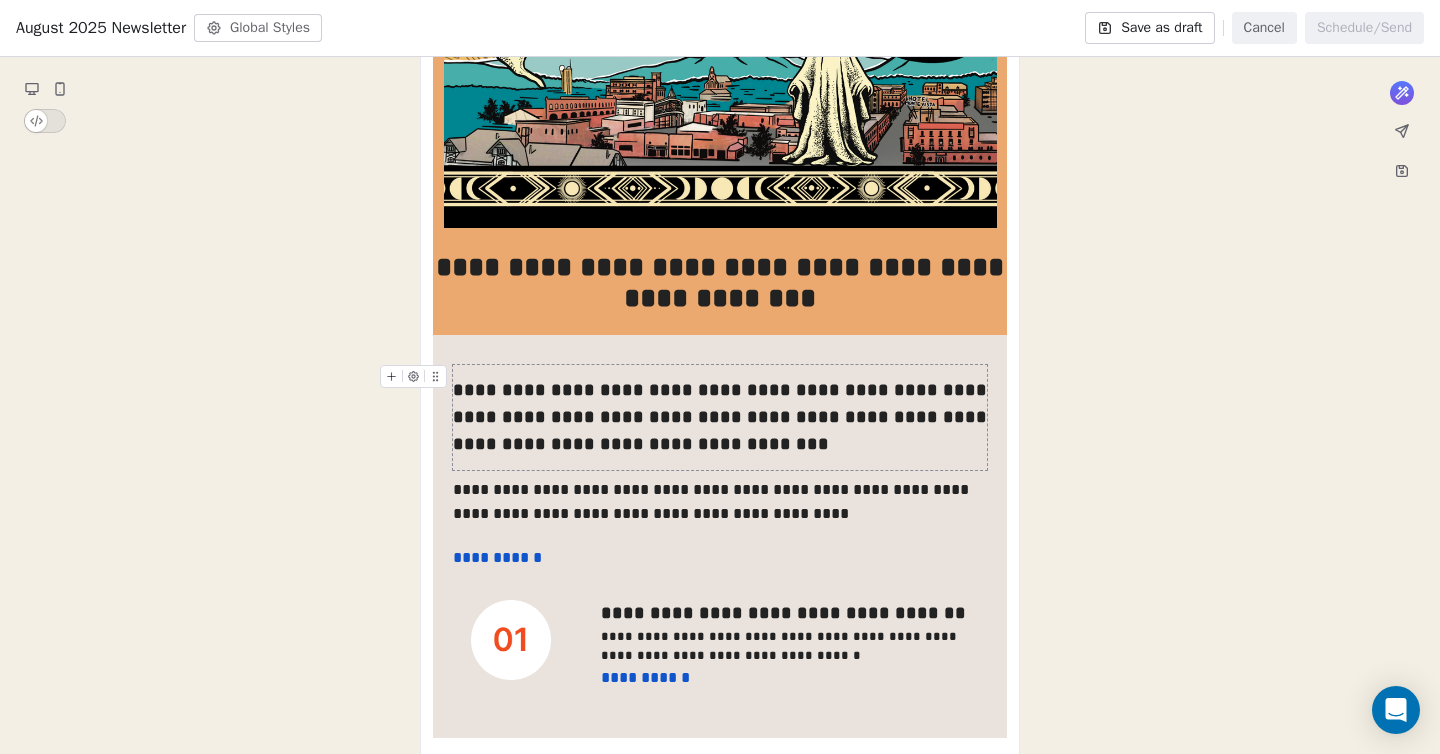 click on "Freaky Foot Tours, PO Box [NUMBER], [CITY], [STATE], [POSTAL_CODE], United States Unsubscribe" at bounding box center (720, 802) 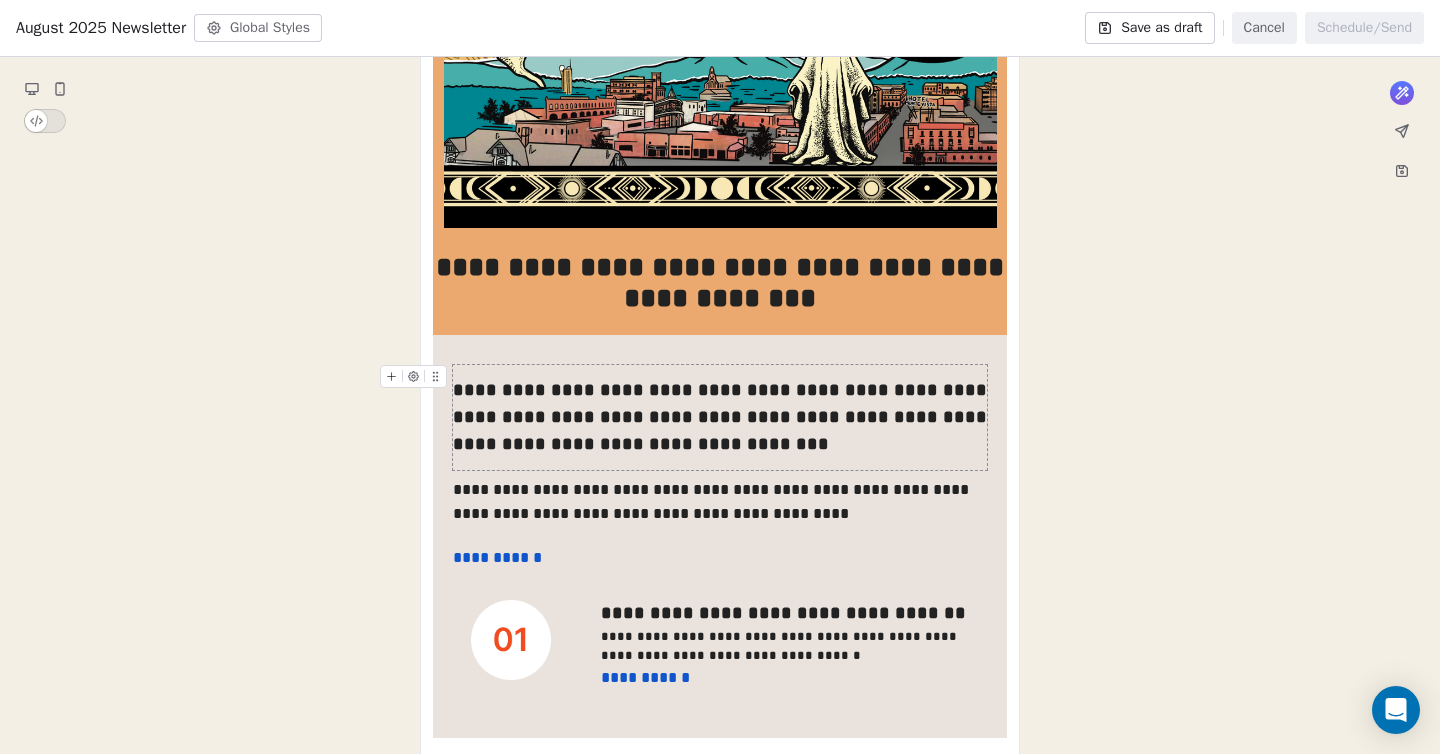 click on "Freaky Foot Tours, PO Box [NUMBER], [CITY], [STATE], [POSTAL_CODE], United States Unsubscribe" at bounding box center [720, 802] 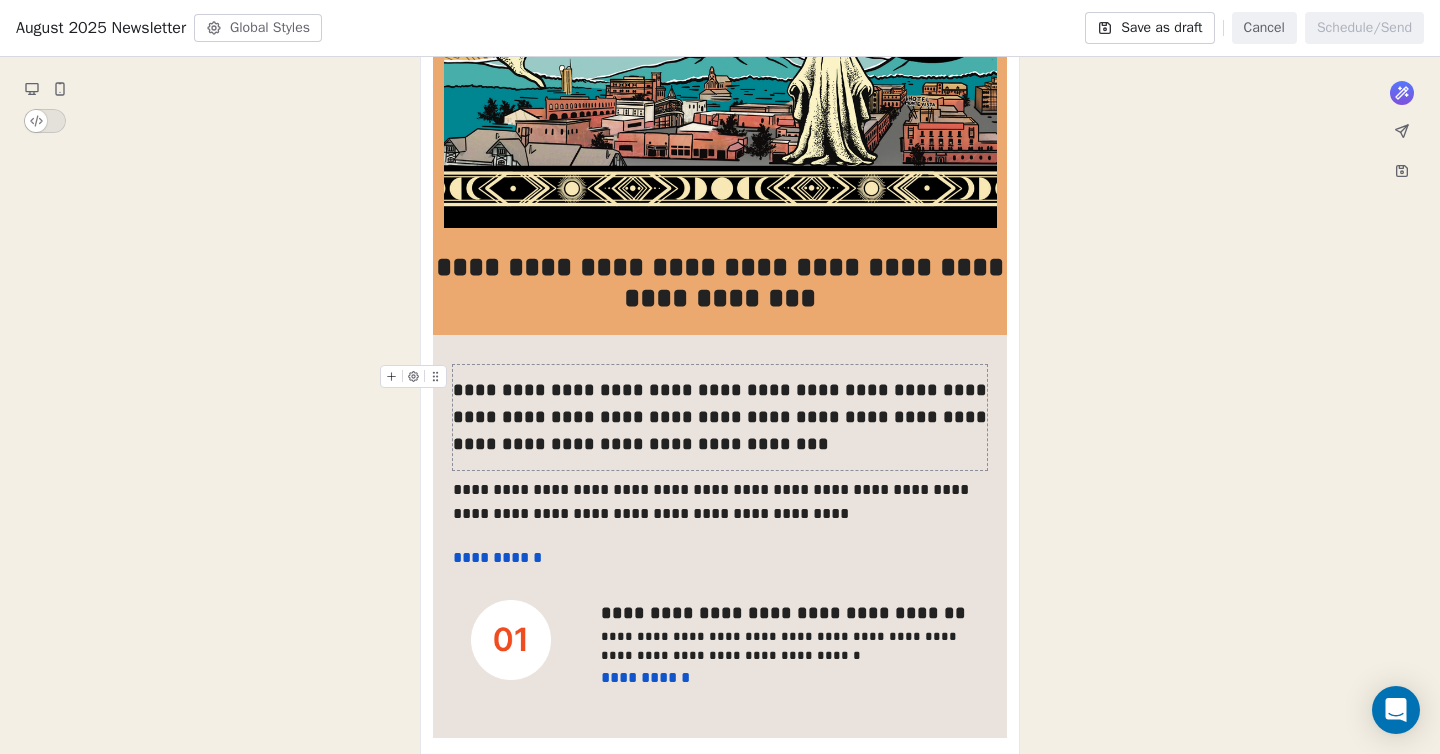 click on "**********" at bounding box center (720, 417) 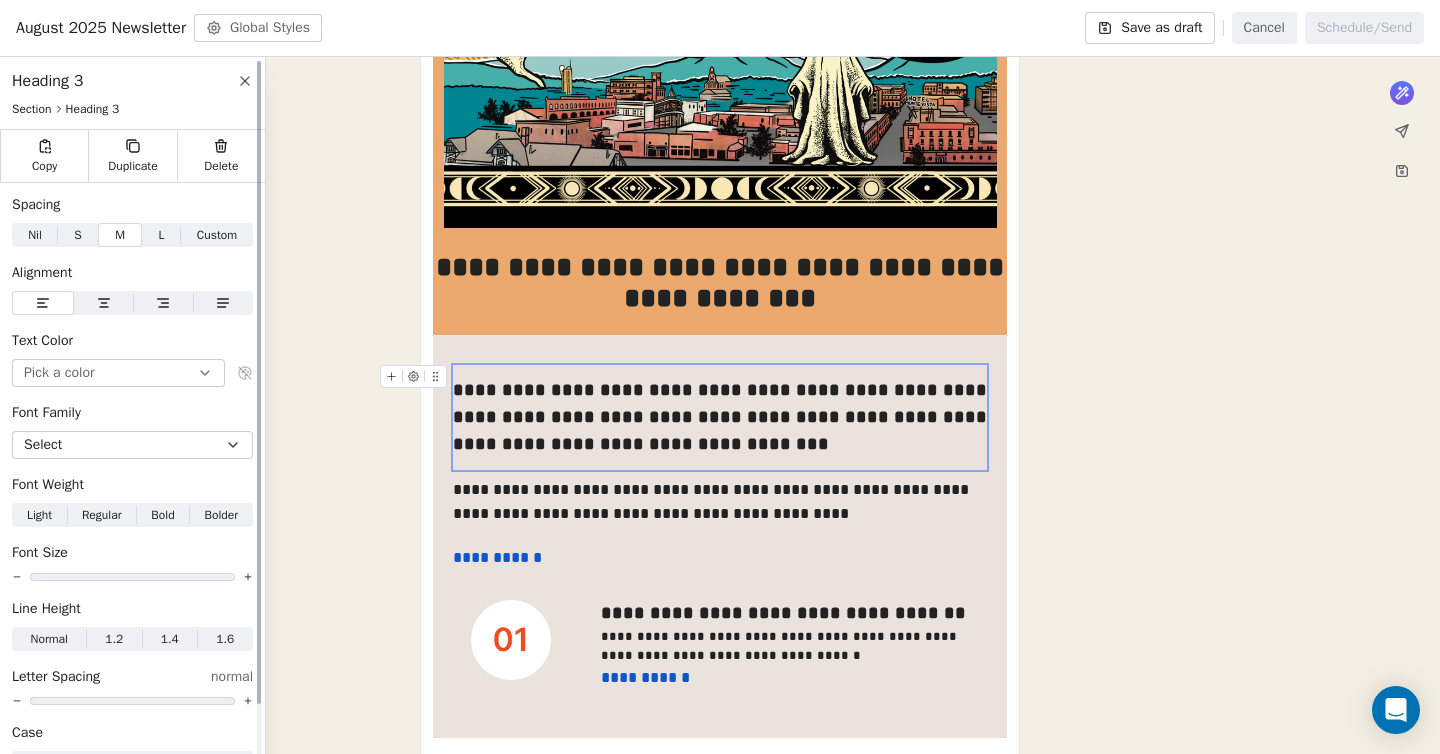 click 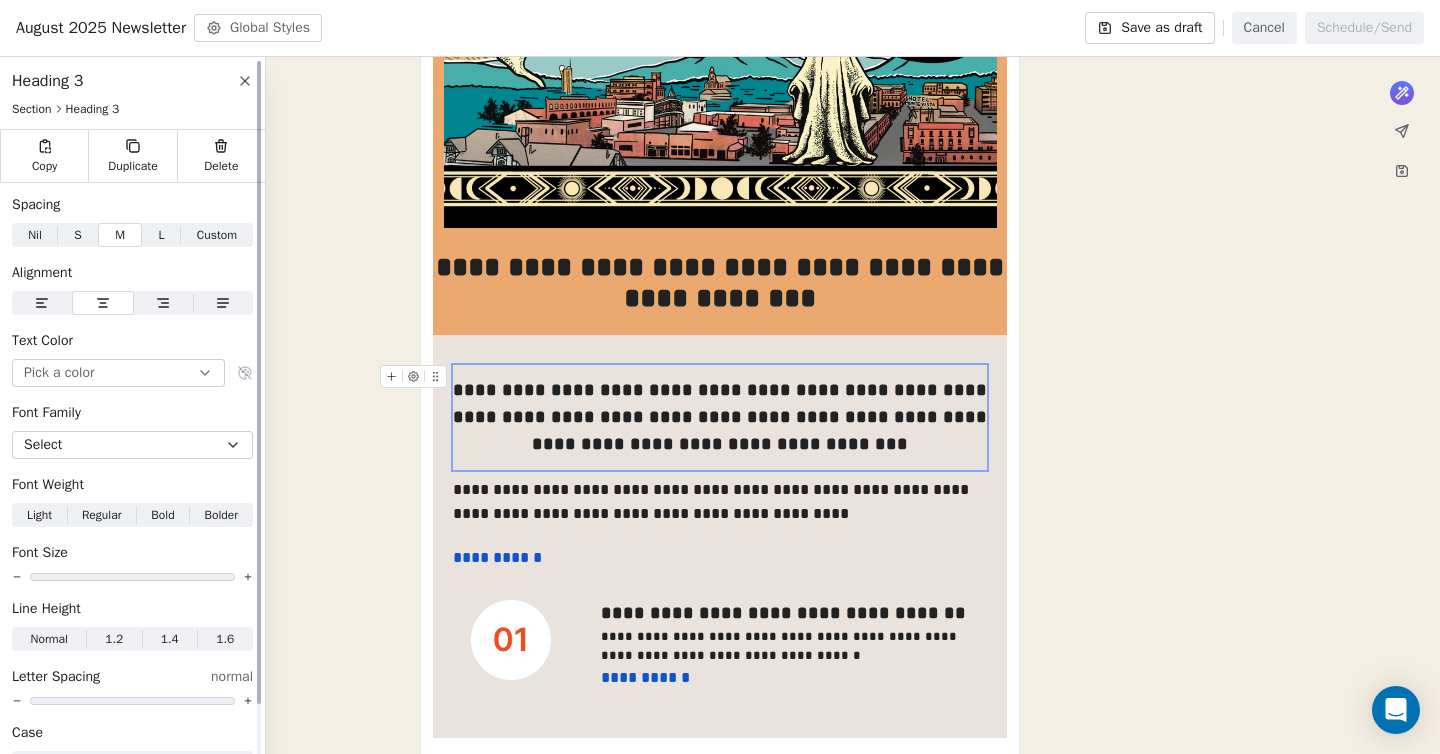 click 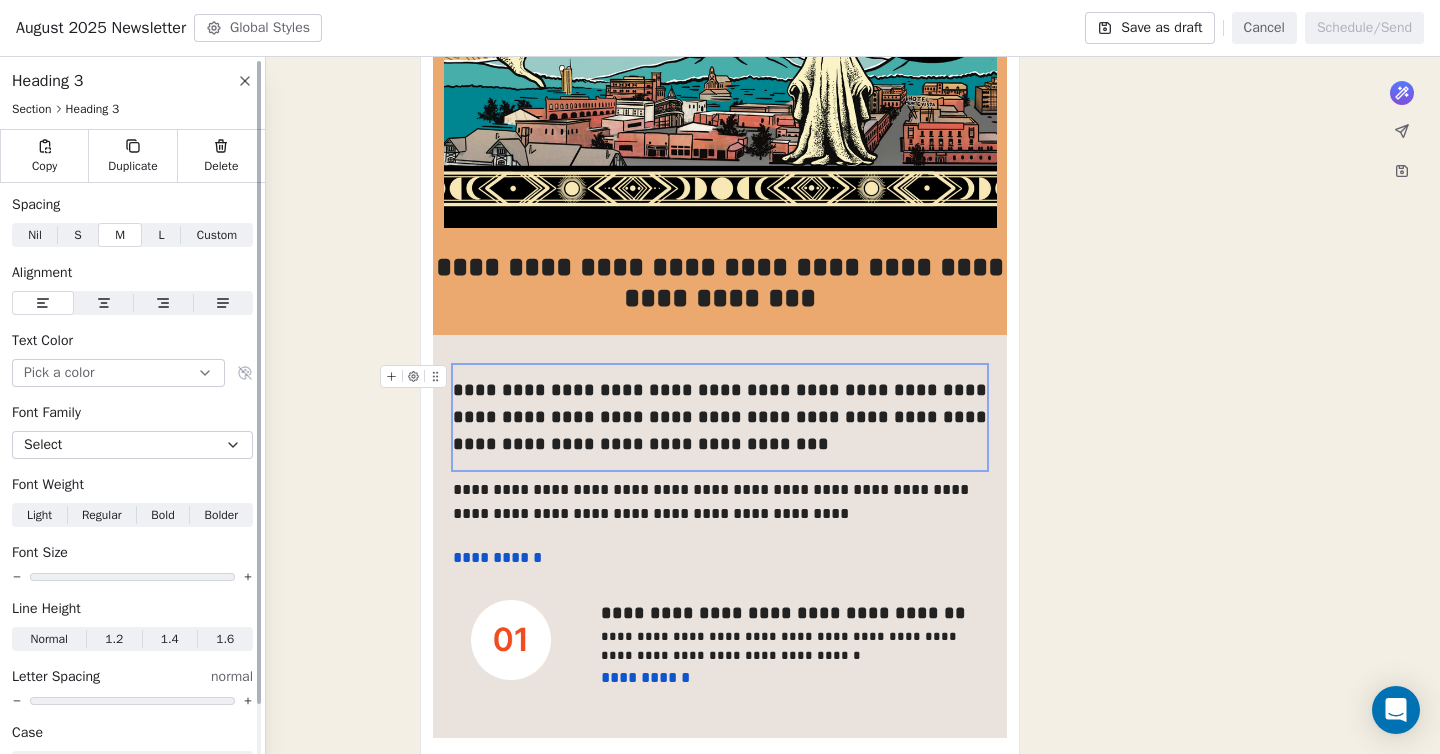 click at bounding box center [164, 303] 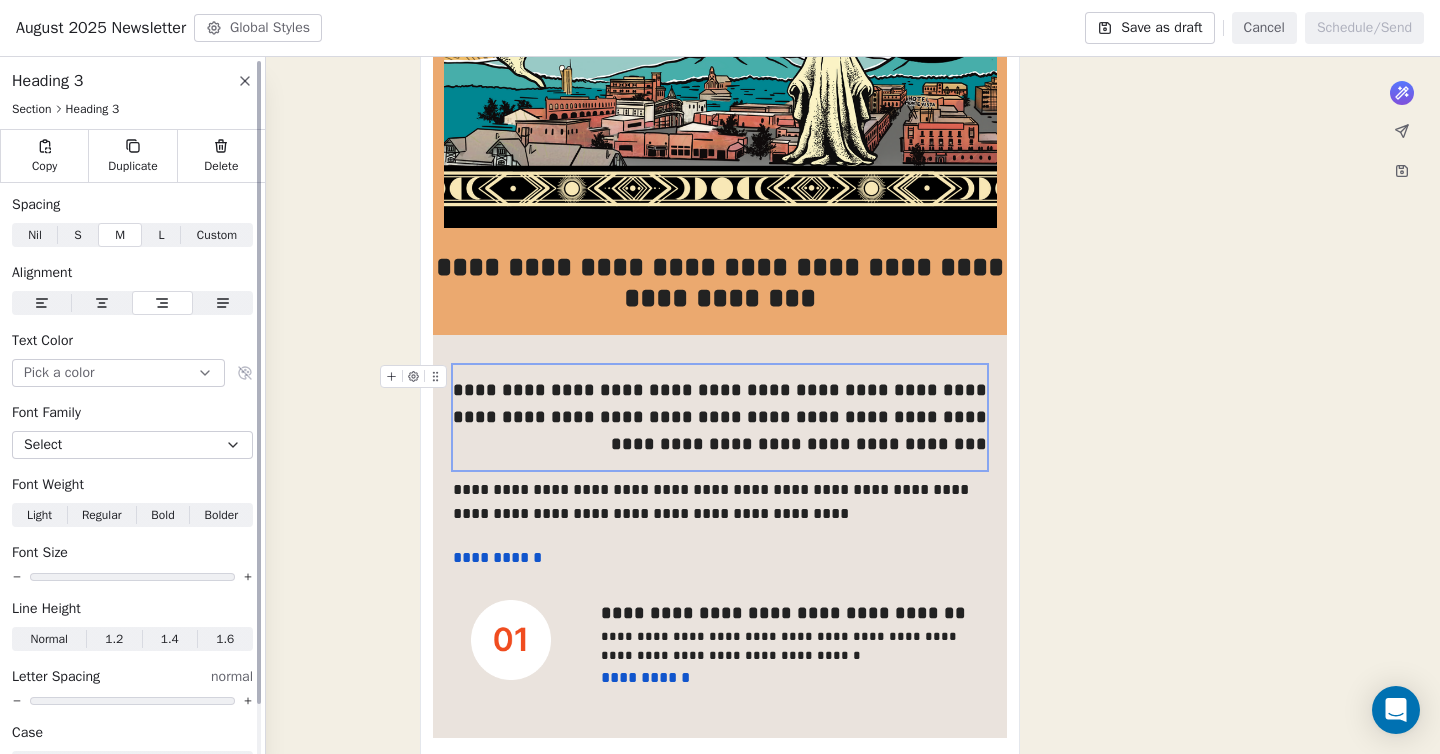 click 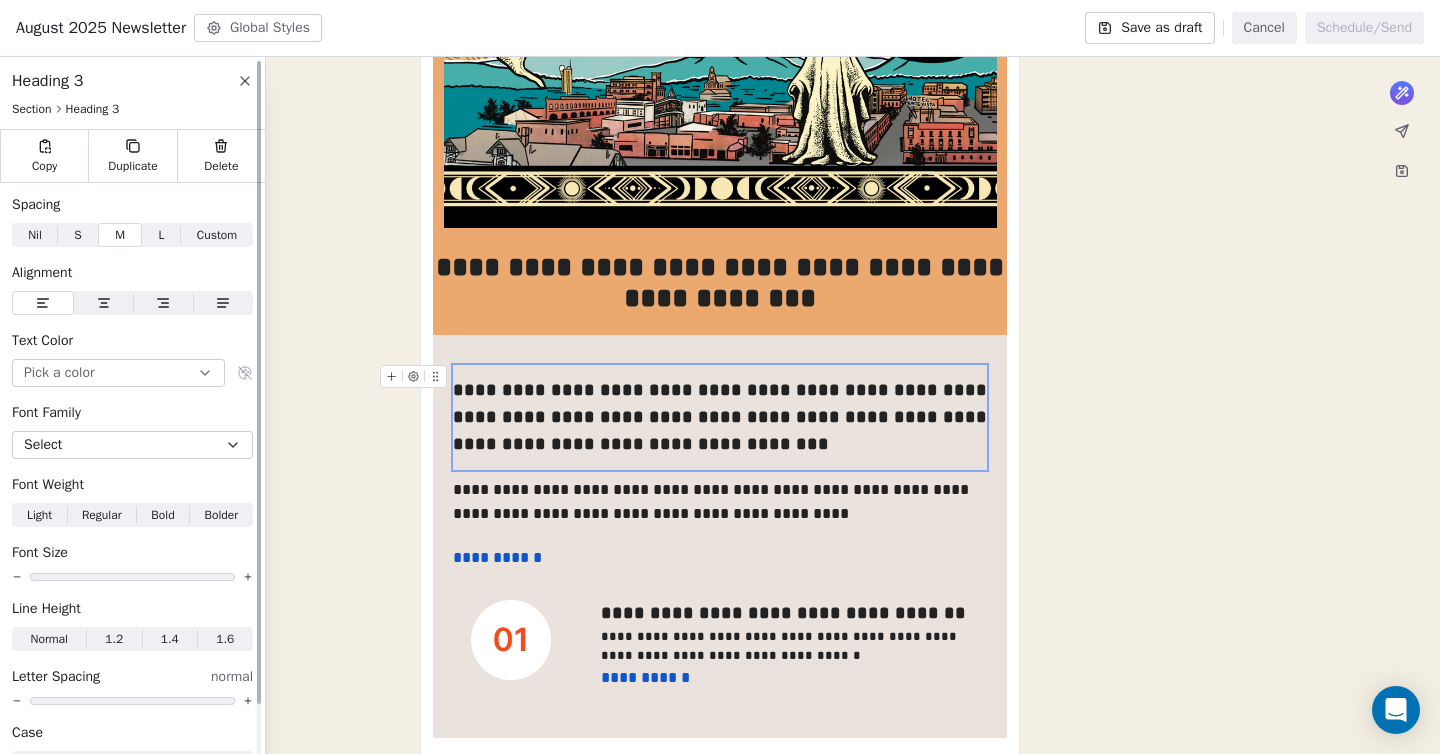 click 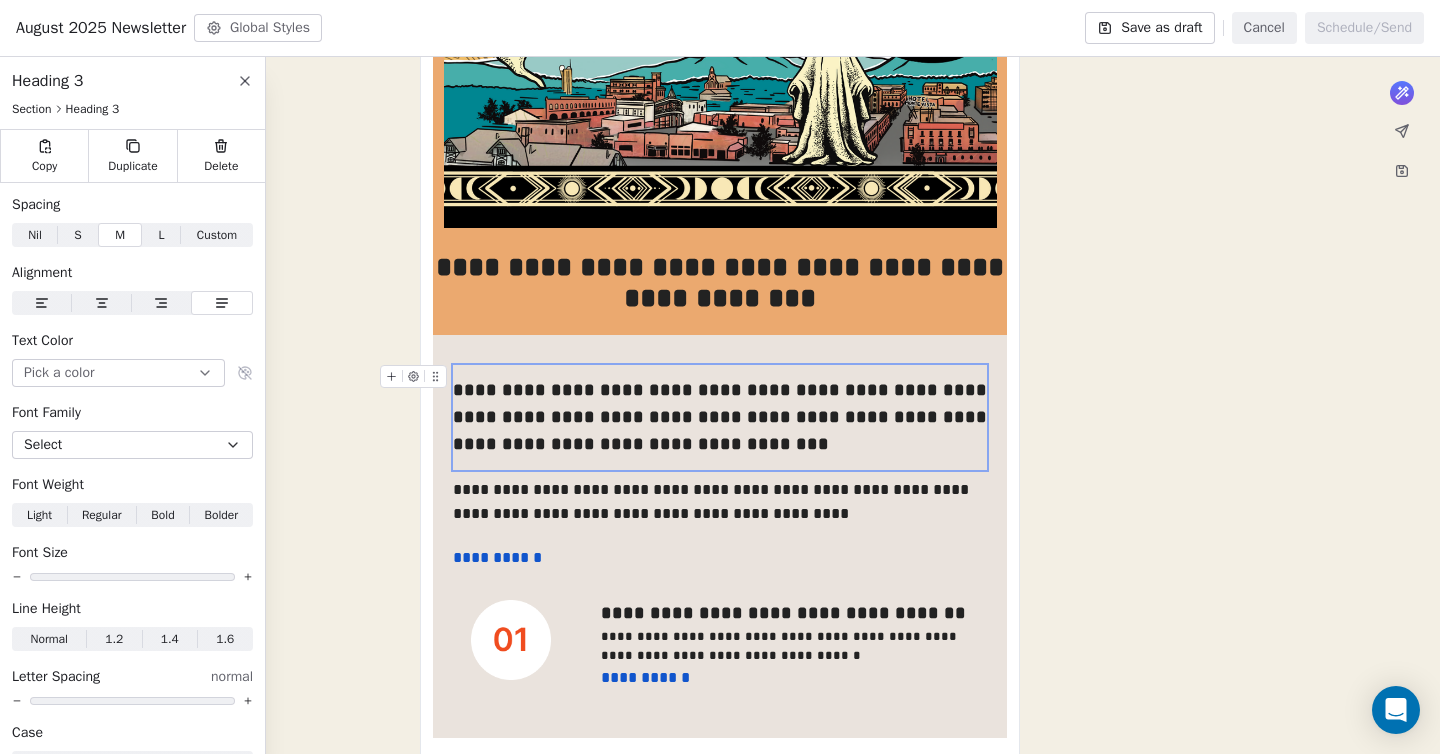 click on "Freaky Foot Tours, PO Box [NUMBER], [CITY], [STATE], [POSTAL_CODE], United States Unsubscribe" at bounding box center [720, 802] 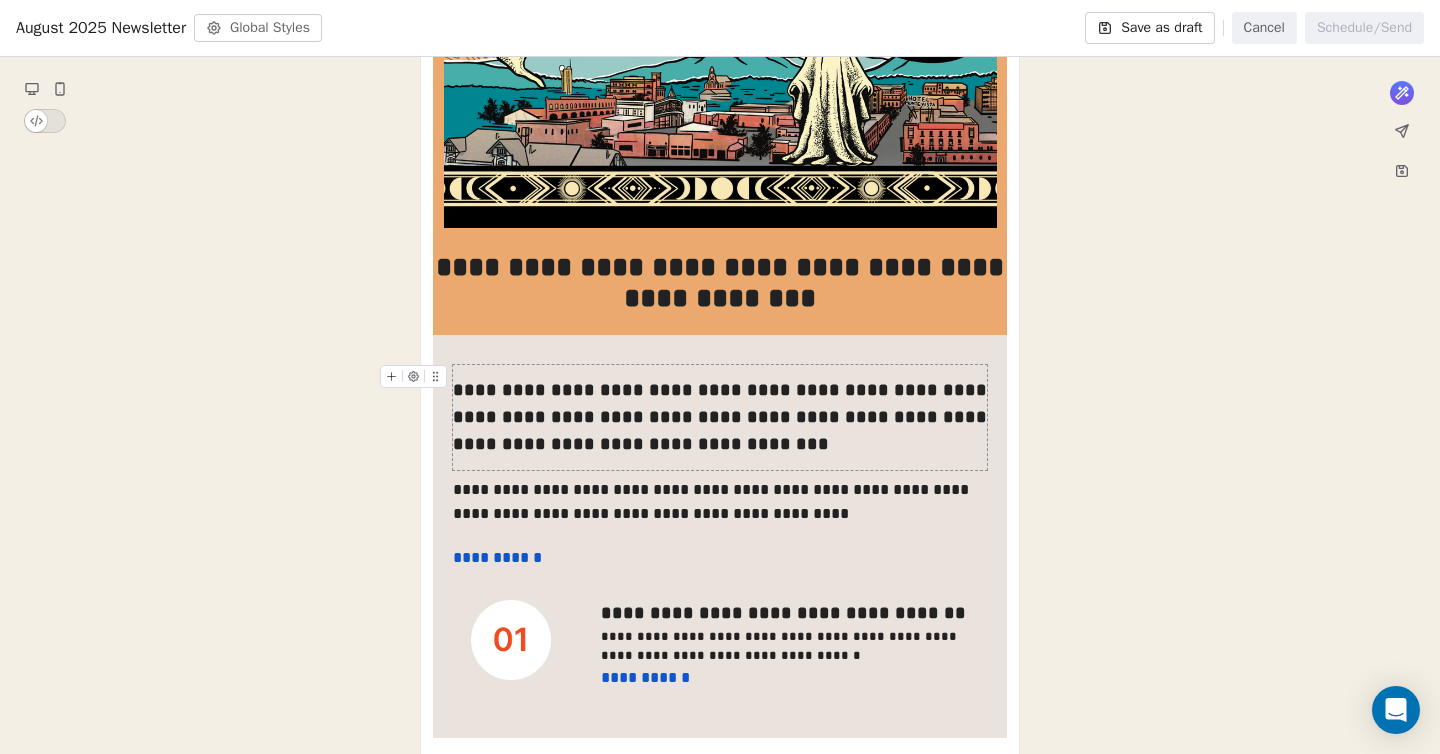 click on "Freaky Foot Tours, PO Box [NUMBER], [CITY], [STATE], [POSTAL_CODE], United States Unsubscribe" at bounding box center (720, 802) 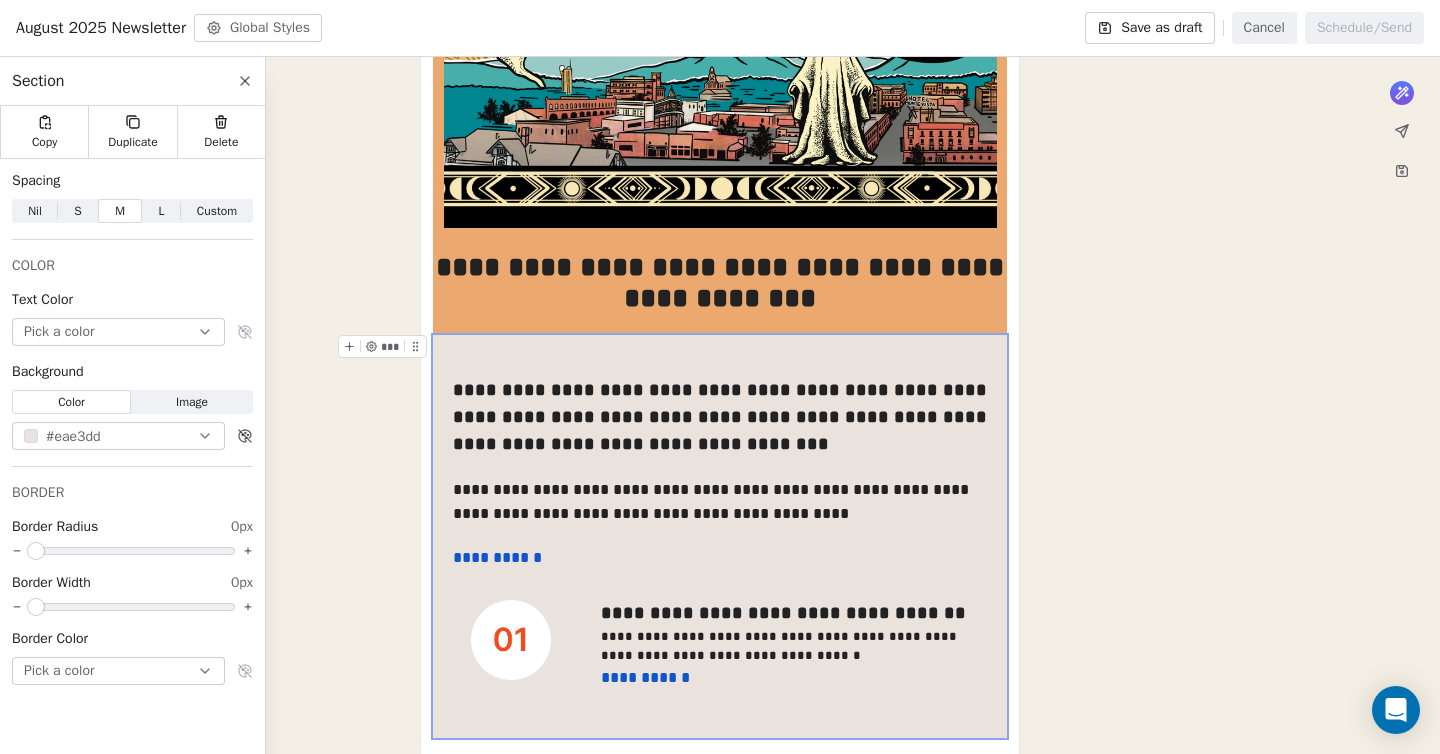 click on "Freaky Foot Tours, PO Box [NUMBER], [CITY], [STATE], [POSTAL_CODE], United States Unsubscribe" at bounding box center [720, 802] 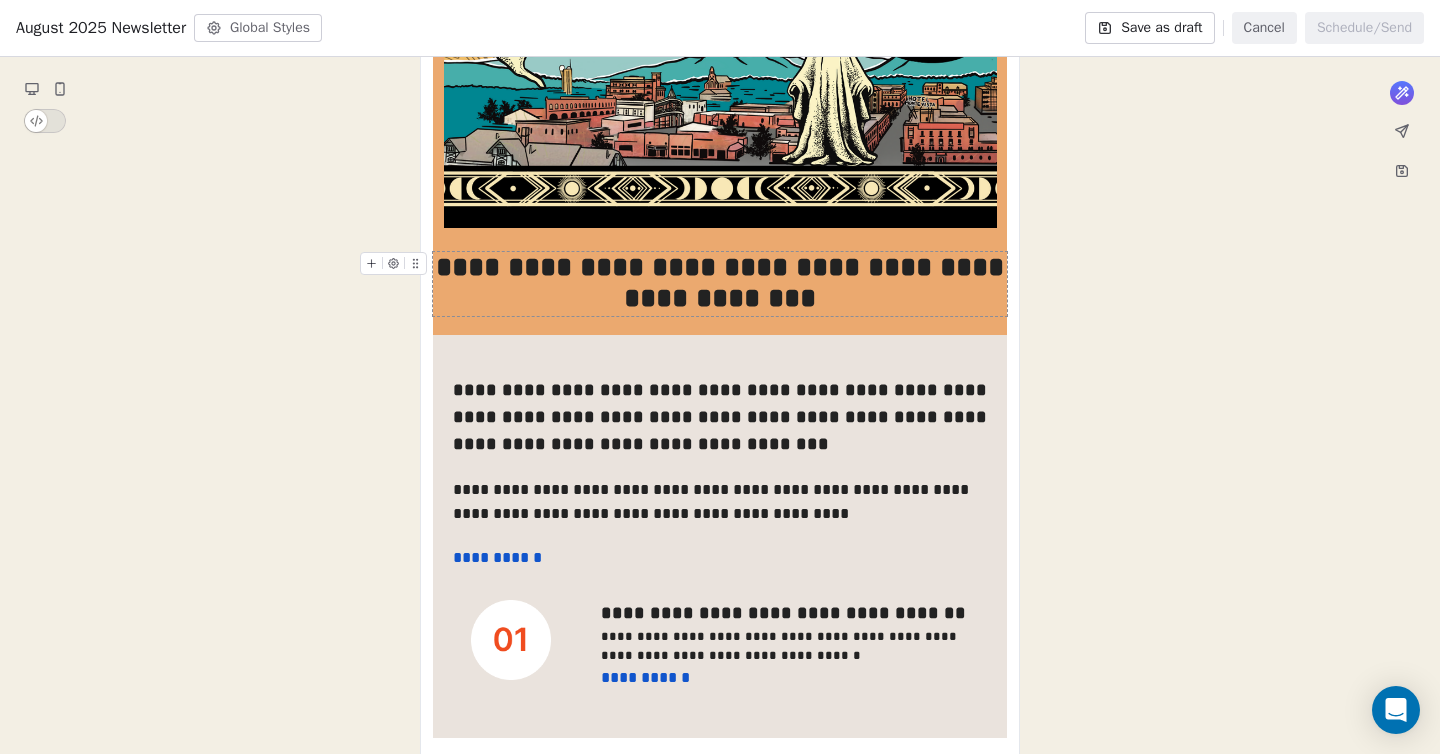click on "**********" at bounding box center [720, 284] 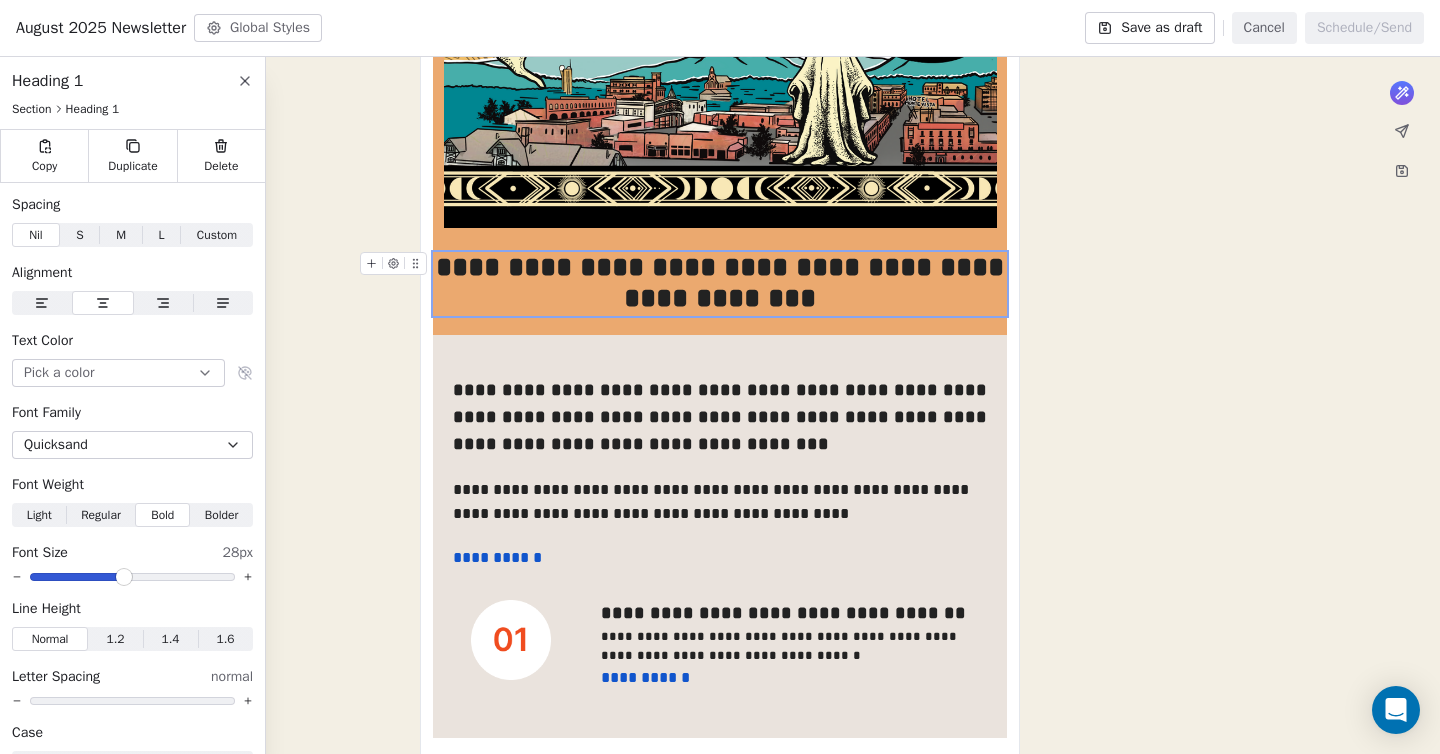 click 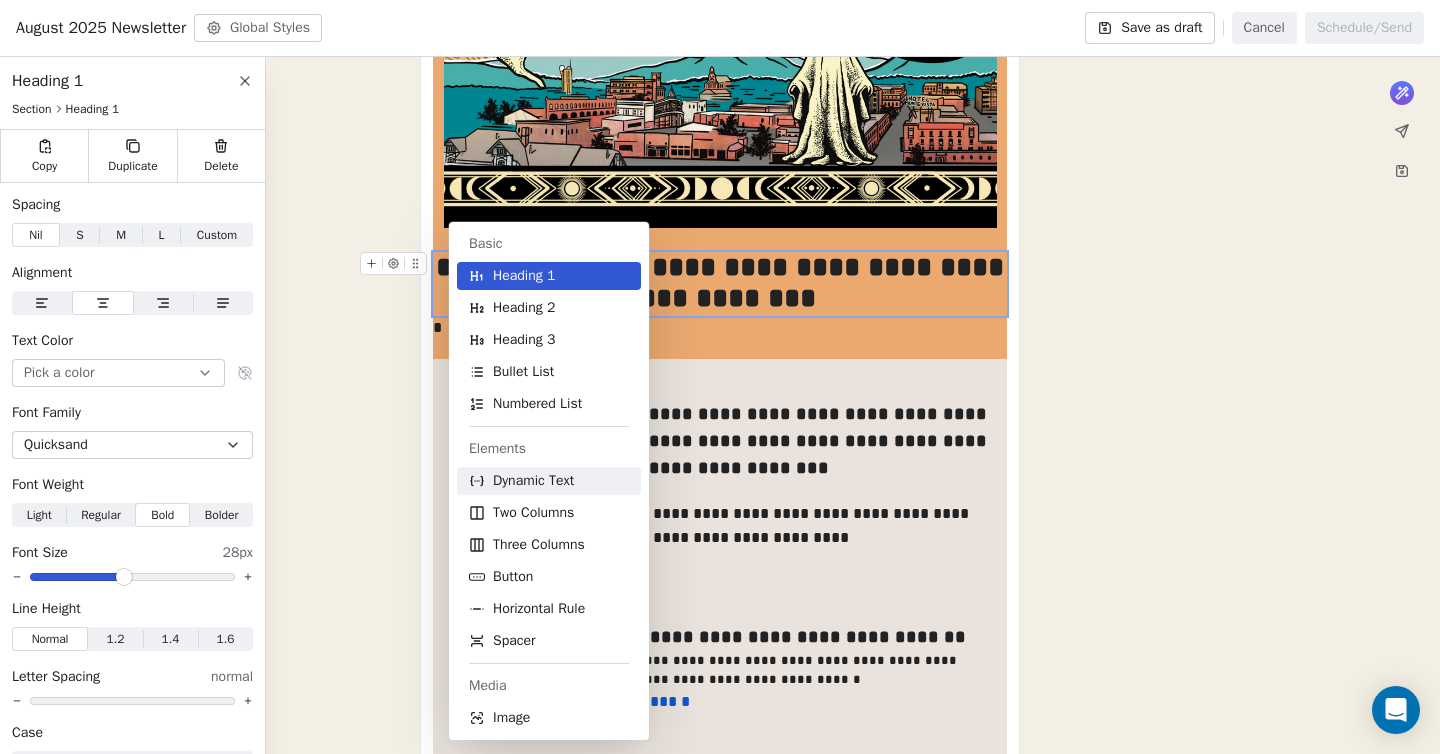 click on "Dynamic Text" at bounding box center (533, 481) 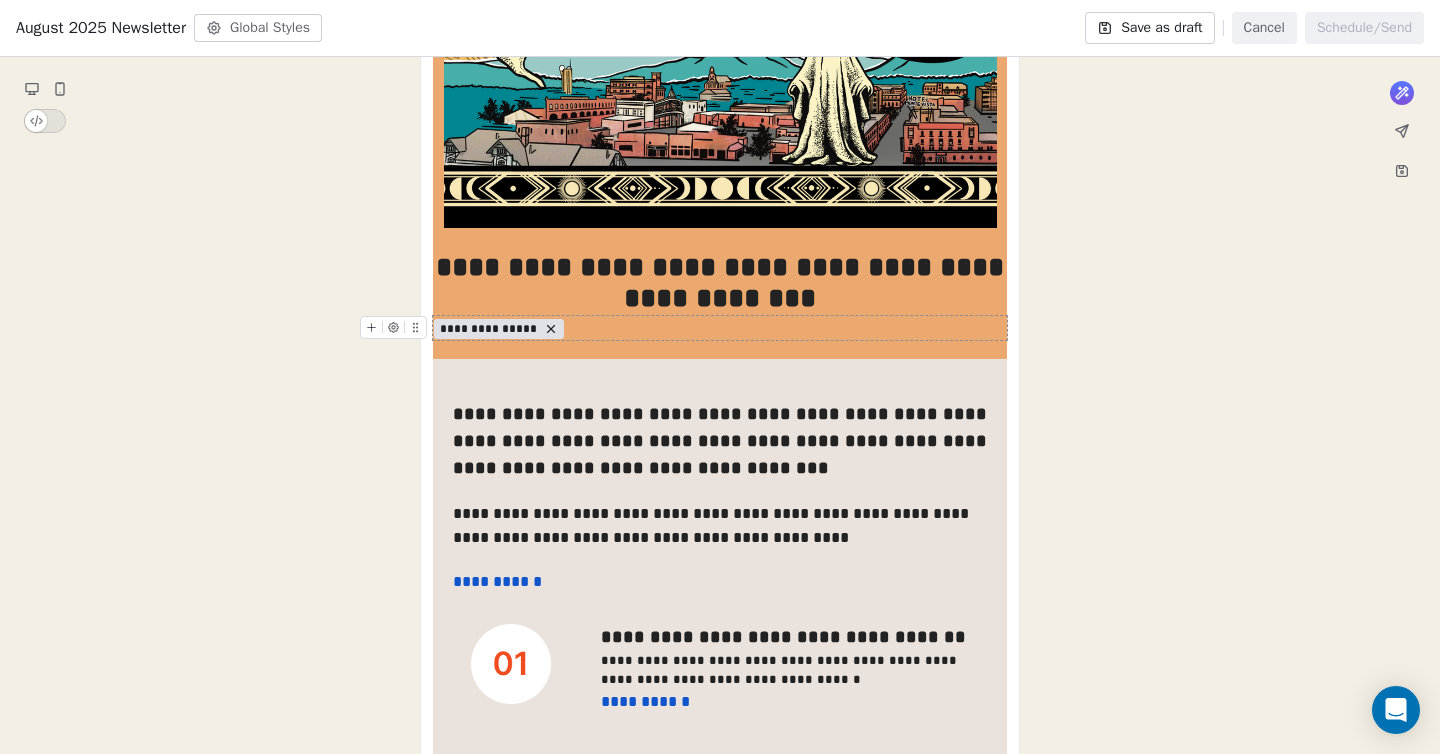 click on "**********" at bounding box center [489, 329] 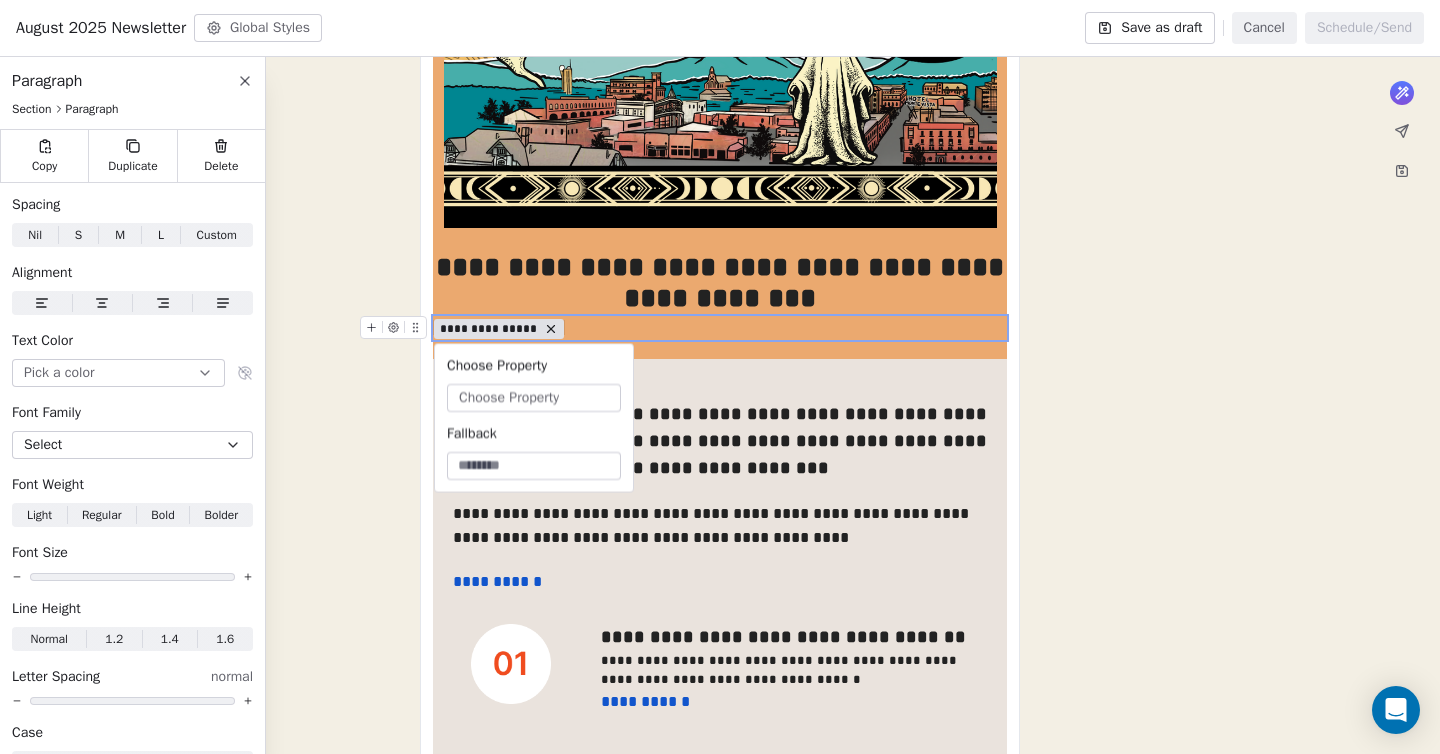 click on "Choose Property" at bounding box center (509, 398) 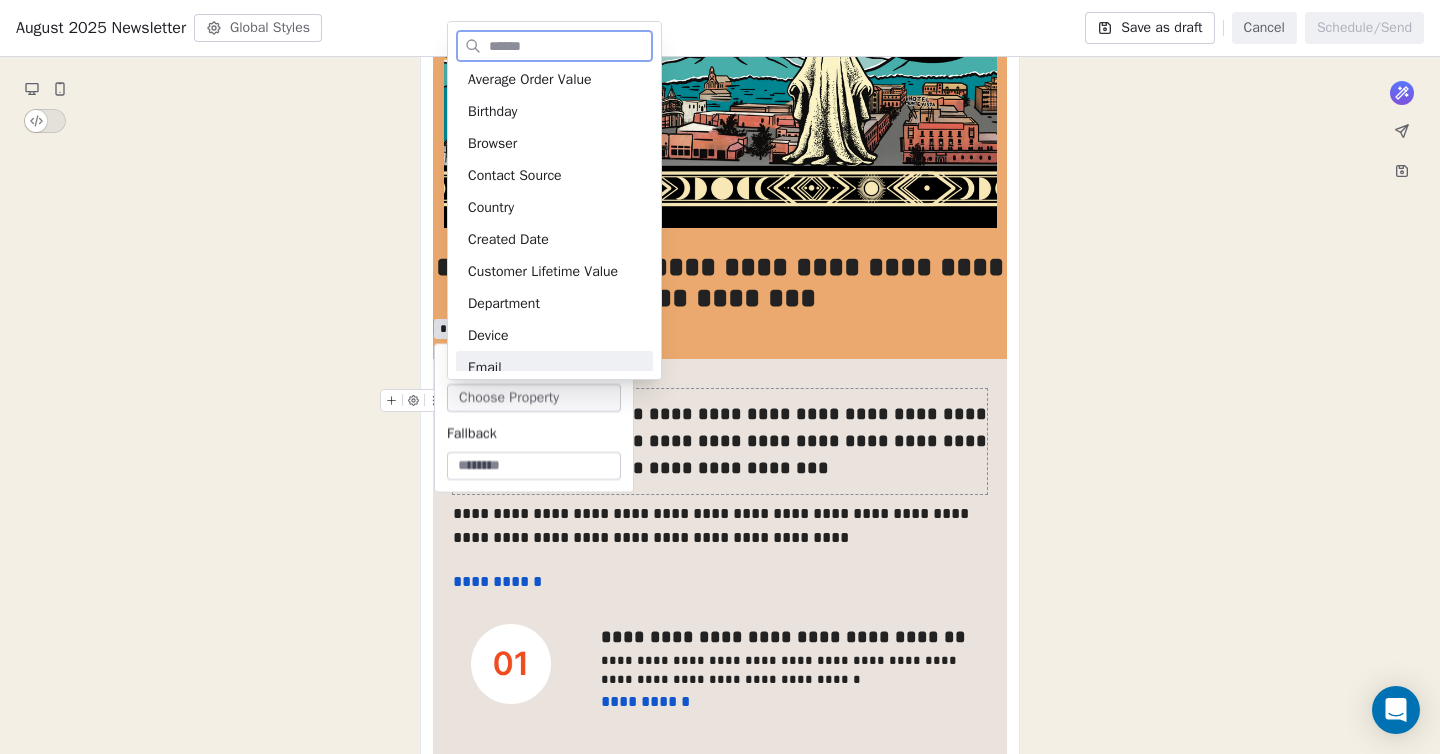 click on "**********" at bounding box center [720, 441] 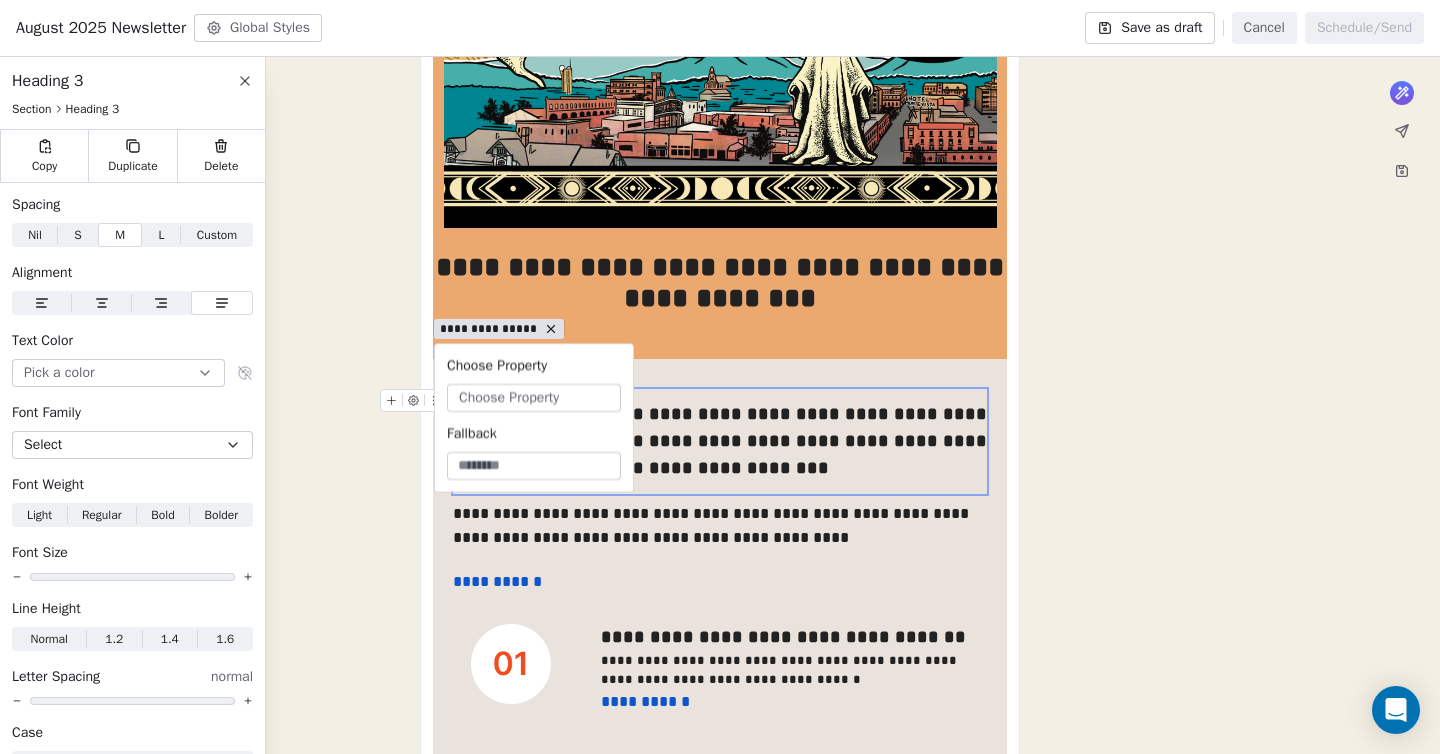 click at bounding box center (534, 466) 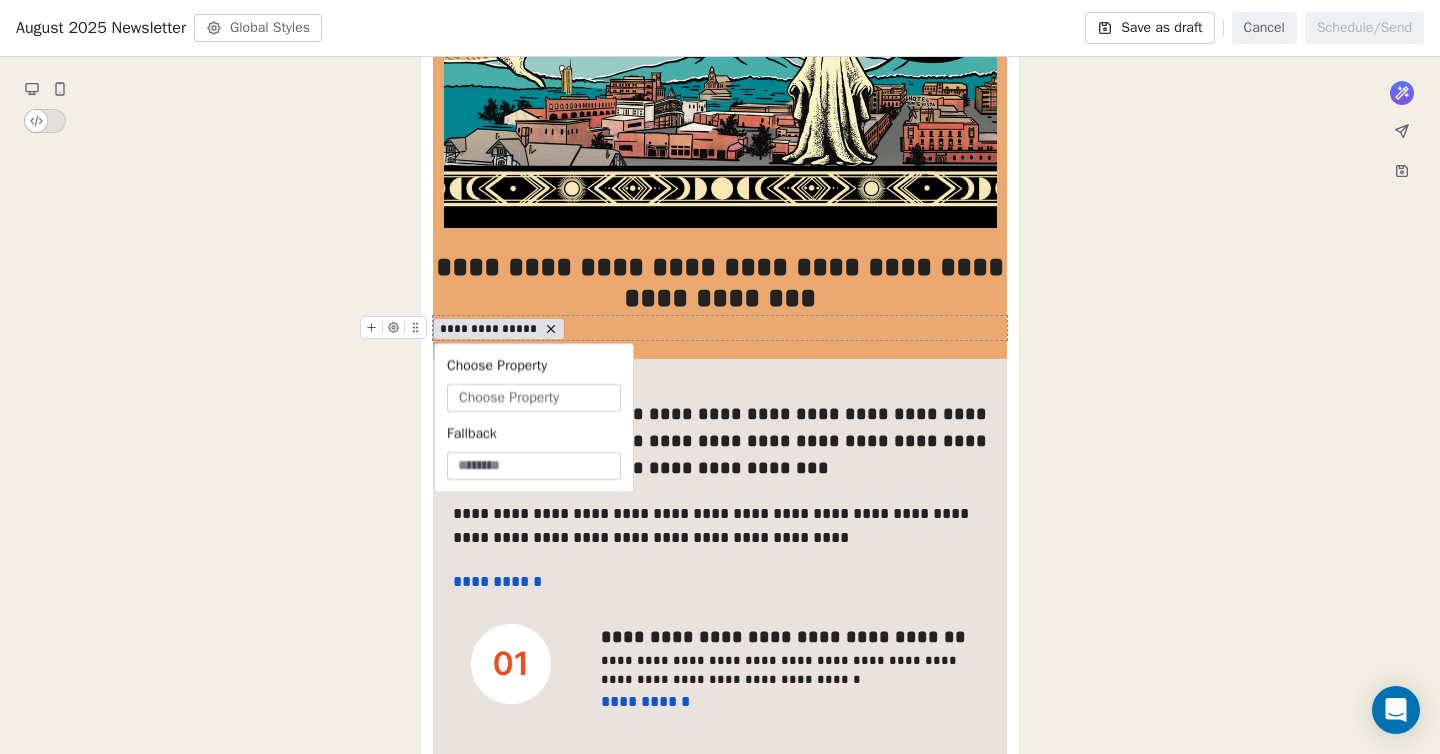 click 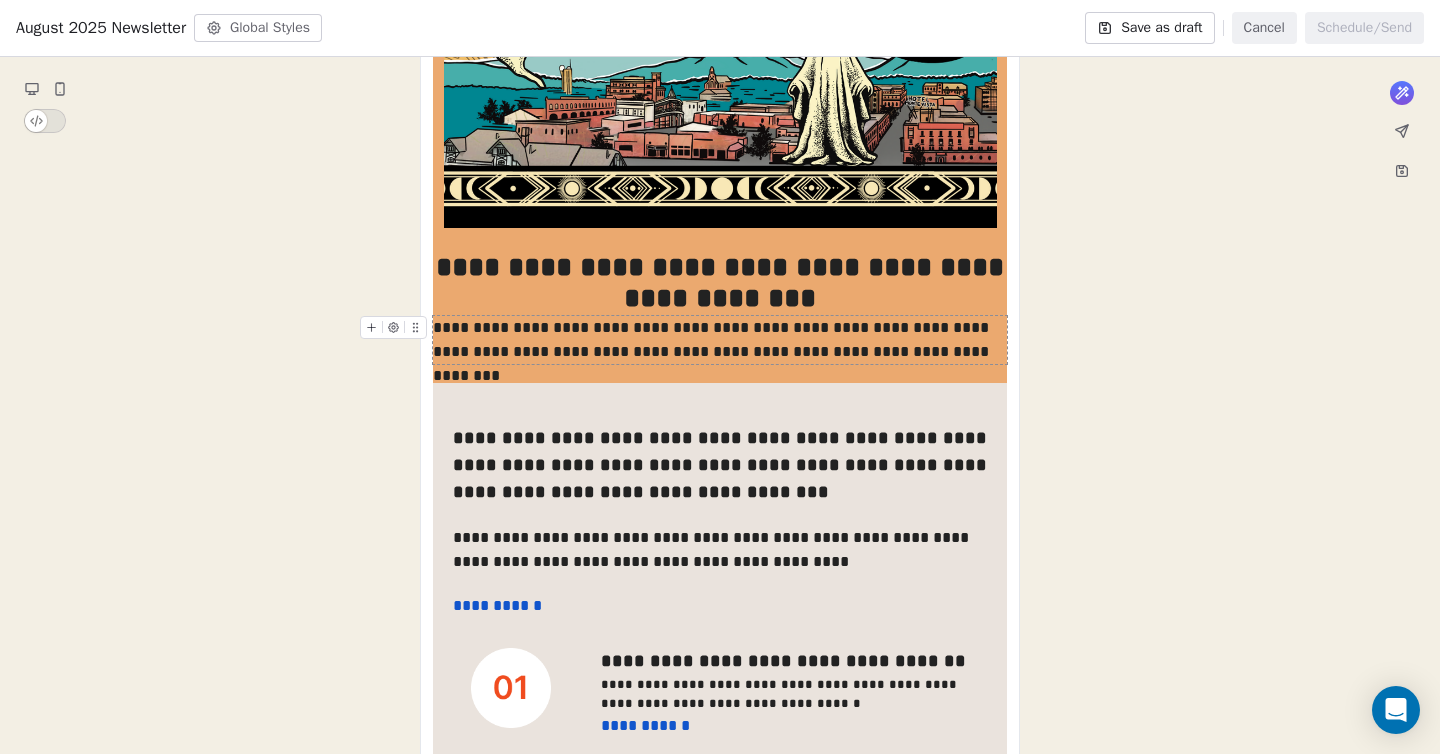 click on "**********" at bounding box center (720, 340) 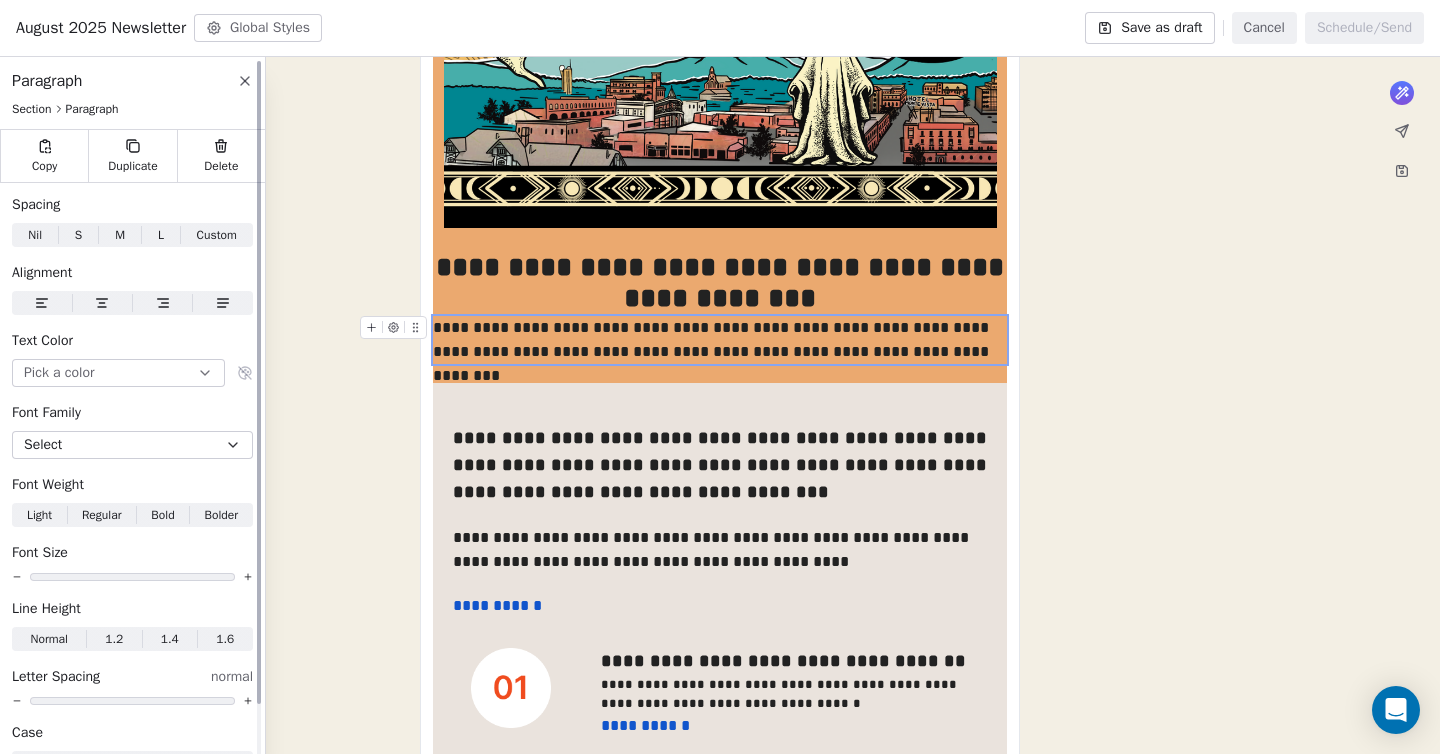 click 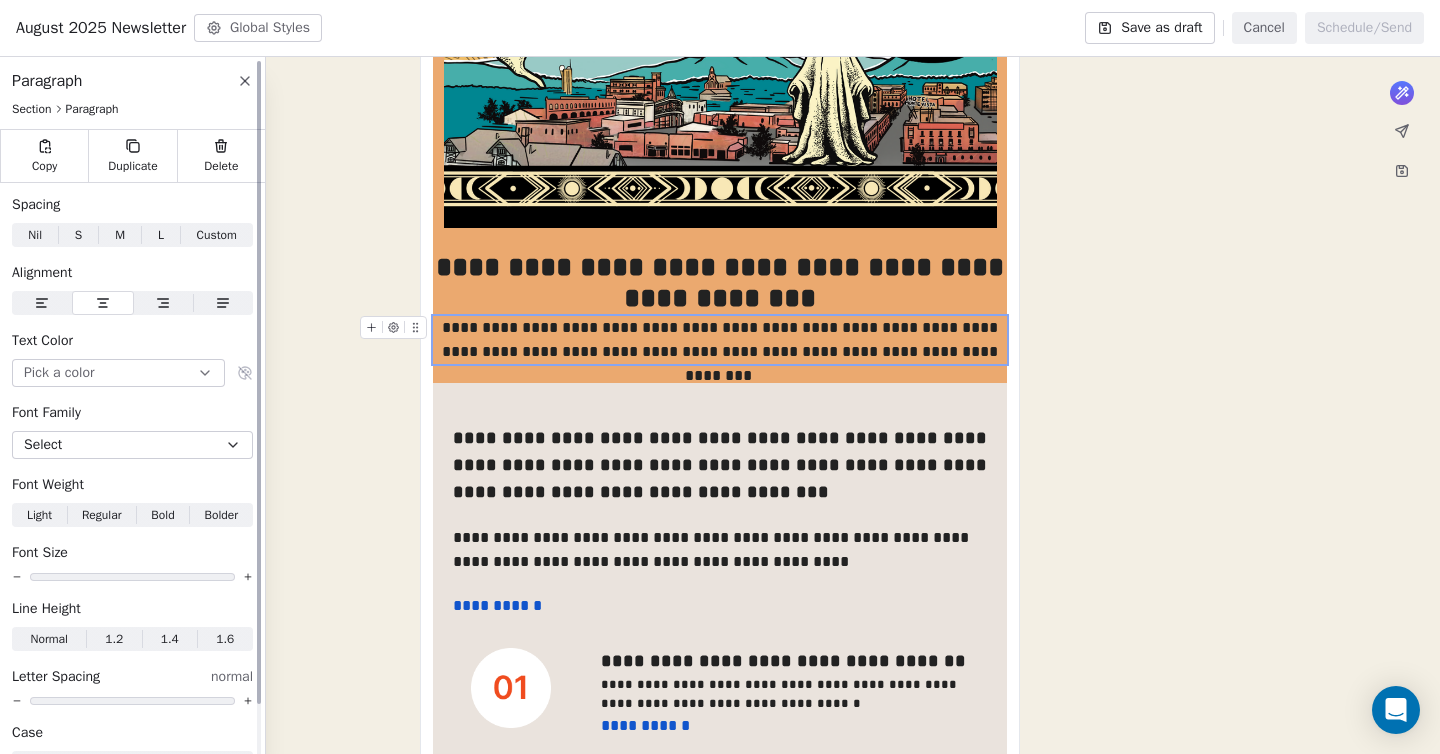 click on "Custom" at bounding box center (217, 235) 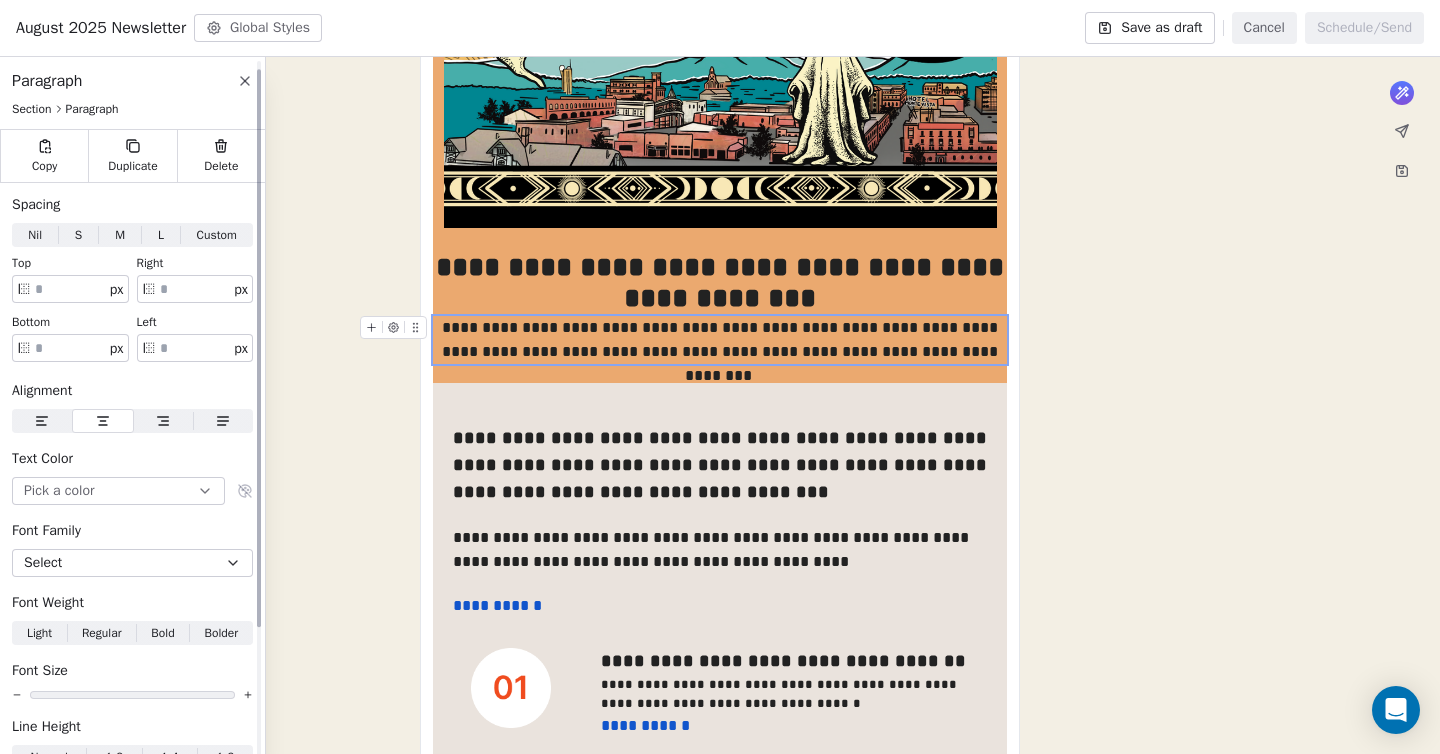 scroll, scrollTop: 151, scrollLeft: 0, axis: vertical 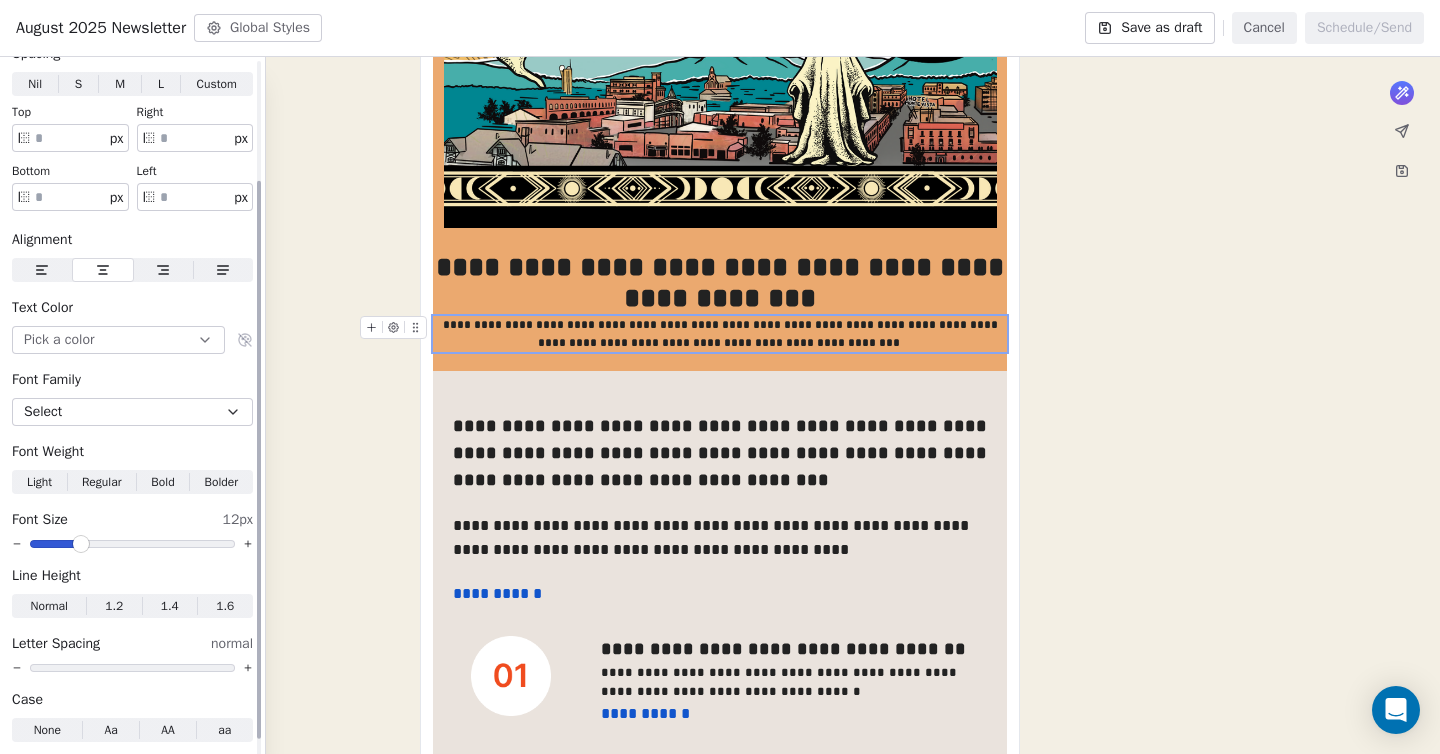 click at bounding box center [132, 544] 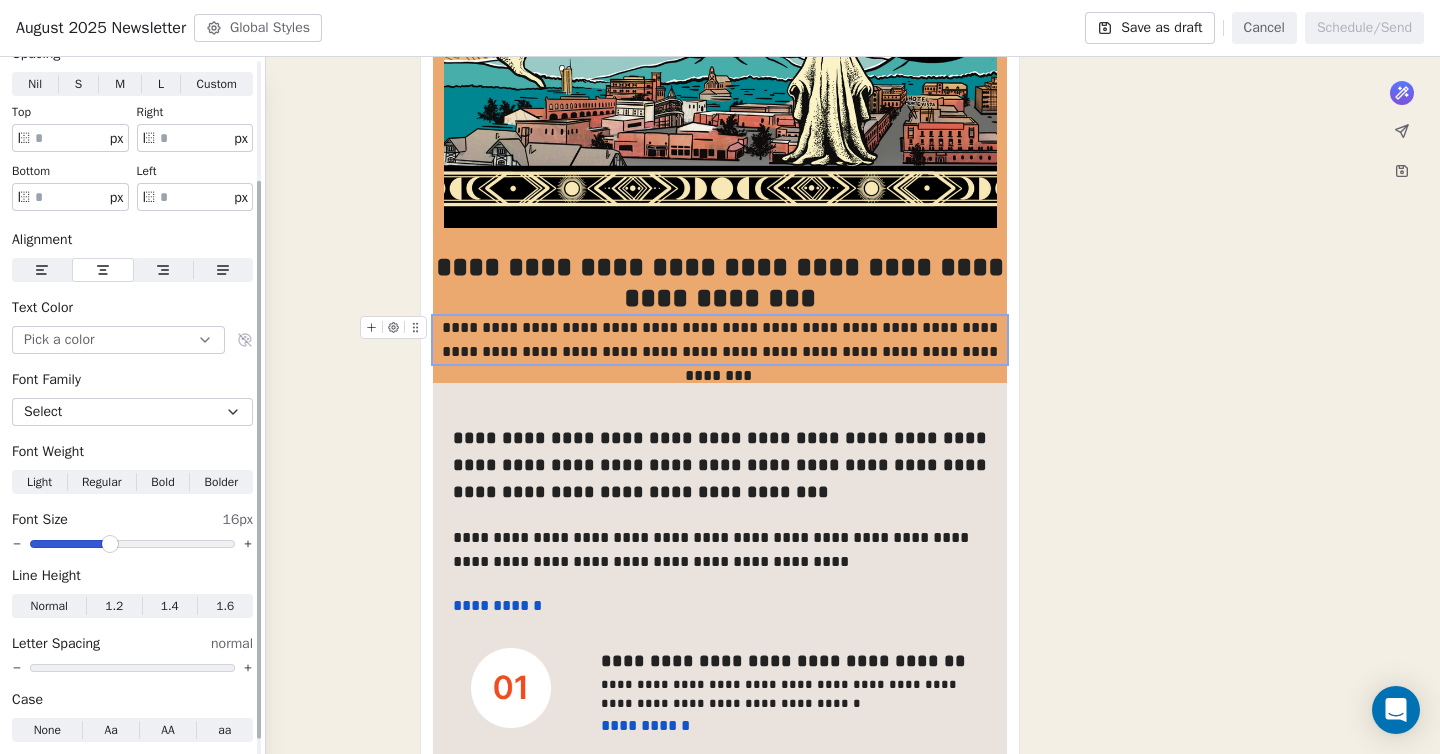 click at bounding box center (110, 544) 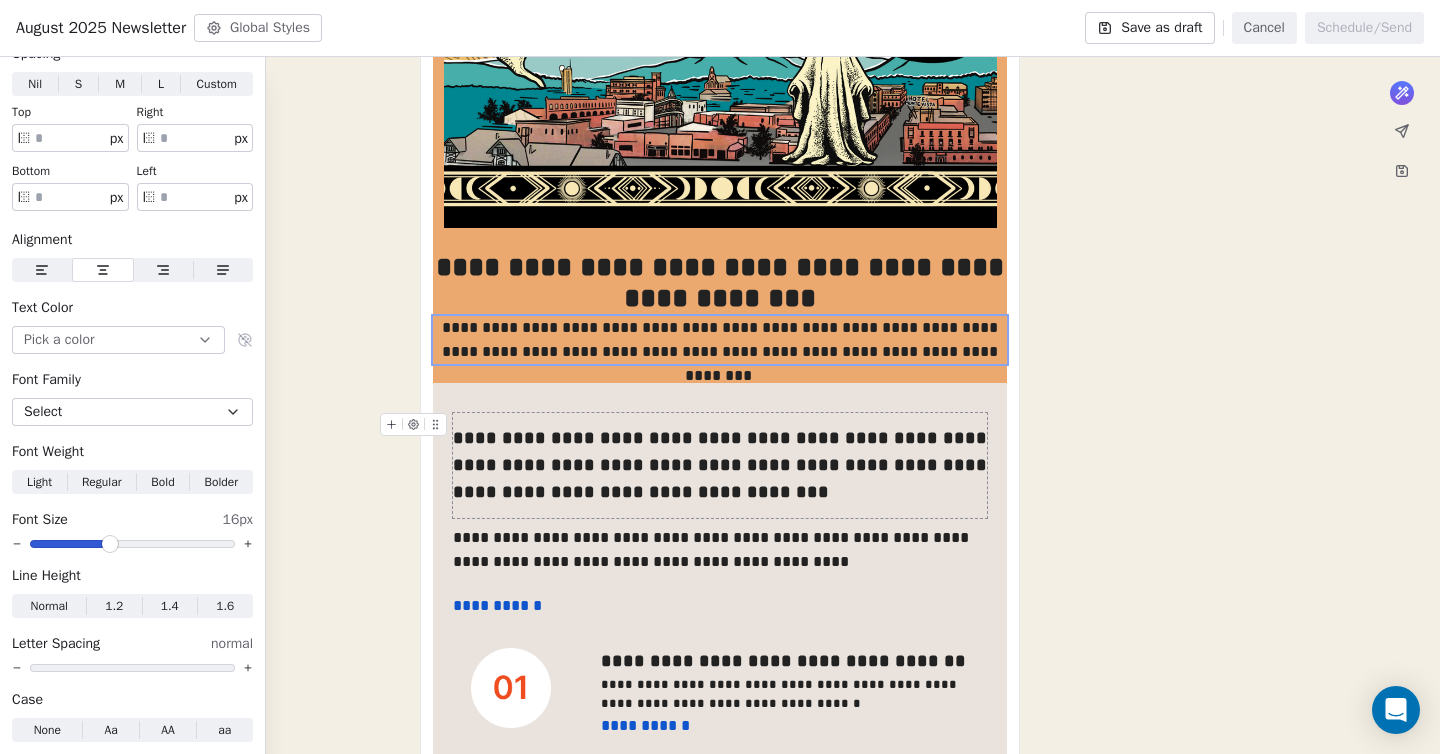 click on "**********" at bounding box center (720, 826) 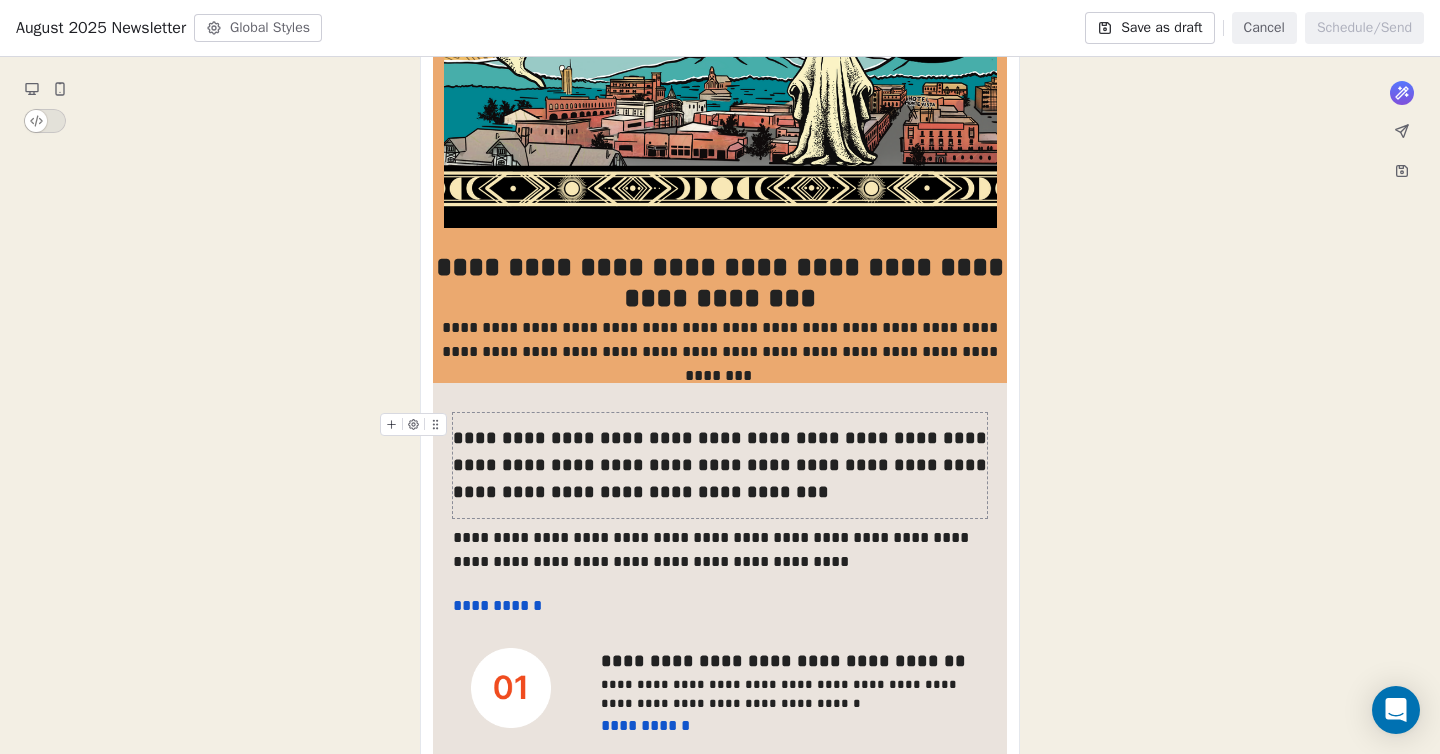 click on "**********" at bounding box center (720, 826) 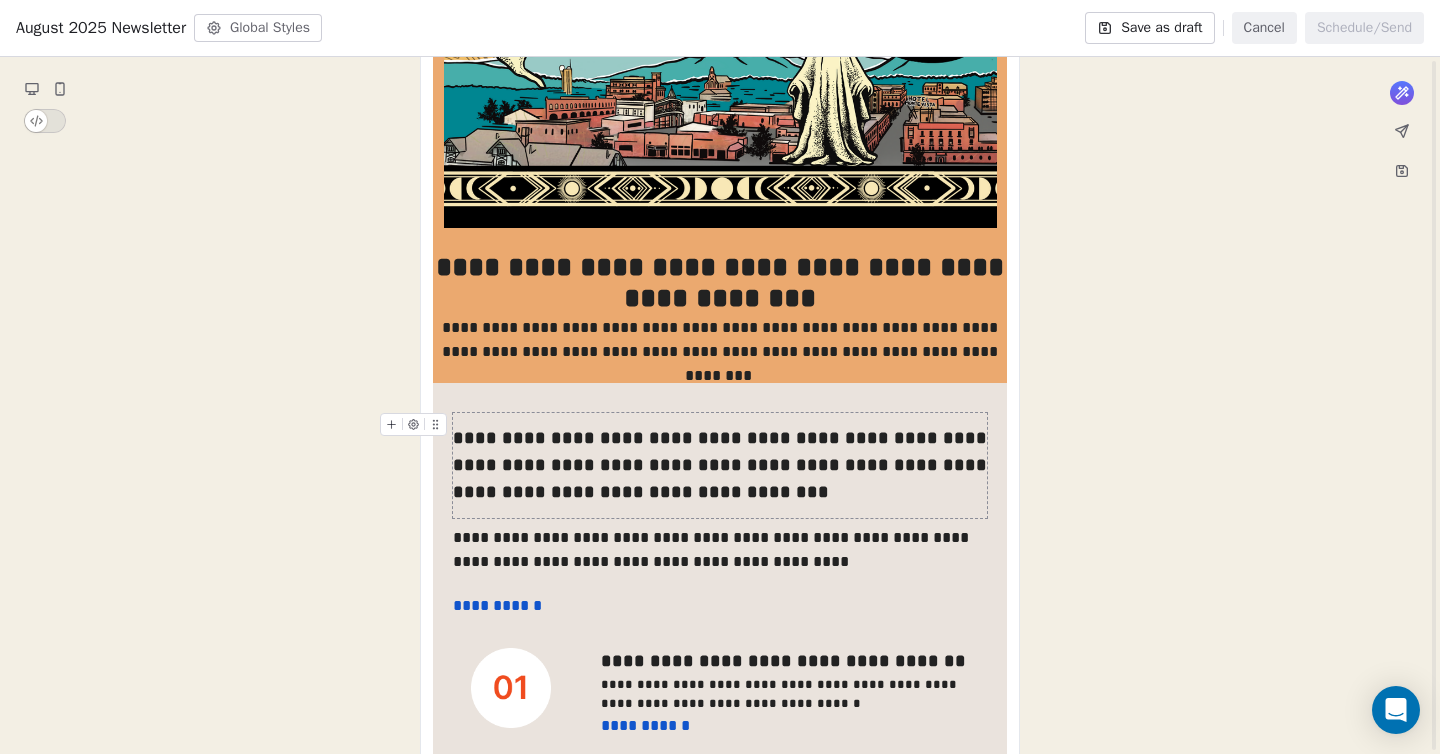scroll, scrollTop: 310, scrollLeft: 0, axis: vertical 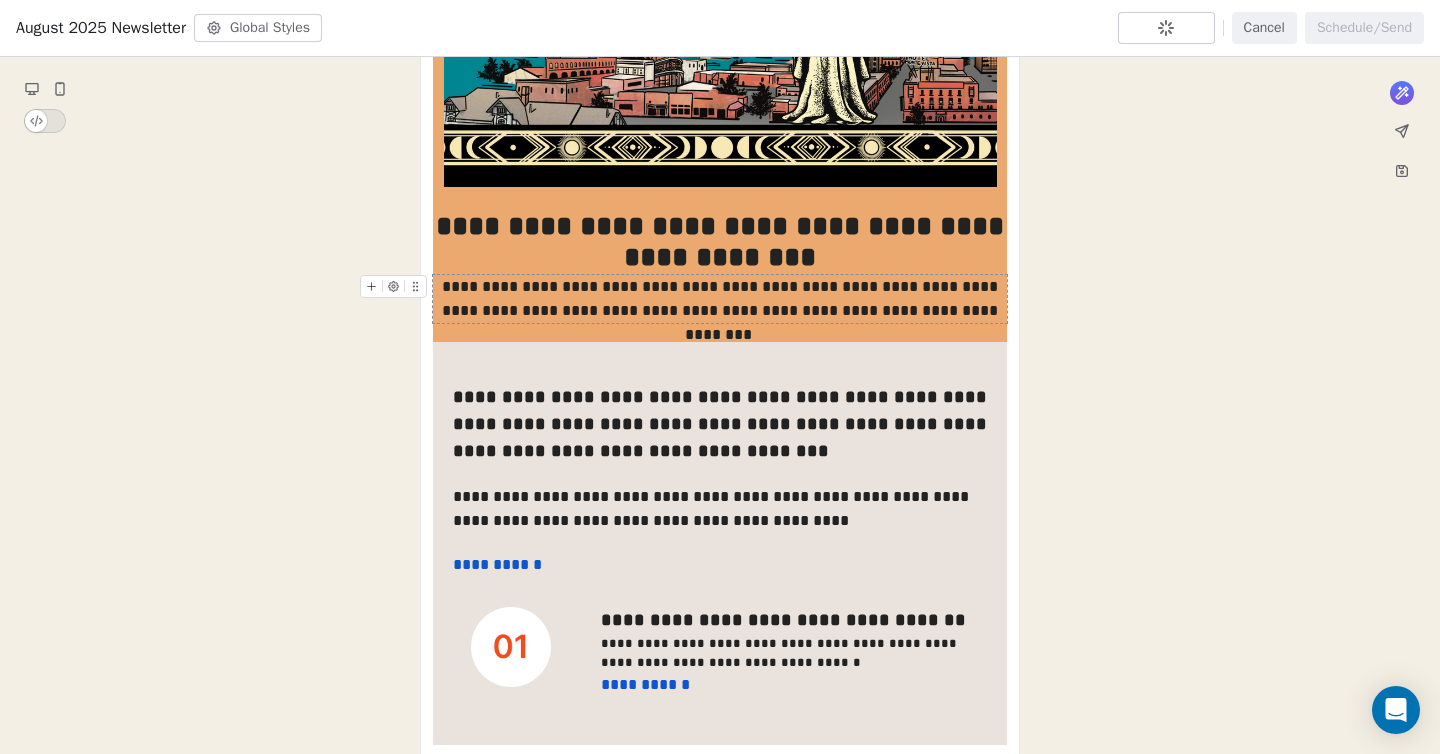 click on "**********" at bounding box center (720, 299) 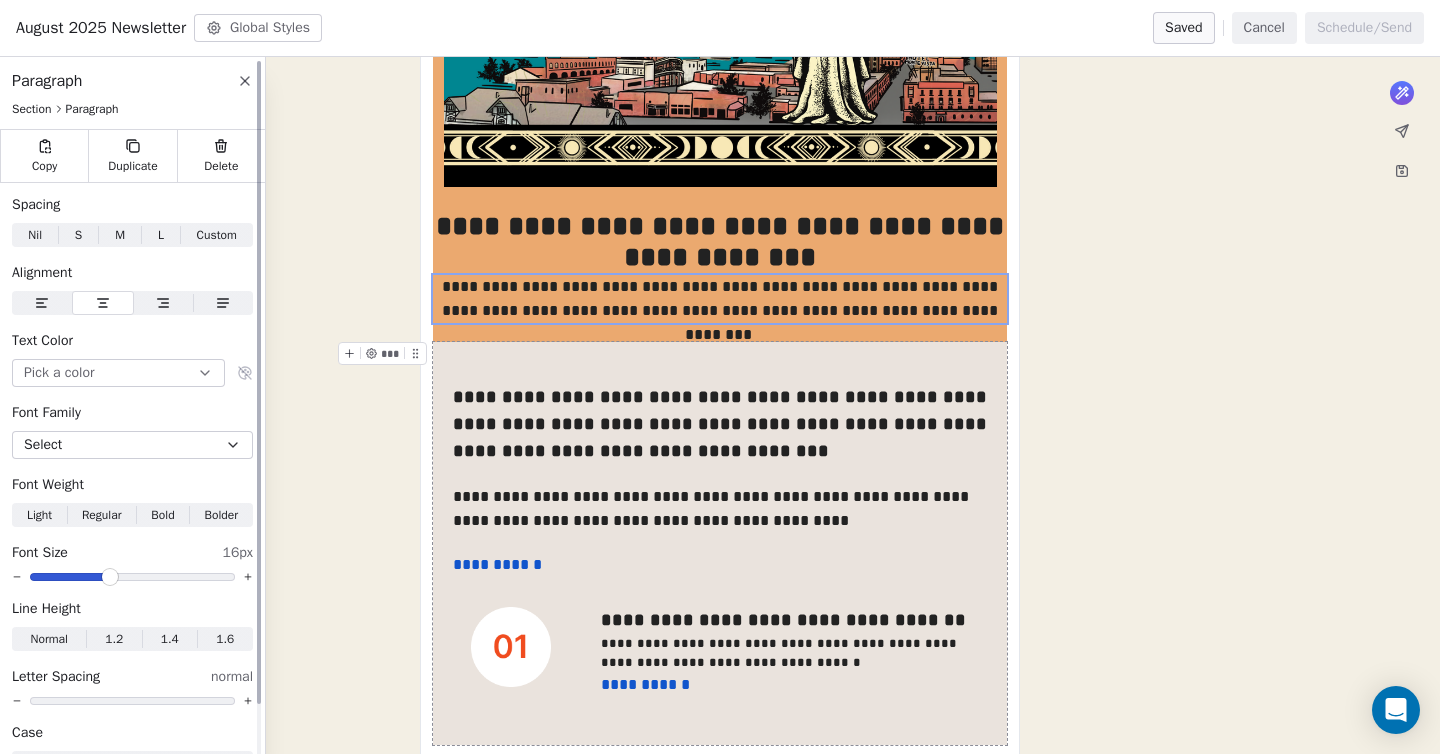 click at bounding box center [42, 303] 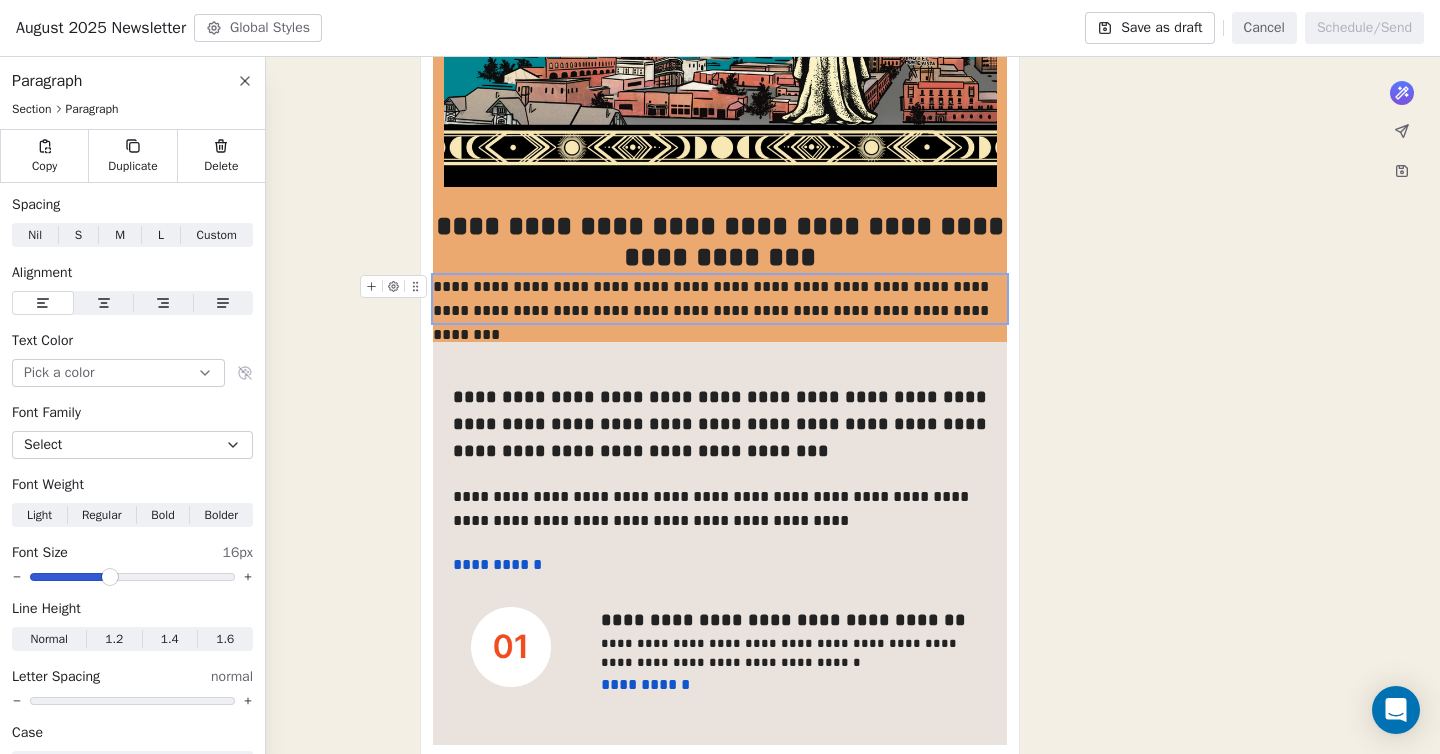 click on "**********" at bounding box center [720, 299] 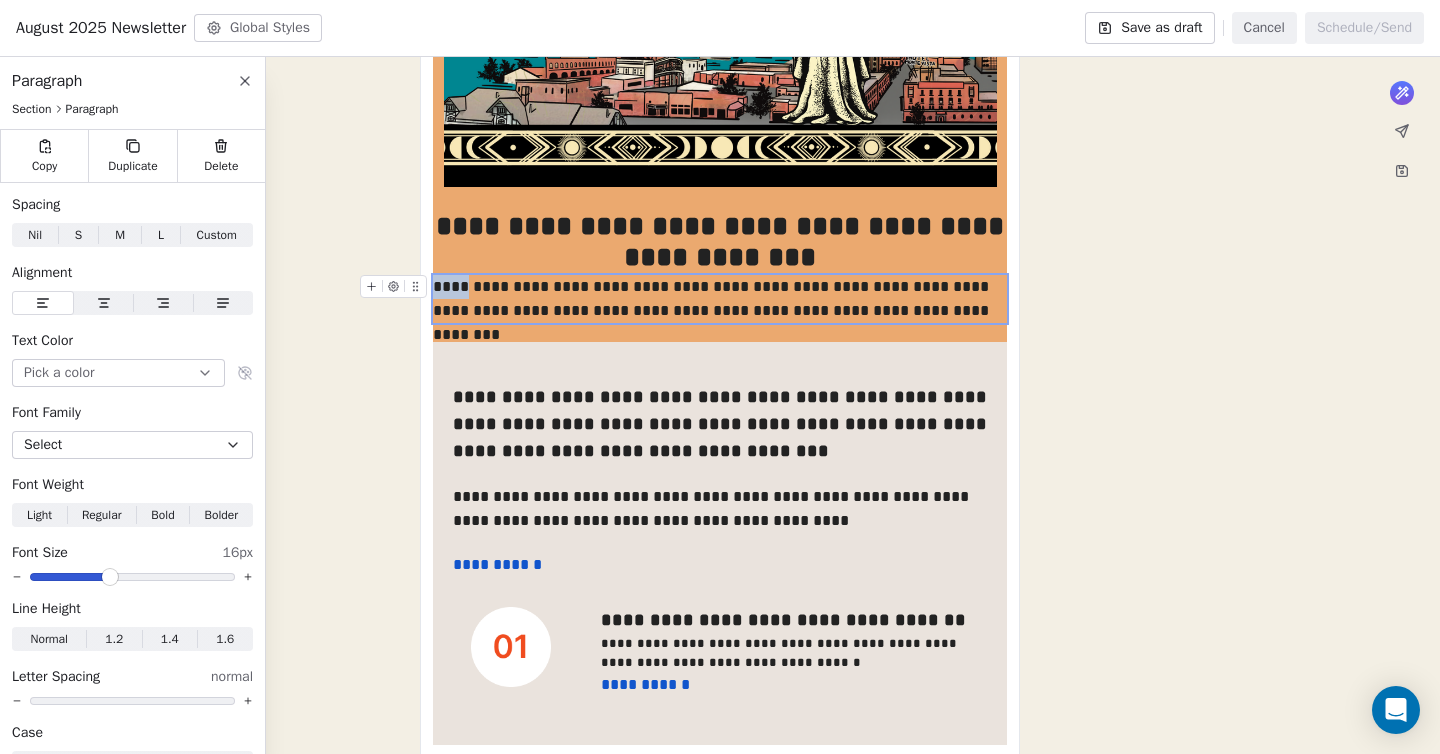 click on "**********" at bounding box center [720, 299] 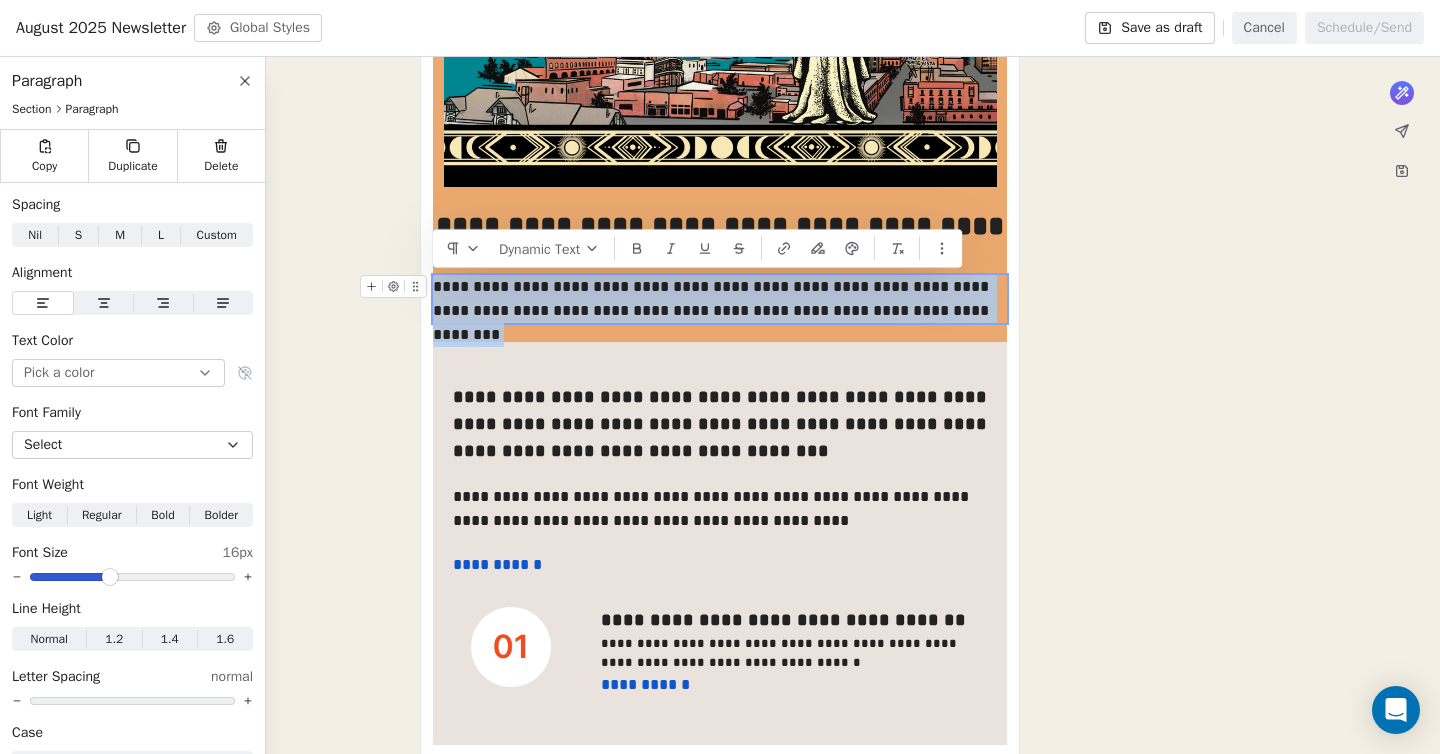 click on "**********" at bounding box center (720, 299) 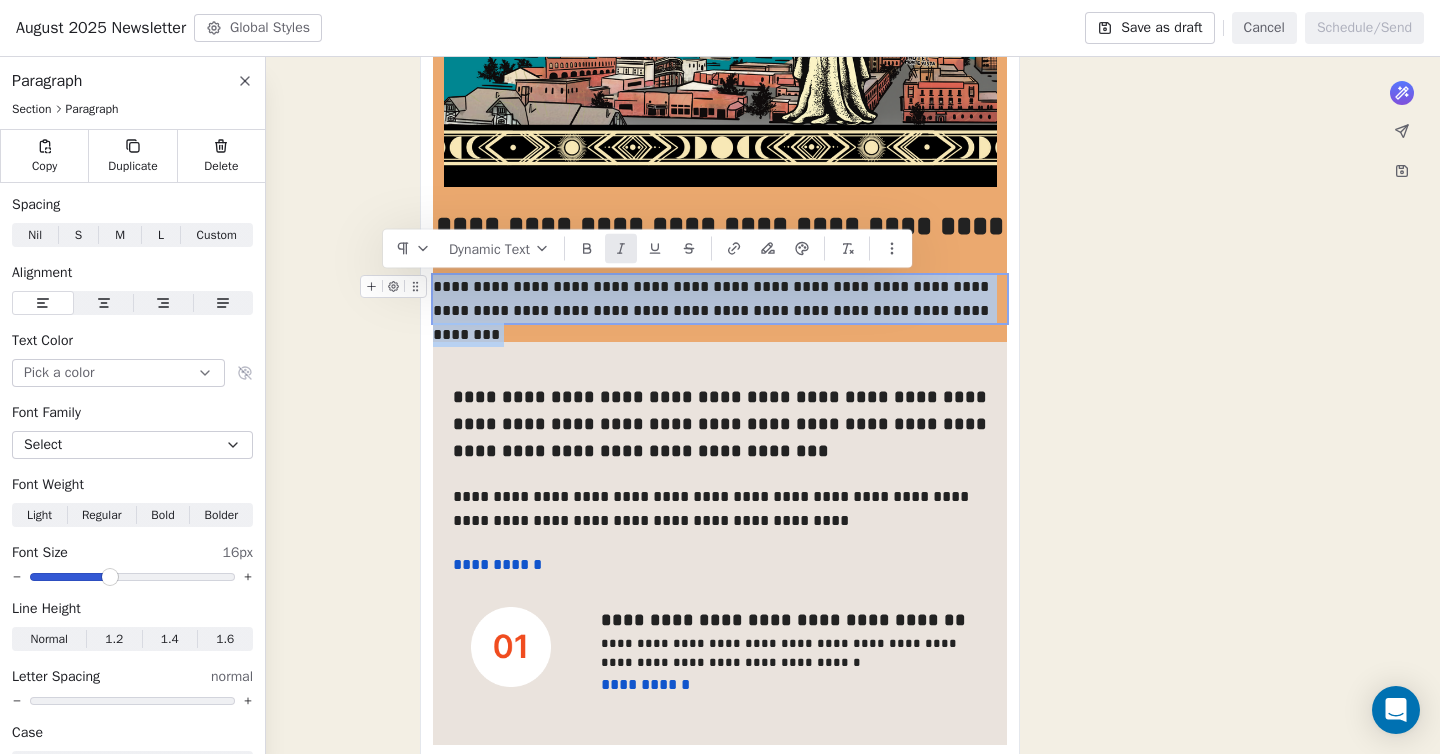 click 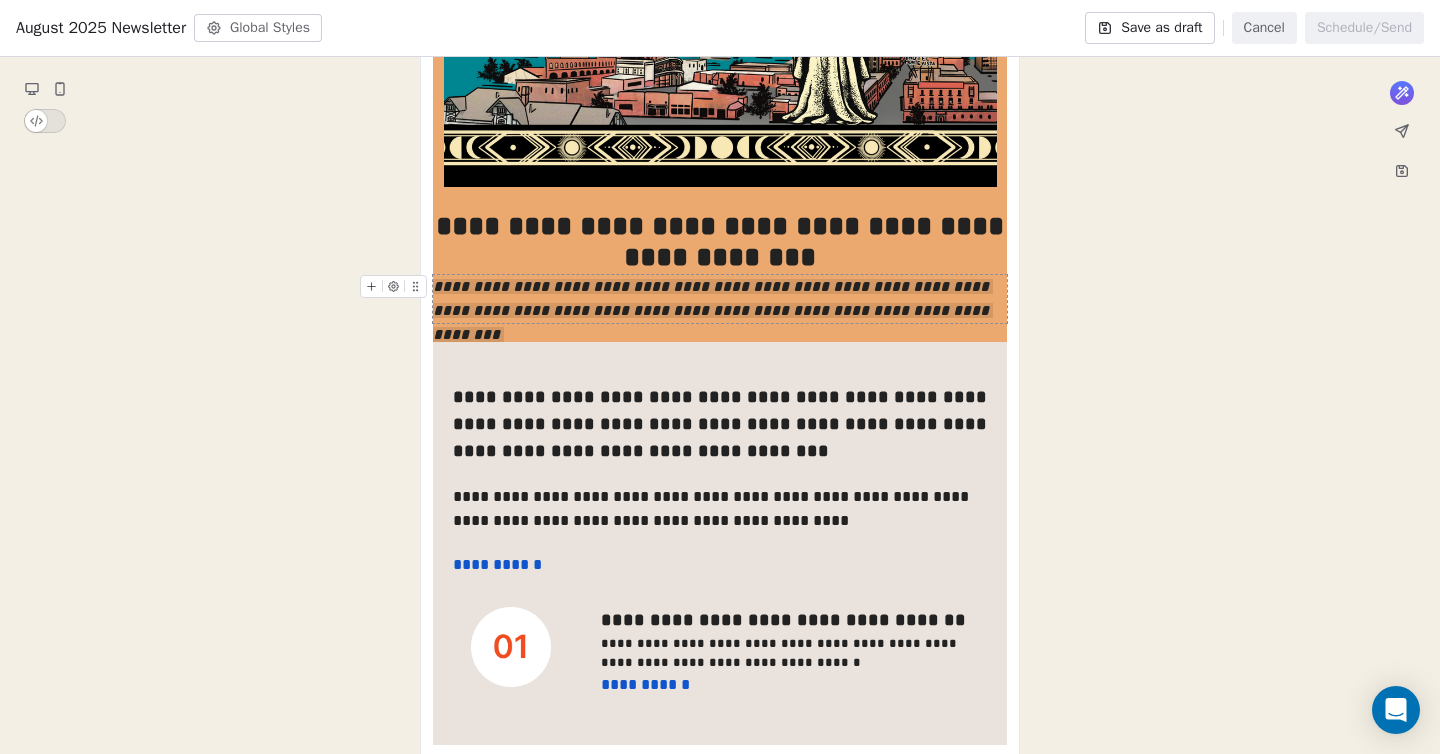 click on "**********" at bounding box center (720, 785) 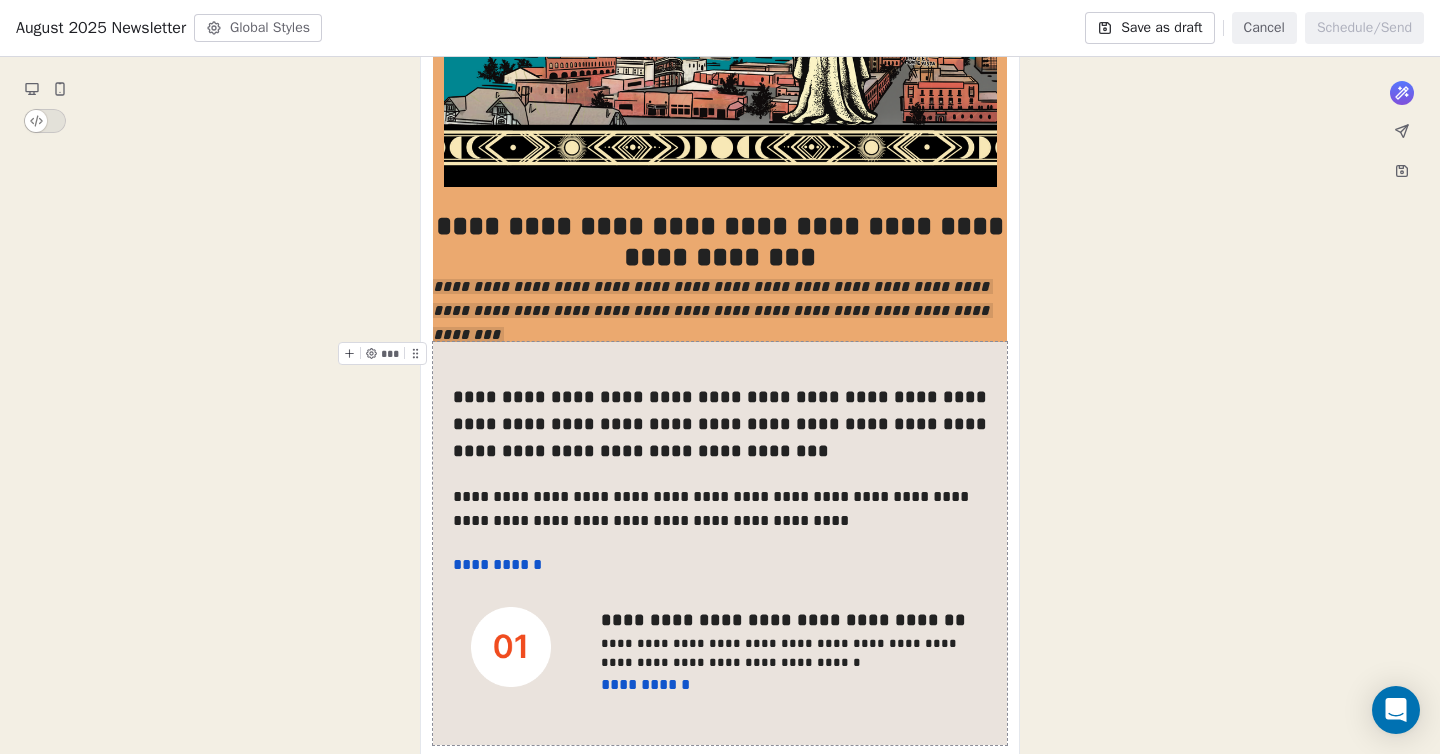 click on "**********" at bounding box center (720, 785) 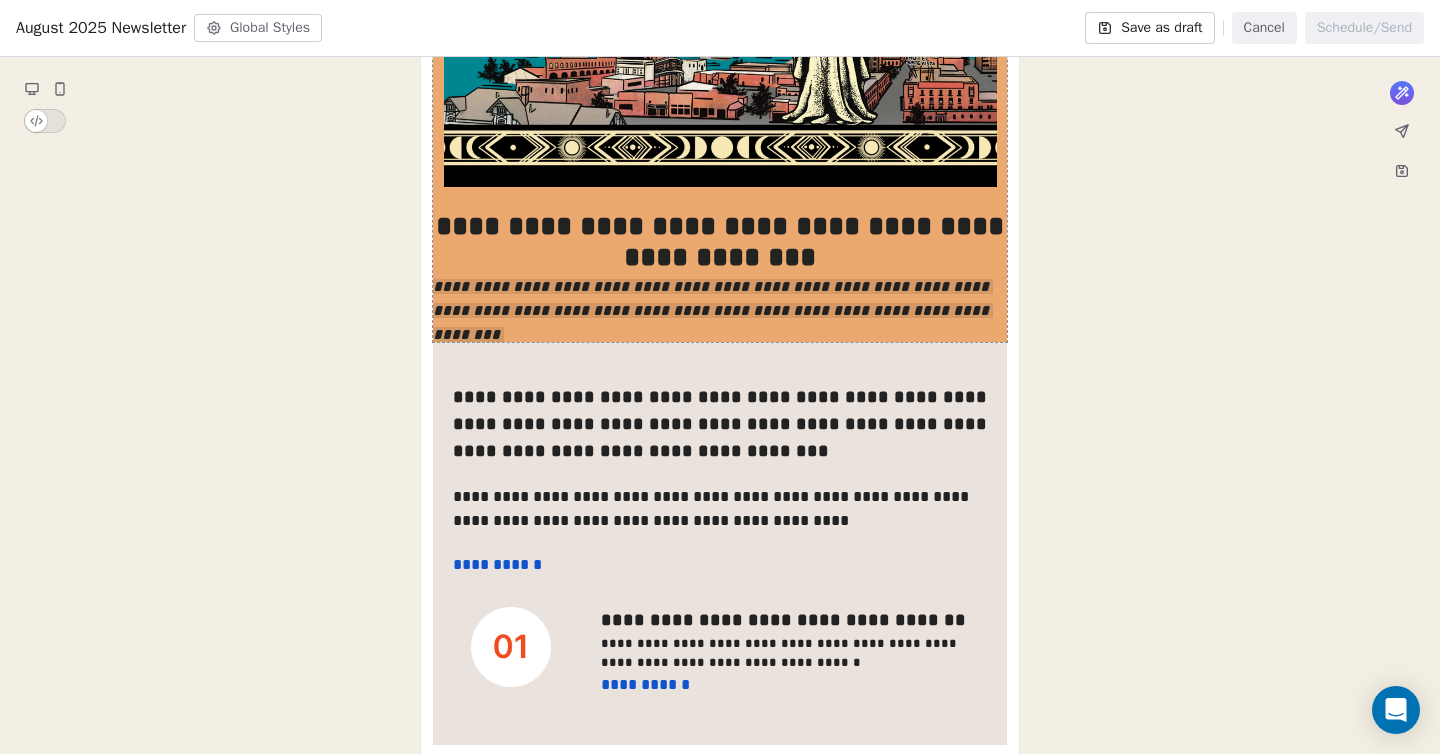 click on "**********" at bounding box center [720, 93] 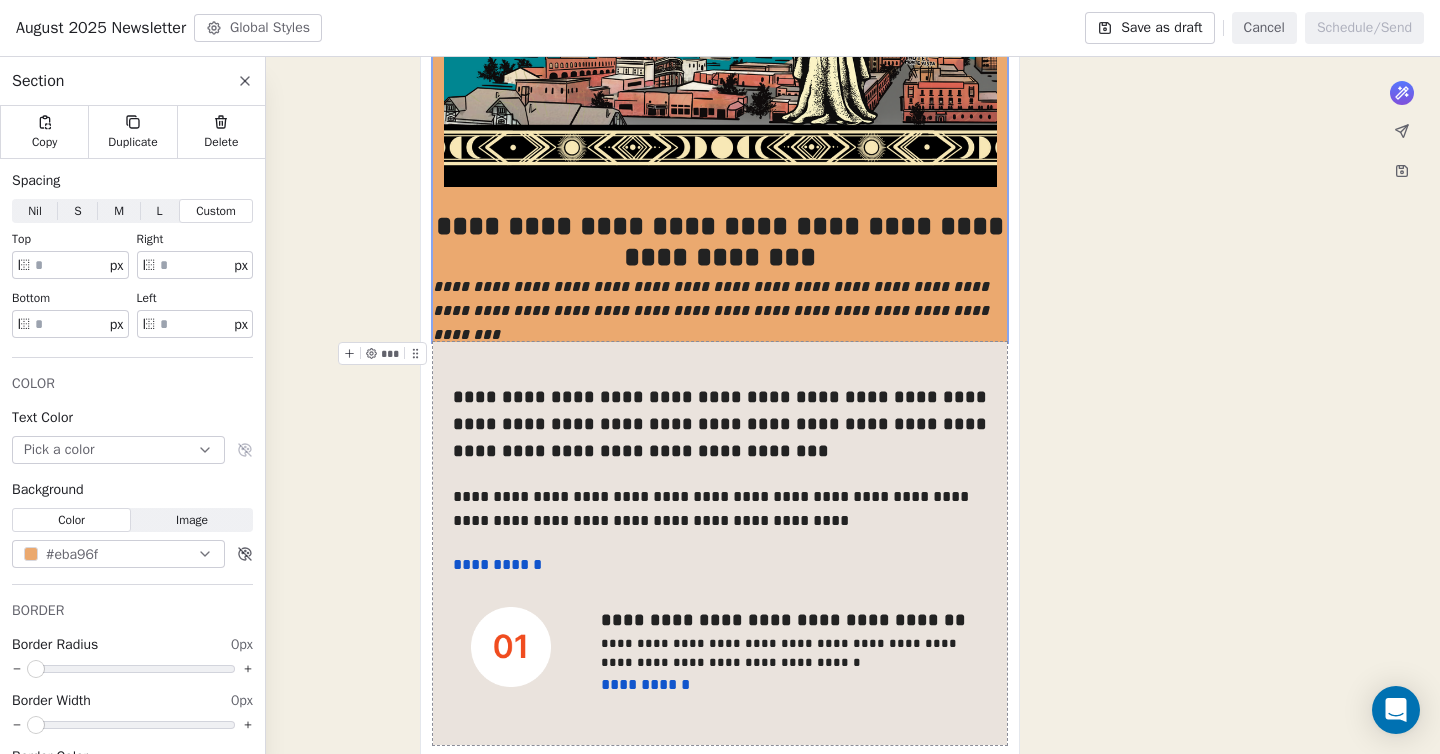 click on "**********" at bounding box center (720, 543) 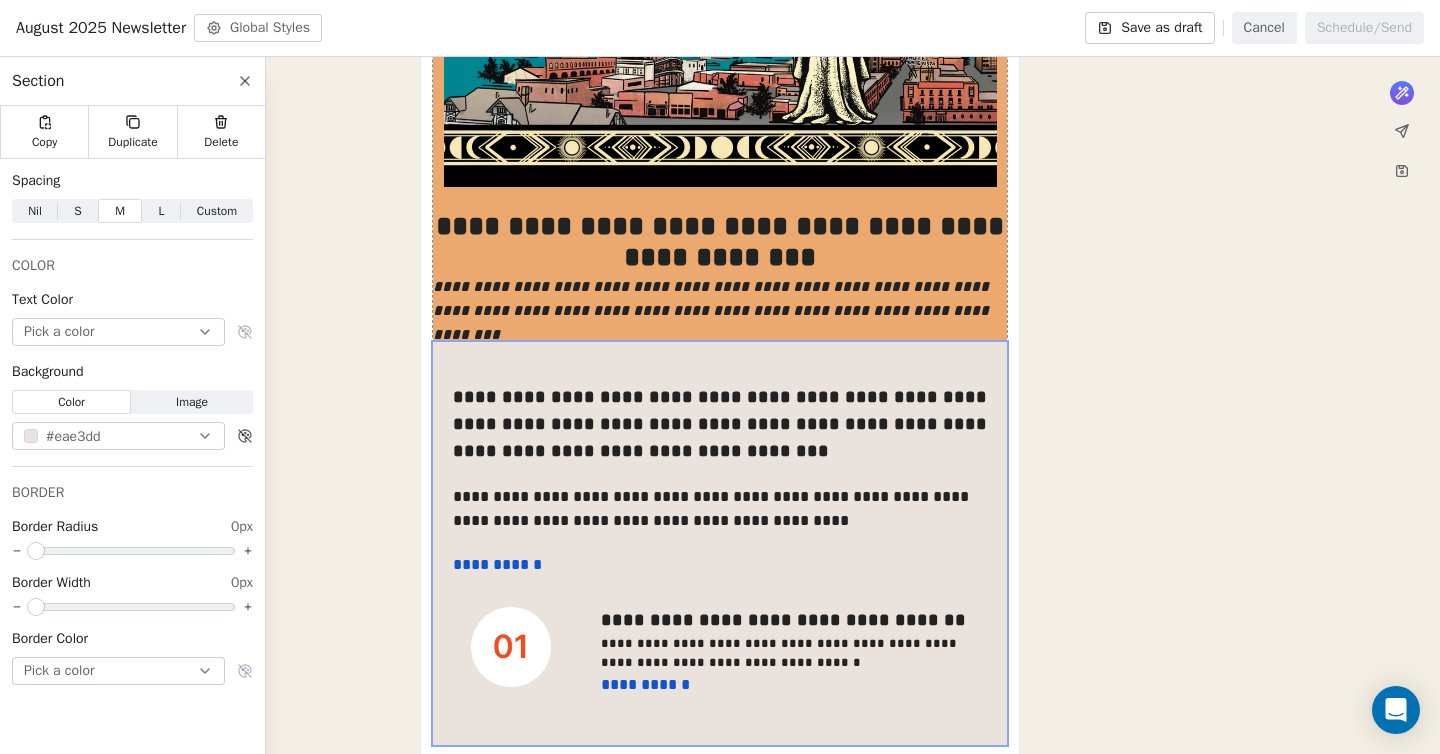 click on "**********" at bounding box center (713, 310) 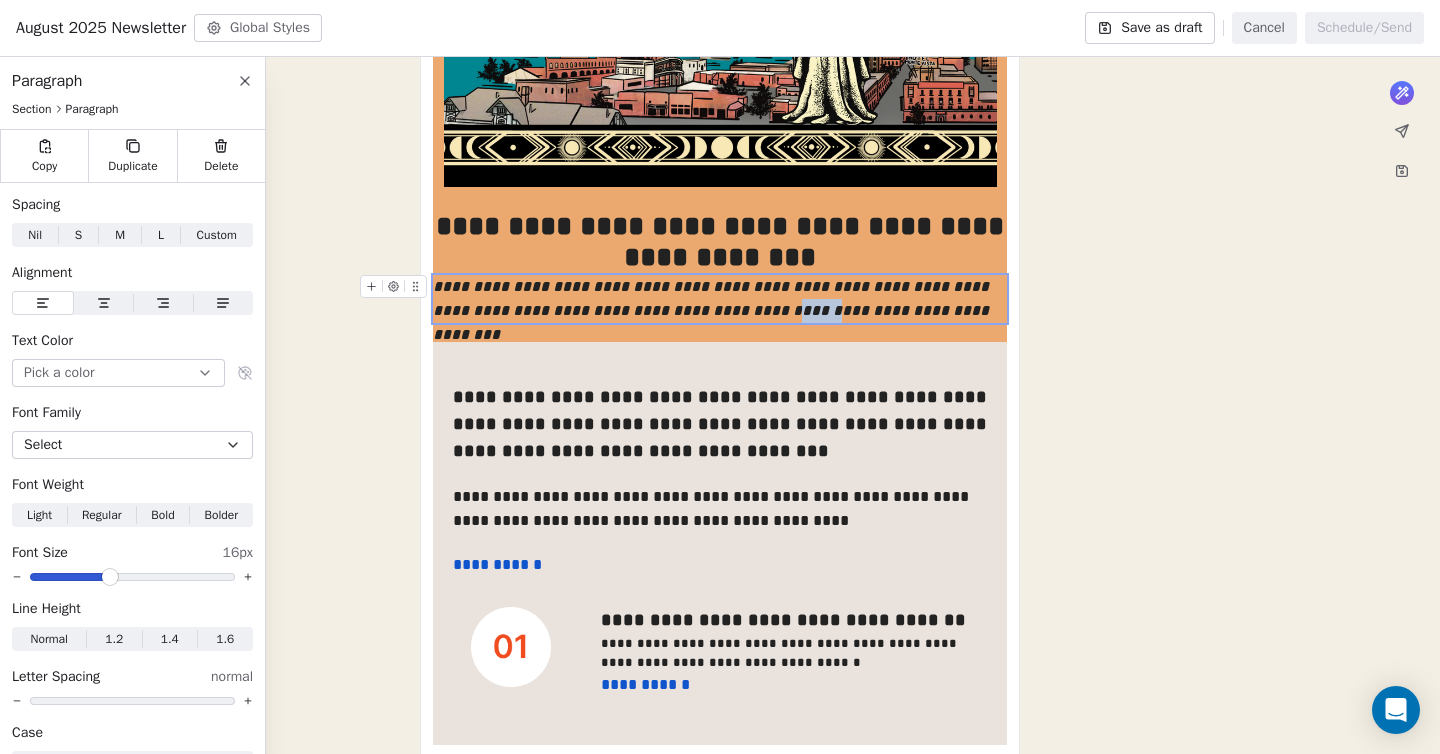 click on "**********" at bounding box center (713, 310) 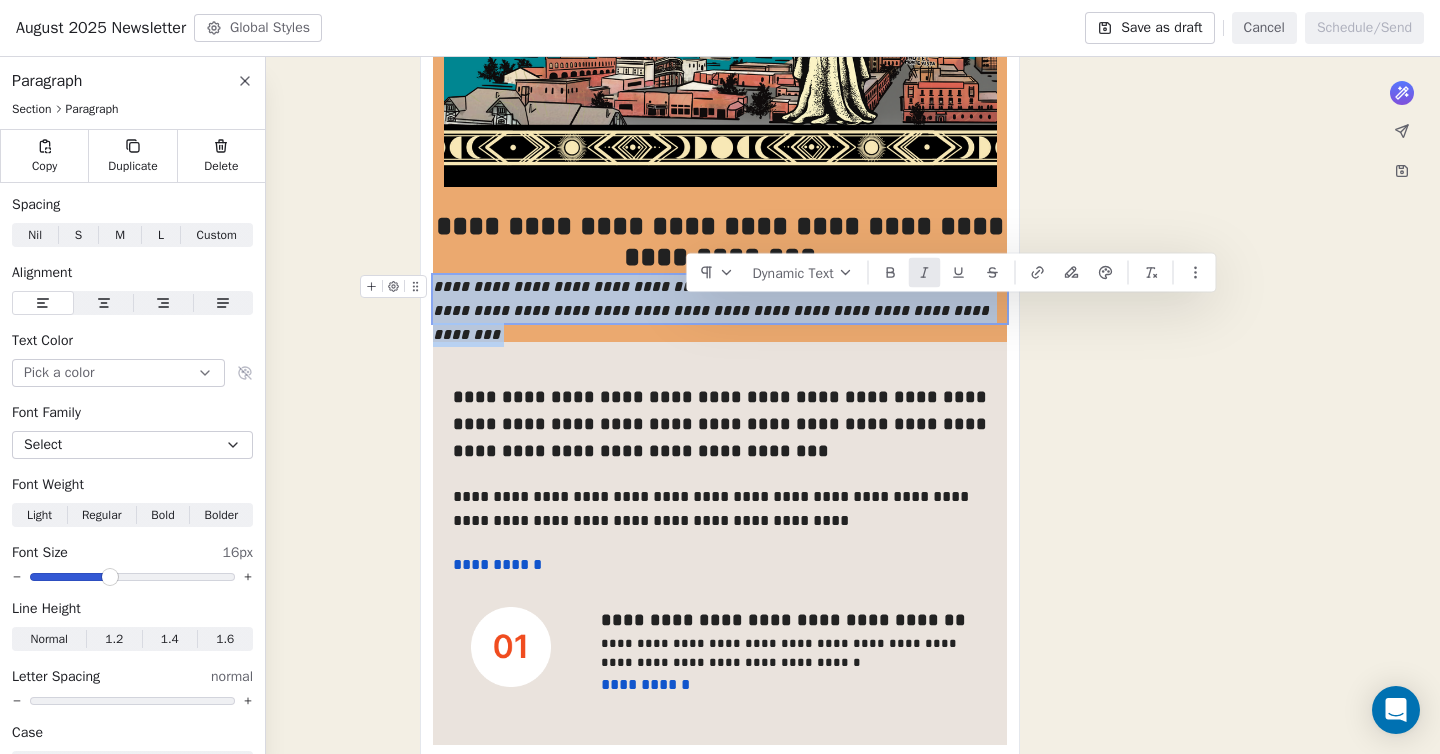 click on "**********" at bounding box center (713, 310) 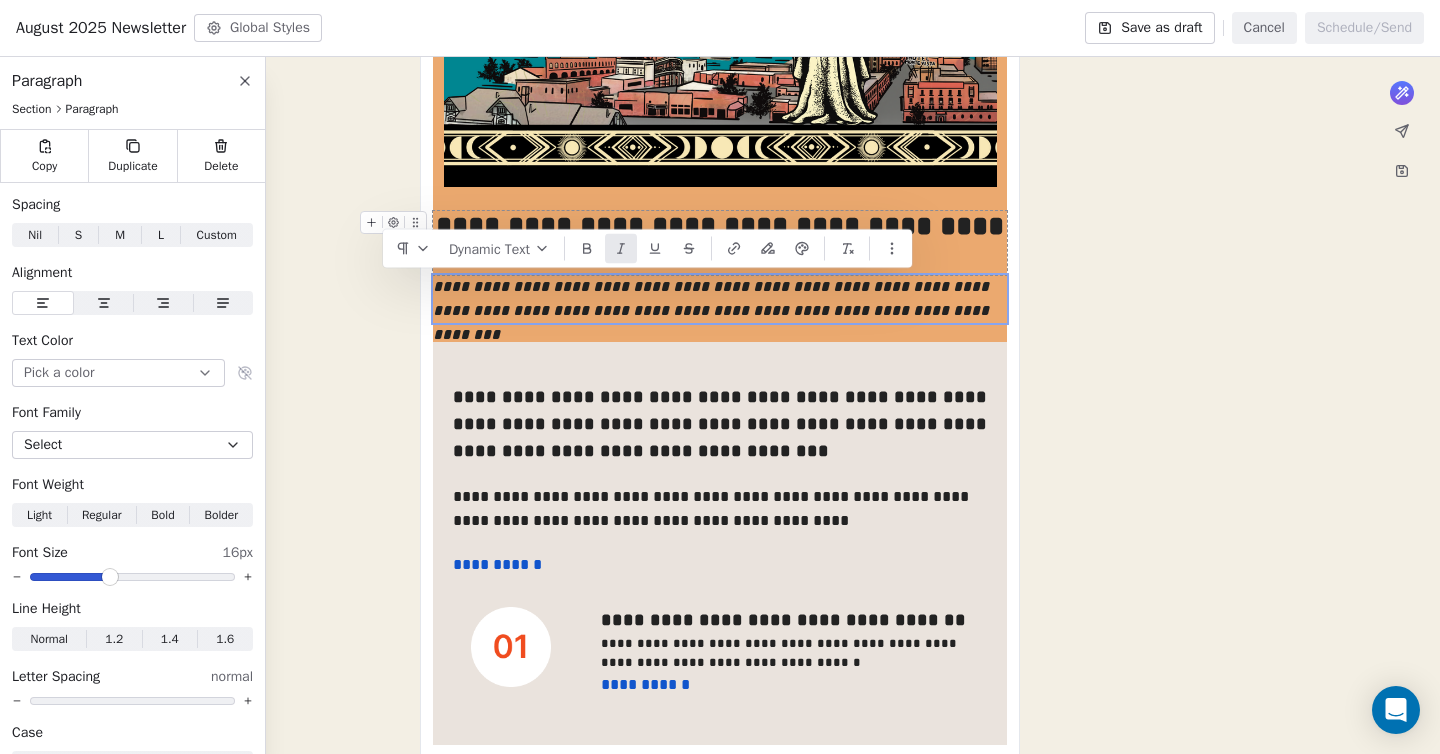 click on "Dynamic Text" at bounding box center [647, 249] 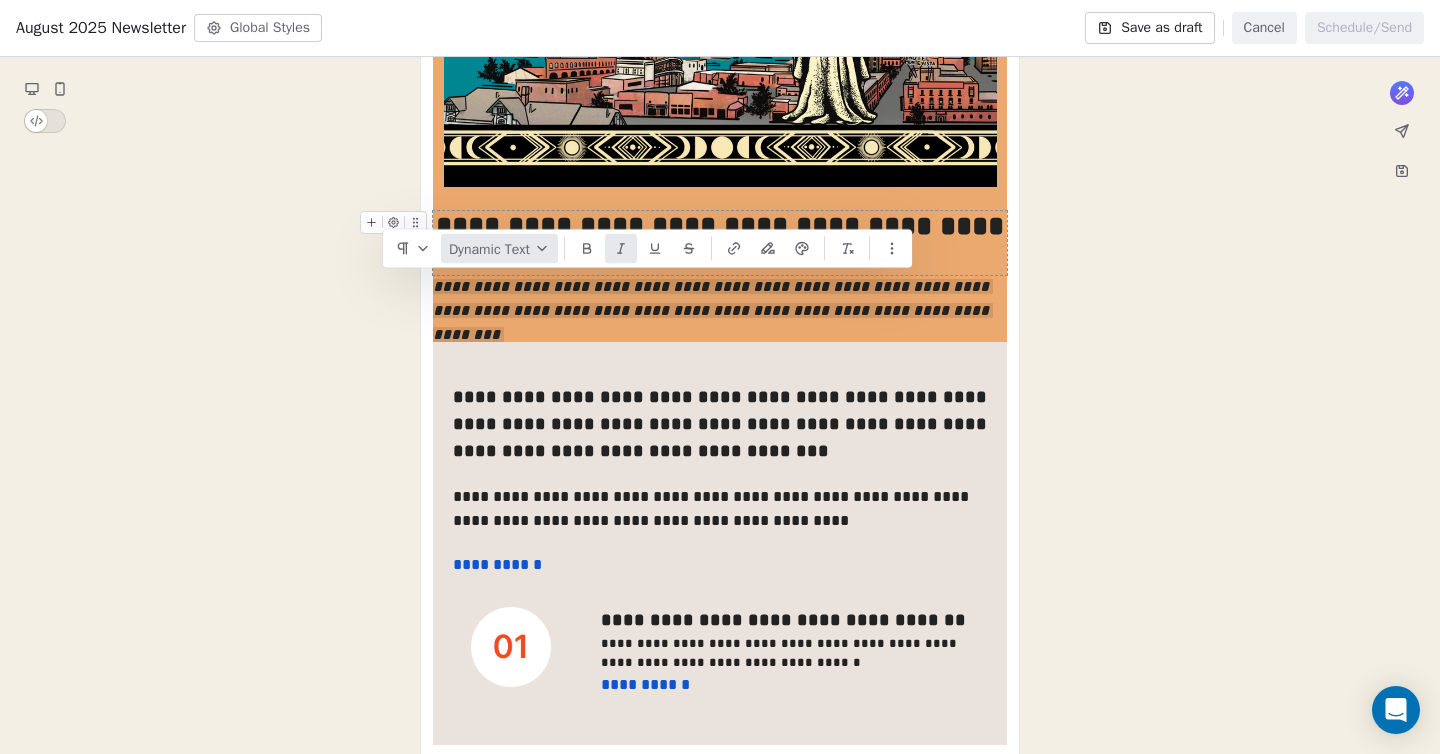 click on "Dynamic Text" at bounding box center (499, 249) 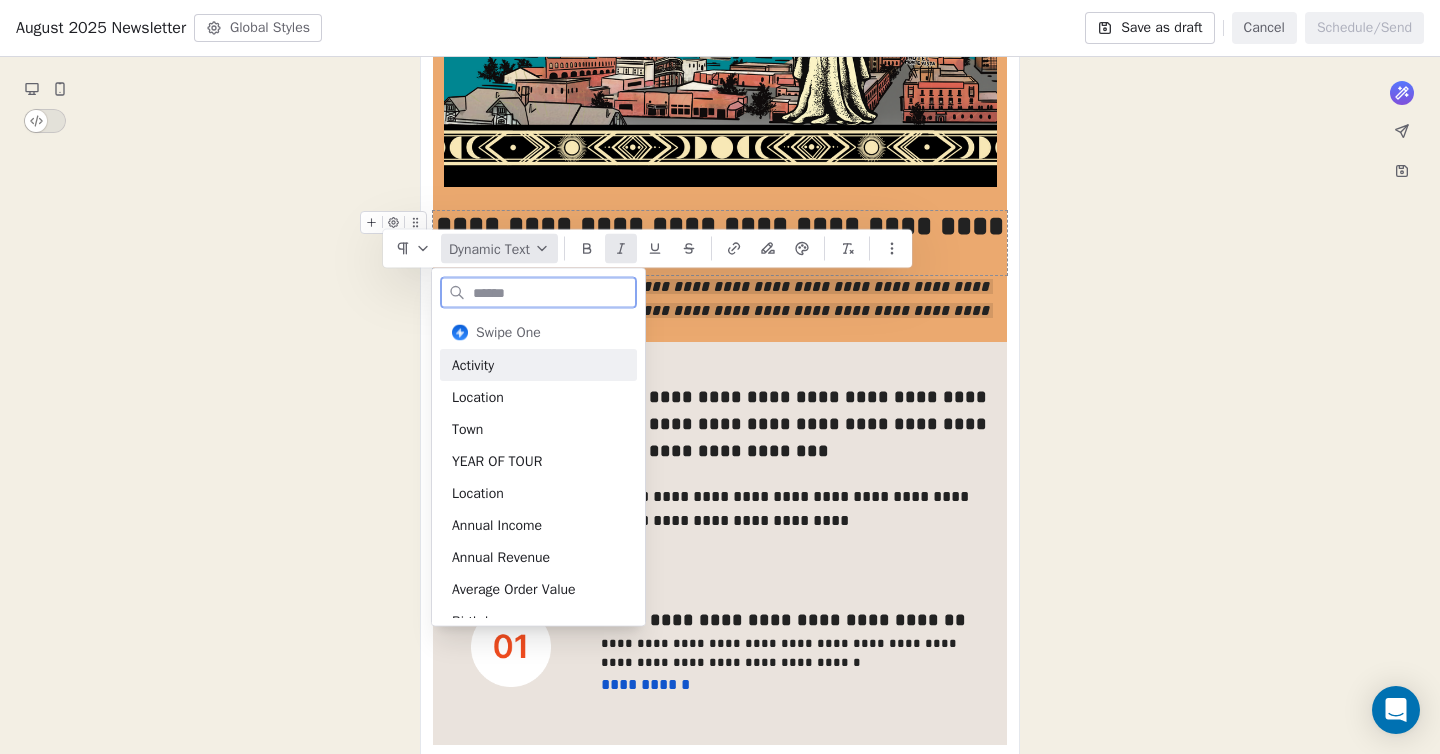 click on "Dynamic Text" at bounding box center (499, 249) 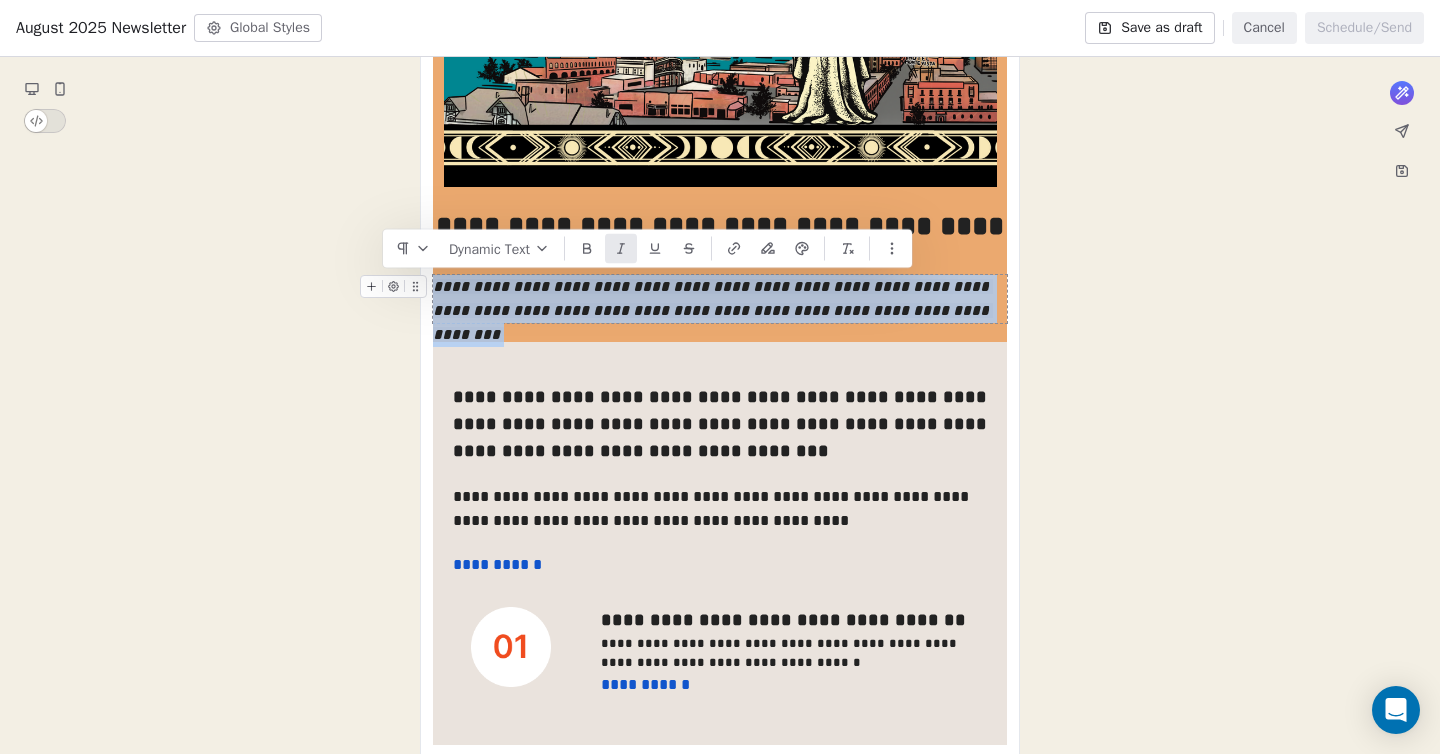 click on "**********" at bounding box center [720, 299] 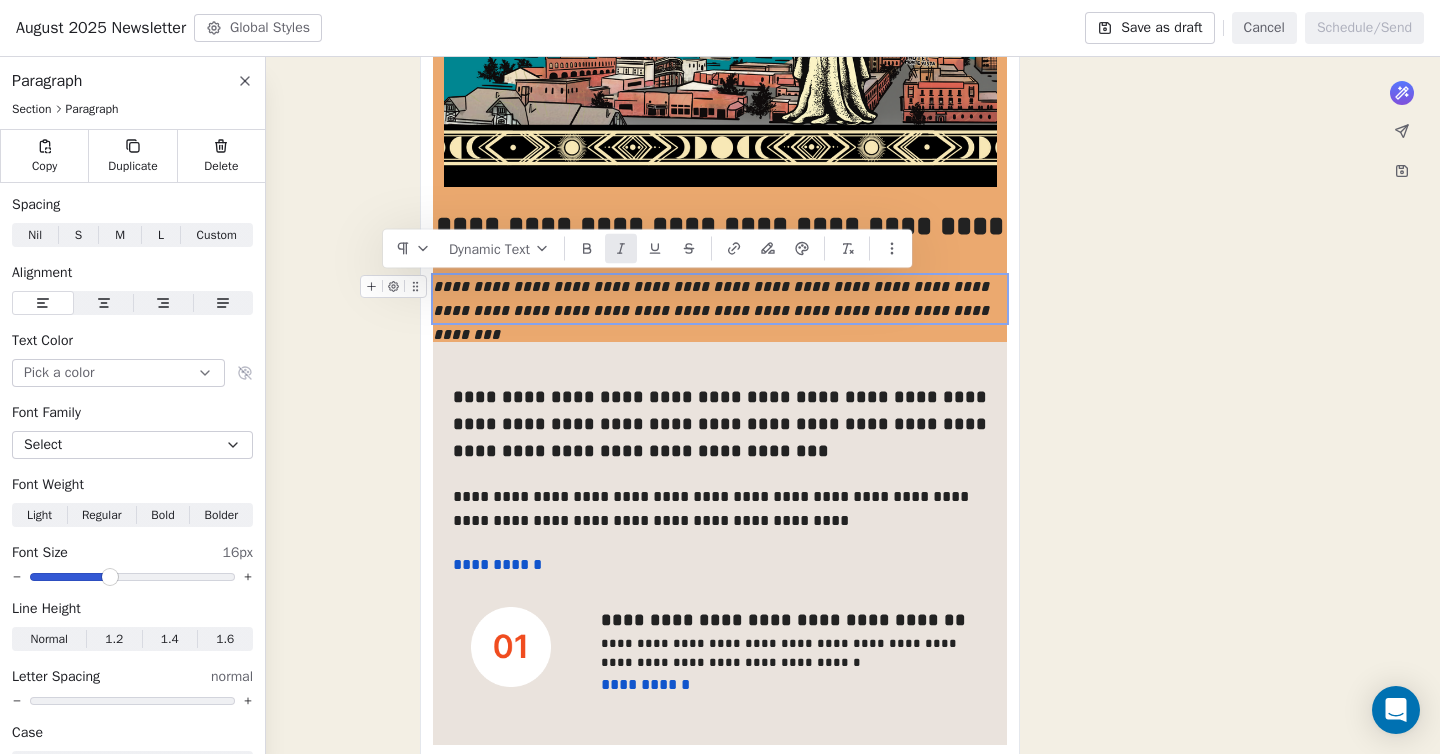 click on "**********" at bounding box center [720, 299] 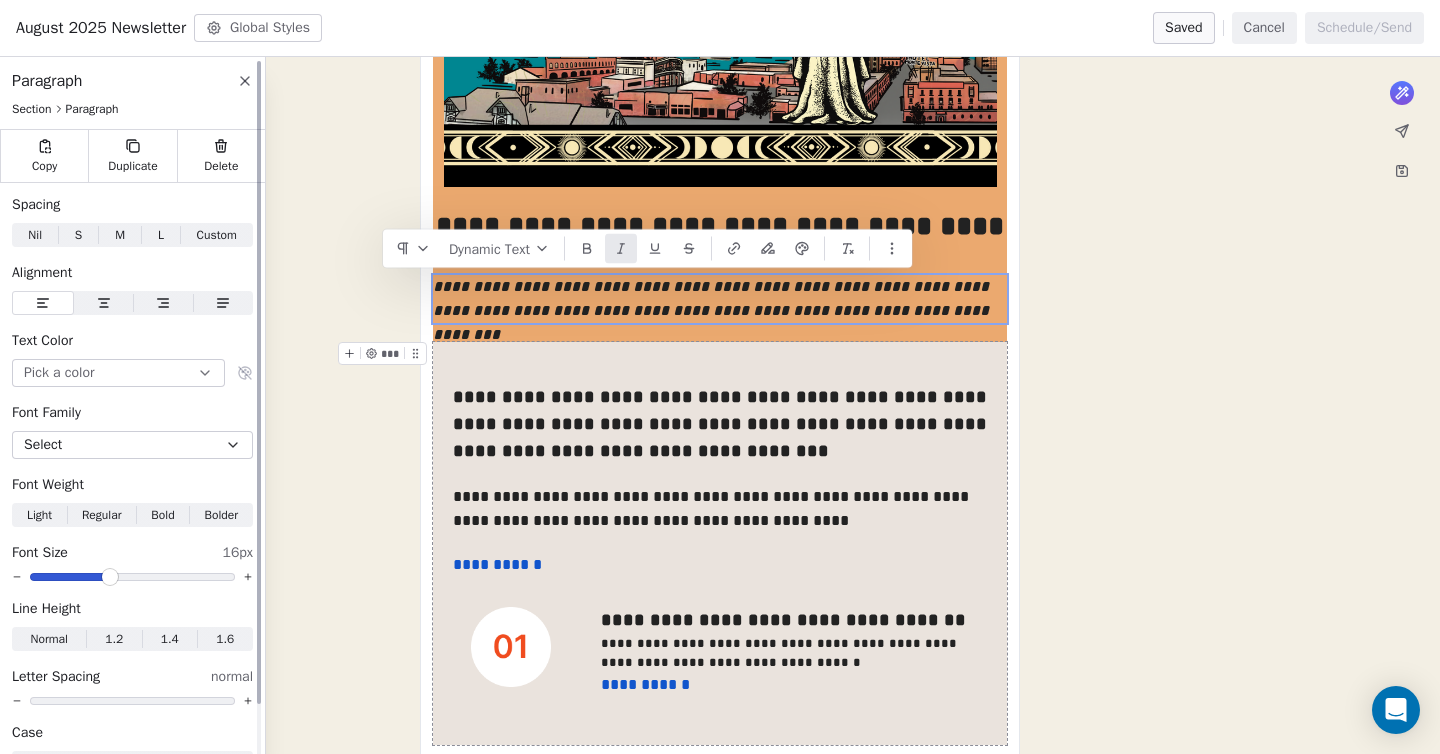 click at bounding box center [104, 303] 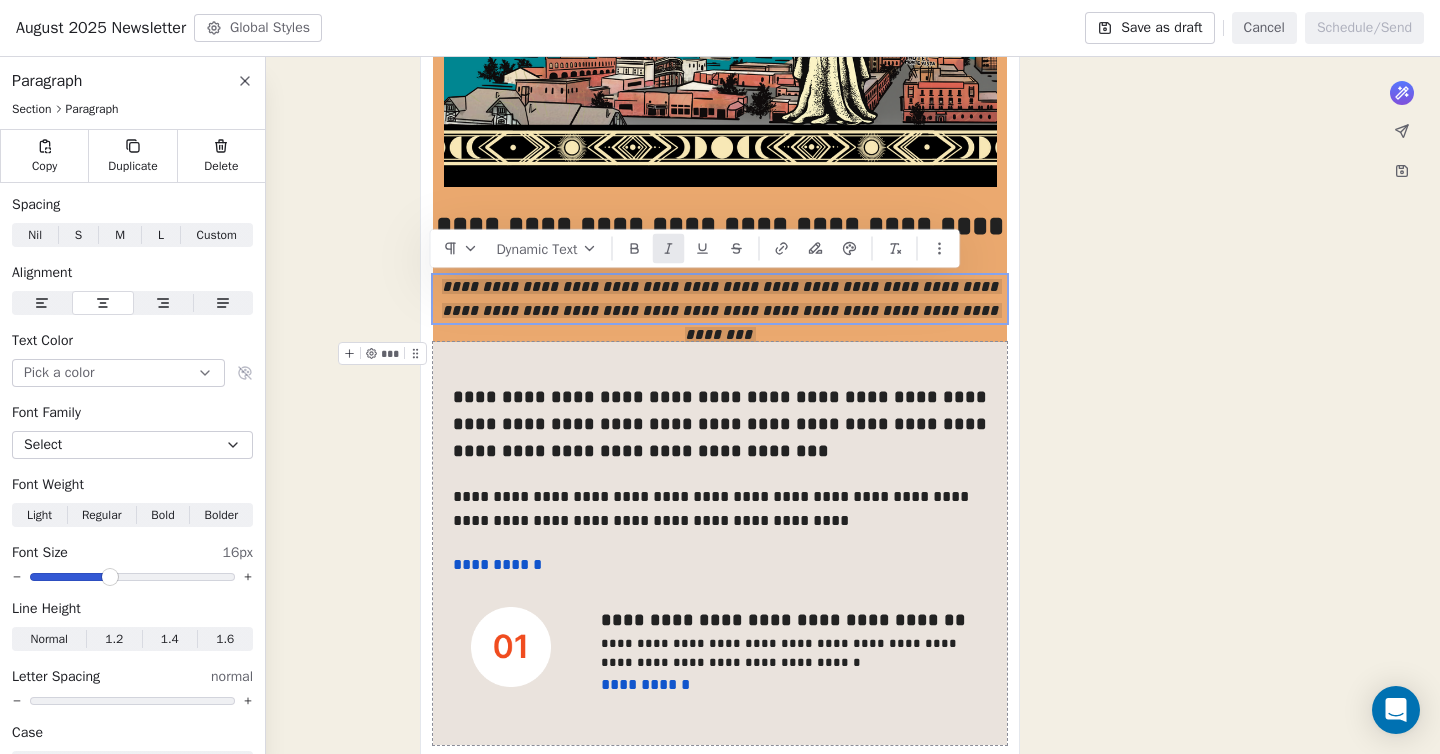 click on "**********" at bounding box center (720, 785) 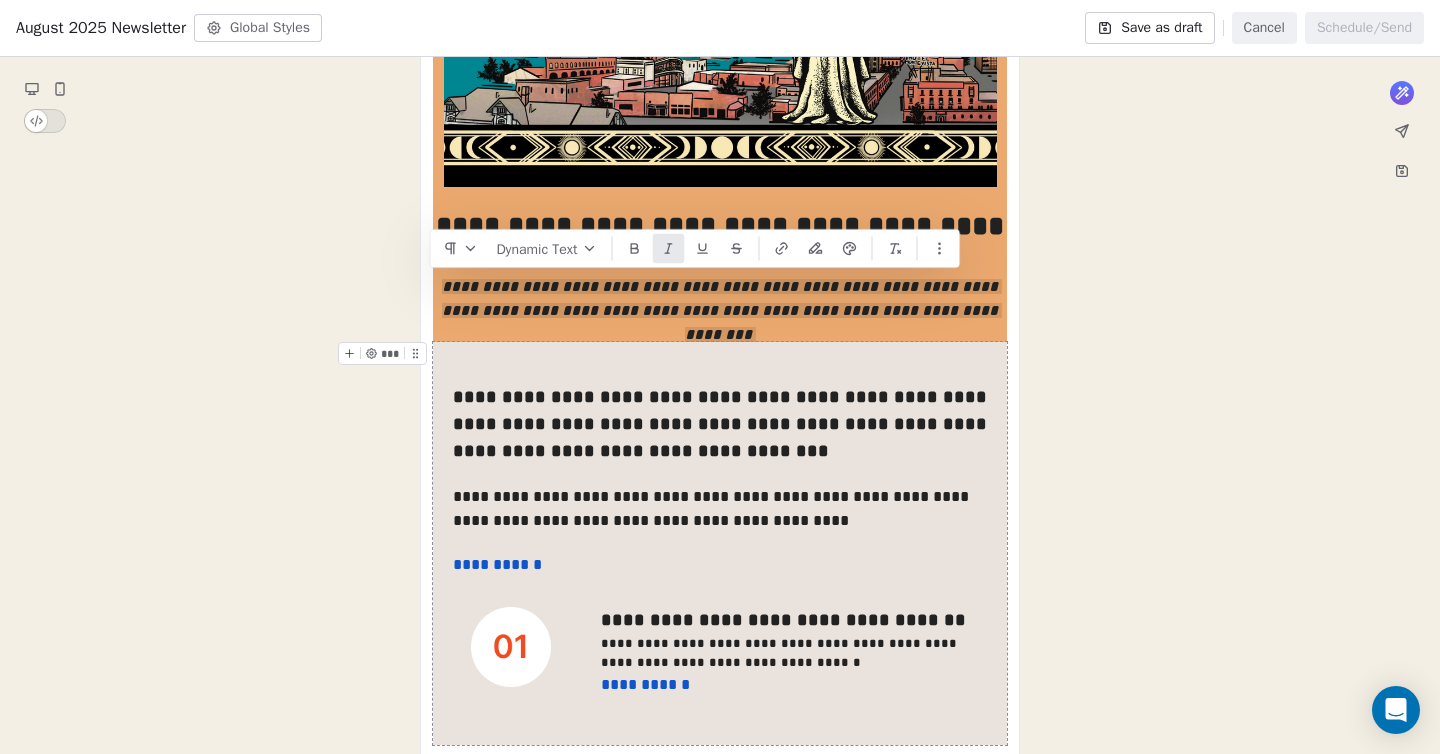 click on "**********" at bounding box center (720, 785) 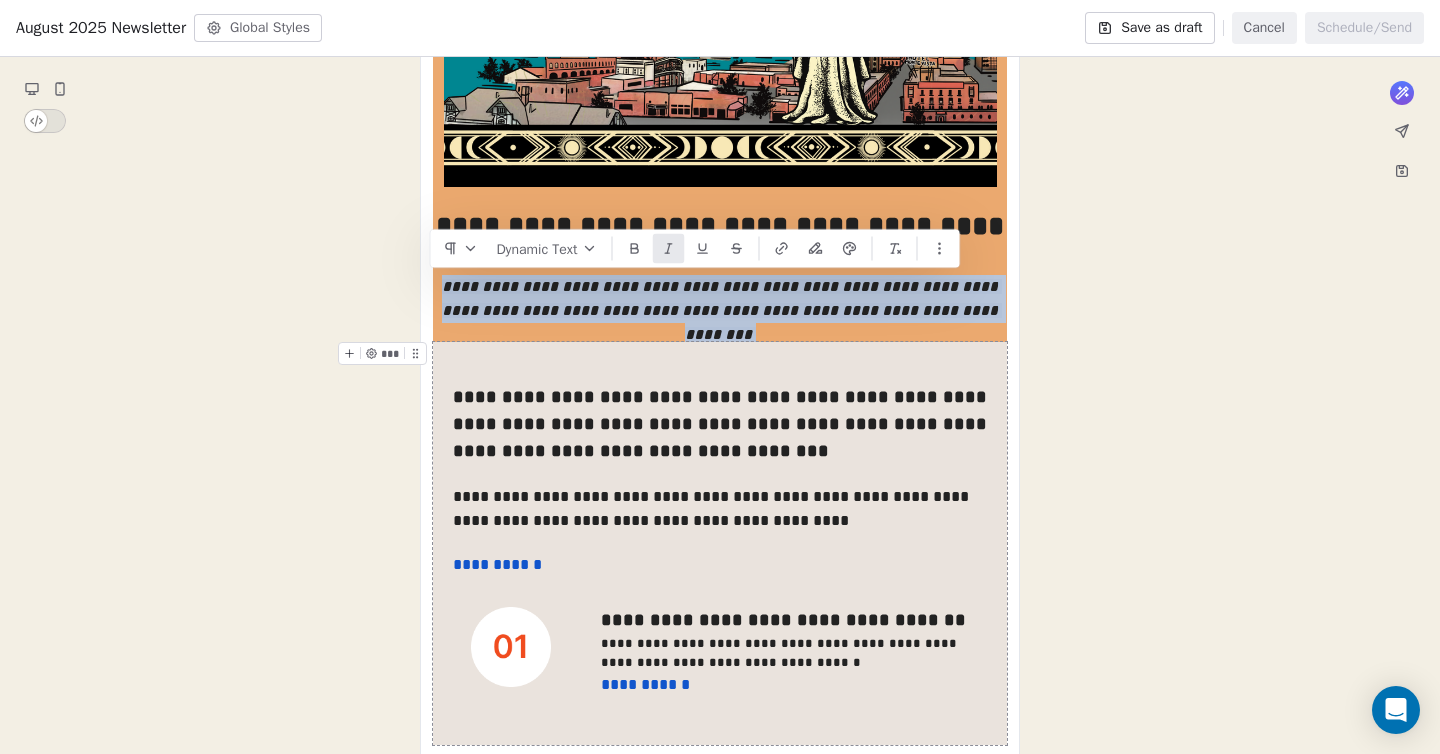 click on "**********" at bounding box center [720, 543] 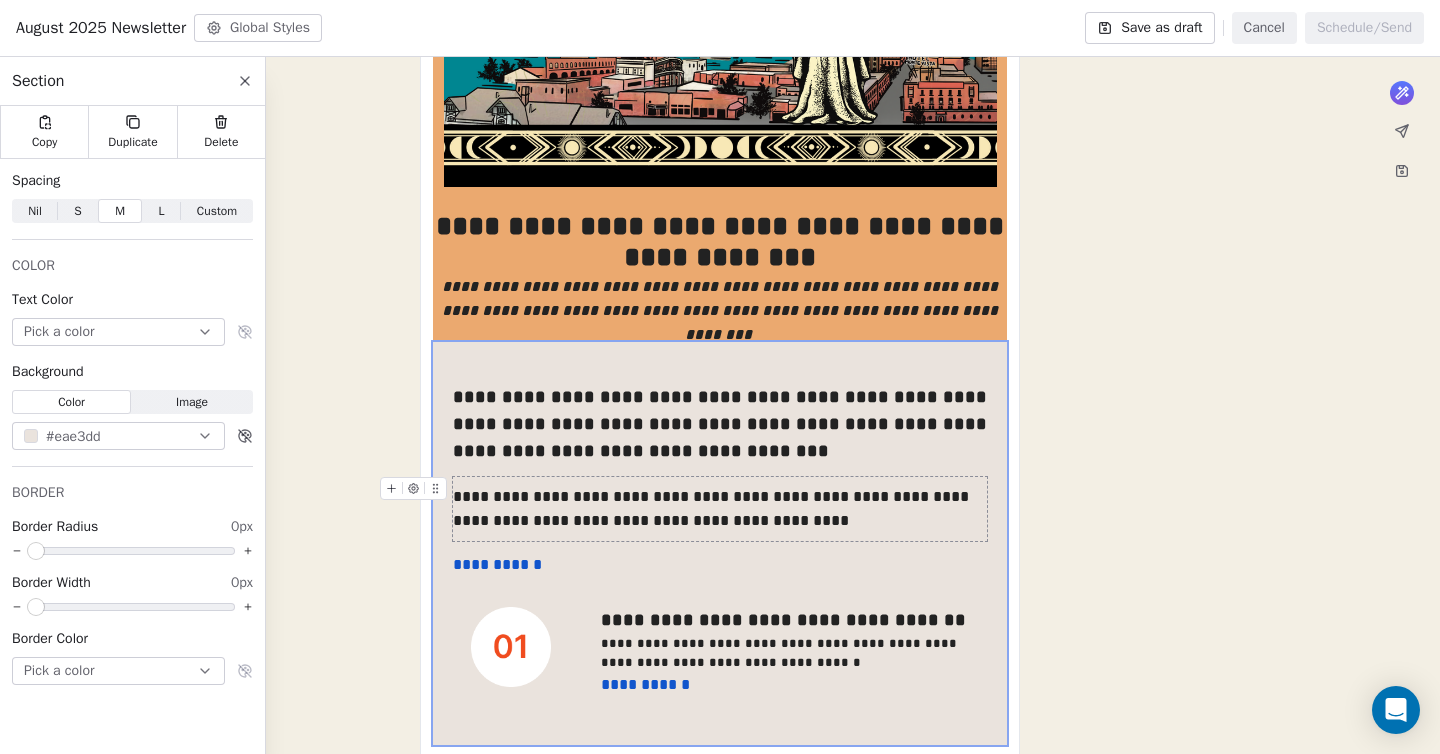 click on "**********" at bounding box center [720, 509] 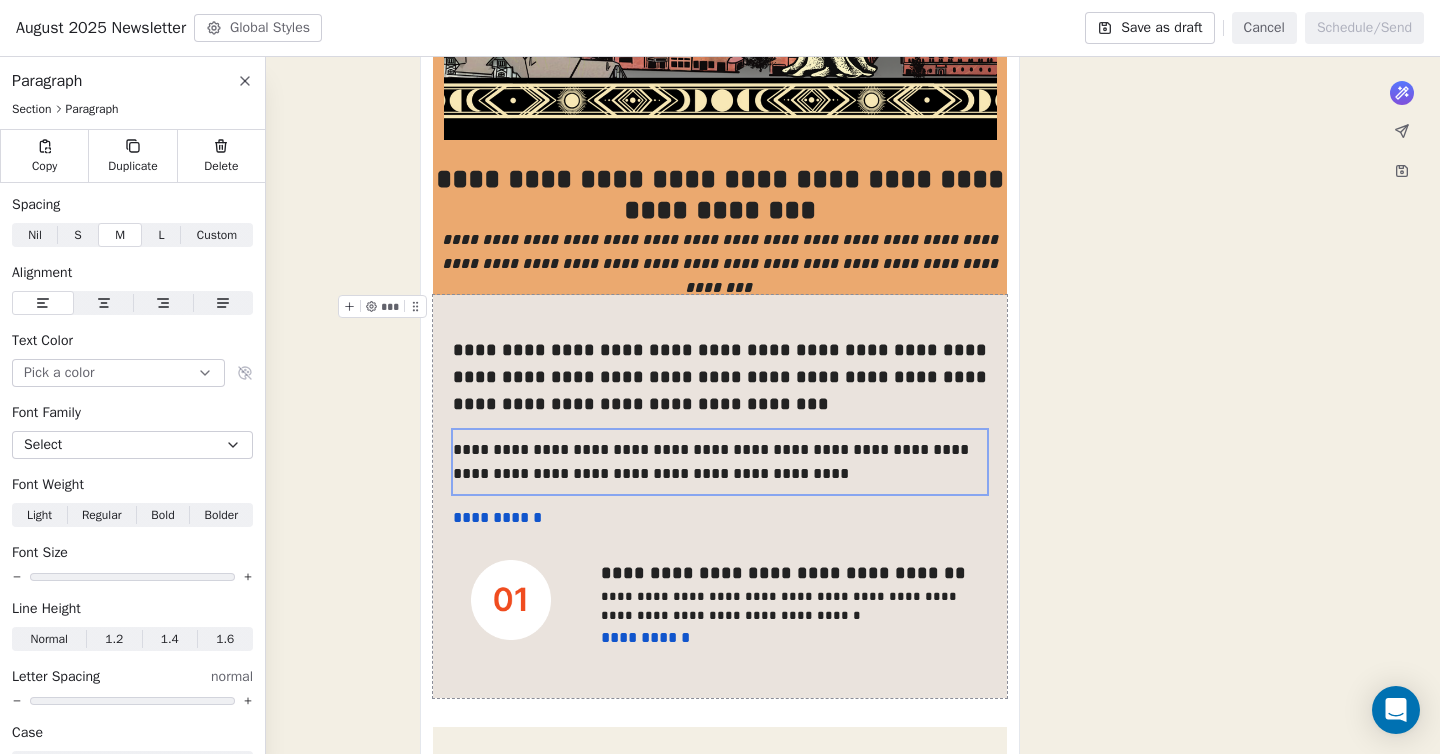 click at bounding box center [349, 306] 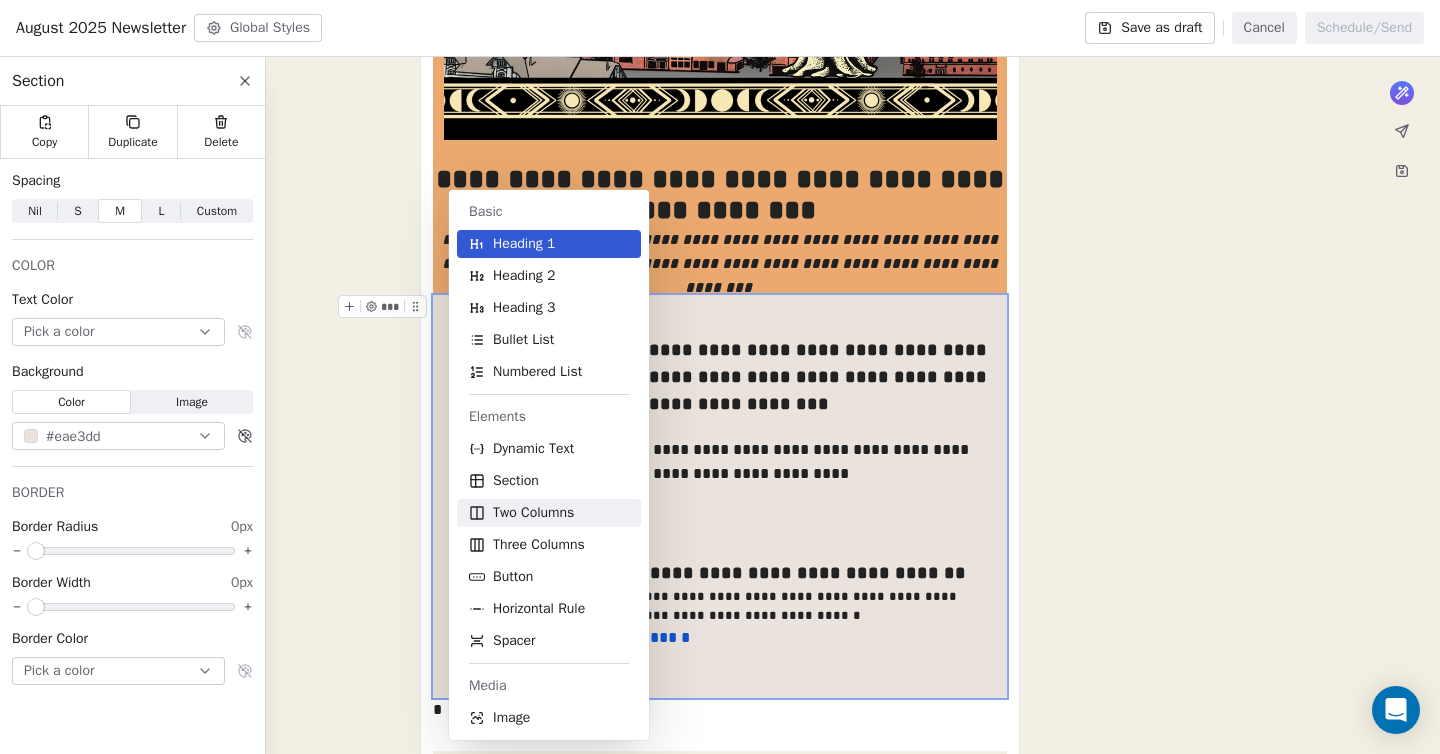click on "Two Columns" at bounding box center (533, 513) 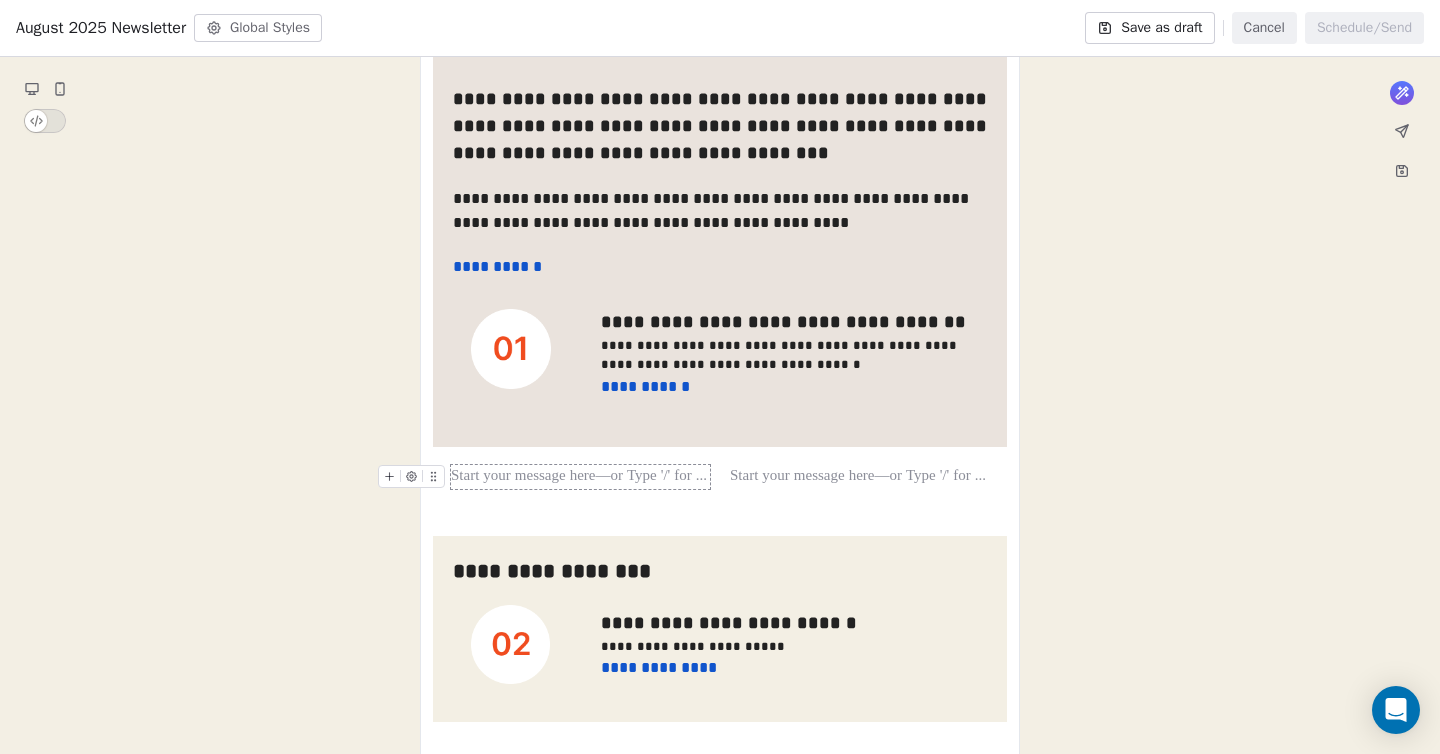 click at bounding box center (580, 477) 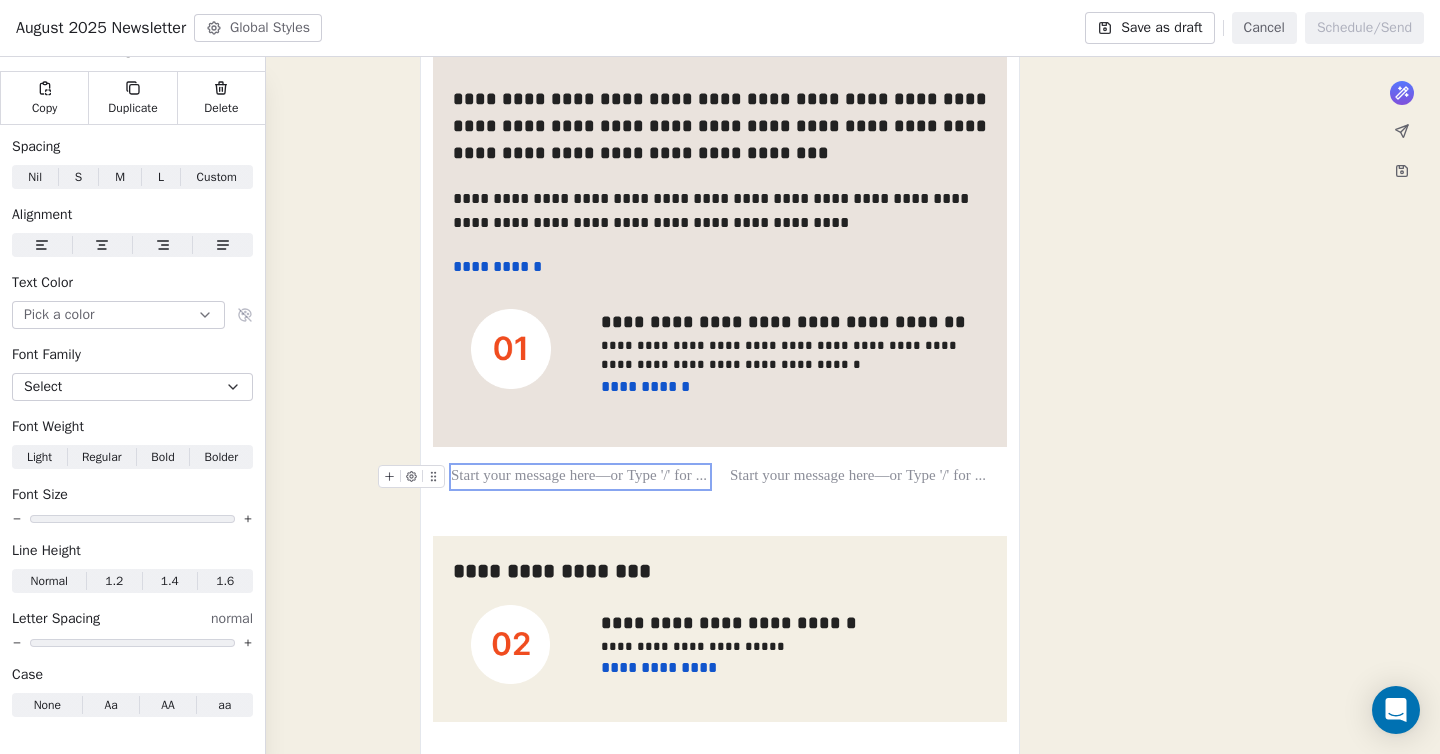 type 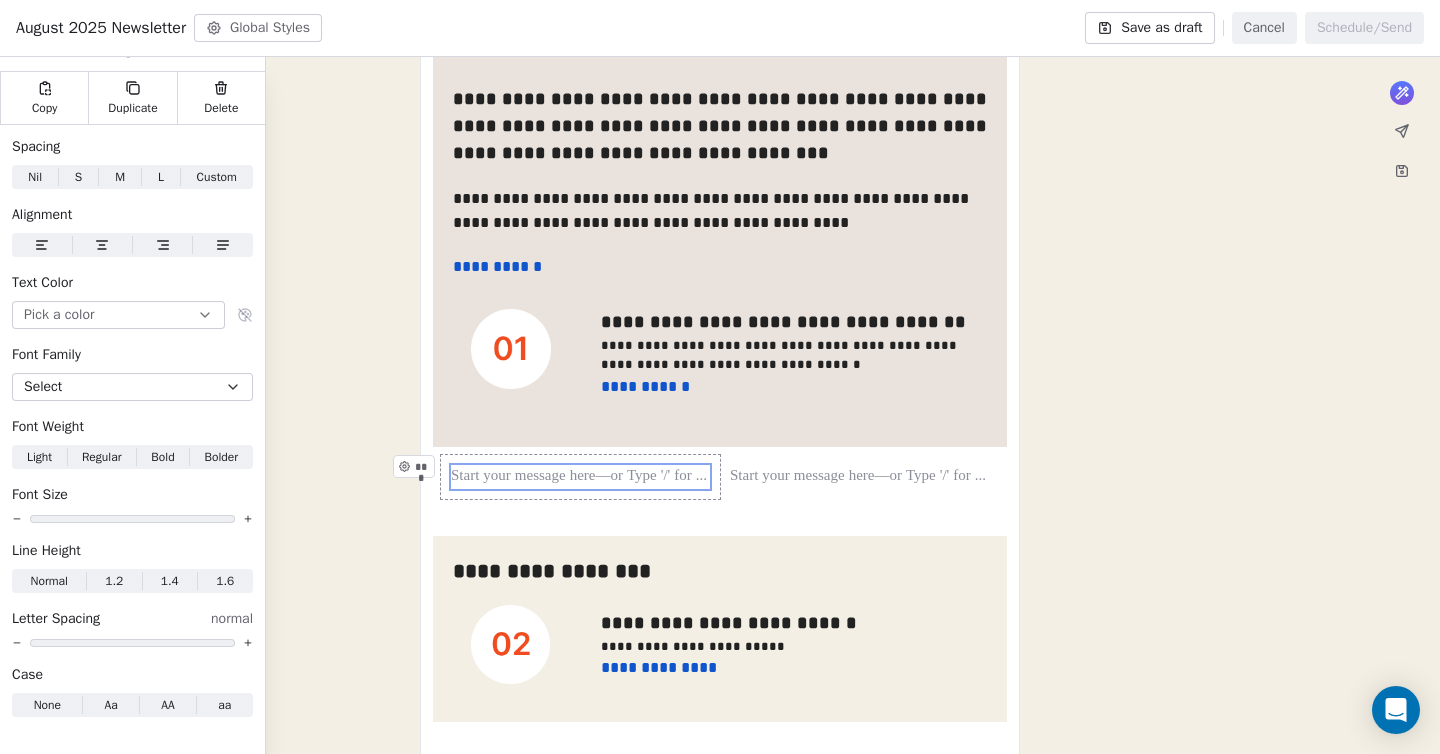 click on "***" at bounding box center [580, 477] 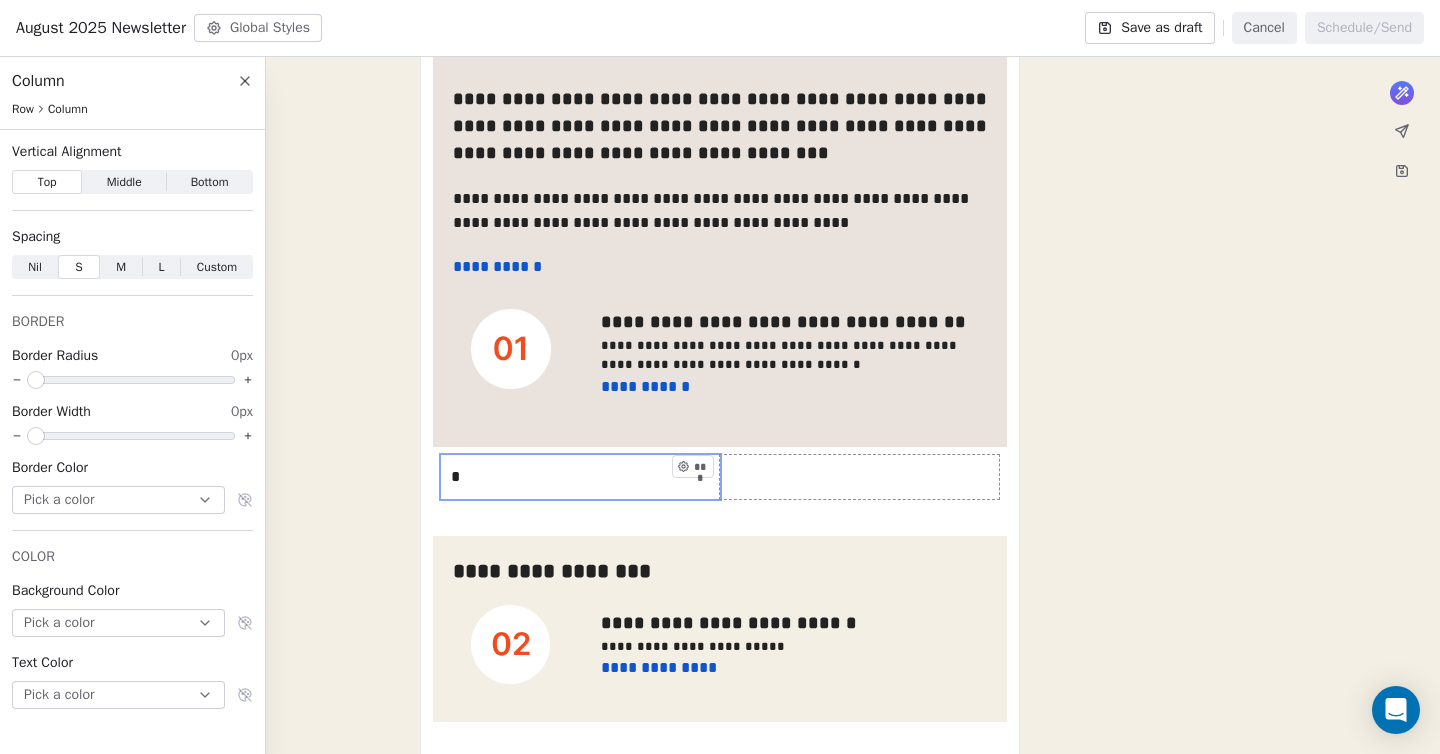 click on "***" at bounding box center (859, 477) 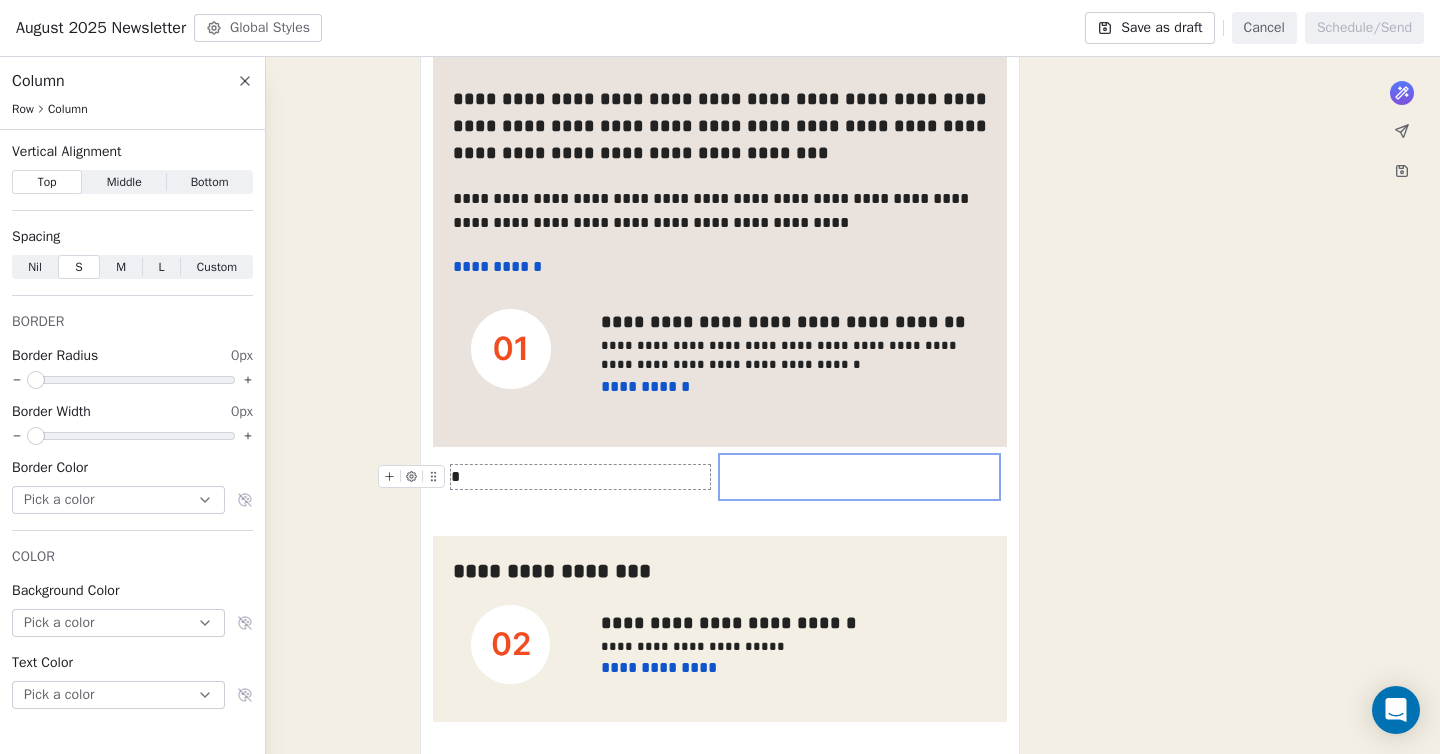click on "*" at bounding box center [580, 477] 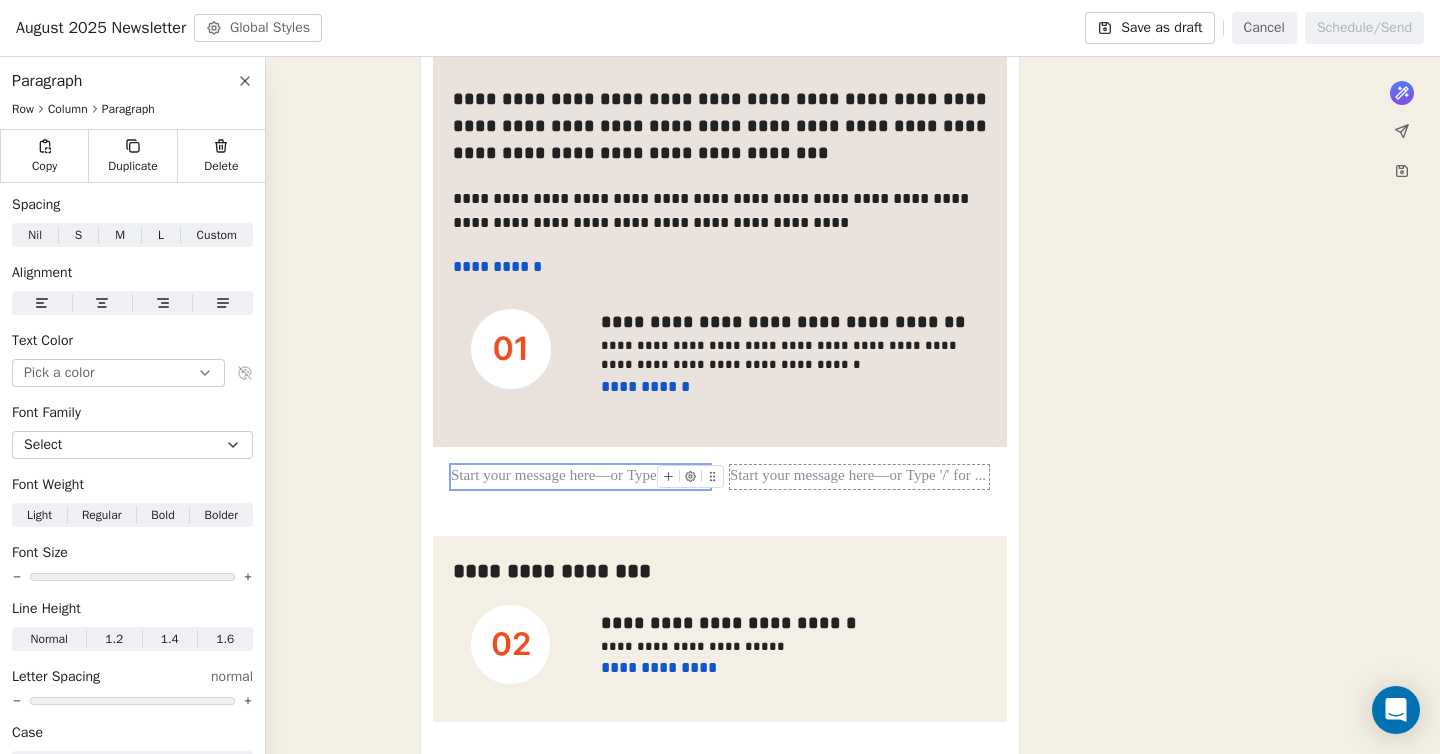 click at bounding box center (859, 477) 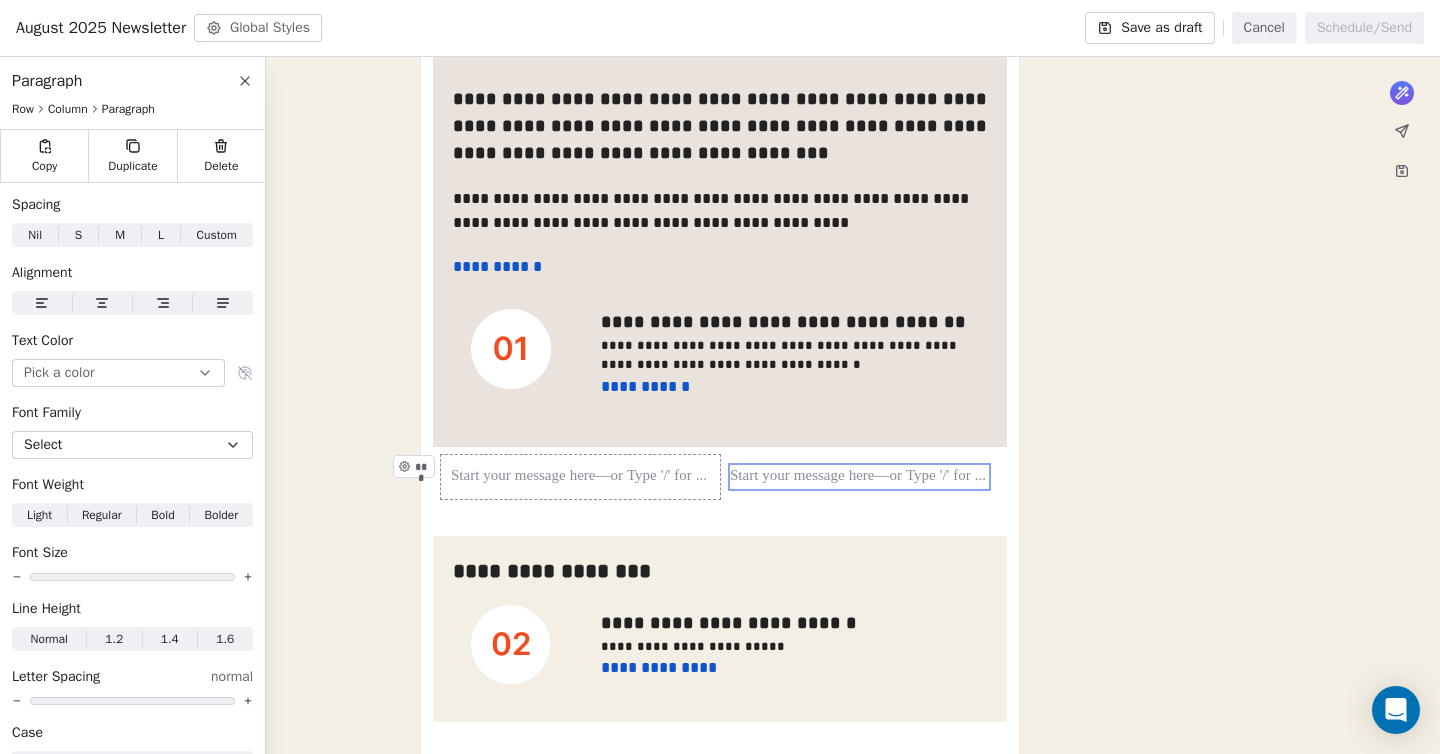 click on "***" at bounding box center [580, 477] 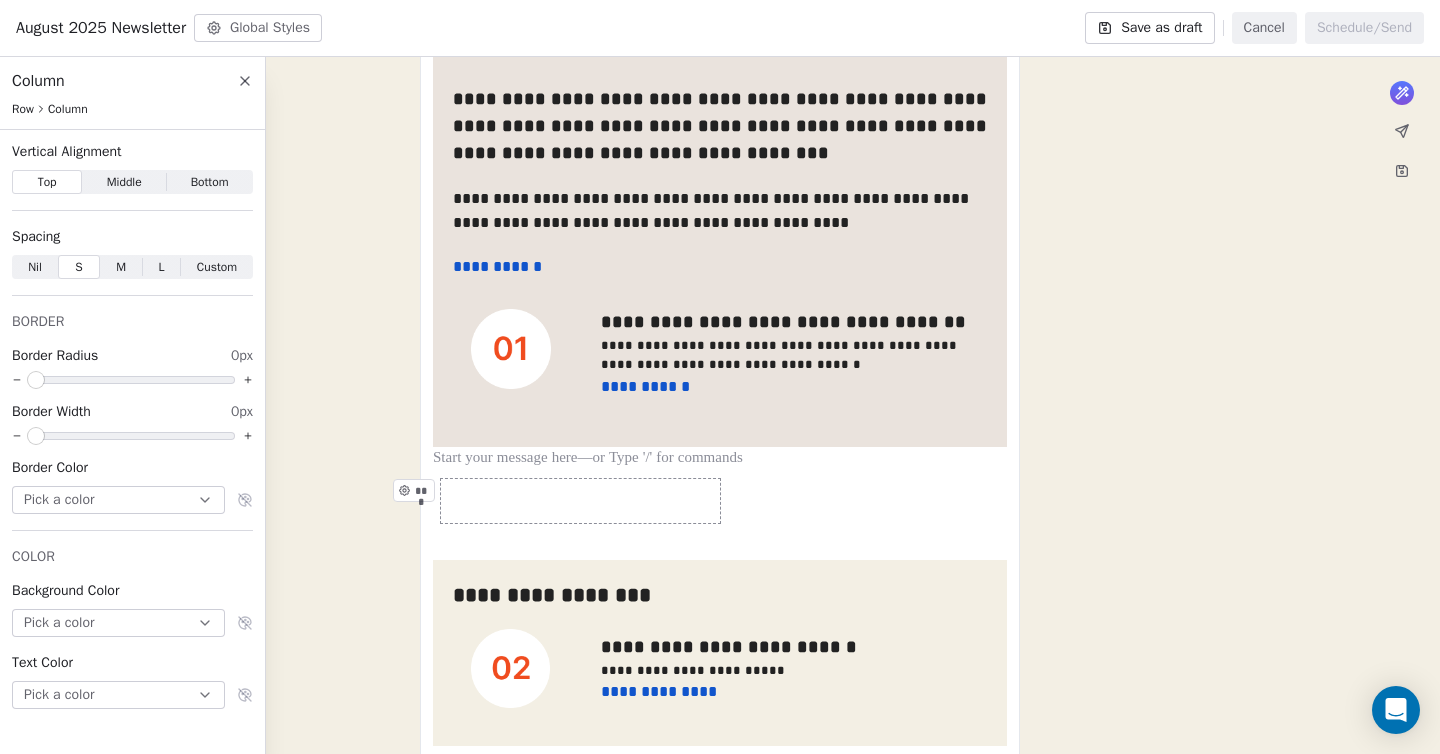 click on "***" at bounding box center (580, 501) 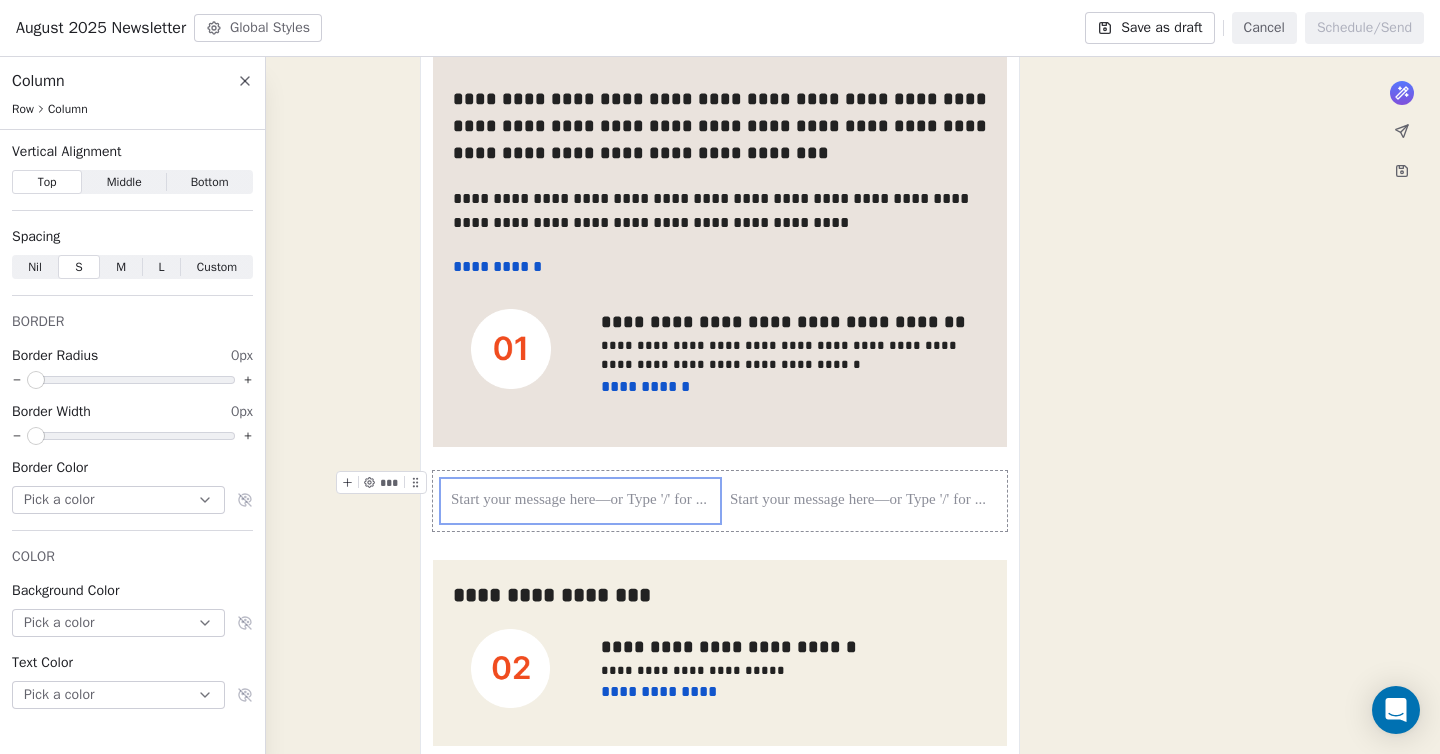click on "*** ***" at bounding box center (720, 501) 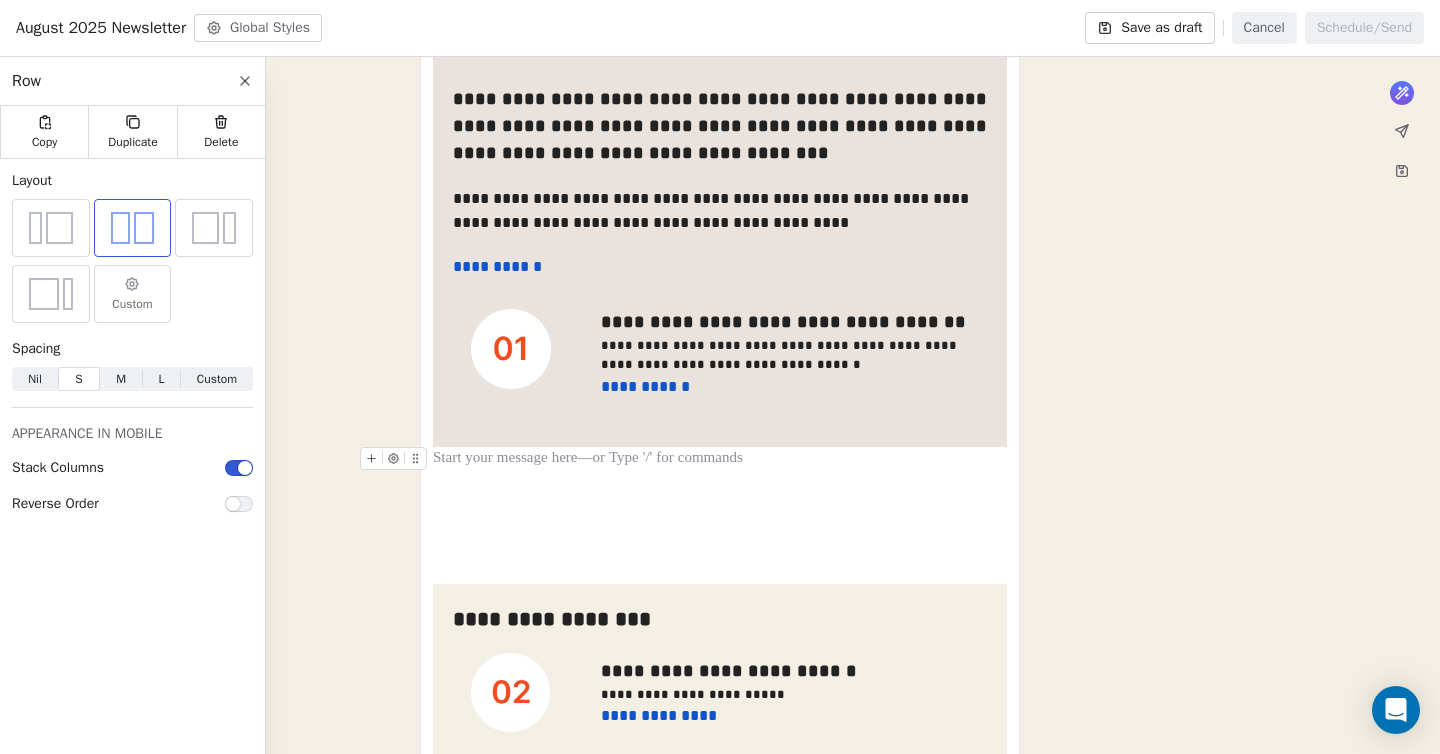 click at bounding box center [720, 459] 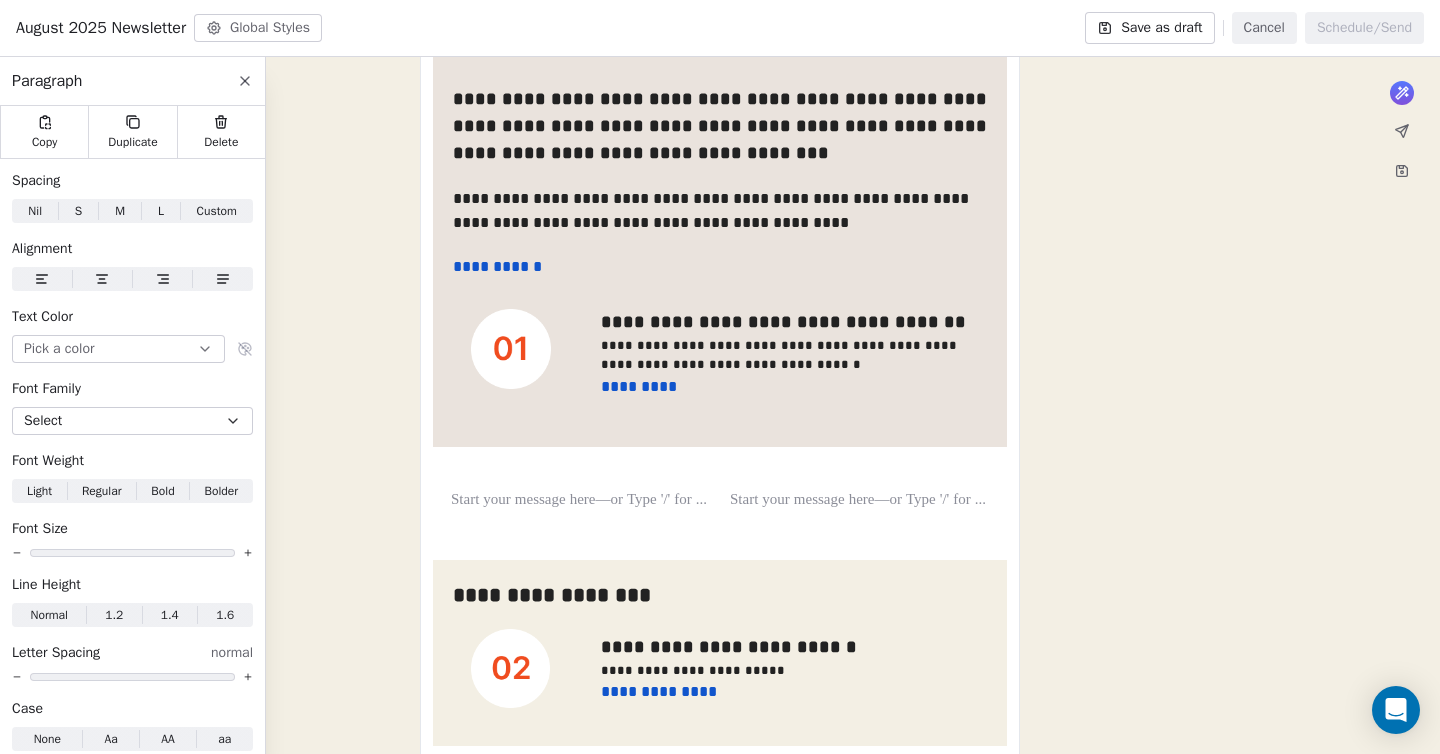 click at bounding box center (580, 501) 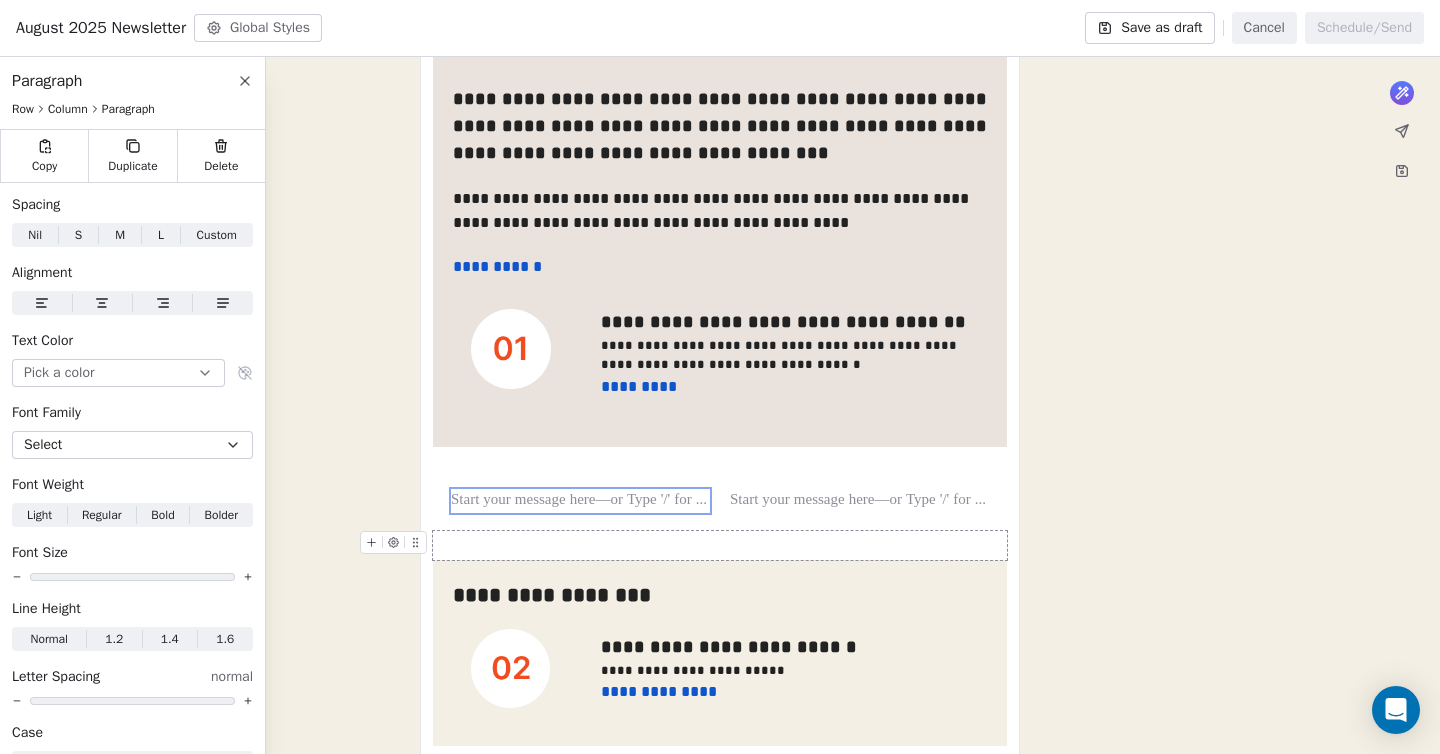 click at bounding box center (720, 545) 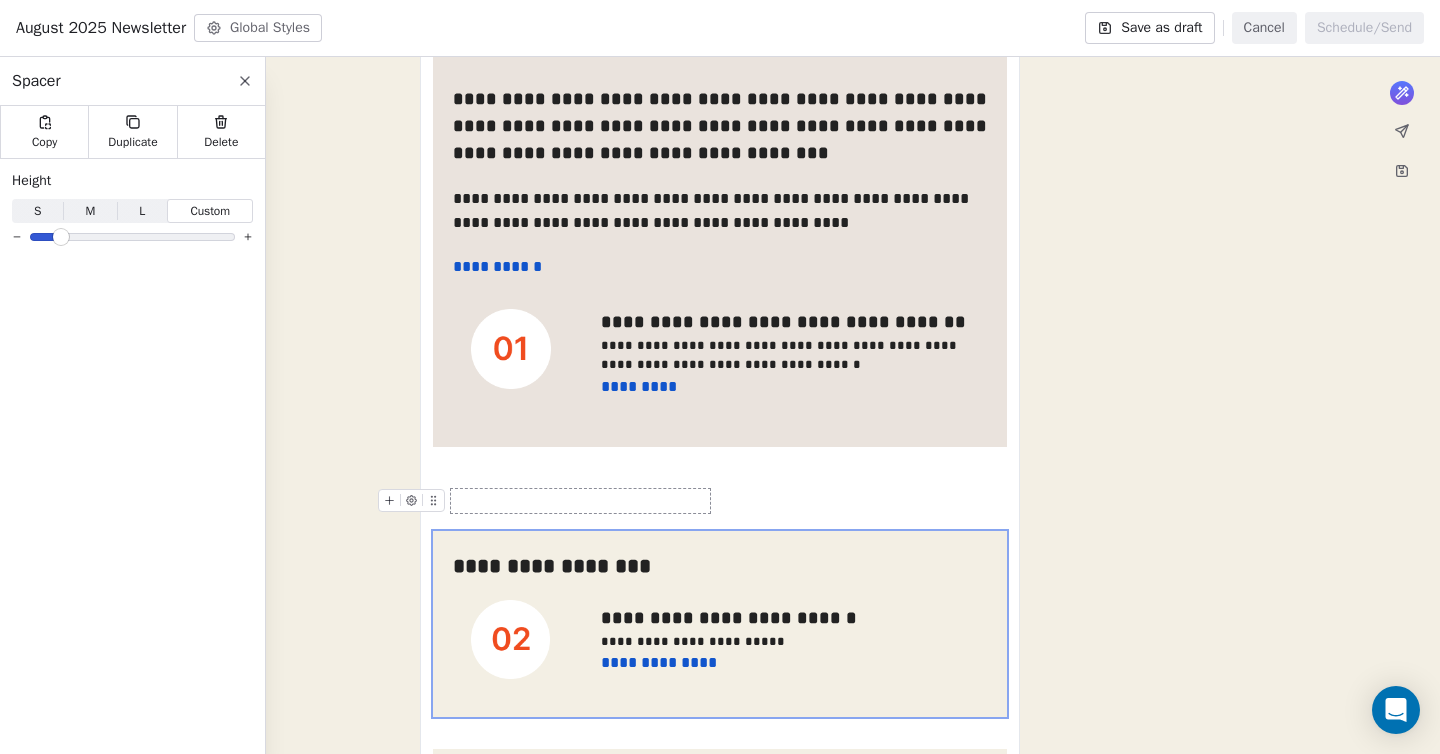 click at bounding box center [580, 501] 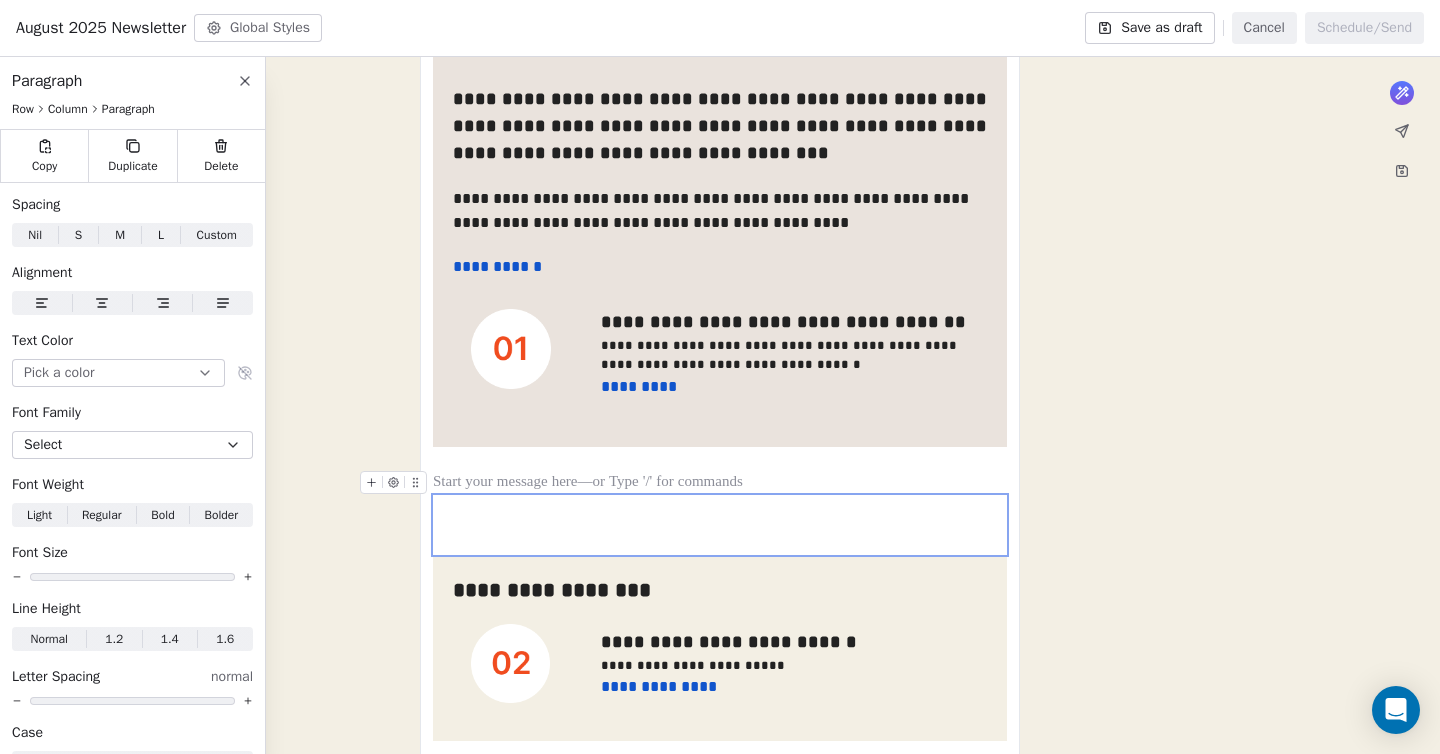 click at bounding box center [720, 483] 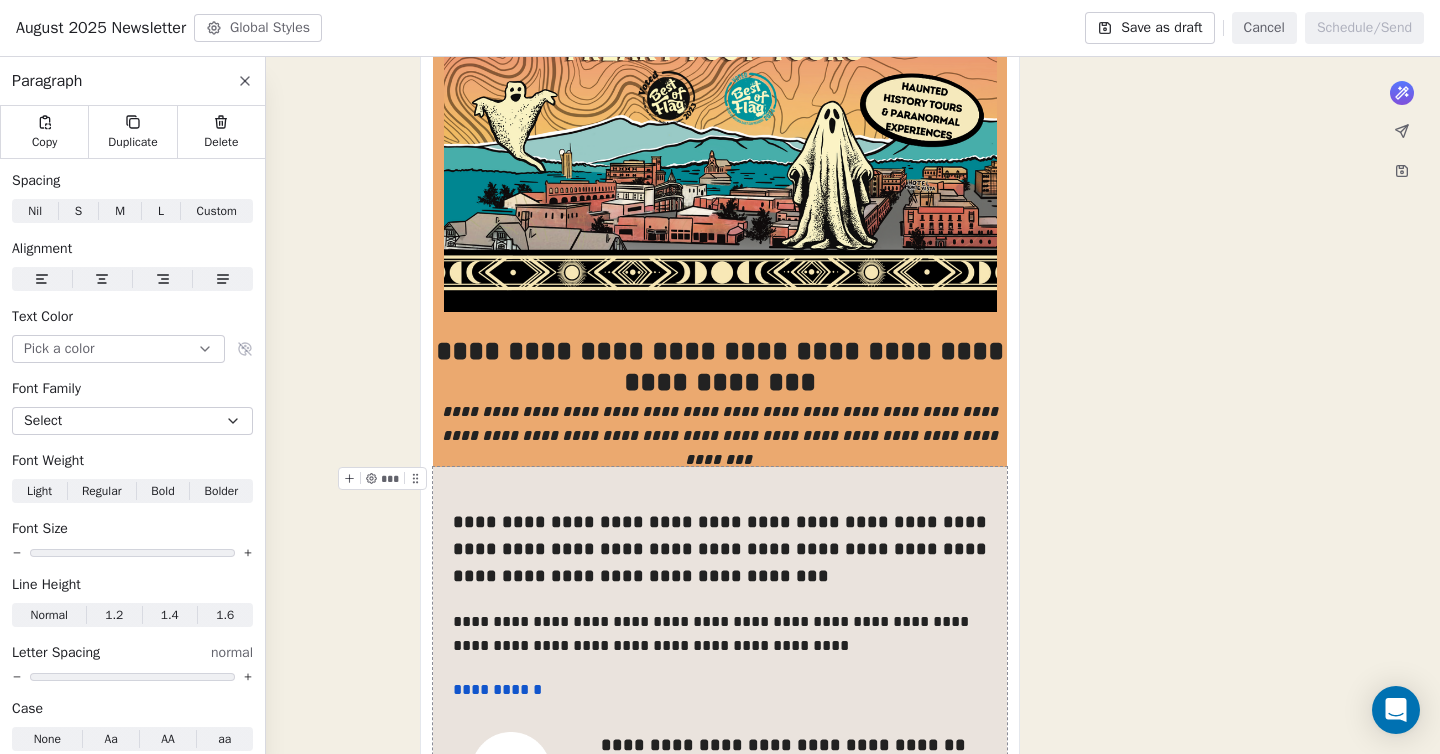 click 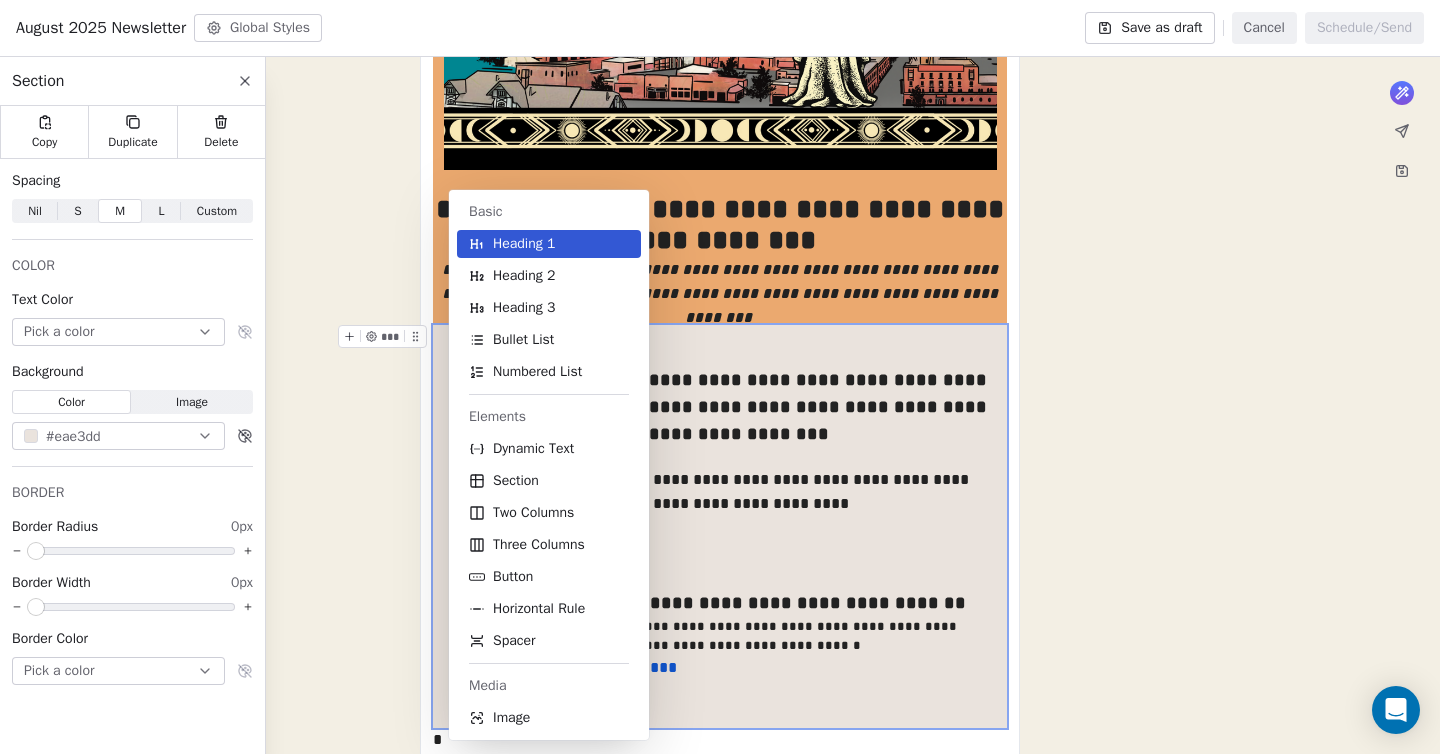 click on "Spacer" at bounding box center (549, 641) 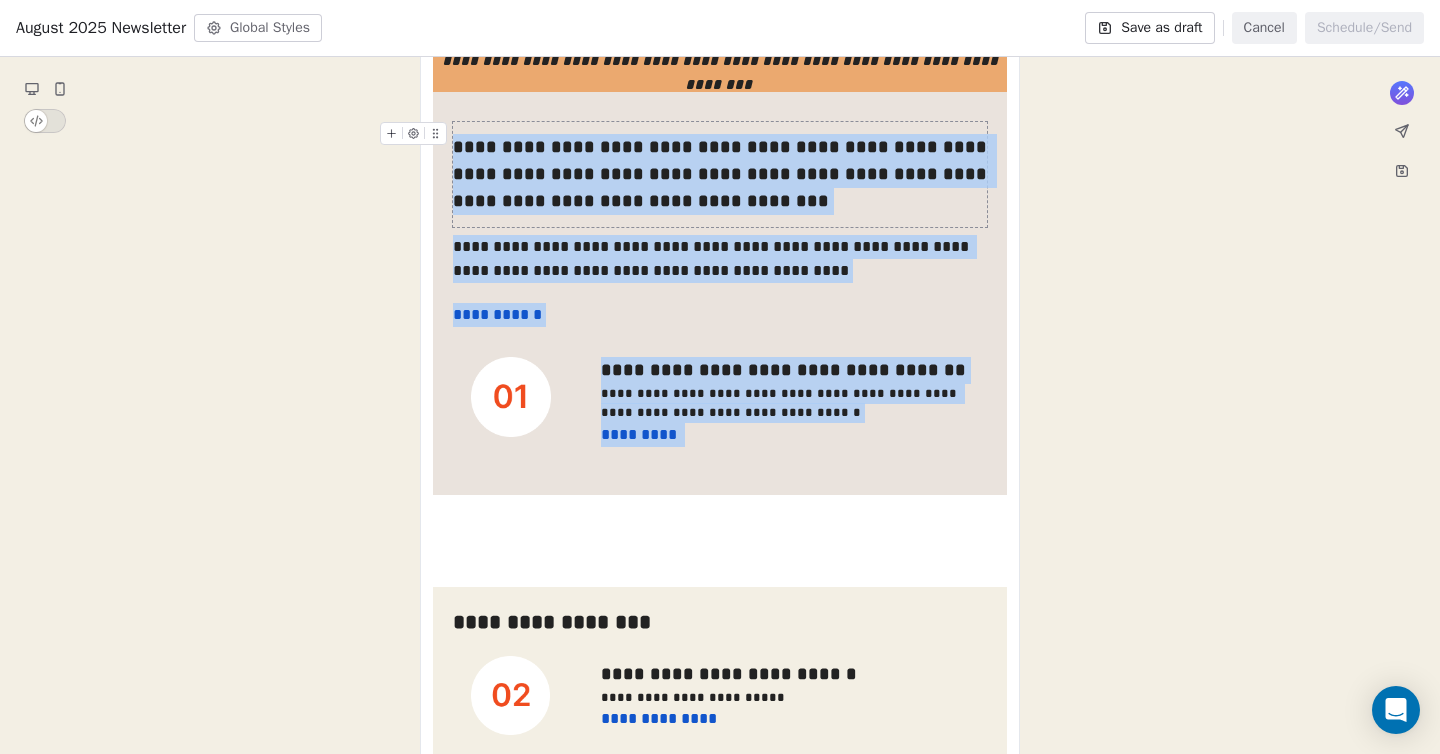 drag, startPoint x: 543, startPoint y: 506, endPoint x: 589, endPoint y: 138, distance: 370.86386 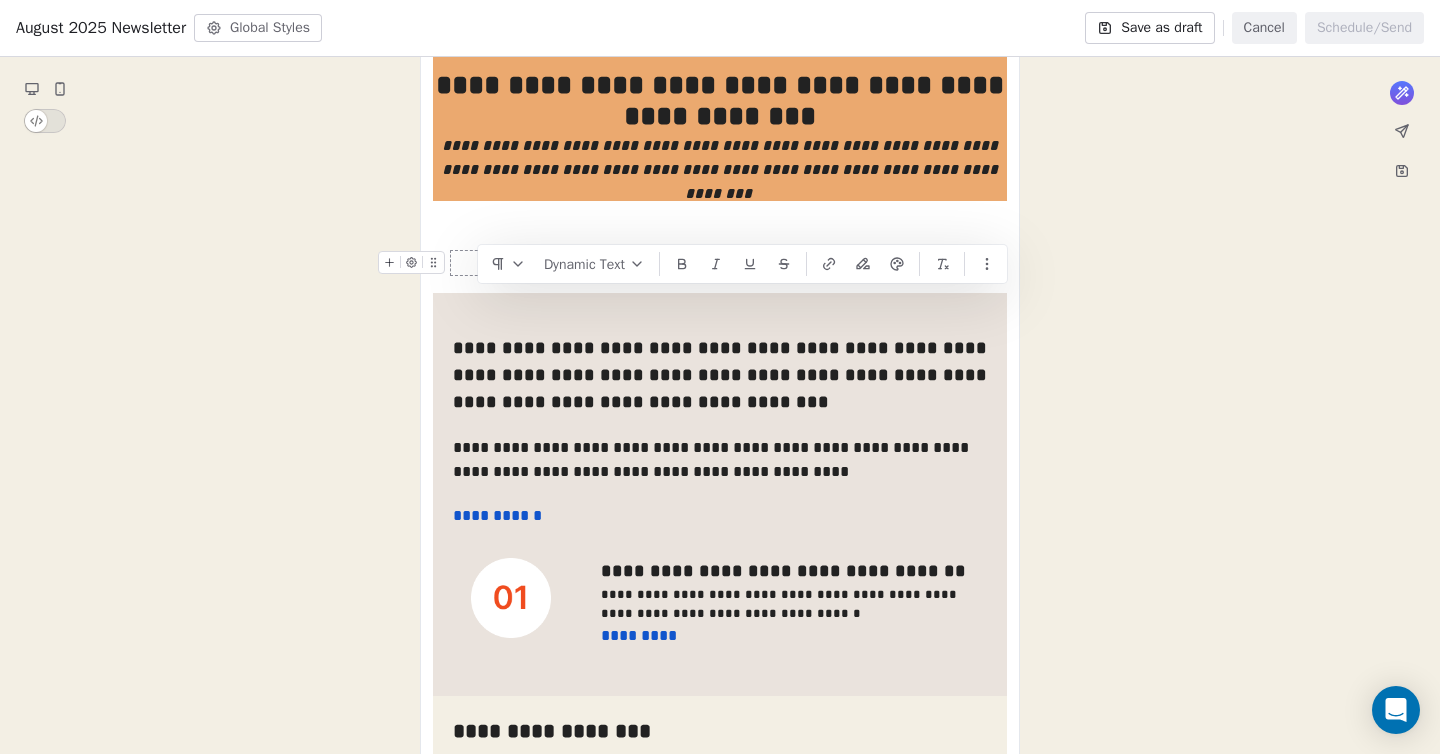 click at bounding box center (415, 268) 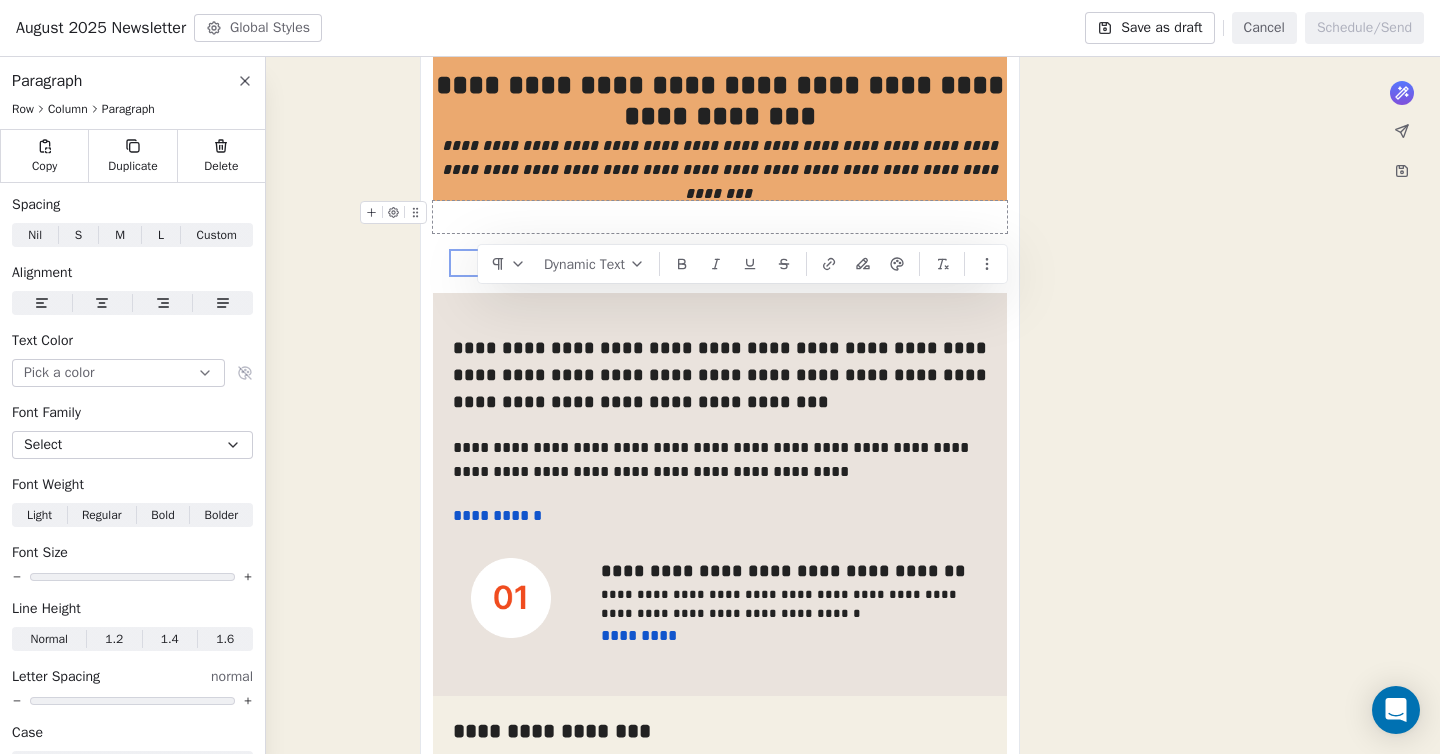 click 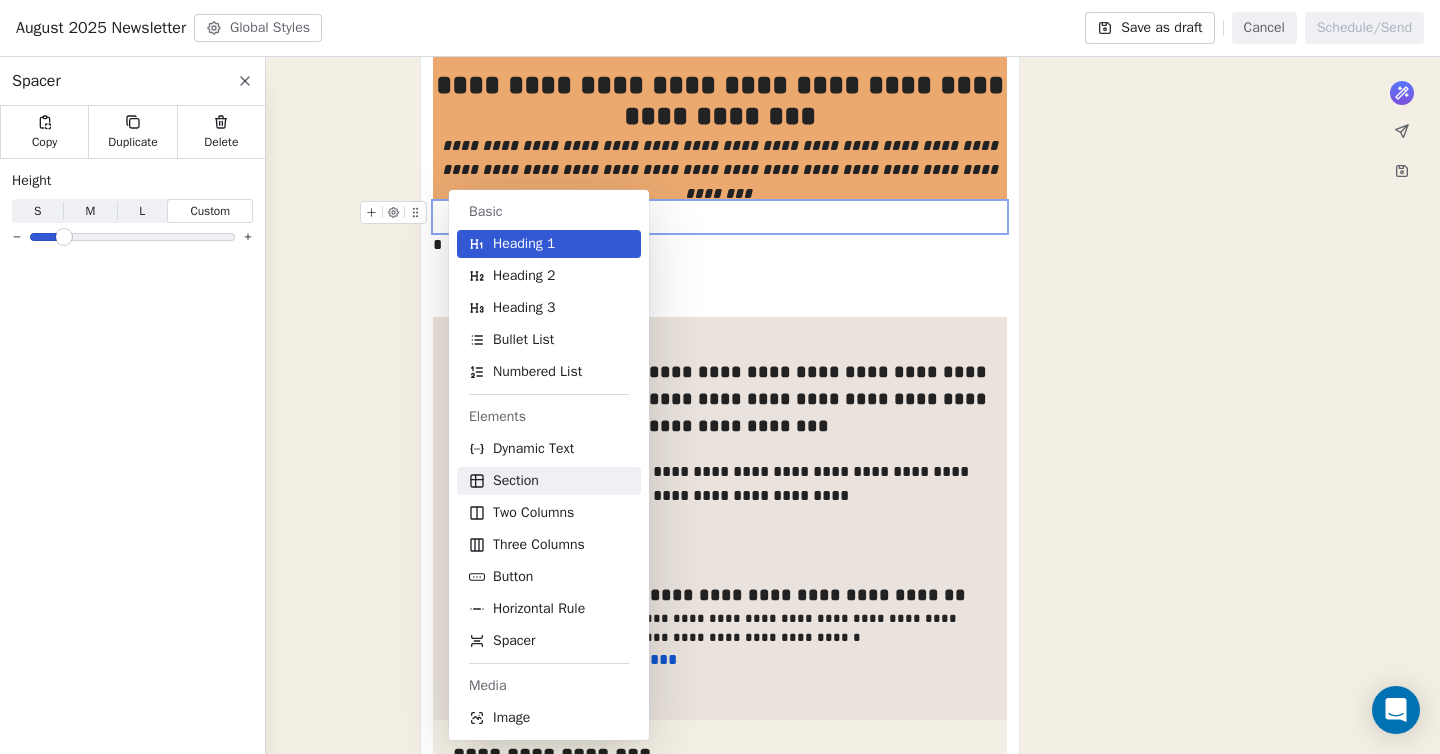 click on "Section" at bounding box center (549, 481) 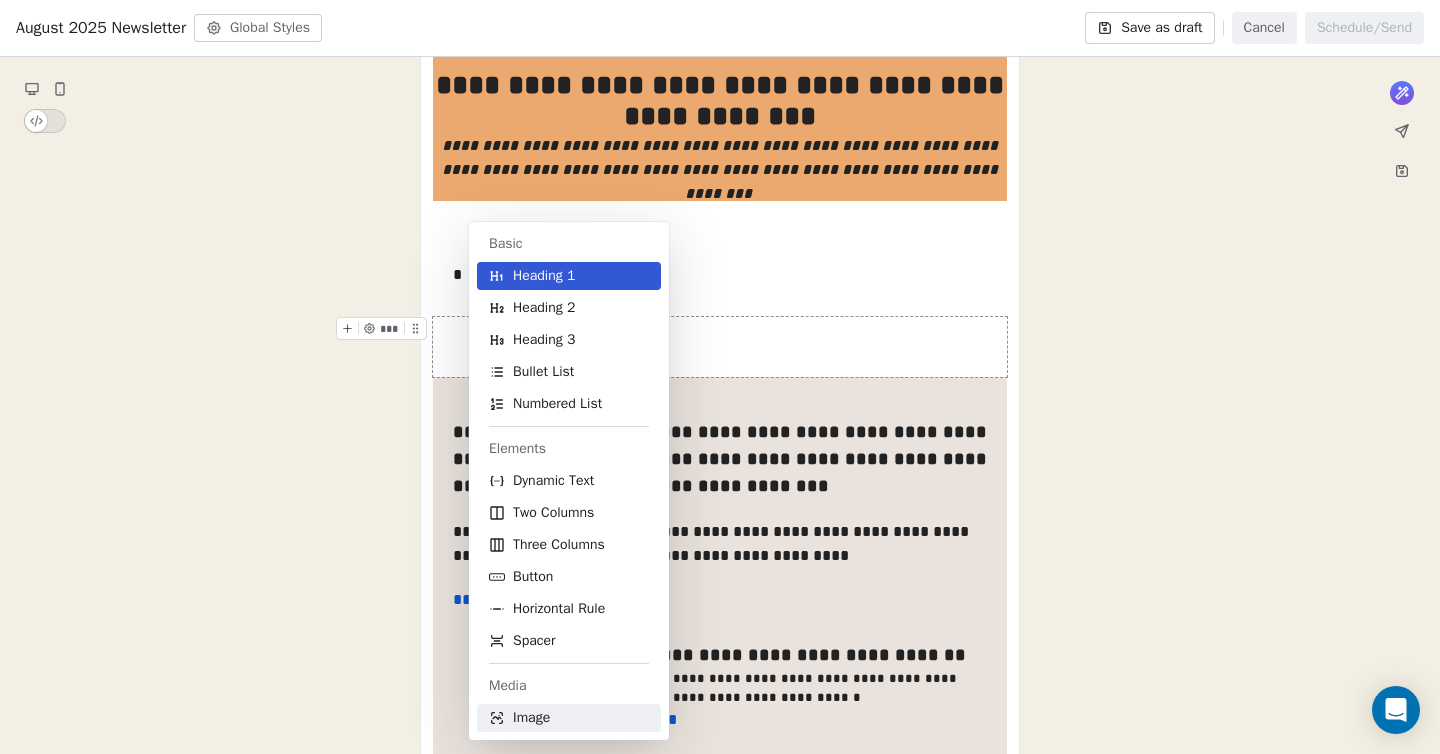 click on "Image" at bounding box center (531, 718) 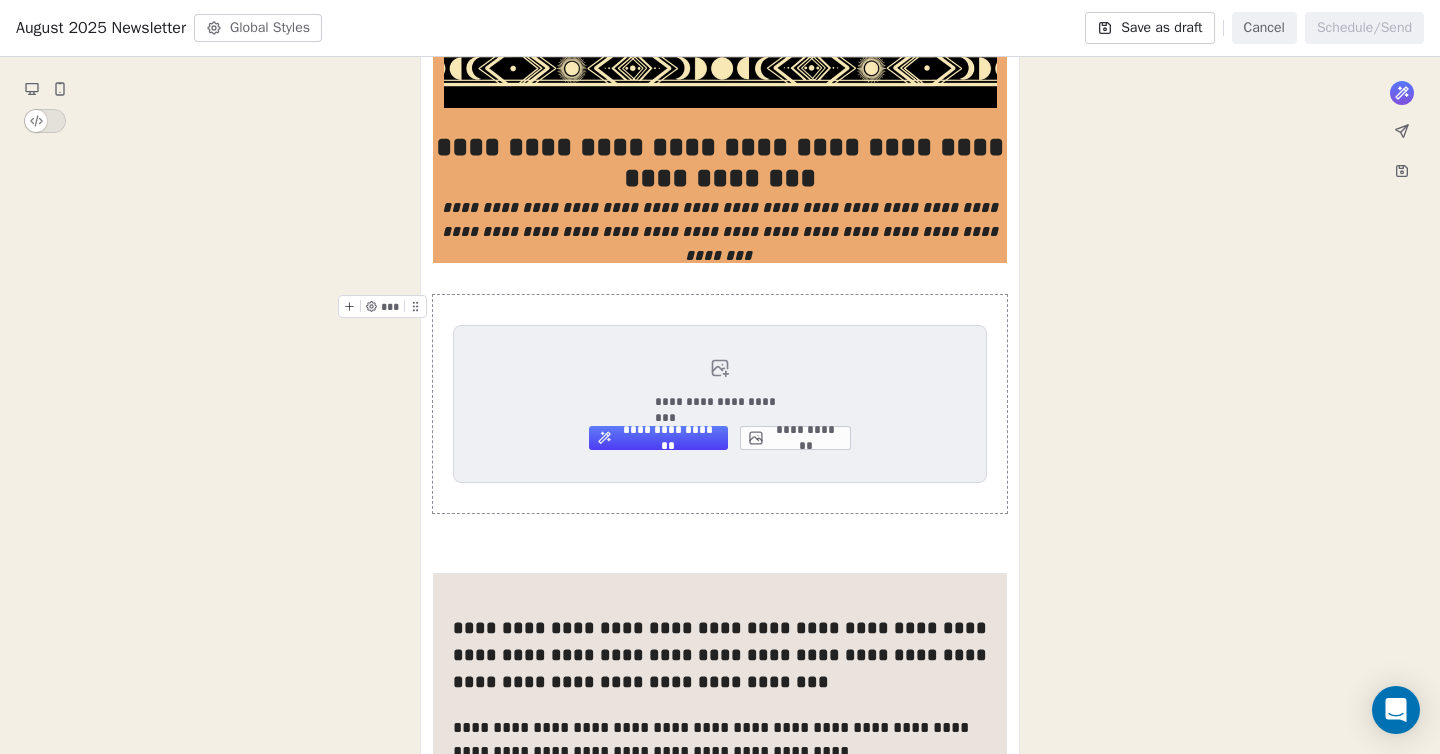 click 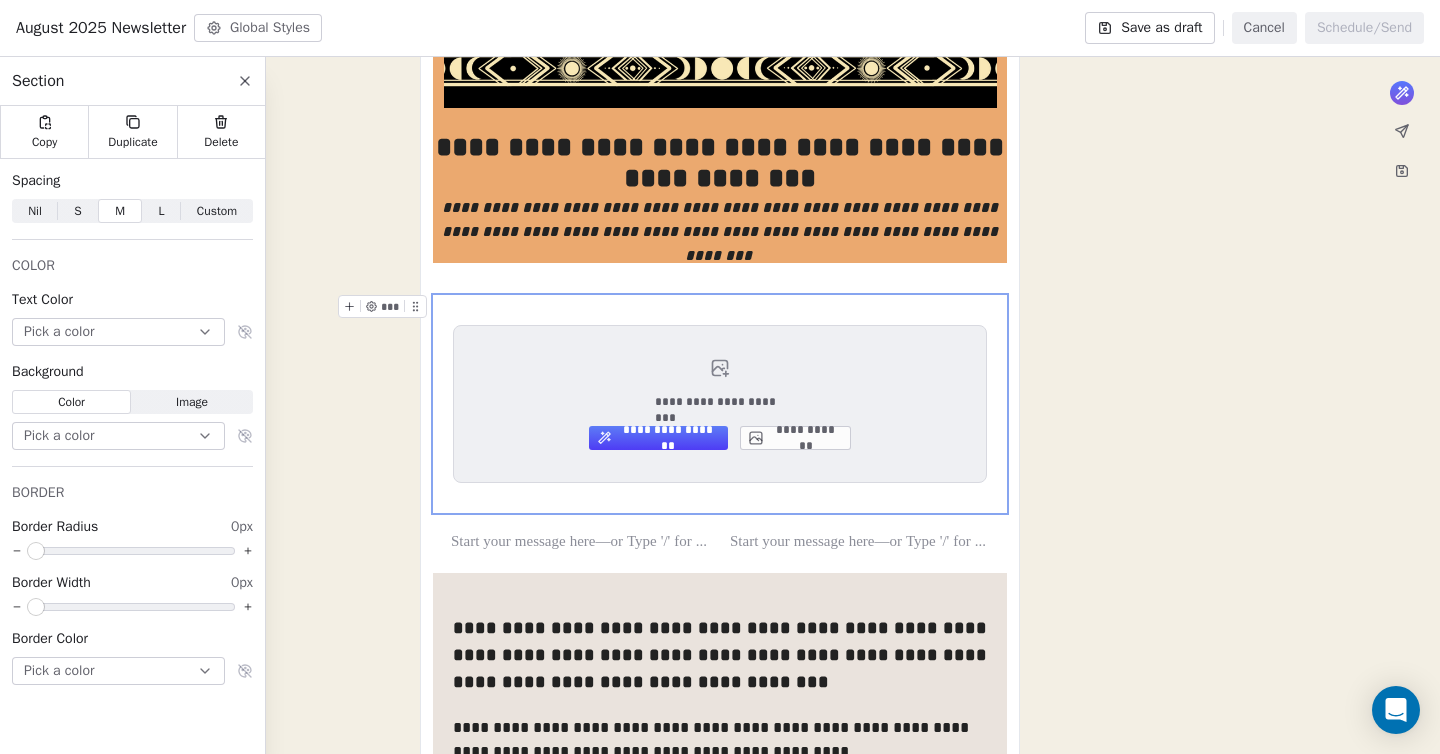 type 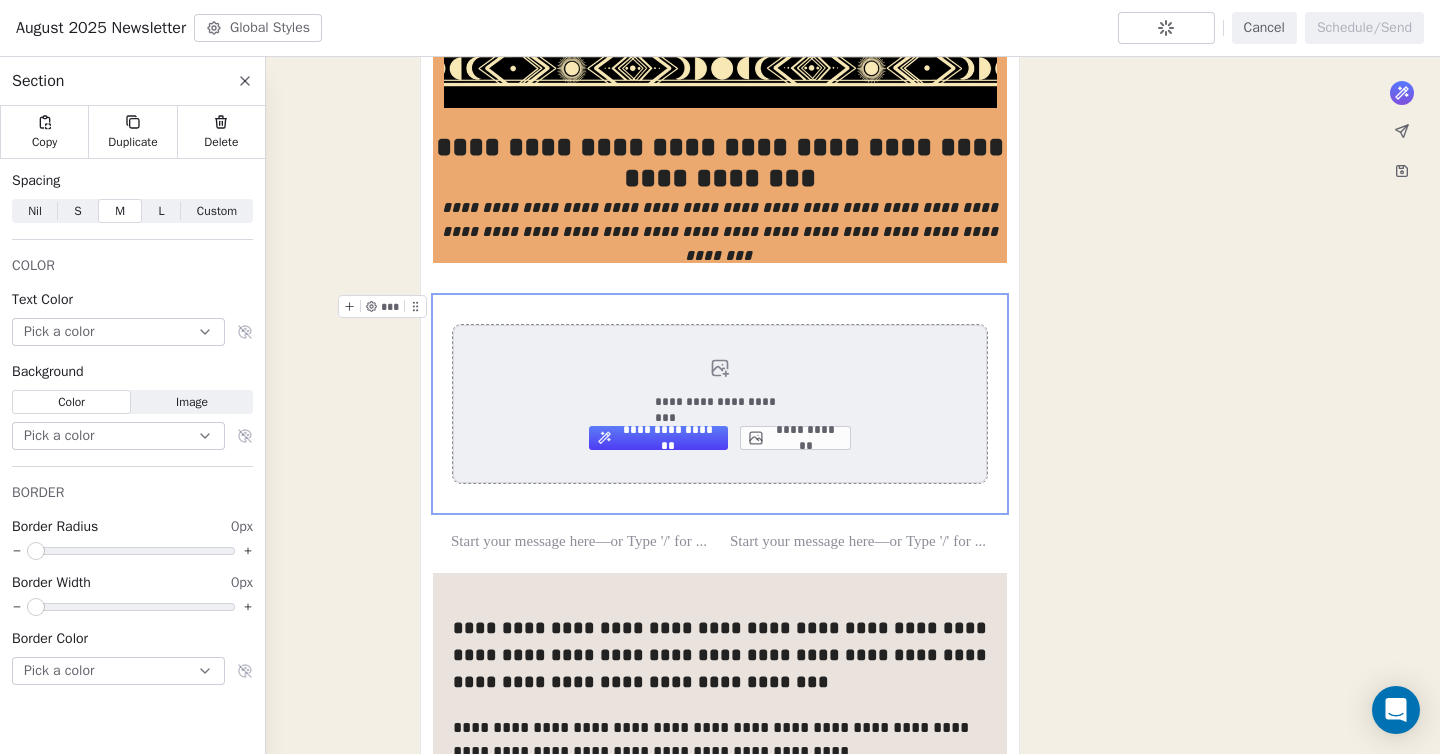 click on "**********" at bounding box center [720, 404] 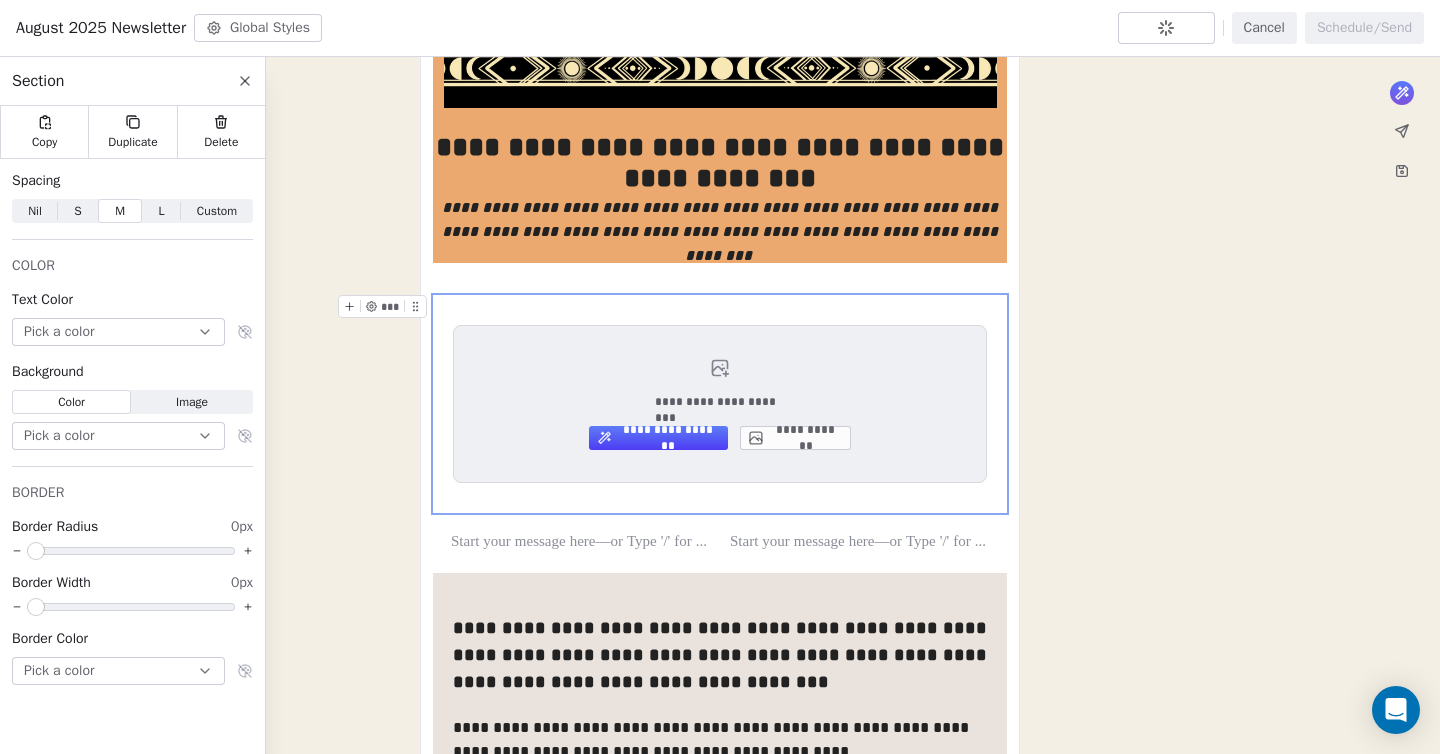 click on "**********" at bounding box center [720, 404] 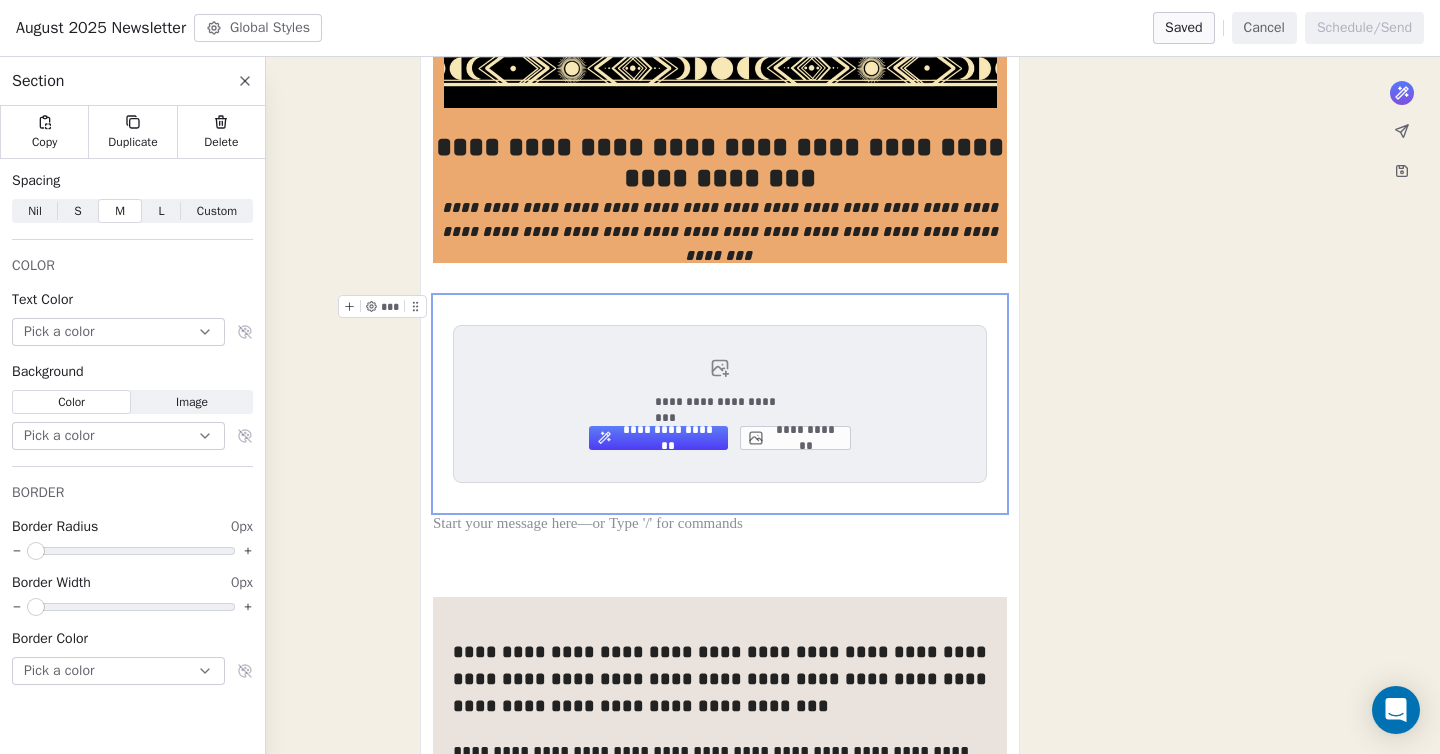 click on "**********" at bounding box center [720, 404] 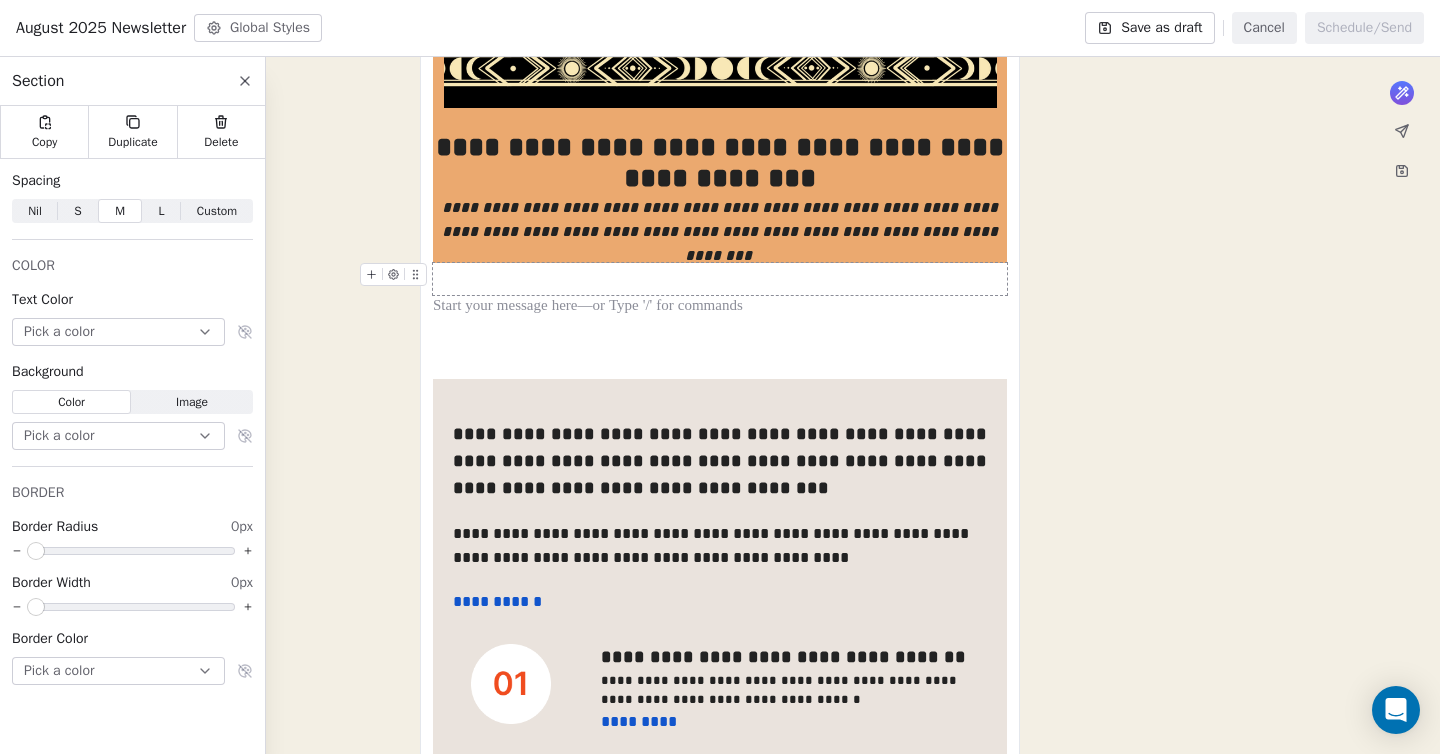 click 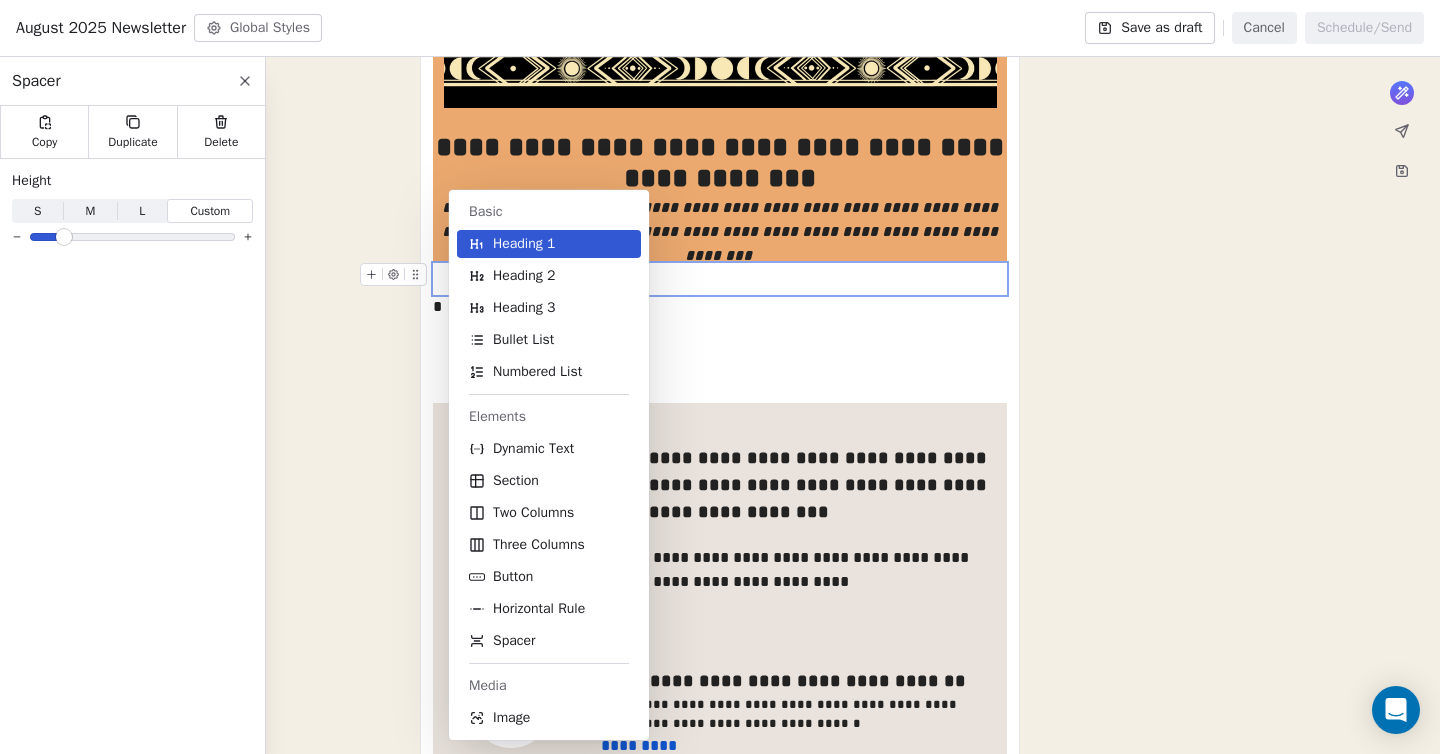 click on "Two Columns" at bounding box center (533, 513) 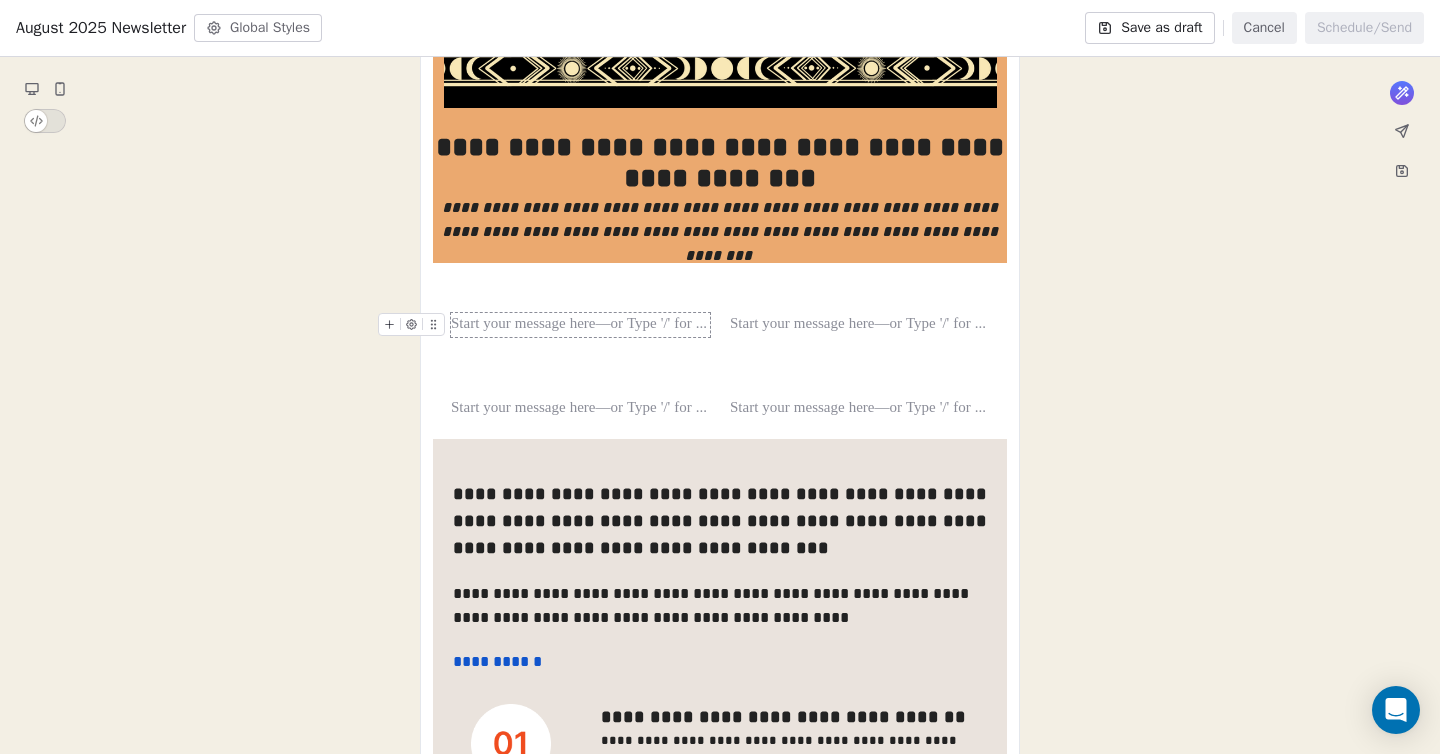click 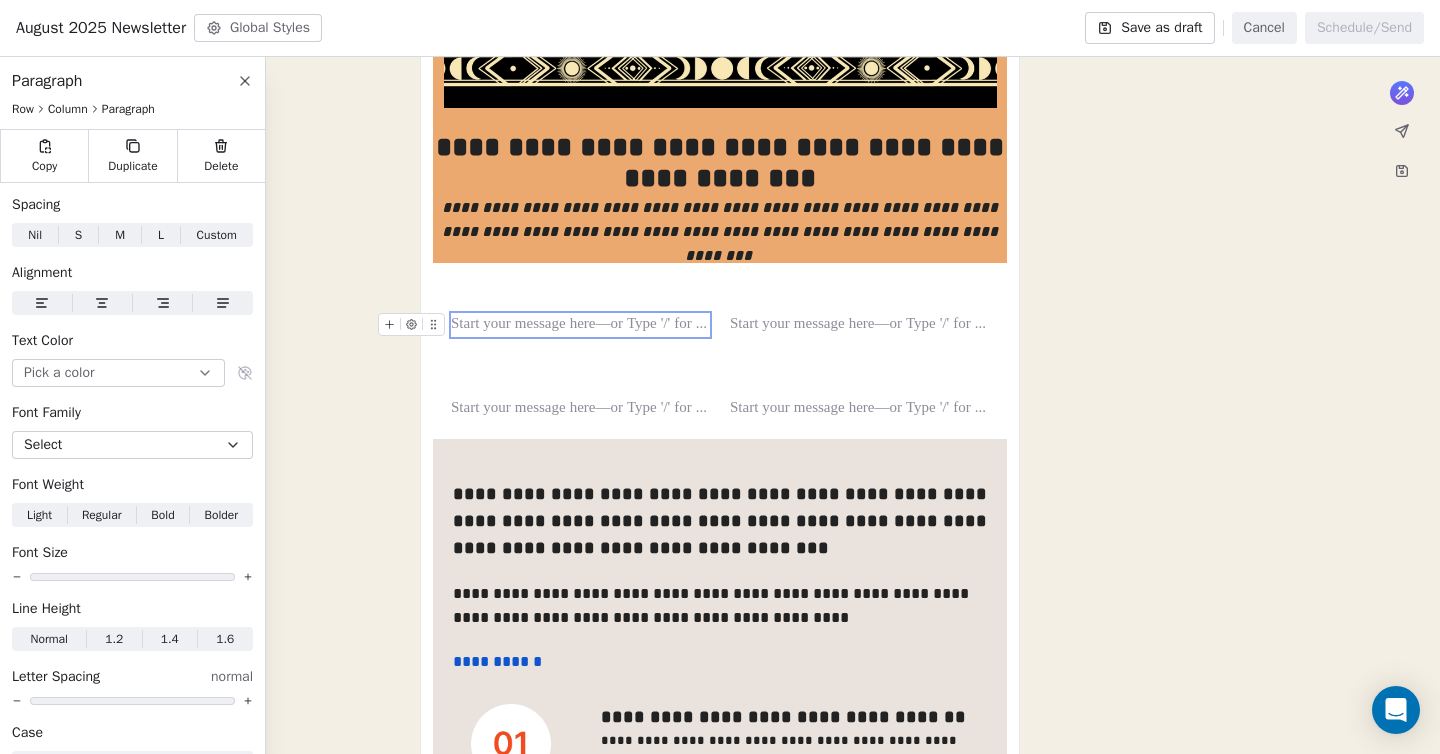 click 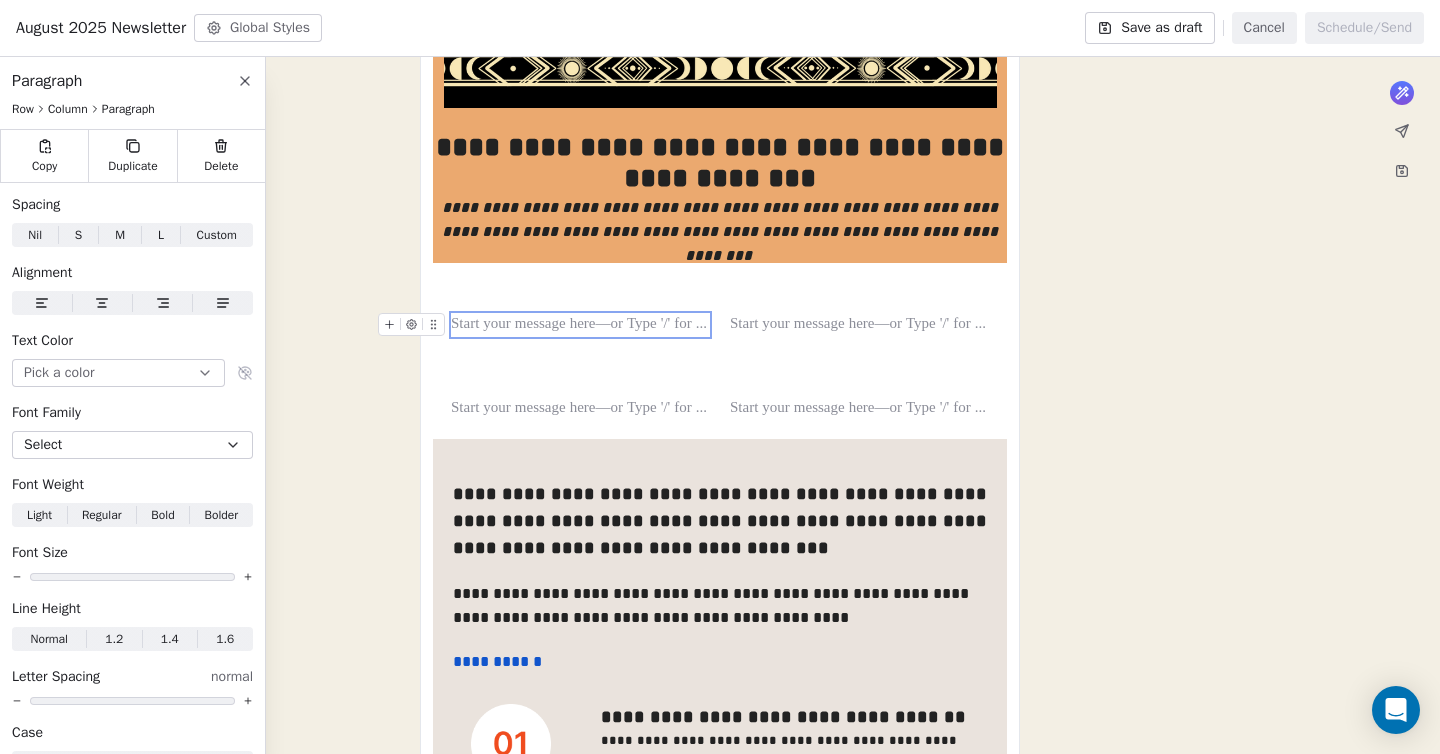 click at bounding box center [580, 325] 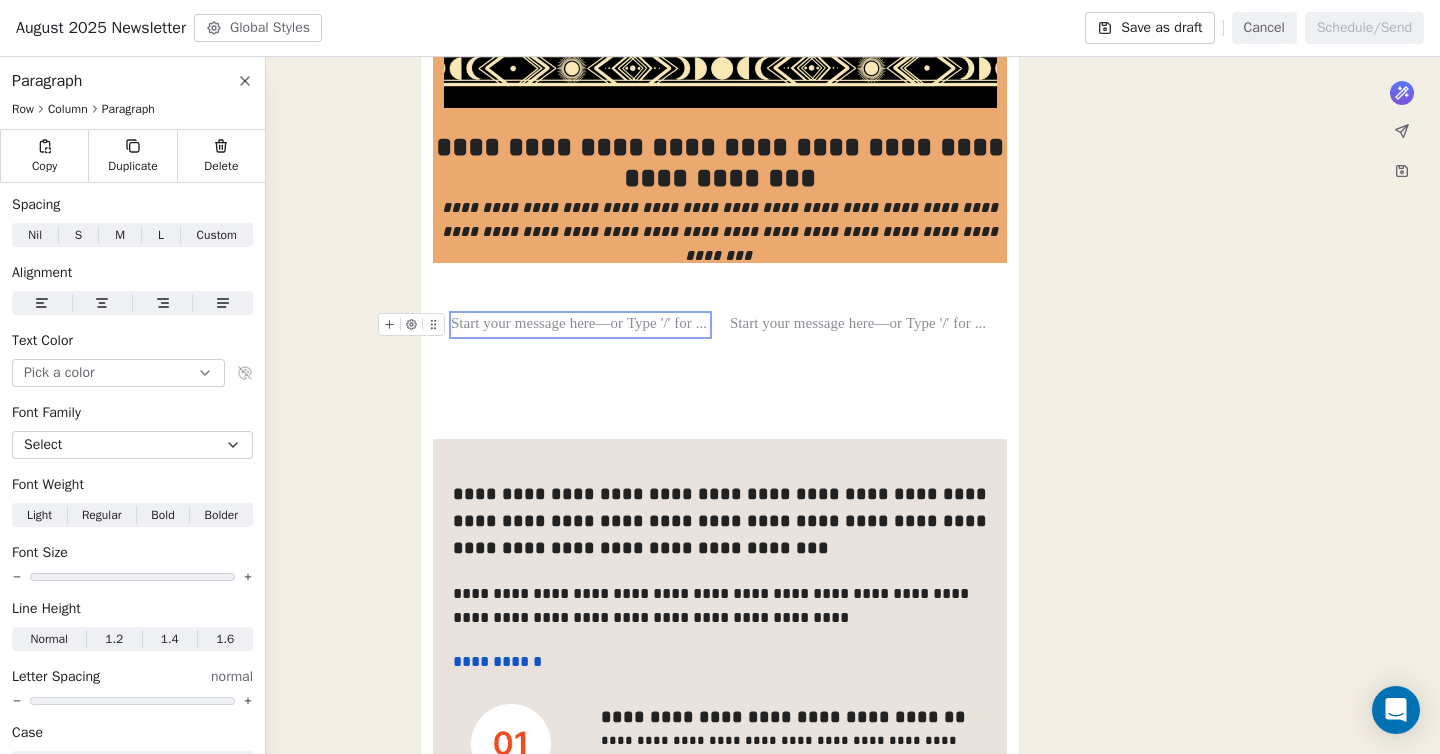 click at bounding box center (580, 325) 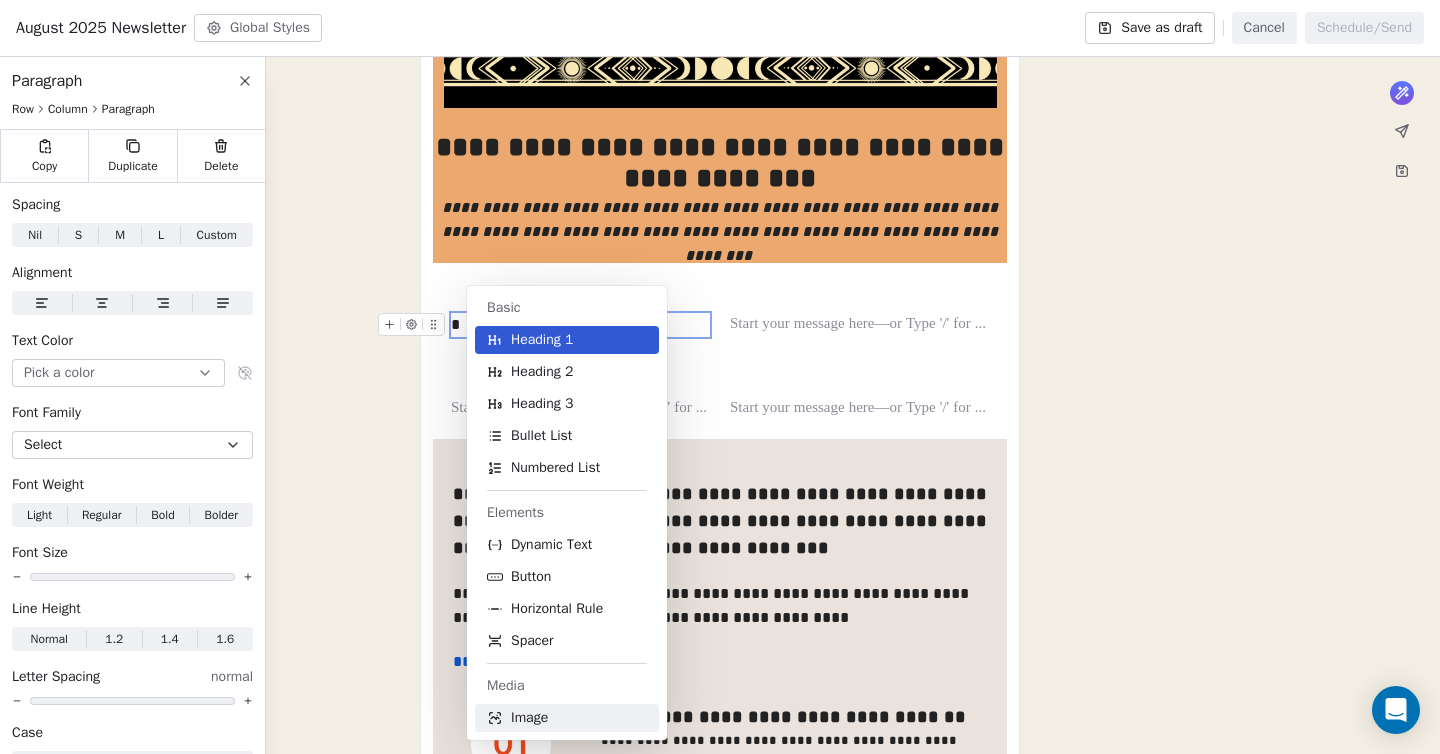 click on "Image" at bounding box center [567, 718] 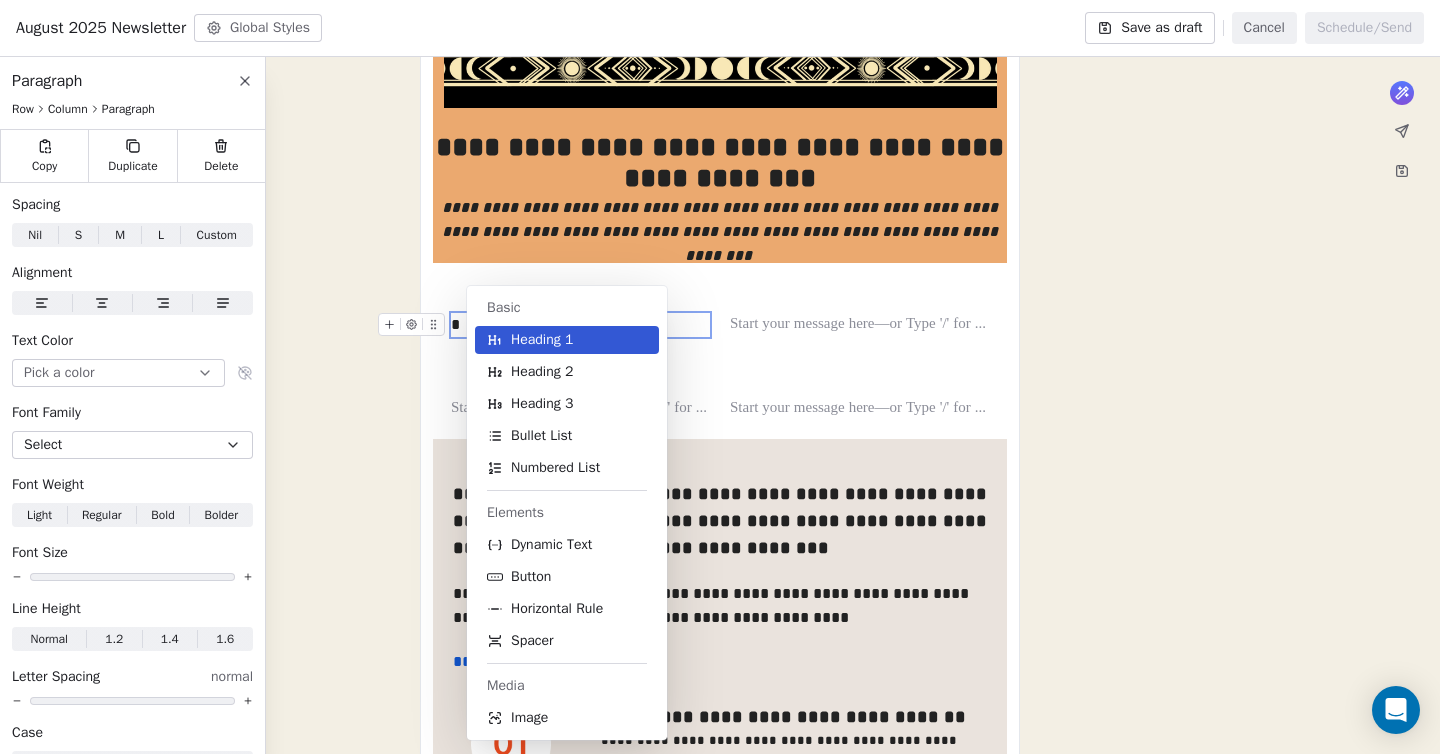 scroll, scrollTop: 388, scrollLeft: 0, axis: vertical 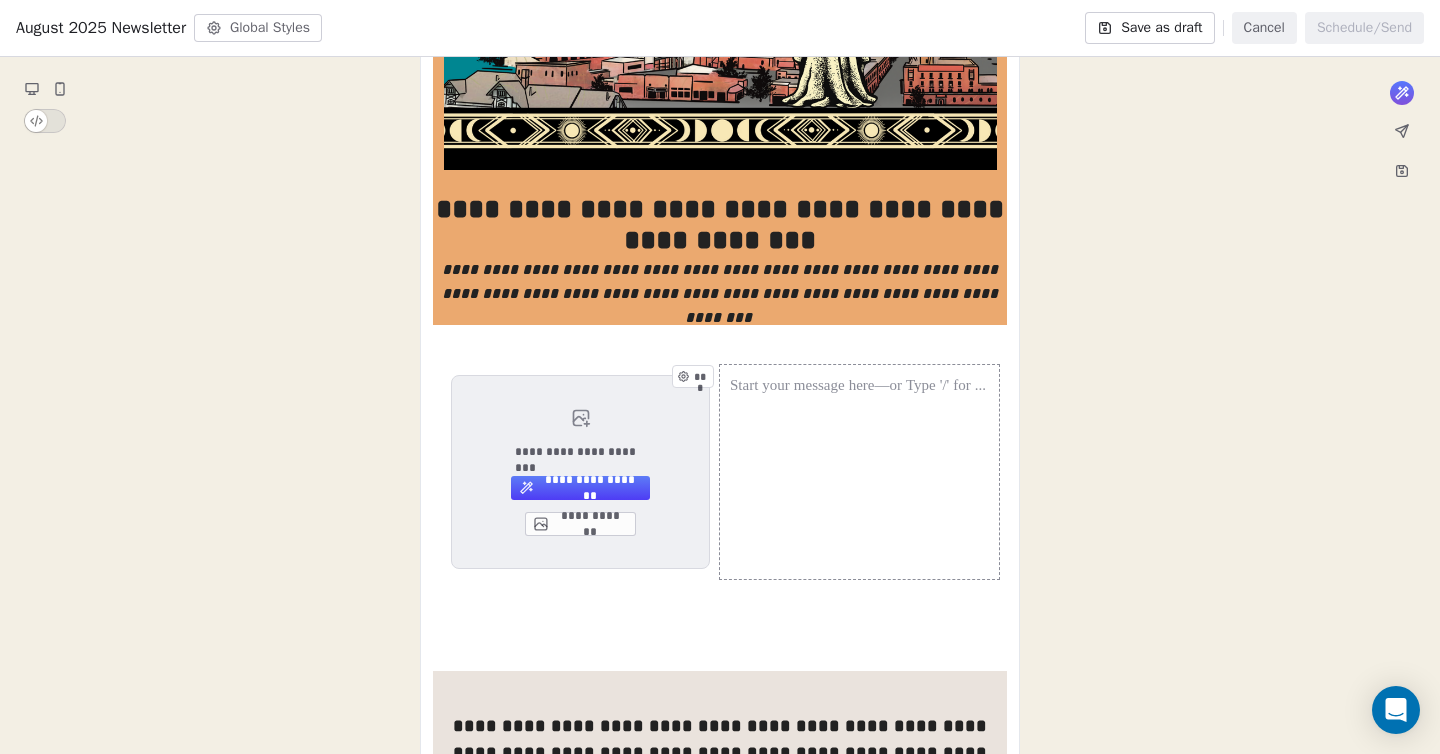 click on "**********" at bounding box center (720, 927) 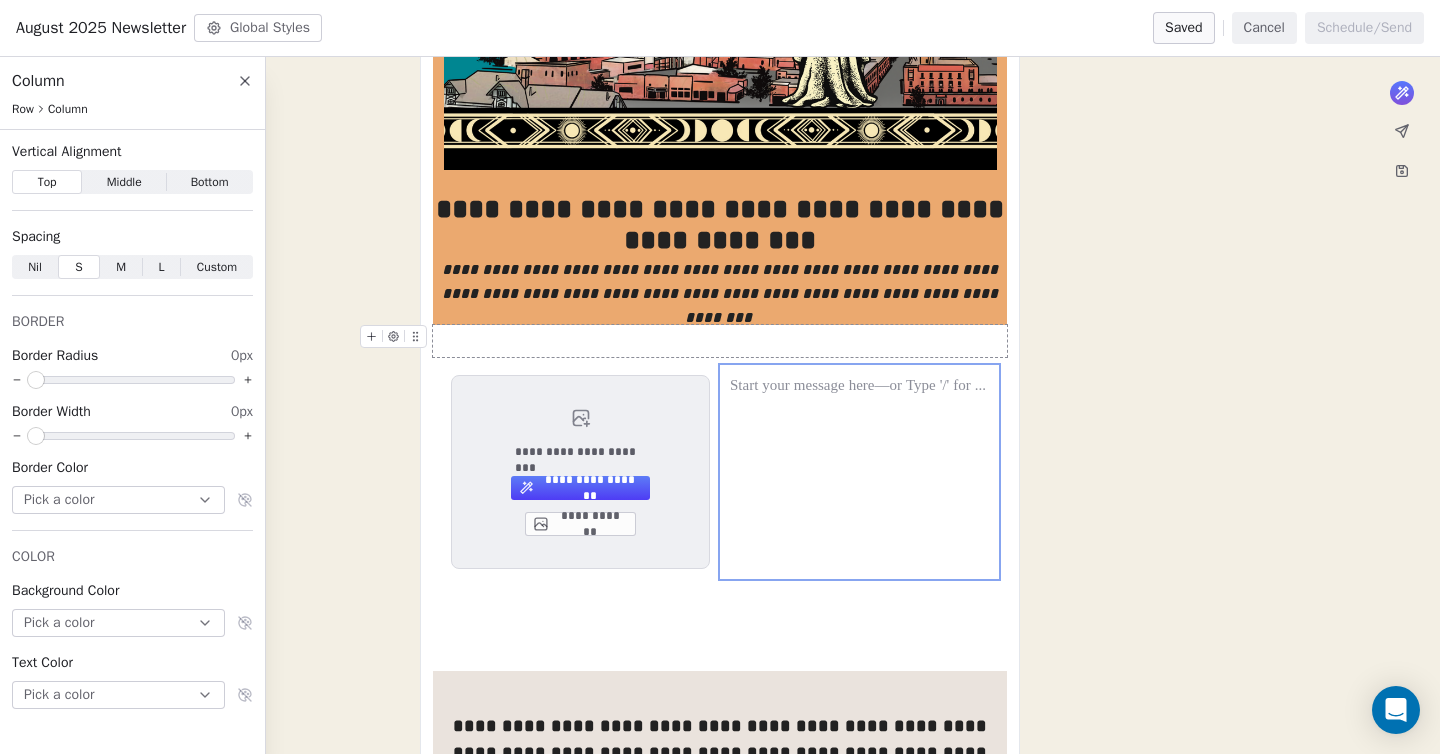 click at bounding box center [371, 336] 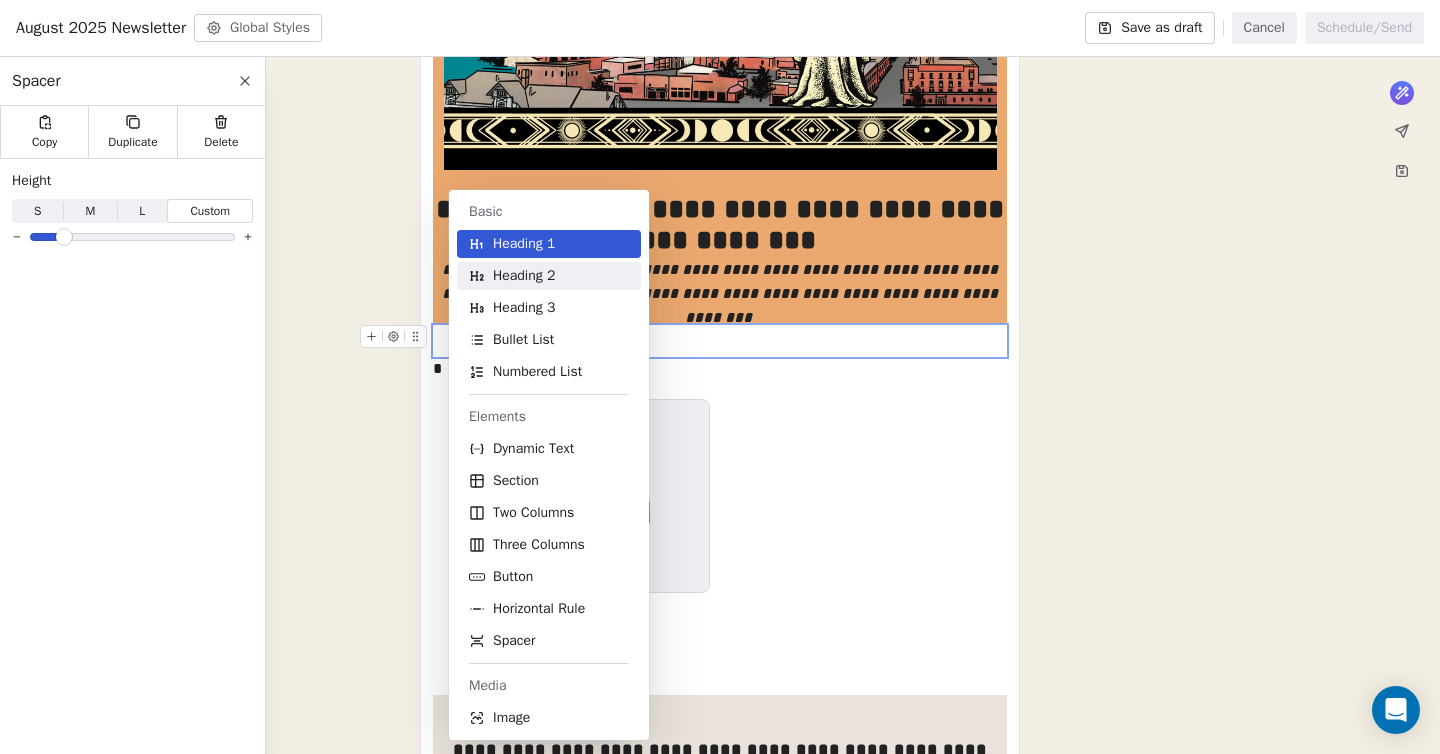 click on "Heading 2" at bounding box center (524, 276) 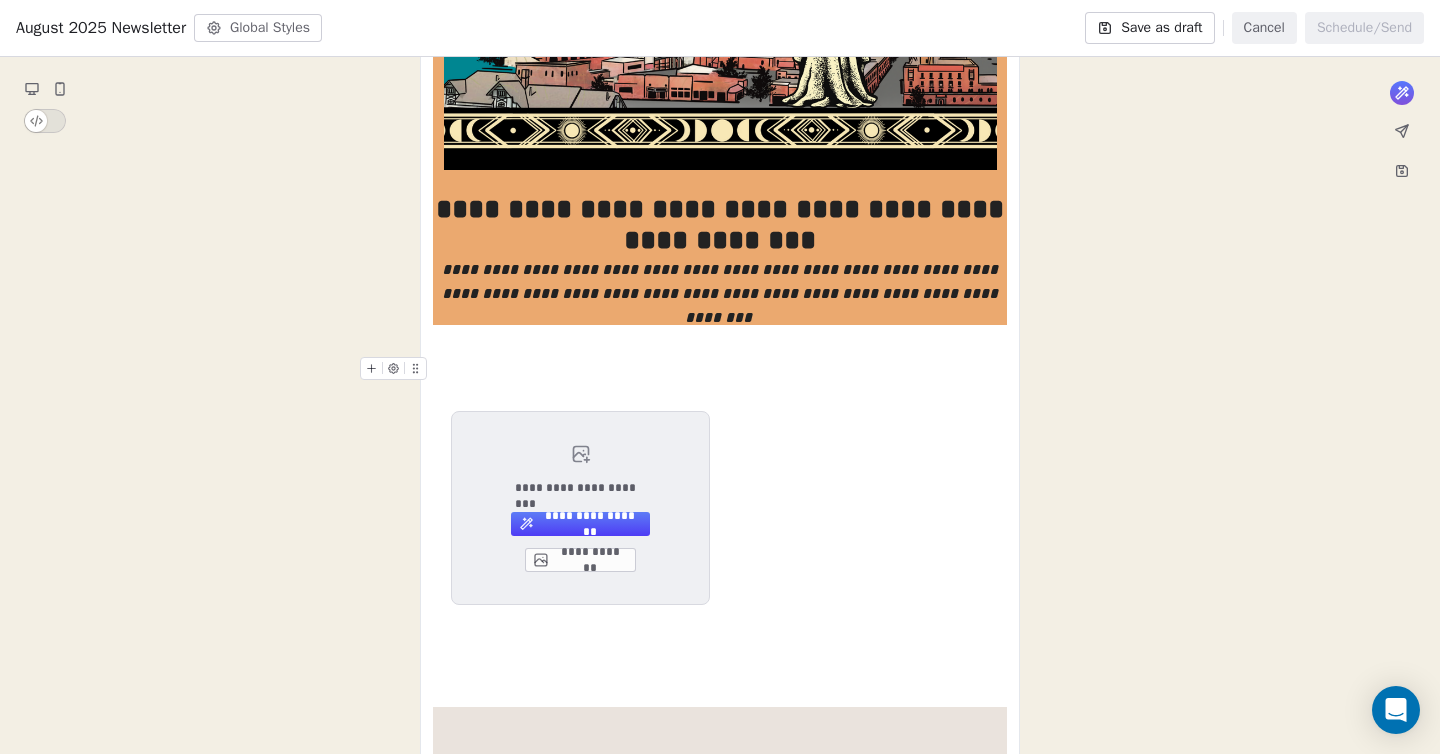 click at bounding box center [720, 375] 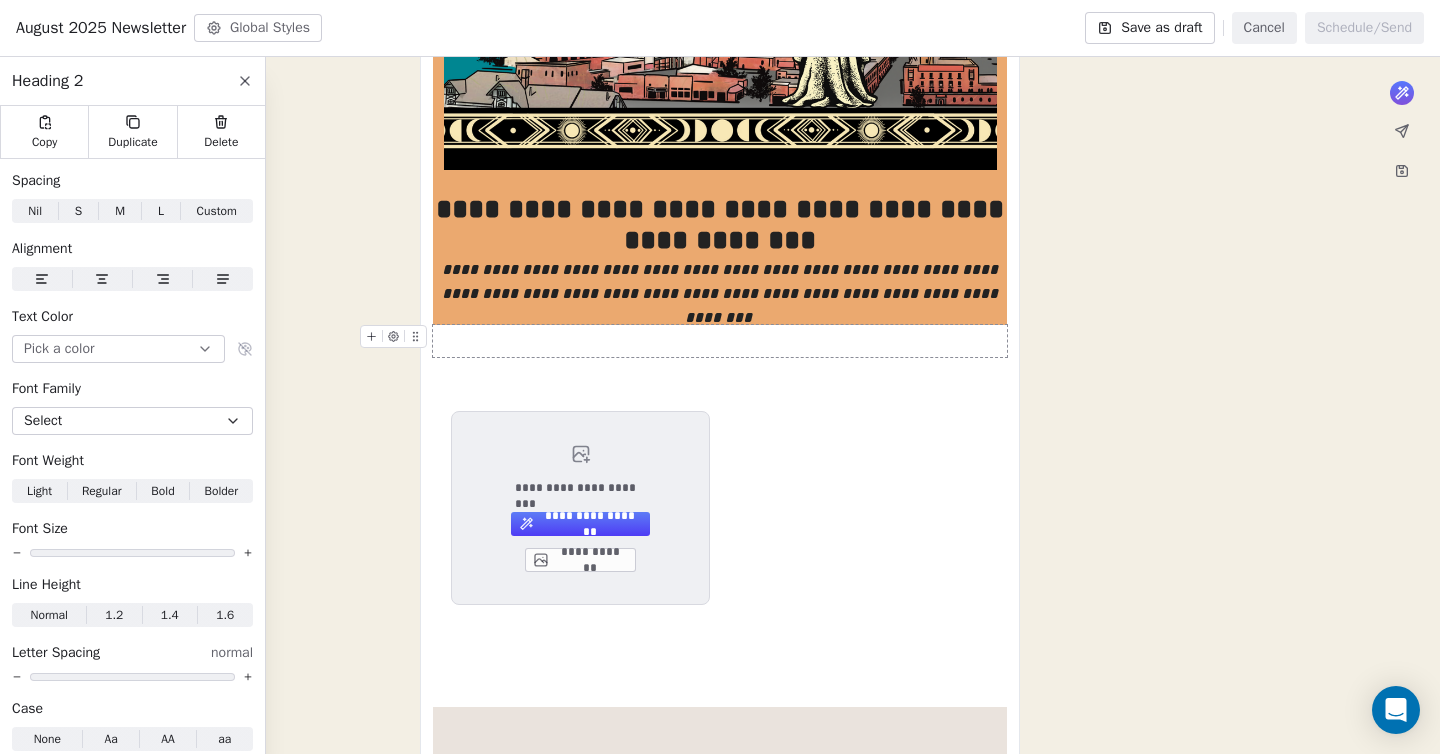 click at bounding box center (720, 341) 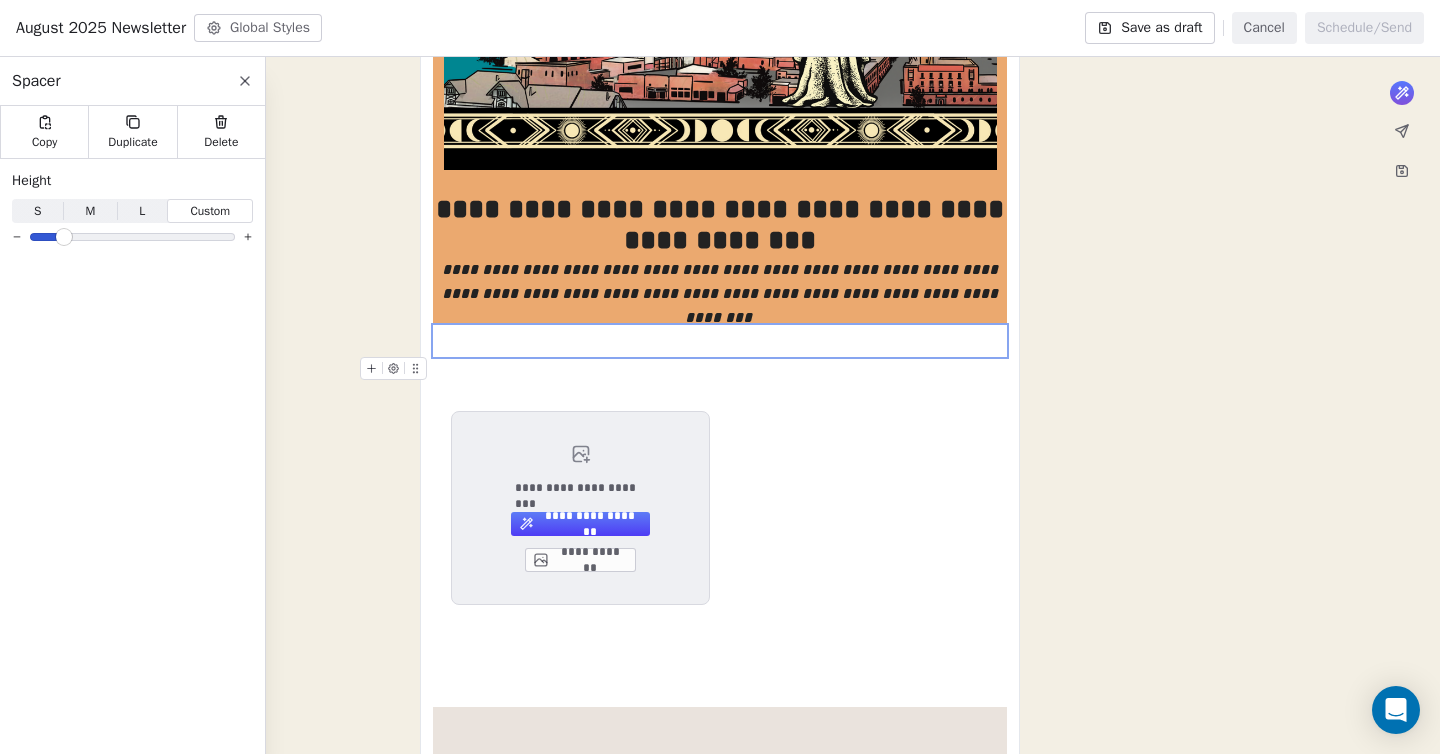 click at bounding box center [720, 375] 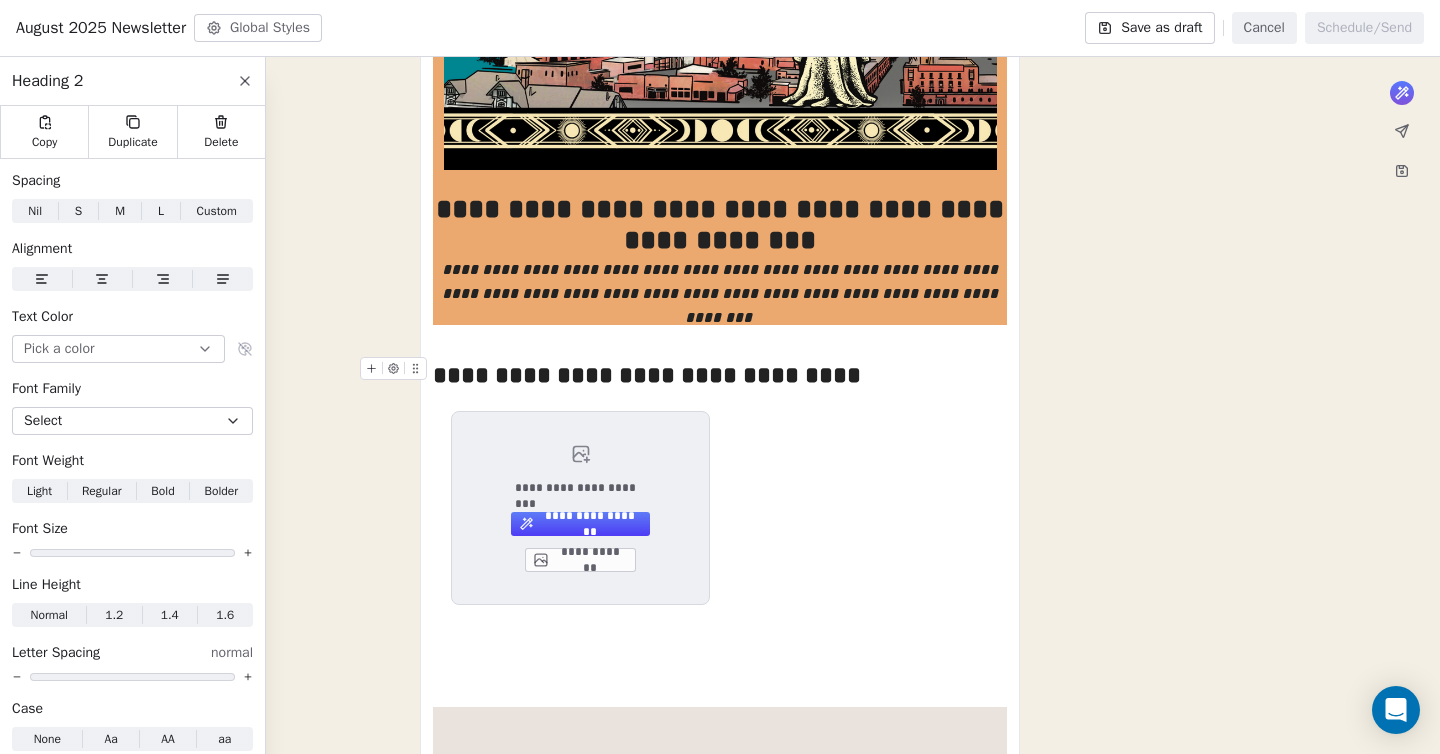 click on "**********" at bounding box center (720, 375) 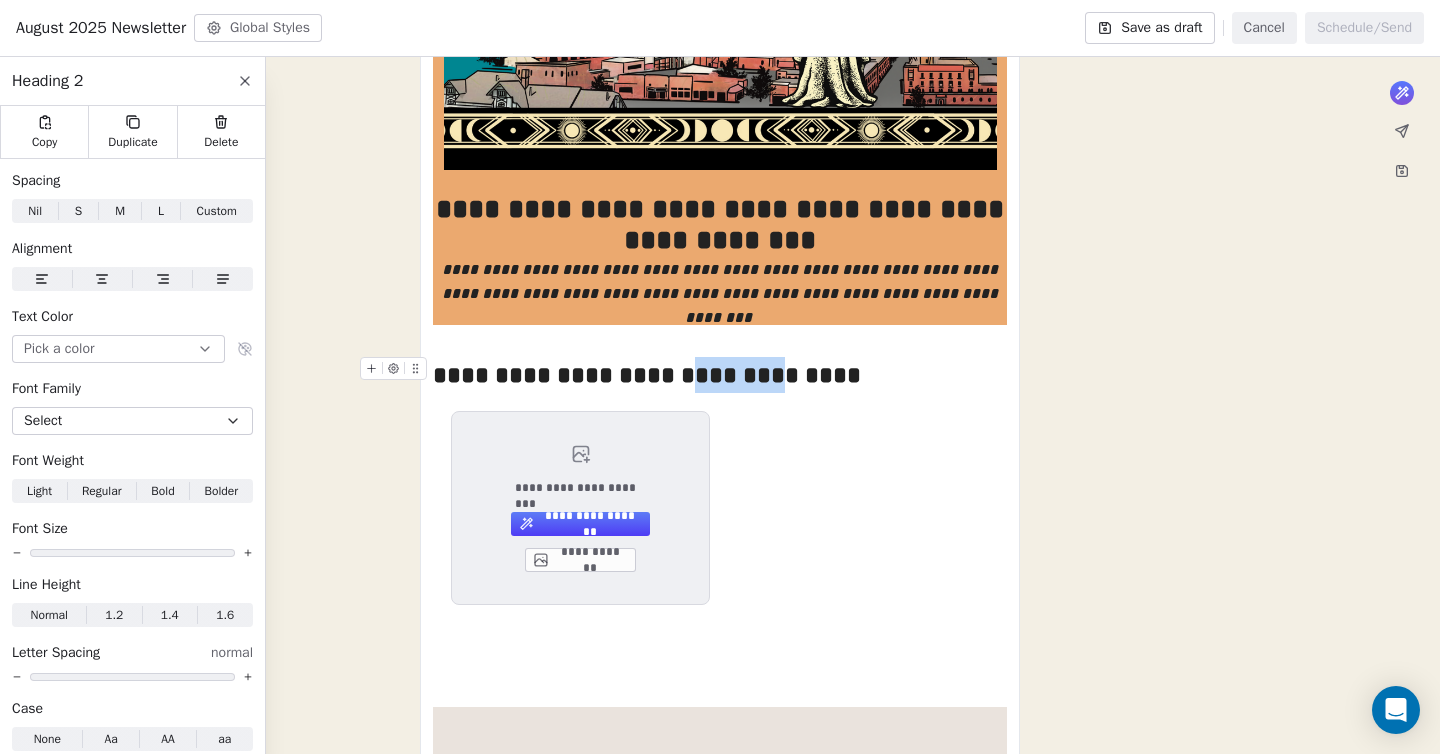 click on "**********" at bounding box center (720, 375) 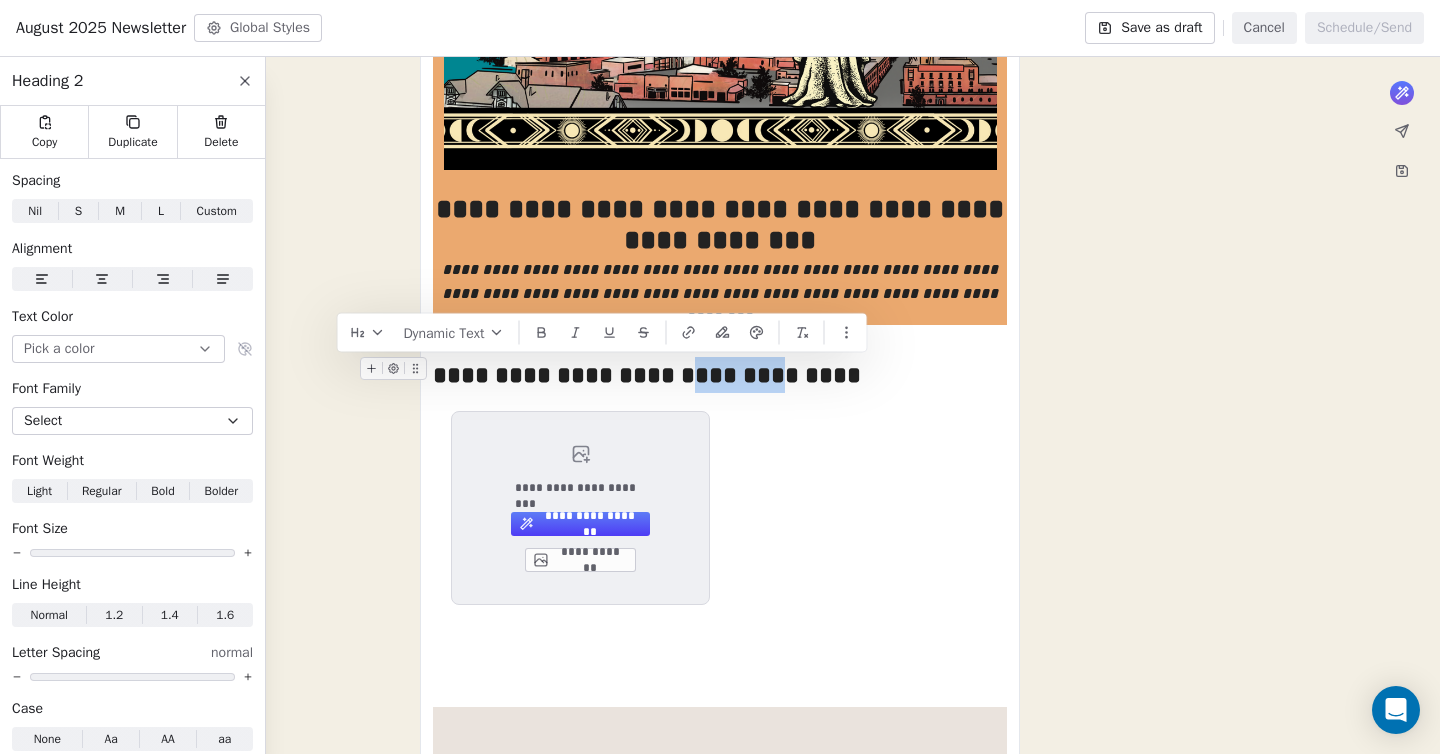 drag, startPoint x: 841, startPoint y: 377, endPoint x: 804, endPoint y: 375, distance: 37.054016 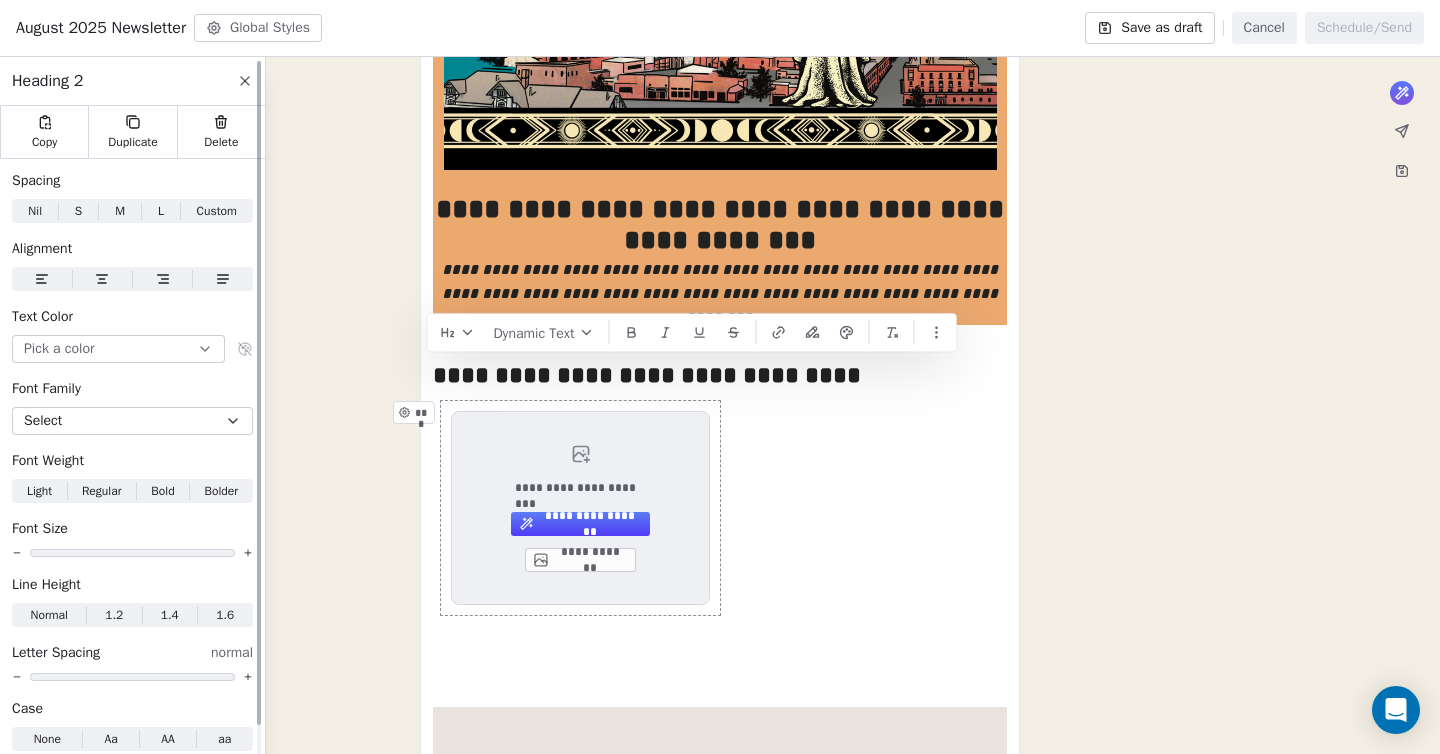click 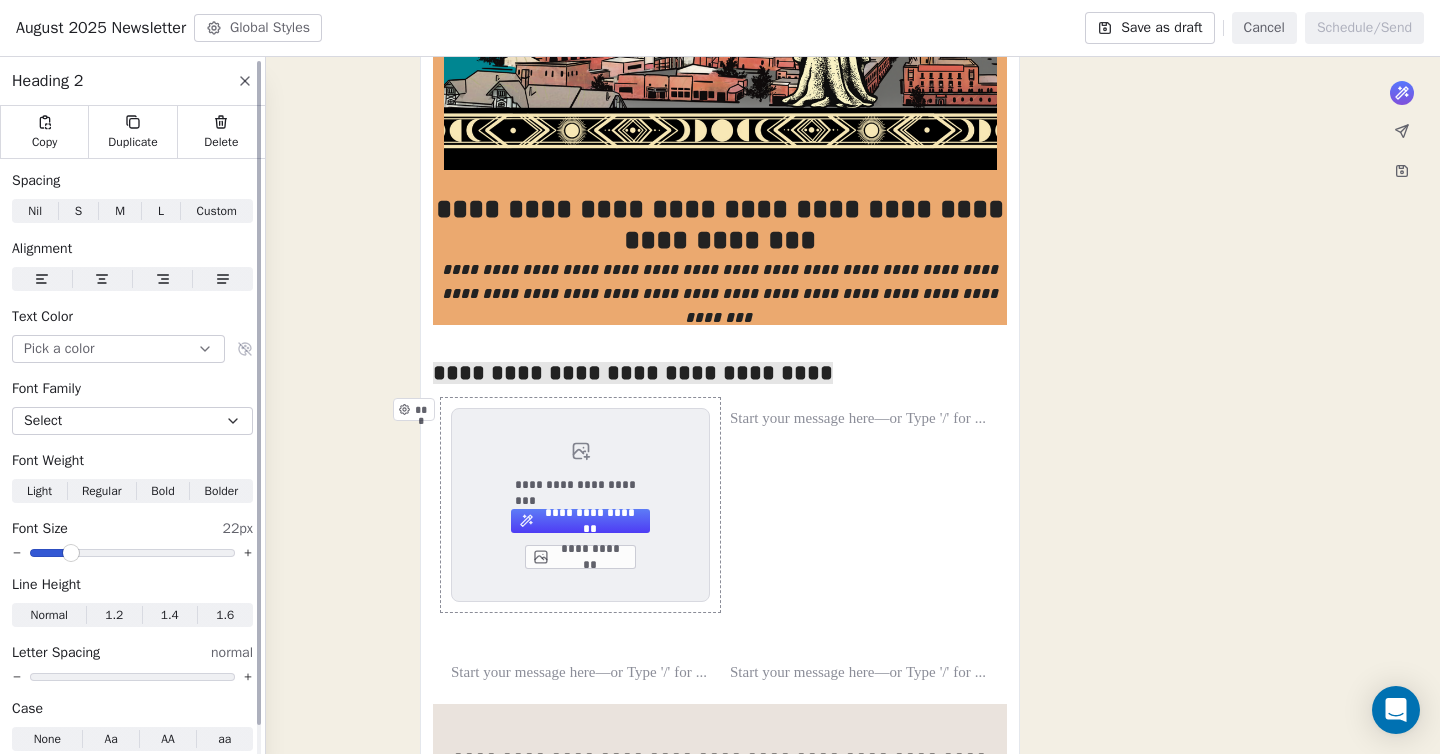 click at bounding box center [132, 553] 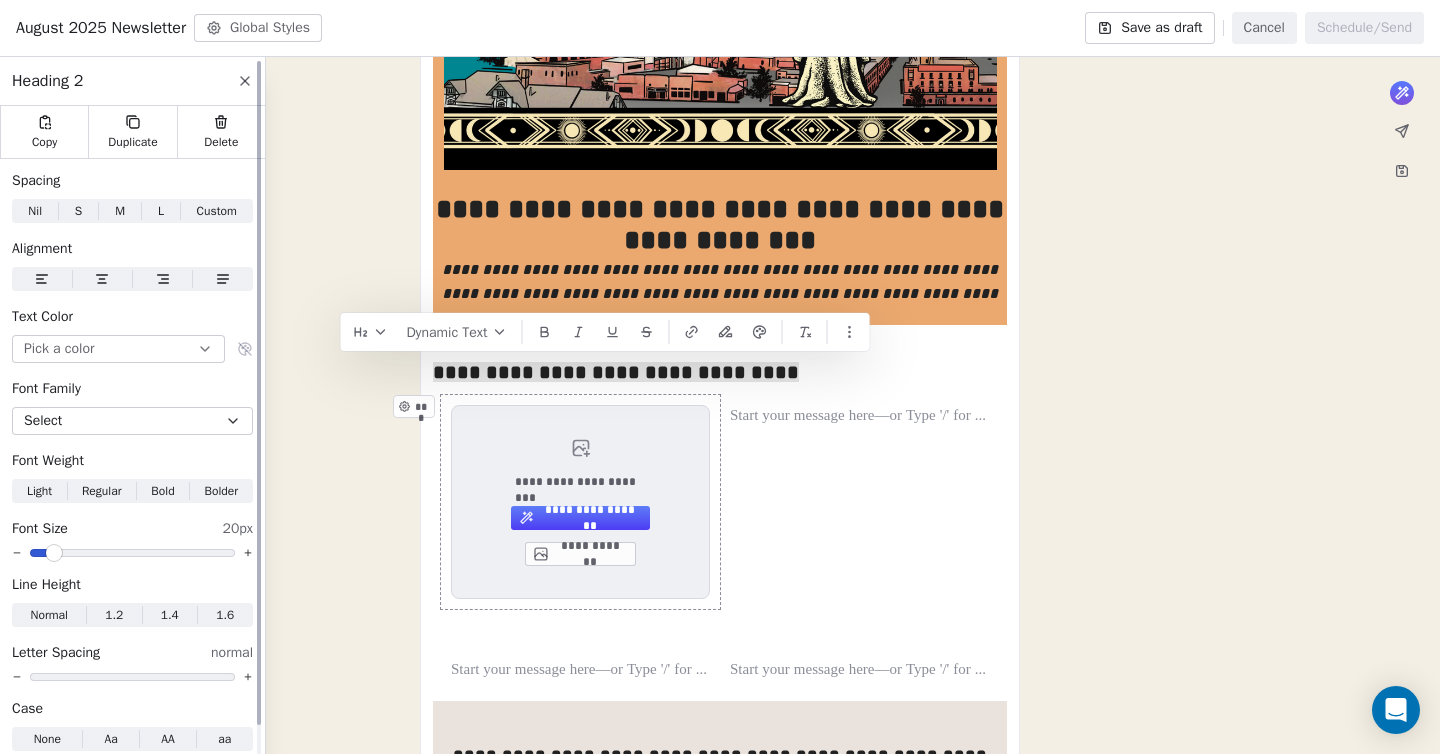click at bounding box center [54, 553] 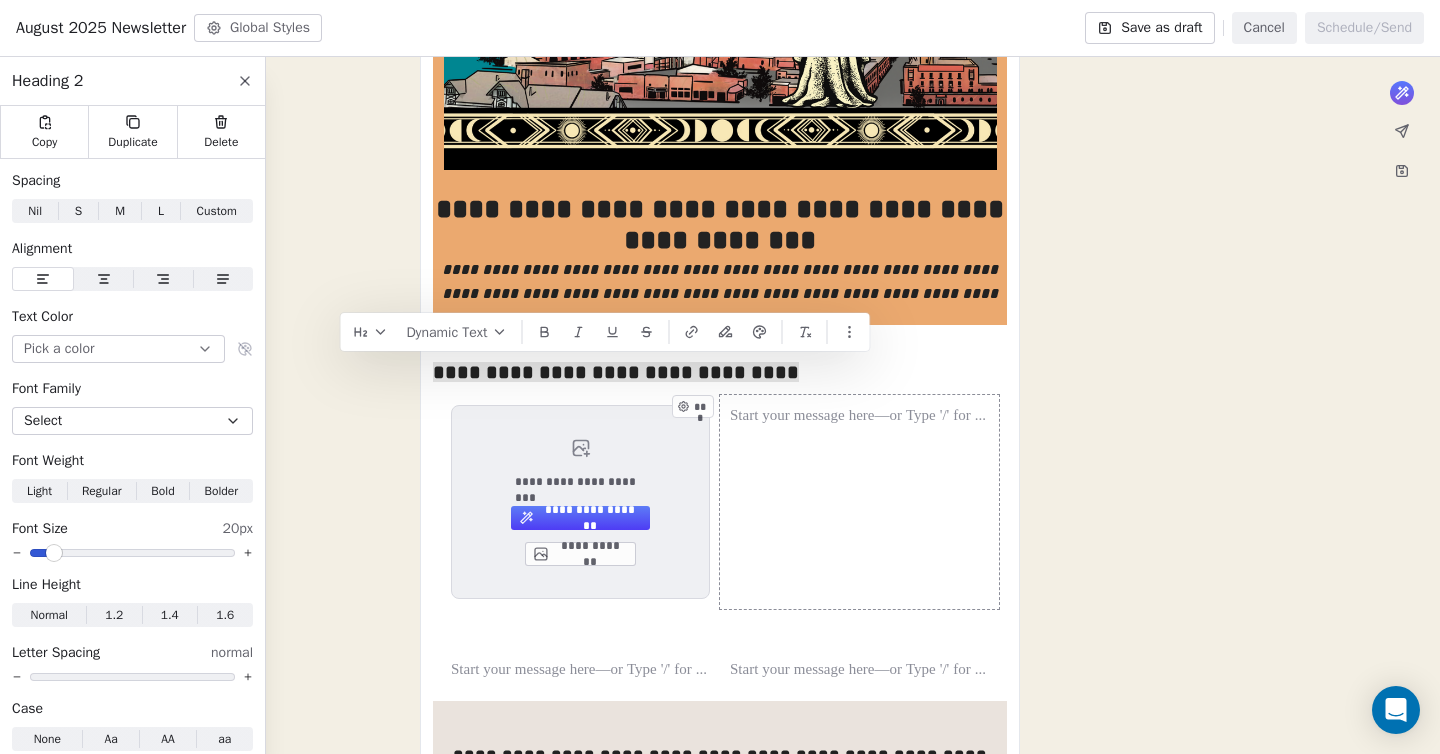 click on "**********" at bounding box center (720, 942) 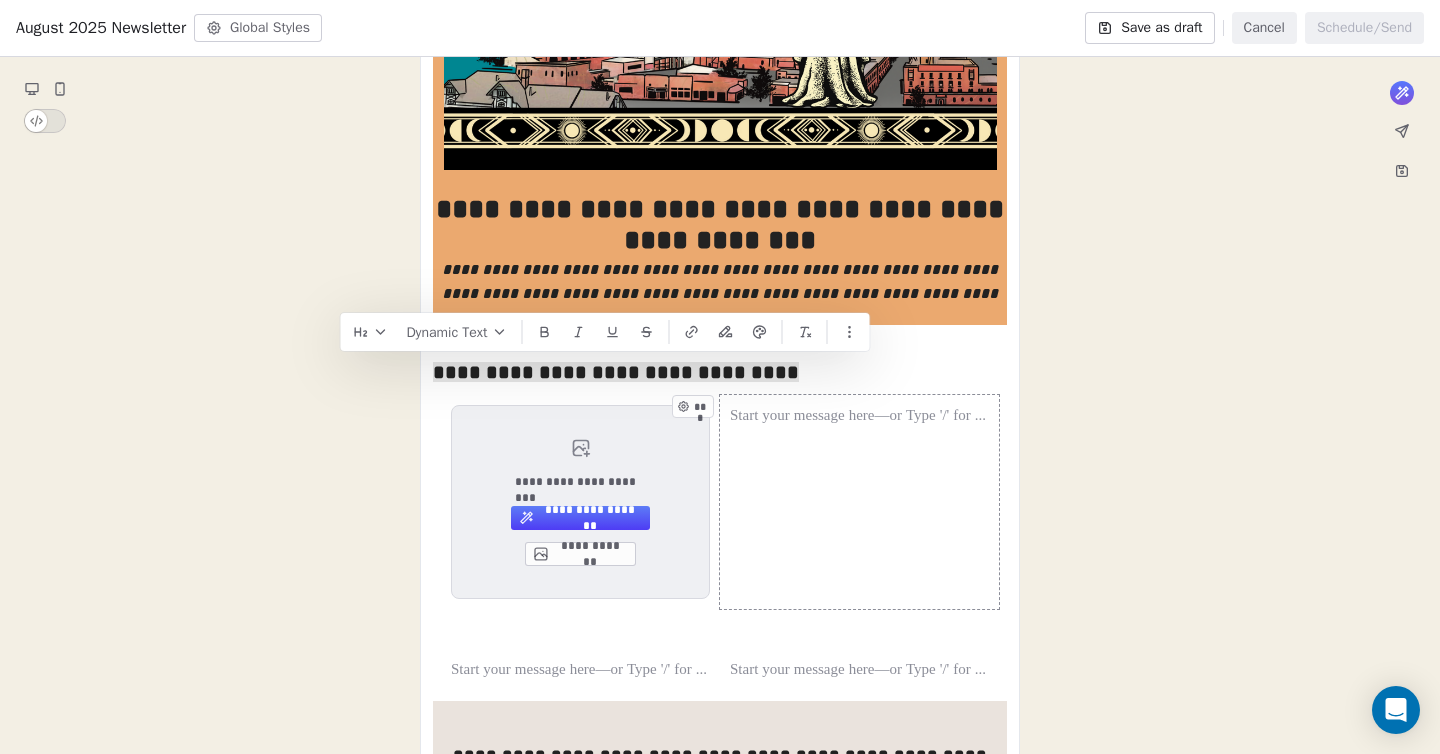click on "**********" at bounding box center (720, 942) 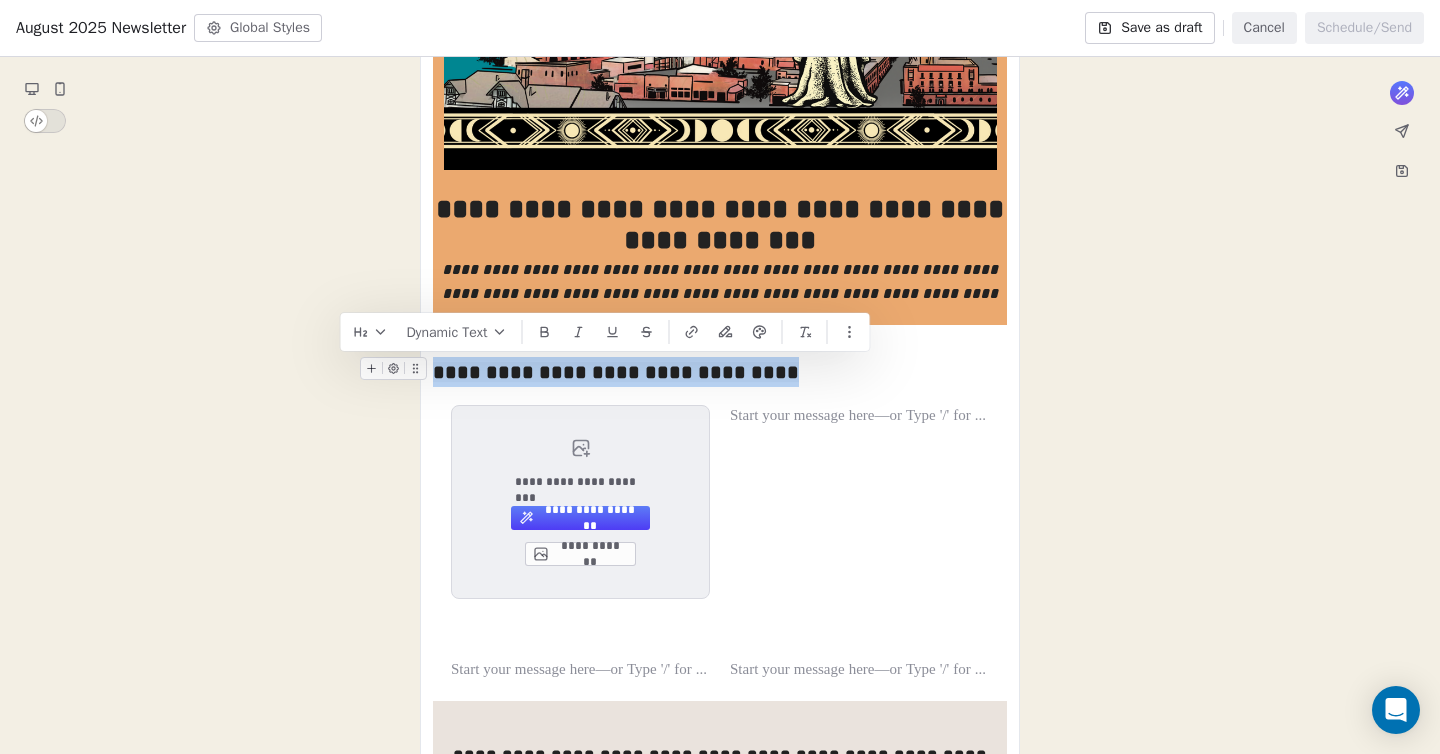 click on "**********" at bounding box center (720, 372) 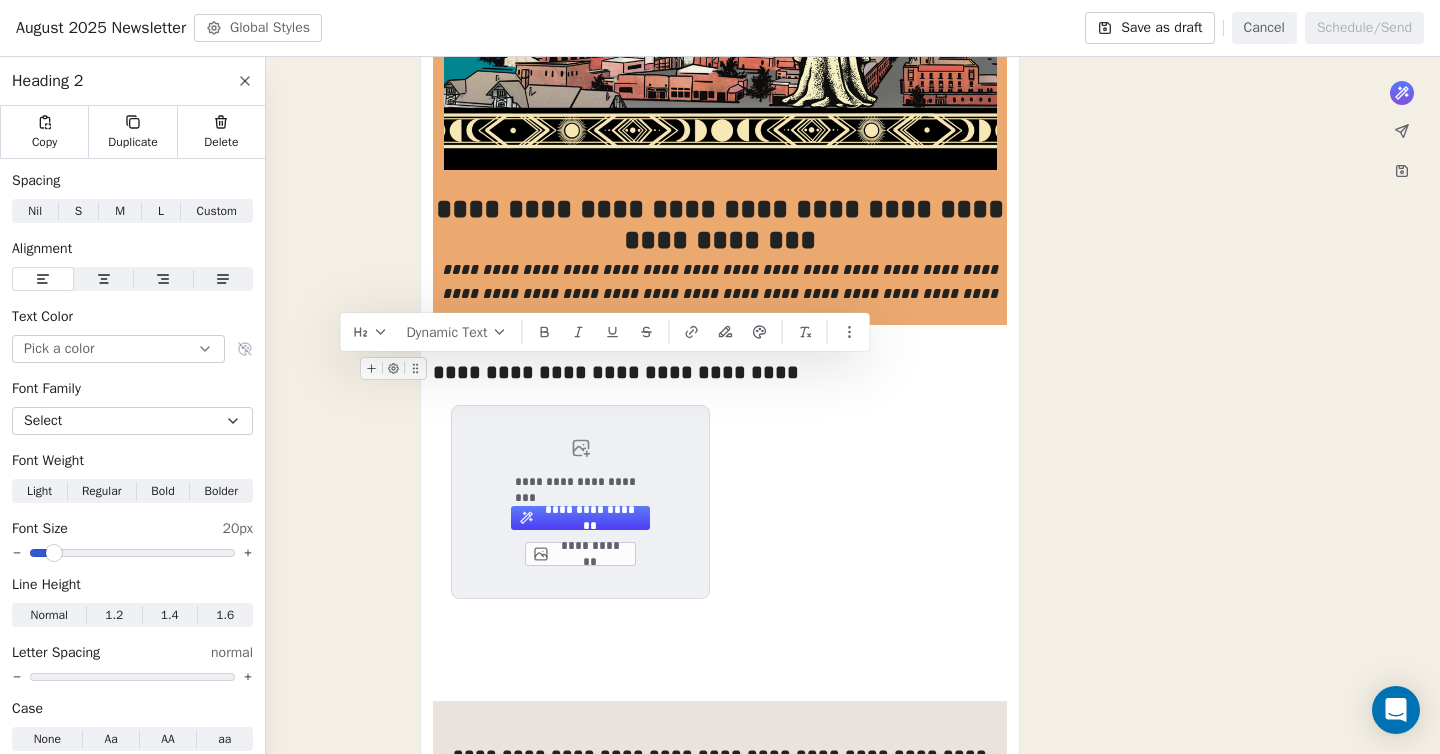 click on "**********" at bounding box center [720, 372] 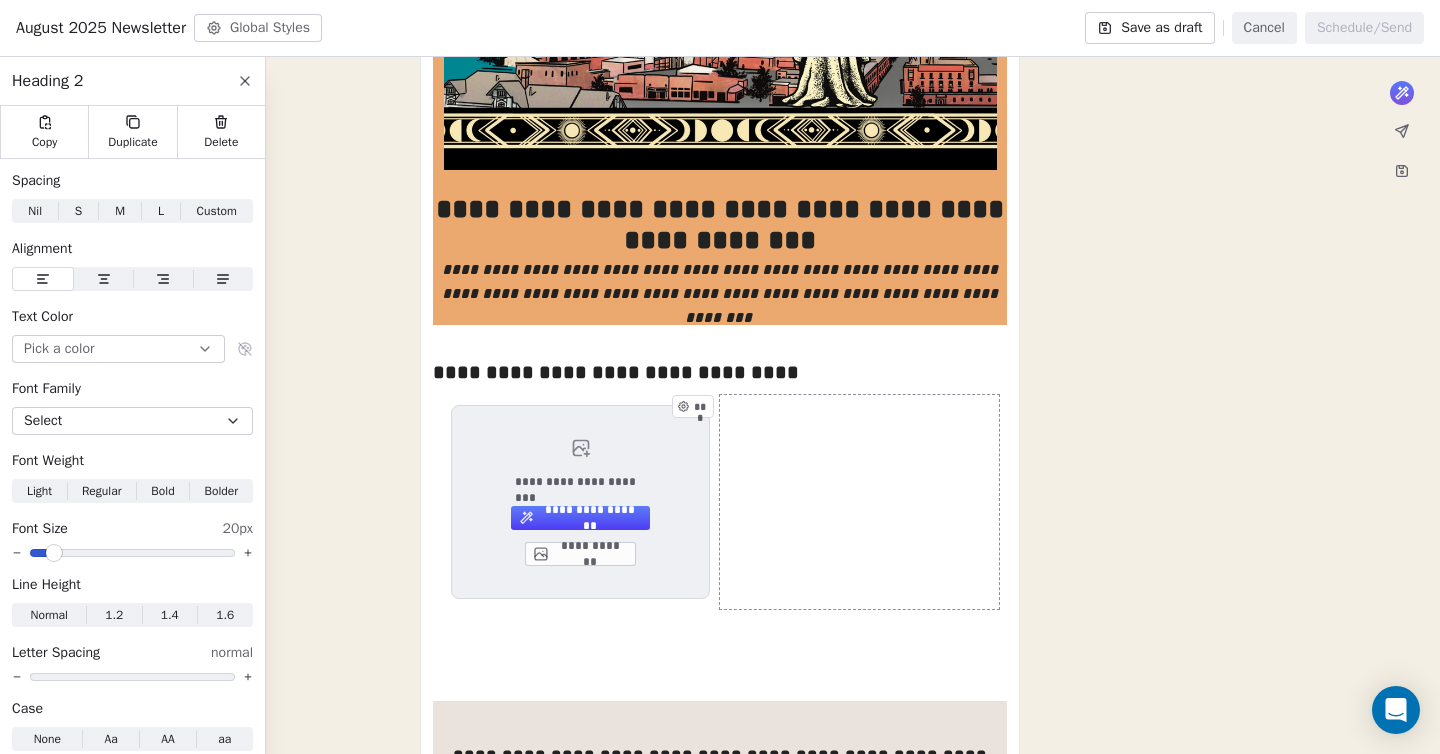 click on "***" at bounding box center [859, 502] 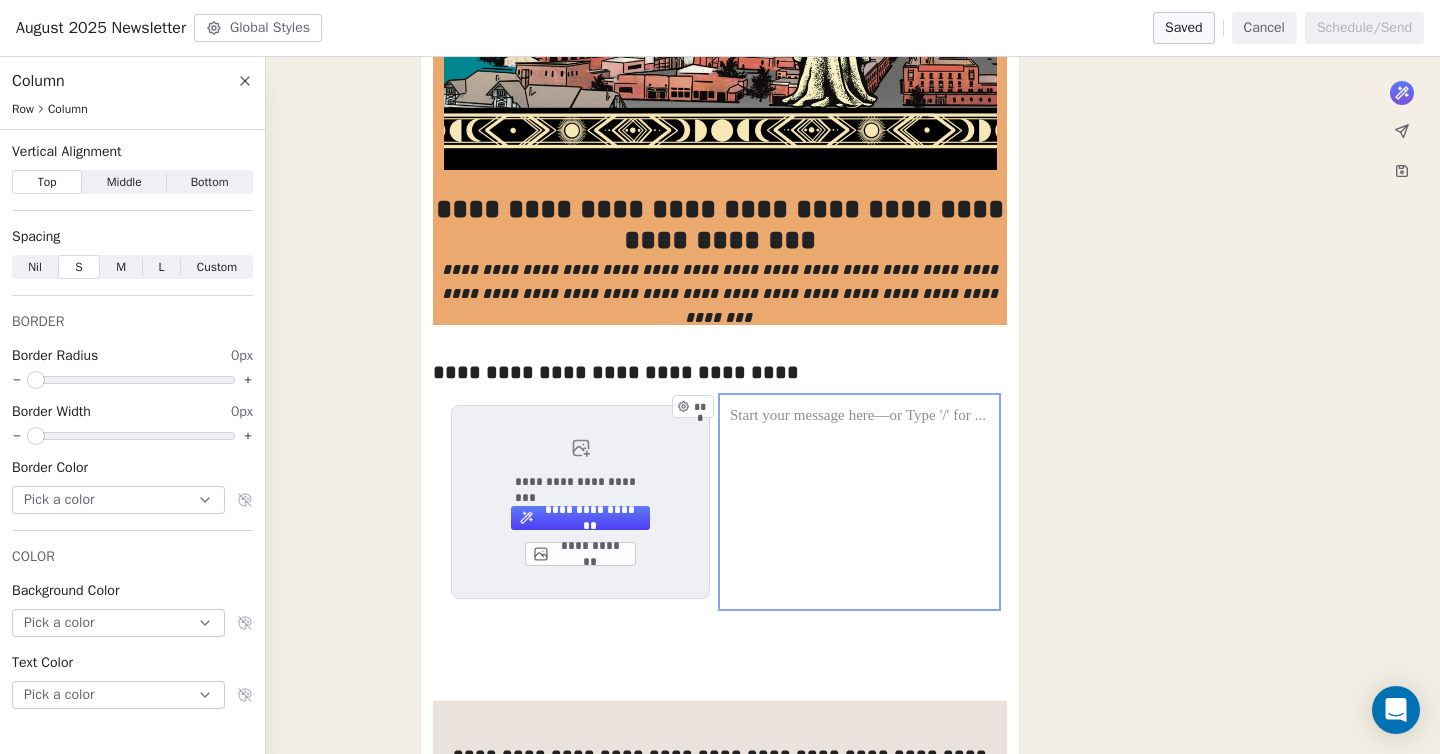 click on "***" at bounding box center [859, 502] 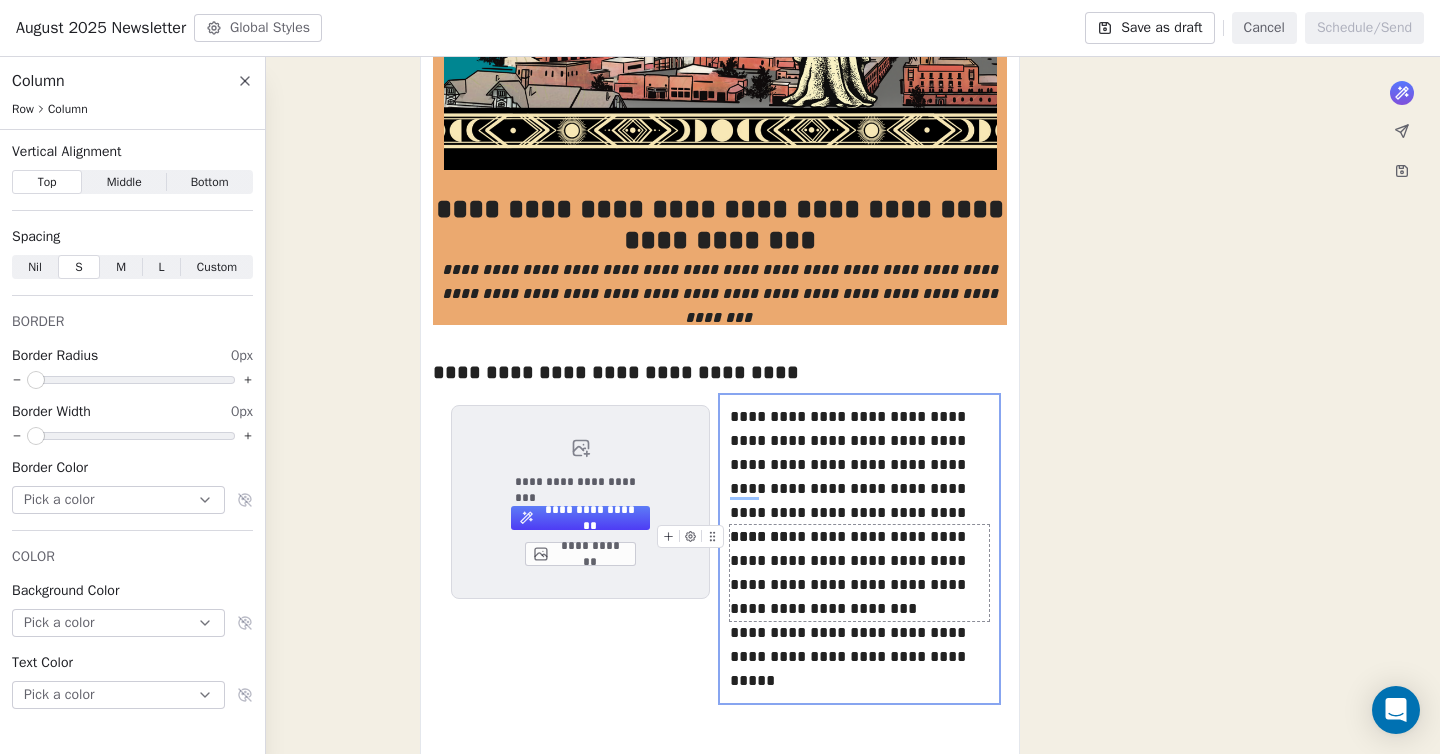 click on "**********" at bounding box center (859, 573) 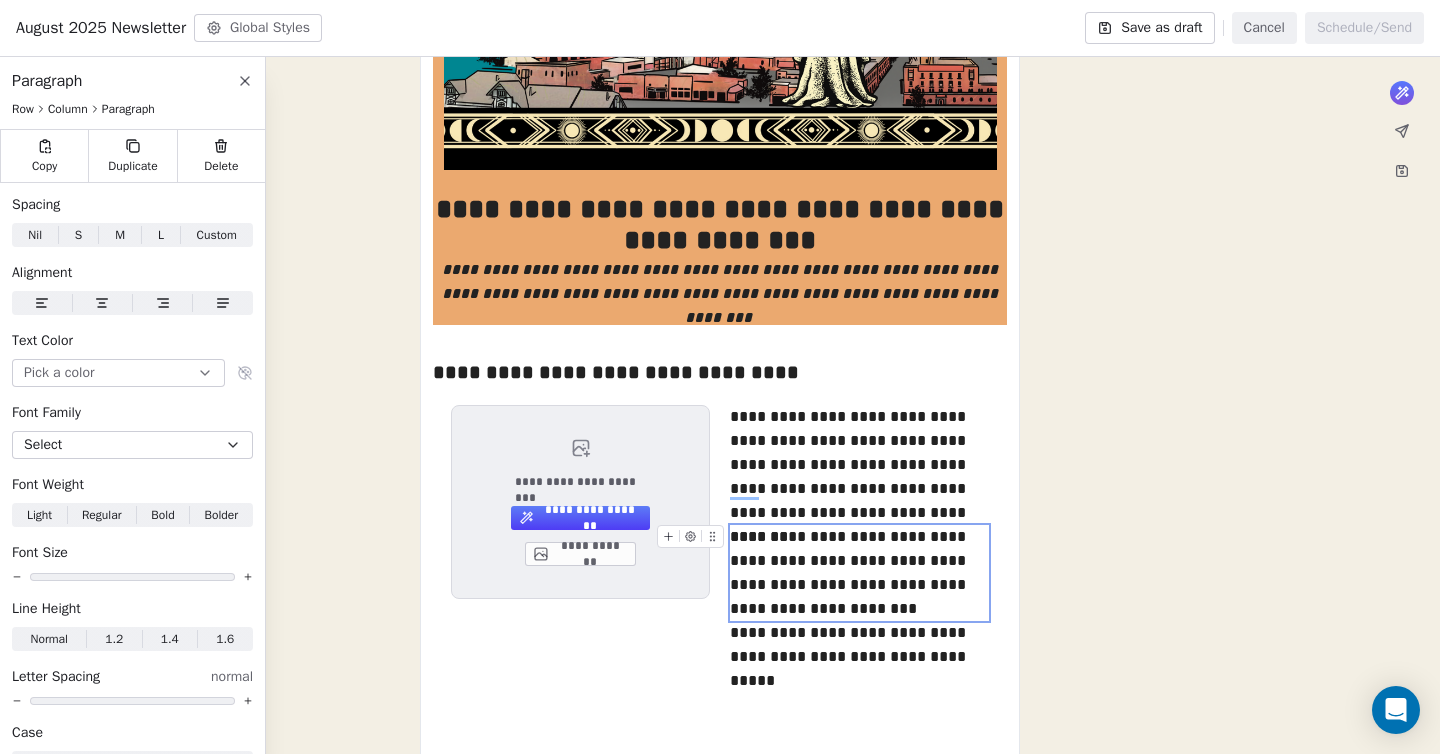 click on "**********" at bounding box center [720, 989] 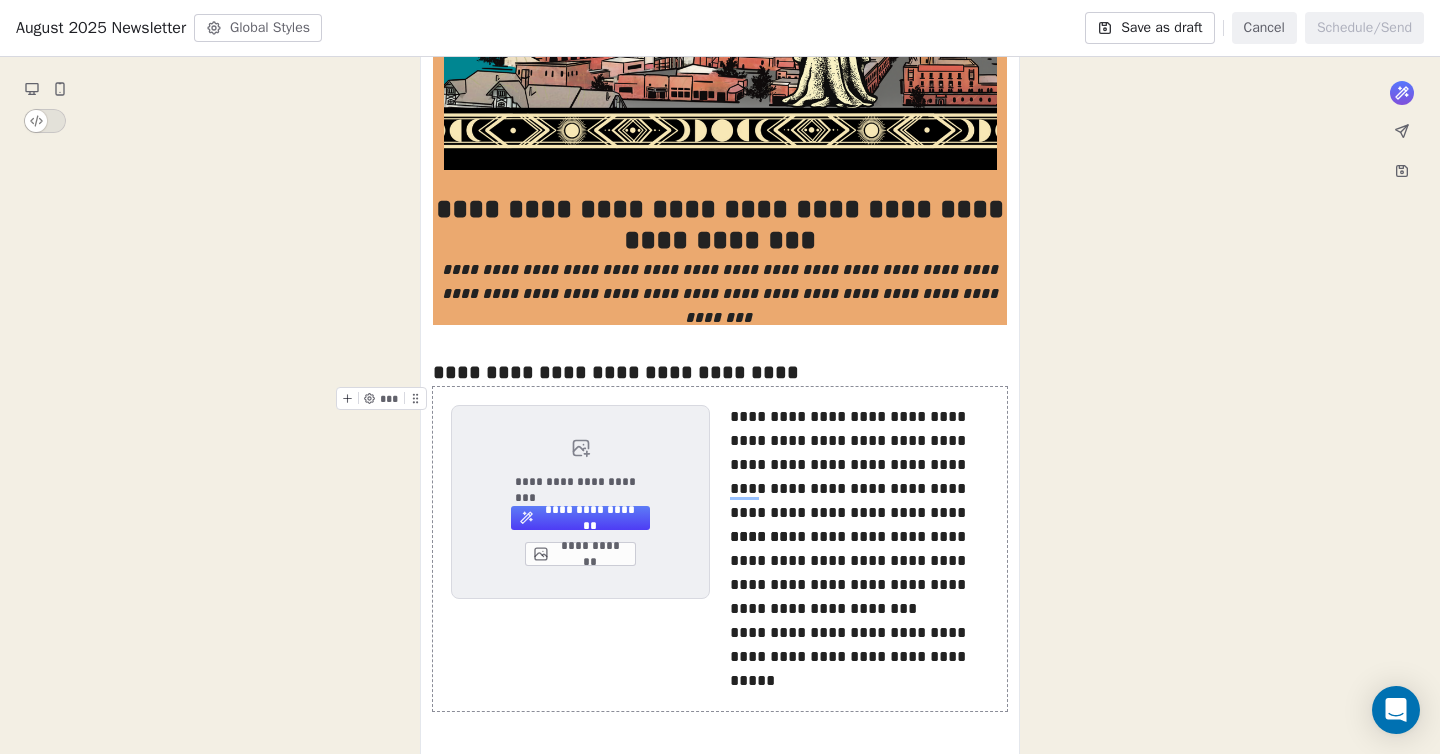 click on "**********" at bounding box center [859, 465] 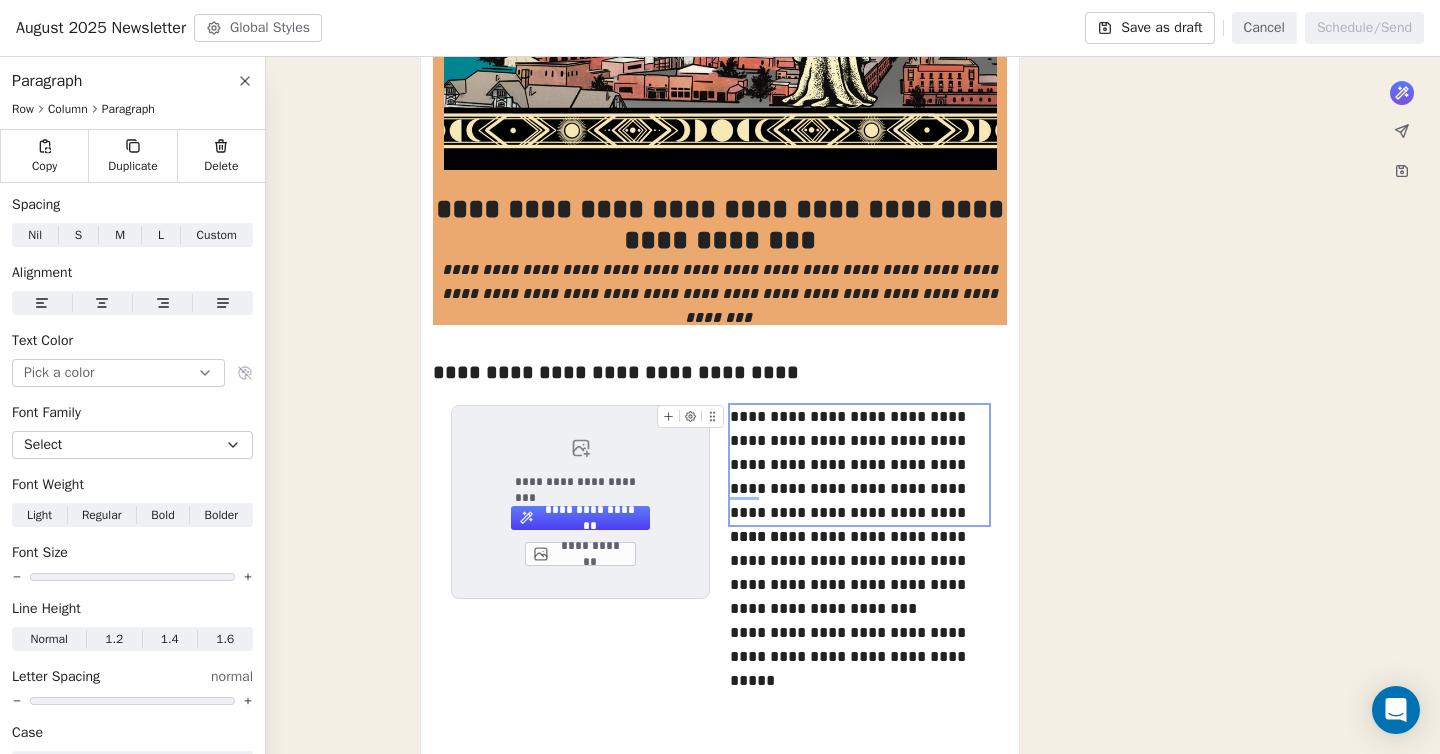 click on "**********" at bounding box center [859, 465] 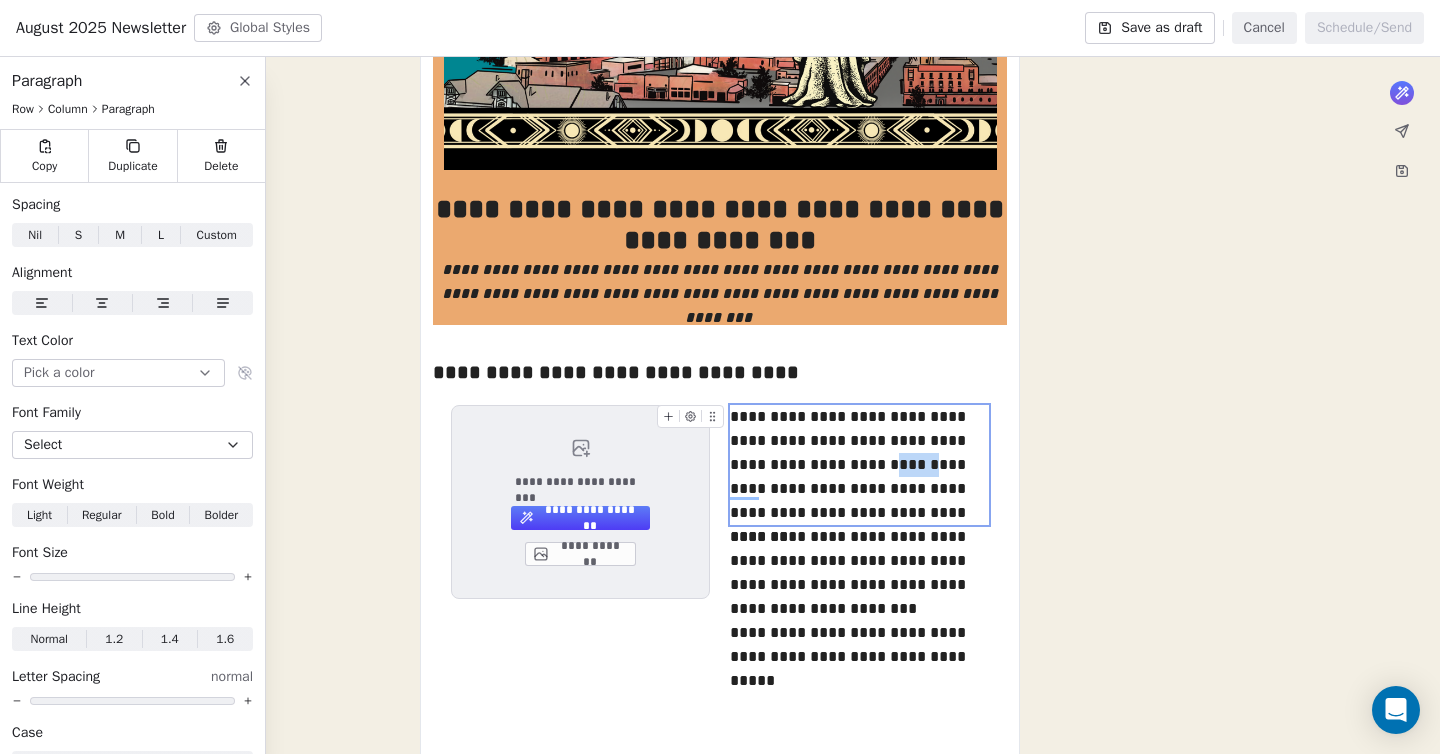 click on "**********" at bounding box center [859, 465] 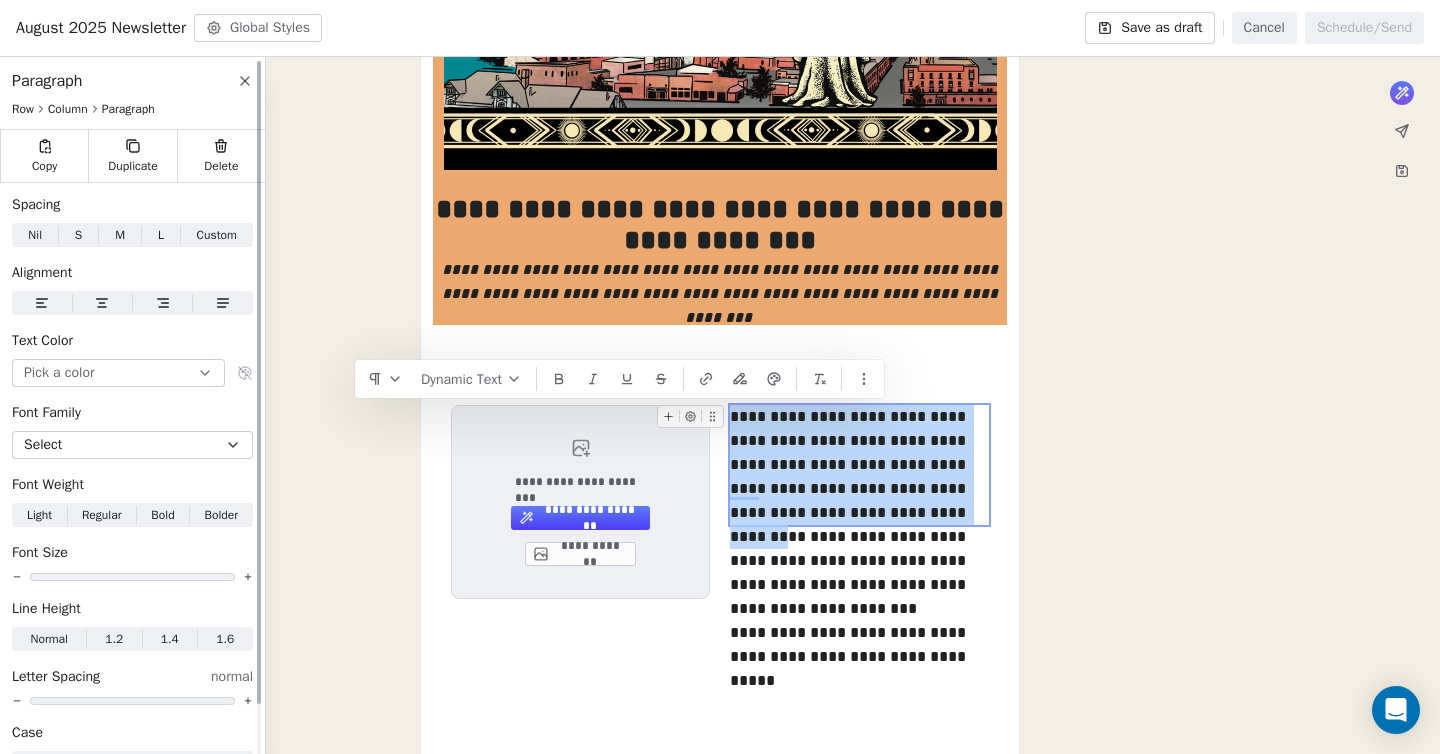 click 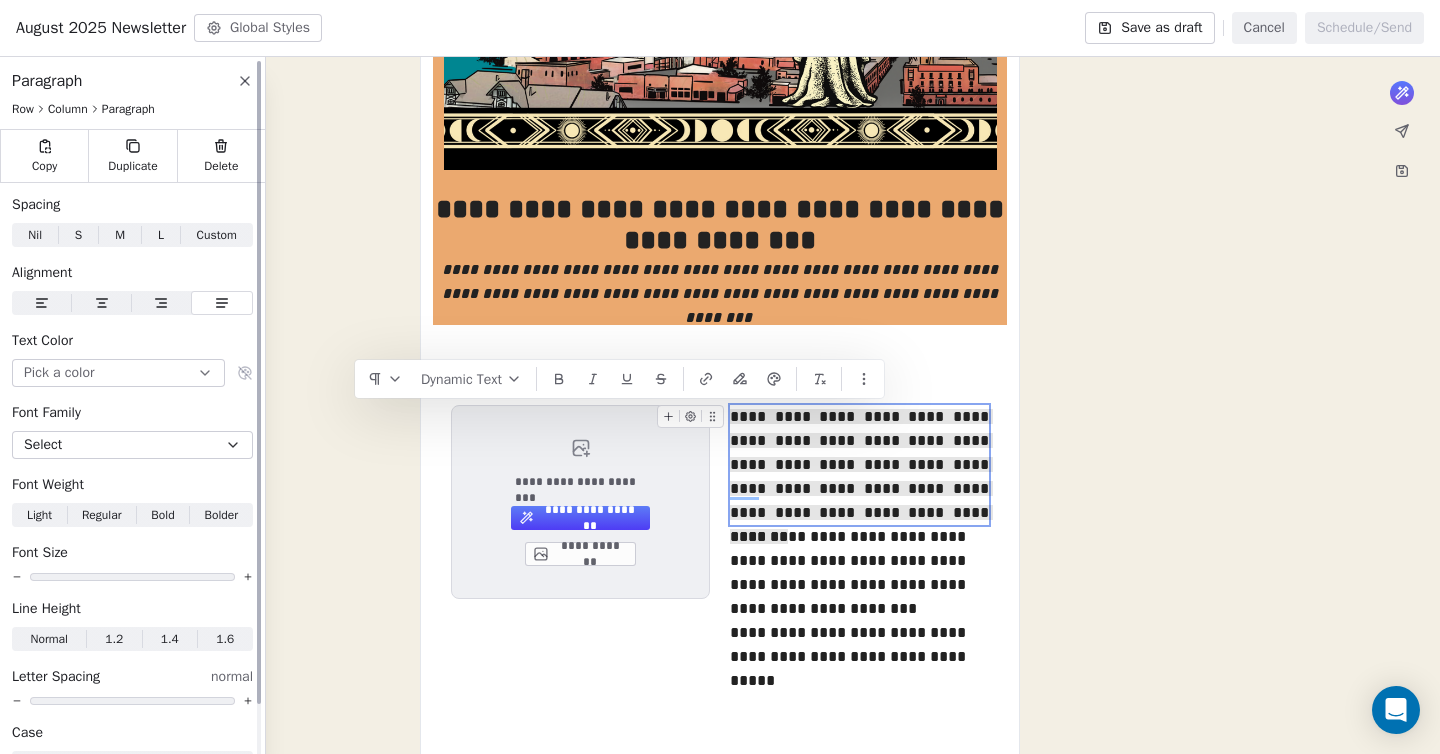 click 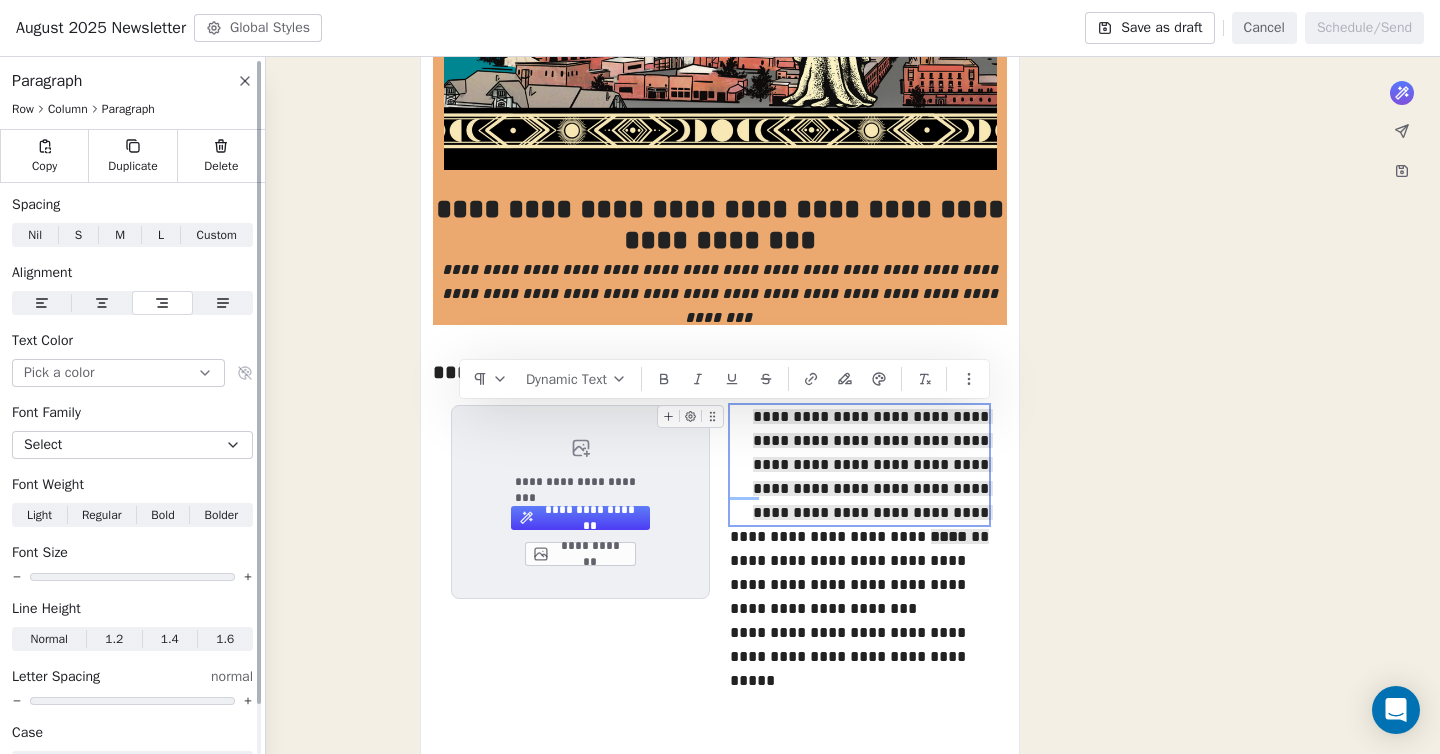 click 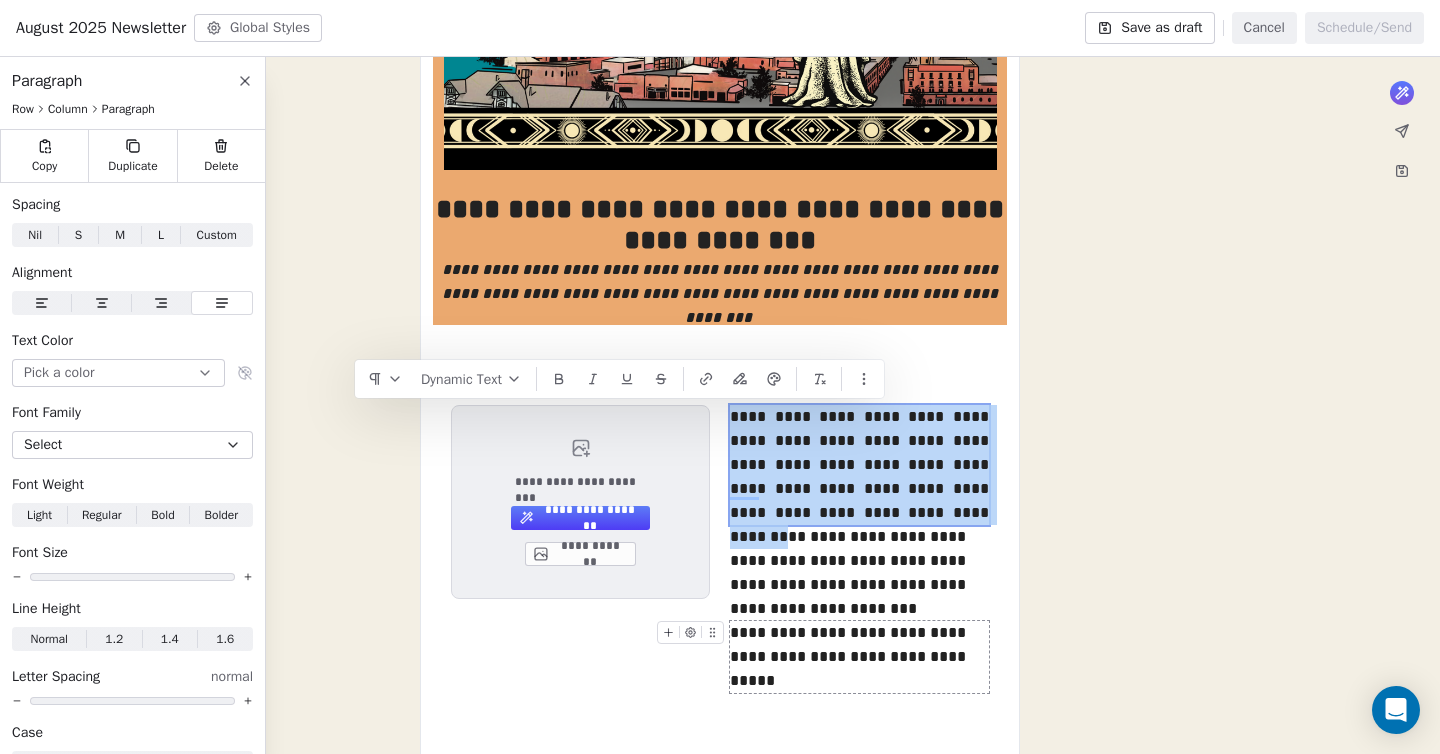 click on "**********" at bounding box center (859, 657) 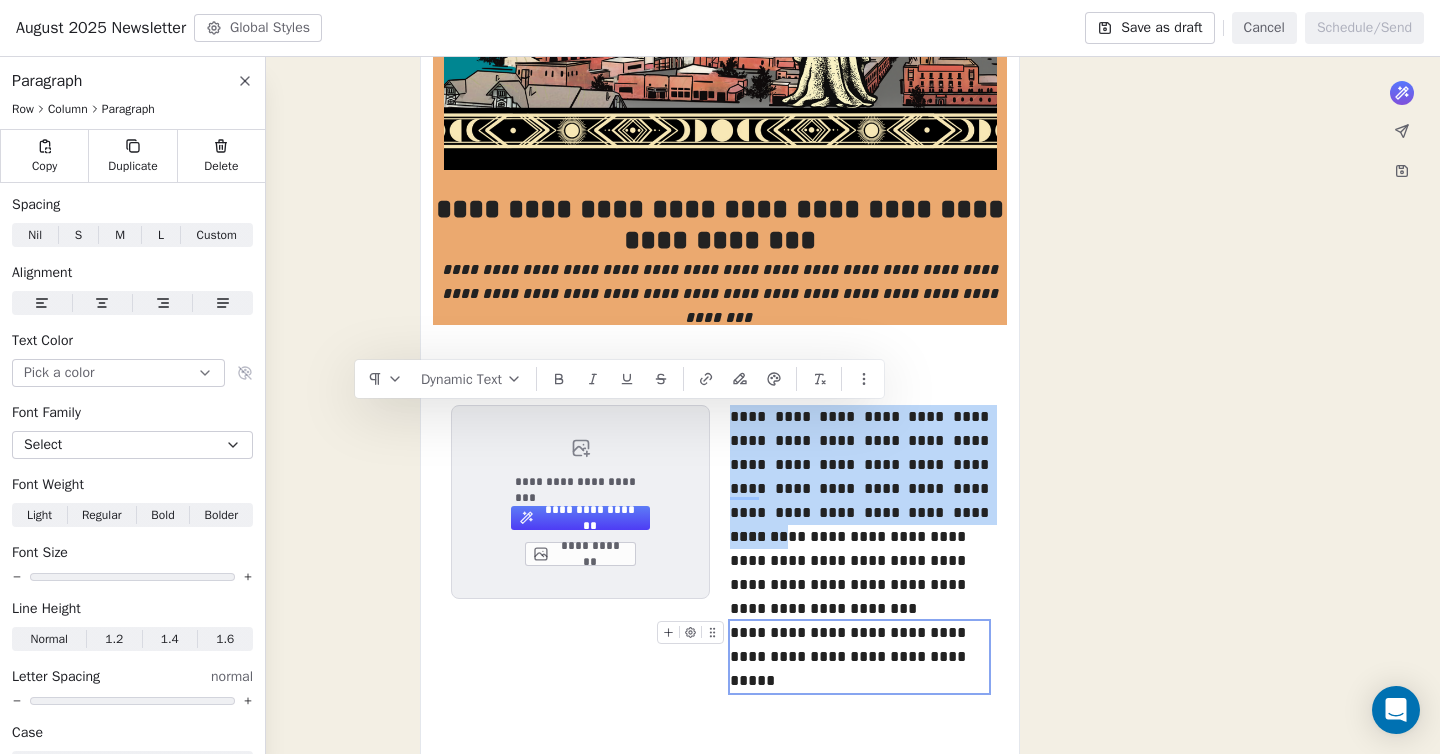 click on "**********" at bounding box center (859, 657) 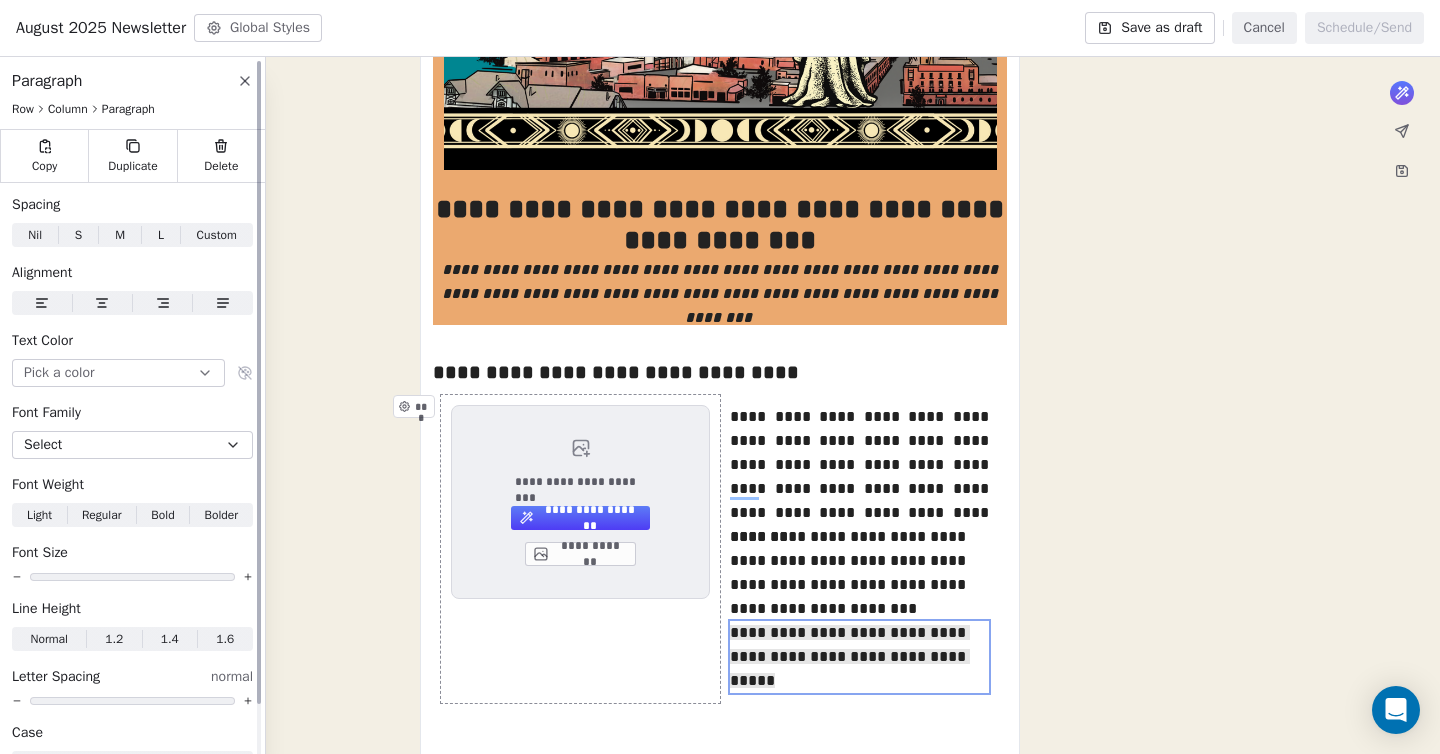 click at bounding box center (102, 303) 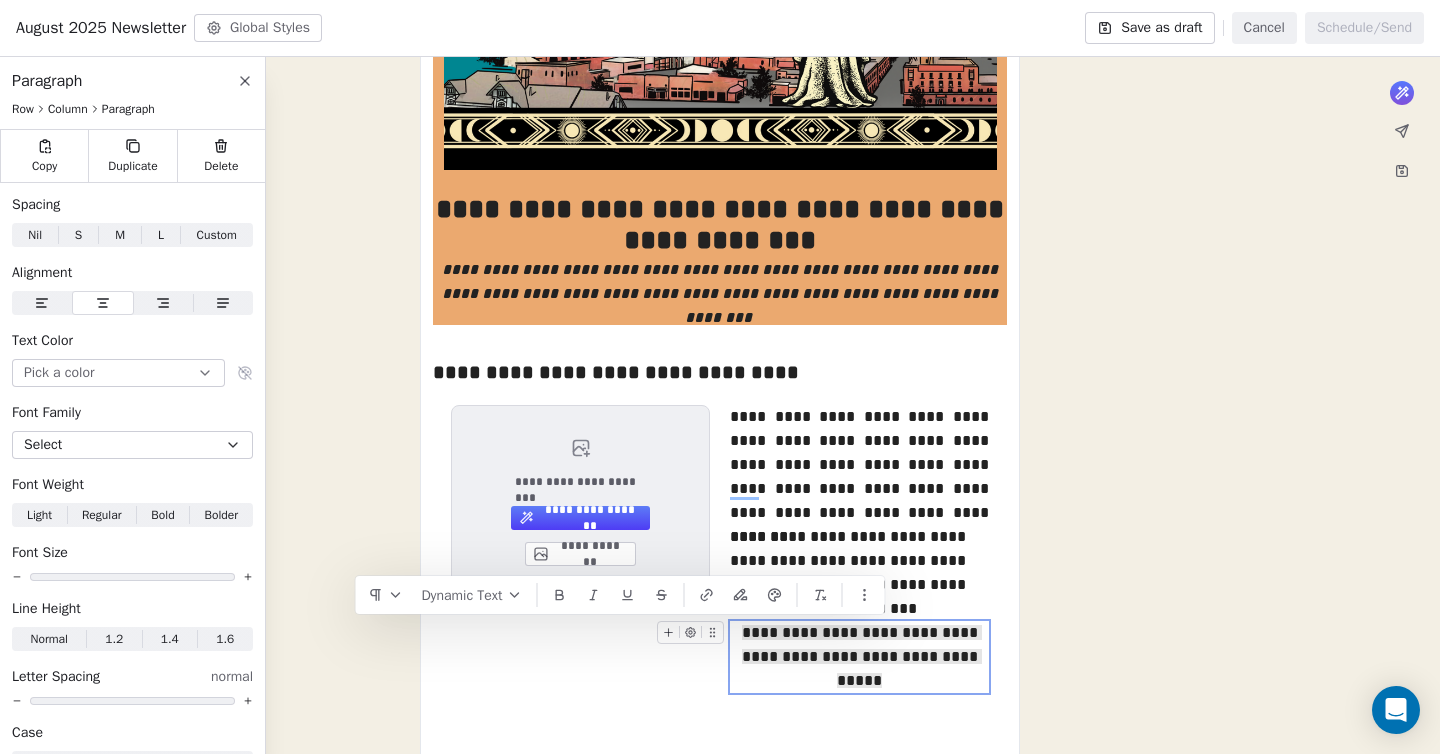 click on "**********" at bounding box center (720, 989) 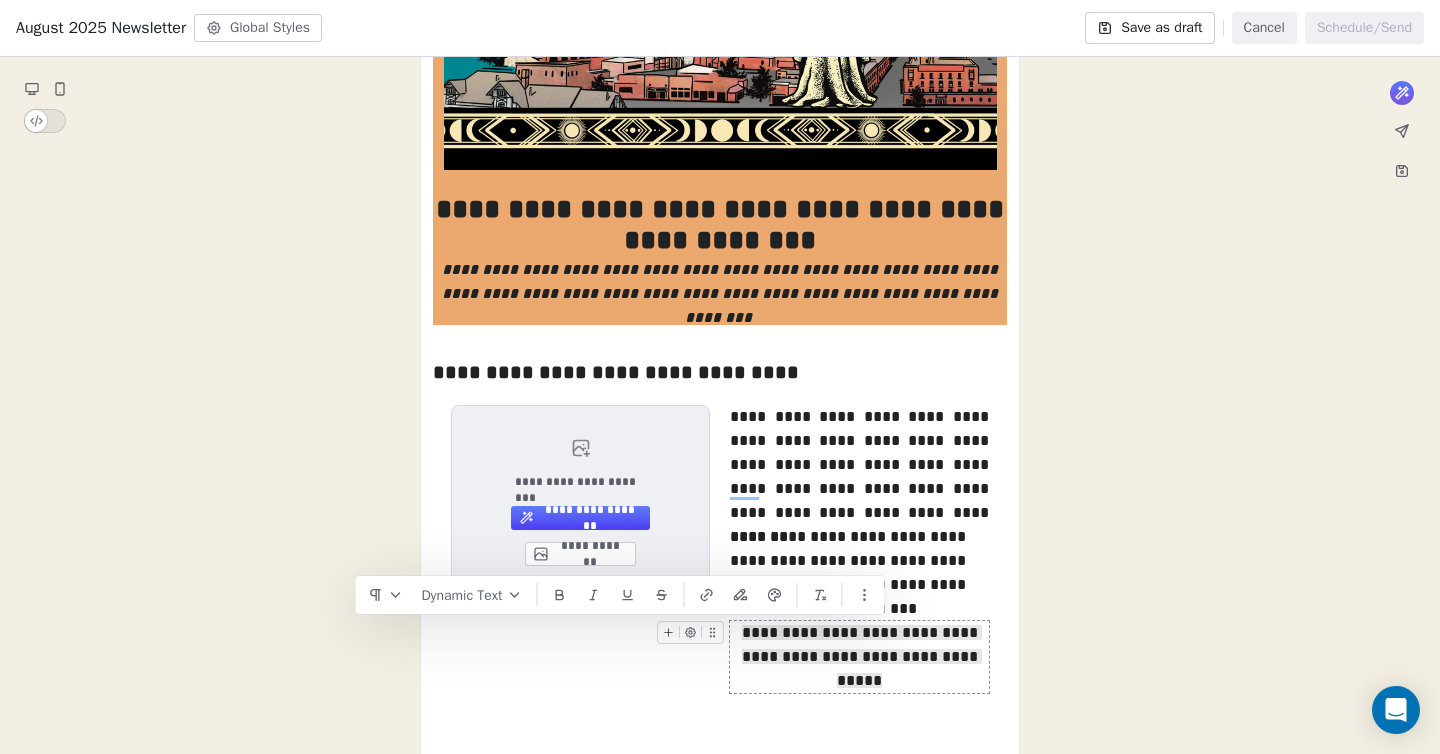 click on "**********" at bounding box center (720, 989) 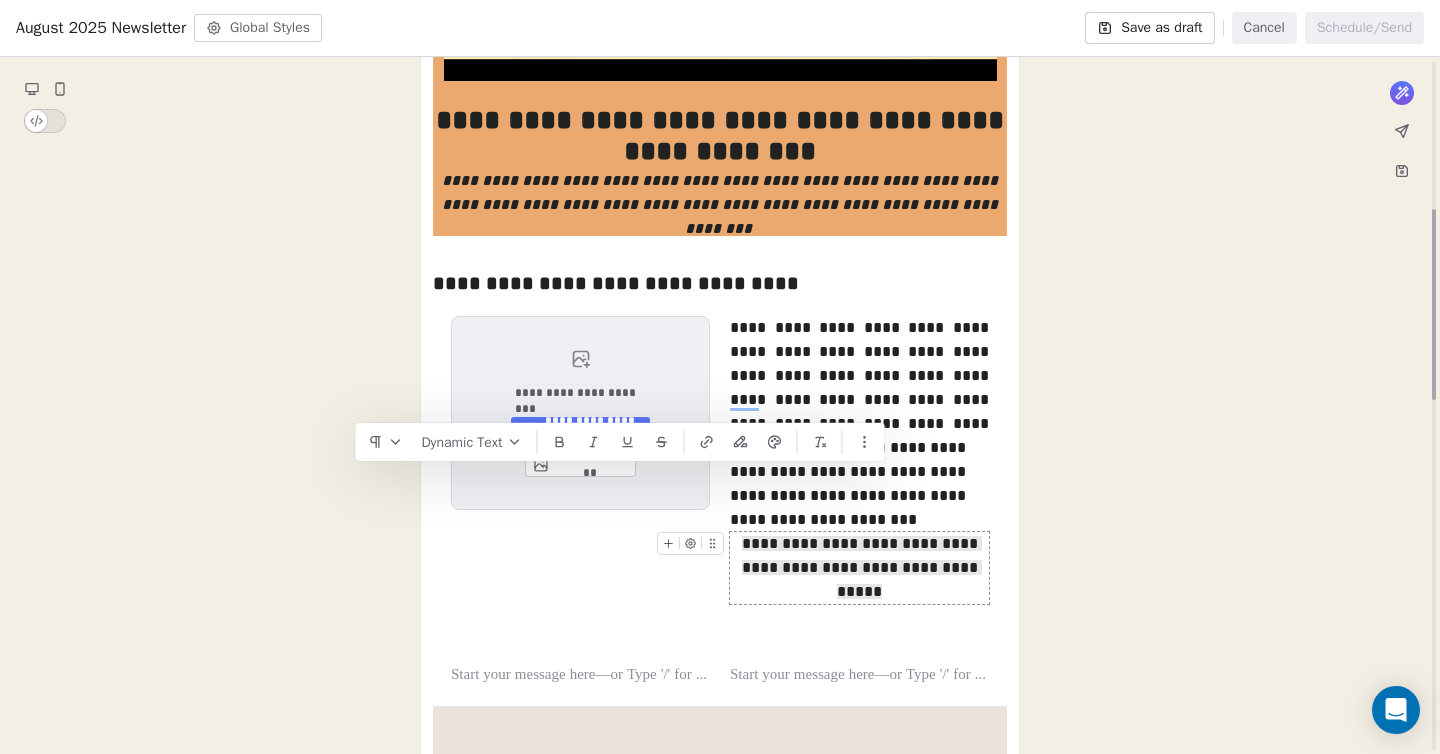 scroll, scrollTop: 546, scrollLeft: 0, axis: vertical 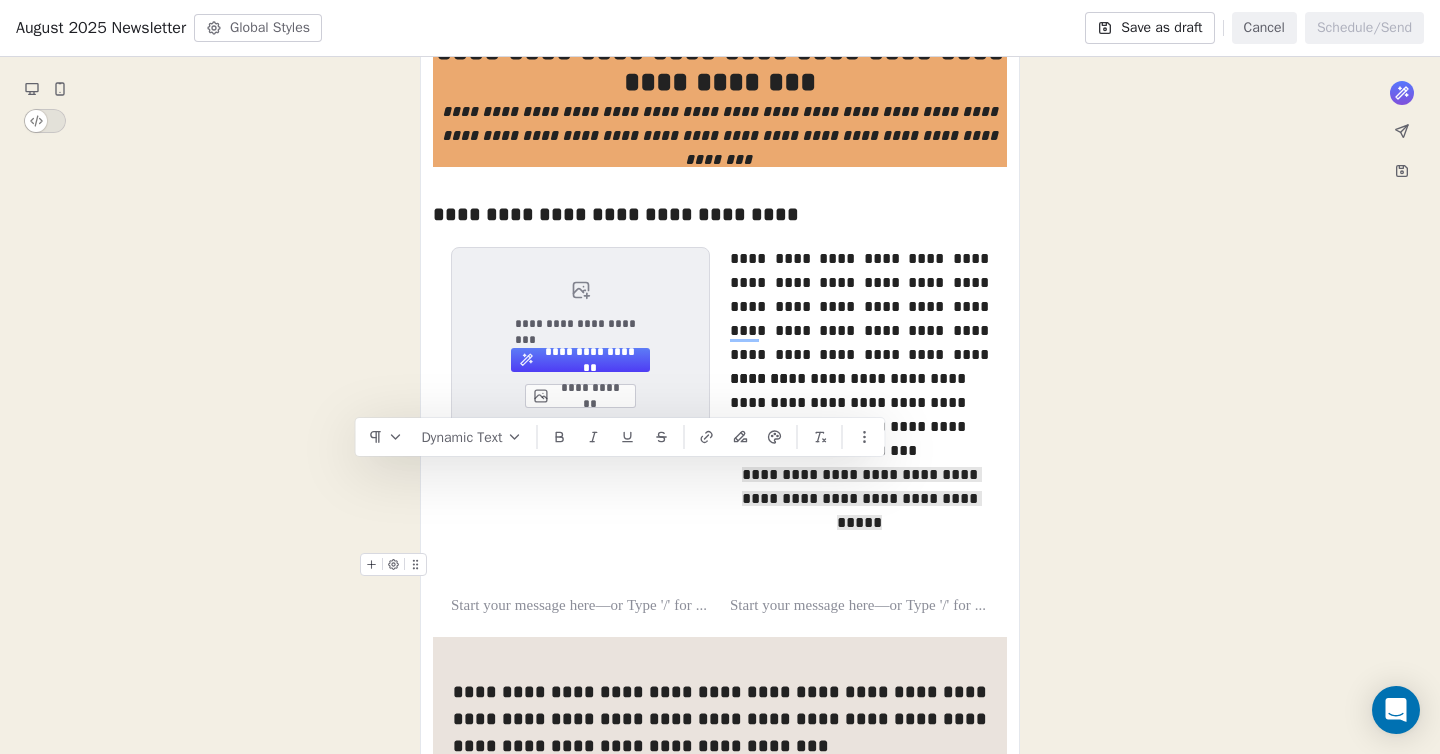 click on "**********" at bounding box center [720, 831] 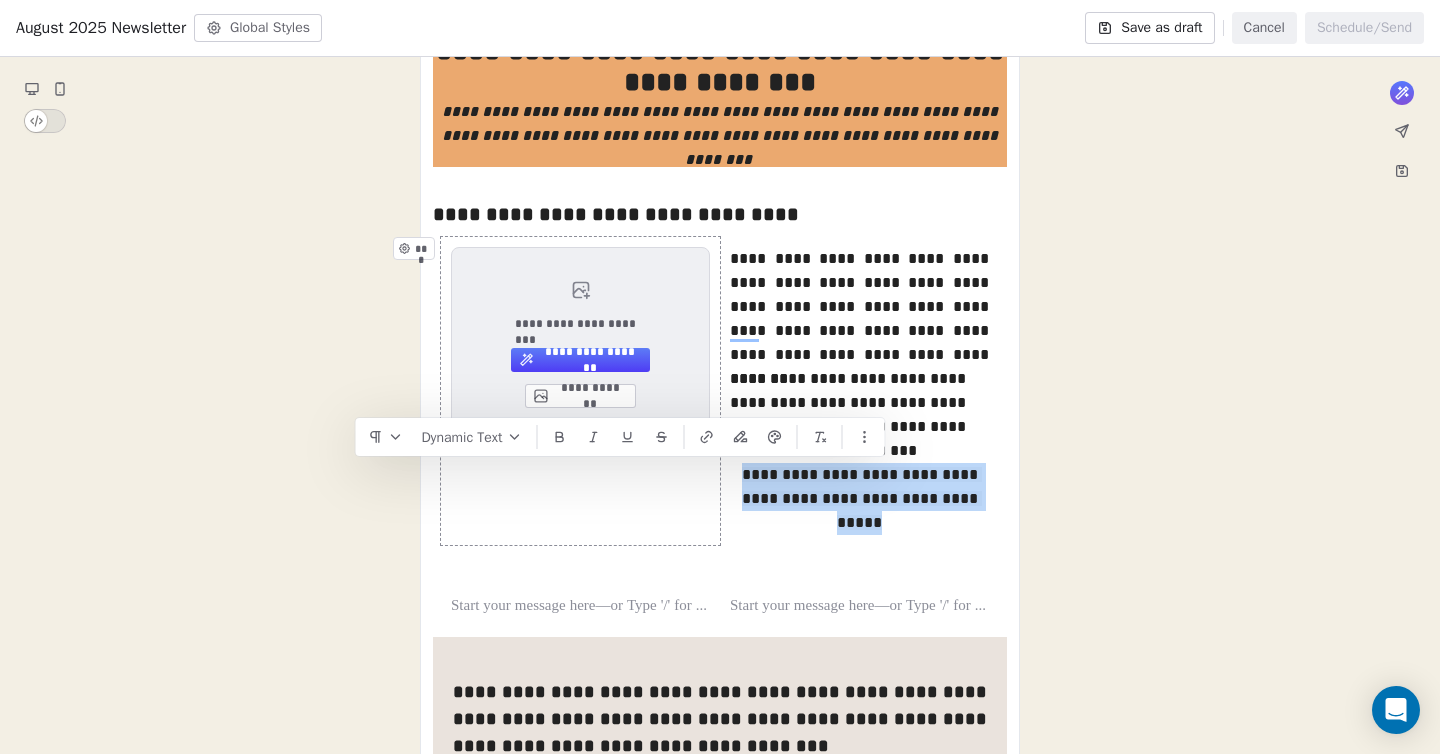 click on "**********" at bounding box center [580, 391] 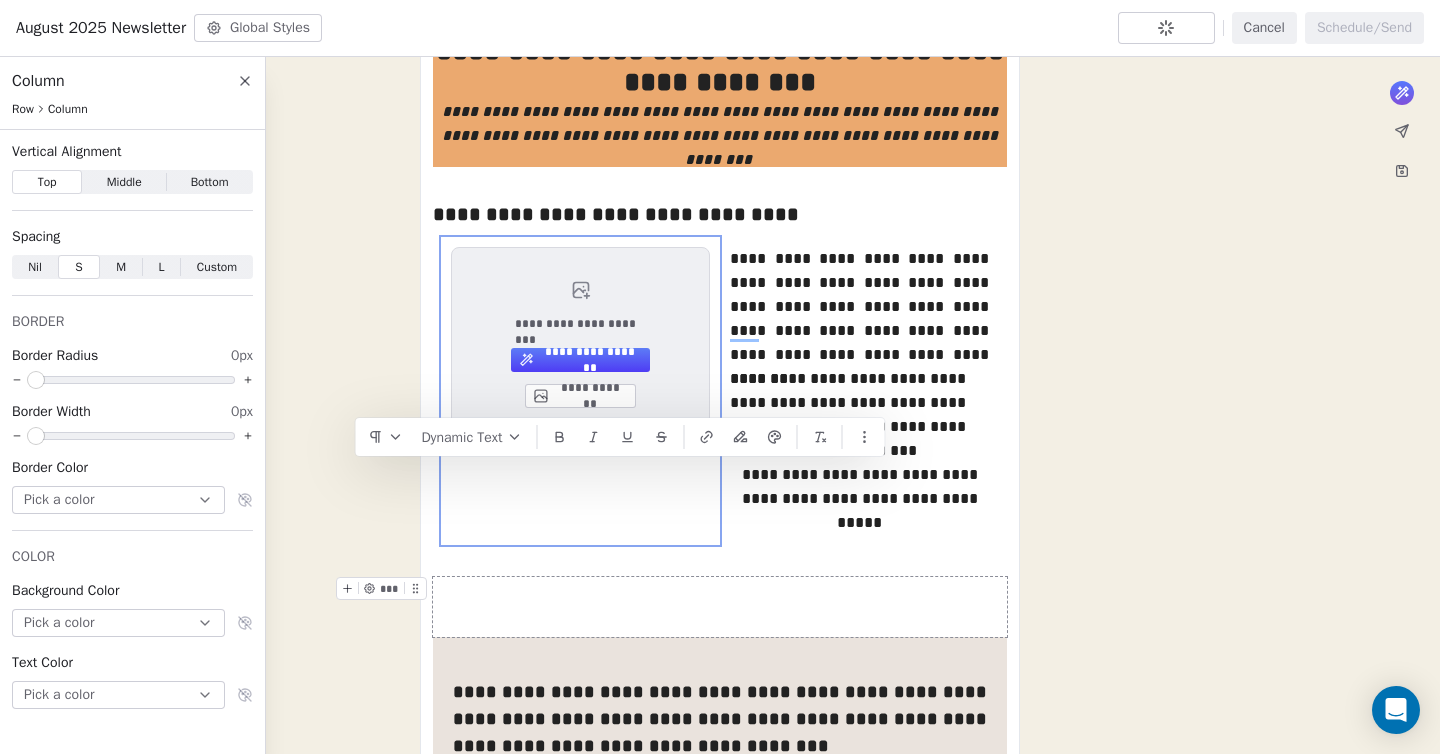 click on "*** ***" at bounding box center (720, 607) 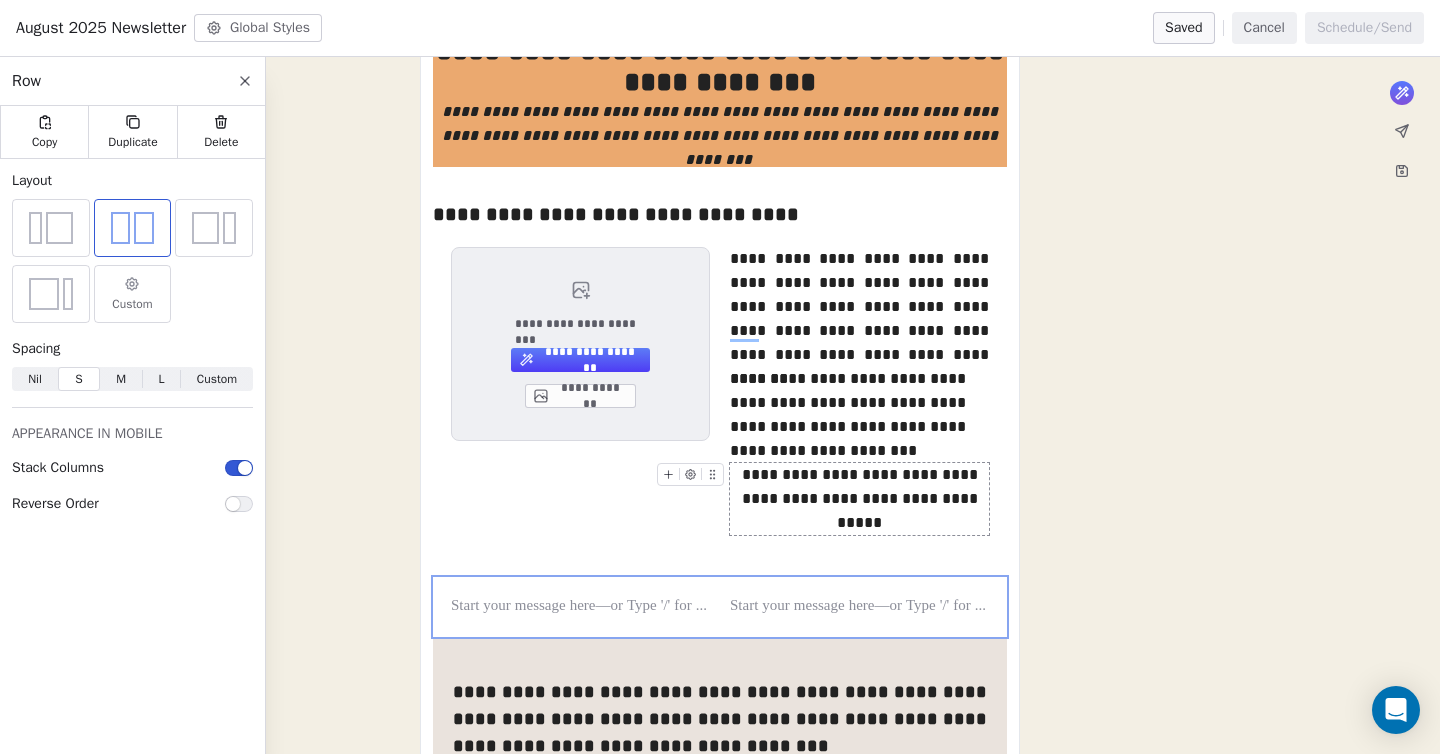 click on "**********" at bounding box center [859, 499] 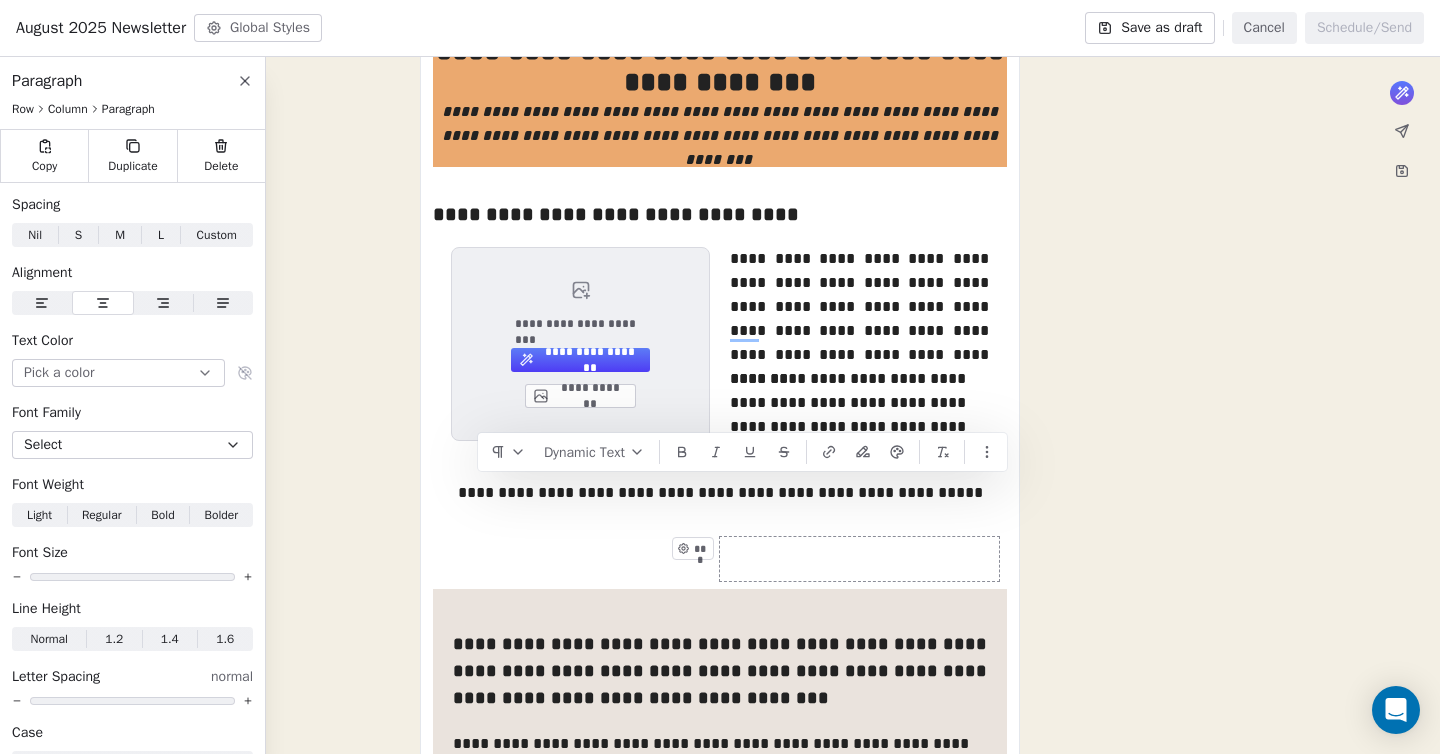 click on "**********" at bounding box center (720, 807) 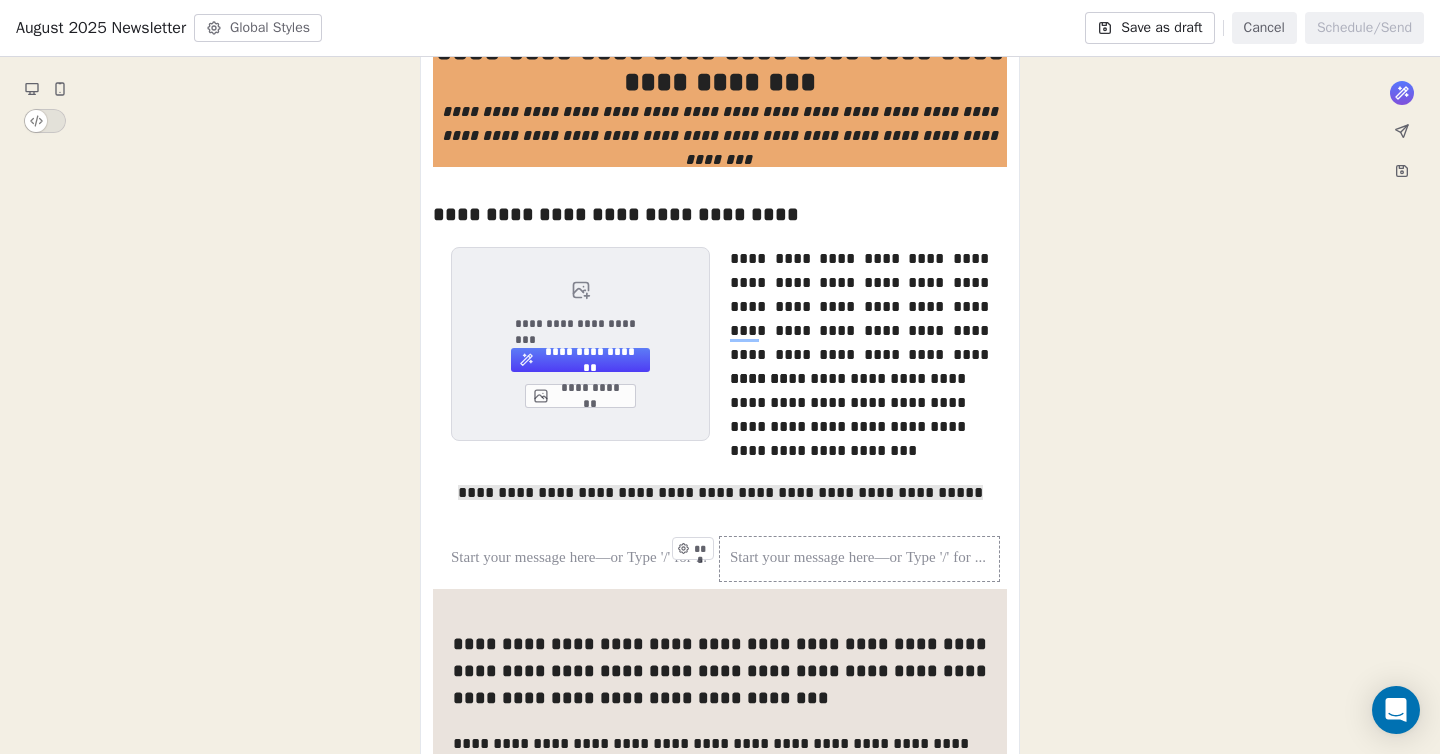 click on "**********" at bounding box center (720, 807) 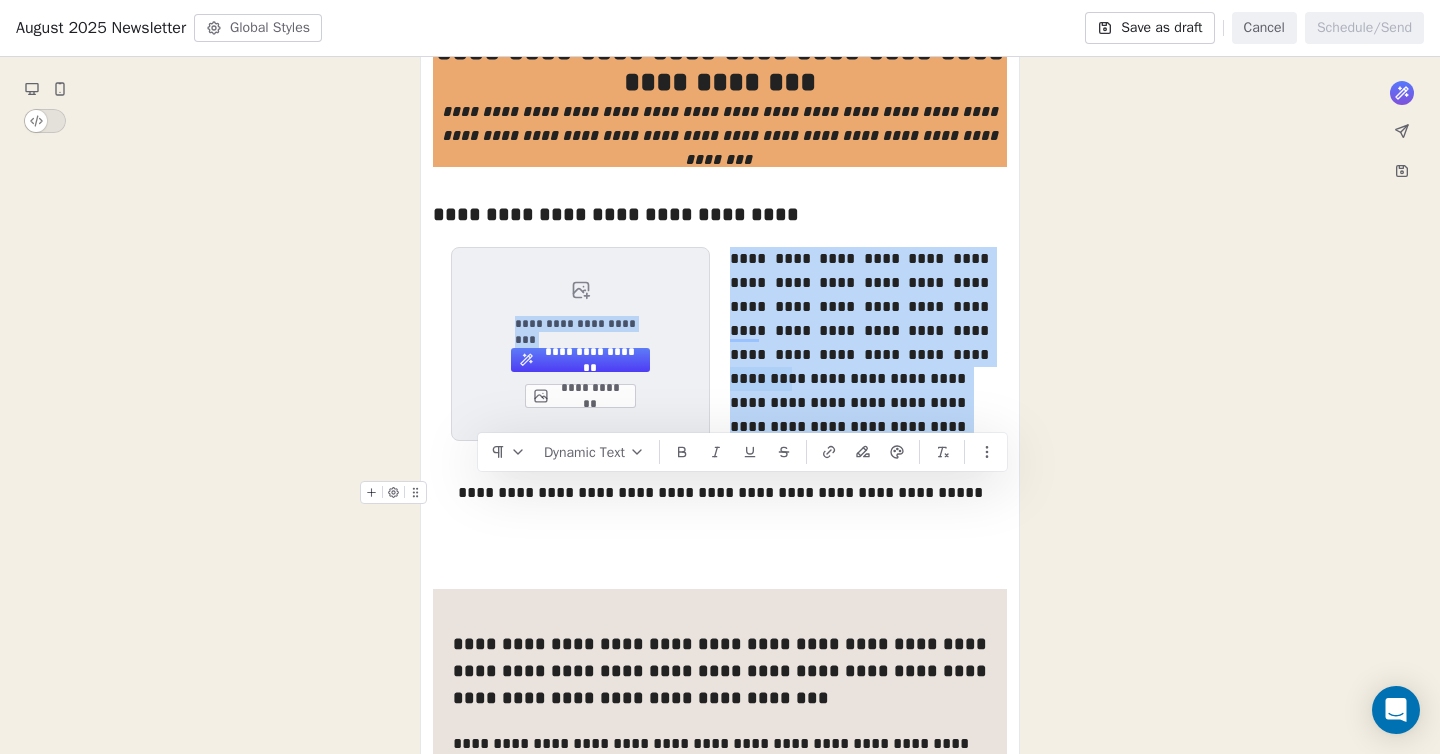 click on "**********" at bounding box center [720, 493] 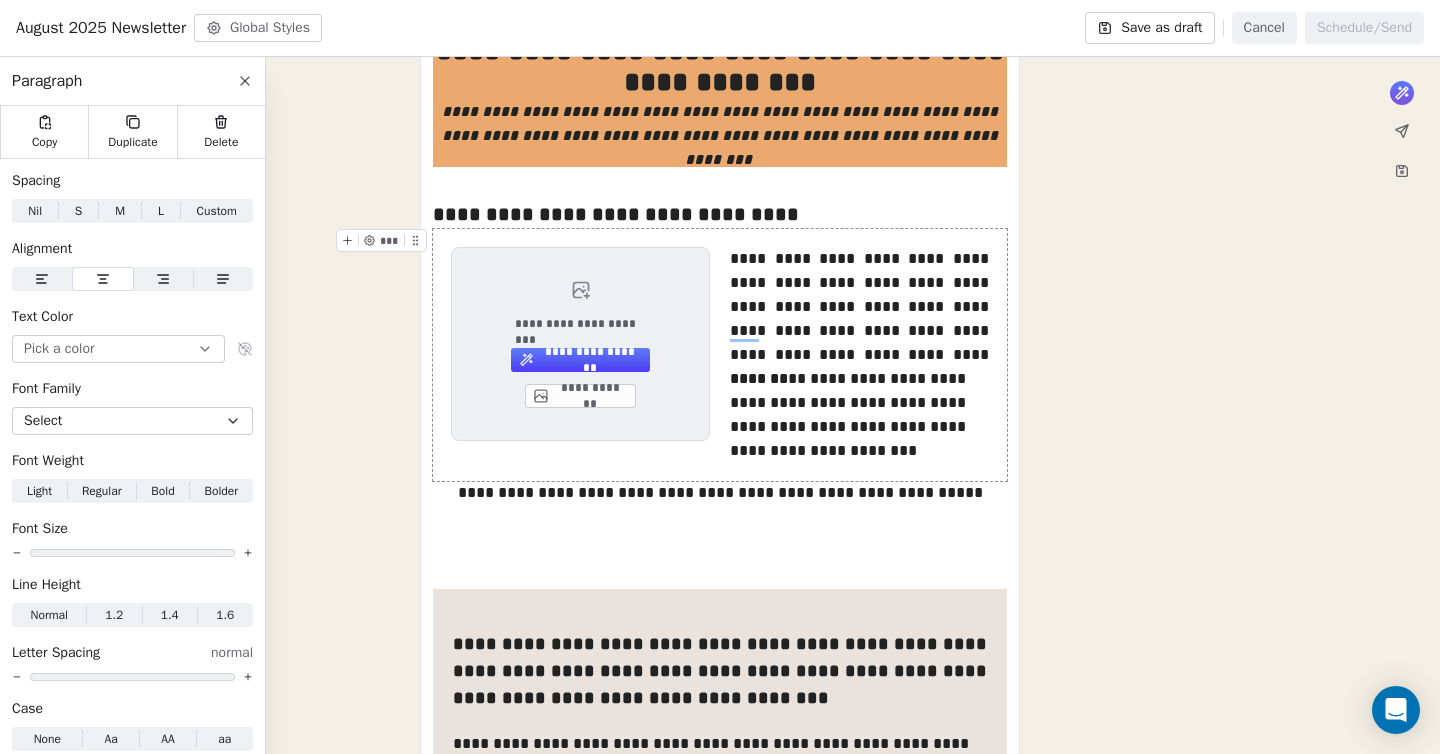 scroll, scrollTop: 542, scrollLeft: 0, axis: vertical 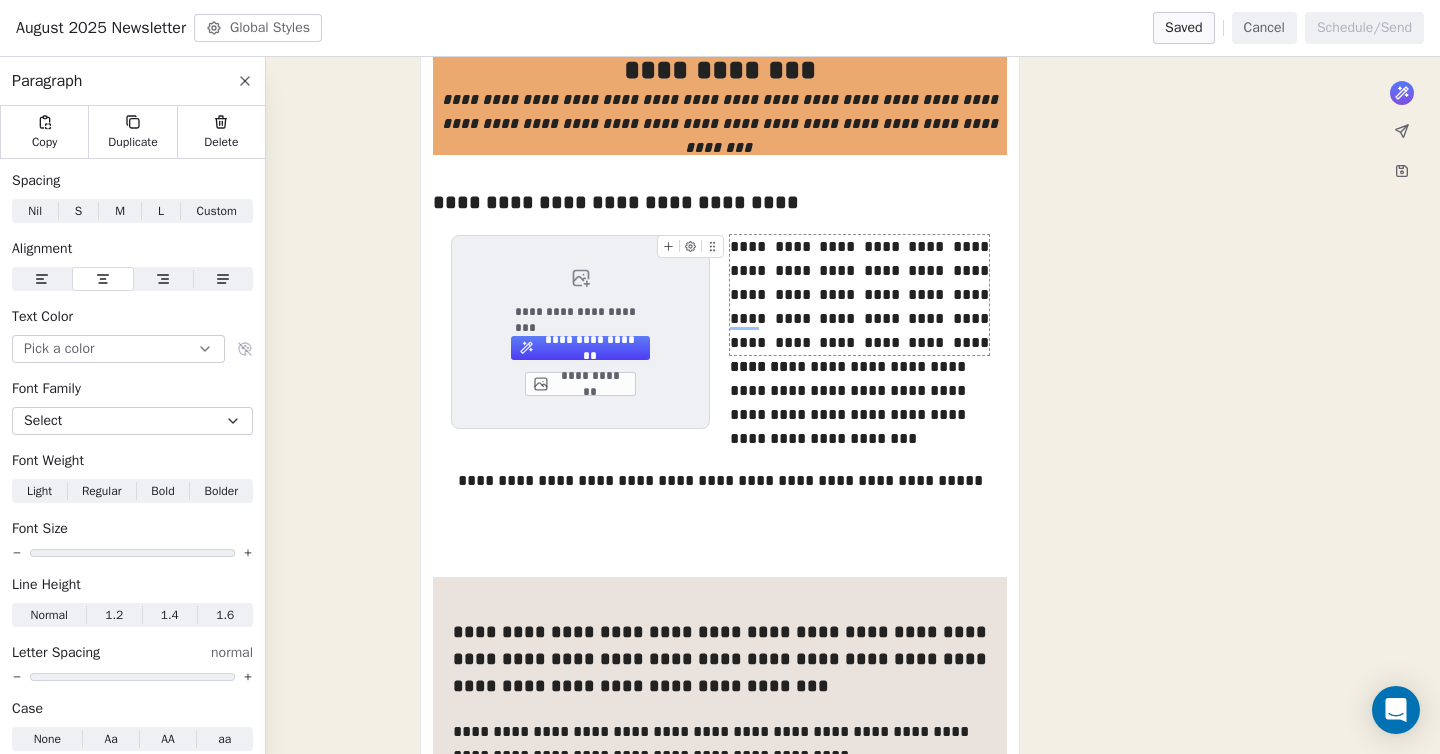 click on "**********" at bounding box center (859, 295) 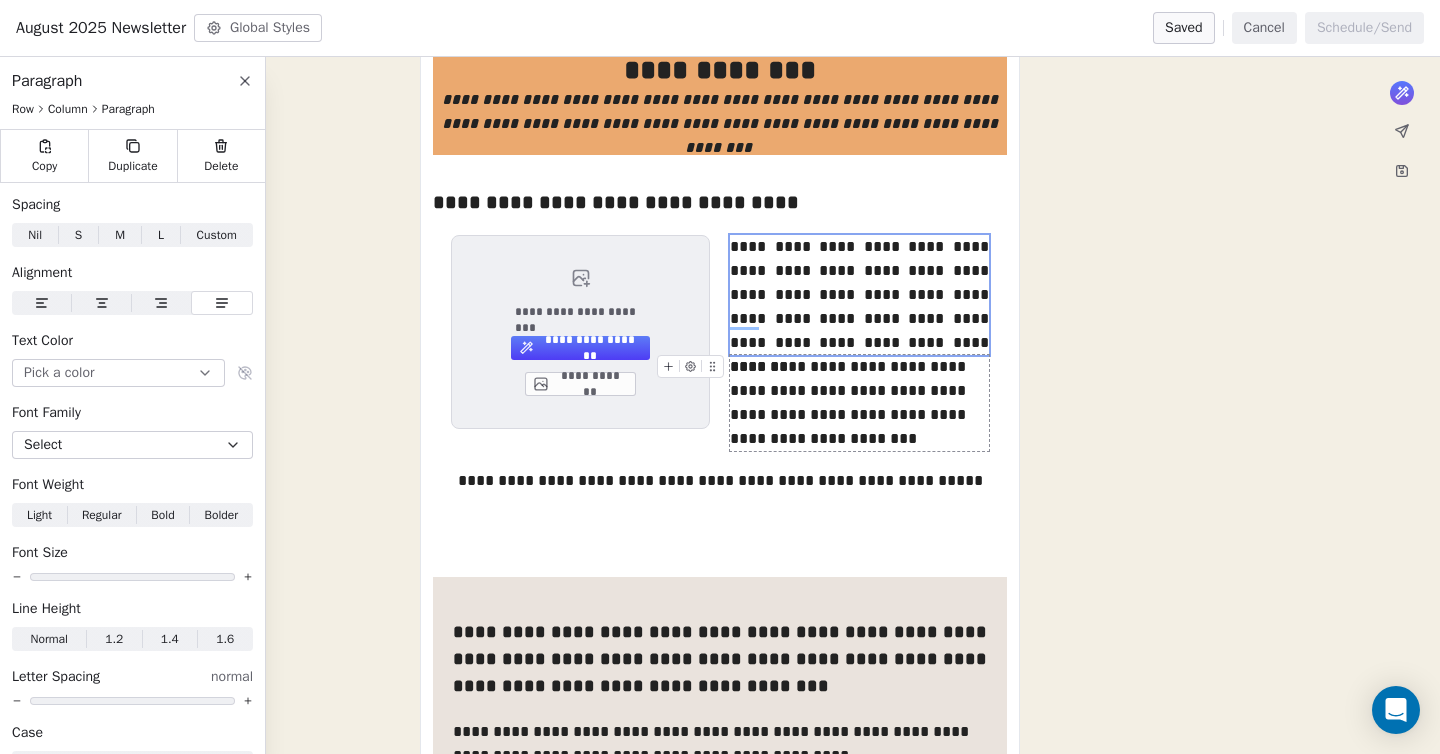 click on "**********" at bounding box center [859, 403] 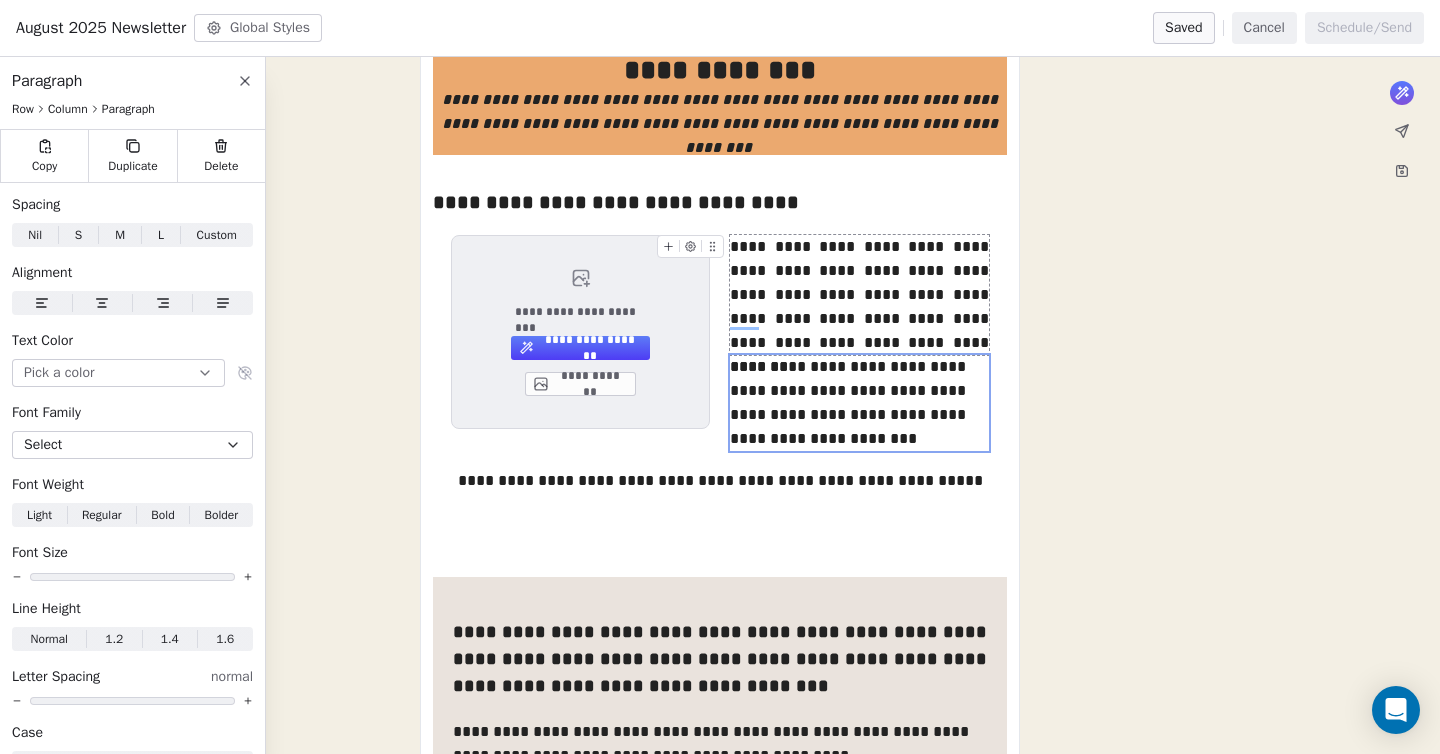 click on "**********" at bounding box center [859, 295] 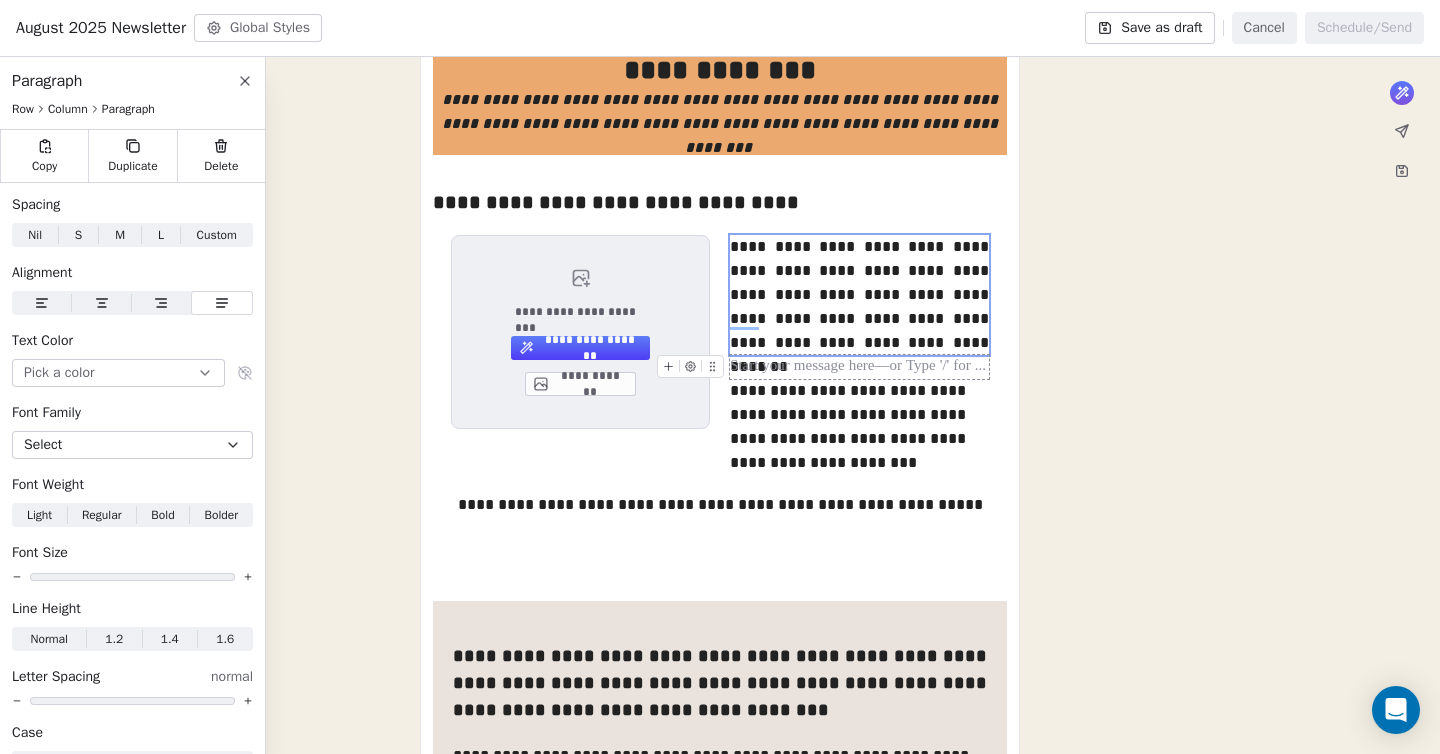 click on "**********" at bounding box center [720, 807] 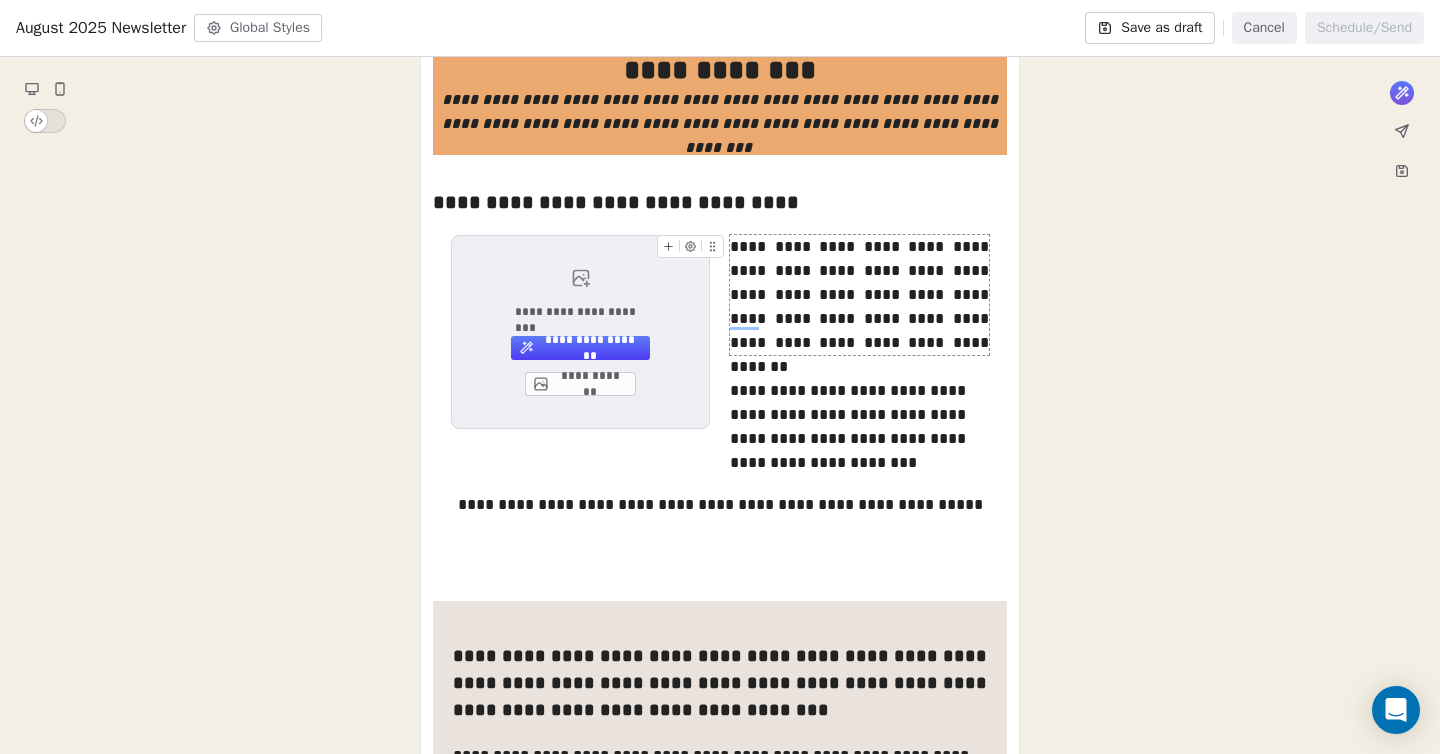 click on "**********" at bounding box center (859, 295) 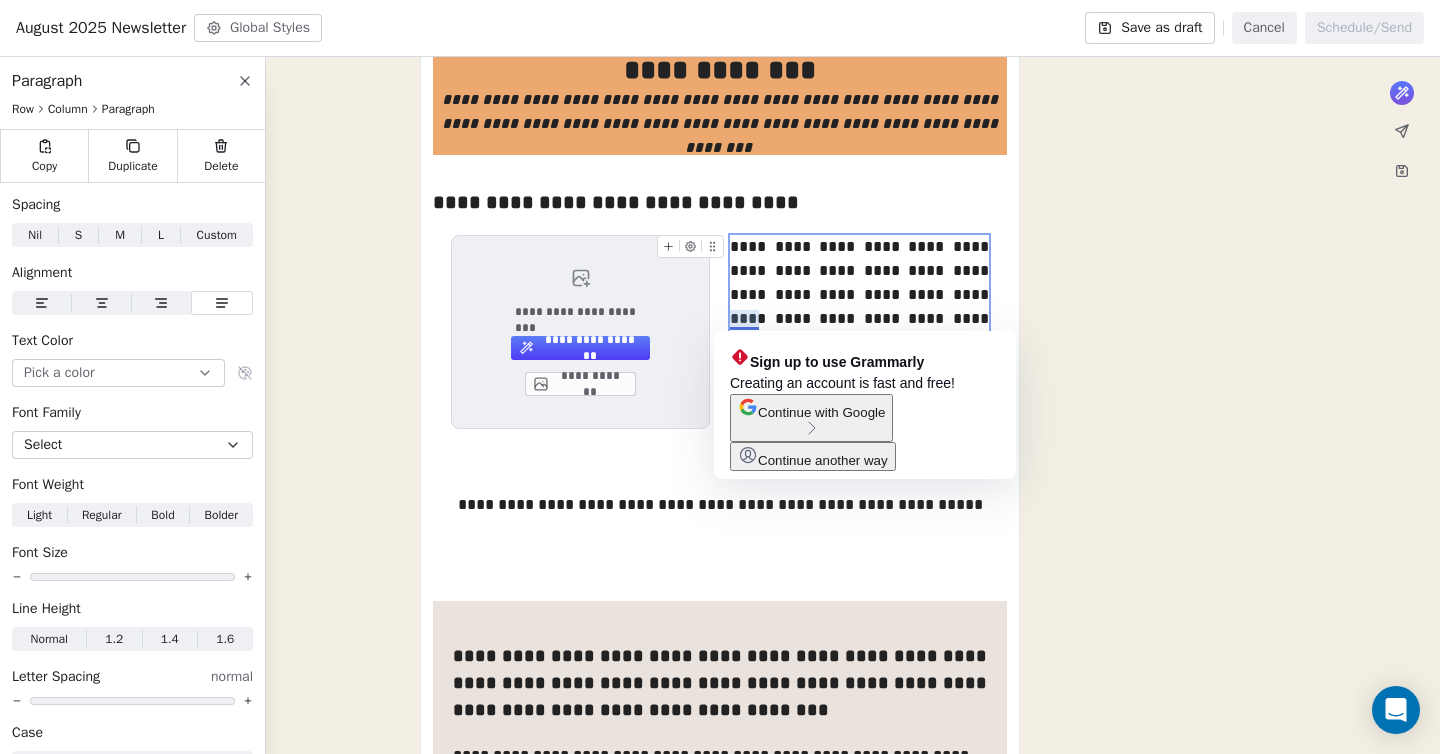 click on "**********" at bounding box center (859, 295) 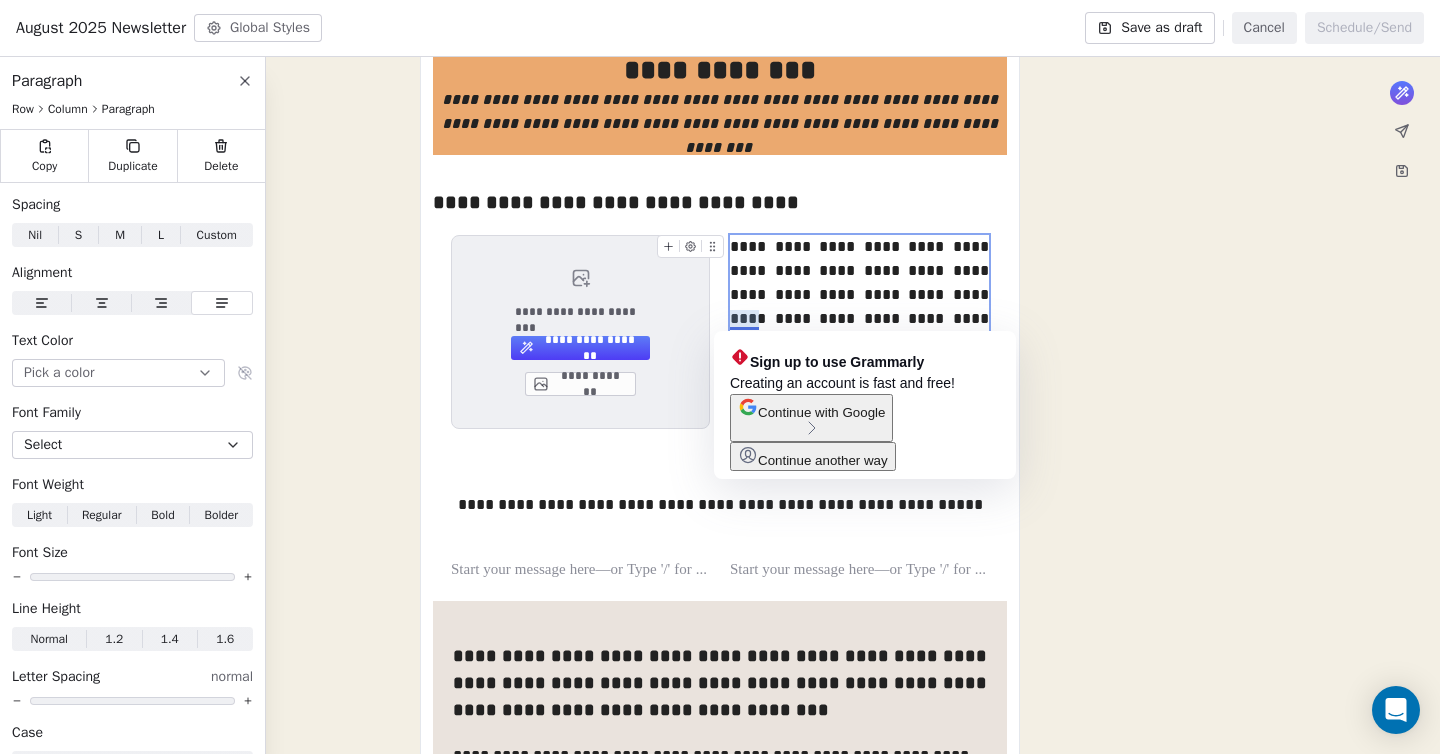 click on "**********" at bounding box center [720, 807] 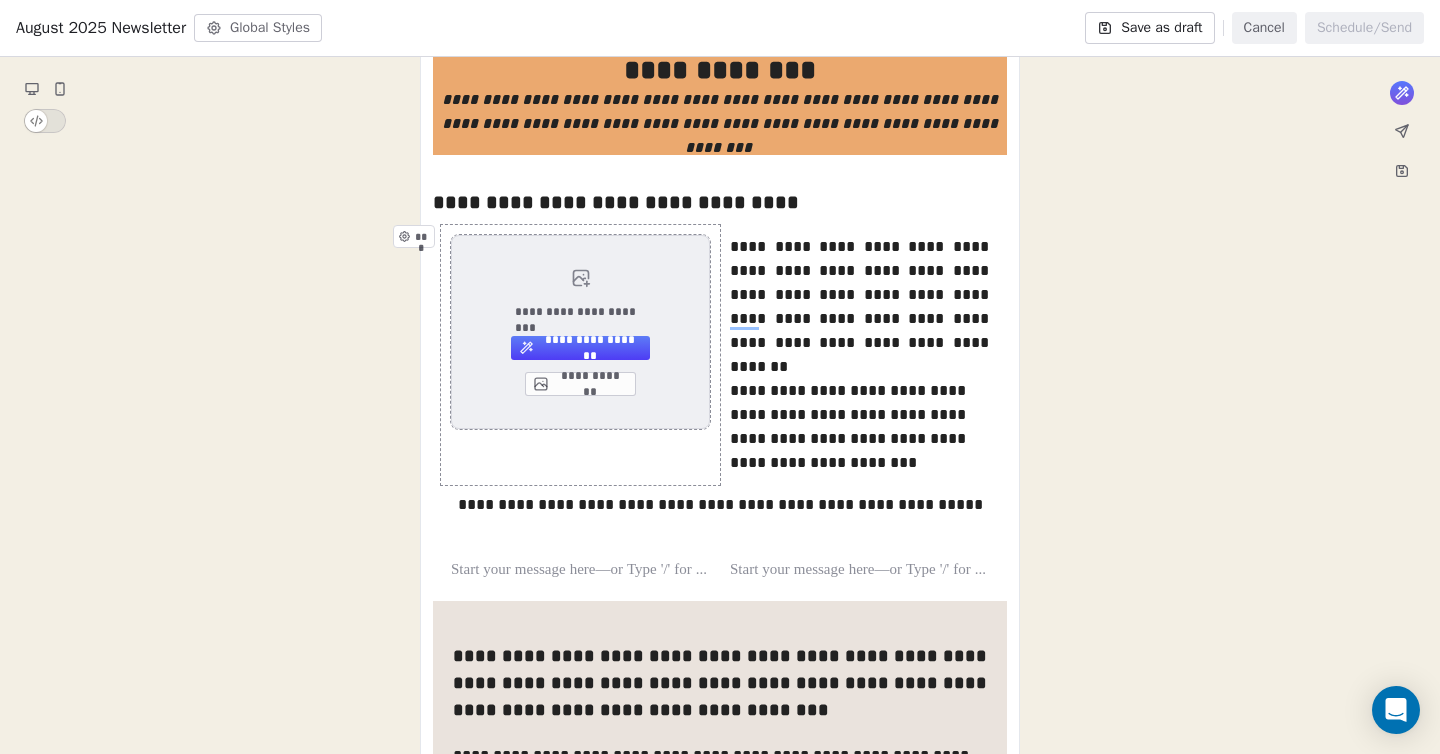 click on "**********" at bounding box center (580, 332) 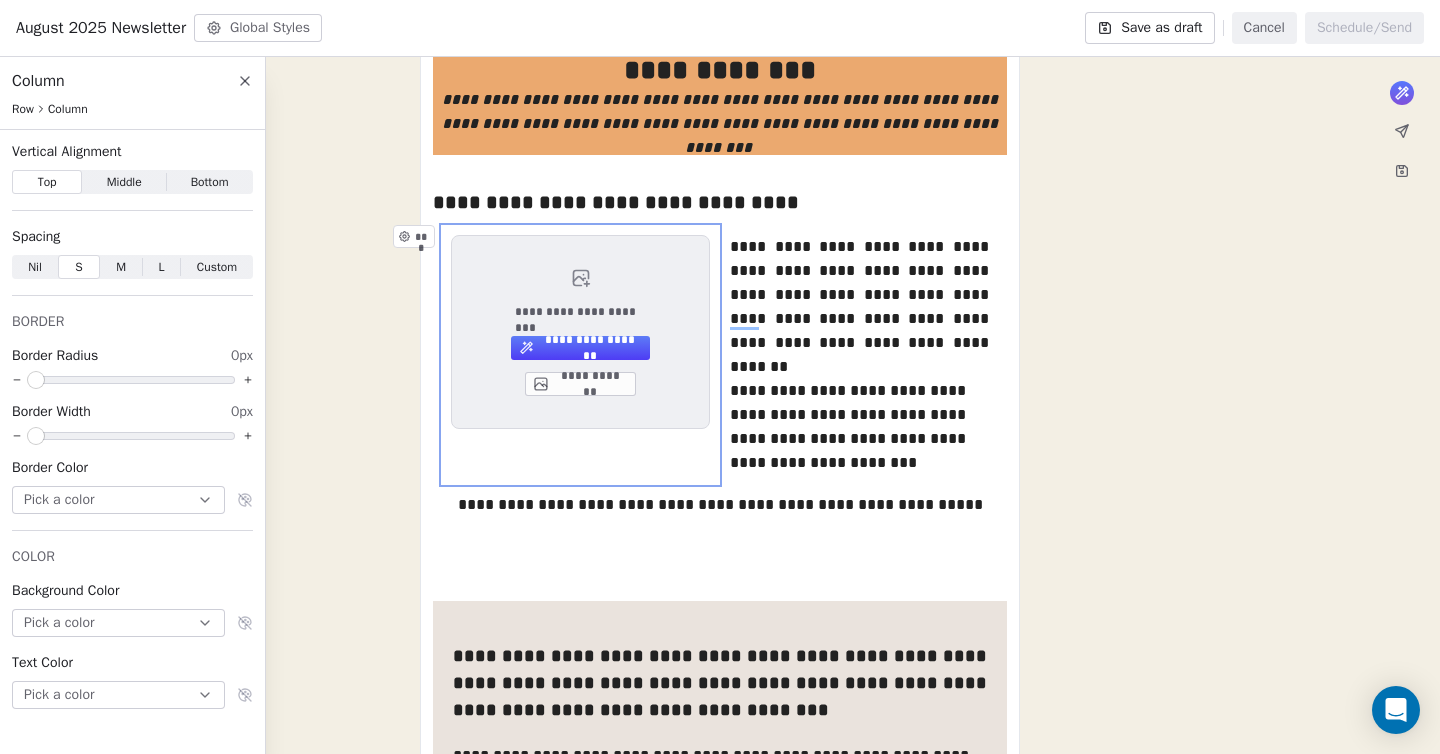 click on "**********" at bounding box center [580, 355] 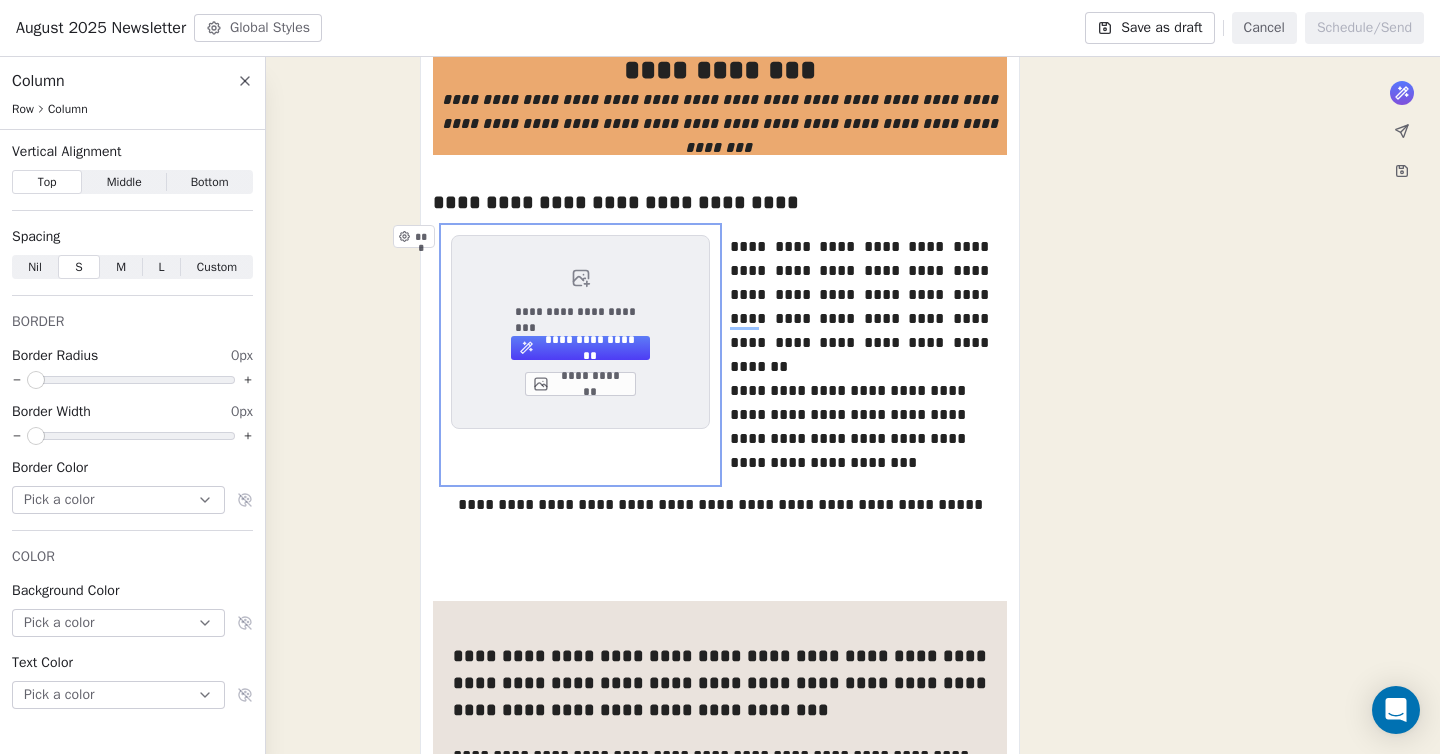 click on "**********" at bounding box center [580, 355] 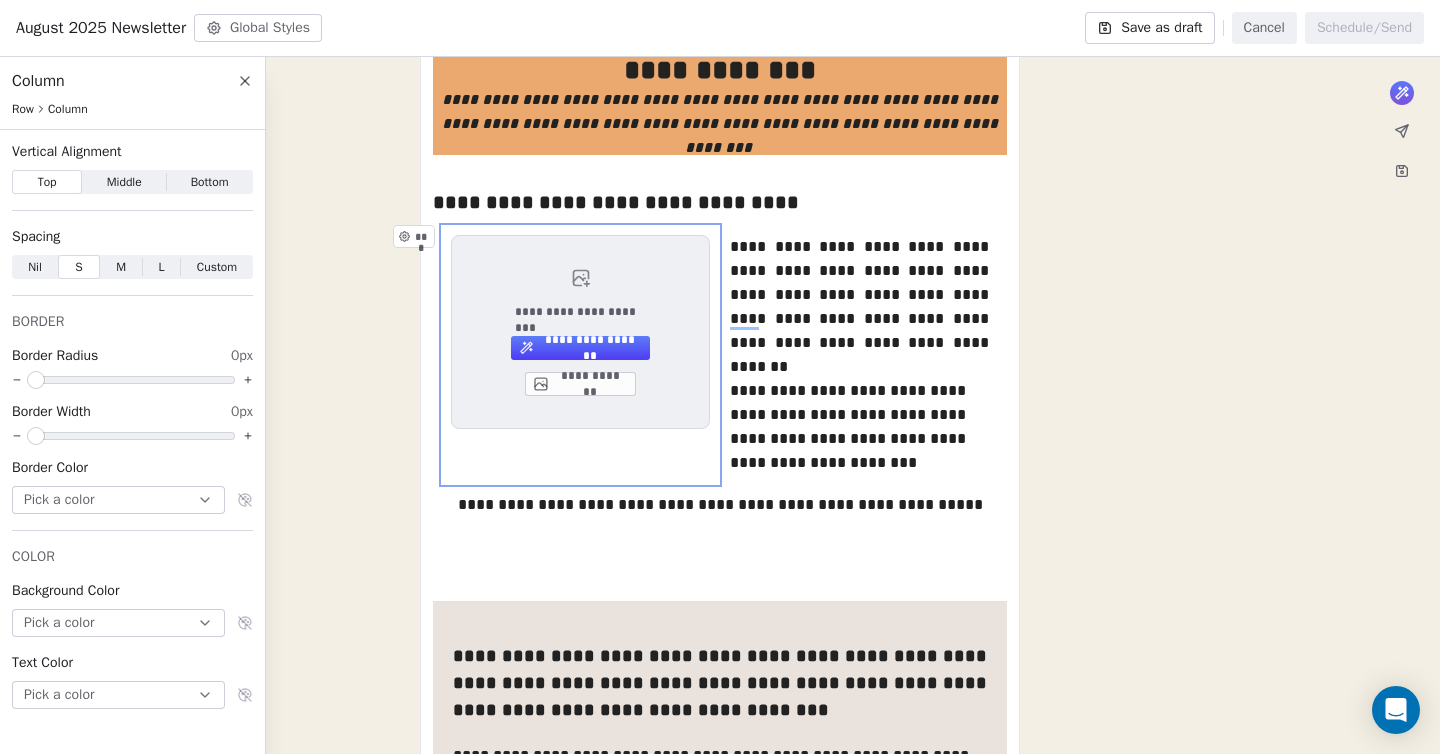 click on "**********" at bounding box center [580, 355] 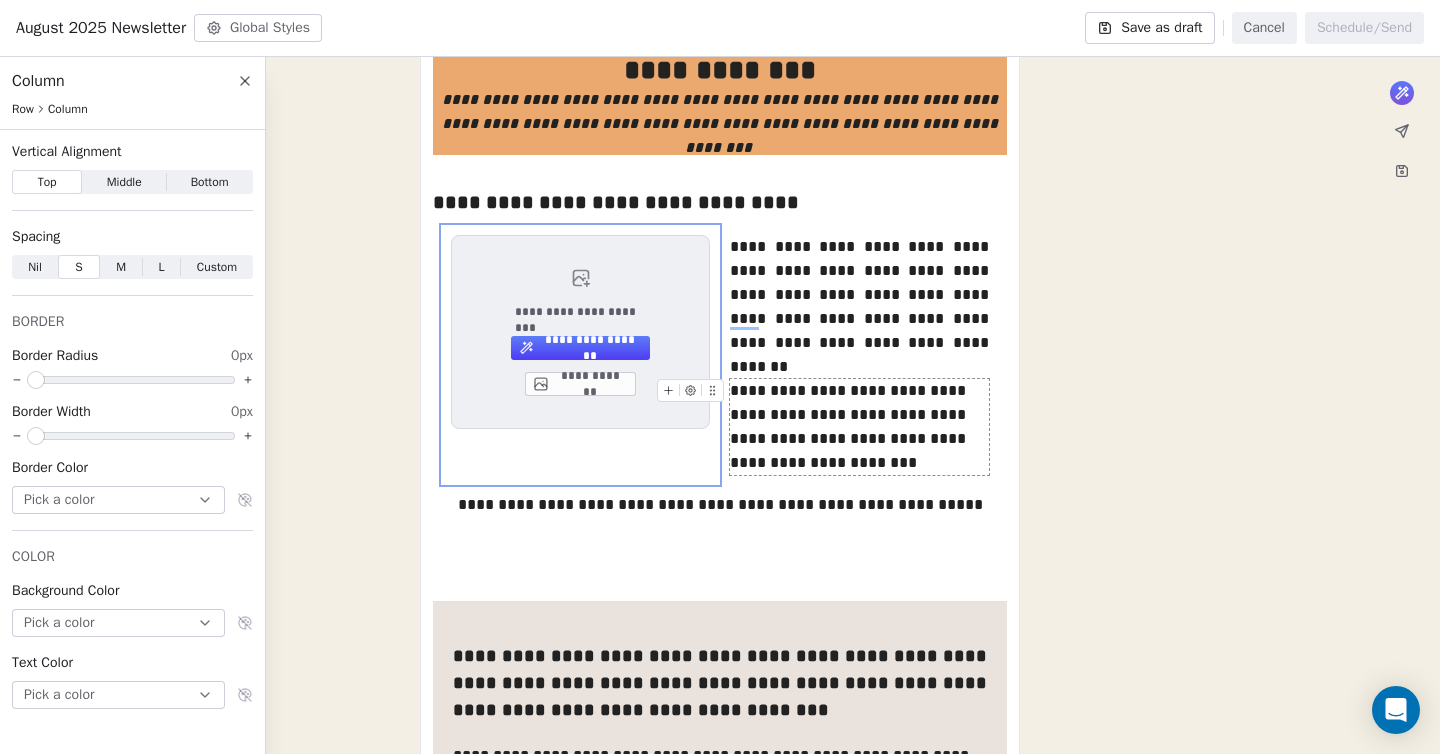 click on "**********" at bounding box center [720, 807] 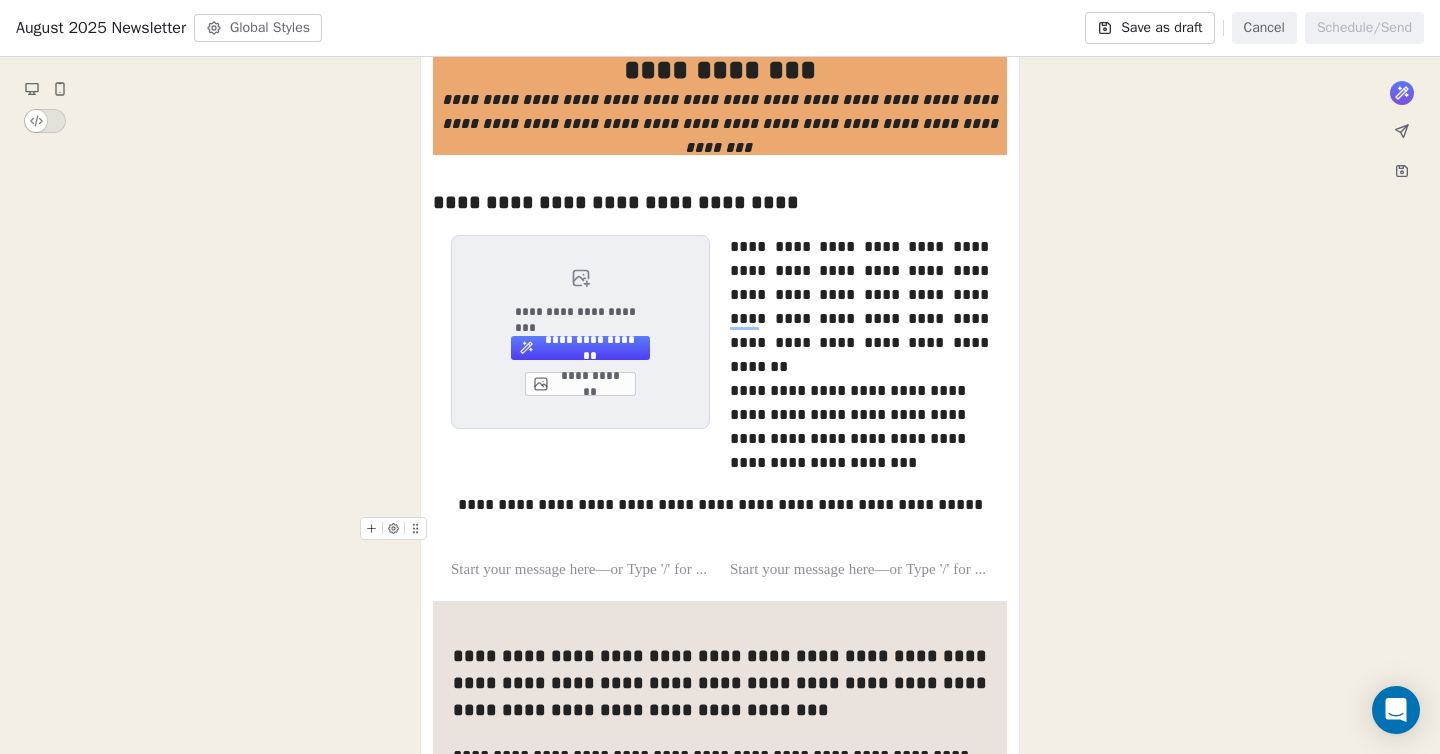 click at bounding box center (720, 529) 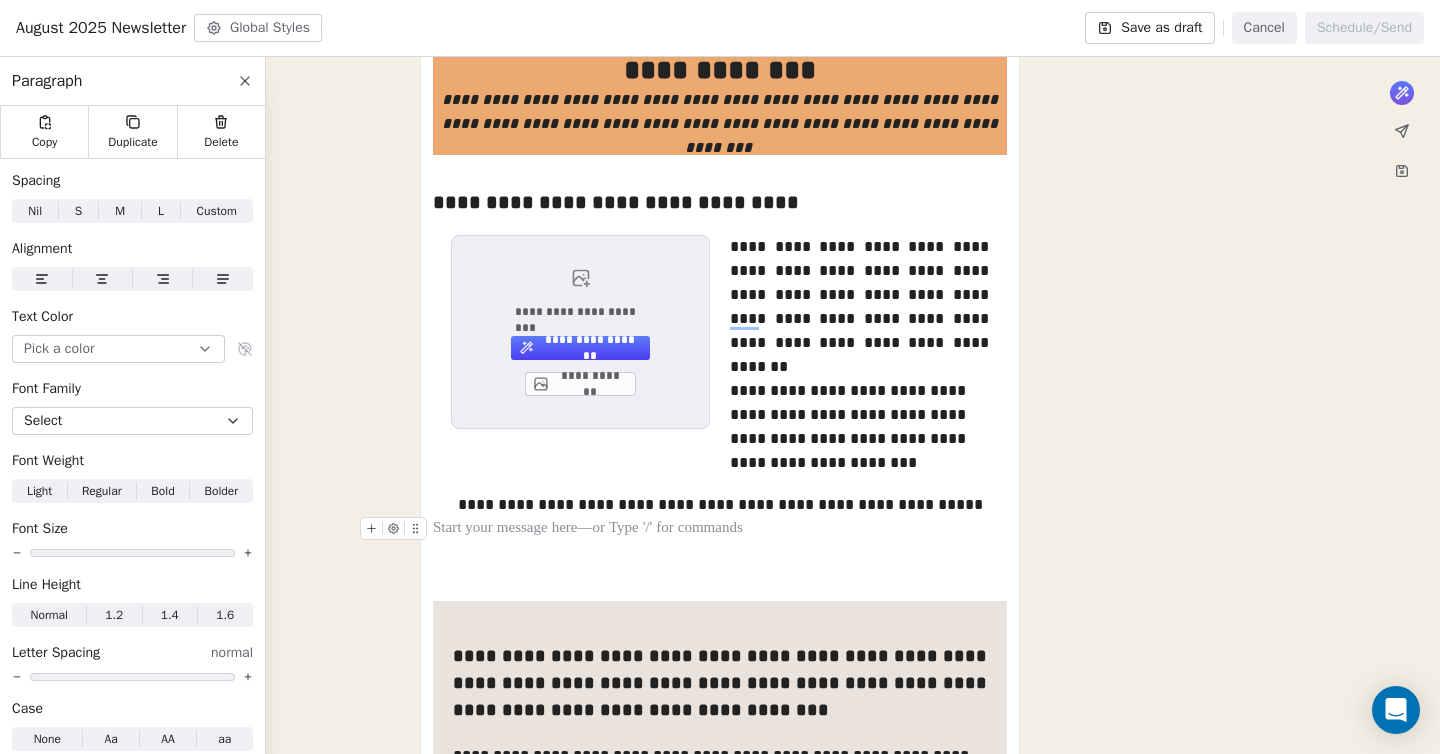 click at bounding box center [720, 529] 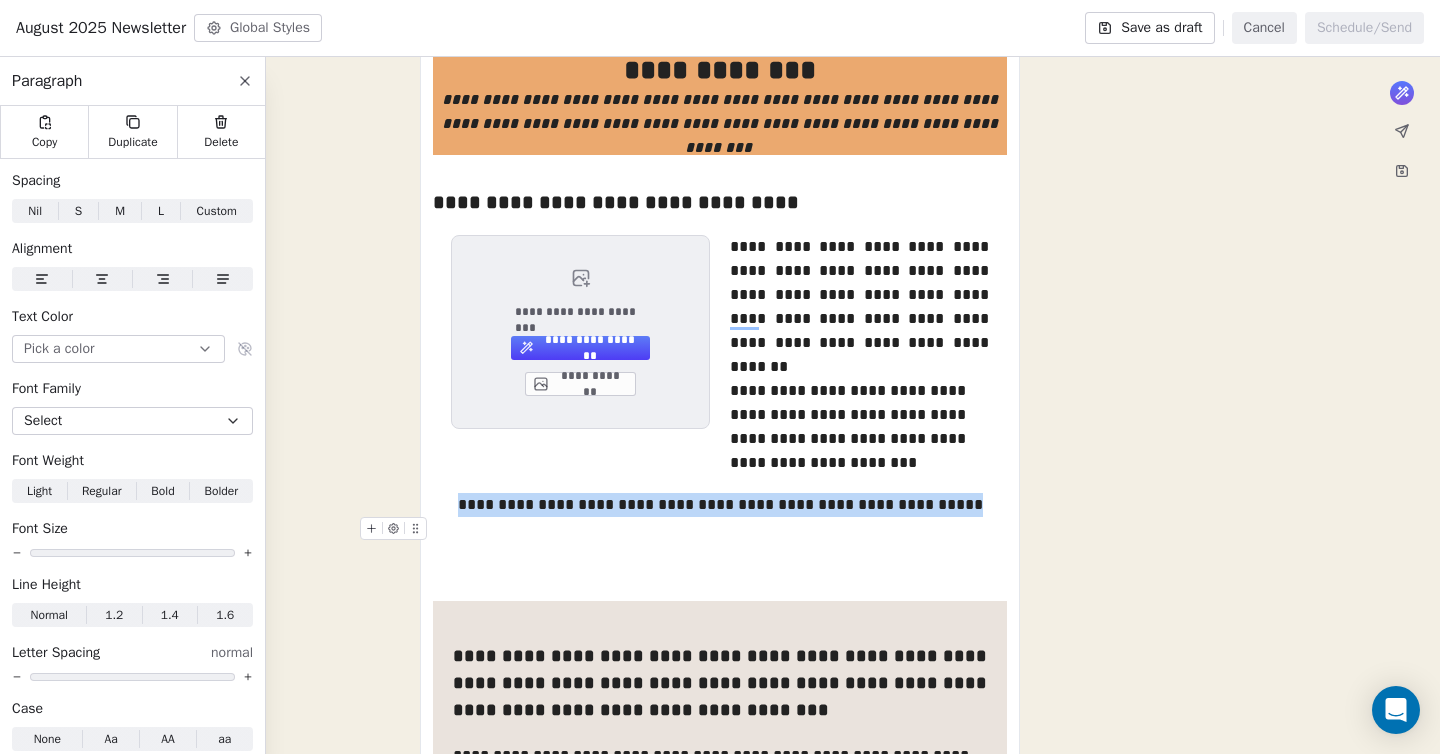click at bounding box center [720, 529] 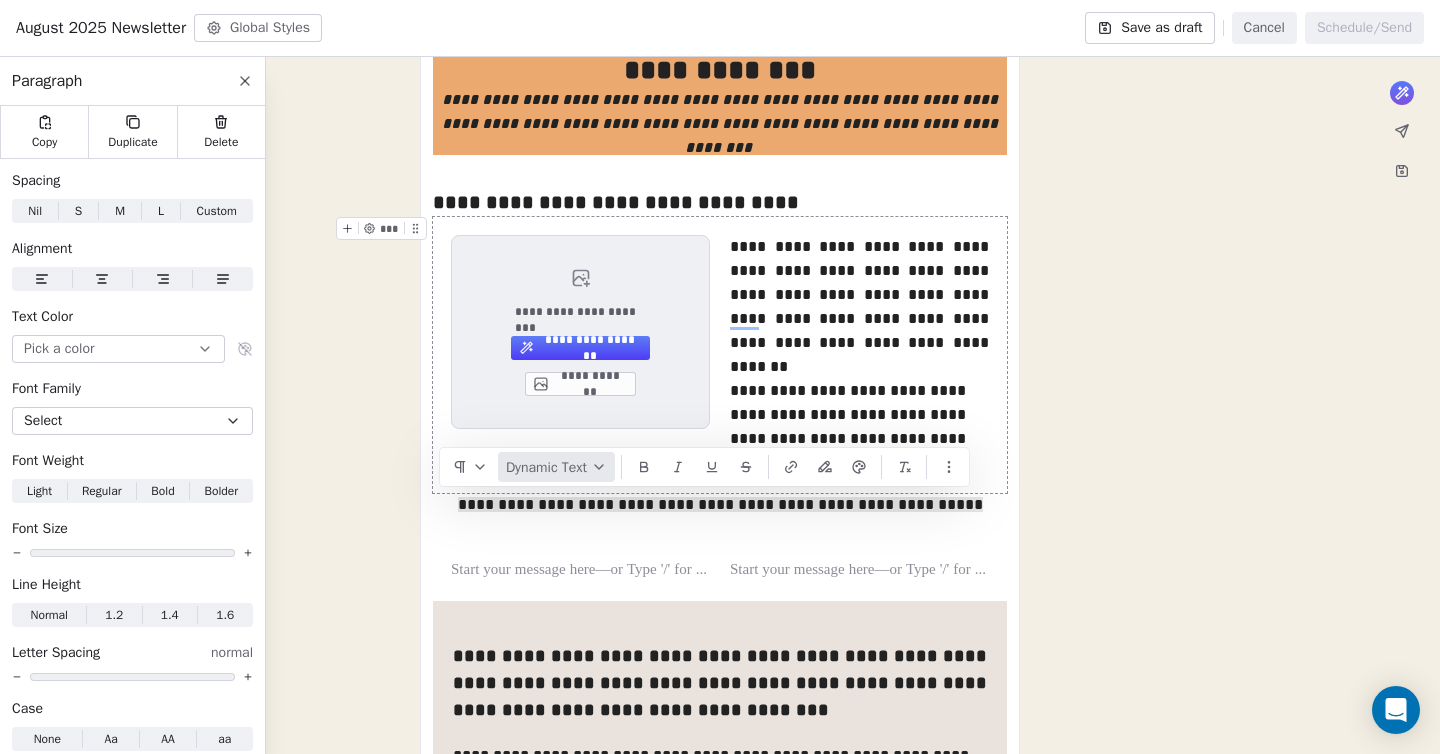click on "Dynamic Text" at bounding box center [556, 467] 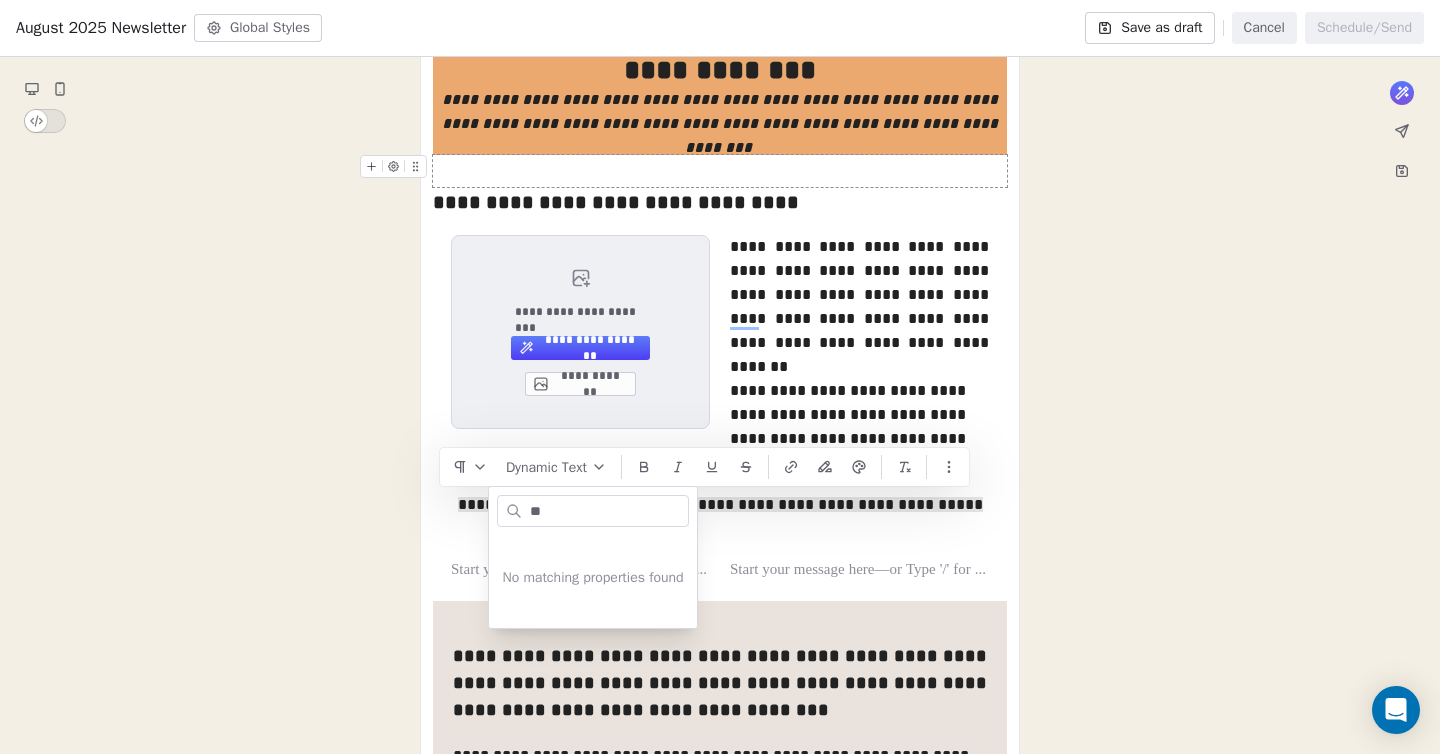 type on "*" 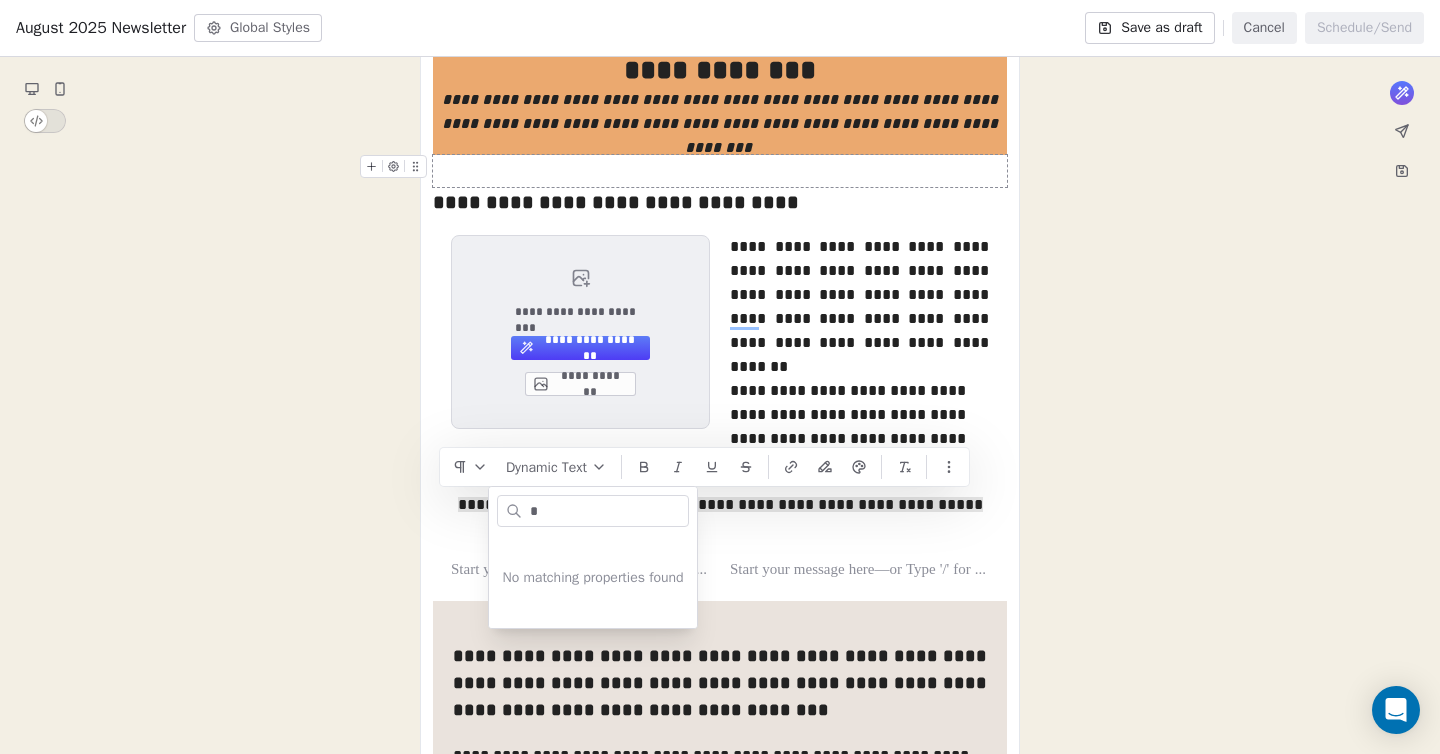 type 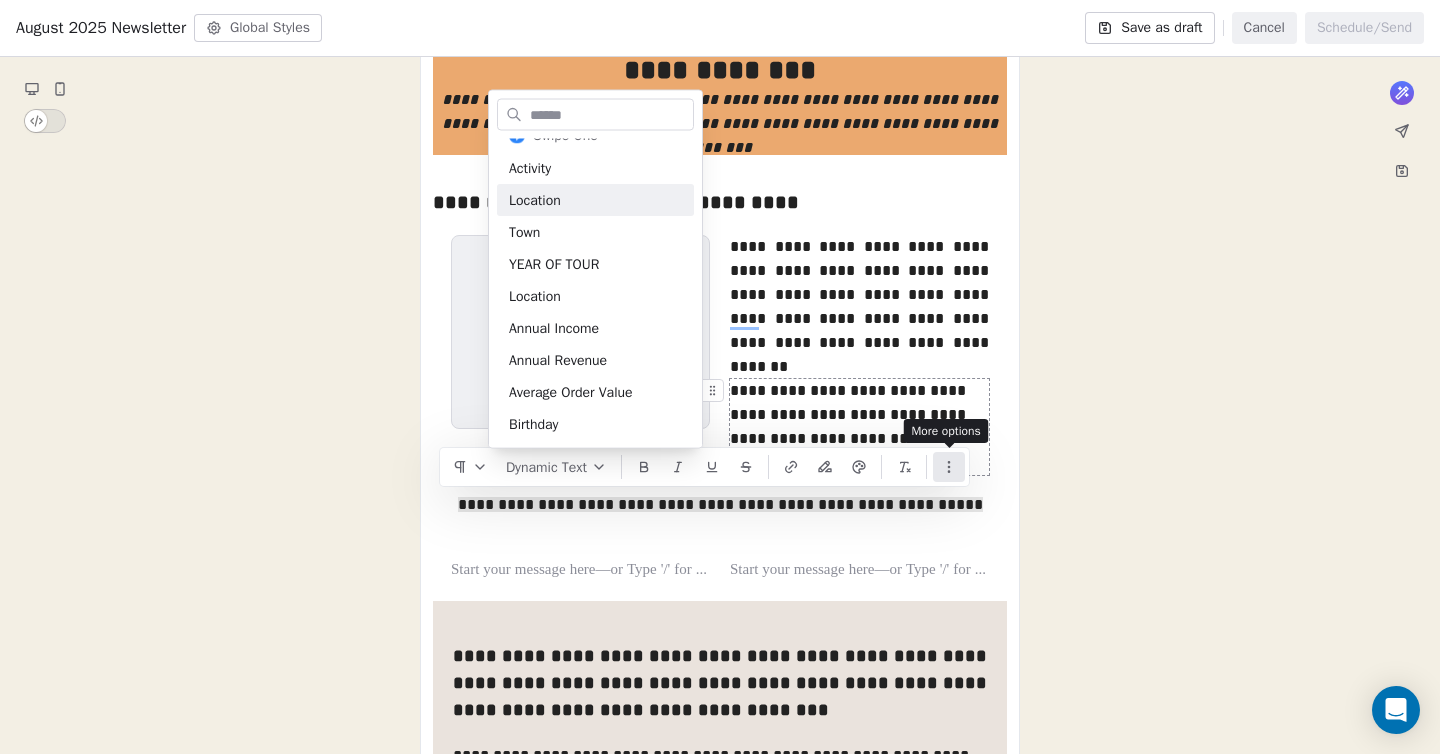 click 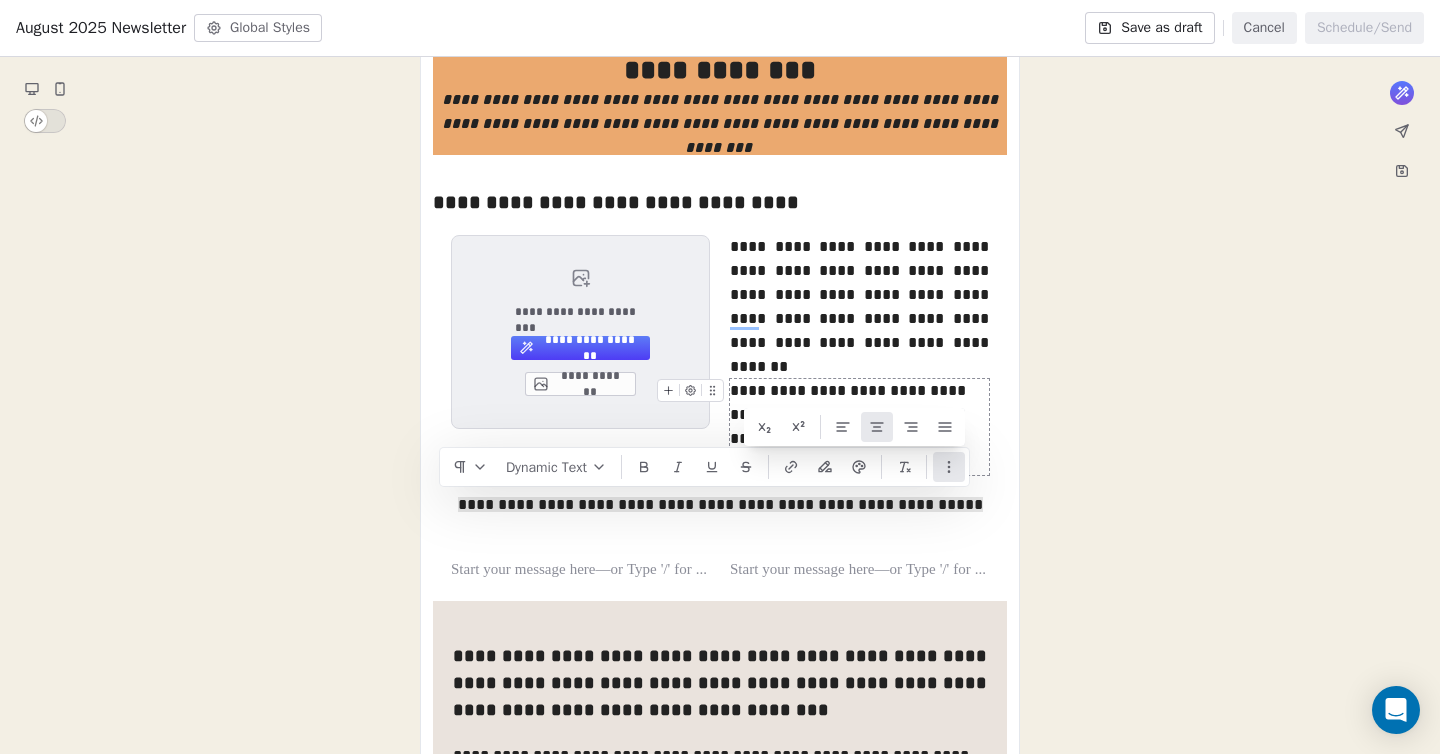click 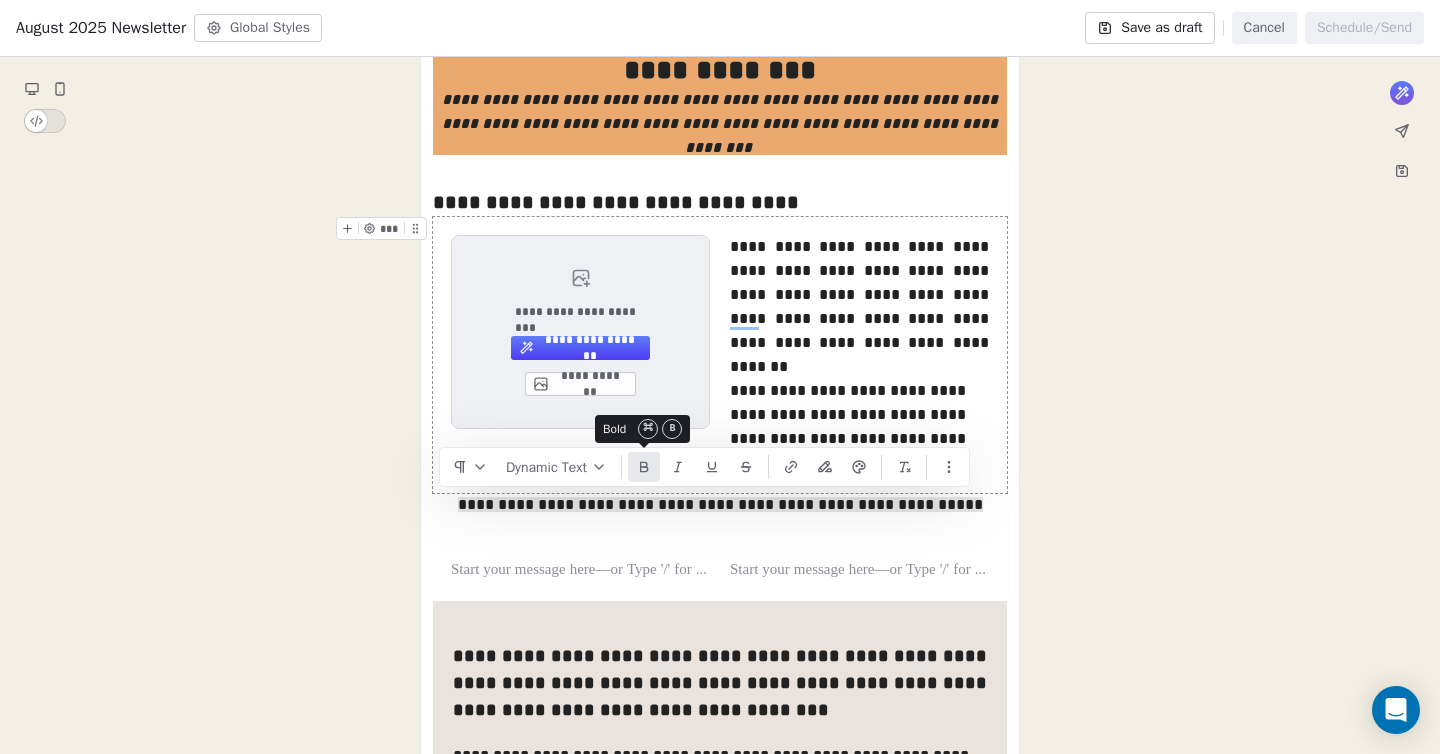 click 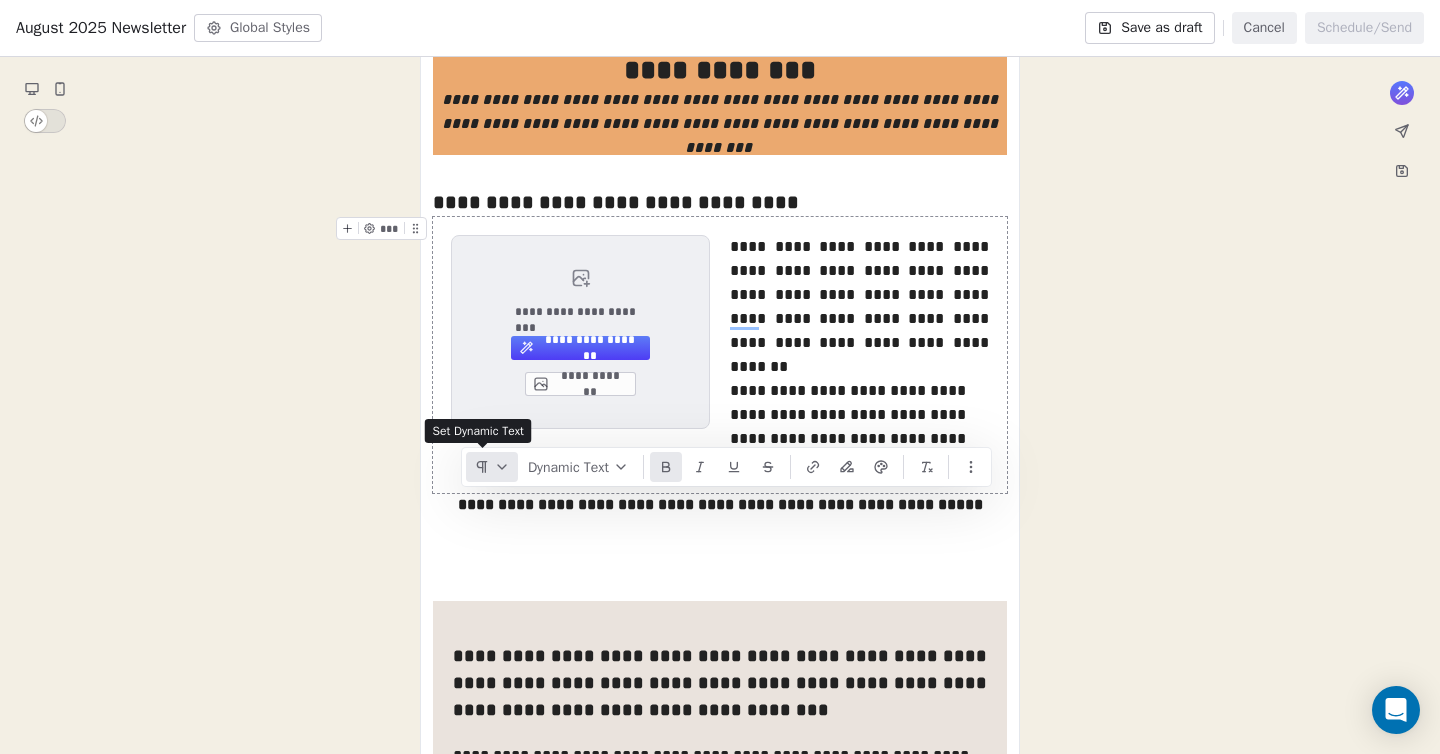 click 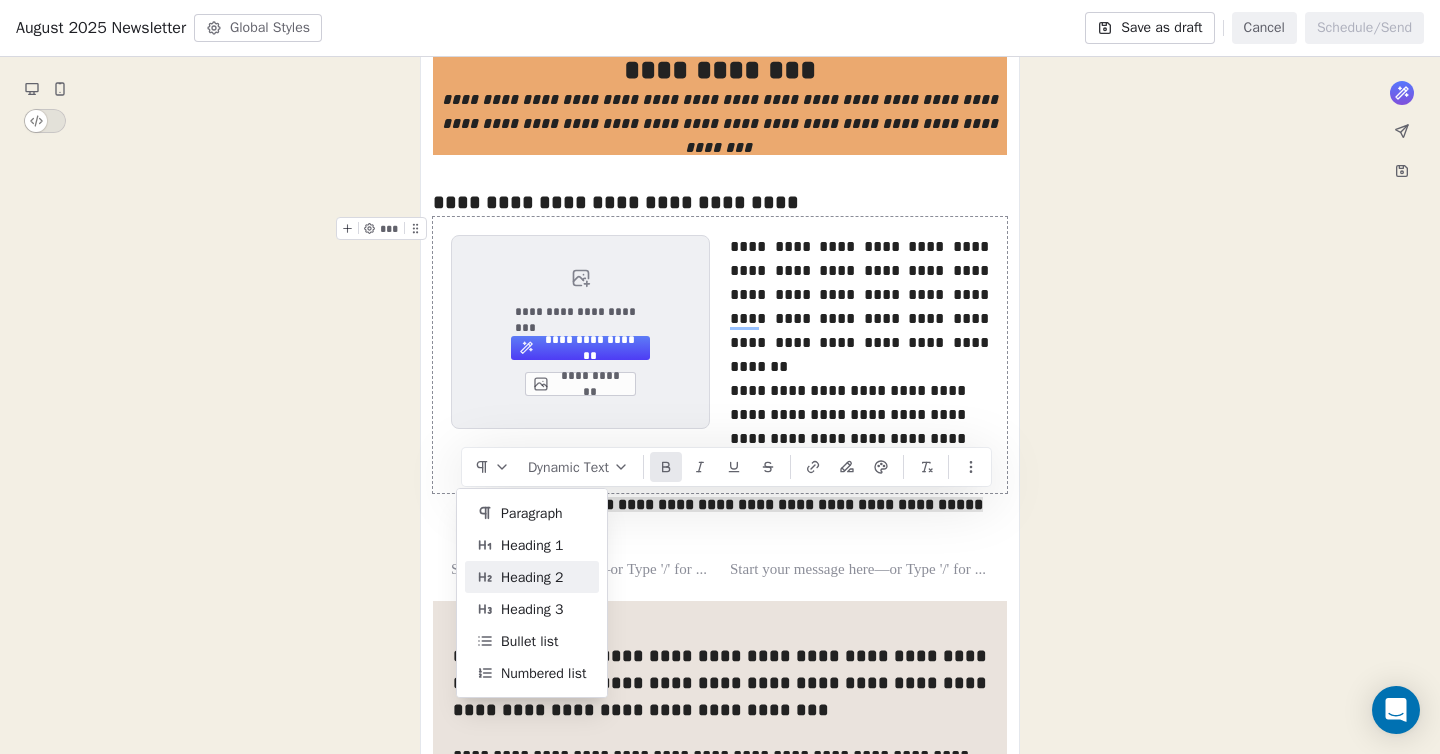click on "Heading 2" at bounding box center (532, 577) 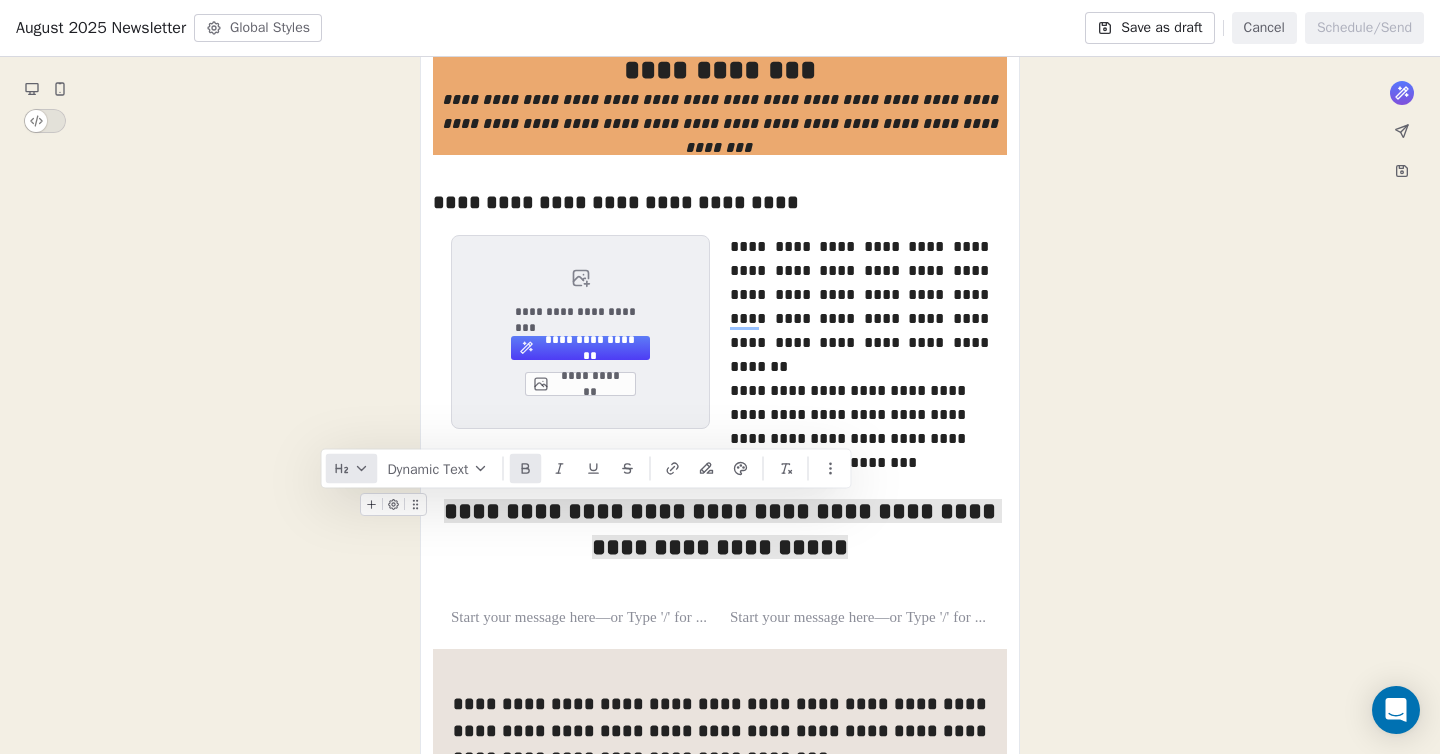click 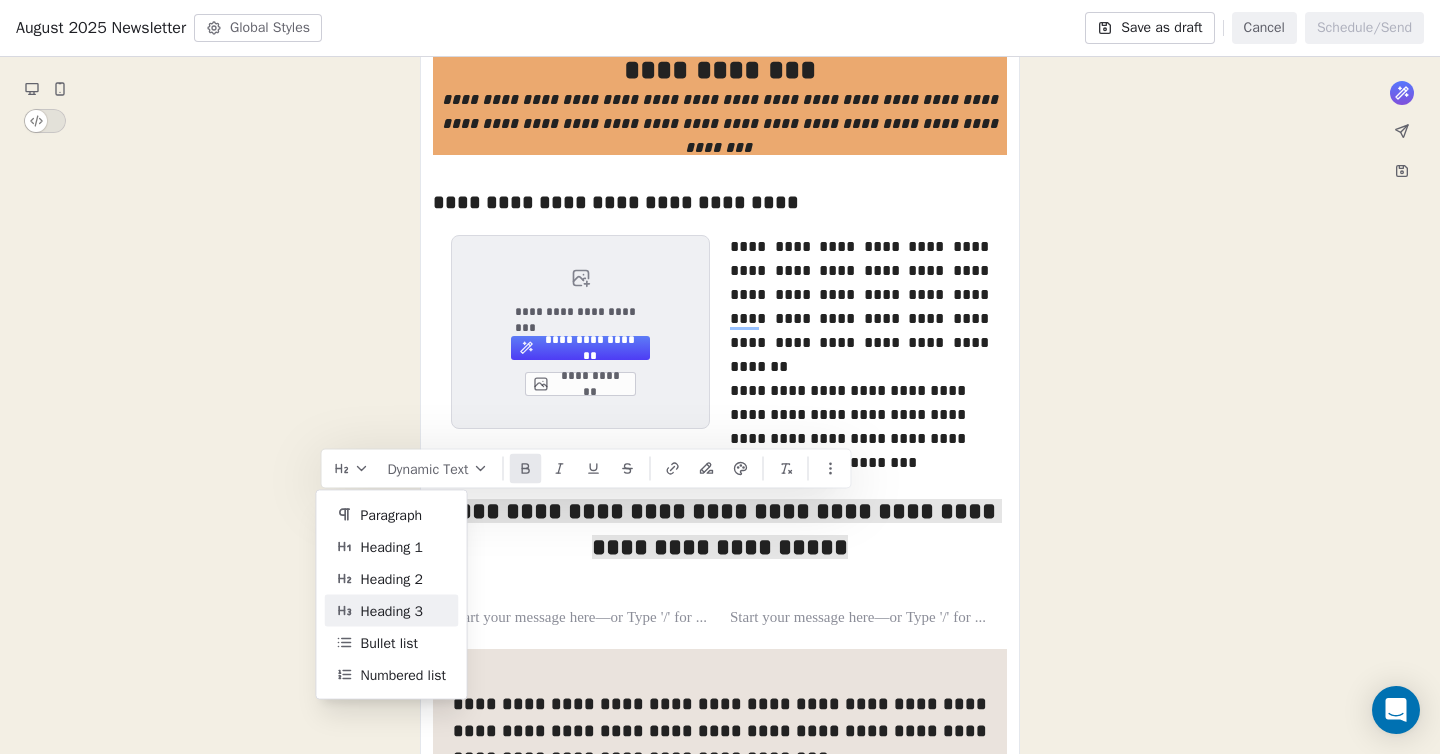 click on "Heading 3" at bounding box center (392, 610) 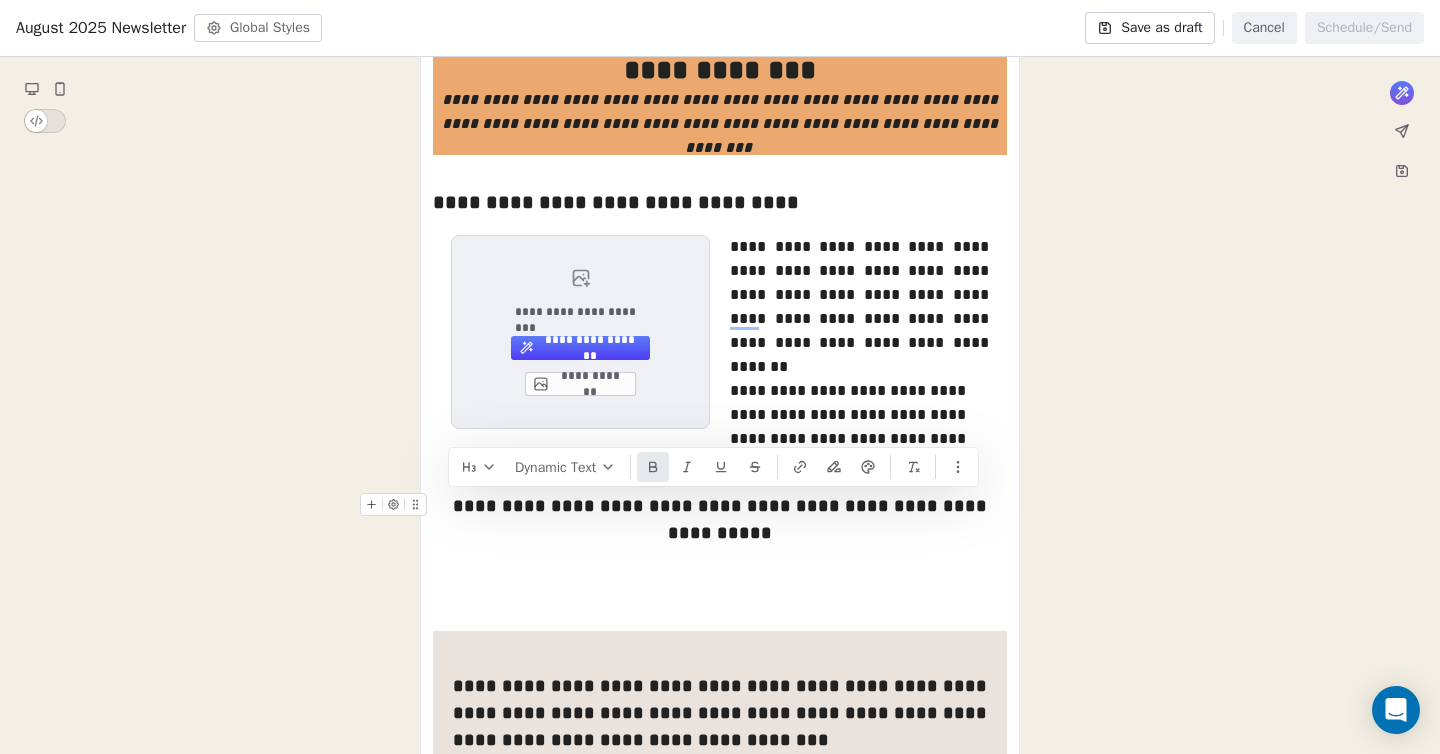 click on "**********" at bounding box center [722, 519] 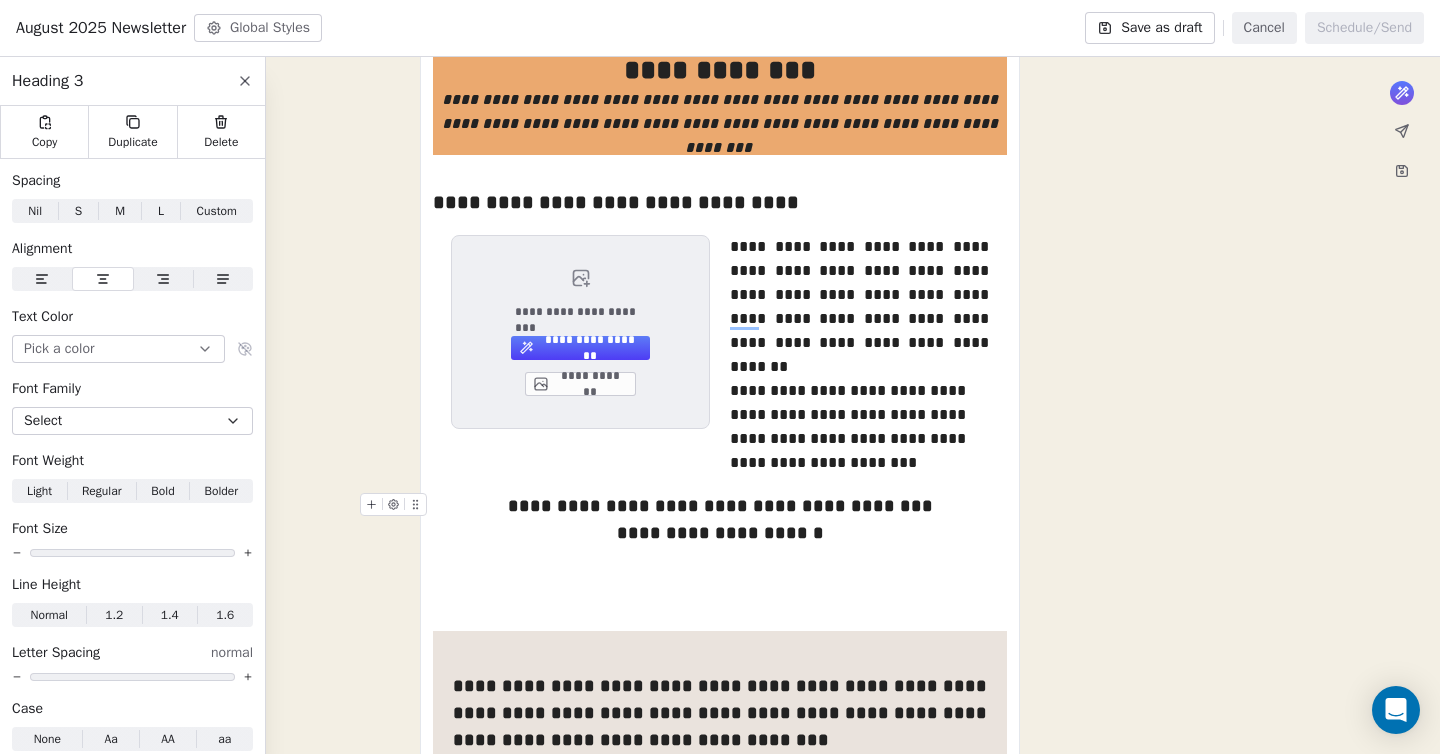 click on "**********" at bounding box center [720, 506] 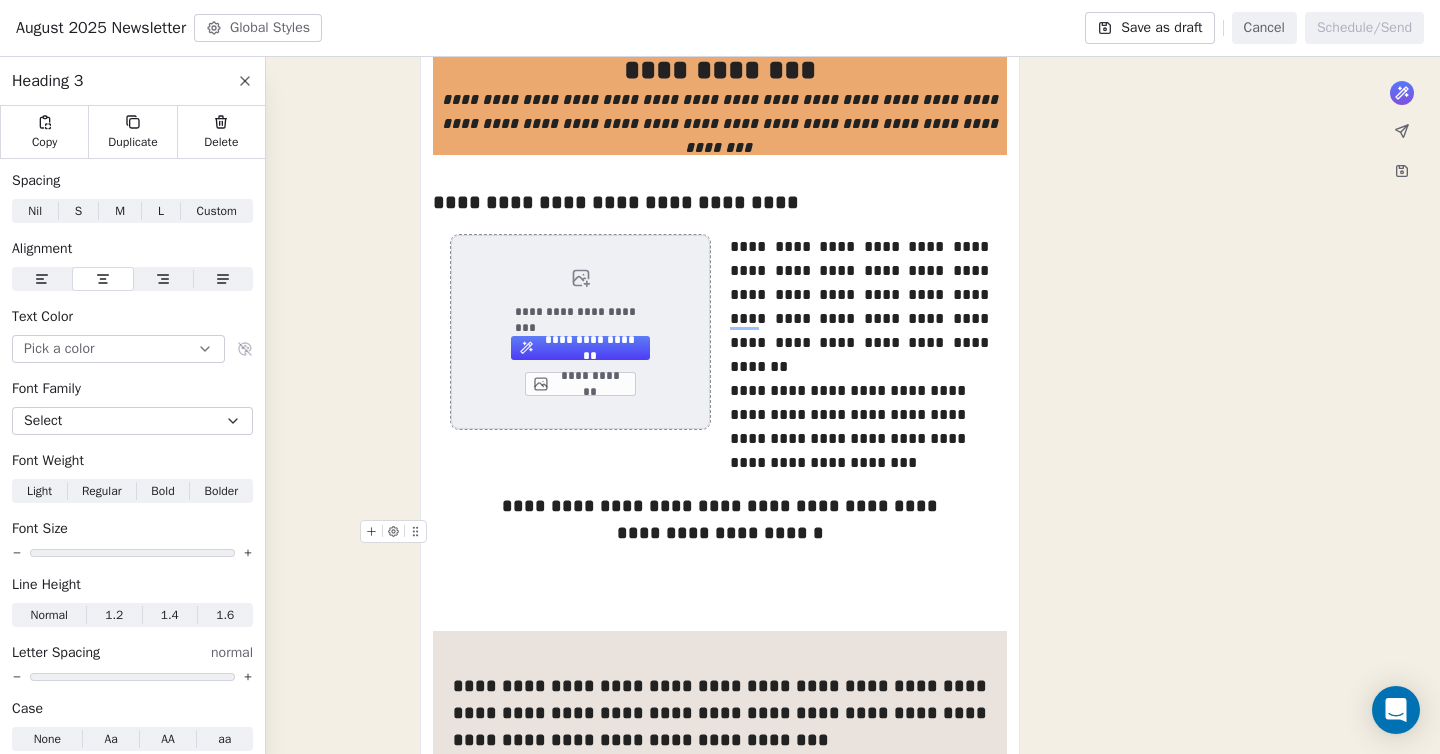 drag, startPoint x: 637, startPoint y: 533, endPoint x: 703, endPoint y: 418, distance: 132.59337 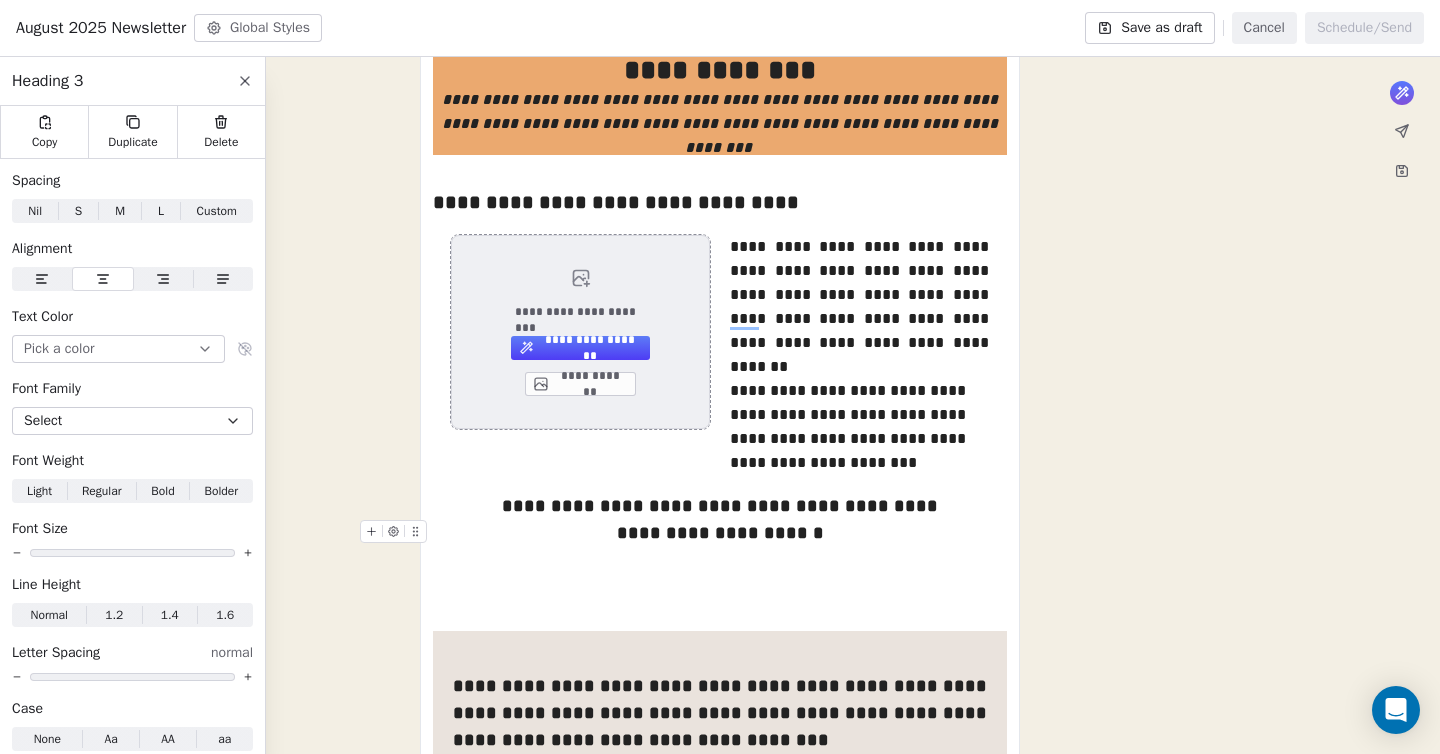 click on "**********" at bounding box center (720, 533) 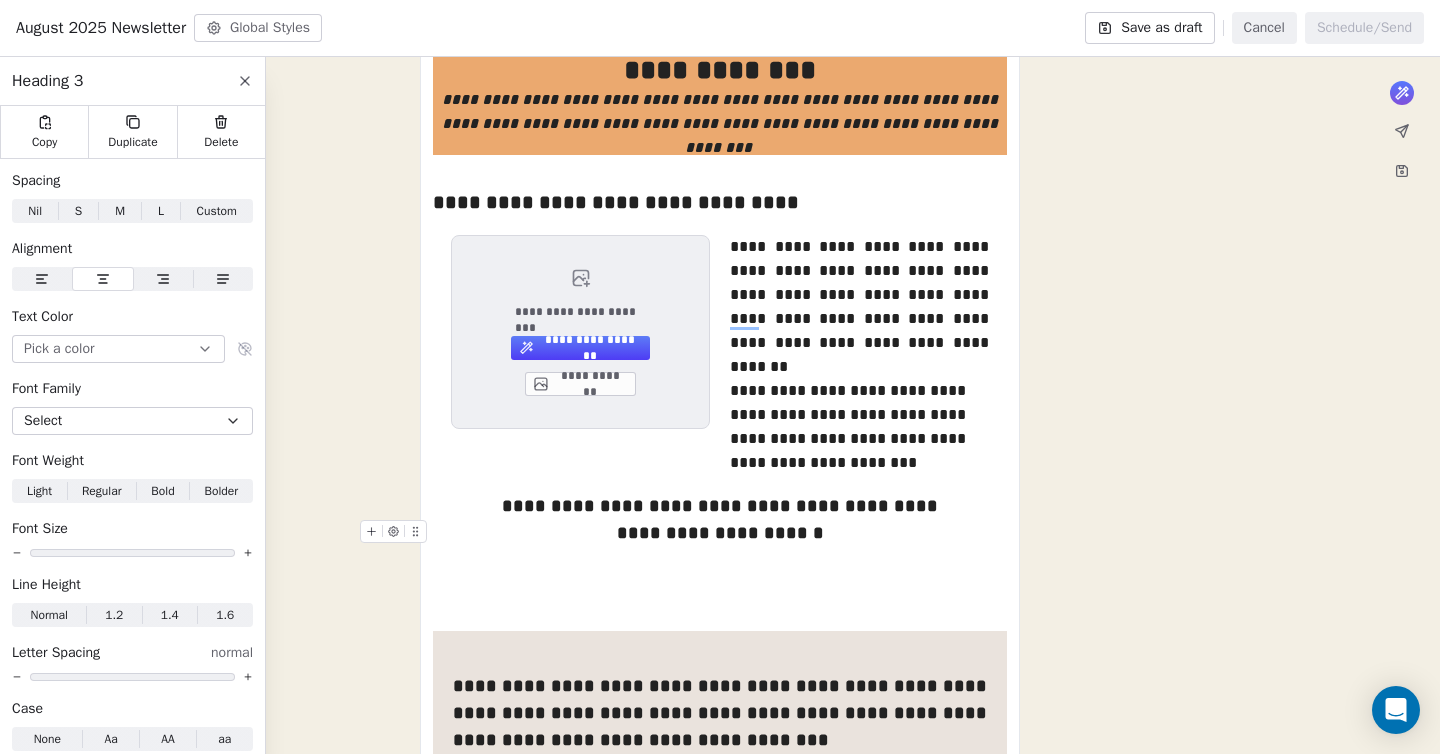 click on "**********" at bounding box center [720, 533] 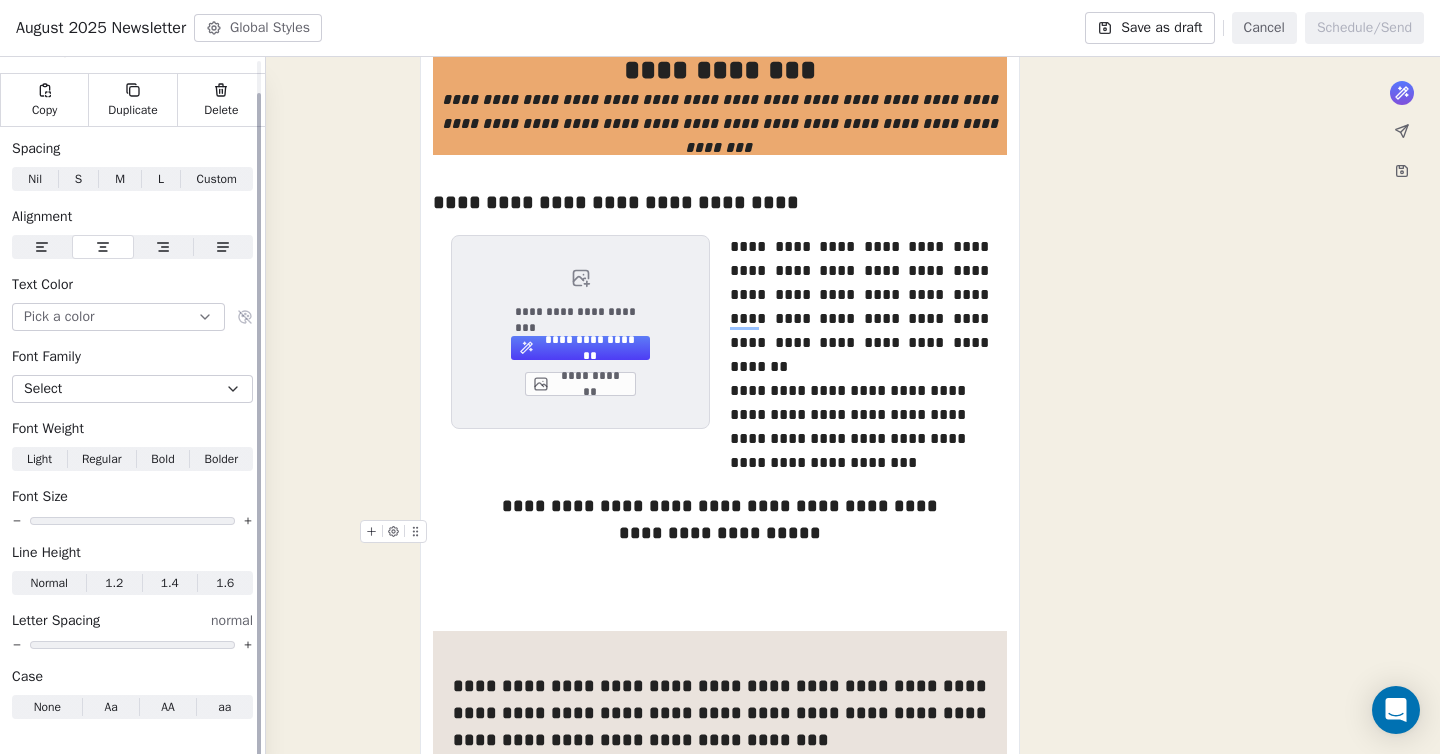 scroll, scrollTop: 34, scrollLeft: 0, axis: vertical 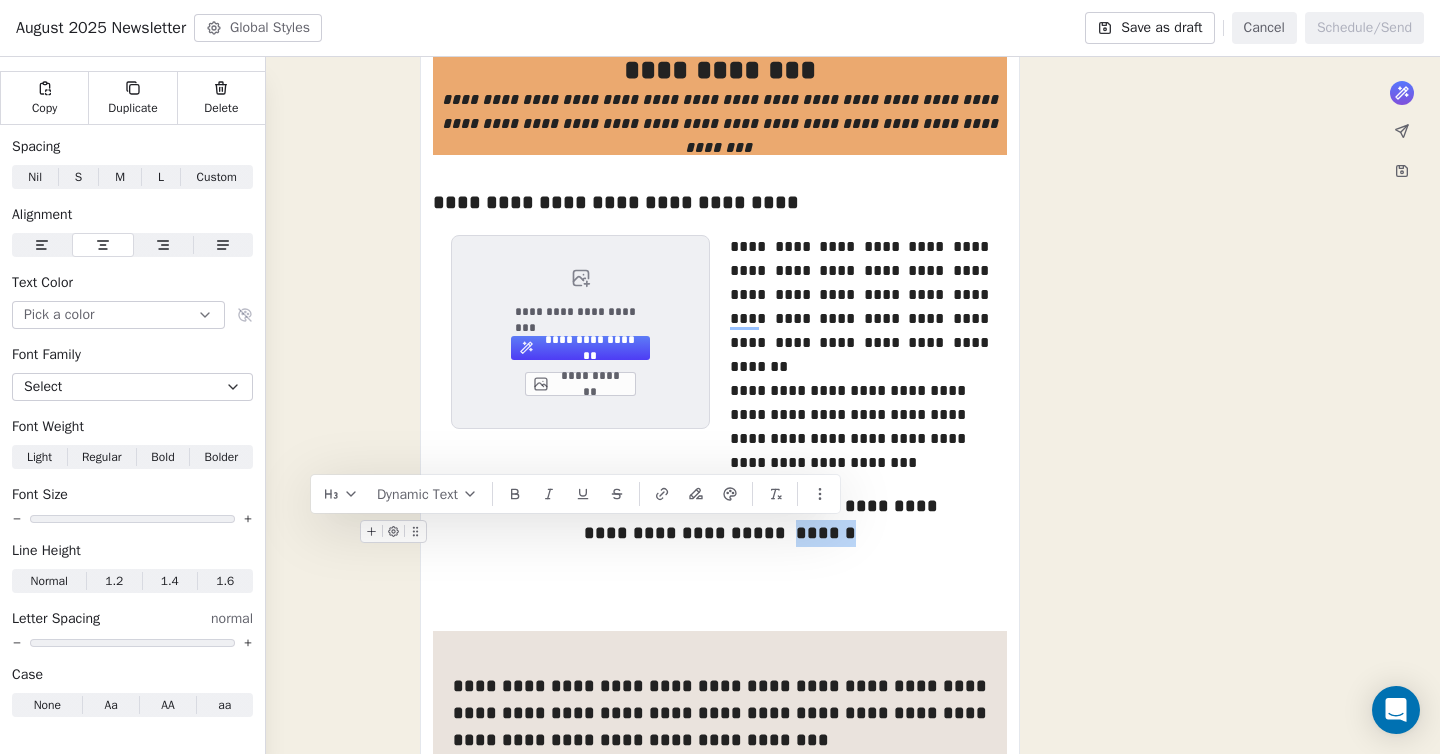 drag, startPoint x: 846, startPoint y: 535, endPoint x: 788, endPoint y: 531, distance: 58.137768 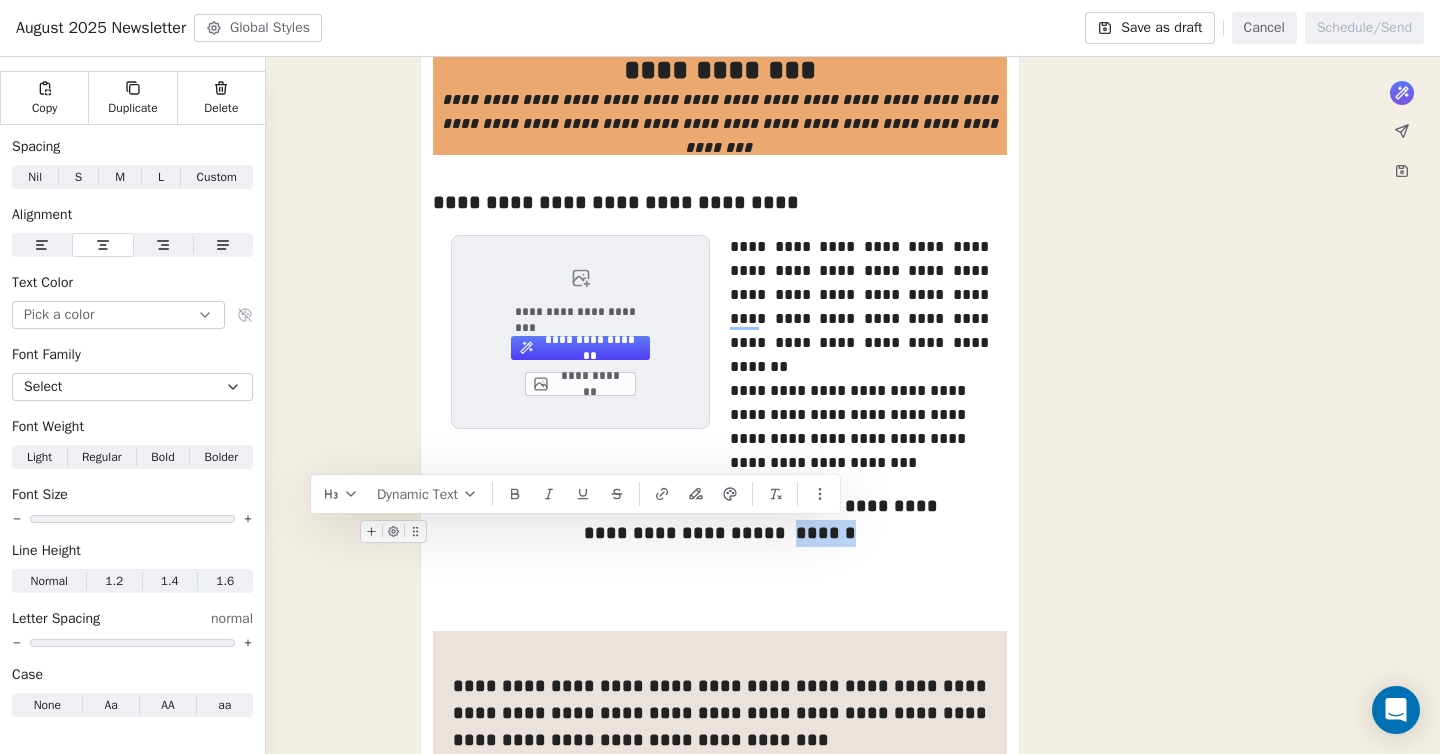 click on "**********" at bounding box center (720, 533) 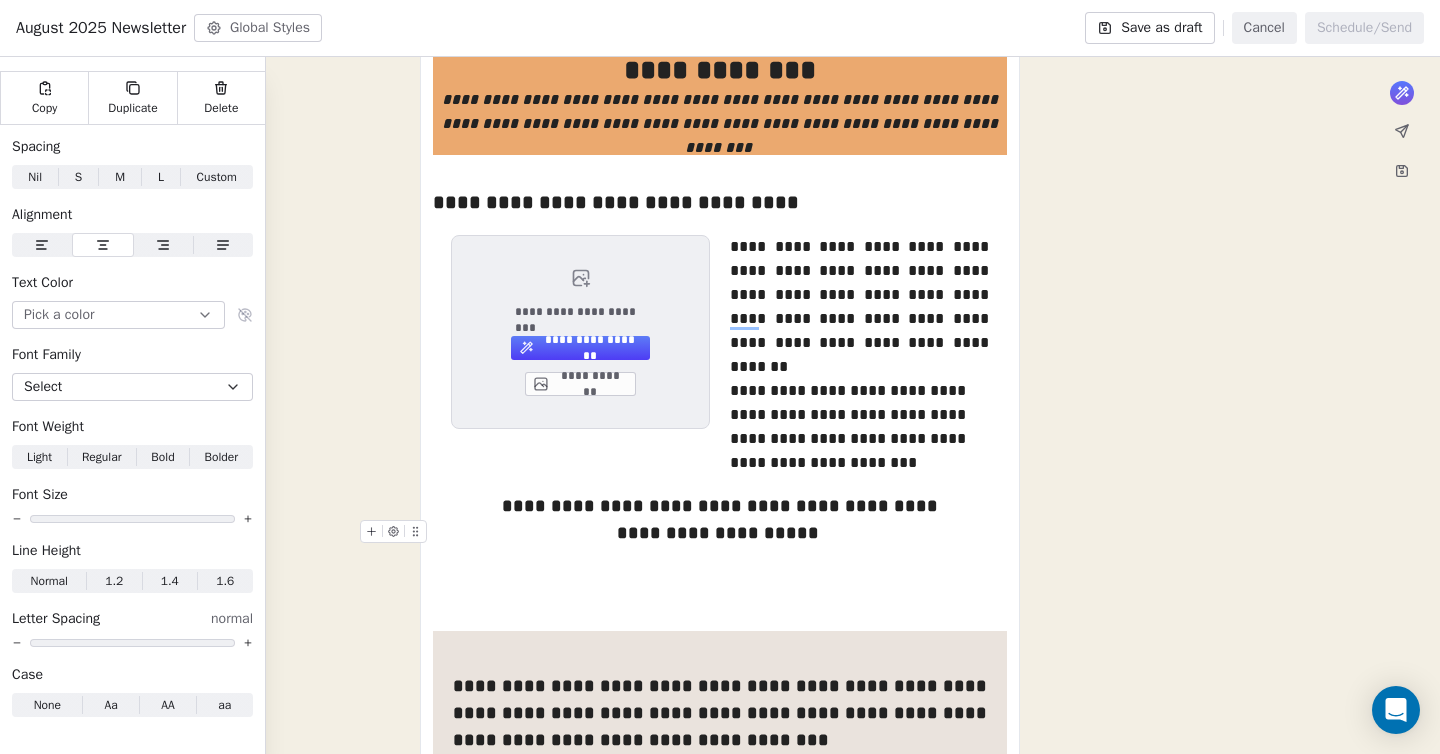 click on "**********" at bounding box center [718, 533] 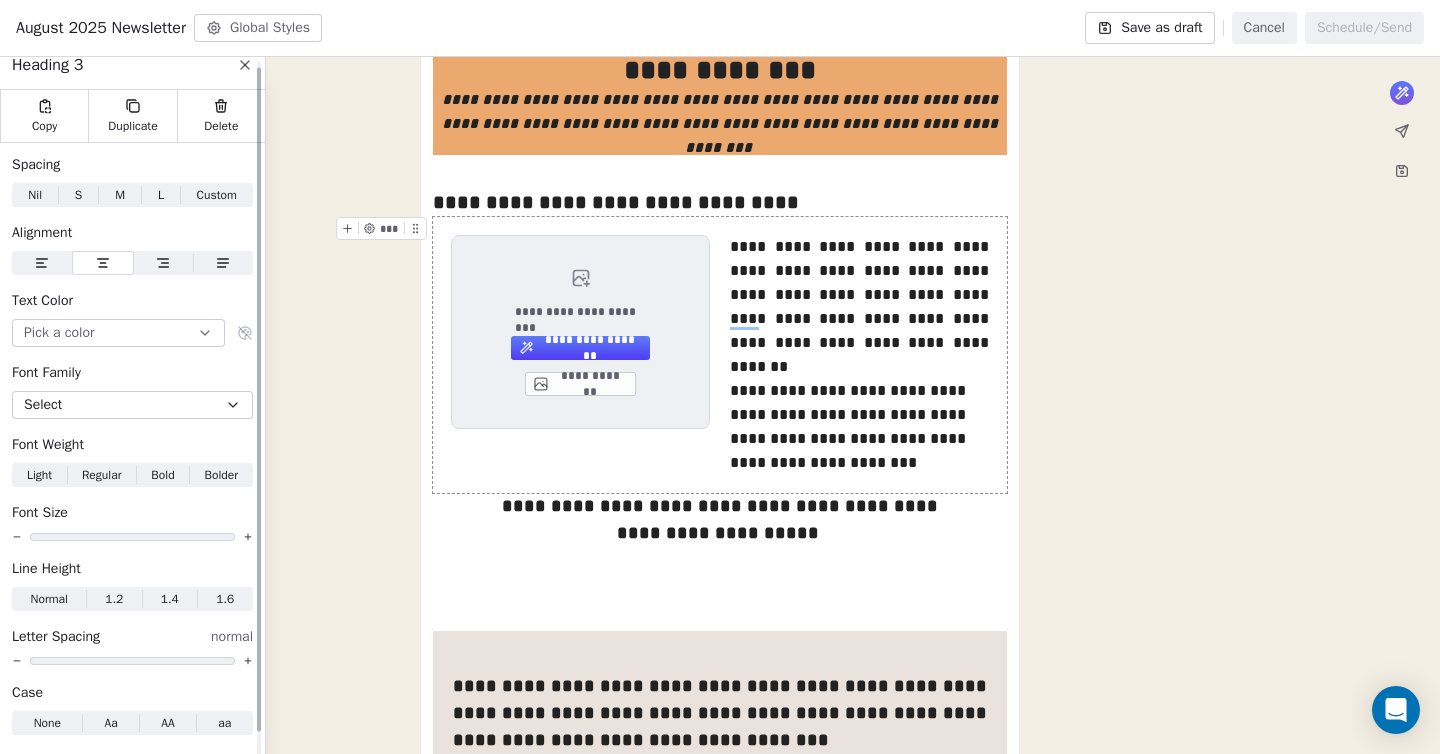 scroll, scrollTop: 0, scrollLeft: 0, axis: both 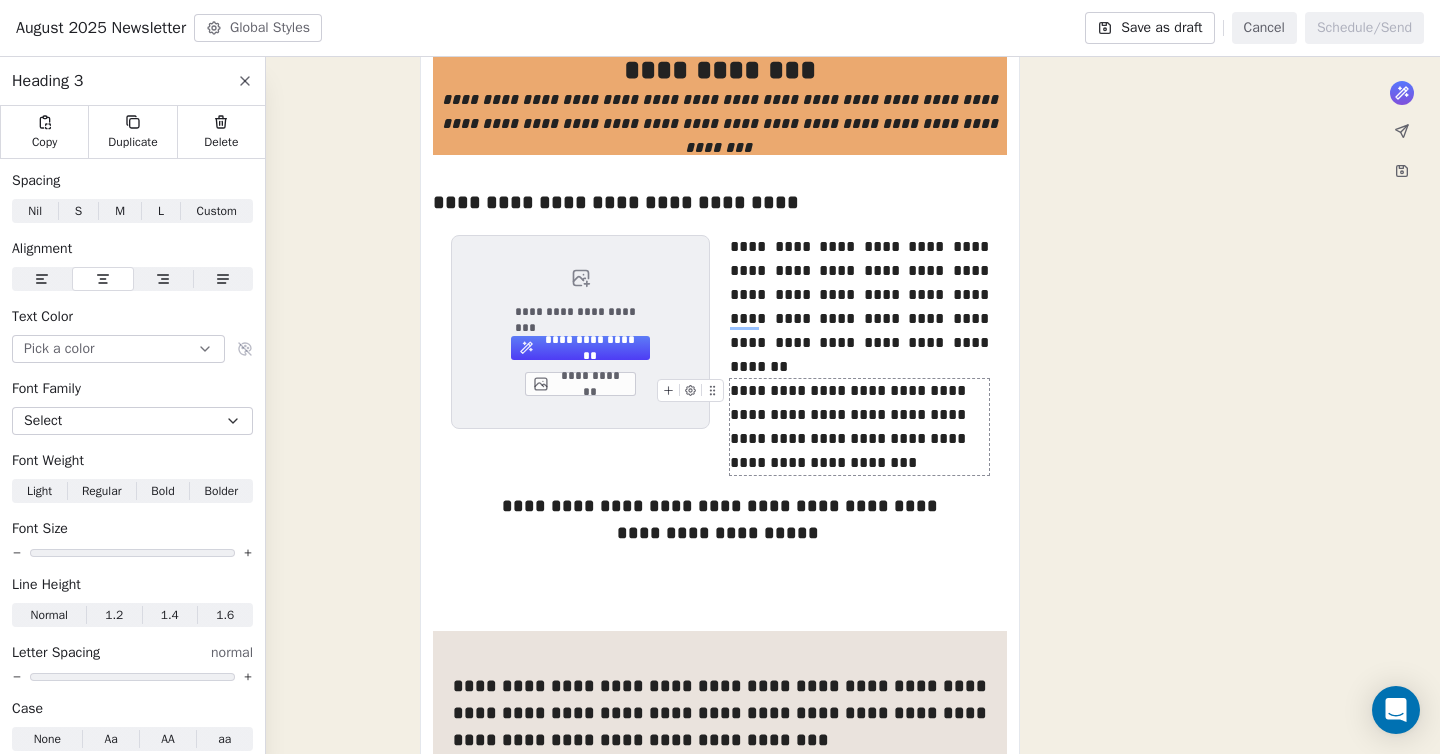 click on "**********" at bounding box center [859, 427] 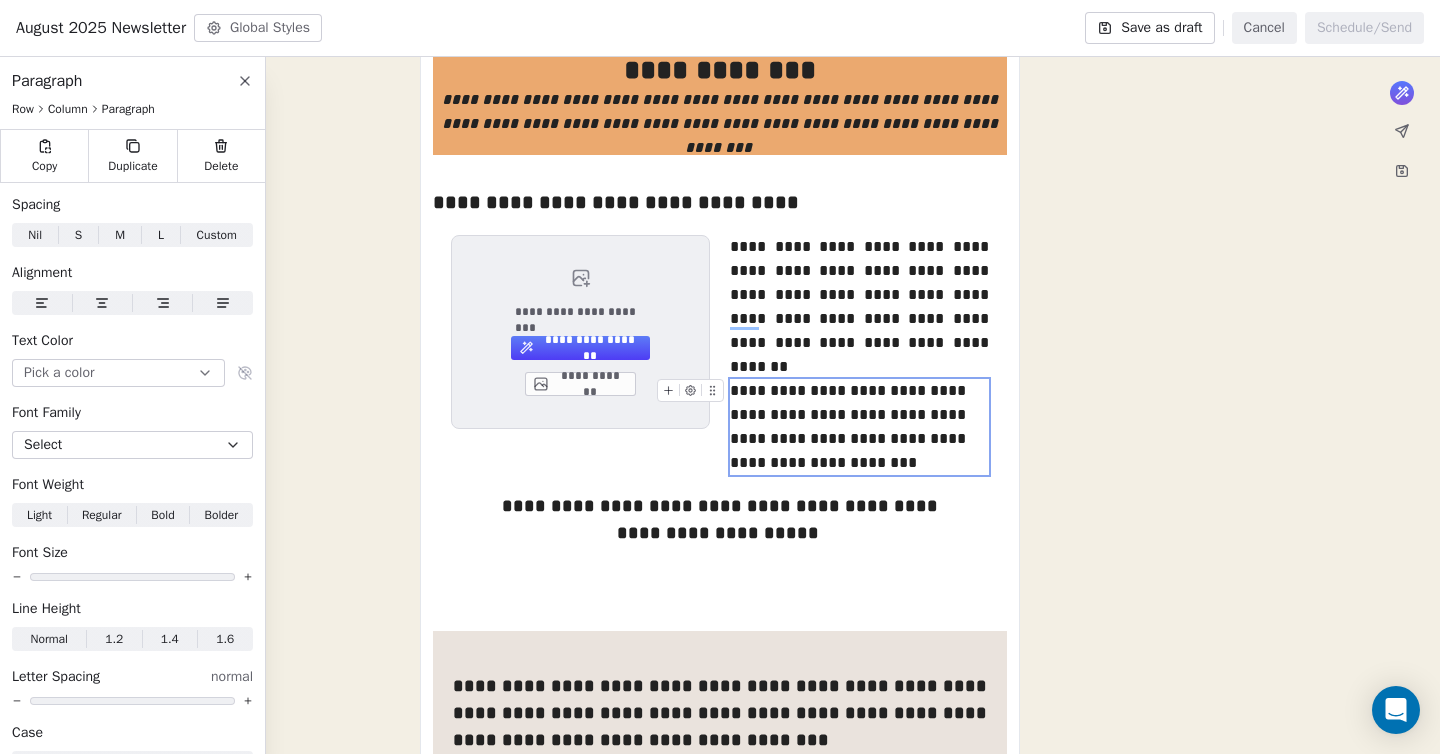 click 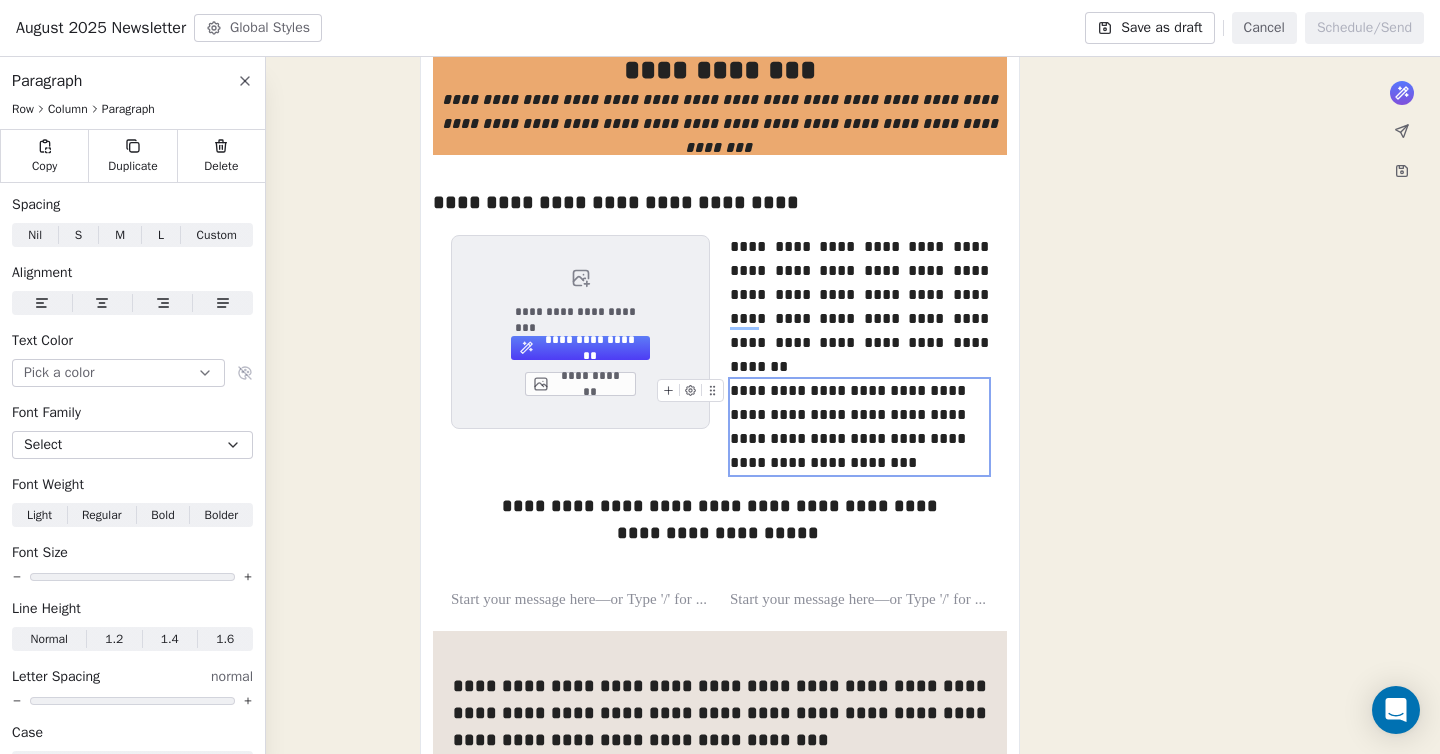 click 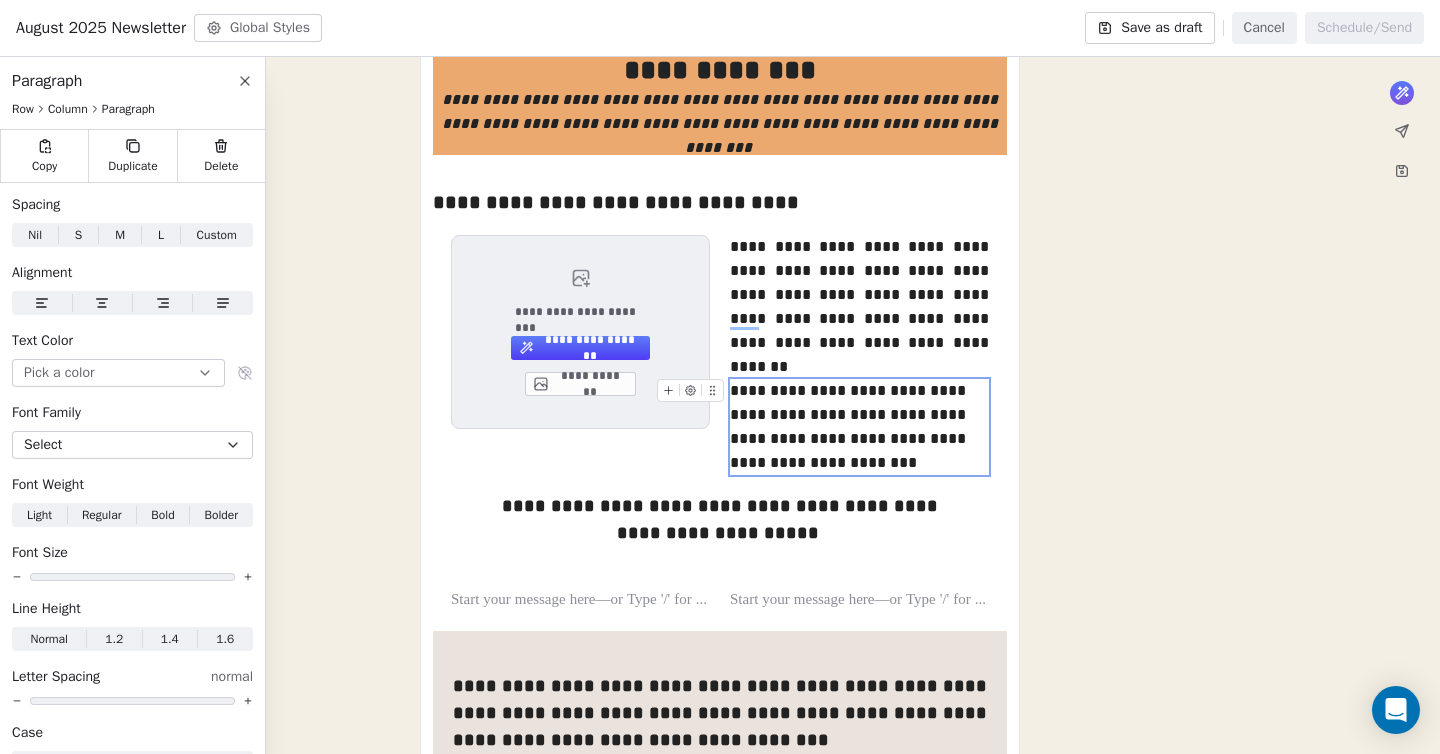click 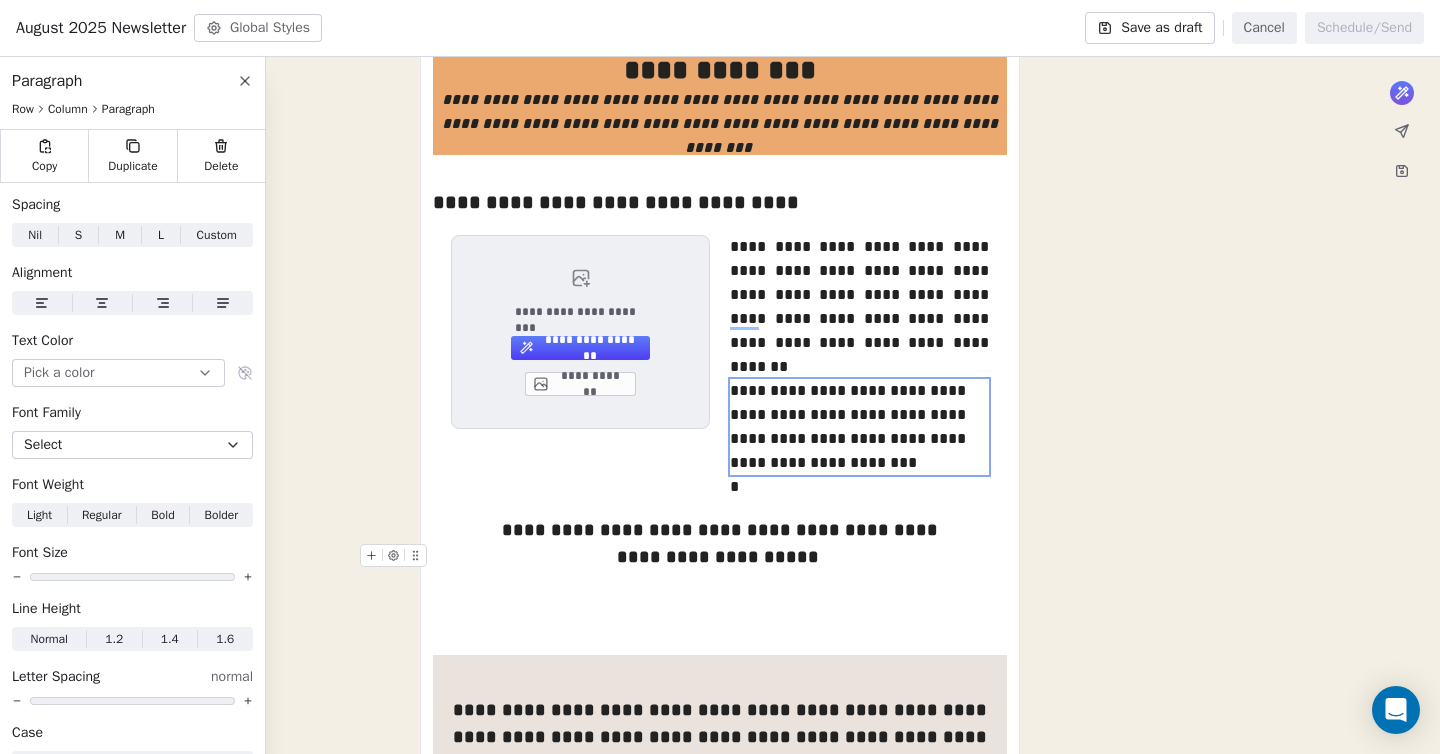 click on "**********" at bounding box center (718, 557) 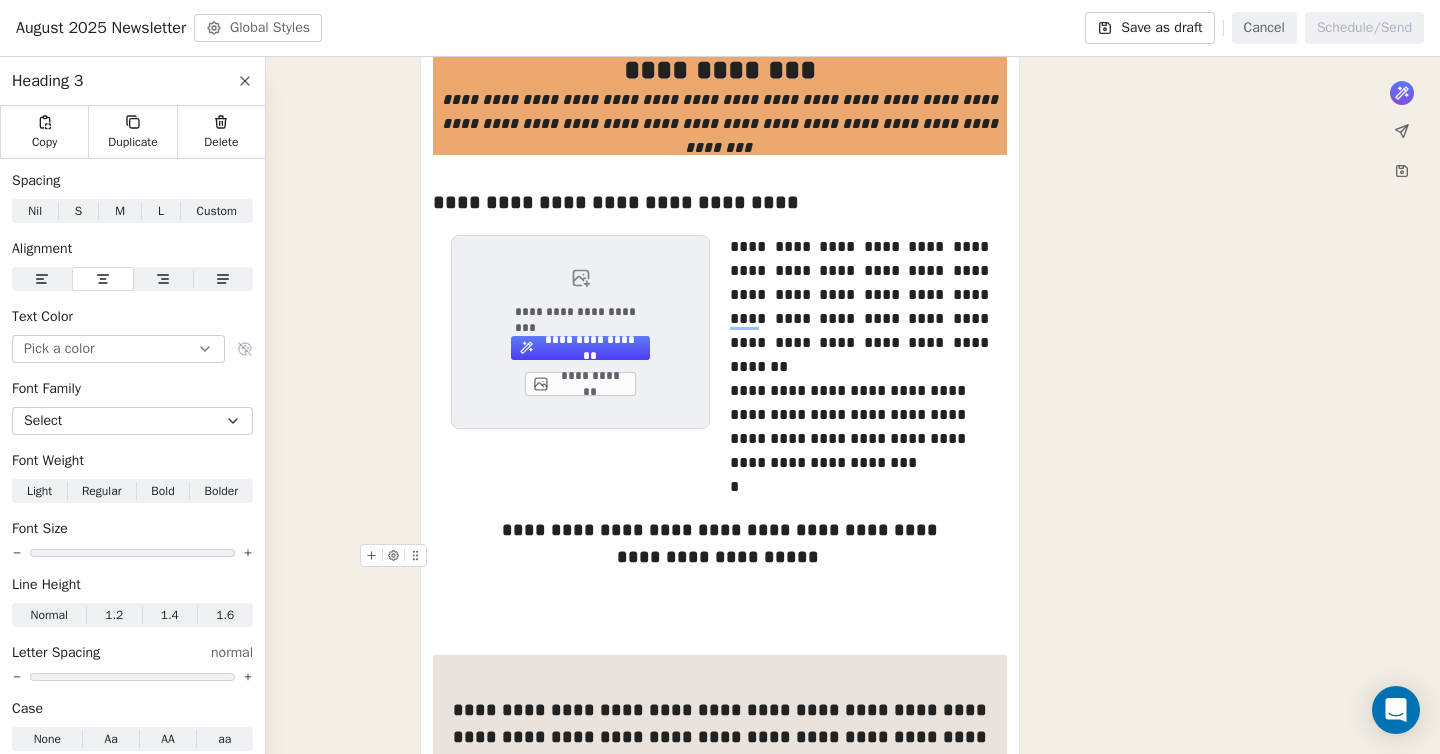 click on "**********" at bounding box center [720, 557] 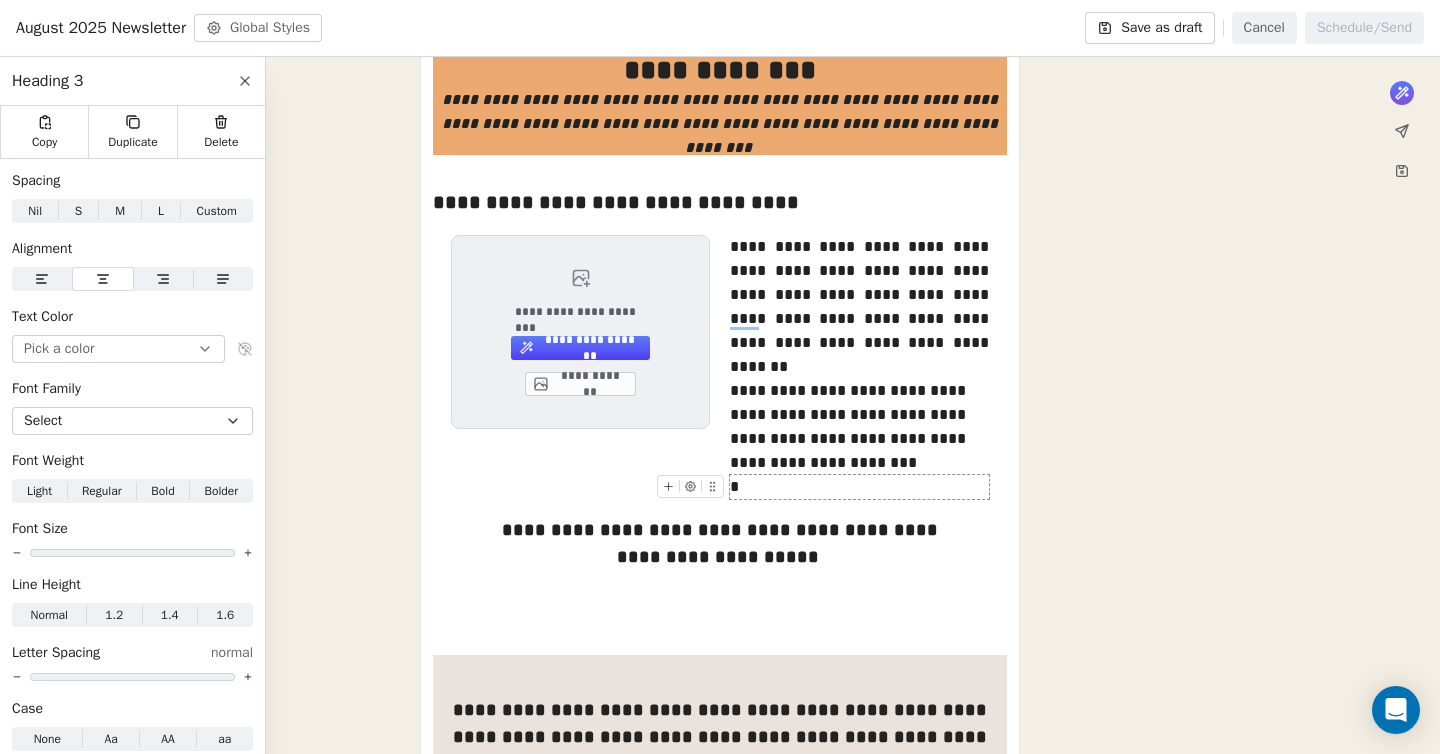 click on "*" at bounding box center [859, 487] 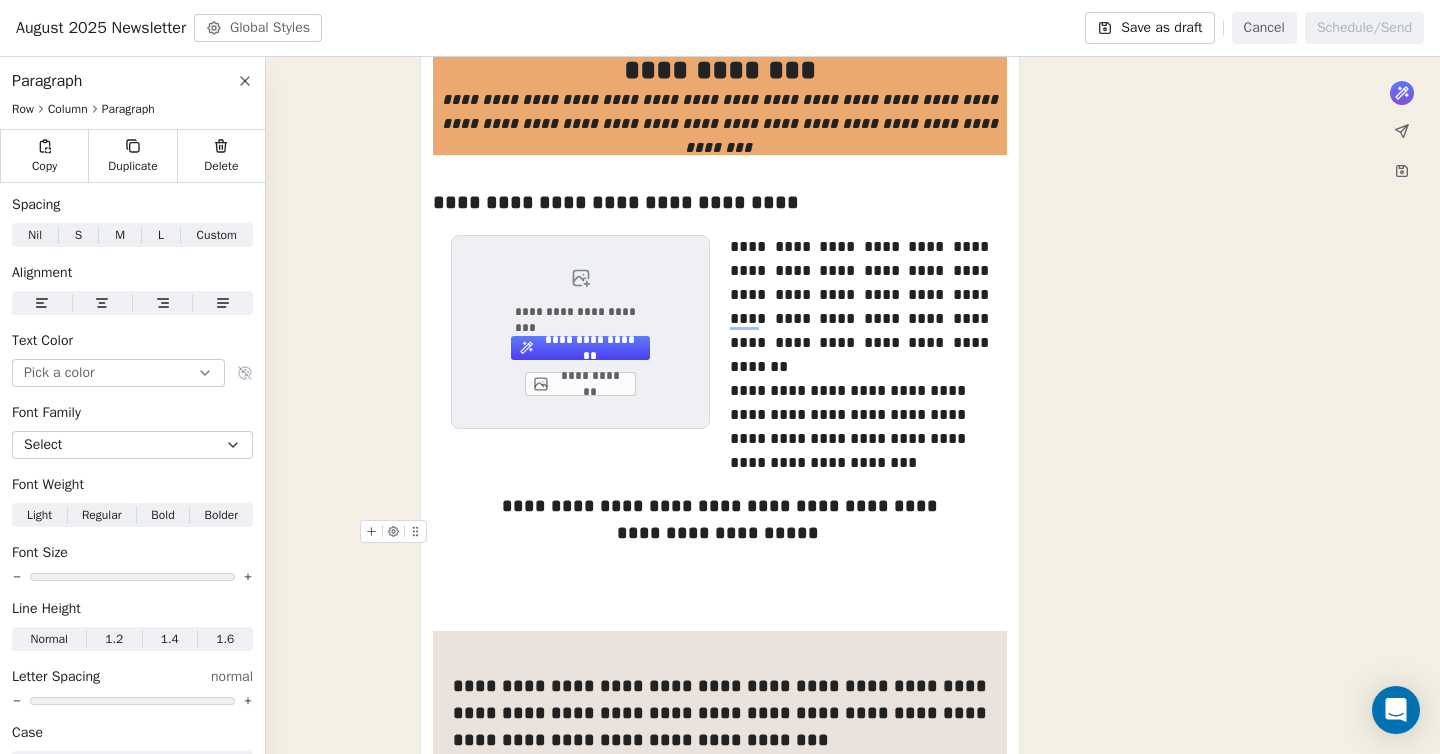 click on "**********" at bounding box center (720, 533) 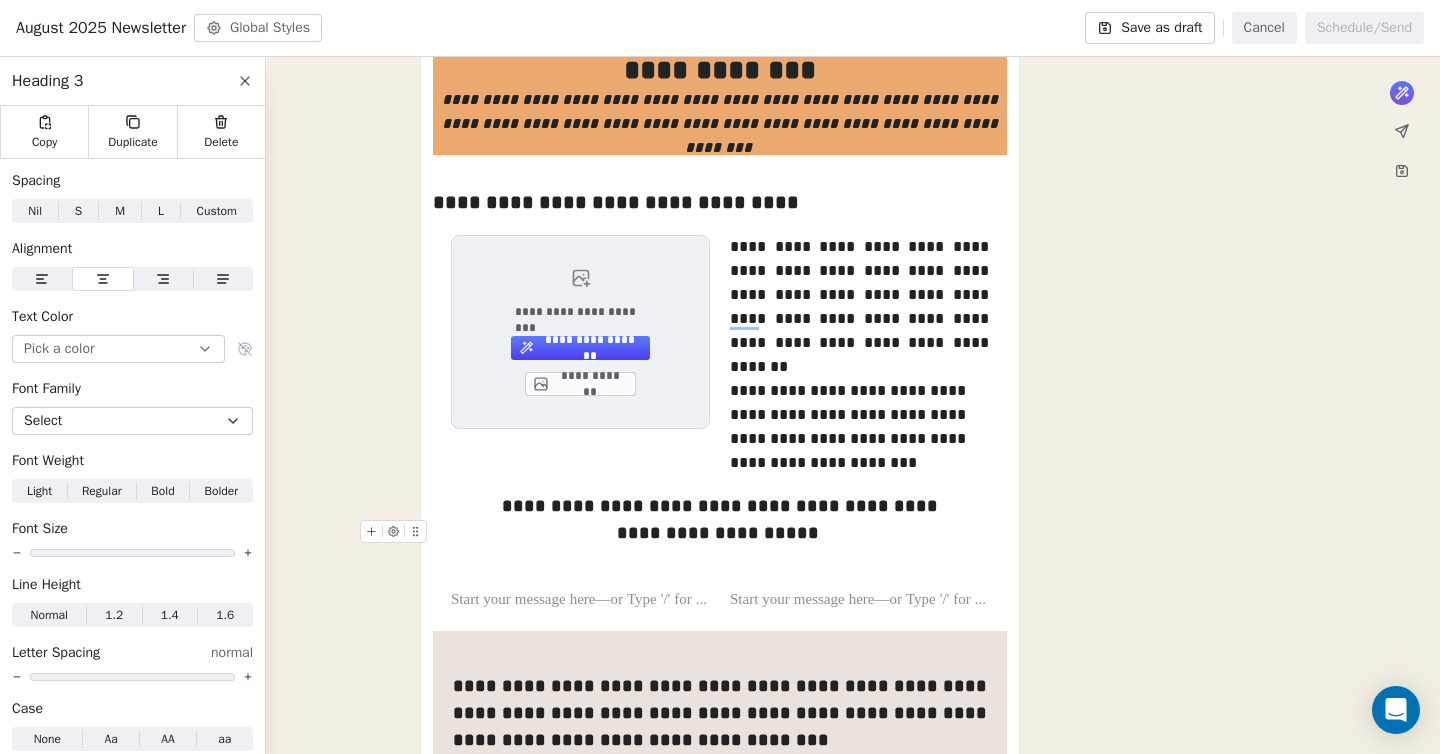 click 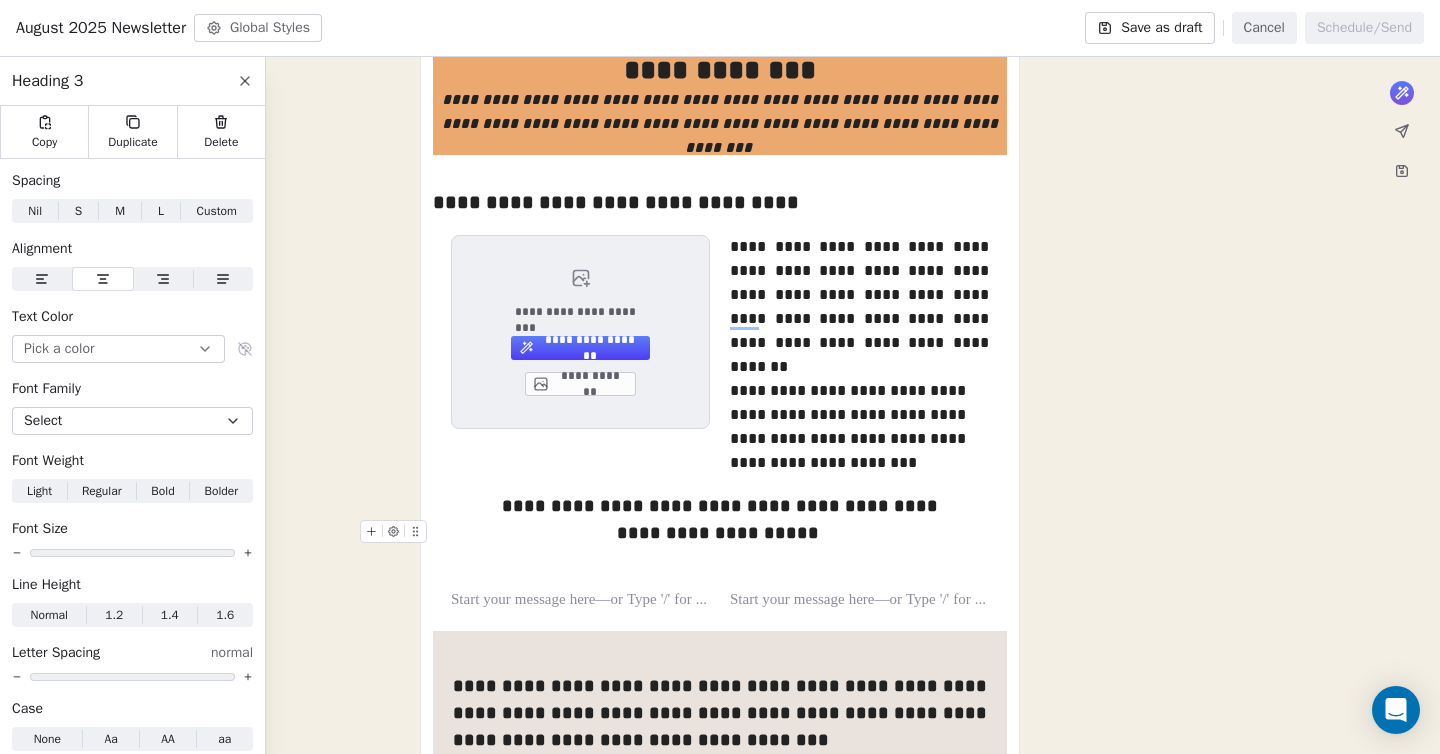 click 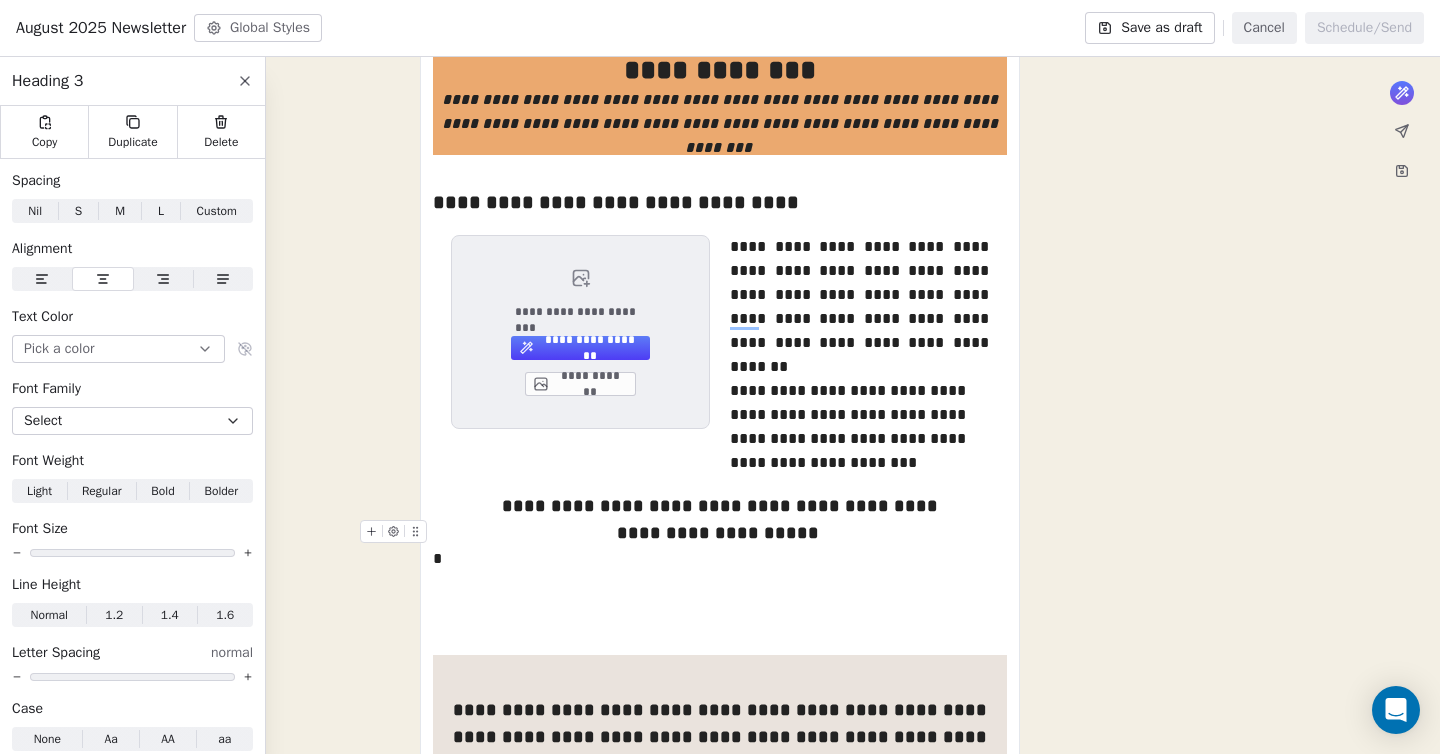 click on "**********" at bounding box center (720, 533) 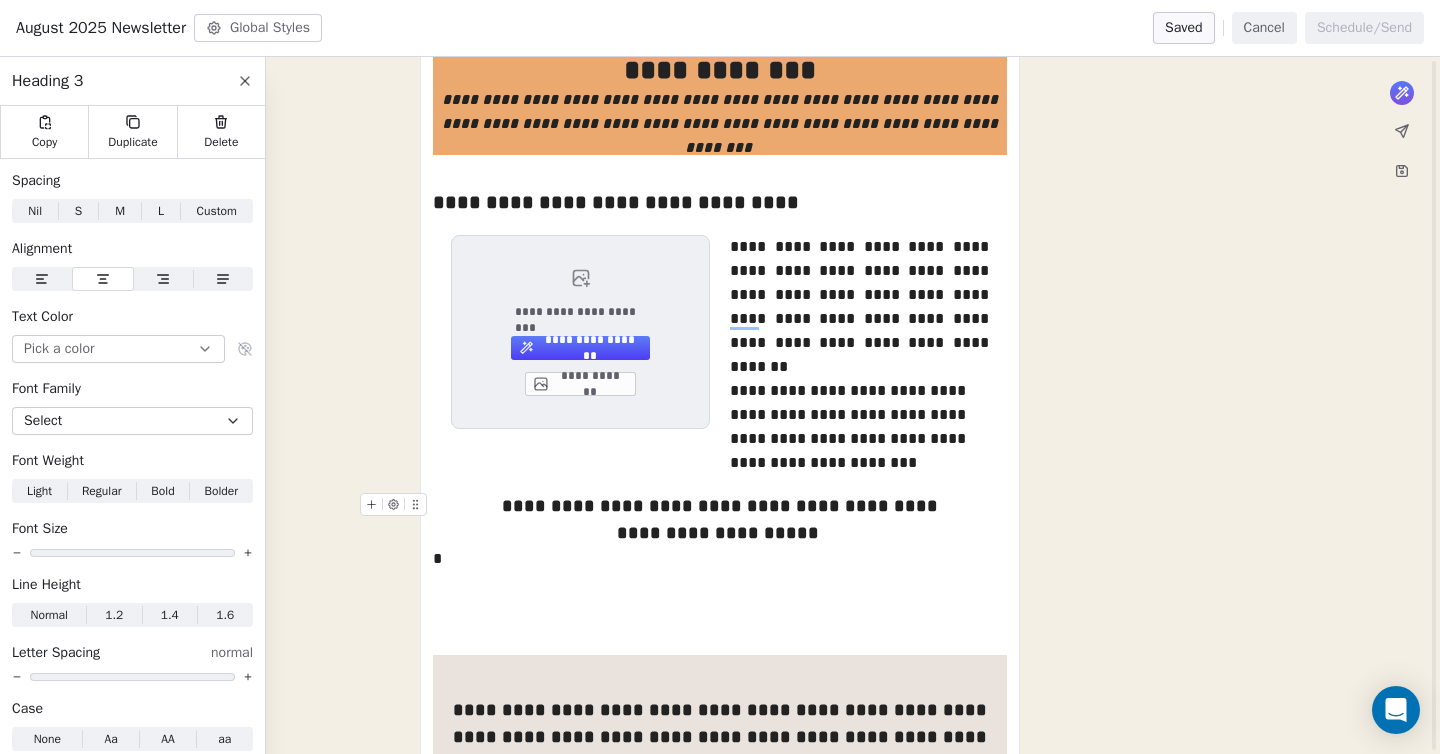 scroll, scrollTop: 586, scrollLeft: 0, axis: vertical 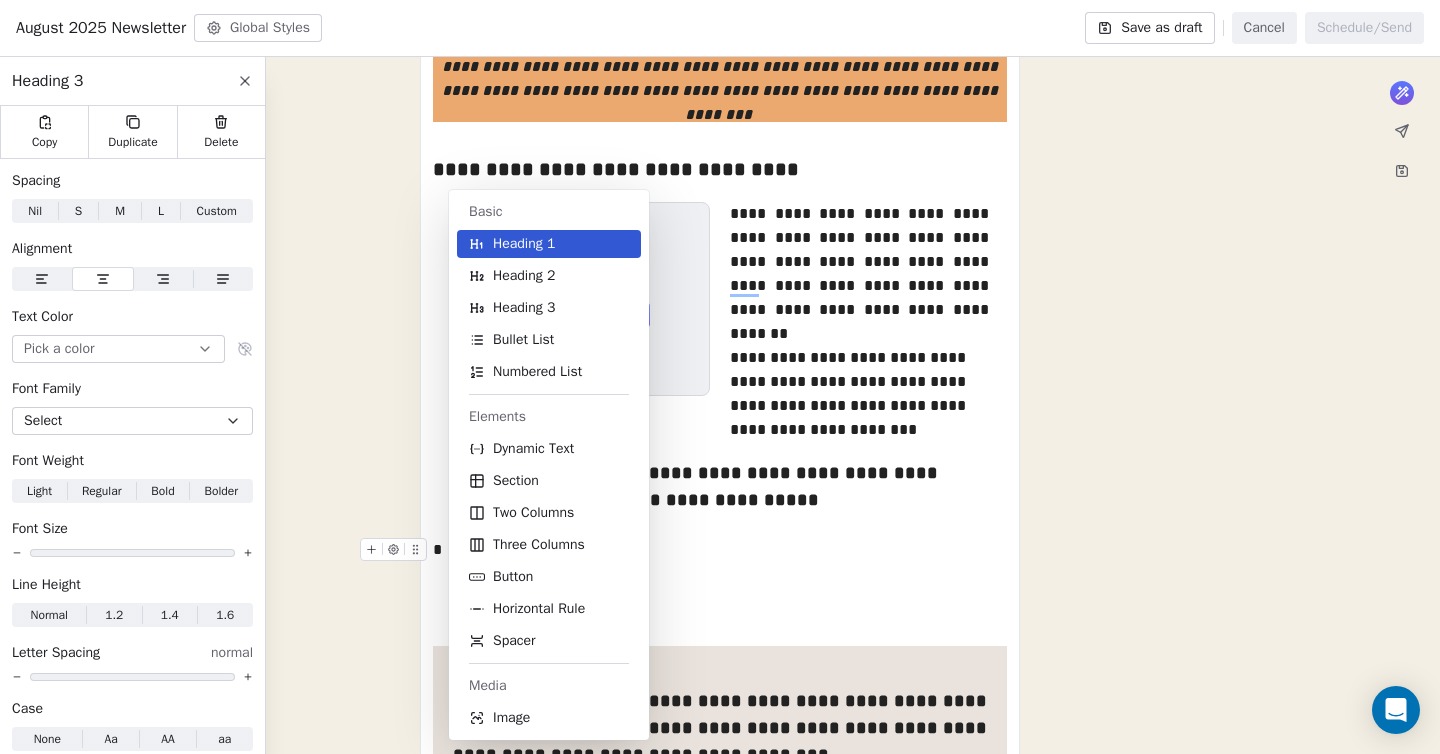 click on "Freaky Foot Tours Contacts People Marketing Workflows Campaigns Sales Pipelines Sequences Beta Tools Apps AI Agents Help & Support Campaigns Create new campaign All ( 3 ) All ( 3 ) Drafts ( 3 ) Drafts ( 3 ) In Progress ( 0 ) In Progress ( 0 ) Scheduled ( 0 ) Scheduled ( 0 ) Sent ( 0 ) Sent ( 0 ) Name Status Analytics Actions August [YEAR] Newsletter Created on [MONTH] [DAY], [YEAR], [TIME] To: No segment selected Draft - Open Rate - Click Rate - Unsubscribe [YEAR] sales Created on [MONTH] [DAY], [YEAR], [TIME] To: No segment selected Draft - Open Rate - Click Rate - Unsubscribe [YEAR] RE-ENGAGEMENT EMAIL Created on [MONTH] [DAY], [YEAR], [TIME] To: No segment selected Draft - Open Rate - Click Rate - Unsubscribe Showing 1 to 3 of 3 campaigns Previous Page 1 of 1 Next August [YEAR] Newsletter Global Styles Save as draft Cancel Schedule/Send Heading 3 Copy Duplicate Delete Spacing Nil Nil S S M M L L Custom Custom Alignment Text Color Pick a color Font Family Select Font Weight Light Light Regular Regular Bold Bold Bolder Bolder" at bounding box center (720, 377) 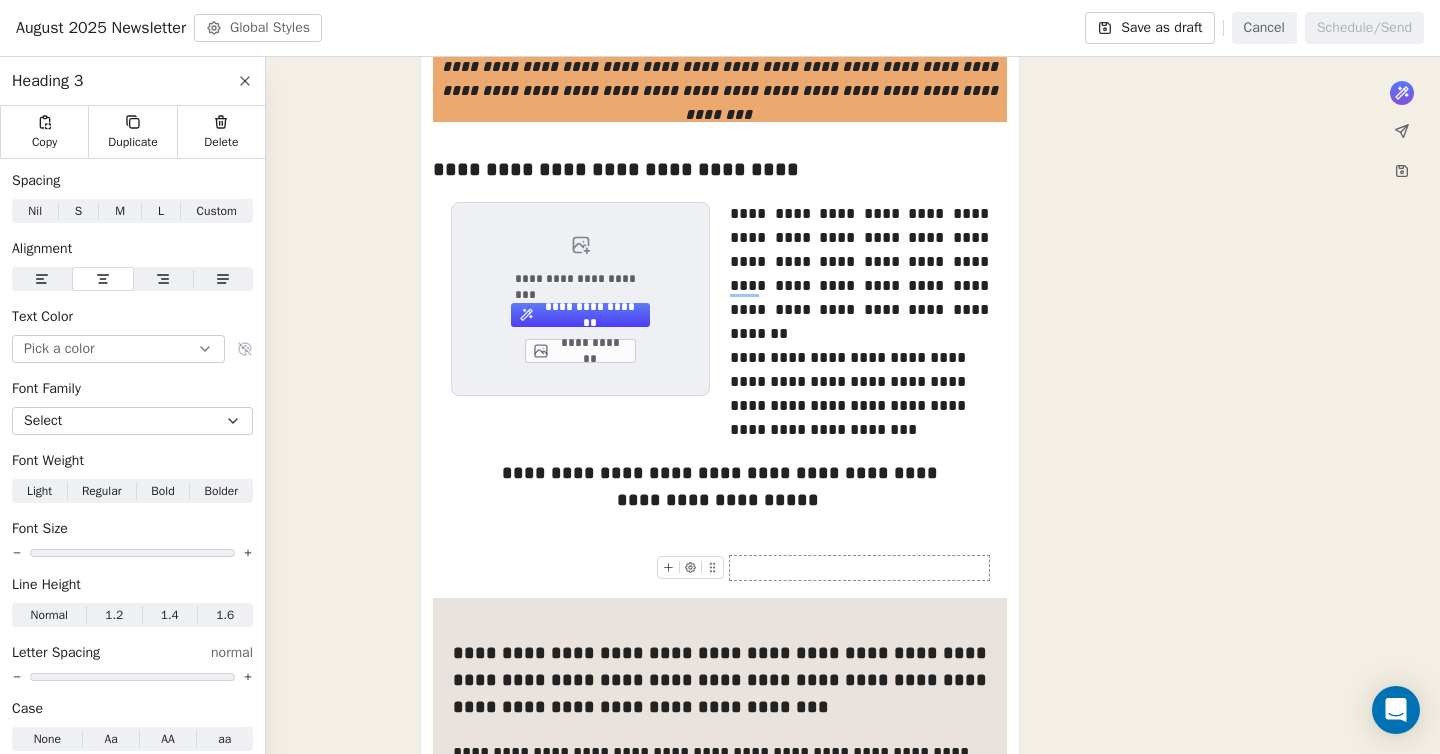 scroll, scrollTop: 359, scrollLeft: 0, axis: vertical 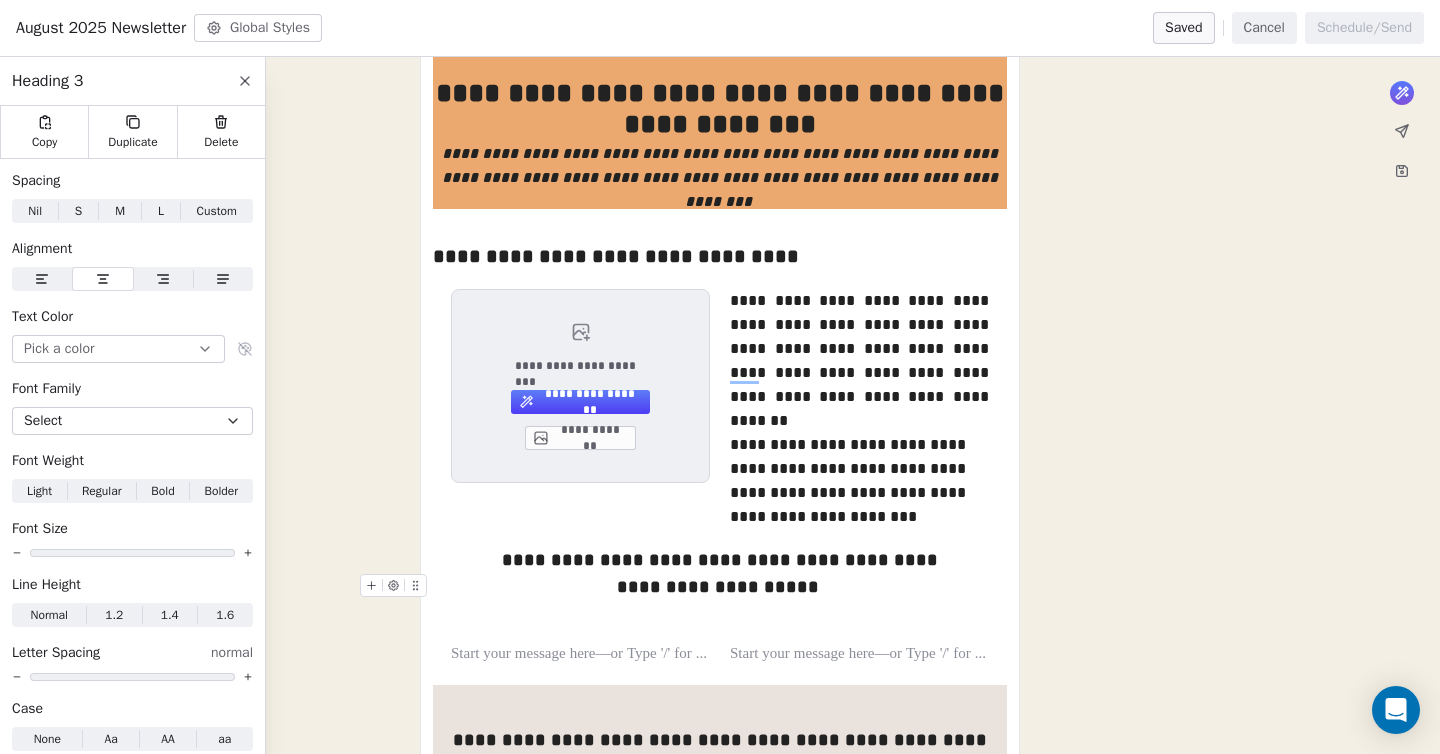 click at bounding box center (393, 585) 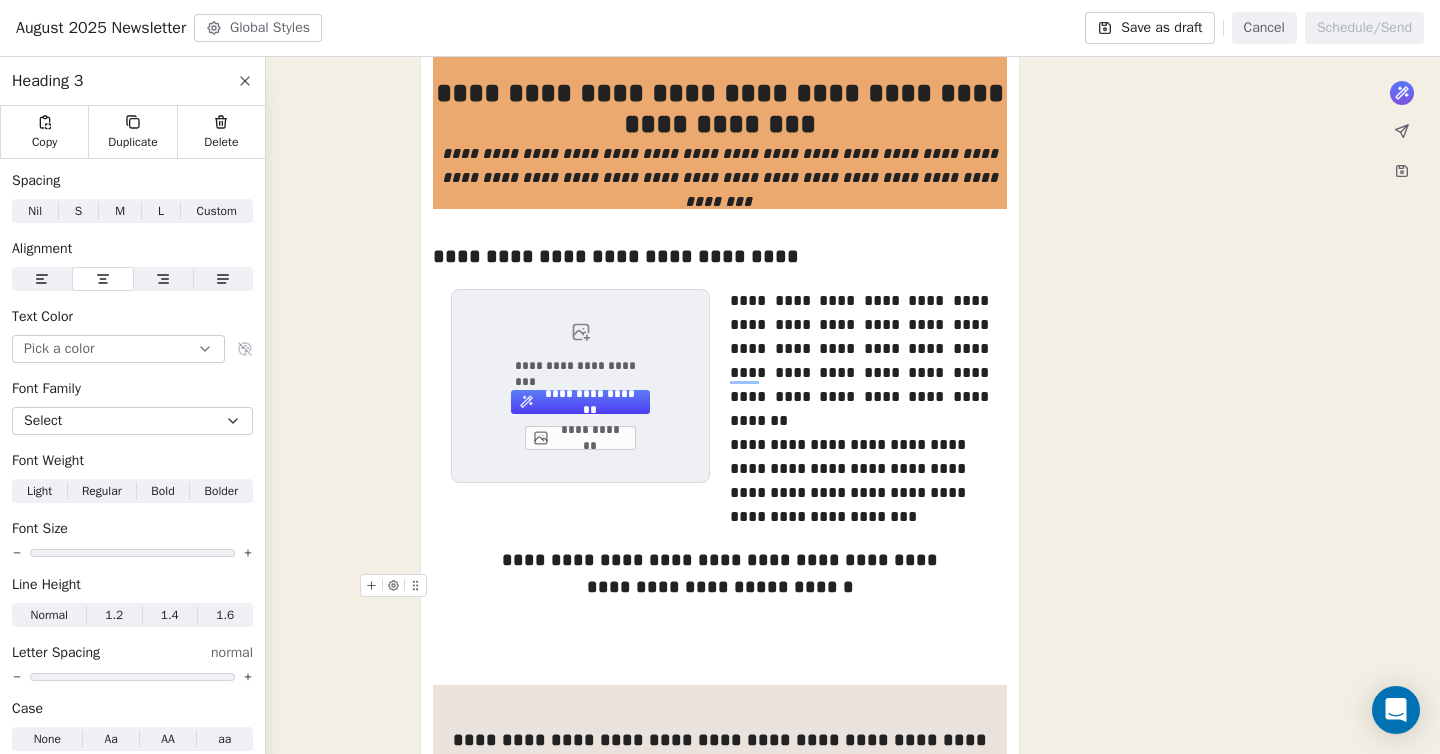 click on "**********" at bounding box center (720, 587) 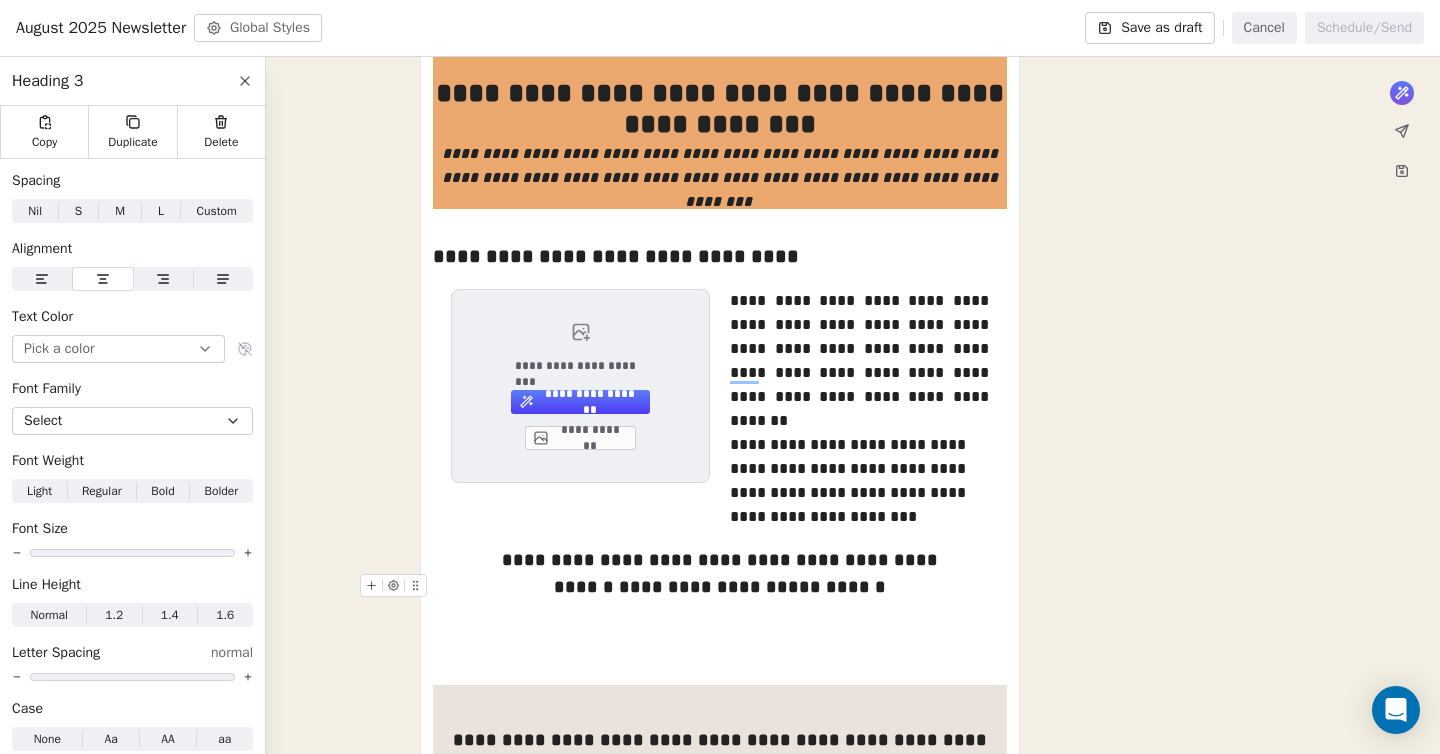 click on "**********" at bounding box center (720, 876) 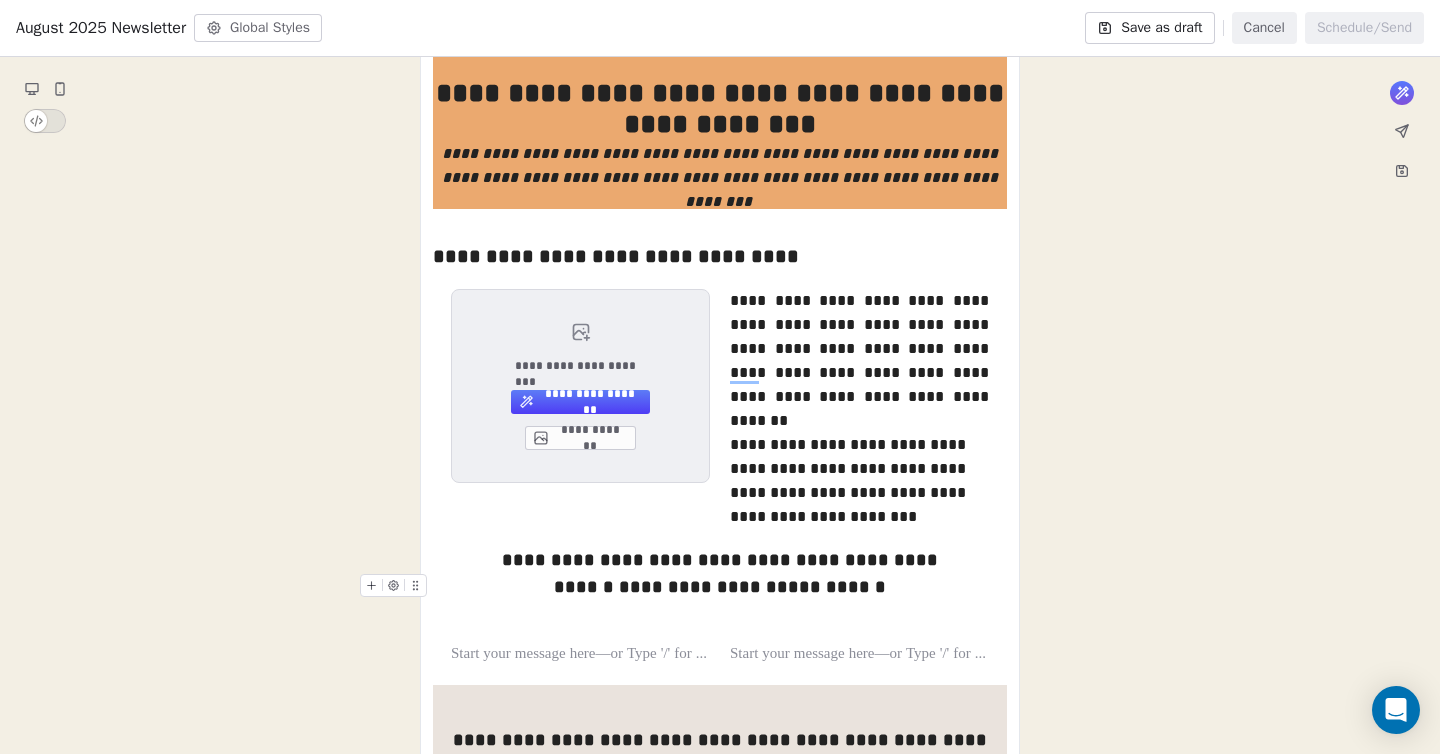 click on "**********" at bounding box center [720, 587] 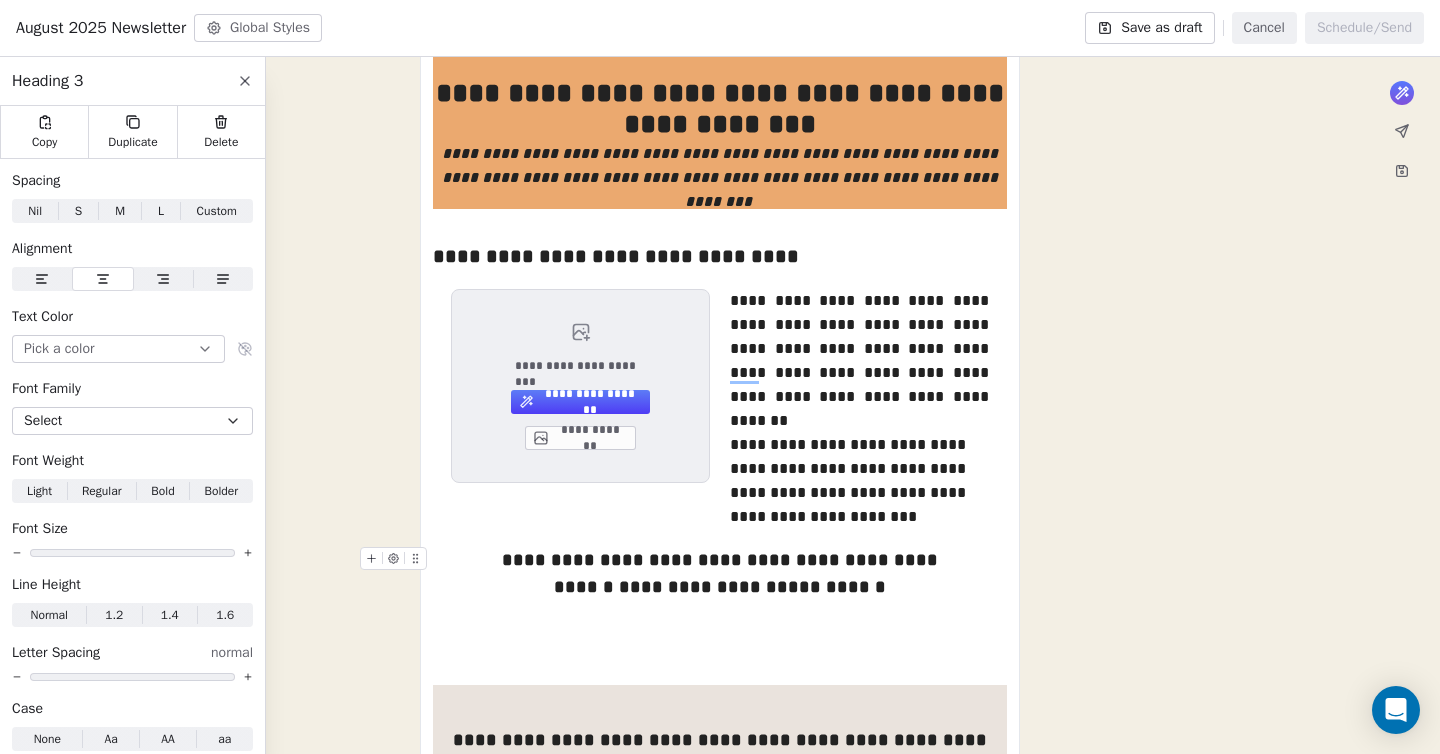 click on "**********" at bounding box center [720, 560] 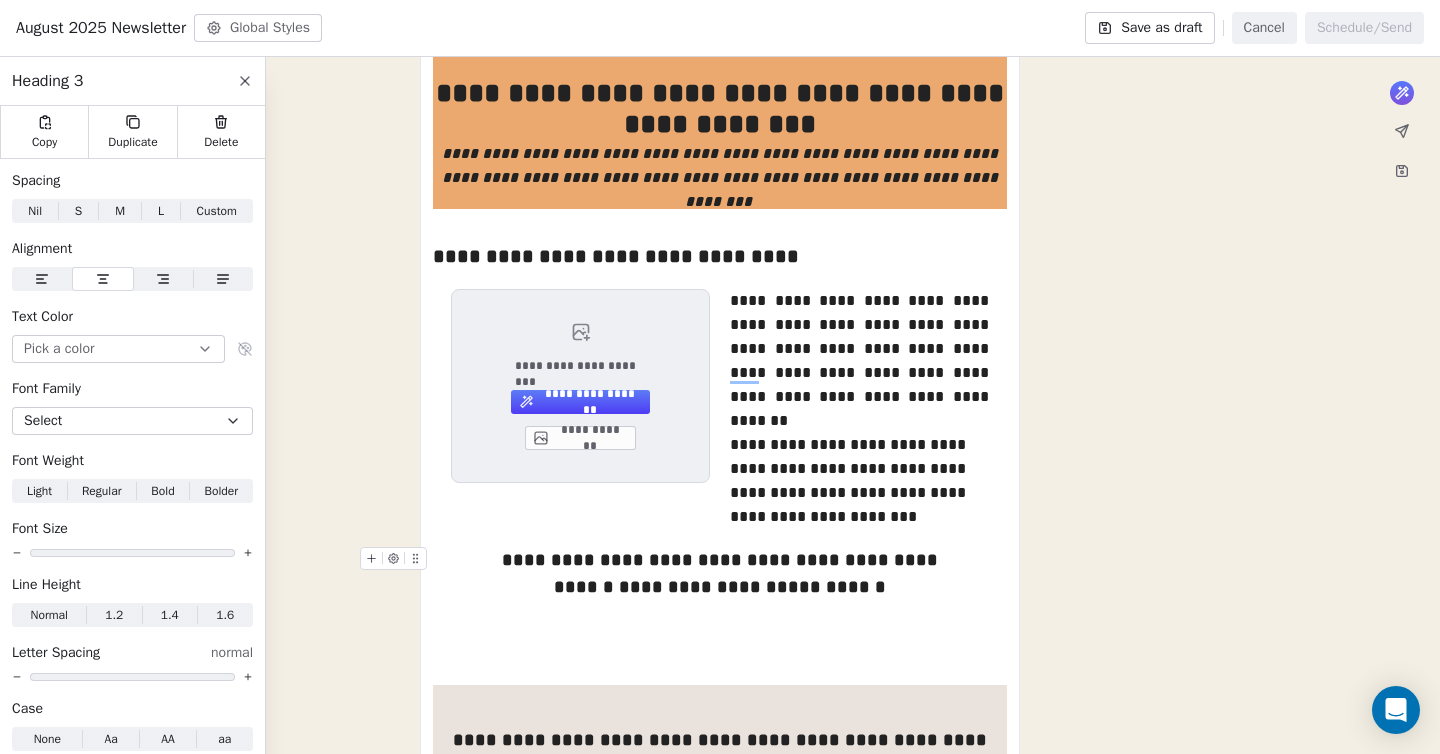 click on "**********" at bounding box center [720, 560] 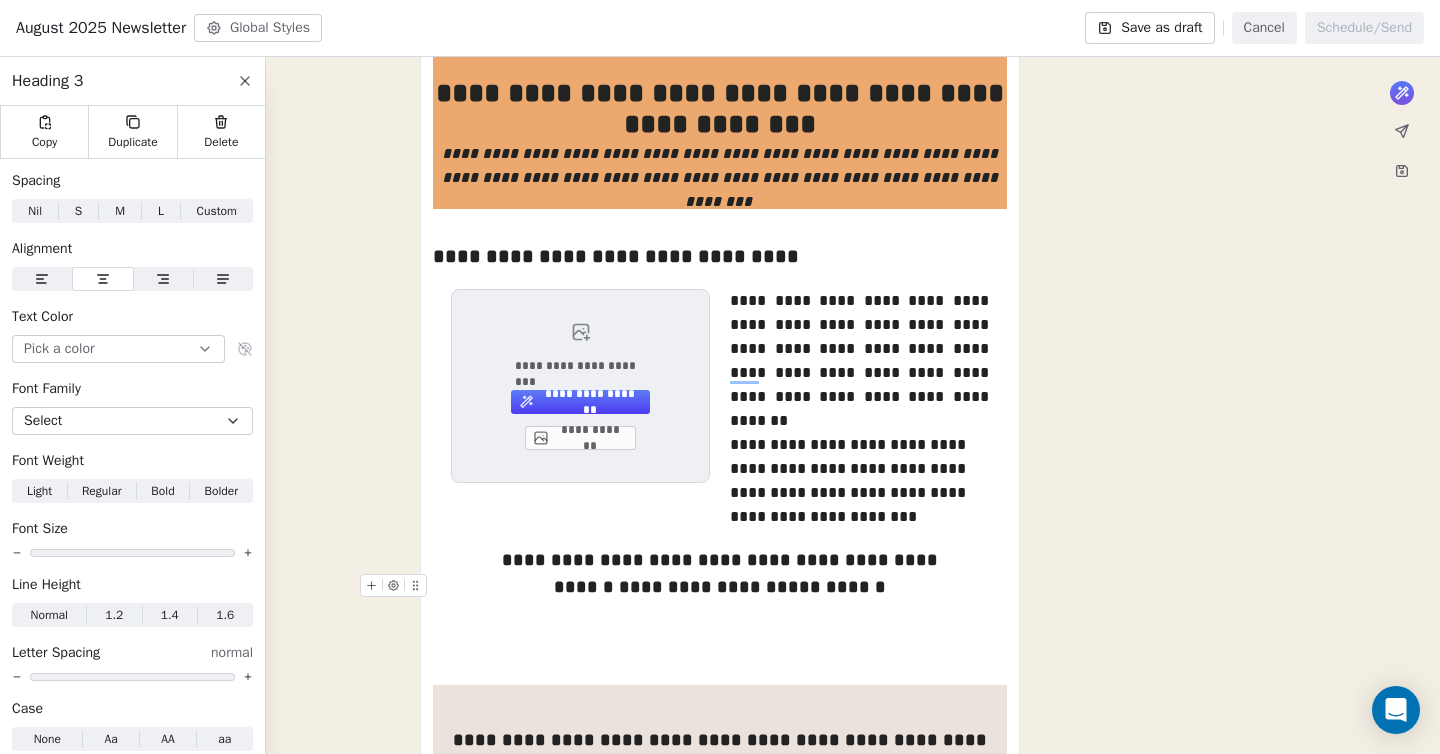 drag, startPoint x: 472, startPoint y: 592, endPoint x: 450, endPoint y: 583, distance: 23.769728 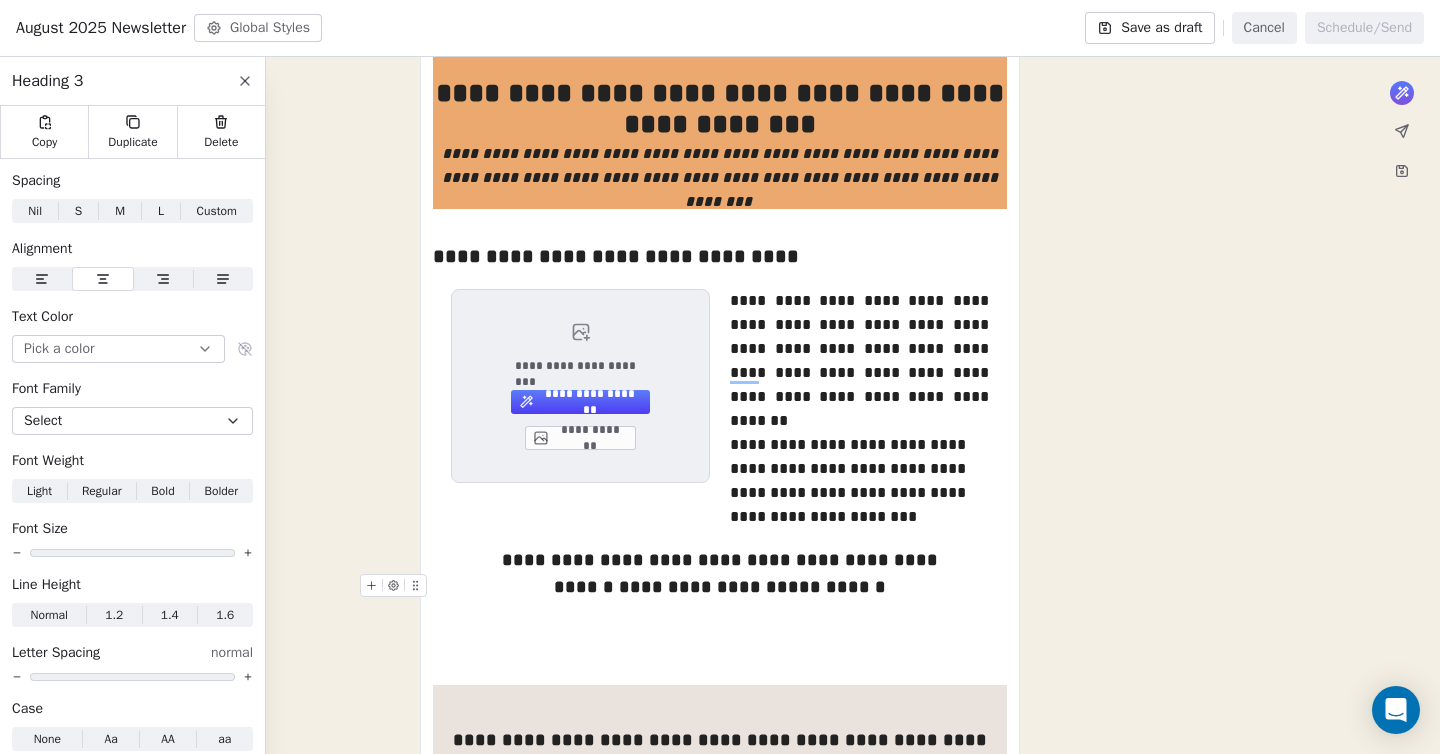 click on "**********" at bounding box center [720, 587] 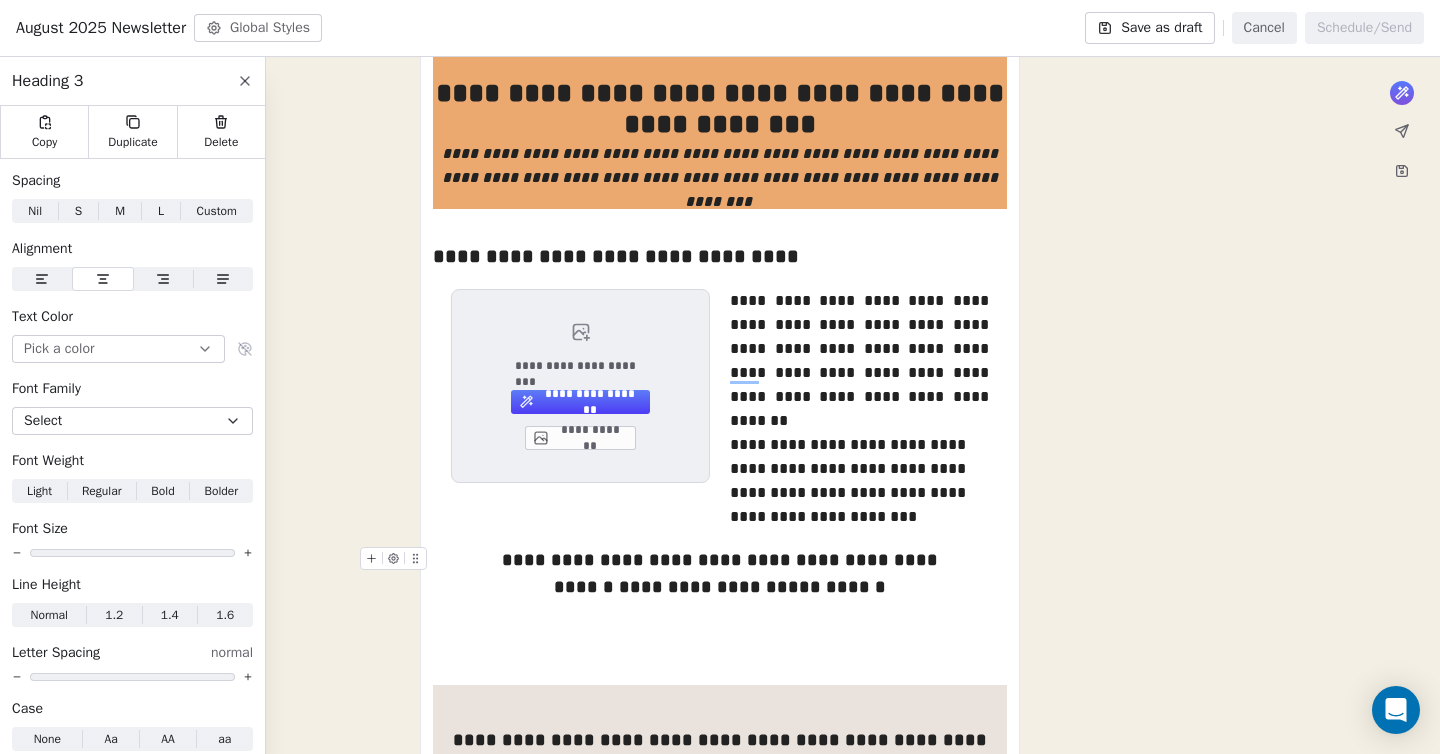 click at bounding box center (397, 564) 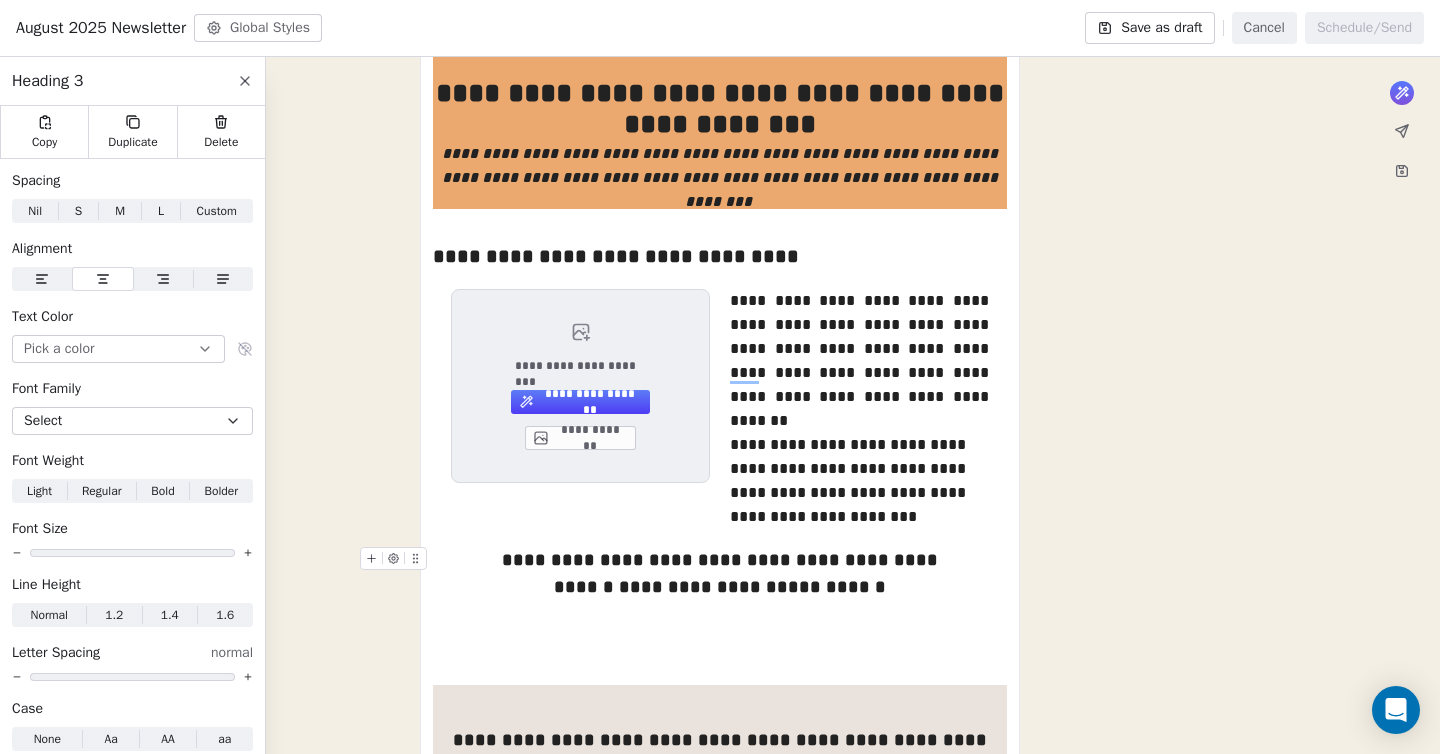 click 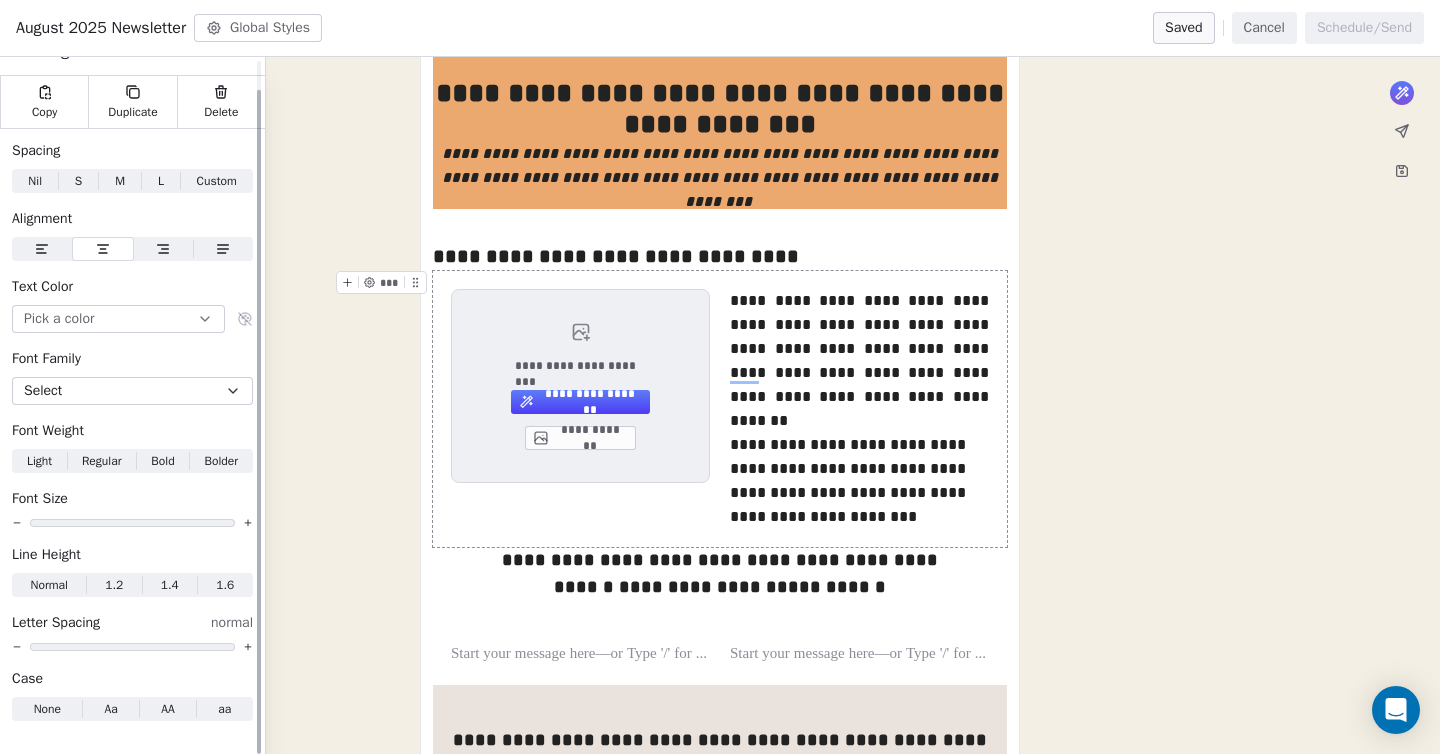 scroll, scrollTop: 30, scrollLeft: 0, axis: vertical 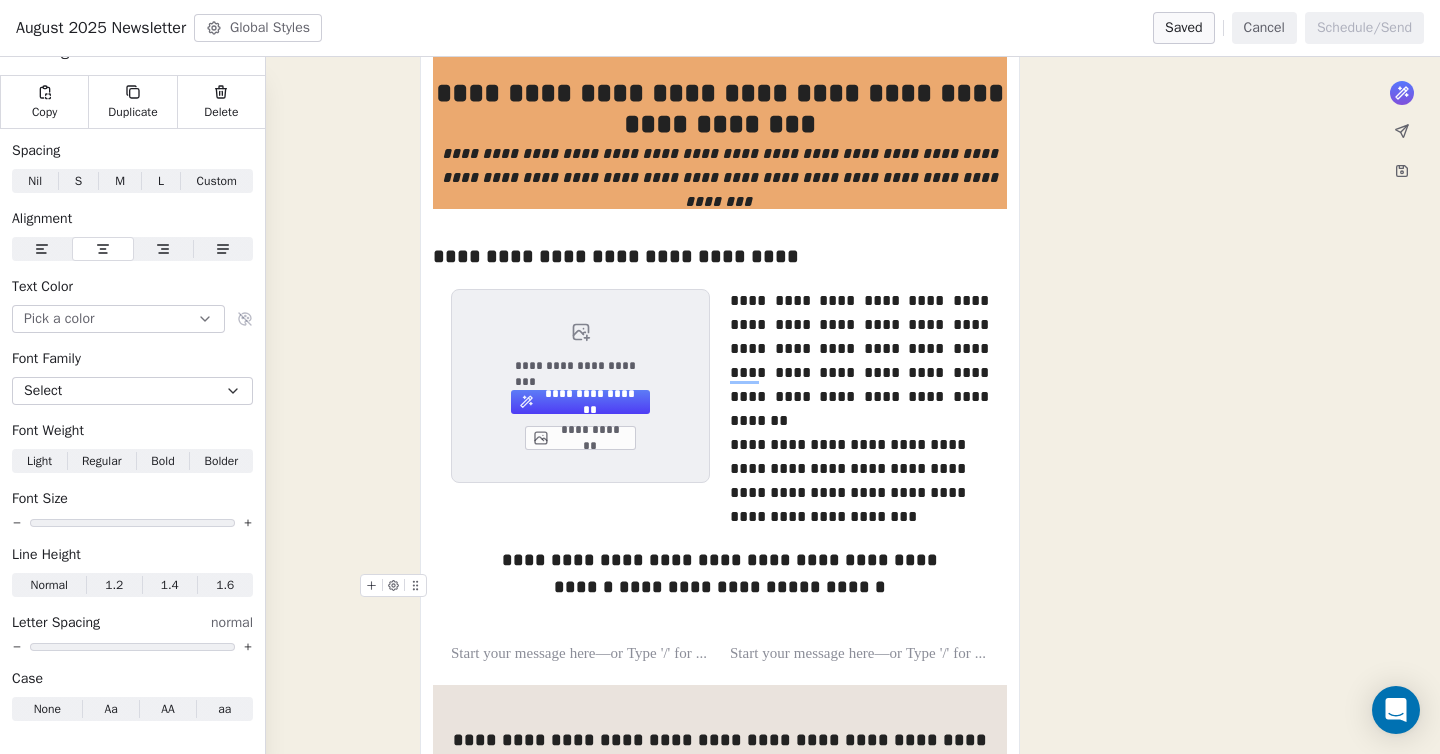 click on "**********" at bounding box center [720, 587] 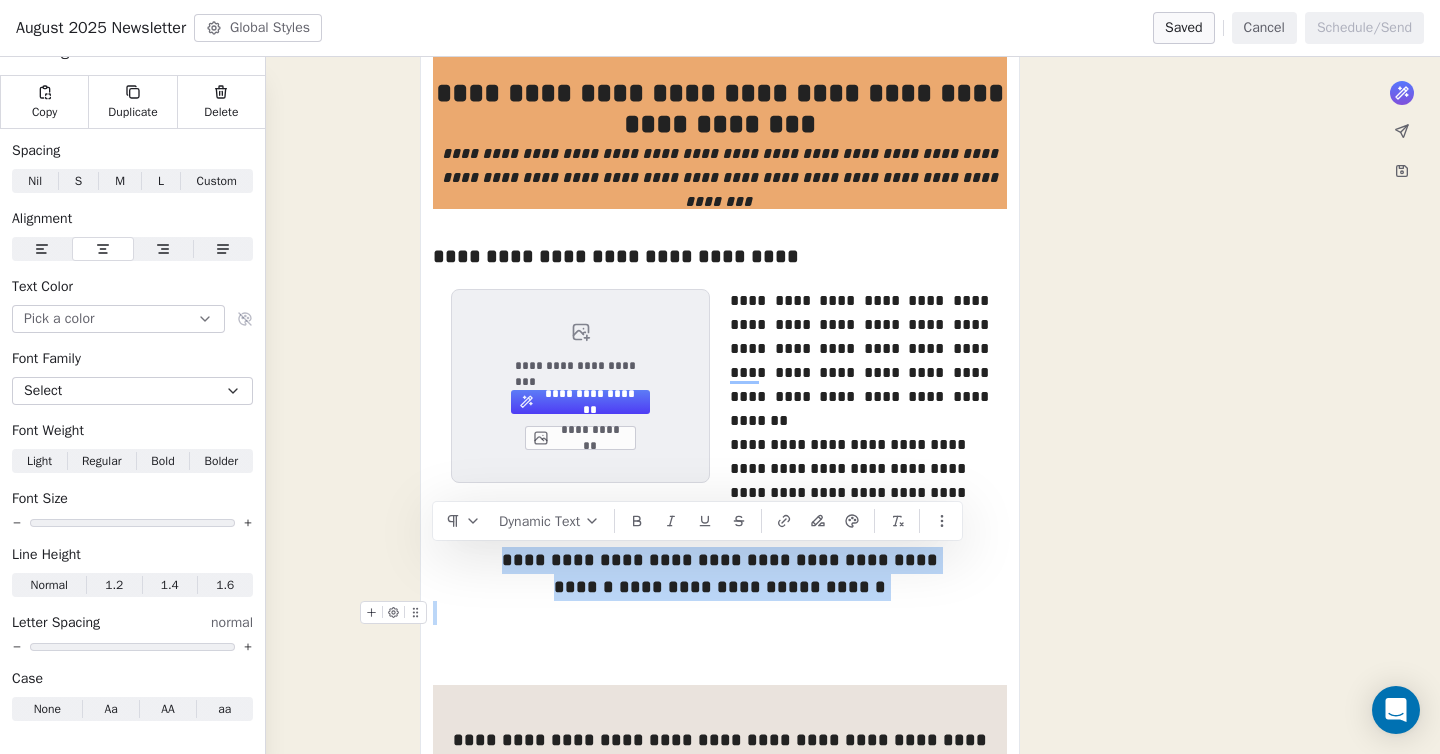 drag, startPoint x: 493, startPoint y: 565, endPoint x: 895, endPoint y: 601, distance: 403.60873 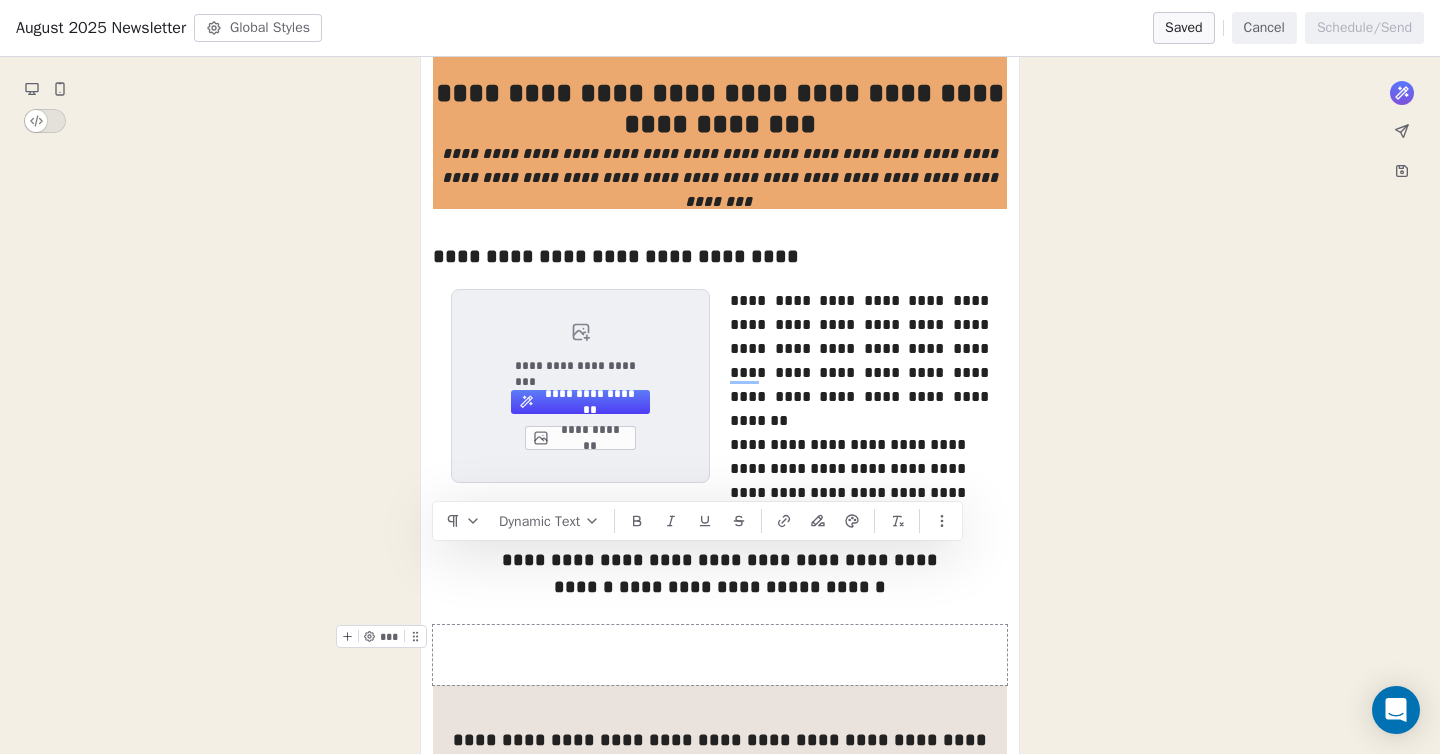 click on "**********" at bounding box center [720, 876] 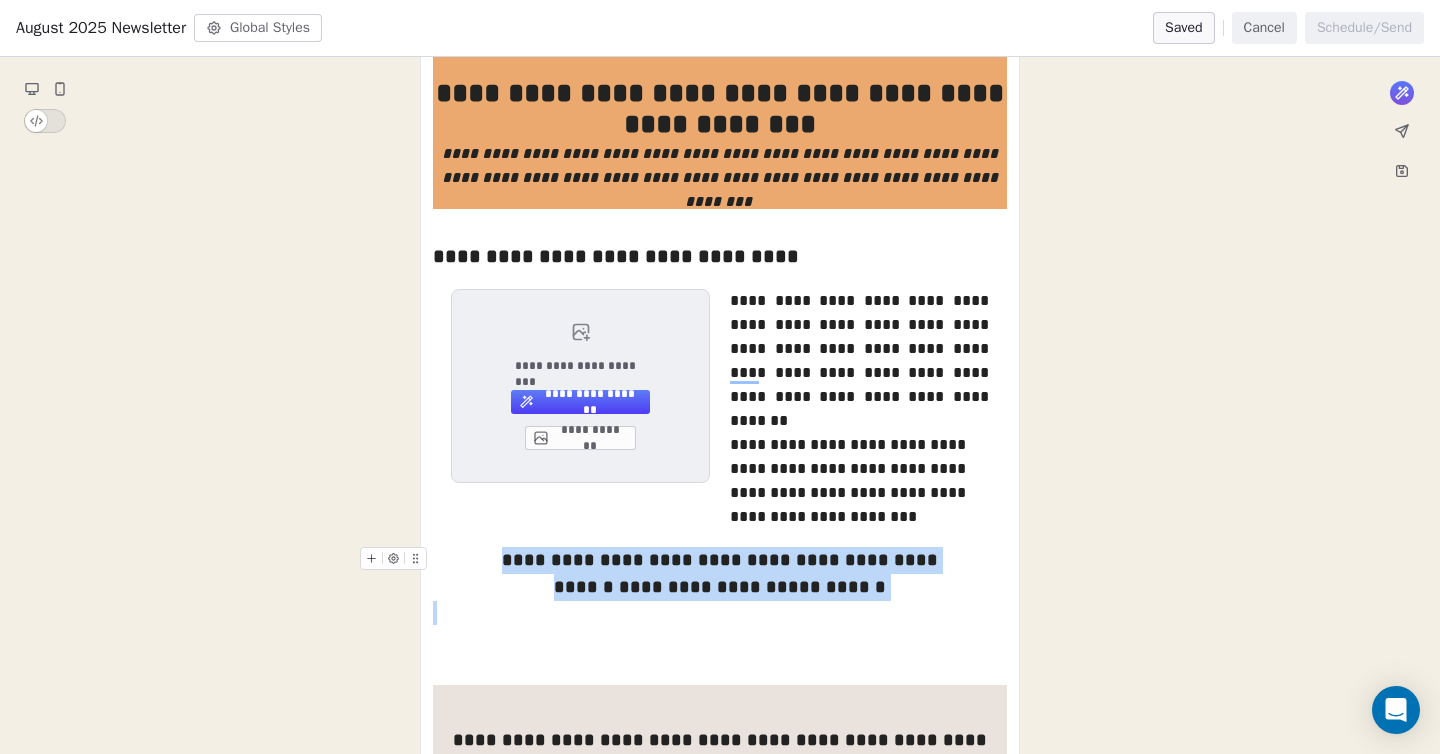 click on "**********" at bounding box center (720, 560) 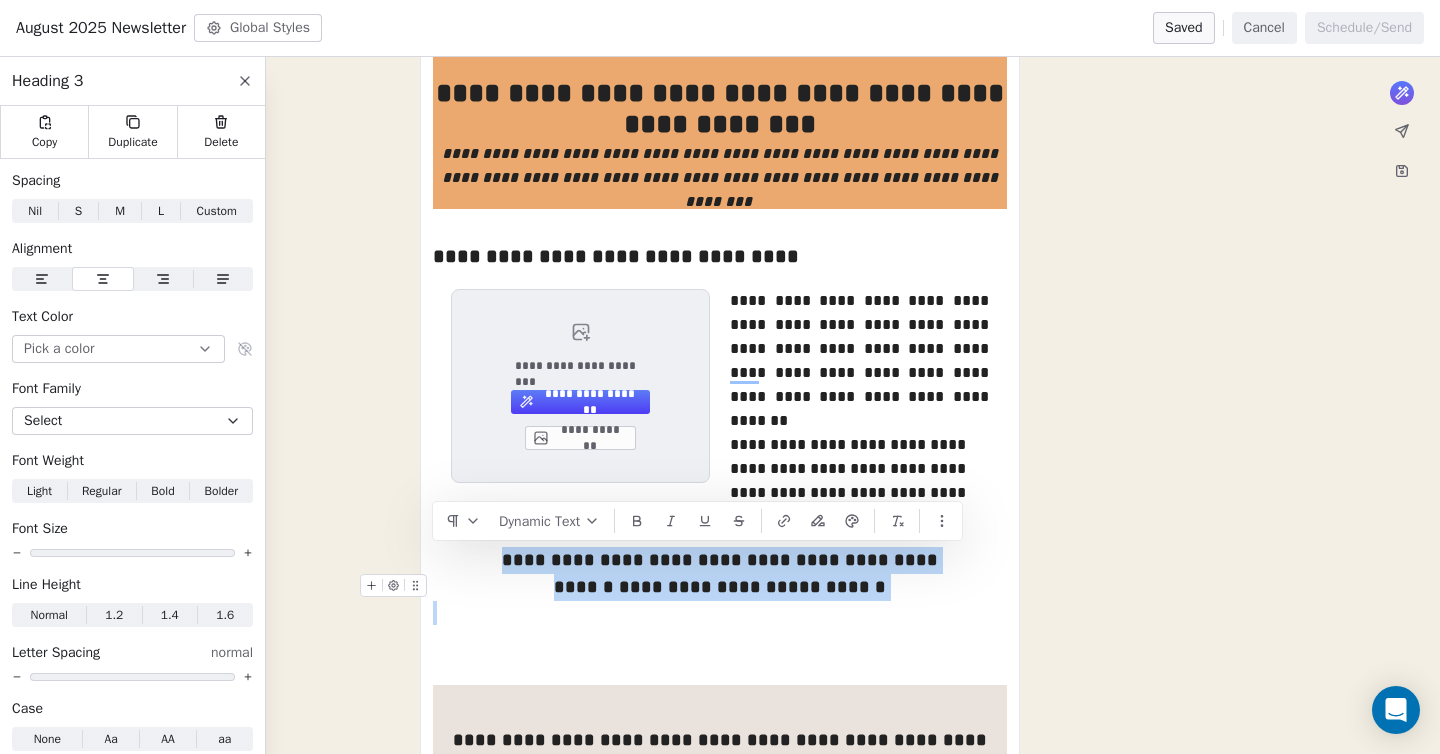 drag, startPoint x: 902, startPoint y: 576, endPoint x: 922, endPoint y: 592, distance: 25.612497 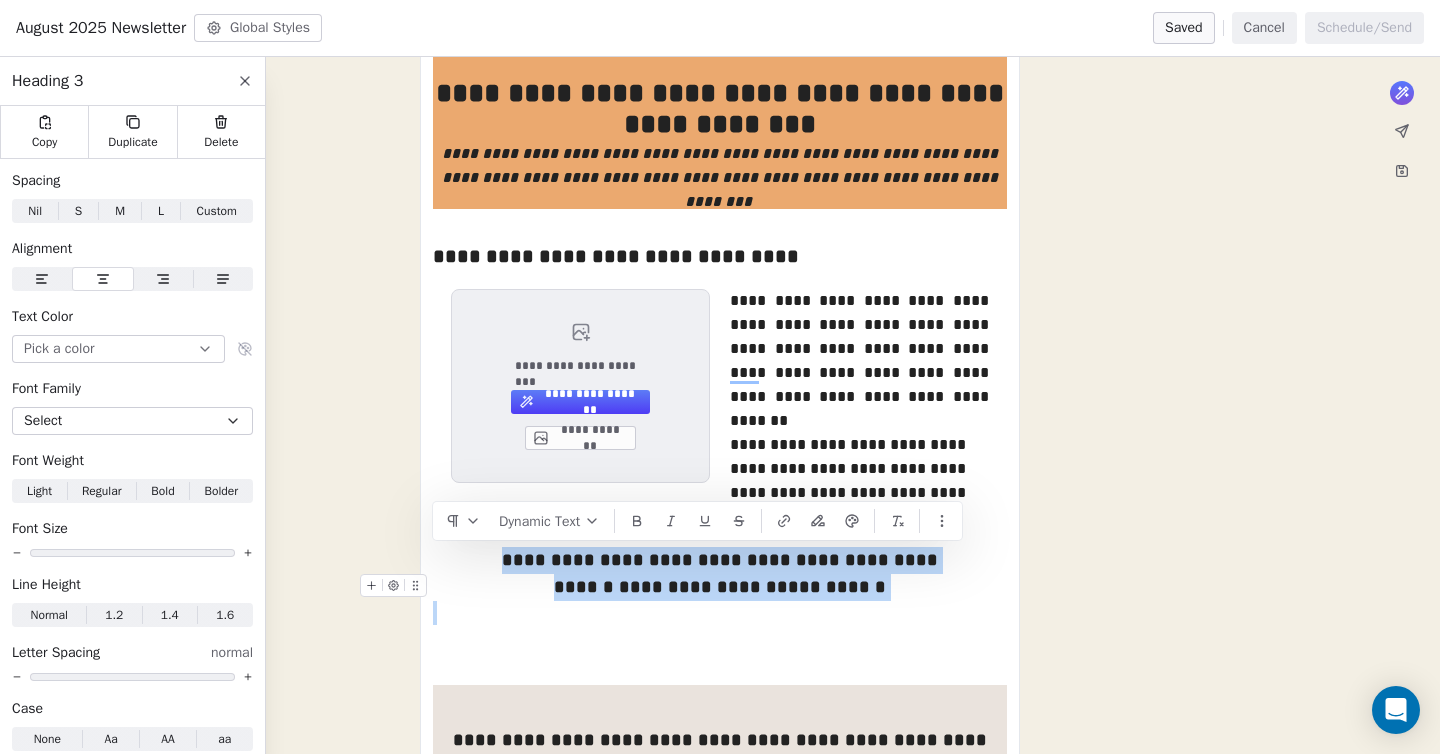 click on "**********" at bounding box center (720, 587) 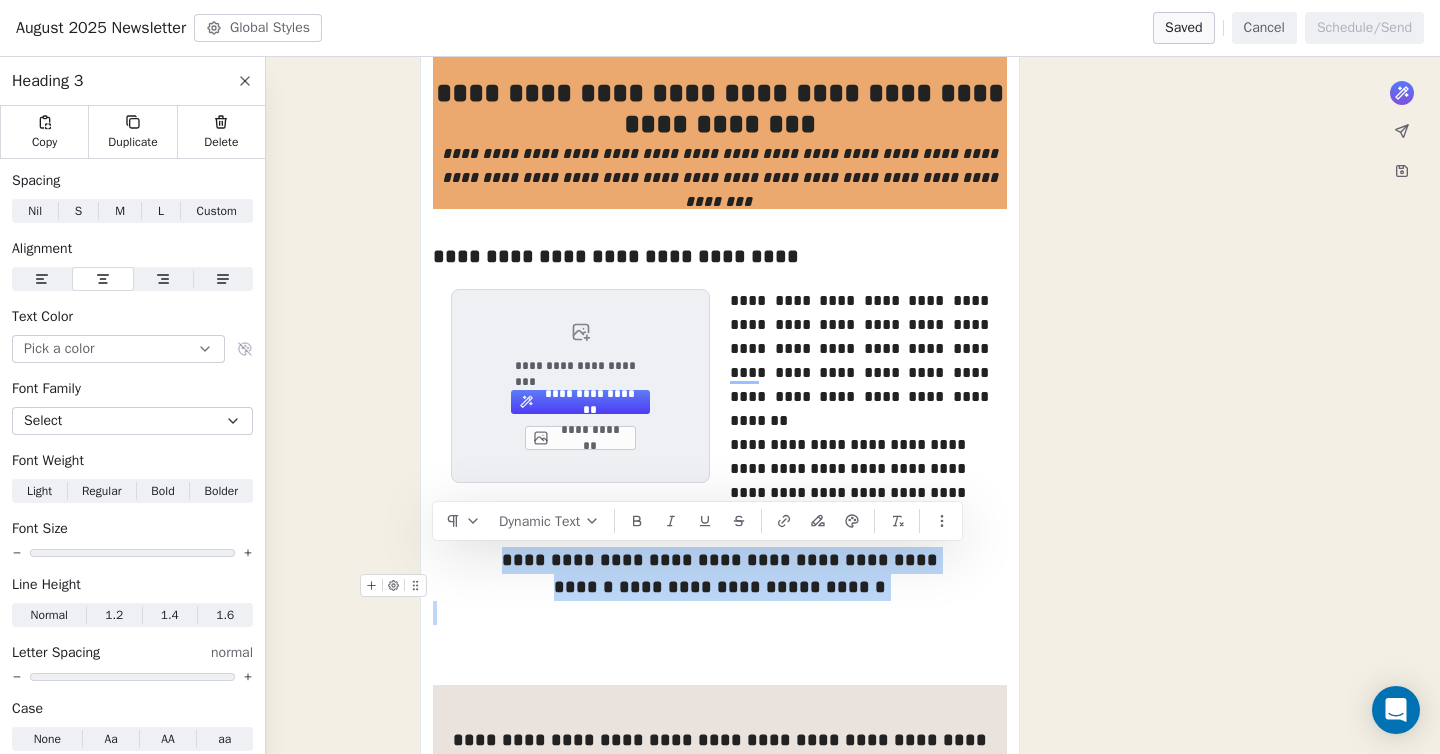 drag, startPoint x: 923, startPoint y: 593, endPoint x: 959, endPoint y: 602, distance: 37.107952 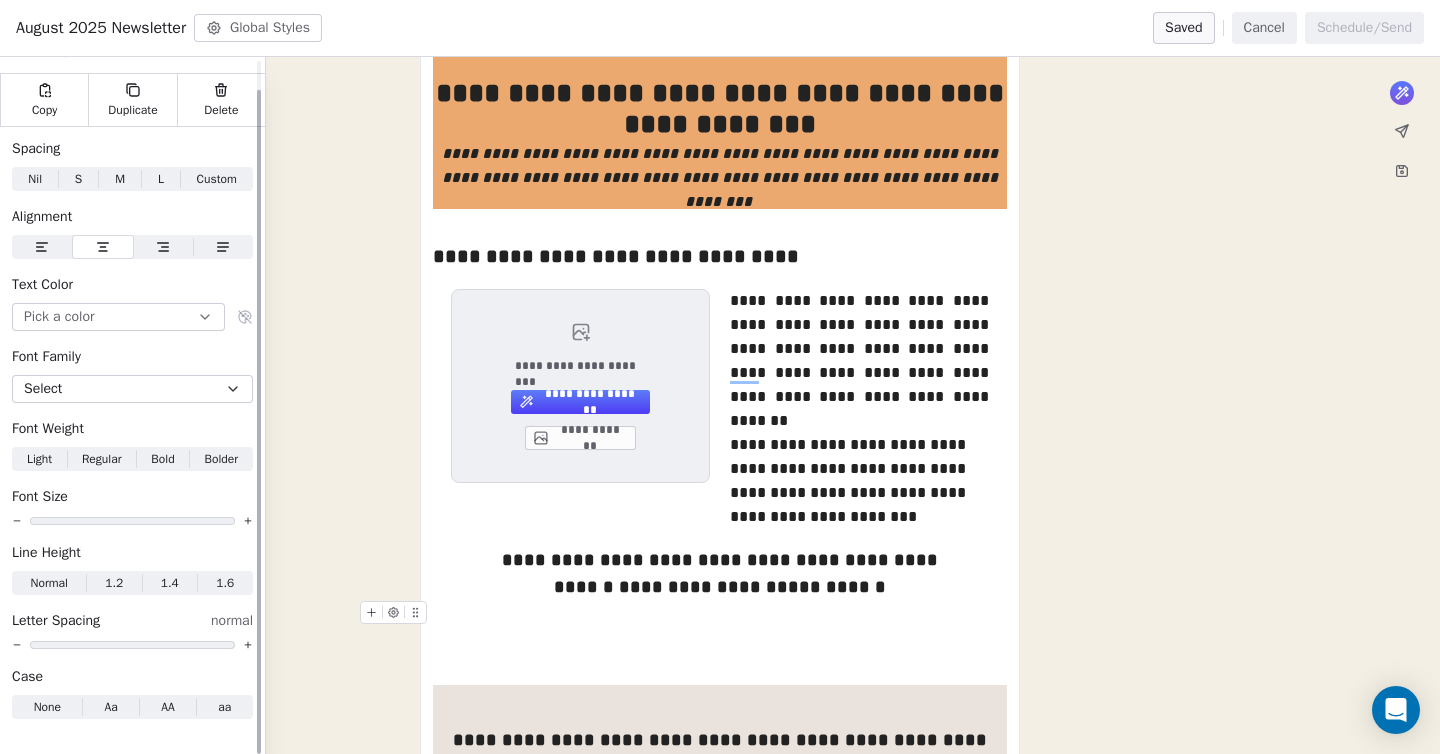 scroll, scrollTop: 34, scrollLeft: 0, axis: vertical 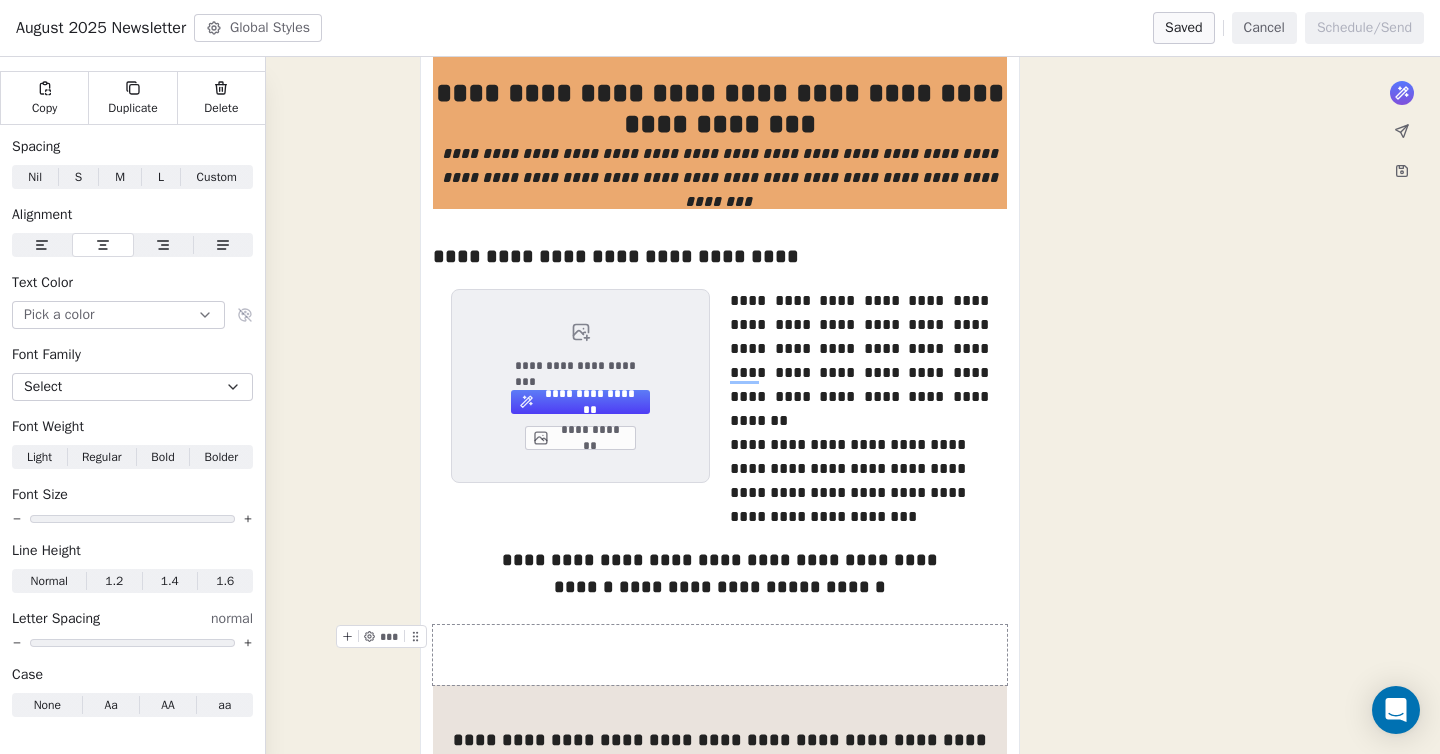 click on "*** ***" at bounding box center (720, 655) 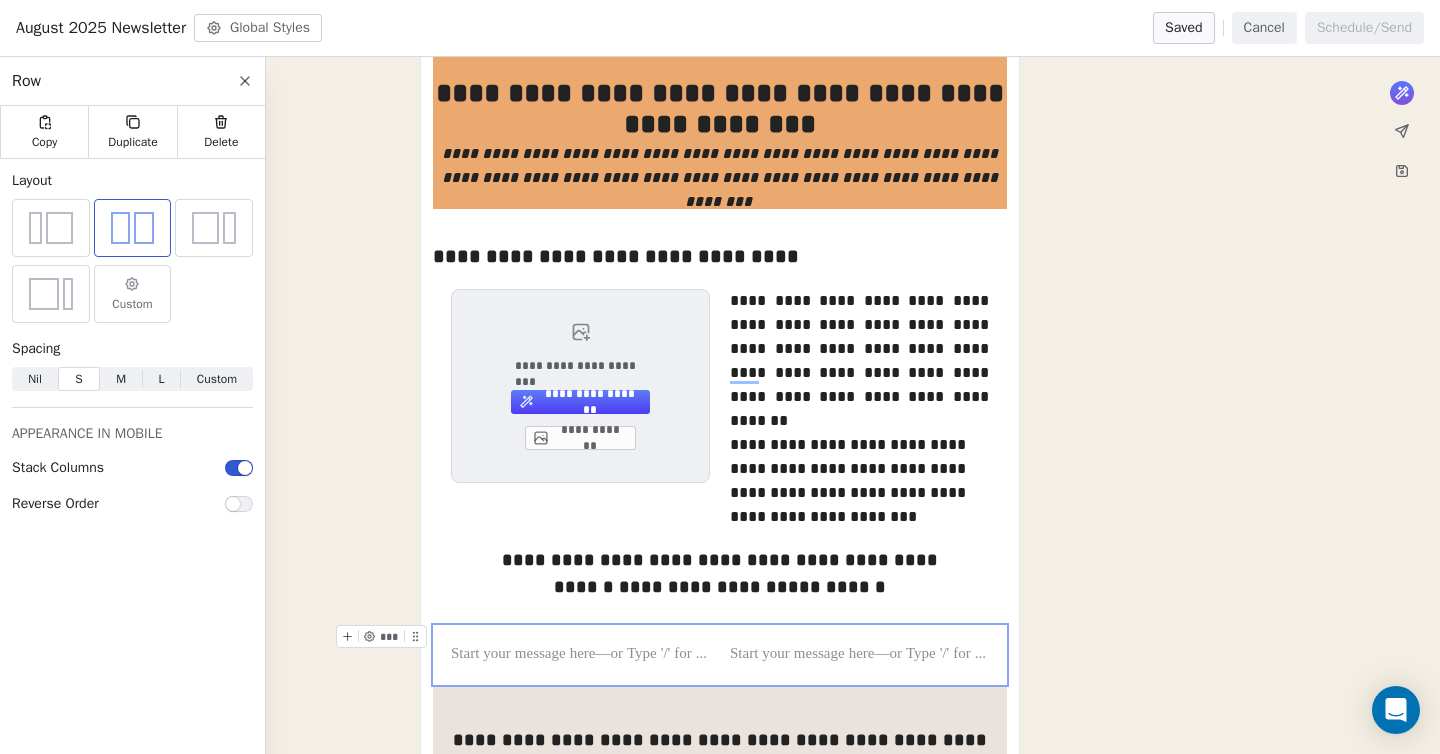 scroll, scrollTop: 0, scrollLeft: 0, axis: both 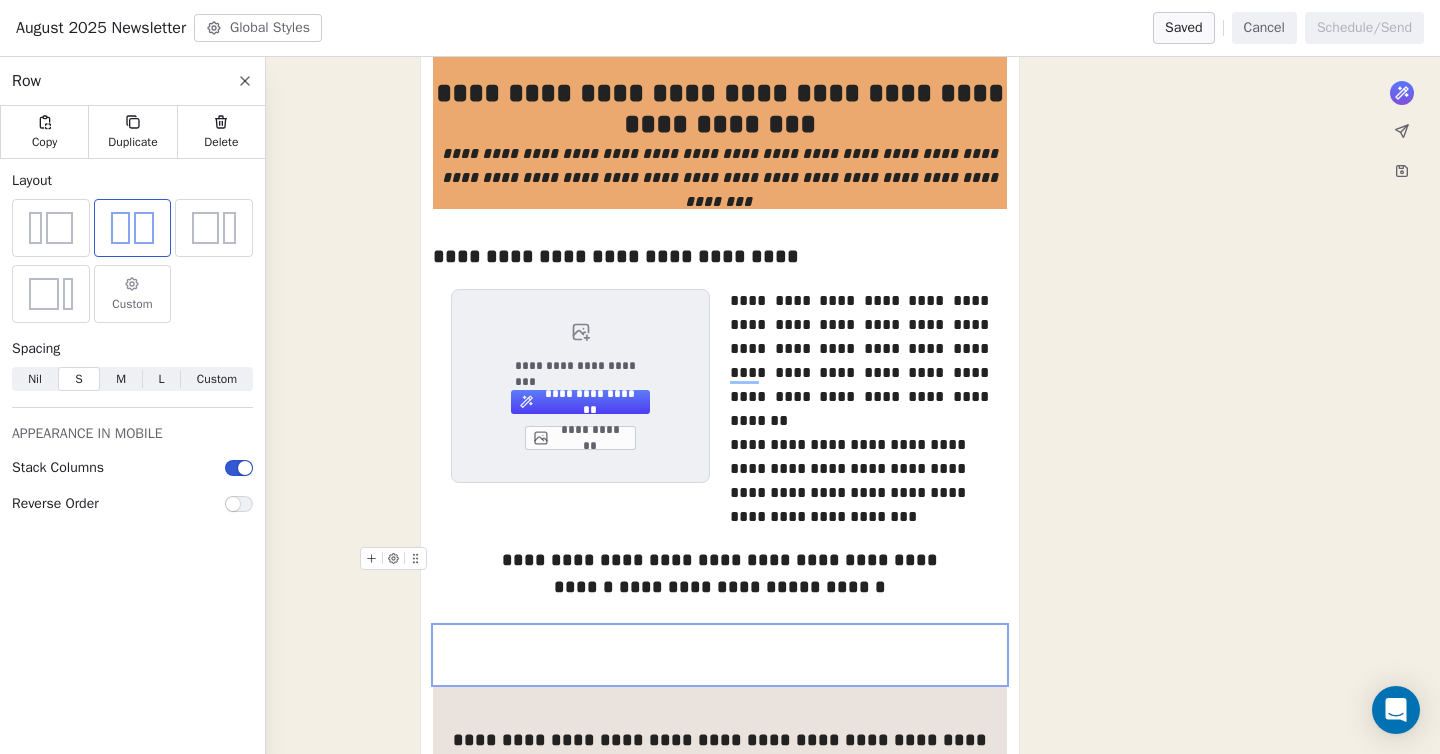click on "**********" at bounding box center [714, 560] 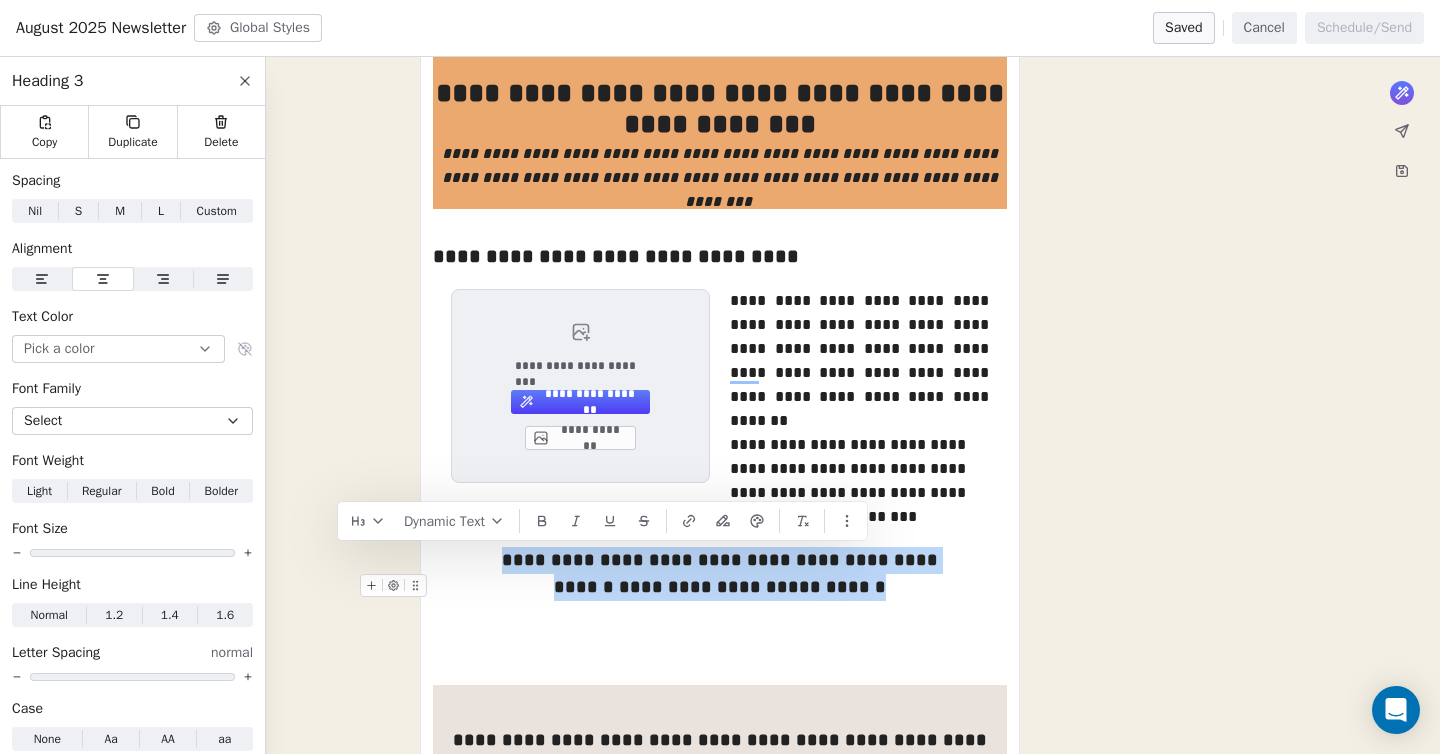 drag, startPoint x: 588, startPoint y: 557, endPoint x: 871, endPoint y: 586, distance: 284.482 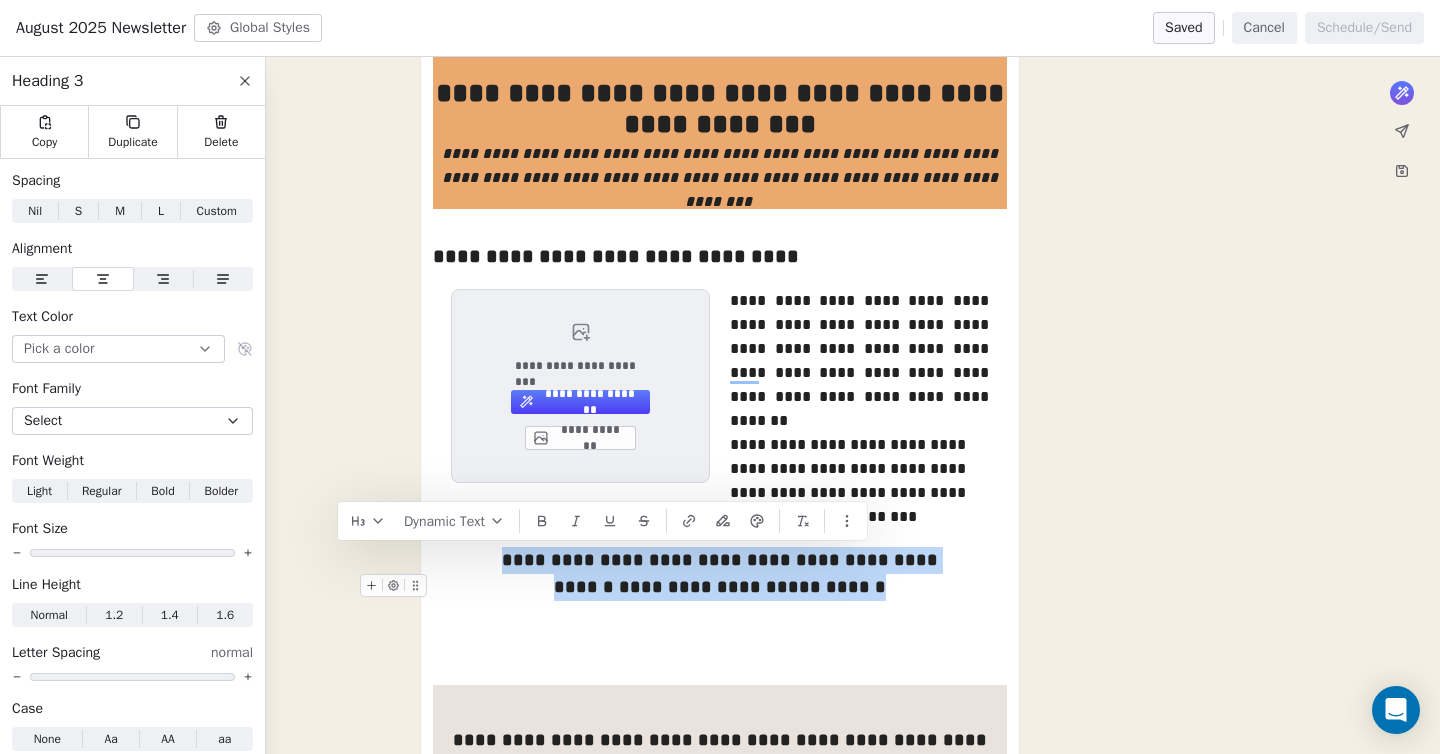 click on "**********" at bounding box center (720, 838) 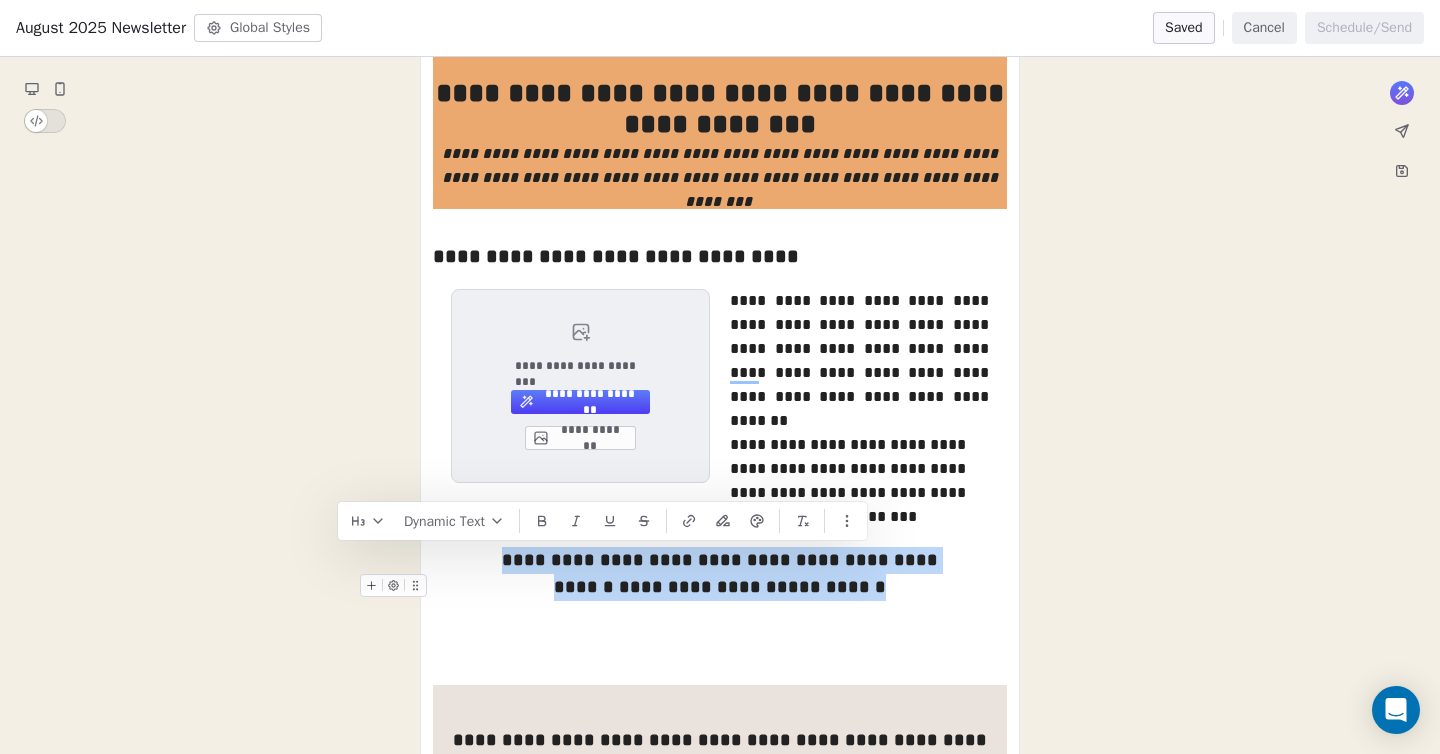 copy on "**********" 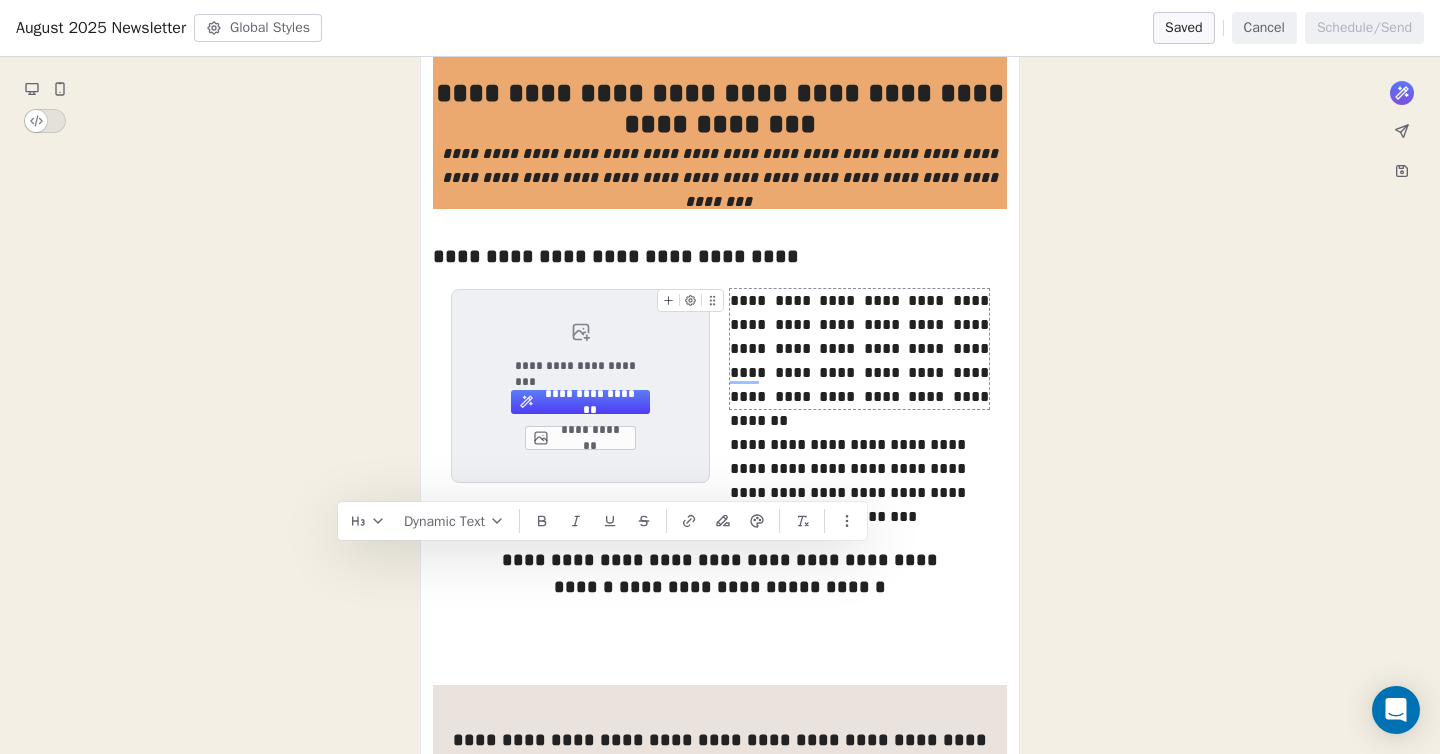 click on "**********" at bounding box center (720, 876) 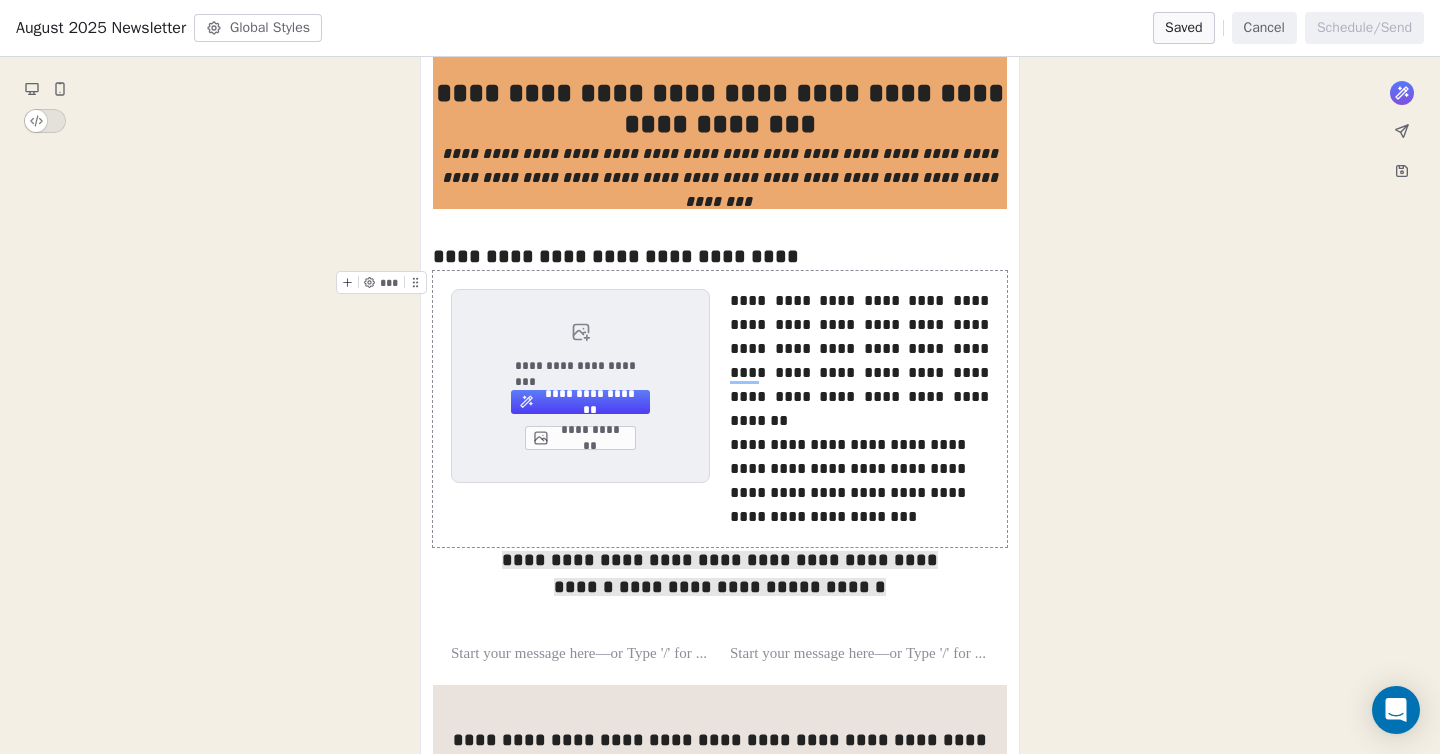 click 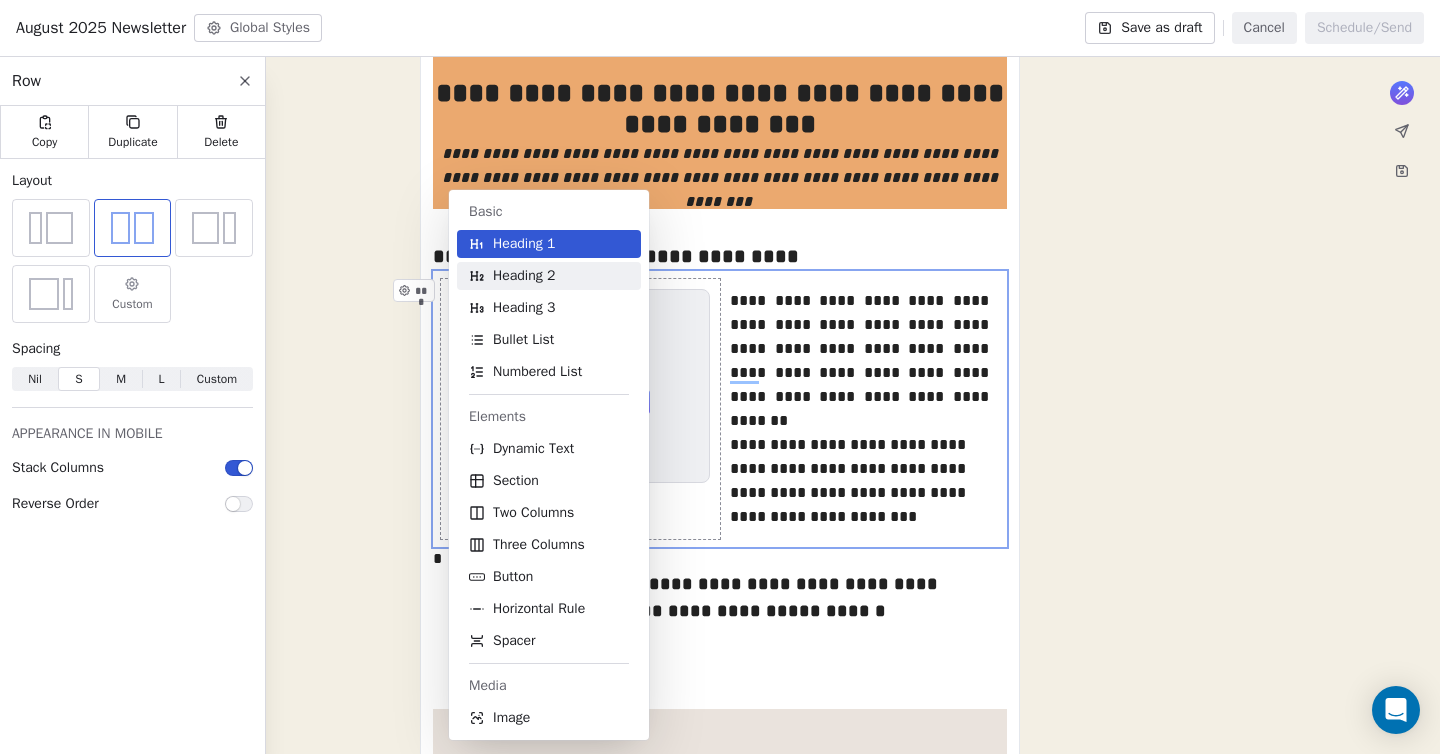 click on "Heading 2" at bounding box center [524, 276] 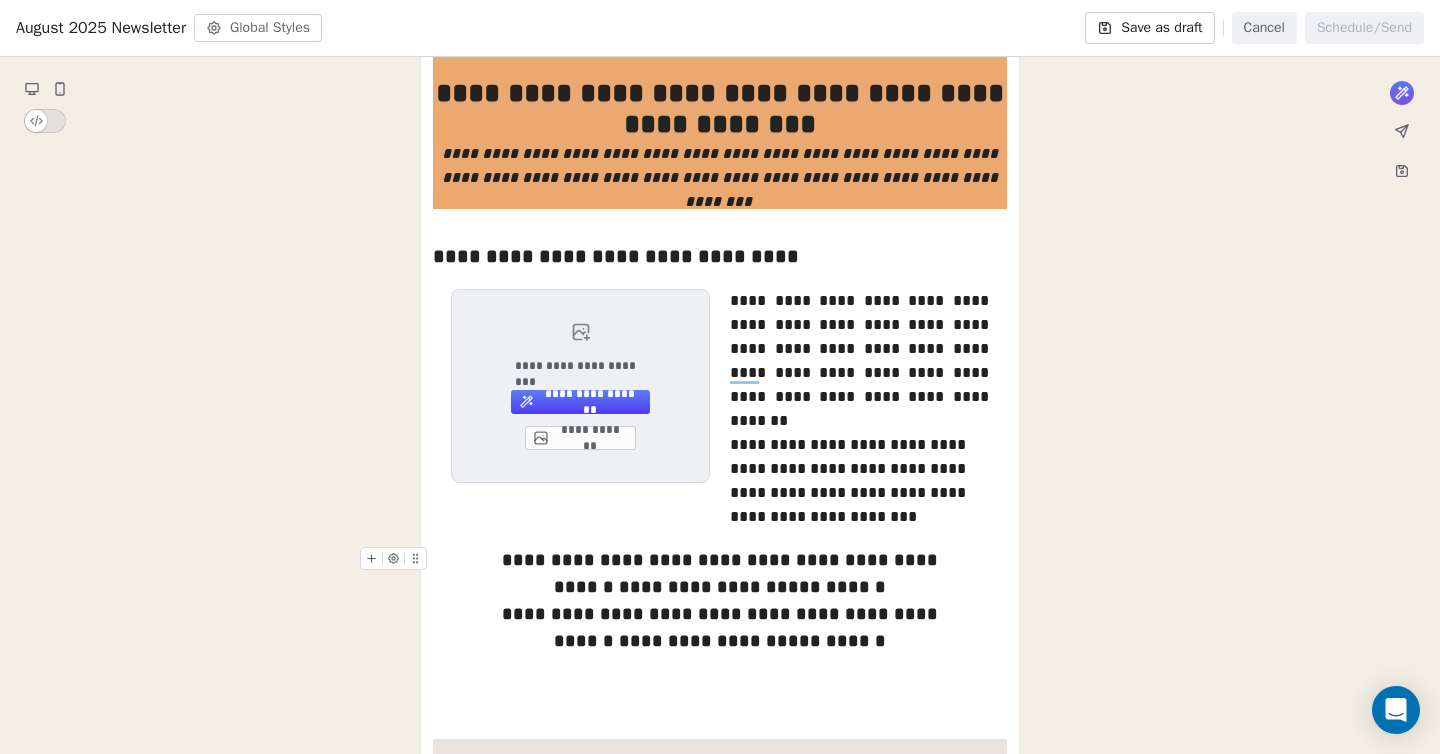 click on "**********" at bounding box center (720, 560) 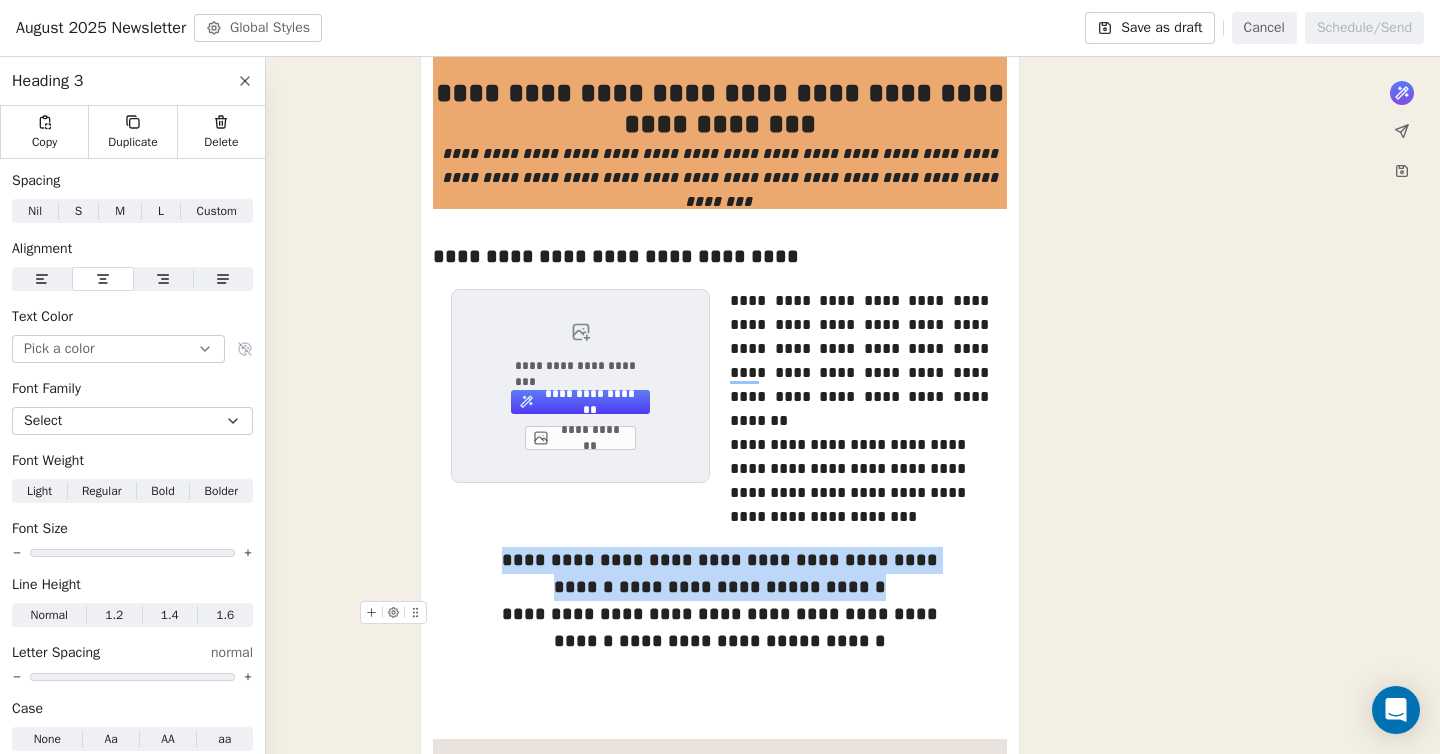 drag, startPoint x: 450, startPoint y: 563, endPoint x: 508, endPoint y: 610, distance: 74.65253 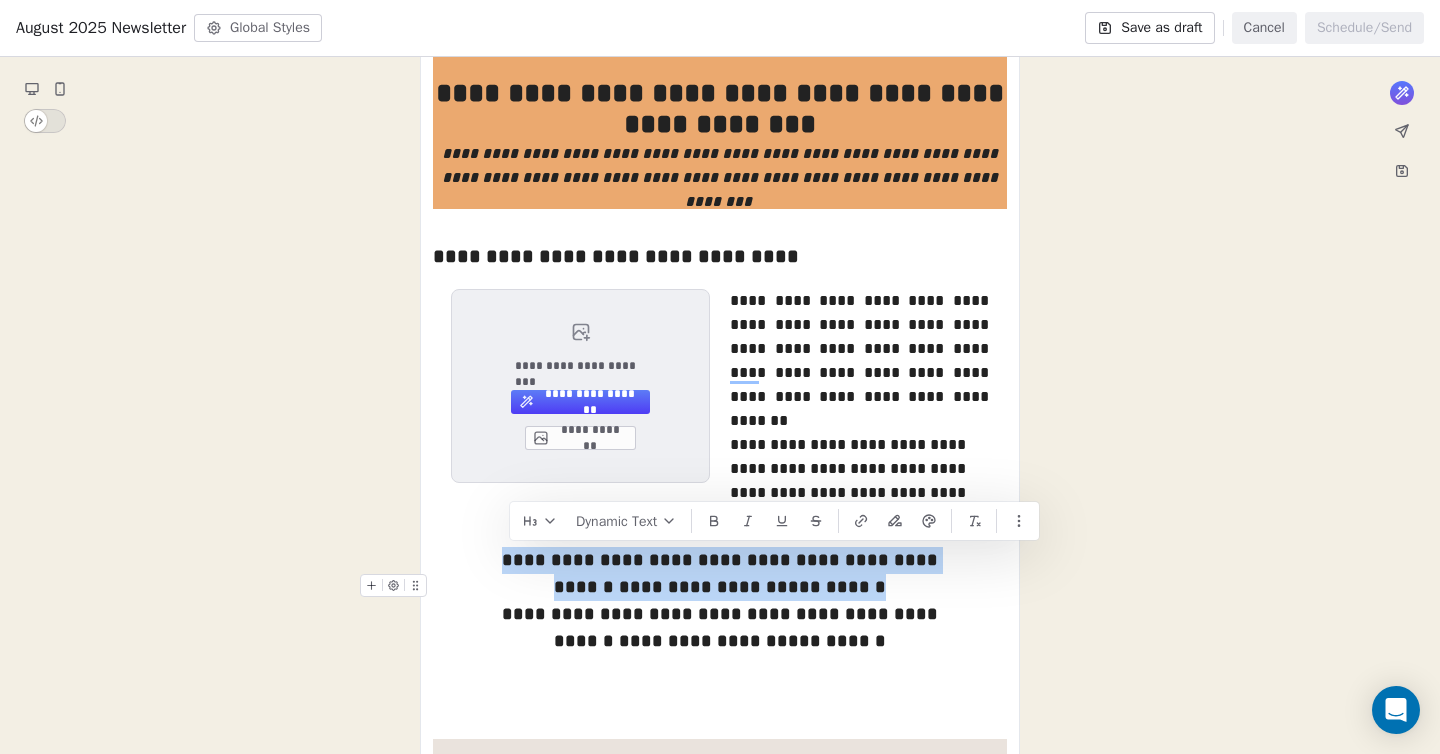 click on "**********" at bounding box center (720, 587) 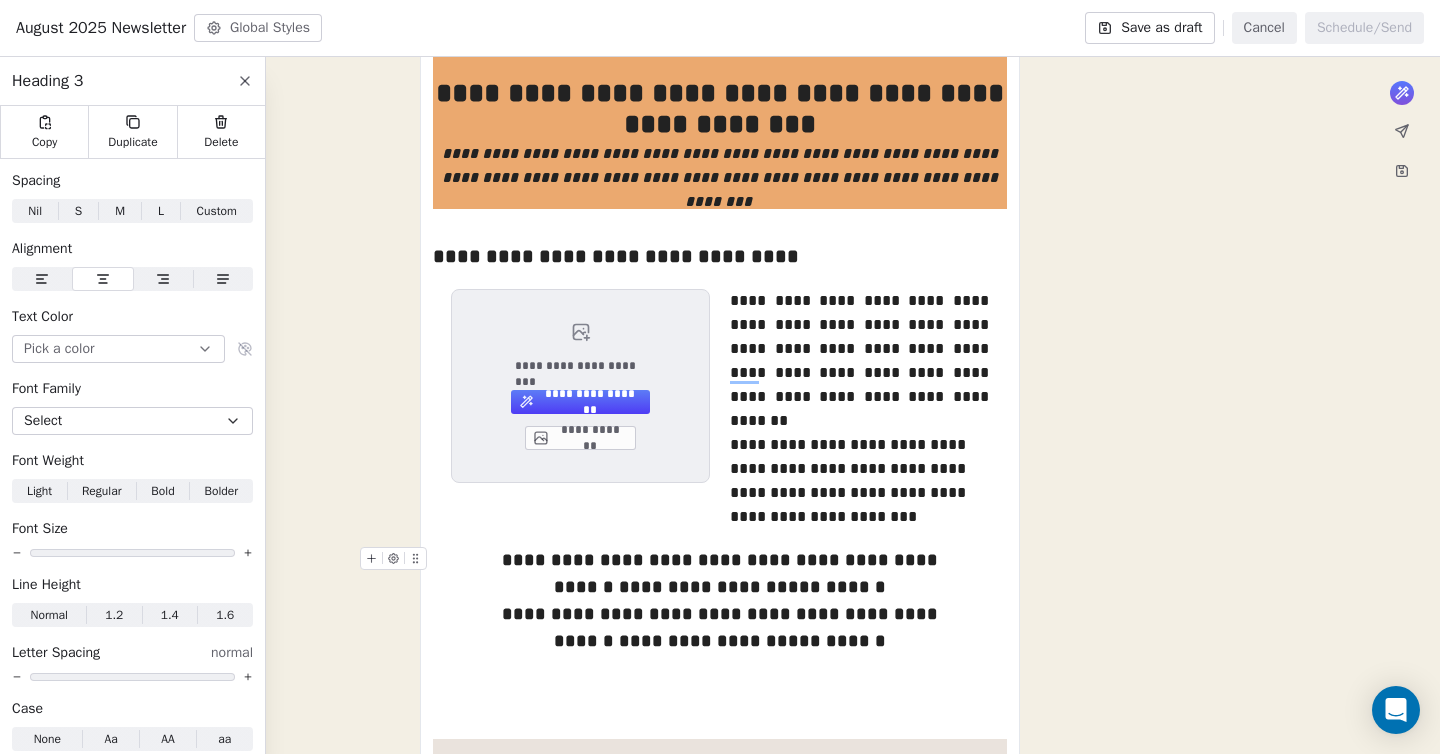 click on "**********" at bounding box center [720, 560] 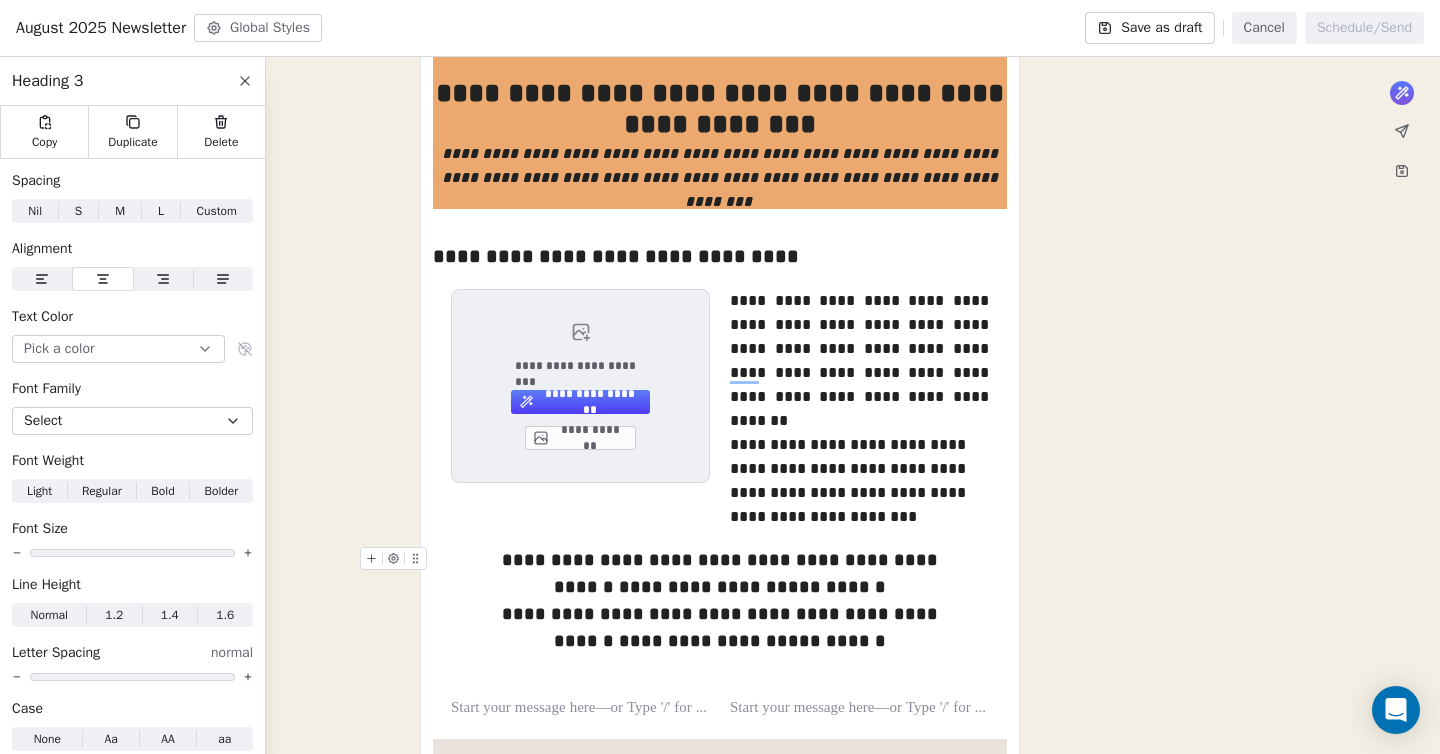 click 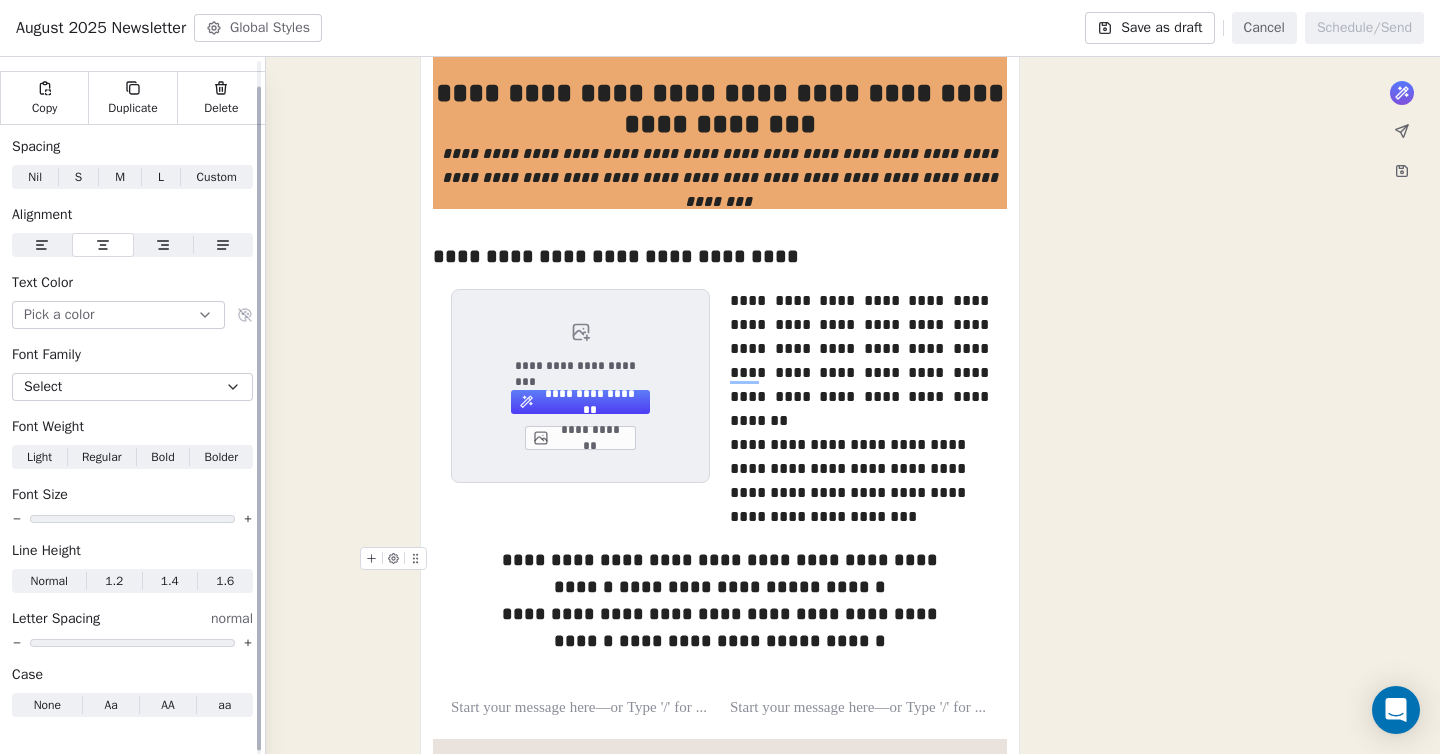 scroll, scrollTop: 0, scrollLeft: 0, axis: both 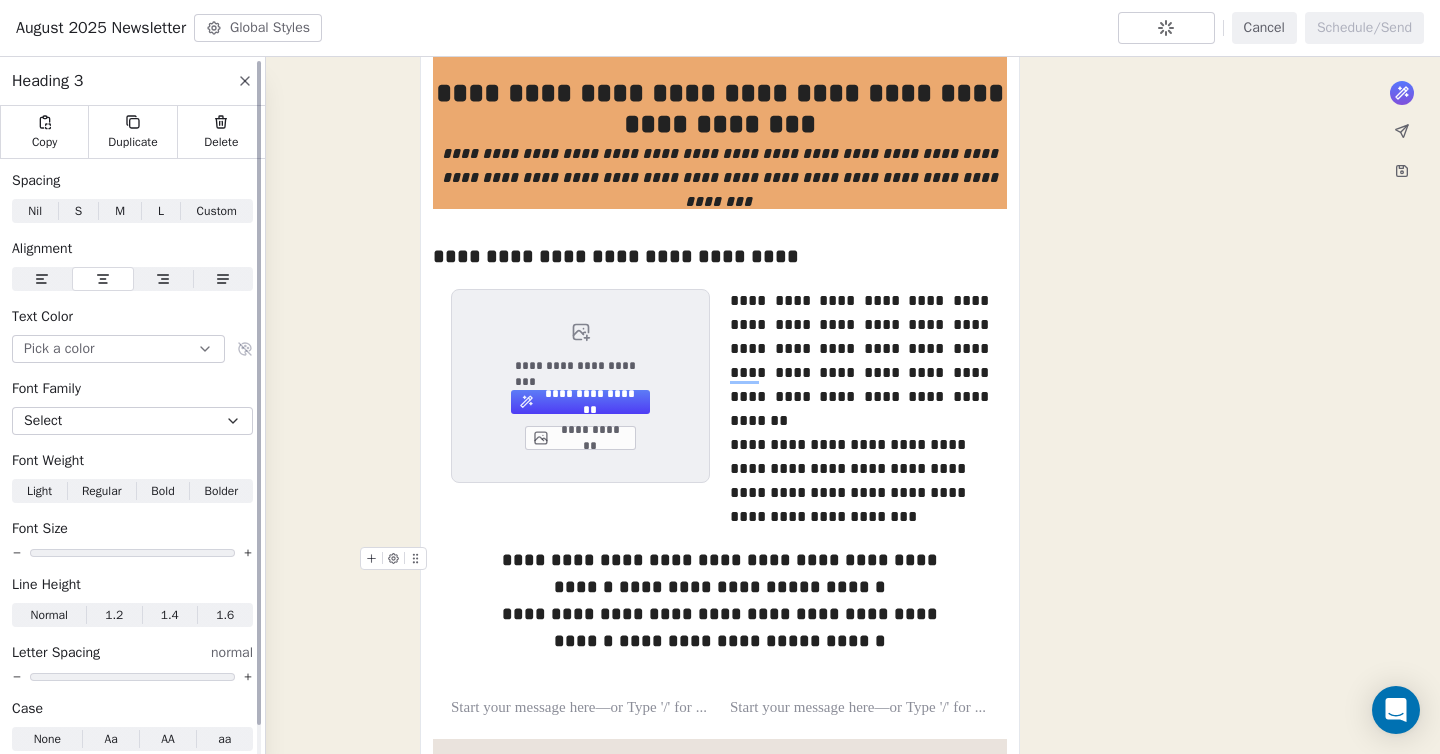 click on "Custom" at bounding box center [217, 211] 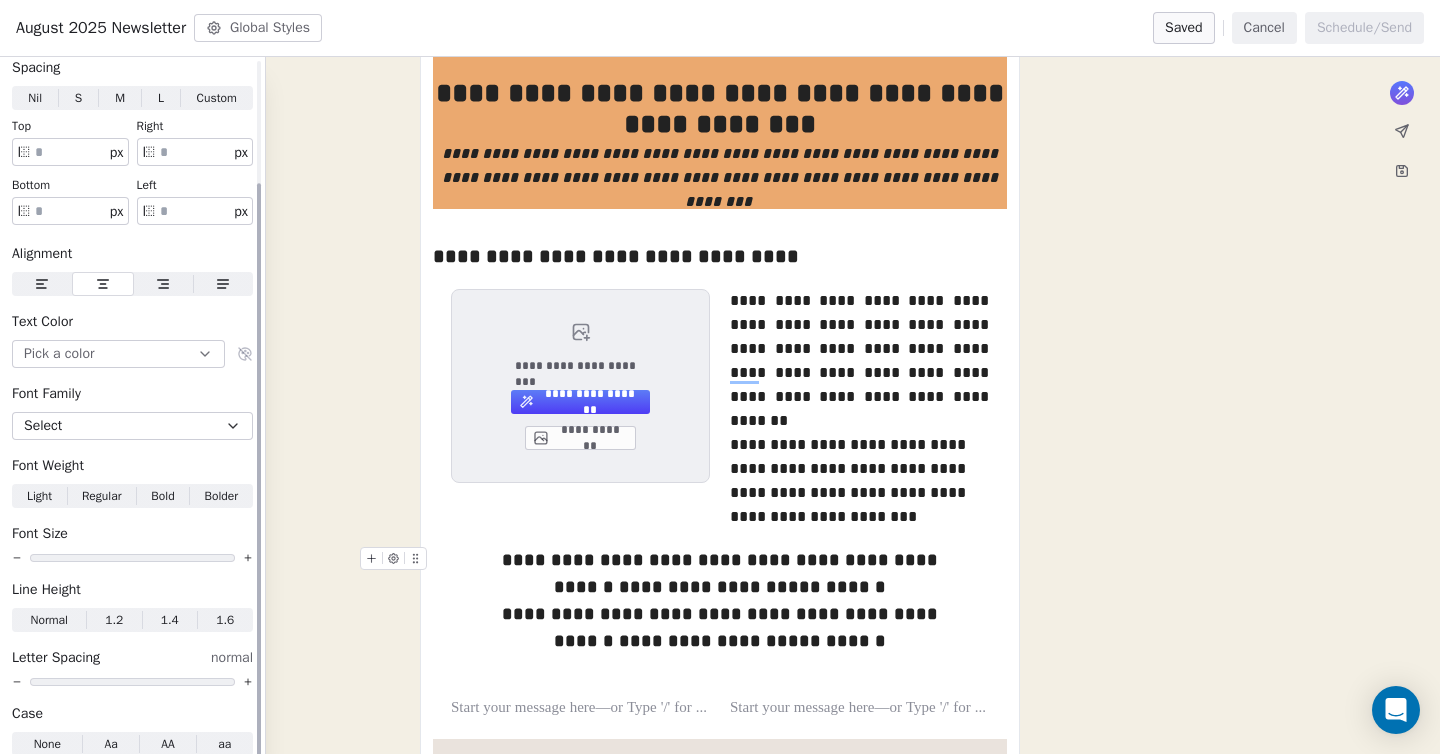scroll, scrollTop: 150, scrollLeft: 0, axis: vertical 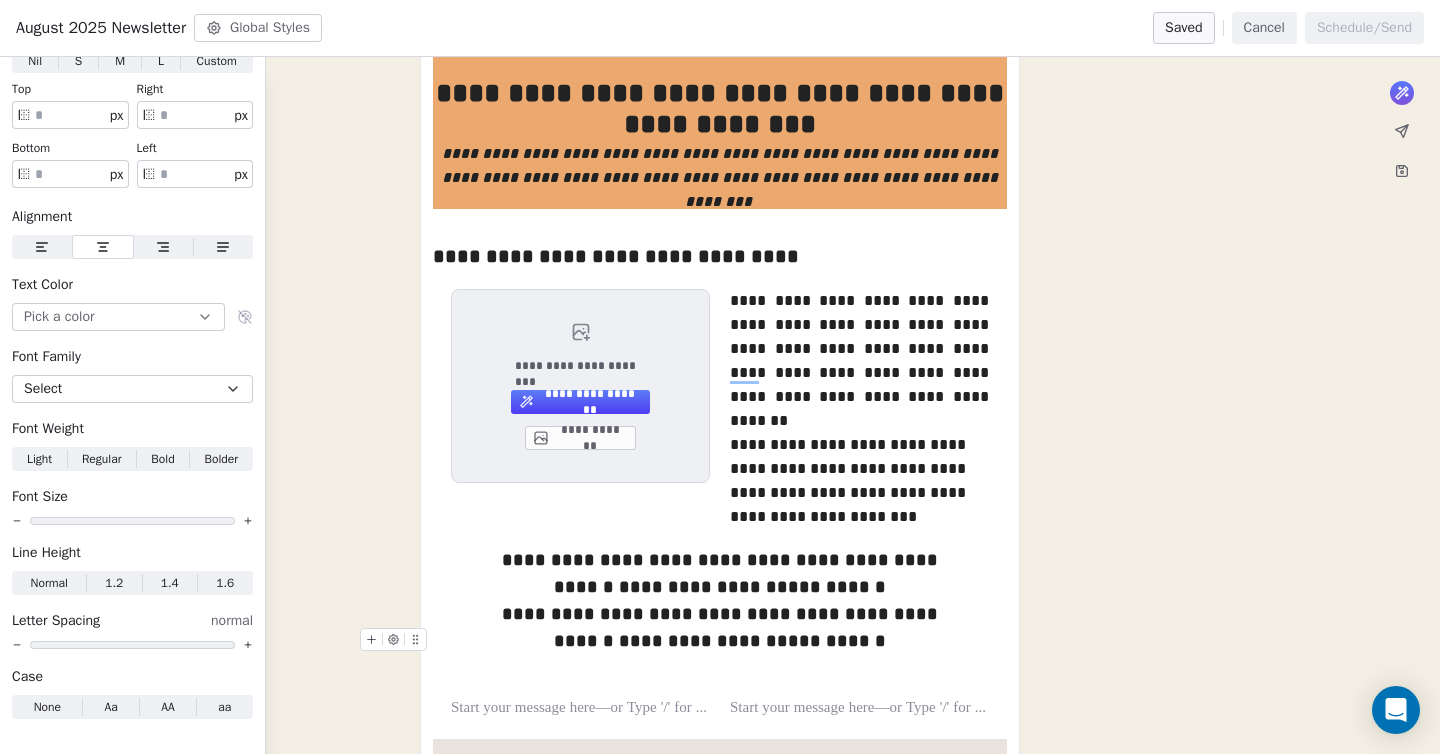 click on "**********" at bounding box center [720, 641] 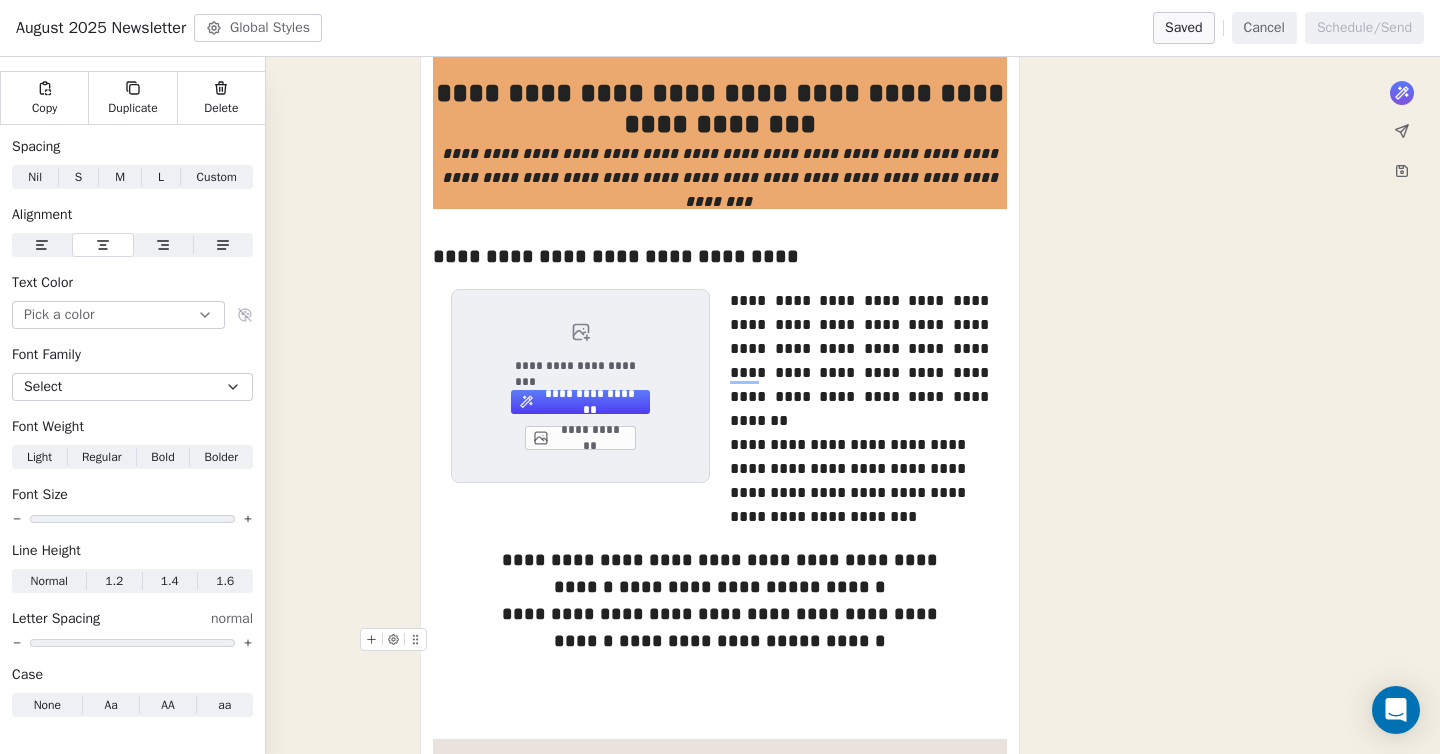 scroll, scrollTop: 34, scrollLeft: 0, axis: vertical 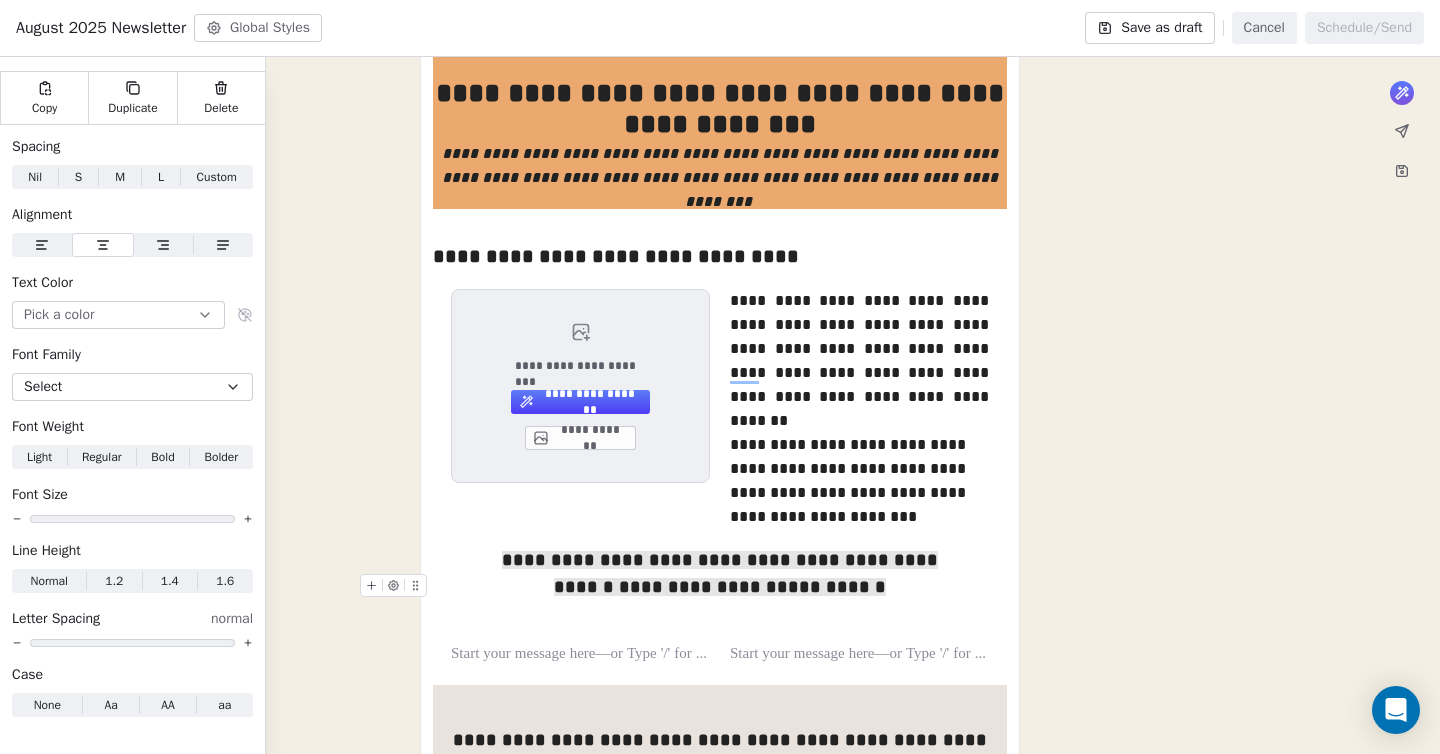 click on "**********" at bounding box center [720, 876] 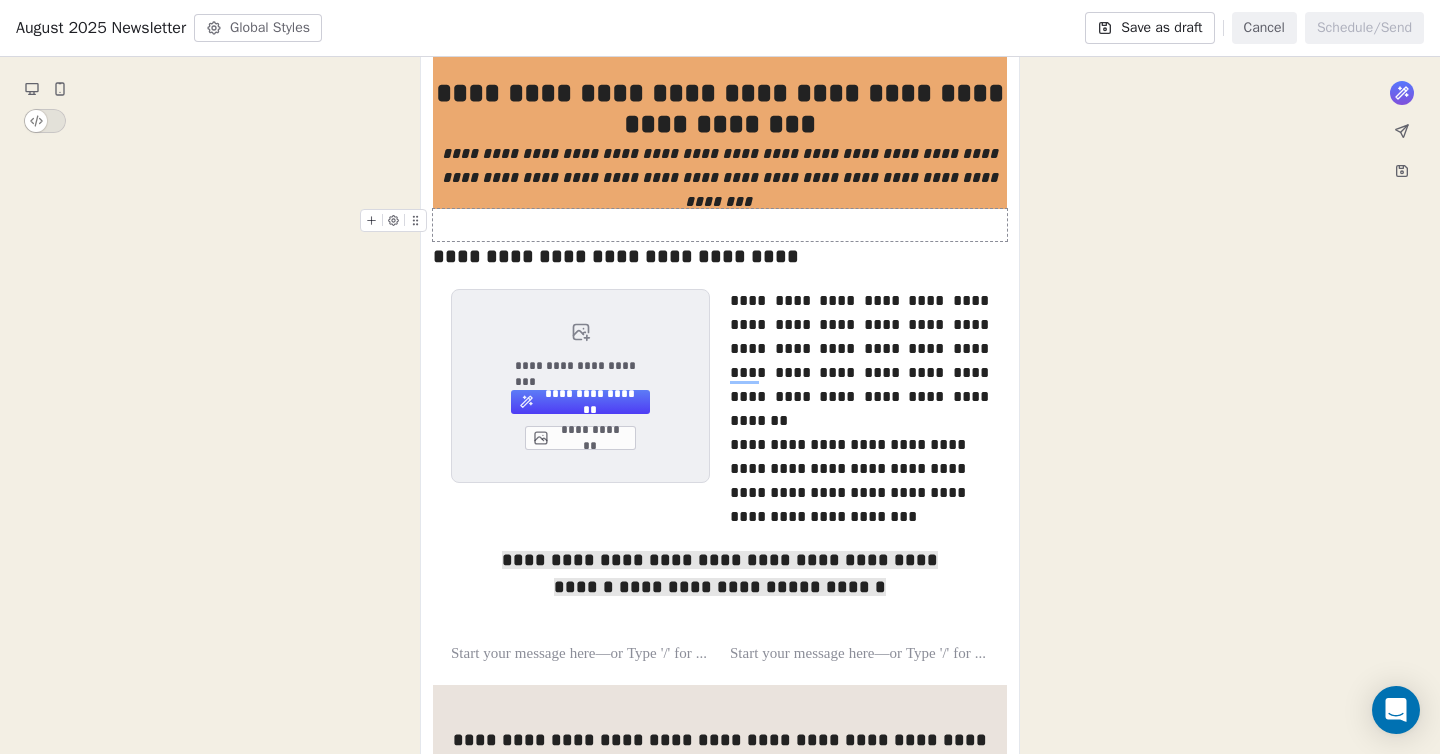 click at bounding box center [720, 225] 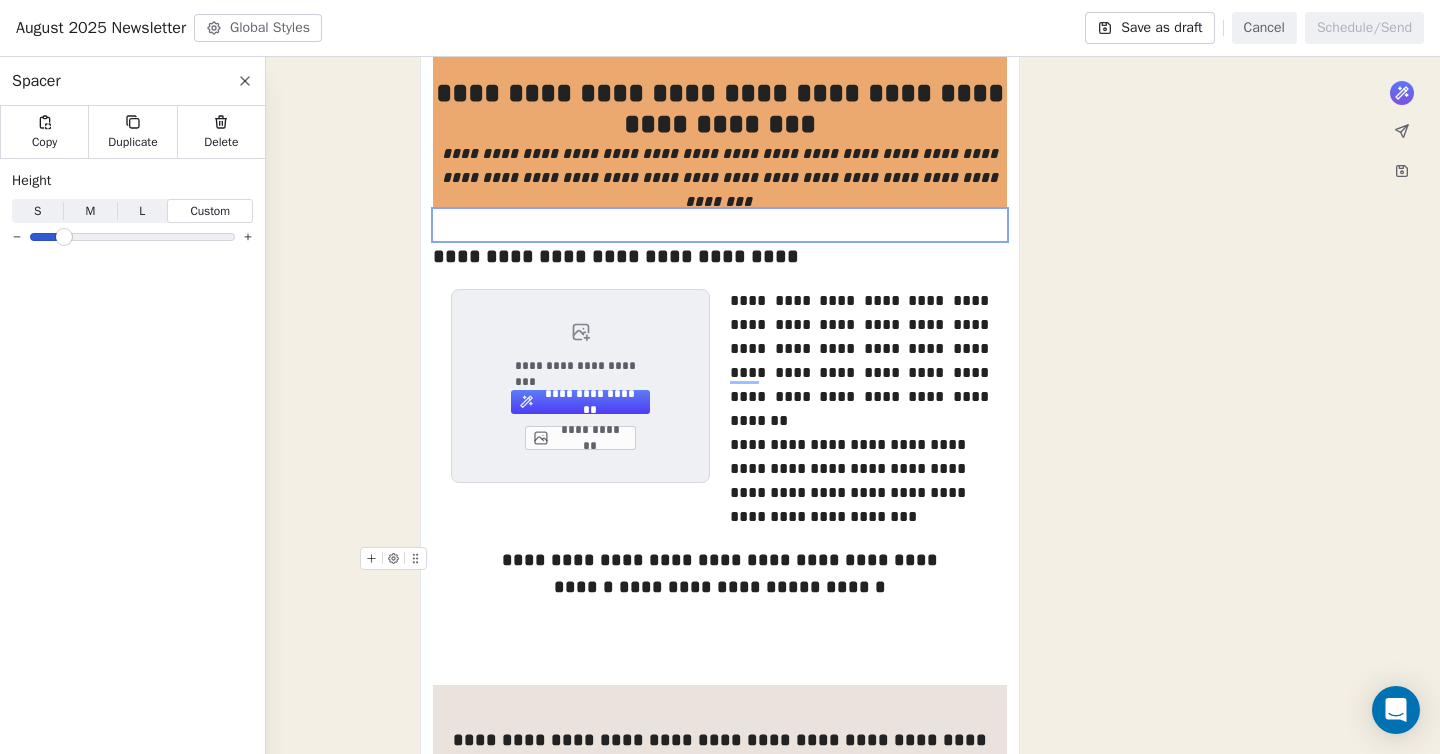 click on "**********" at bounding box center (720, 560) 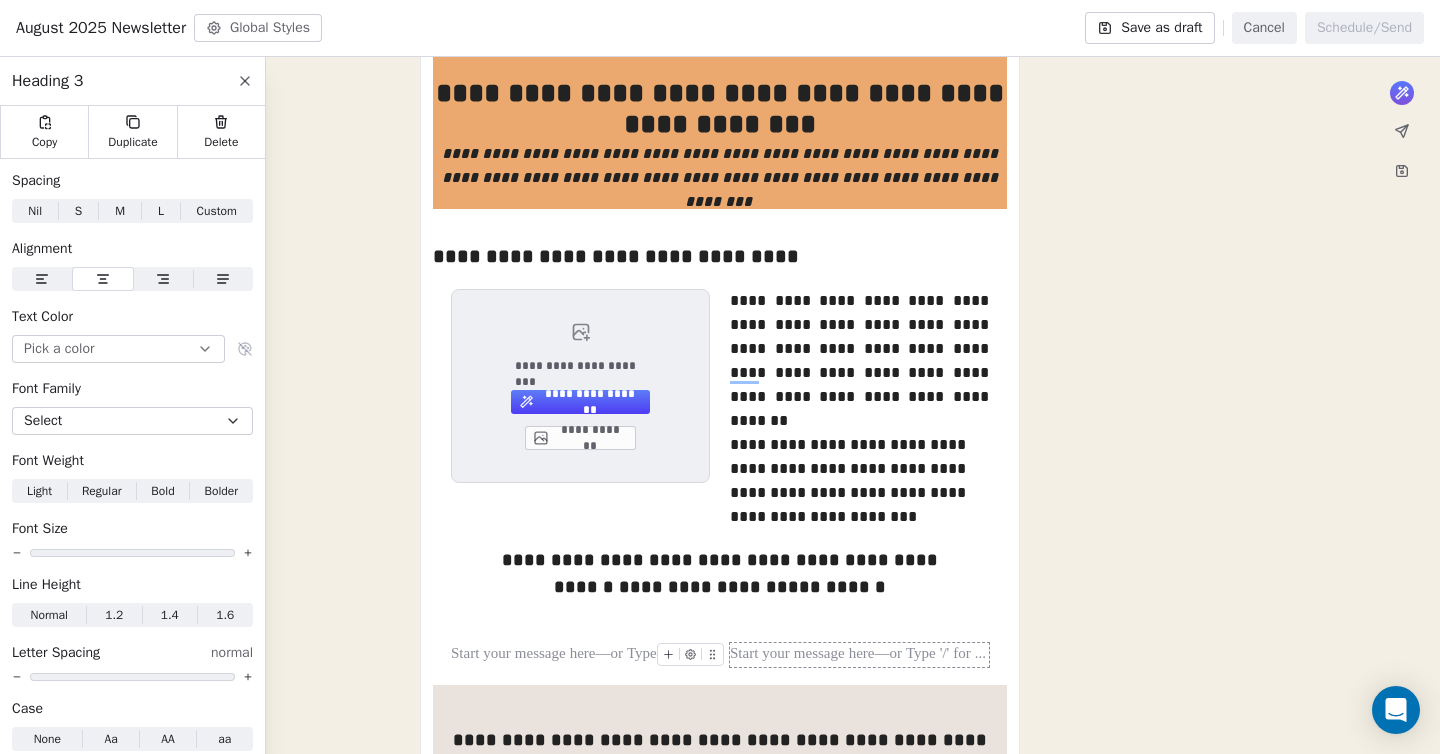 click at bounding box center [859, 655] 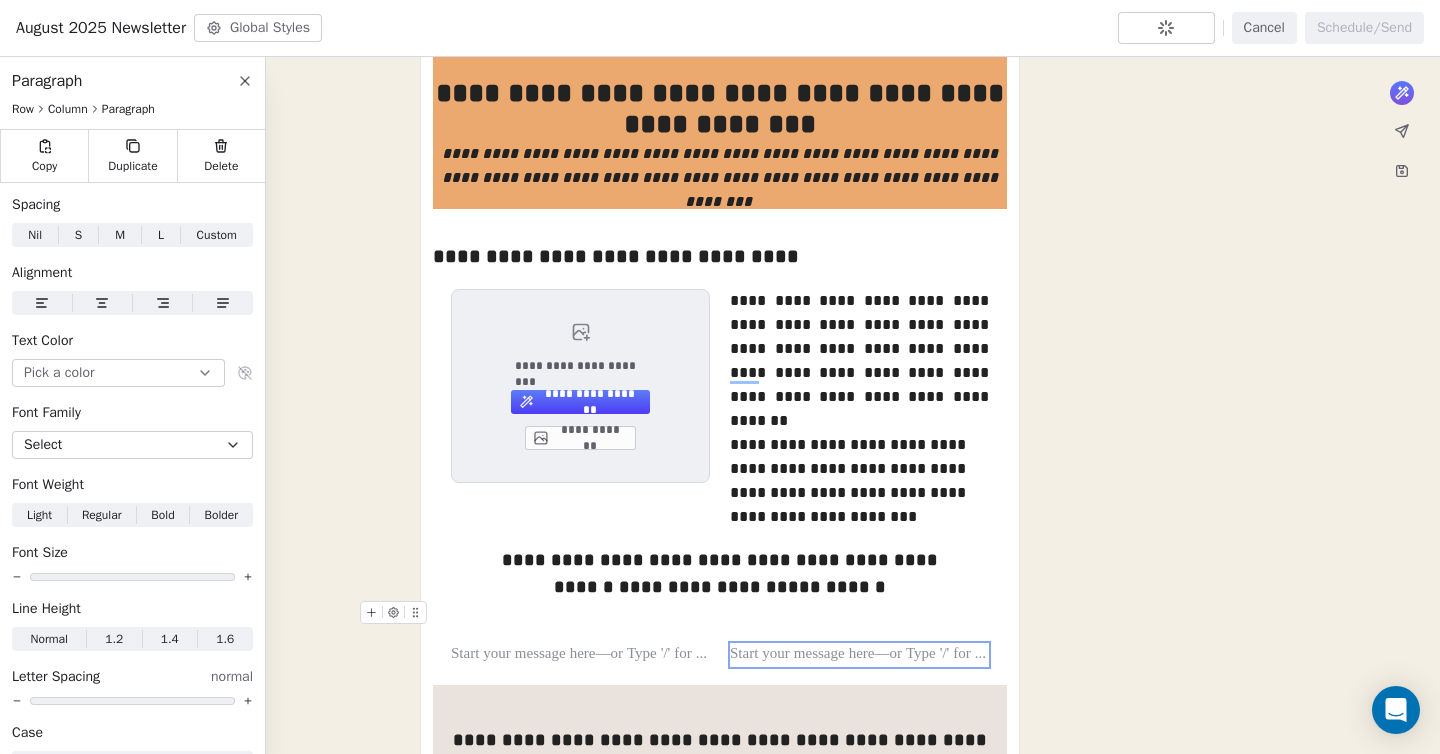 click at bounding box center (720, 613) 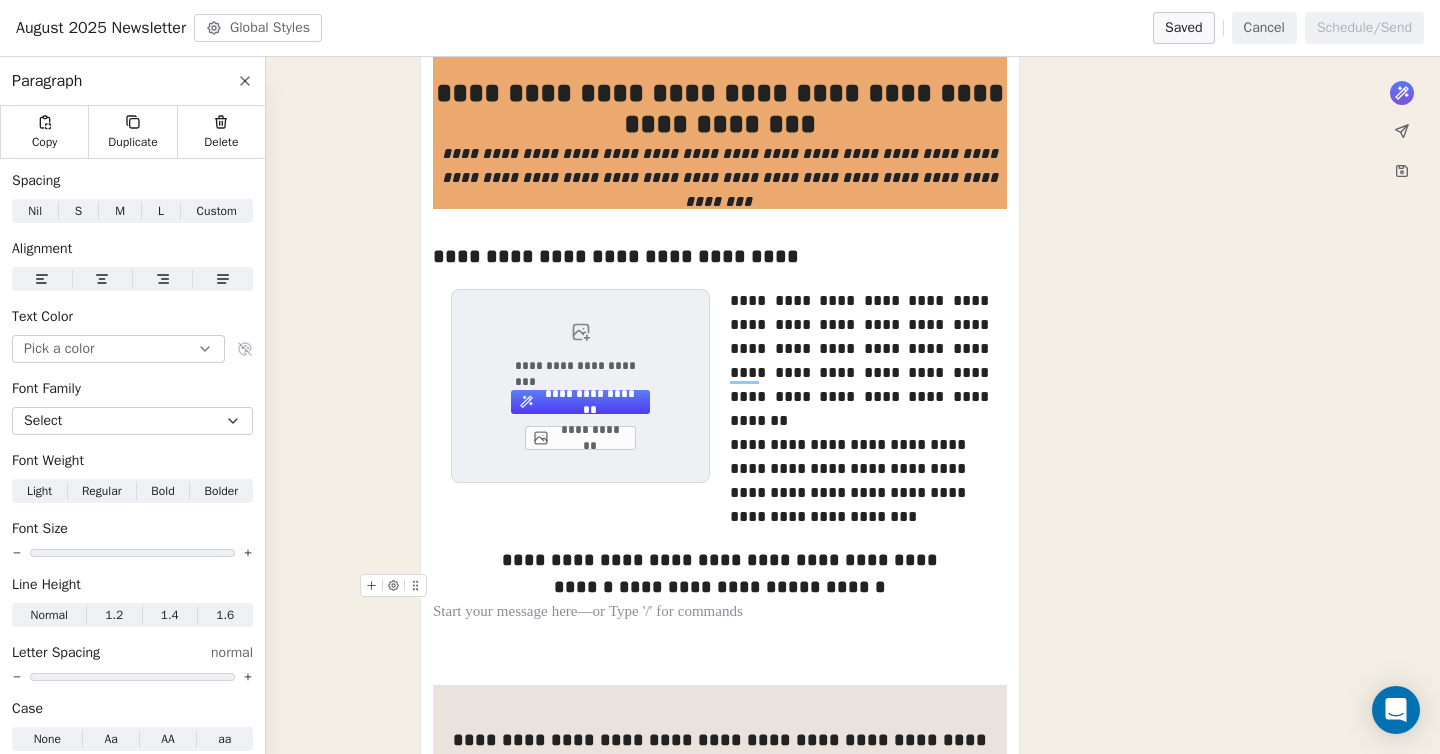 click on "**********" at bounding box center [720, 587] 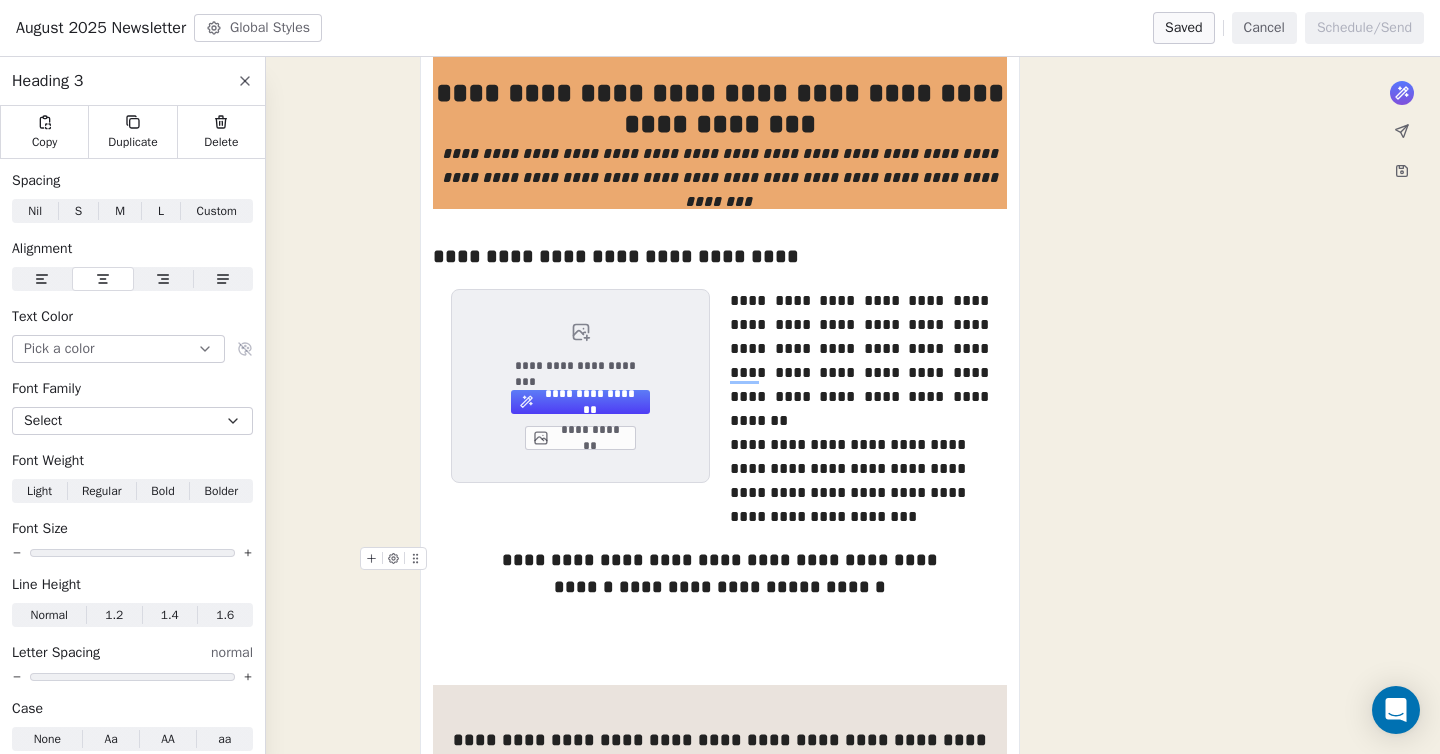 click 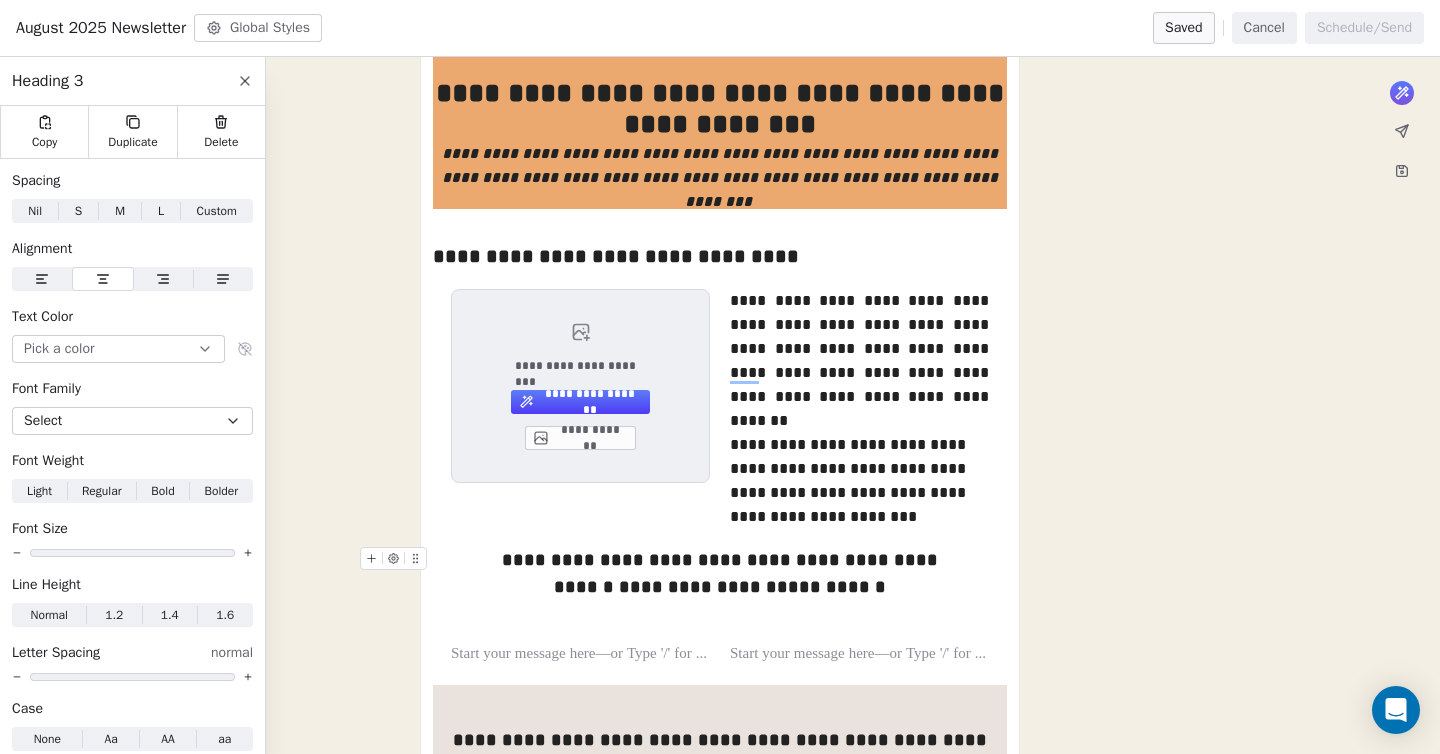 click 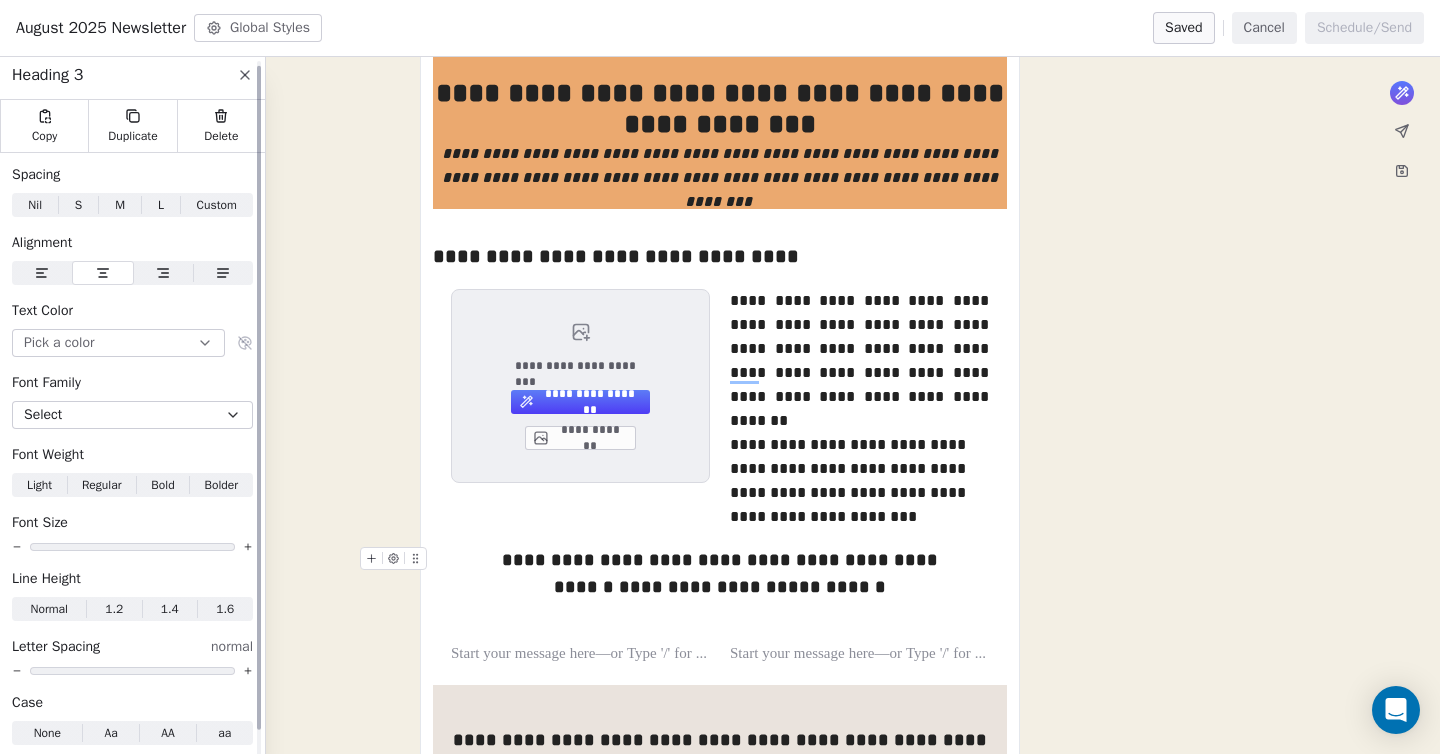 scroll, scrollTop: 0, scrollLeft: 0, axis: both 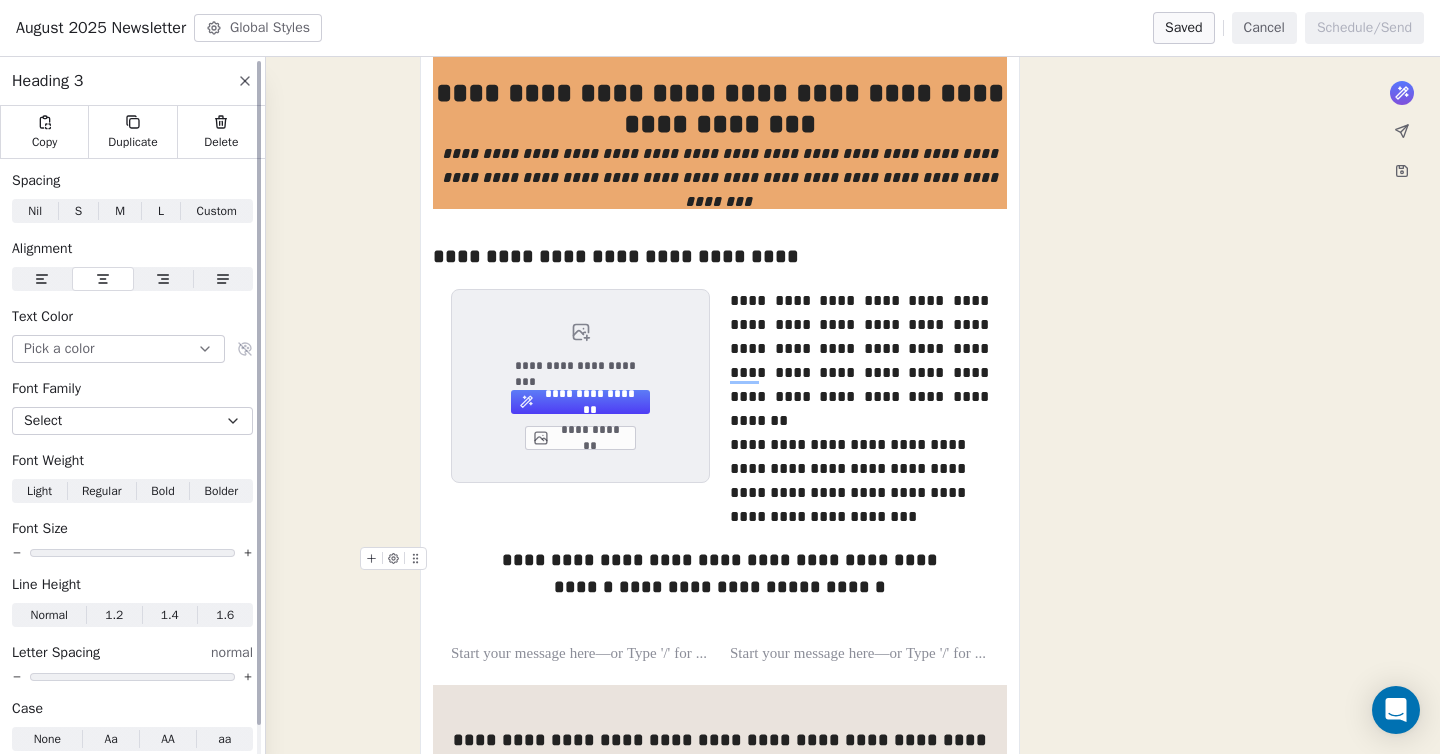 click on "Spacing" at bounding box center [36, 181] 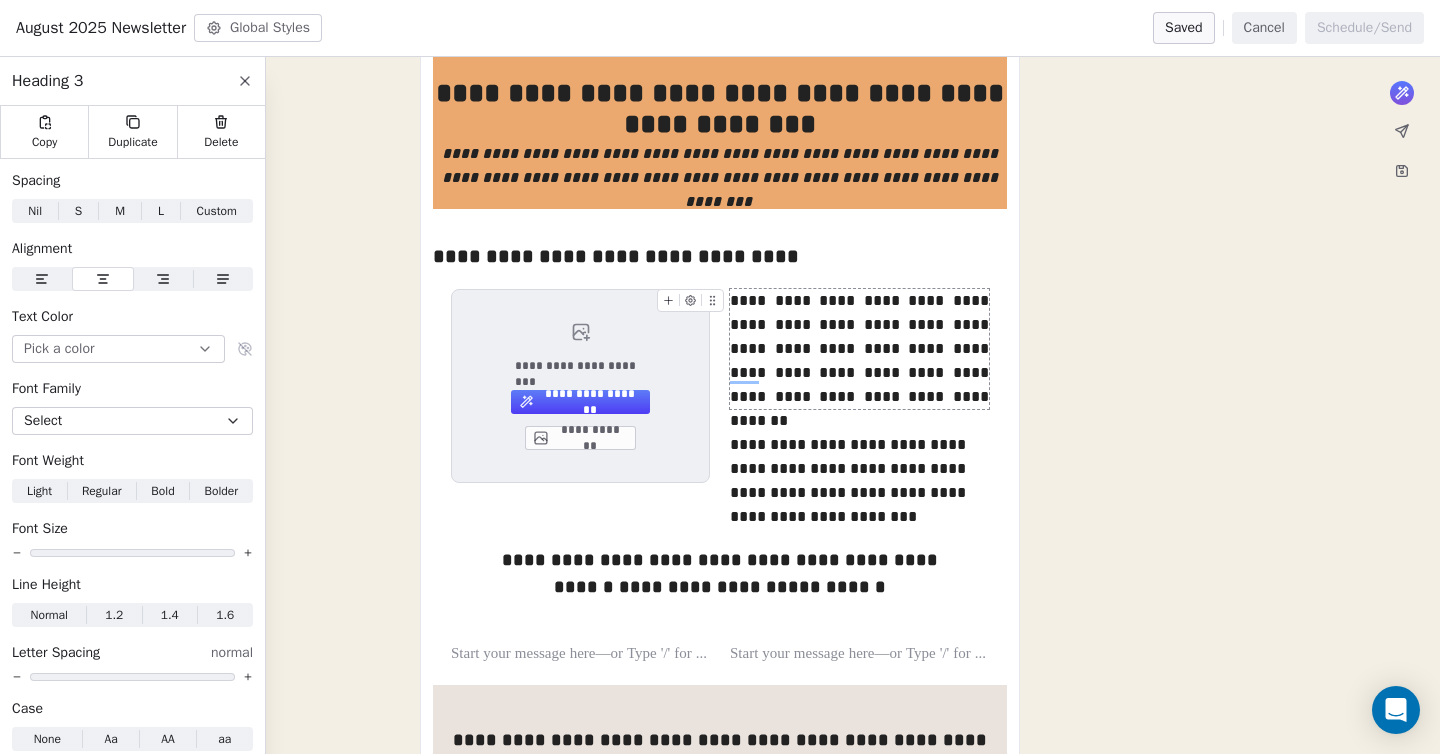 click on "**********" at bounding box center (720, 876) 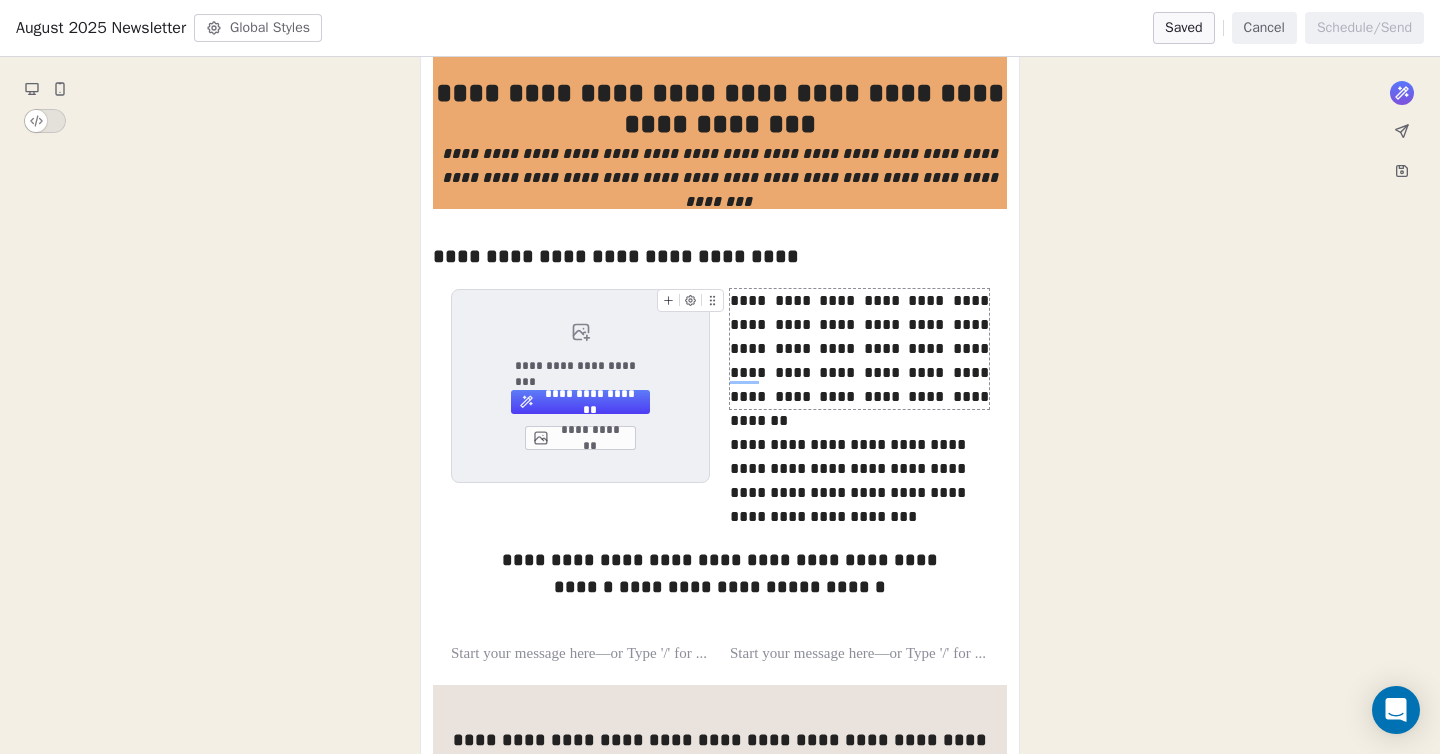 scroll, scrollTop: 199, scrollLeft: 0, axis: vertical 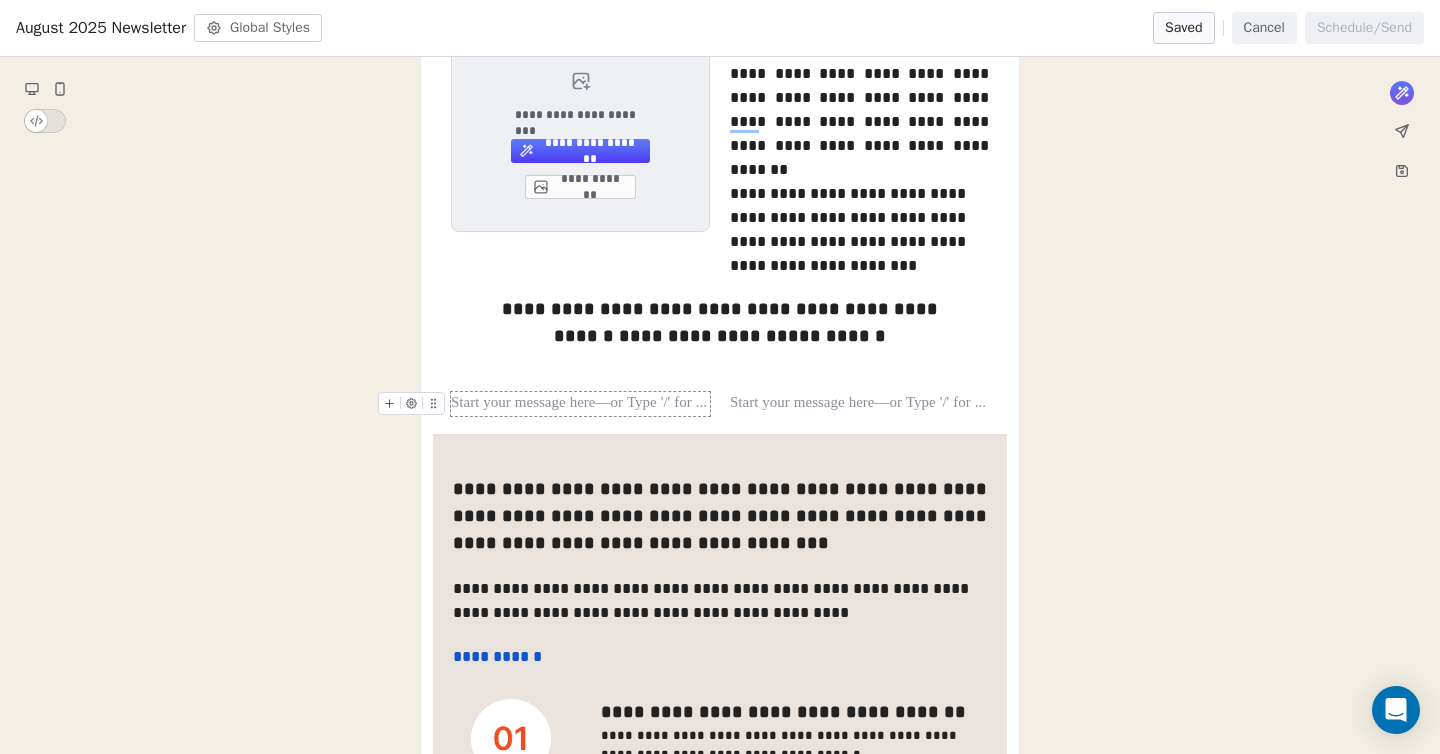click at bounding box center [580, 404] 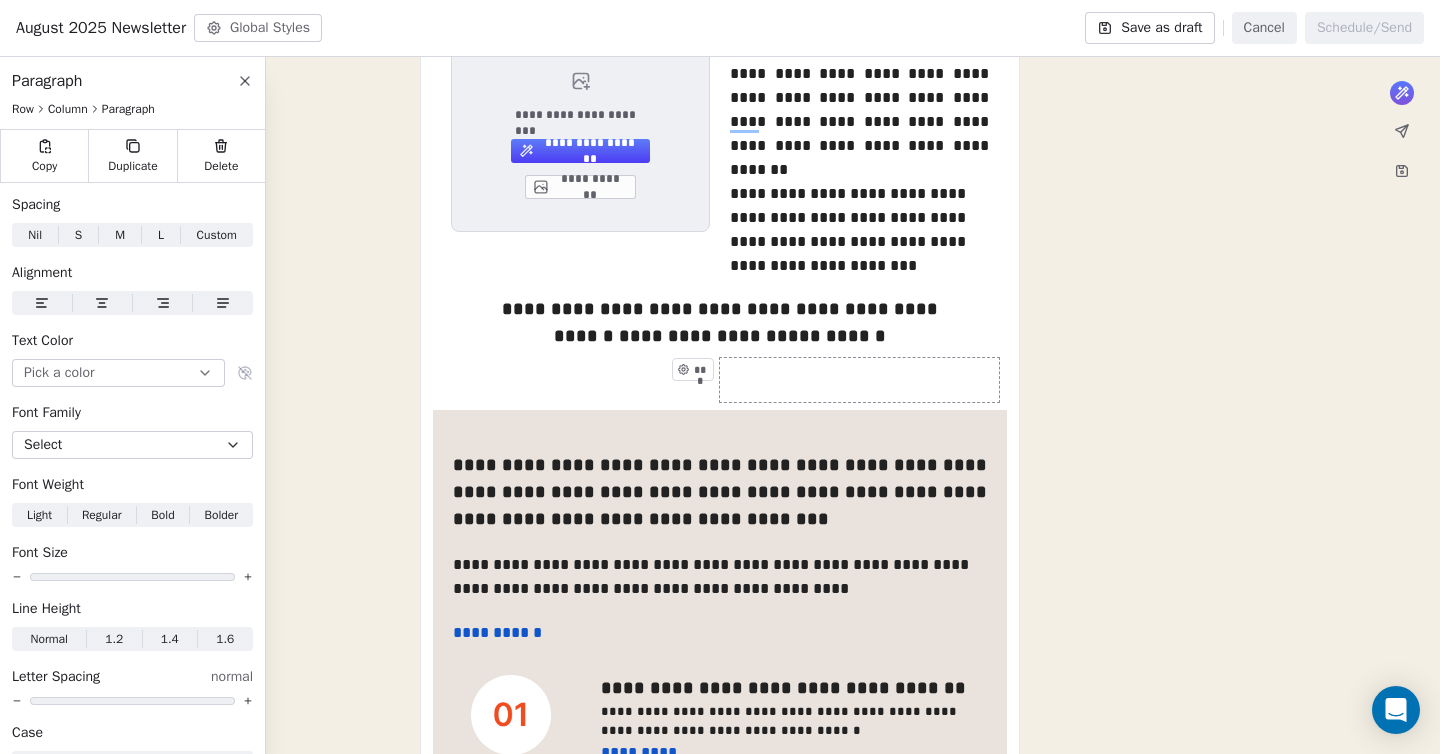click on "***" at bounding box center [859, 380] 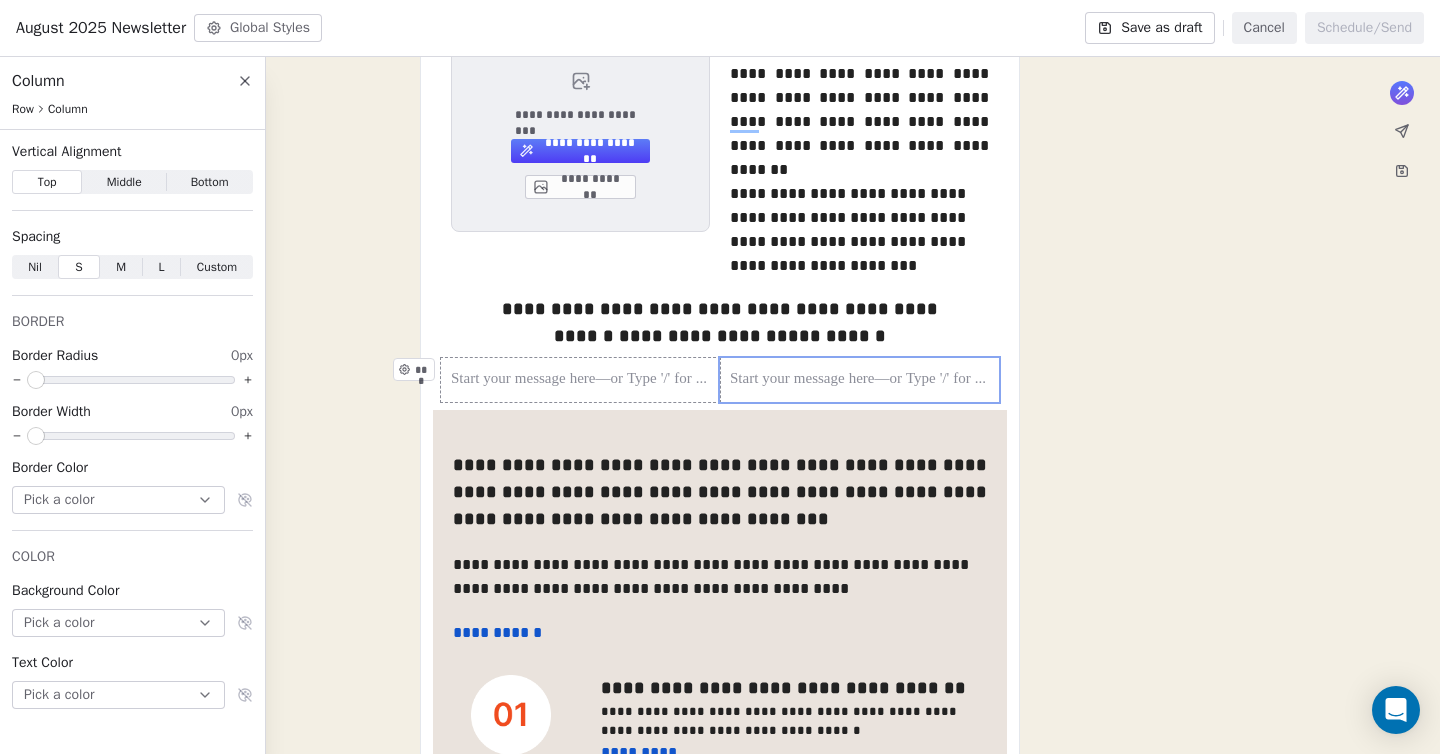 click on "***" at bounding box center (580, 380) 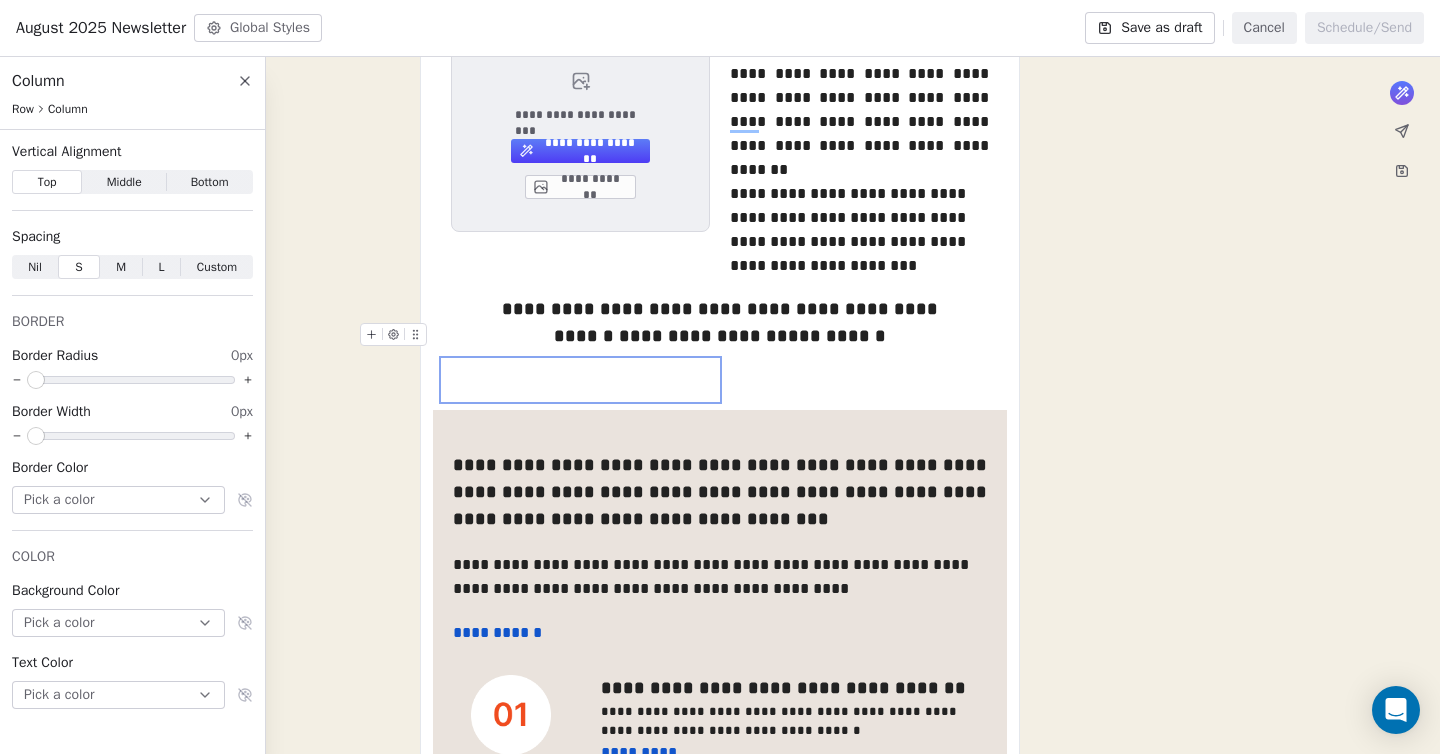 click on "**********" at bounding box center [720, 336] 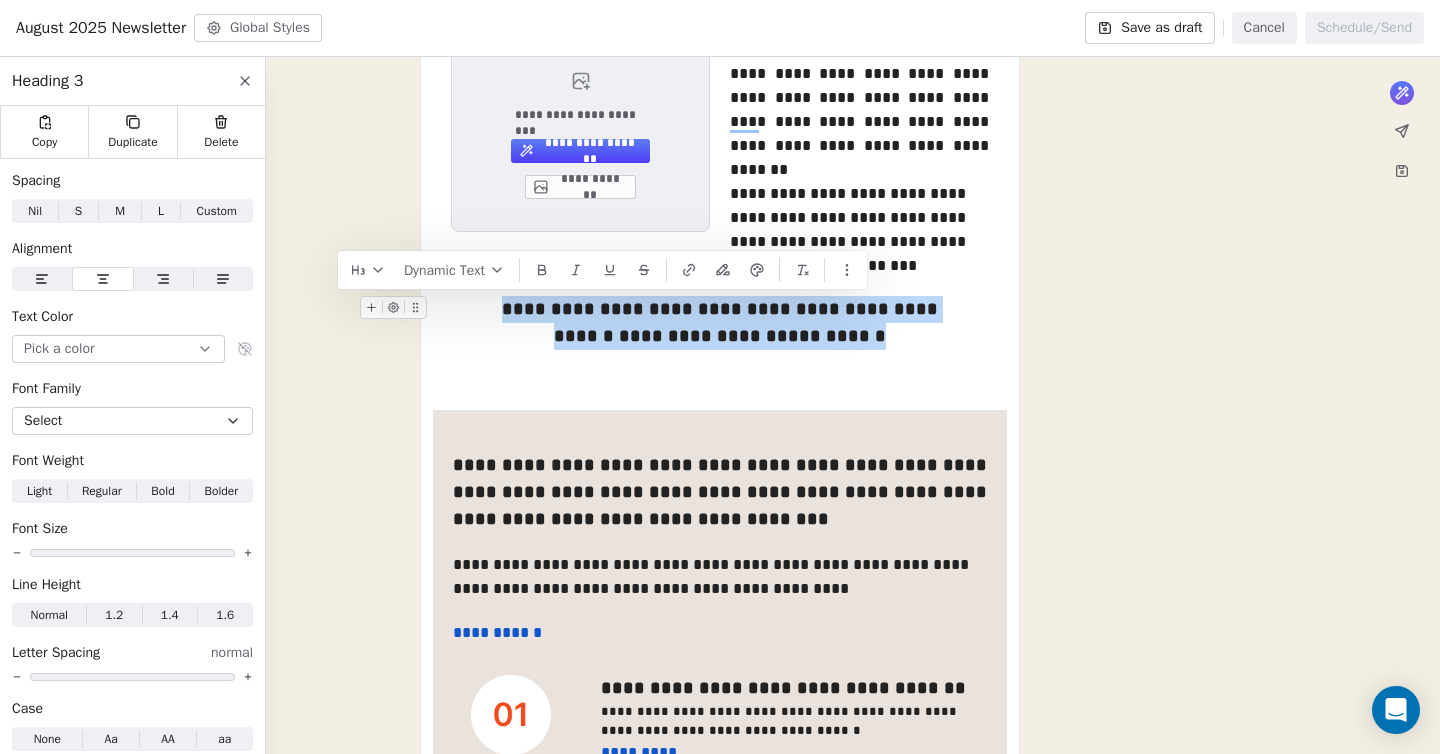 drag, startPoint x: 919, startPoint y: 338, endPoint x: 352, endPoint y: 290, distance: 569.02814 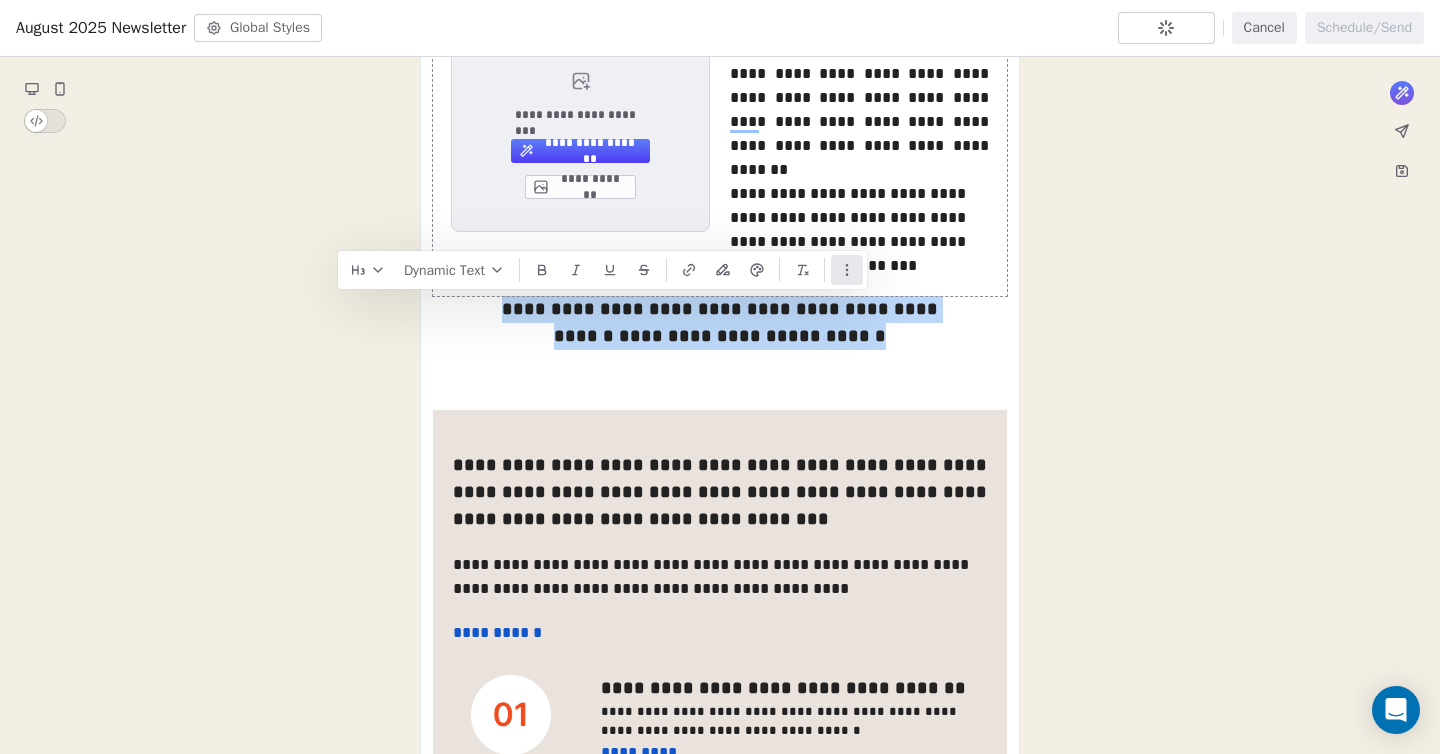 click 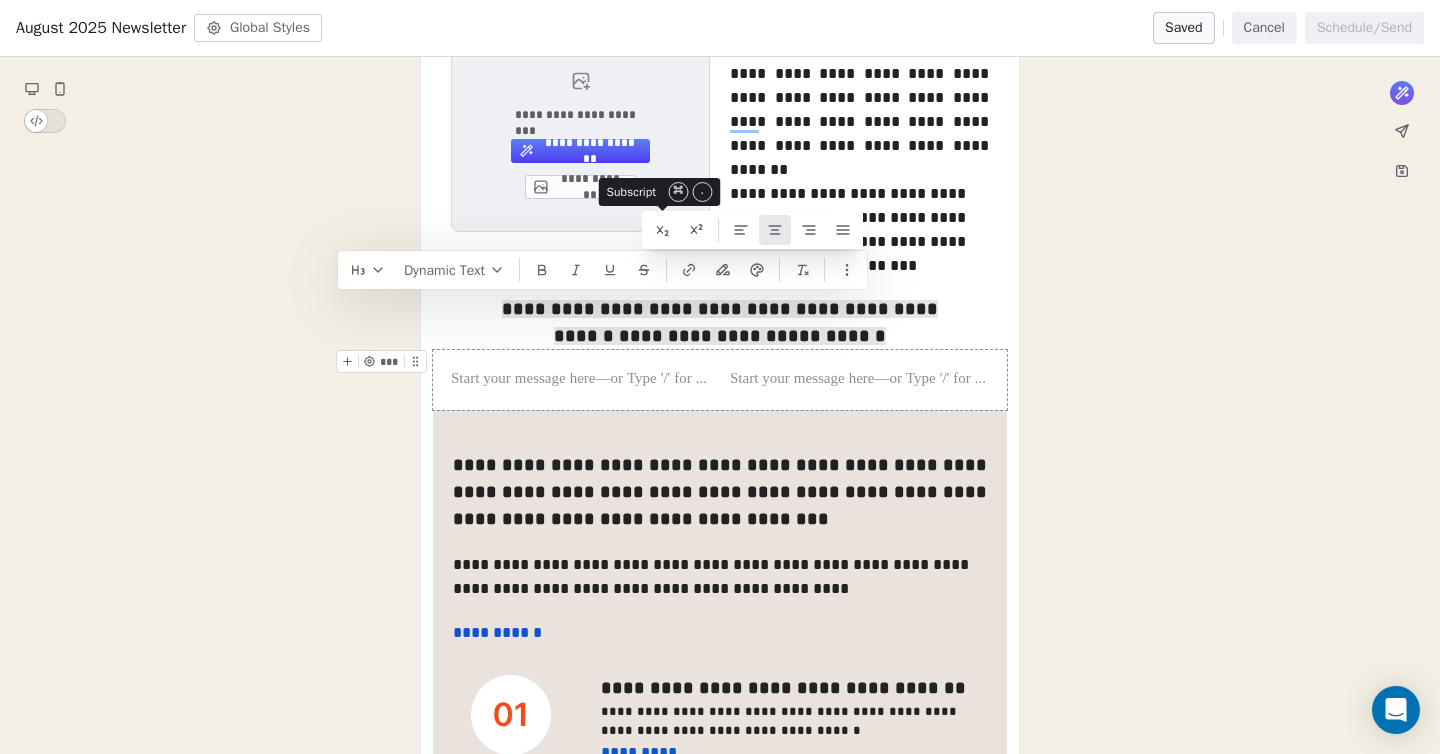 click on "**********" at bounding box center (720, 613) 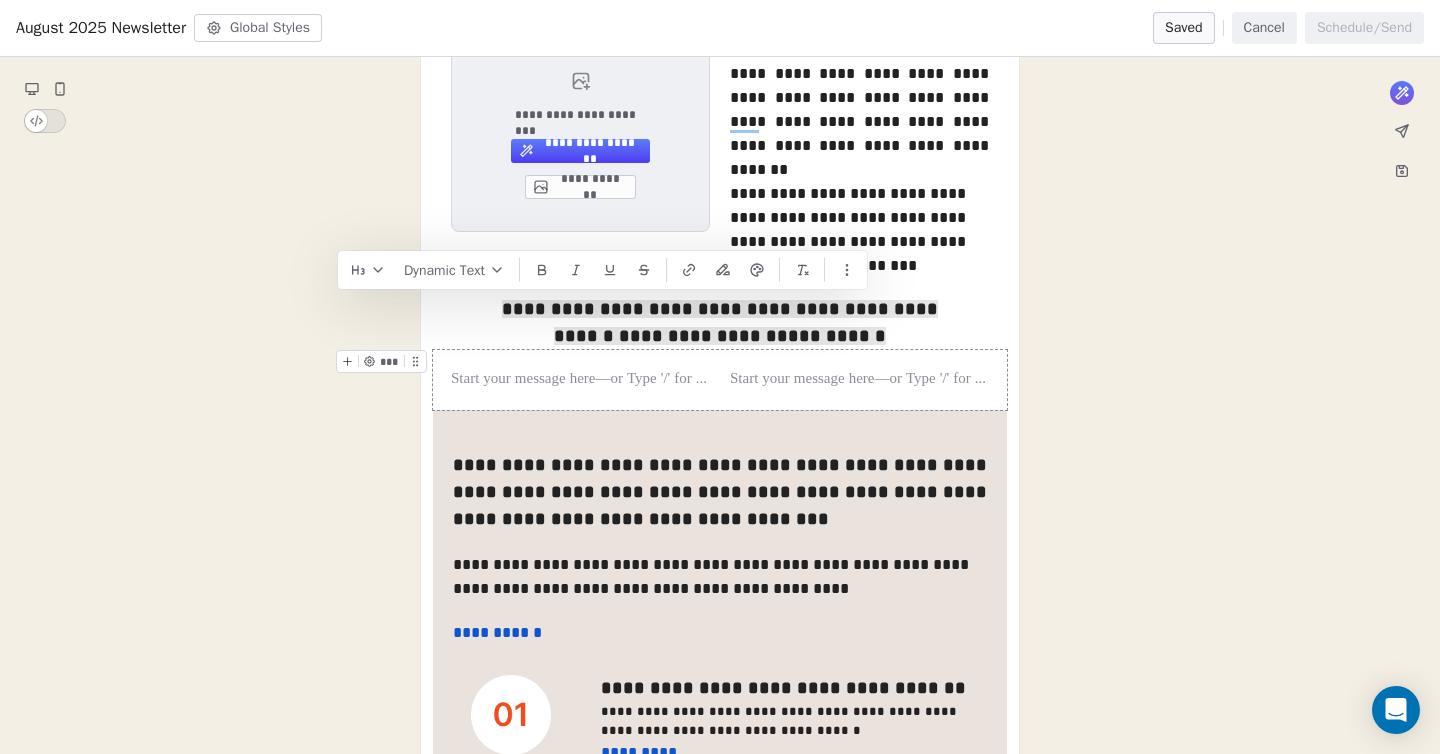 click on "**********" at bounding box center [720, 613] 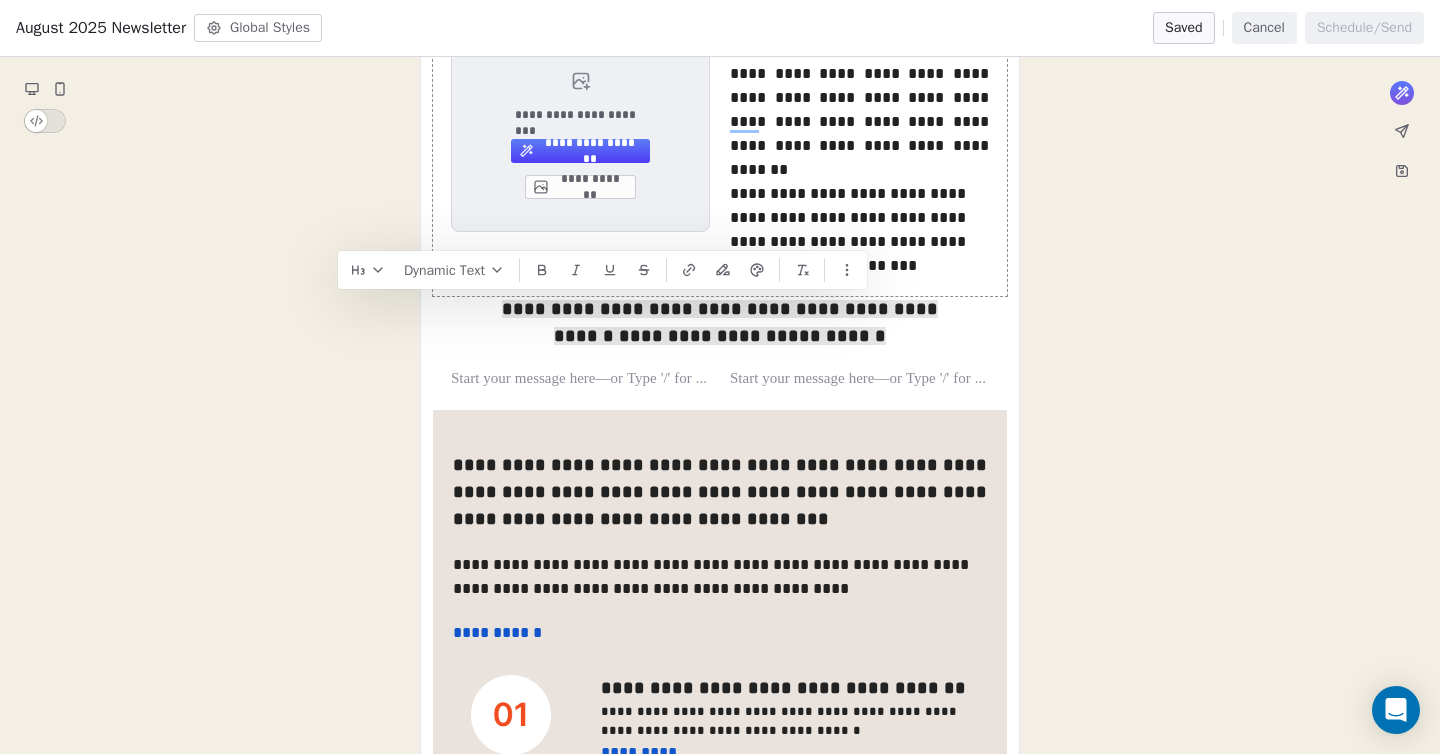 click on "**********" at bounding box center [720, 158] 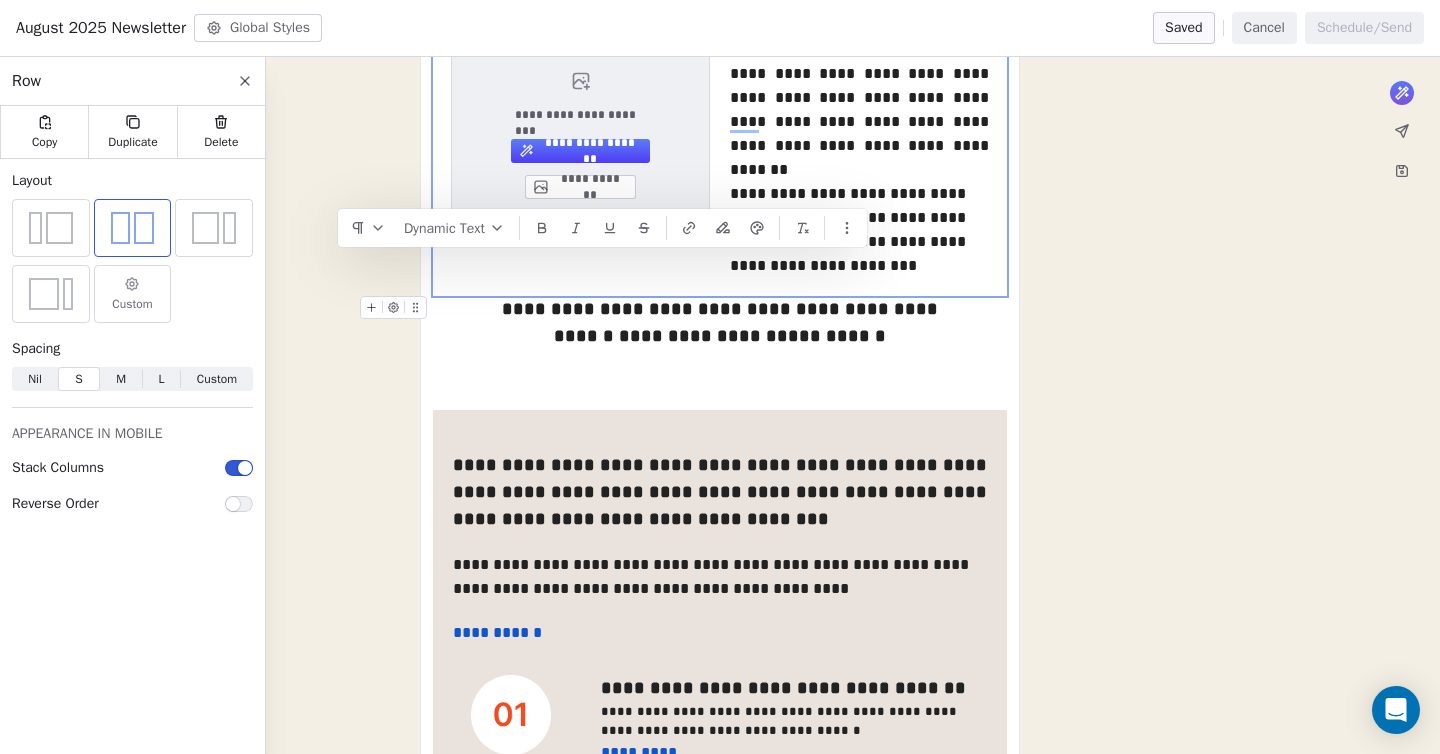 click 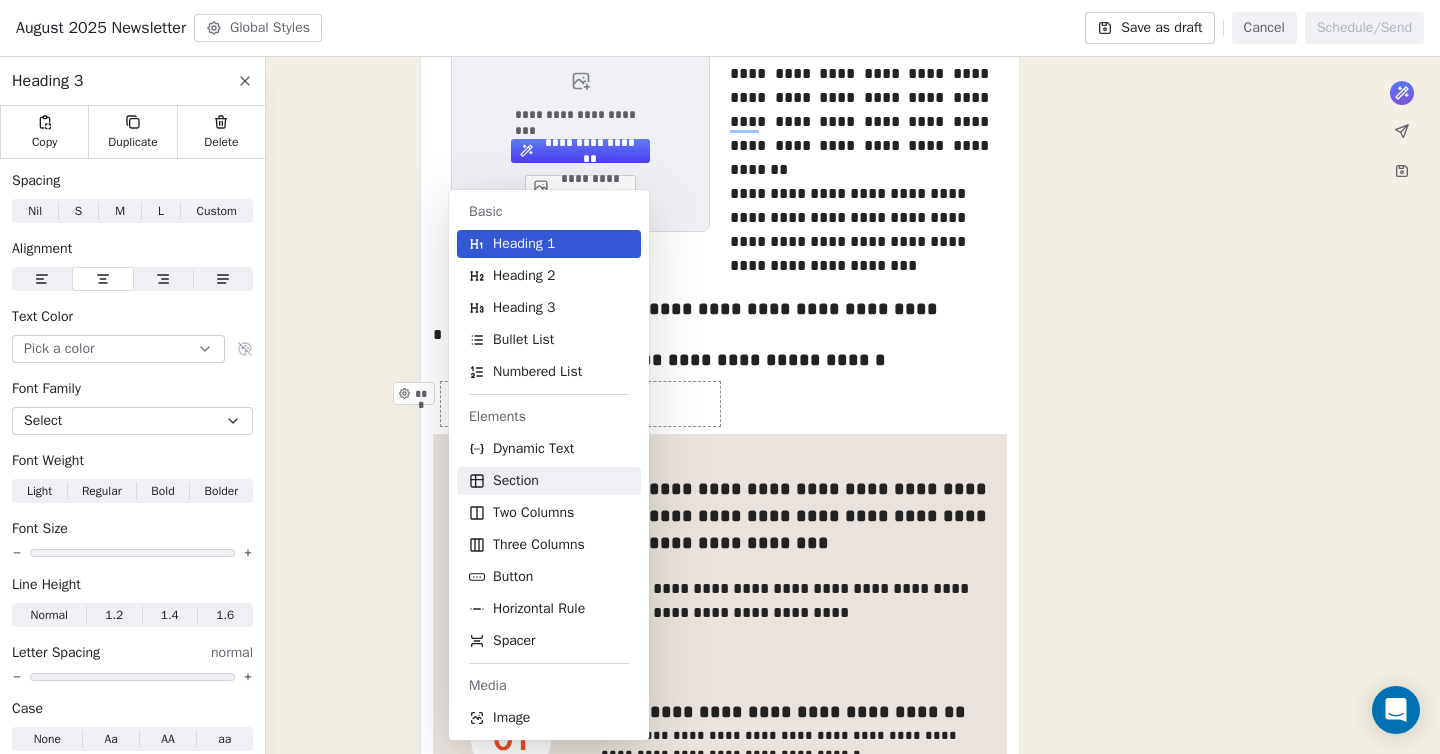 click on "Section" at bounding box center (516, 481) 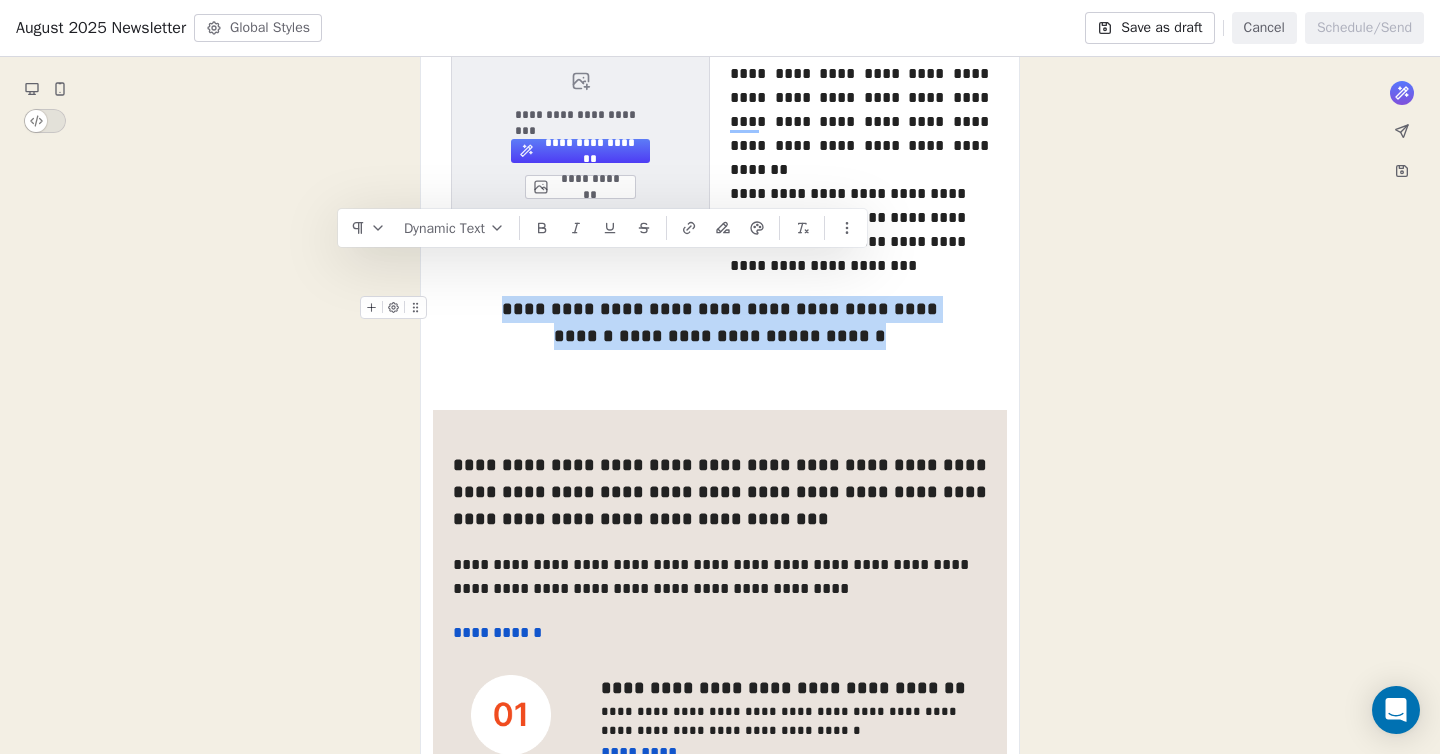 click on "**********" at bounding box center [714, 309] 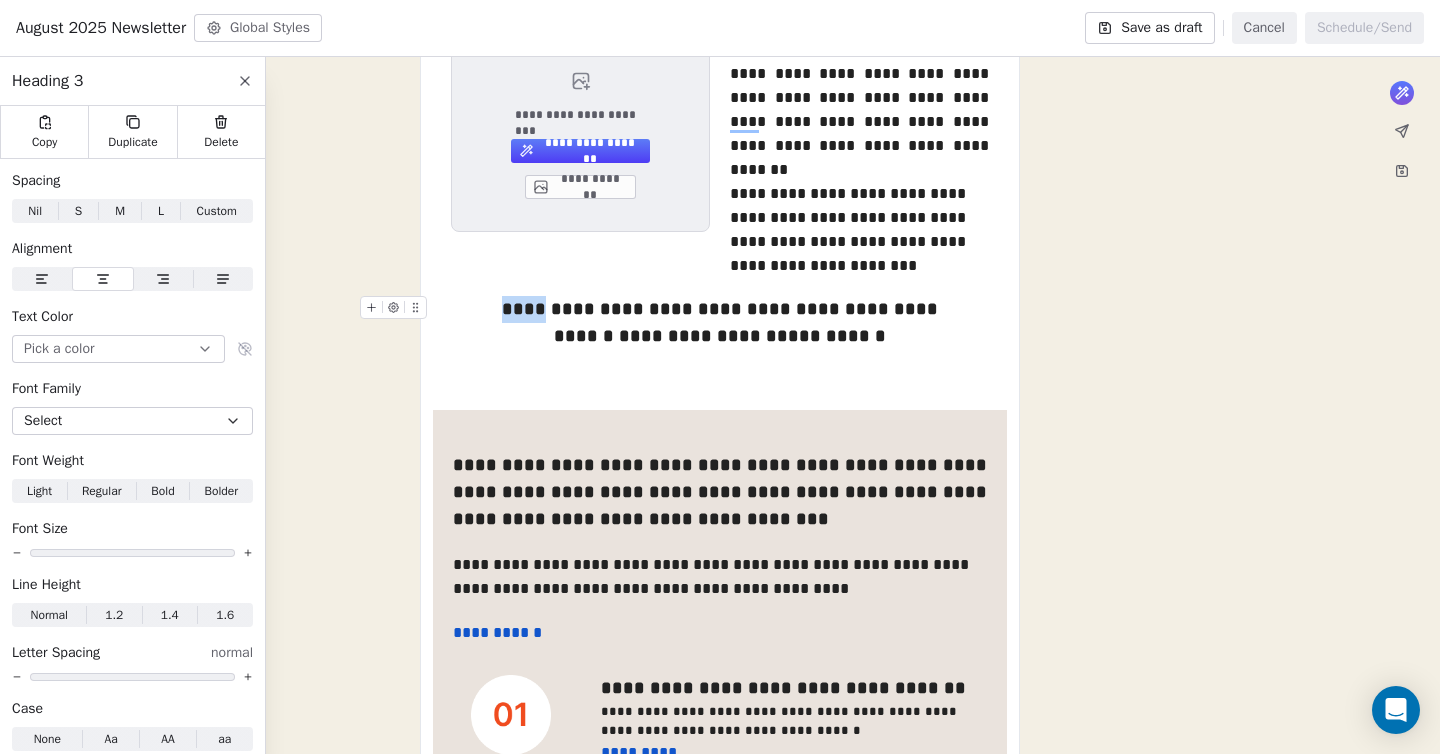 click on "**********" at bounding box center (714, 309) 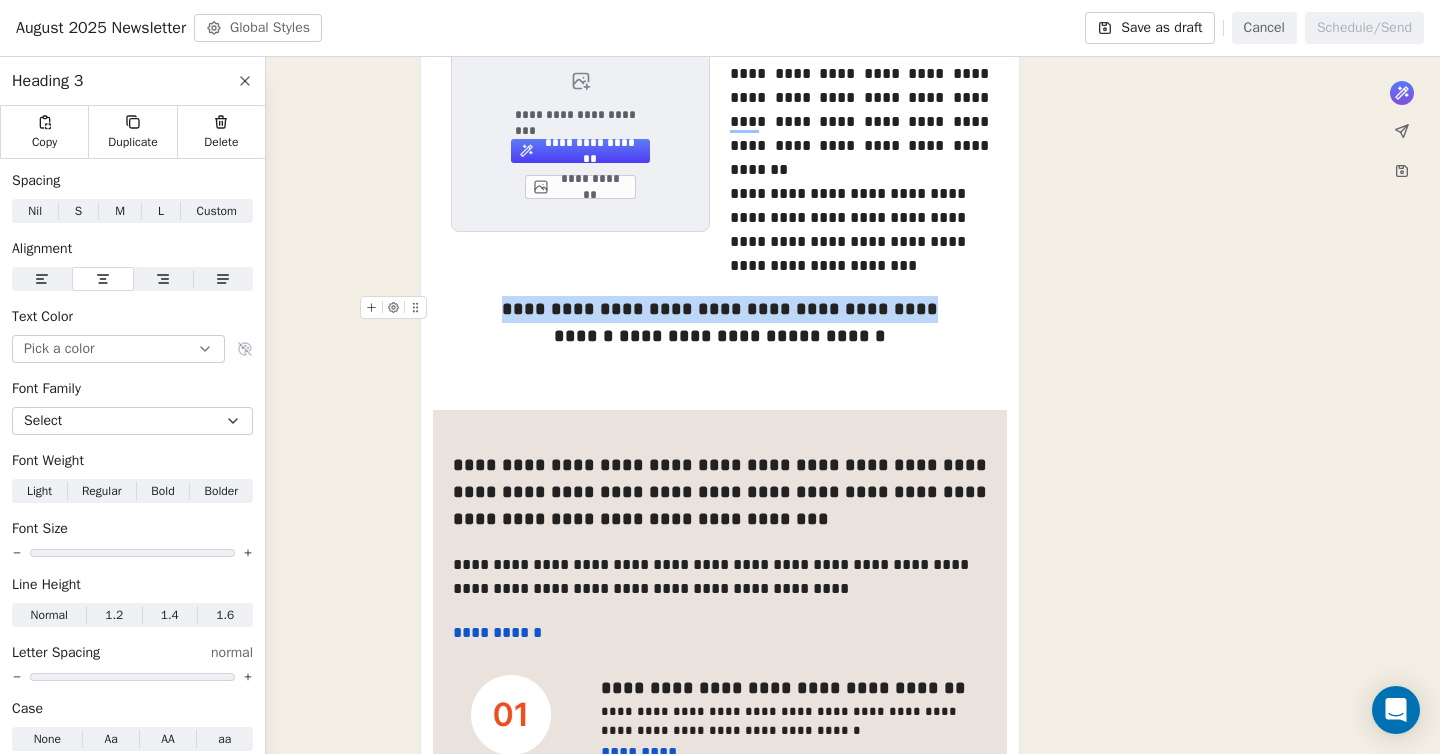 click on "**********" at bounding box center [714, 309] 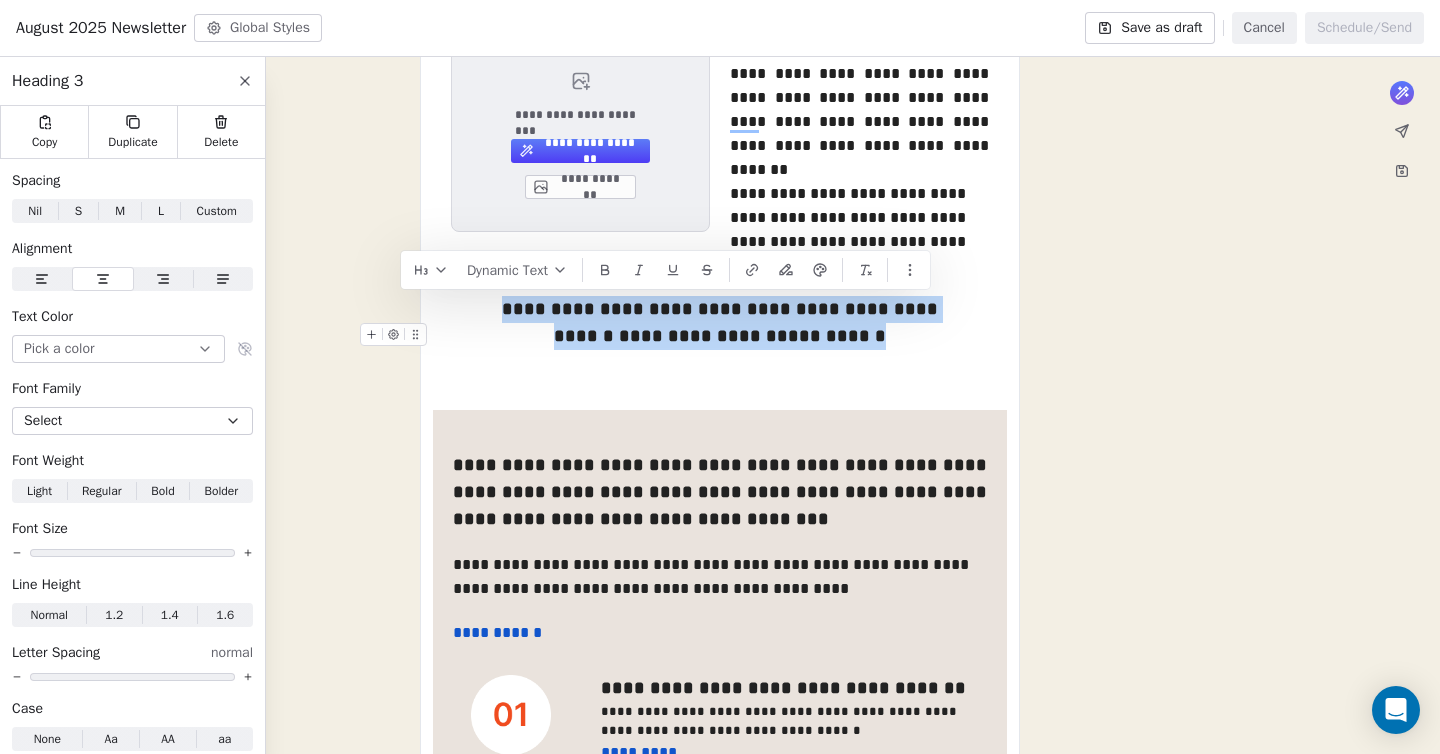 click on "**********" at bounding box center [720, 336] 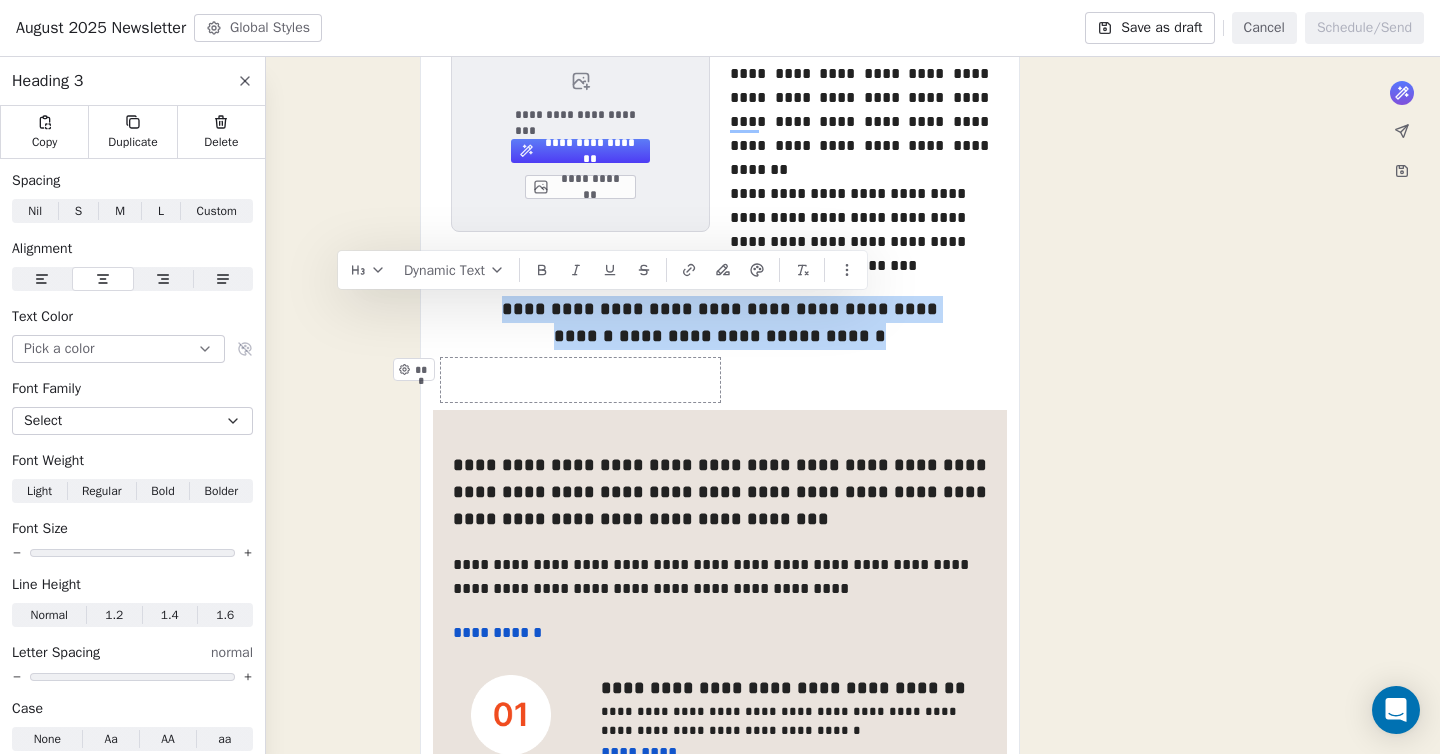 click at bounding box center [580, 380] 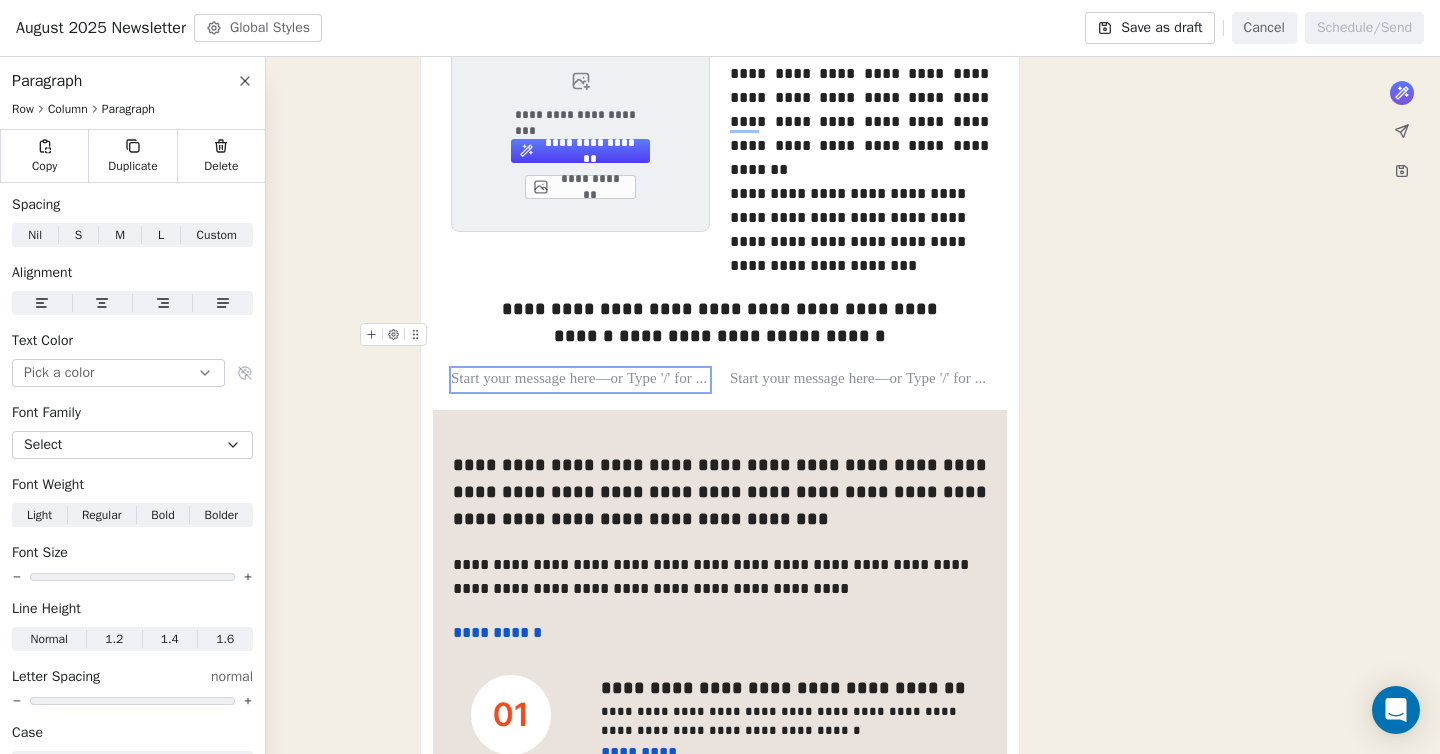 click 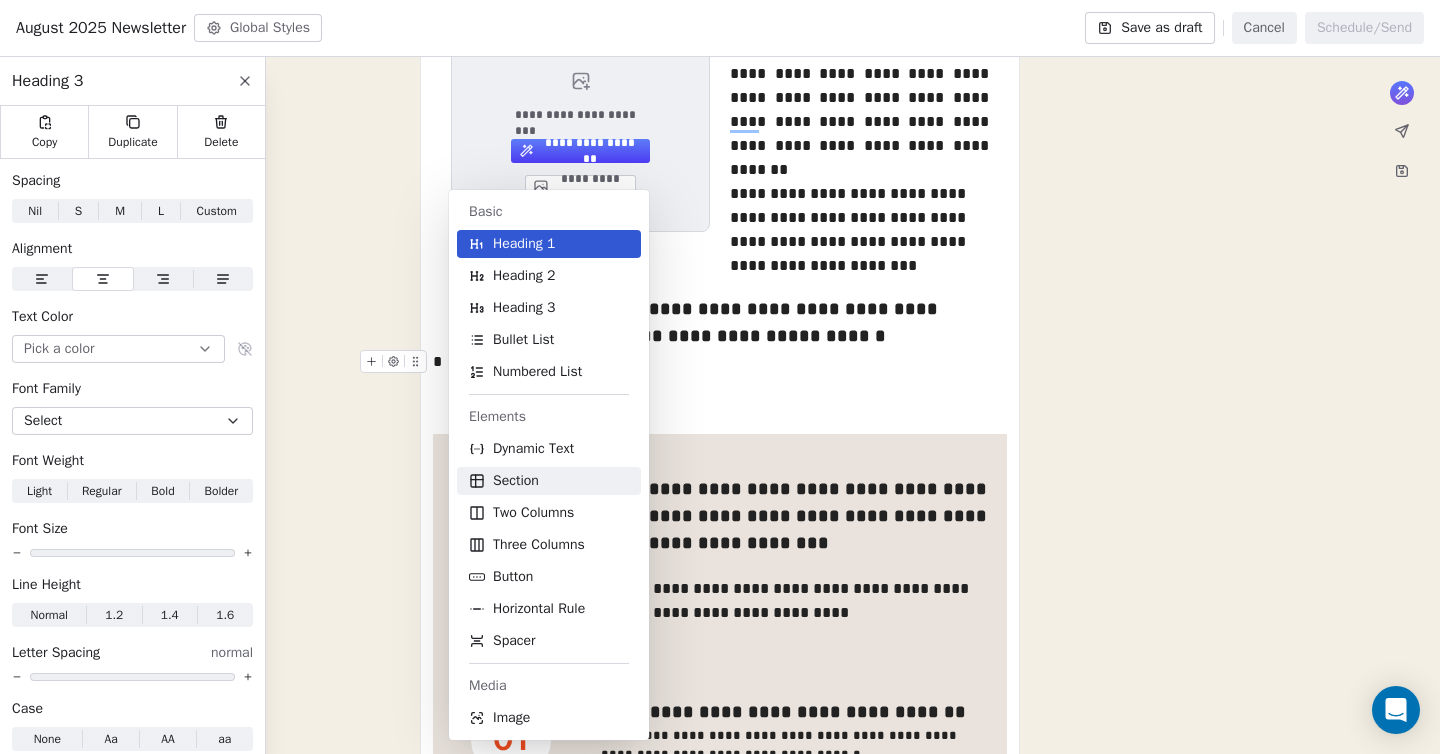 click on "Section" at bounding box center [549, 481] 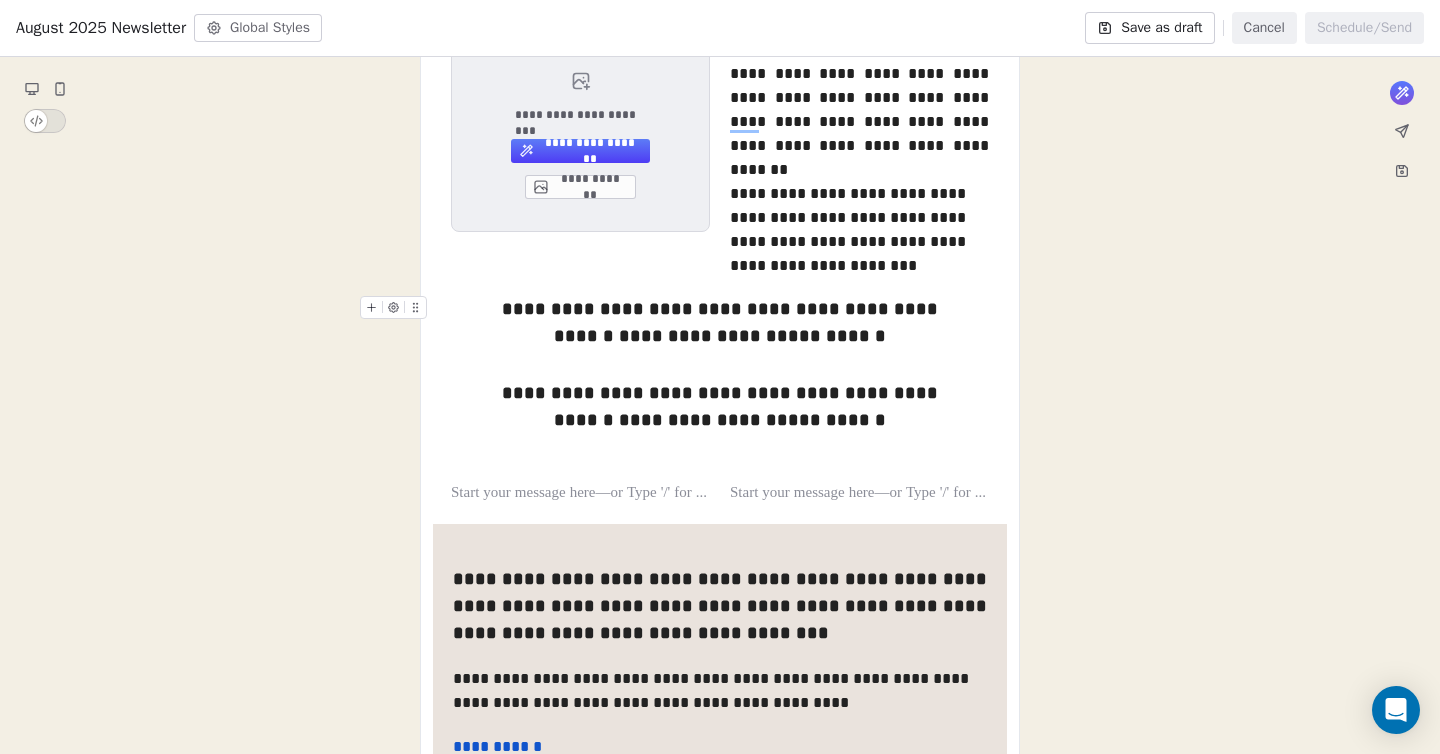 click on "**********" at bounding box center [714, 309] 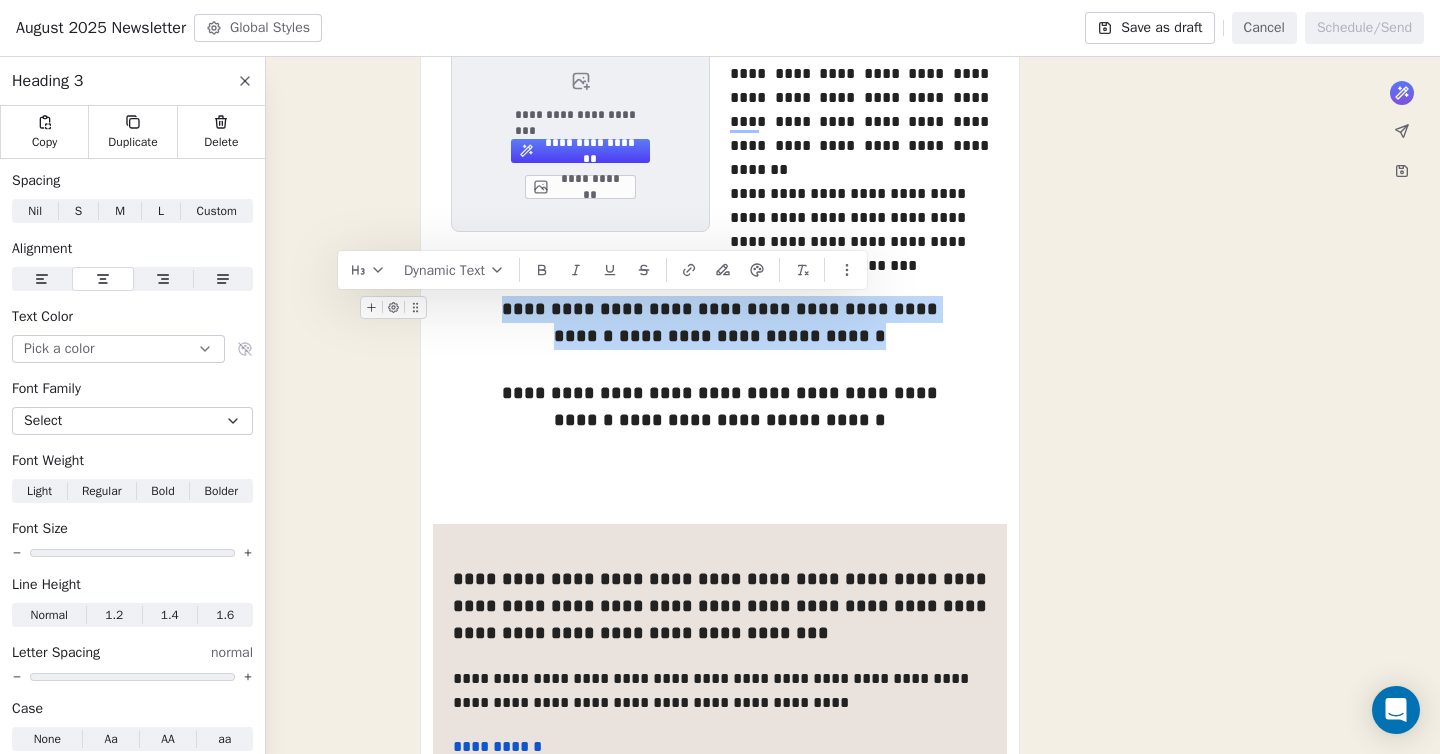 drag, startPoint x: 945, startPoint y: 340, endPoint x: 484, endPoint y: 309, distance: 462.04114 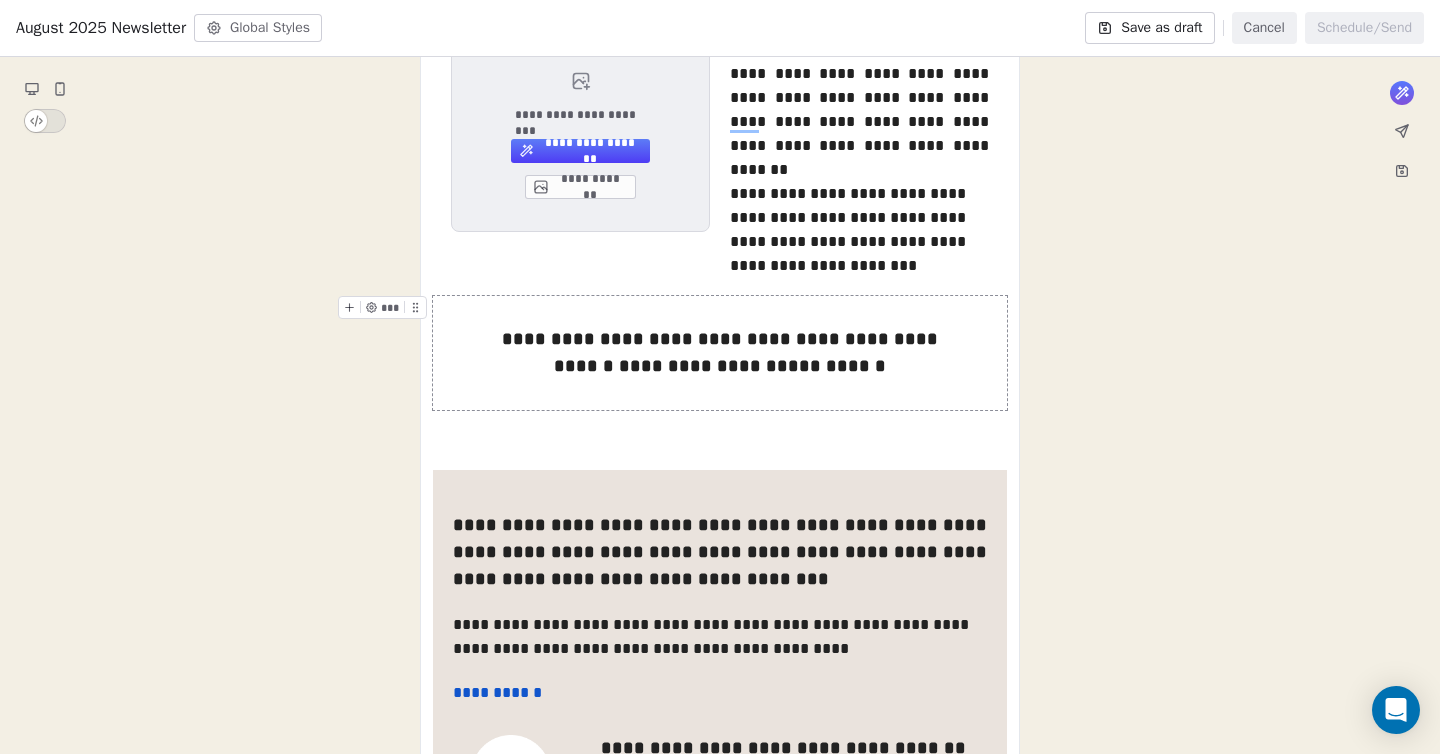 click on "**********" at bounding box center [720, 353] 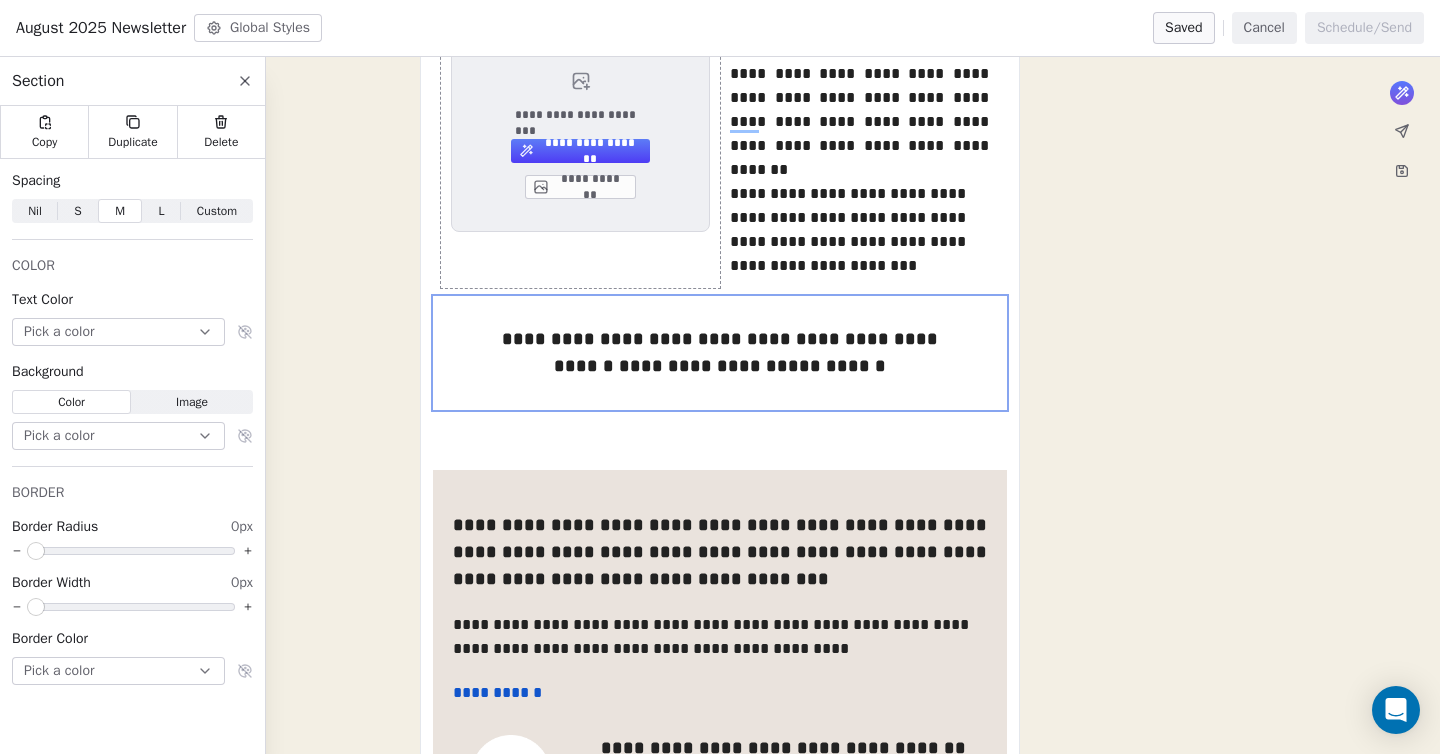 click on "S" at bounding box center (77, 211) 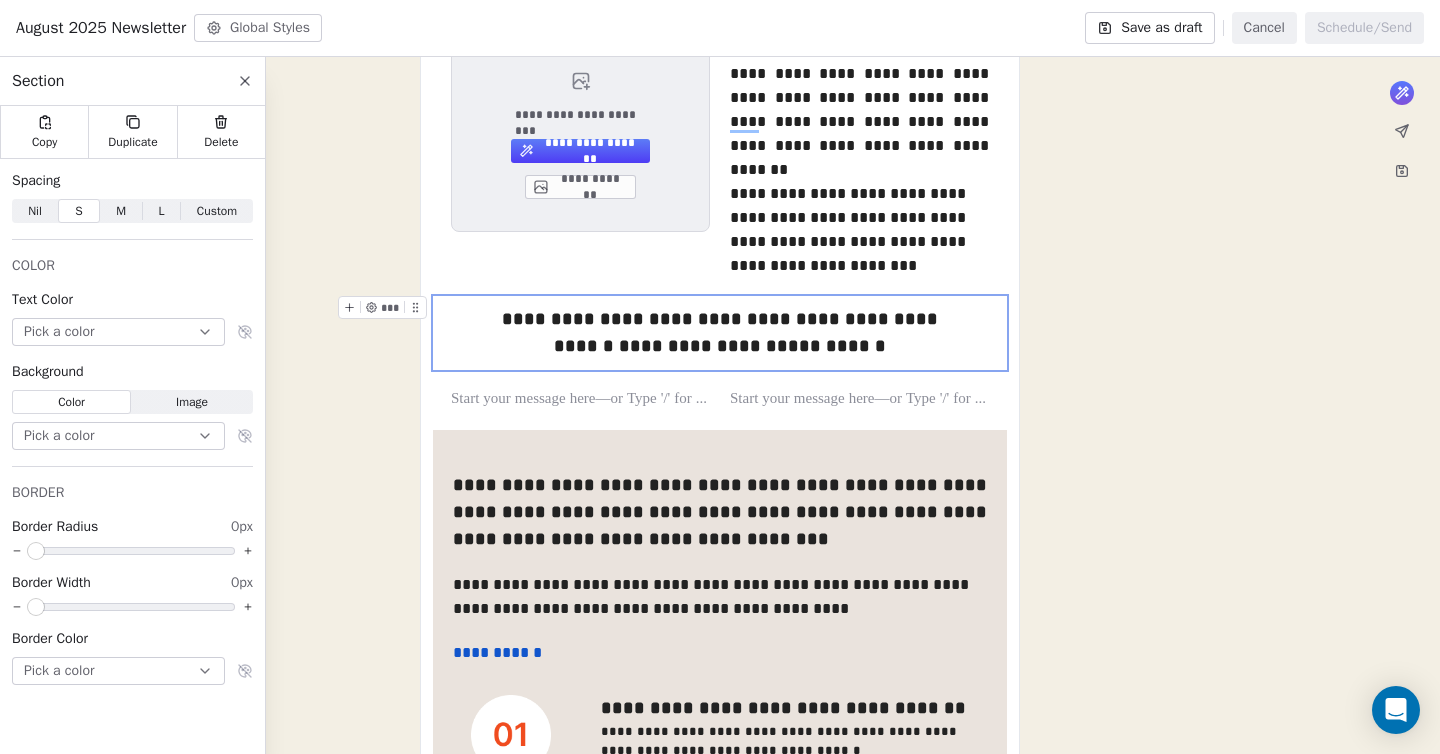 click on "**********" at bounding box center (720, 623) 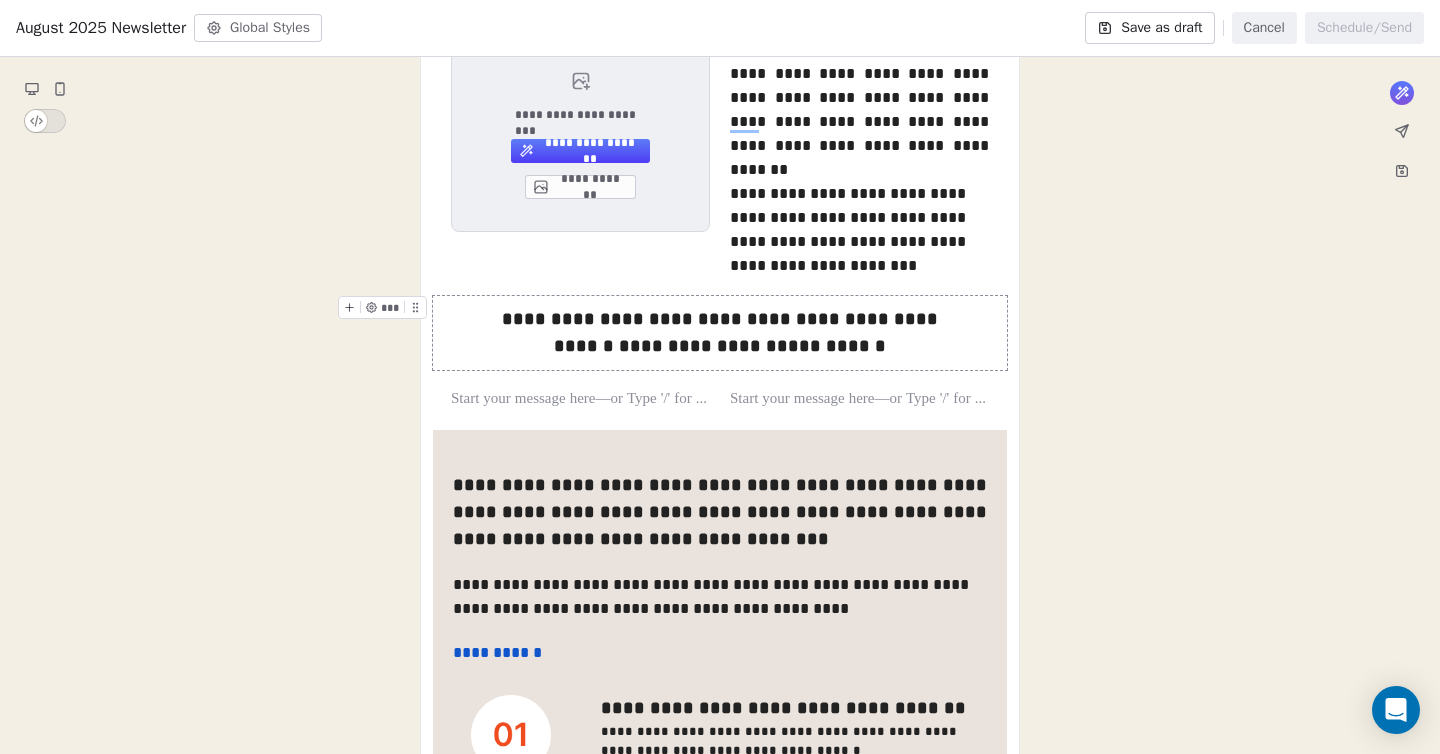 scroll, scrollTop: 719, scrollLeft: 0, axis: vertical 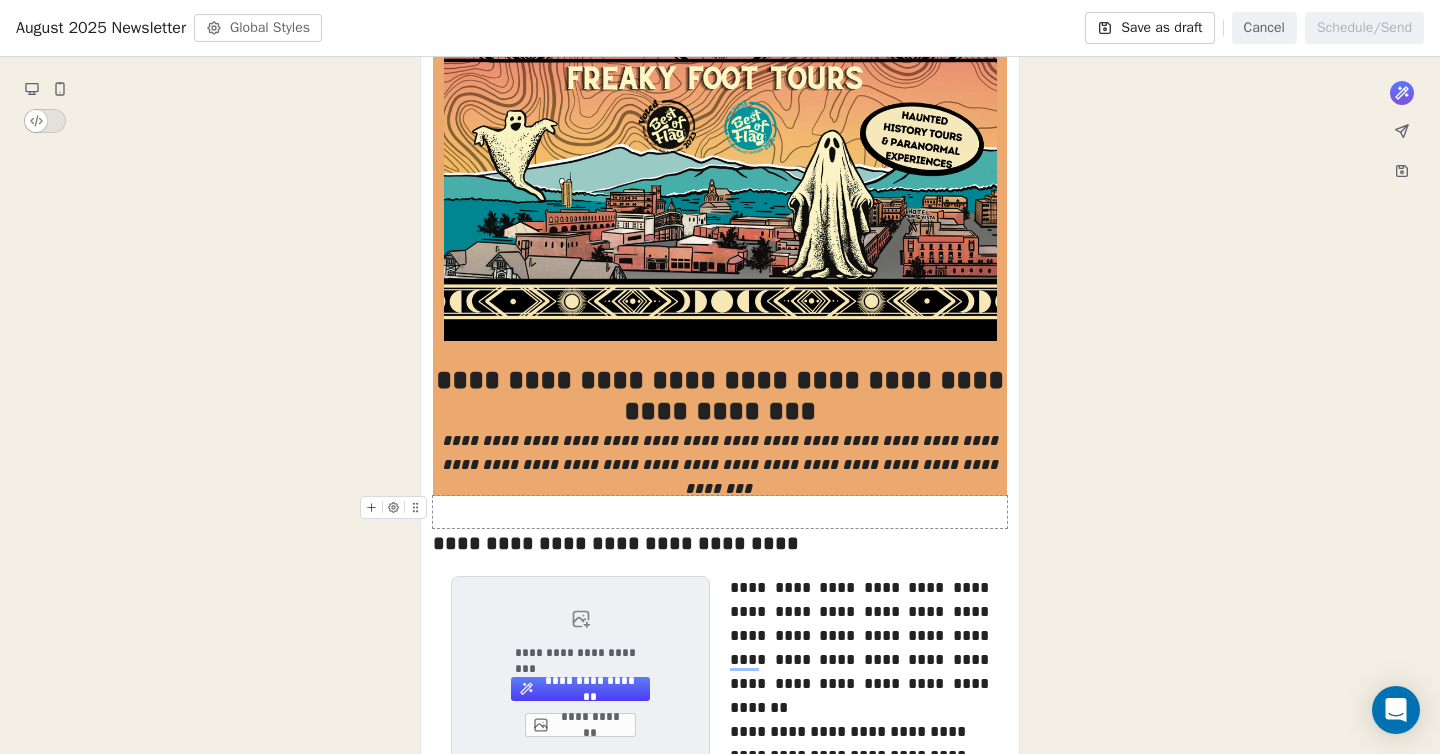 click at bounding box center (720, 512) 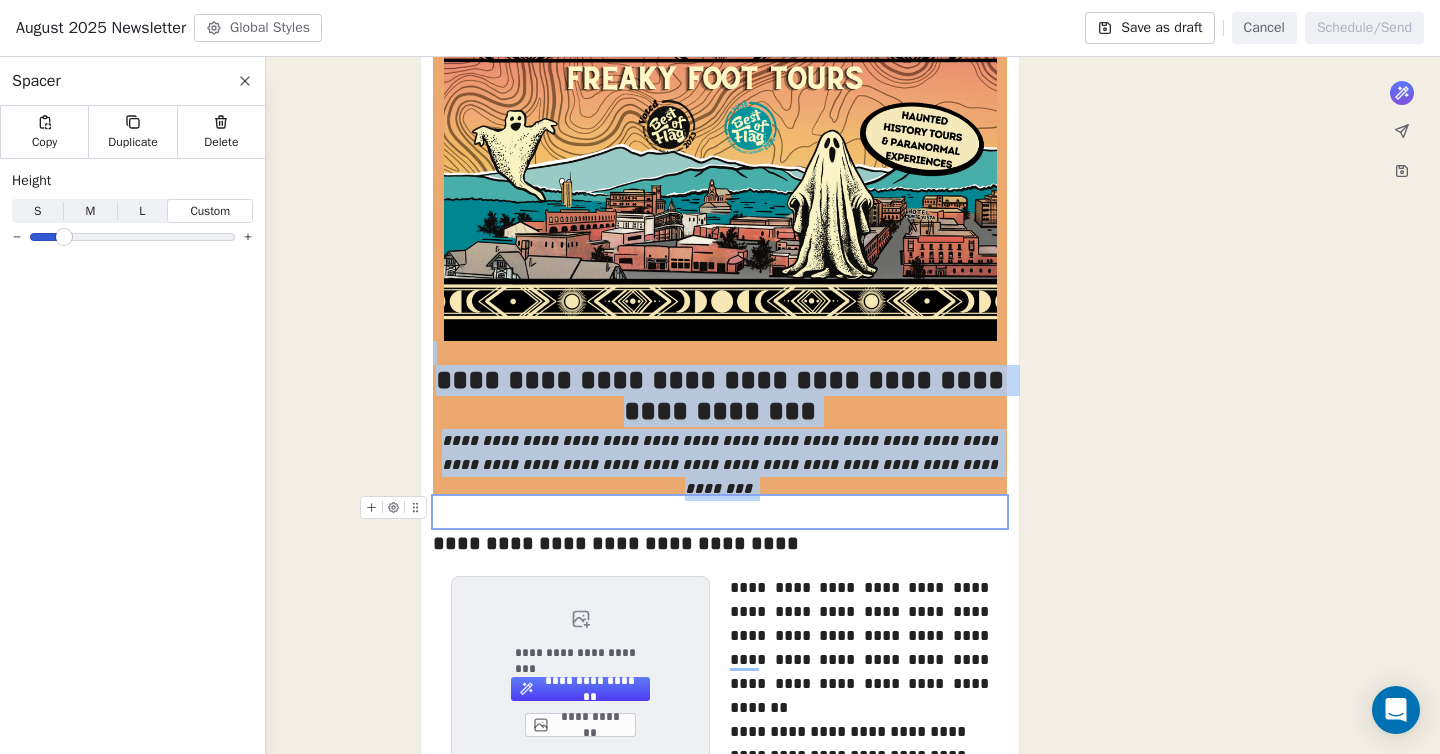 click at bounding box center [393, 507] 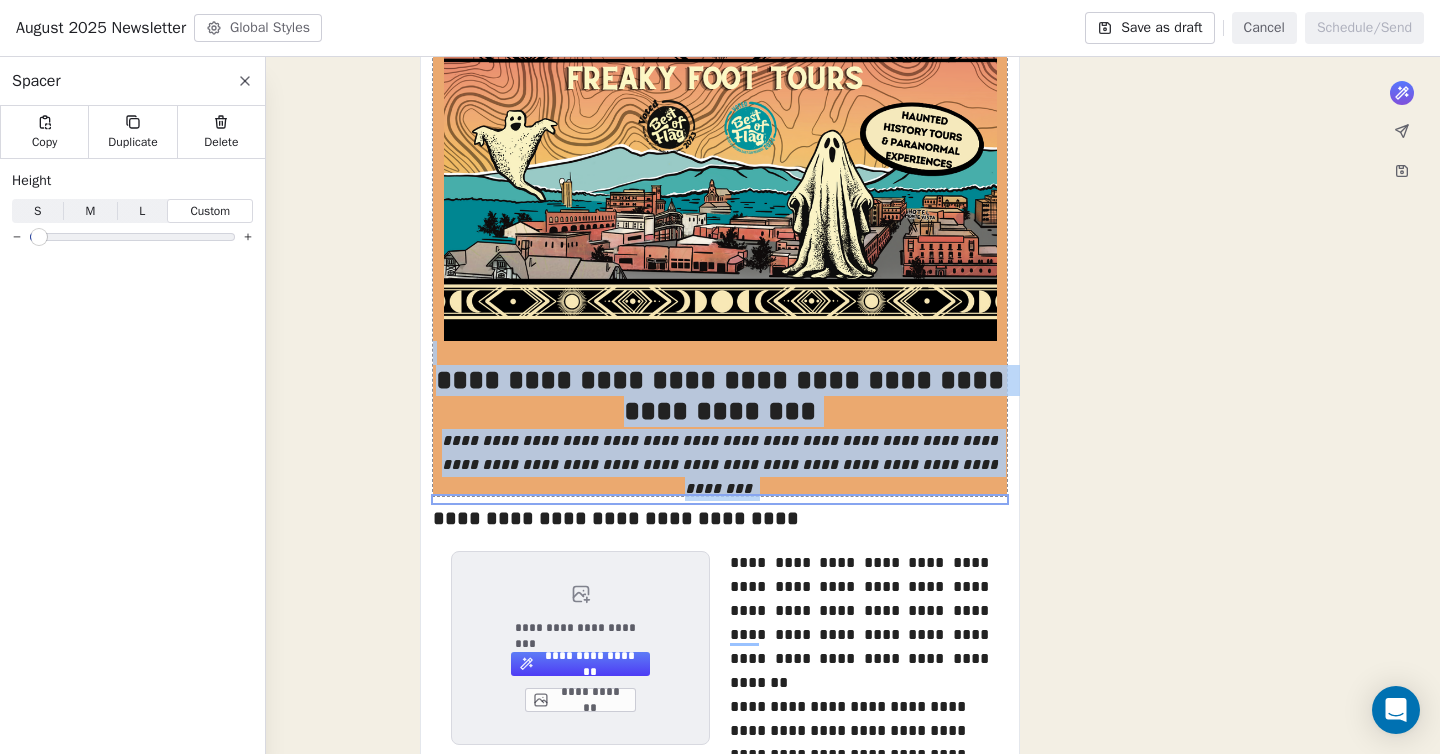 click at bounding box center [39, 237] 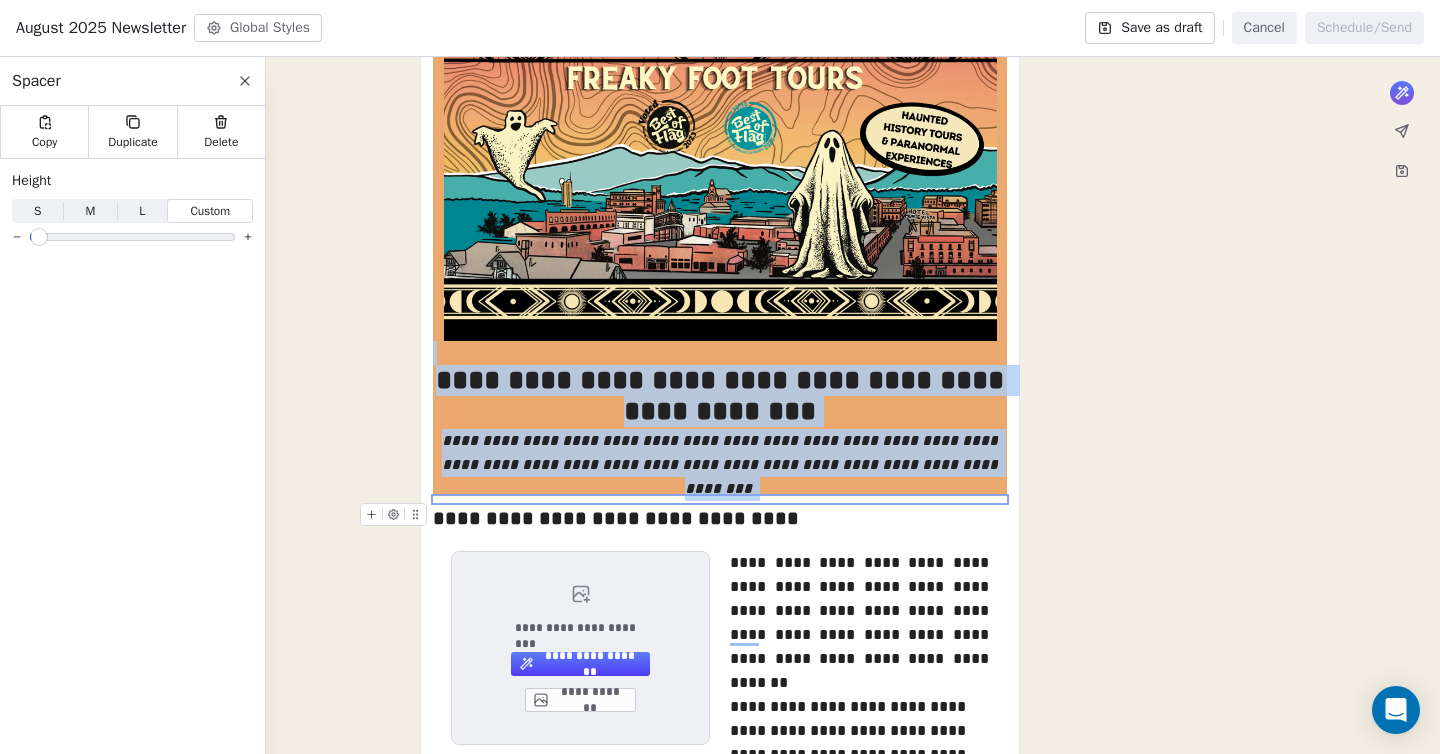 click on "**********" at bounding box center (720, 518) 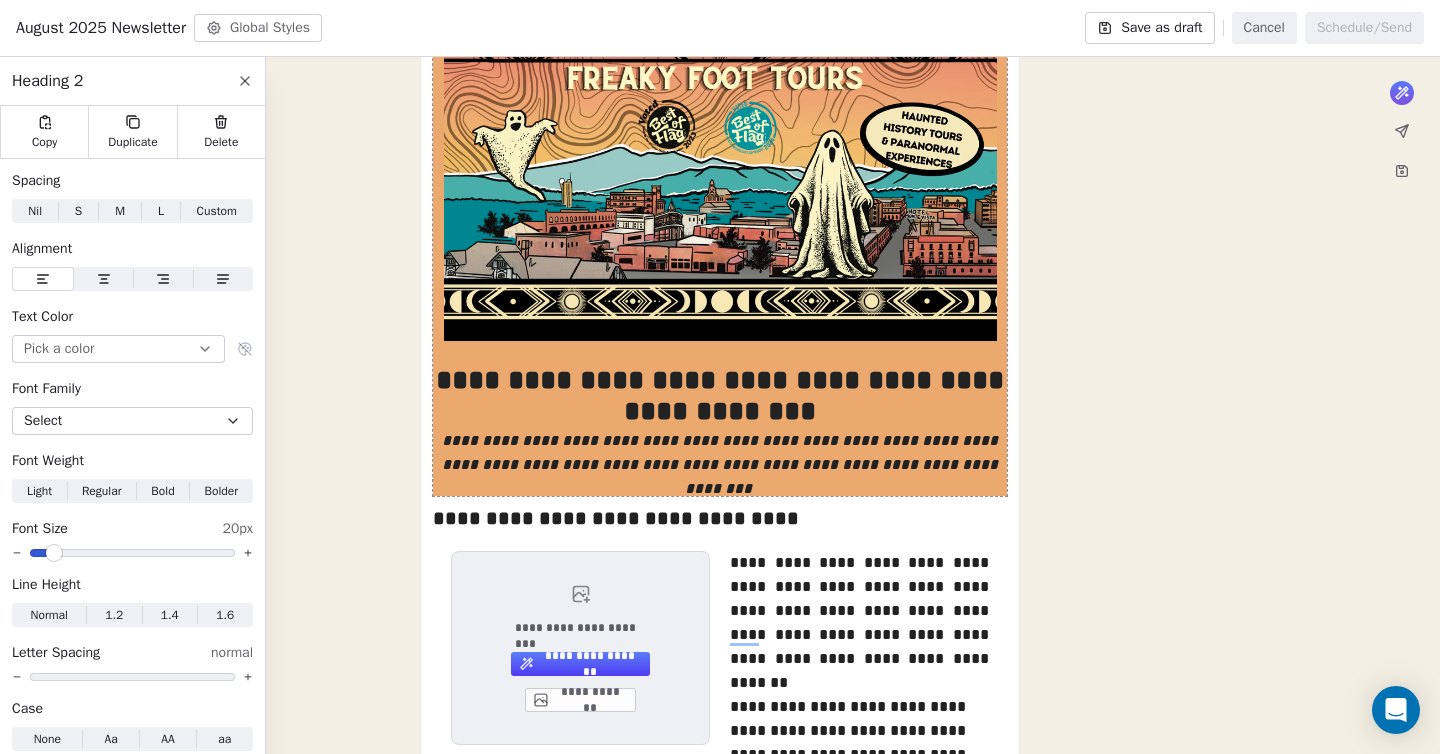 scroll, scrollTop: 240, scrollLeft: 0, axis: vertical 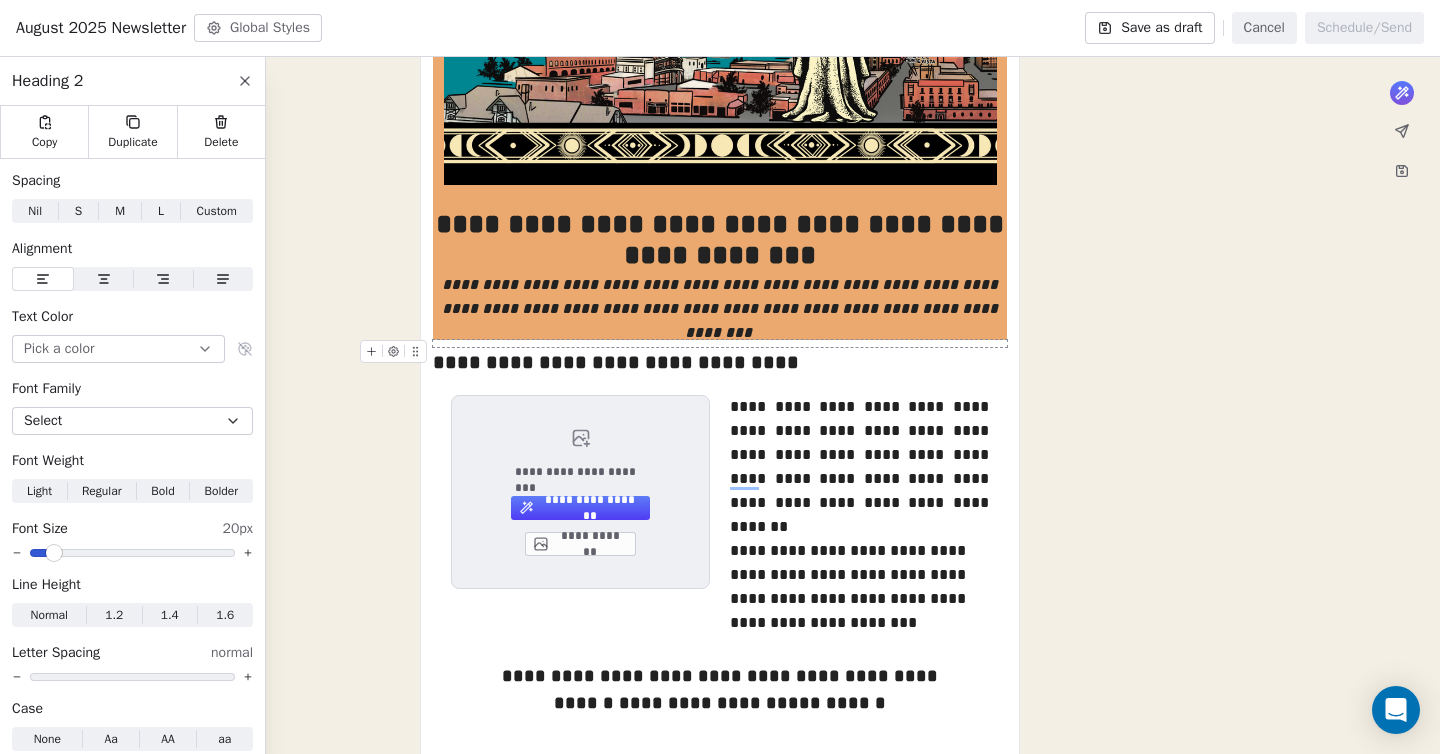 click at bounding box center (720, 343) 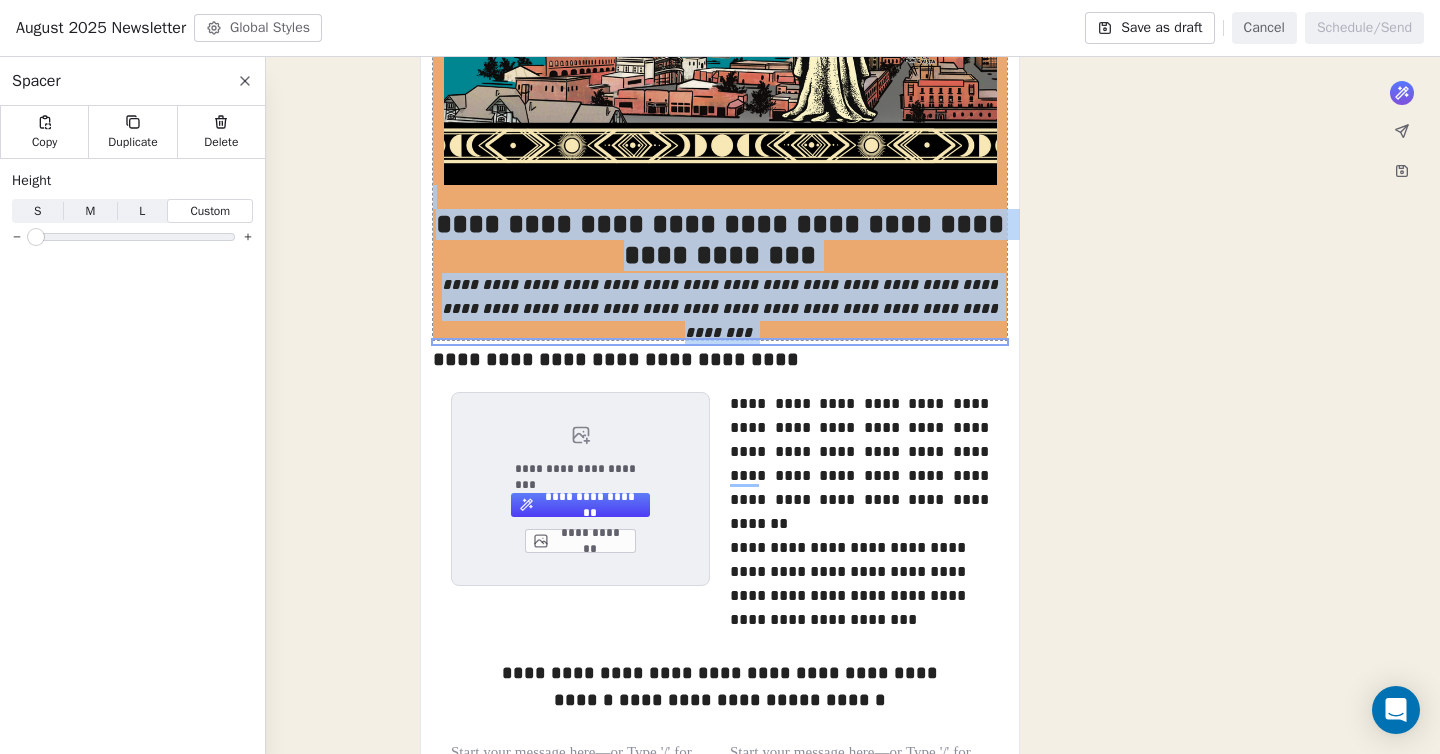 click at bounding box center (36, 237) 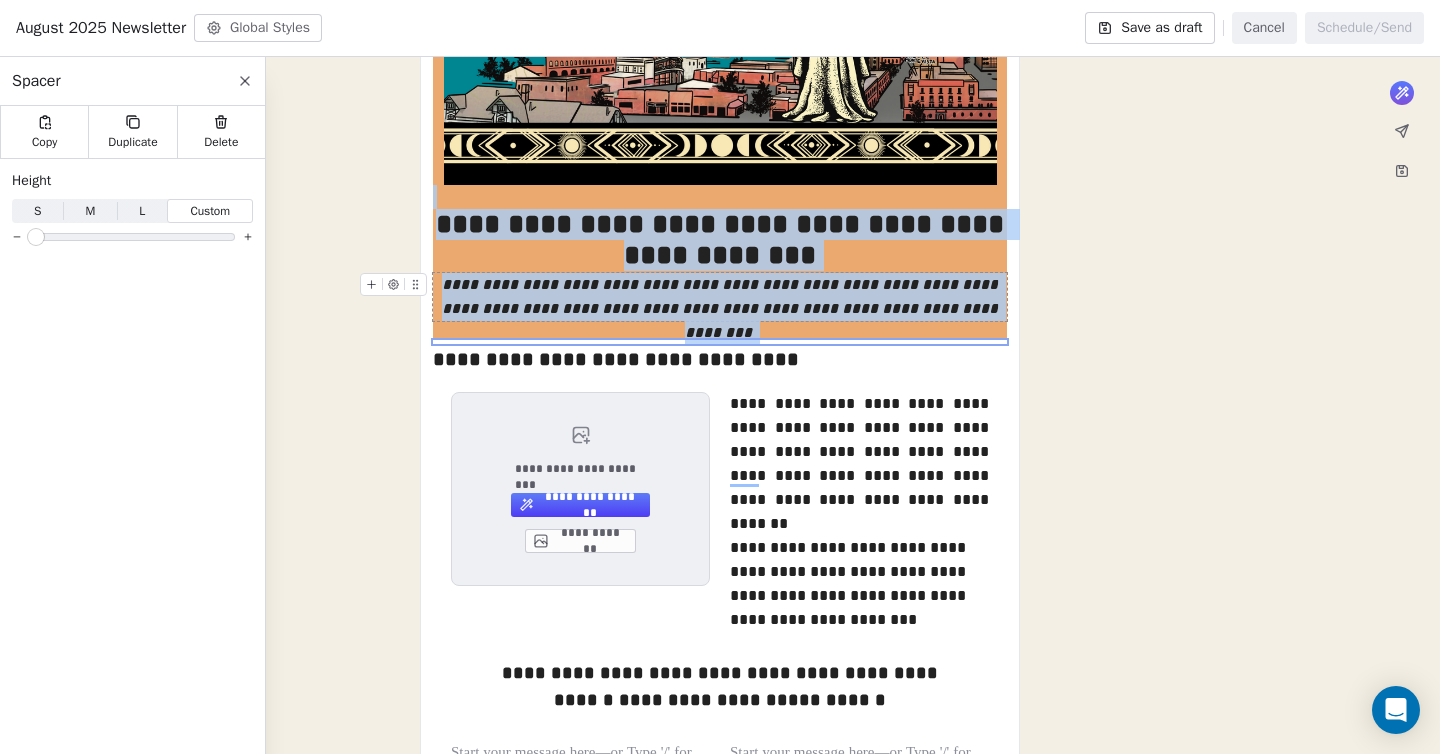 click on "**********" at bounding box center [720, 991] 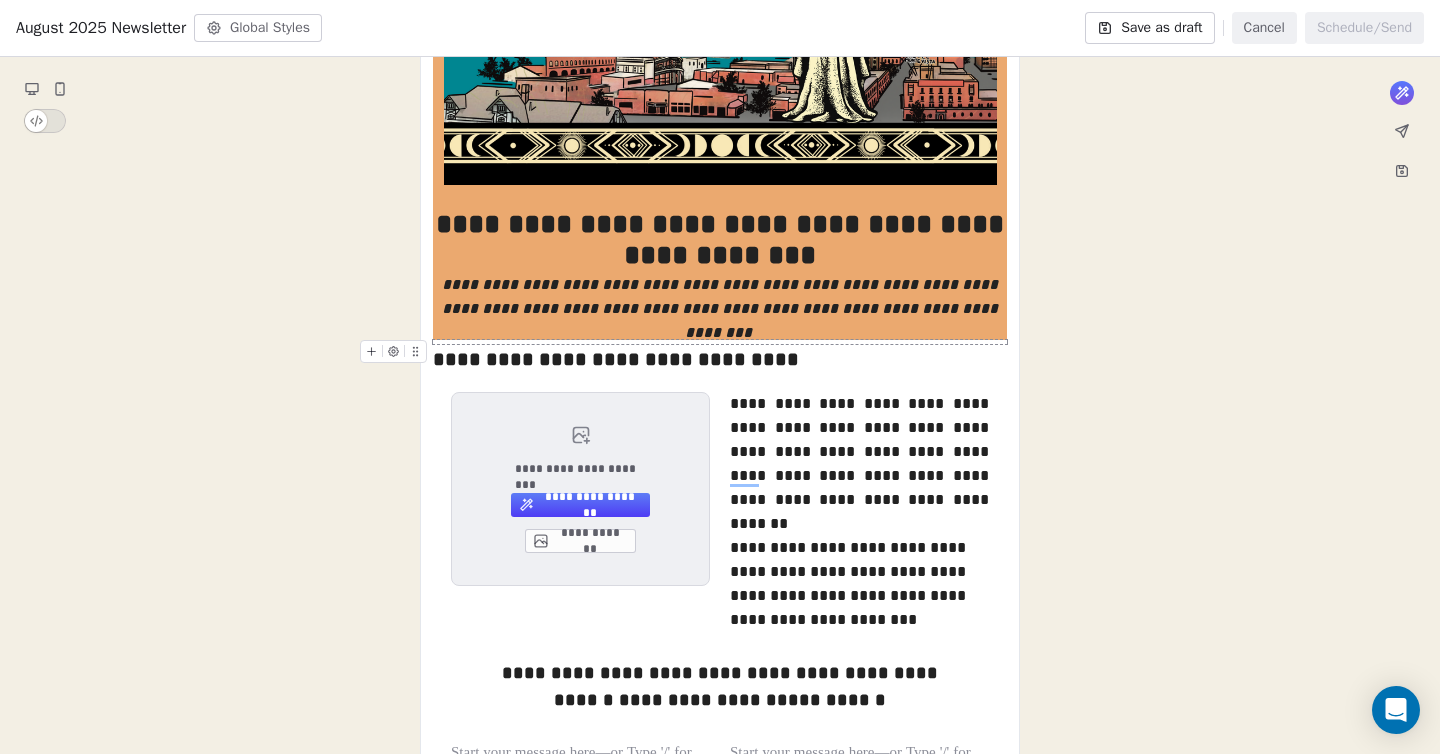 click at bounding box center [720, 342] 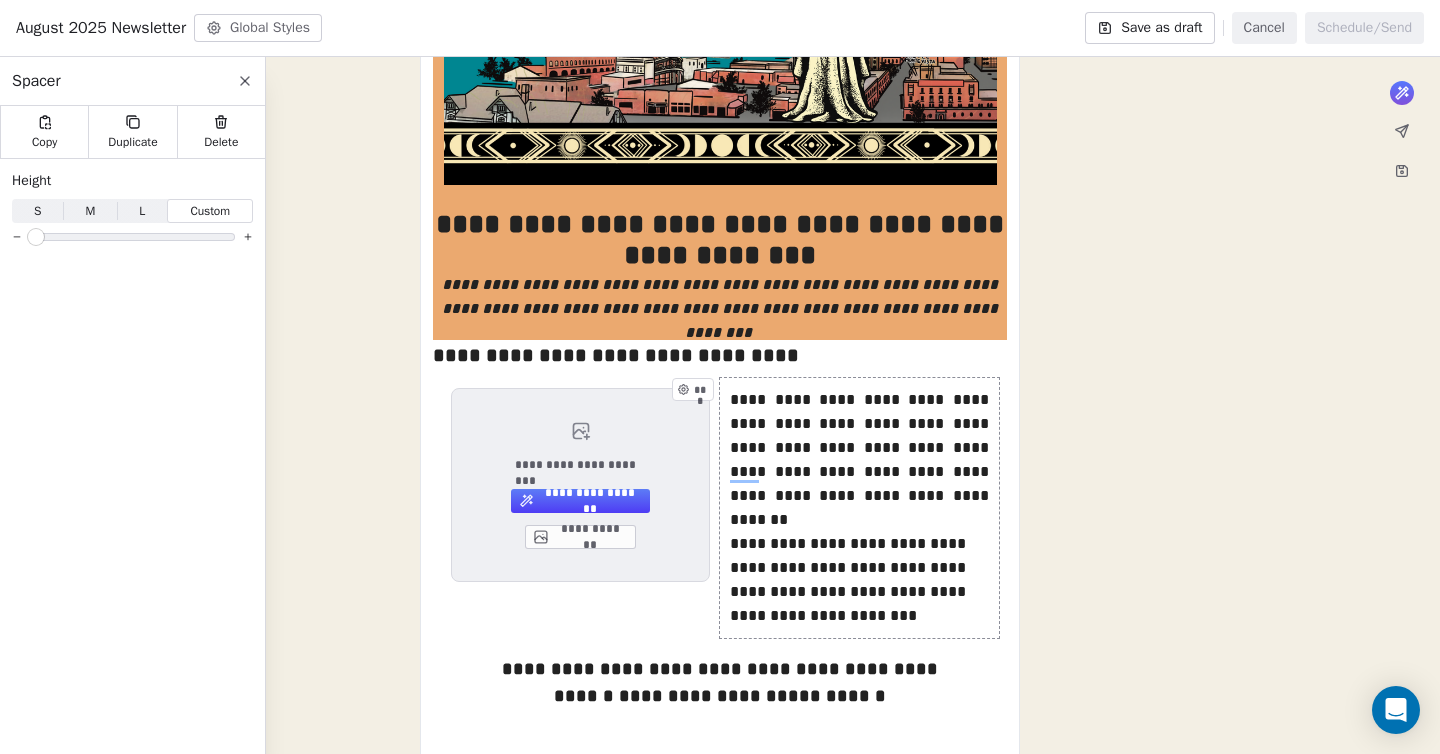 click on "**********" at bounding box center (720, 989) 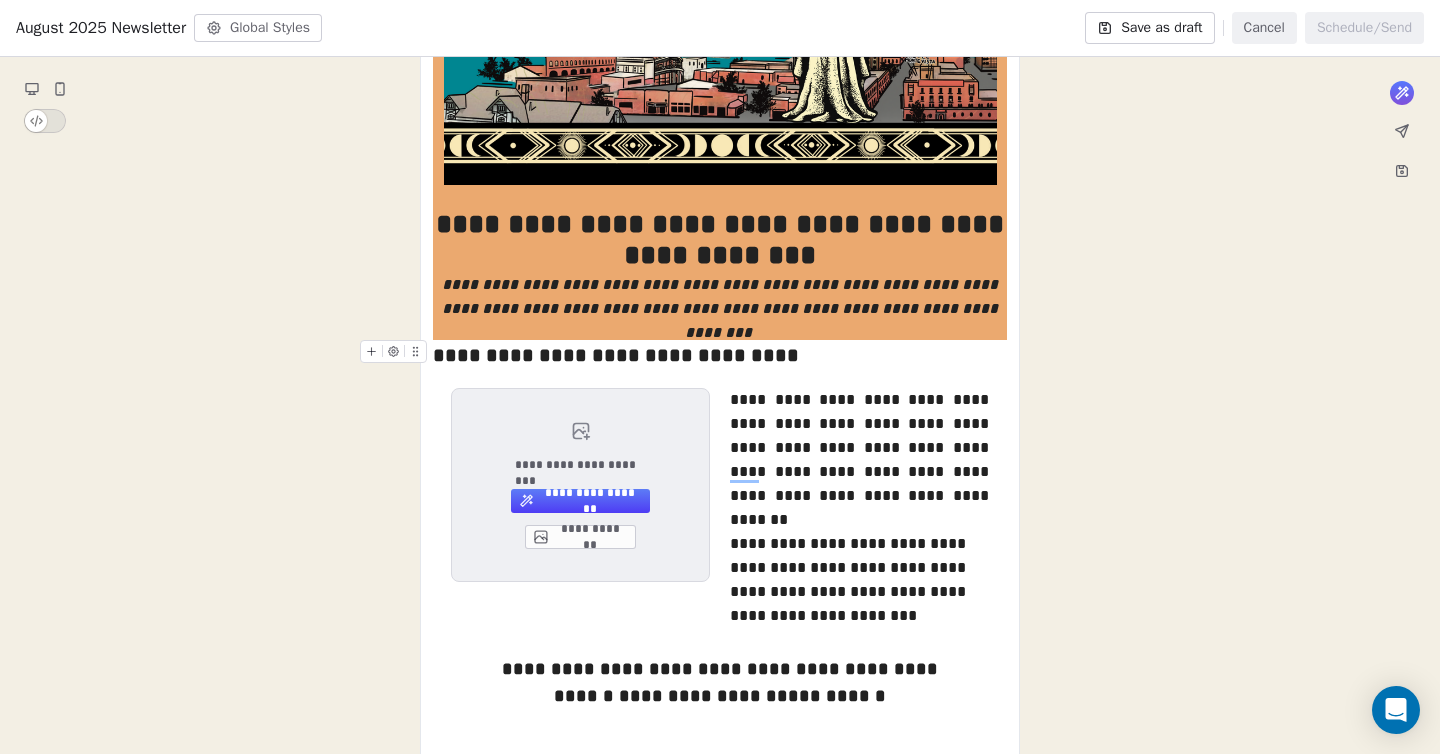 click on "**********" at bounding box center (720, 355) 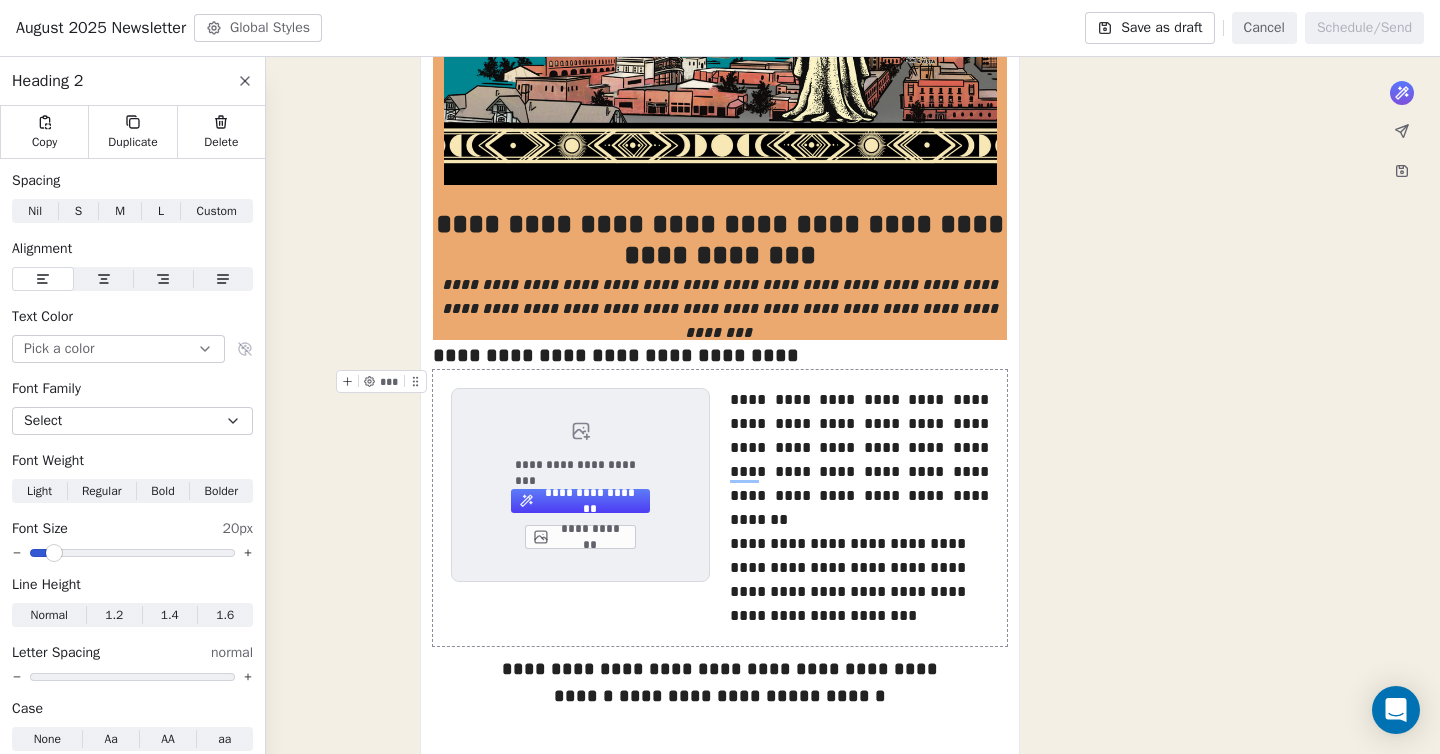 click on "**********" at bounding box center [720, 508] 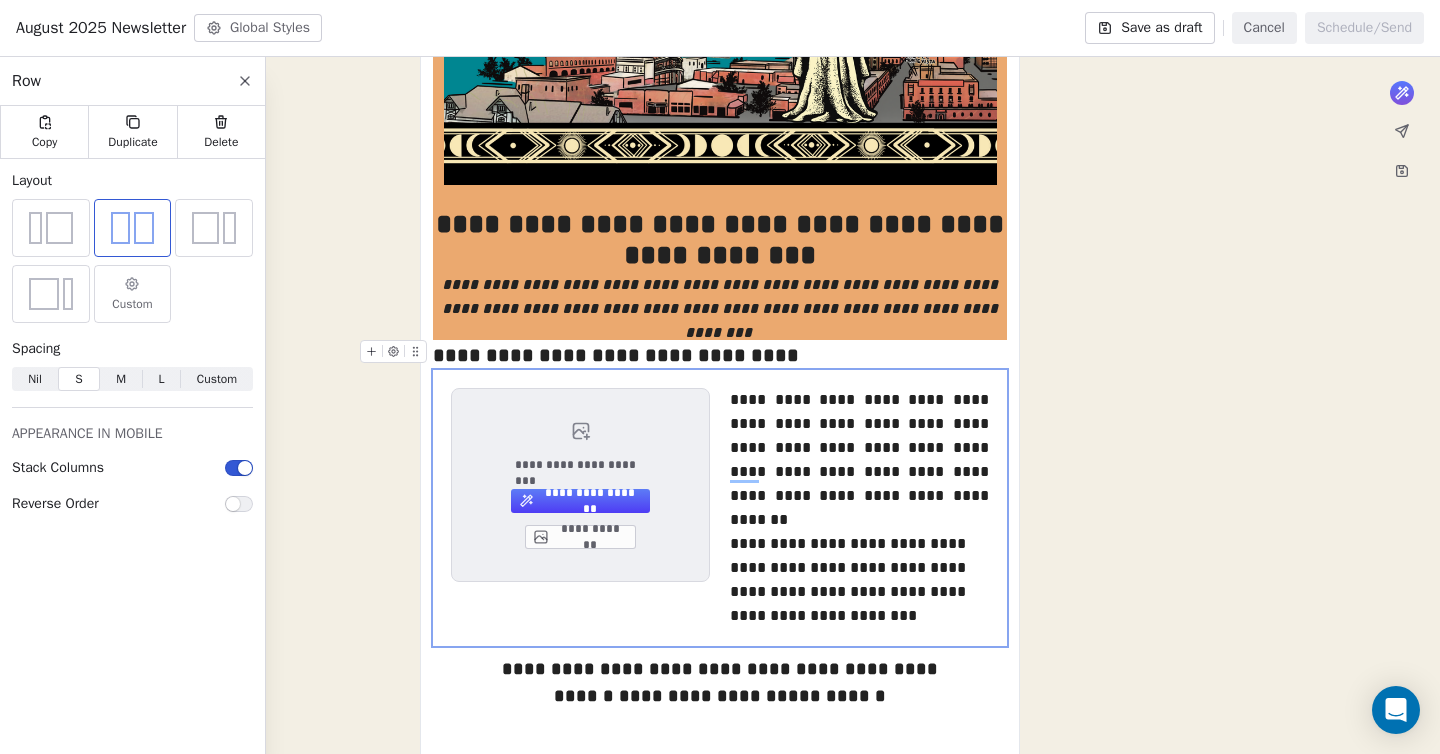 click on "**********" at bounding box center (720, 355) 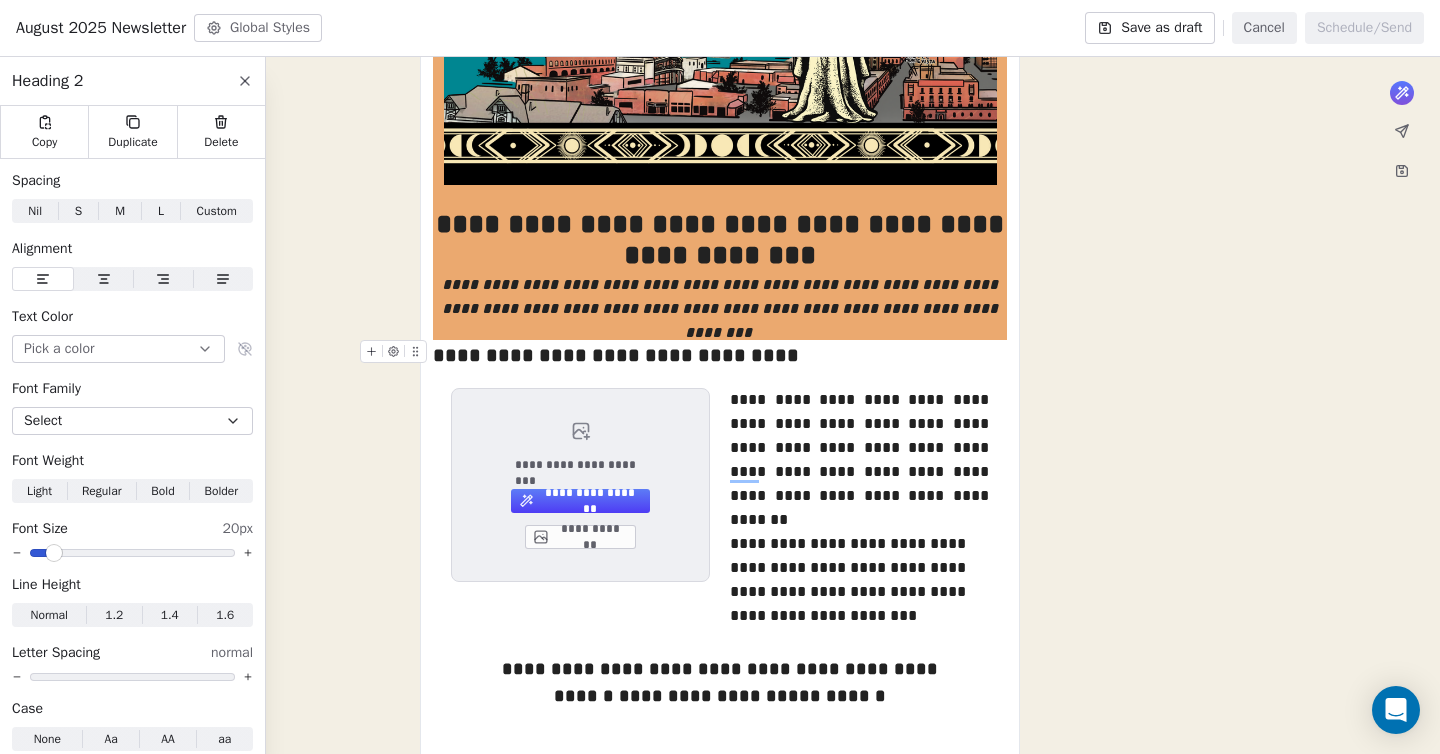 click on "**********" at bounding box center (720, 355) 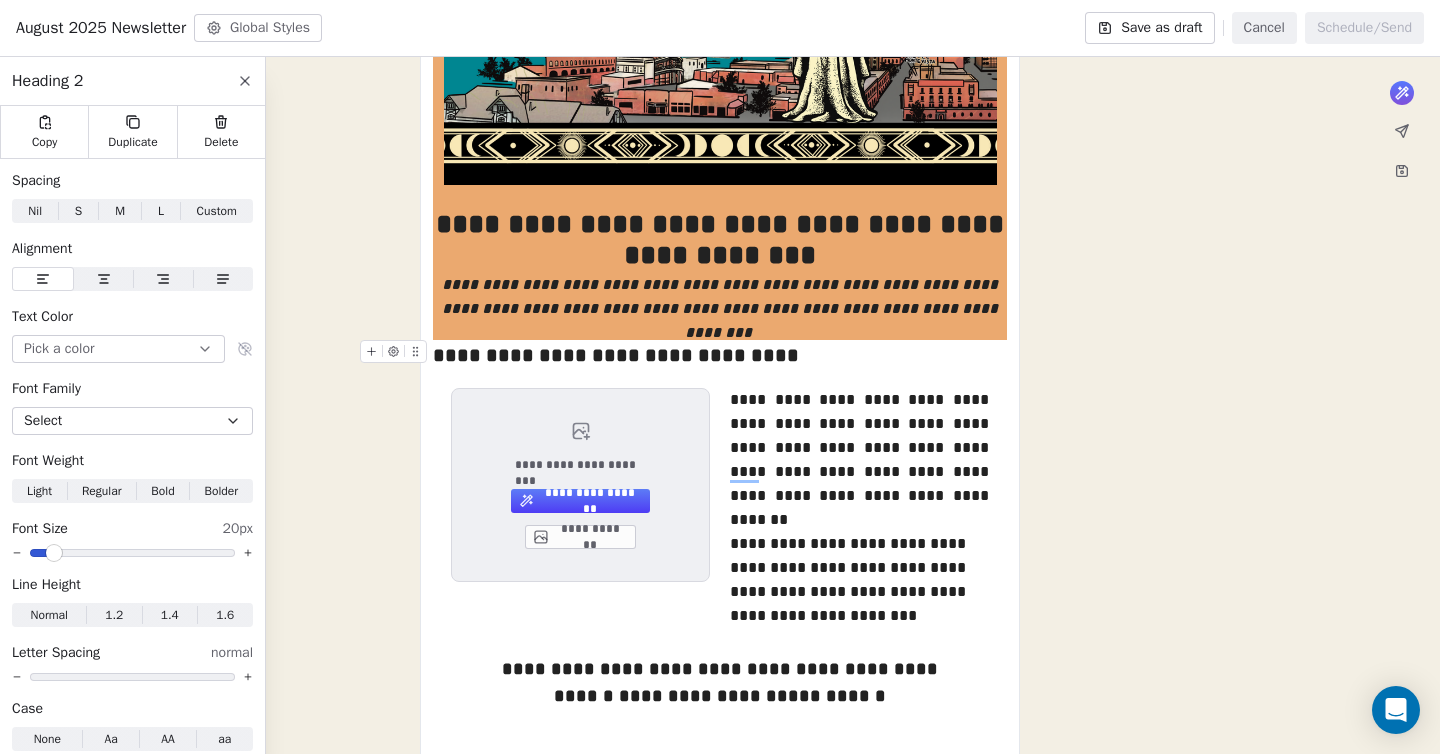 click 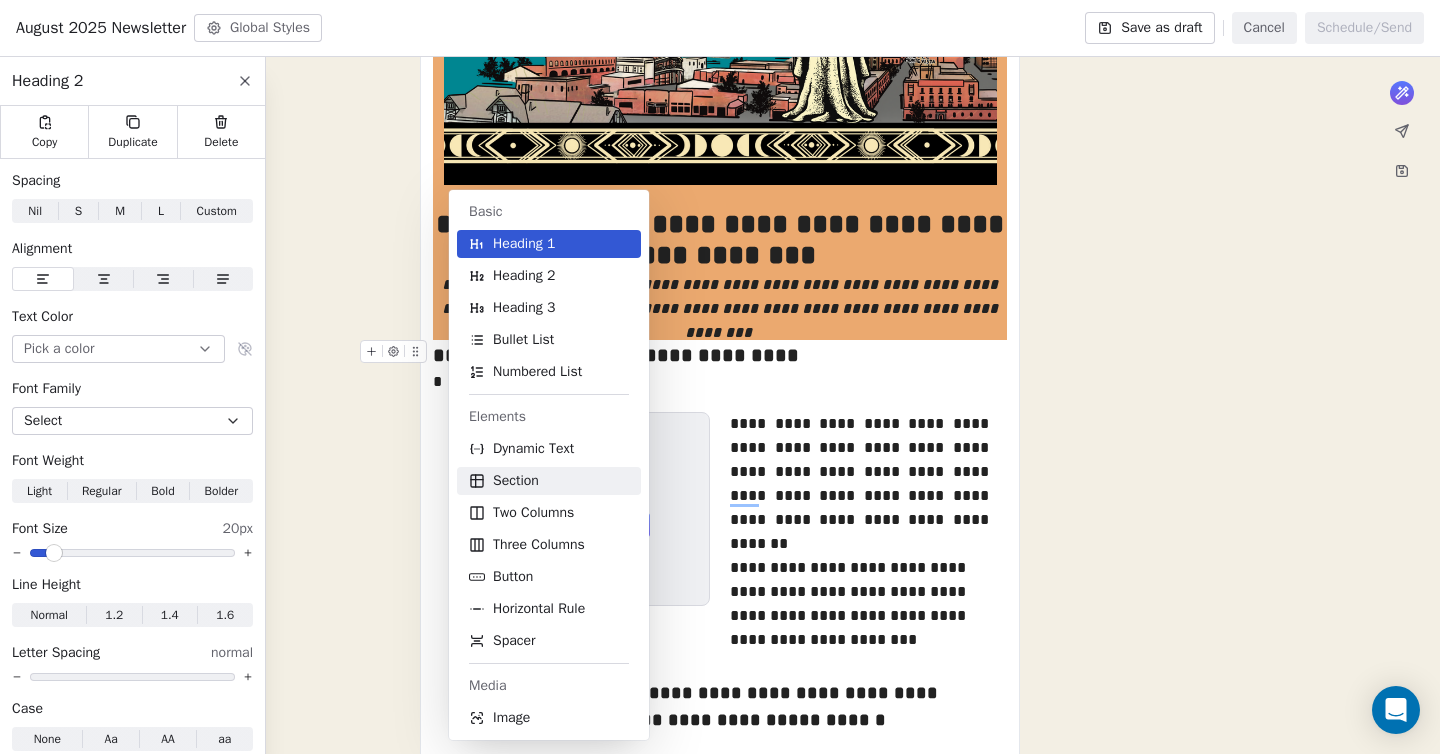 click on "Section" at bounding box center [549, 481] 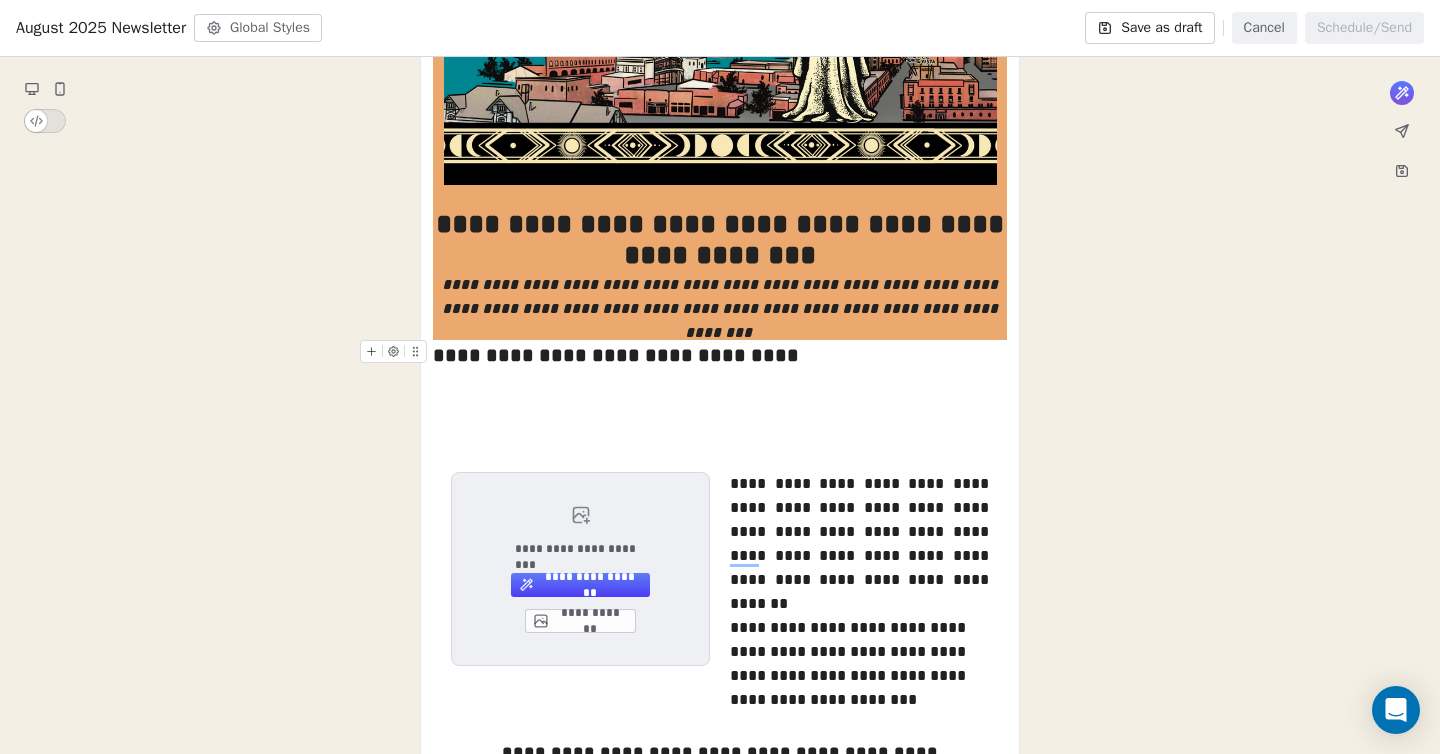 click on "**********" at bounding box center (720, 355) 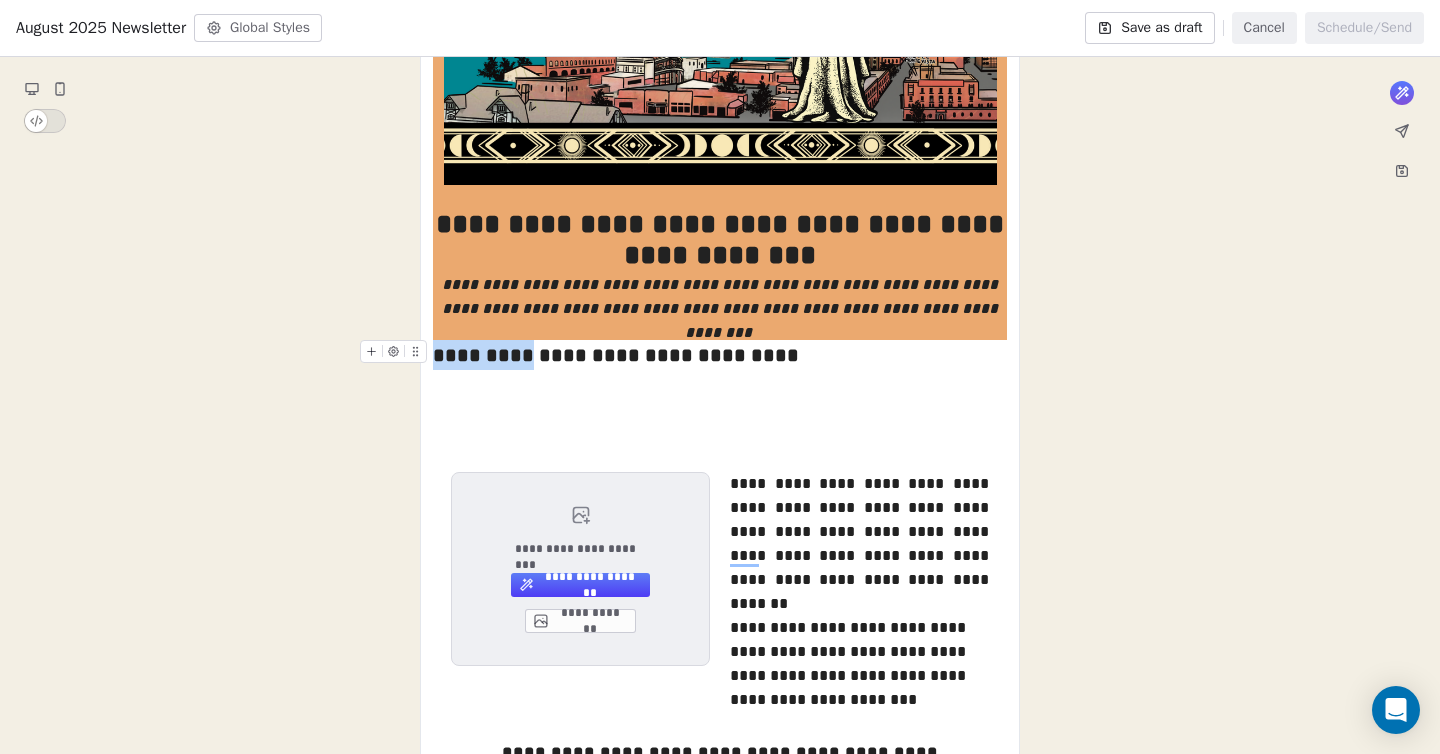 click on "**********" at bounding box center (720, 355) 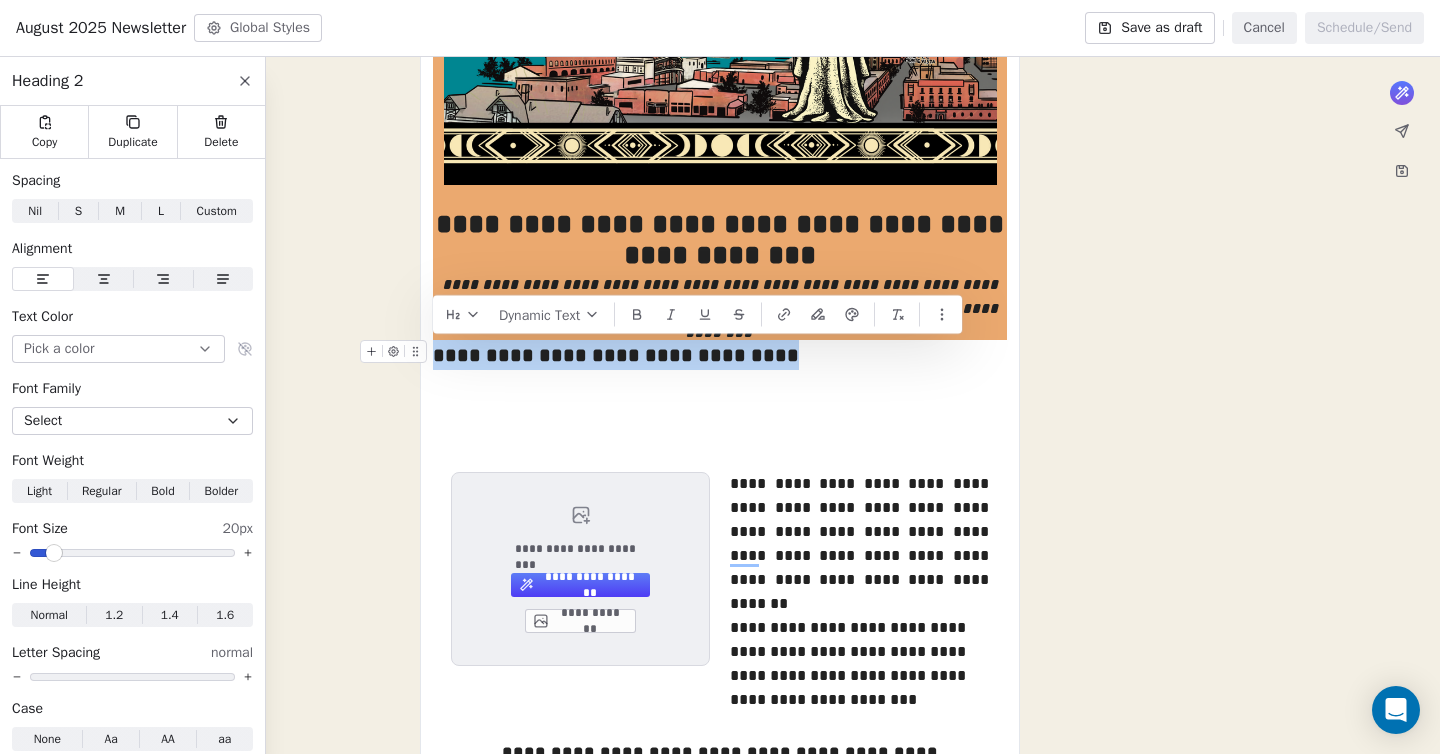 click on "**********" at bounding box center [720, 355] 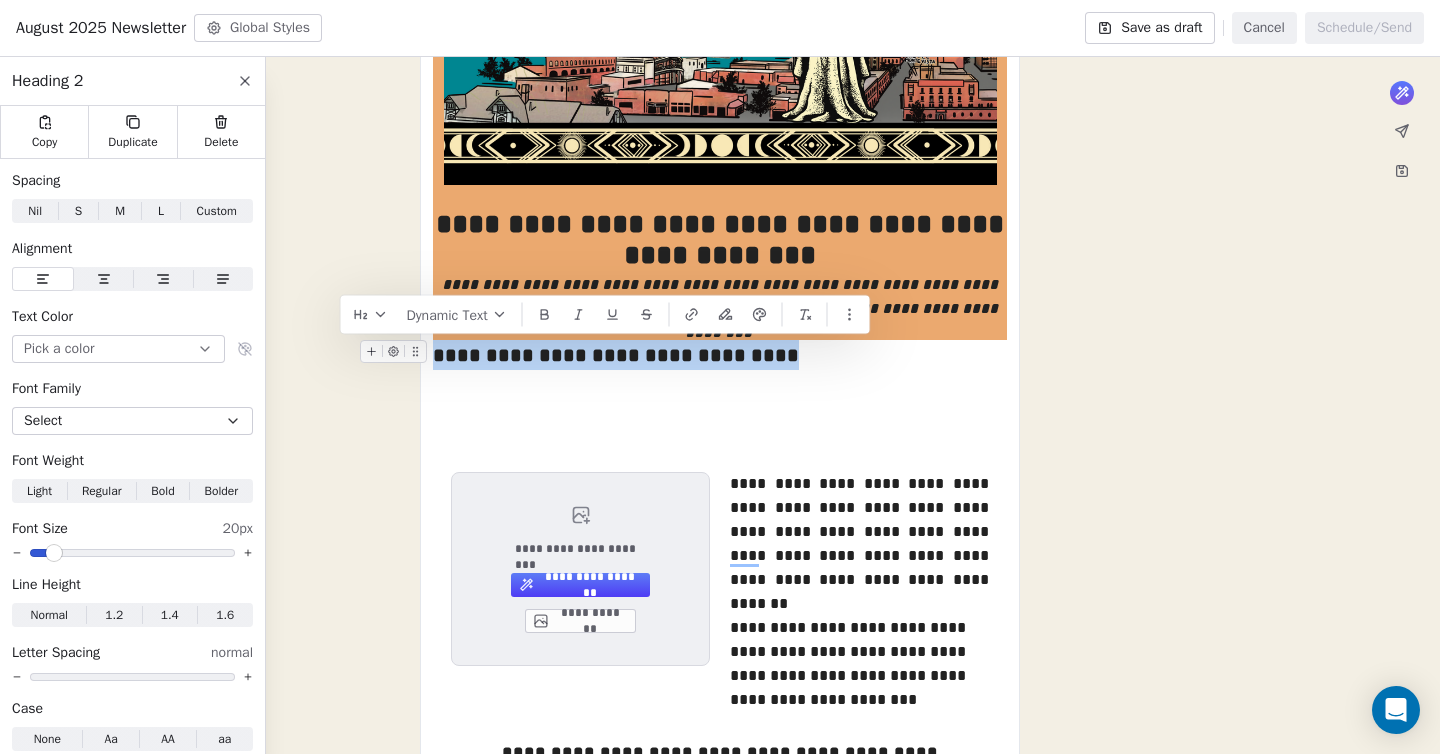 copy on "**********" 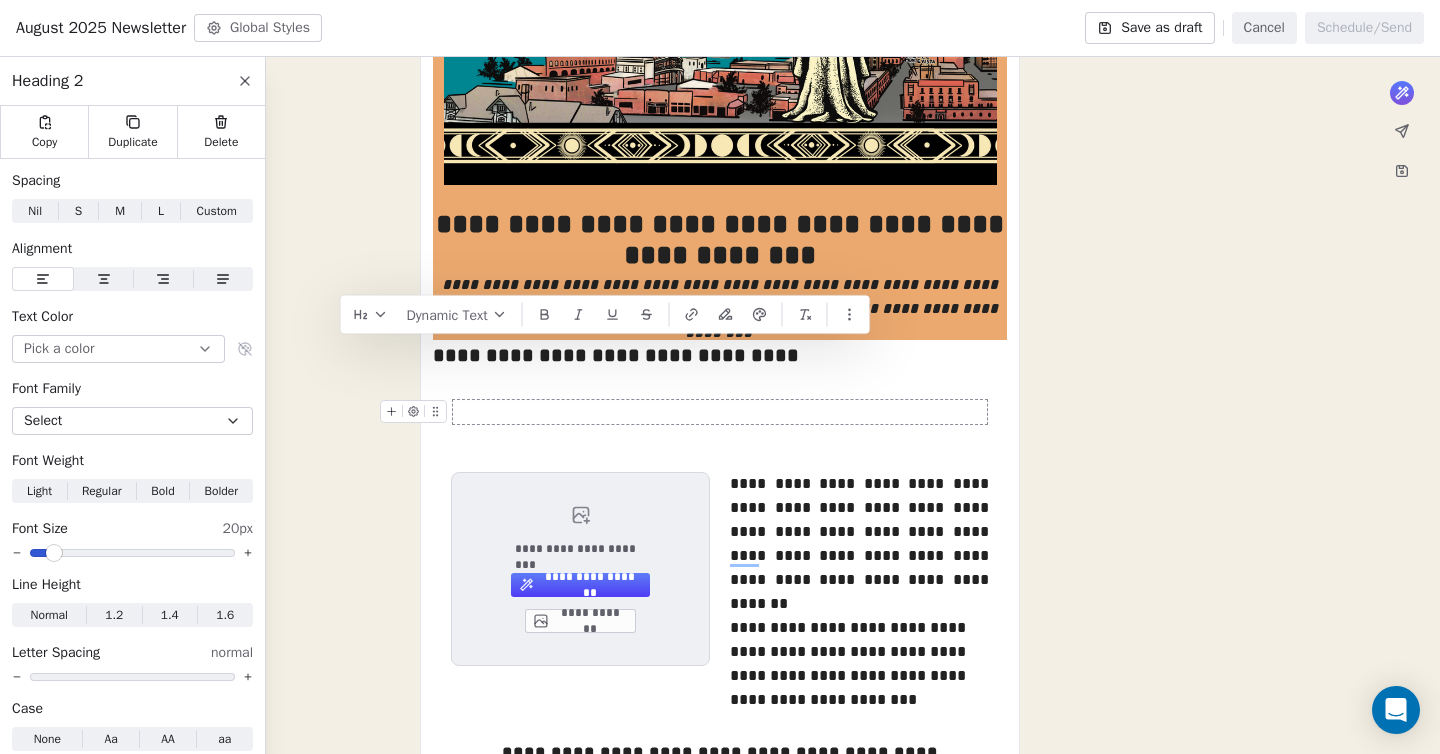 click at bounding box center [720, 412] 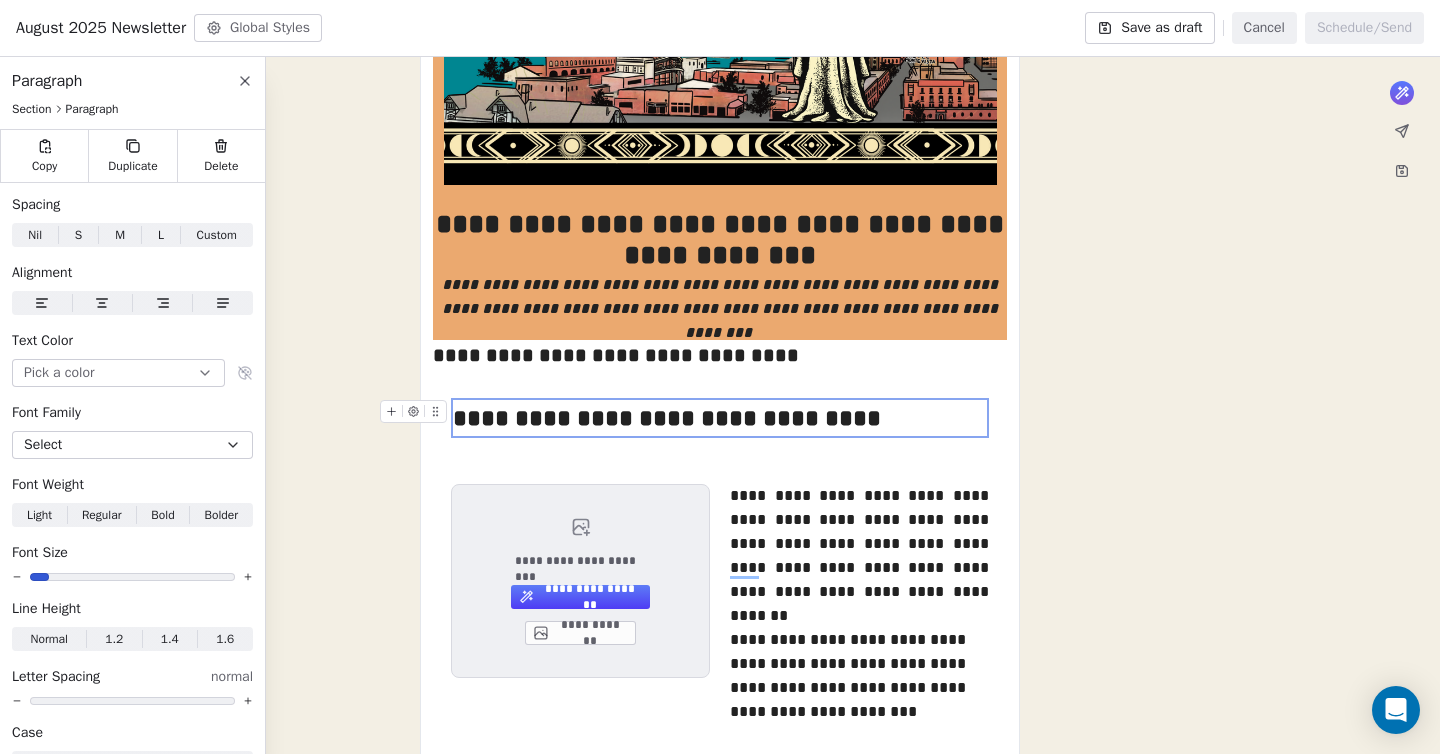 click on "**********" at bounding box center [720, 418] 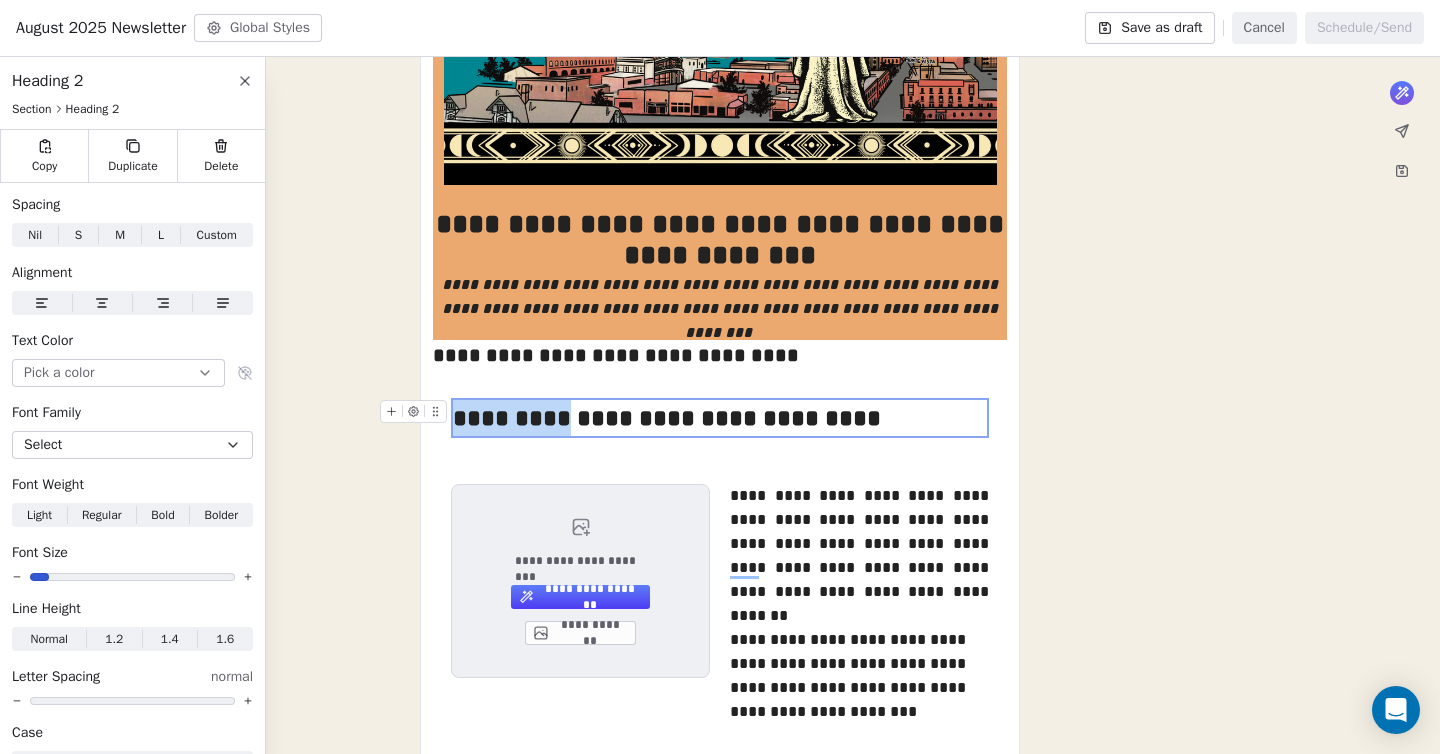 click on "**********" at bounding box center (720, 418) 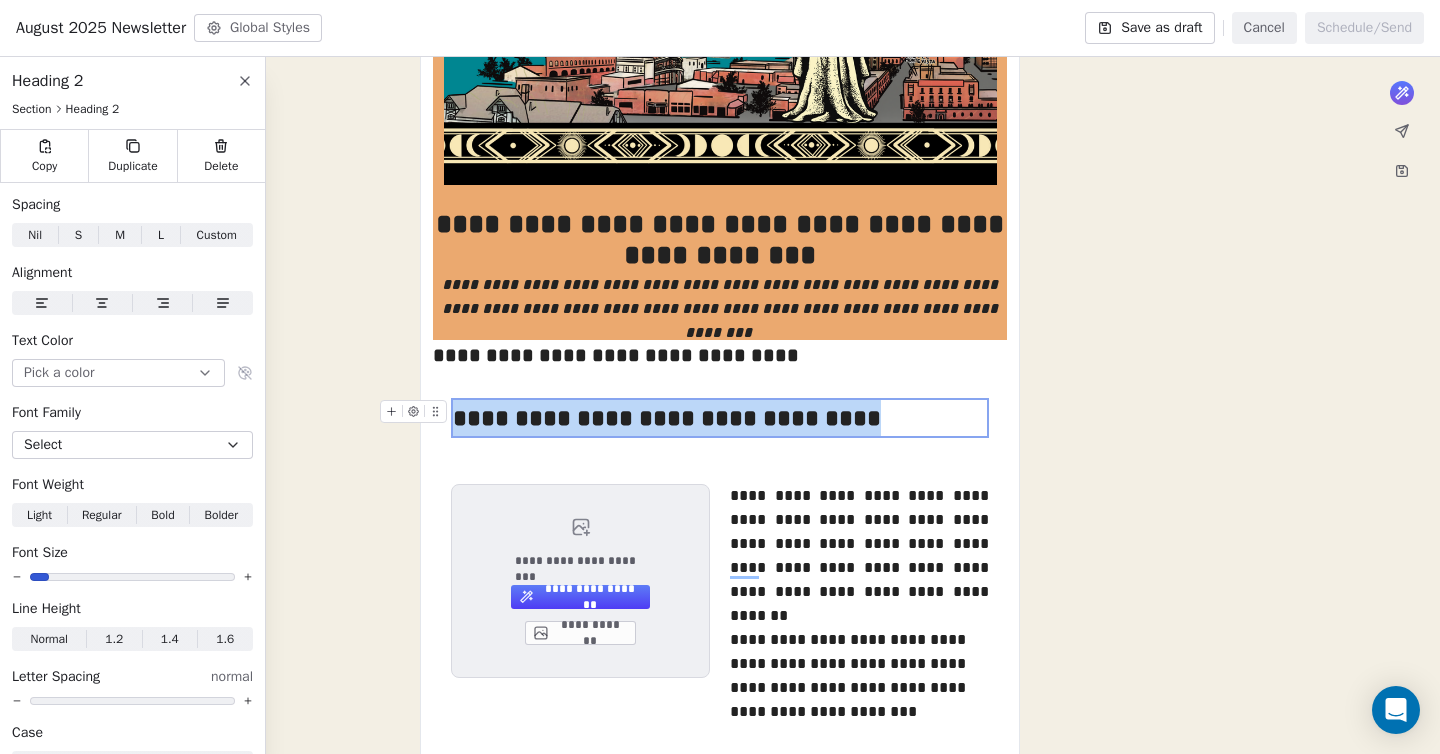 click on "**********" at bounding box center (720, 418) 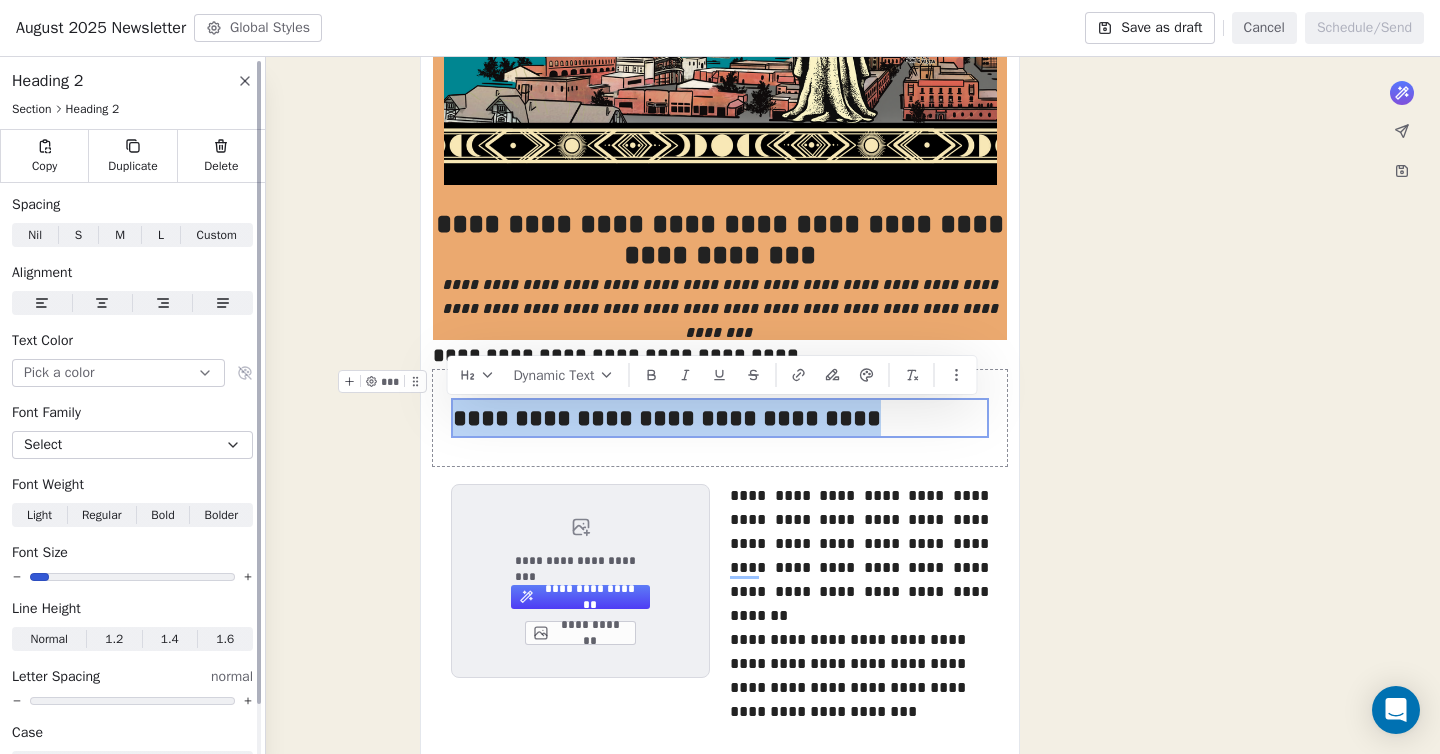 click 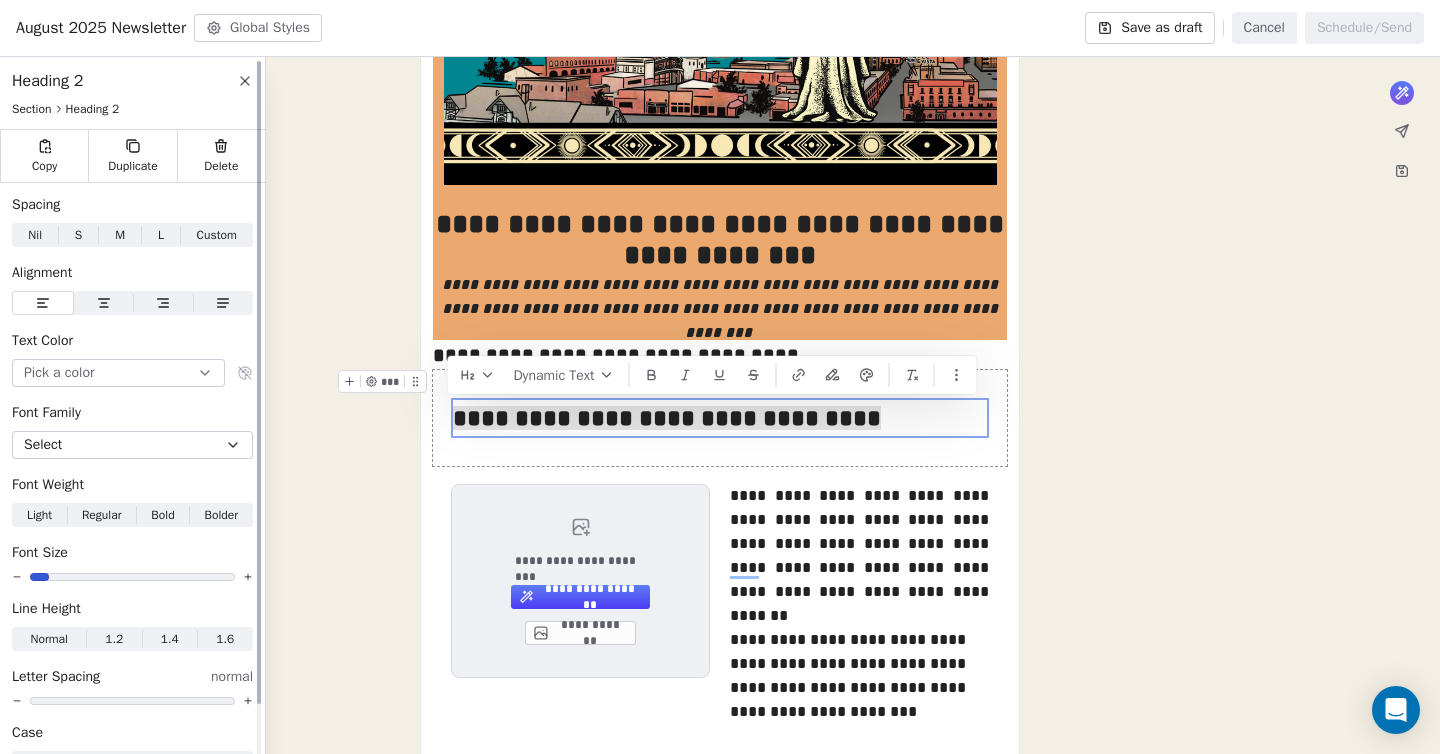click 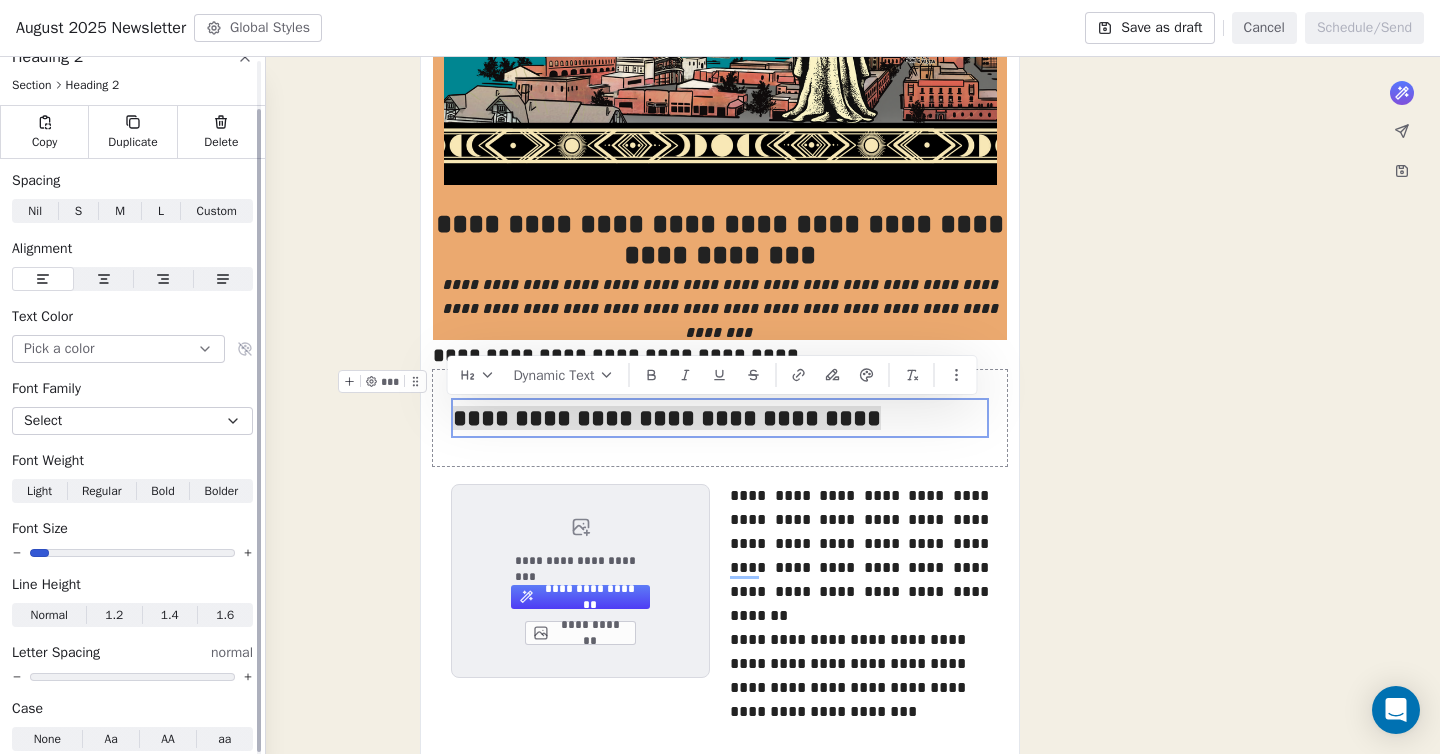 scroll, scrollTop: 58, scrollLeft: 0, axis: vertical 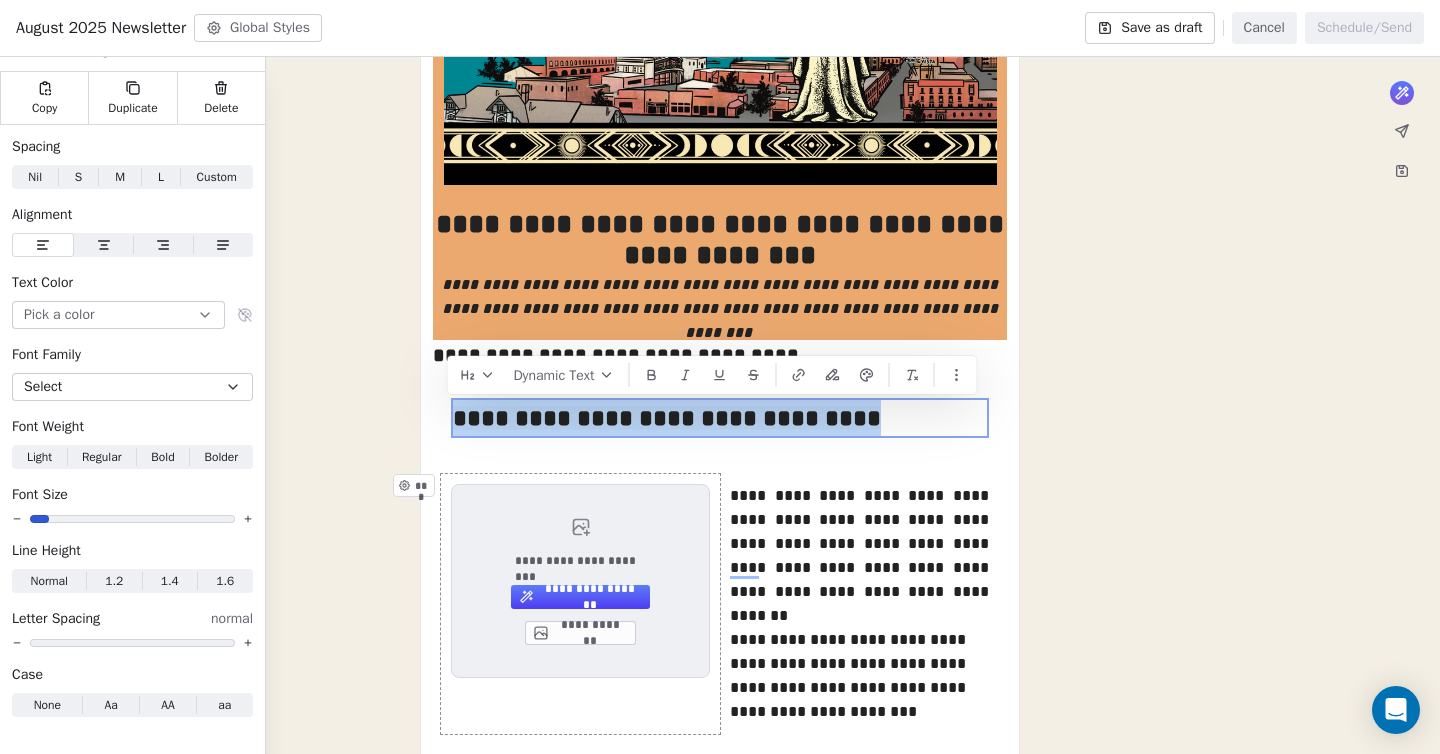click on "**********" at bounding box center [580, 604] 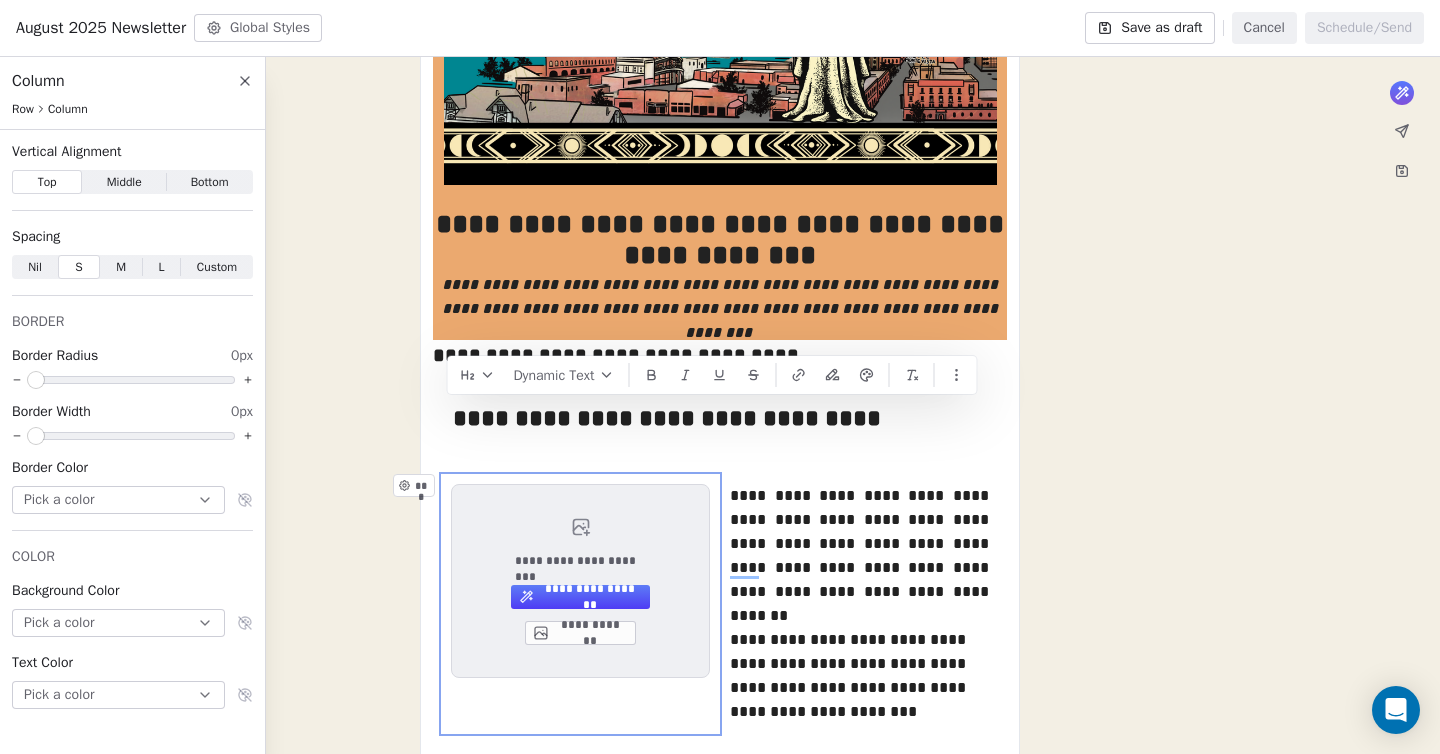 scroll, scrollTop: 0, scrollLeft: 0, axis: both 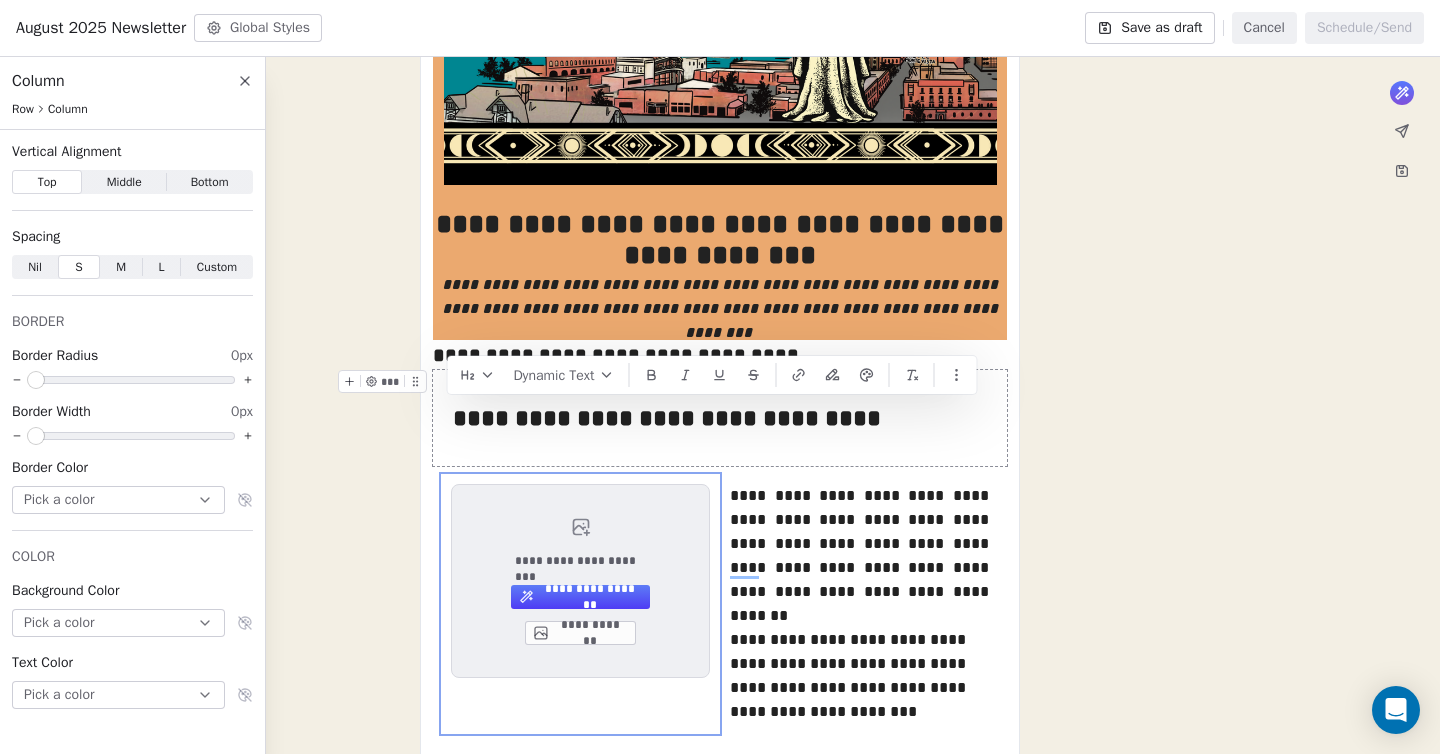click on "**********" at bounding box center (720, 418) 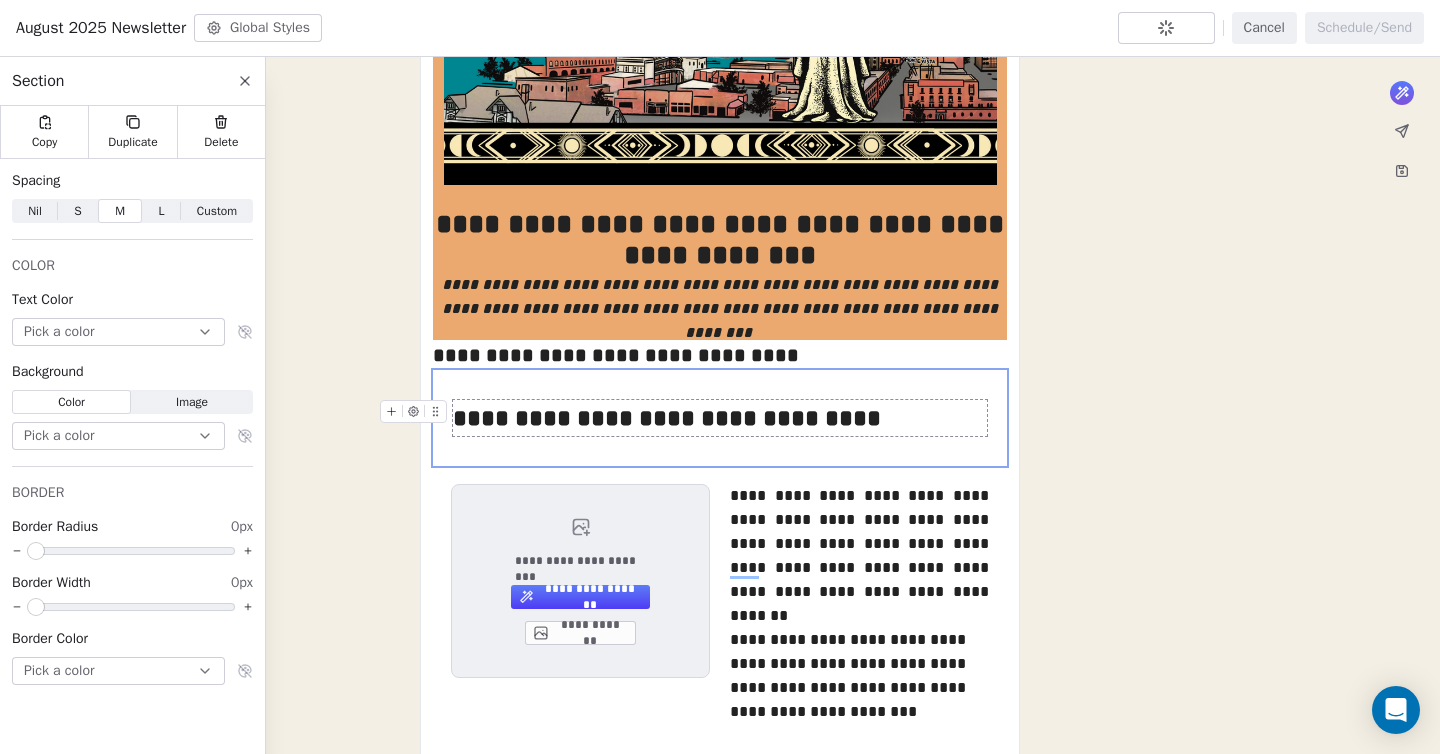 click on "S" at bounding box center [77, 211] 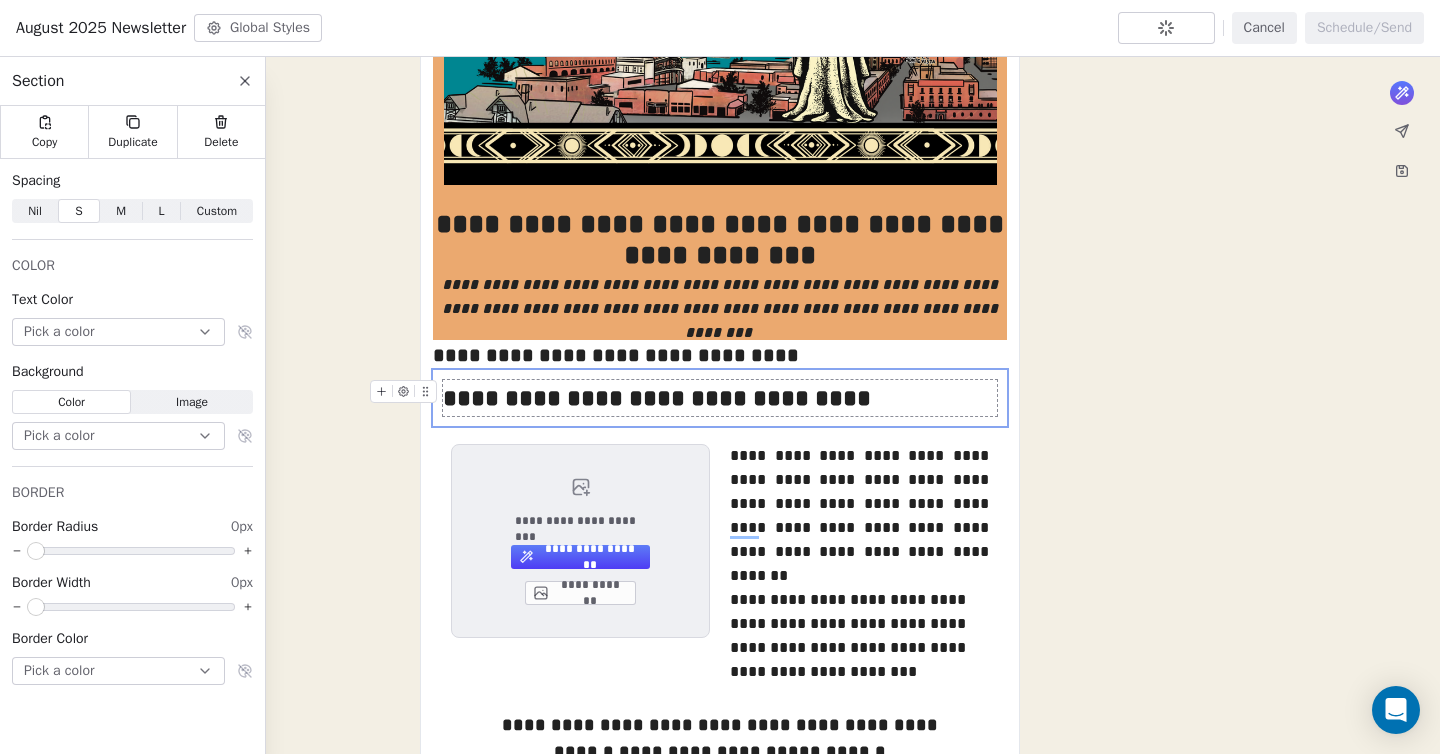 click on "S" at bounding box center [78, 211] 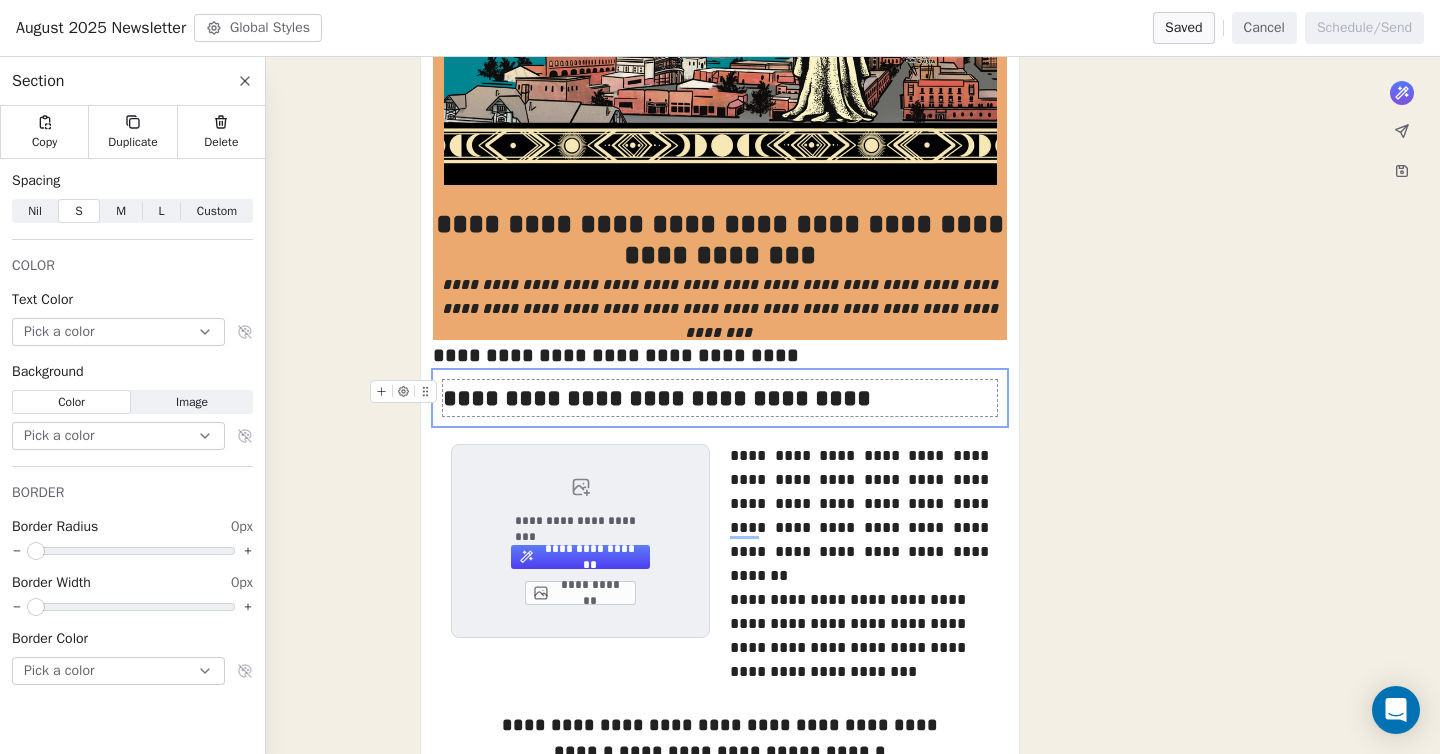 click on "**********" at bounding box center (720, 398) 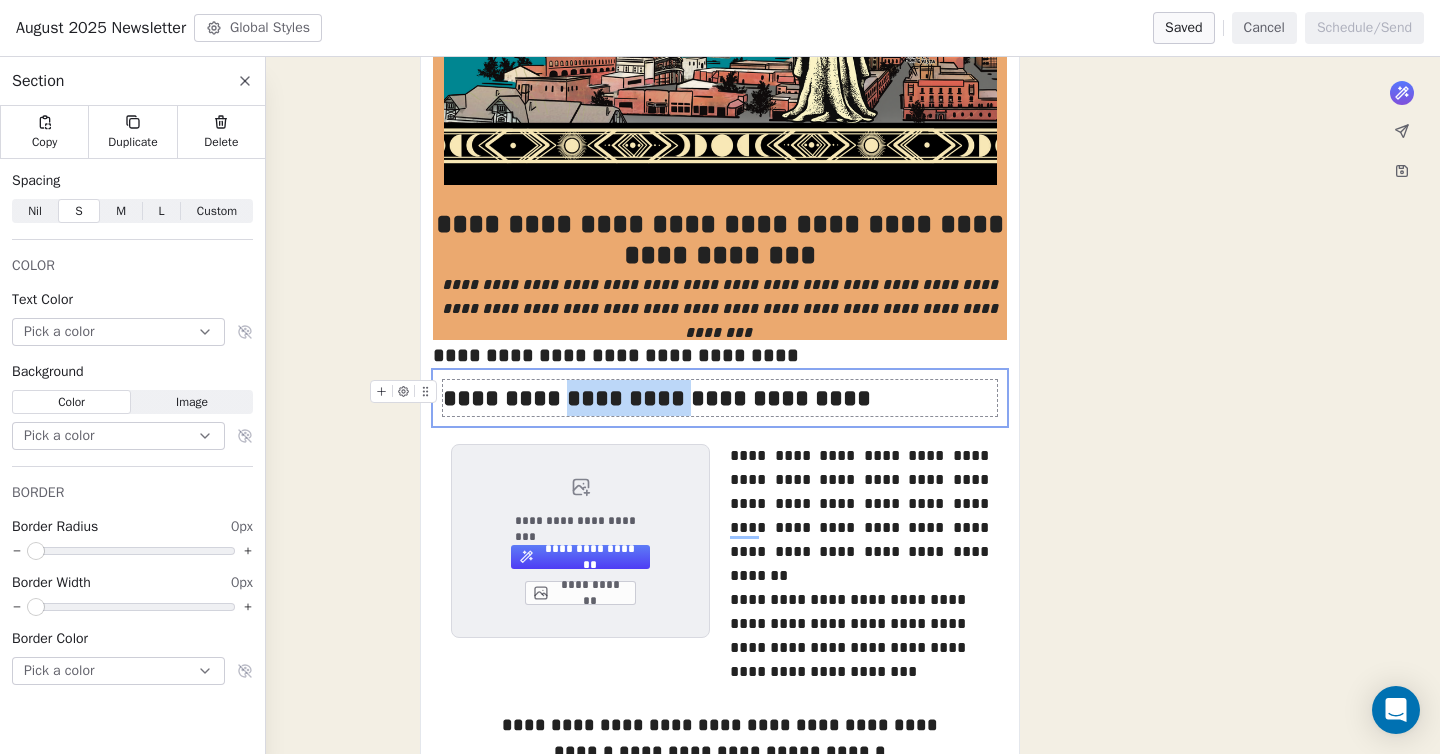 click on "**********" at bounding box center [720, 398] 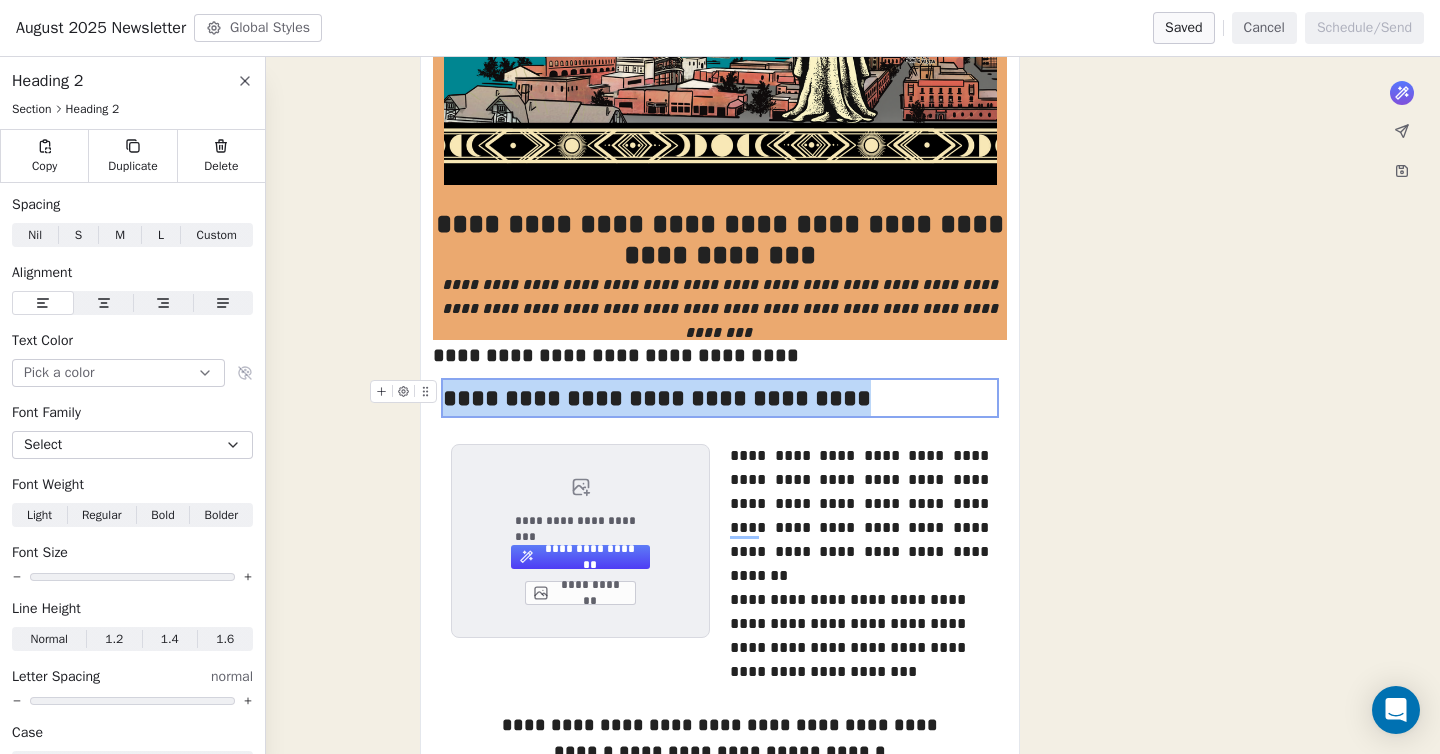 click on "**********" at bounding box center [720, 398] 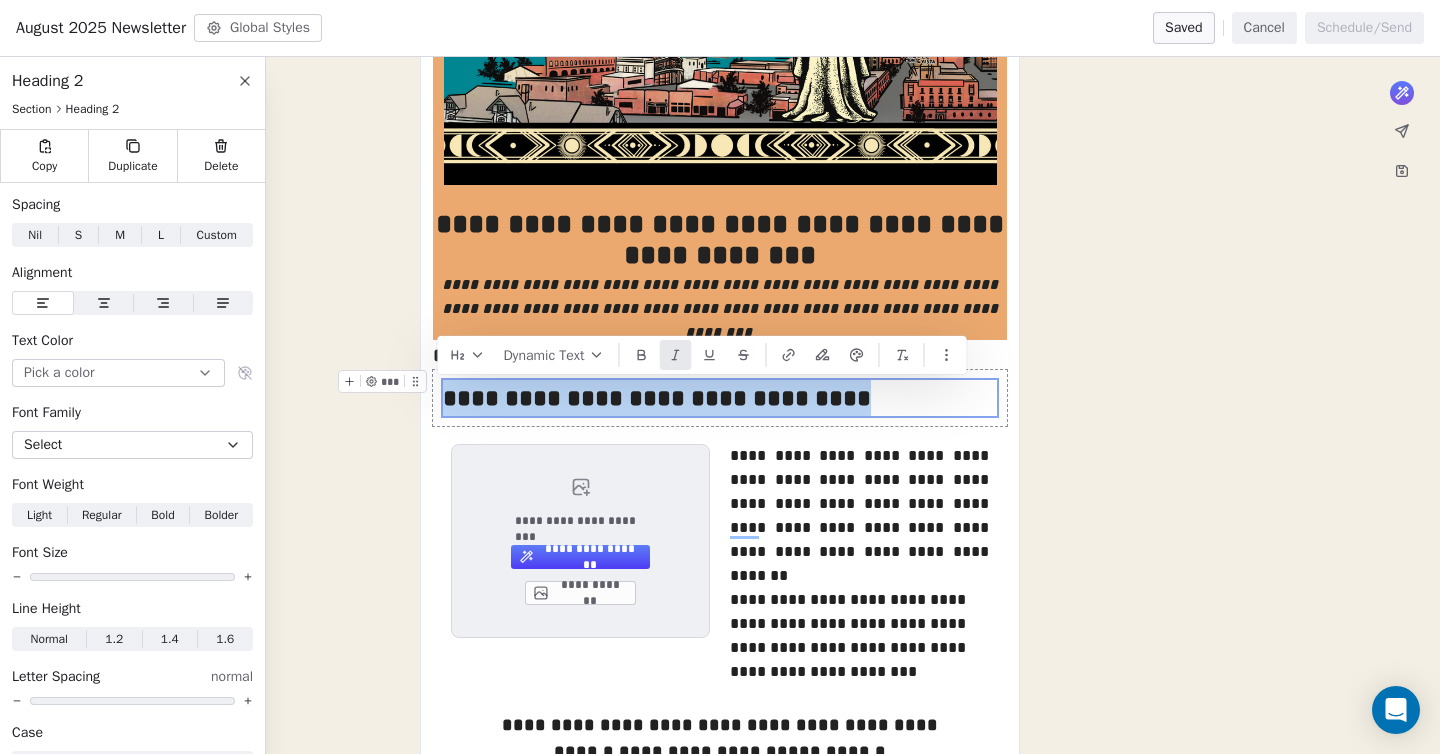 click 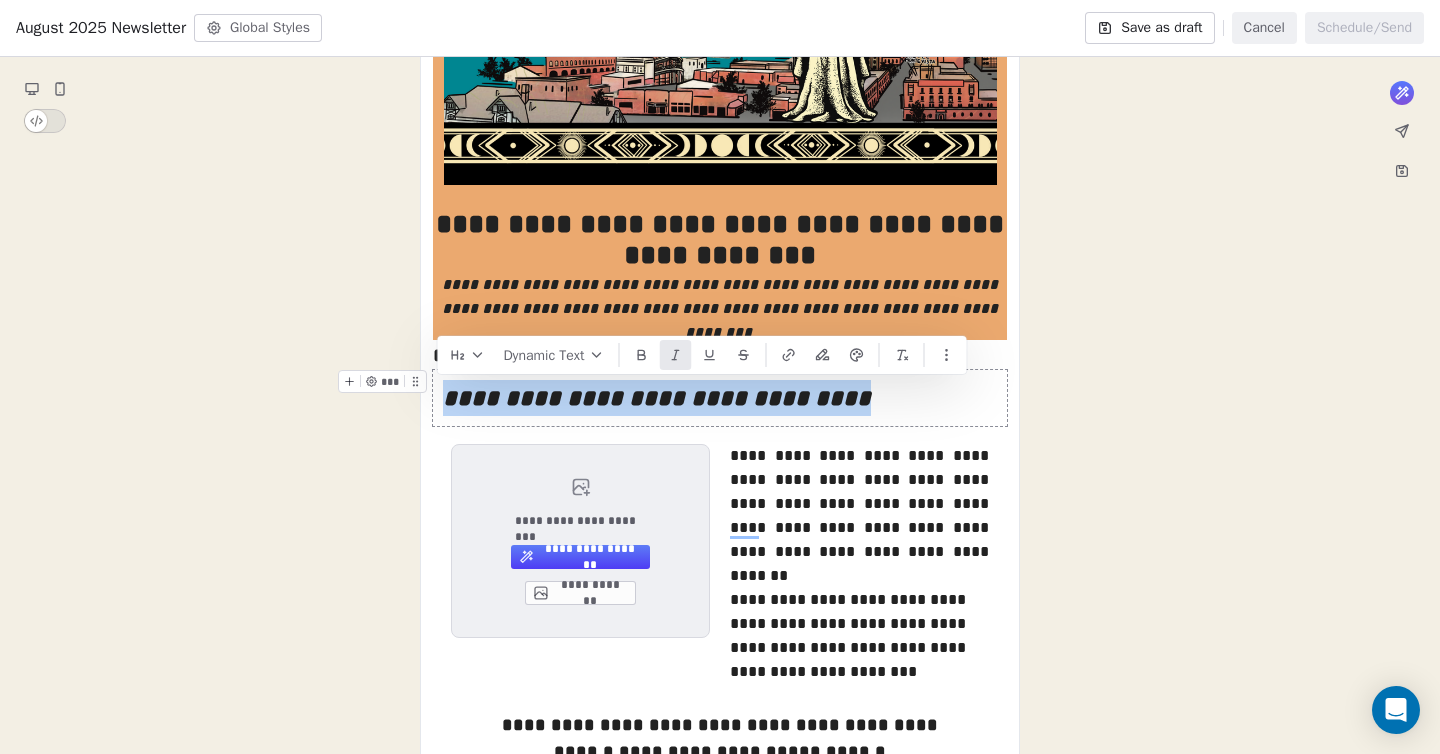 click 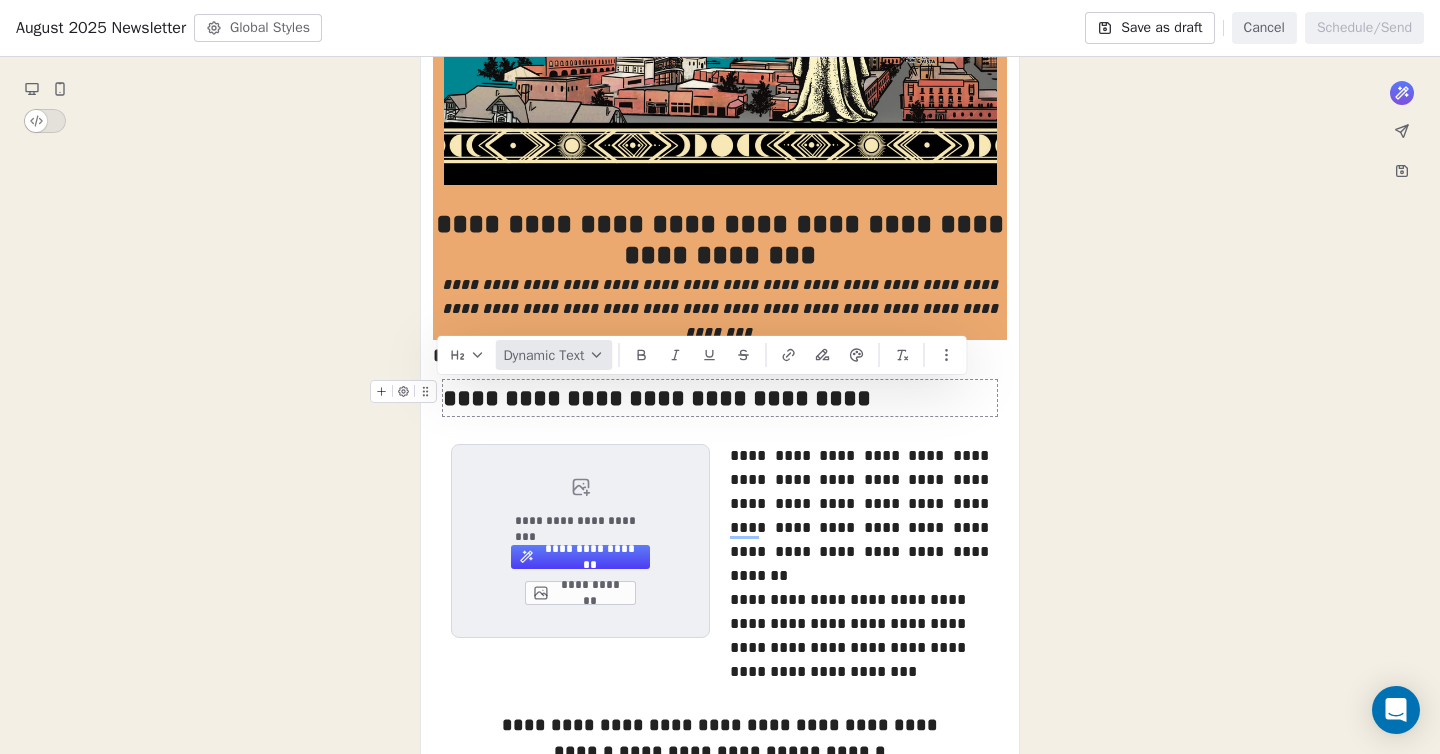 click on "Dynamic Text" at bounding box center [553, 355] 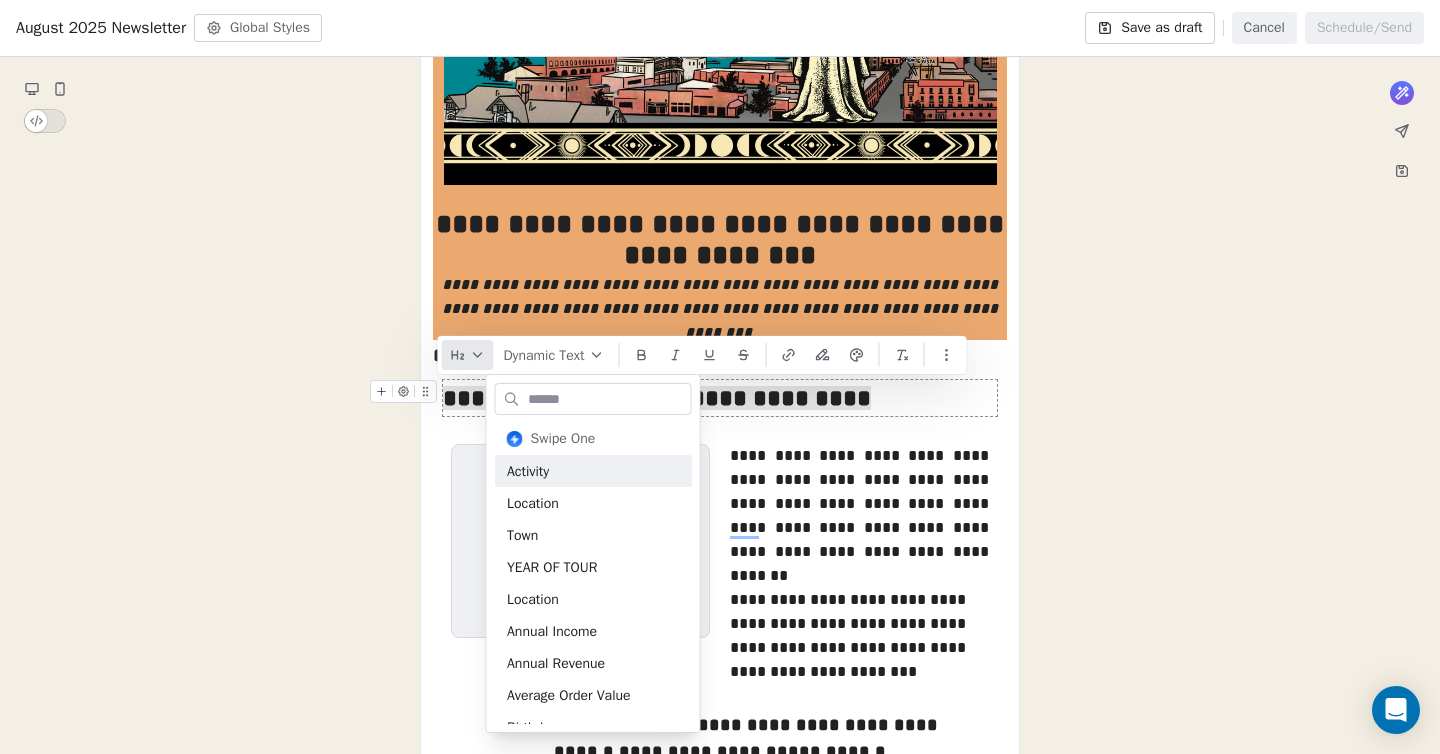 click at bounding box center [467, 355] 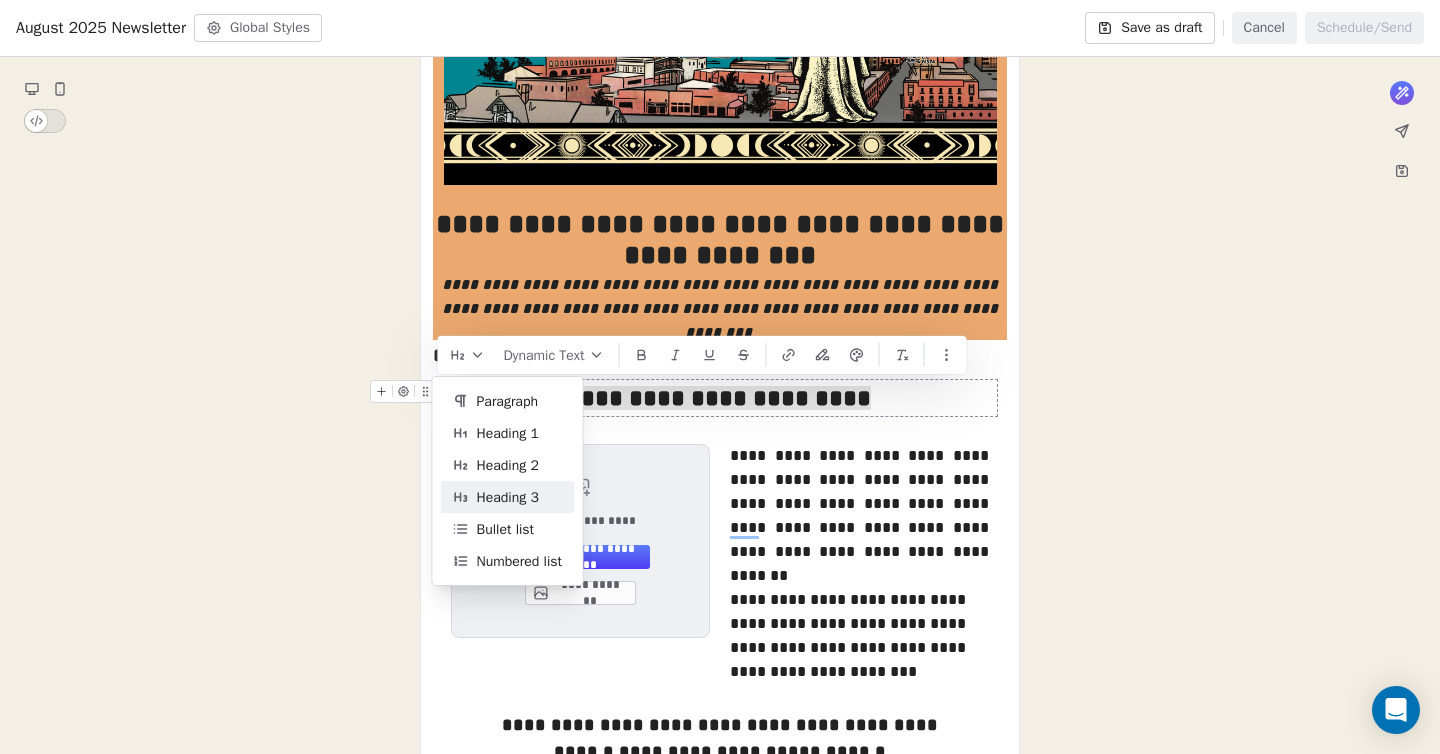 click on "Heading 3" at bounding box center (508, 497) 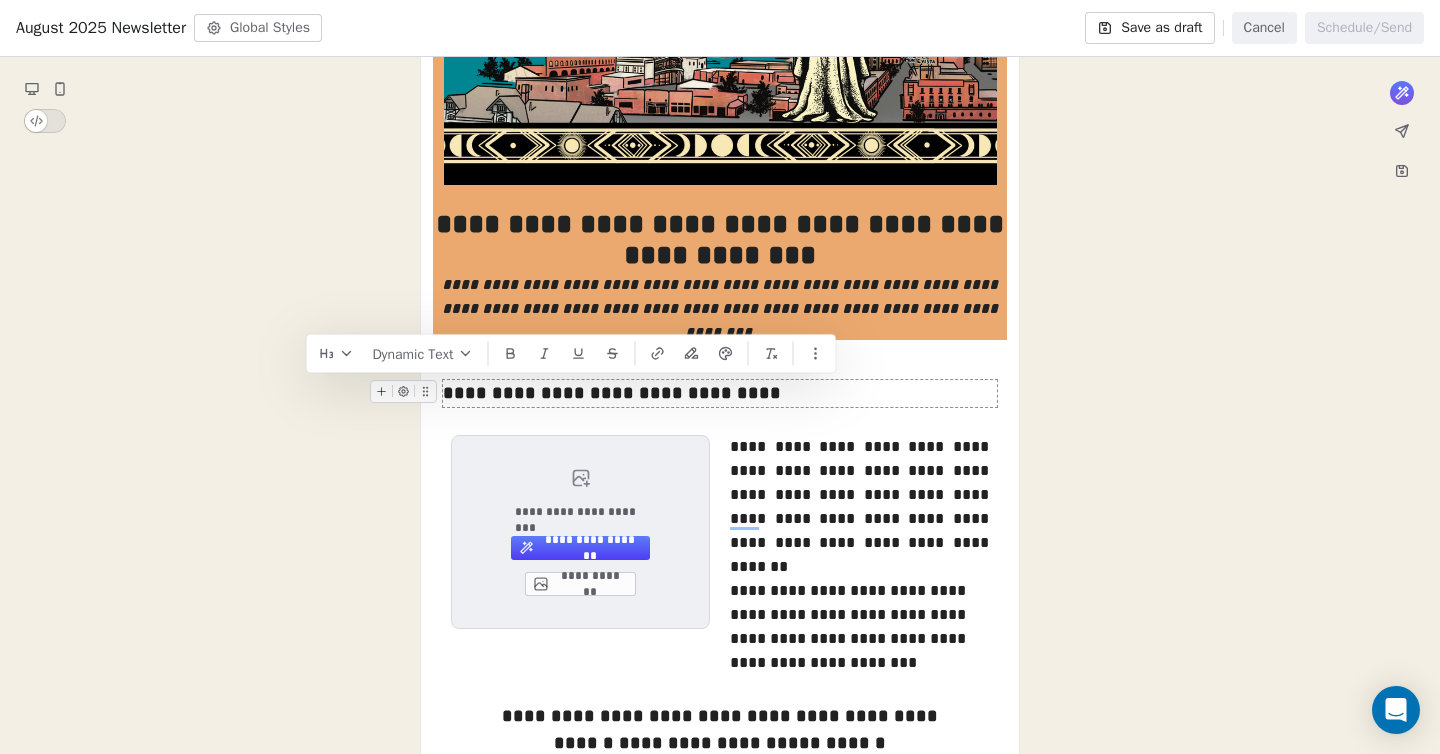 click on "**********" at bounding box center [720, 393] 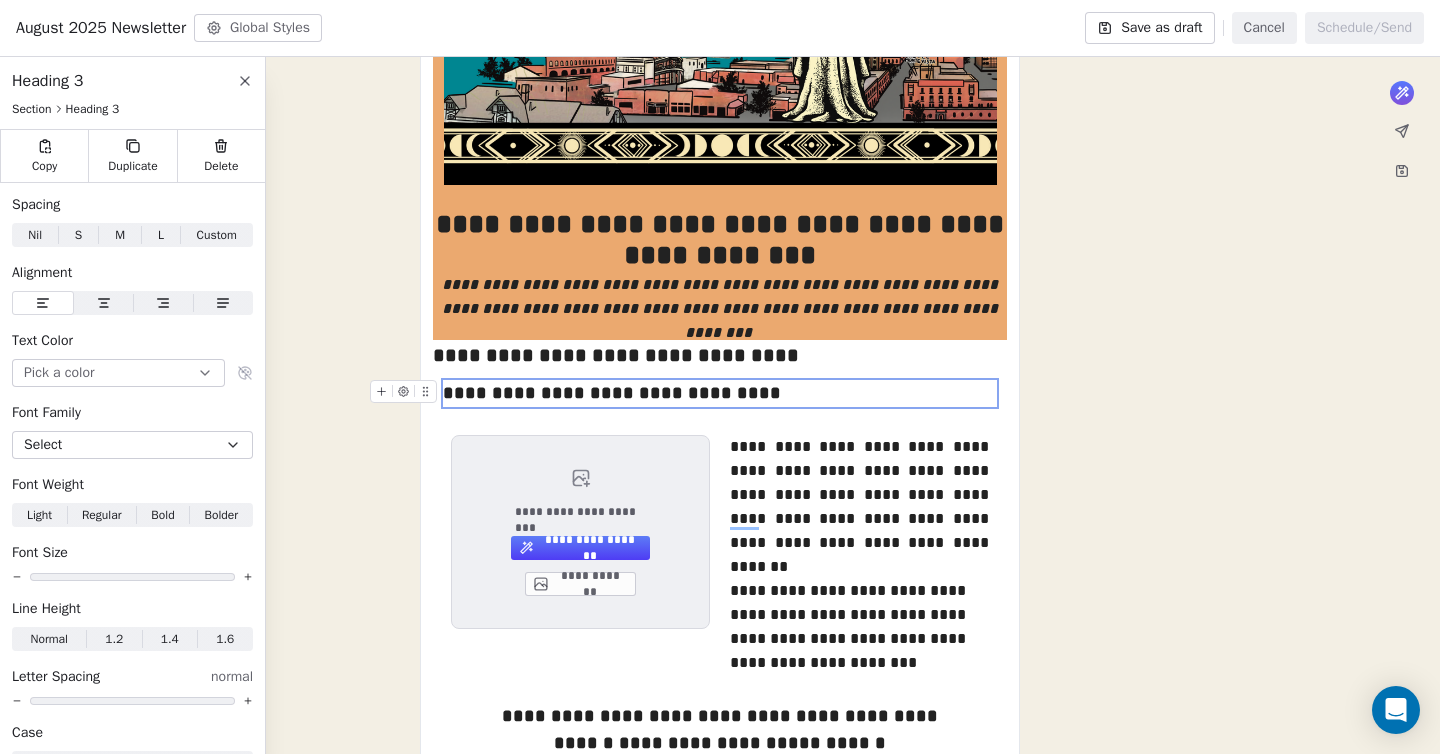 click on "**********" at bounding box center [720, 1012] 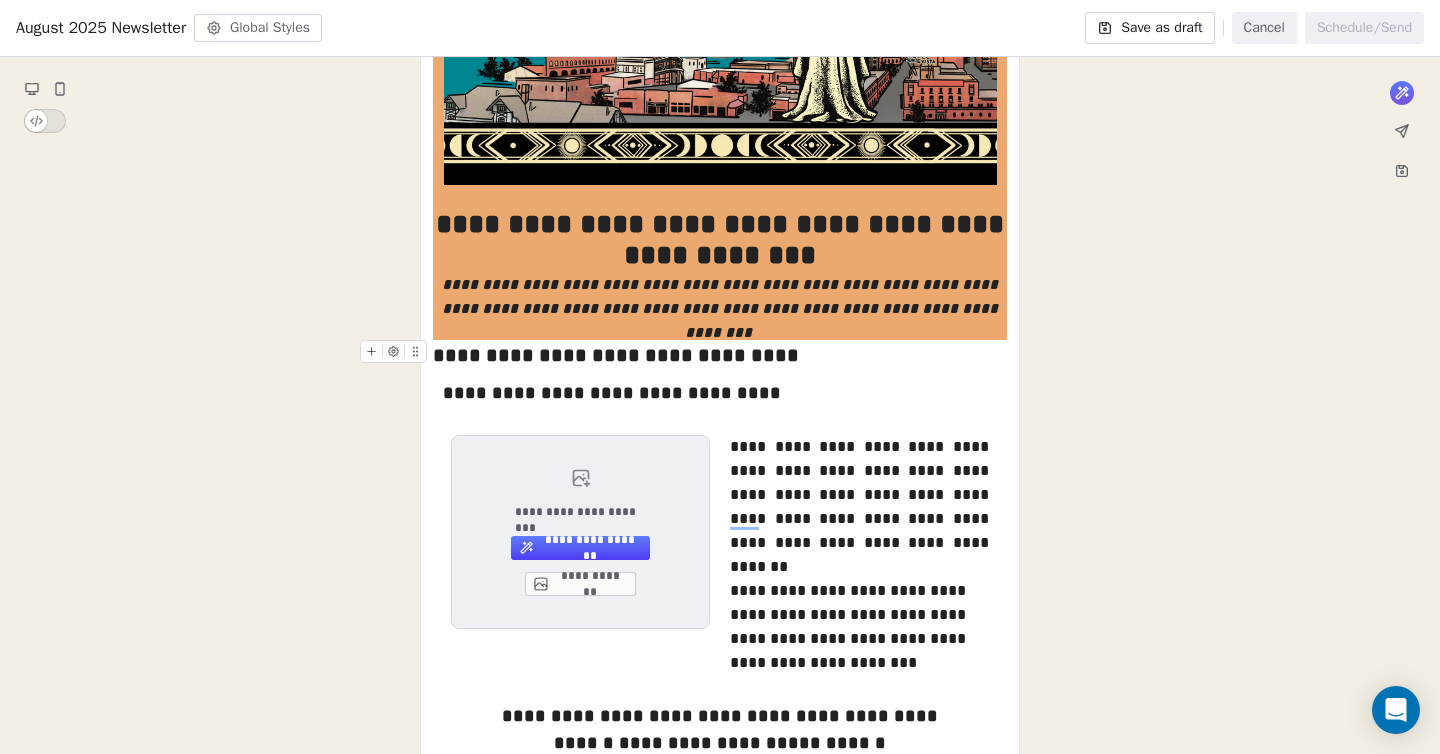 click on "**********" at bounding box center (720, 355) 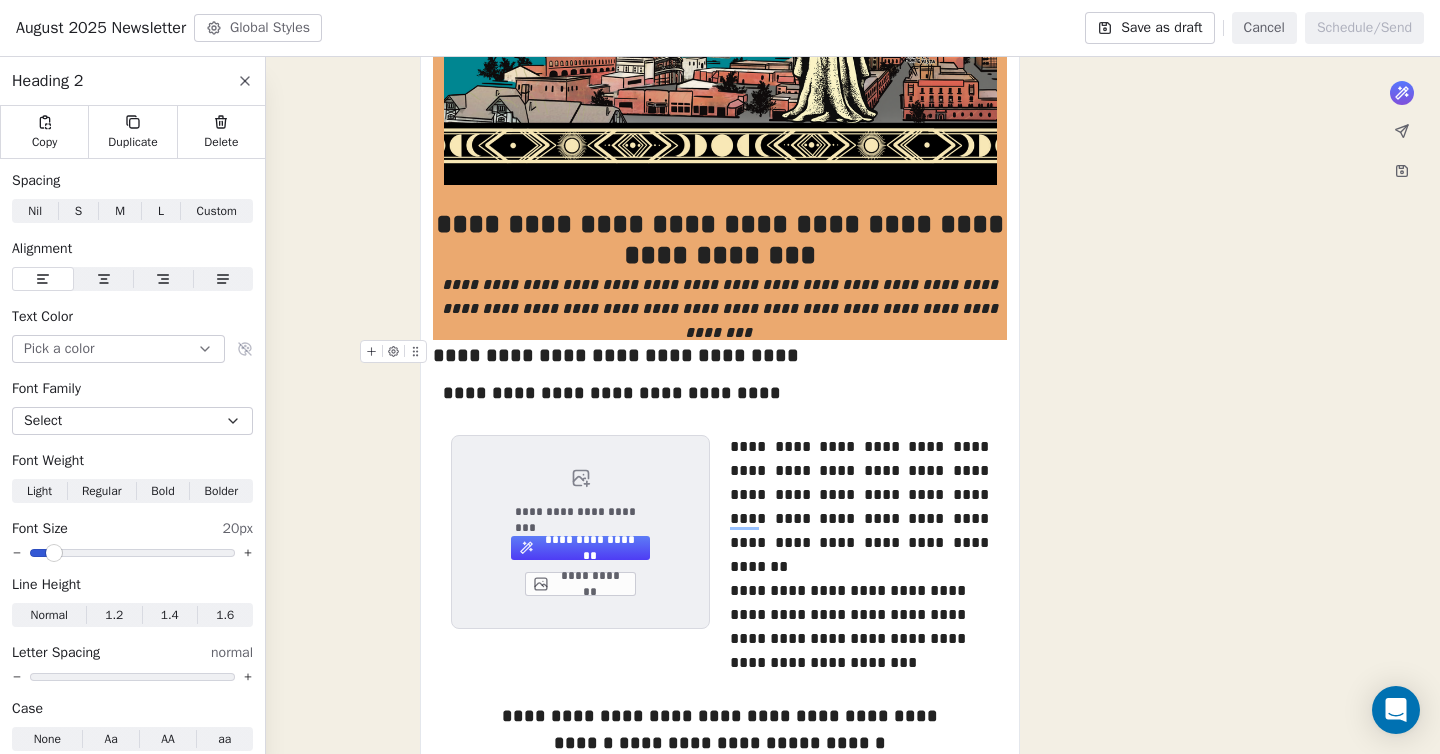 click on "**********" at bounding box center (720, 355) 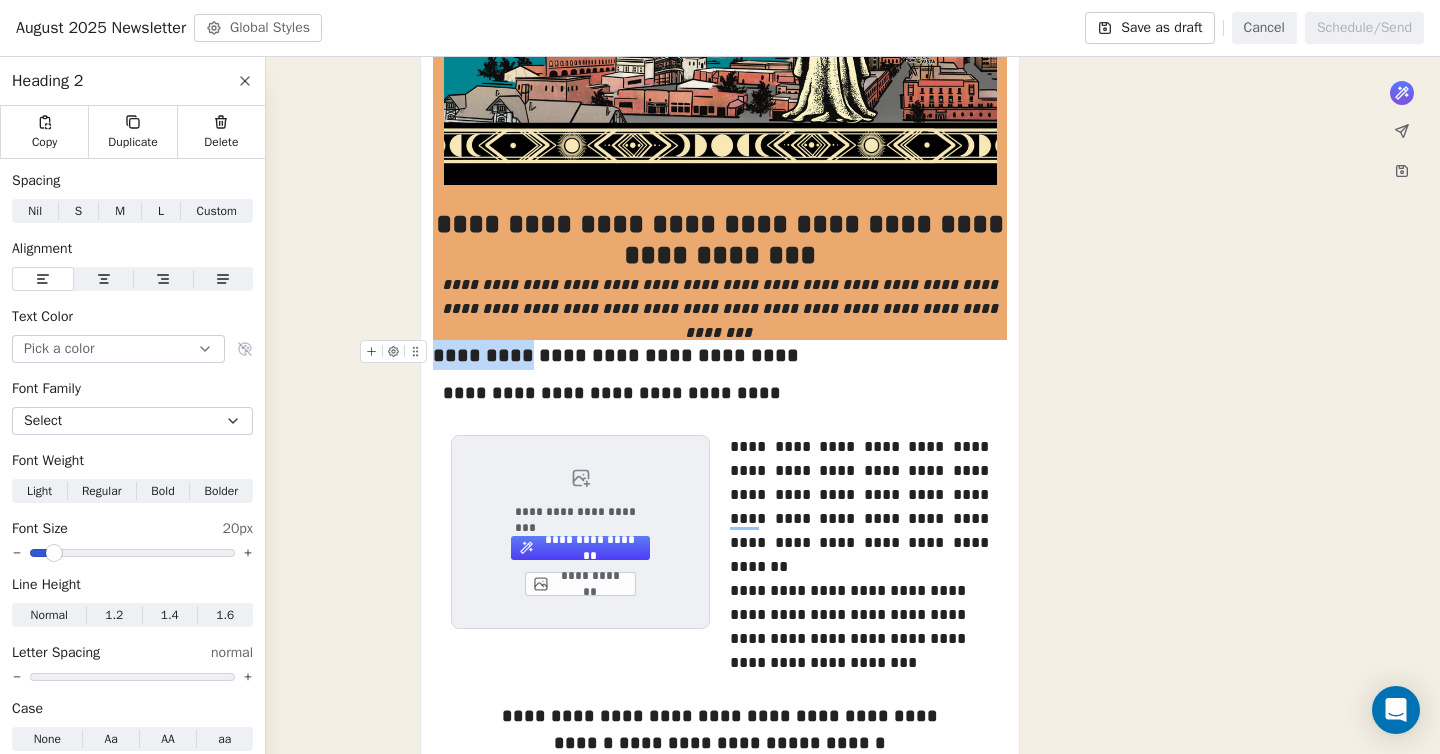 click on "**********" at bounding box center (720, 355) 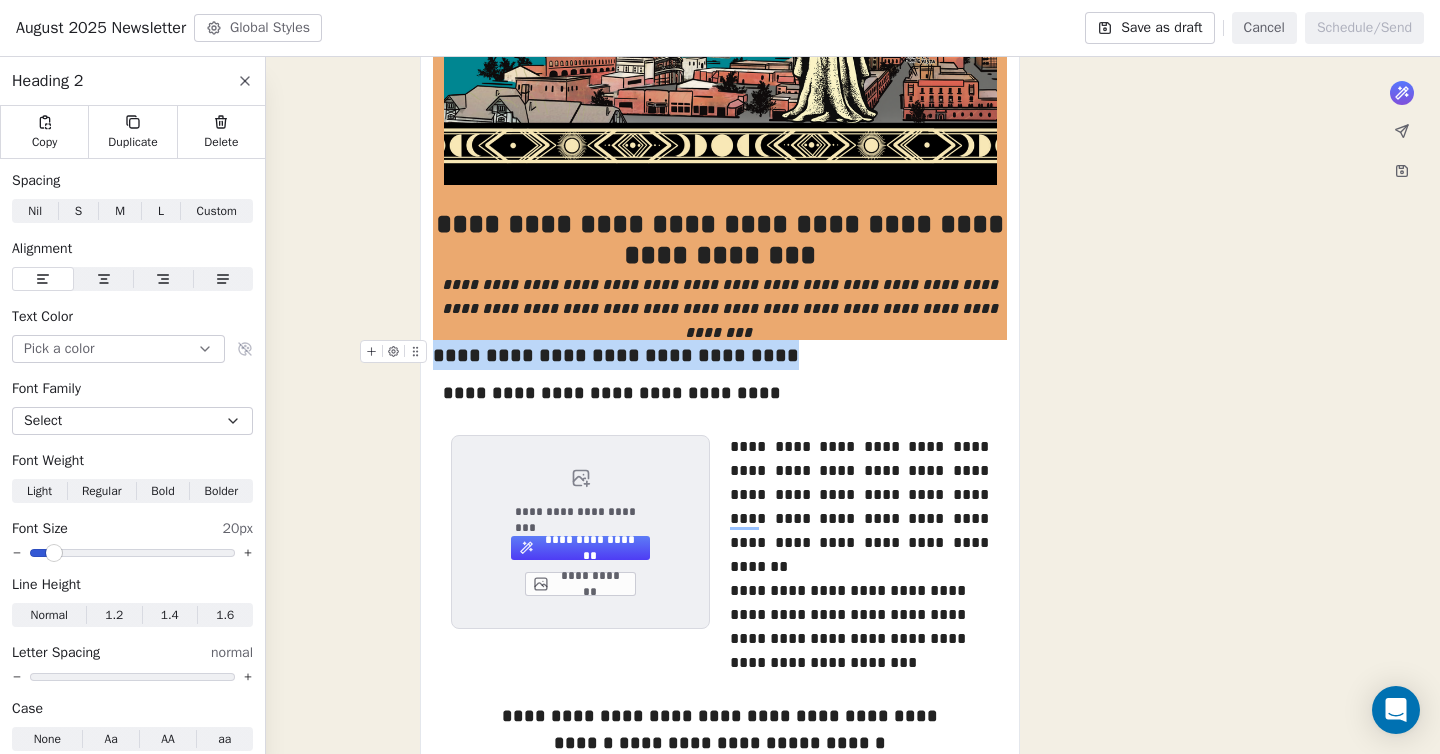 click on "**********" at bounding box center [720, 355] 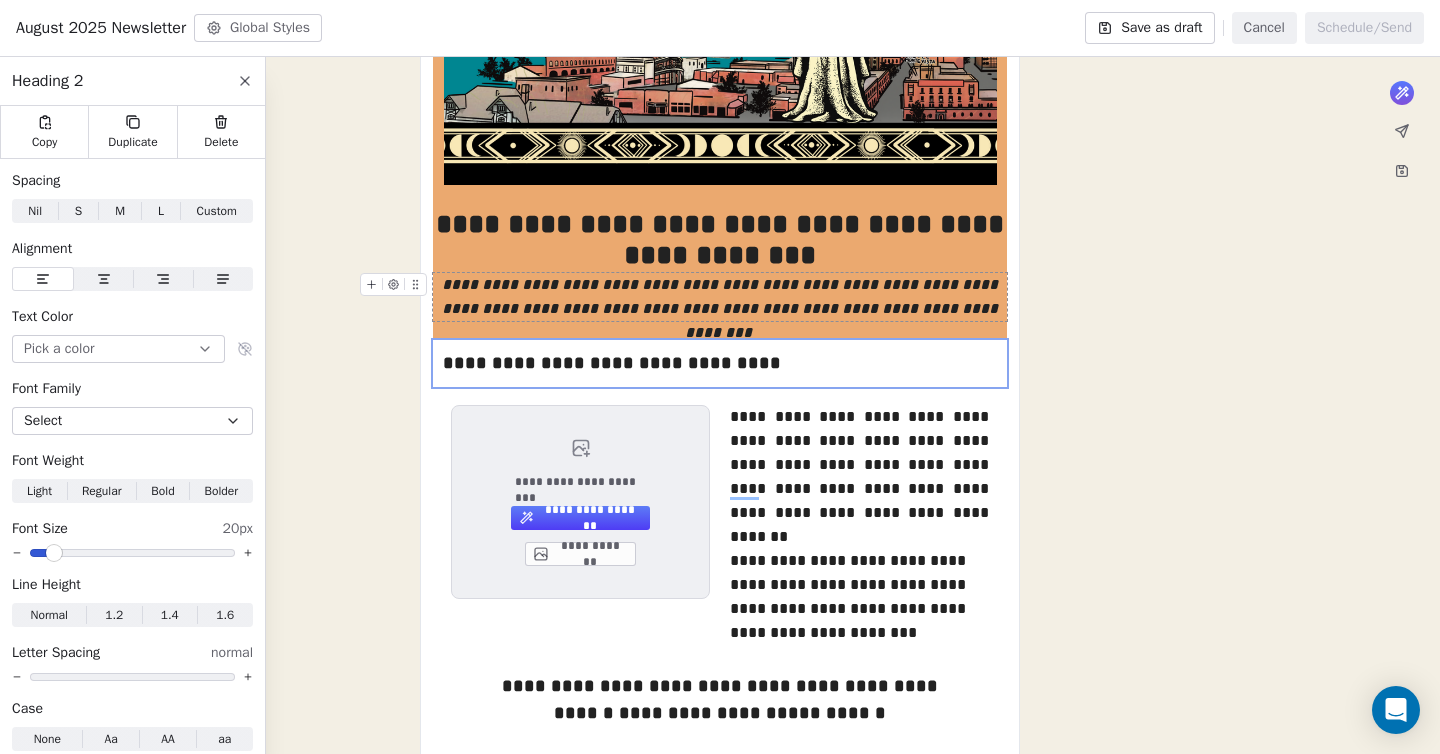 click on "**********" at bounding box center (720, 997) 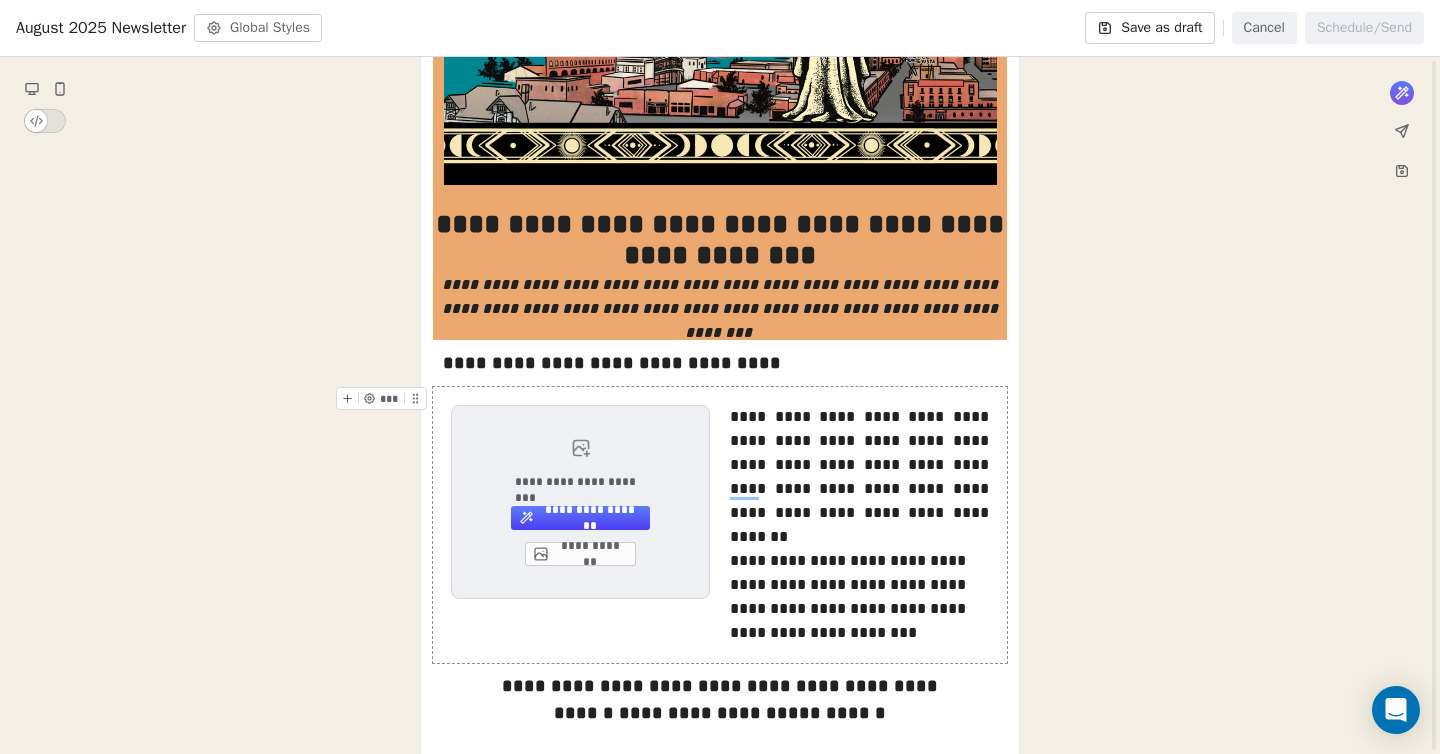scroll, scrollTop: 394, scrollLeft: 0, axis: vertical 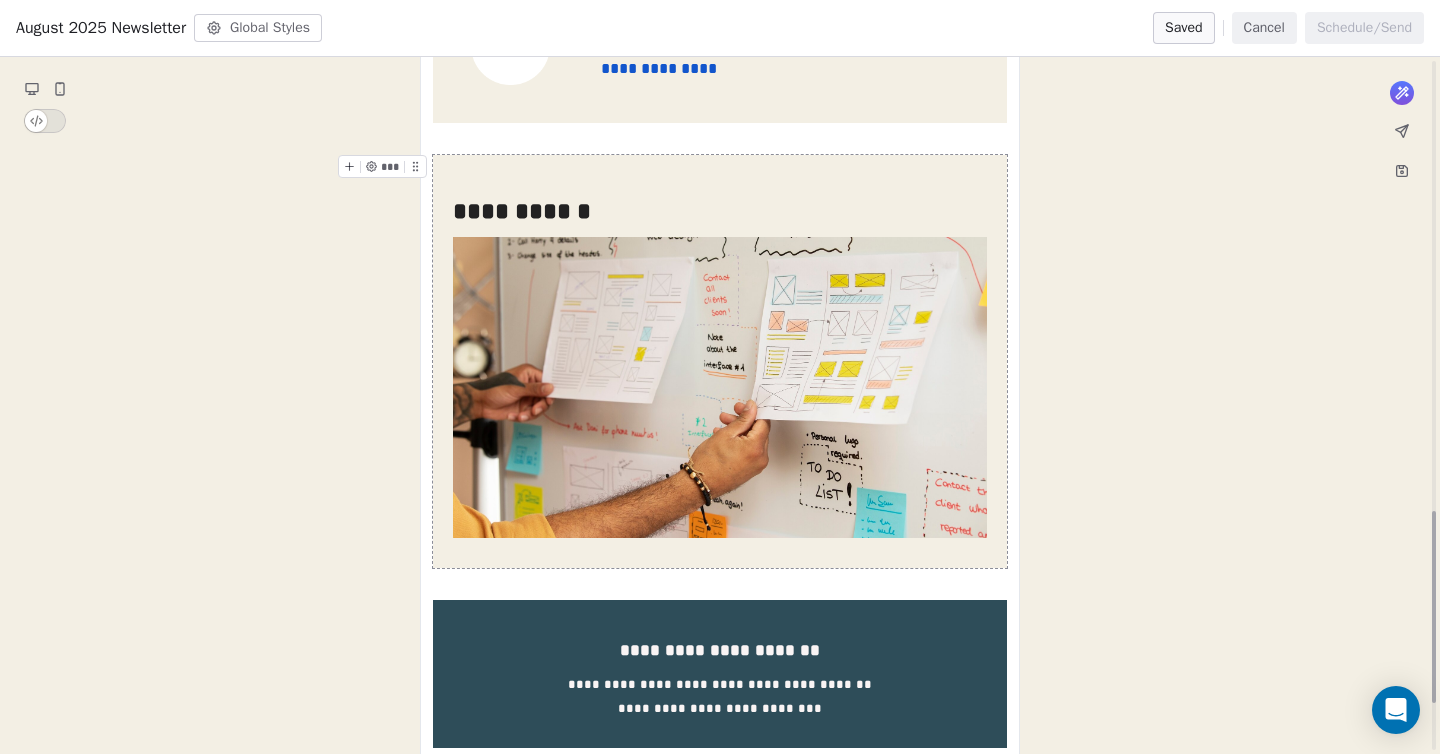 click on "**********" at bounding box center [720, 361] 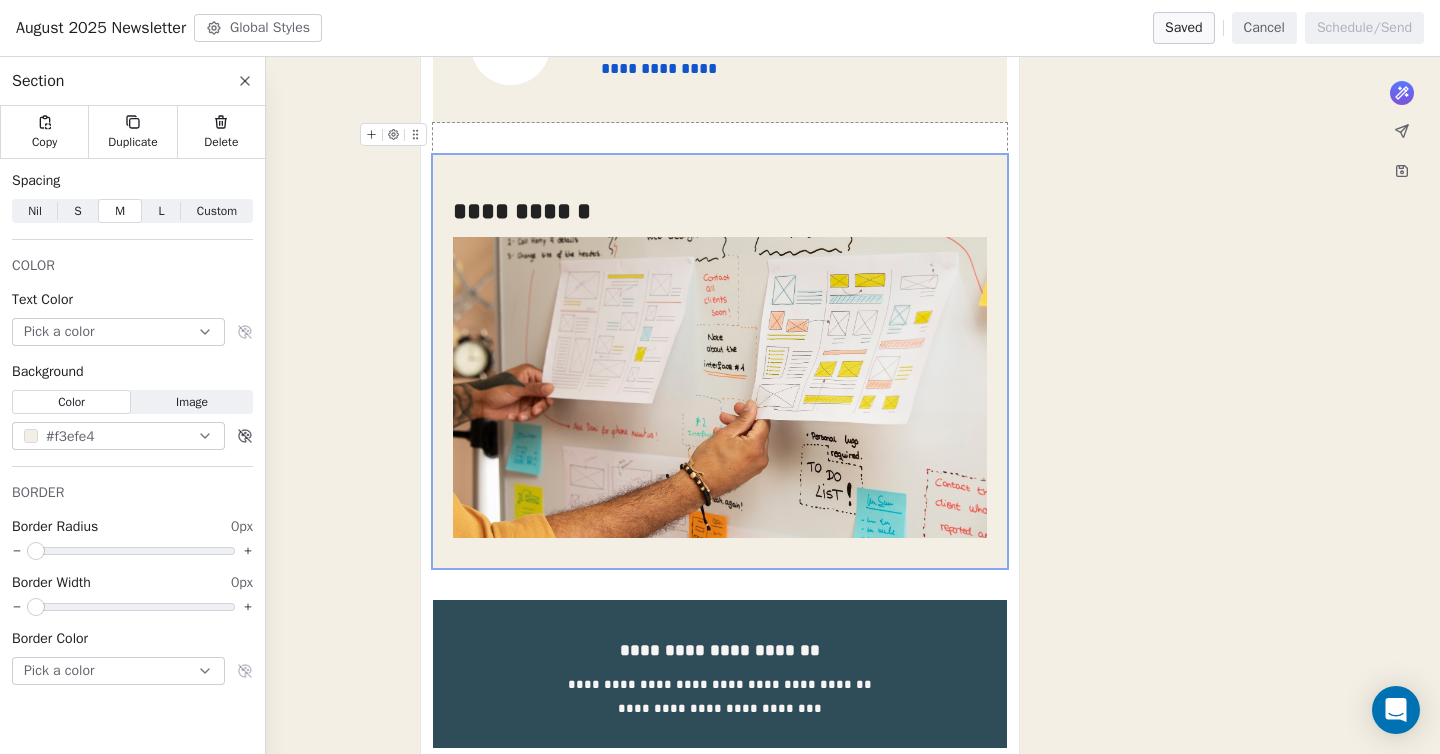 click at bounding box center (720, 139) 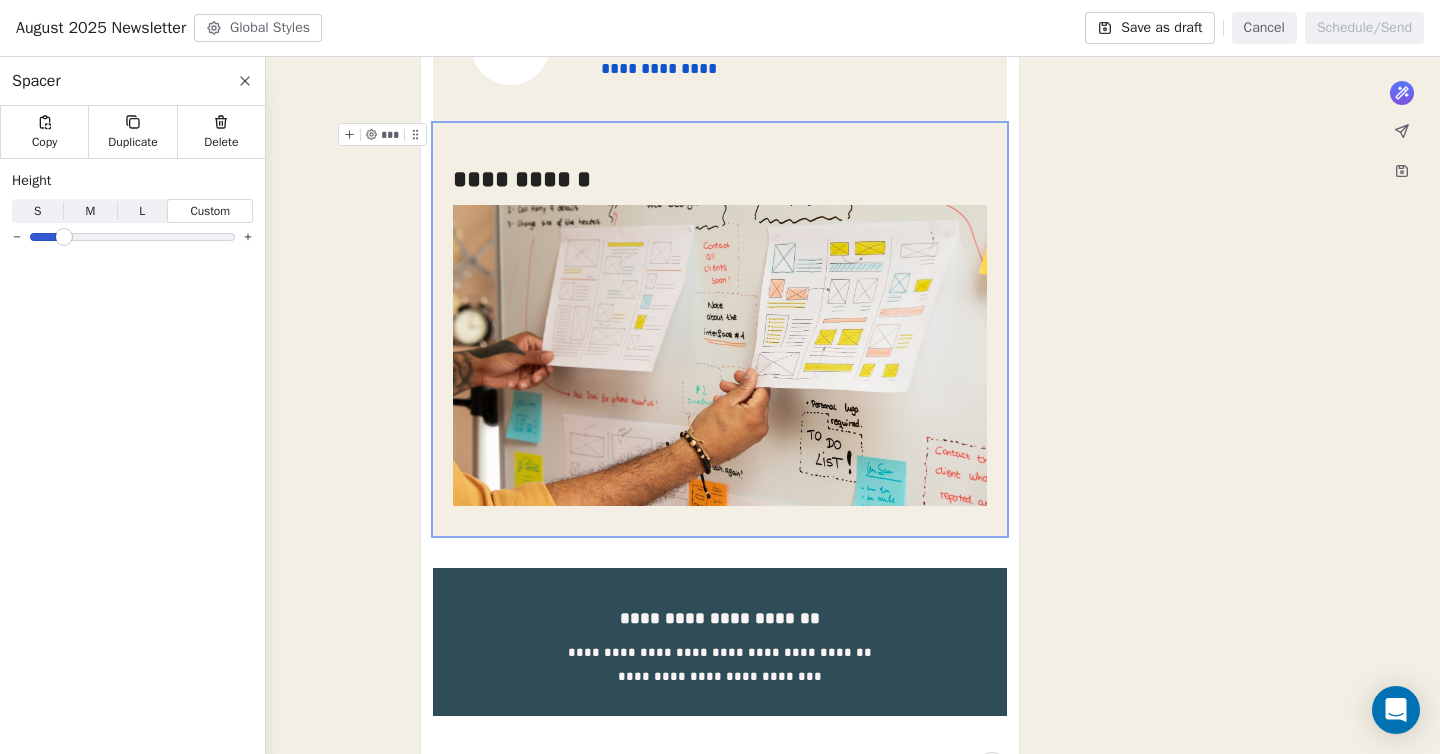 click on "**********" at bounding box center (720, 329) 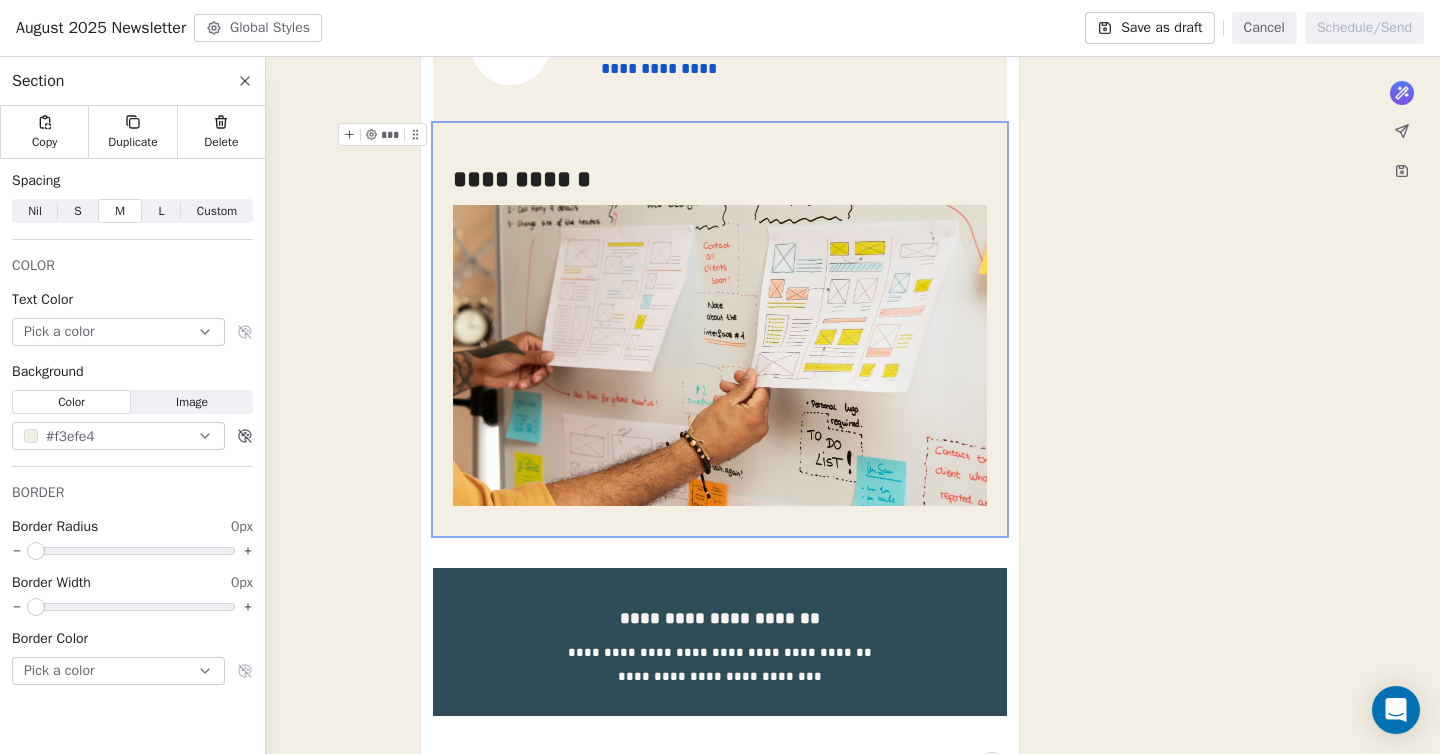 click on "**********" at bounding box center (720, 329) 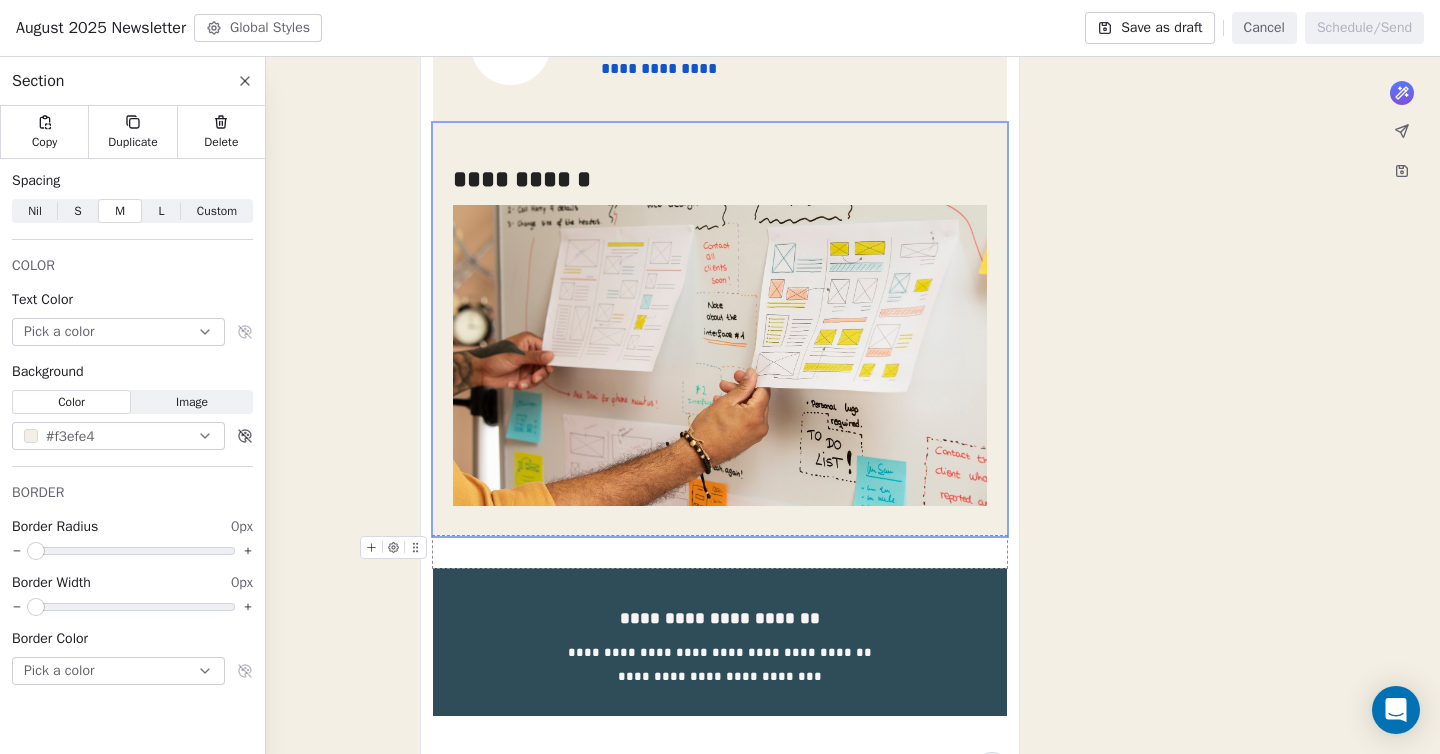 click at bounding box center (720, 552) 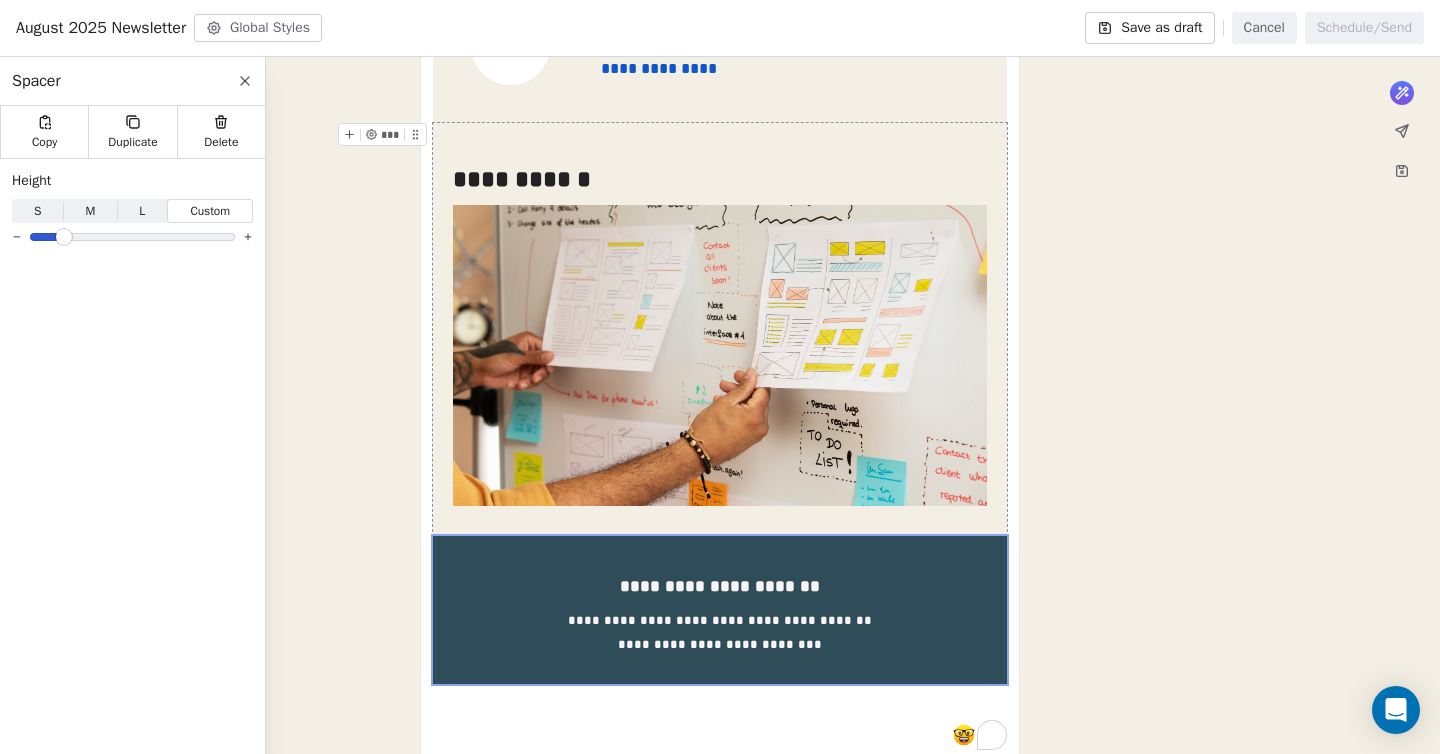 click on "**********" at bounding box center [720, 329] 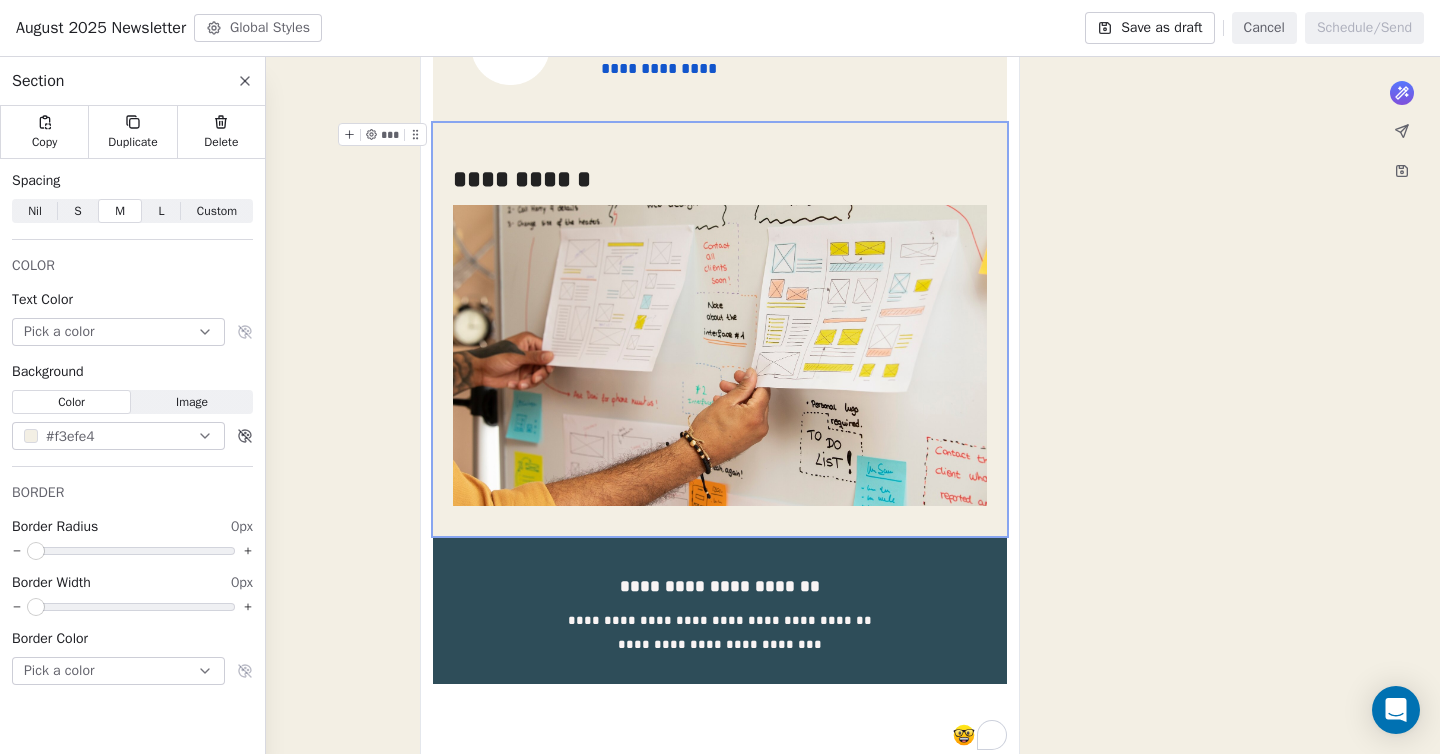 click 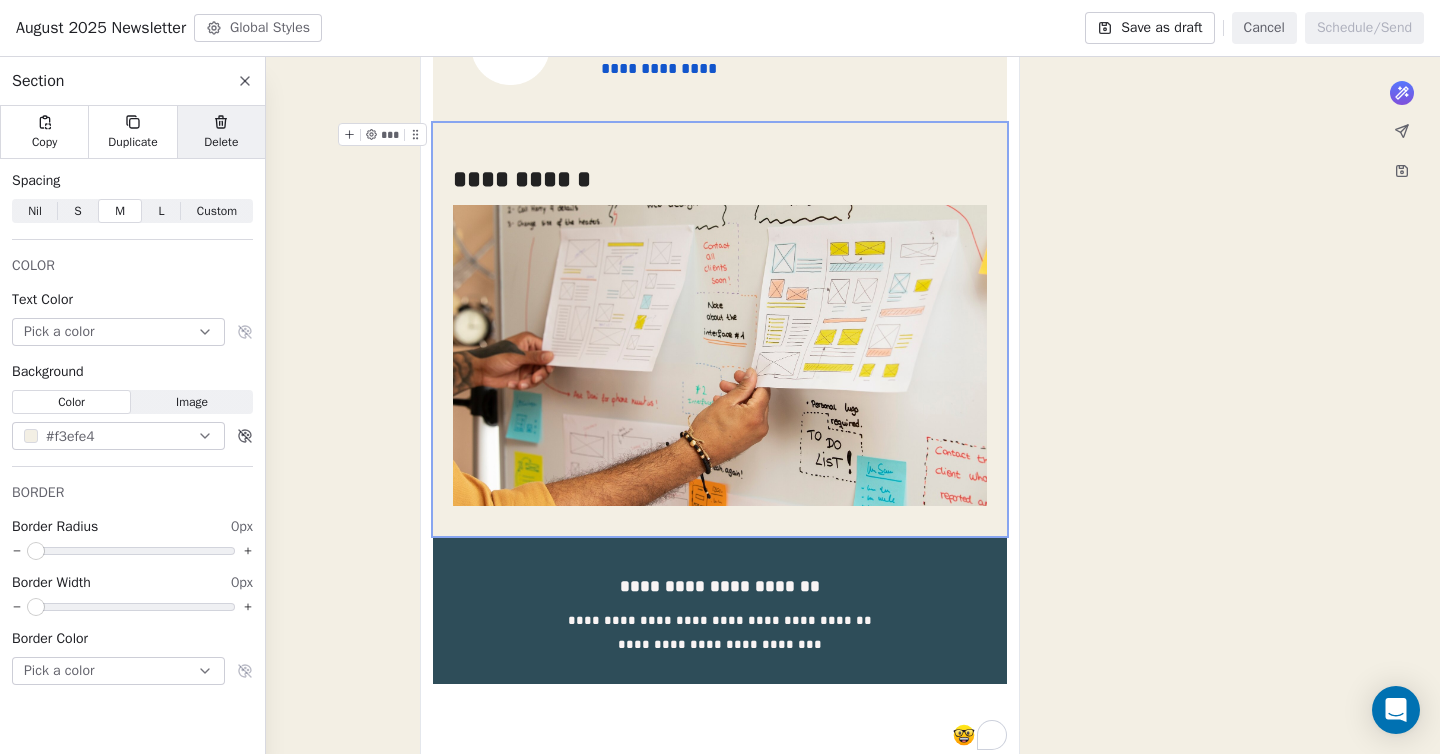 click on "Delete" at bounding box center (221, 132) 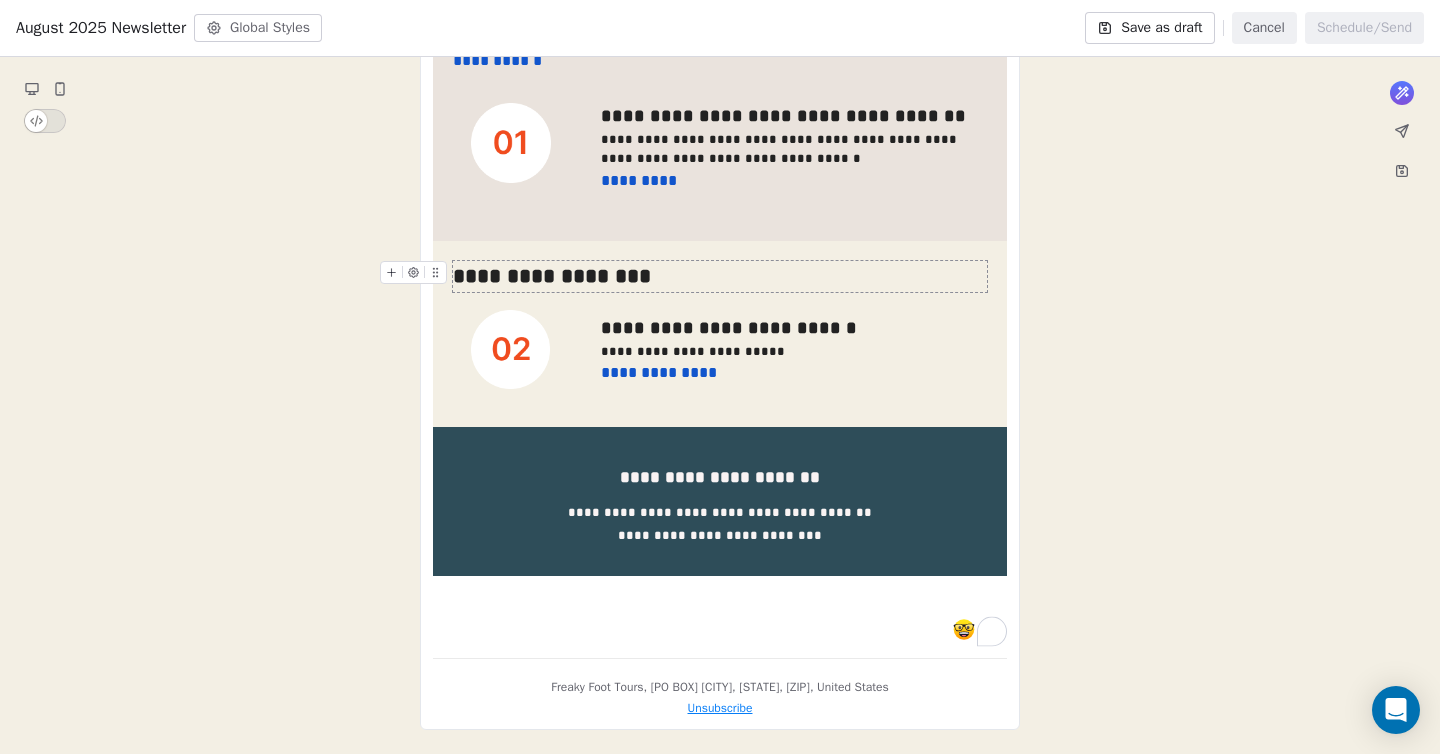 click on "**********" at bounding box center (720, 277) 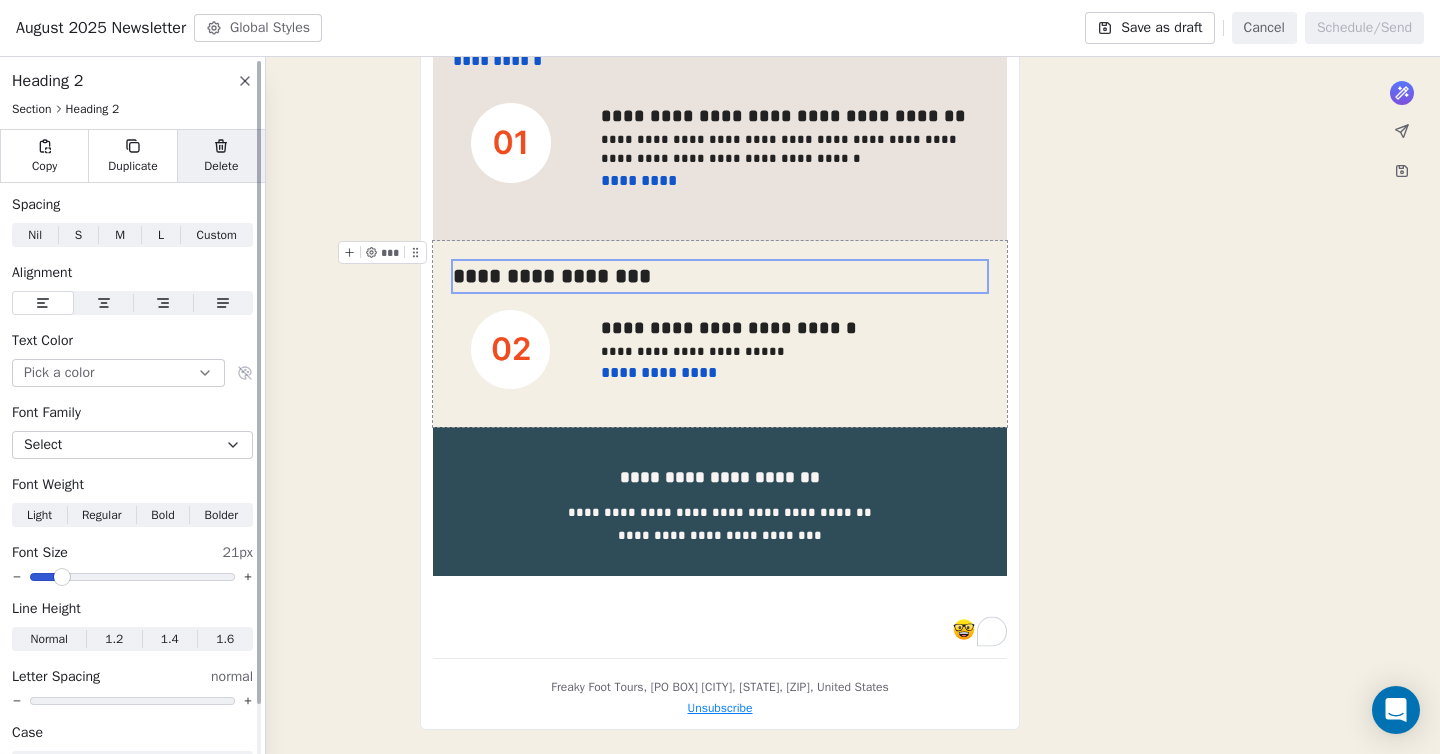click on "Delete" at bounding box center [221, 166] 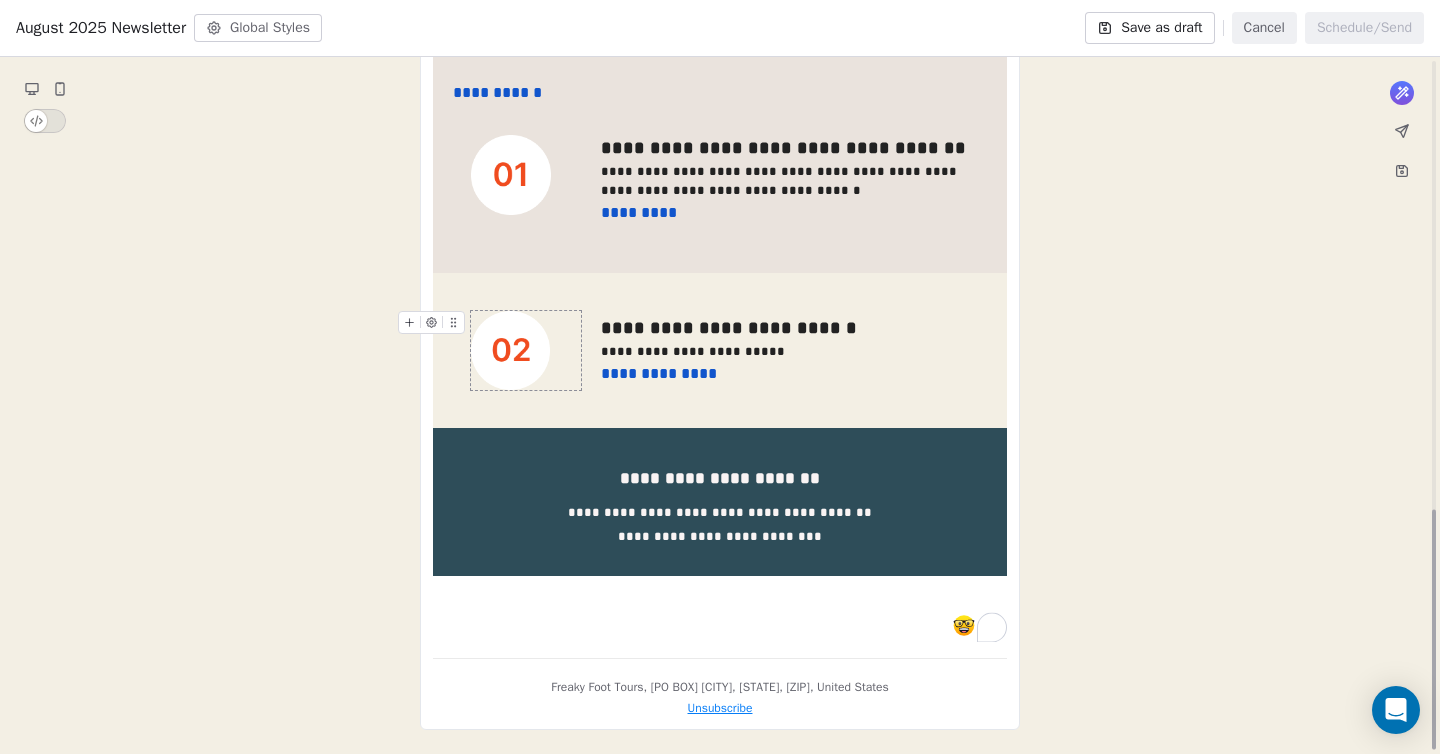 click at bounding box center (526, 350) 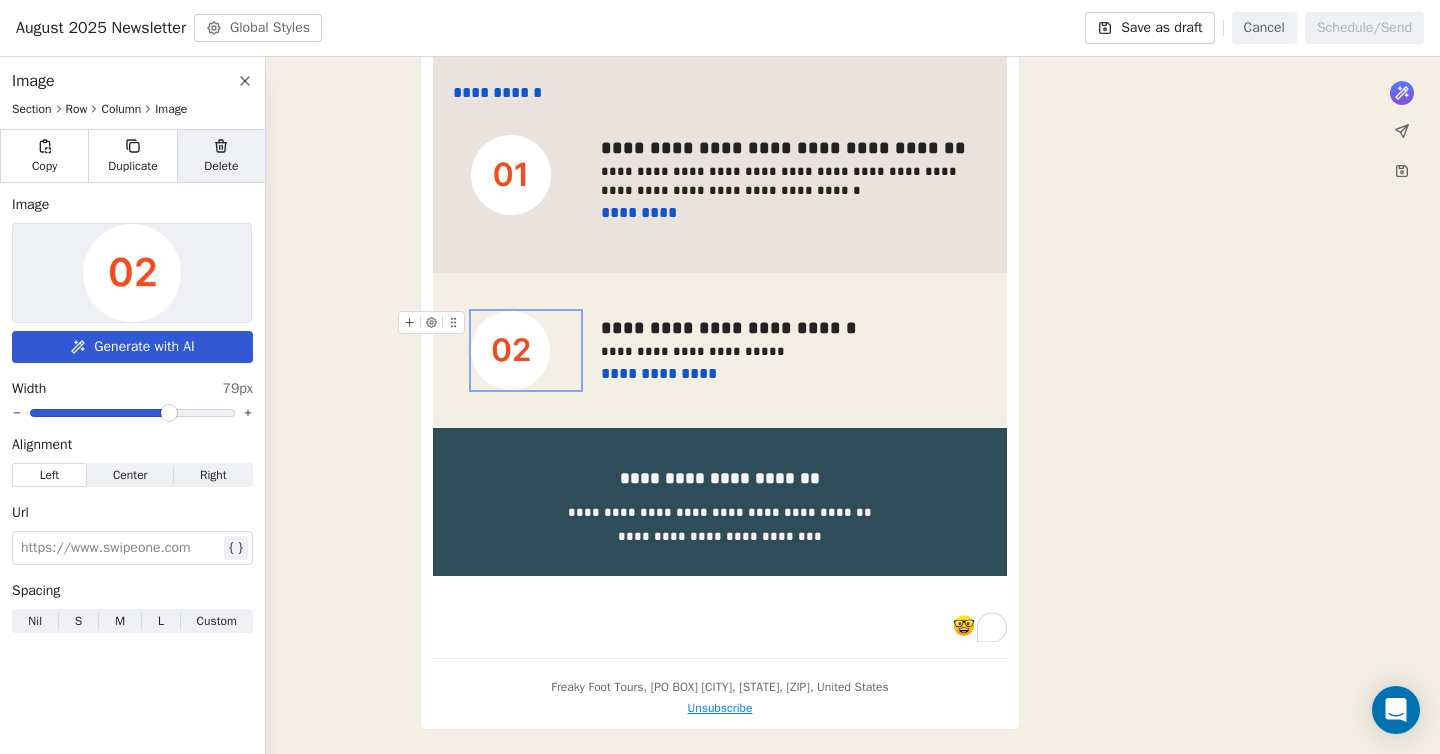 click on "Delete" at bounding box center [221, 166] 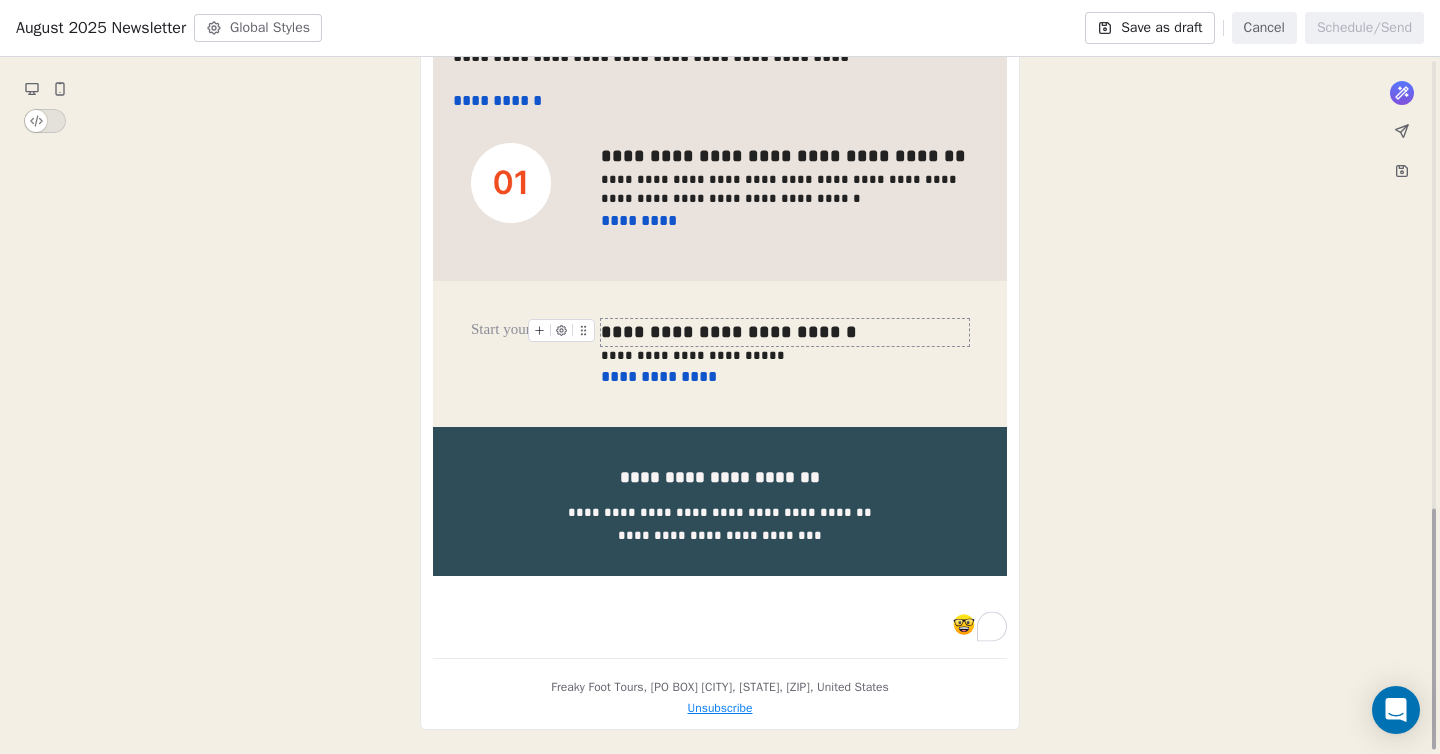 click on "**********" at bounding box center (785, 332) 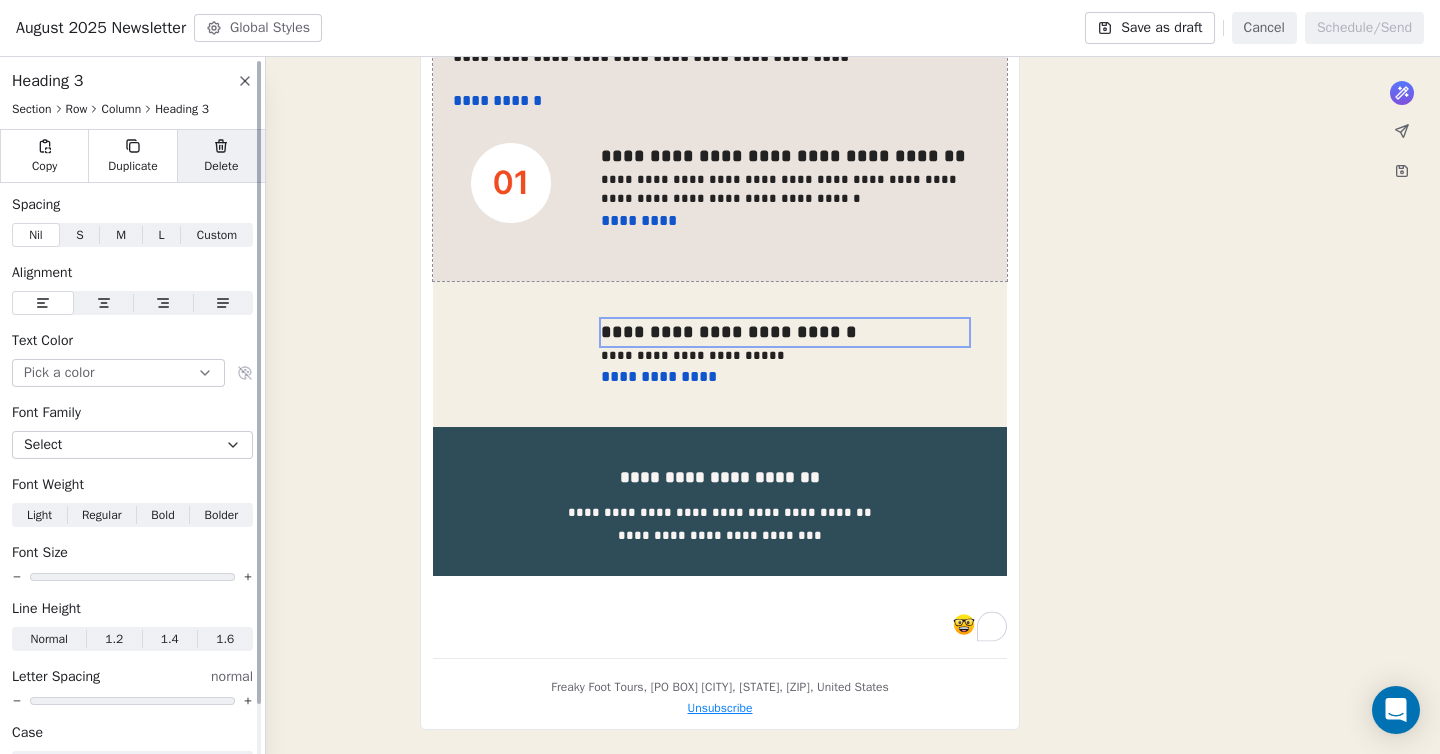 click on "Delete" at bounding box center (221, 166) 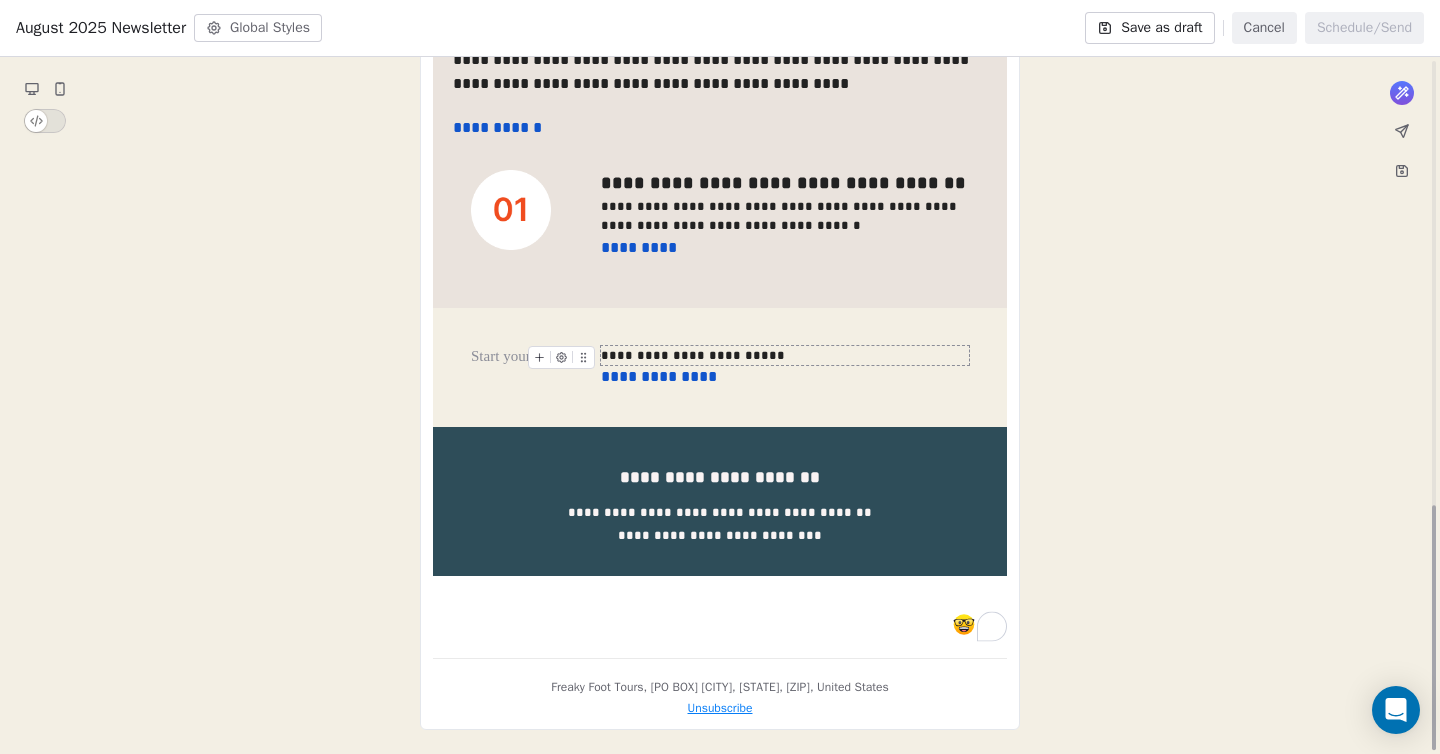 click on "**********" at bounding box center [785, 356] 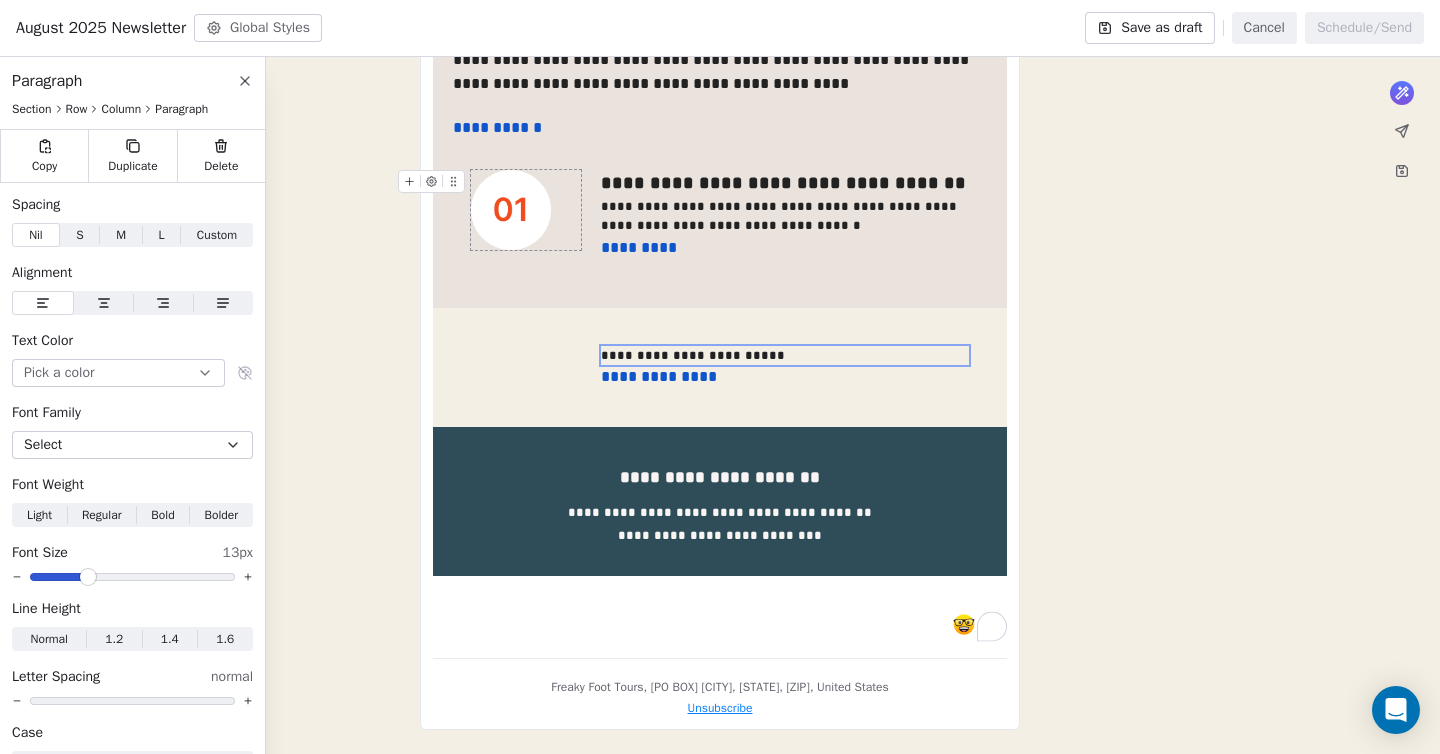 click at bounding box center [511, 210] 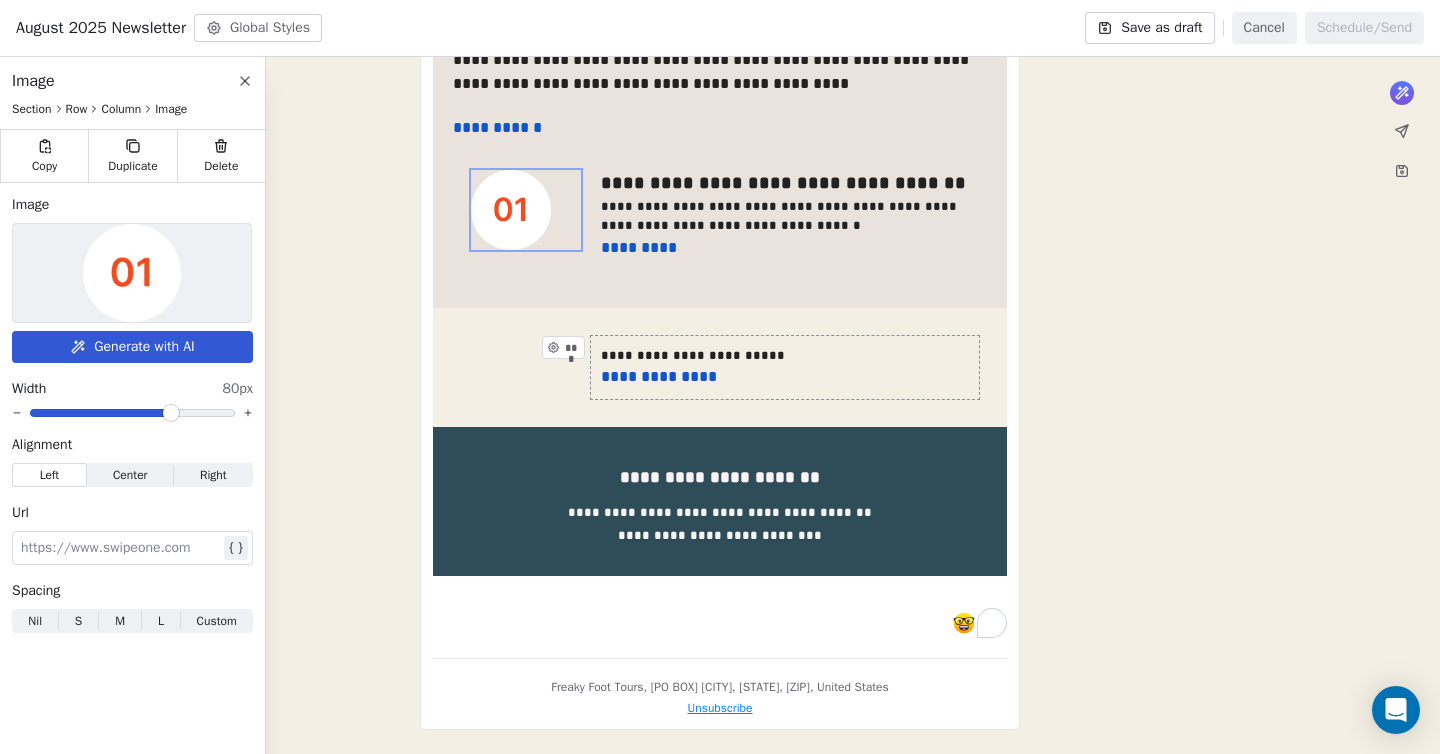 click on "**********" at bounding box center (785, 368) 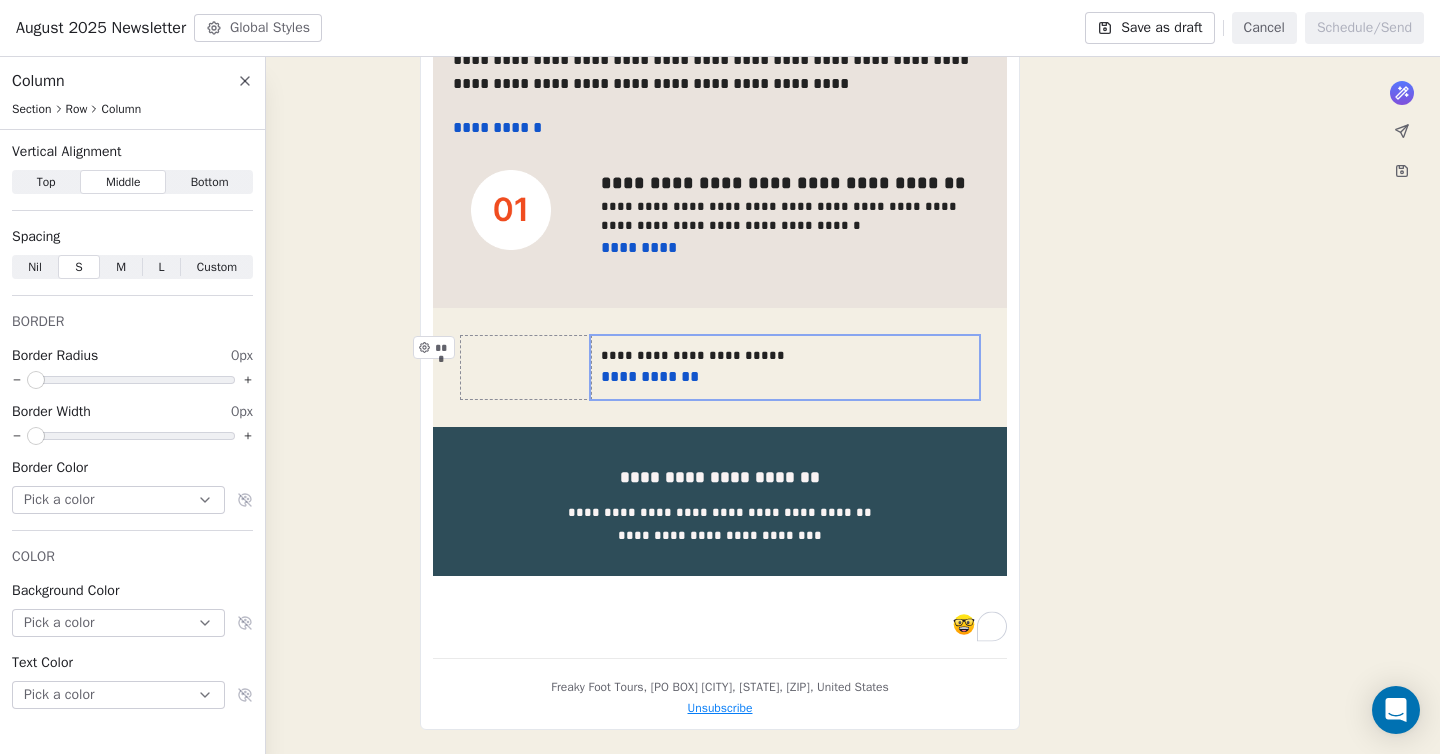 click on "***" at bounding box center (526, 368) 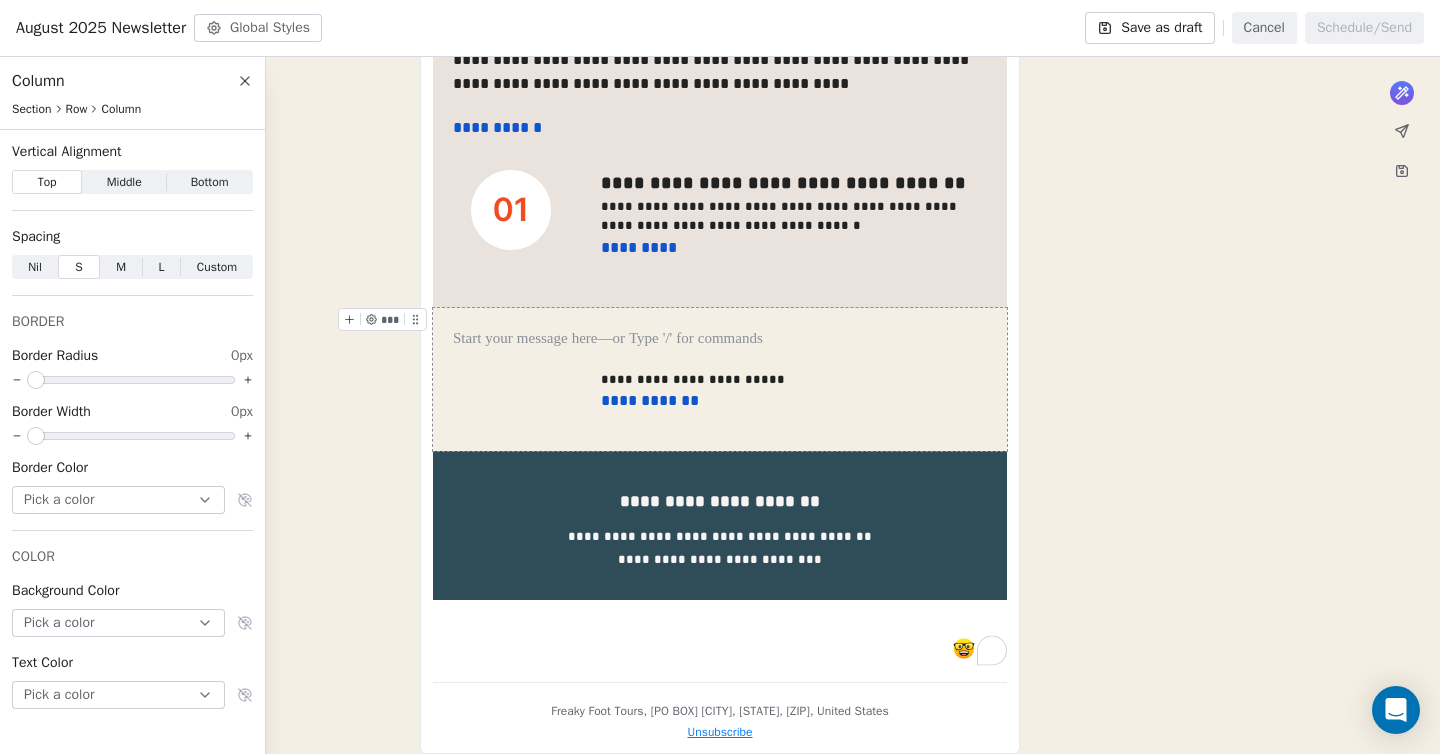 click on "**********" at bounding box center (720, 380) 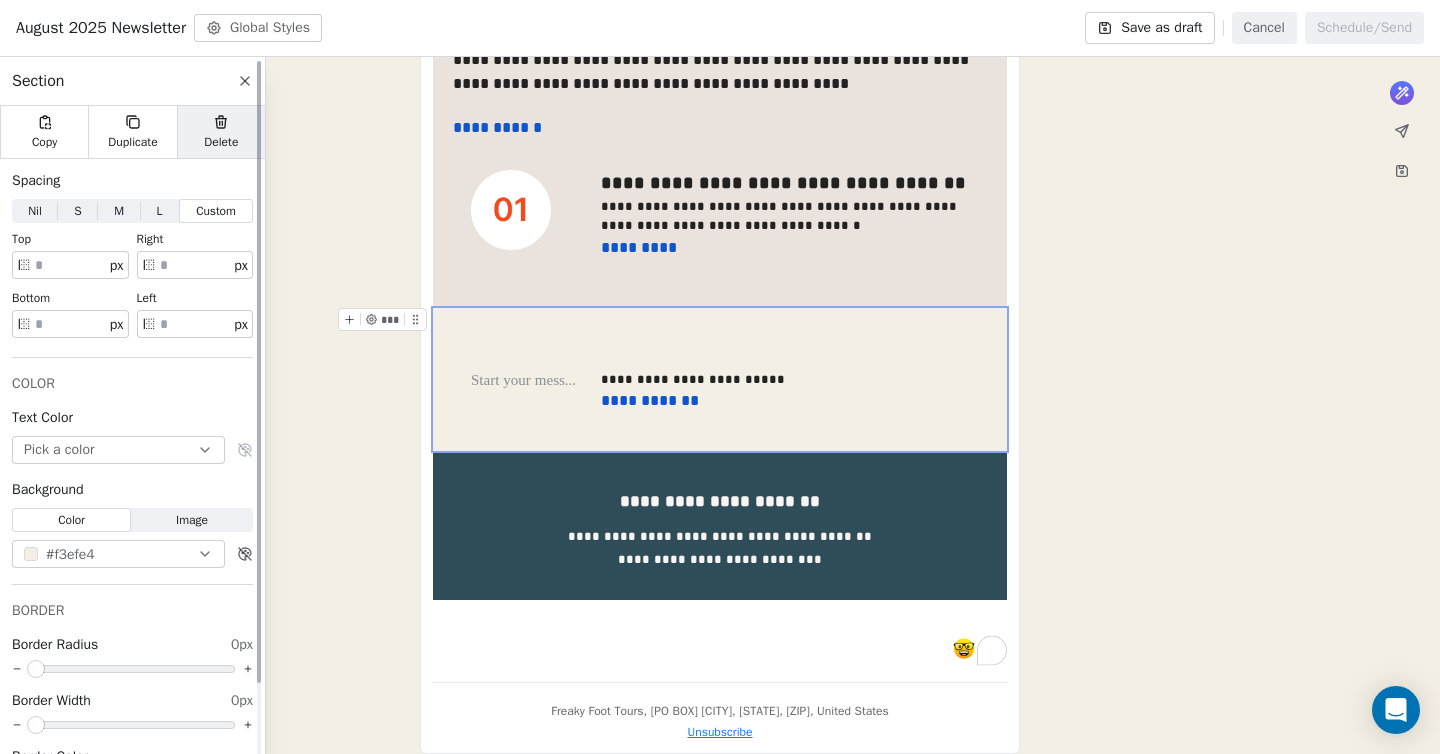 click on "Delete" at bounding box center (221, 132) 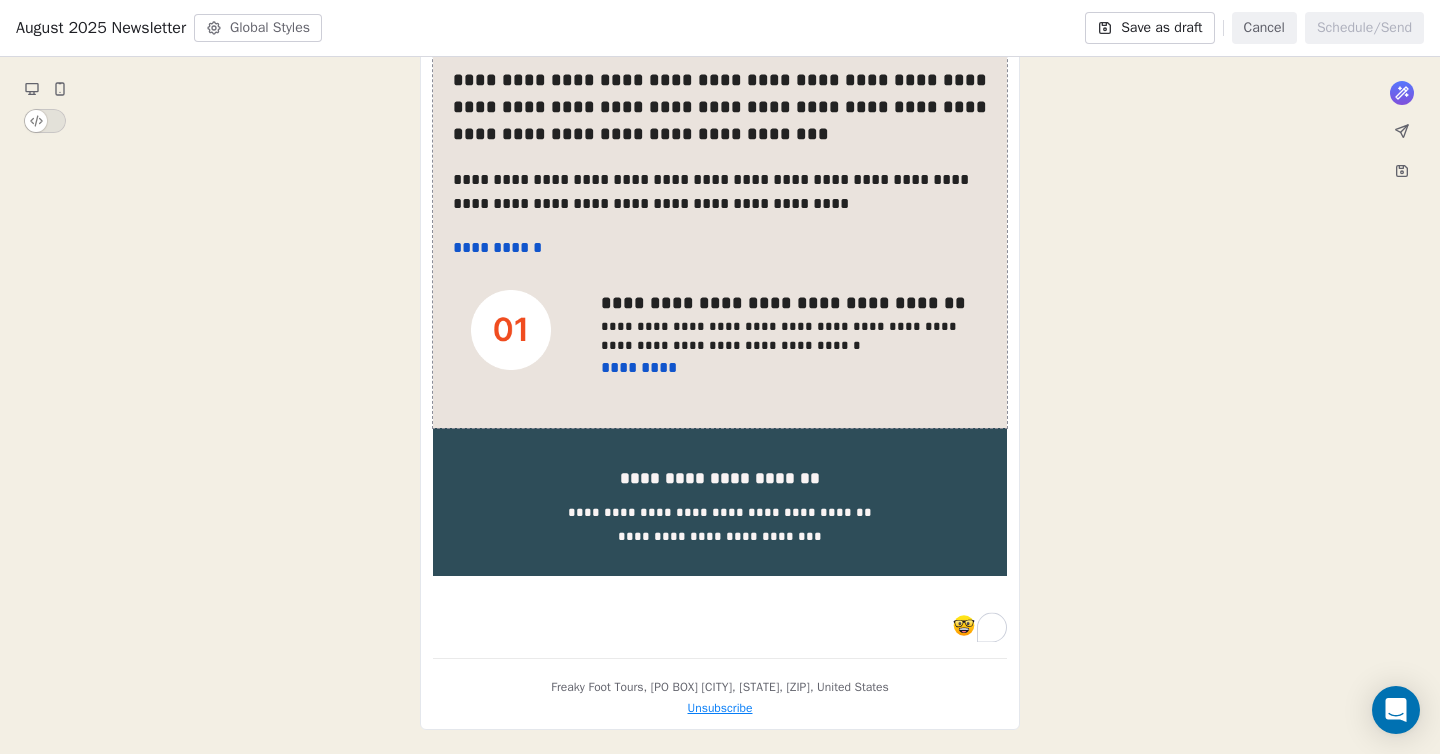 click on "**********" at bounding box center [720, 226] 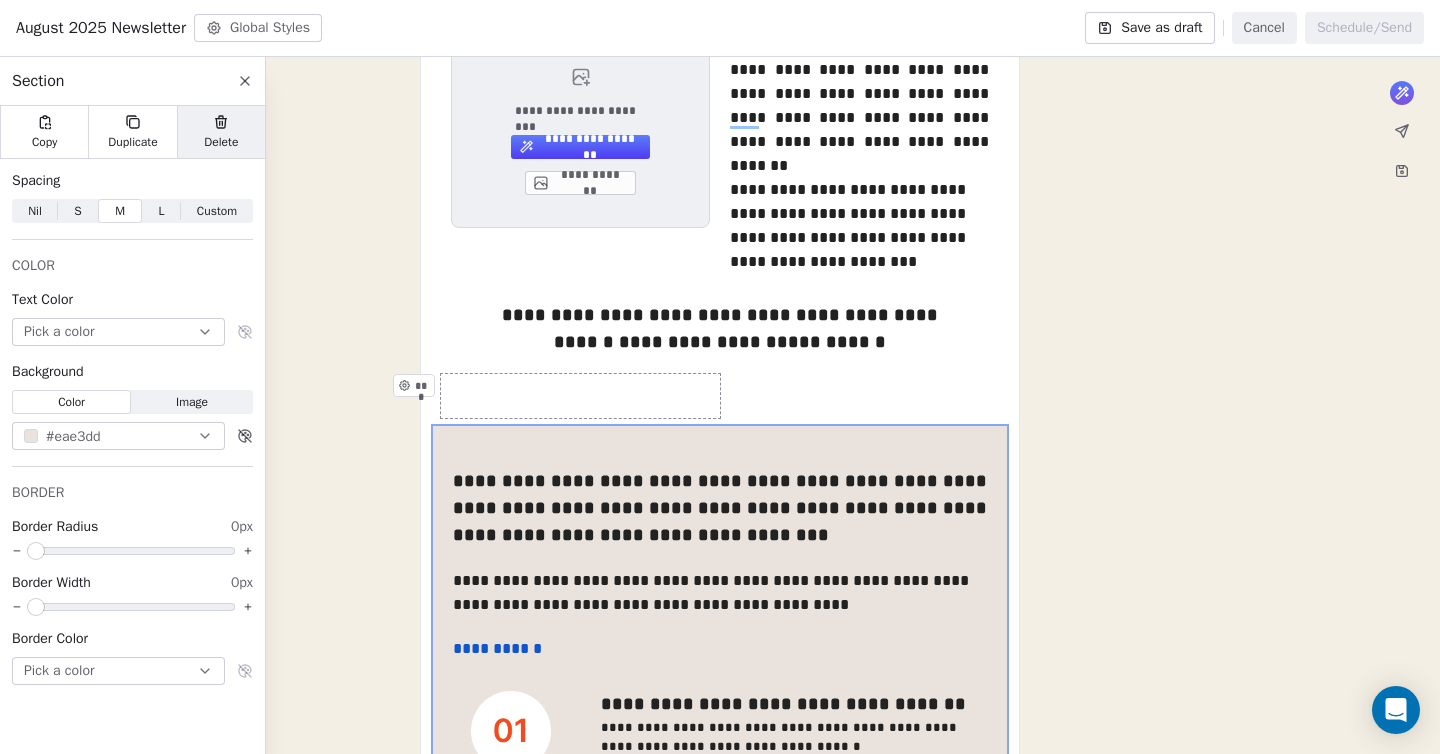 click on "Delete" at bounding box center [221, 142] 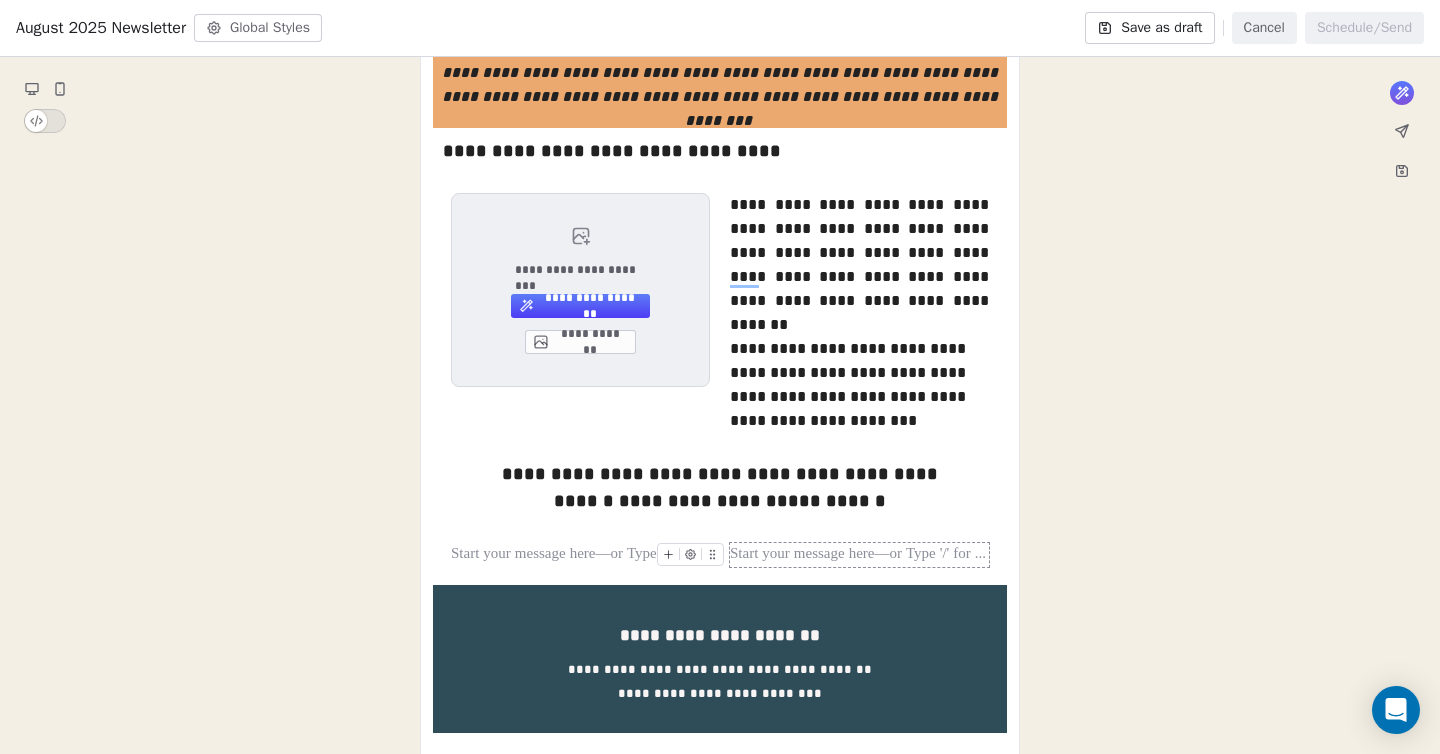 click at bounding box center [859, 555] 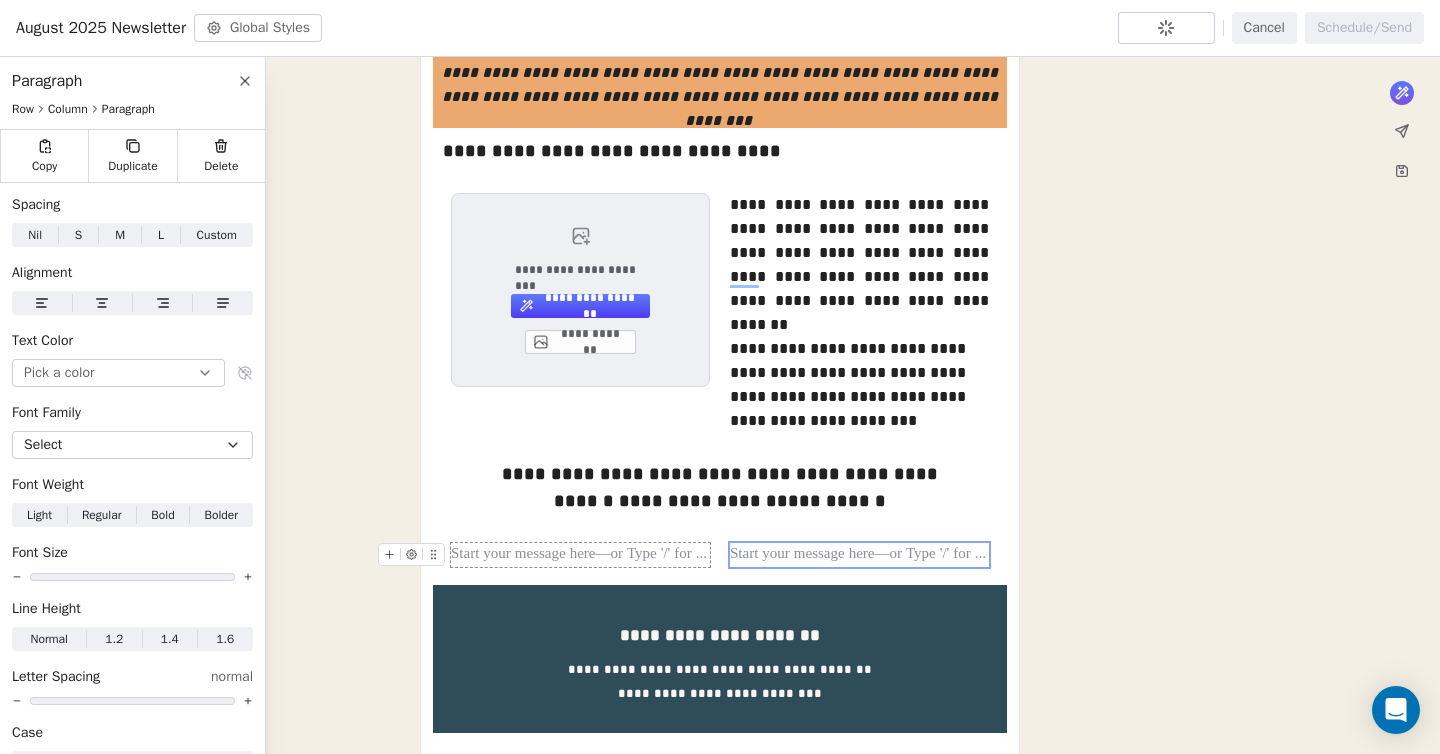 click 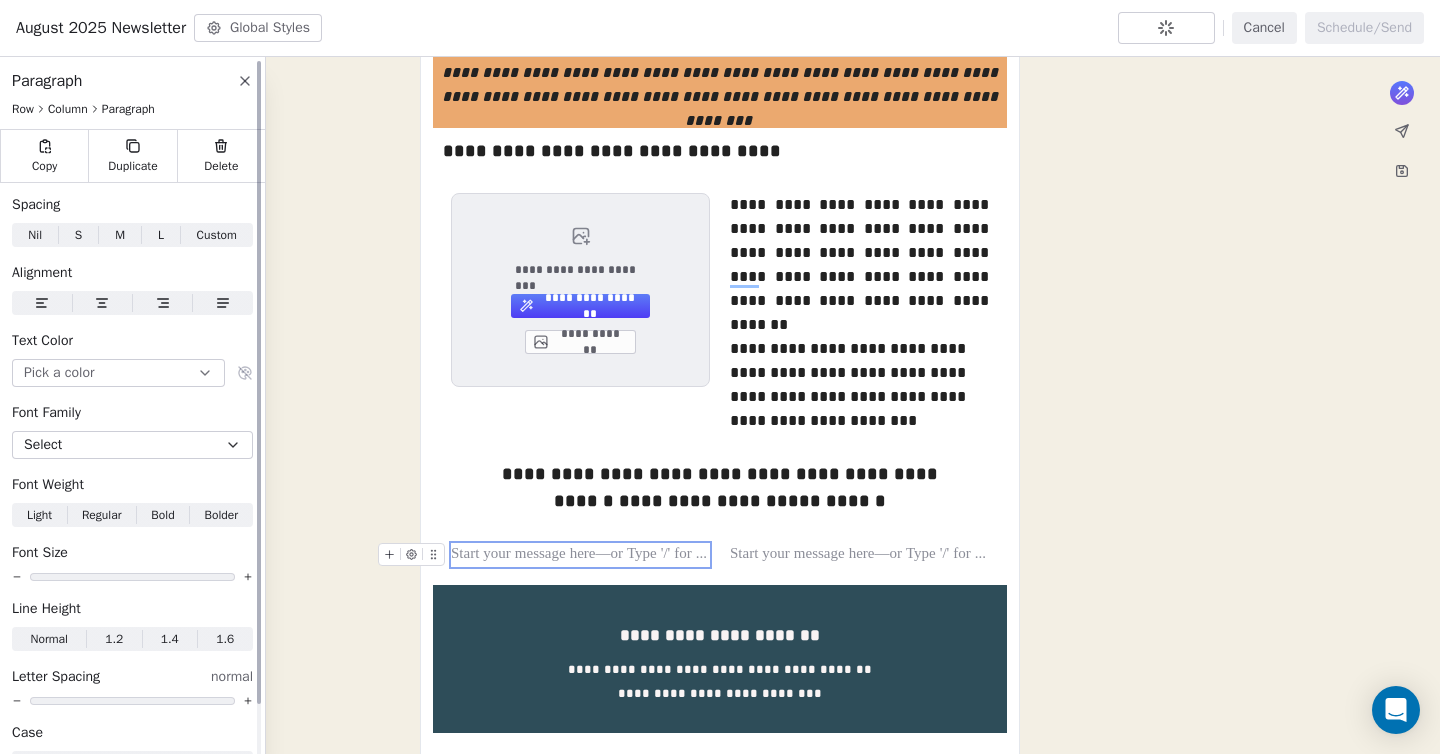 click on "Row Column Paragraph" at bounding box center (132, 109) 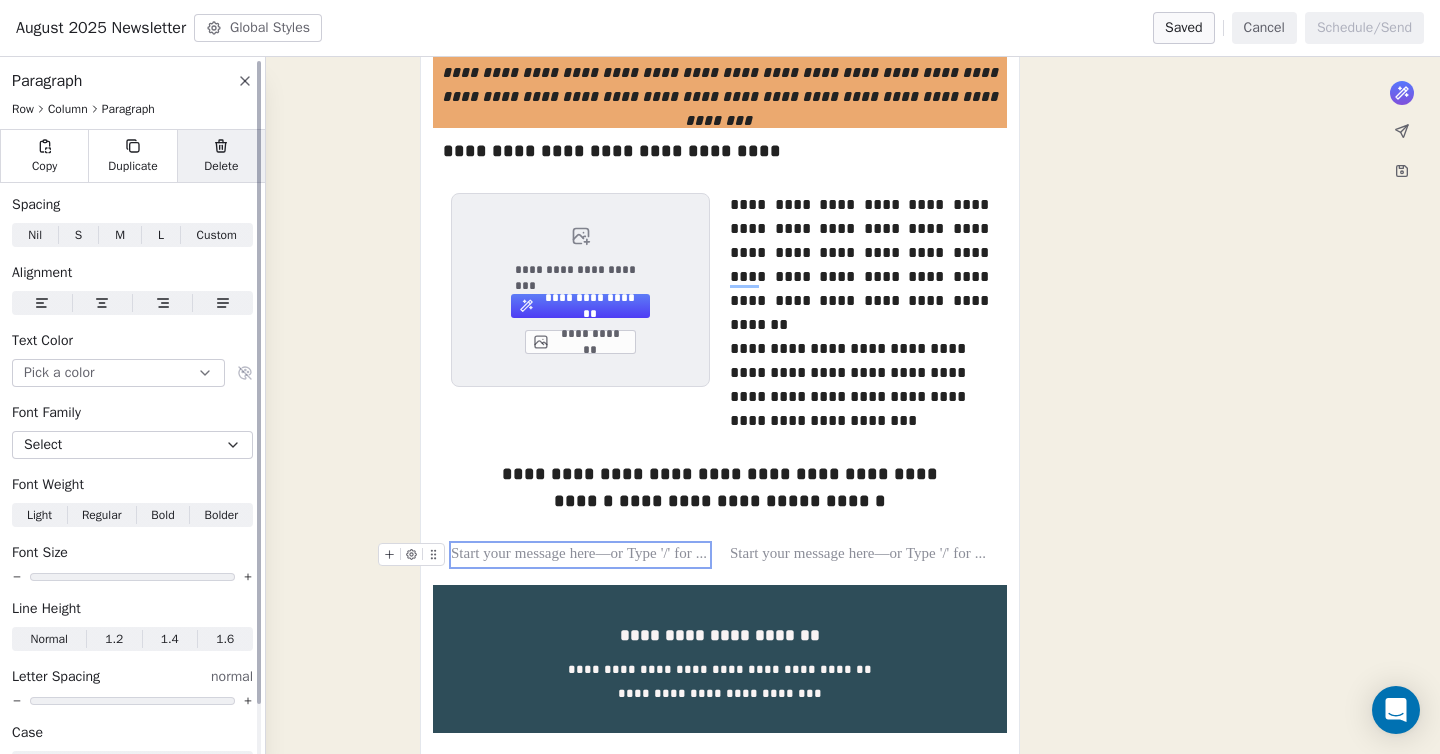click on "Delete" at bounding box center [221, 156] 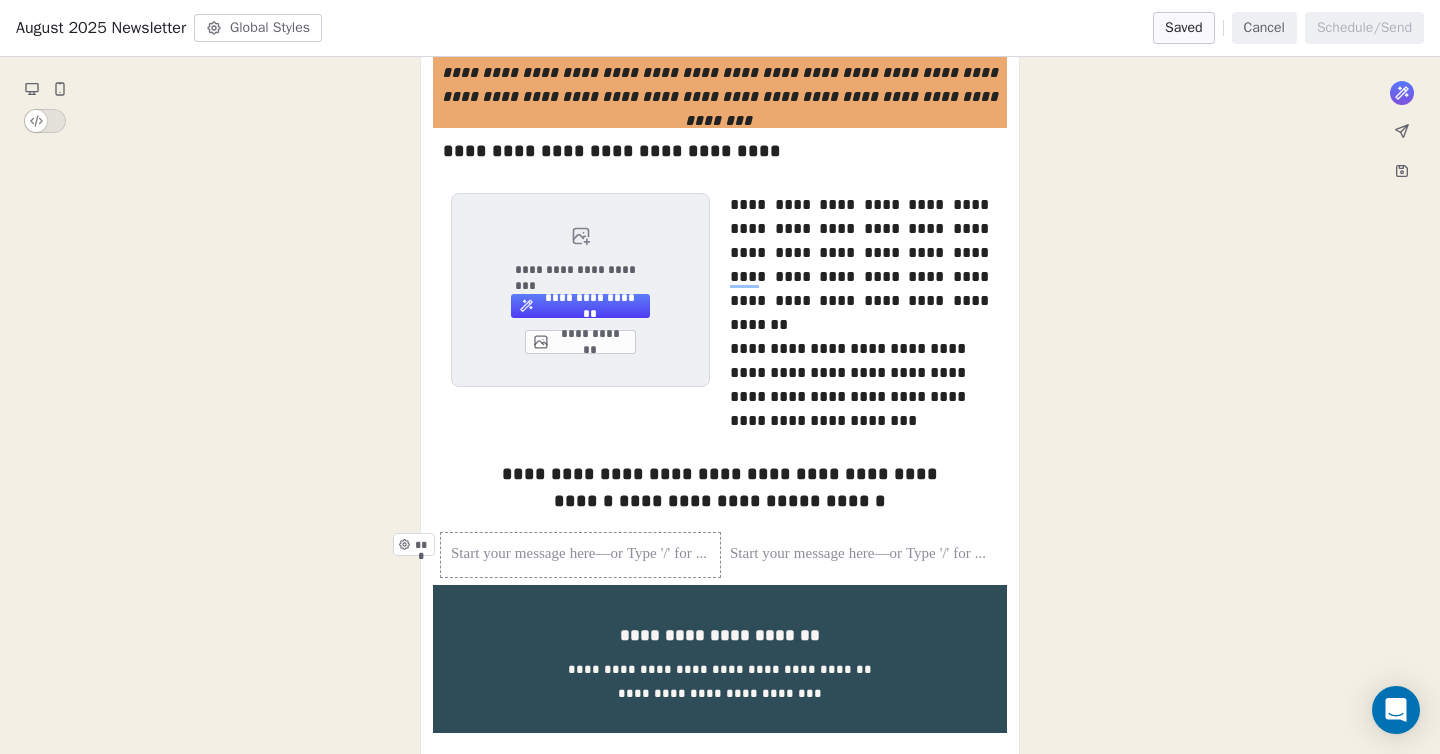 click on "***" at bounding box center [580, 555] 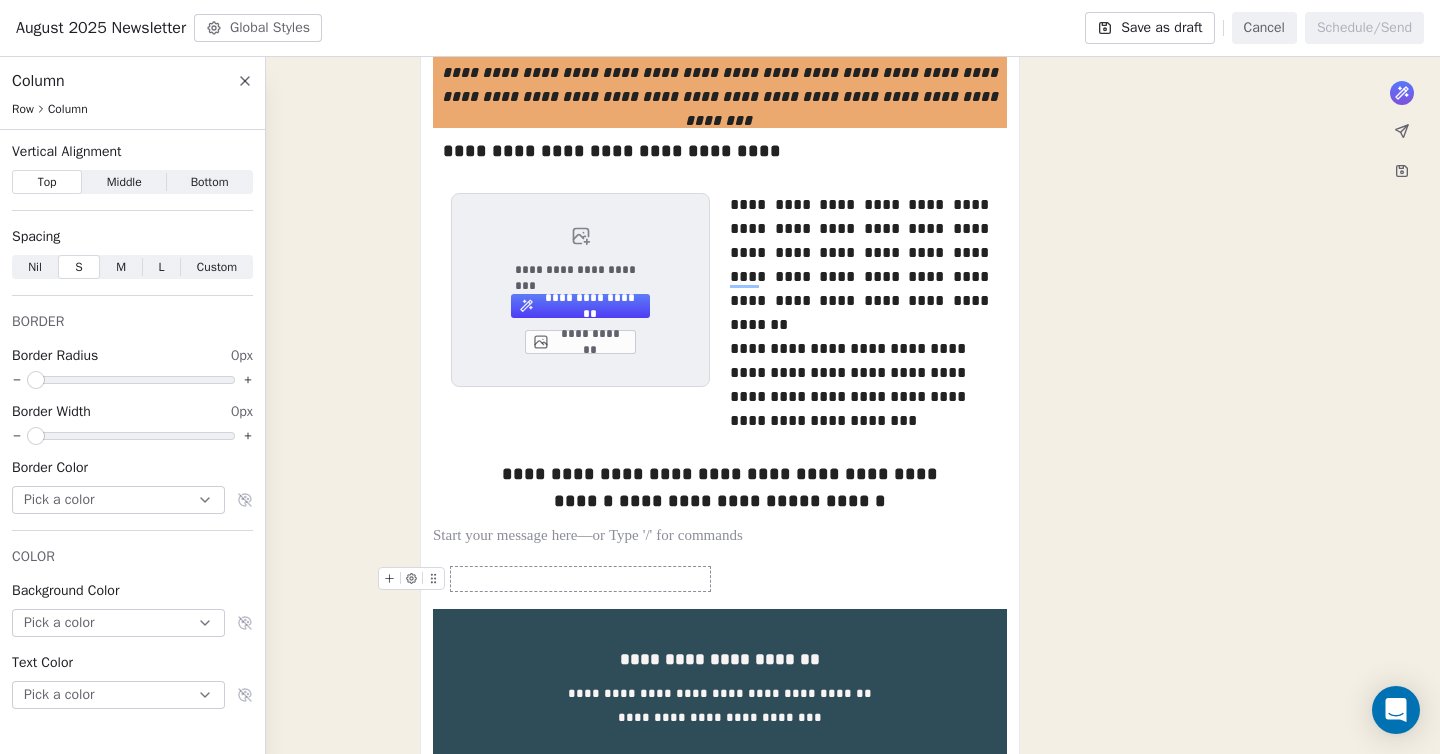 click at bounding box center [580, 579] 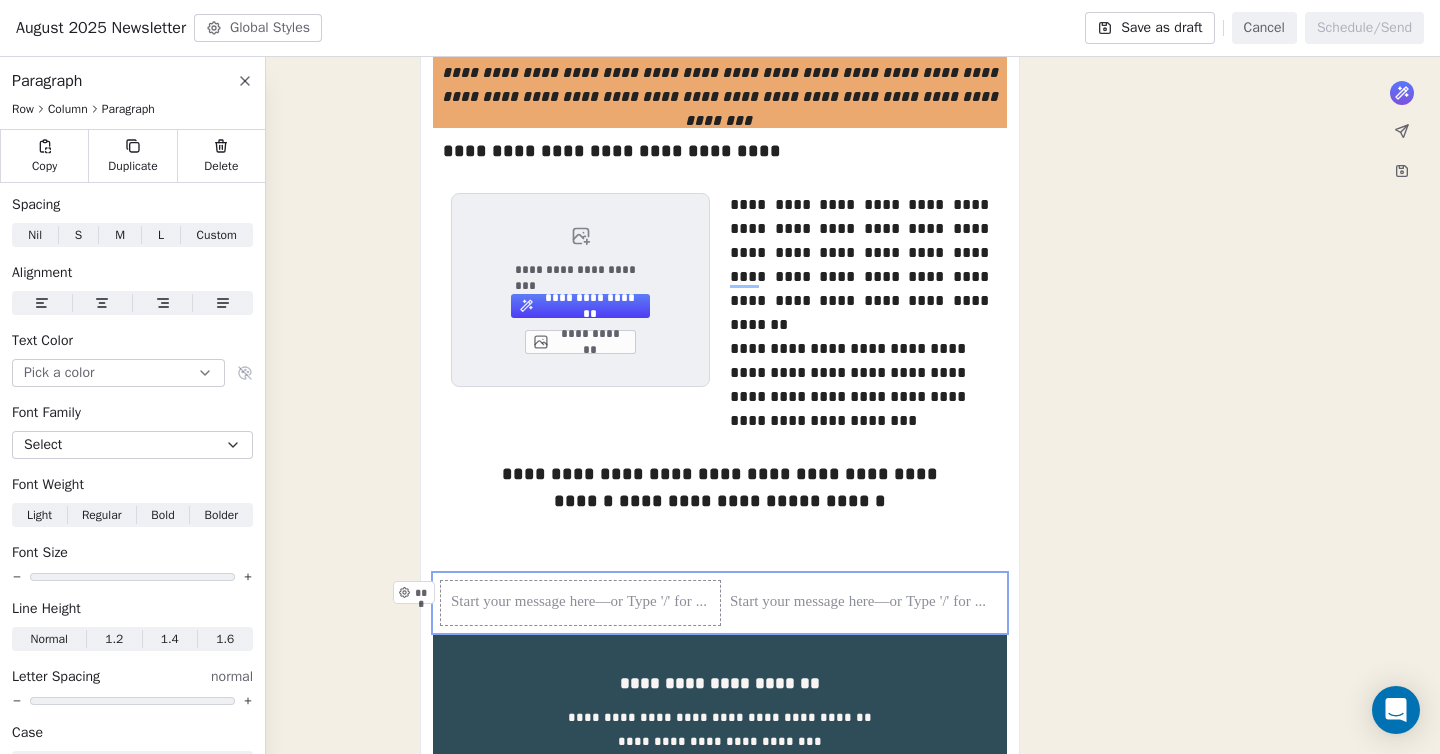 click on "***" at bounding box center [580, 603] 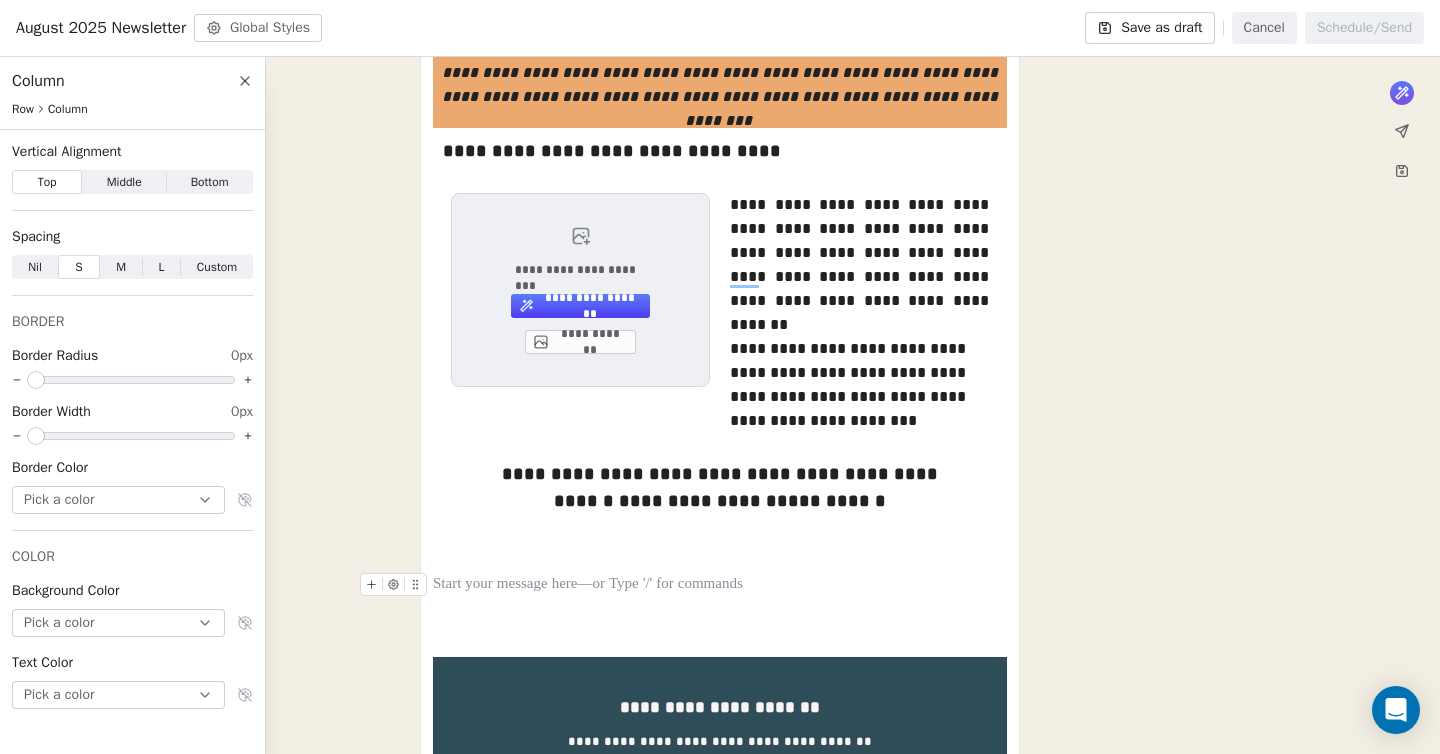 click at bounding box center (720, 585) 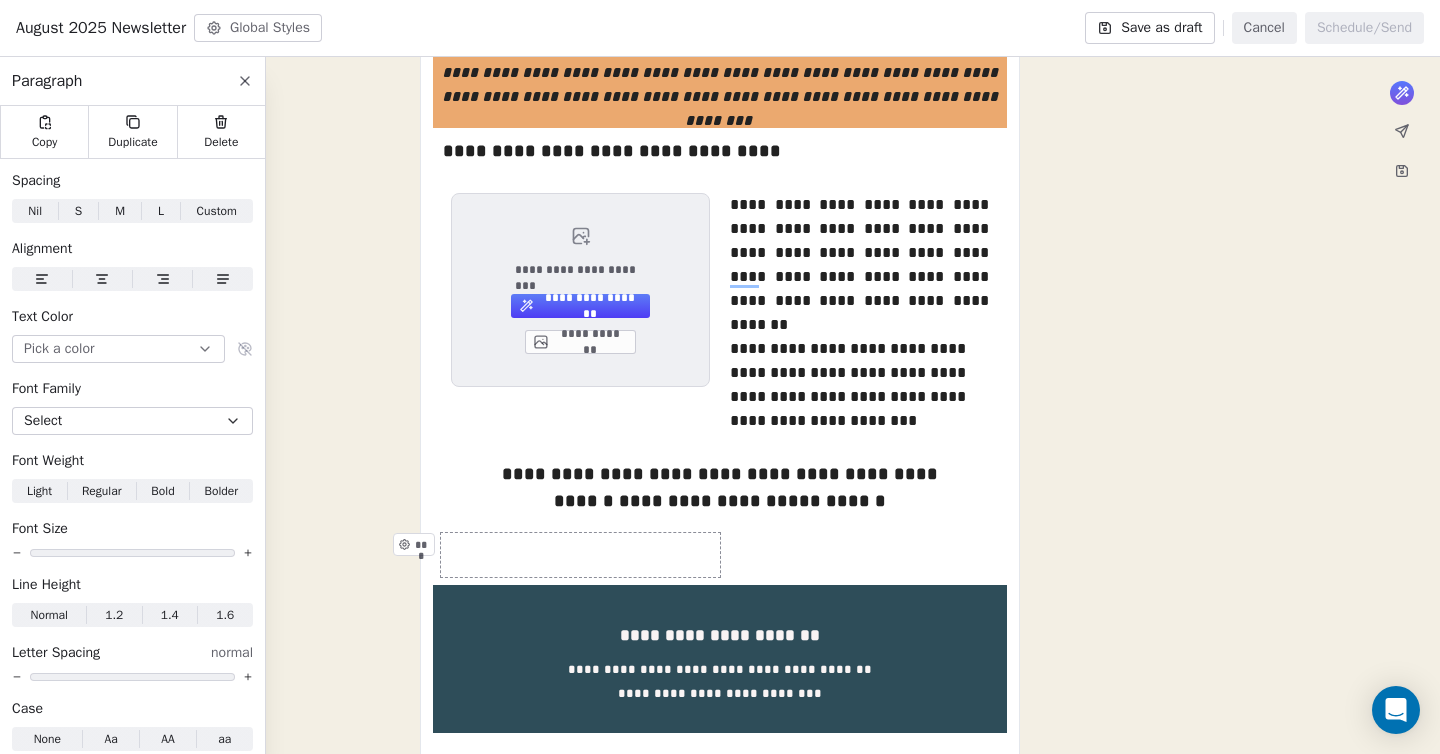 click on "***" at bounding box center (580, 555) 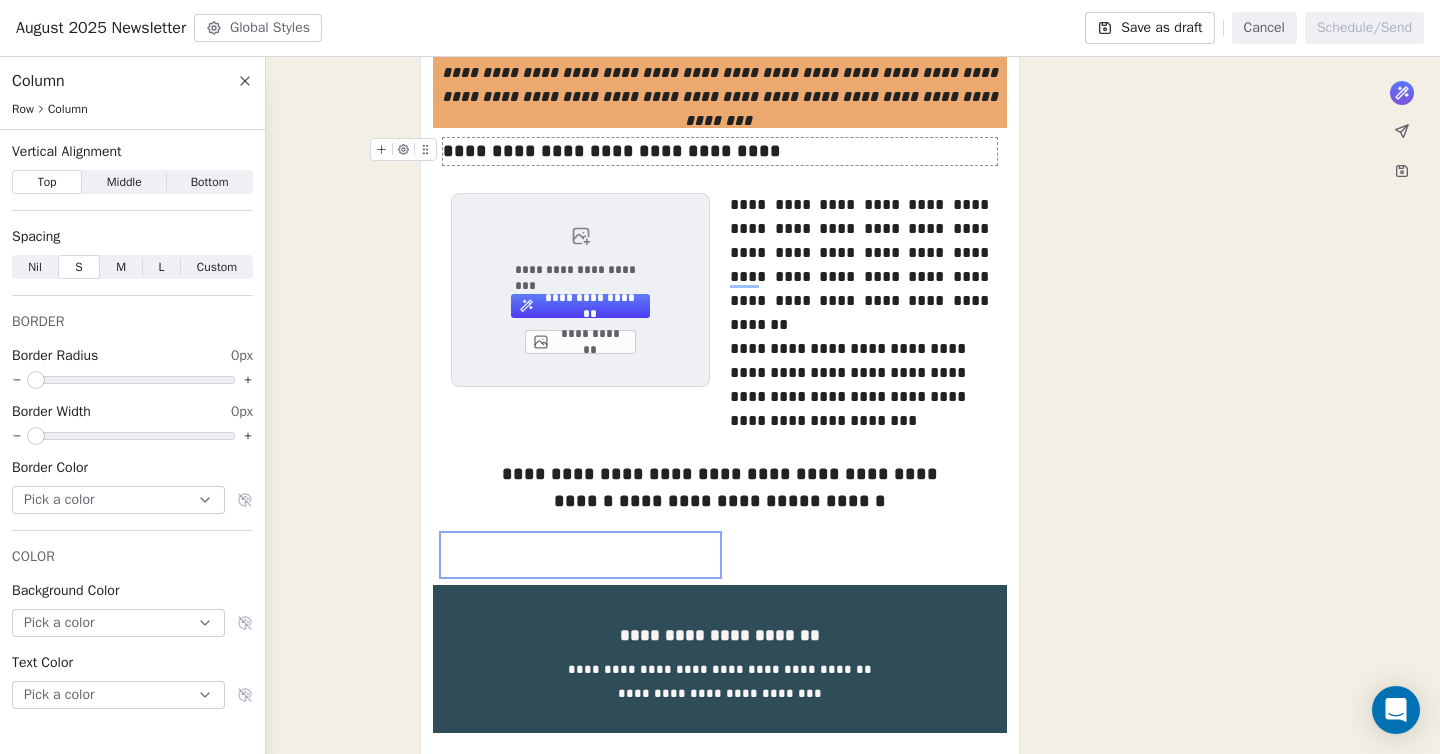 click on "**********" at bounding box center (720, 151) 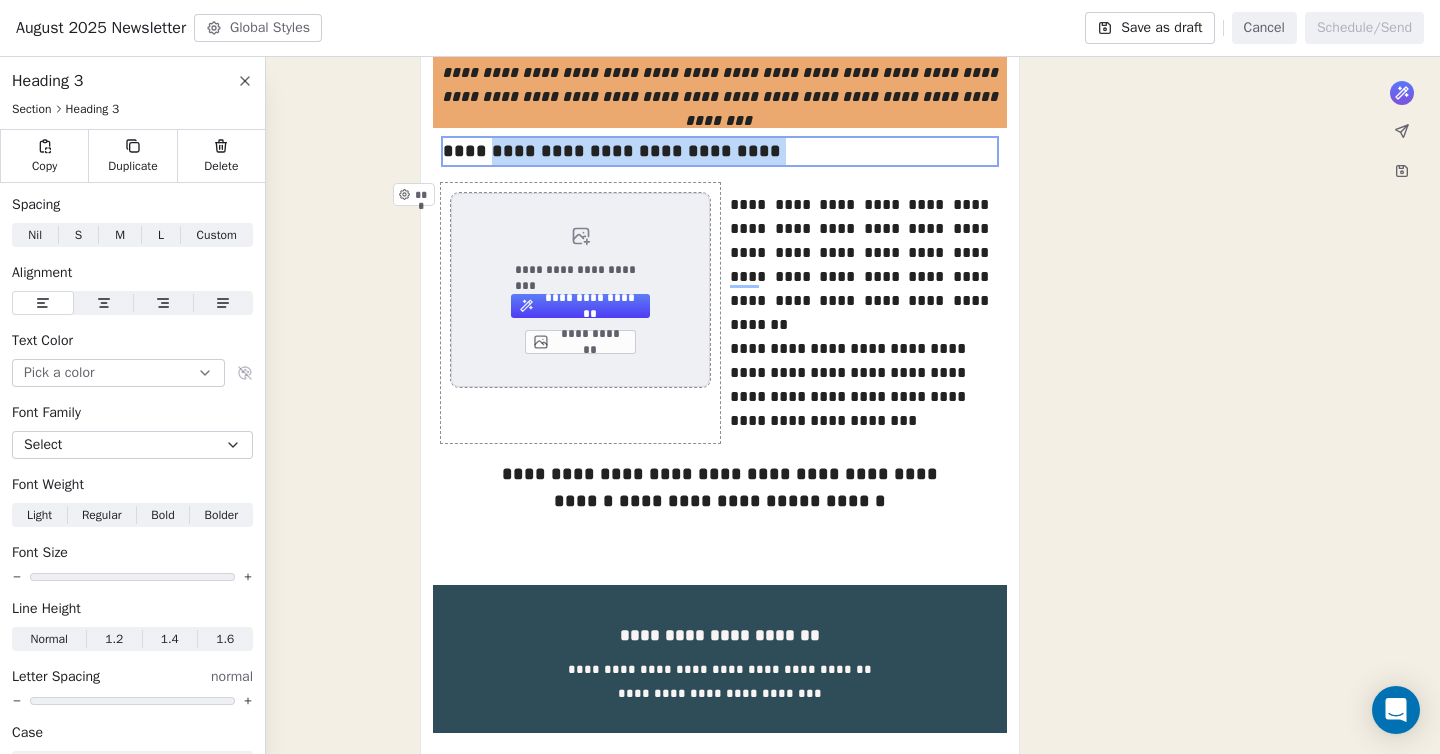 click on "**********" at bounding box center [580, 290] 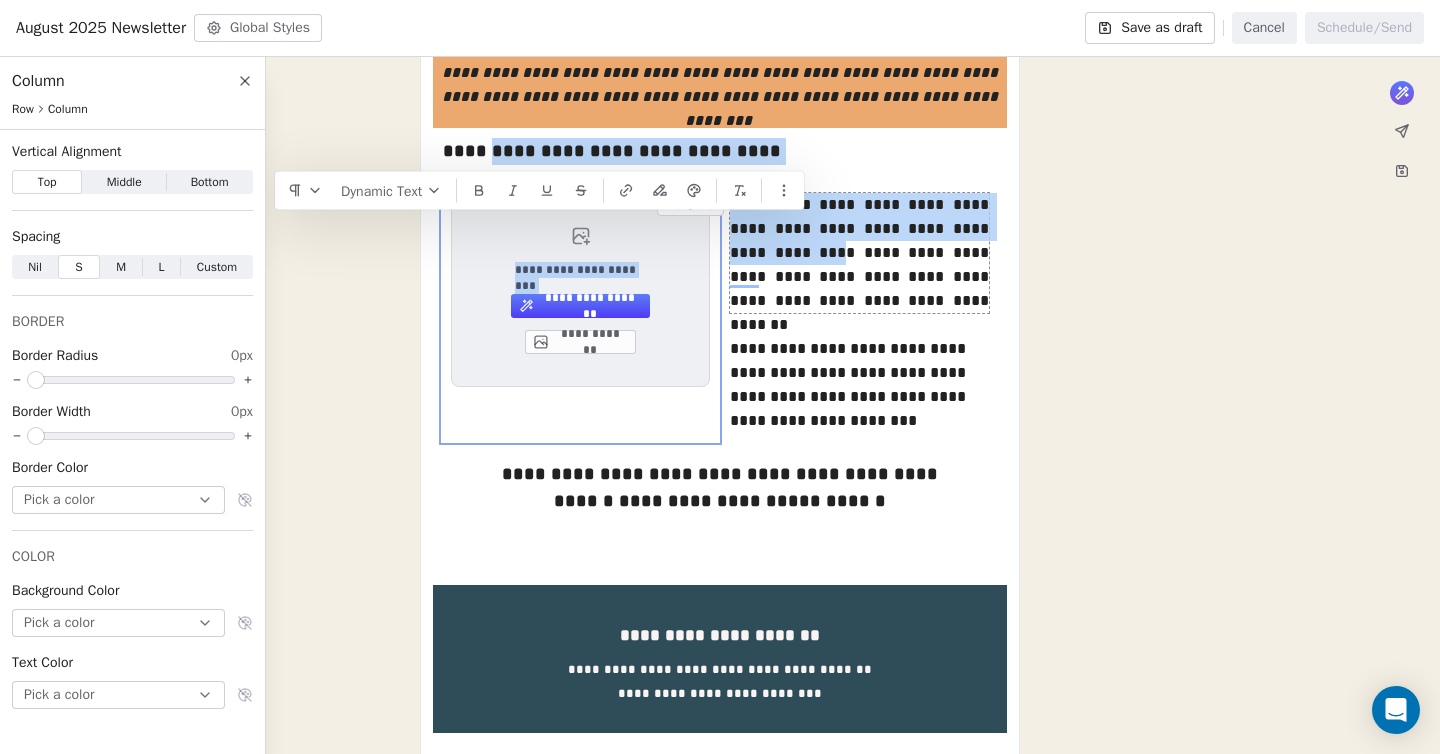 click on "**********" at bounding box center [859, 253] 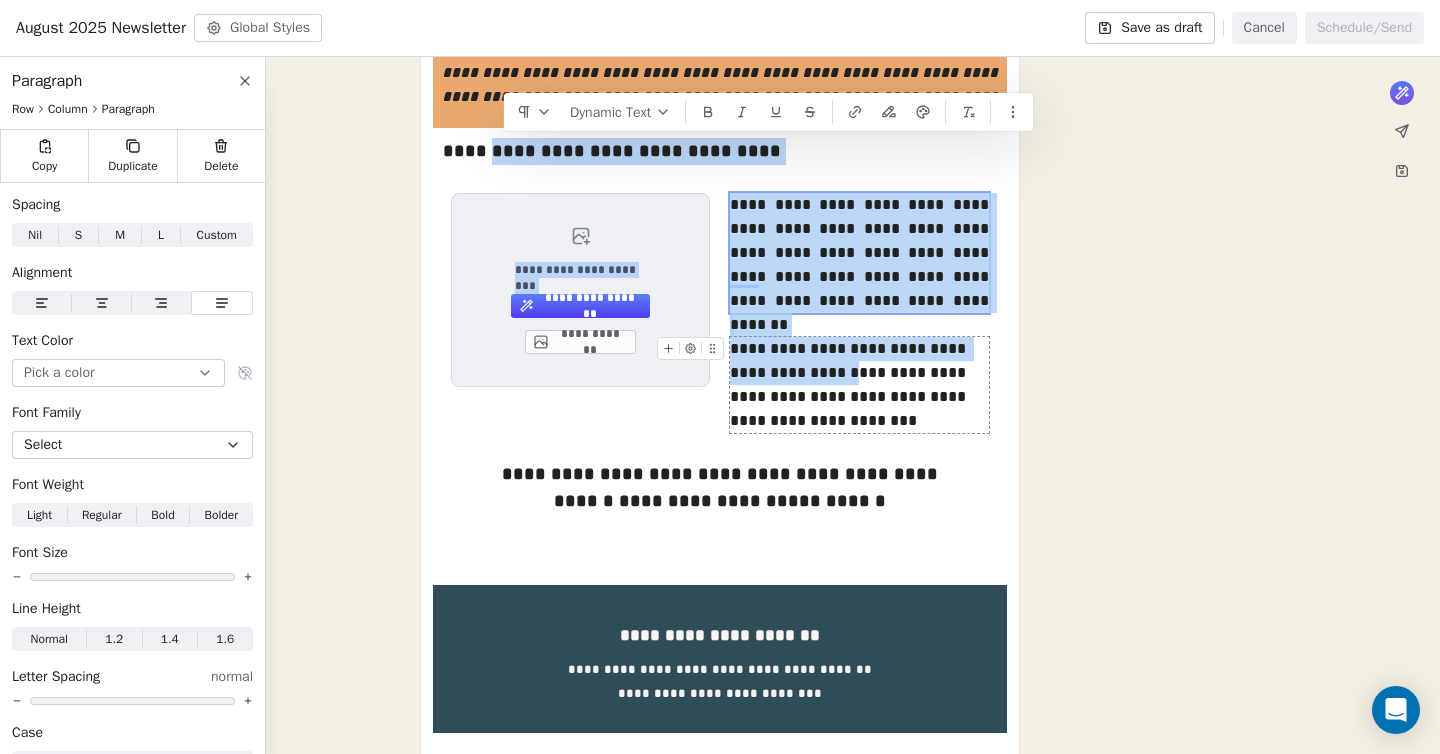 click on "**********" at bounding box center (859, 385) 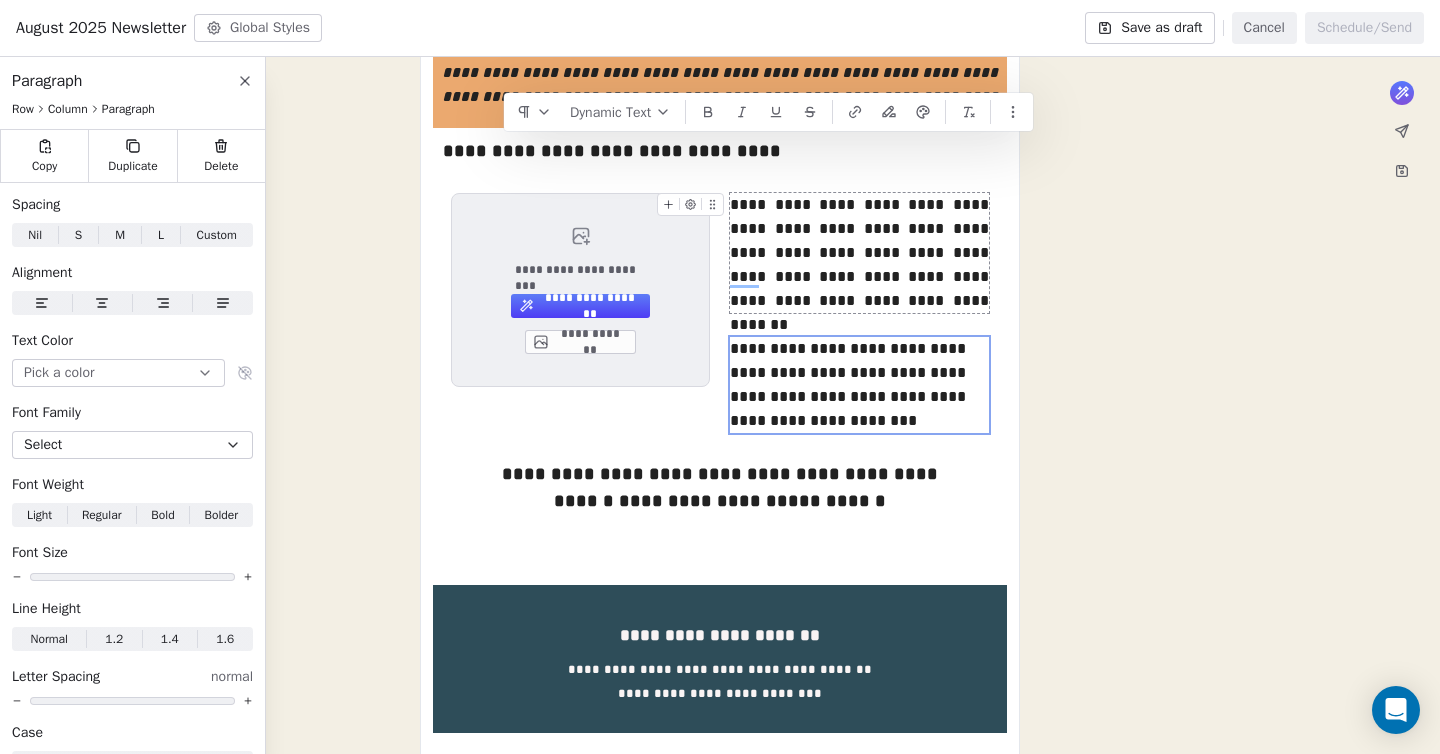click on "**********" at bounding box center (720, 252) 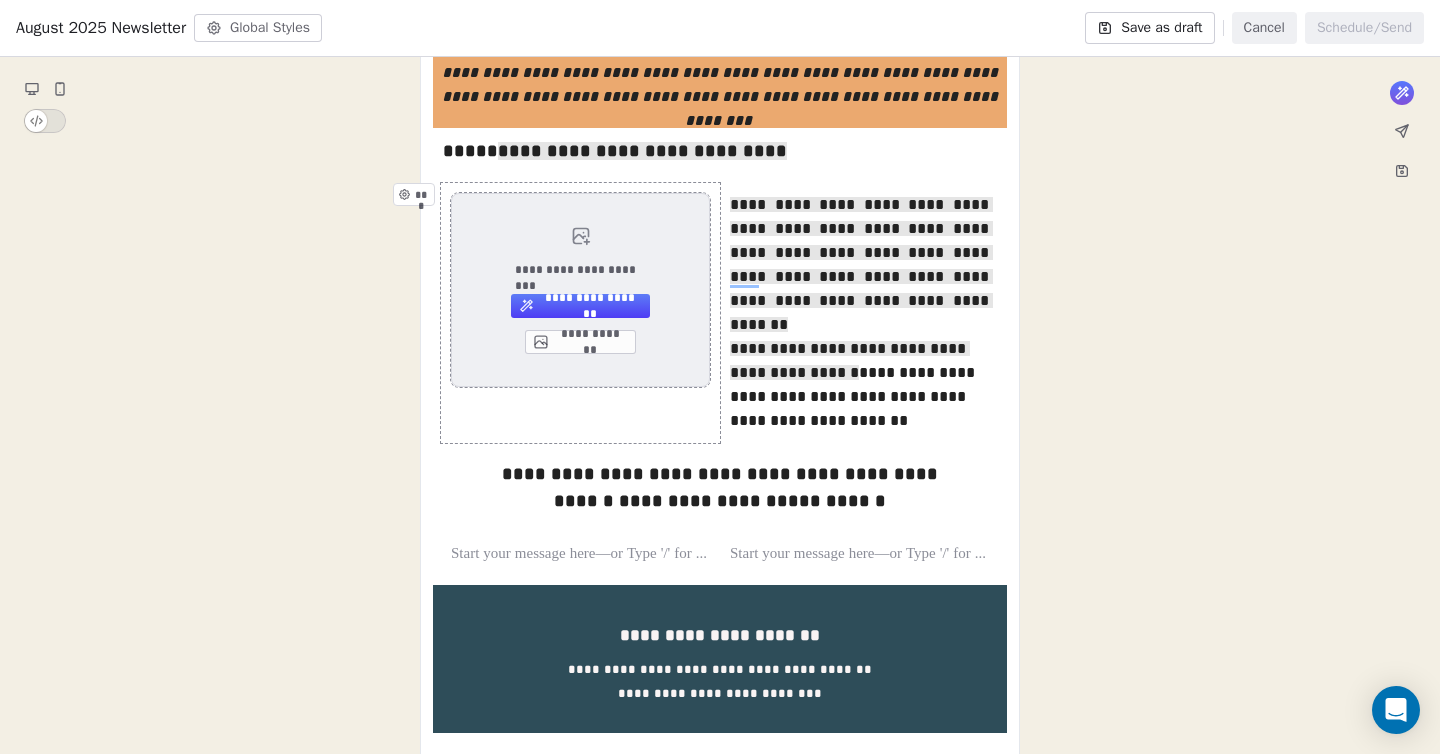 drag, startPoint x: 425, startPoint y: 132, endPoint x: 584, endPoint y: 250, distance: 198.00252 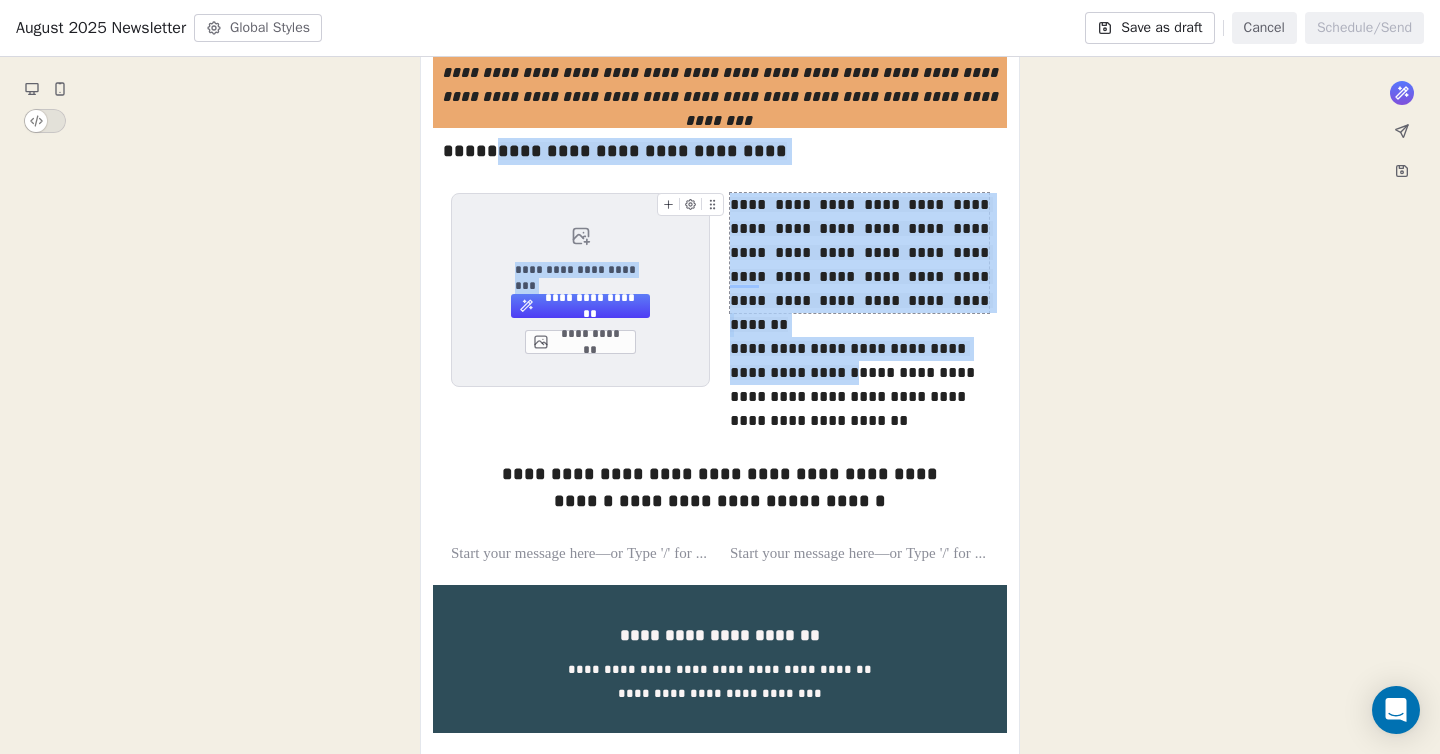 click on "**********" at bounding box center (859, 253) 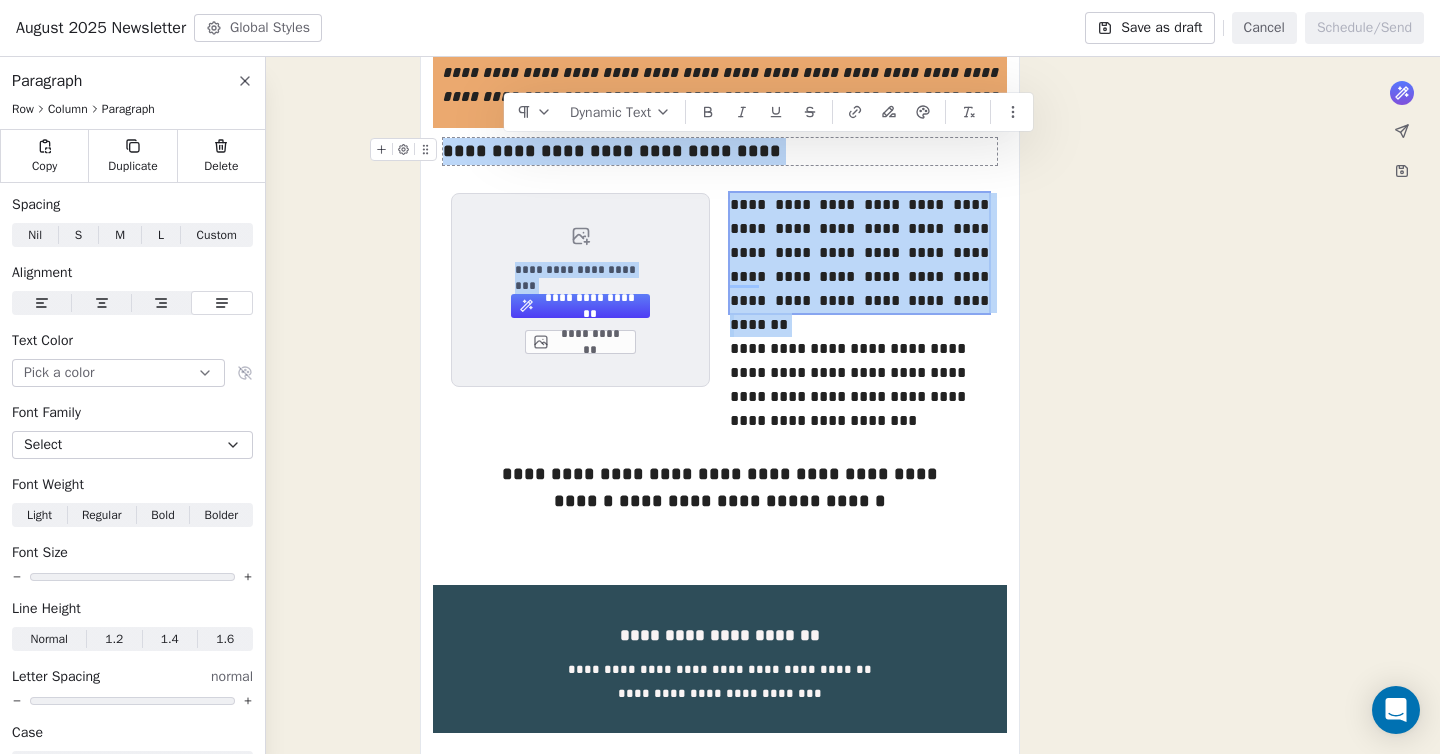 click on "**********" at bounding box center (720, 151) 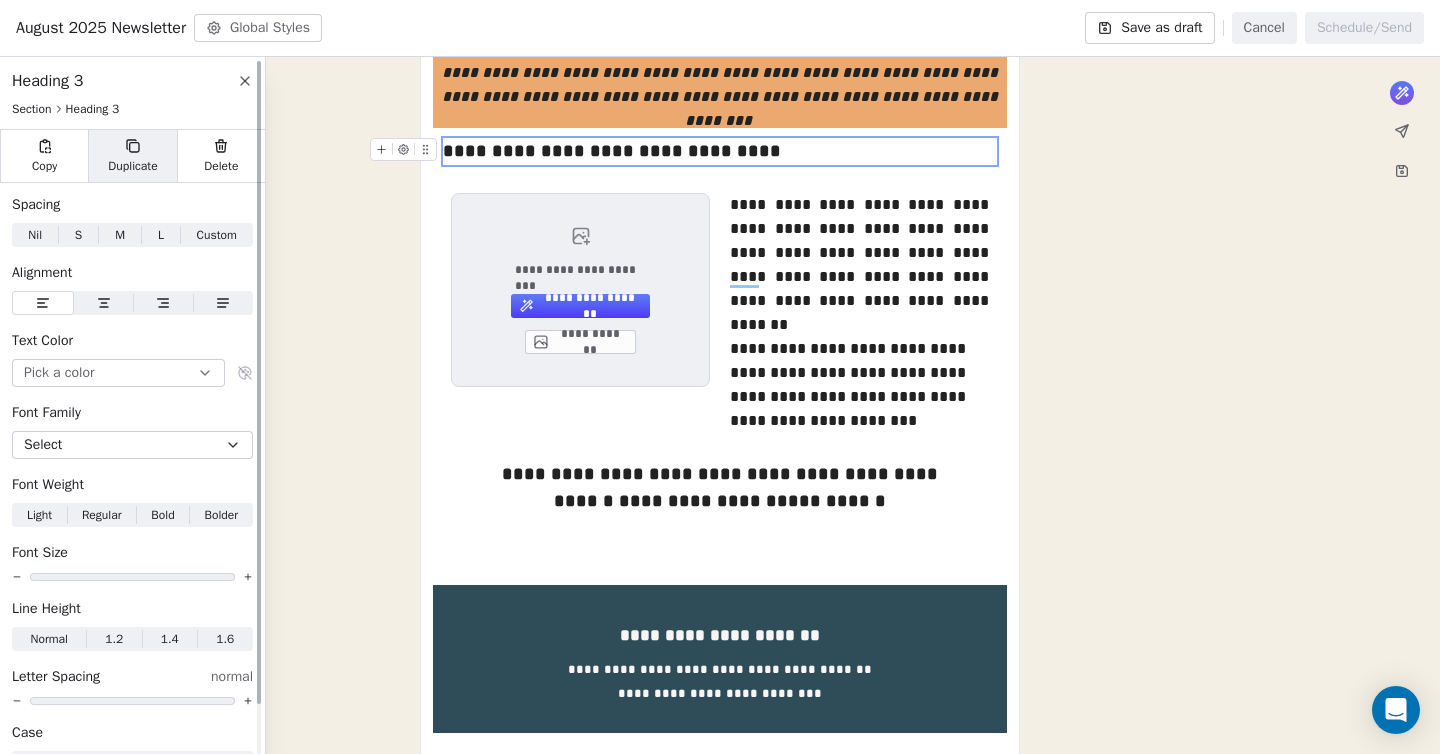 click on "Duplicate" at bounding box center (132, 156) 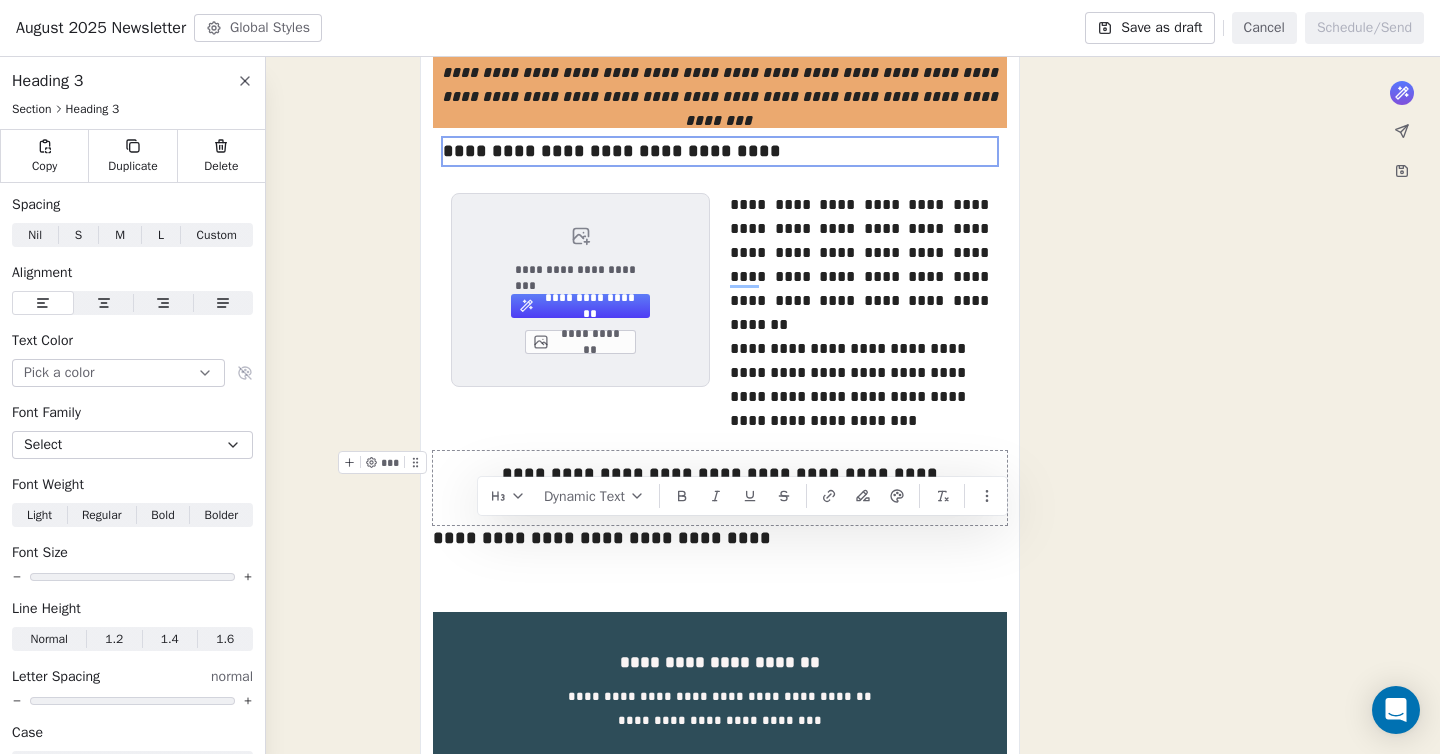 click on "Dynamic Text Freaky Foot Tours, PO Box [NUMBER], [CITY], [STATE], [POSTAL_CODE], United States Unsubscribe" at bounding box center [720, 266] 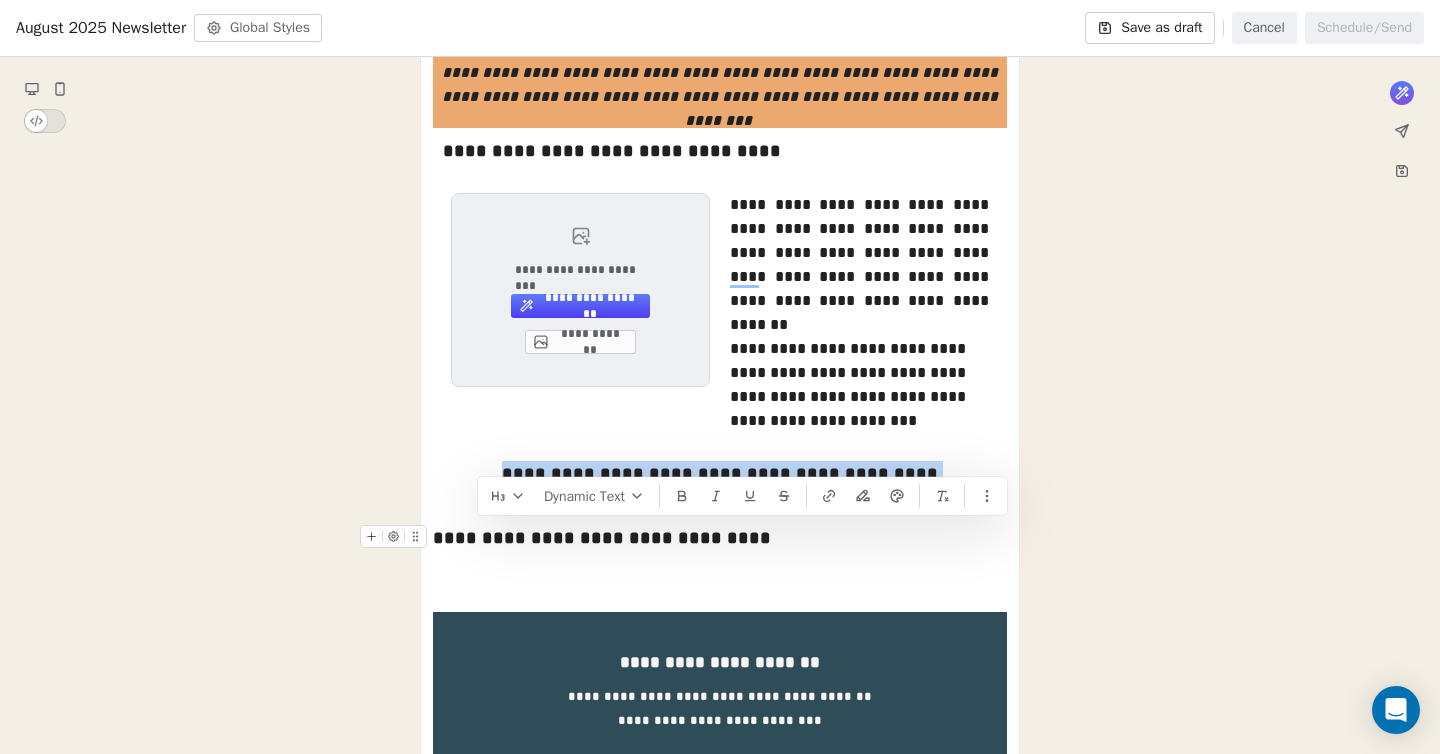 click on "**********" at bounding box center (720, 538) 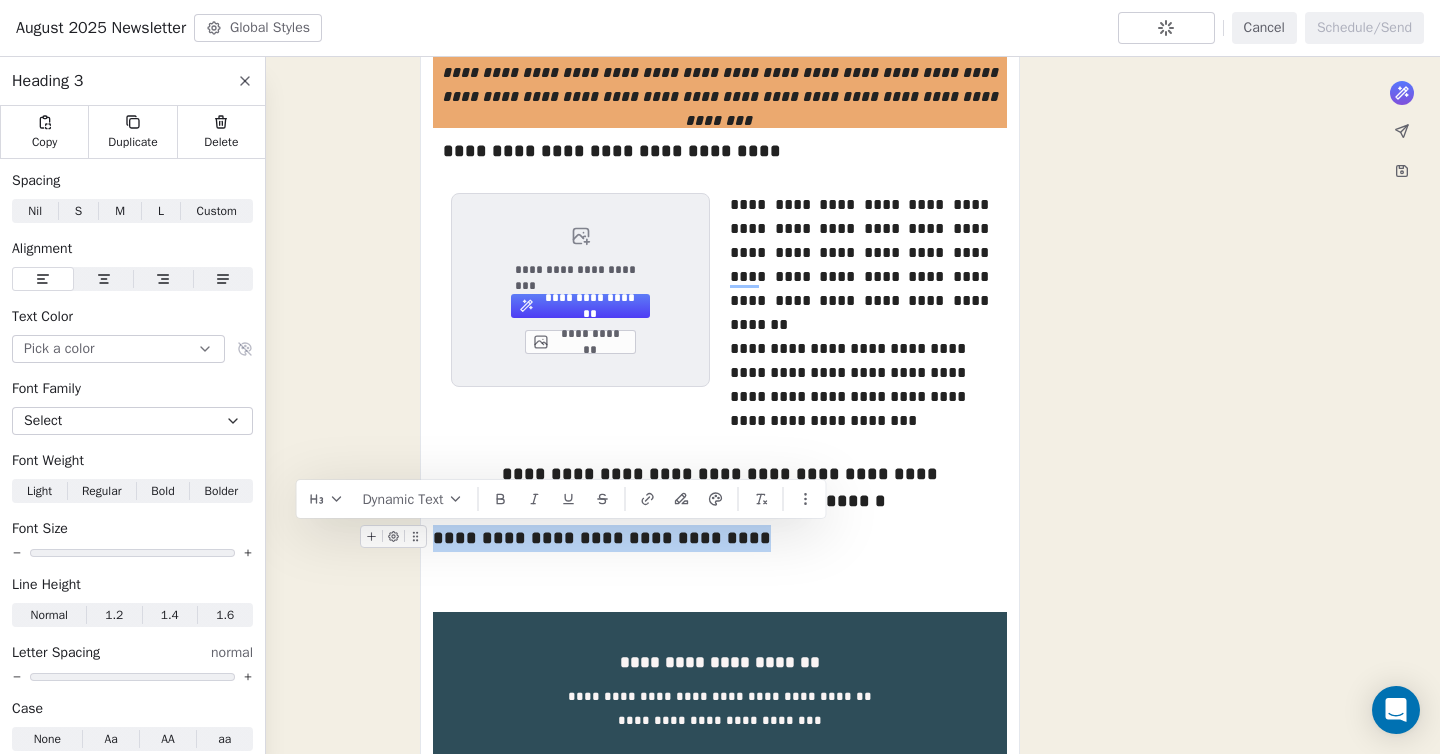 click on "**********" at bounding box center (720, 538) 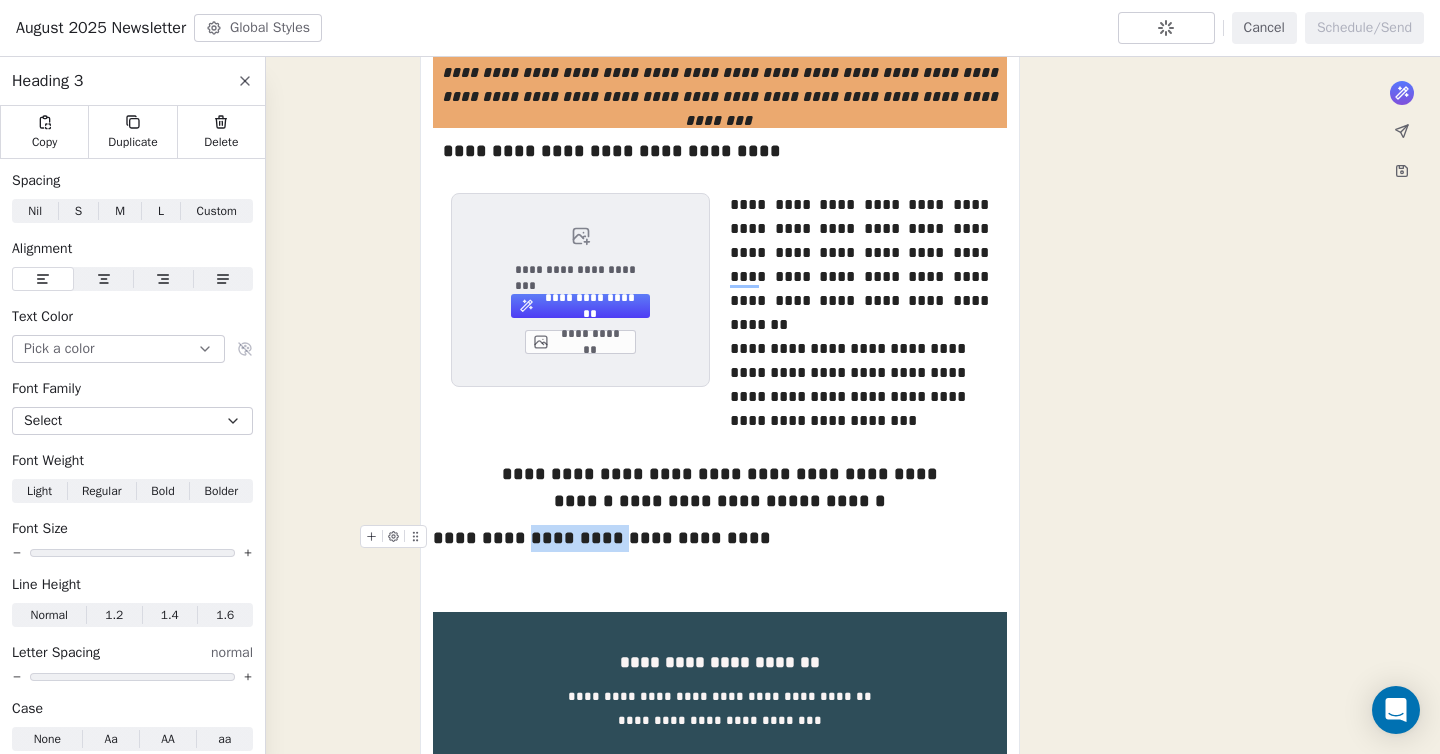 click on "**********" at bounding box center [720, 538] 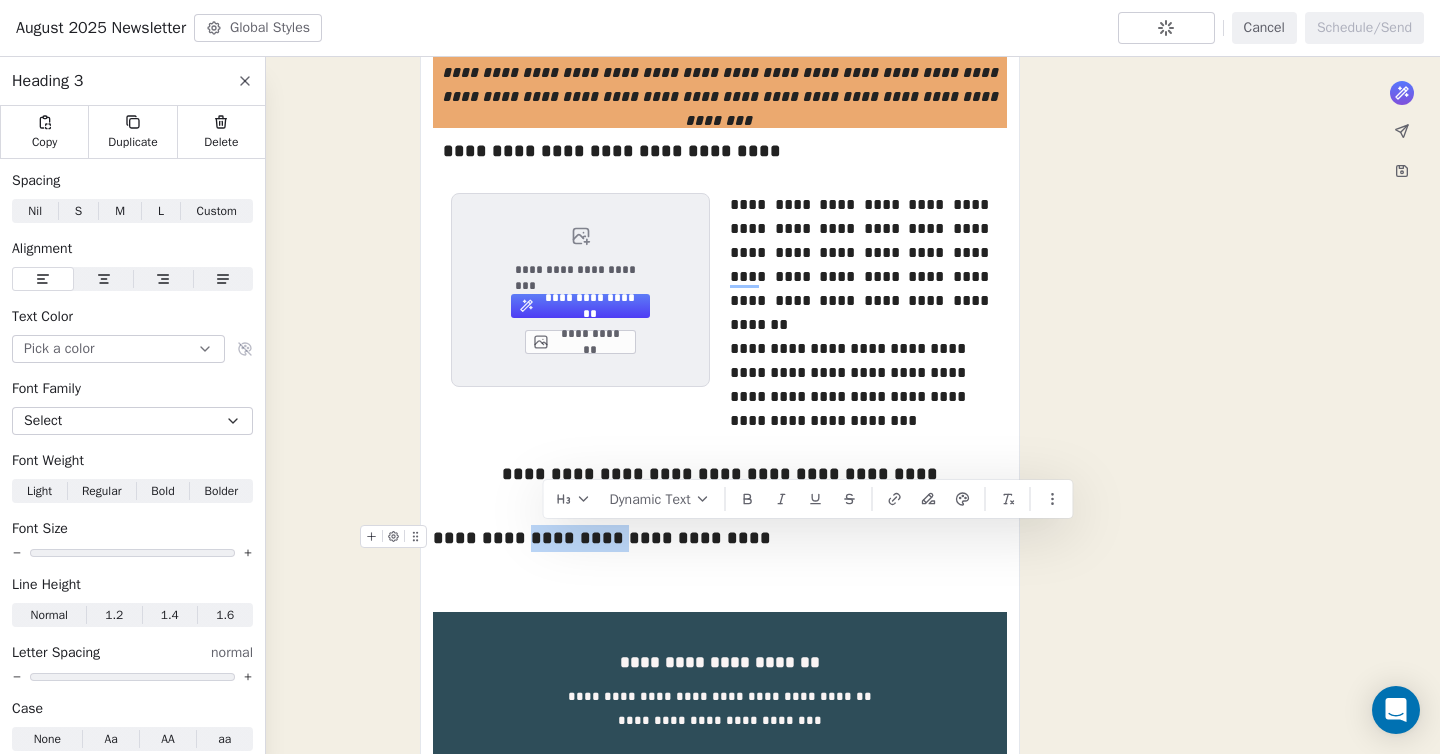 click on "**********" at bounding box center (720, 538) 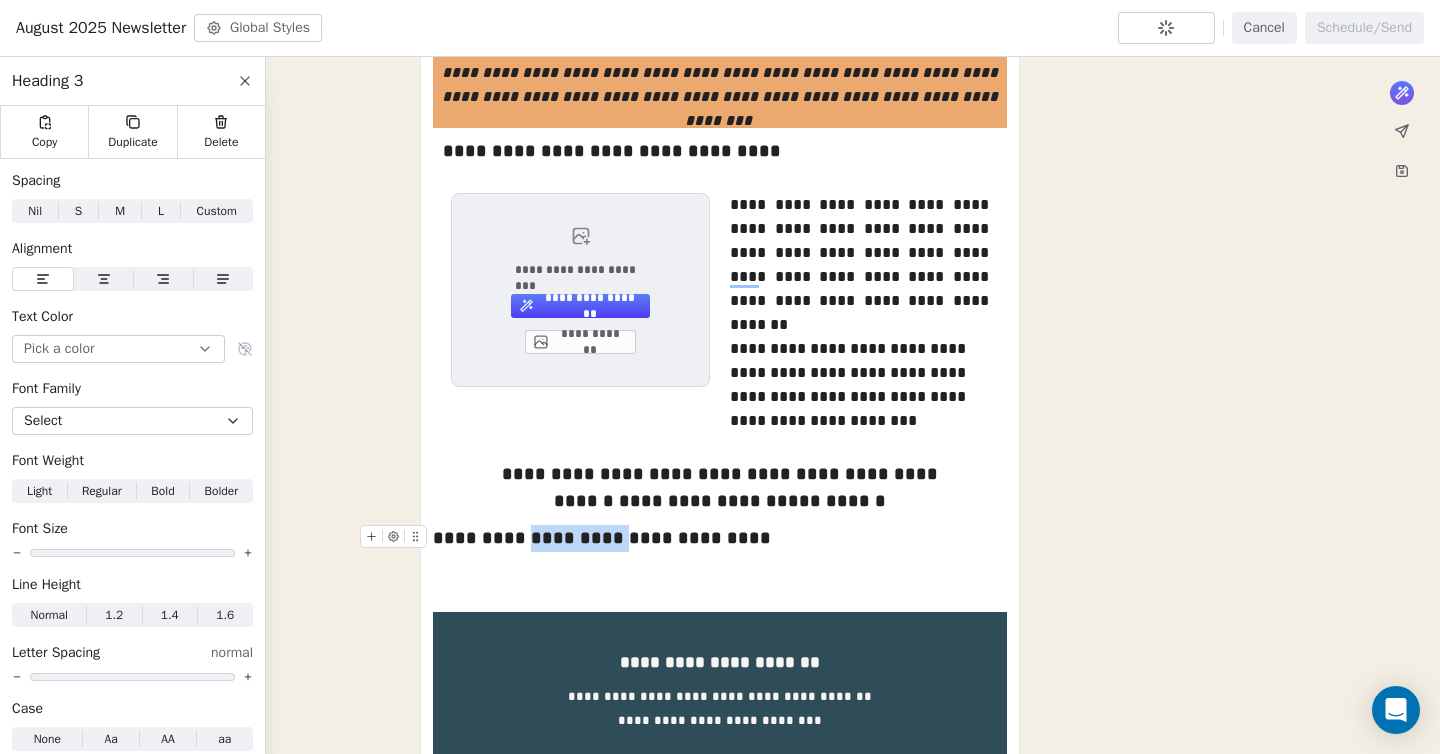click on "**********" at bounding box center [720, 538] 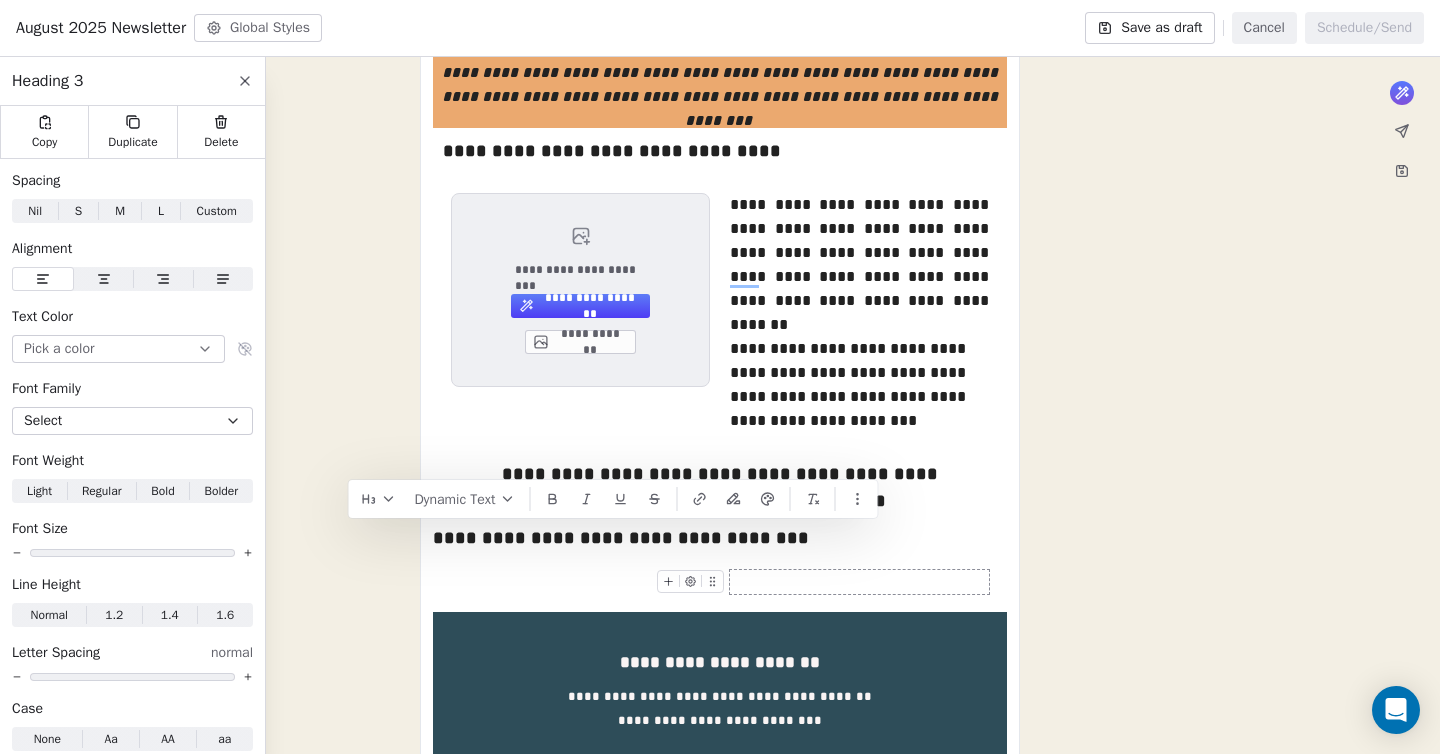 click at bounding box center [859, 582] 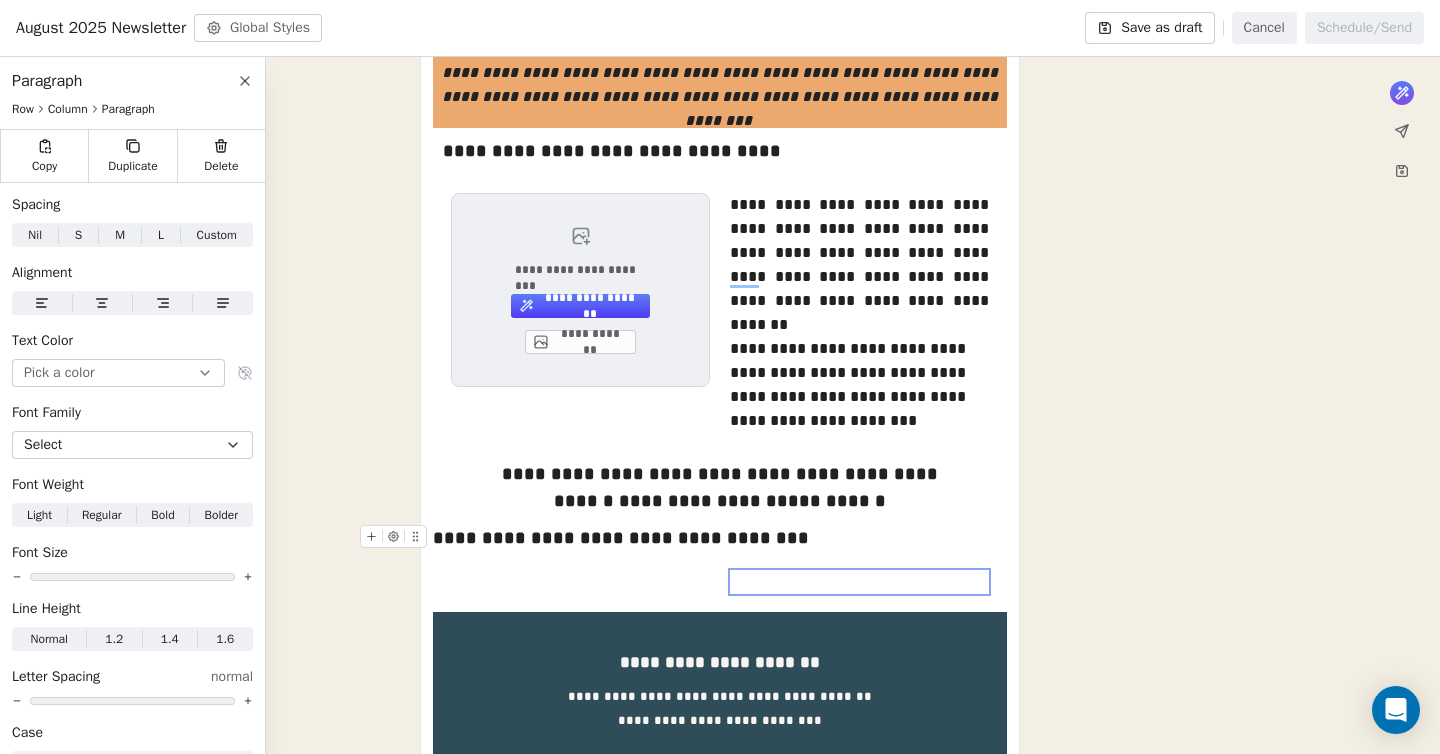 click on "**********" at bounding box center [720, 538] 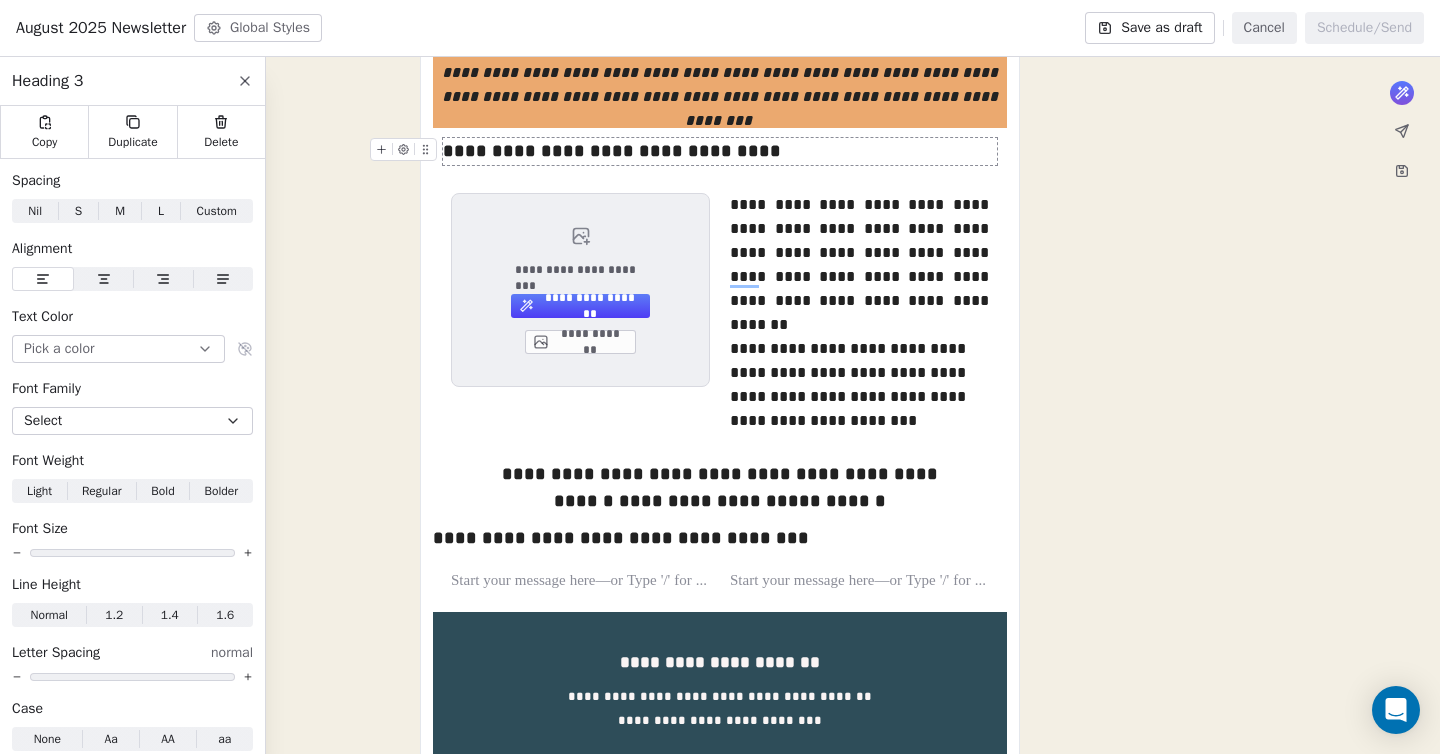click 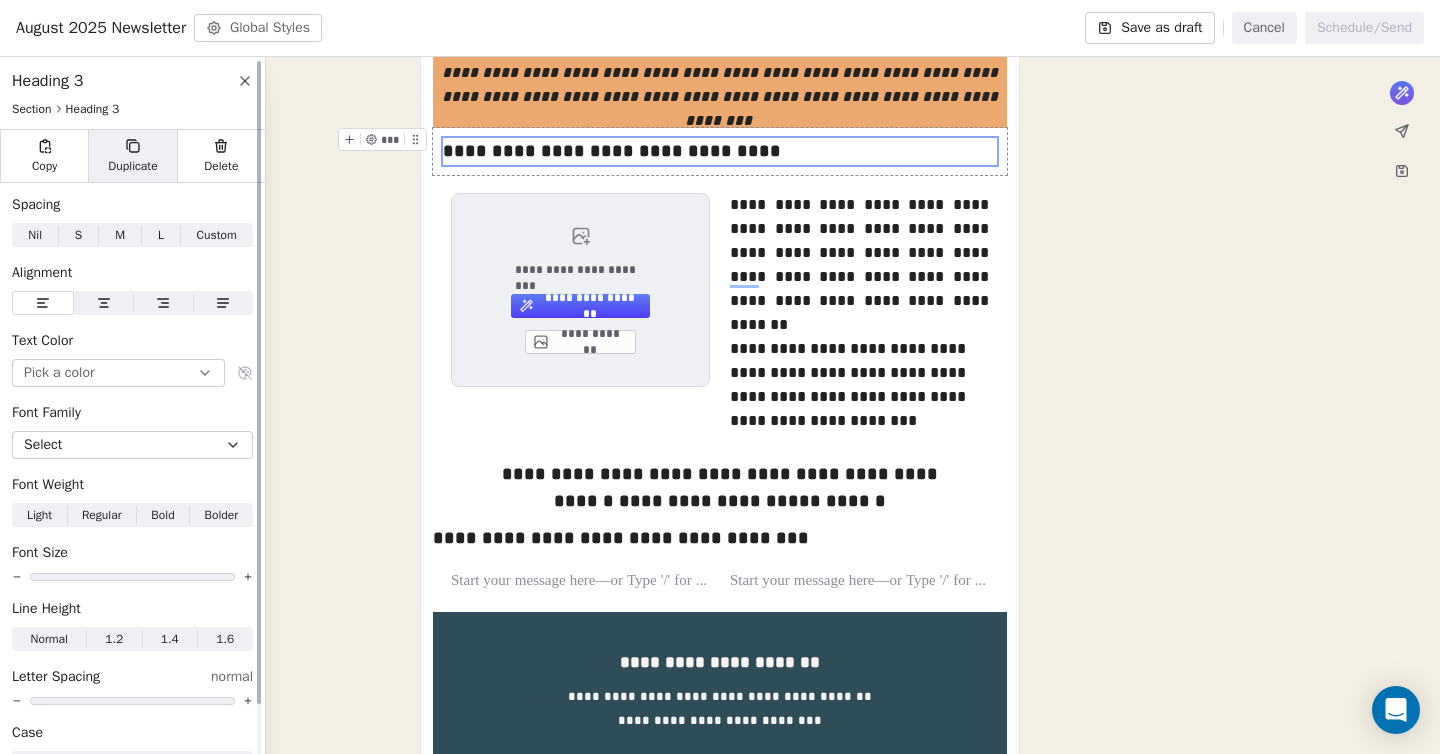 click on "Duplicate" at bounding box center (132, 166) 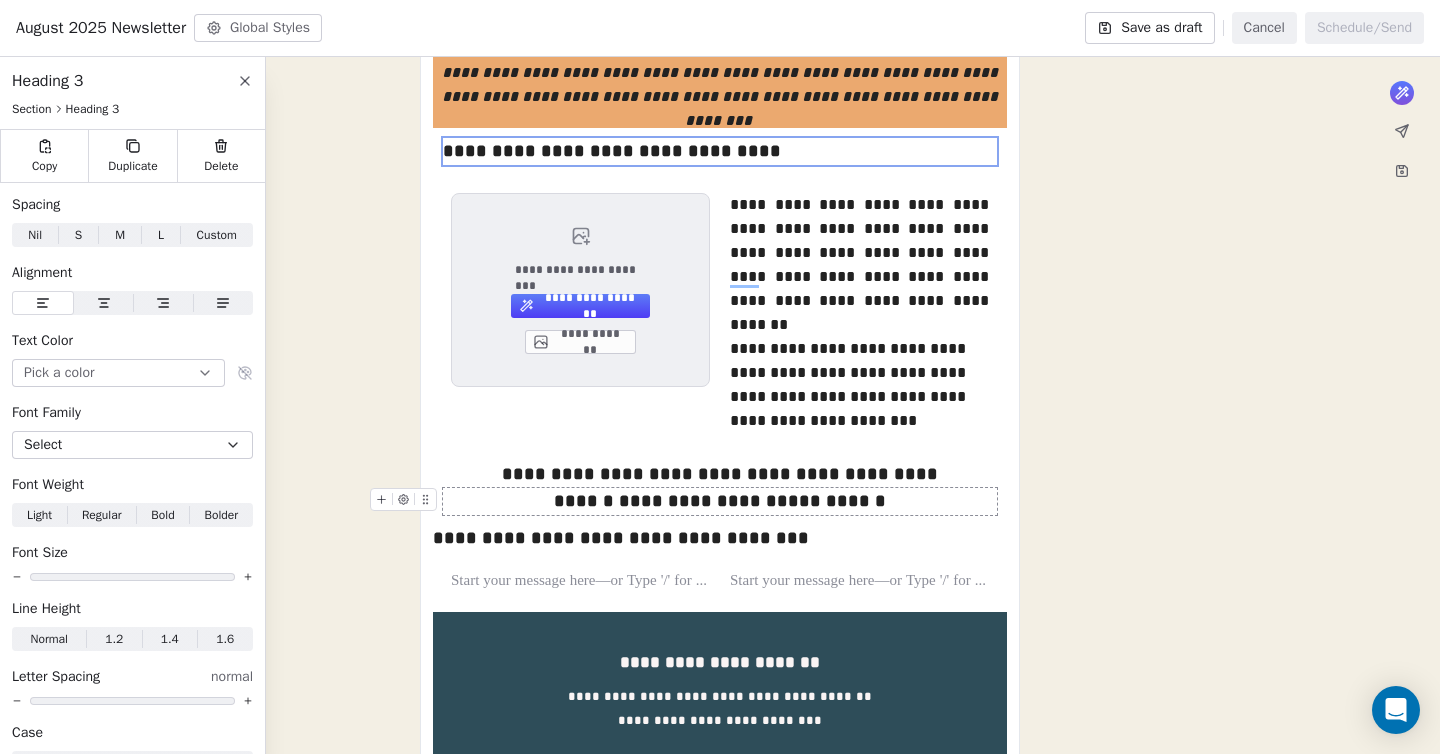 click 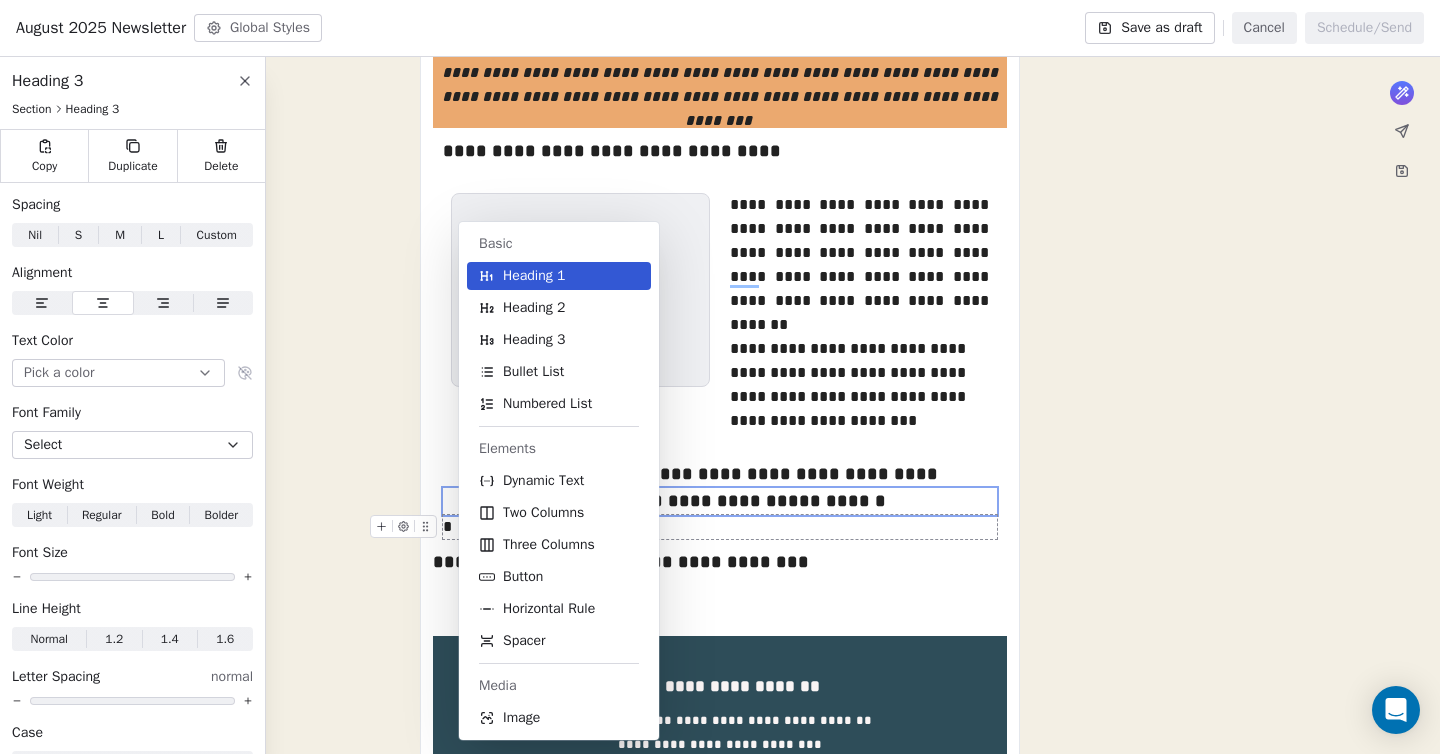click on "Freaky Foot Tours, PO Box [NUMBER], [CITY], [STATE], [POSTAL_CODE], United States Unsubscribe" at bounding box center (720, 278) 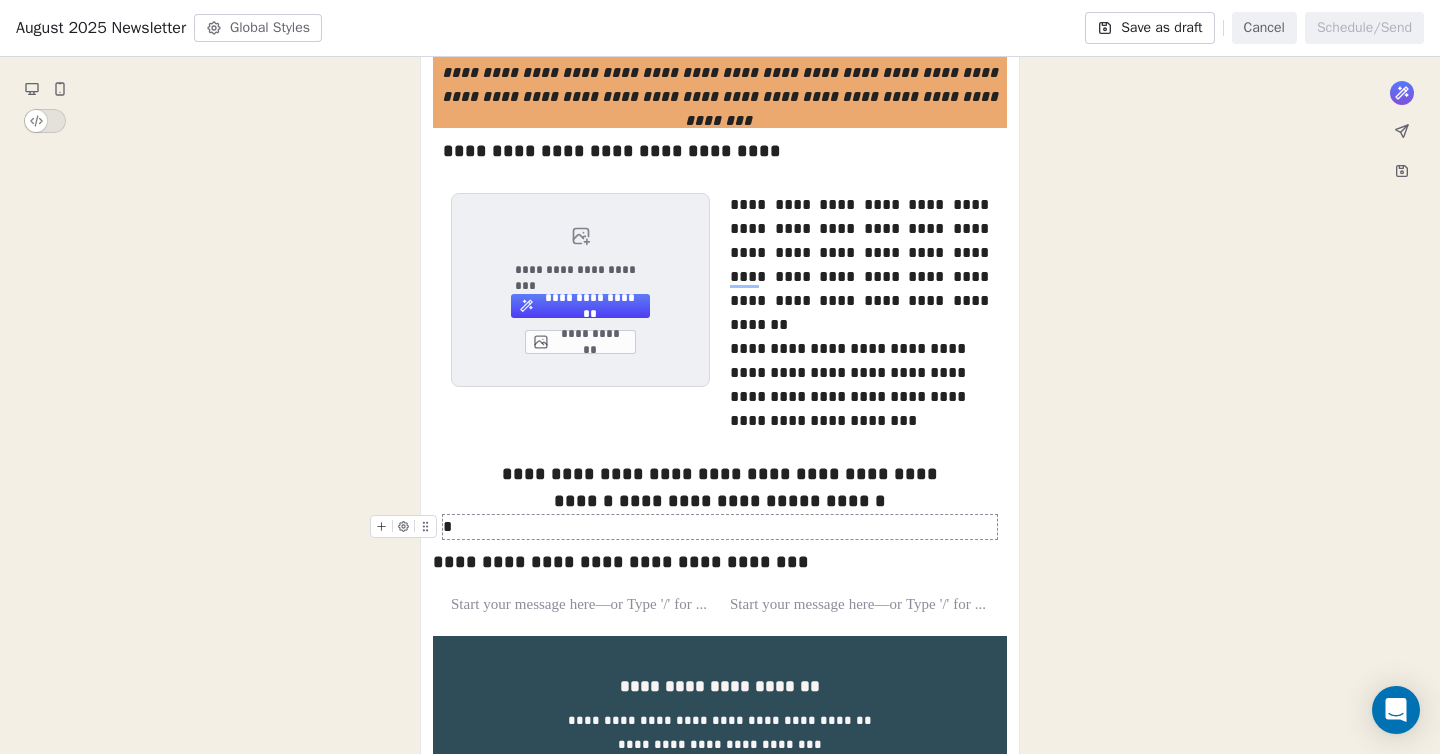 click on "*" at bounding box center [720, 527] 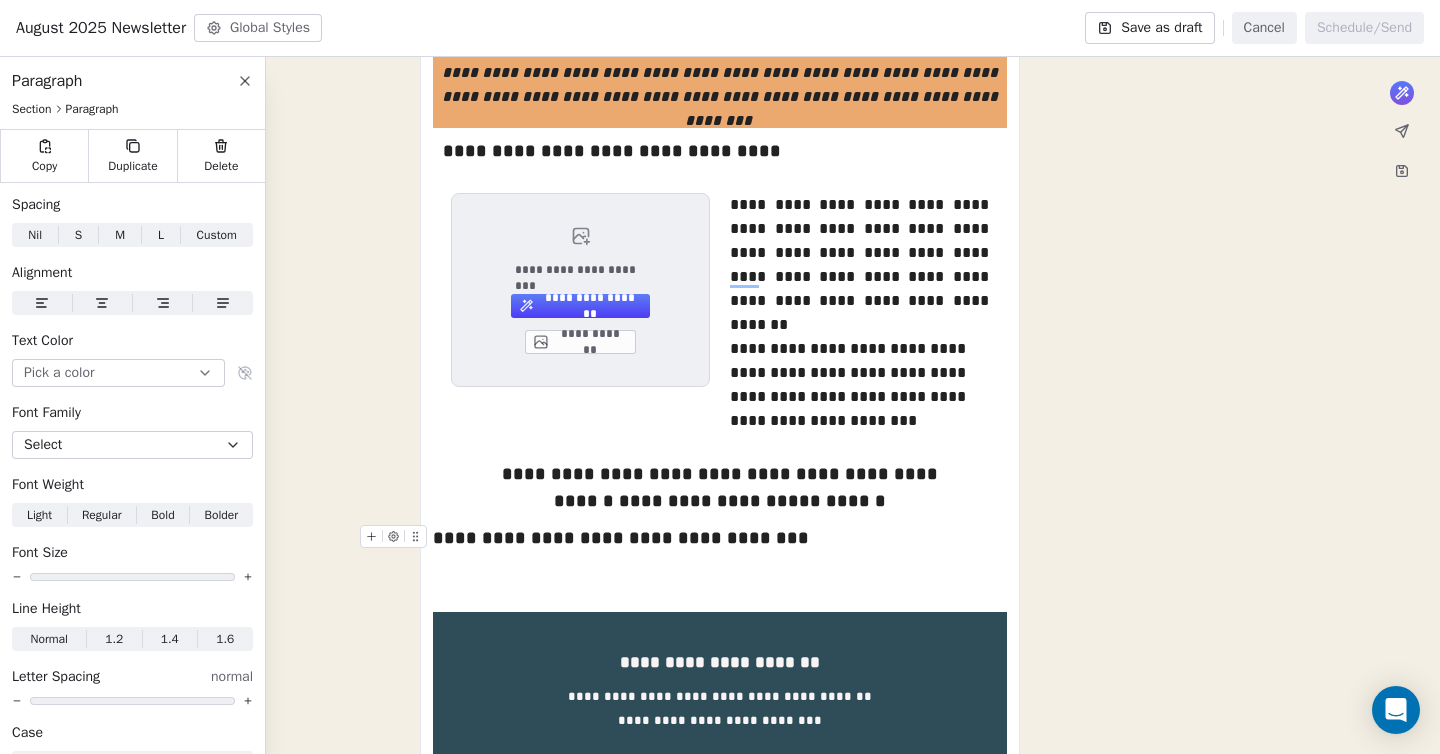 click on "**********" at bounding box center (720, 538) 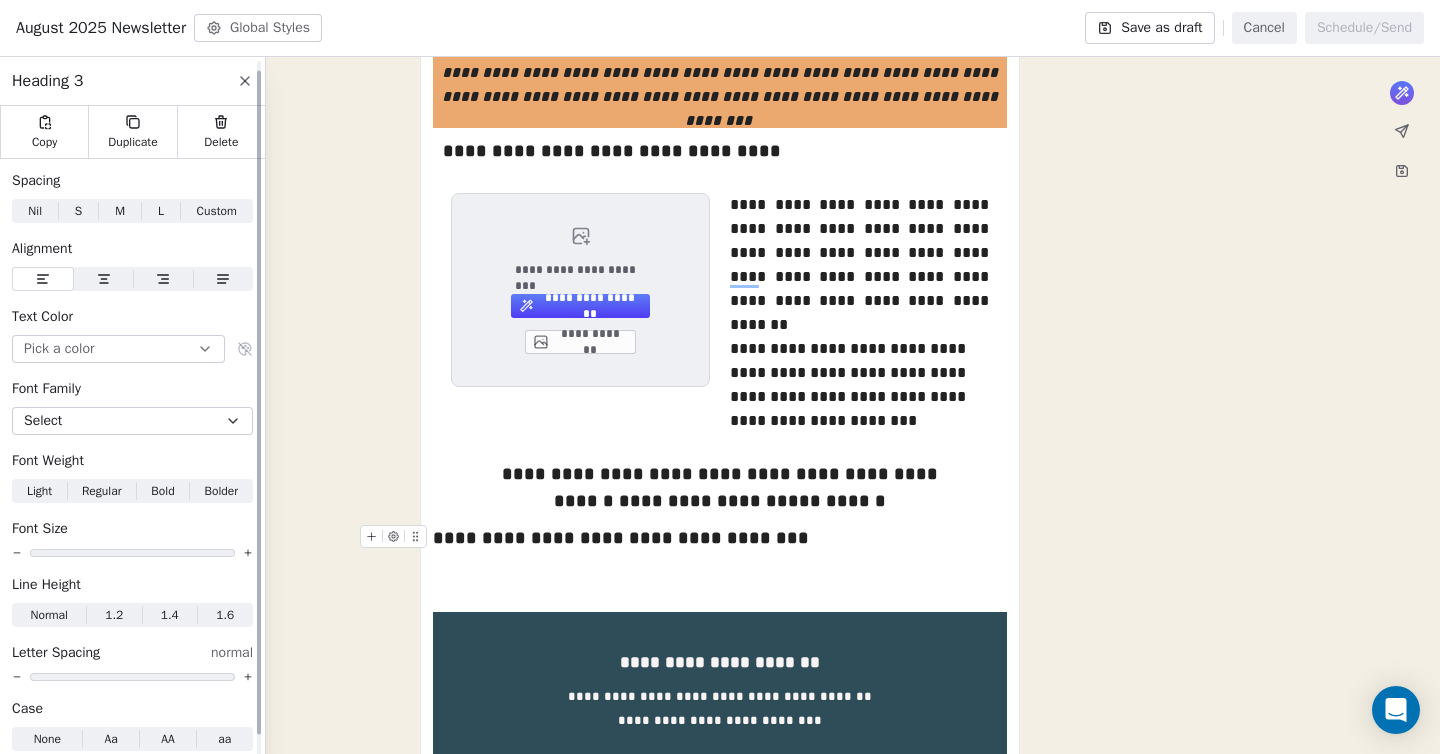scroll, scrollTop: 34, scrollLeft: 0, axis: vertical 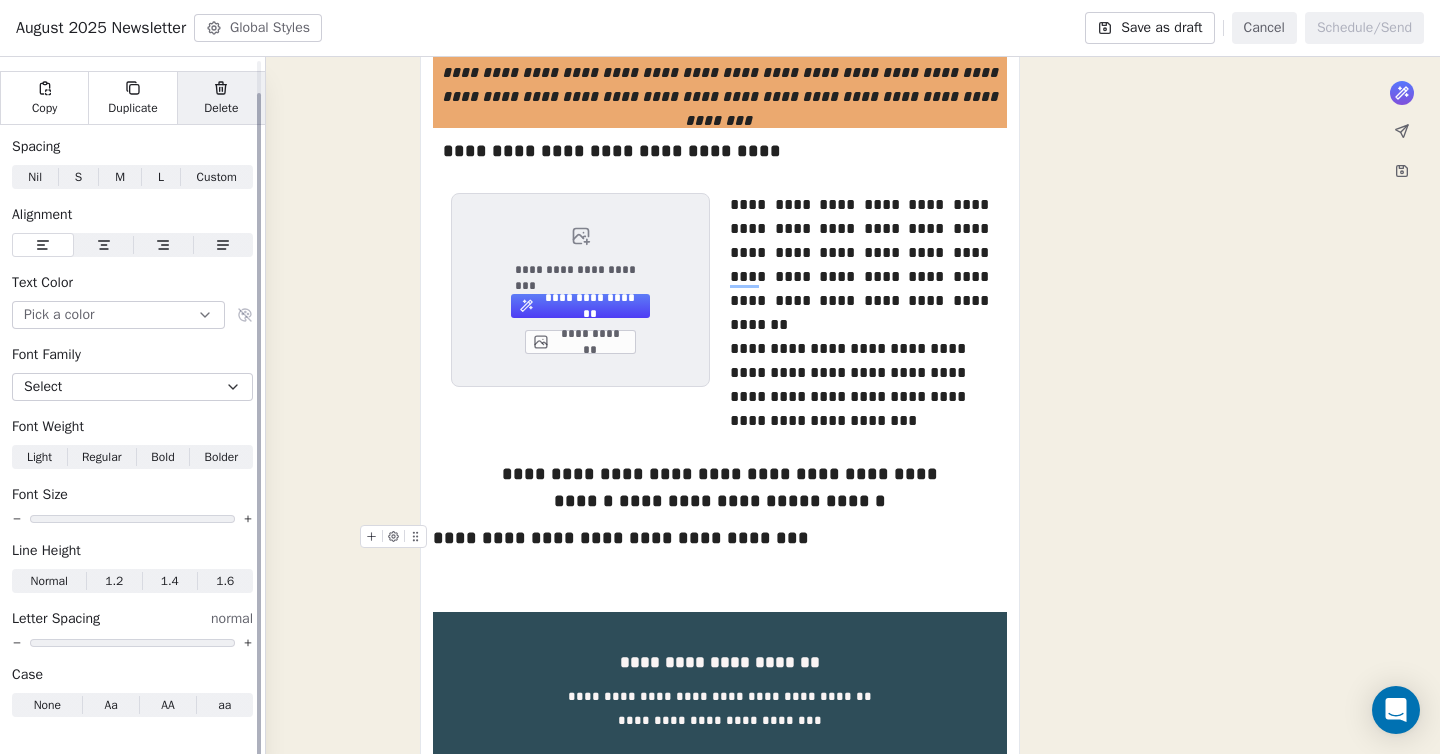 click on "Delete" at bounding box center [221, 98] 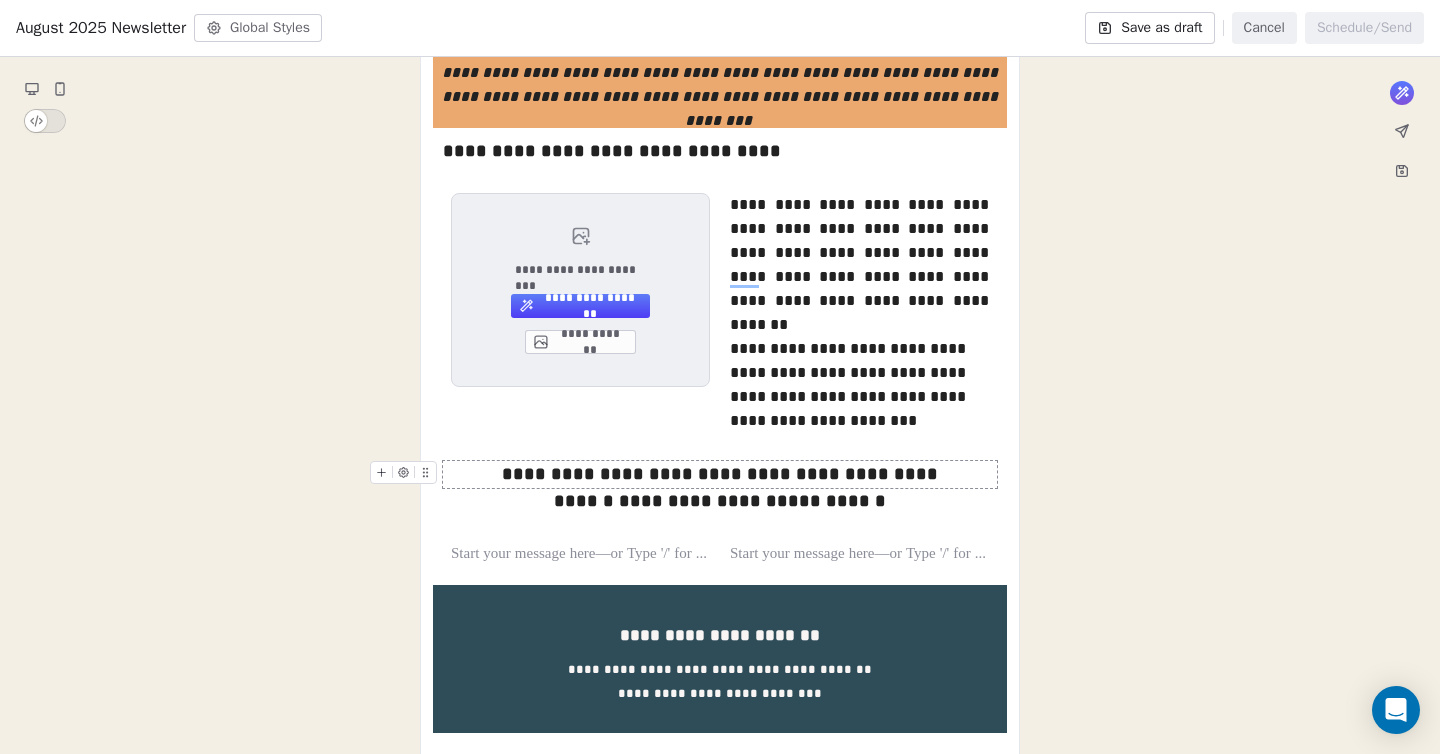click 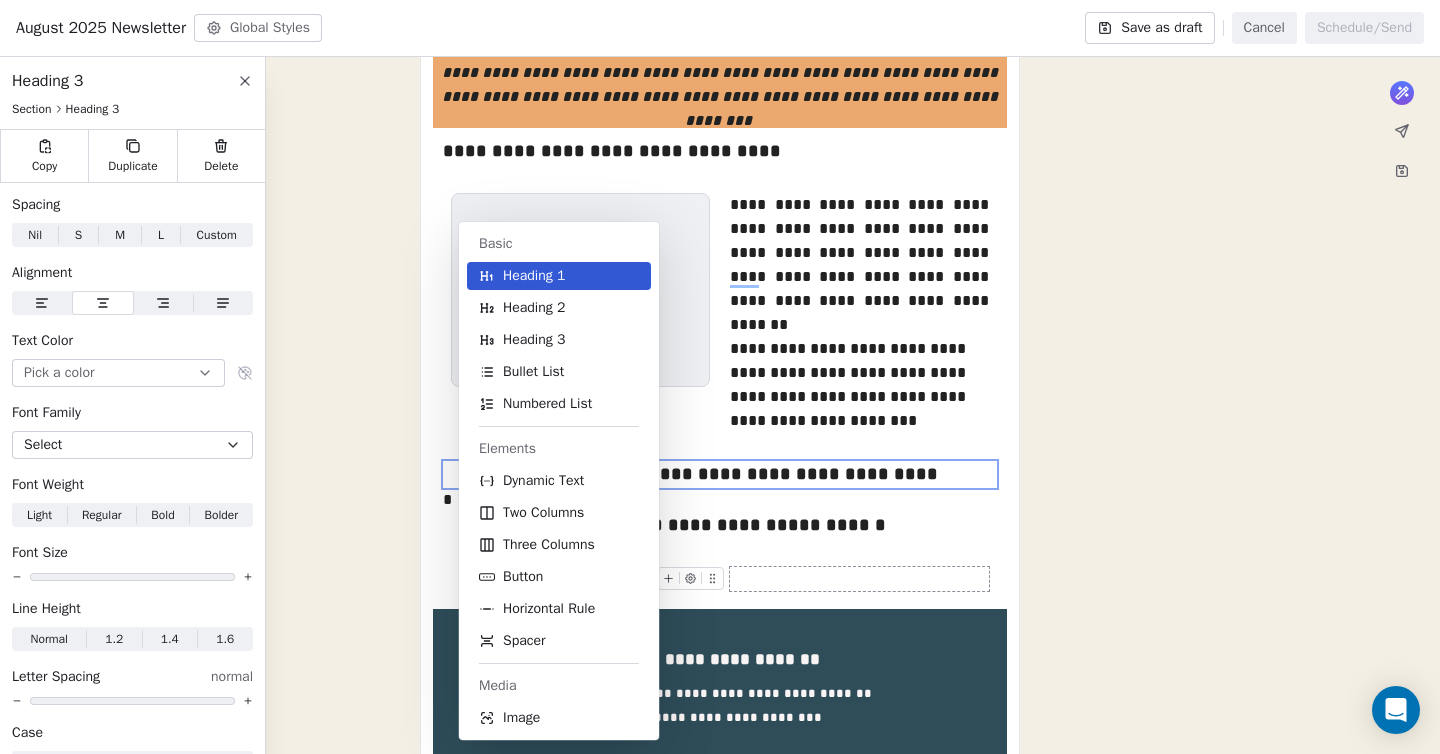 click at bounding box center [859, 579] 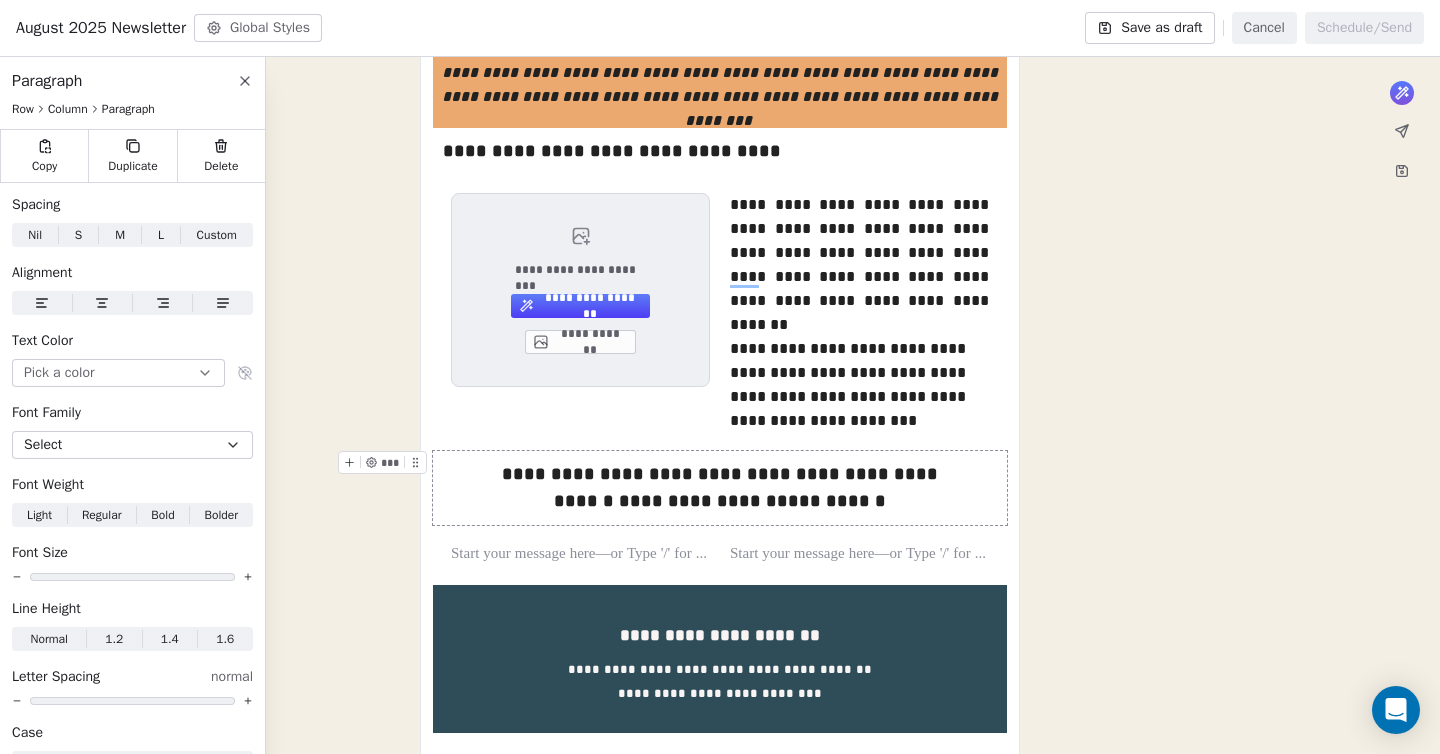 click 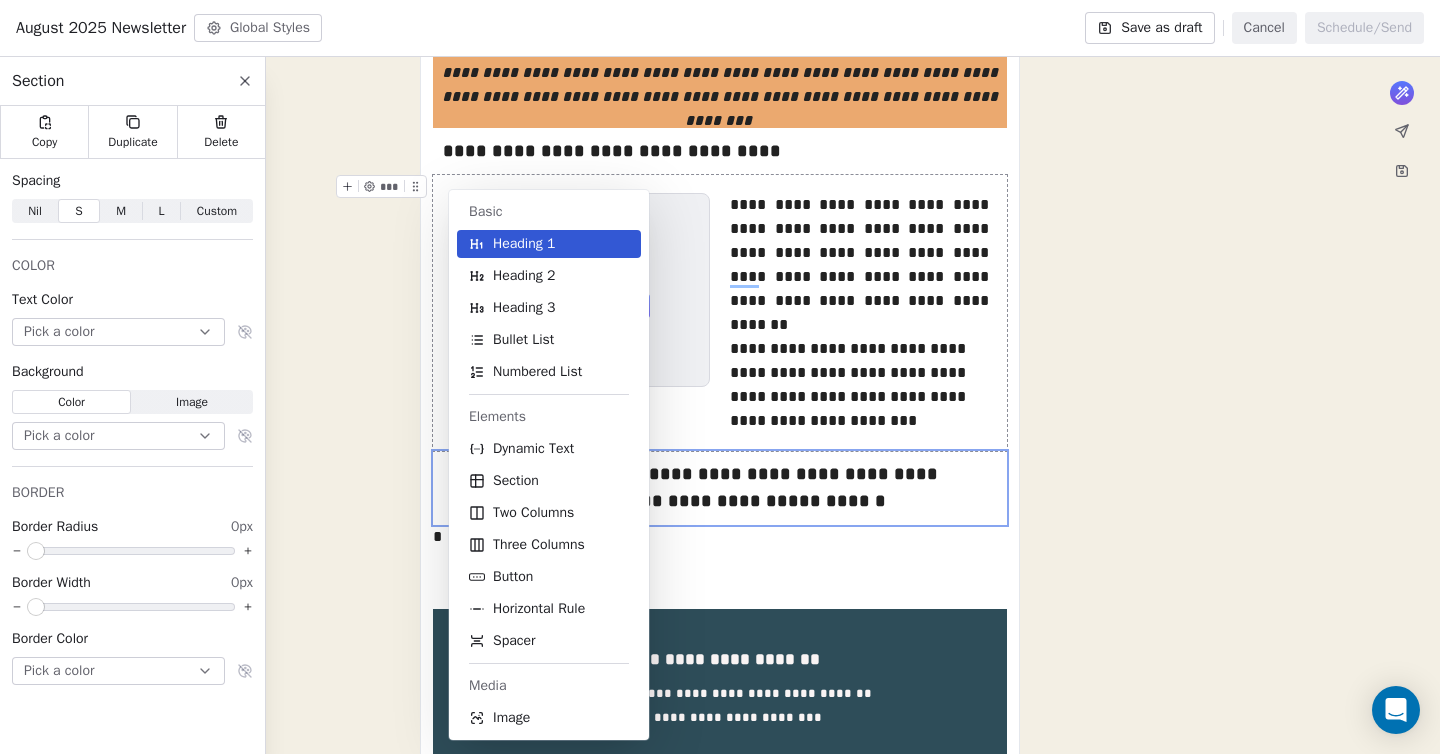drag, startPoint x: 583, startPoint y: 485, endPoint x: 596, endPoint y: 486, distance: 13.038404 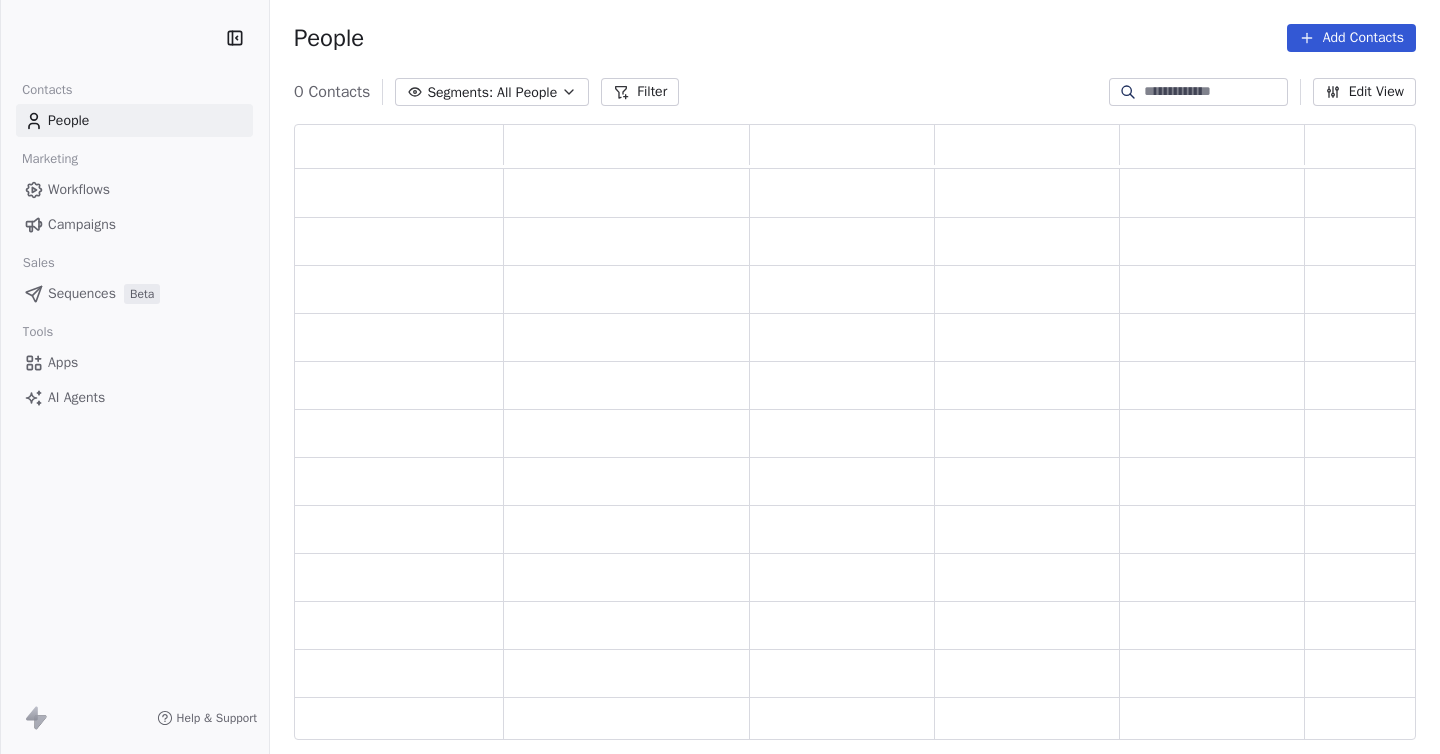 scroll, scrollTop: 0, scrollLeft: 0, axis: both 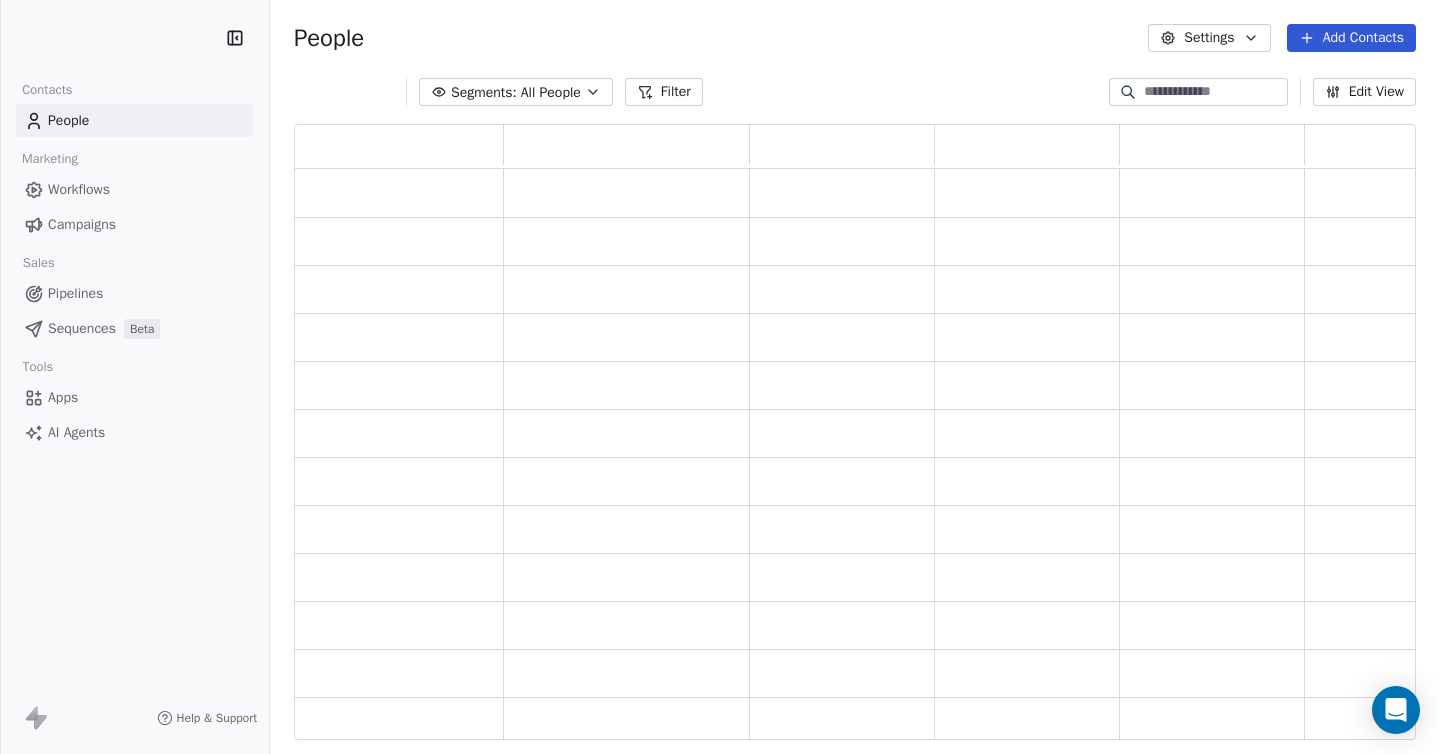 click on "Campaigns" at bounding box center (82, 224) 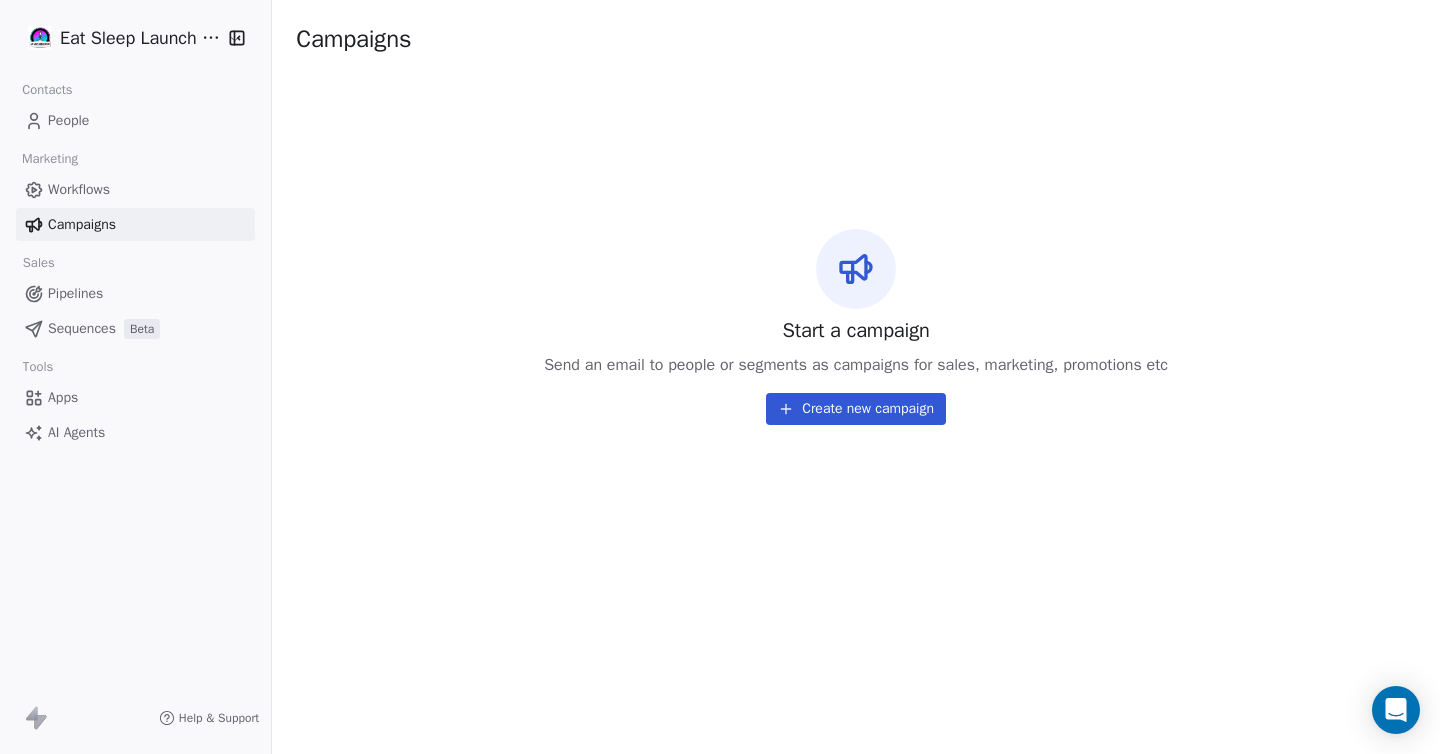 click on "Sequences" at bounding box center (82, 328) 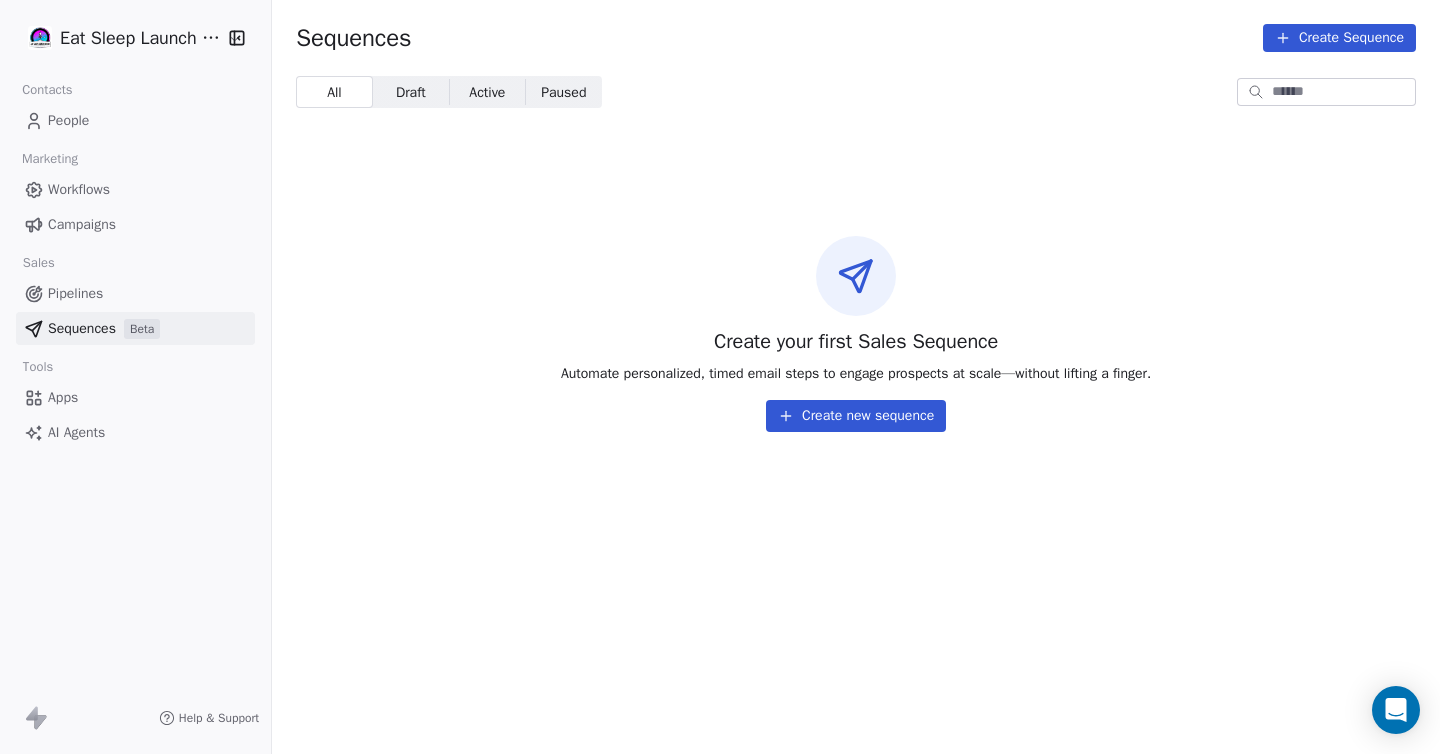 click on "Pipelines" at bounding box center (135, 293) 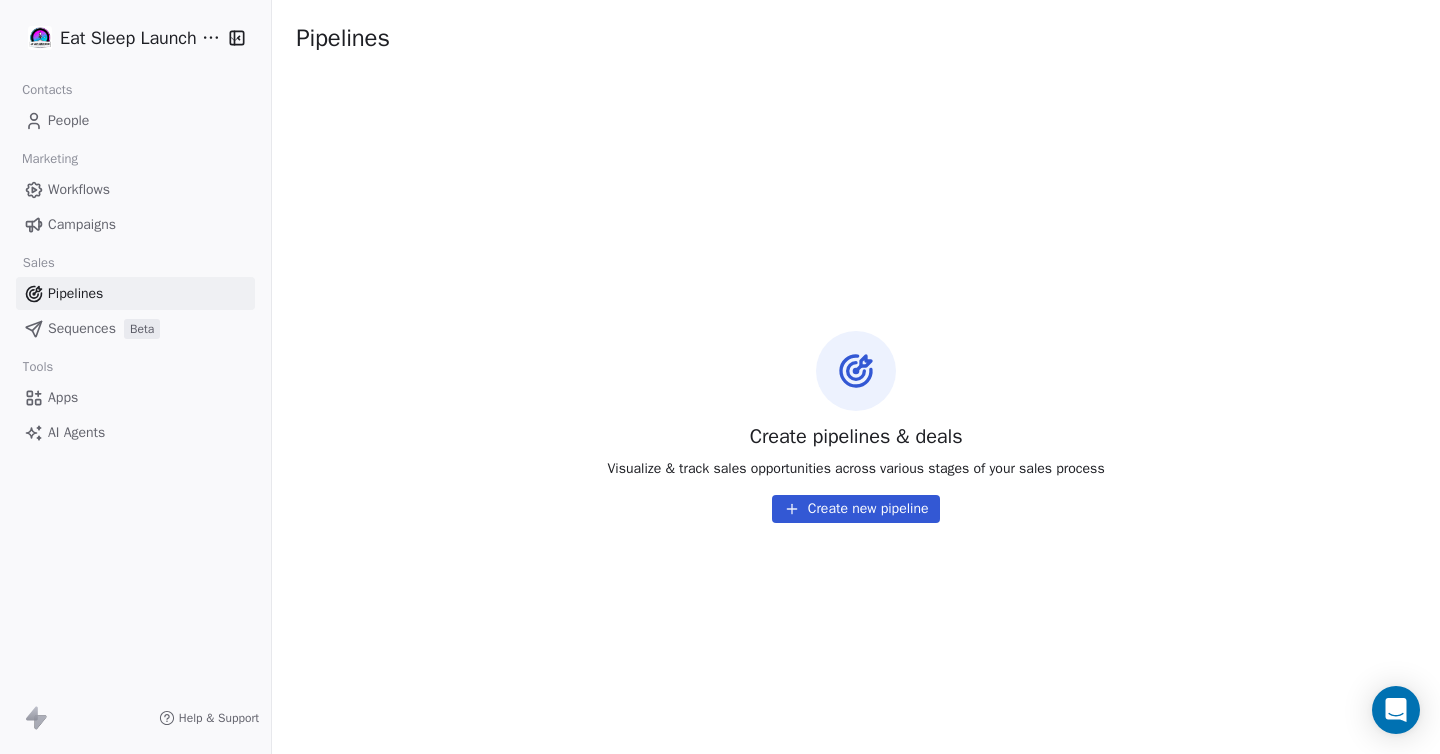 click on "Campaigns" at bounding box center [82, 224] 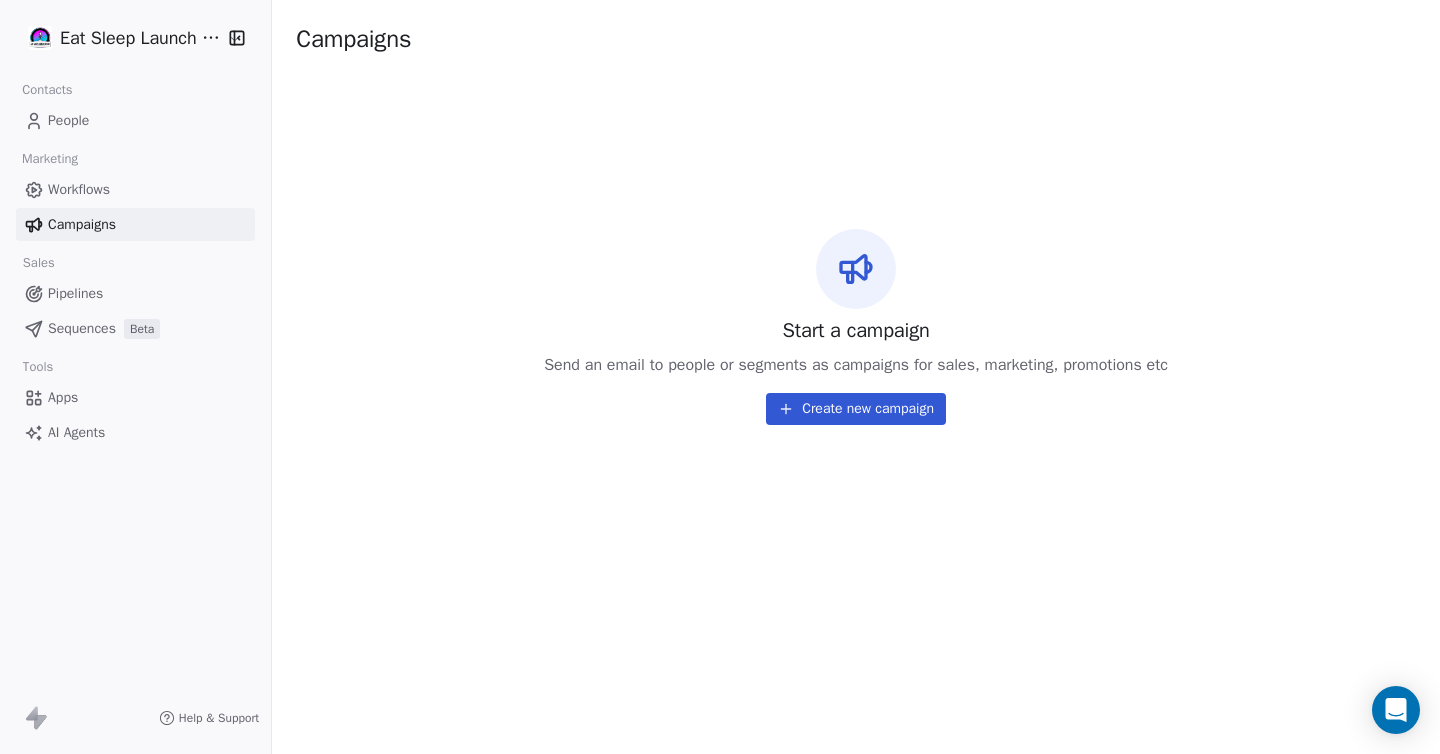 click on "Eat Sleep Launch Repeat Contacts People Marketing Workflows Campaigns Sales Pipelines Sequences Beta Tools Apps AI Agents Help & Support Campaigns Start a campaign Send an email to people or segments as campaigns for sales, marketing, promotions etc  Create new campaign" at bounding box center [720, 377] 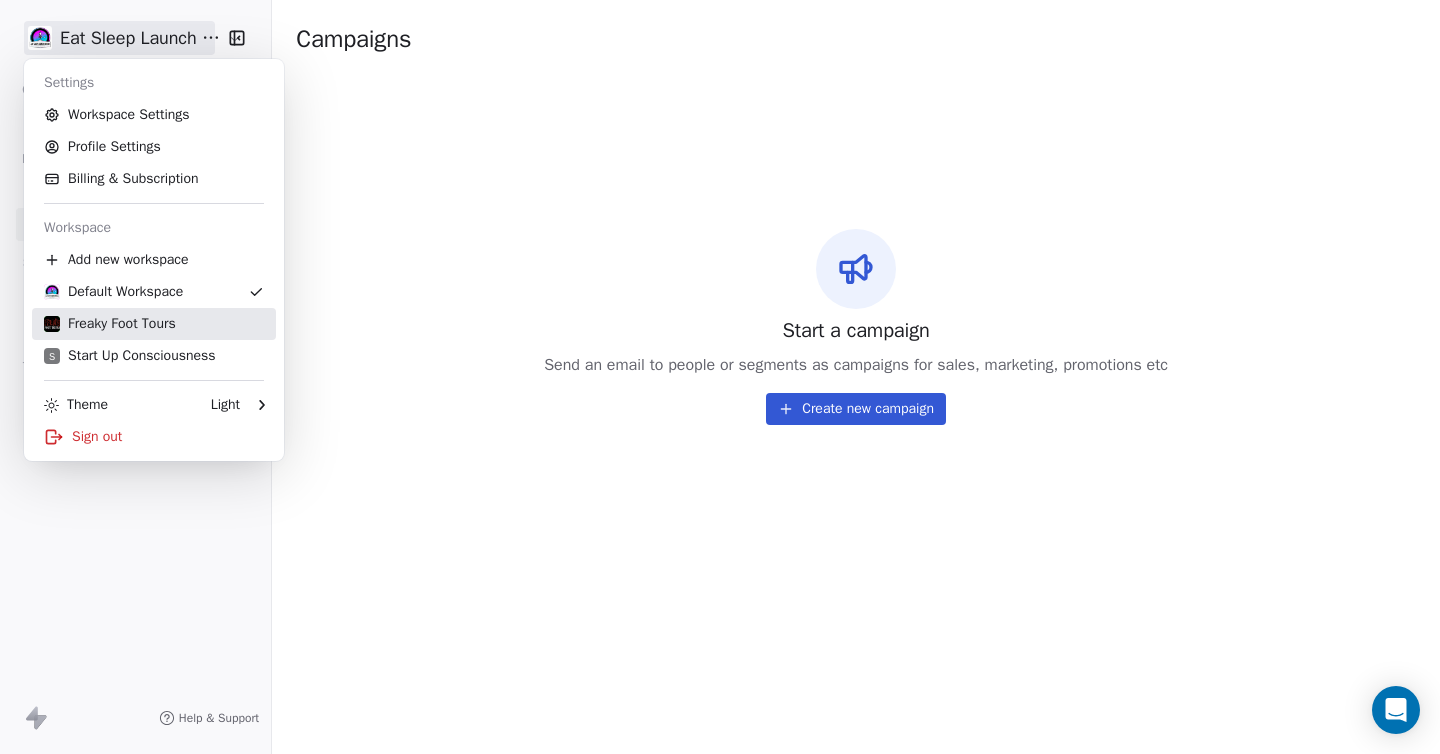 click on "Freaky Foot Tours" at bounding box center [110, 324] 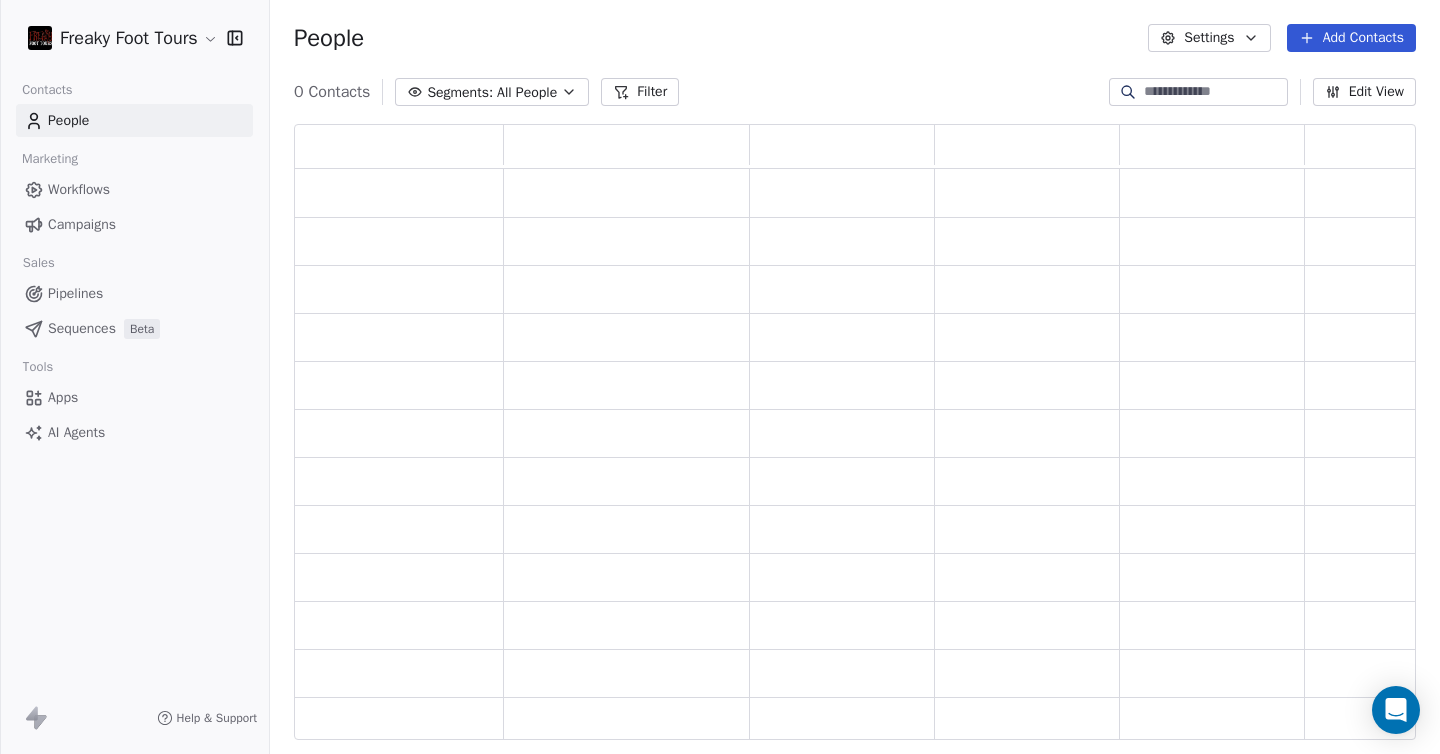 scroll, scrollTop: 16, scrollLeft: 16, axis: both 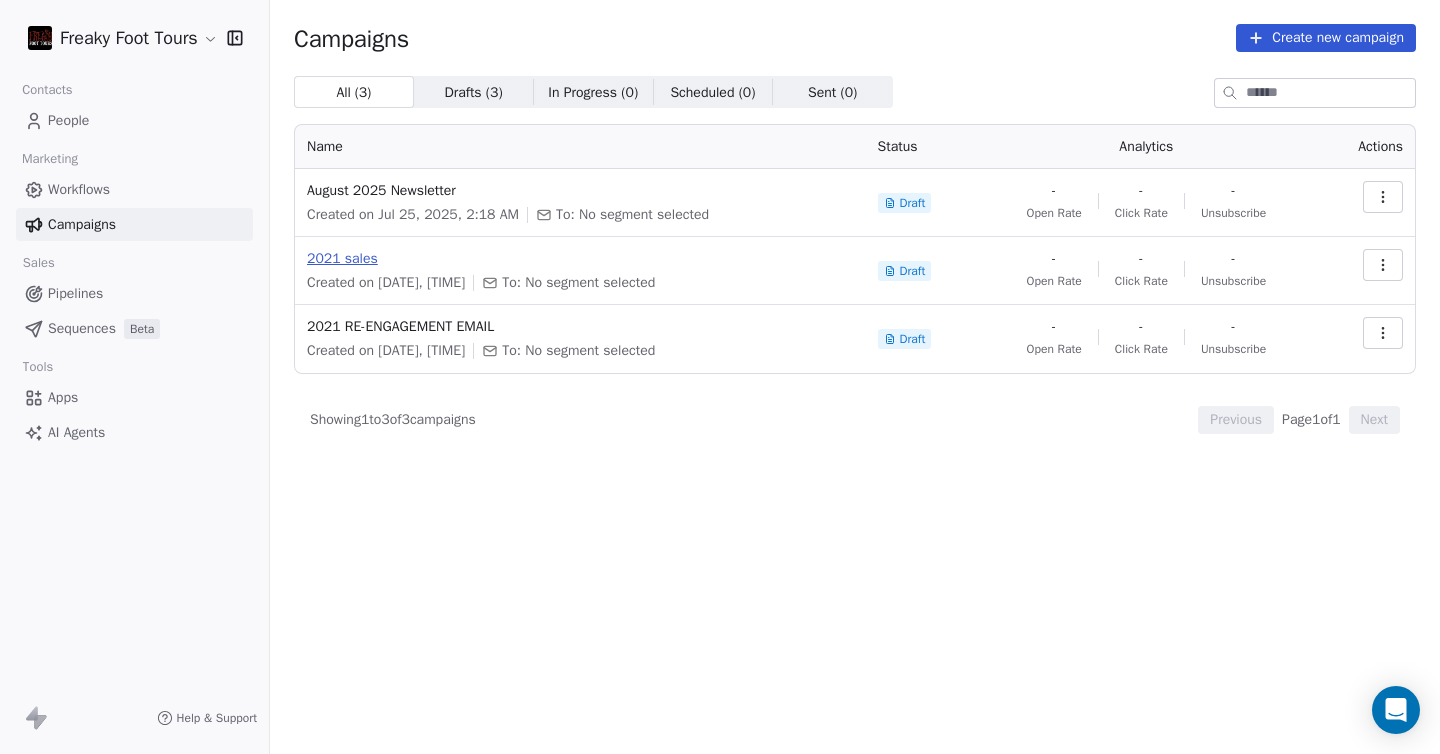 click on "2021 sales" at bounding box center [580, 259] 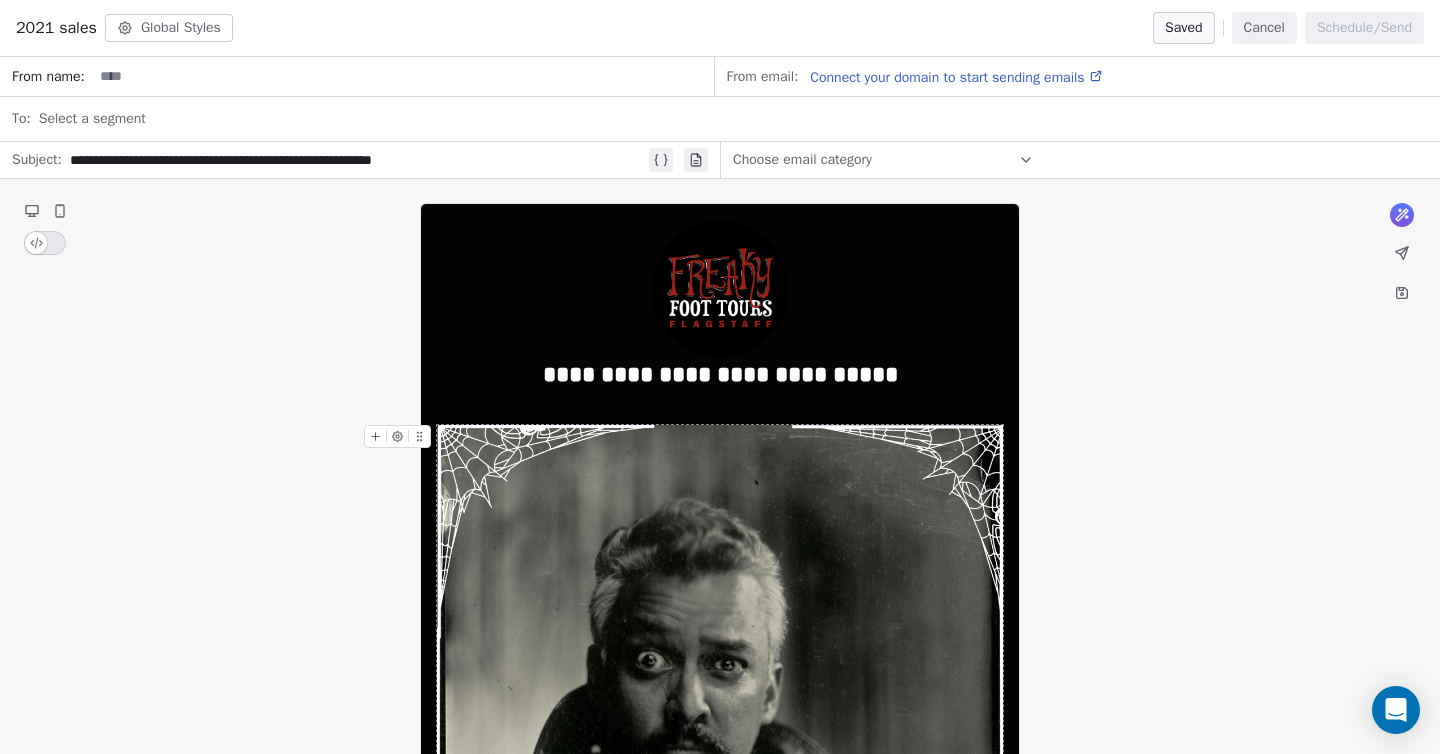 scroll, scrollTop: 165, scrollLeft: 0, axis: vertical 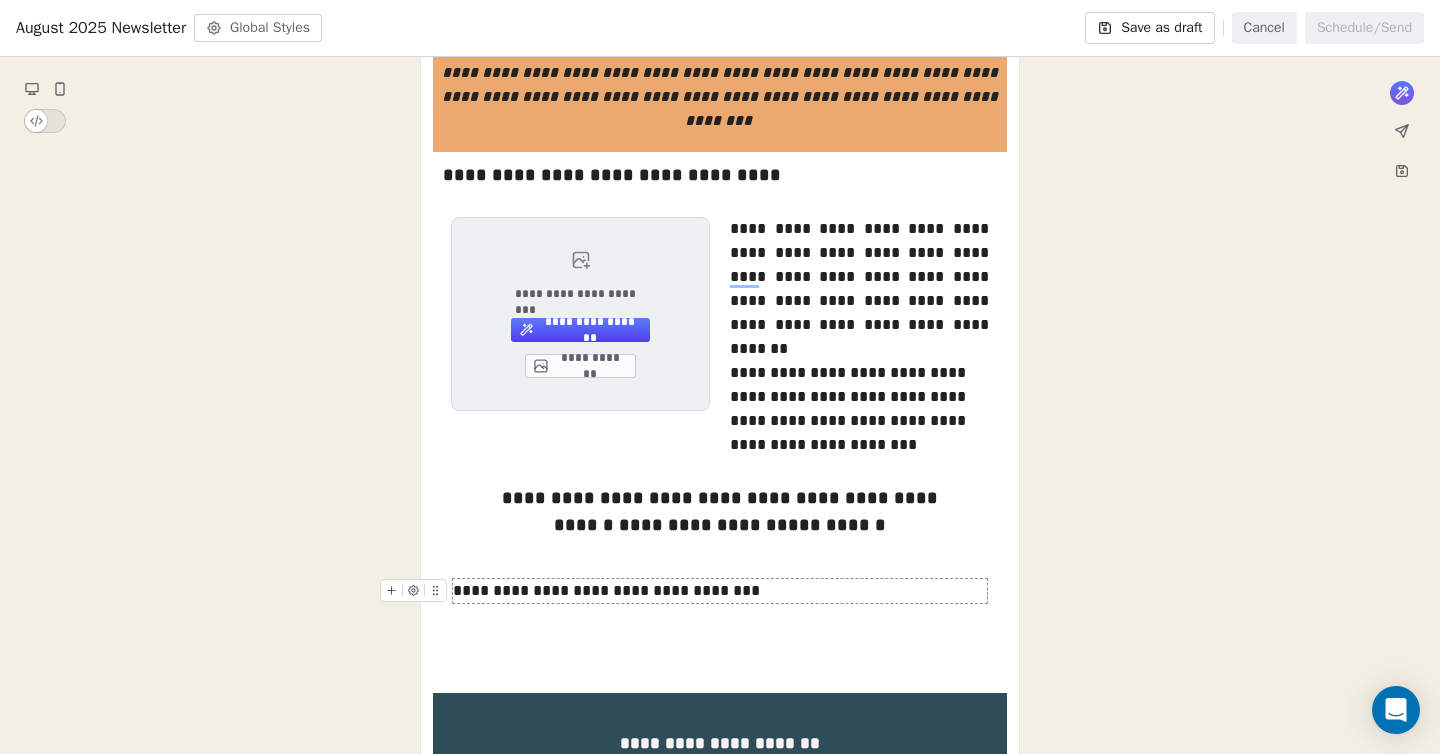 click on "**********" at bounding box center [720, 591] 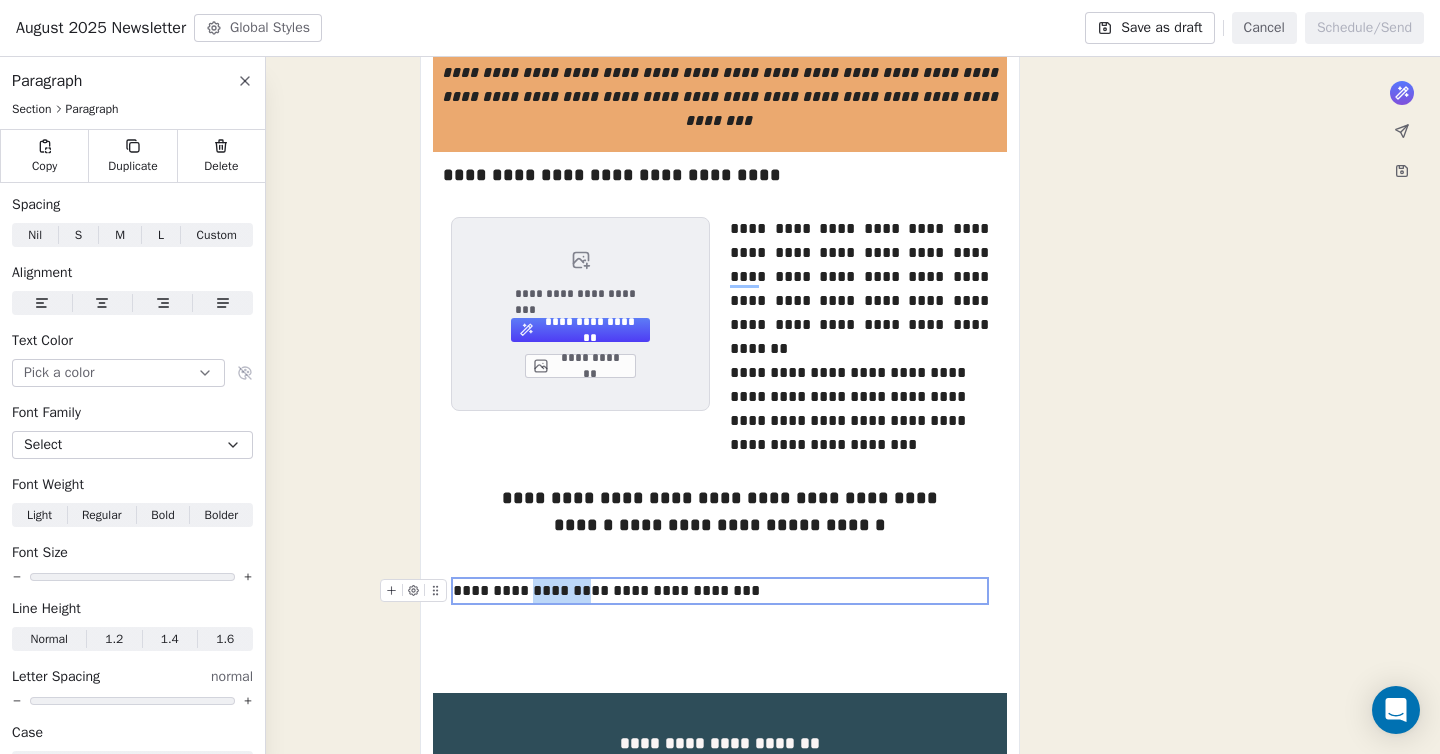 click on "**********" at bounding box center (720, 591) 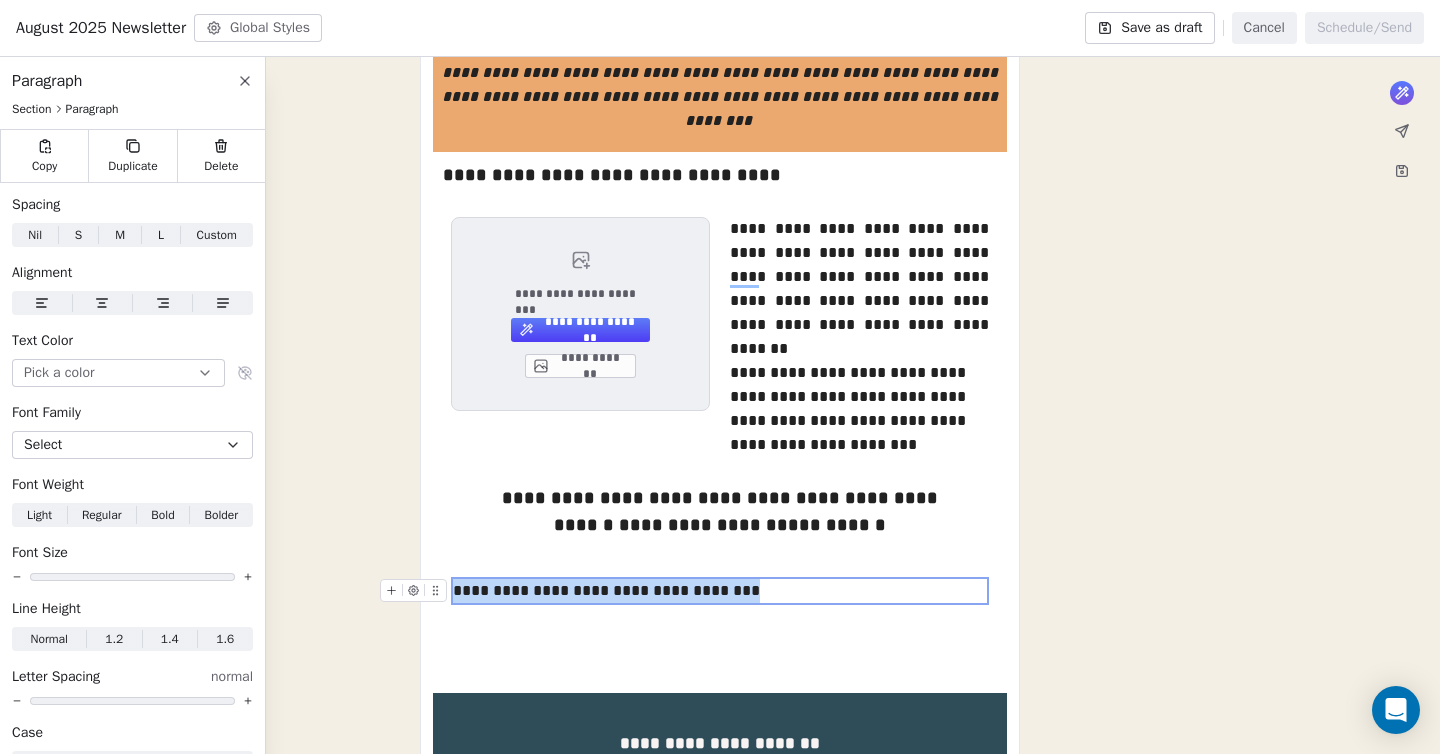 click on "**********" at bounding box center (720, 591) 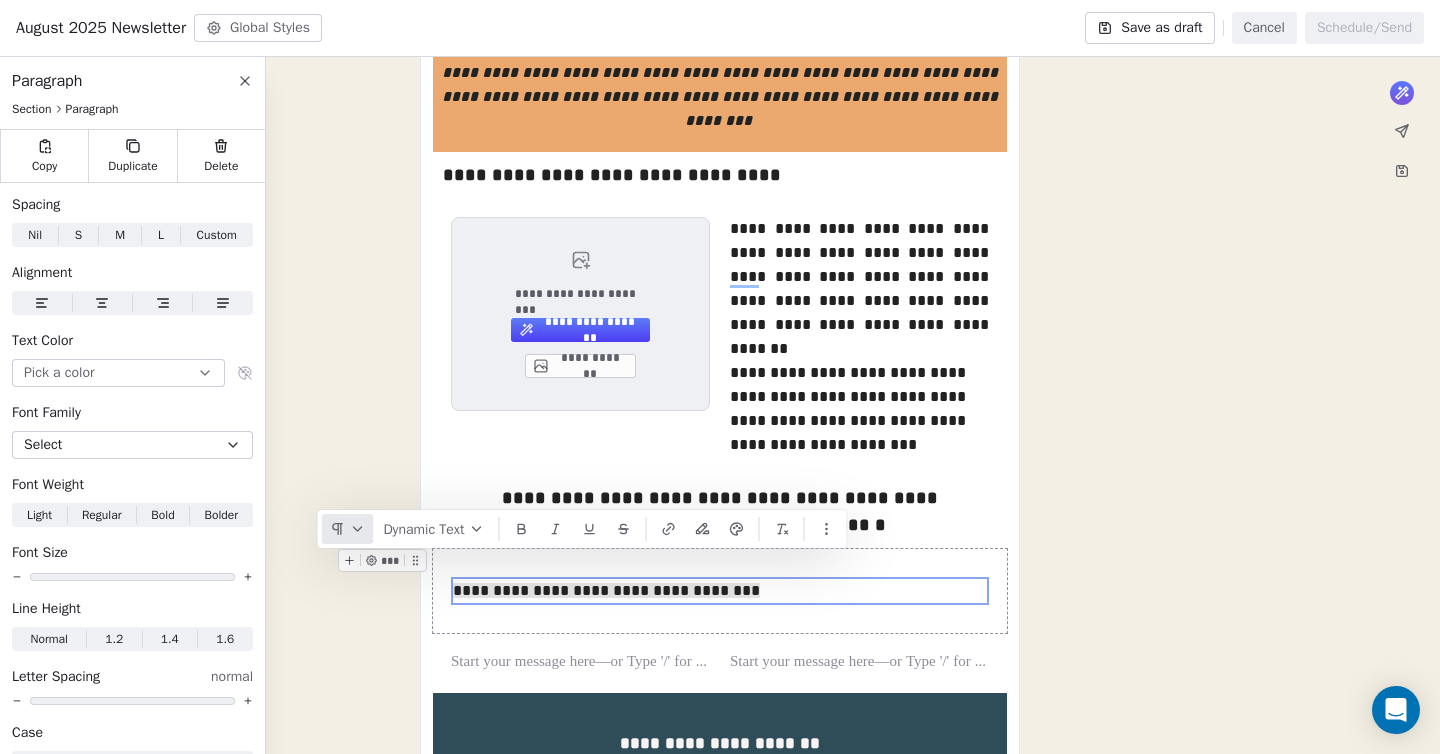 click 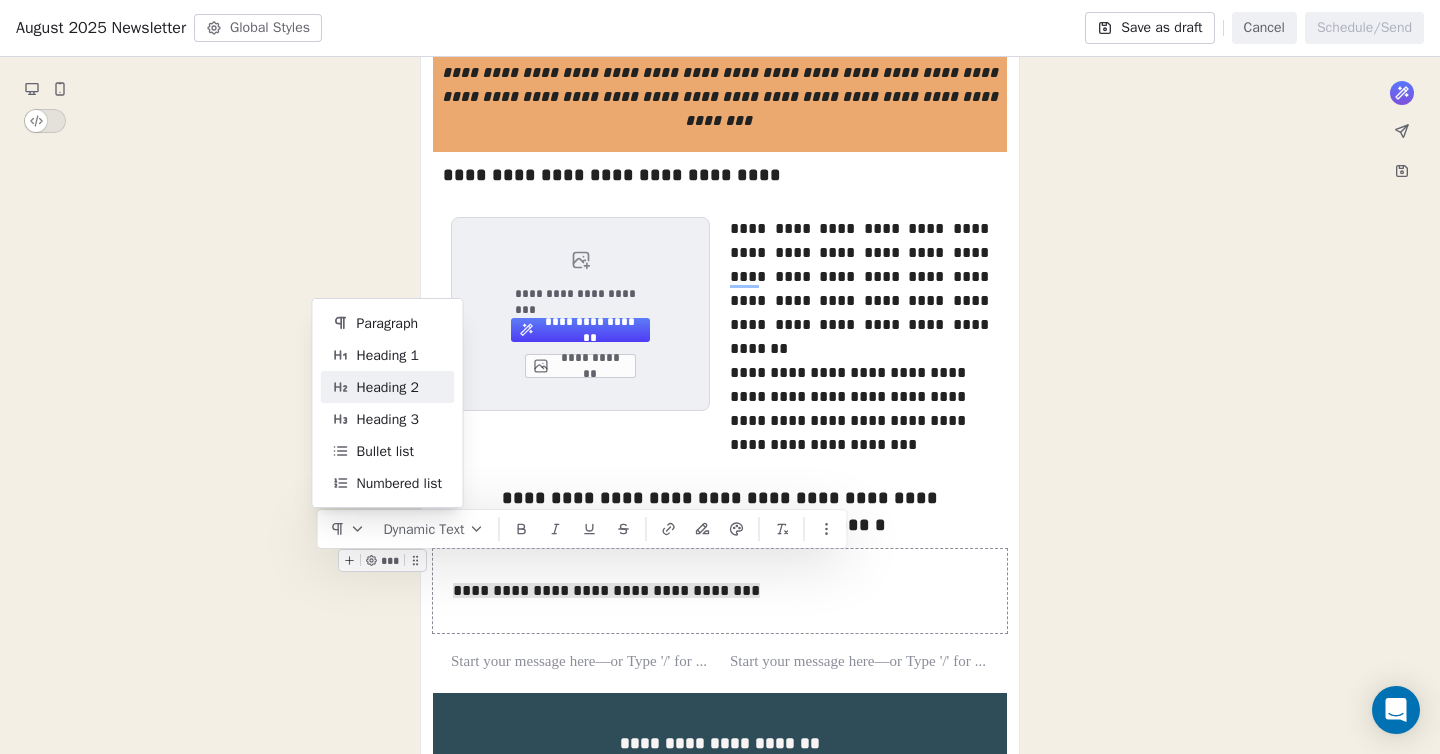 click on "Heading 2" at bounding box center (388, 387) 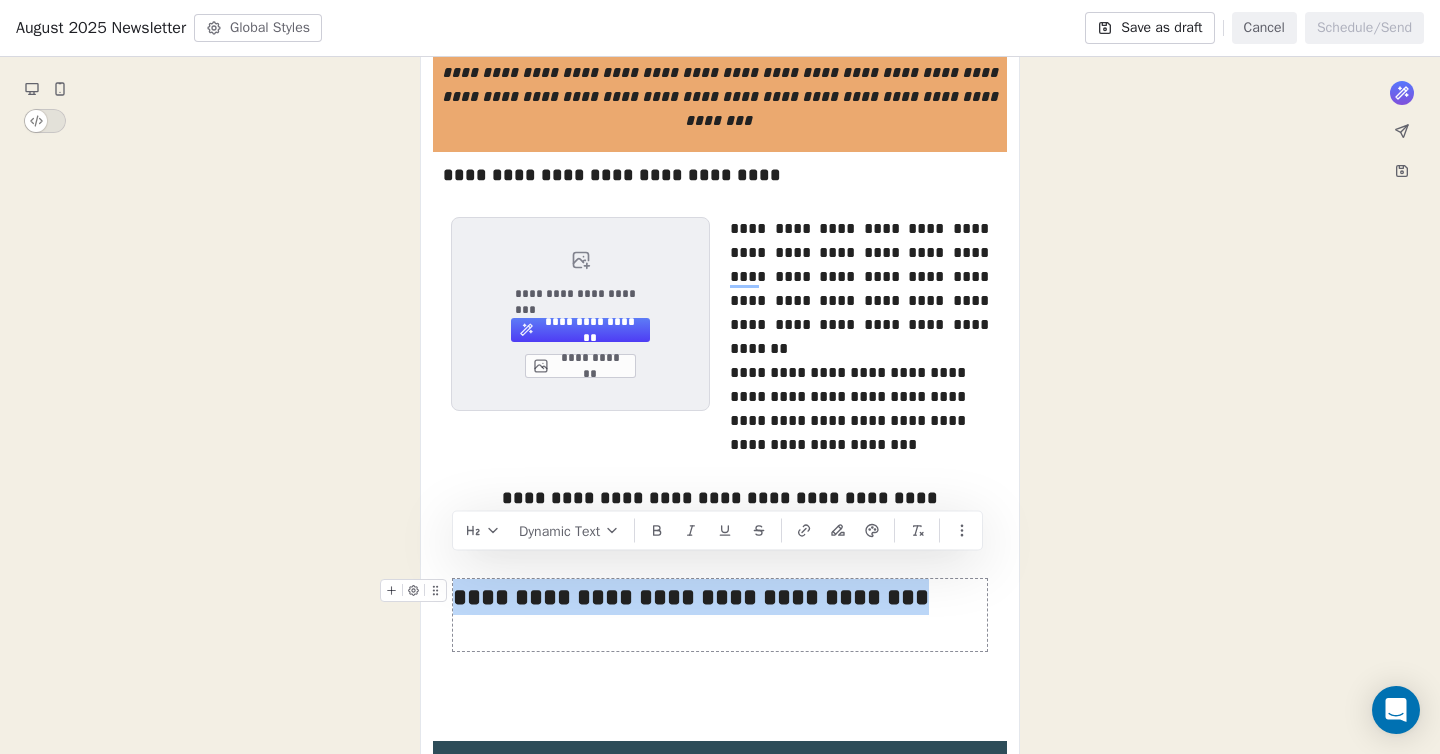 click on "**********" at bounding box center (720, 615) 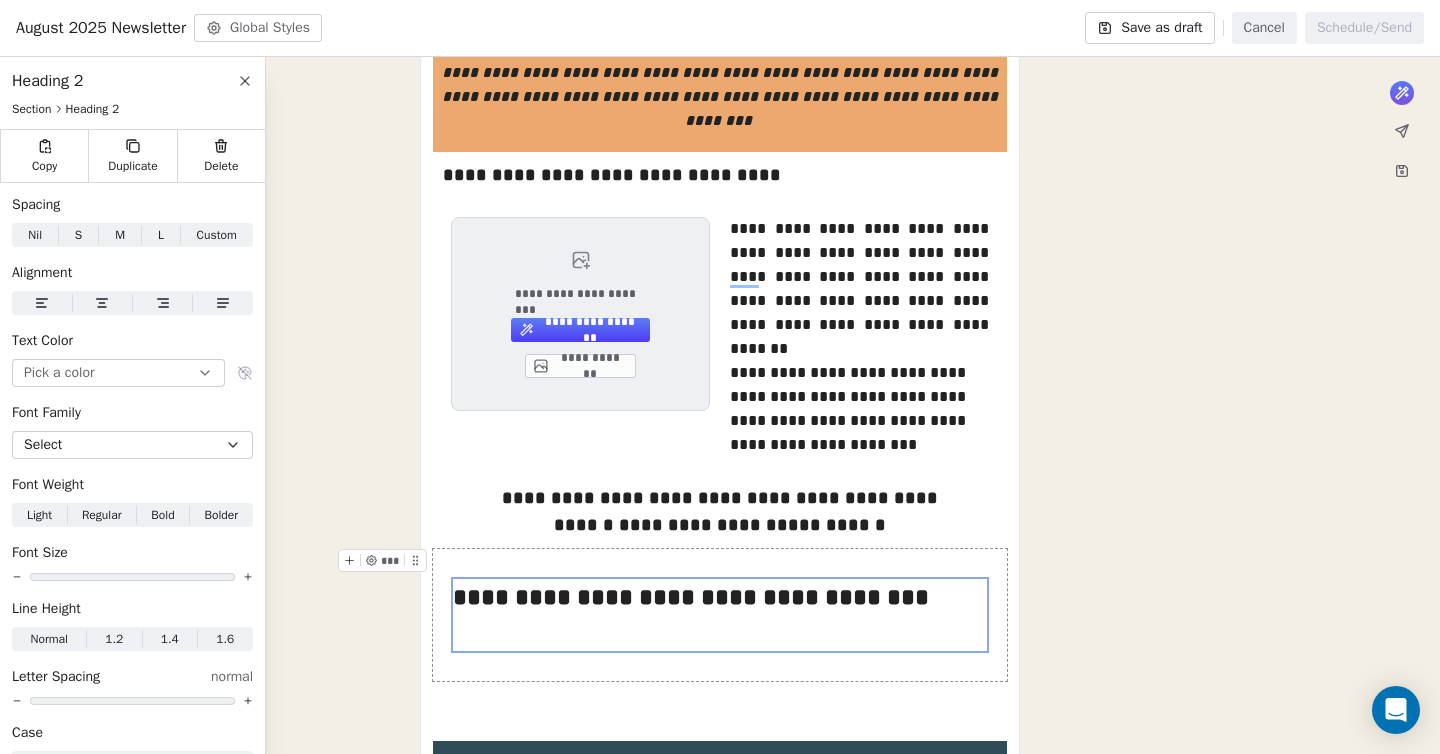 click on "**********" at bounding box center [720, 615] 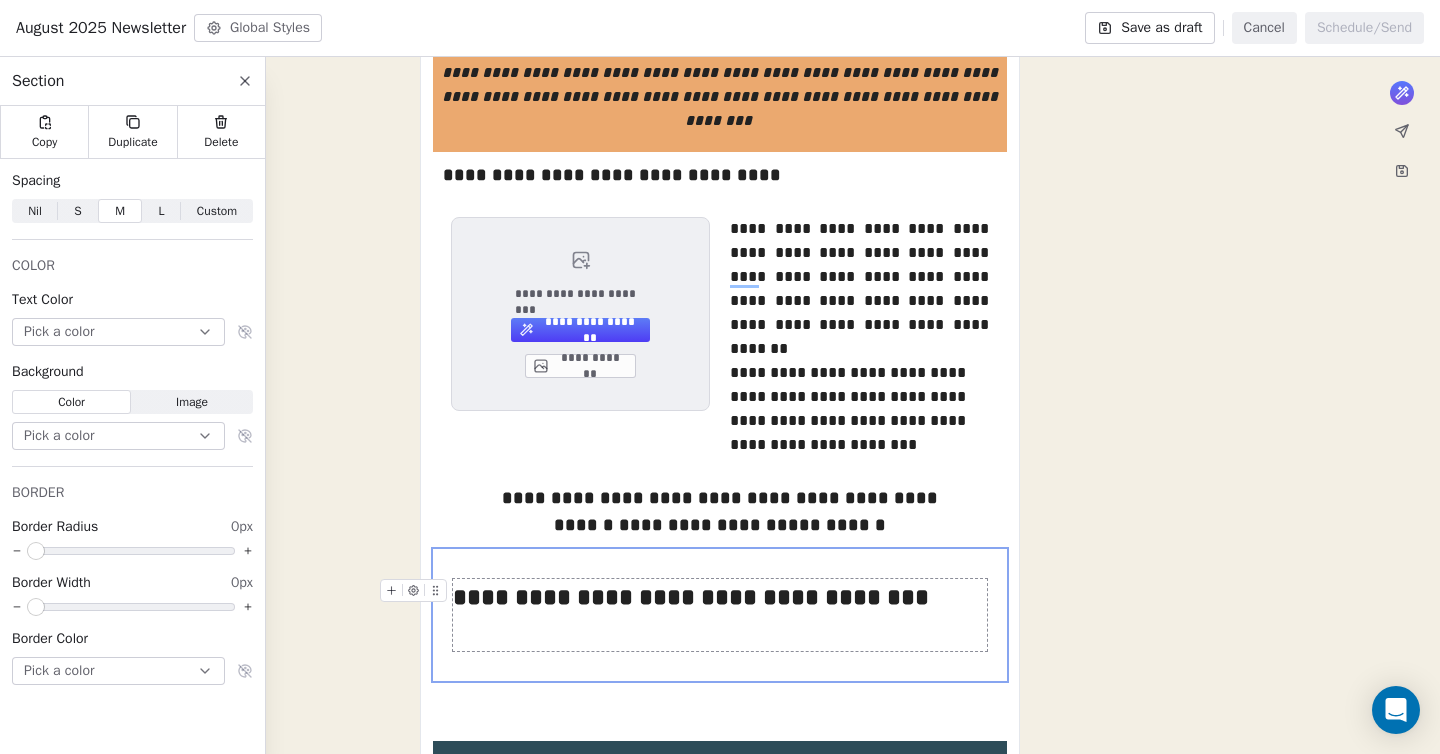 click on "**********" at bounding box center [720, 615] 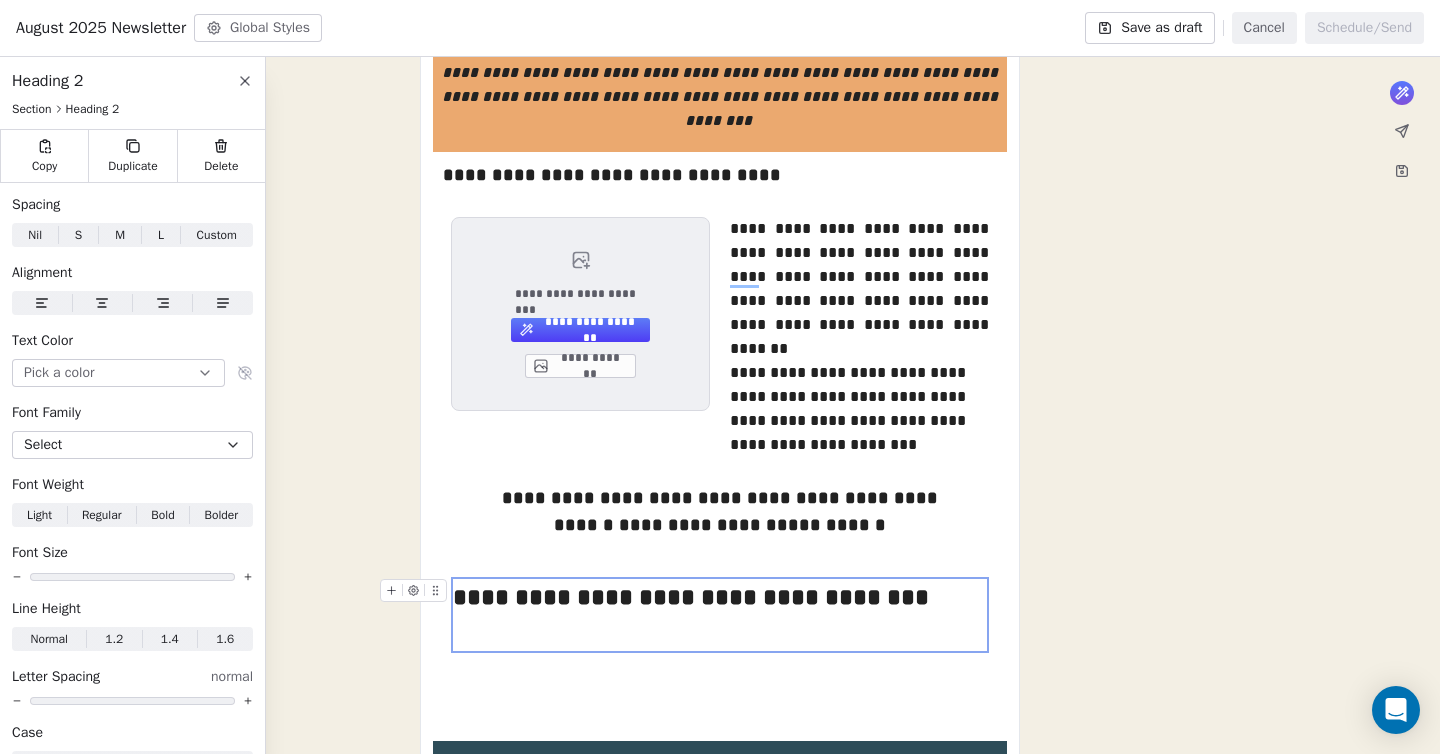 click on "**********" at bounding box center (720, 615) 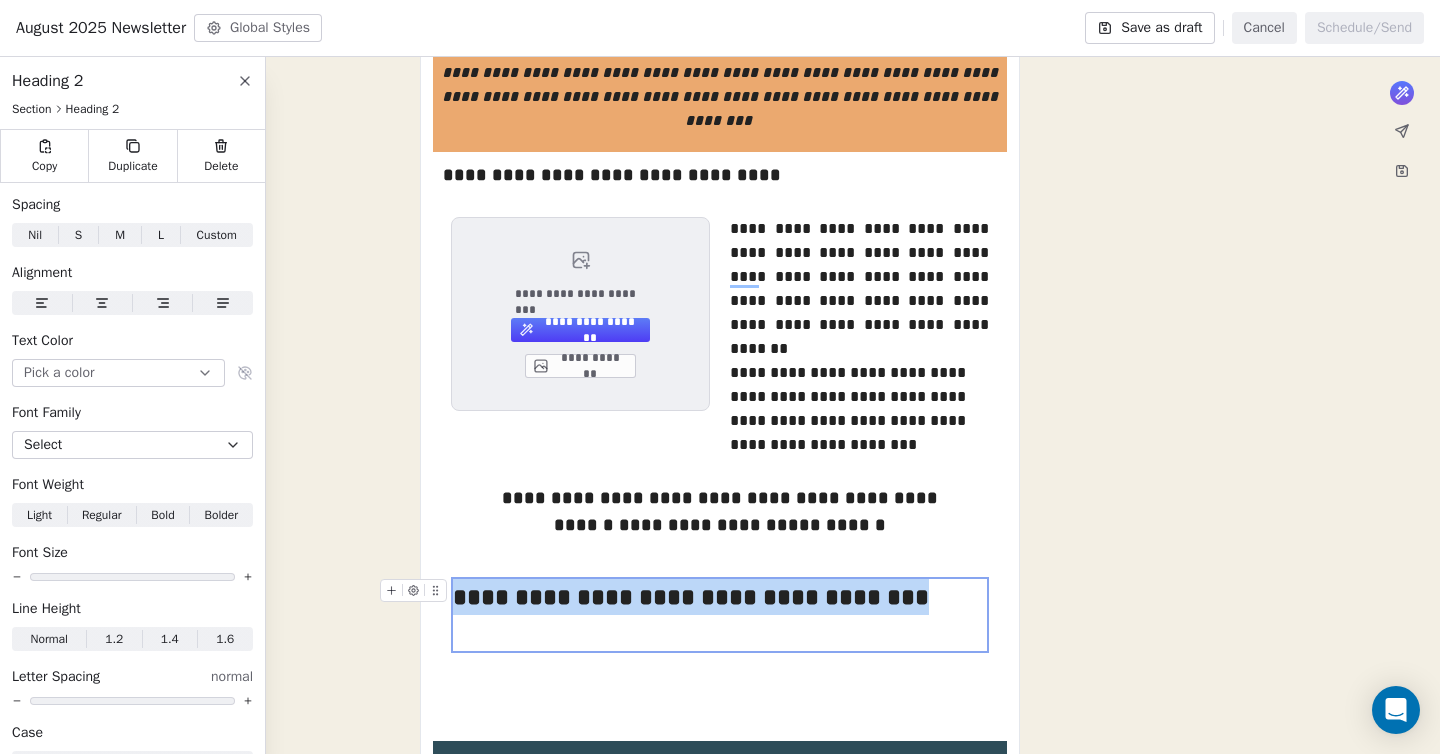 click on "**********" at bounding box center [720, 615] 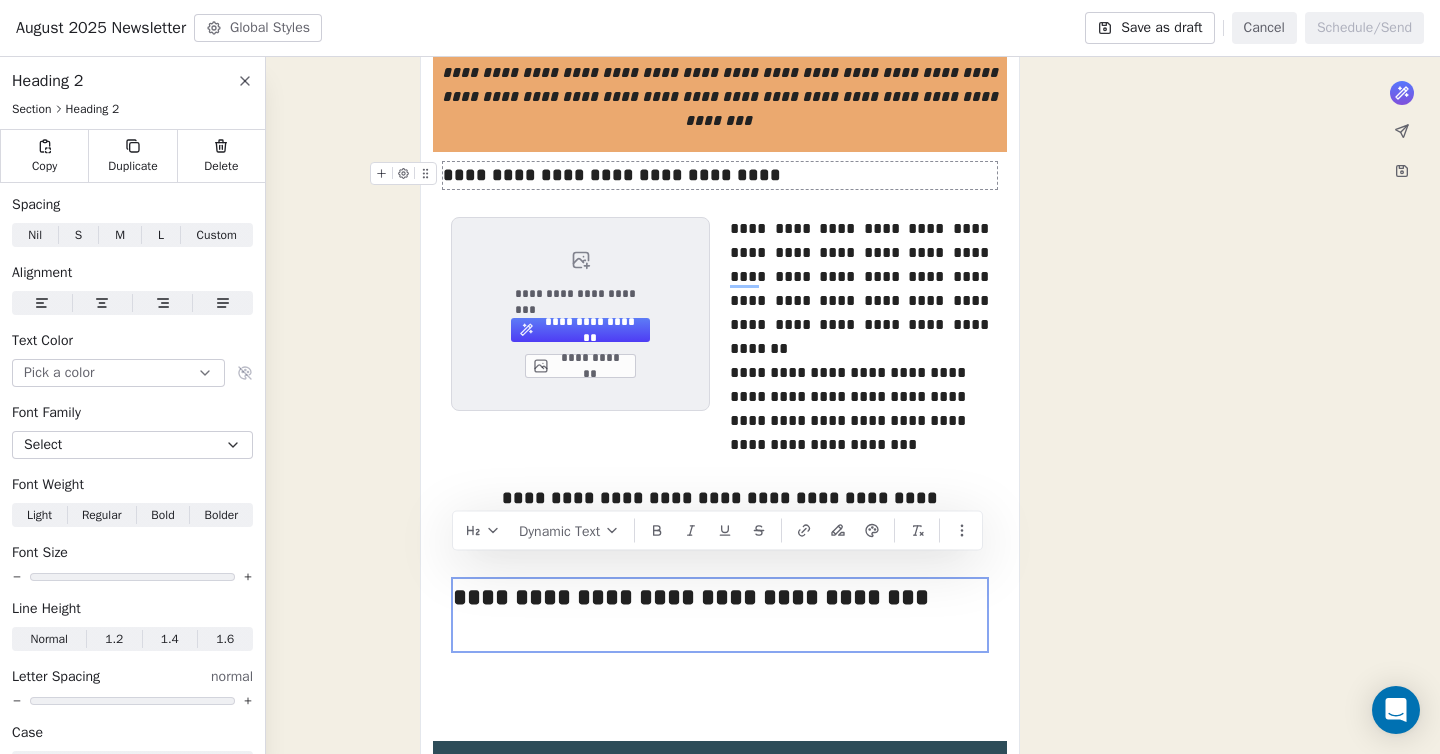 click on "**********" at bounding box center (720, 175) 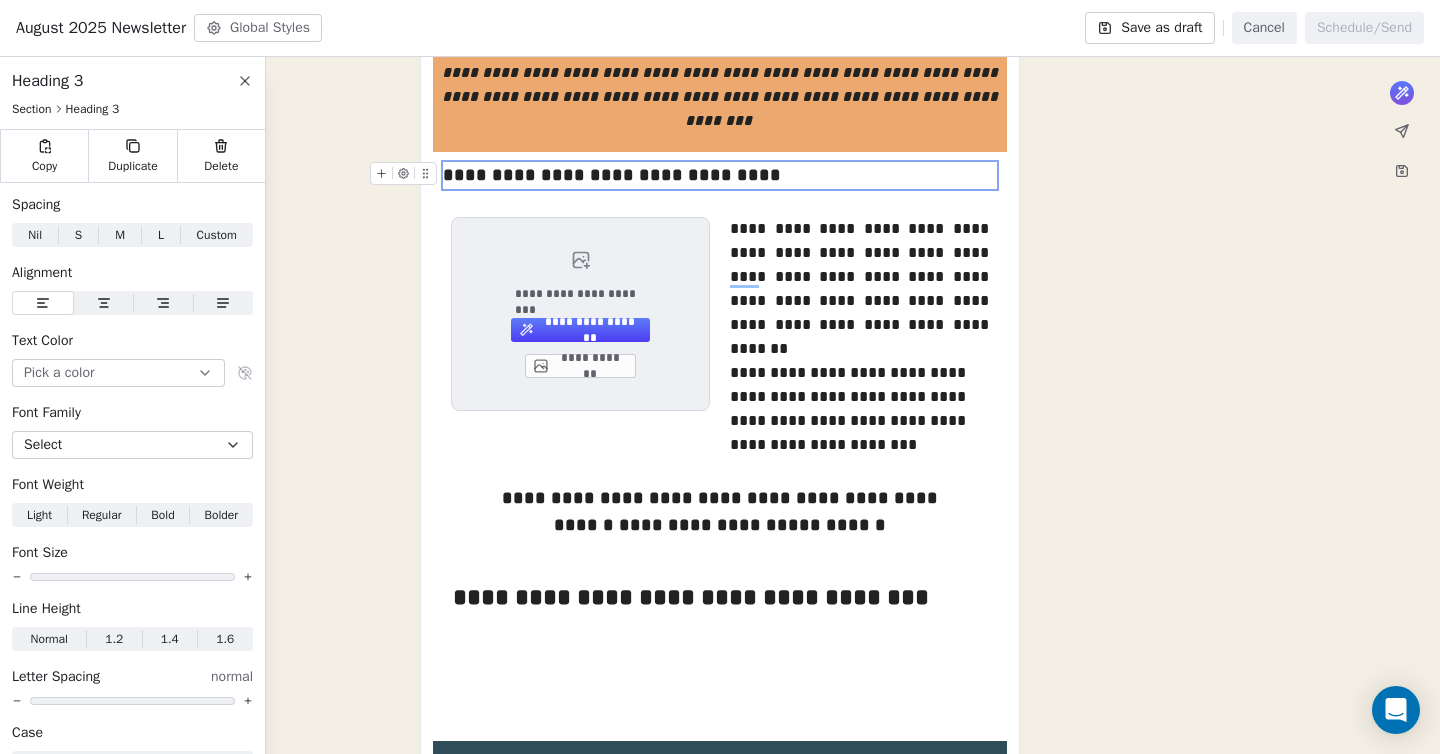 click on "**********" at bounding box center (720, 175) 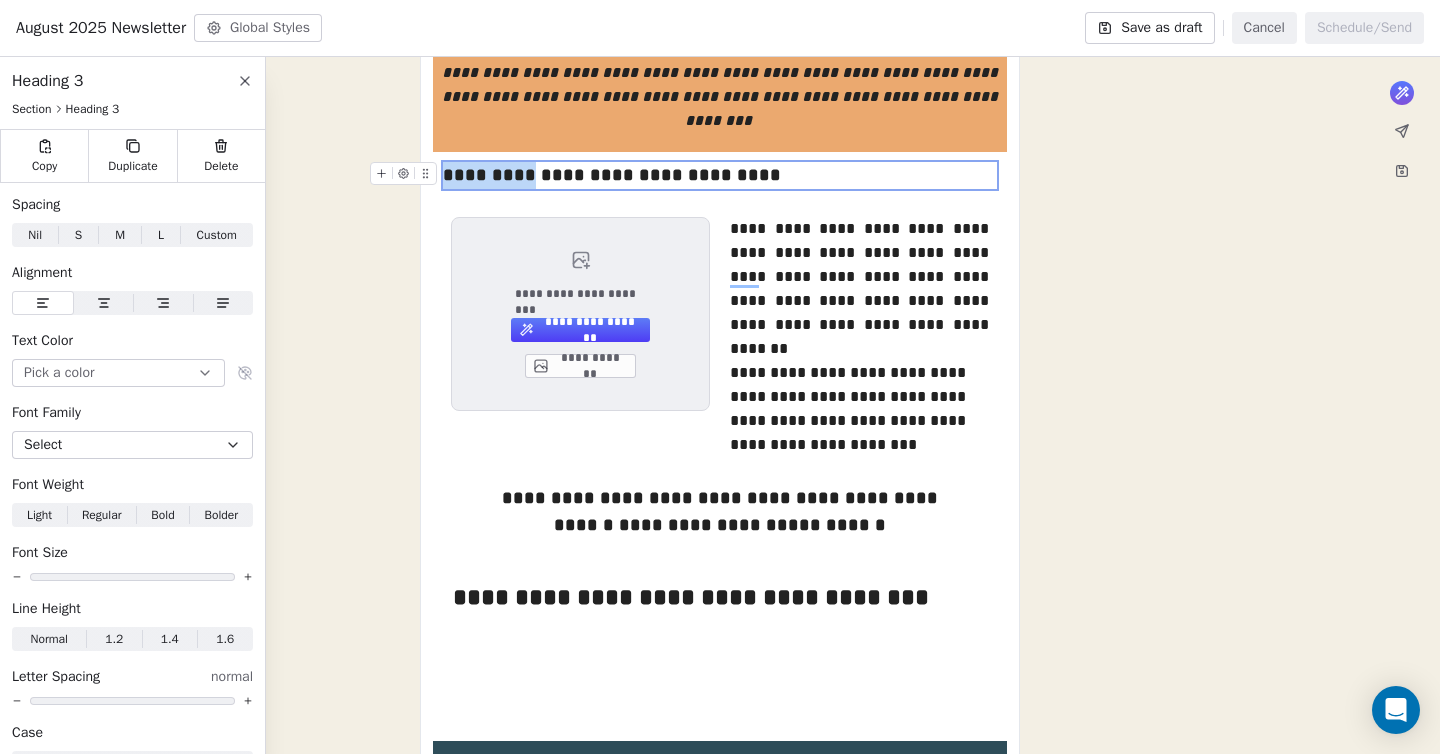 click on "**********" at bounding box center (720, 175) 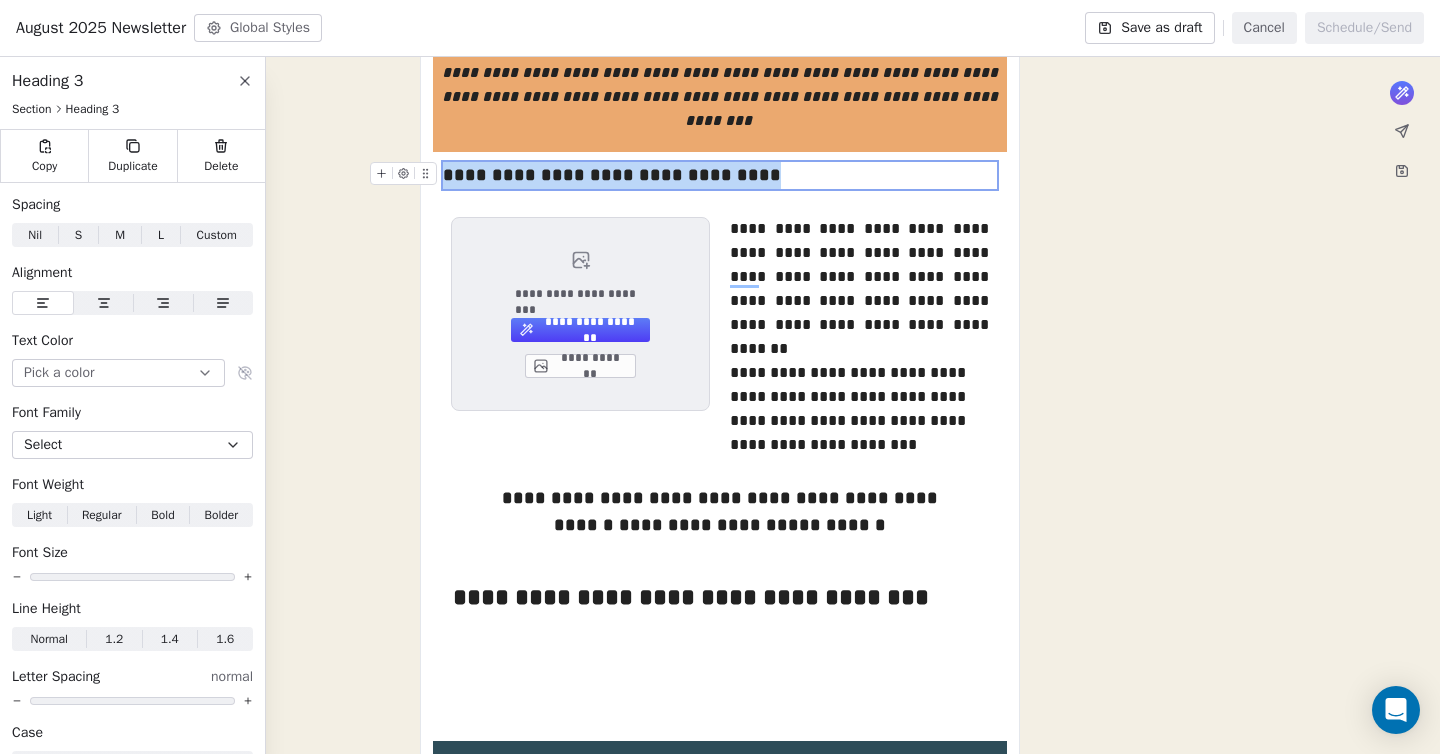 click on "**********" at bounding box center [720, 175] 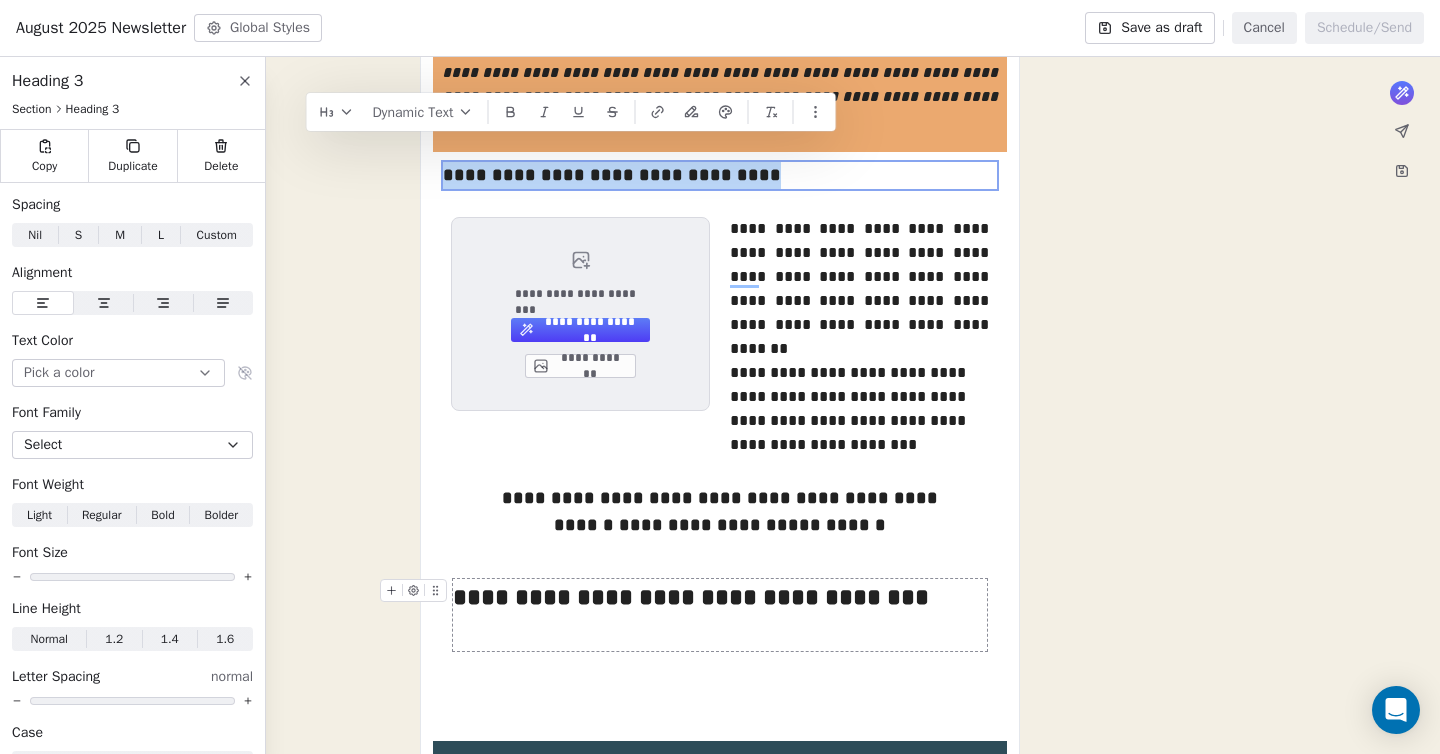 click on "**********" at bounding box center (720, 615) 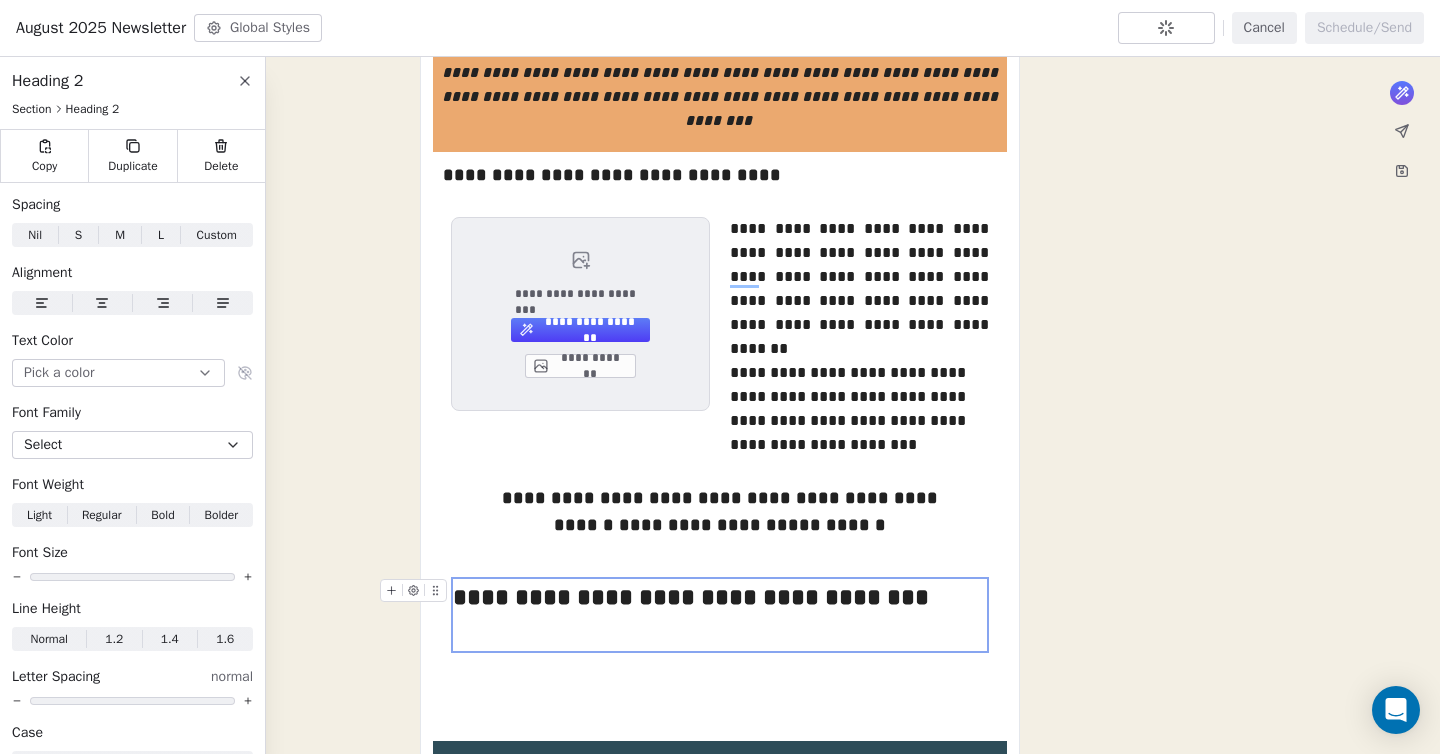 click on "**********" at bounding box center (720, 615) 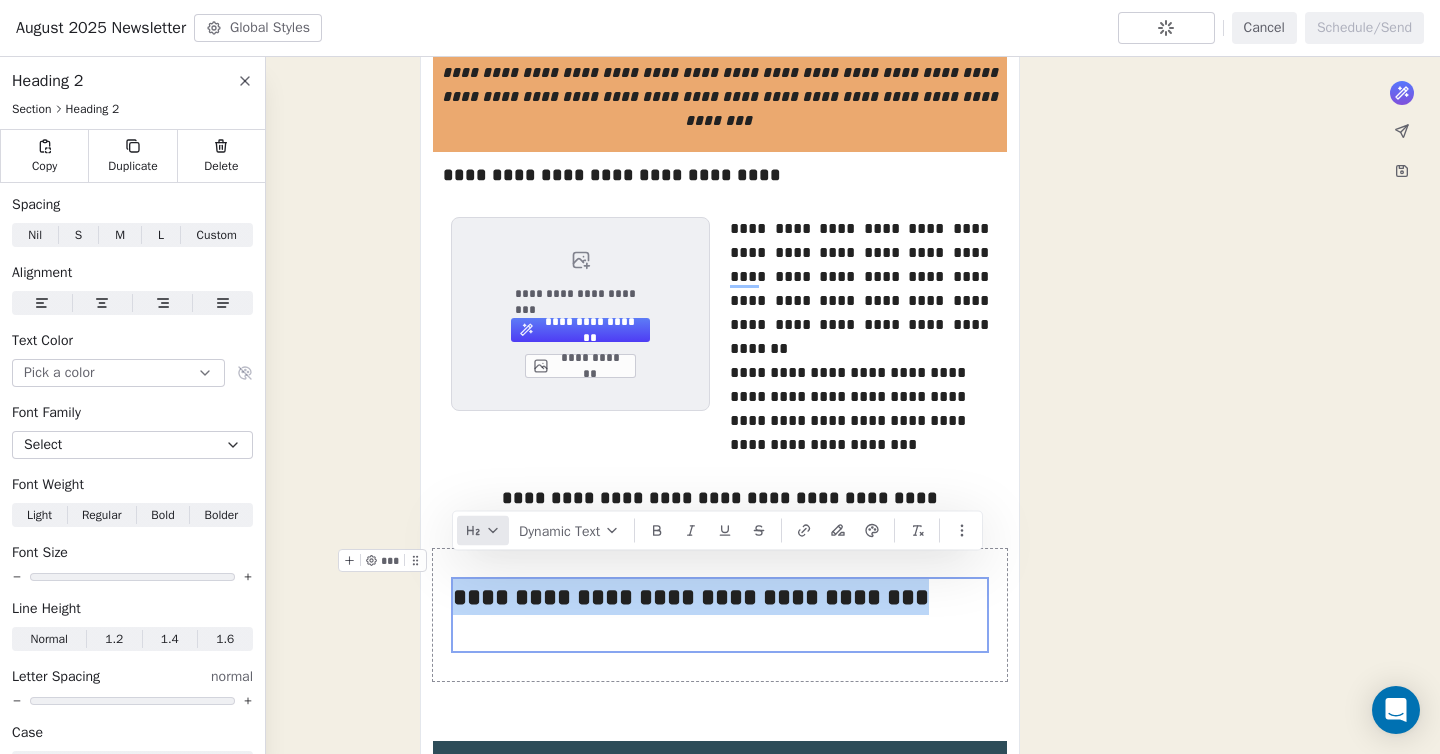 click 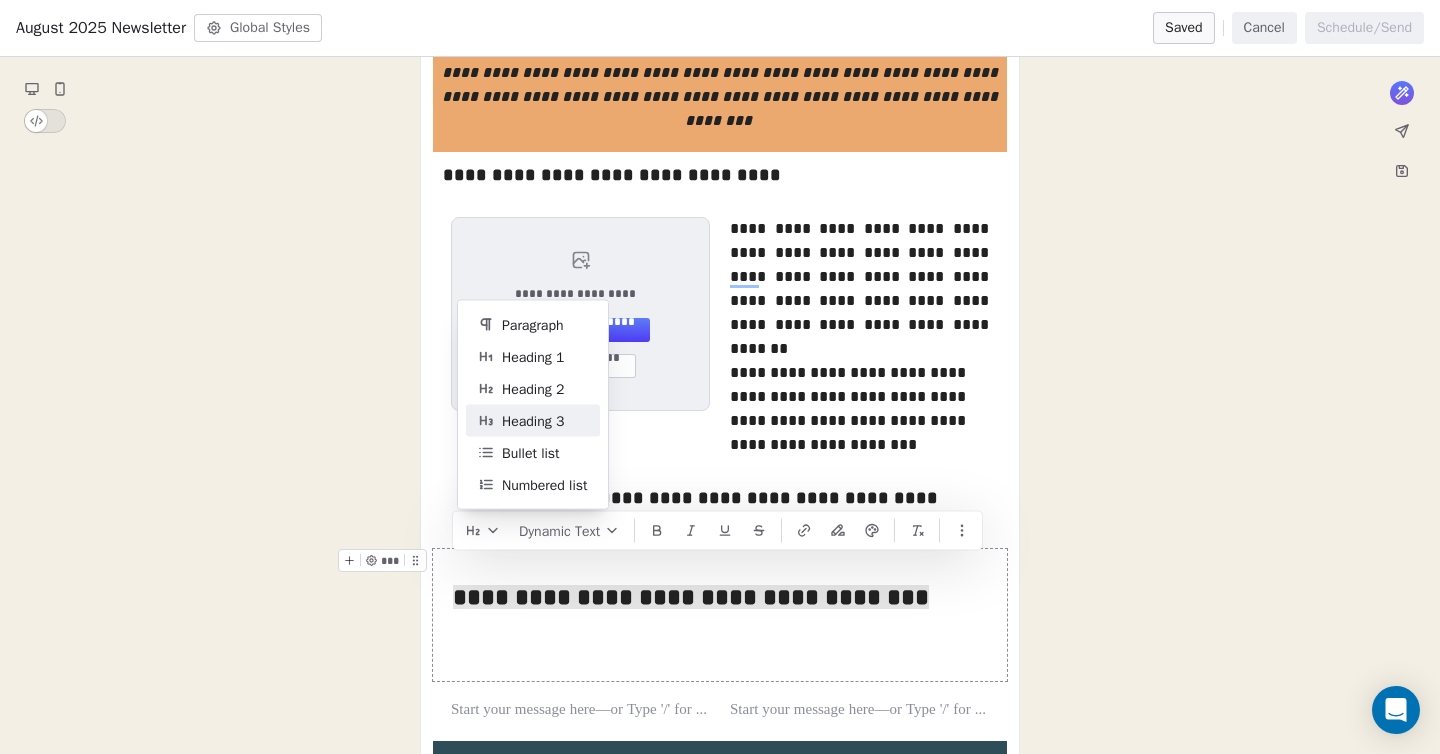 click on "Heading 3" at bounding box center [533, 420] 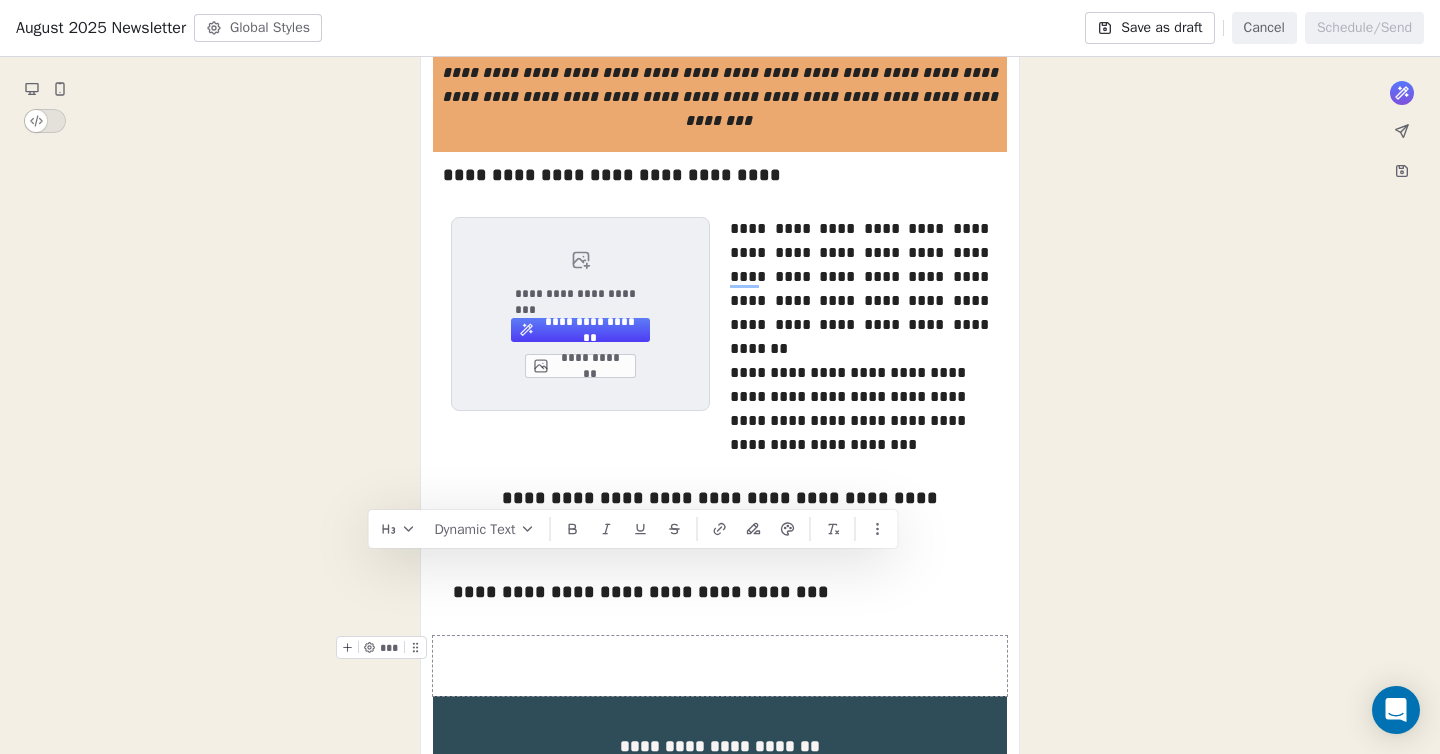 click on "*** ***" at bounding box center (720, 666) 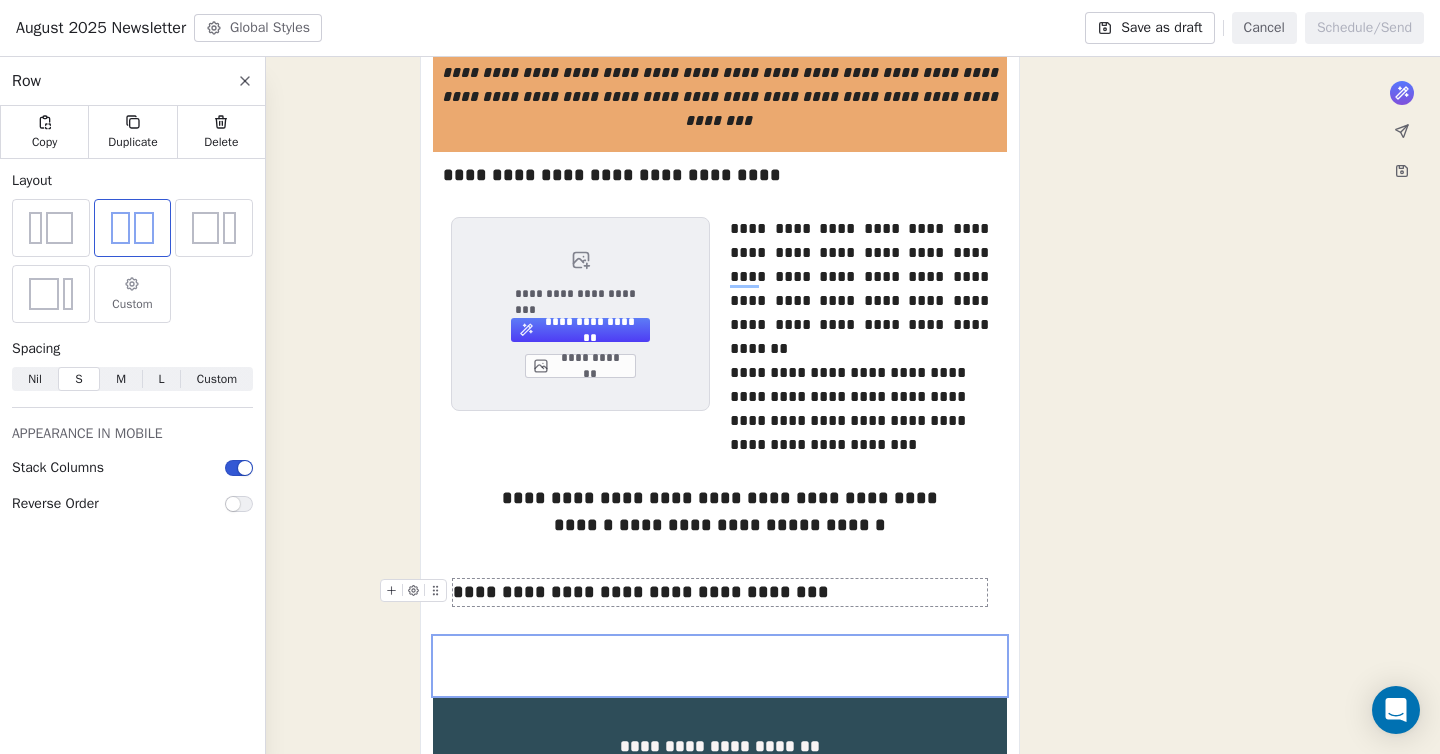 click on "**********" at bounding box center [720, 592] 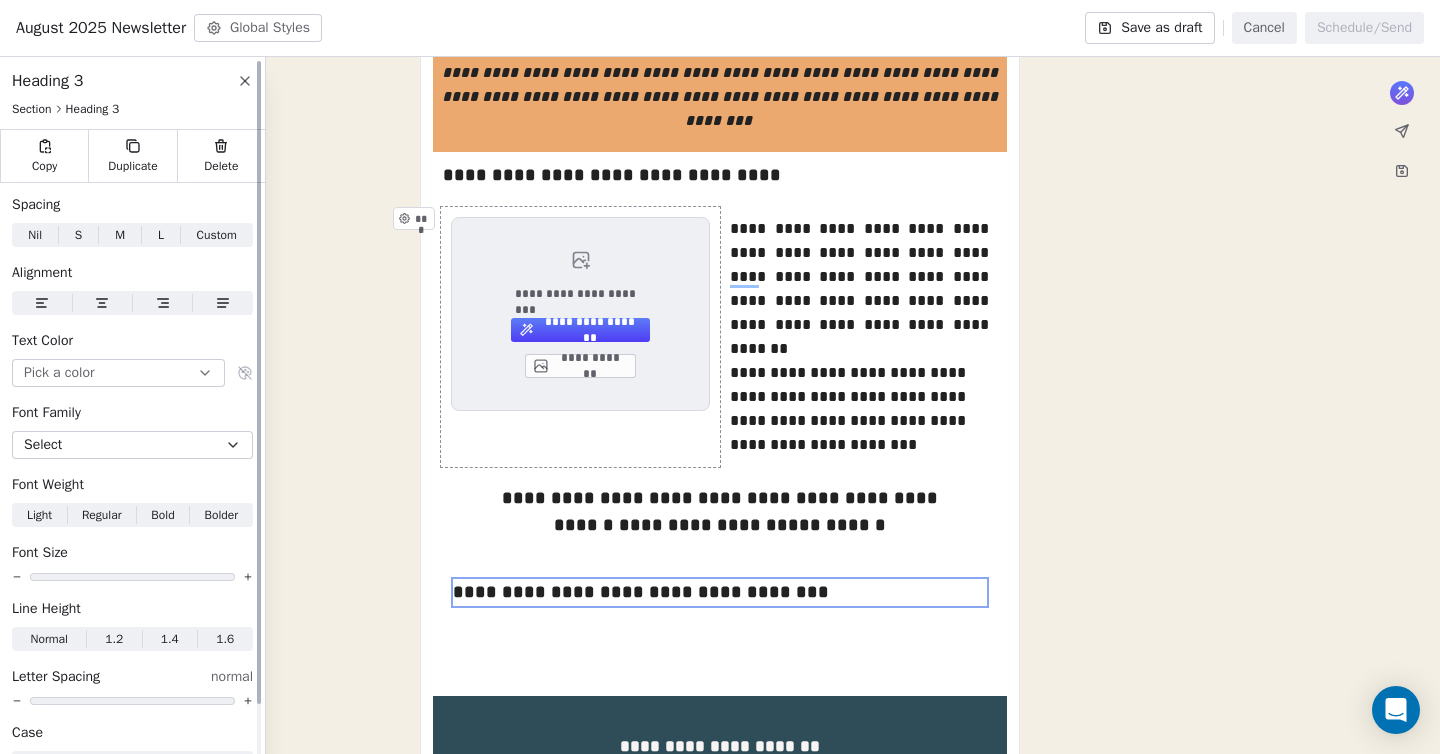 click at bounding box center (163, 303) 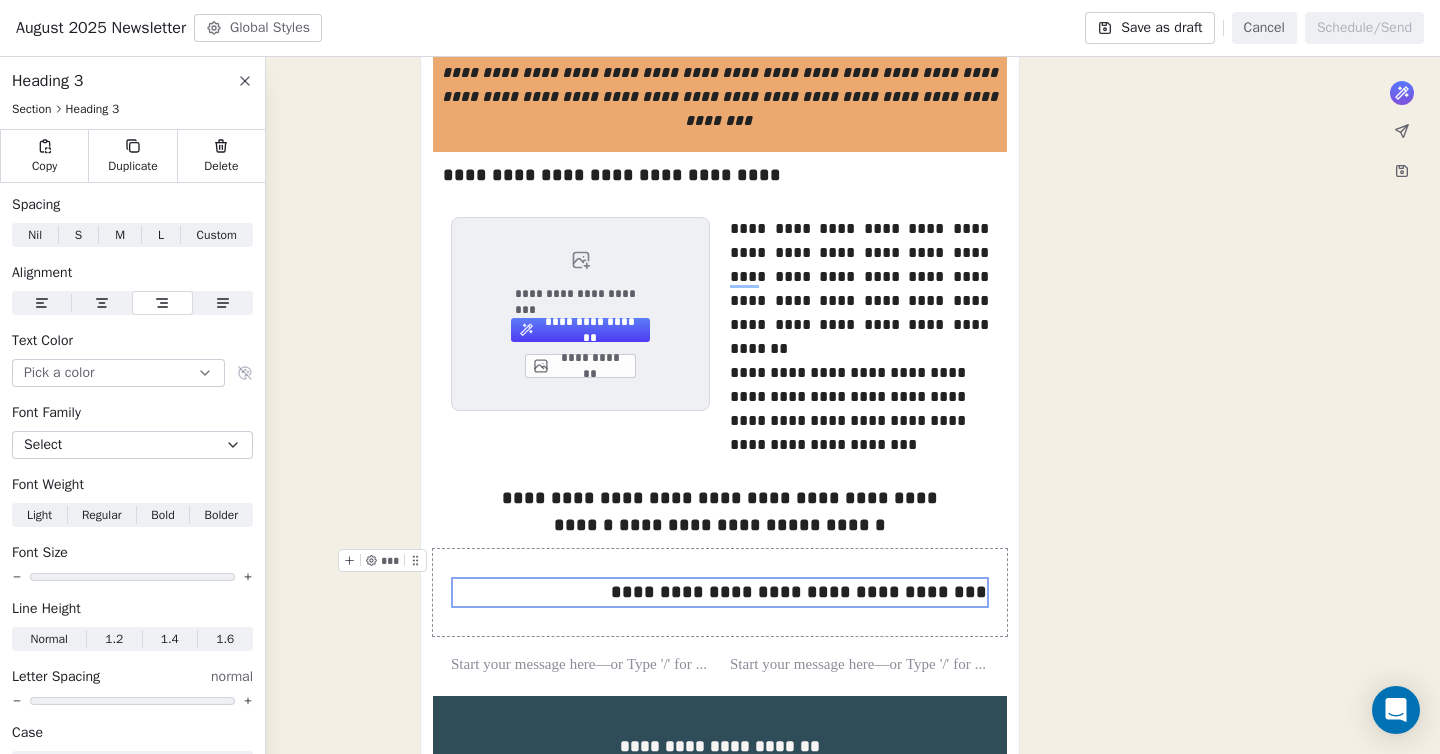 click on "**********" at bounding box center (720, 592) 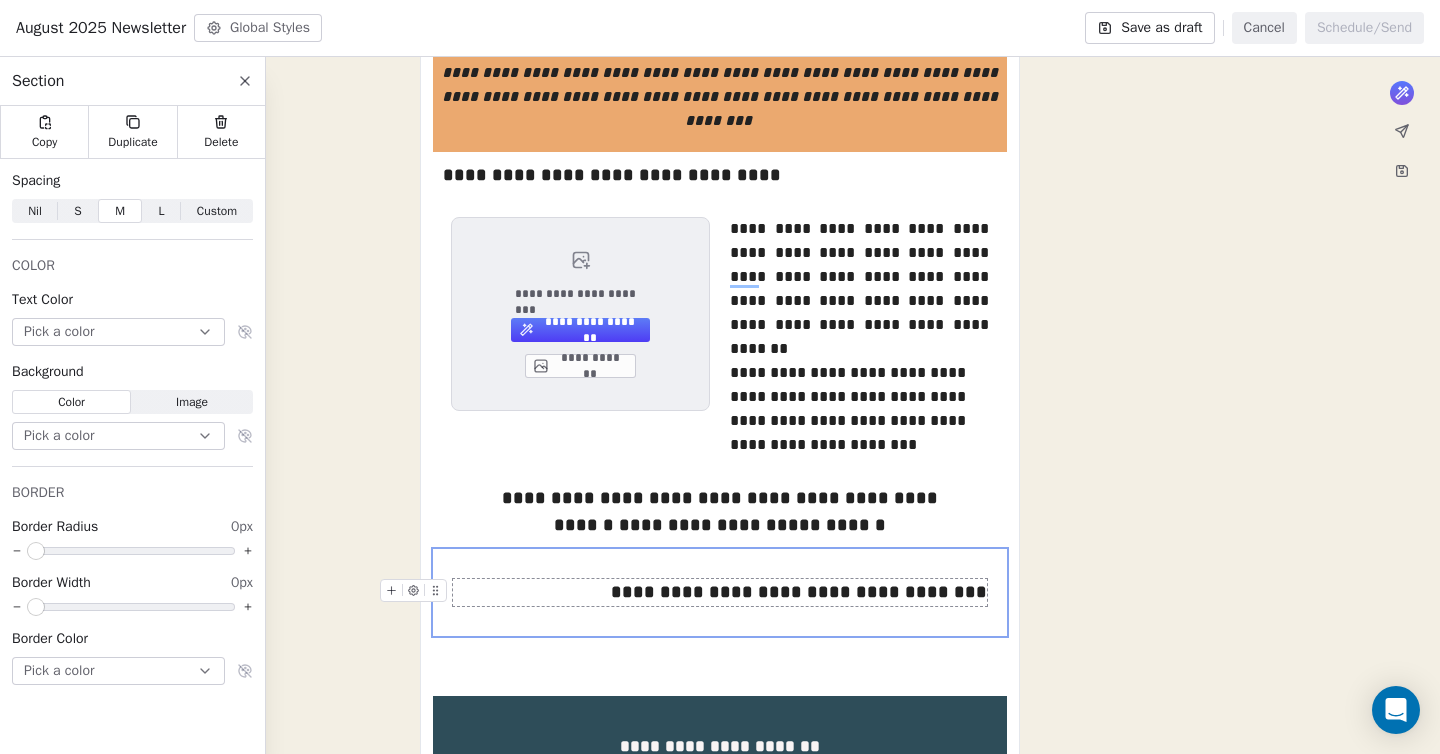click on "S" at bounding box center [77, 211] 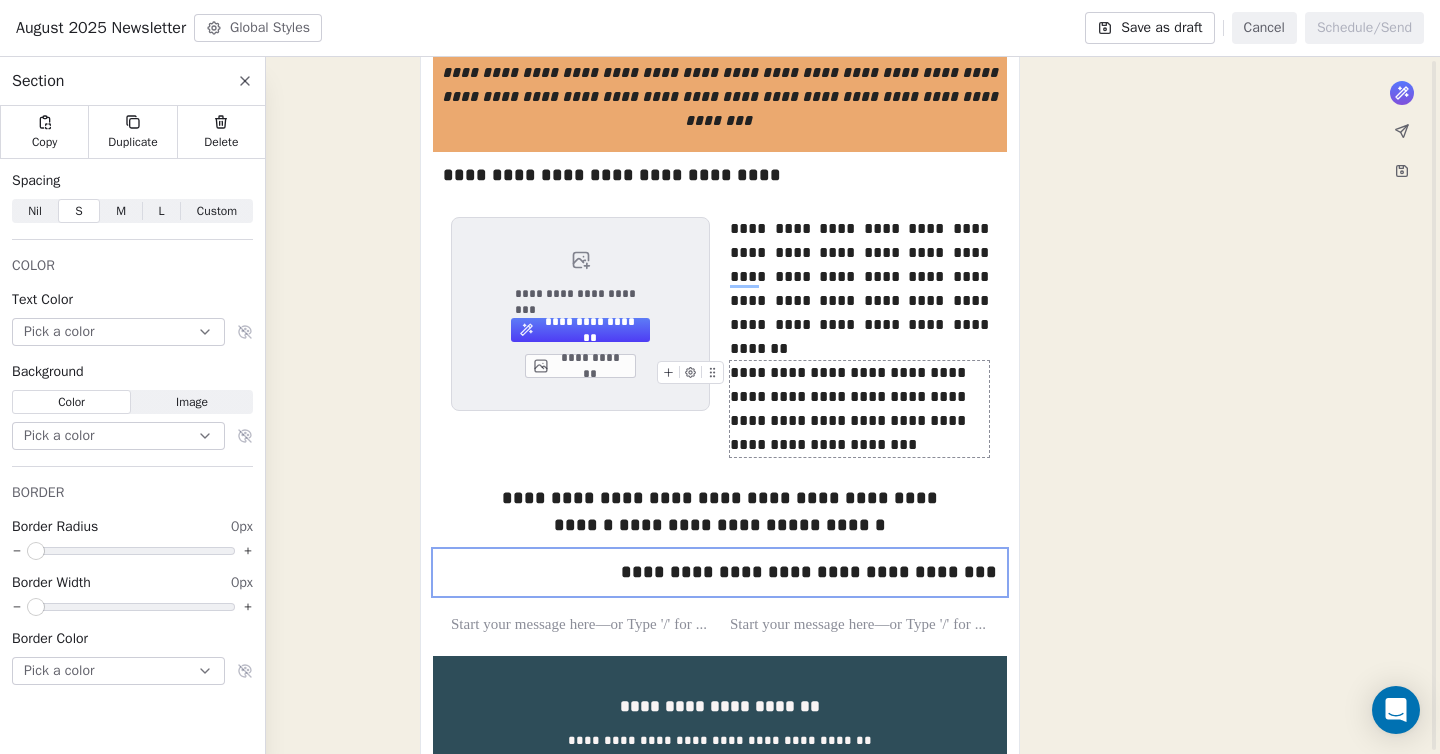 scroll, scrollTop: 612, scrollLeft: 0, axis: vertical 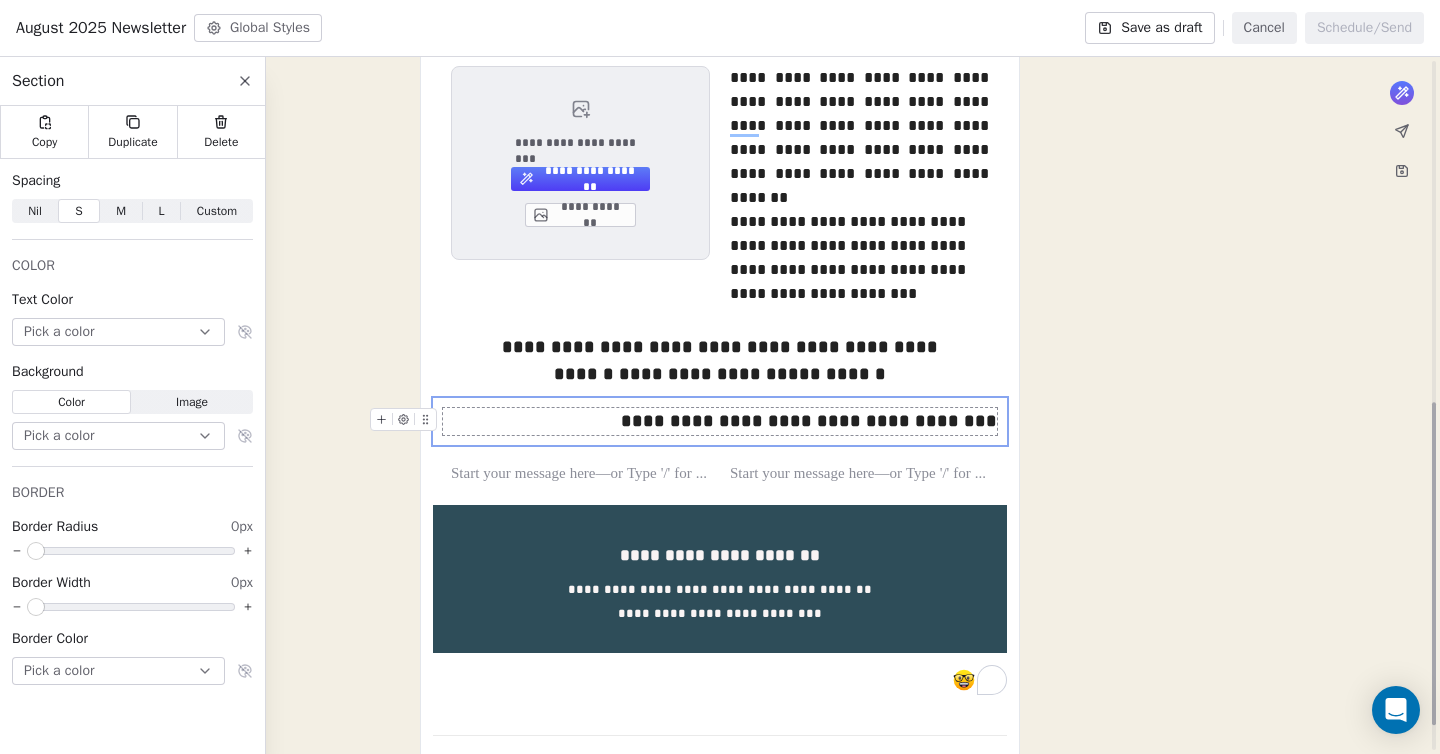 click on "**********" at bounding box center [720, 137] 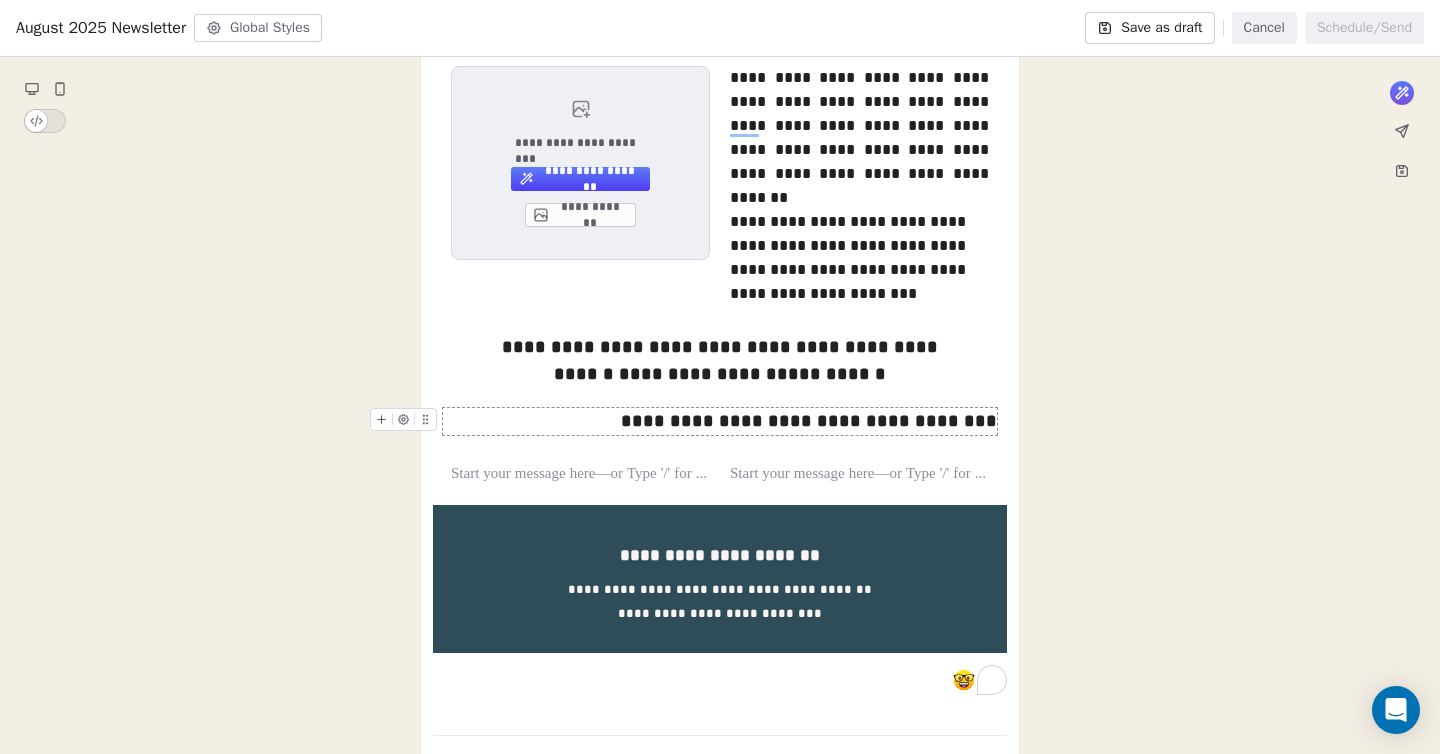 click on "**********" at bounding box center (720, 137) 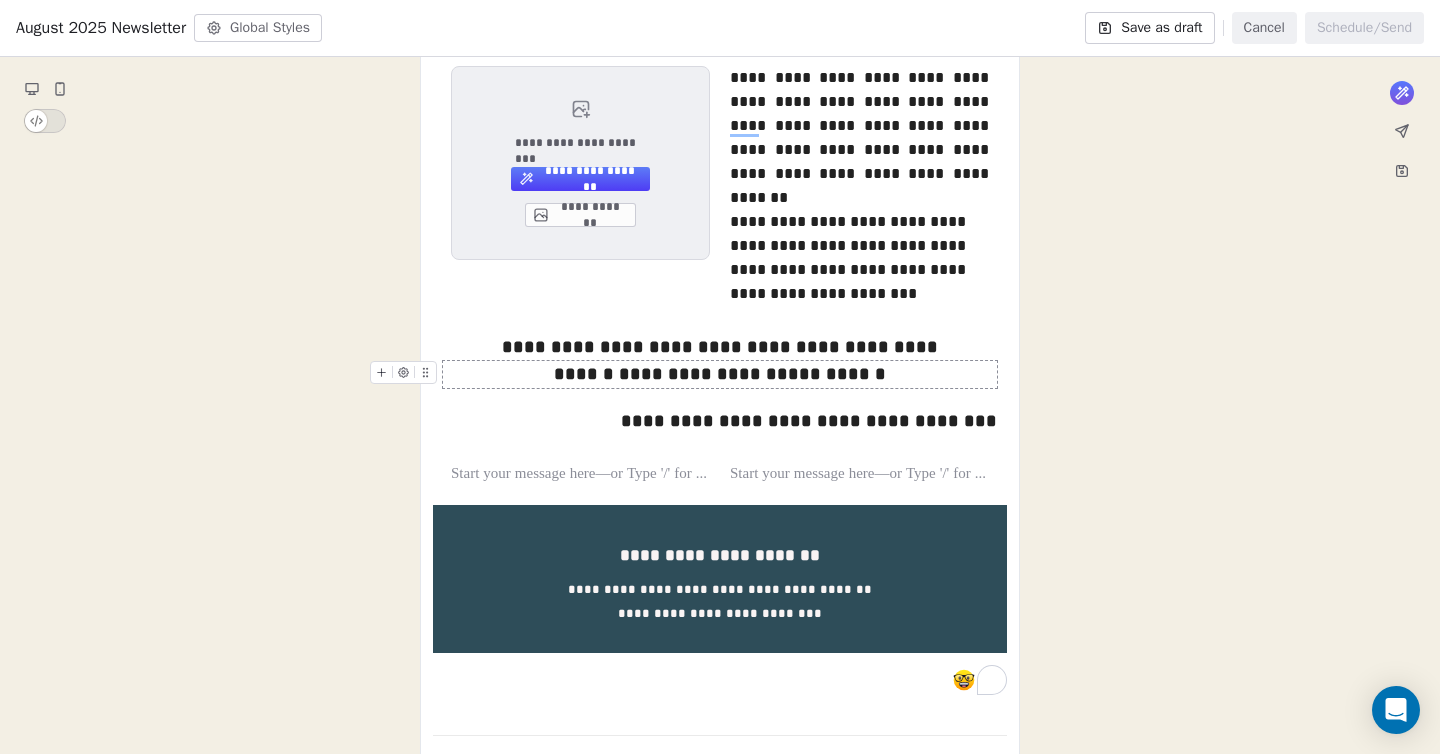 click on "**********" at bounding box center [720, 374] 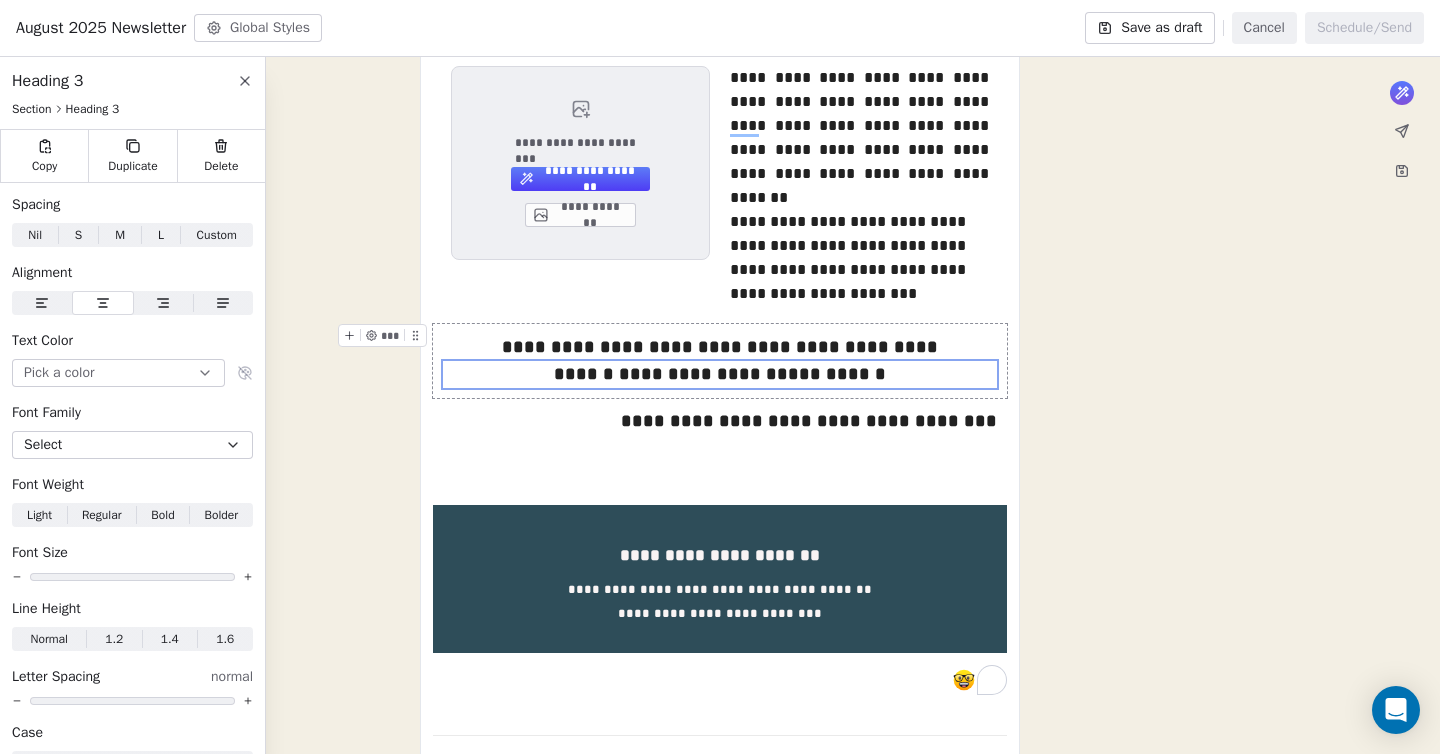 click on "**********" at bounding box center (720, 361) 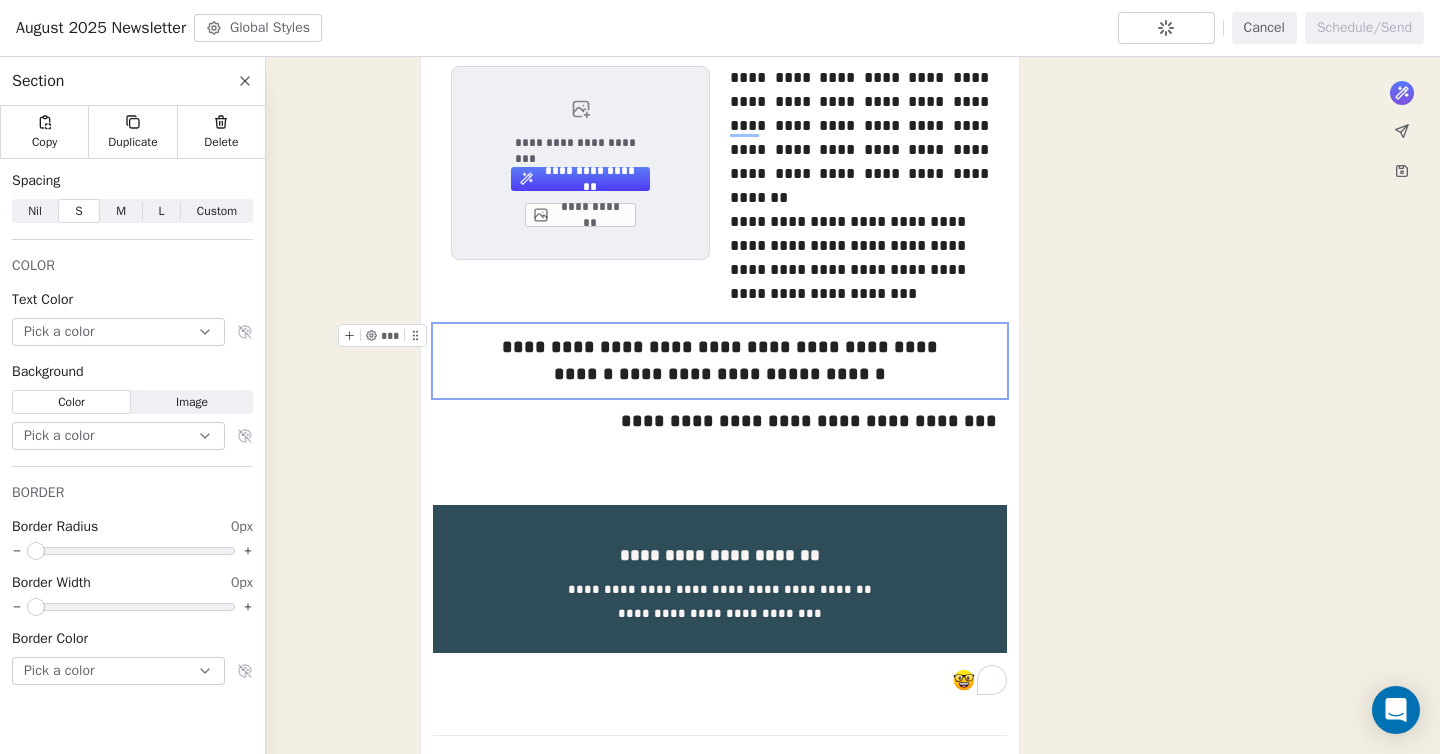click on "**********" at bounding box center (720, 137) 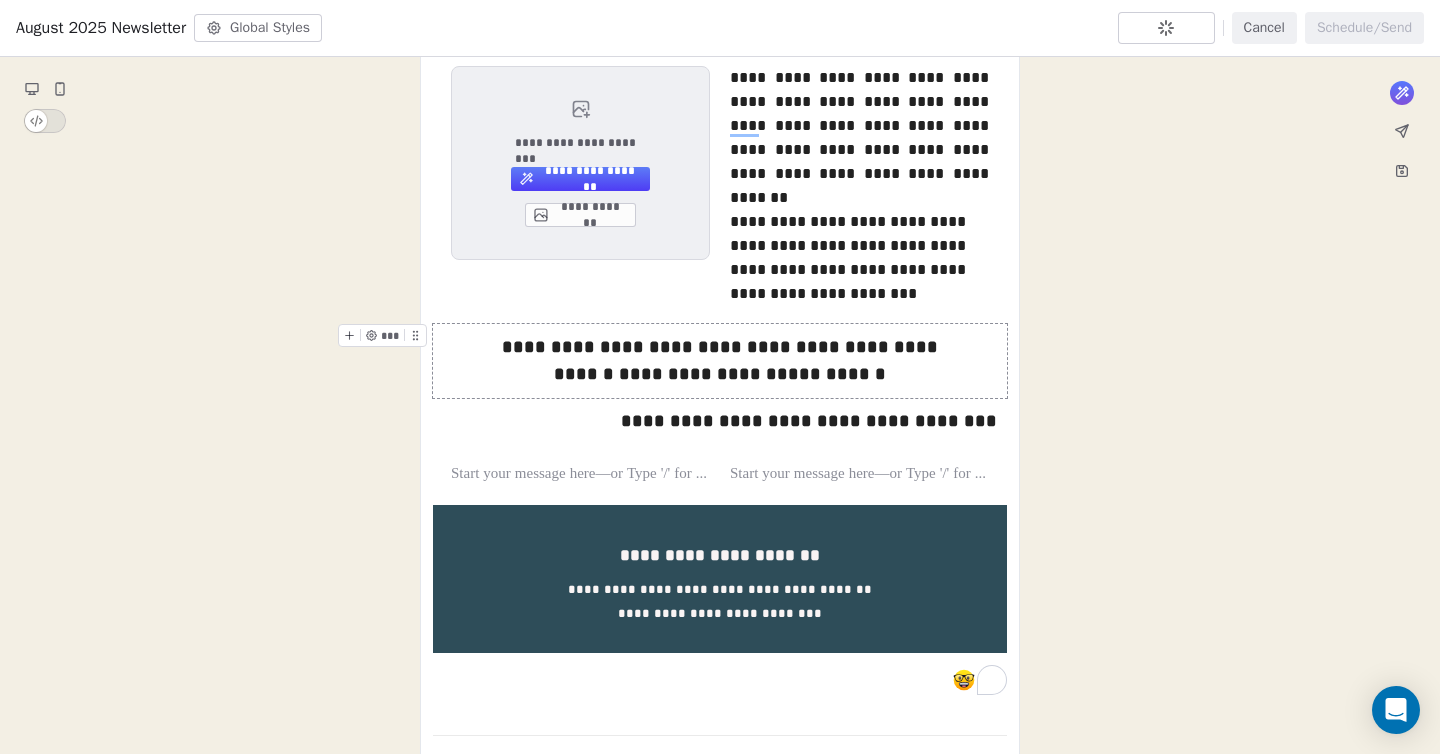 click 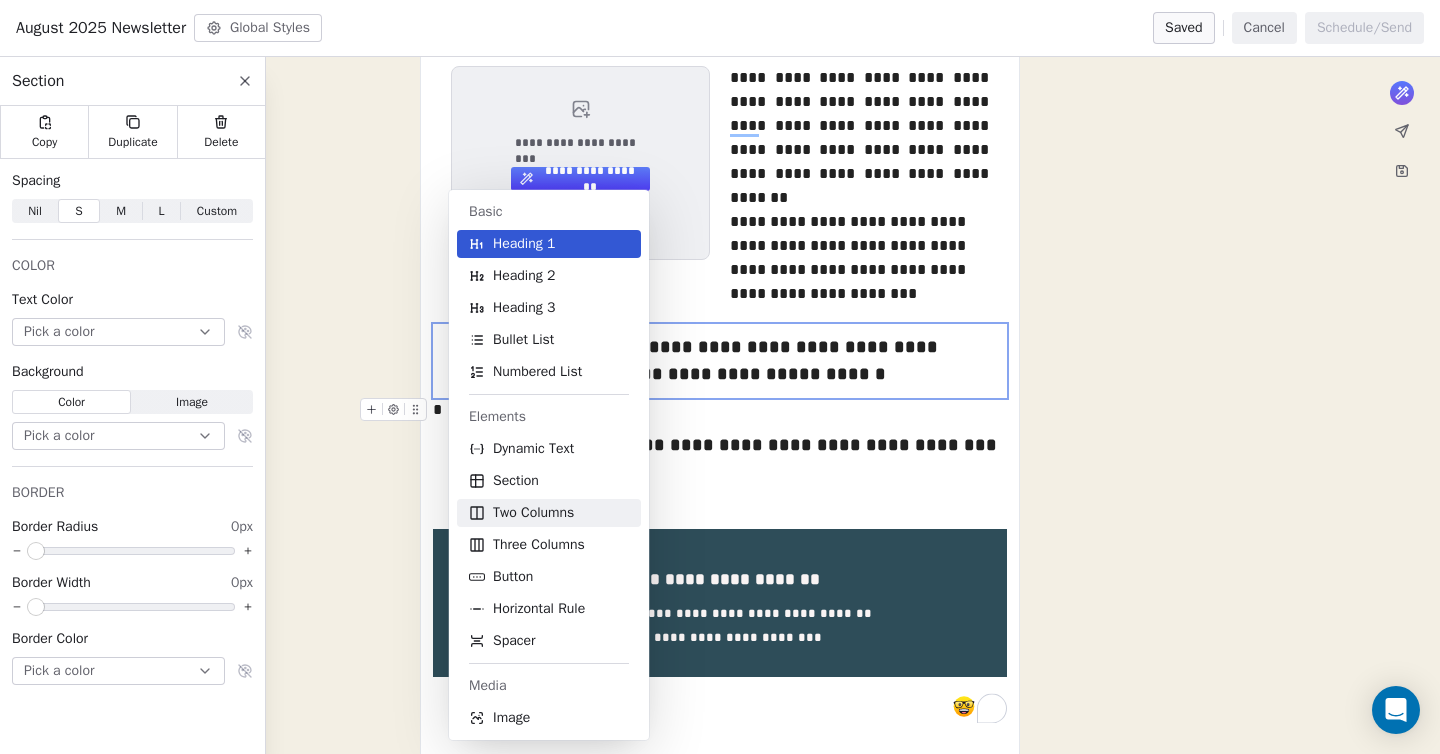 scroll, scrollTop: 731, scrollLeft: 0, axis: vertical 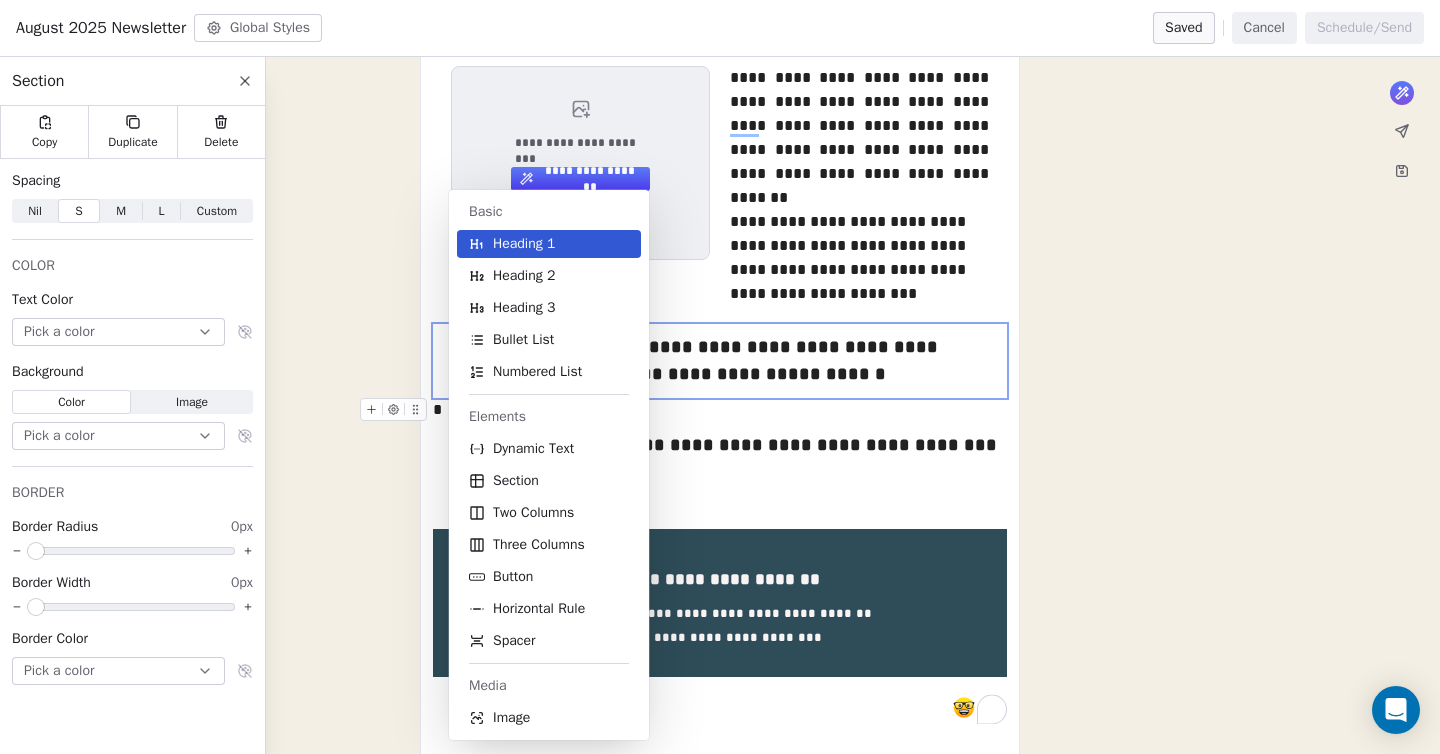 click on "Horizontal Rule" at bounding box center (539, 609) 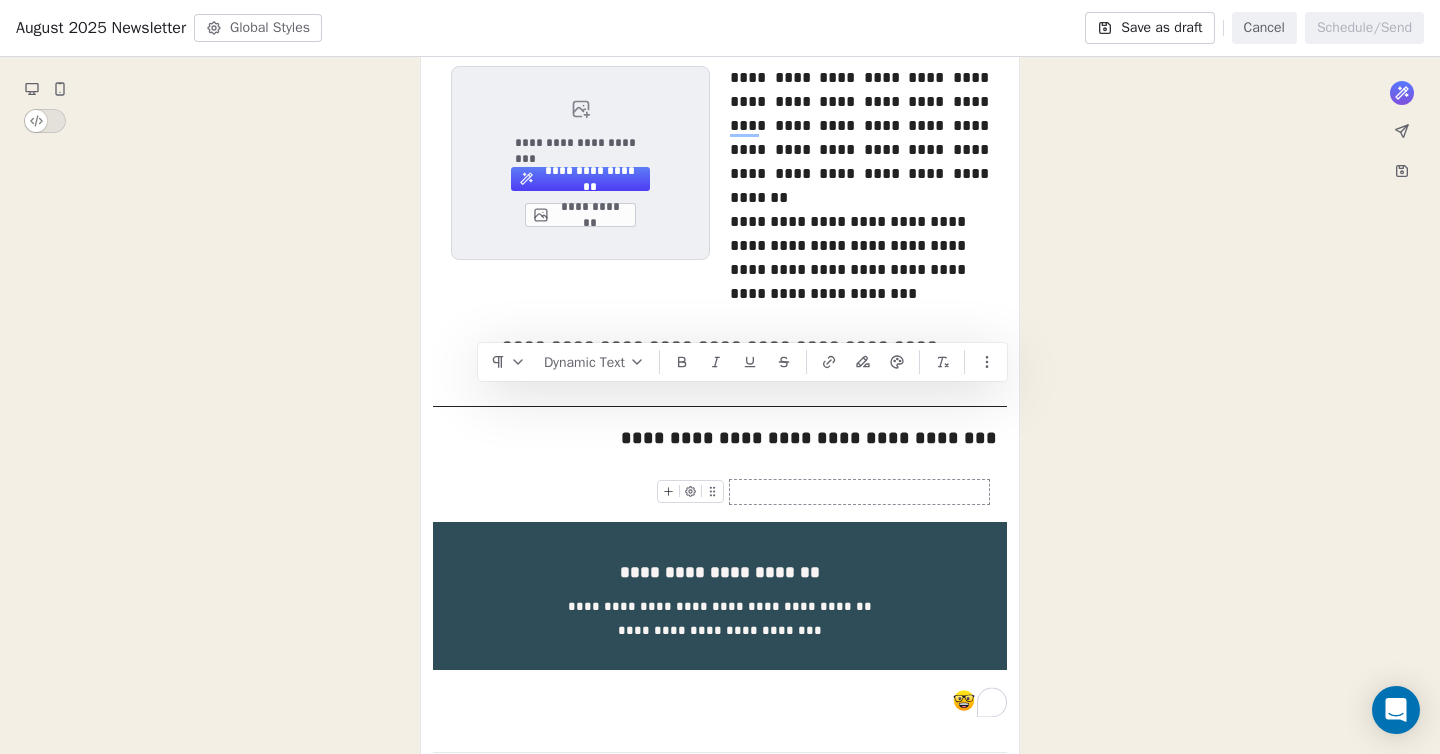 click on "**********" at bounding box center (720, 145) 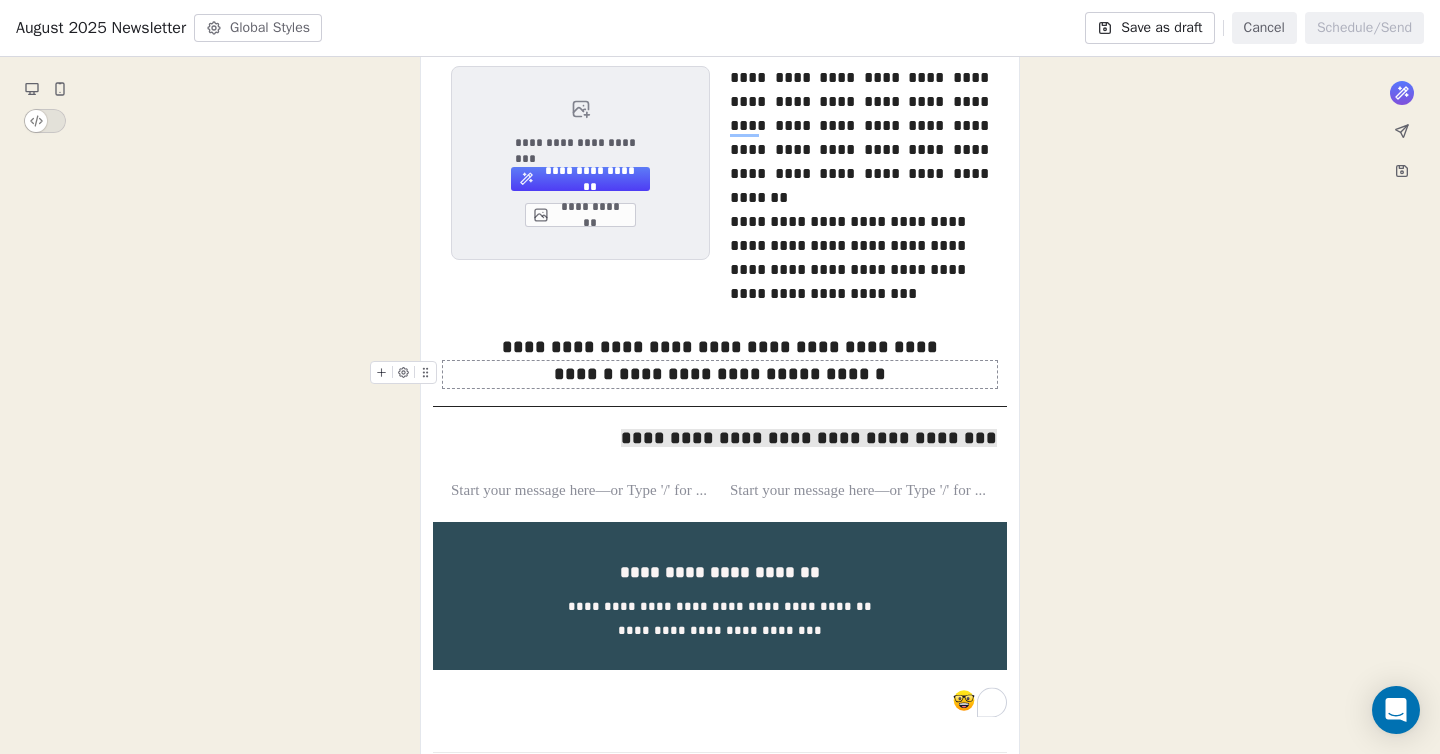 scroll, scrollTop: 723, scrollLeft: 0, axis: vertical 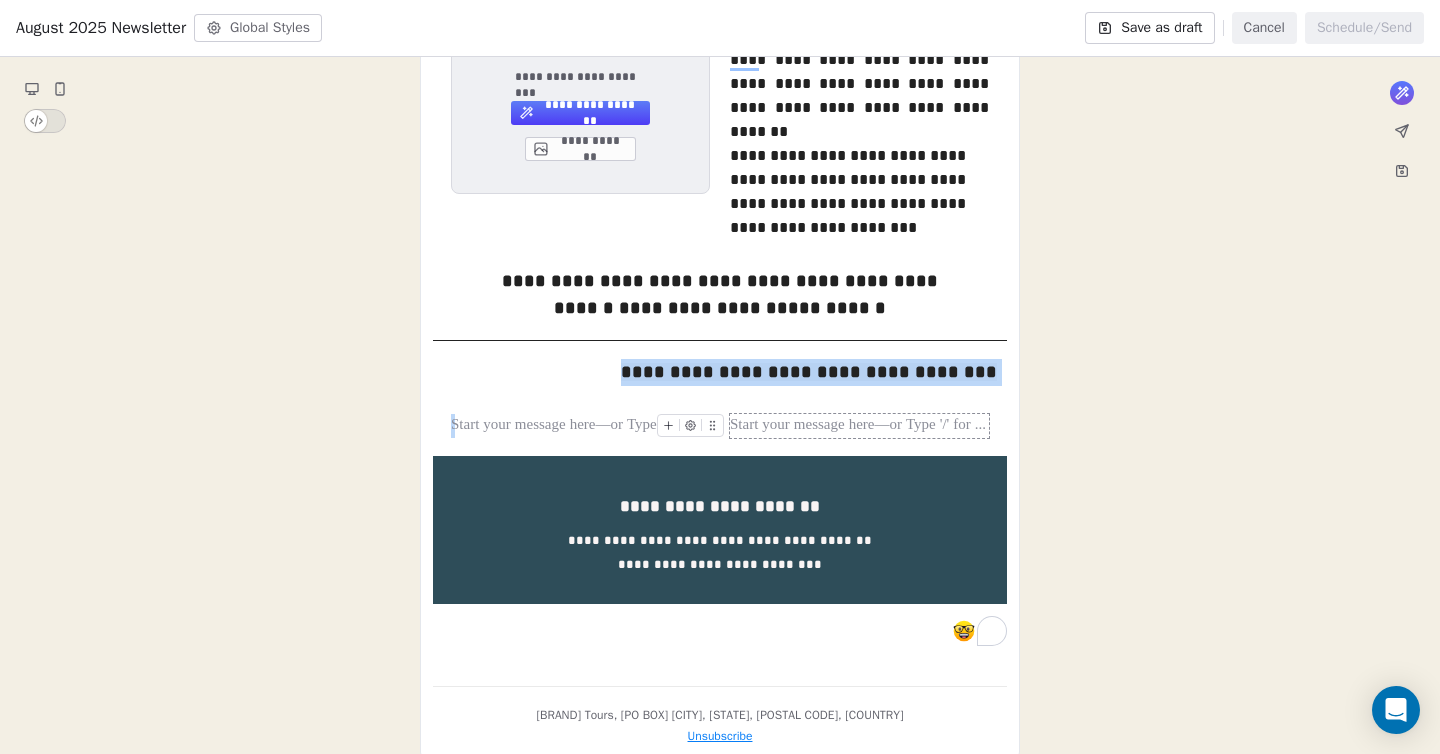click at bounding box center [859, 426] 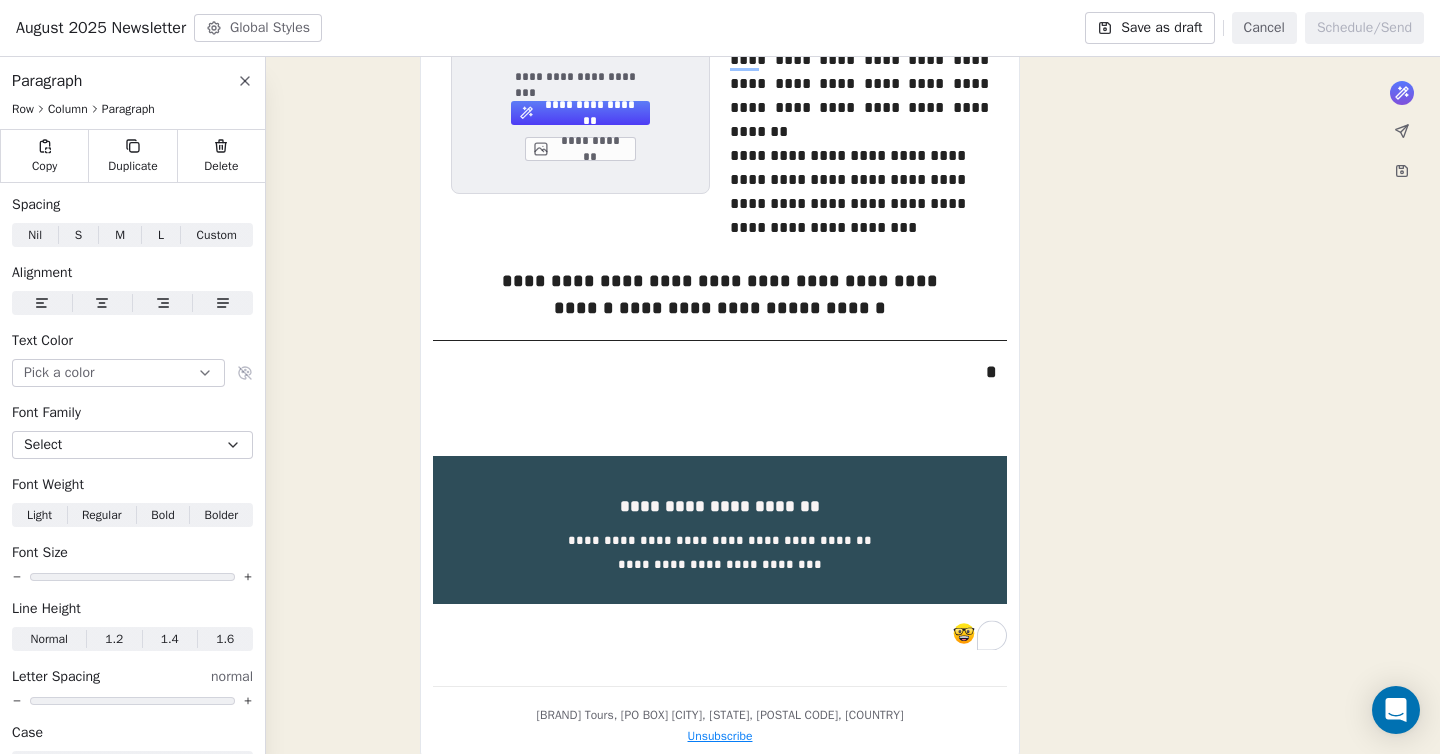 type 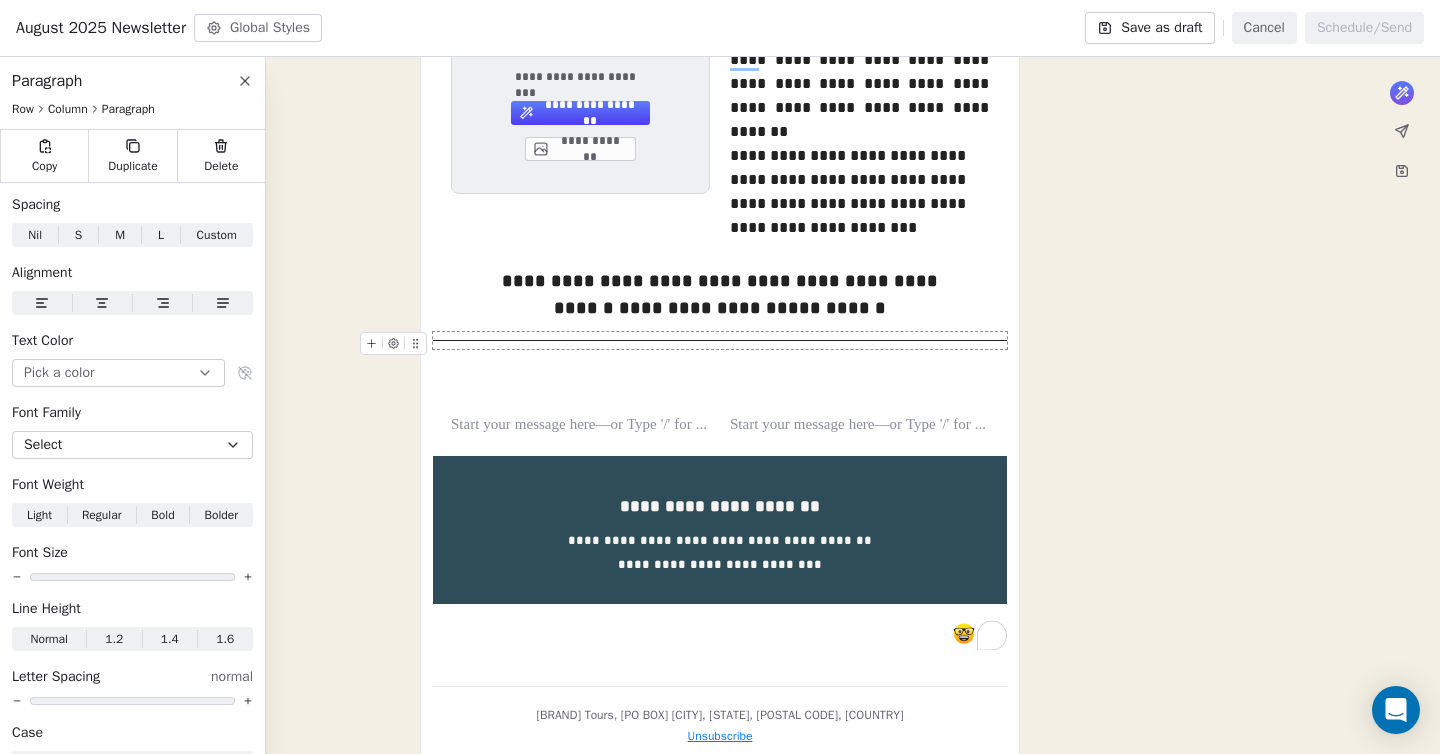 click 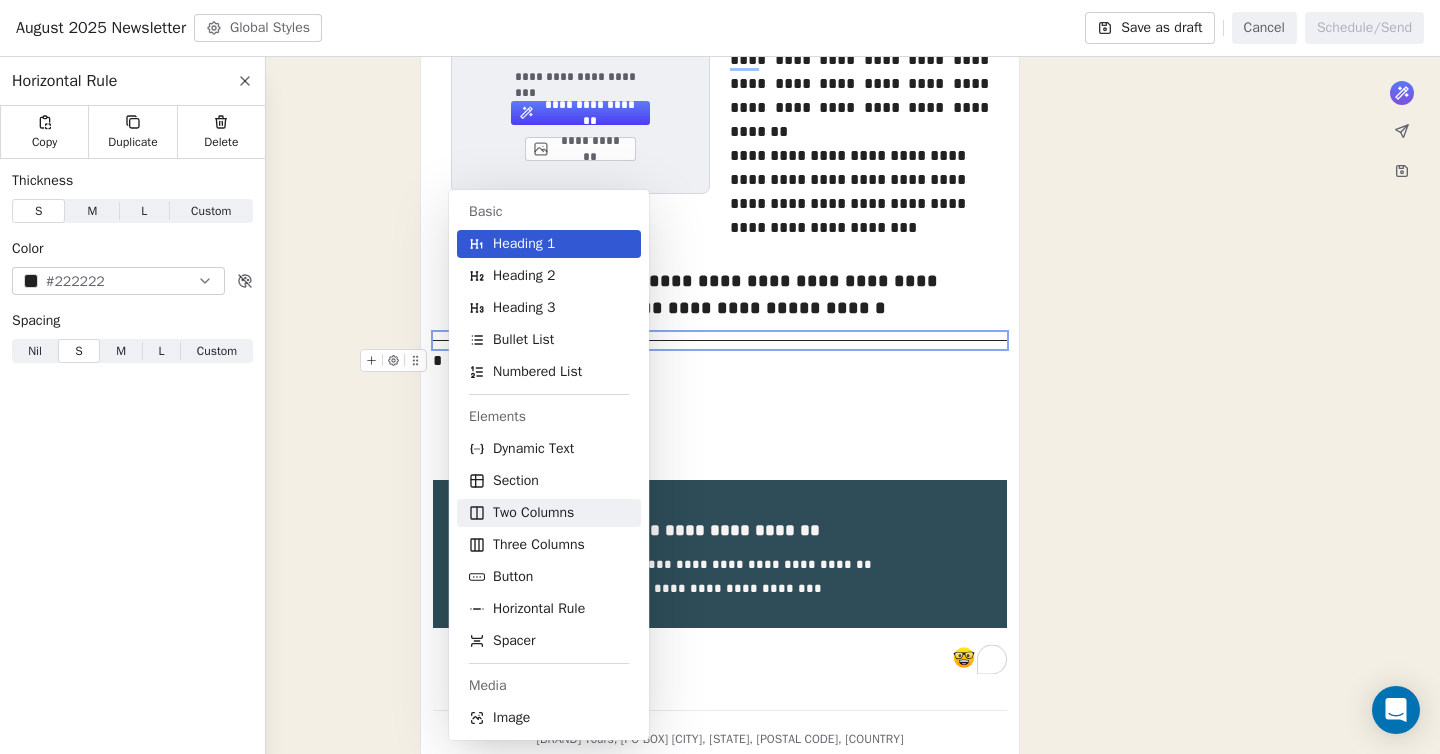 click on "Two Columns" at bounding box center [533, 513] 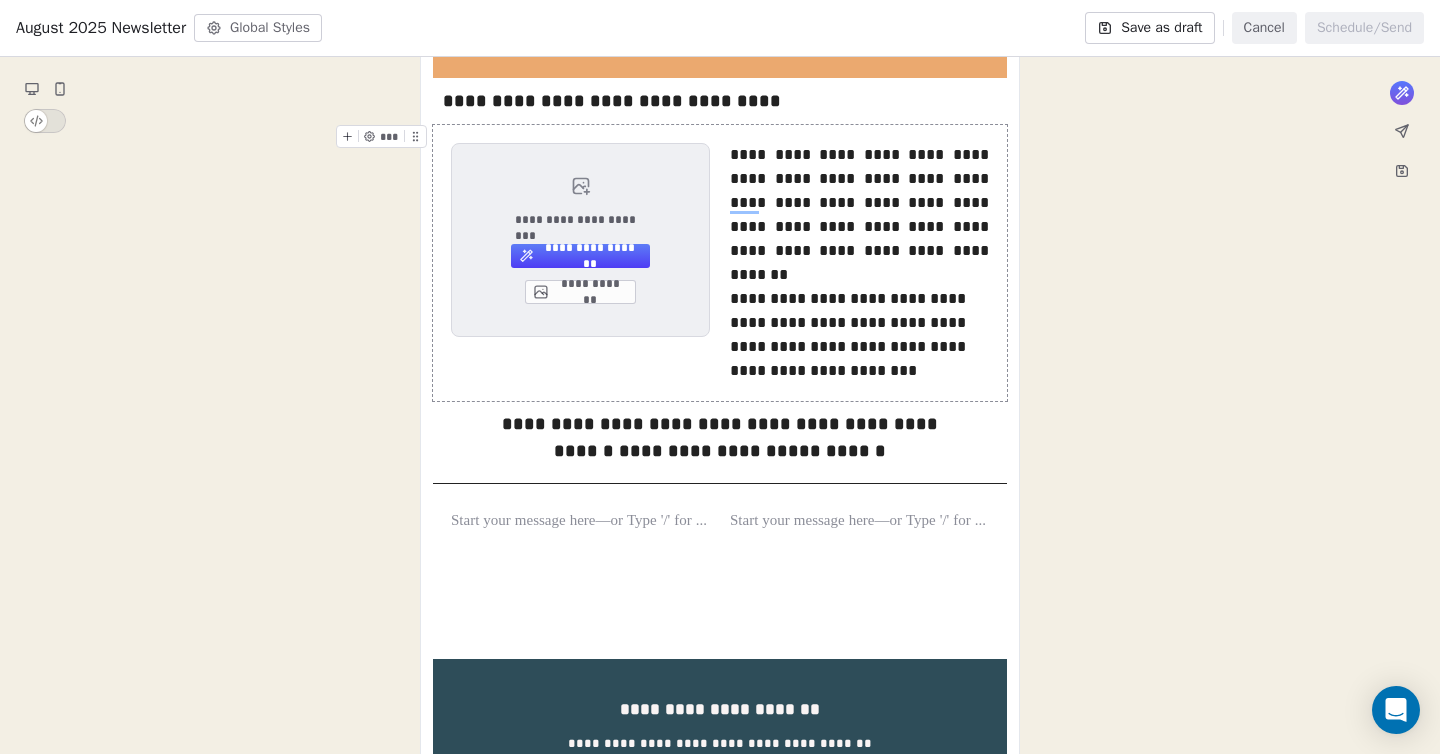 click 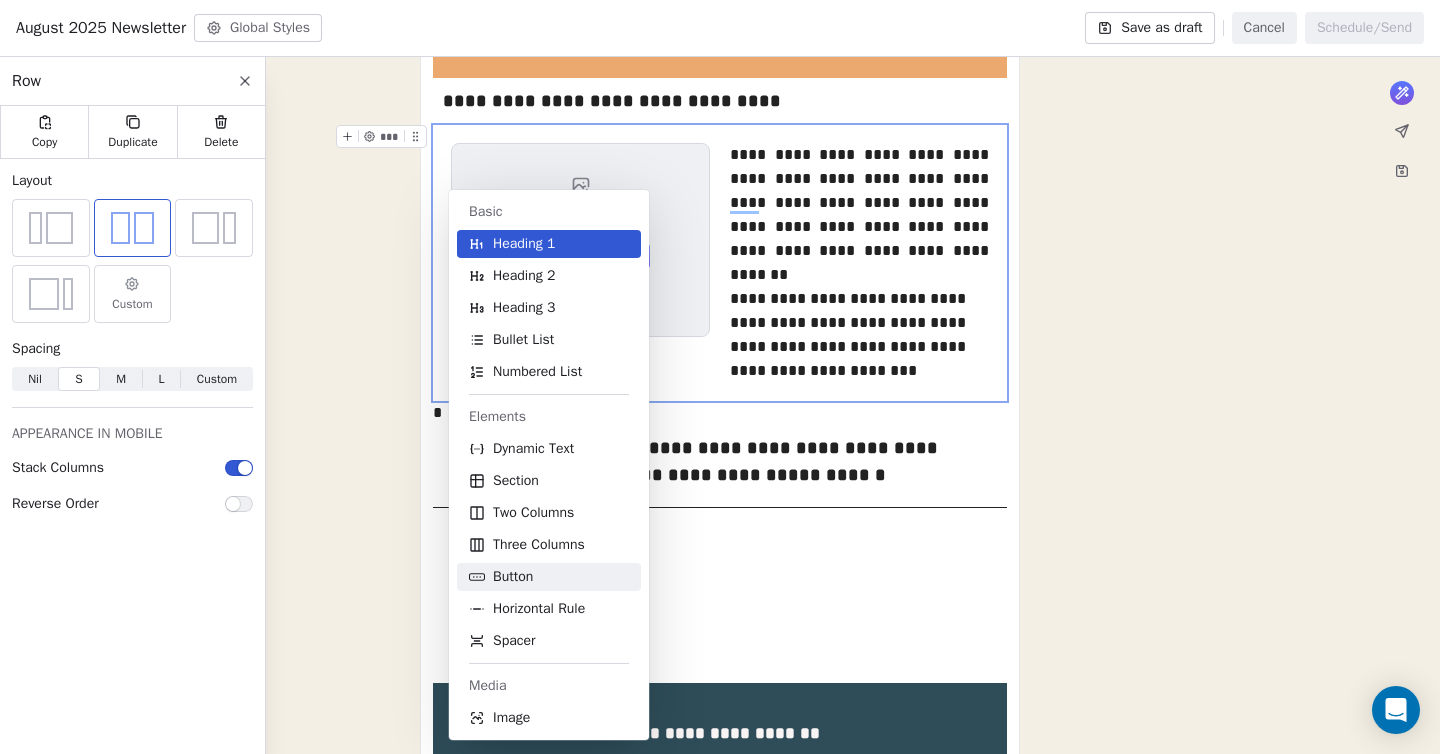 click on "Button" at bounding box center [549, 577] 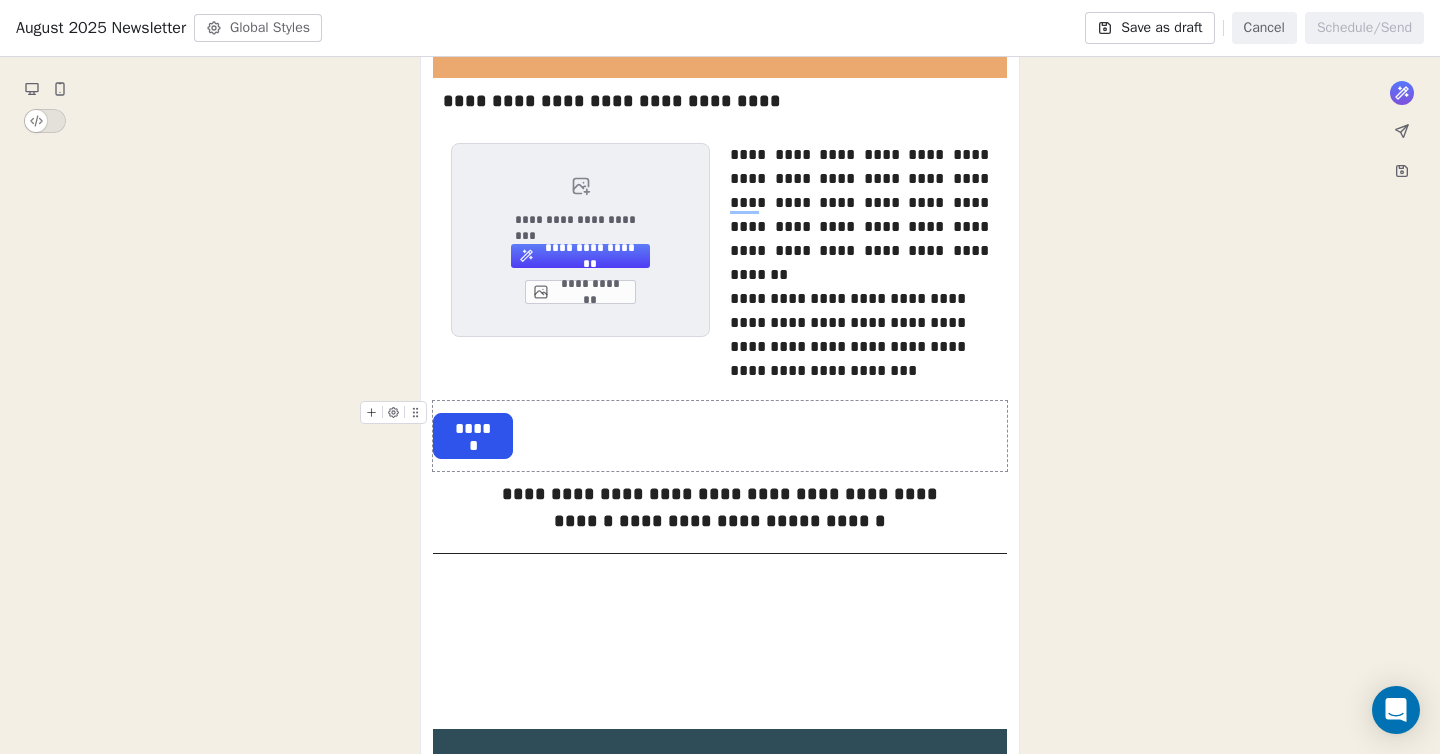 click on "******" at bounding box center (720, 436) 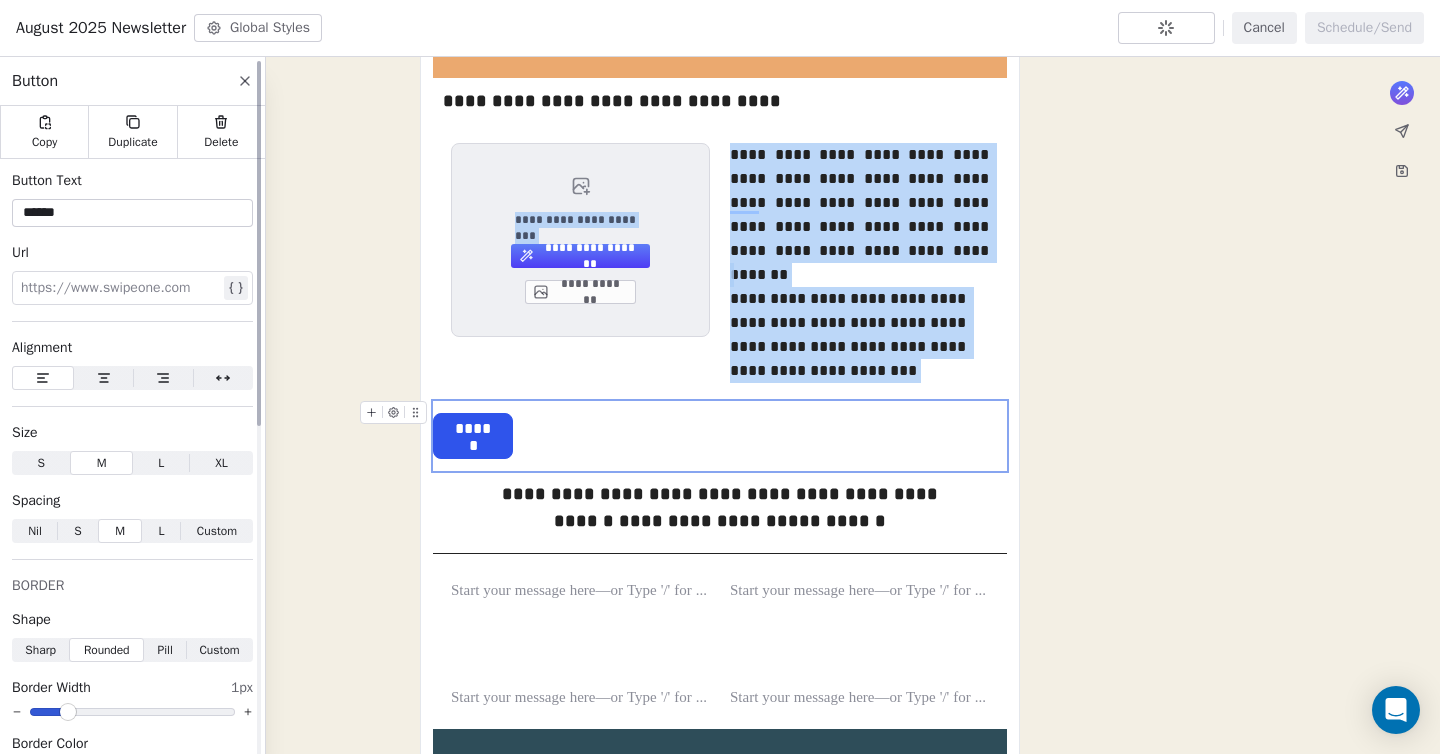 click at bounding box center (104, 378) 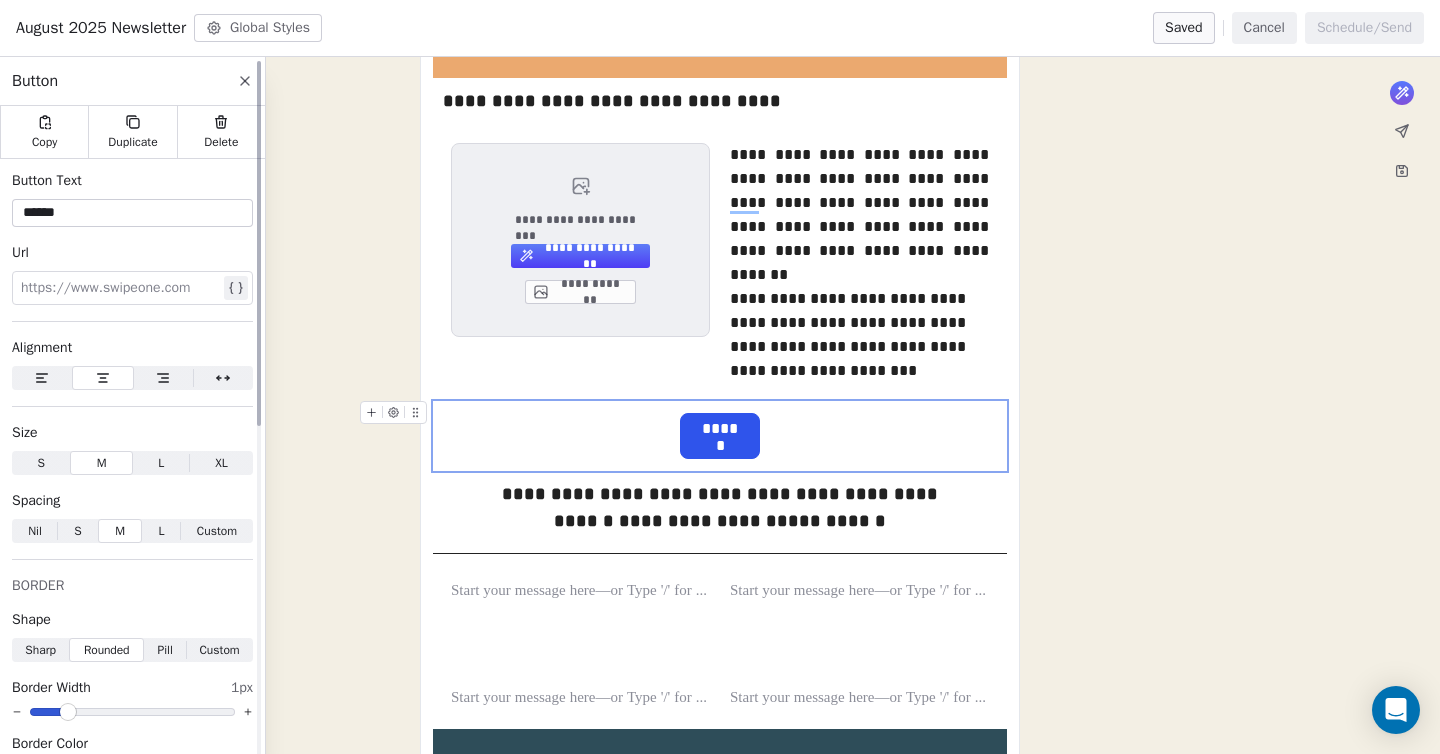 click on "******" at bounding box center [132, 213] 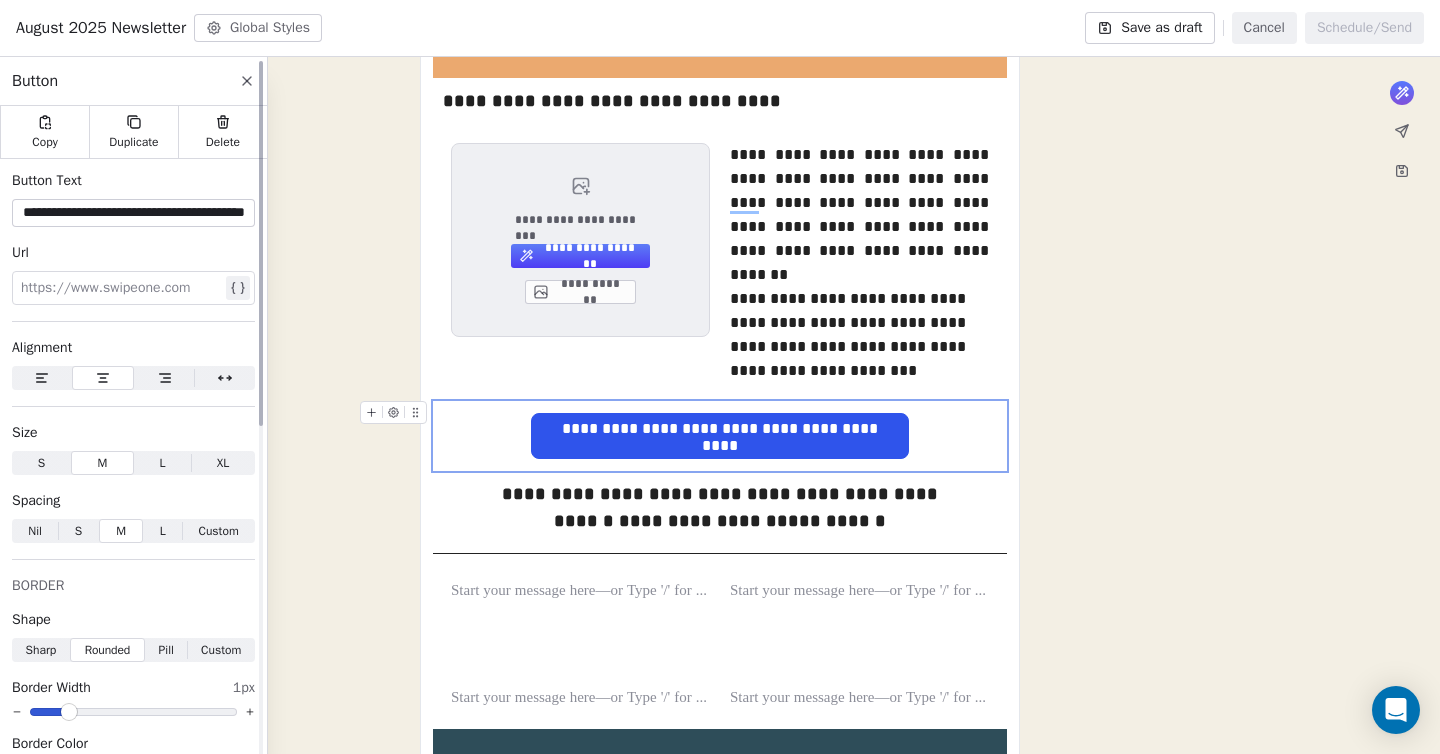 type on "**********" 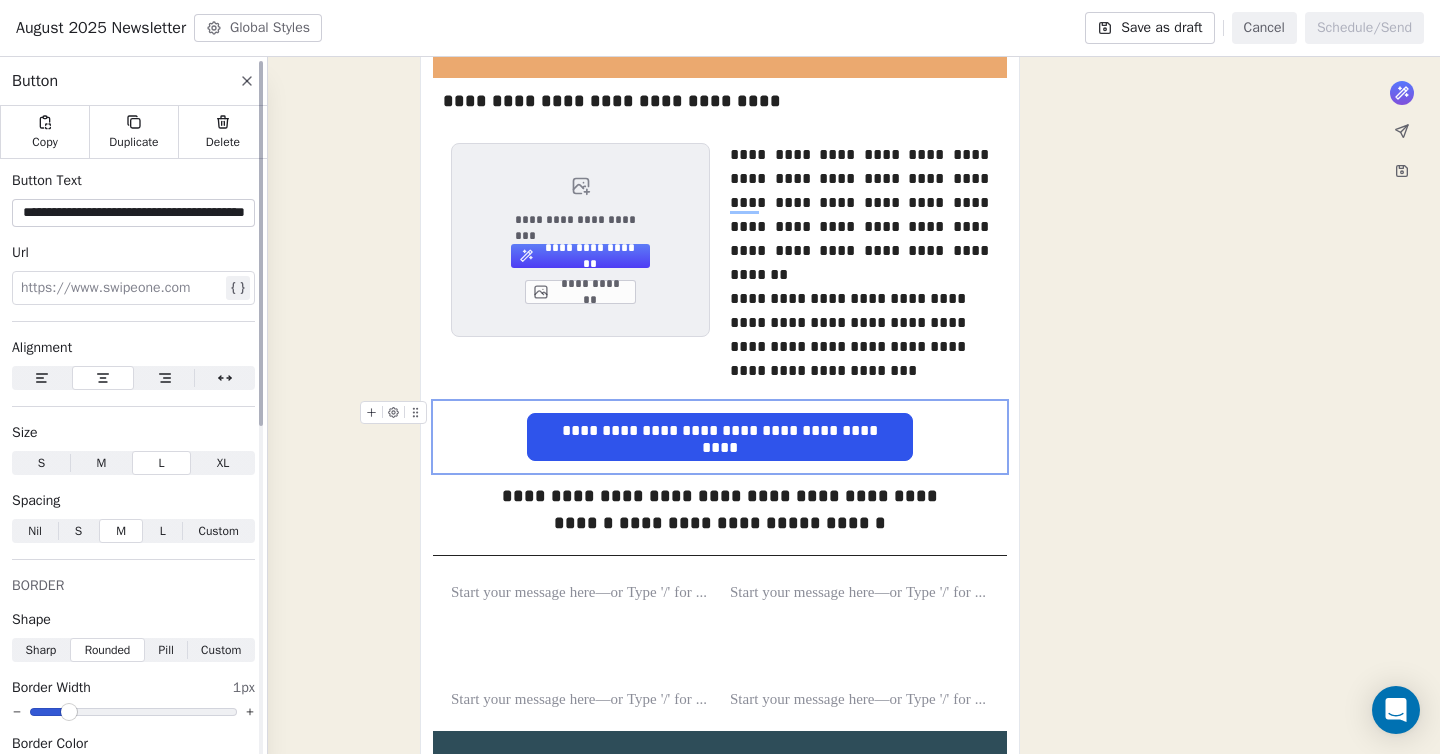 click on "XL" at bounding box center [223, 463] 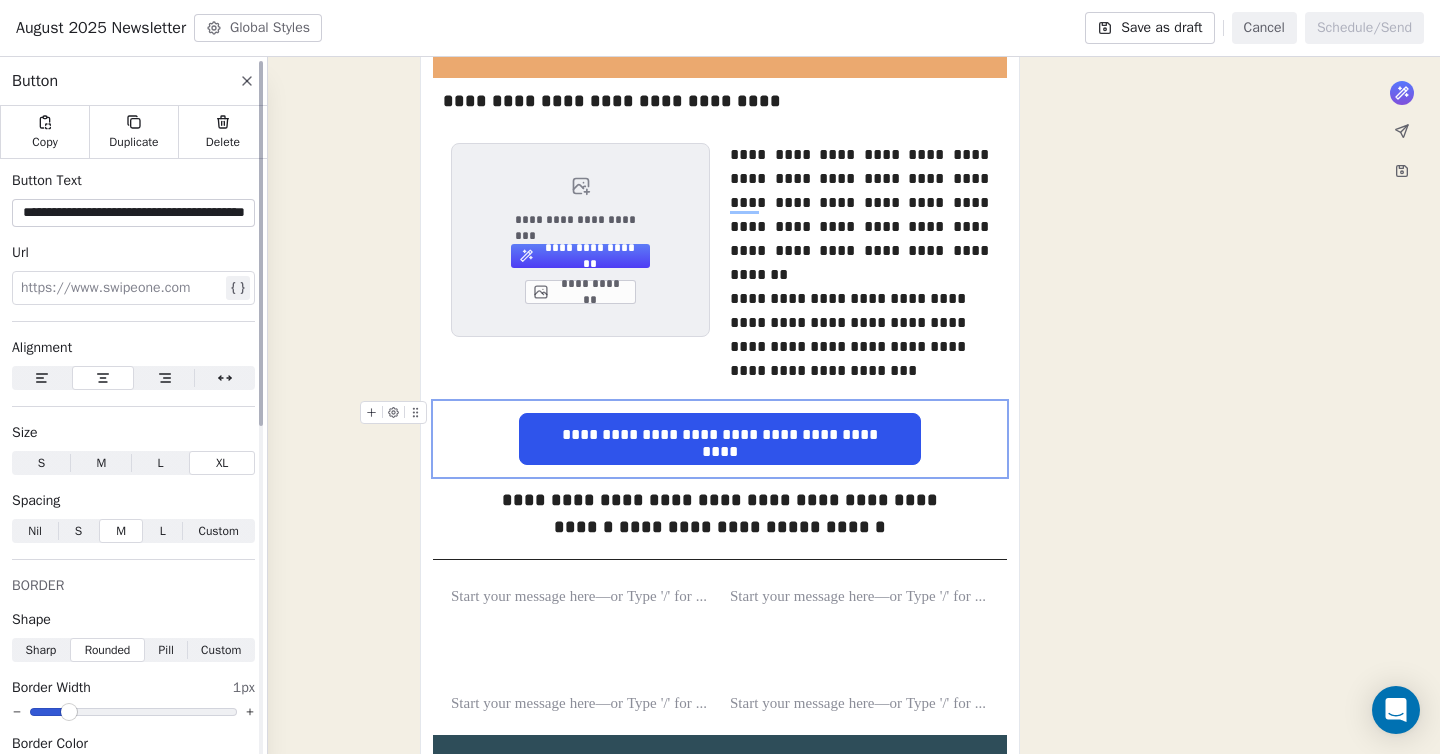 click on "S S" at bounding box center [78, 531] 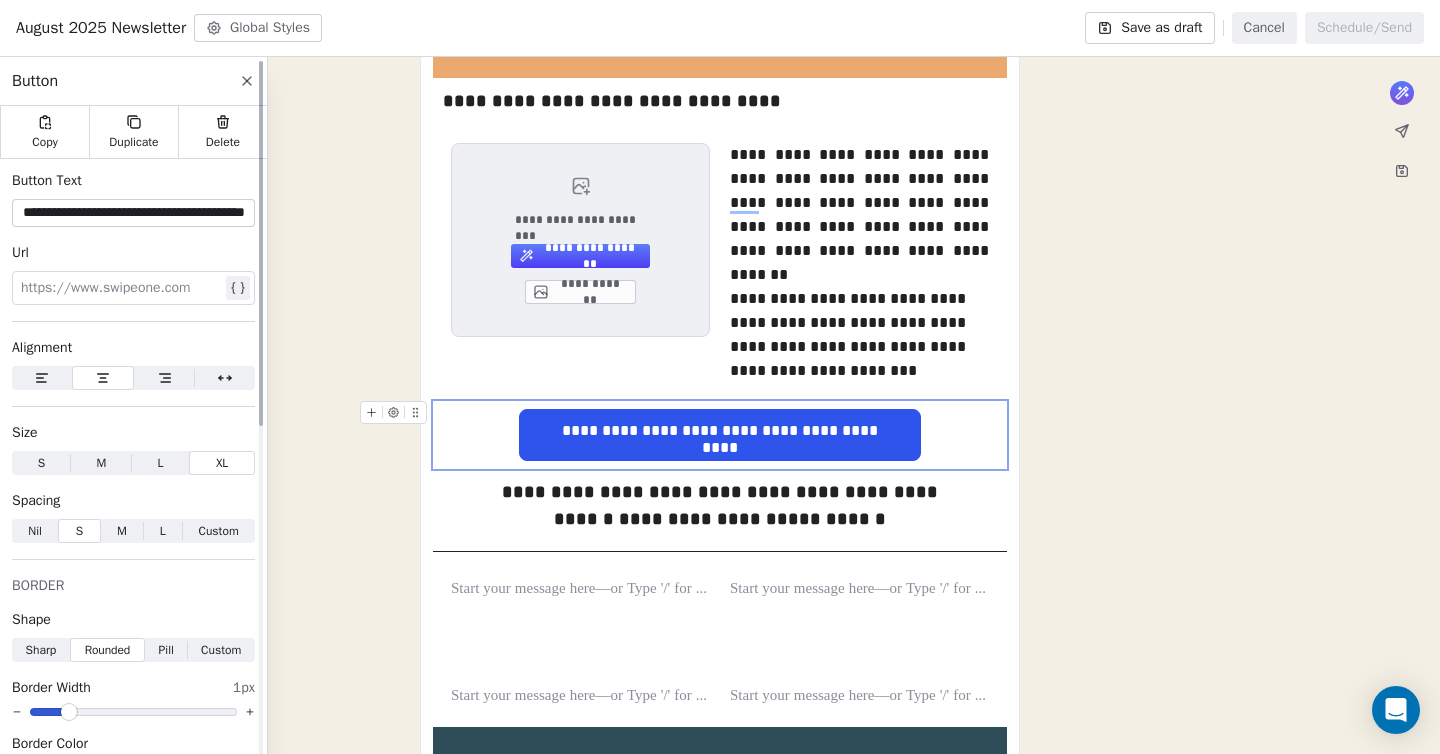 click on "S S" at bounding box center [79, 531] 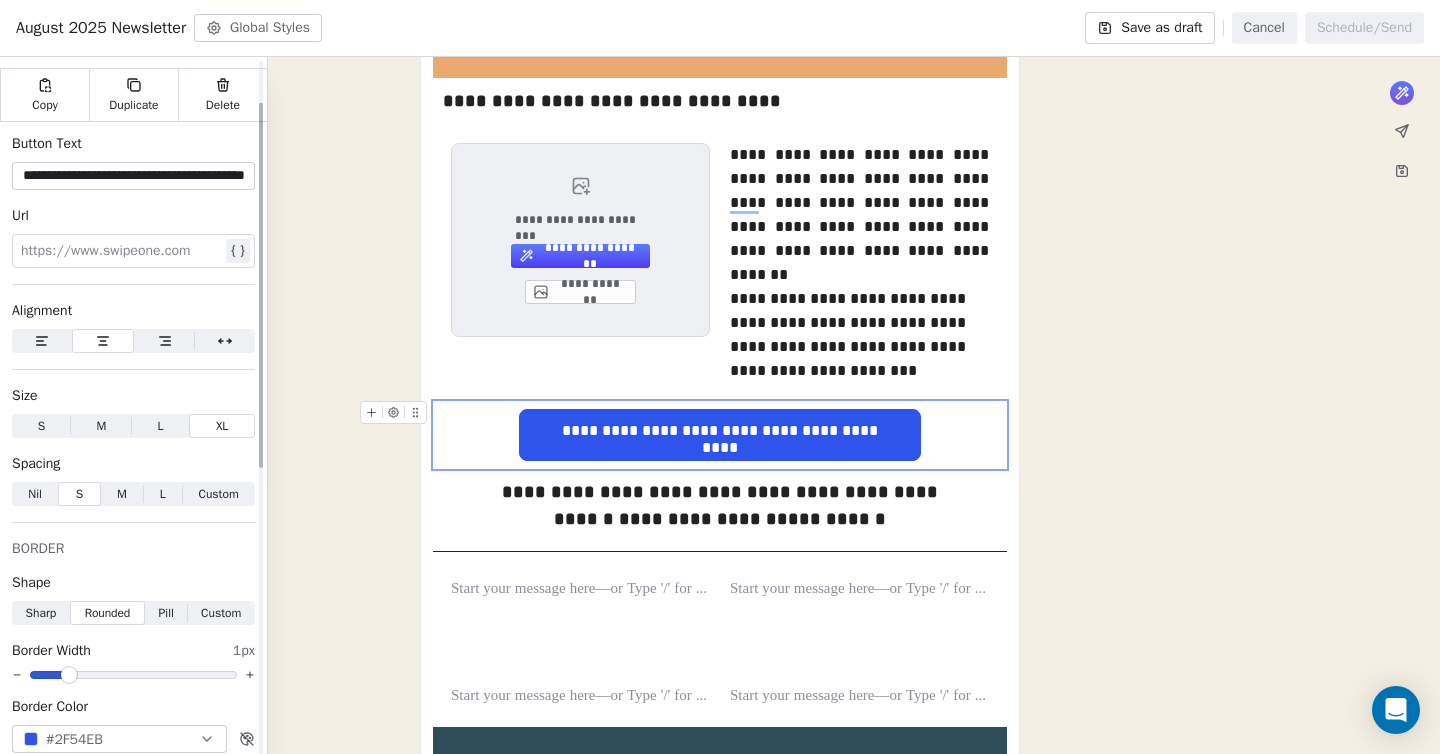 scroll, scrollTop: 82, scrollLeft: 0, axis: vertical 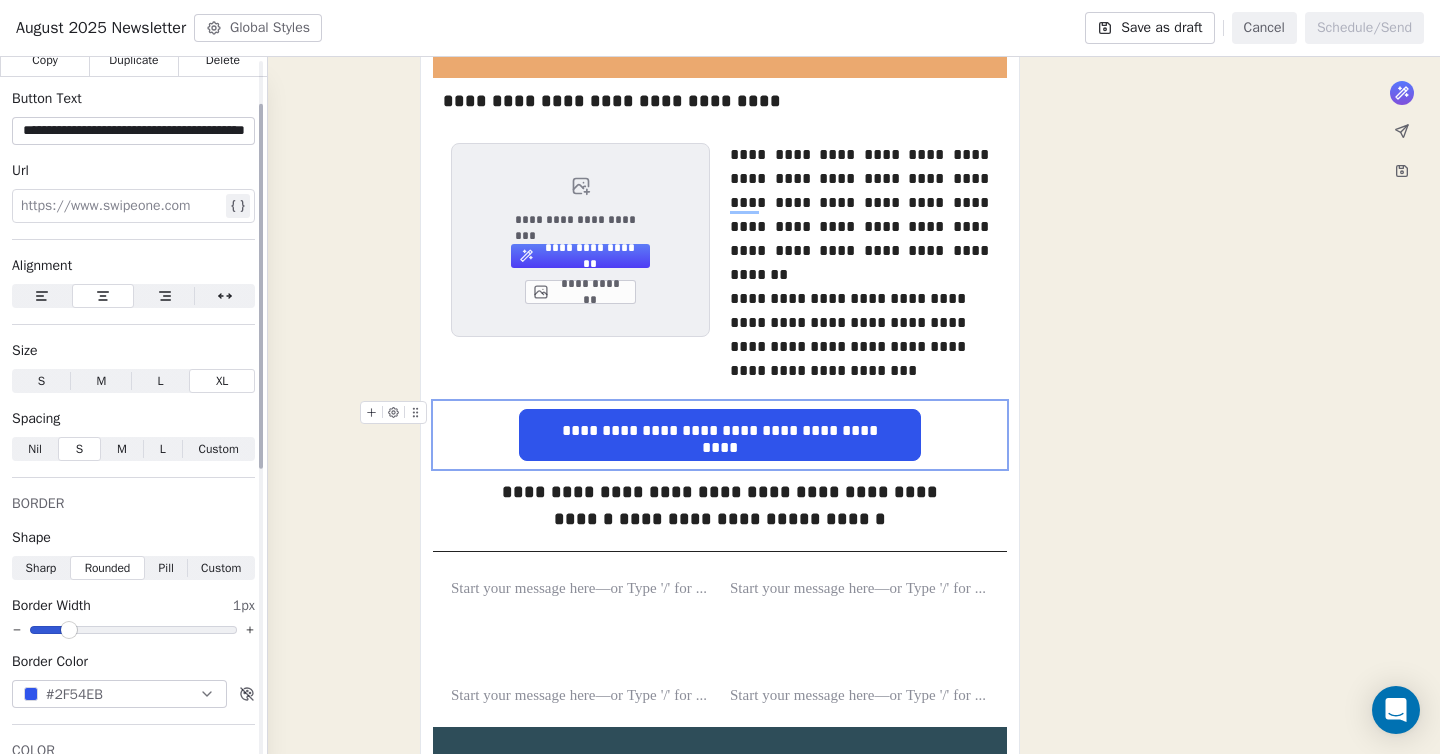 click on "Sharp" at bounding box center [41, 568] 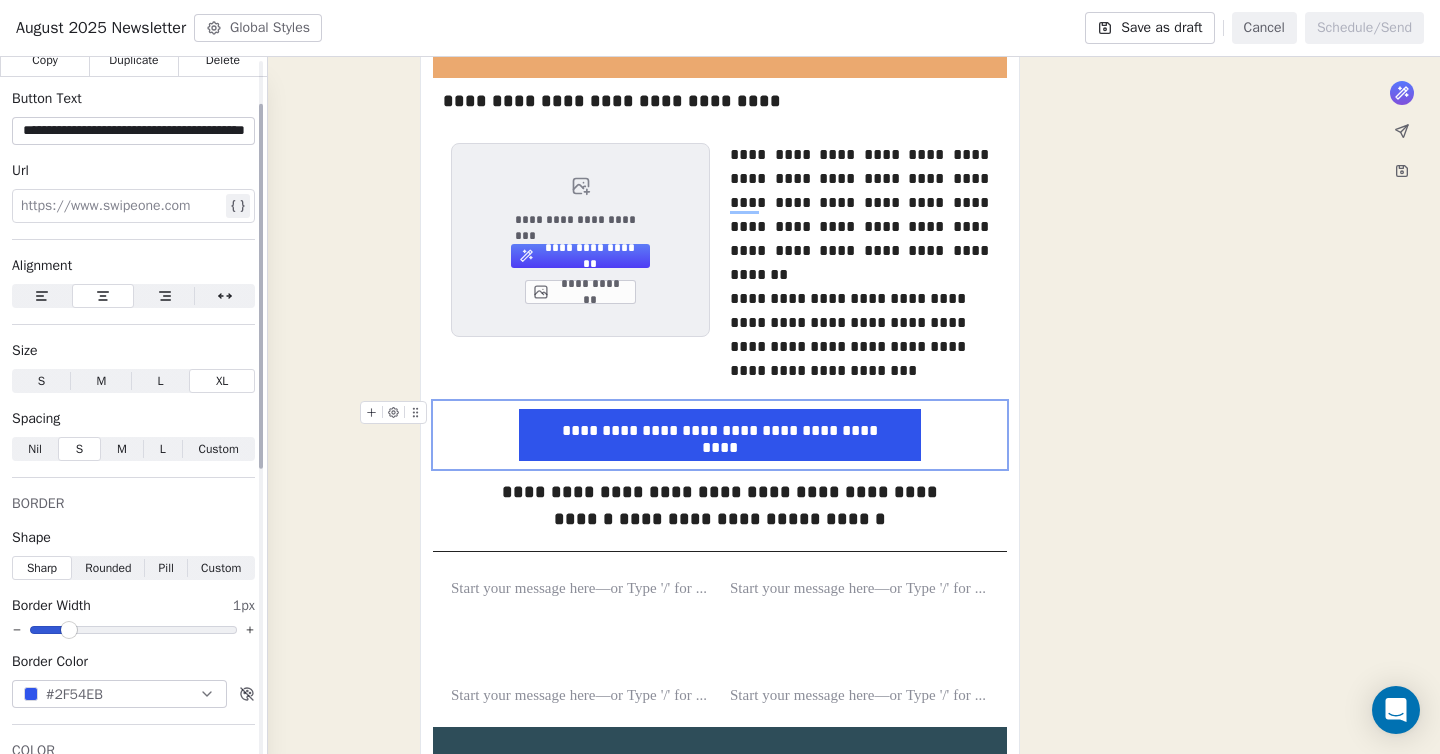 click on "Rounded" at bounding box center [108, 568] 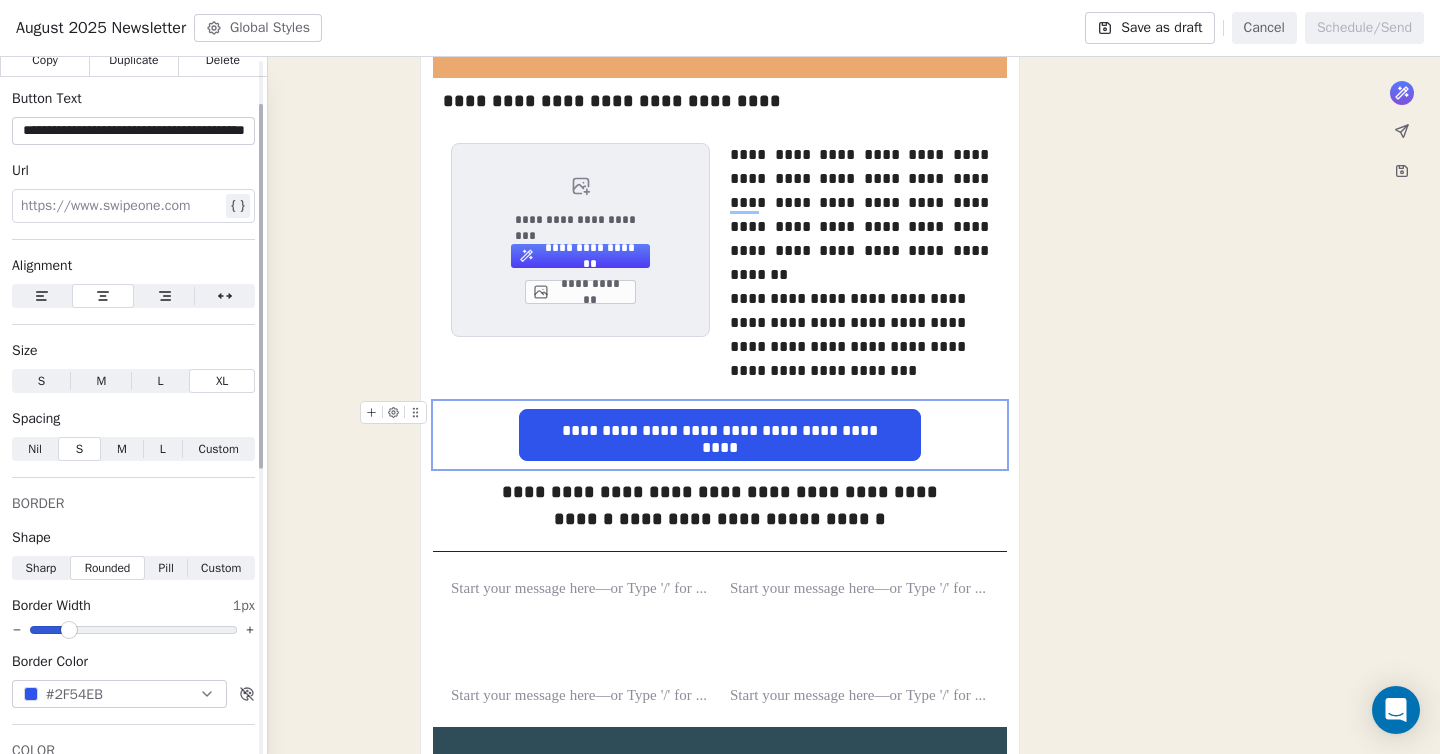 click on "Pill" at bounding box center [166, 568] 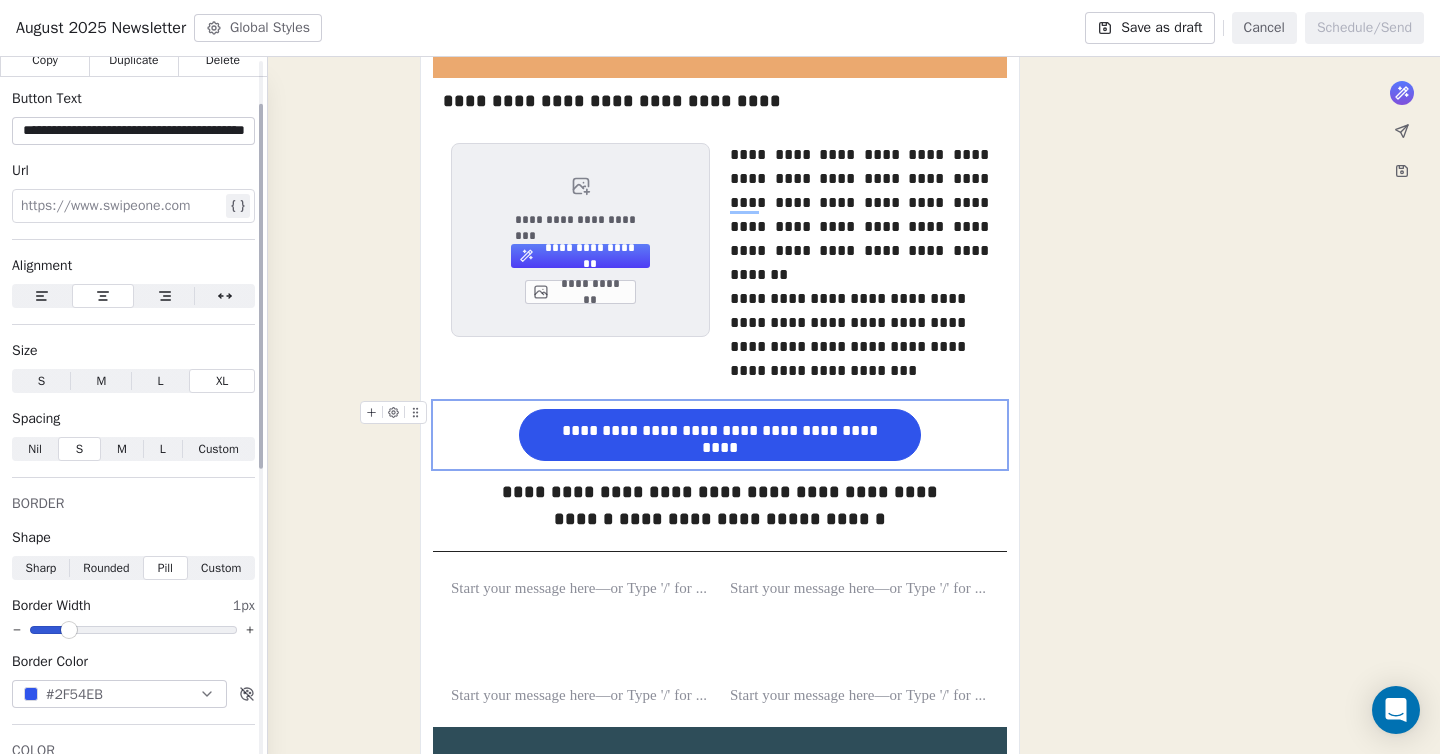 click on "Rounded" at bounding box center [106, 568] 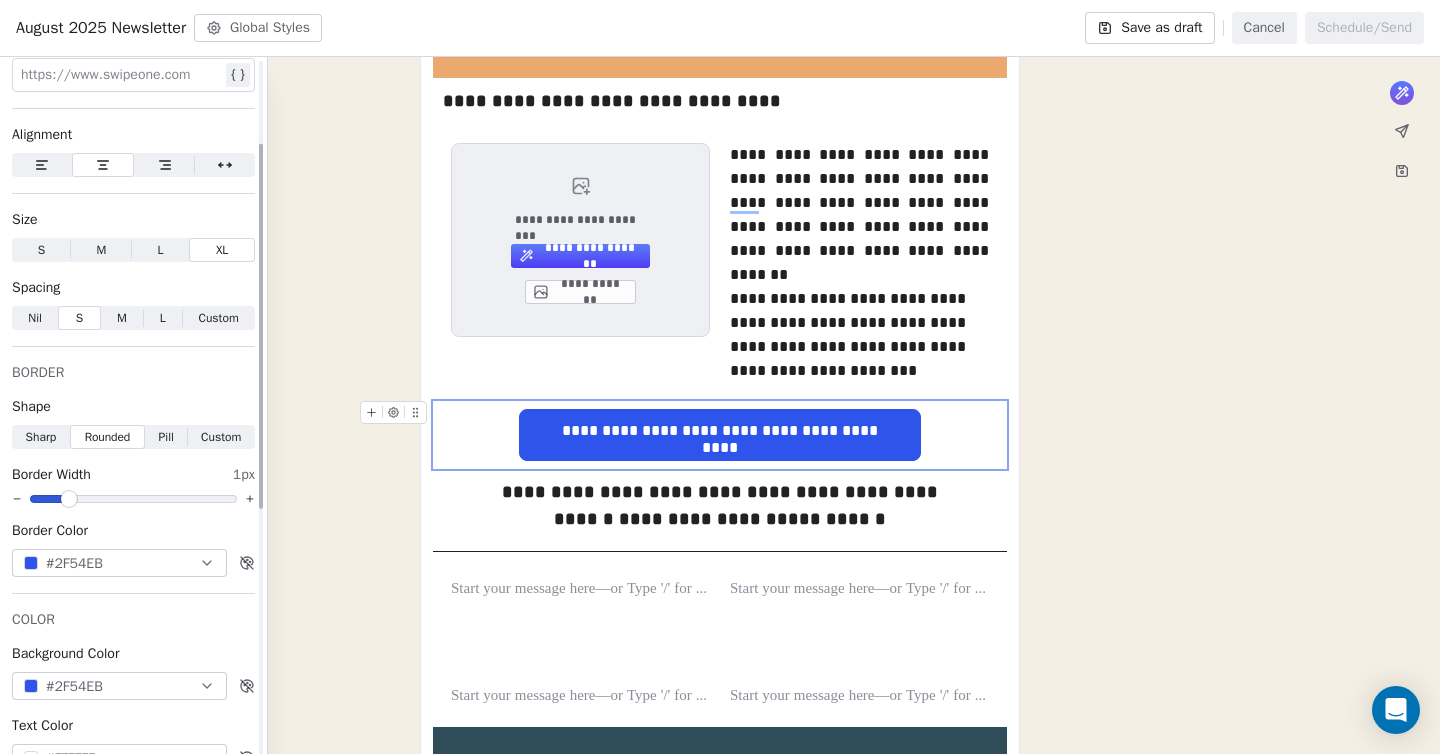 scroll, scrollTop: 224, scrollLeft: 0, axis: vertical 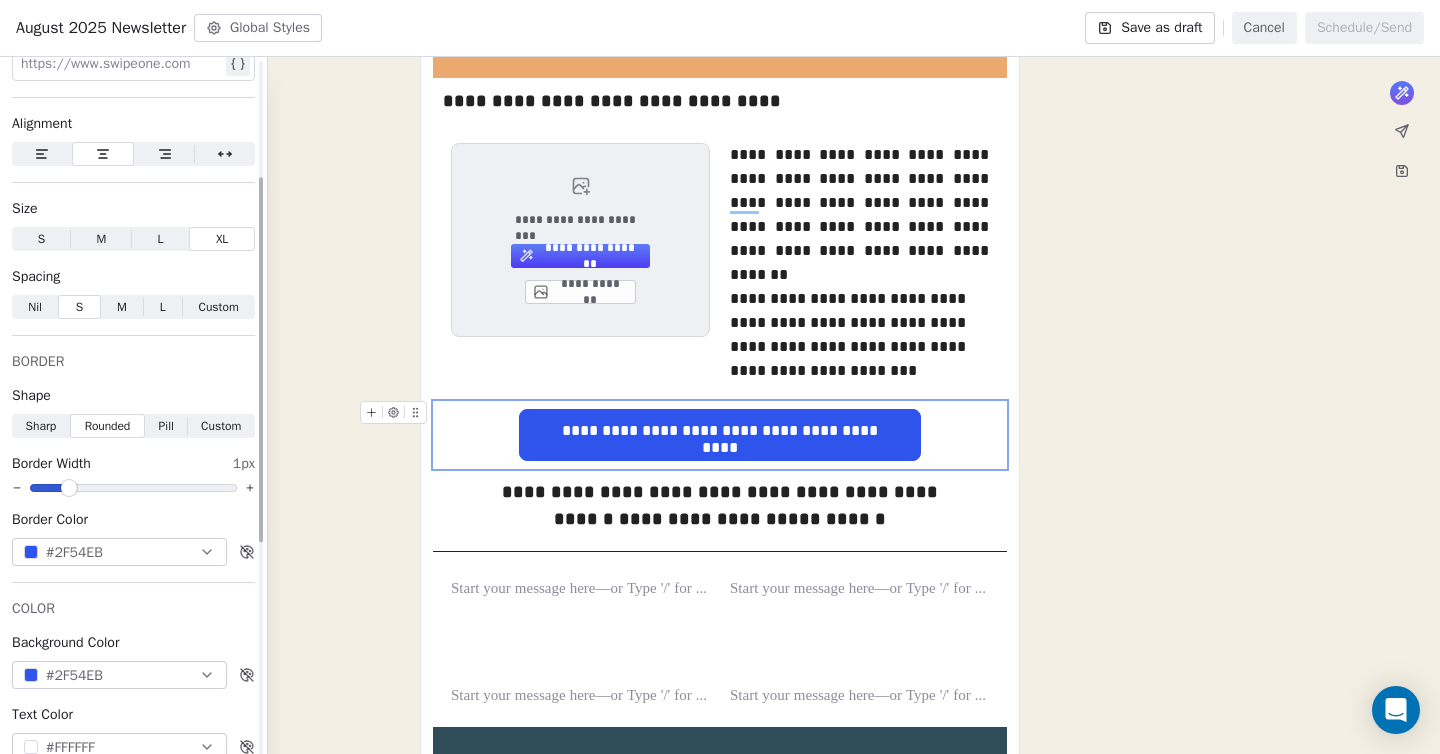 click on "#2F54EB" at bounding box center [74, 552] 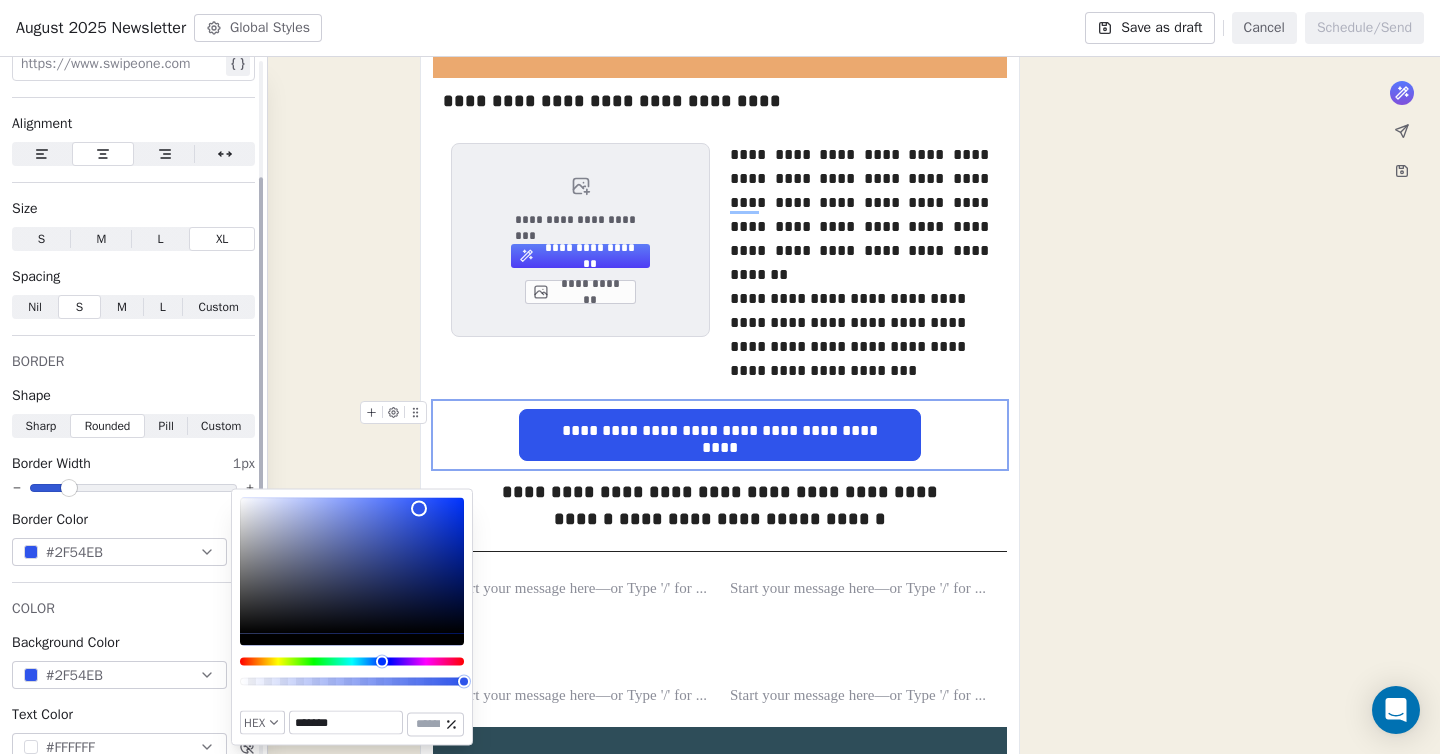 click on "#2F54EB" at bounding box center [74, 675] 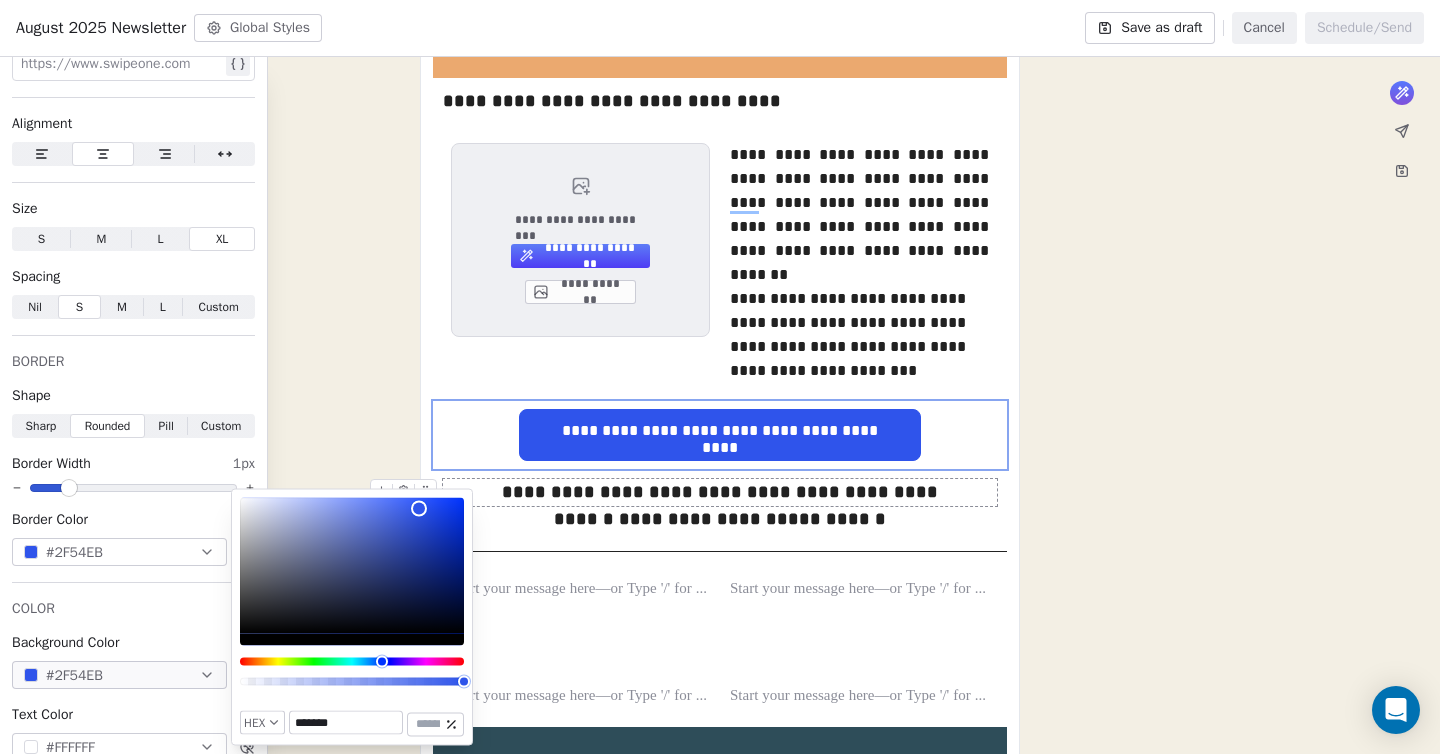click on "*******" at bounding box center (346, 723) 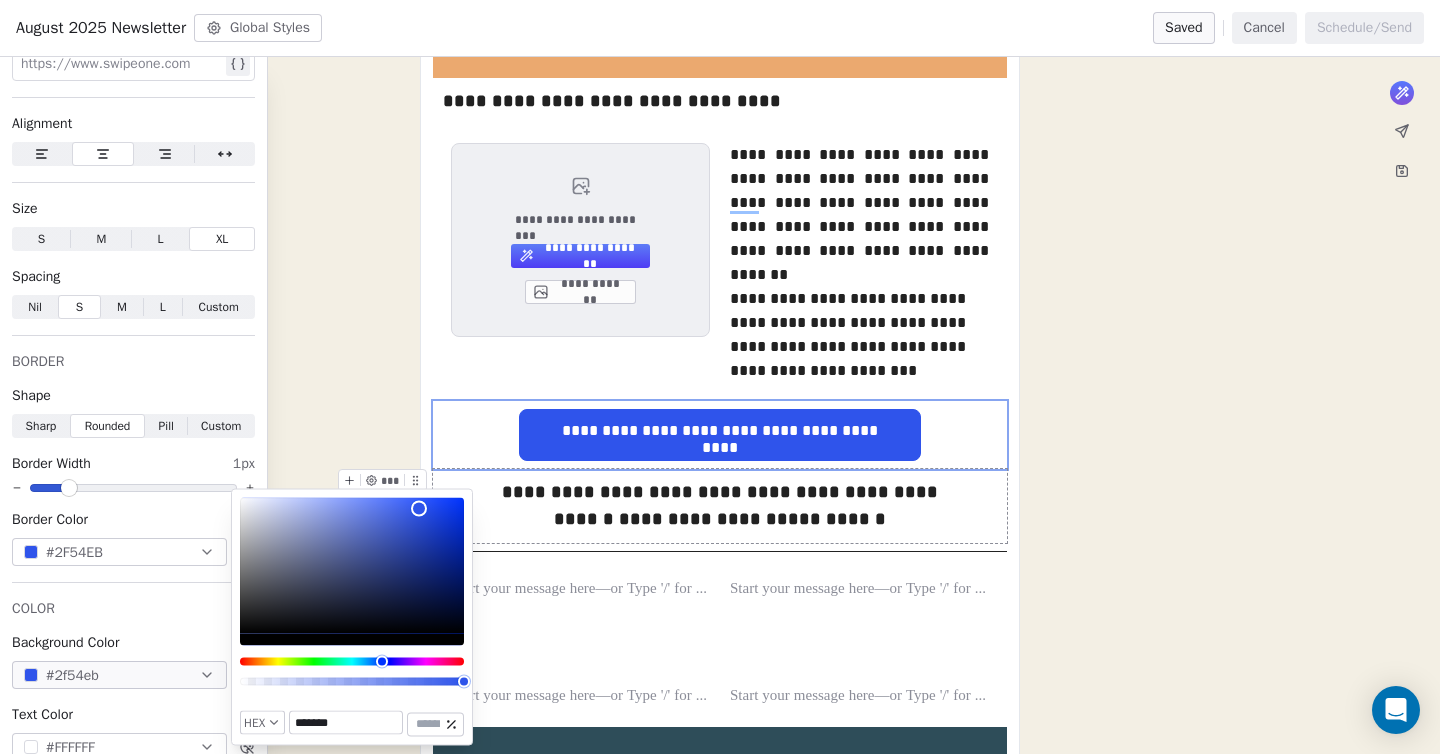 drag, startPoint x: 358, startPoint y: 726, endPoint x: 307, endPoint y: 725, distance: 51.009804 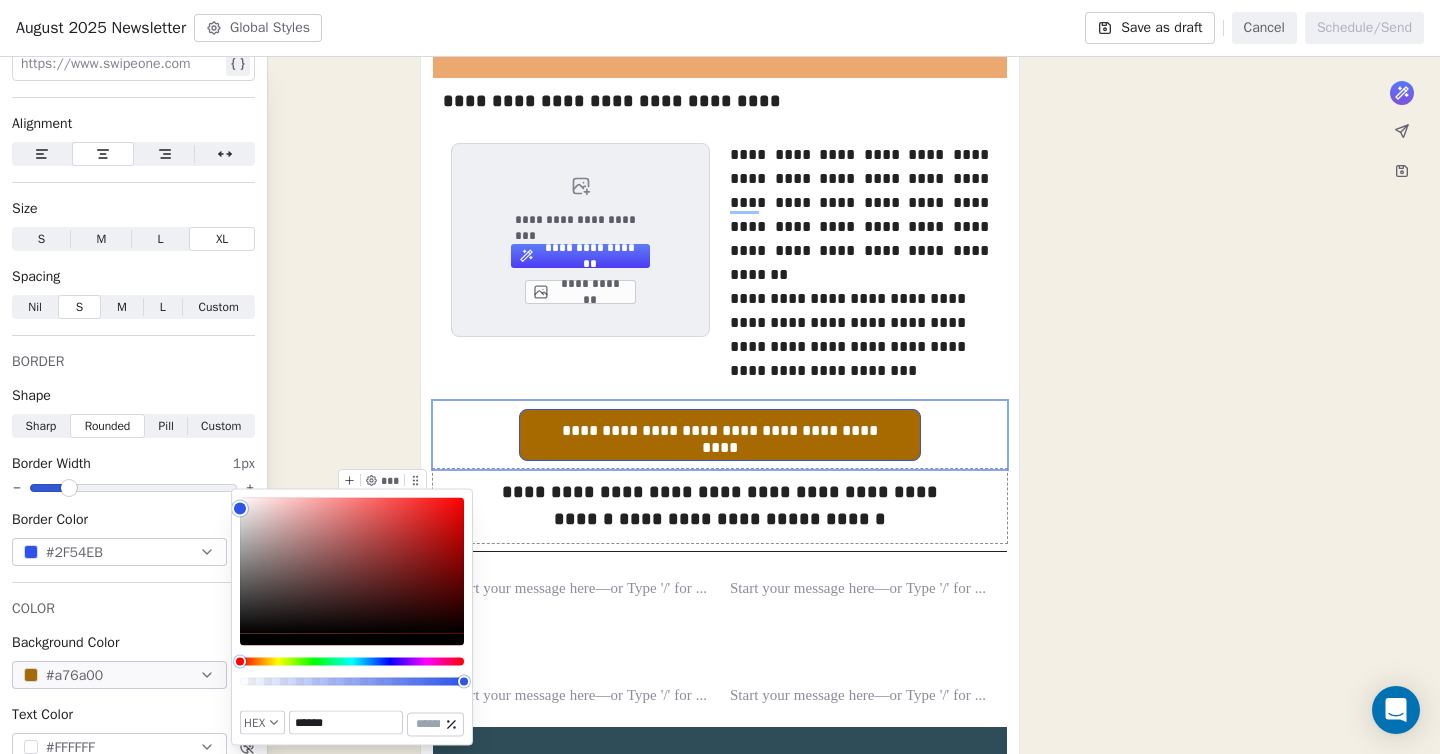 type on "*******" 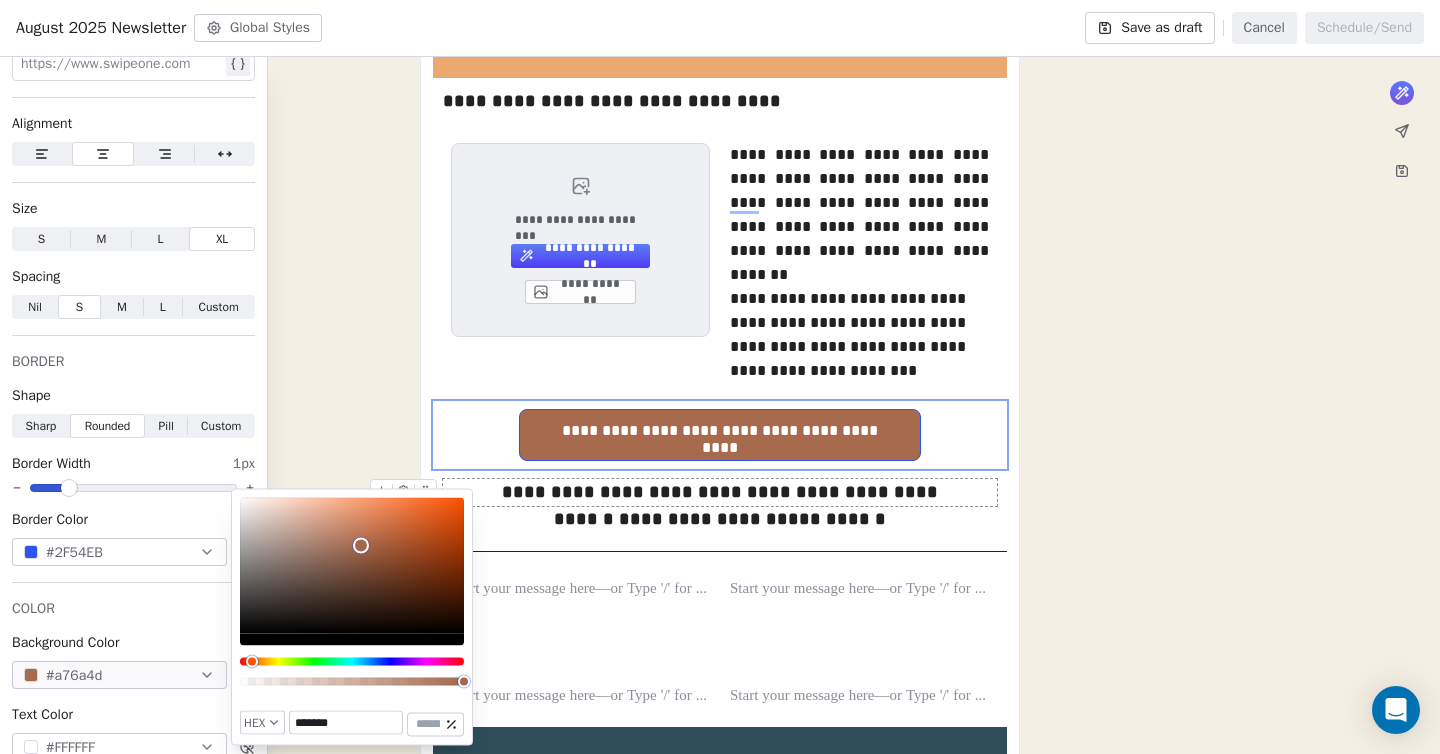 click on "**********" at bounding box center [714, 492] 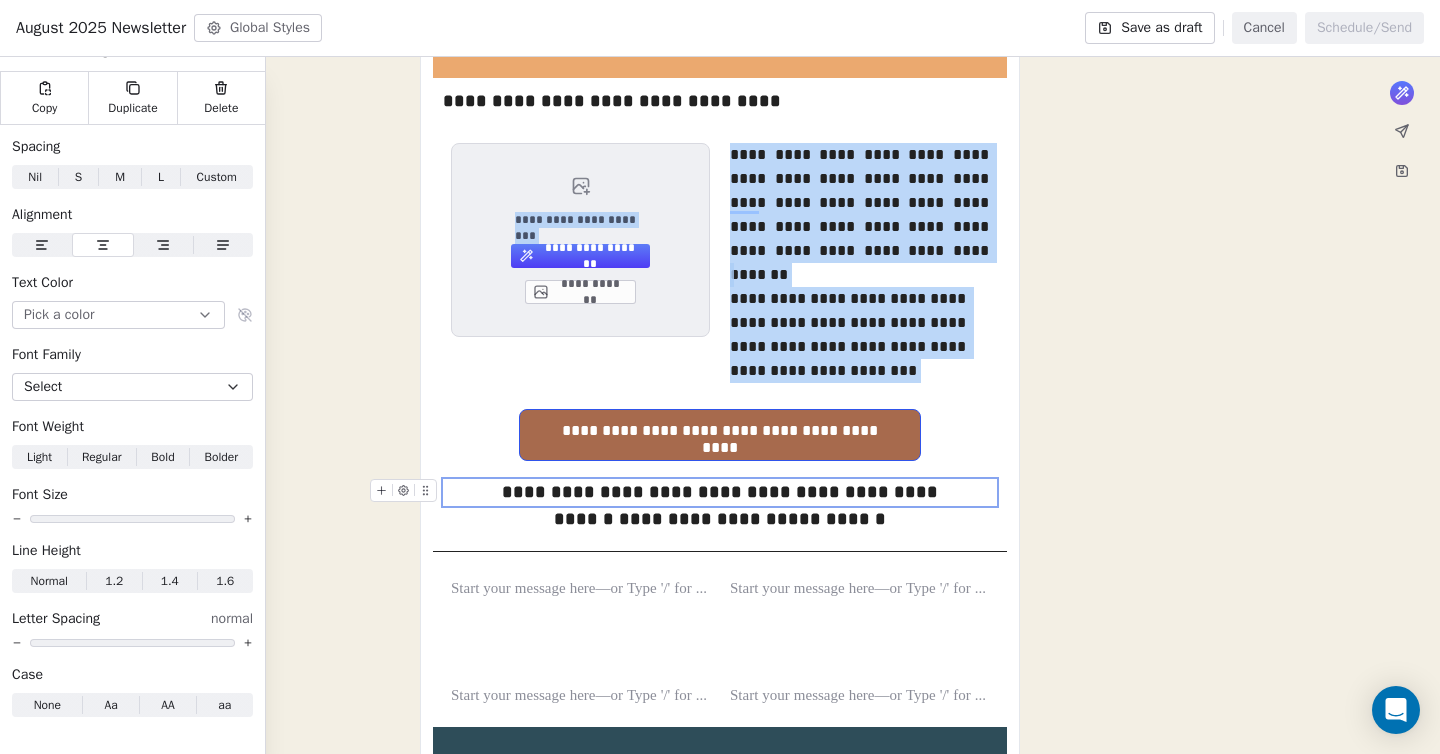 click on "**********" at bounding box center [714, 492] 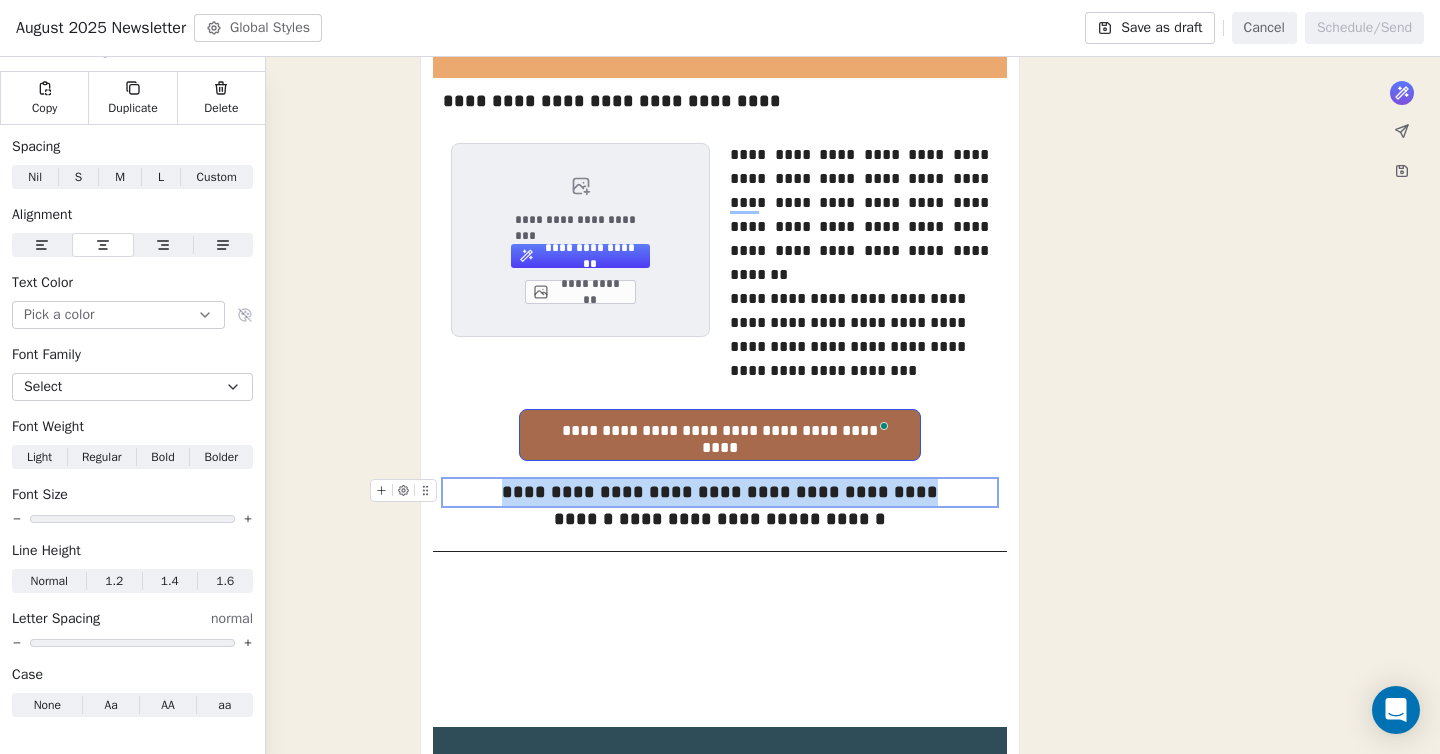 click on "**********" at bounding box center (714, 492) 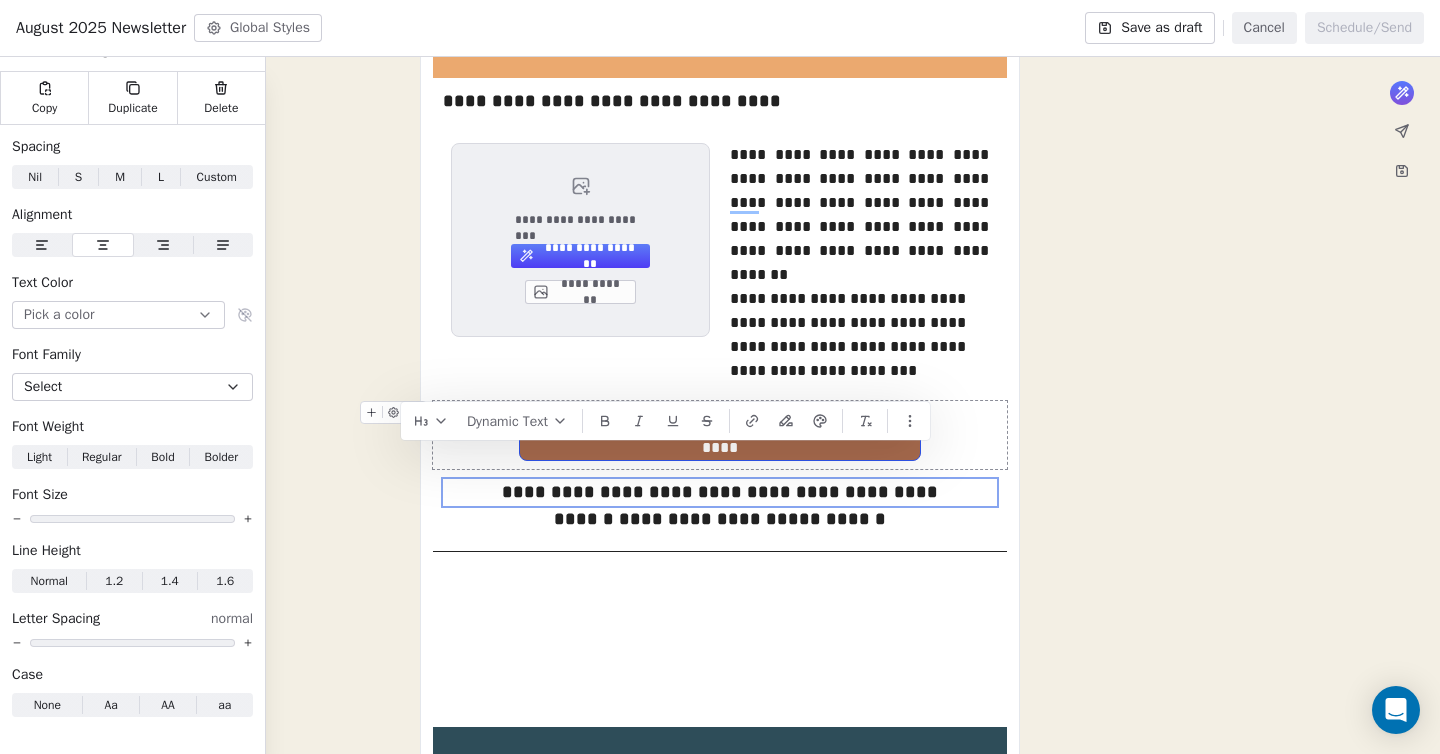click on "**********" at bounding box center (720, 431) 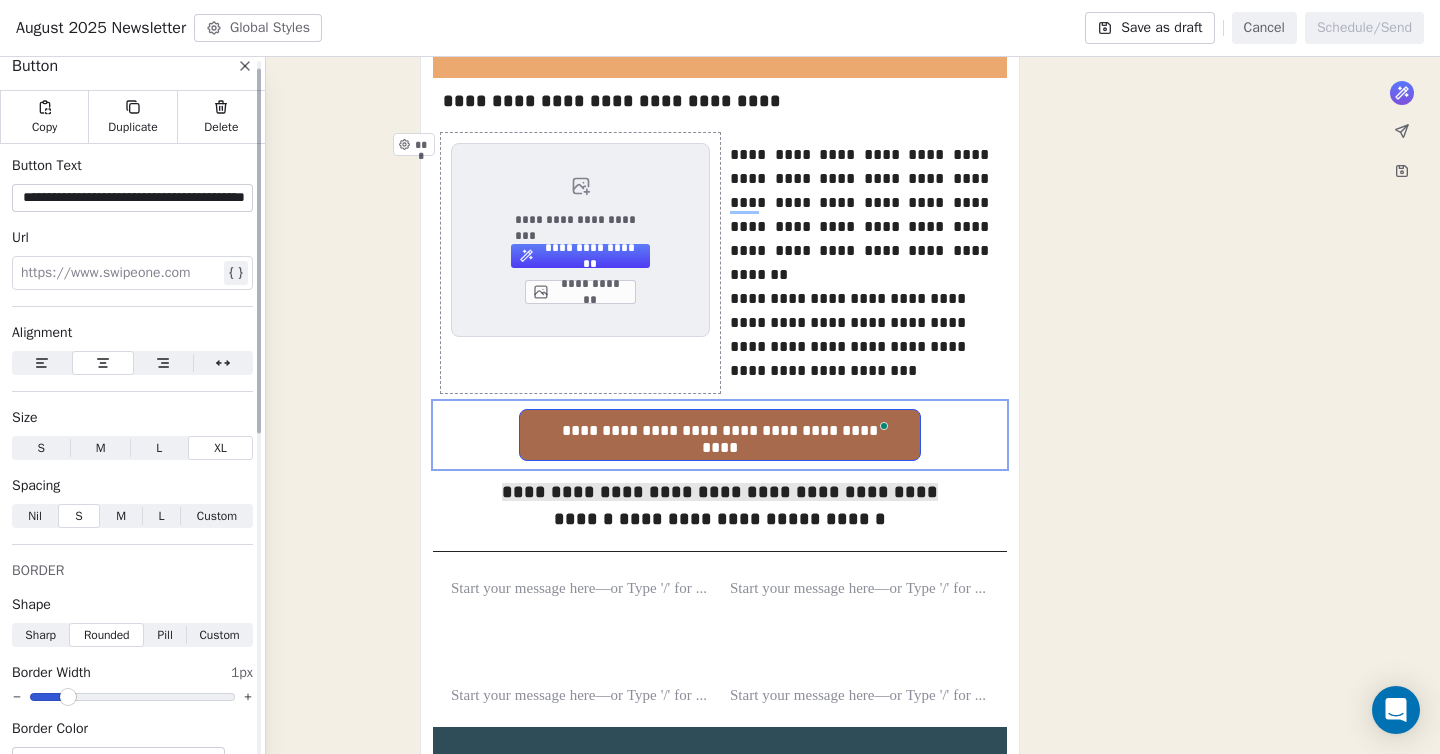 scroll, scrollTop: 14, scrollLeft: 0, axis: vertical 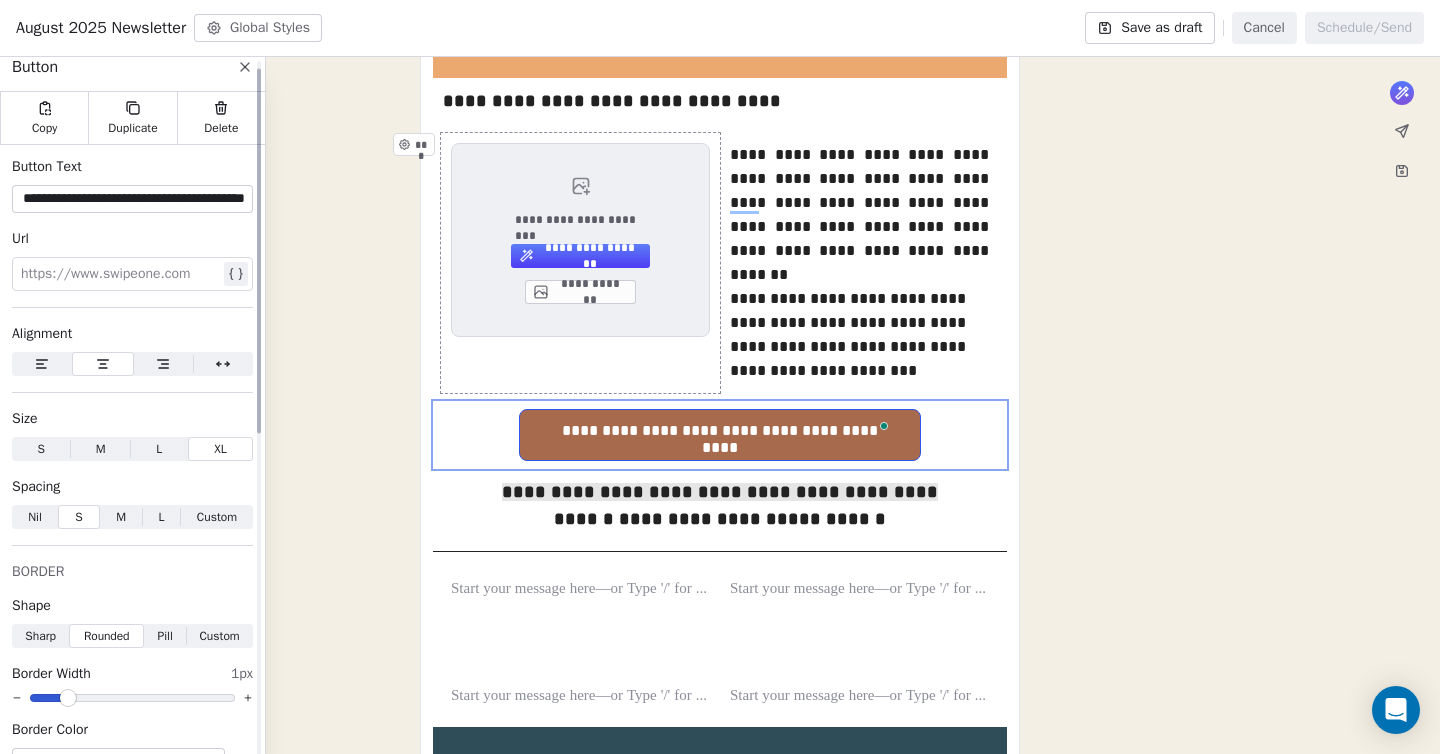 click on "**********" at bounding box center (132, 199) 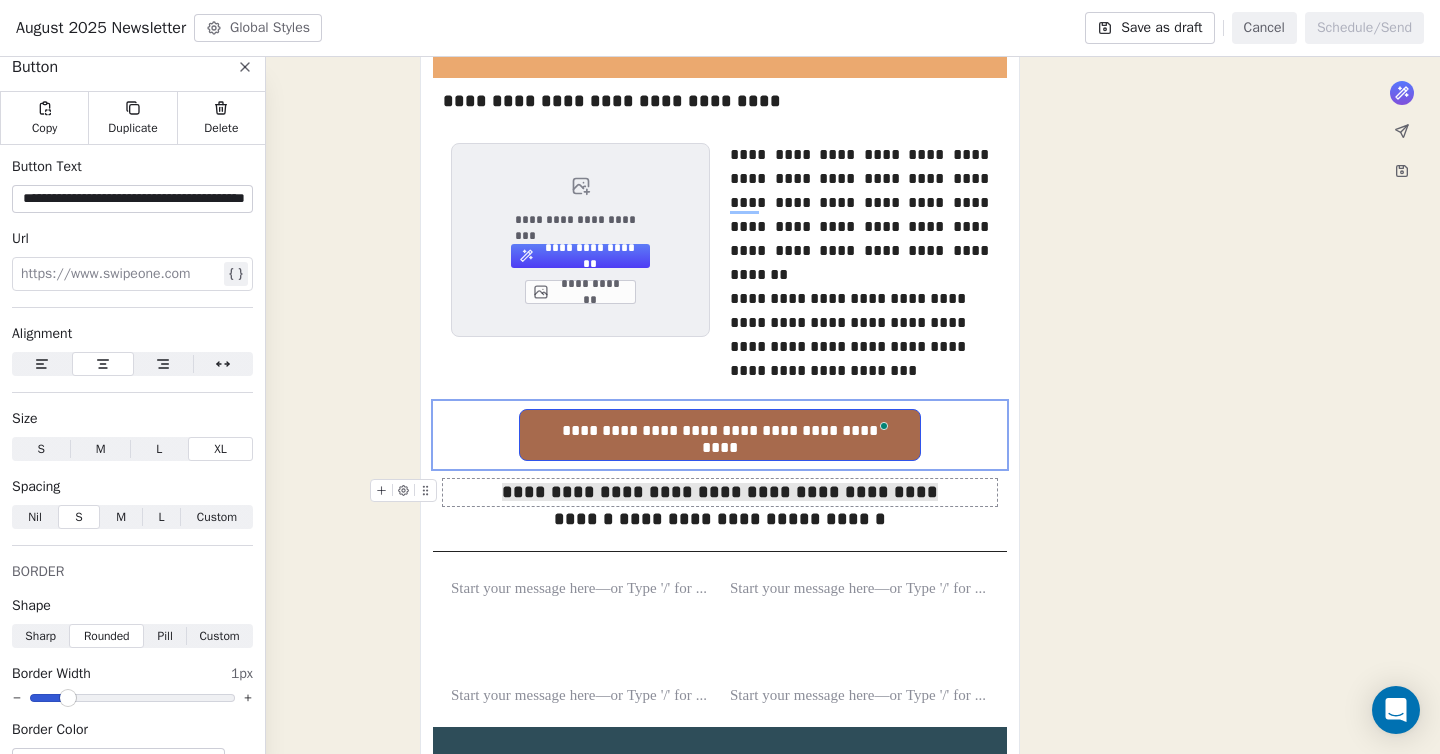 click 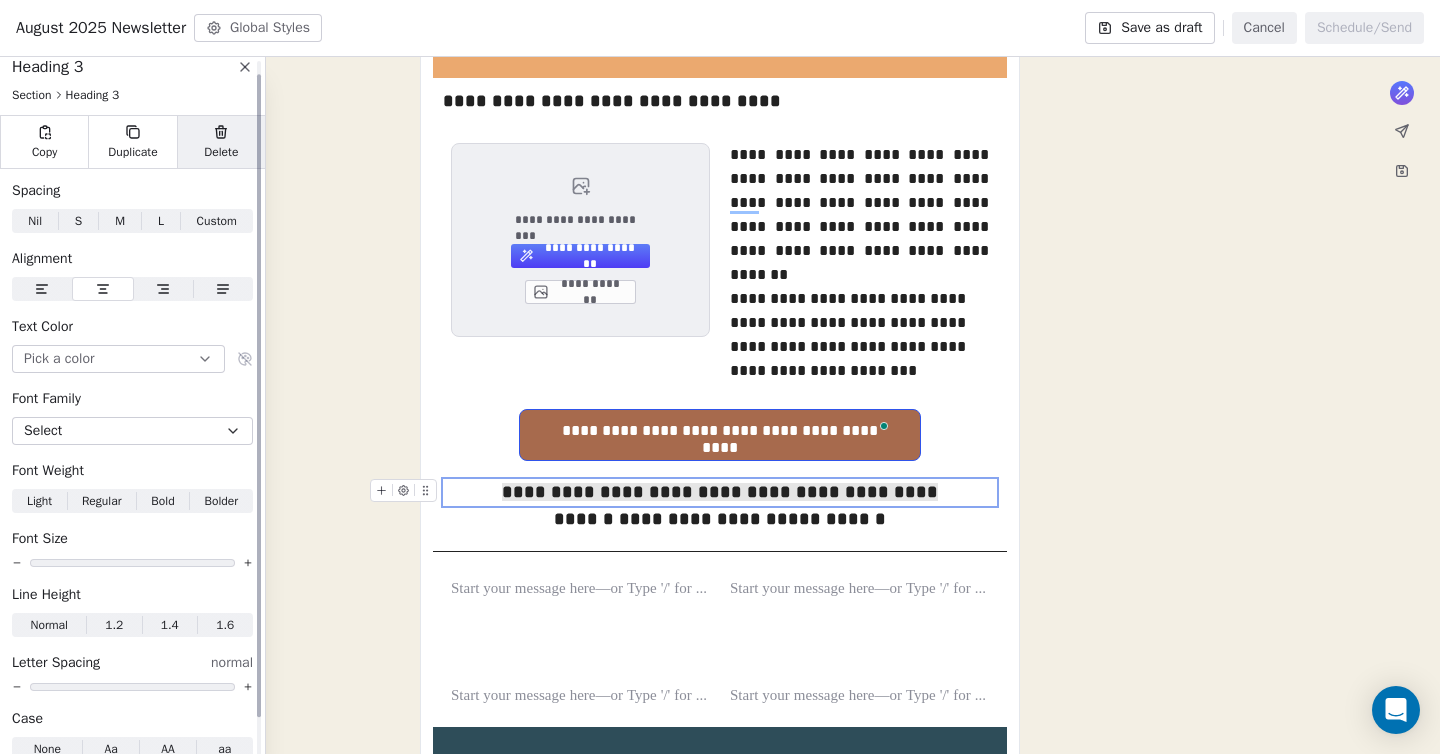 click on "Delete" at bounding box center [221, 142] 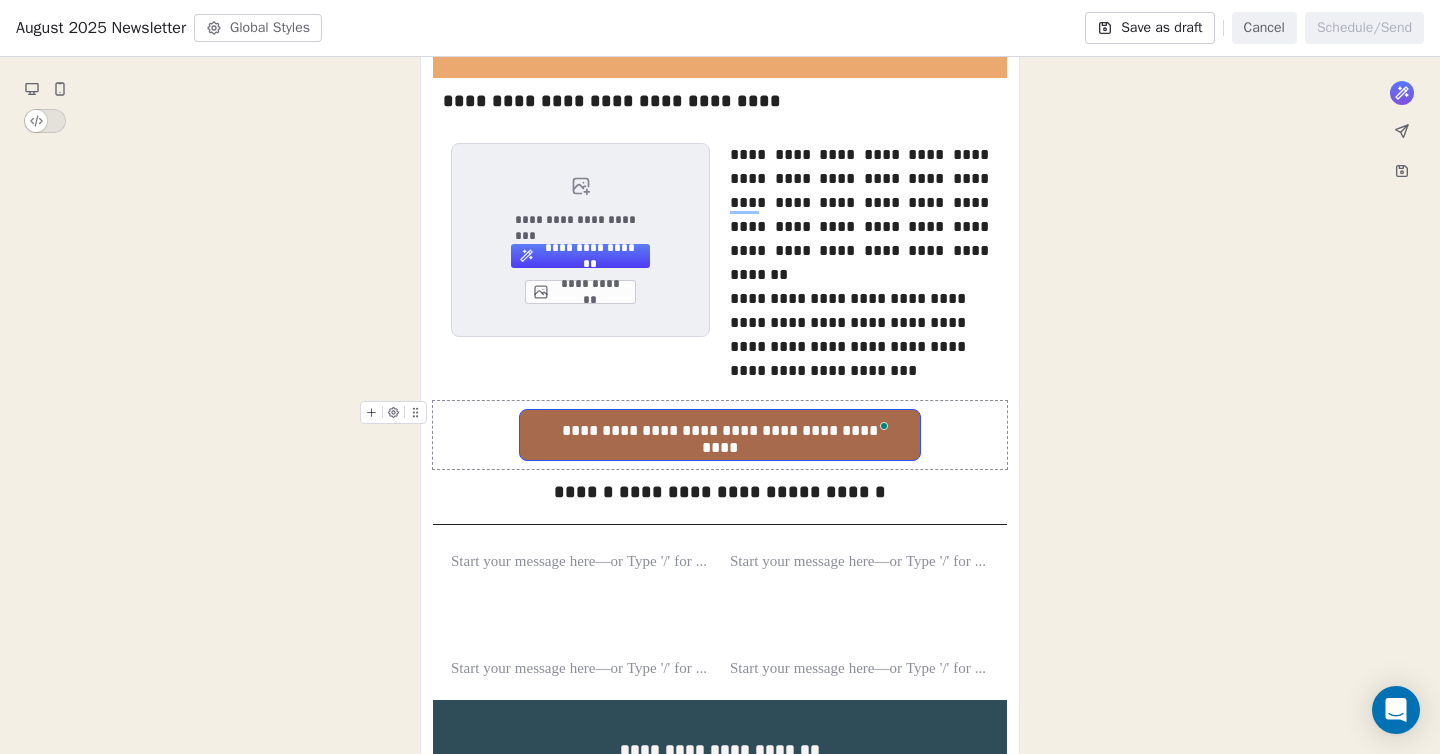 click on "**********" at bounding box center [720, 273] 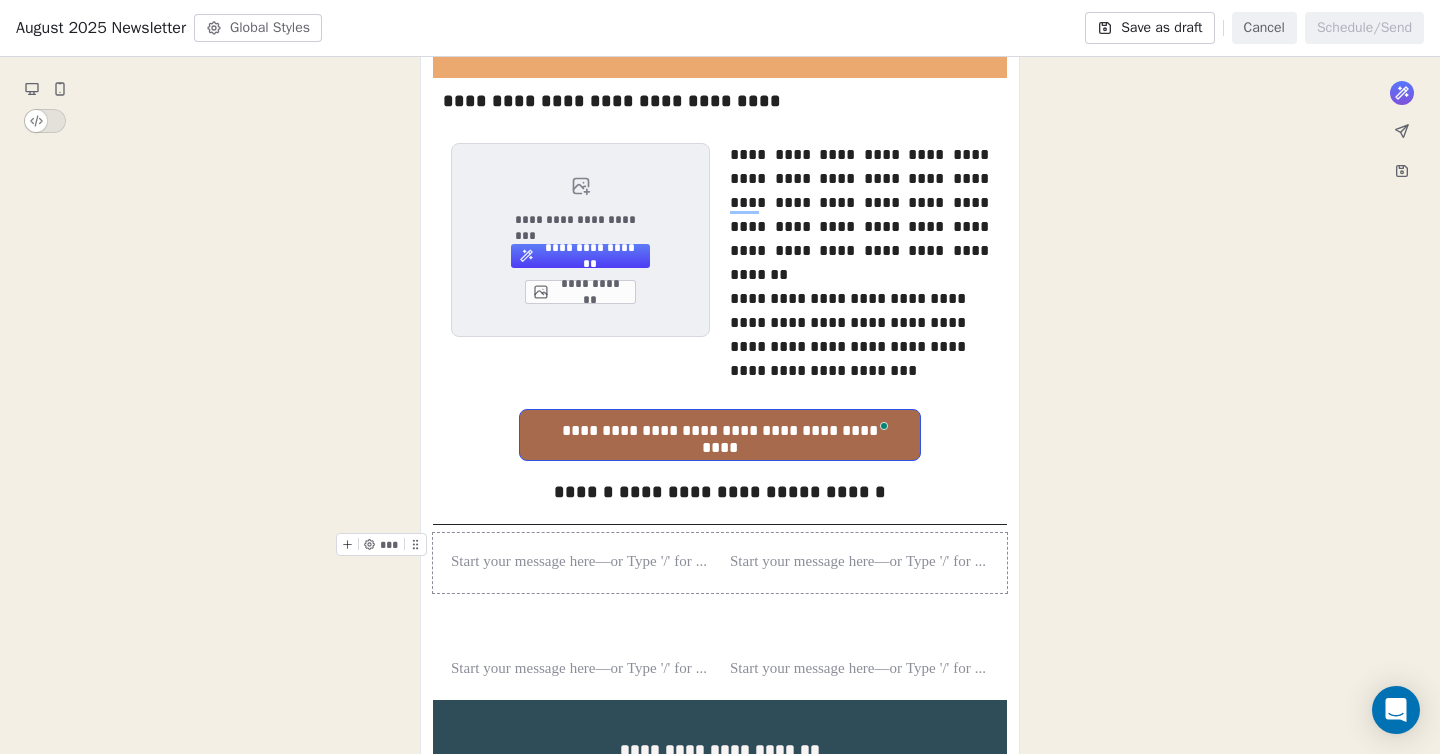 click on "**********" at bounding box center [720, 273] 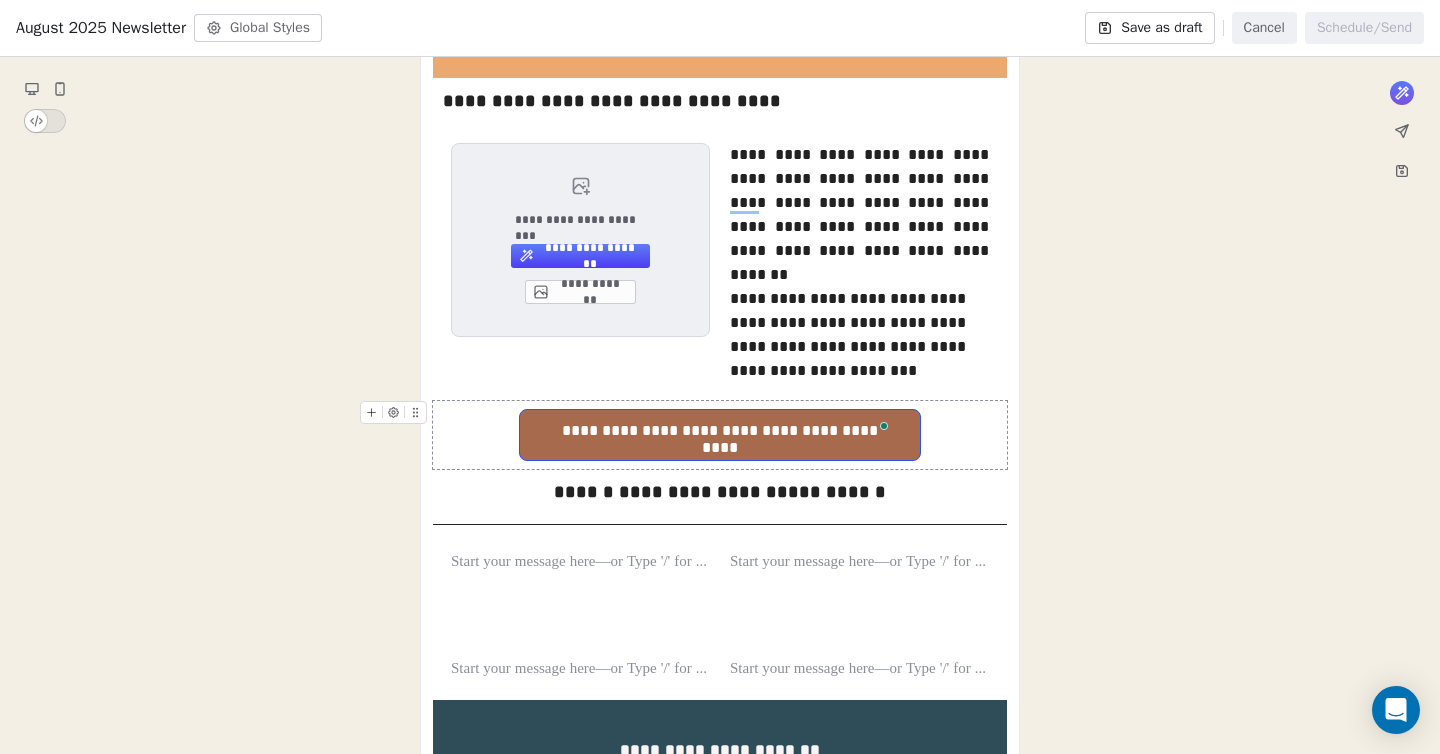 click on "**********" at bounding box center (720, 431) 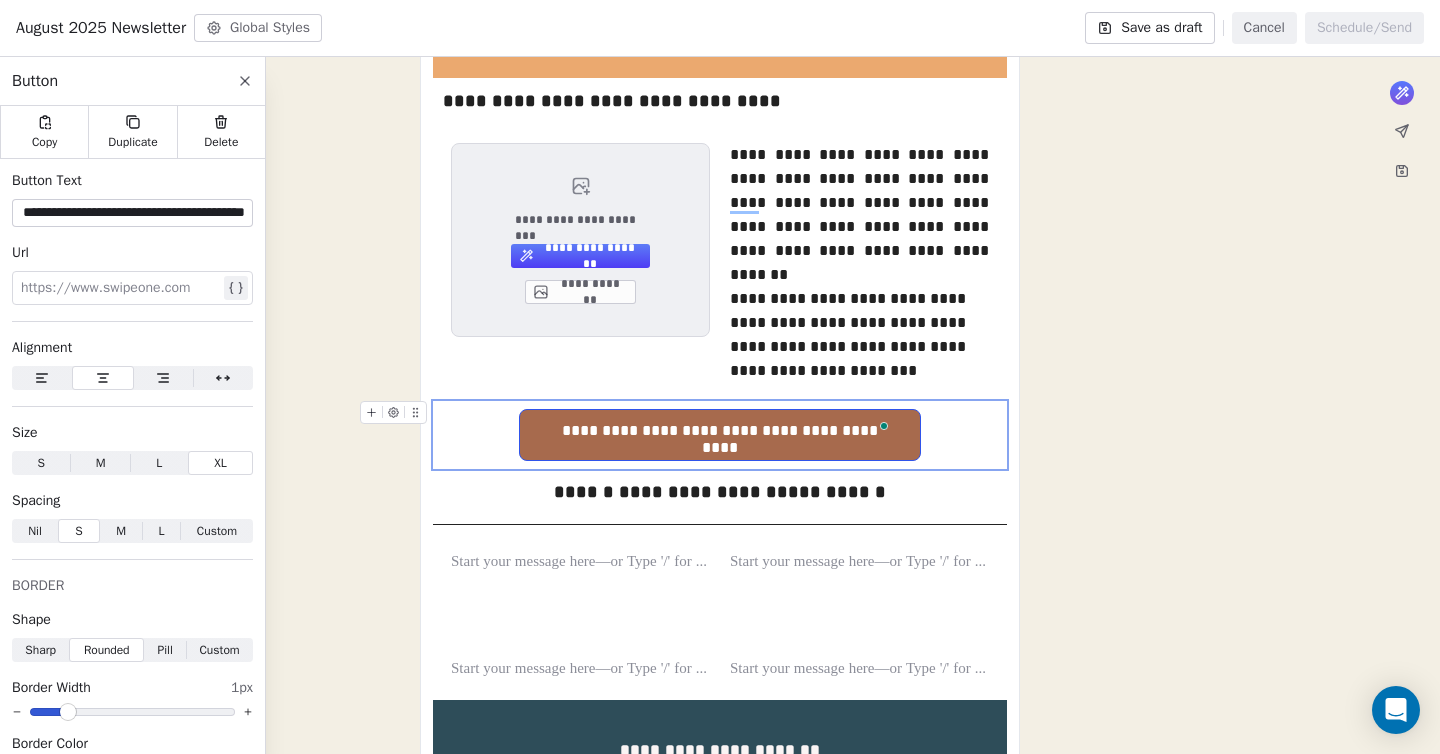 click on "**********" at bounding box center (720, 431) 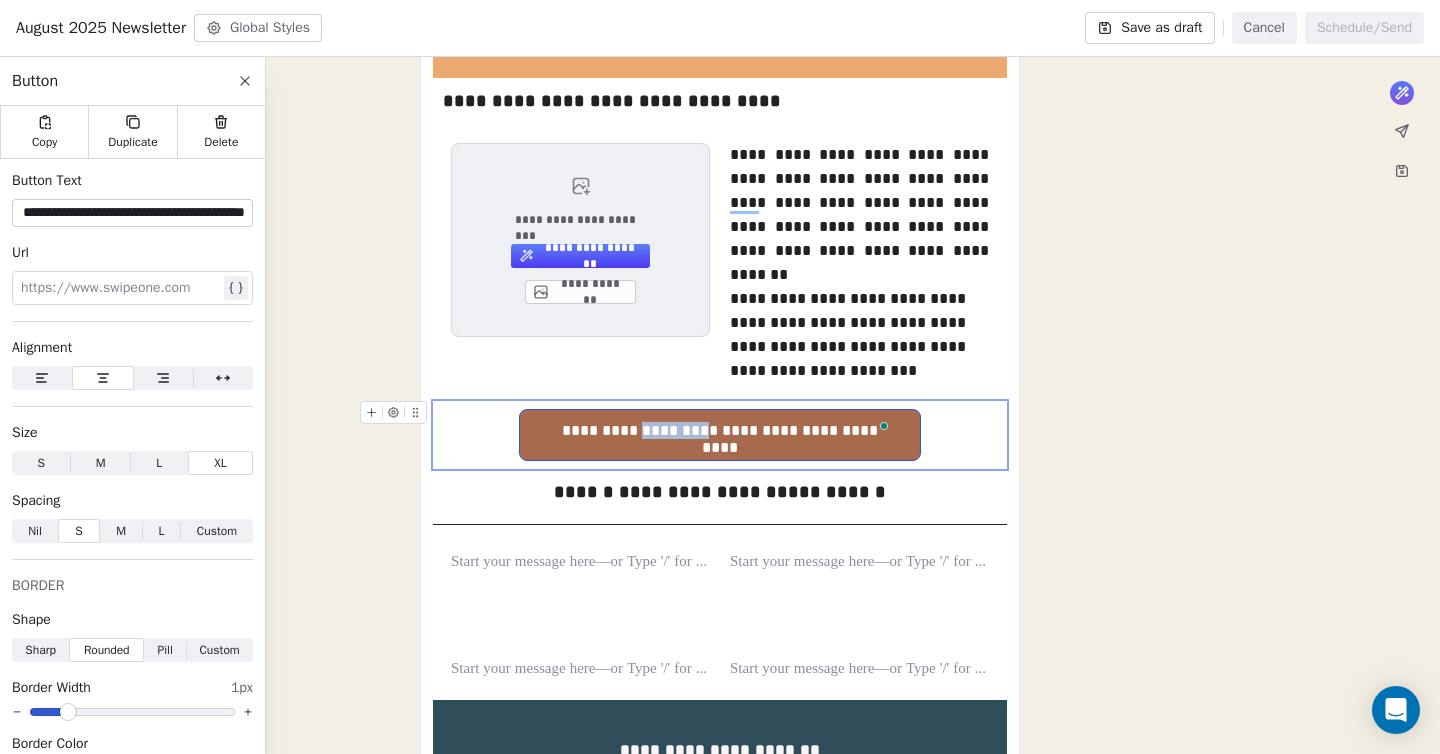 click on "**********" at bounding box center (720, 431) 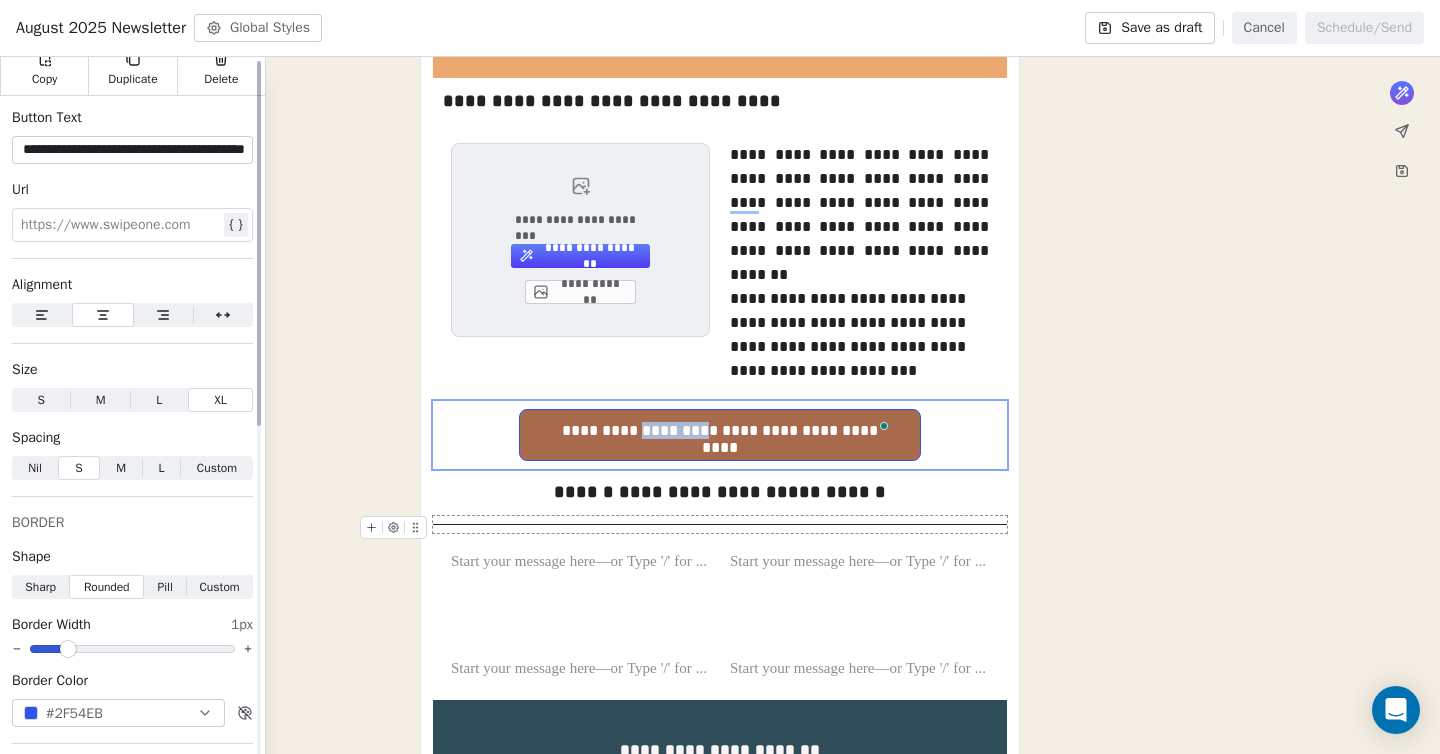 scroll, scrollTop: 156, scrollLeft: 0, axis: vertical 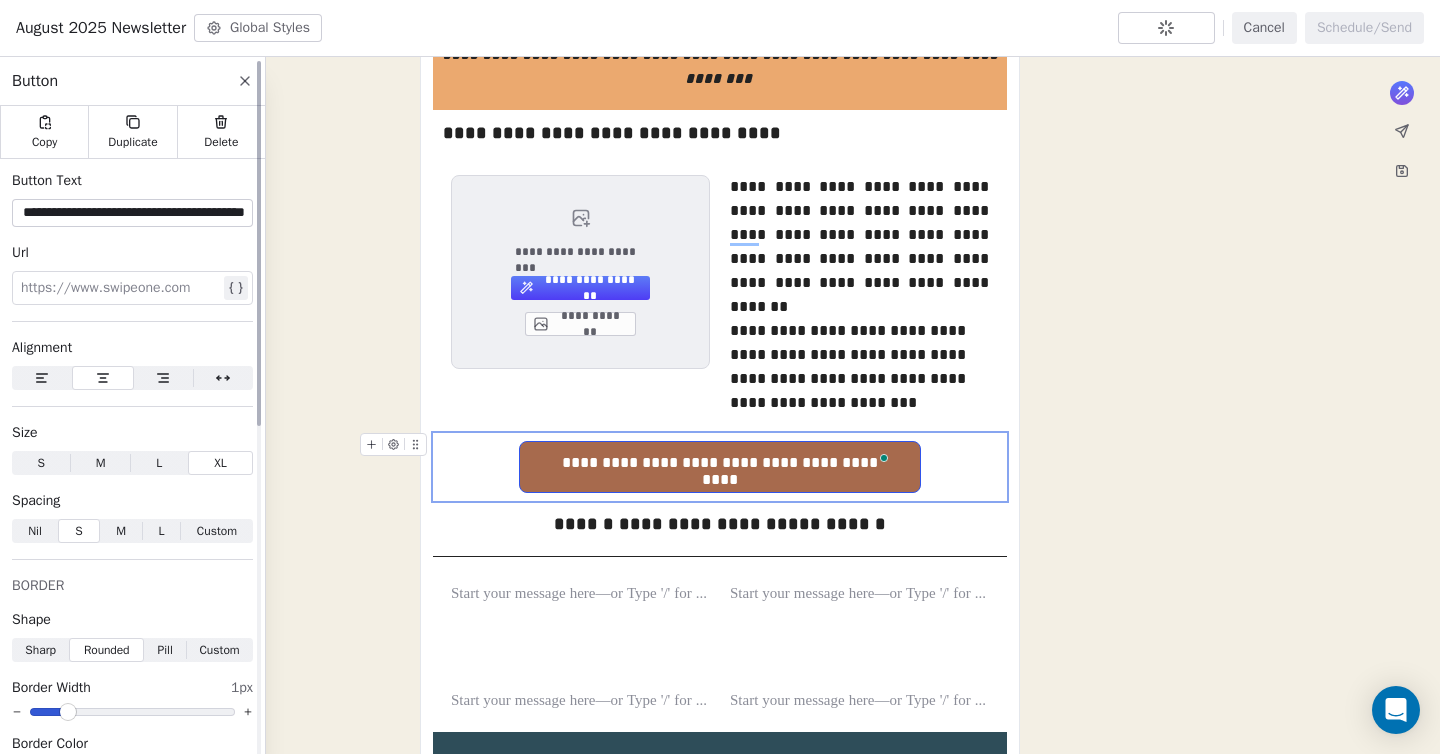 click on "**********" at bounding box center (132, 213) 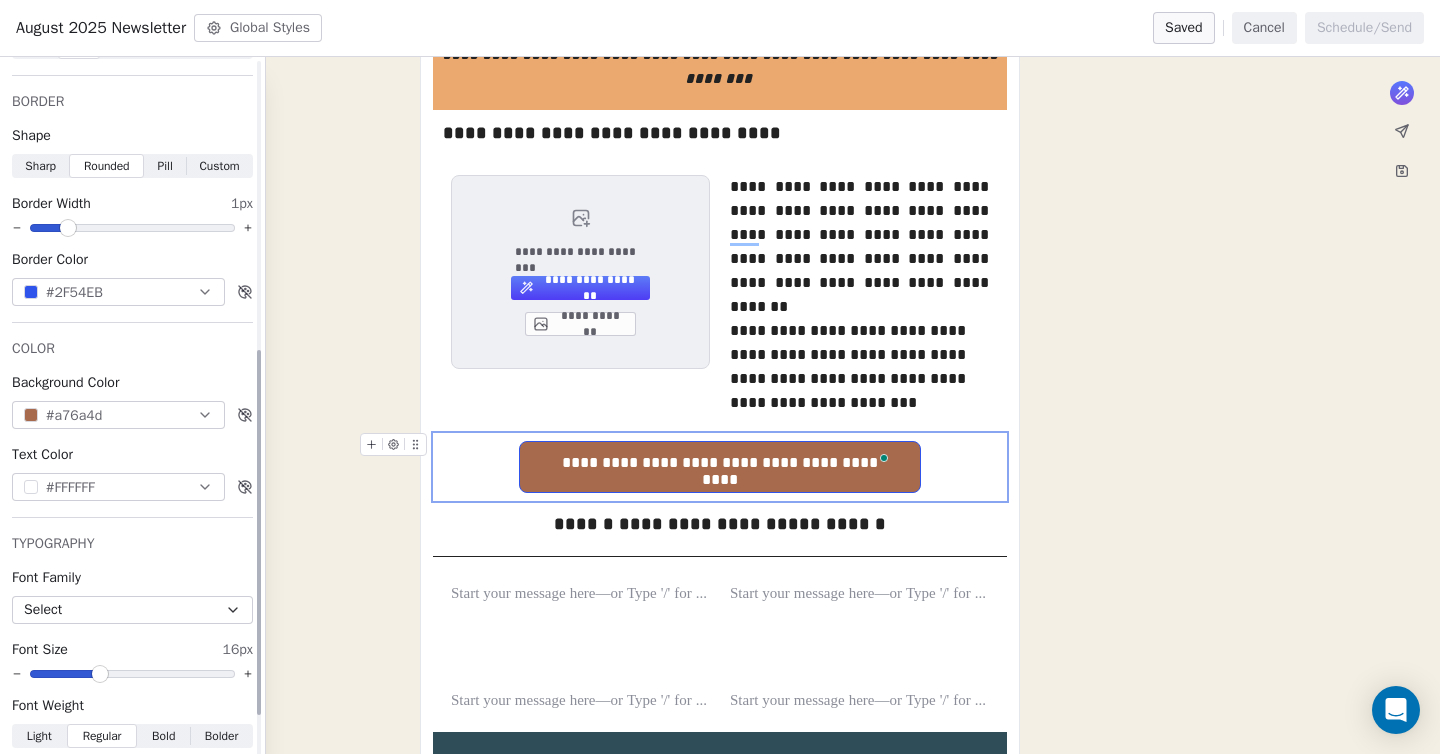 scroll, scrollTop: 597, scrollLeft: 0, axis: vertical 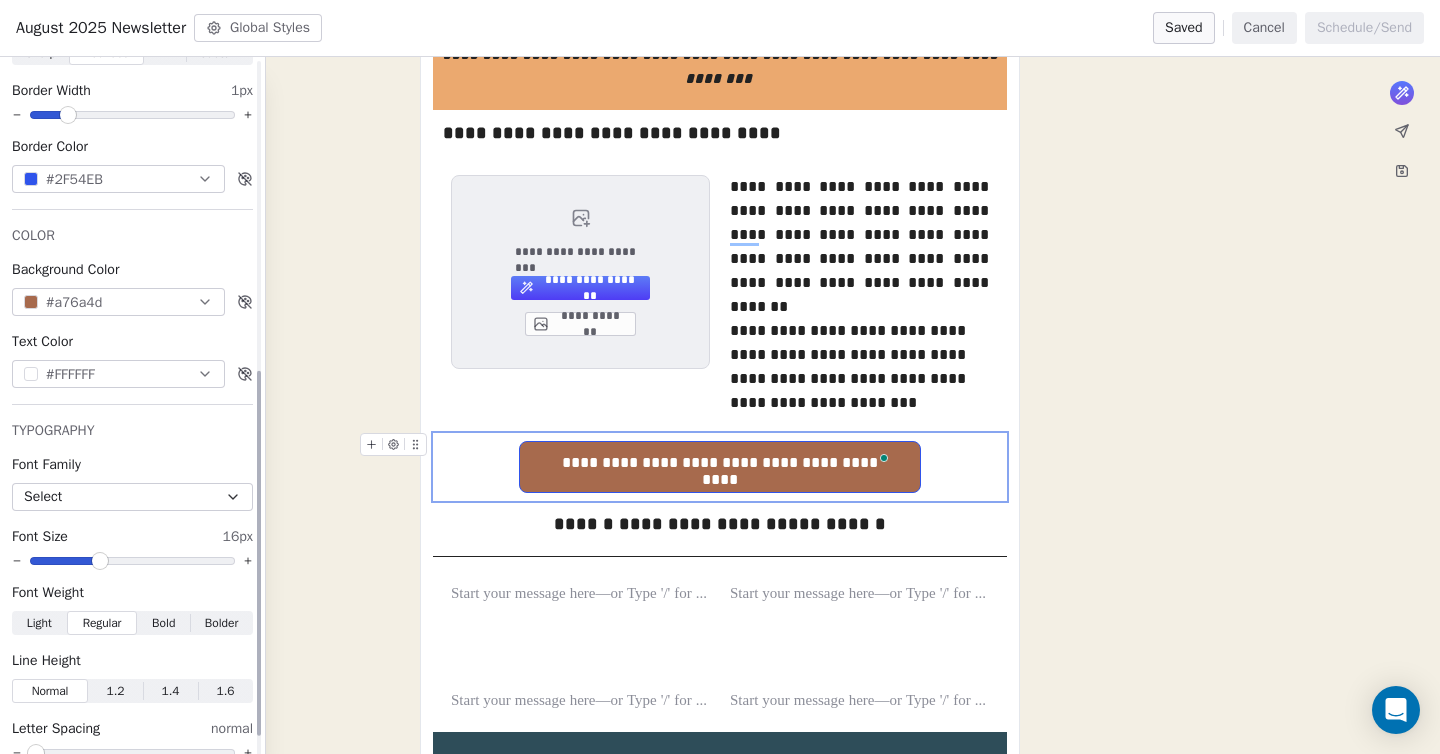 click on "#FFFFFF" at bounding box center [118, 374] 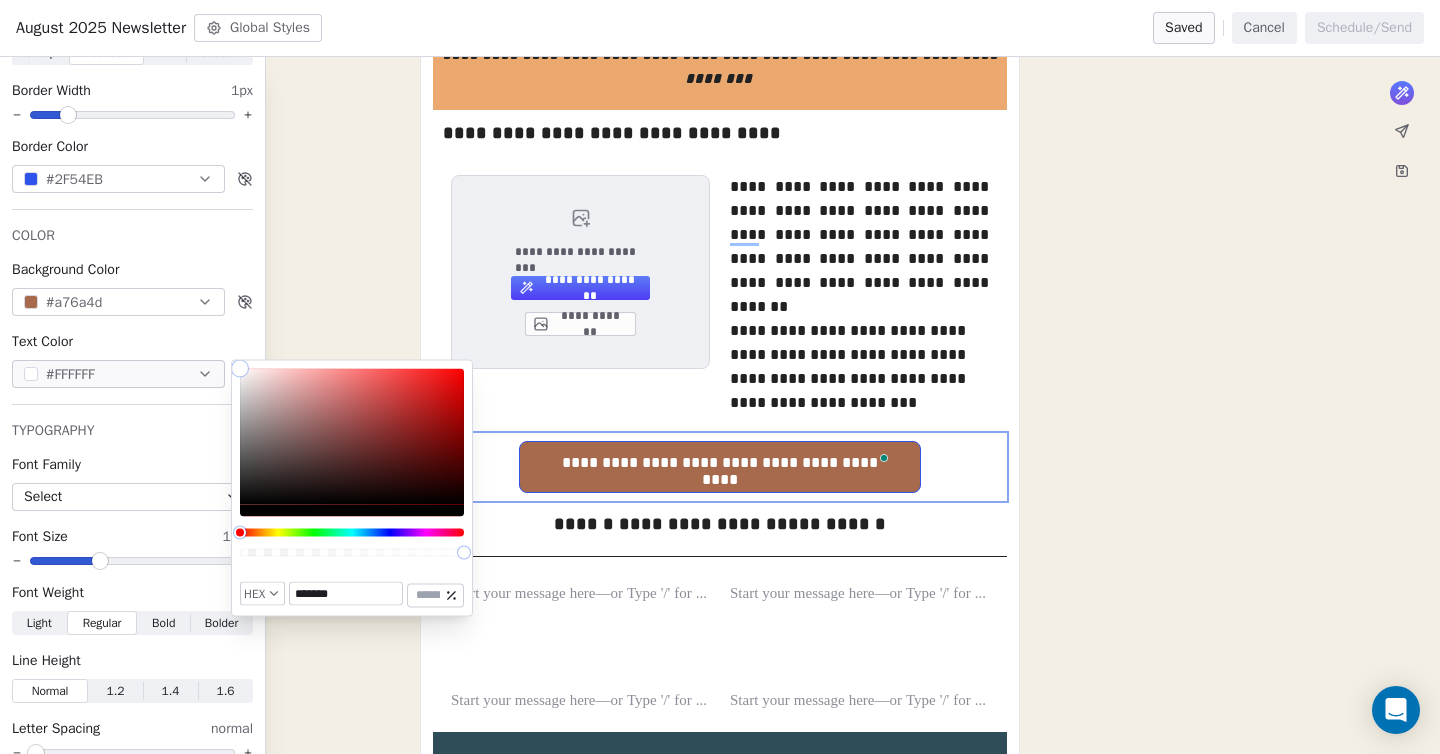 click at bounding box center (352, 437) 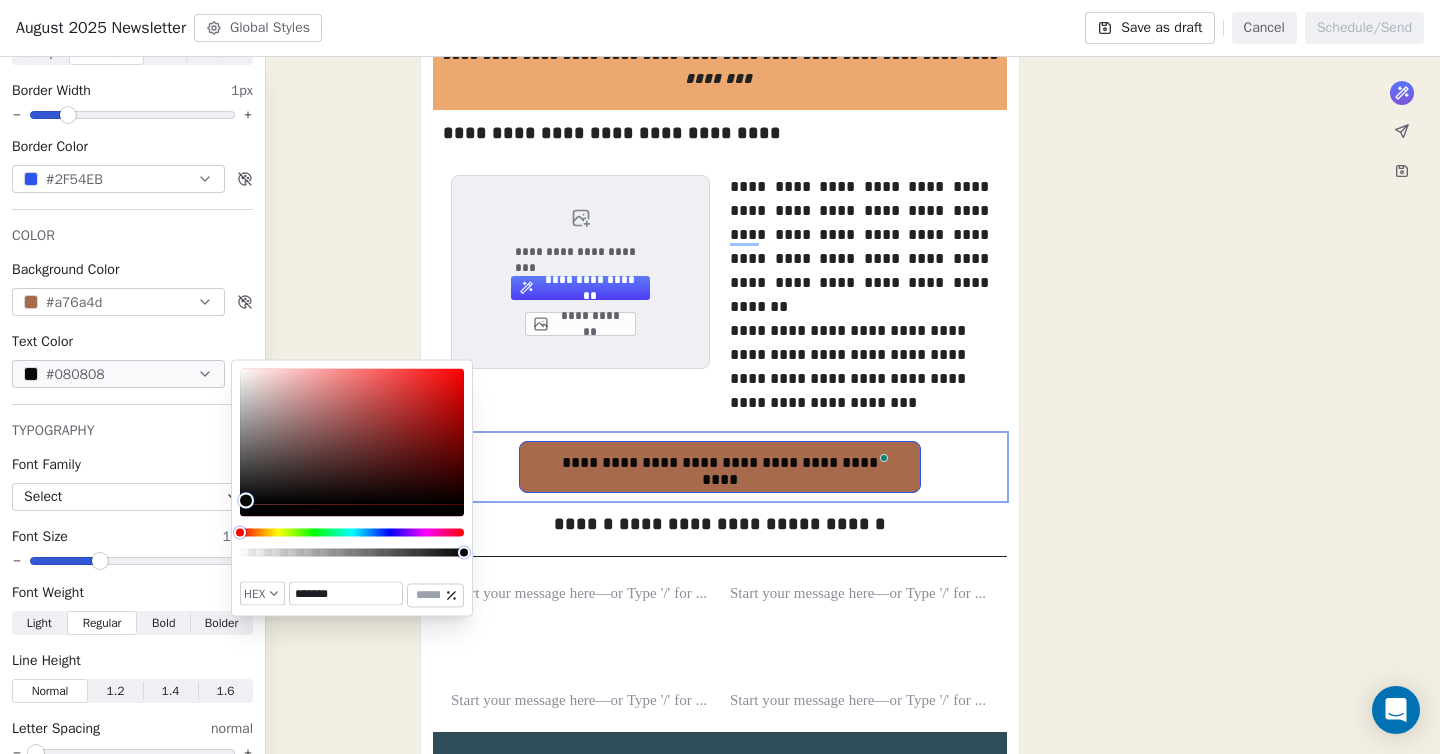 type on "*******" 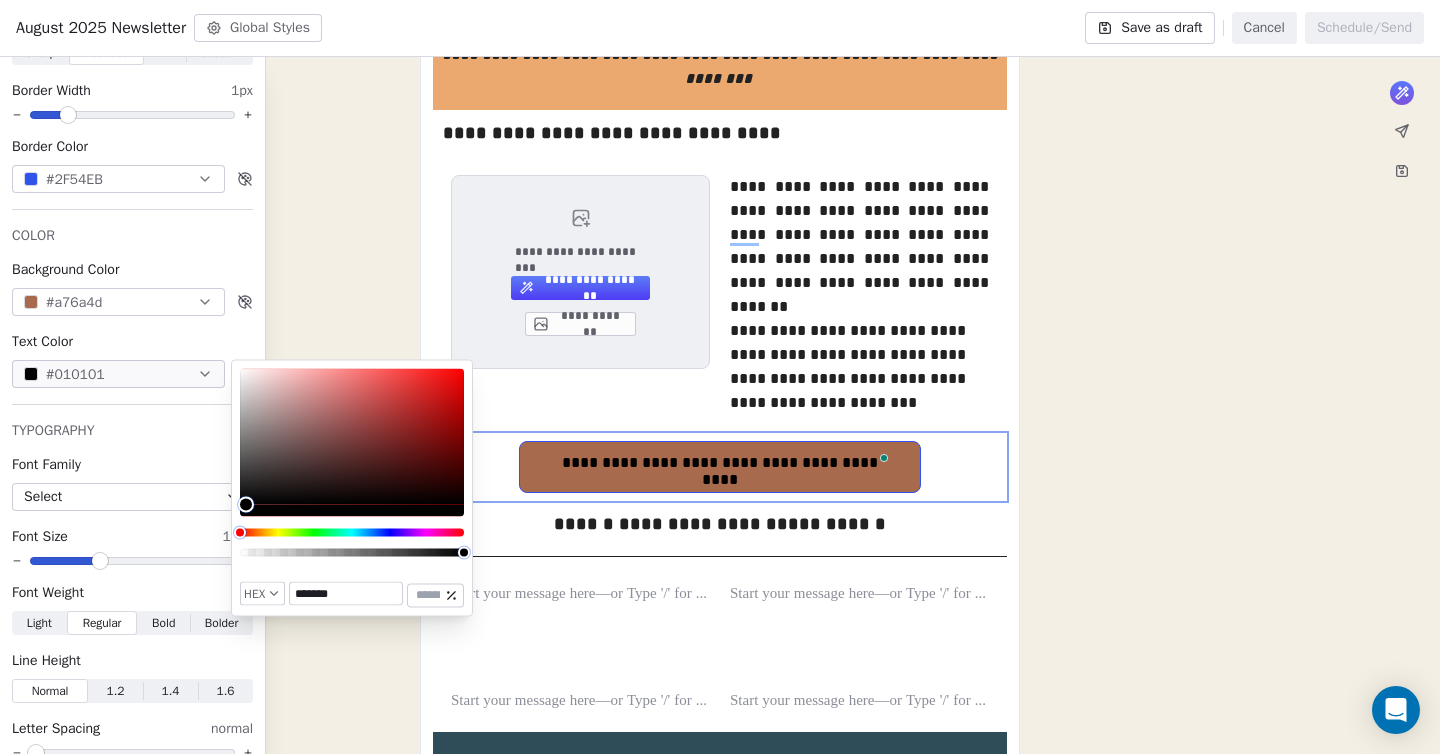 click at bounding box center [246, 504] 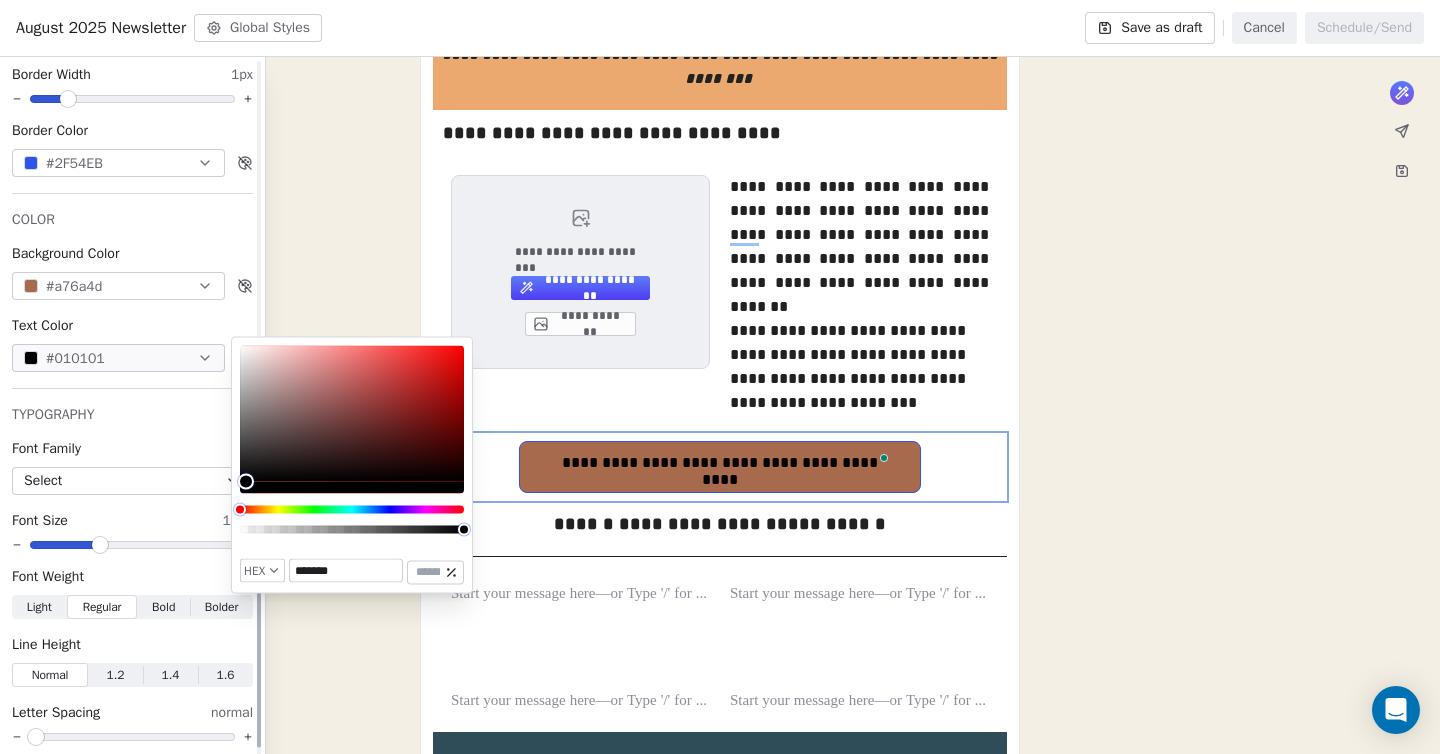 scroll, scrollTop: 639, scrollLeft: 0, axis: vertical 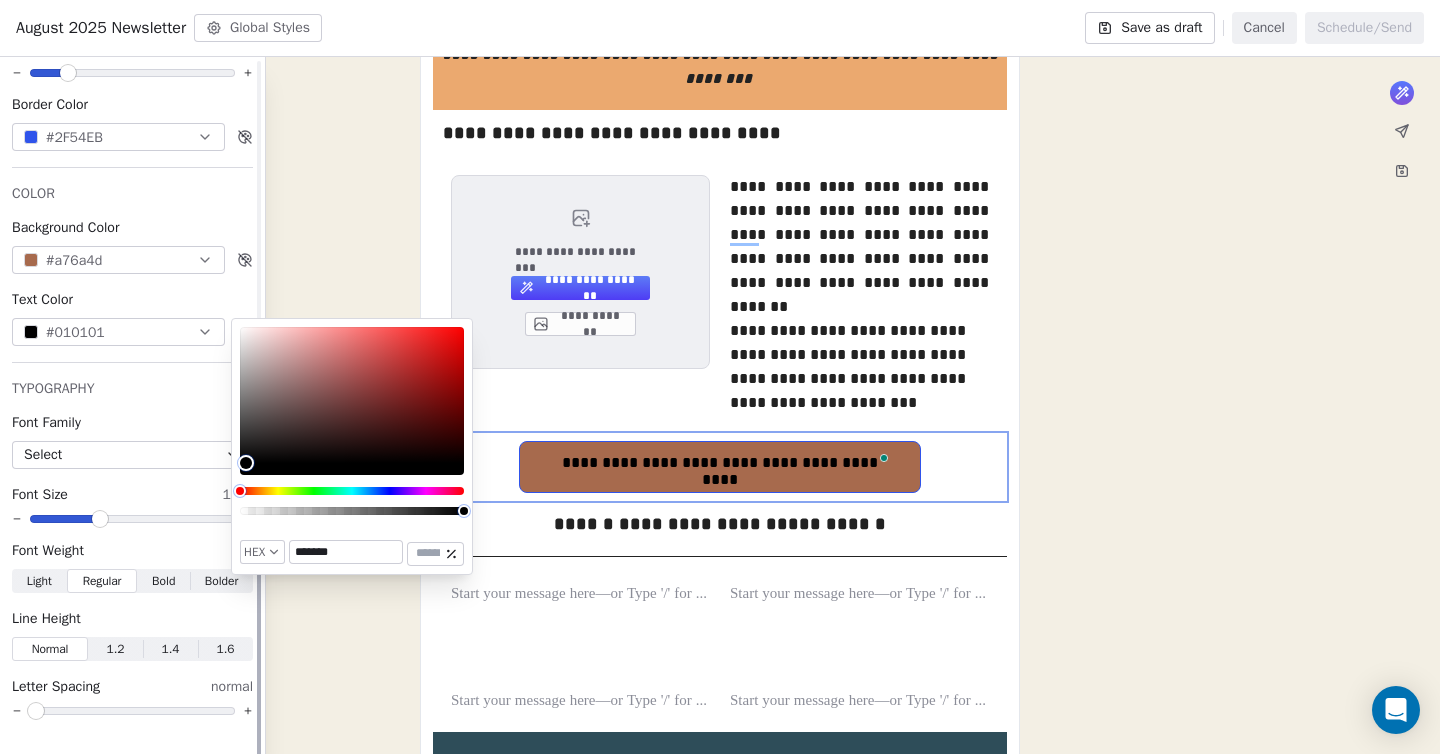 click on "Bold" at bounding box center [163, 581] 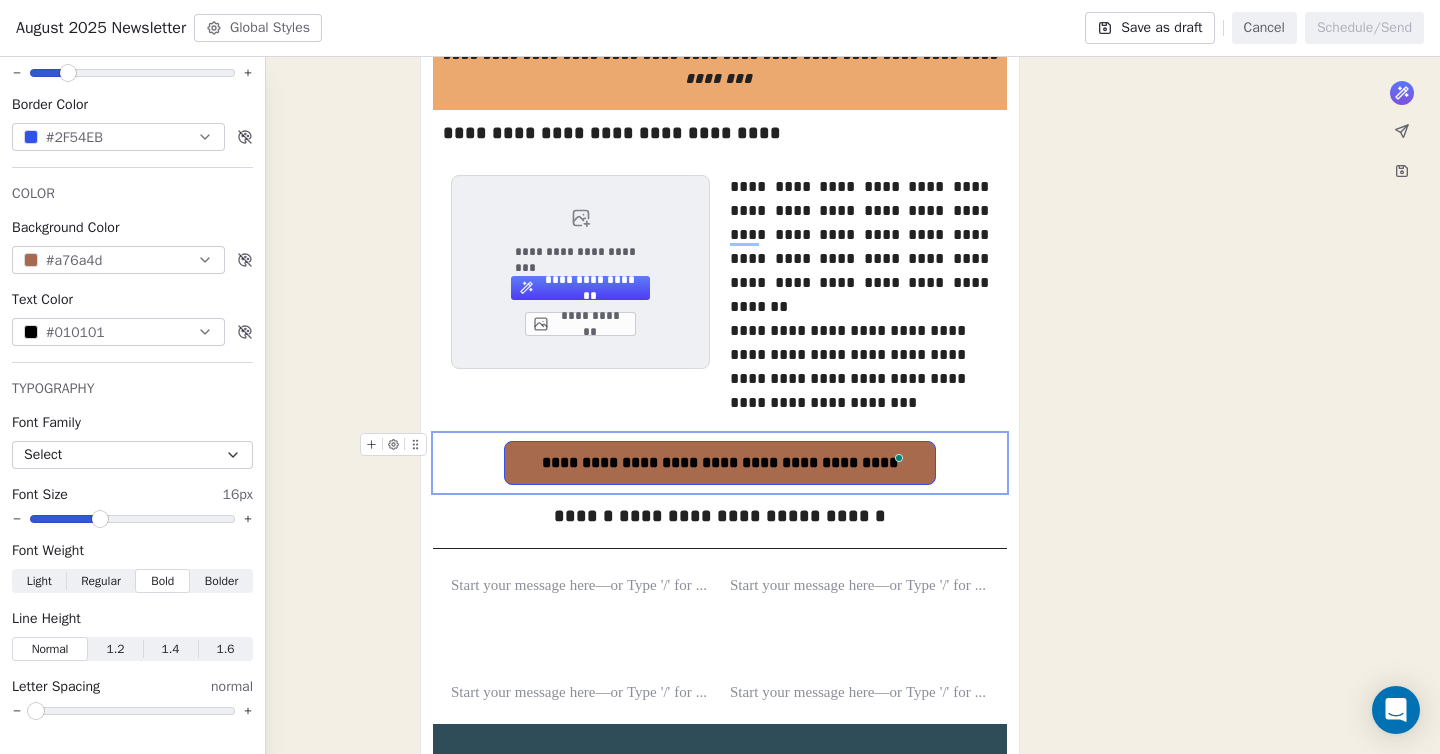 click on "**********" at bounding box center (720, 301) 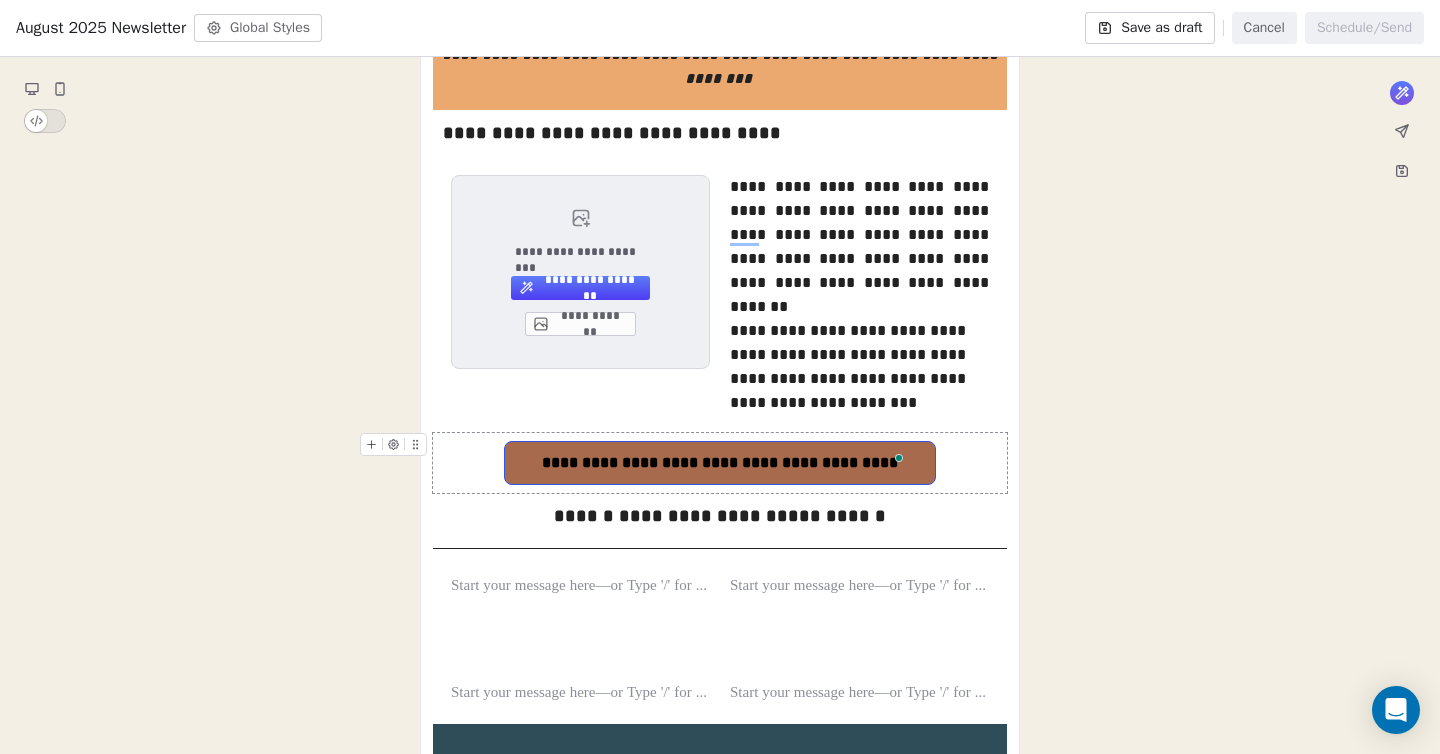 click at bounding box center [899, 458] 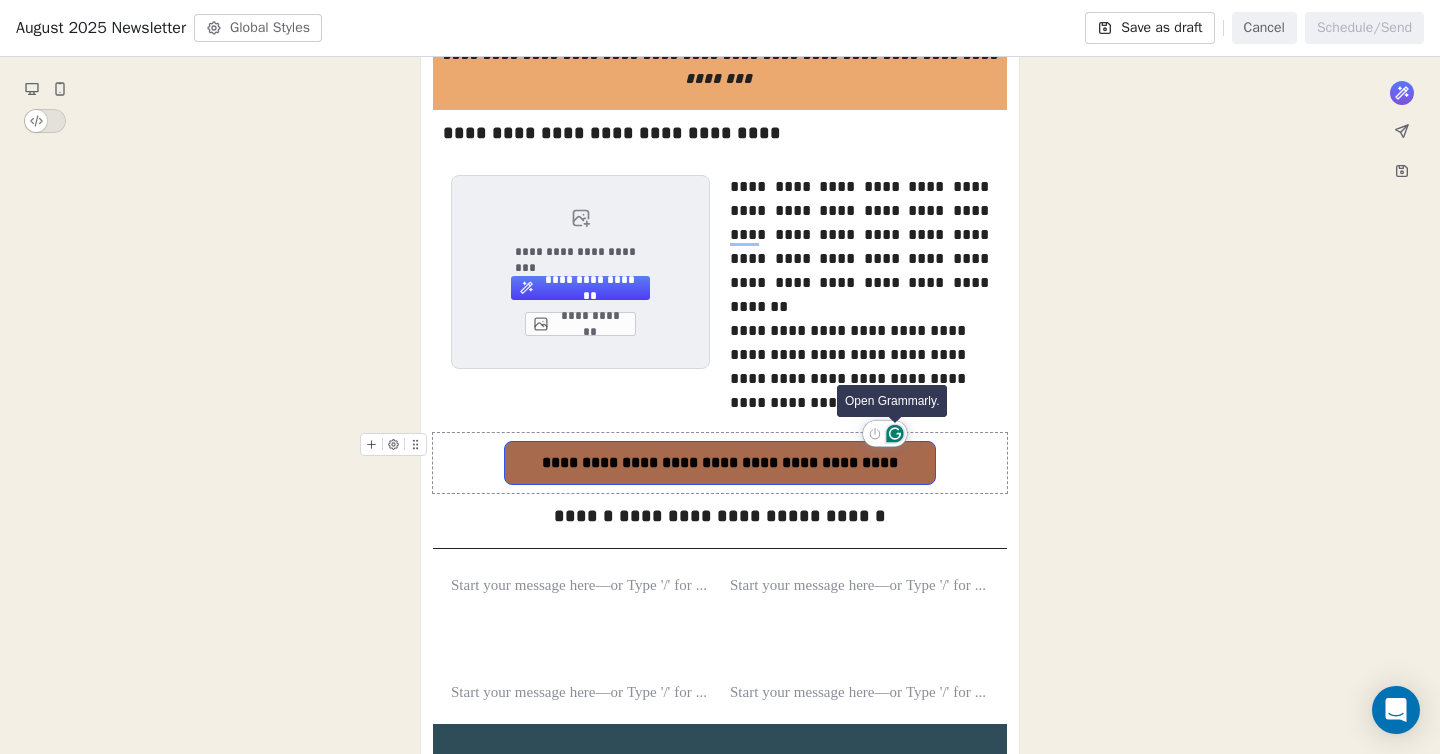 click 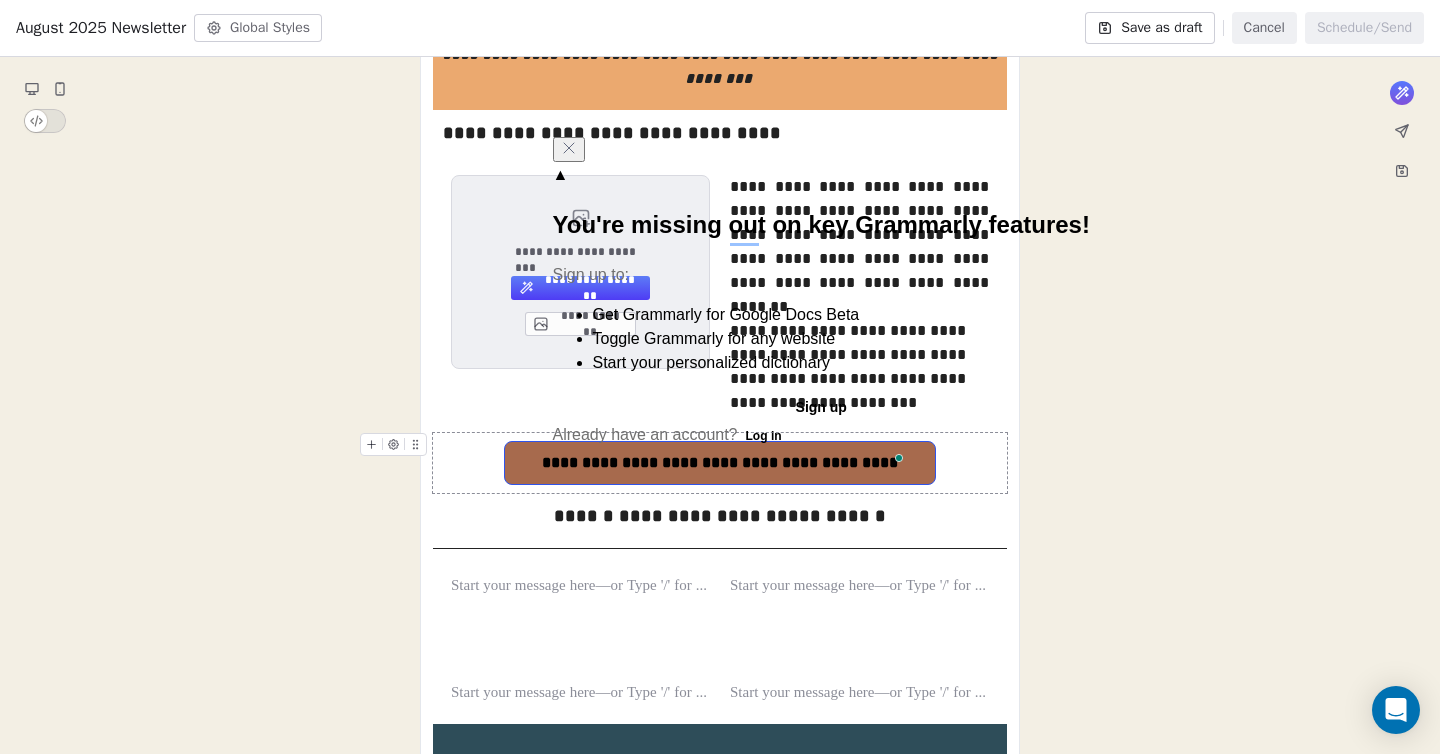 click 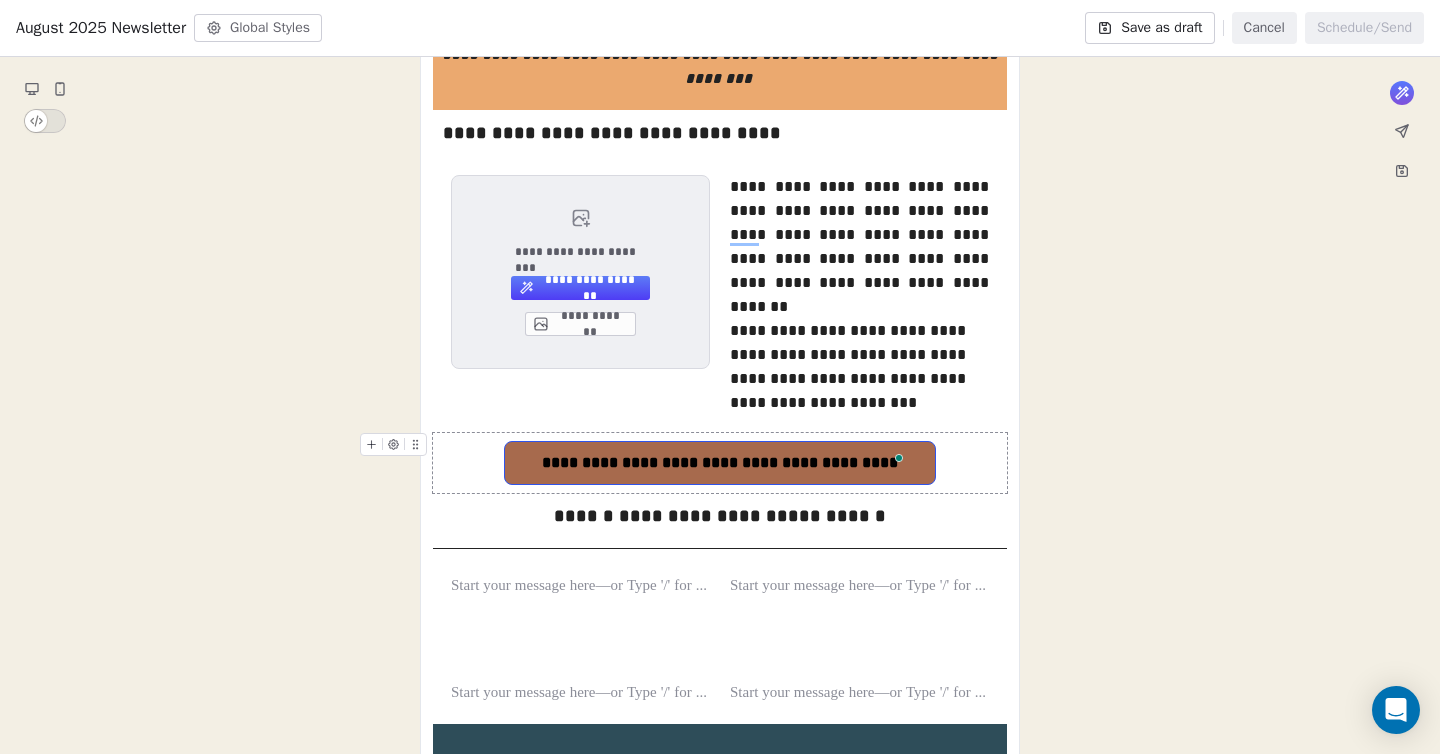 click on "**********" at bounding box center [720, 301] 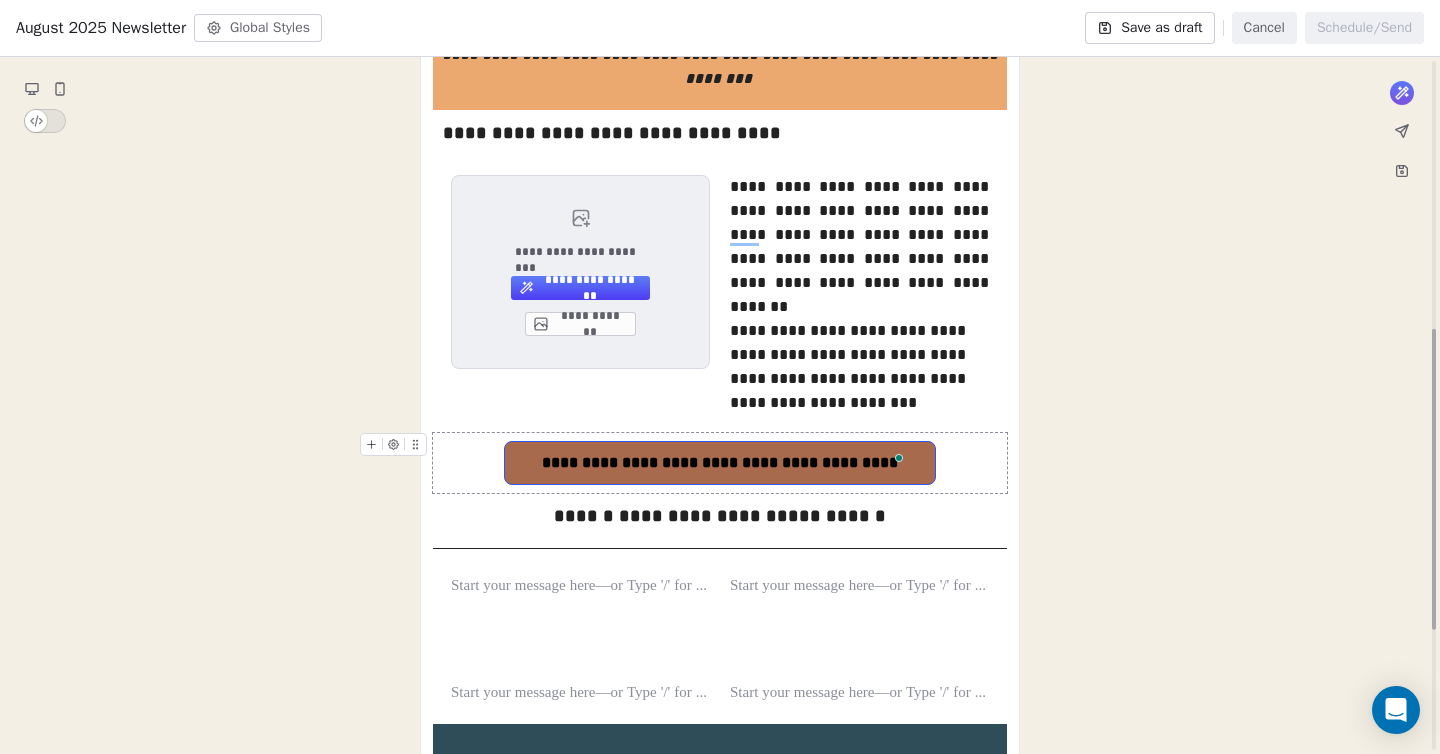 scroll, scrollTop: 612, scrollLeft: 0, axis: vertical 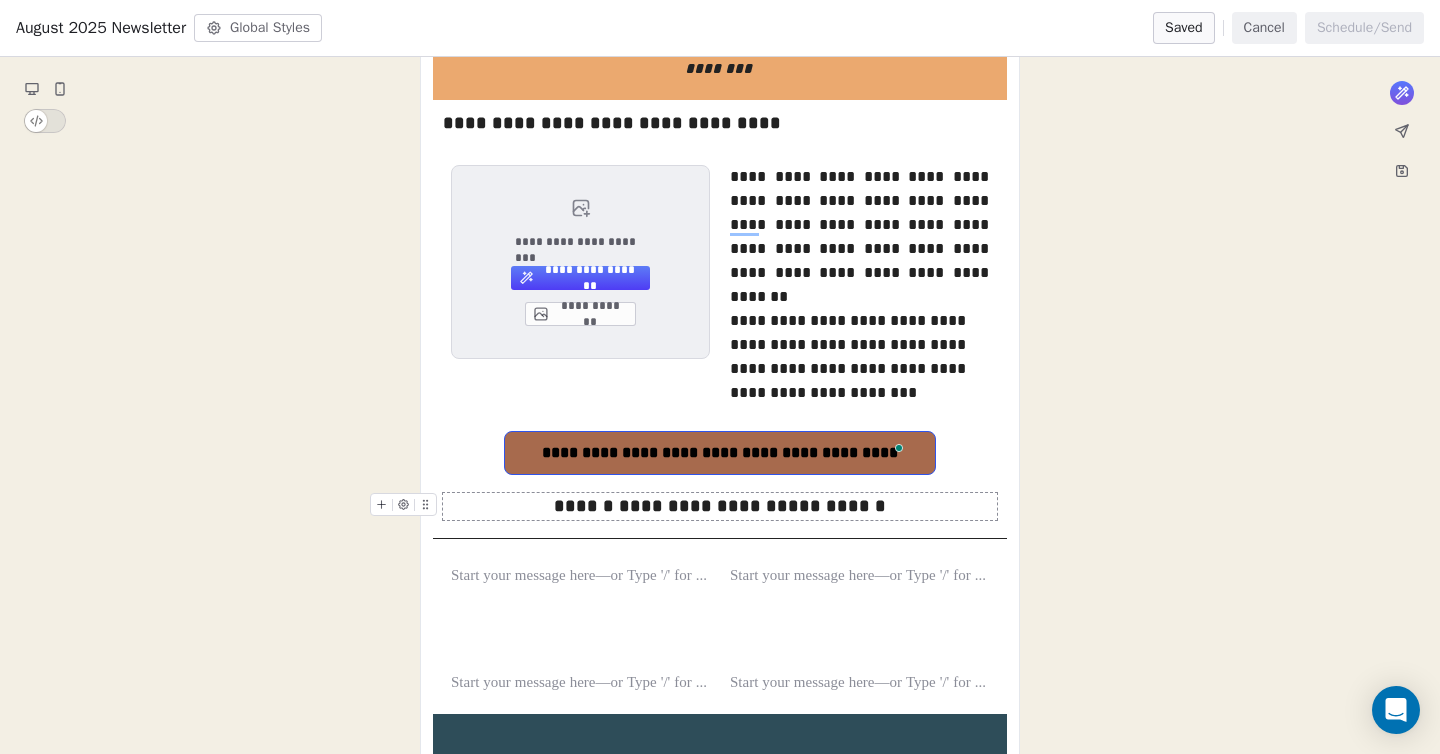 click on "**********" at bounding box center [720, 506] 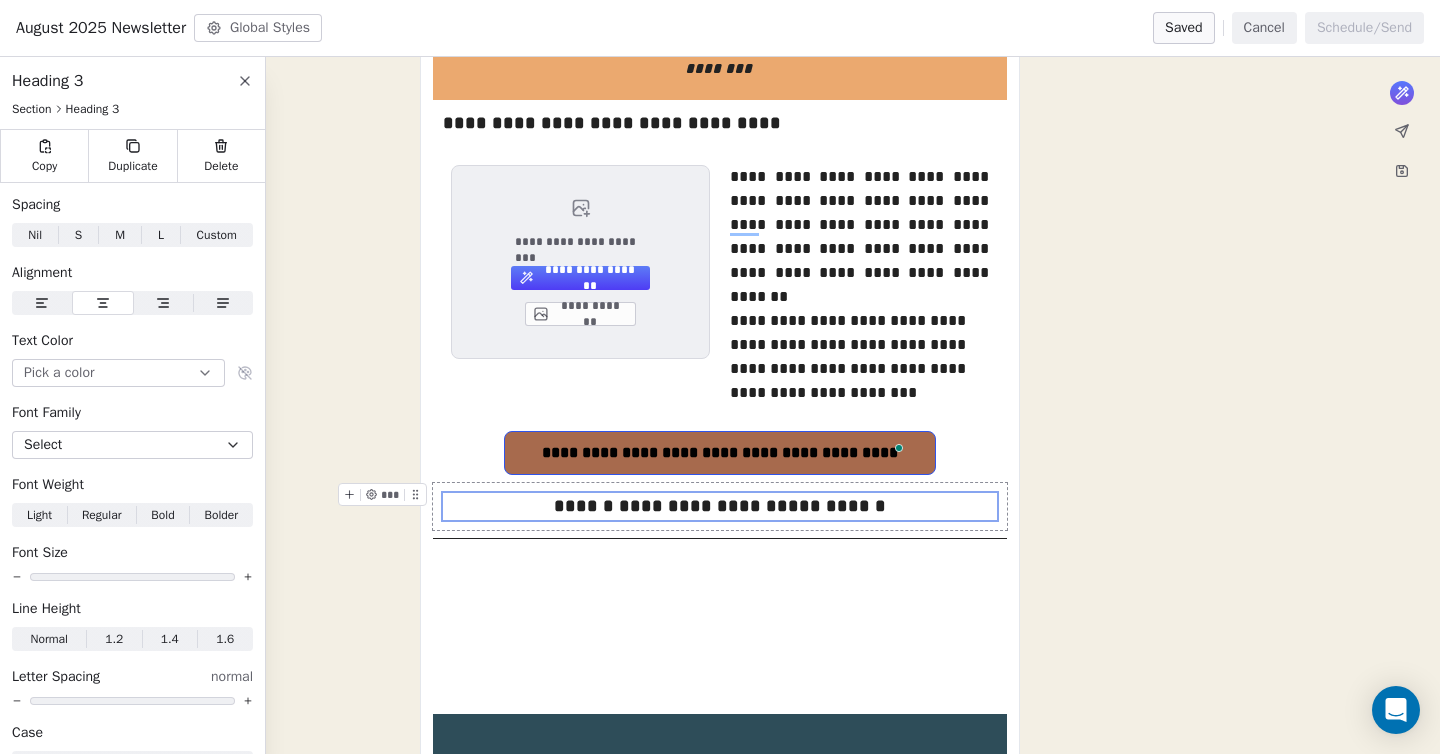 click on "**********" at bounding box center (720, 506) 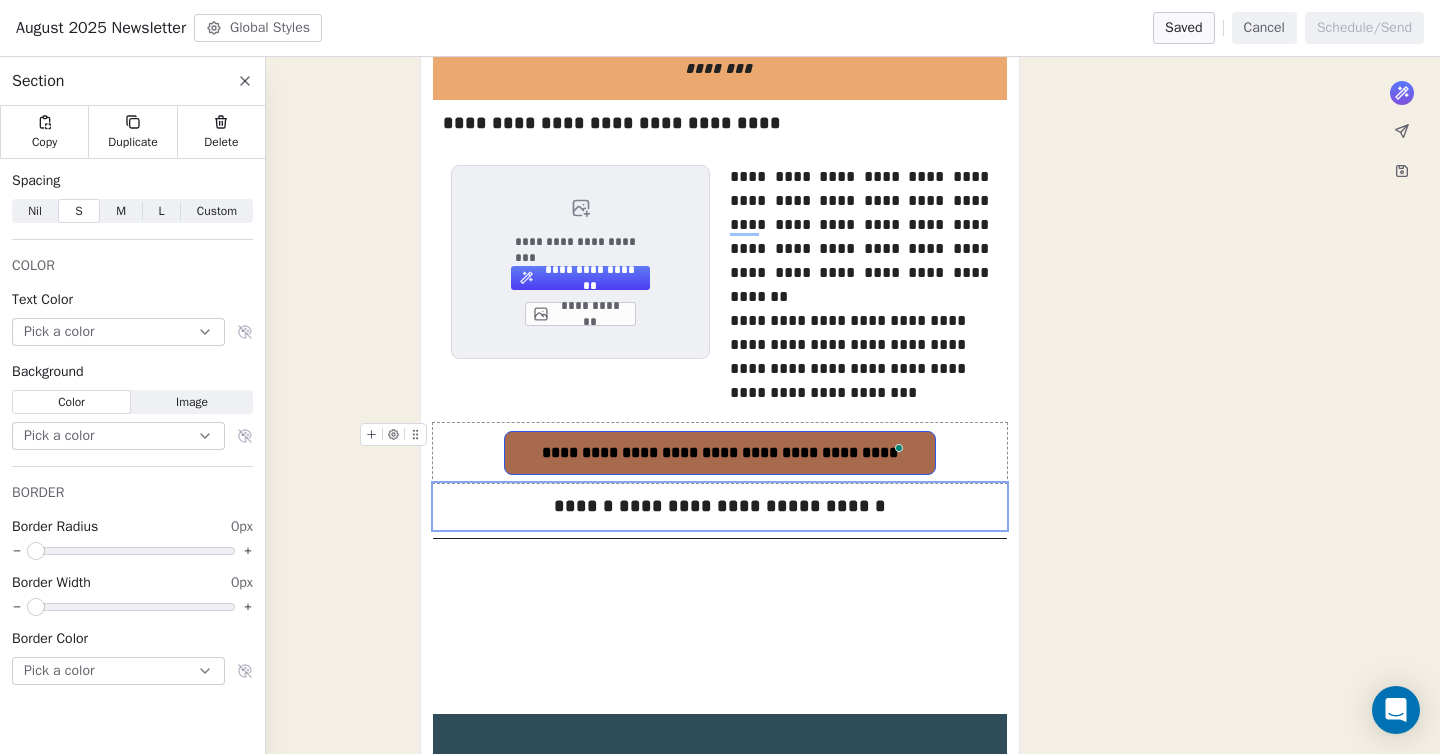 click on "Nil" at bounding box center (35, 211) 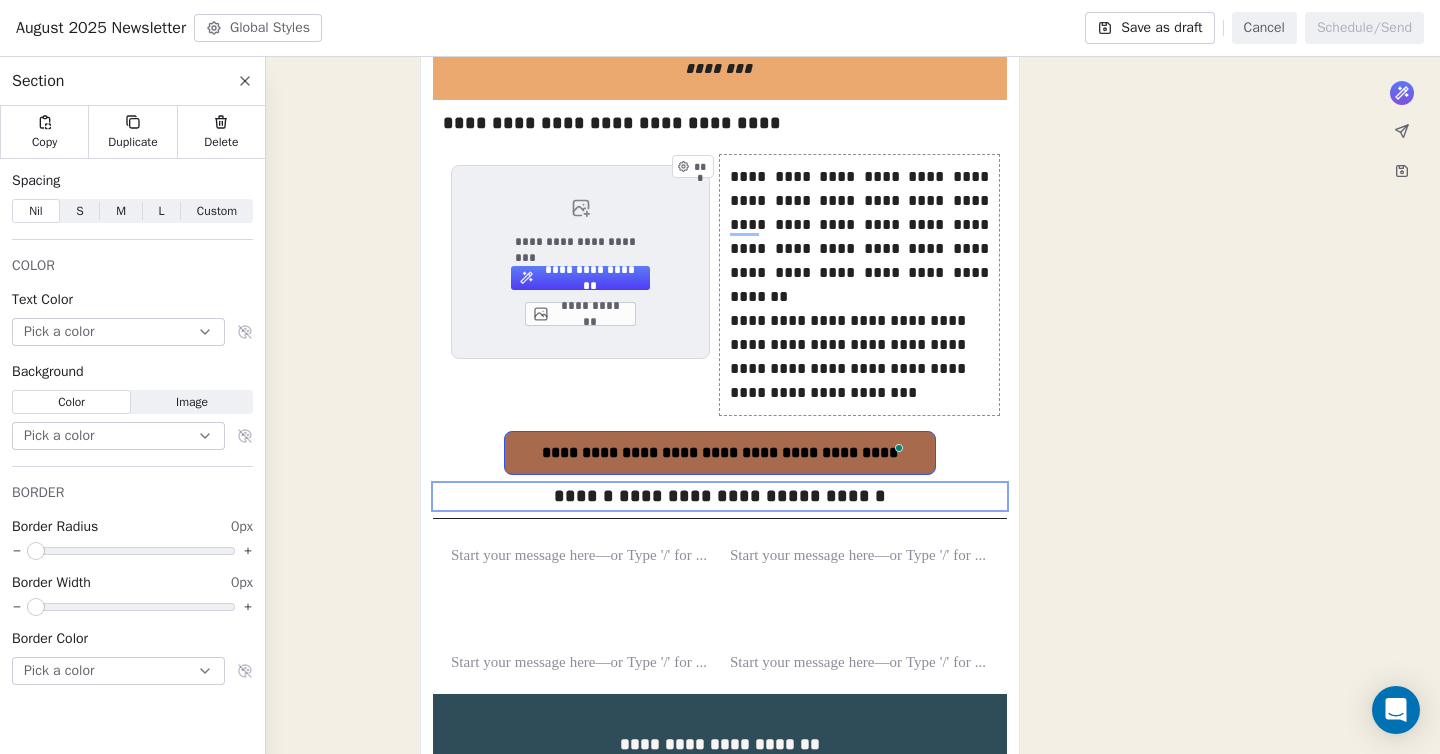 click on "**********" at bounding box center [720, 281] 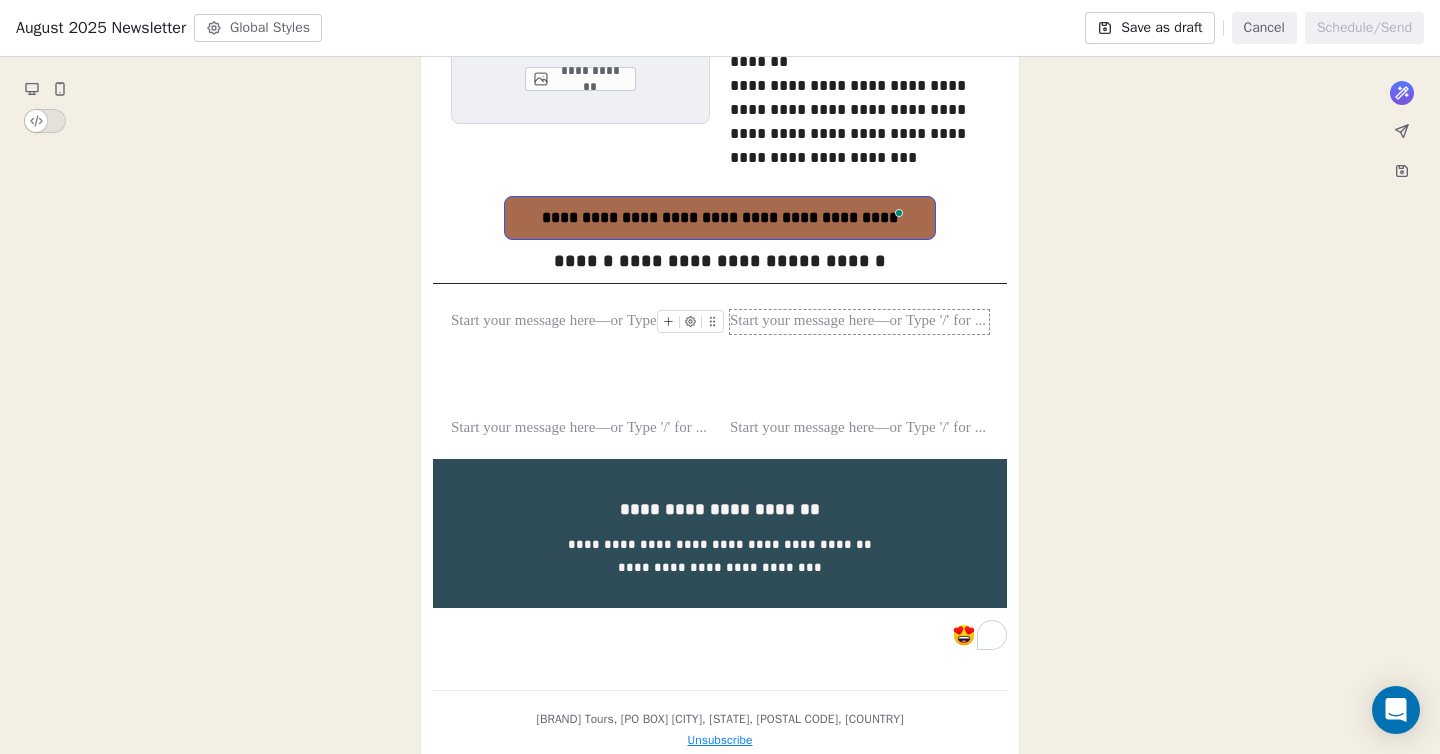click on "Save as draft" at bounding box center [1149, 28] 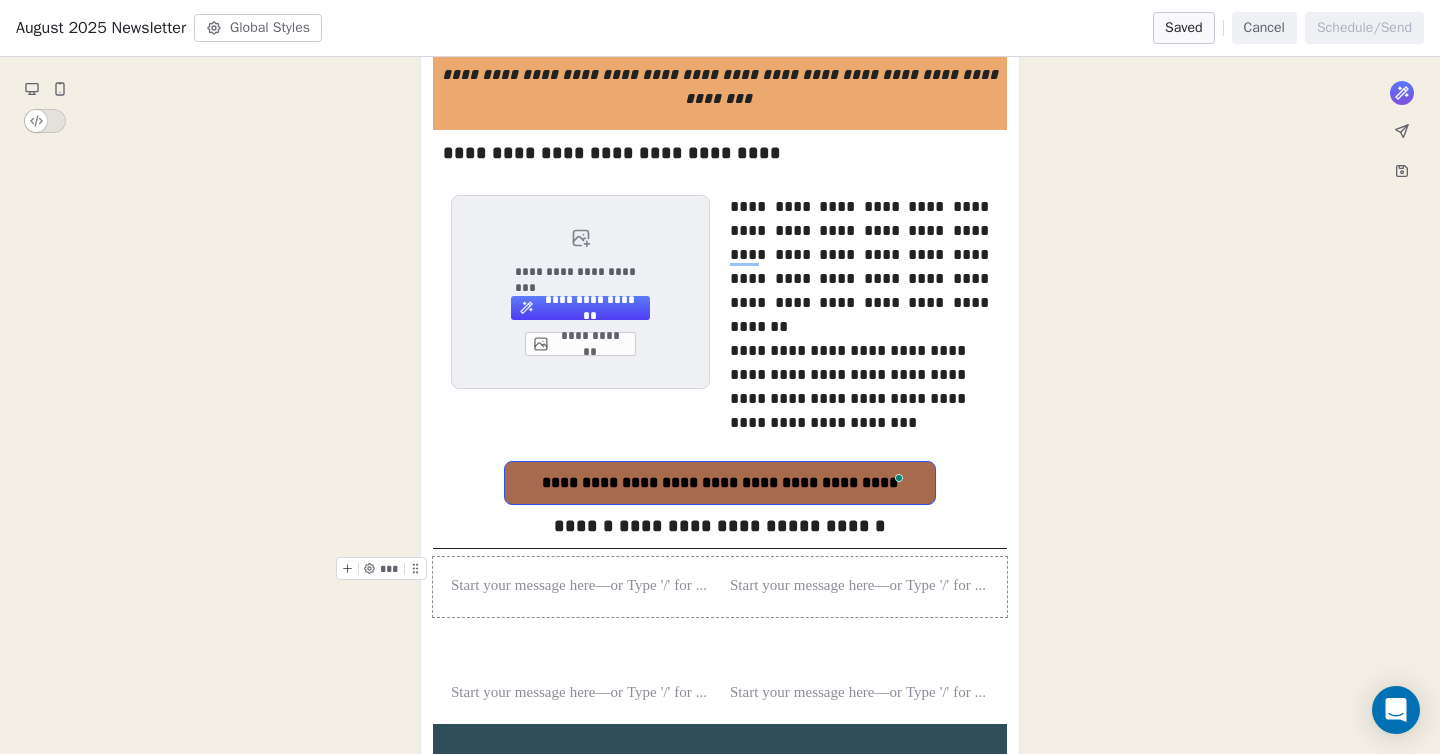 click at bounding box center (415, 568) 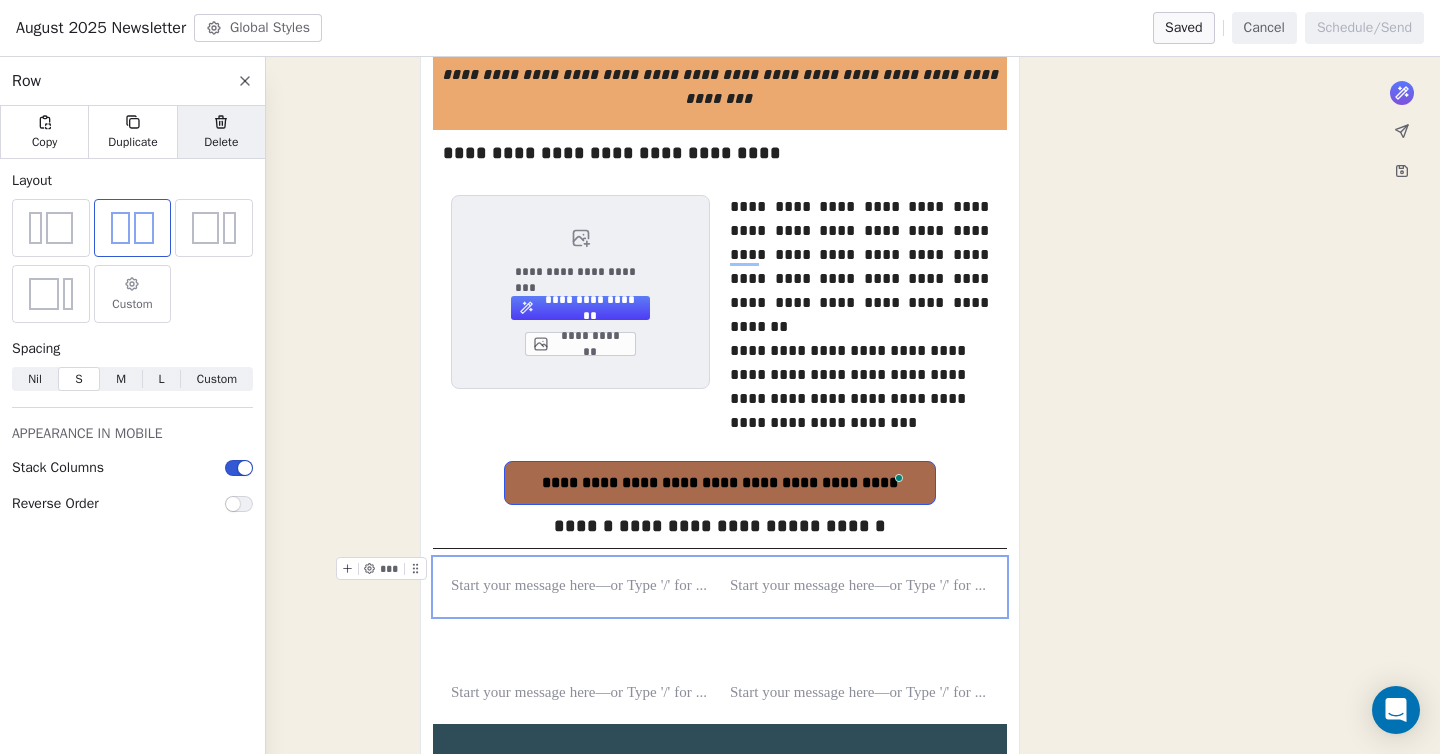 click on "Delete" at bounding box center [221, 132] 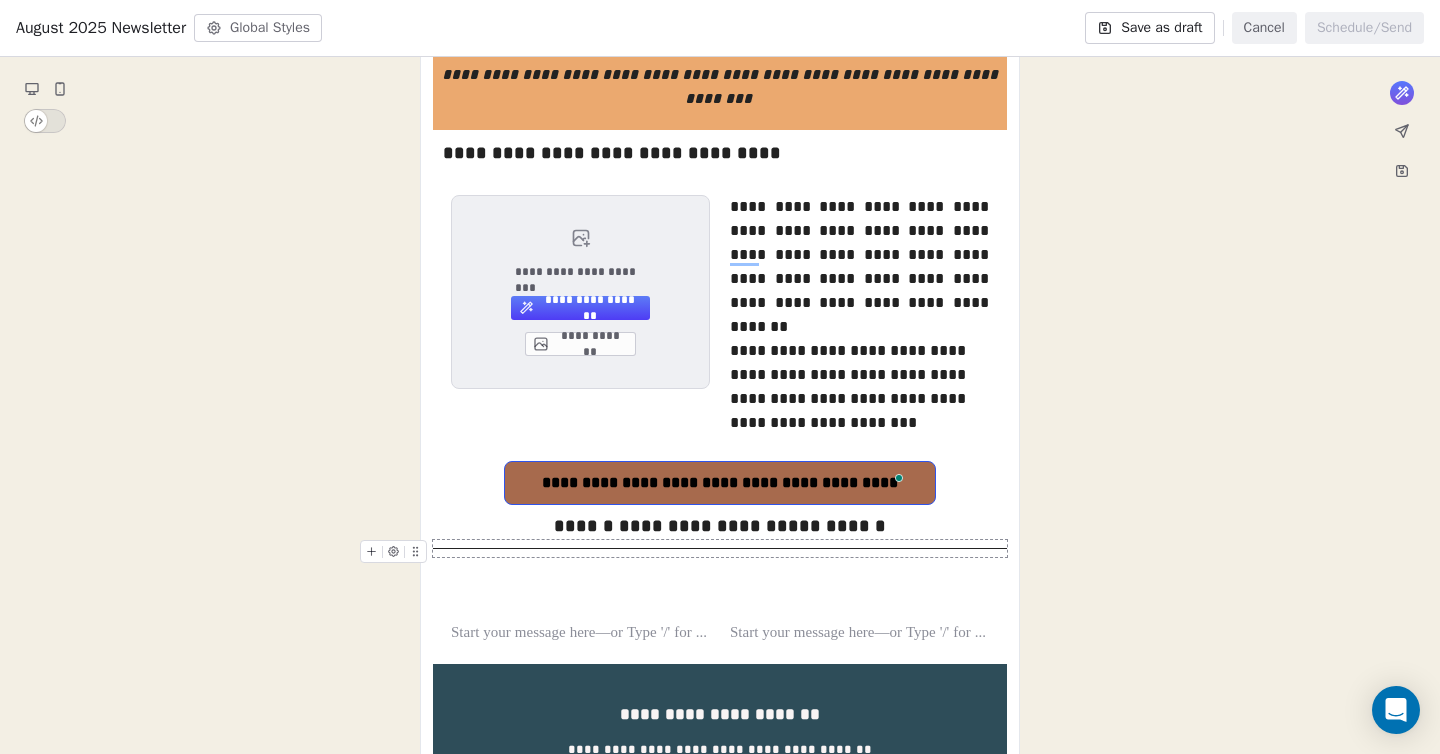 click 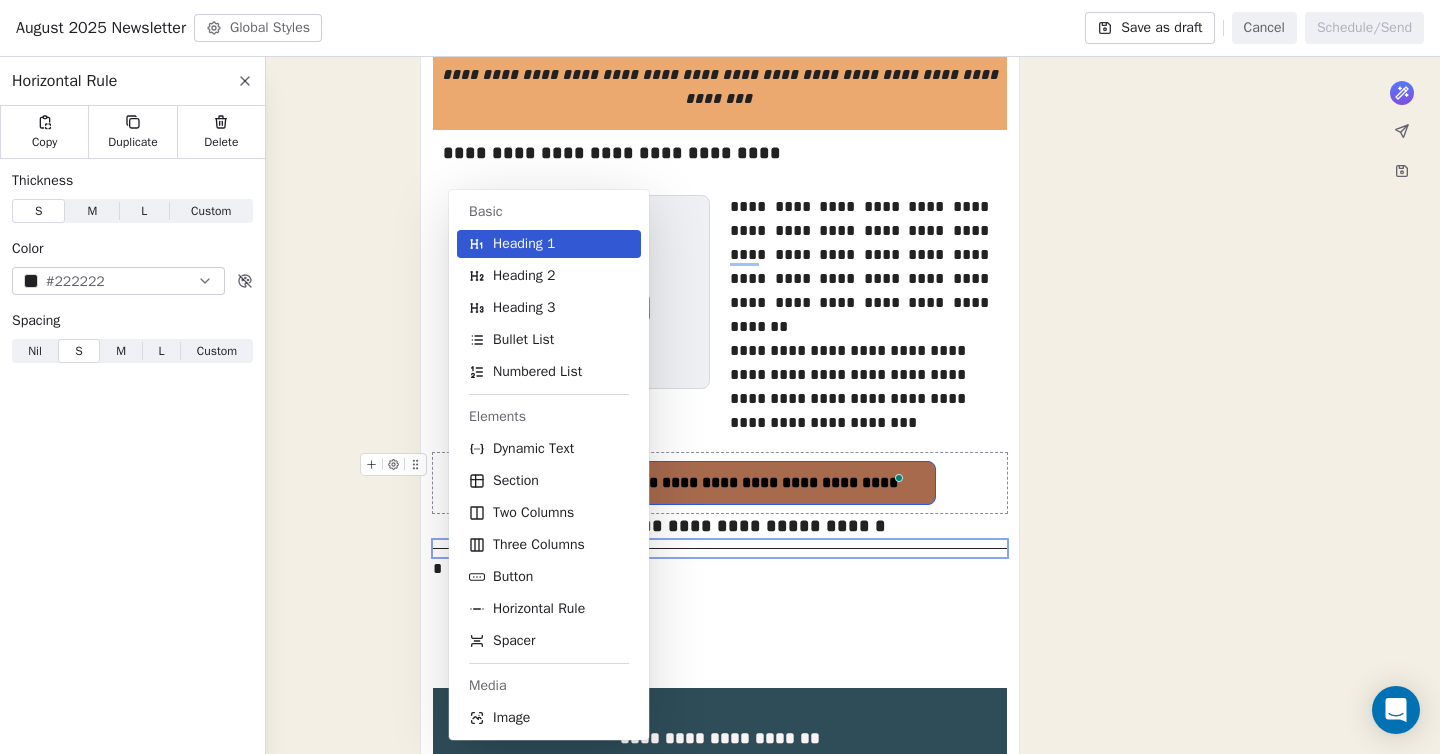 drag, startPoint x: 538, startPoint y: 490, endPoint x: 690, endPoint y: 513, distance: 153.73029 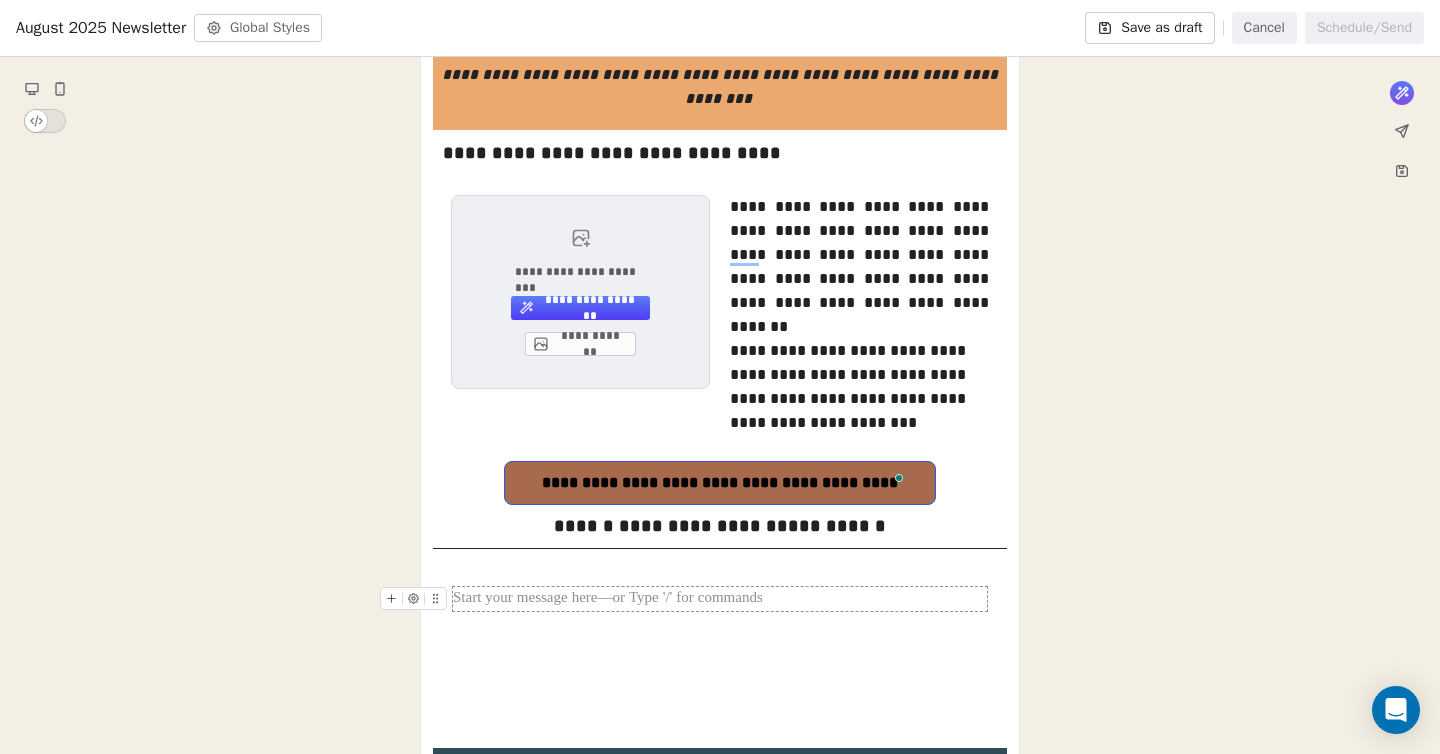 click at bounding box center (720, 599) 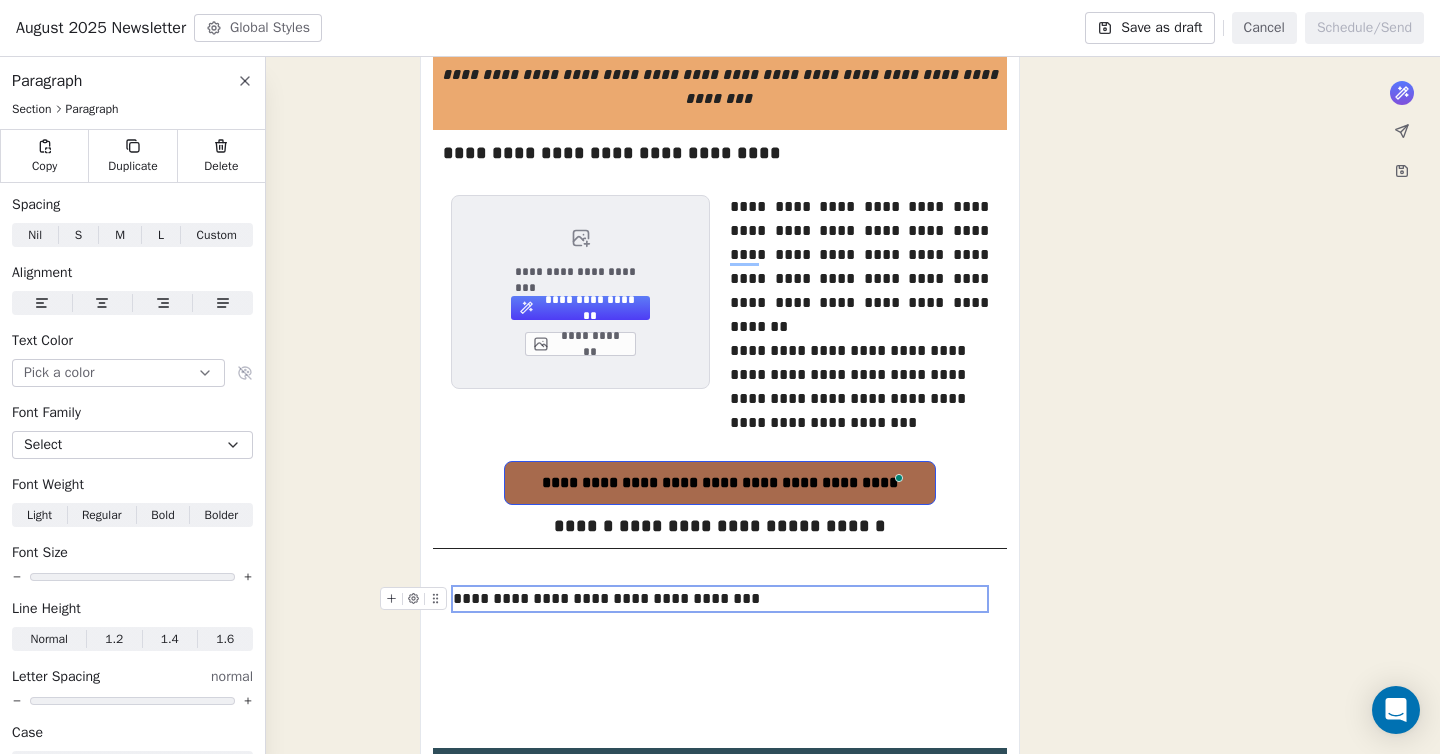 click on "**********" at bounding box center (720, 599) 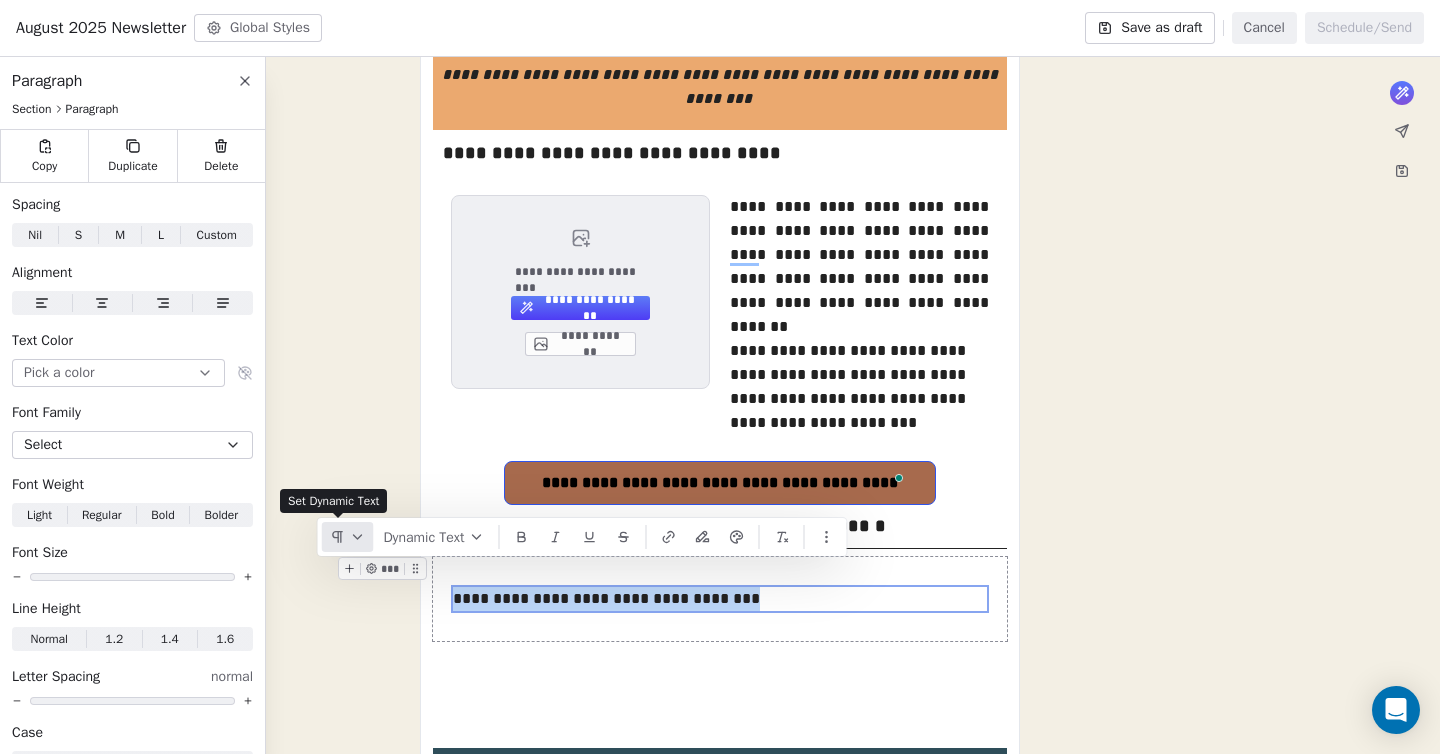 click at bounding box center [347, 537] 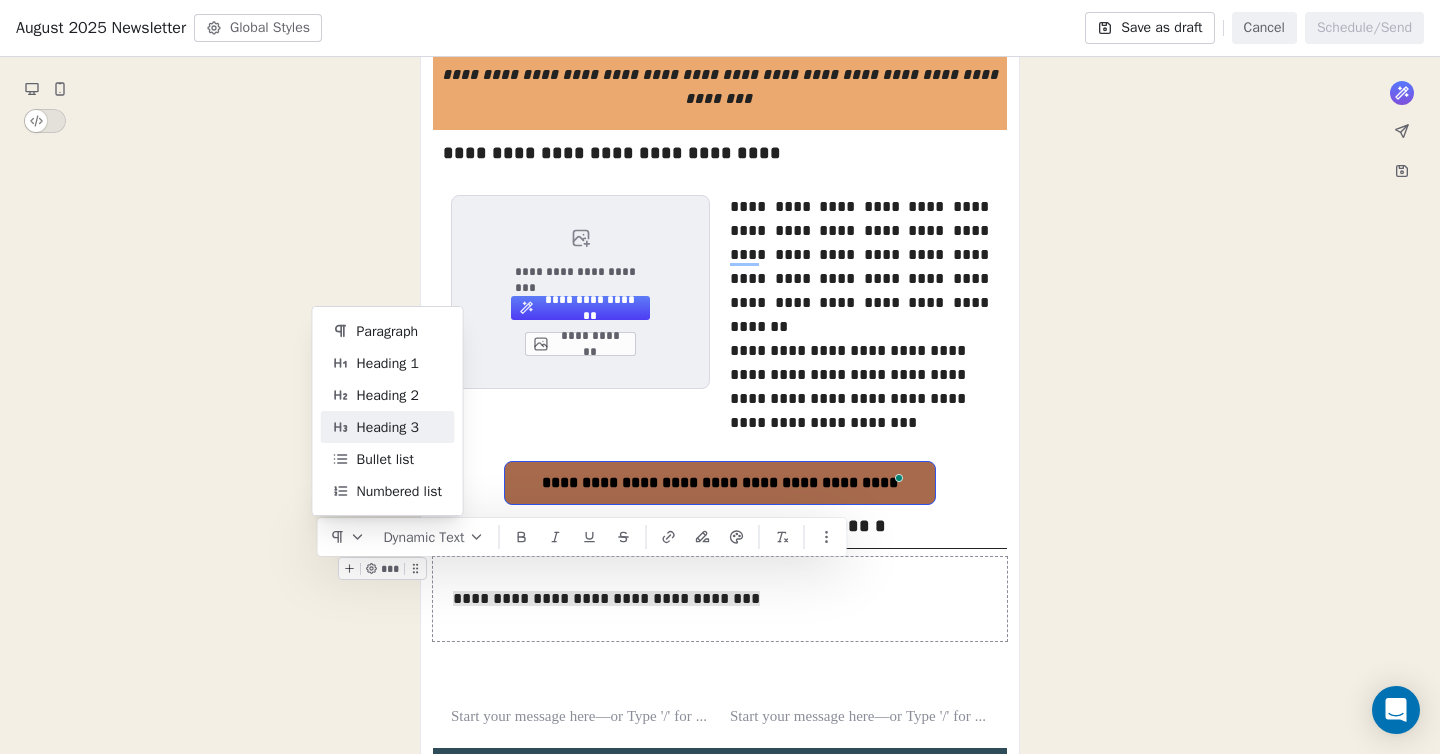 click on "Heading 3" at bounding box center (388, 427) 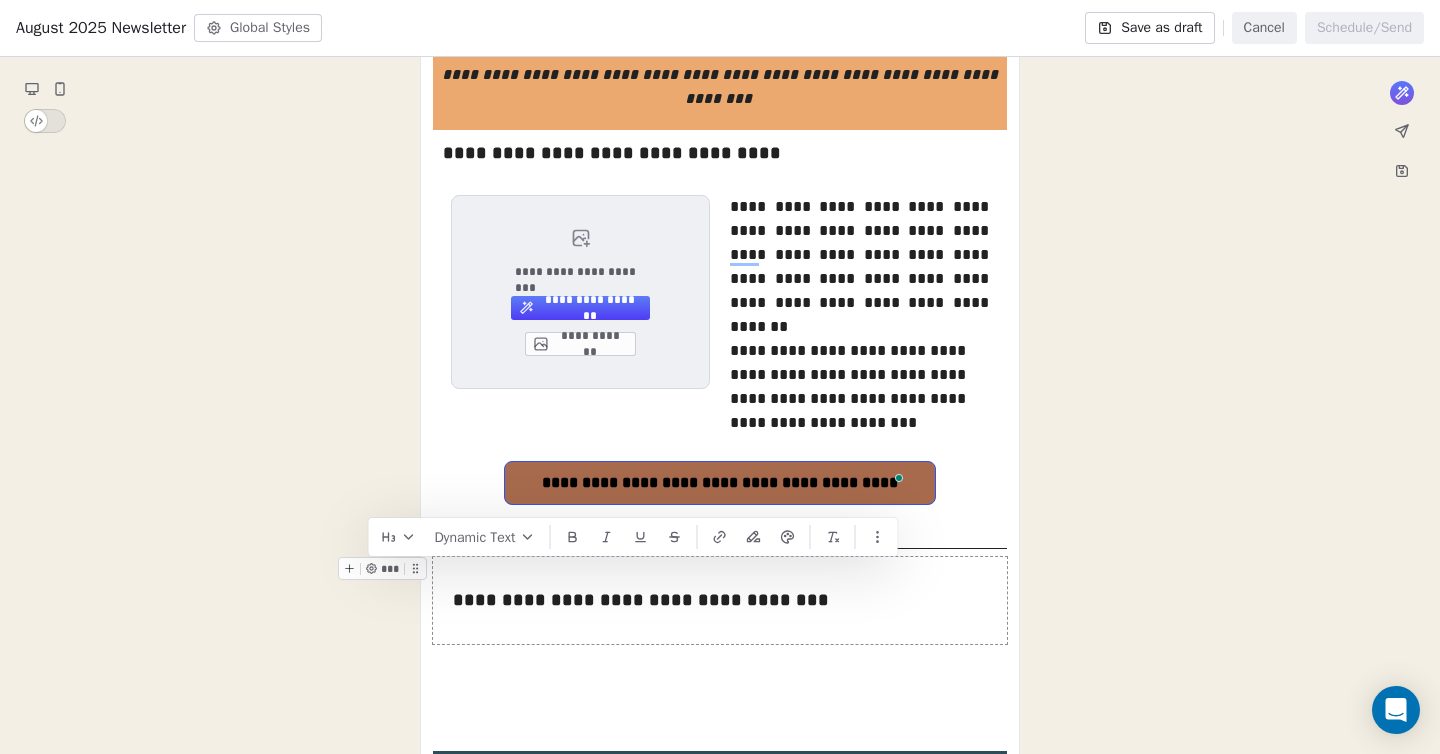 click on "**********" at bounding box center (720, 600) 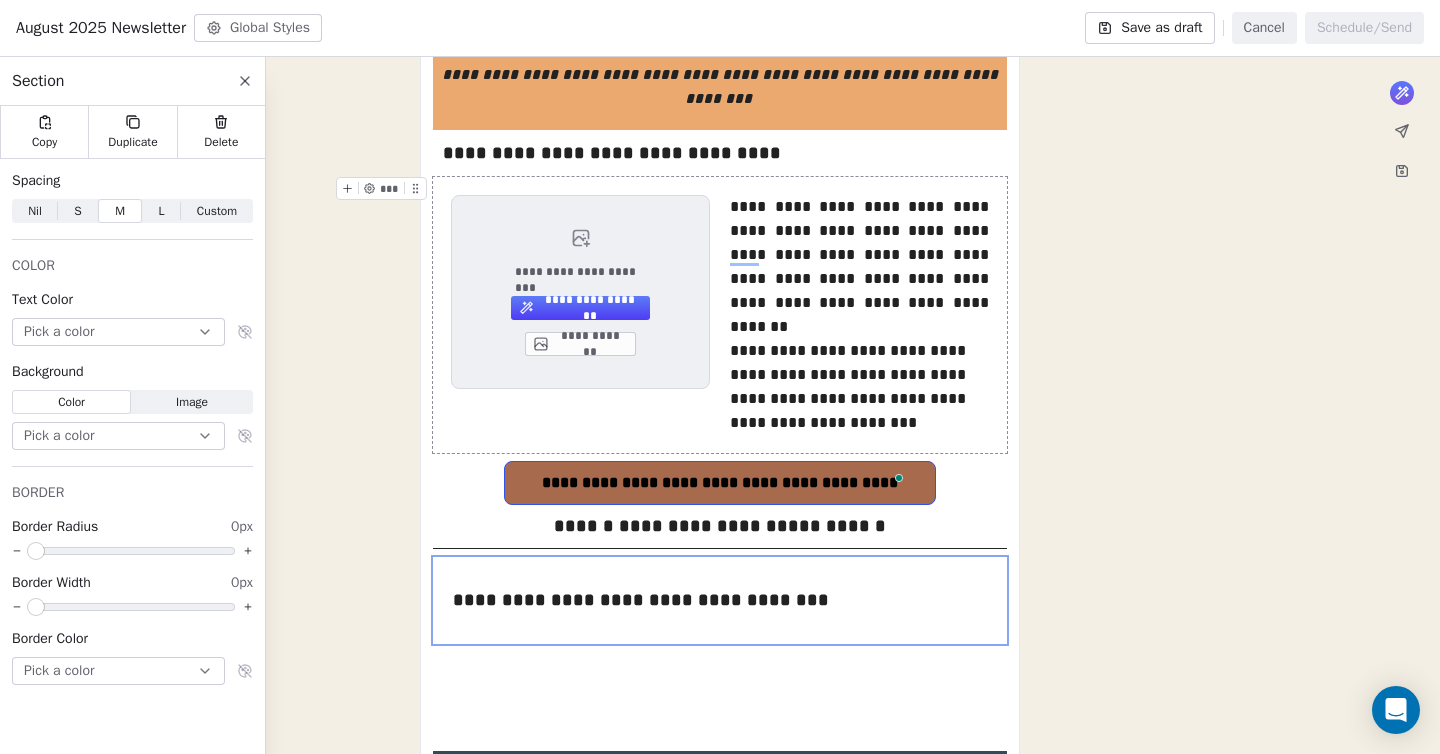 click on "S S" at bounding box center (78, 211) 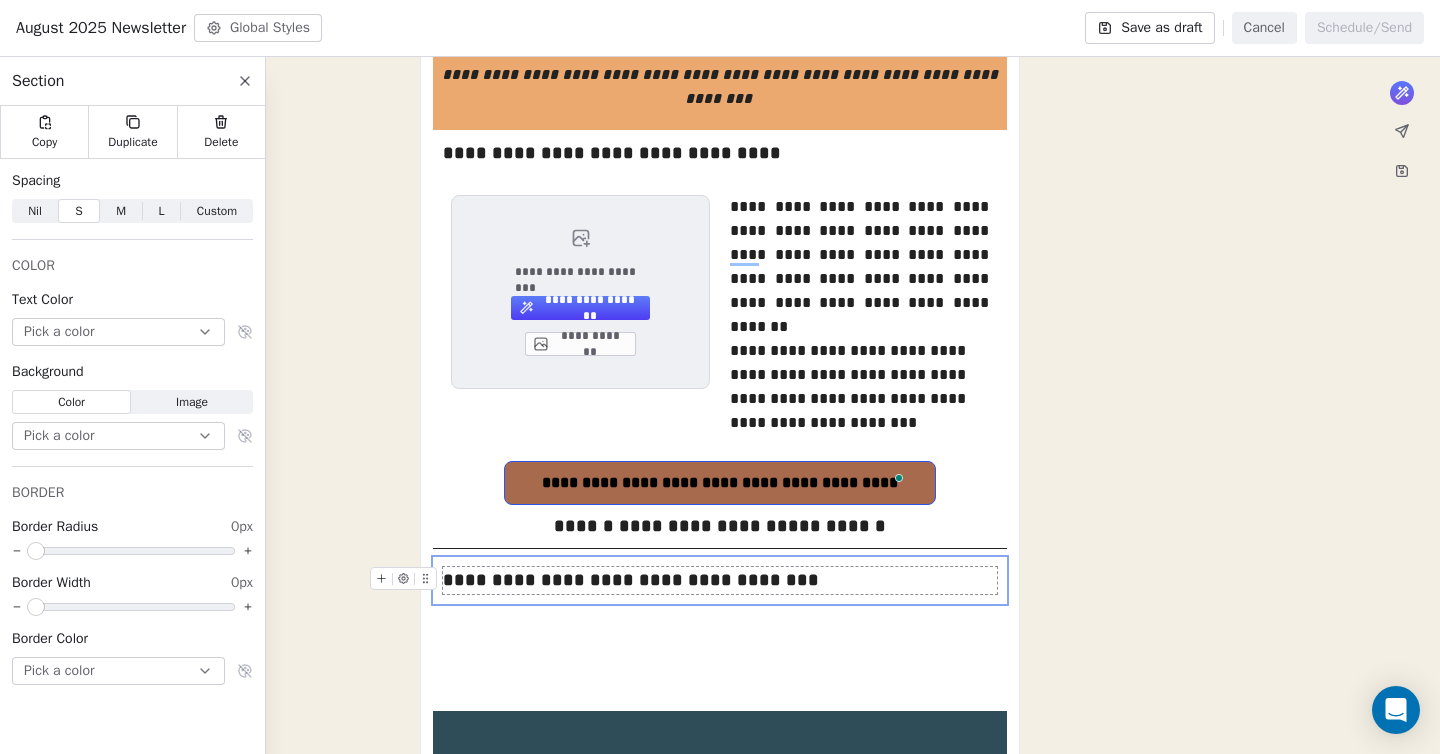 click on "**********" at bounding box center [720, 580] 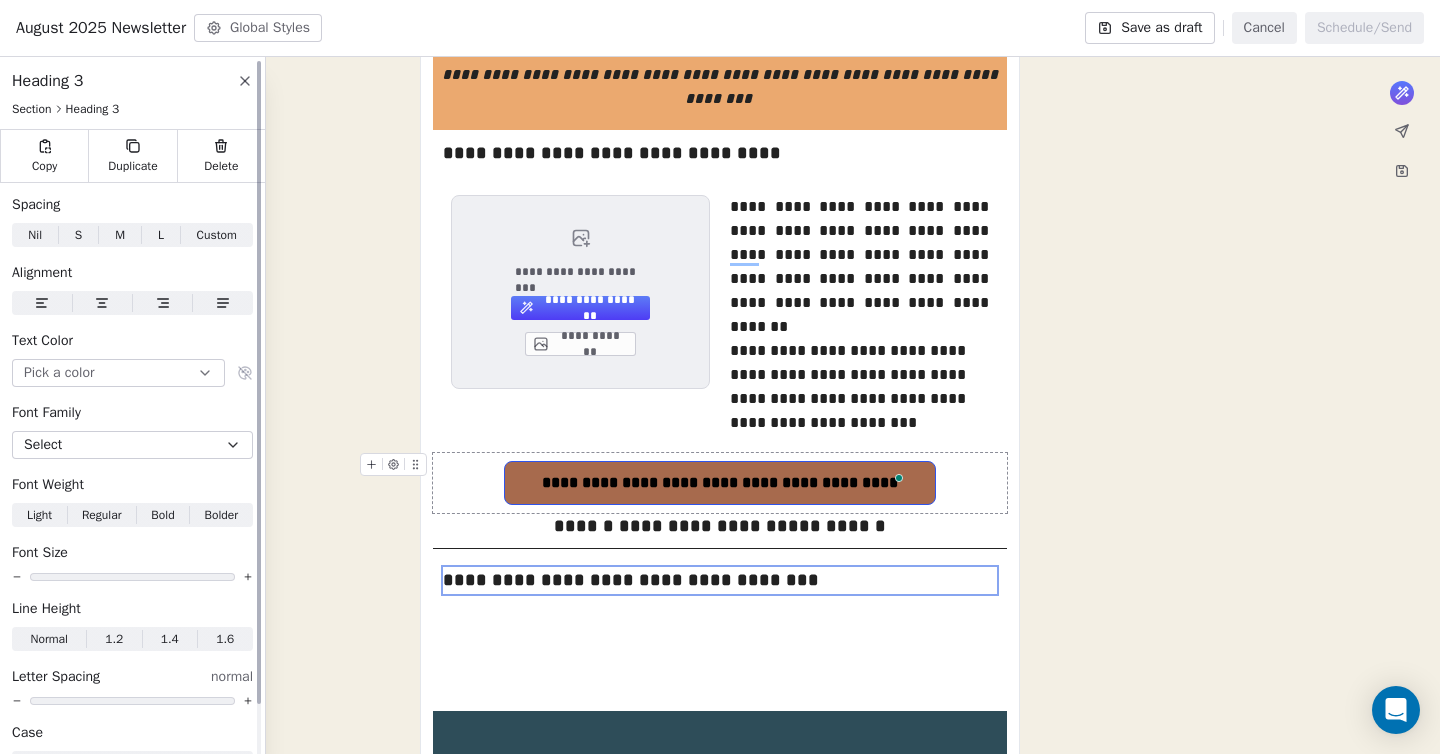 click 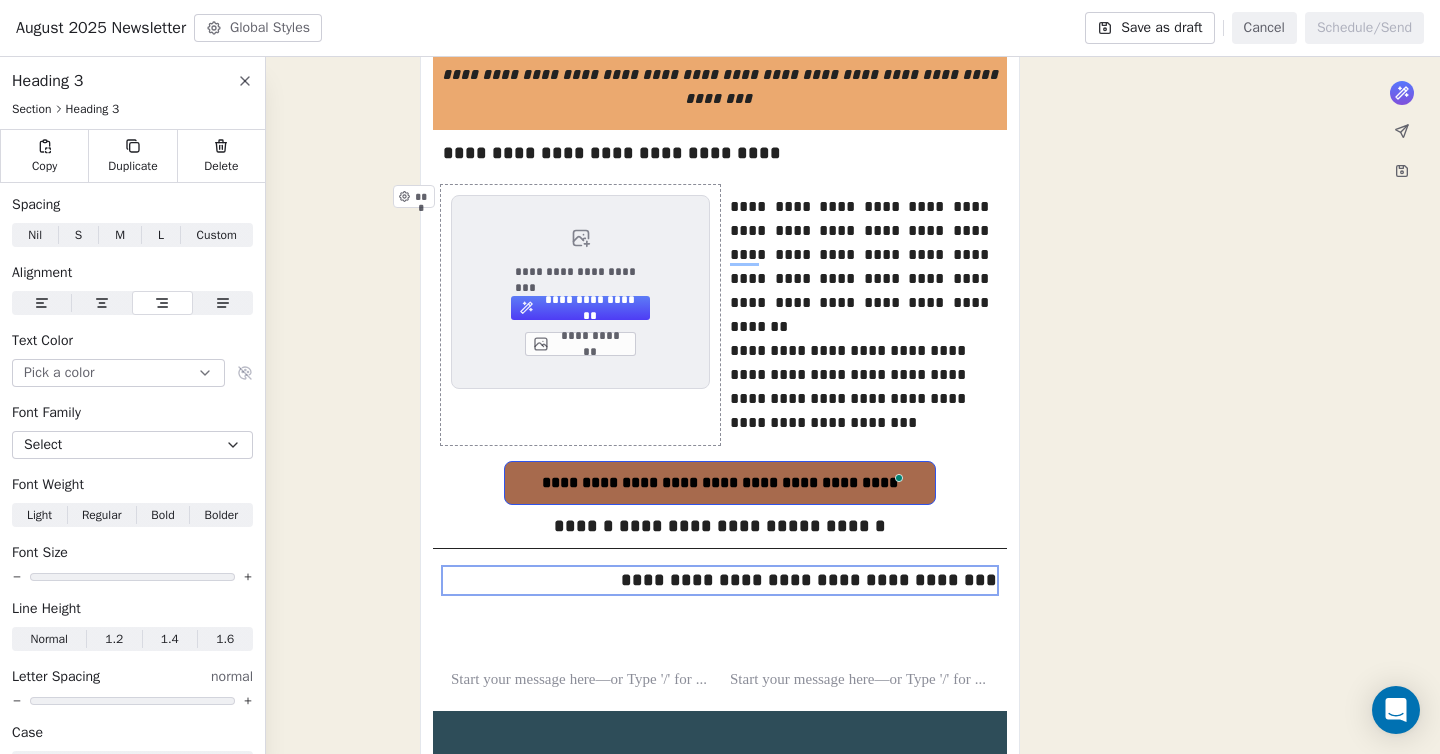 click on "**********" at bounding box center (580, 315) 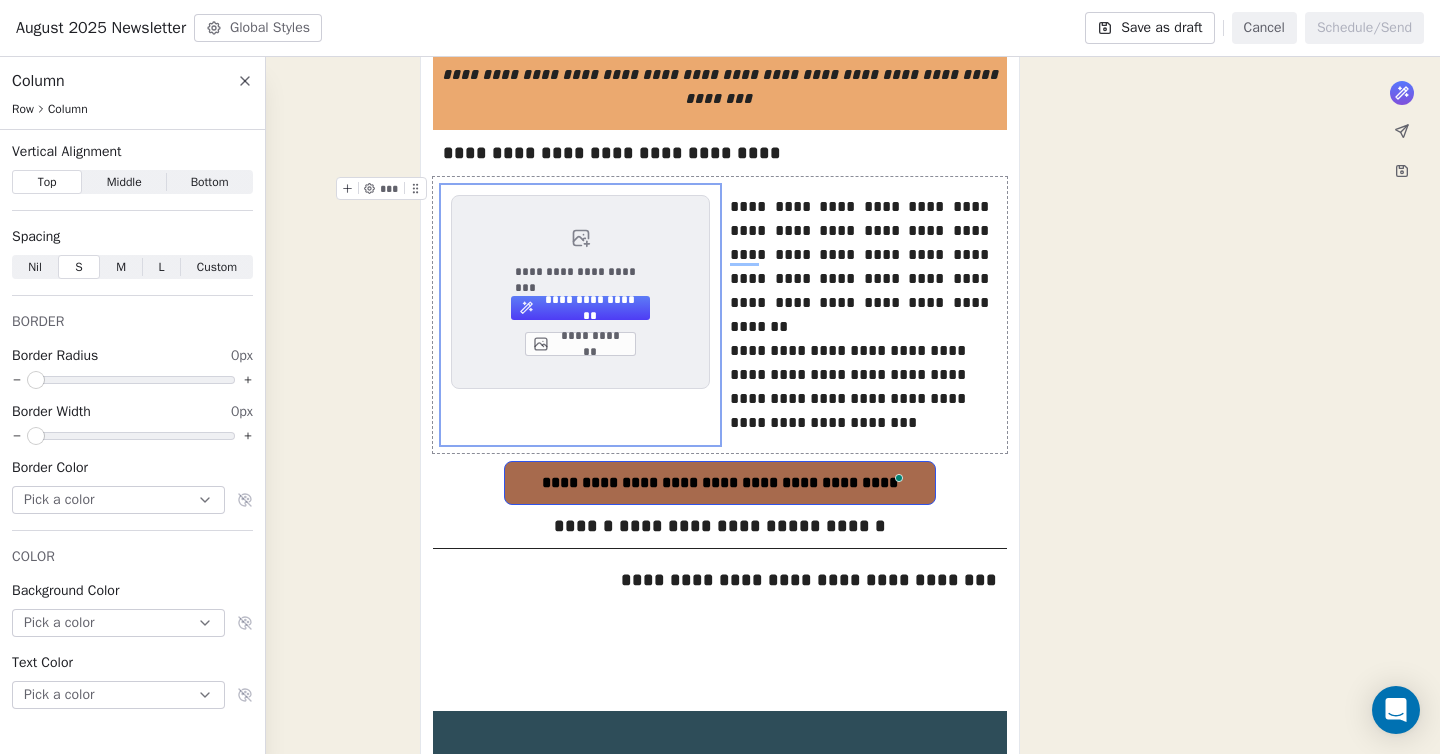 click on "**********" at bounding box center (720, 315) 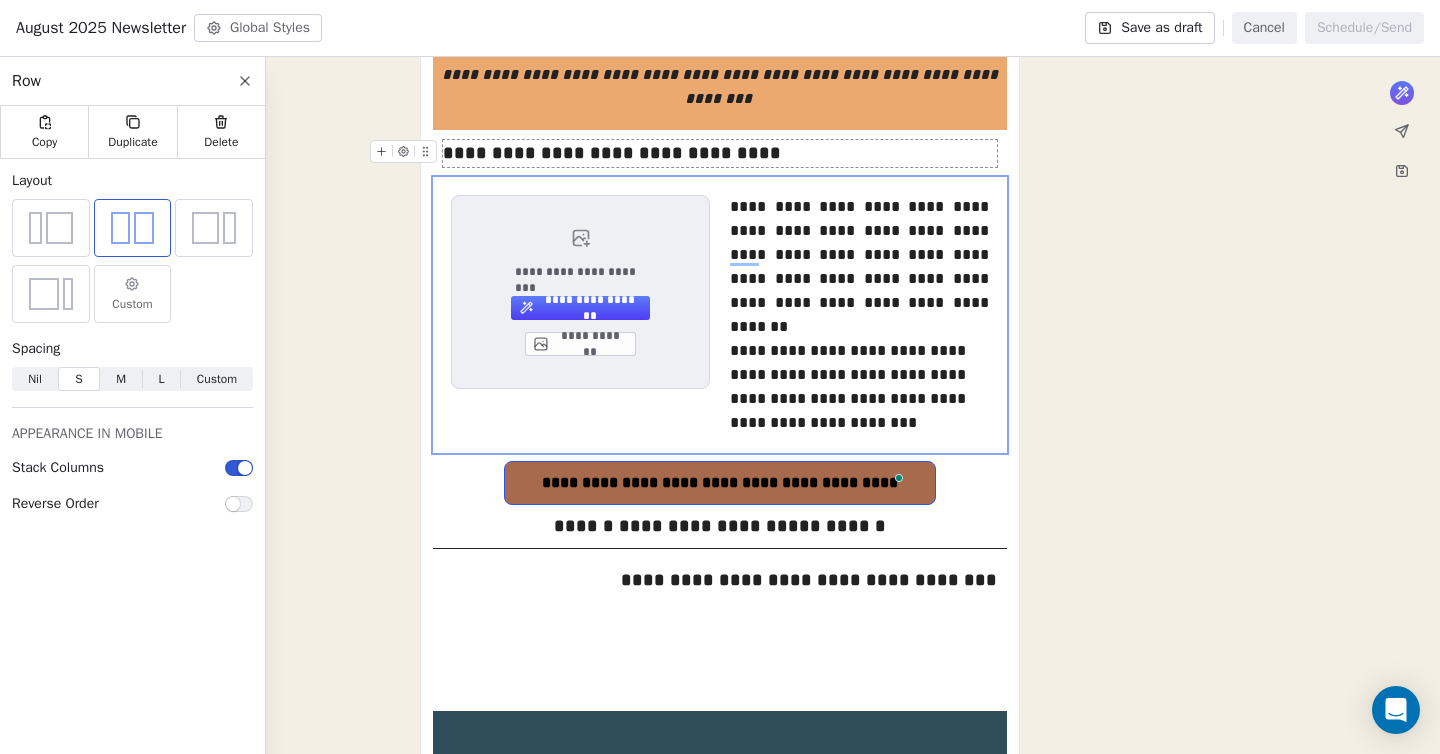 click on "**********" at bounding box center [720, 153] 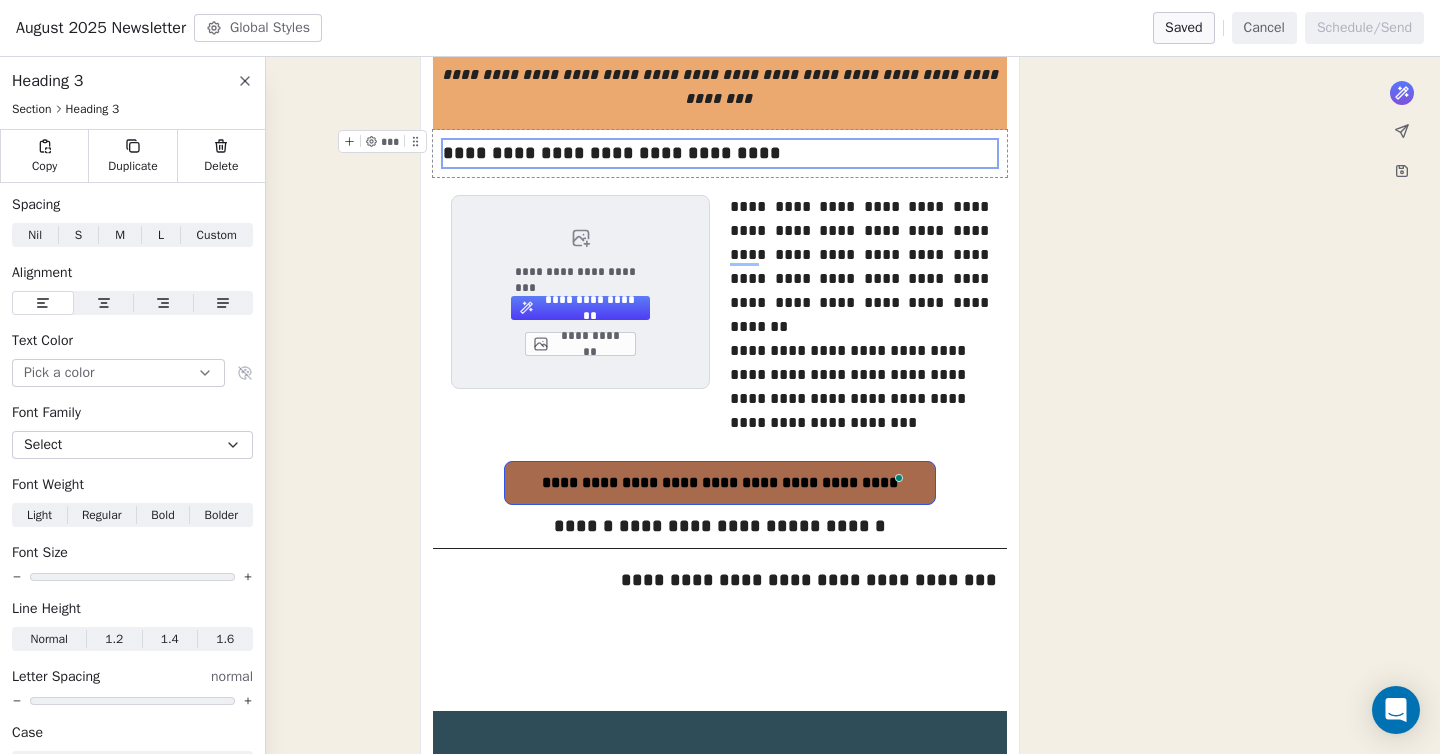 click on "**********" at bounding box center (720, 153) 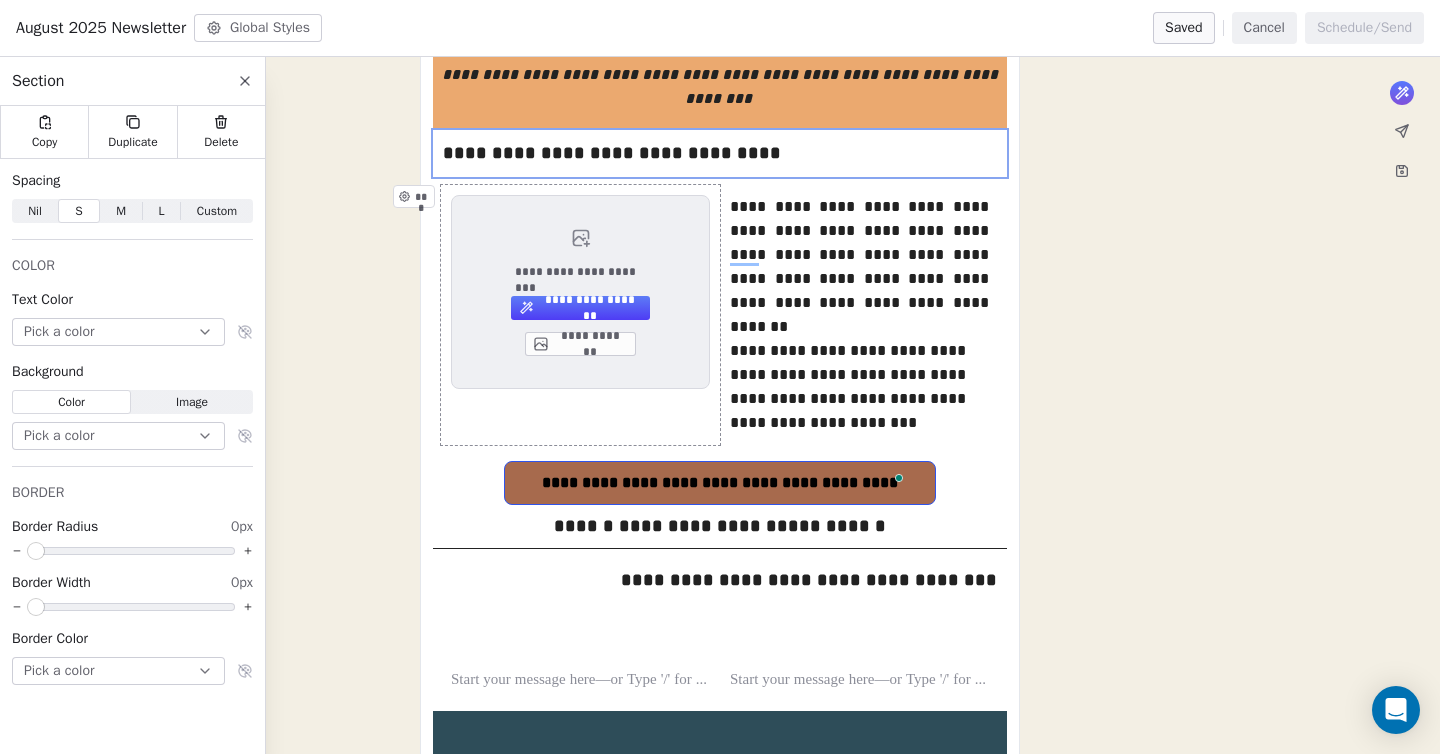 click on "Nil" at bounding box center (35, 211) 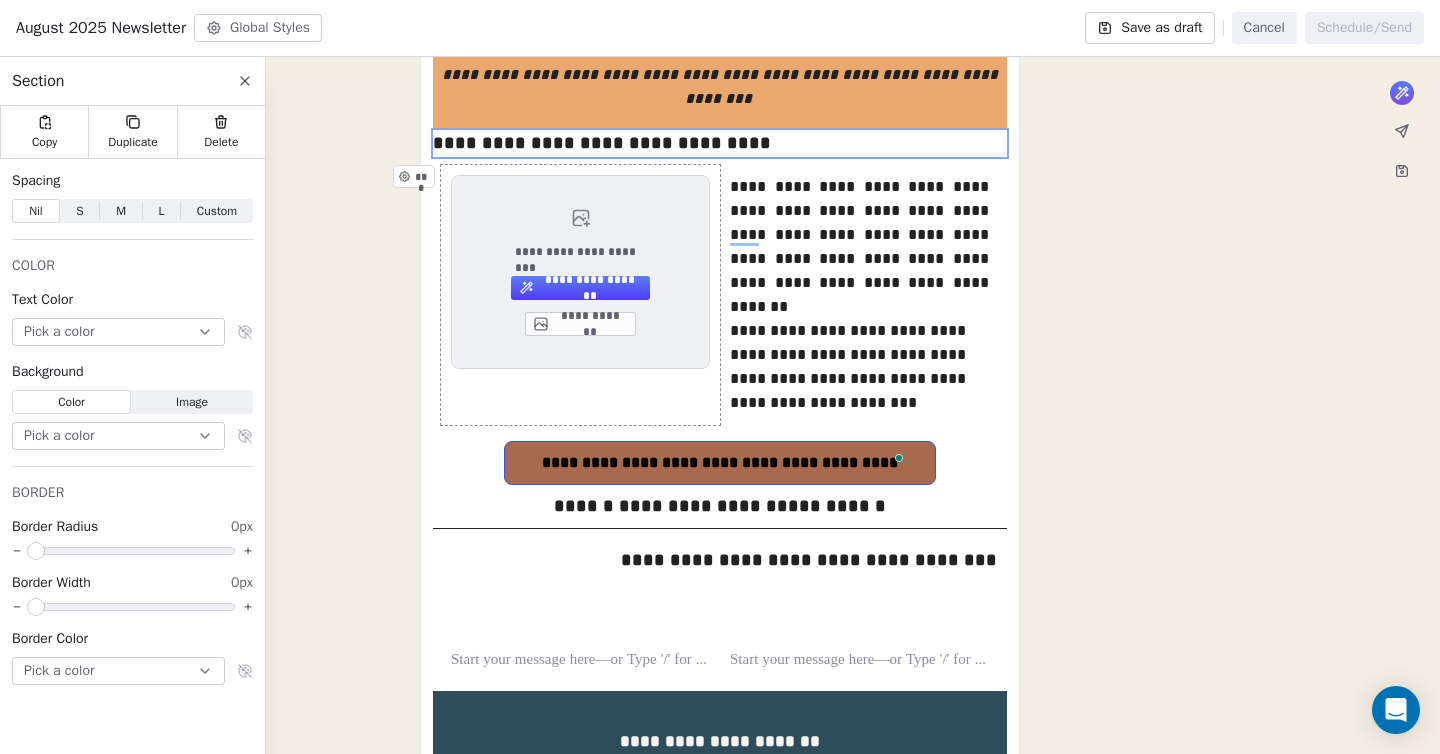 click on "**********" at bounding box center (720, 295) 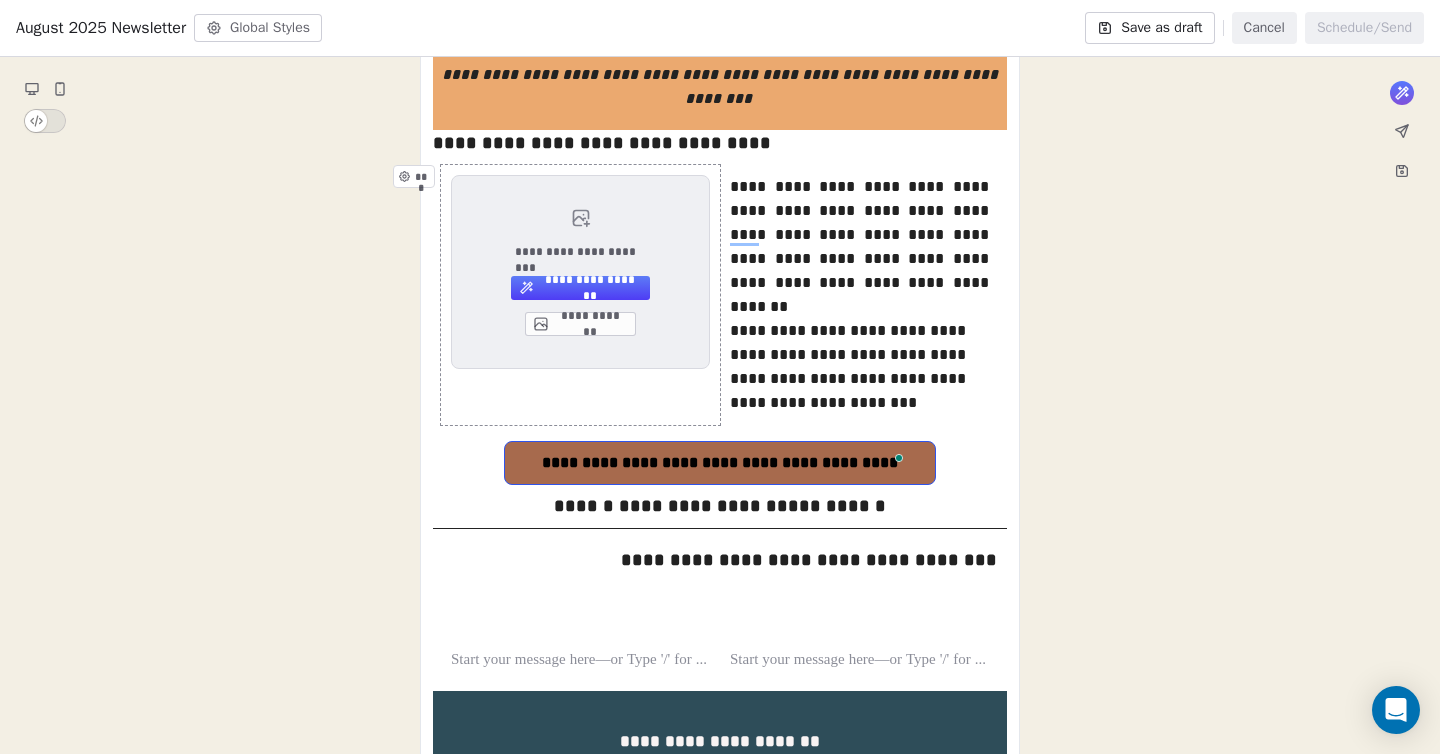 scroll, scrollTop: 590, scrollLeft: 0, axis: vertical 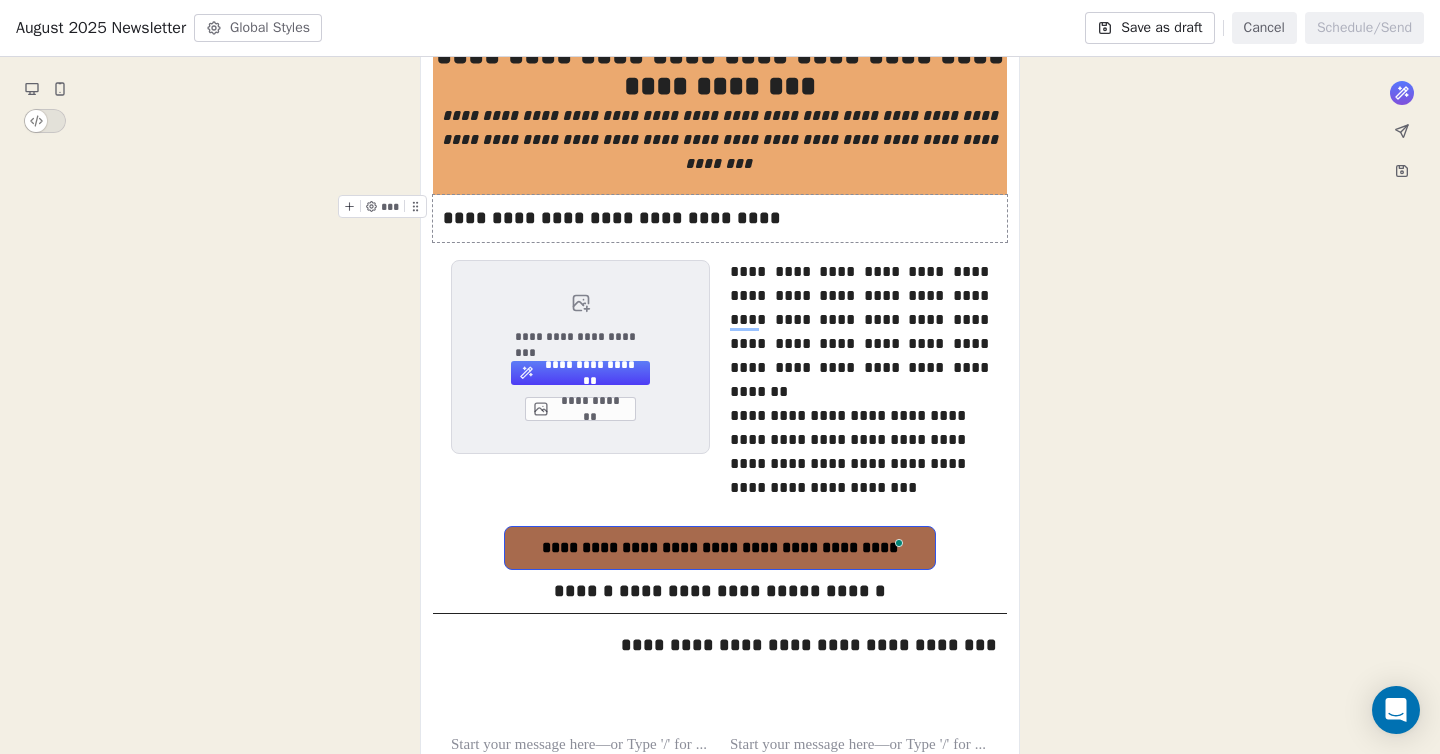 click on "**********" at bounding box center (720, 218) 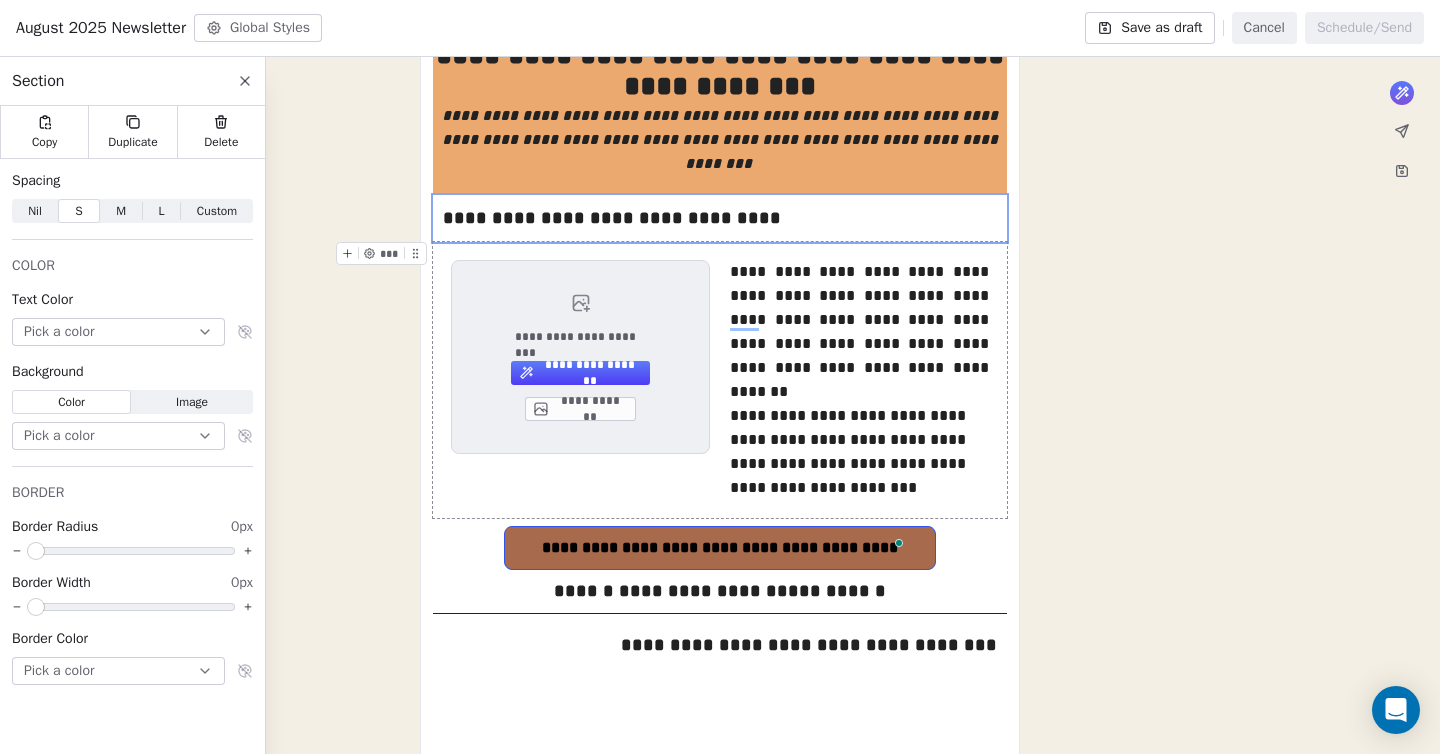 click on "**********" at bounding box center (720, 380) 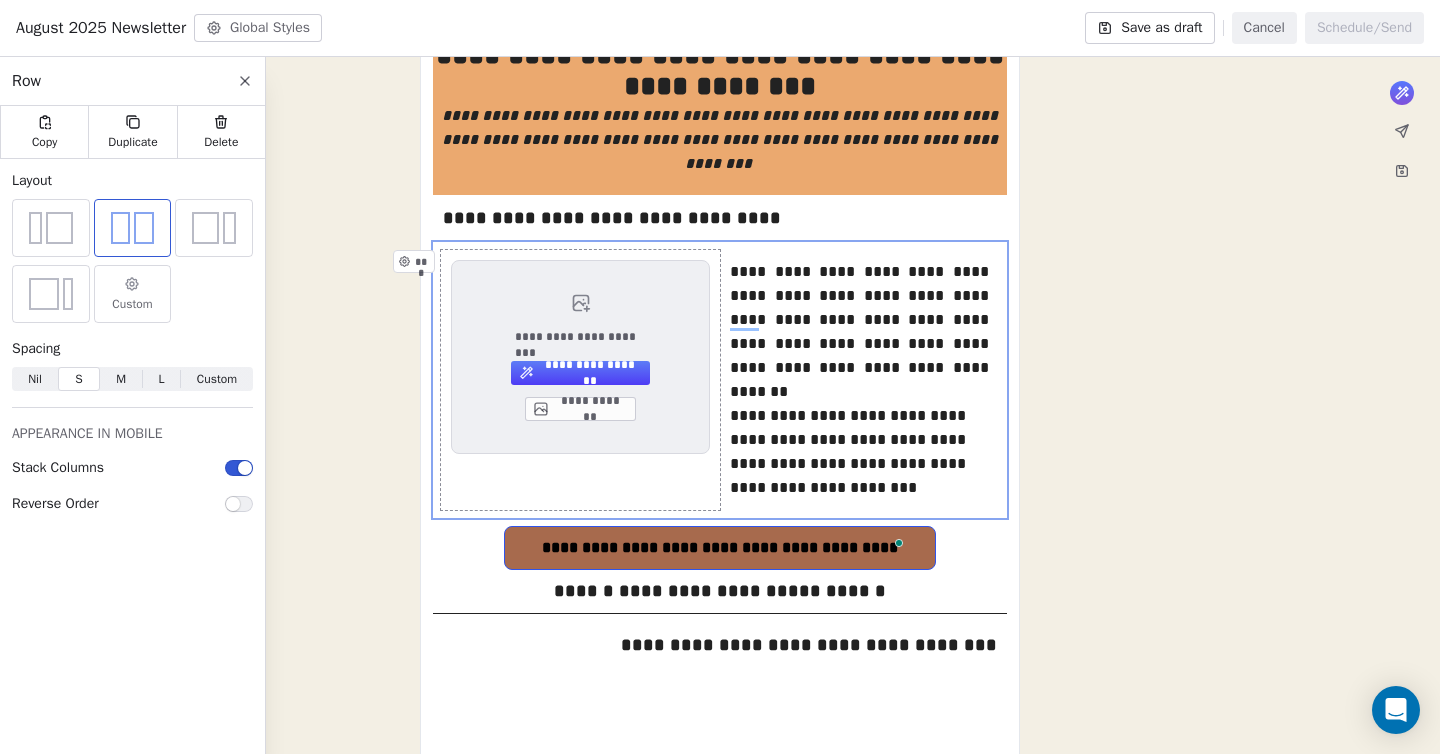 click on "**********" at bounding box center (580, 380) 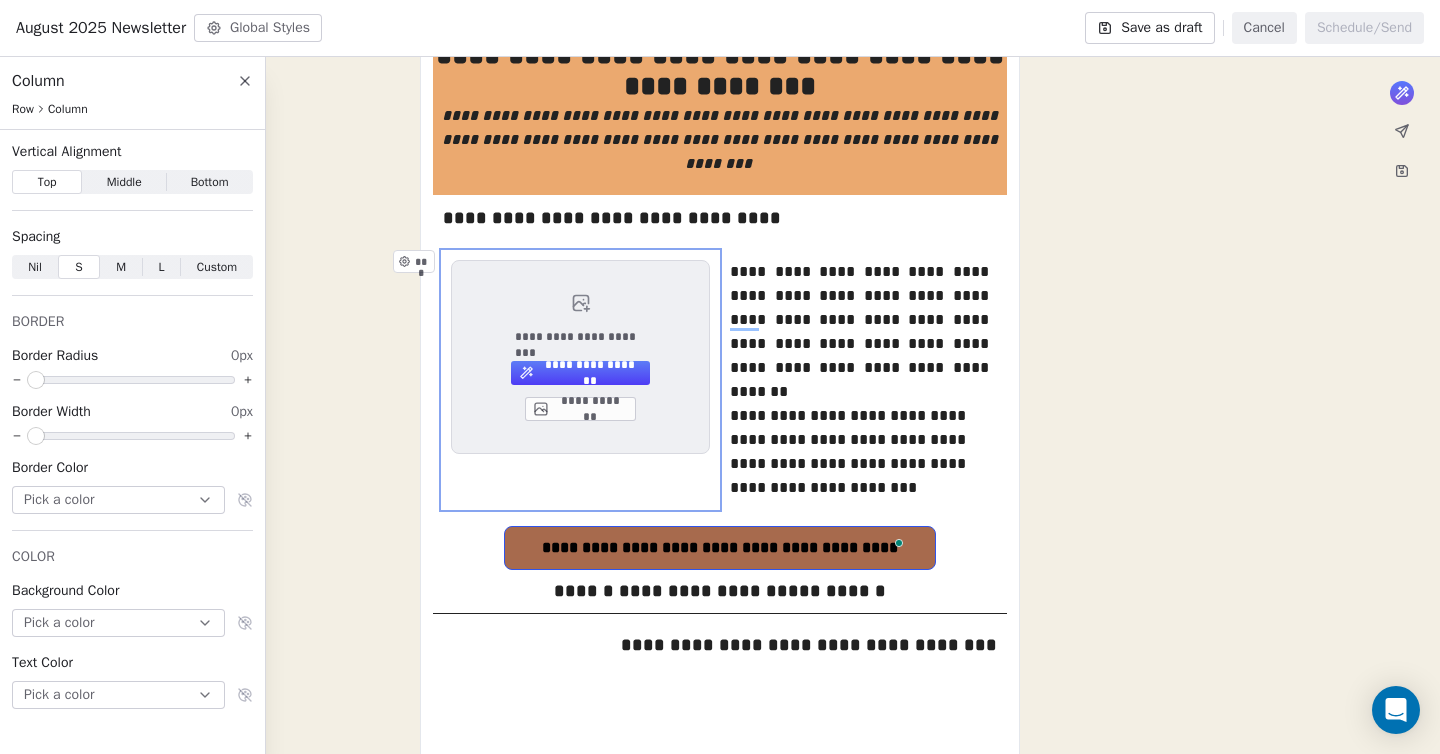 click on "Nil" at bounding box center [35, 267] 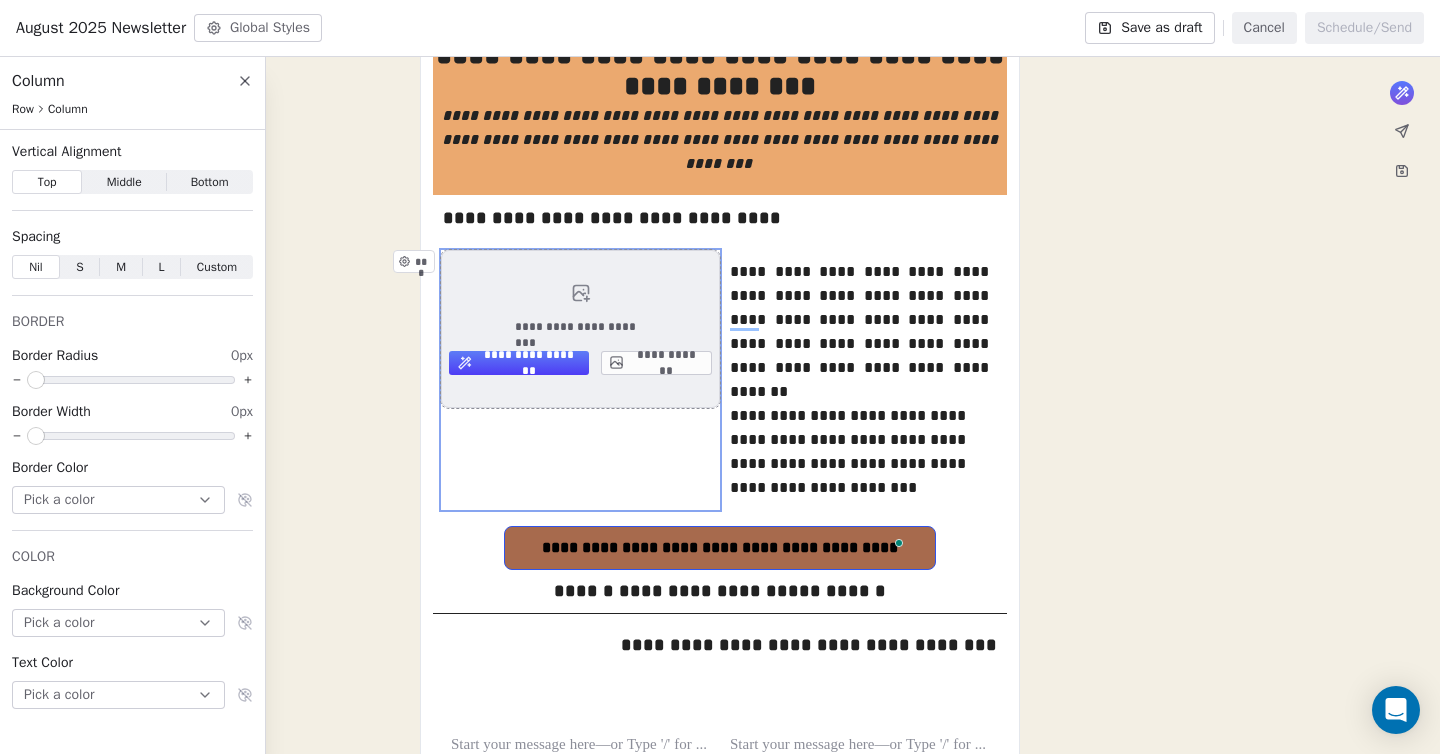 type 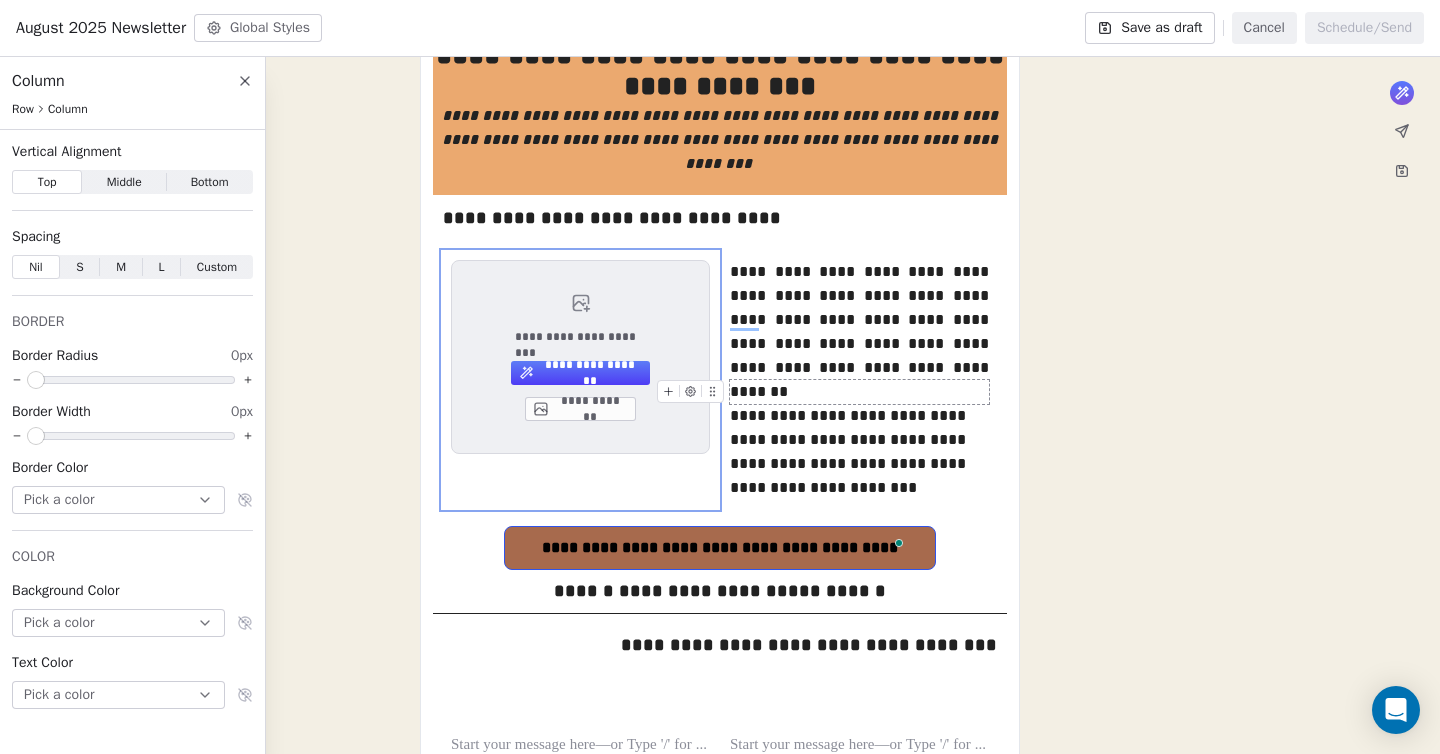 click on "**********" at bounding box center [720, 370] 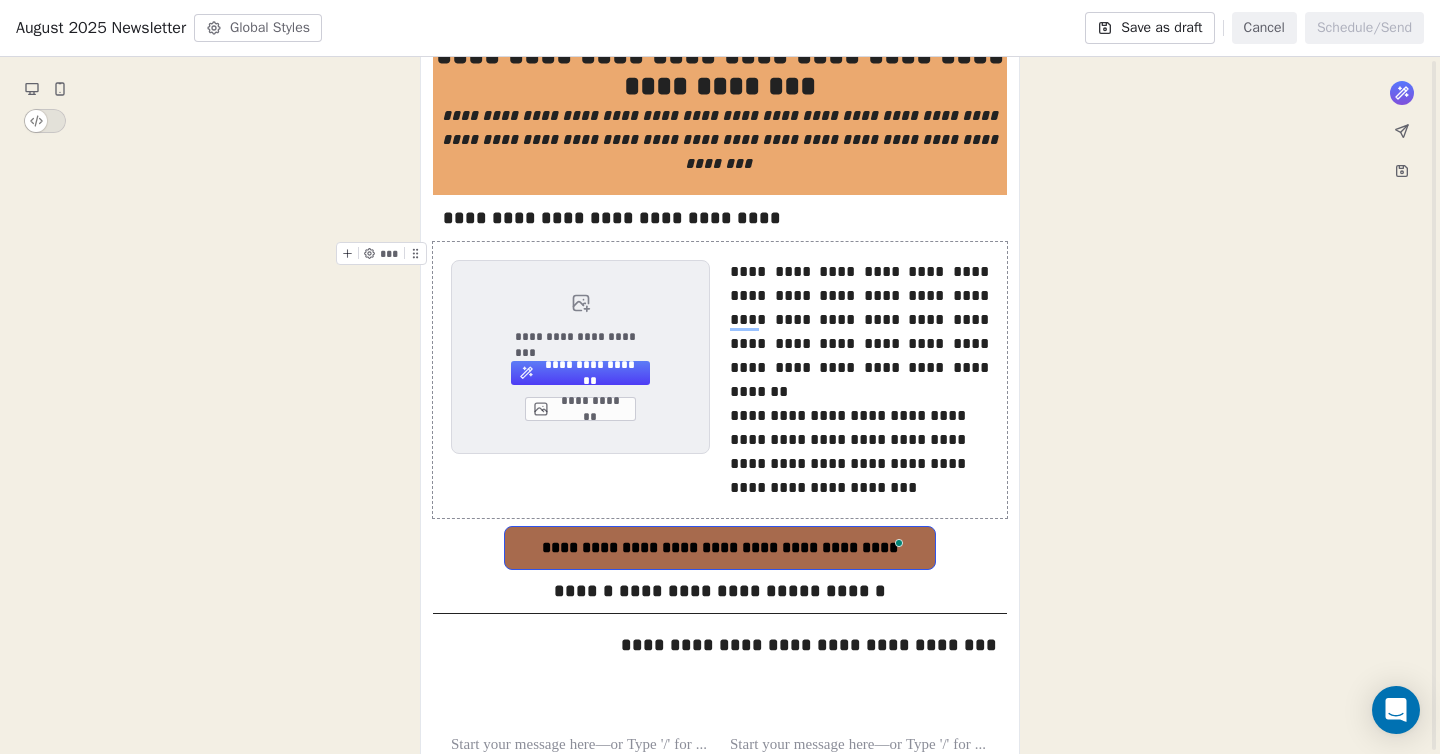 scroll, scrollTop: 147, scrollLeft: 0, axis: vertical 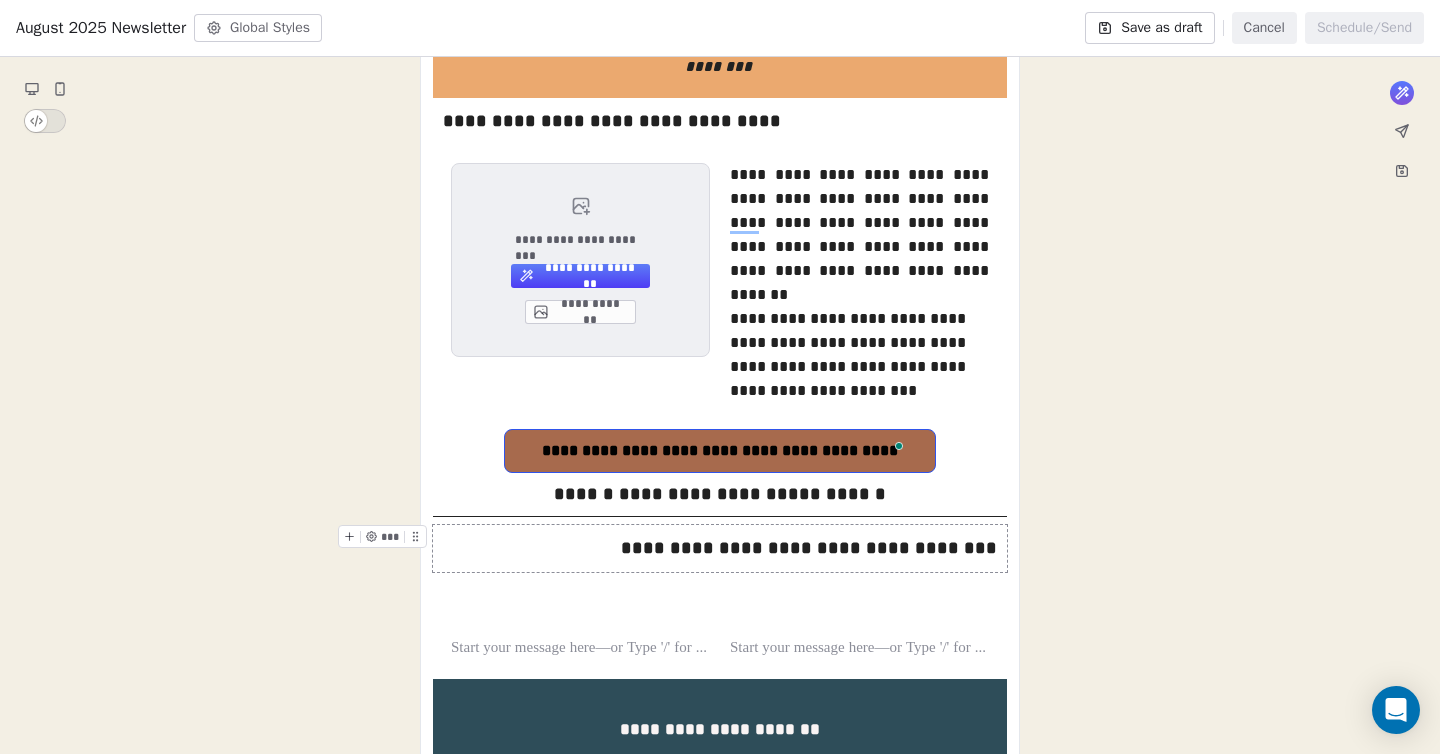 click on "**********" at bounding box center [720, 548] 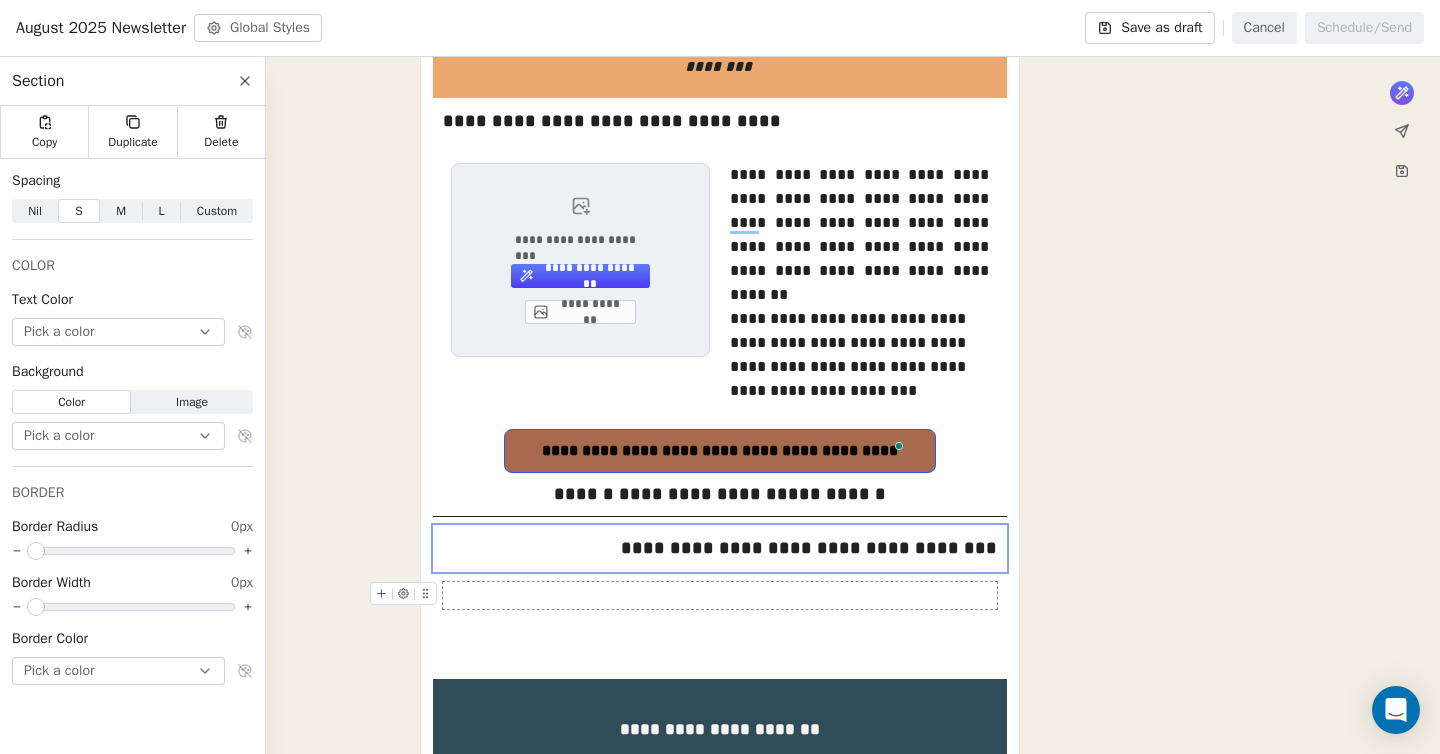 click at bounding box center (720, 595) 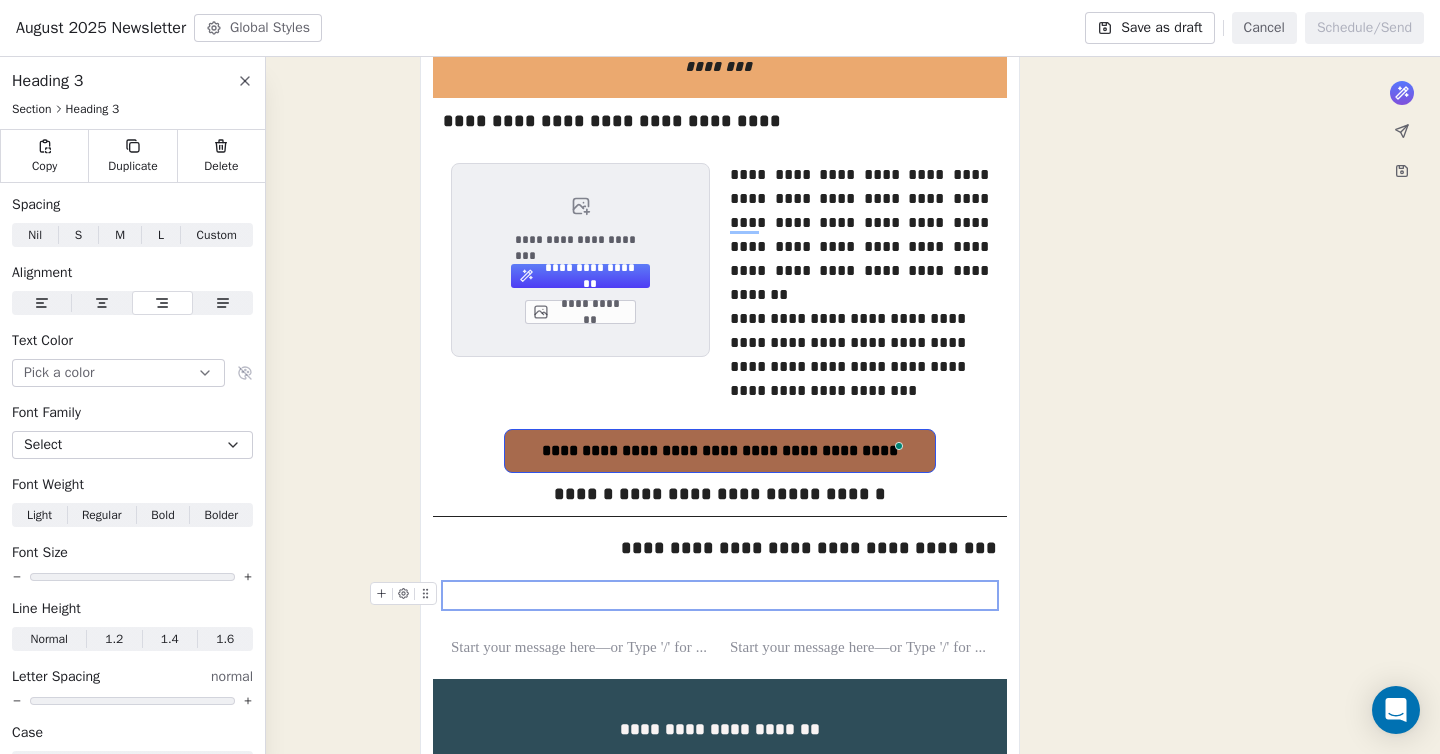 click 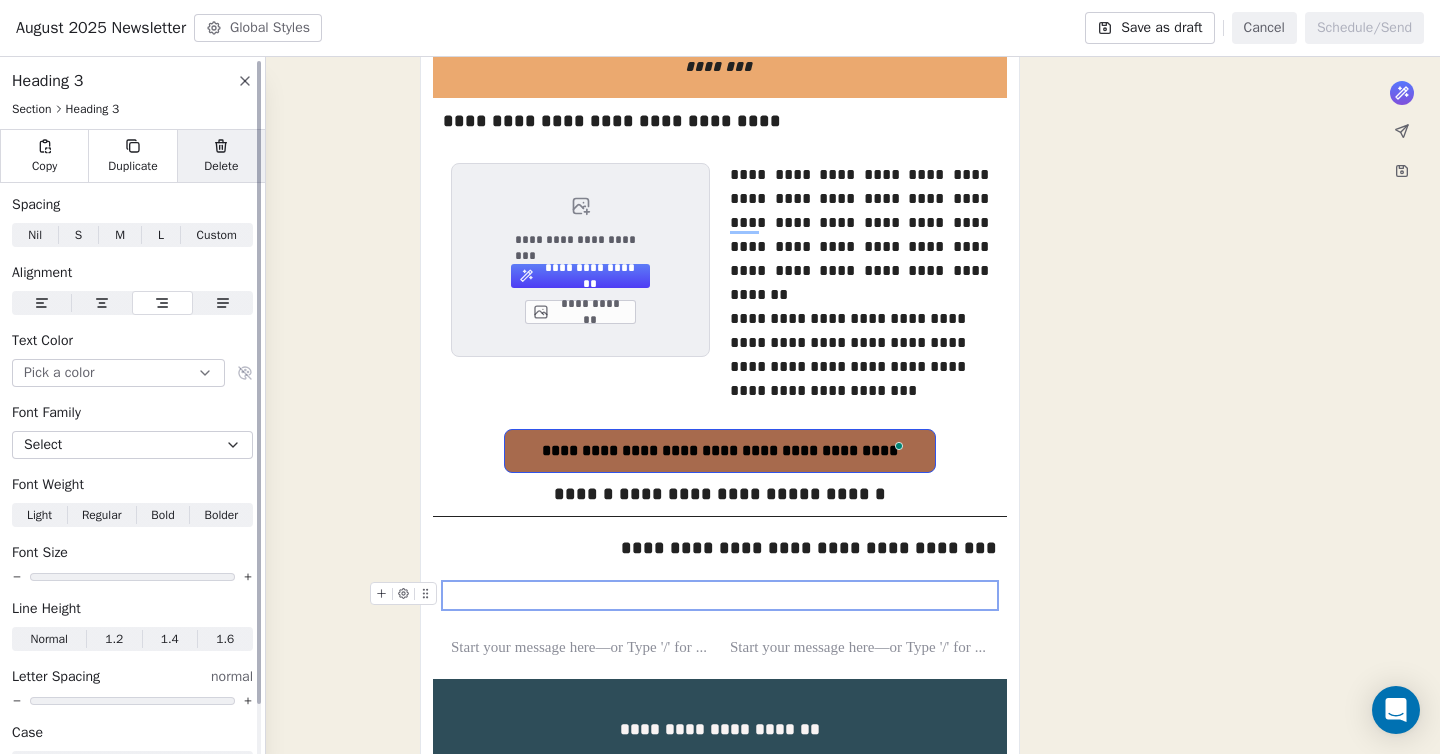 click on "Delete" at bounding box center [221, 156] 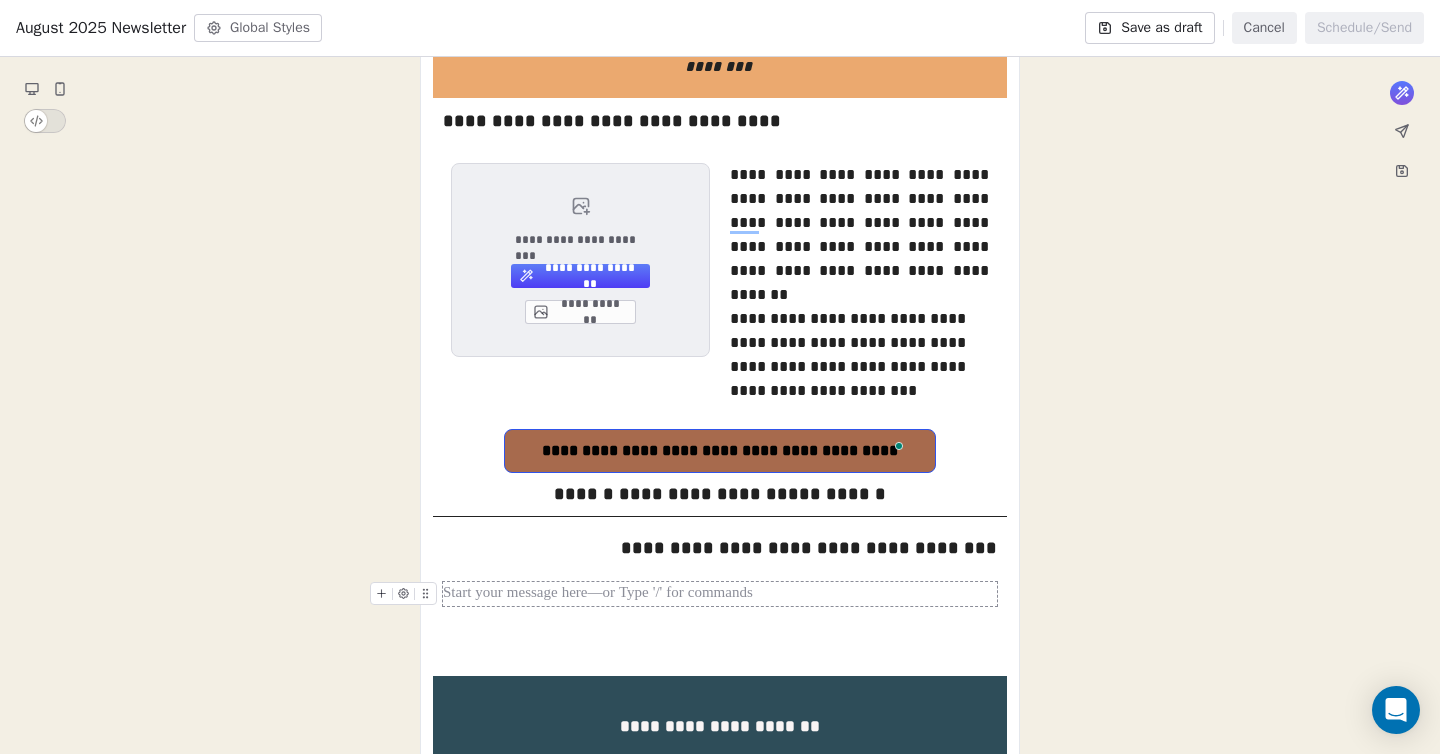 click at bounding box center (720, 594) 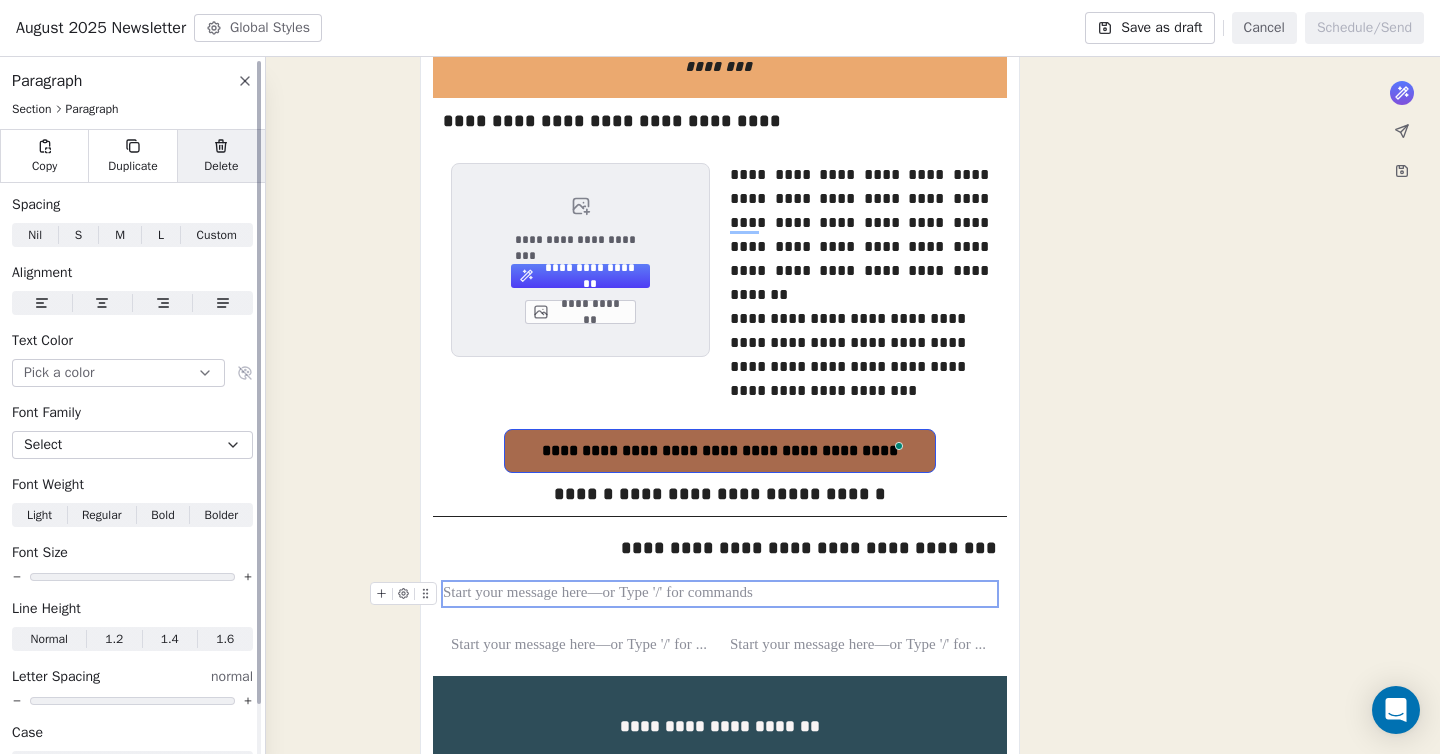 click on "Delete" at bounding box center (221, 156) 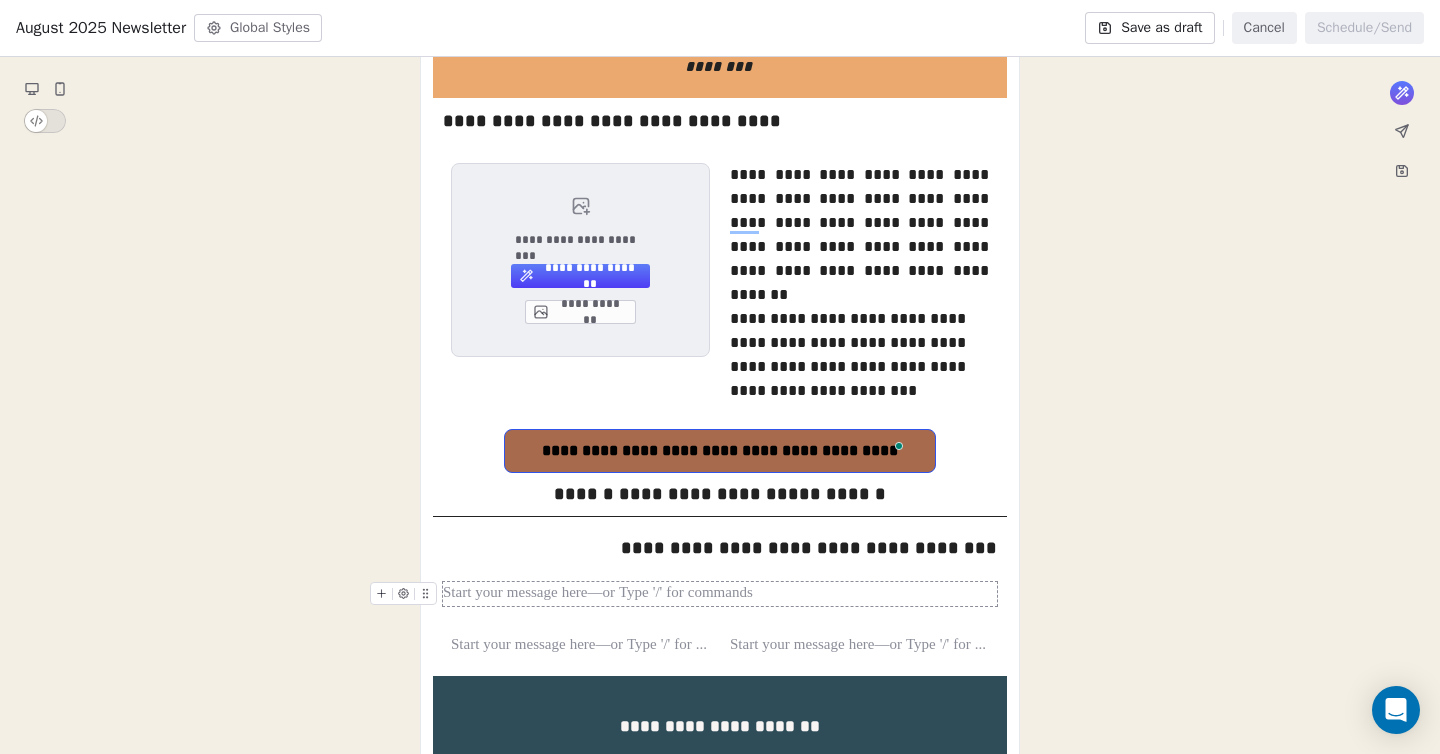 click 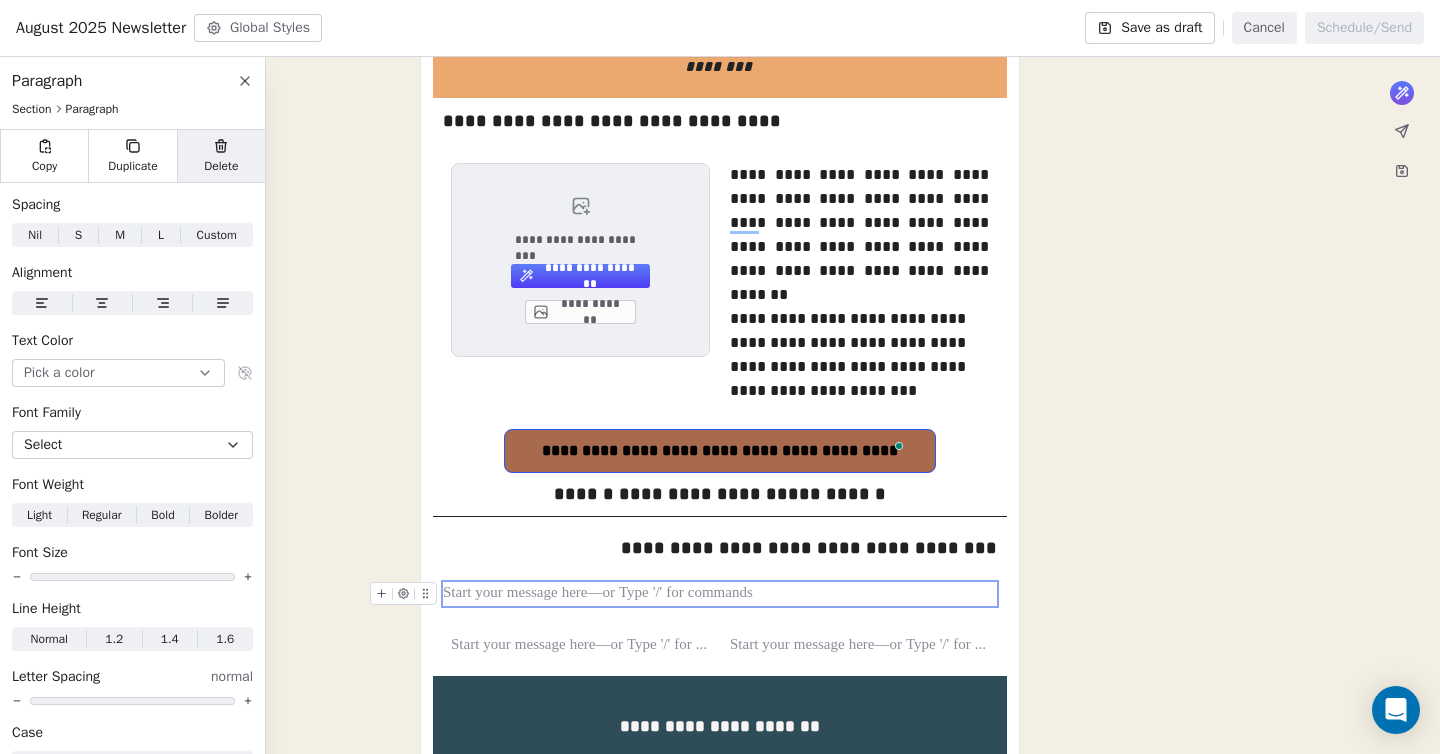 click on "Delete" at bounding box center [221, 156] 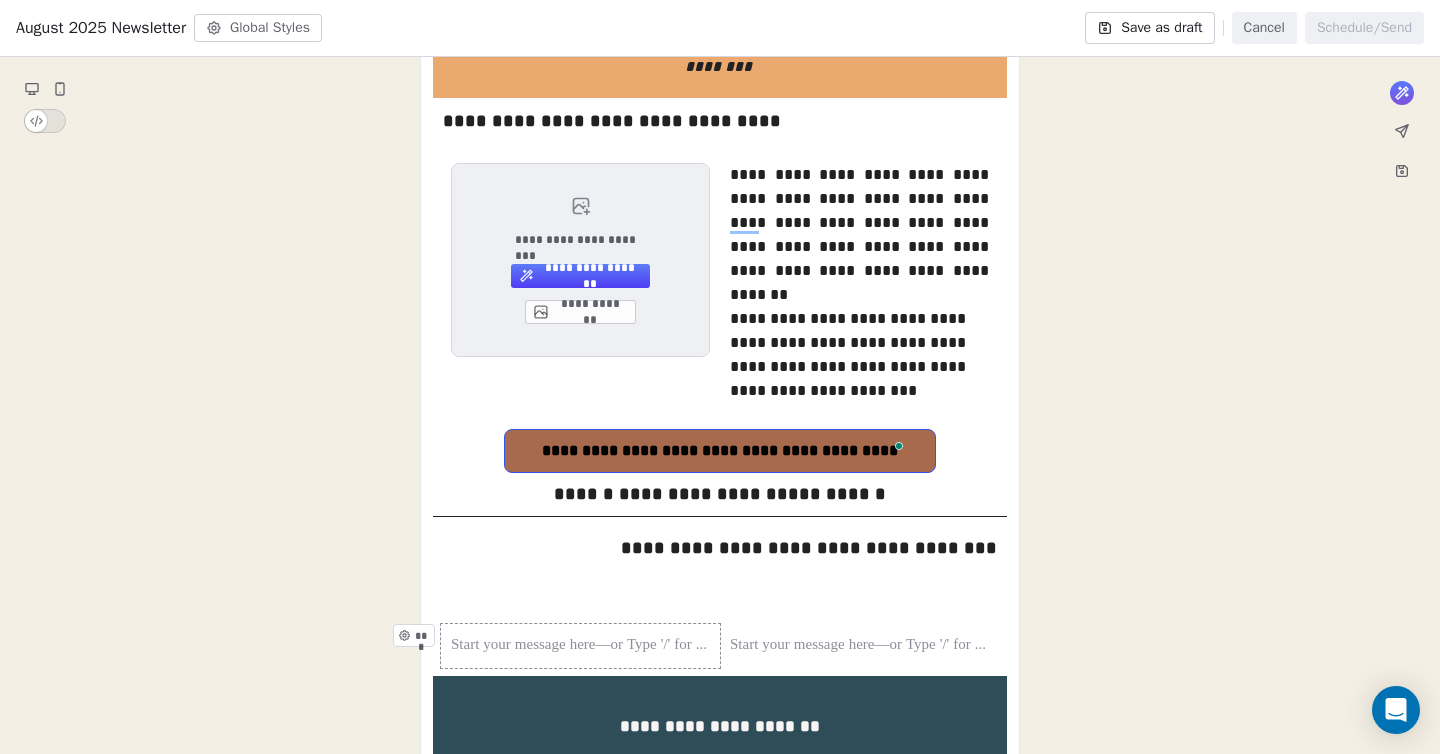 click on "***" at bounding box center [580, 646] 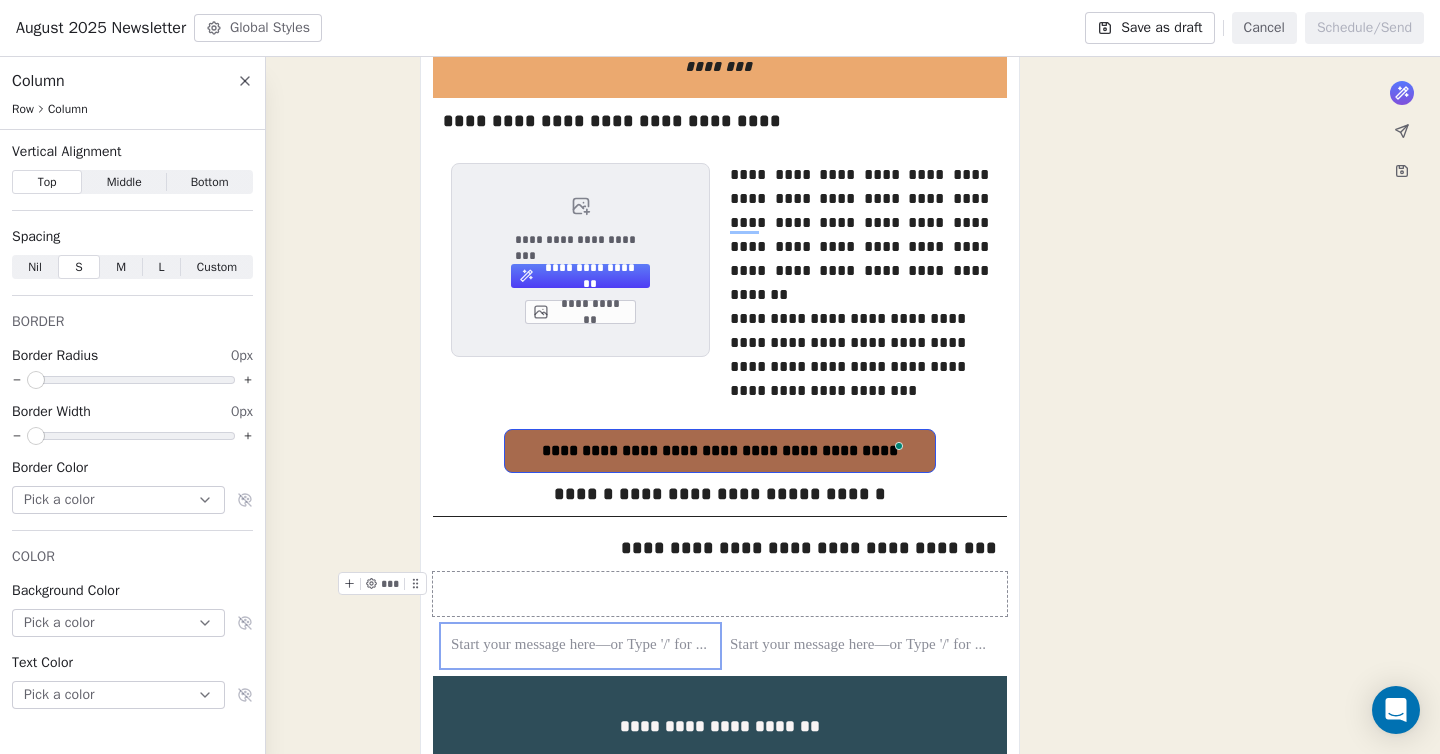 click at bounding box center [720, 594] 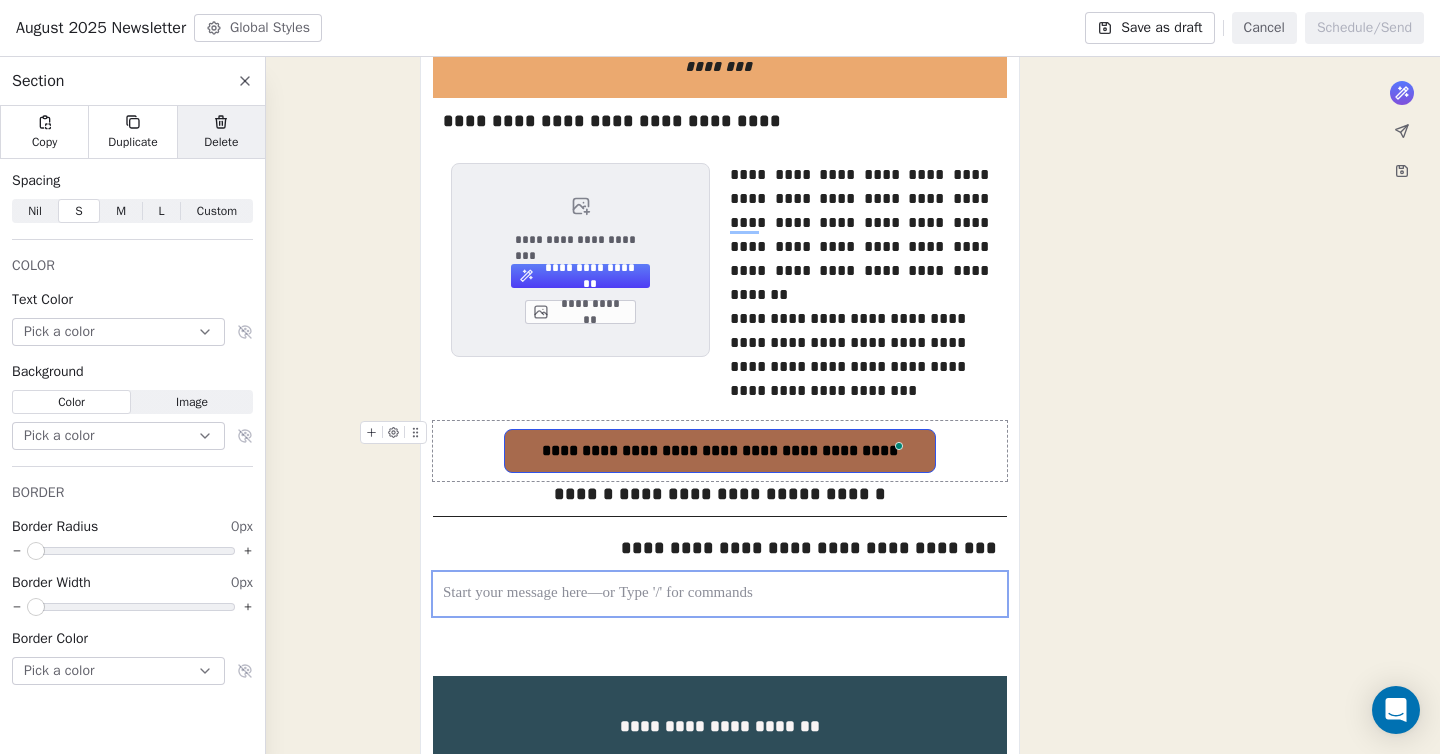 click 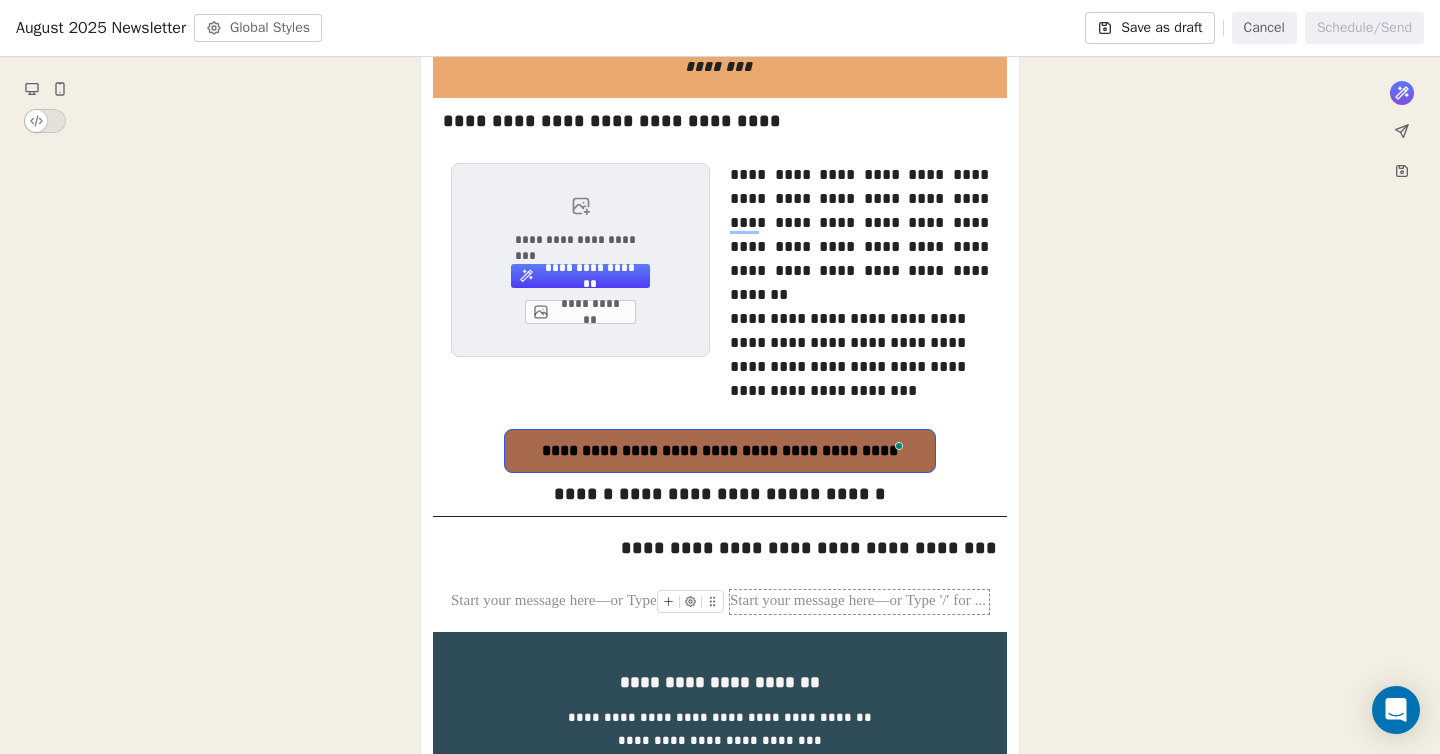 click at bounding box center (859, 602) 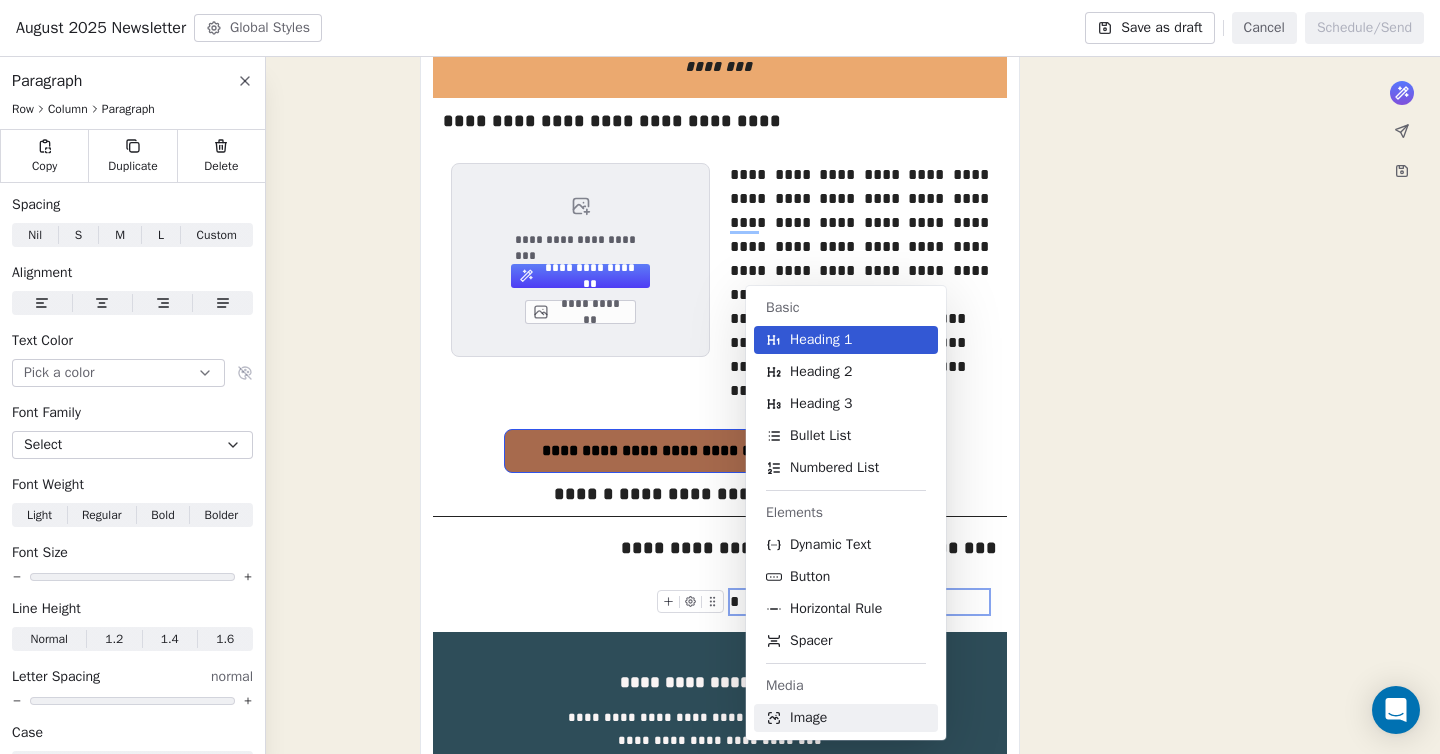 click on "Image" at bounding box center (808, 718) 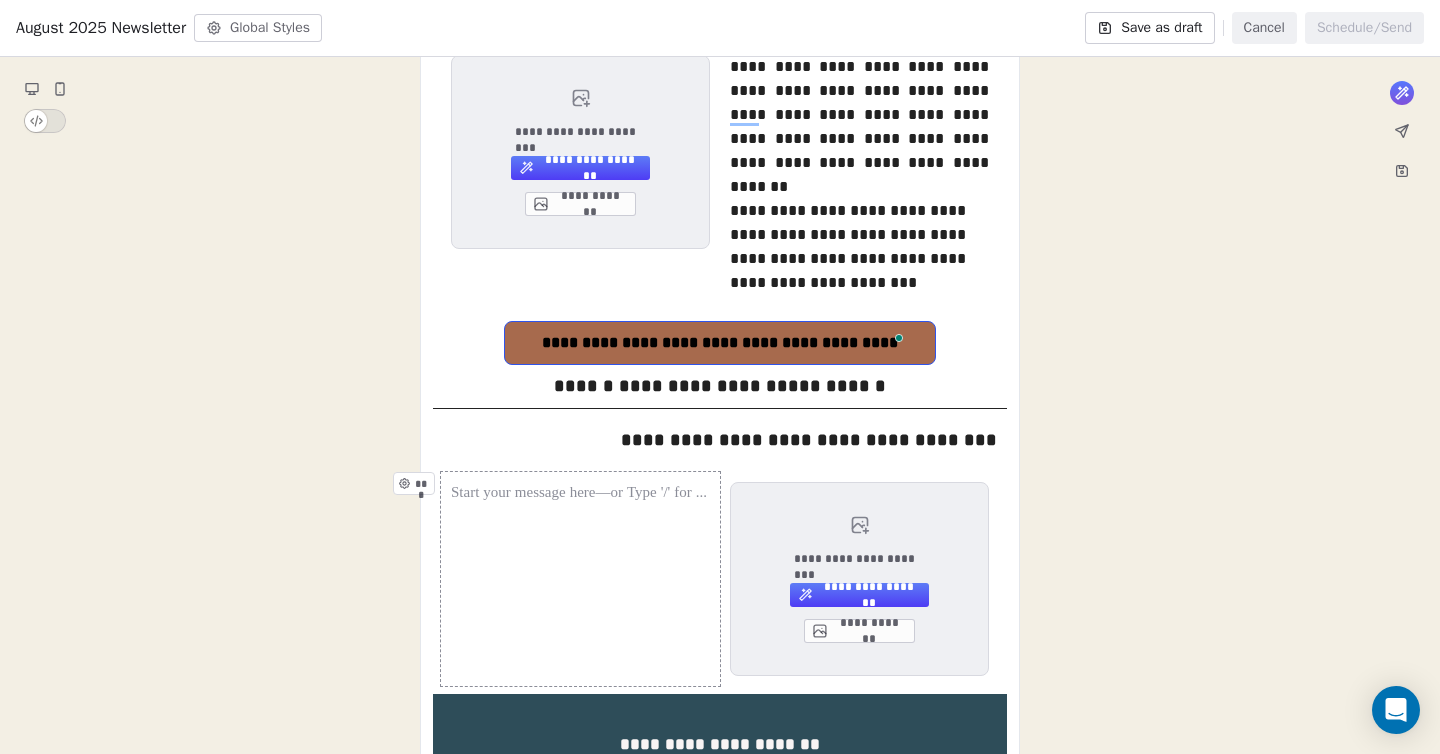 click on "***" at bounding box center [580, 579] 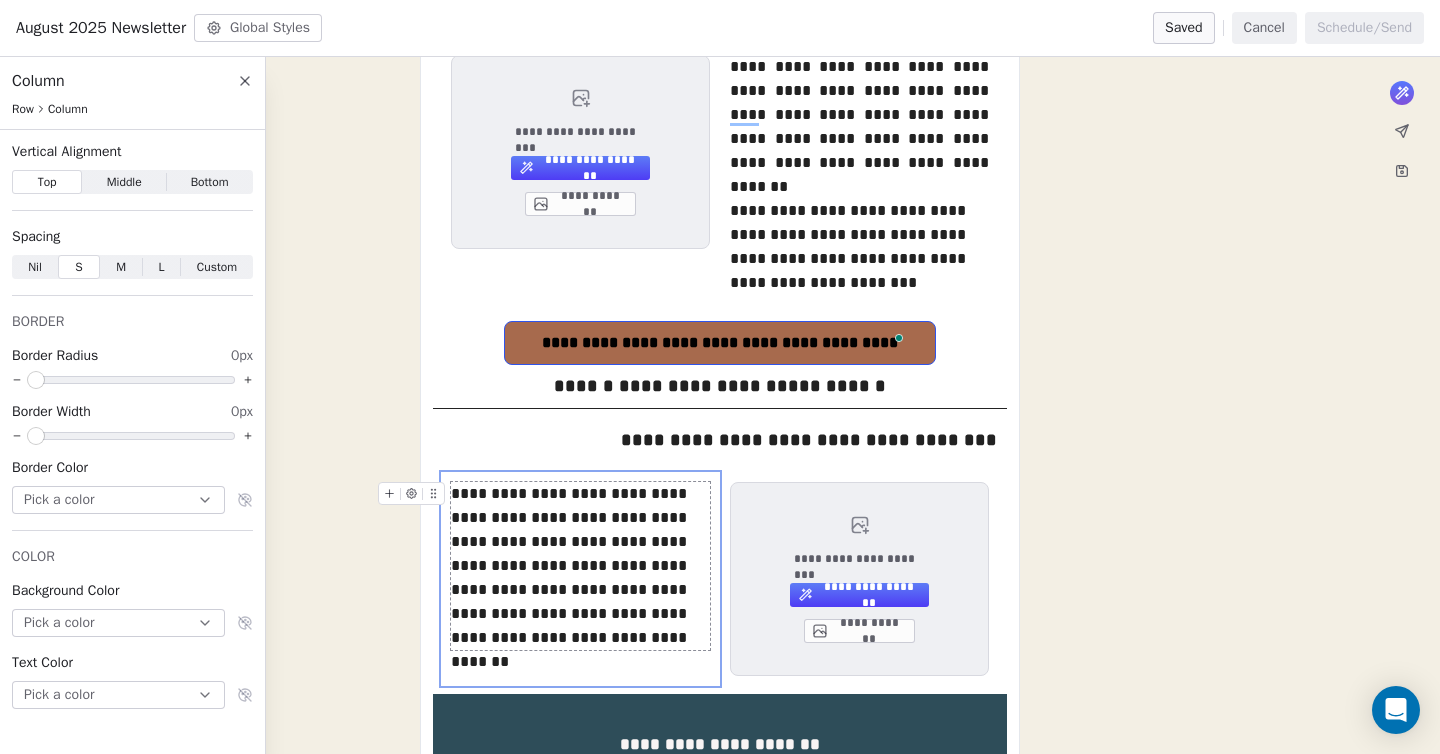 click on "**********" at bounding box center (580, 566) 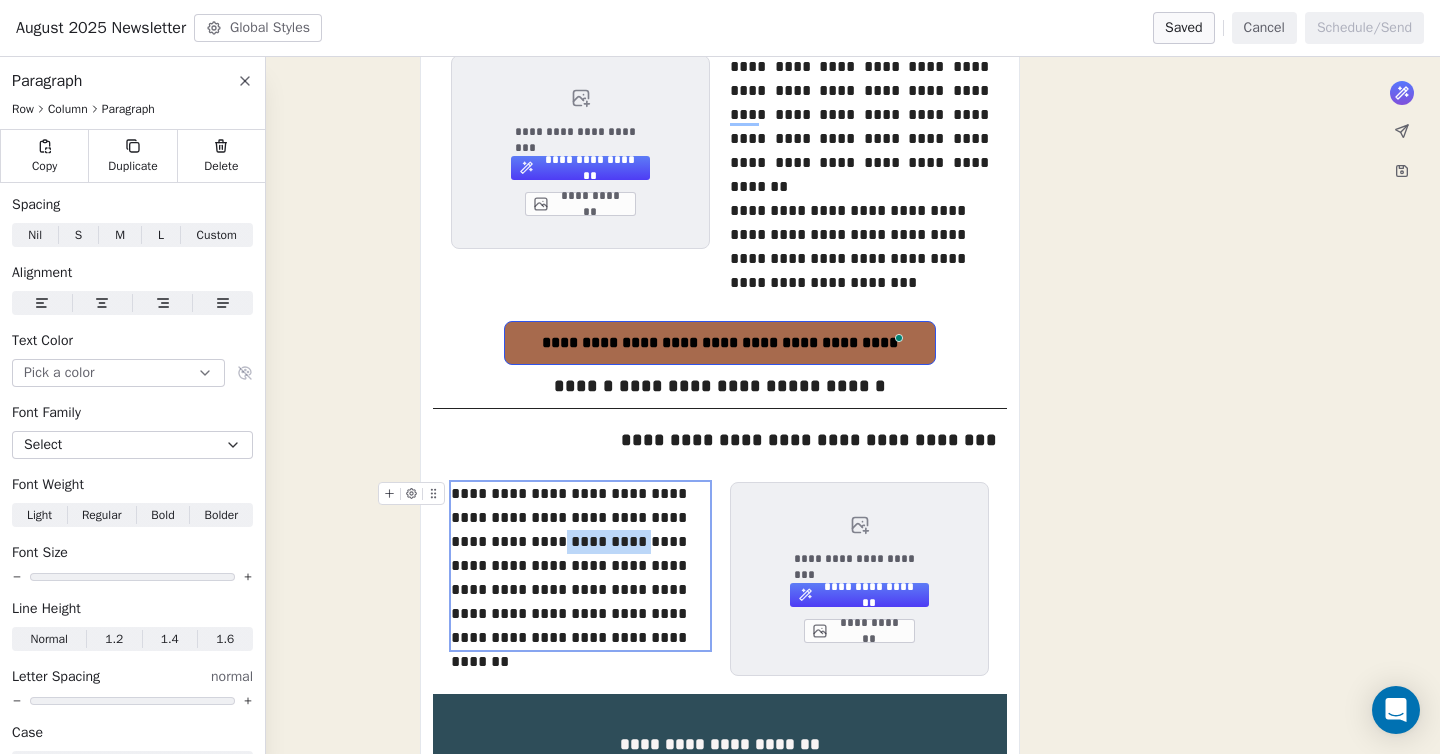 click on "**********" at bounding box center (580, 566) 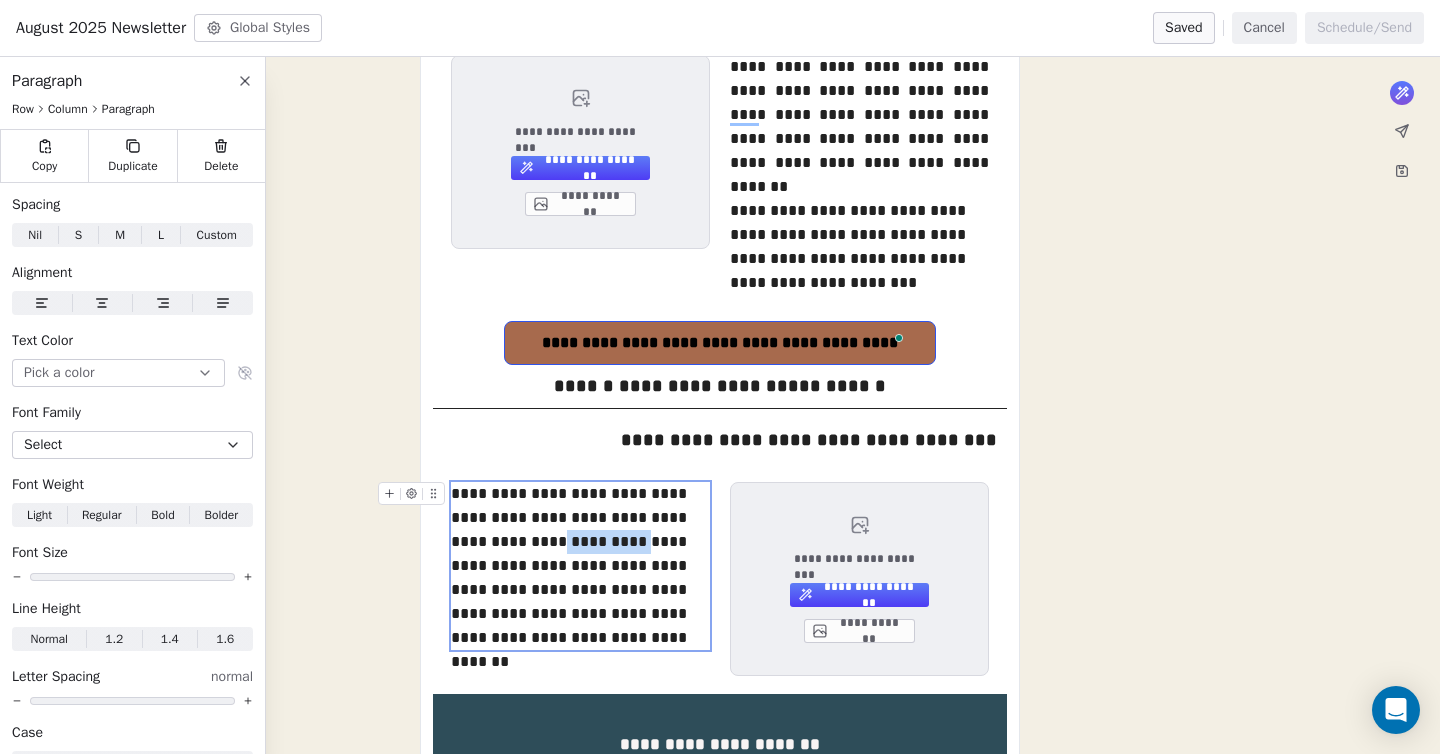 click on "**********" at bounding box center (580, 566) 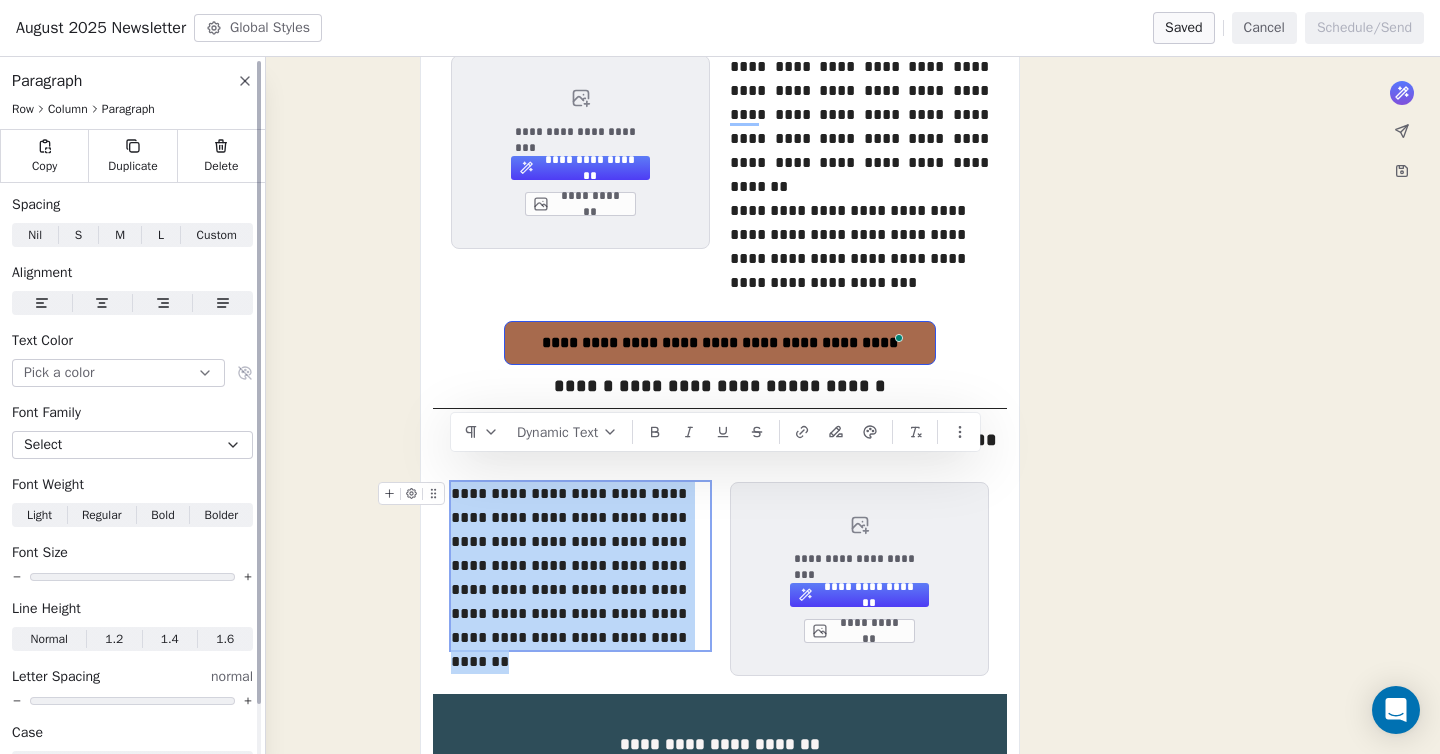 drag, startPoint x: 203, startPoint y: 299, endPoint x: 217, endPoint y: 302, distance: 14.3178215 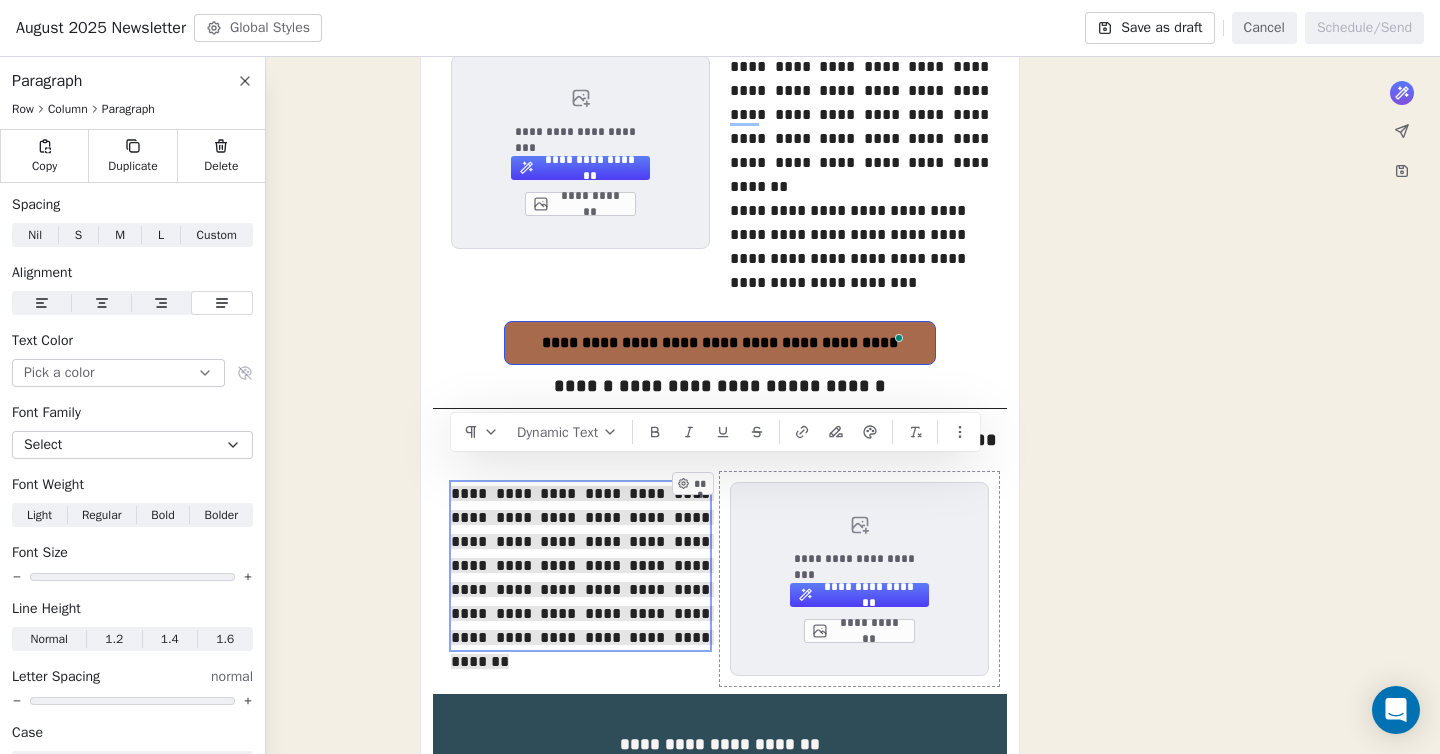 click on "**********" at bounding box center (720, 226) 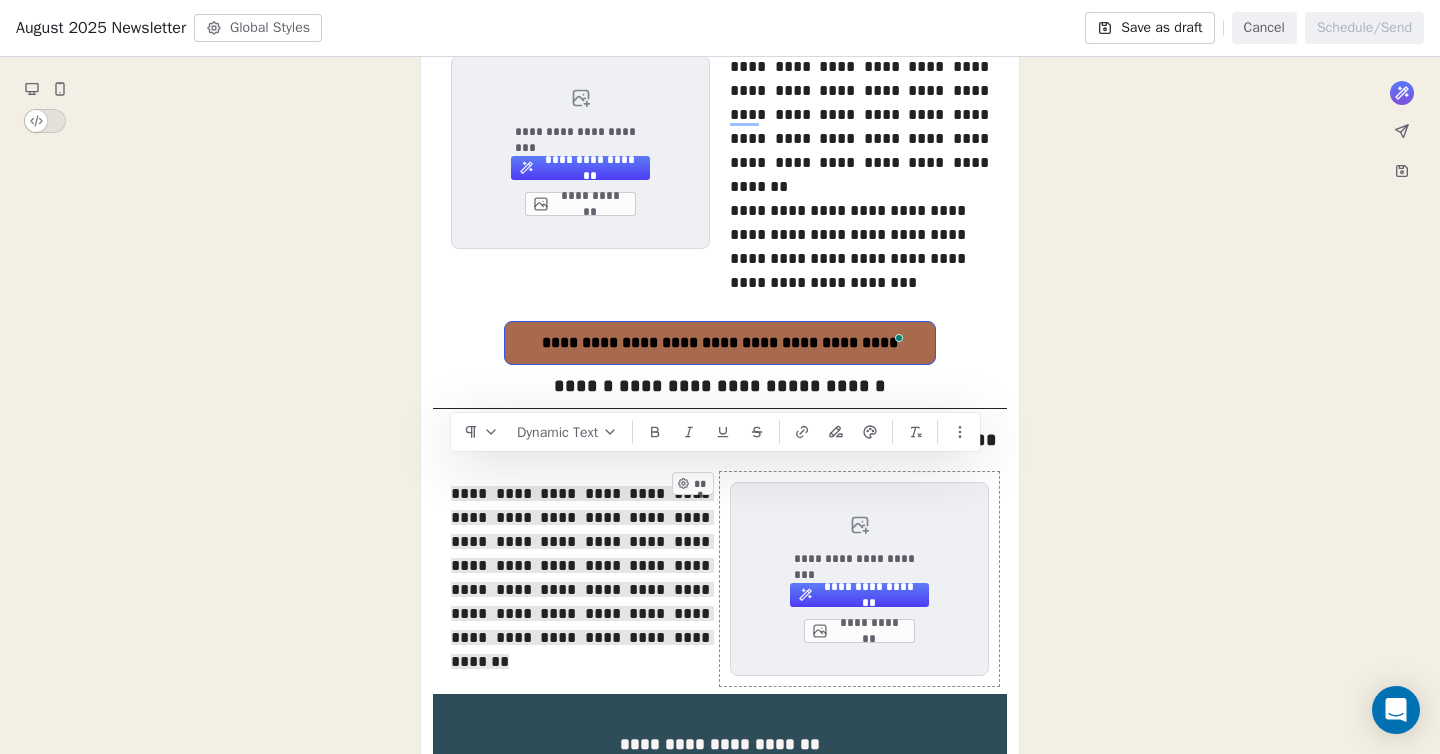 click on "**********" at bounding box center (720, 226) 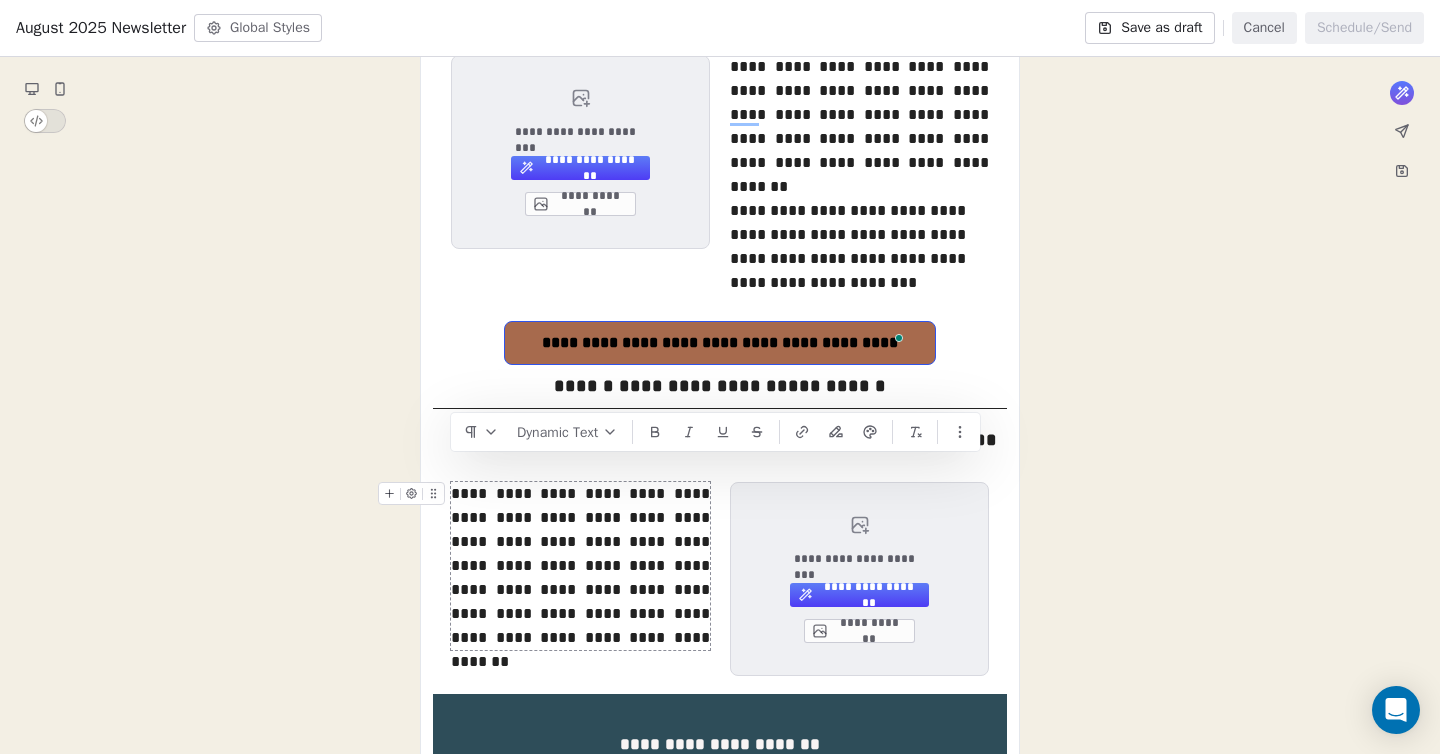 click on "**********" at bounding box center (580, 566) 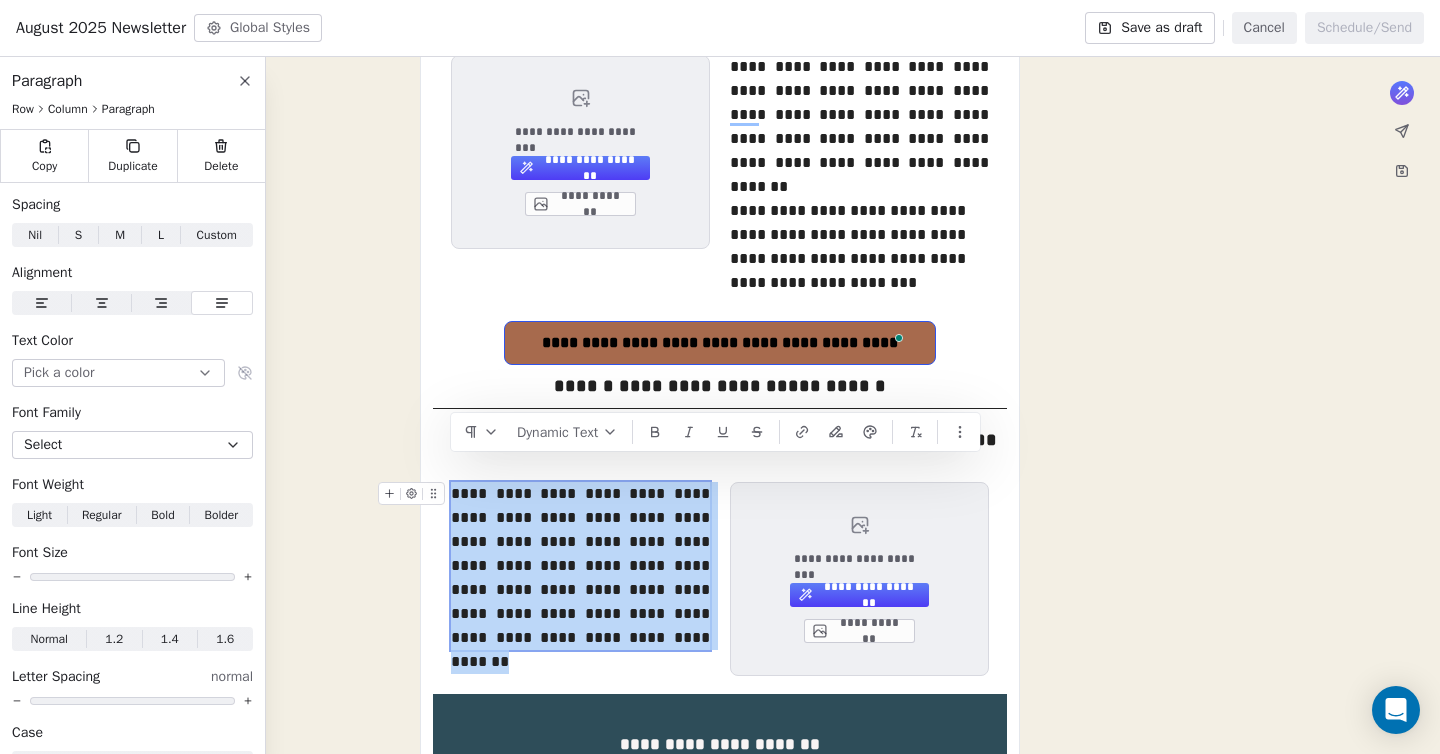 click on "**********" at bounding box center (580, 566) 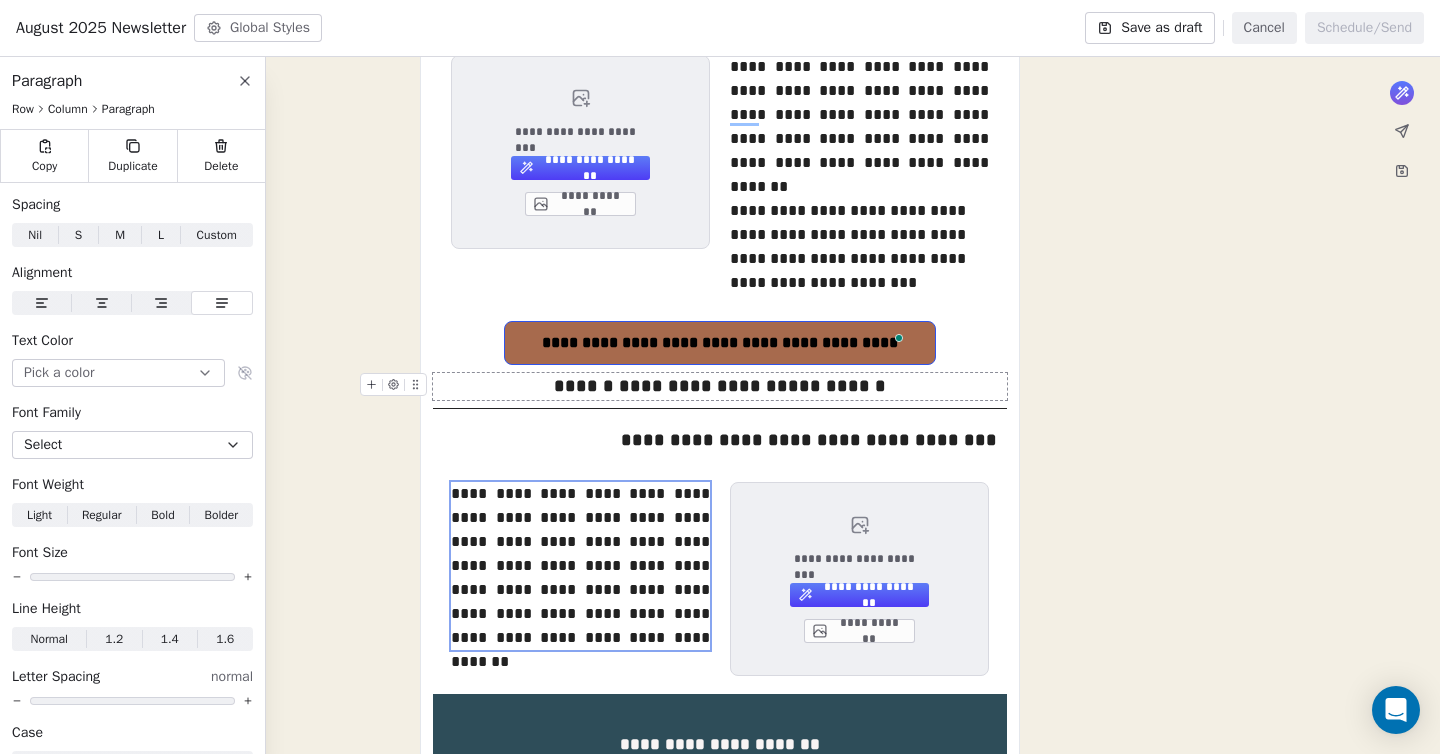 click on "**********" at bounding box center [720, 226] 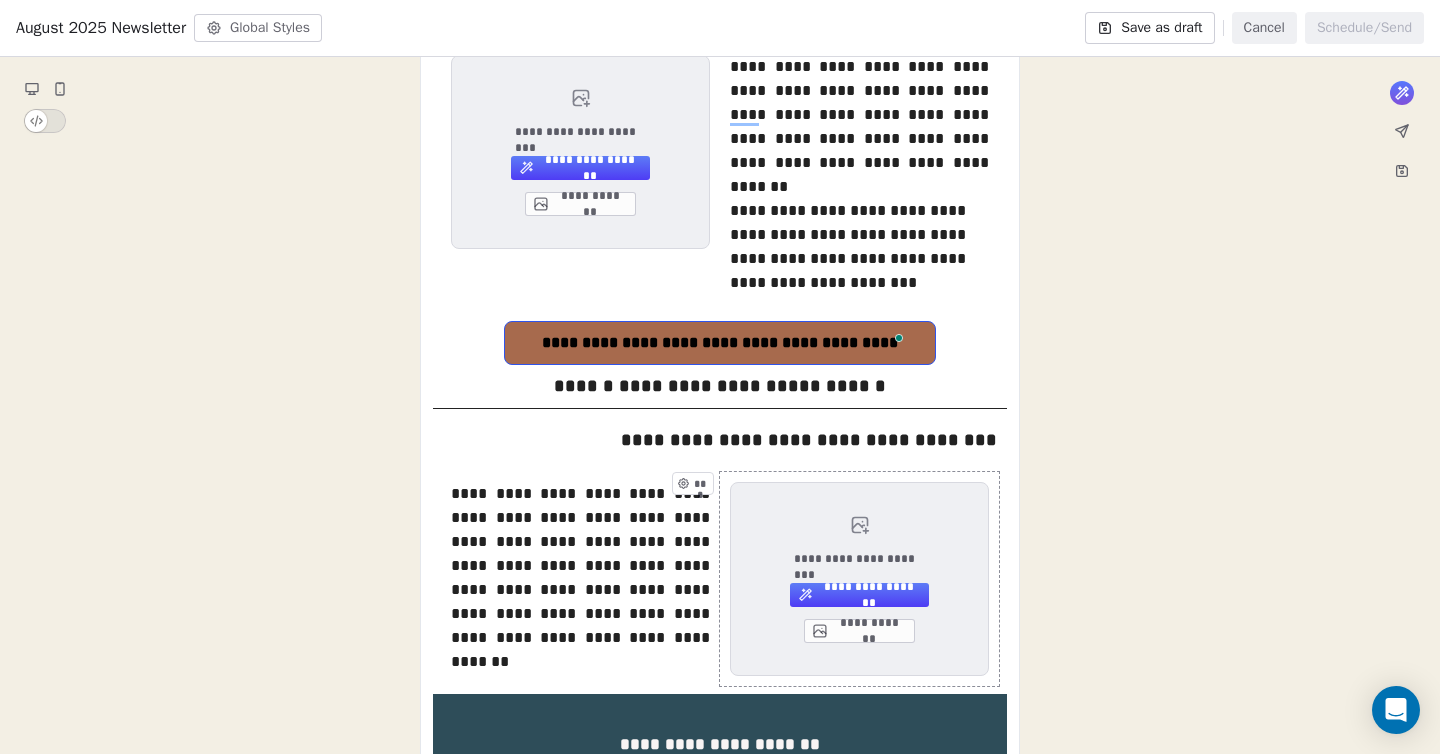scroll, scrollTop: 610, scrollLeft: 0, axis: vertical 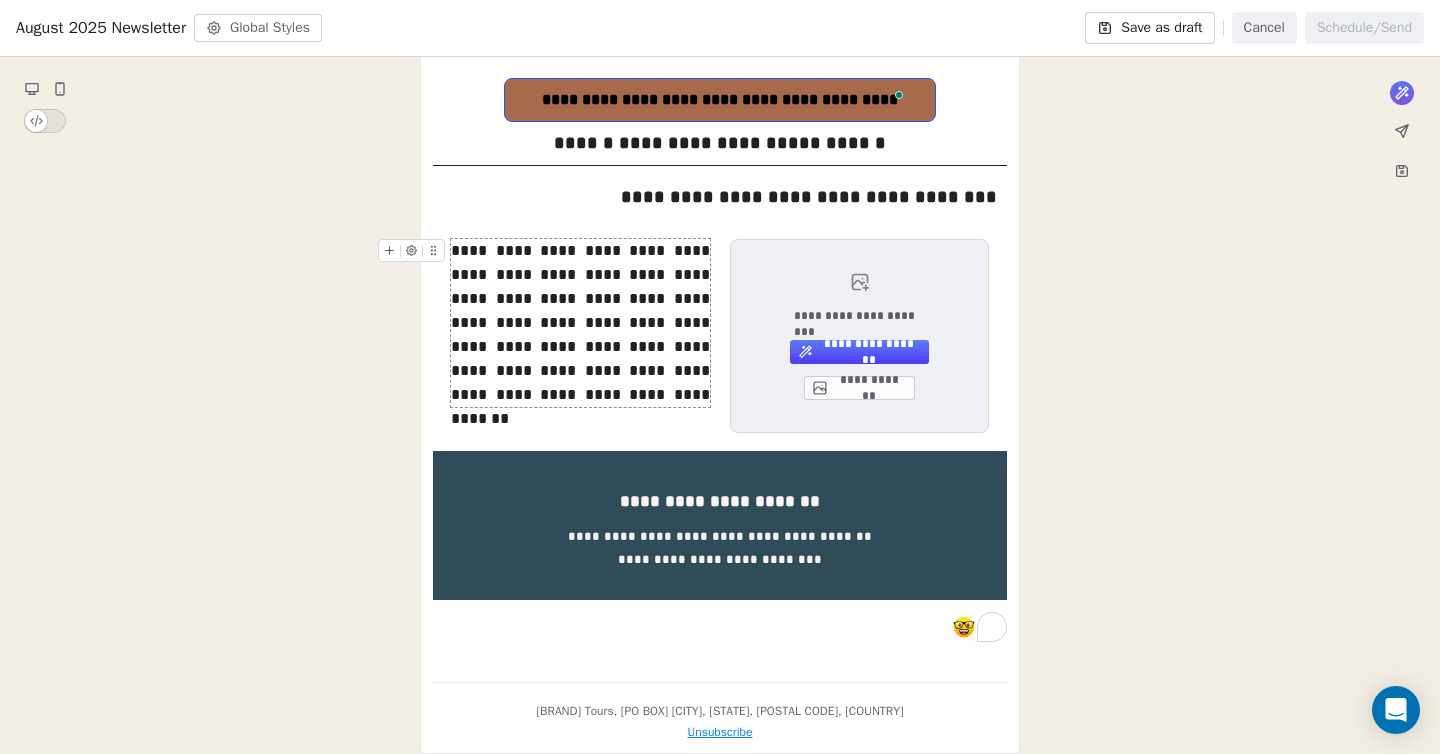 click 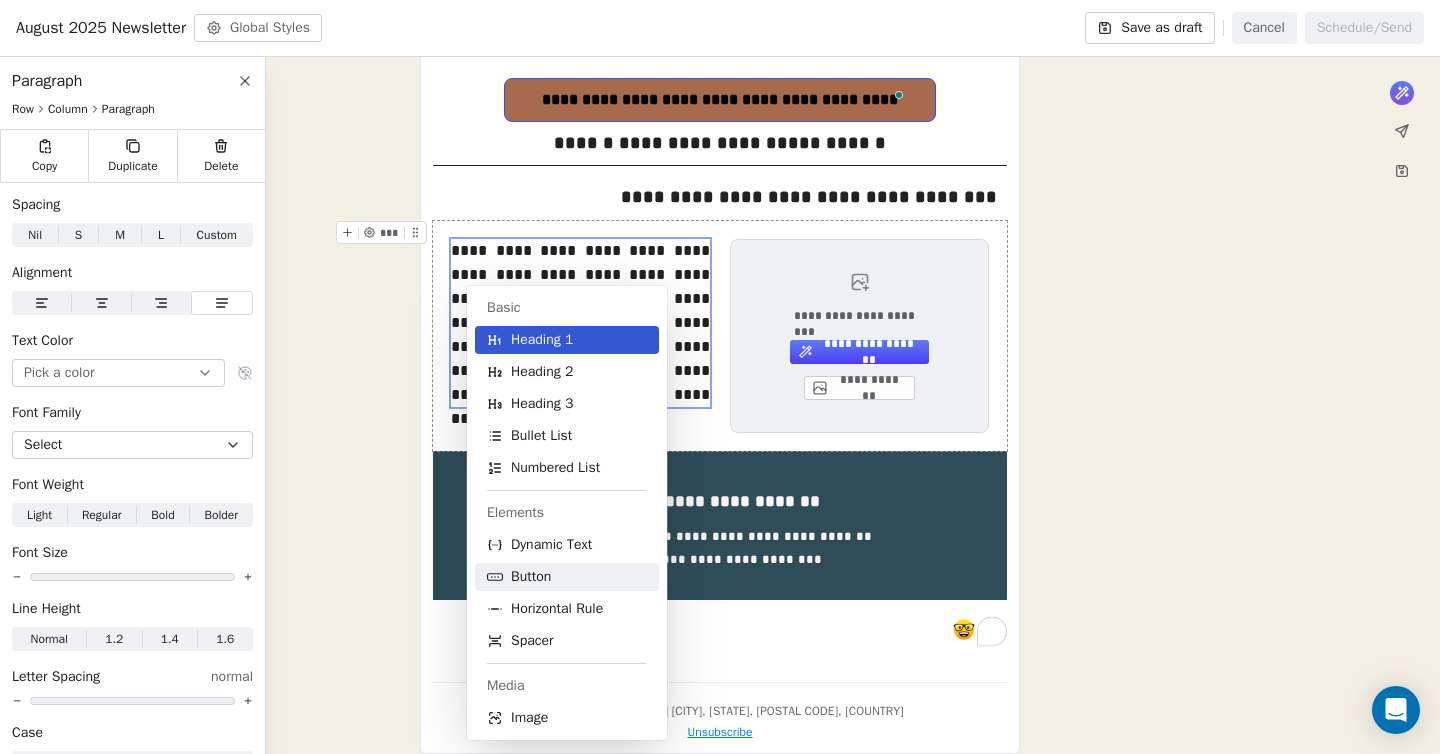 click on "Button" at bounding box center [567, 577] 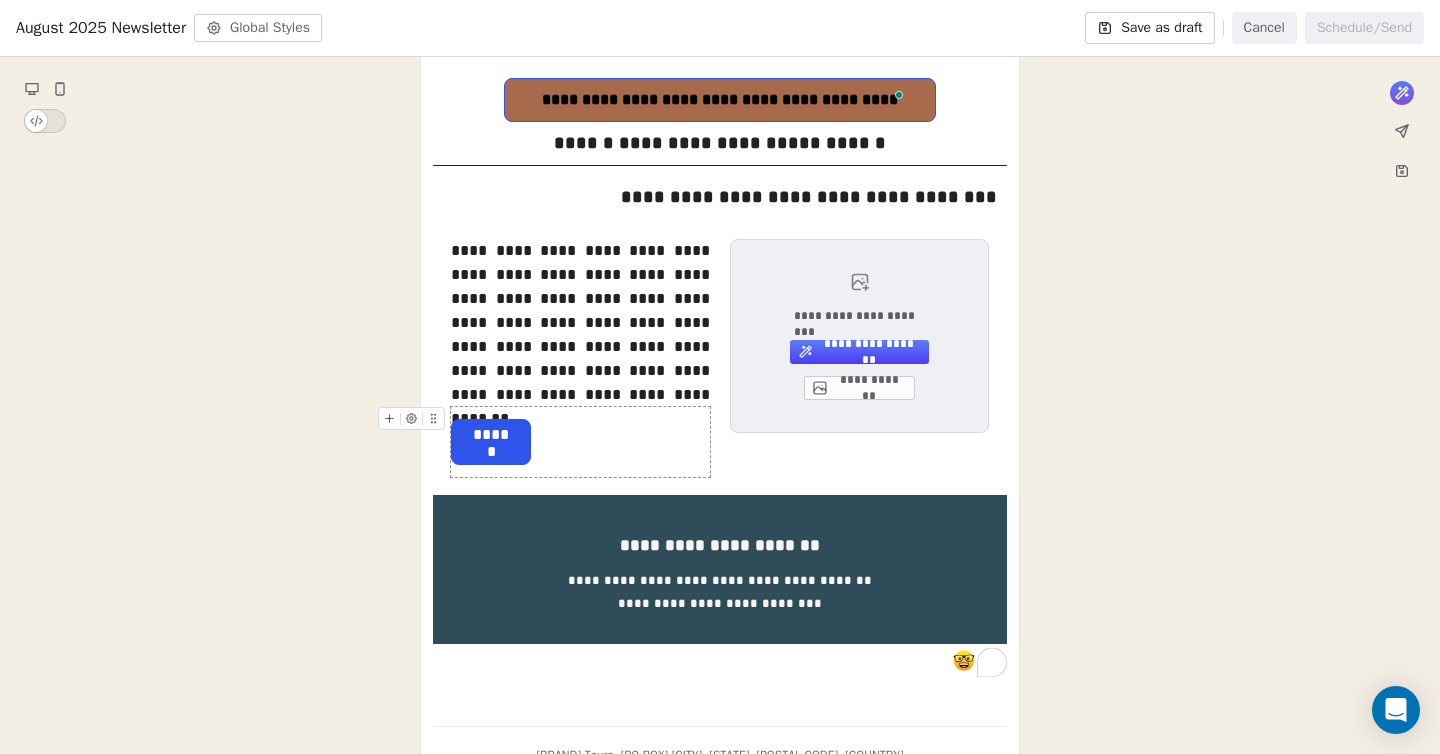 click on "******" at bounding box center [580, 442] 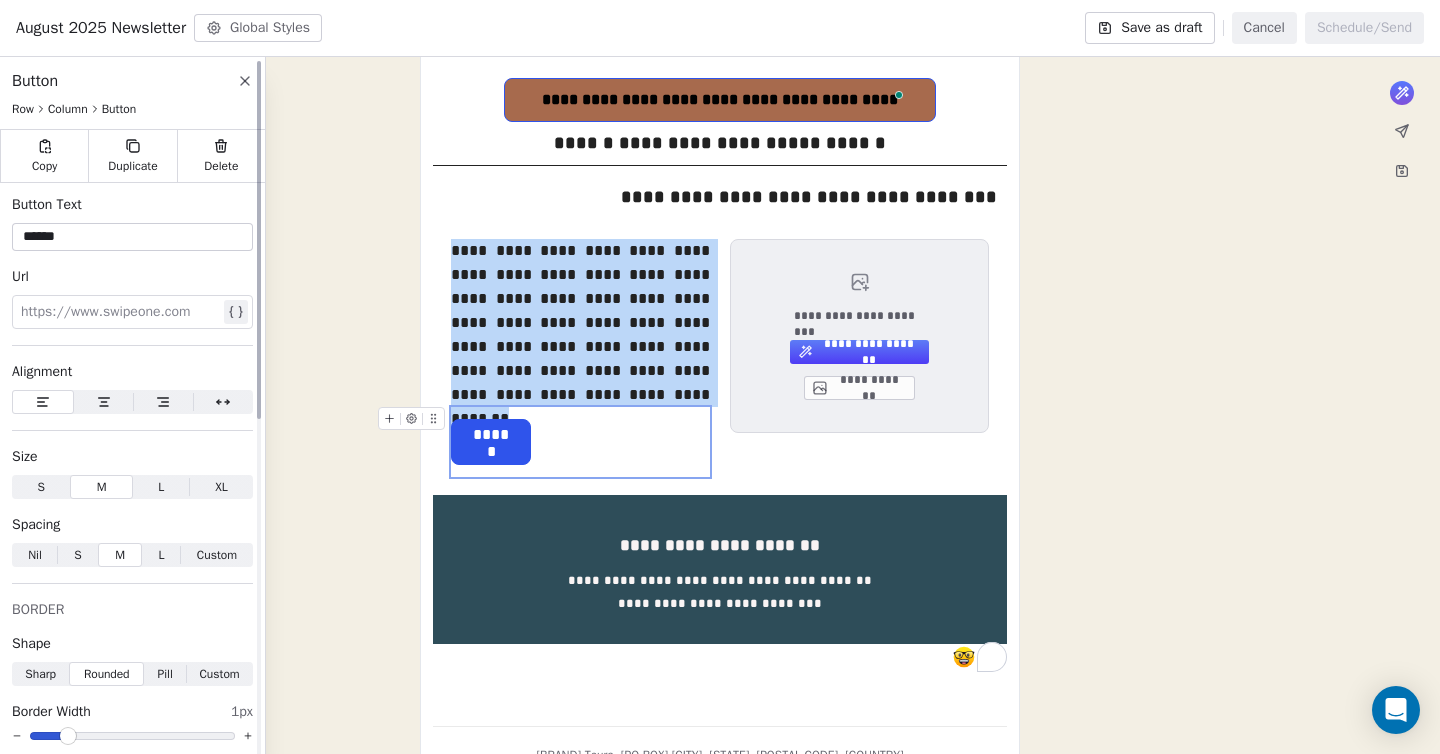 click 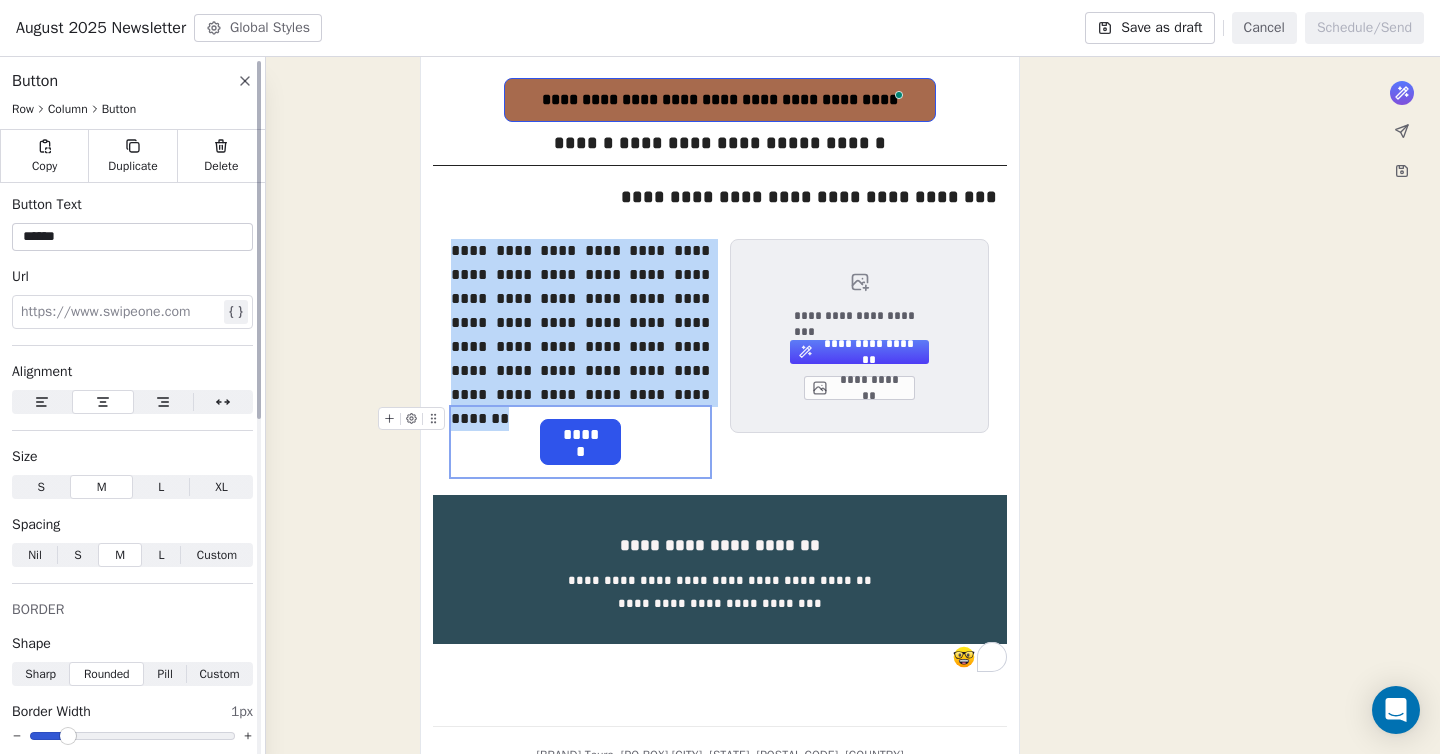 click on "L" at bounding box center [161, 487] 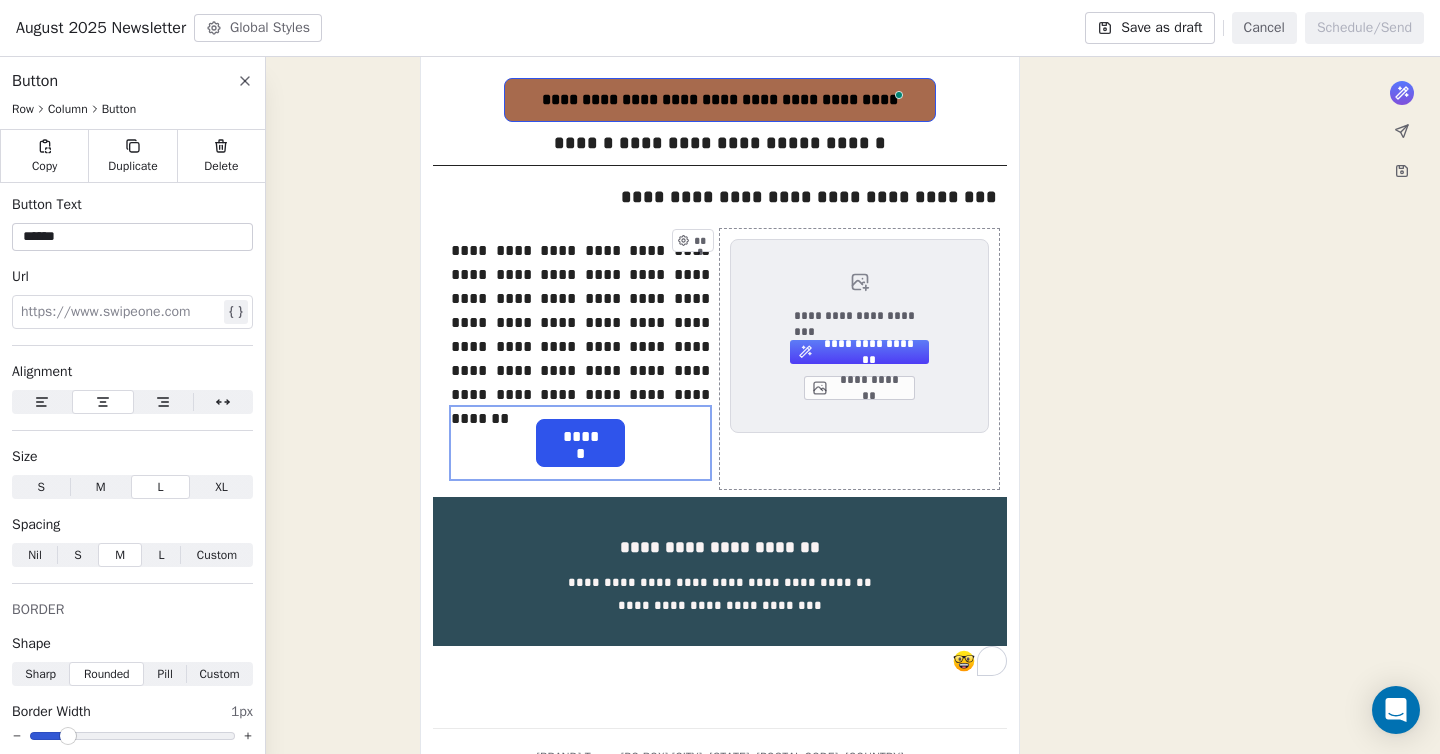 click on "**********" at bounding box center (720, 6) 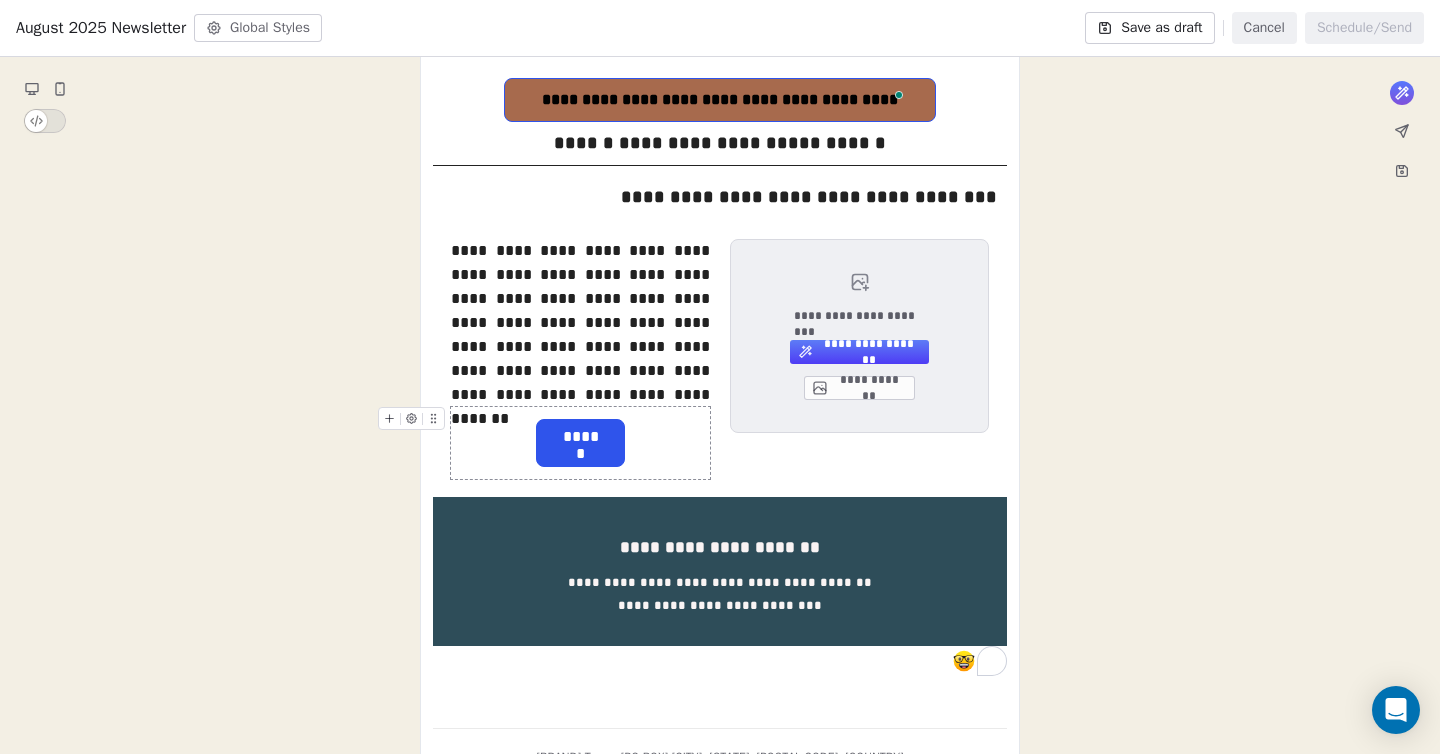click on "******" at bounding box center (580, 443) 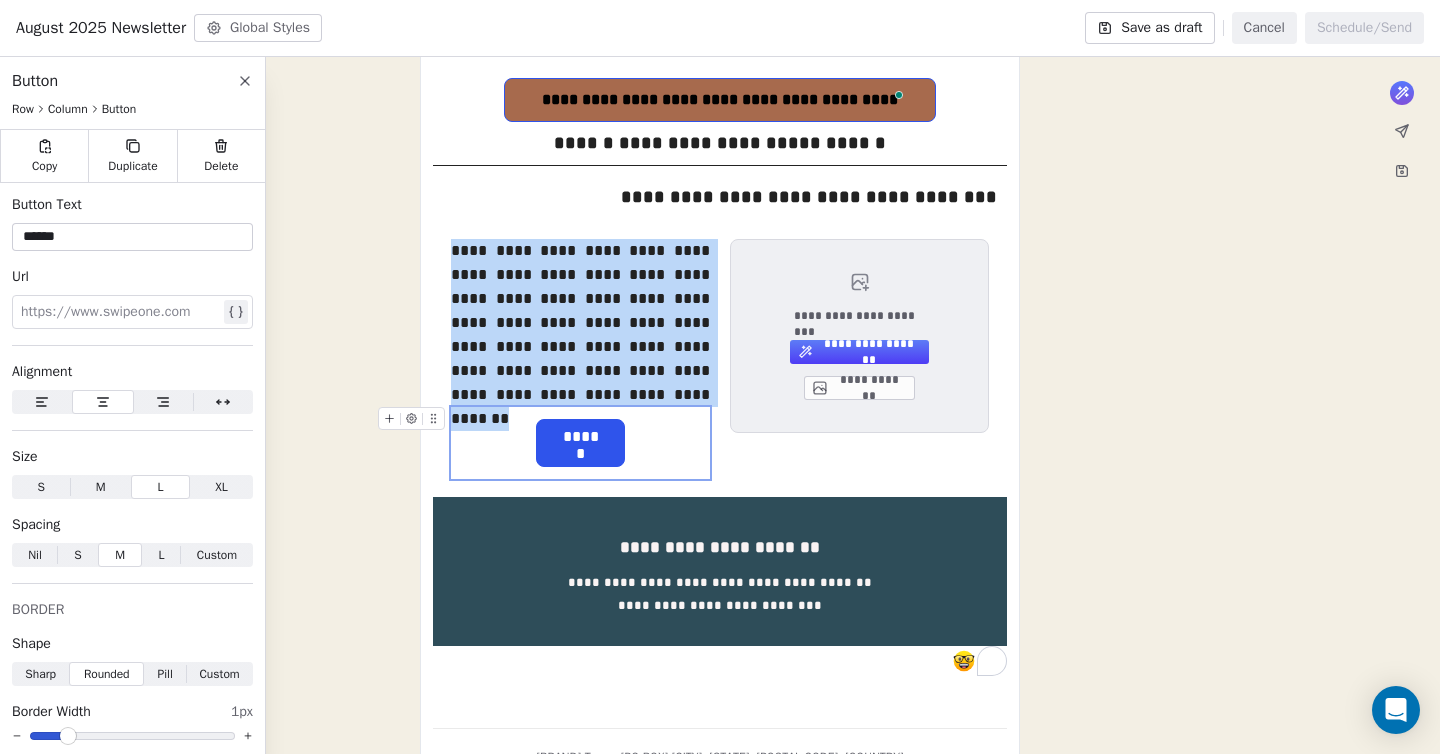 click on "******" at bounding box center (580, 437) 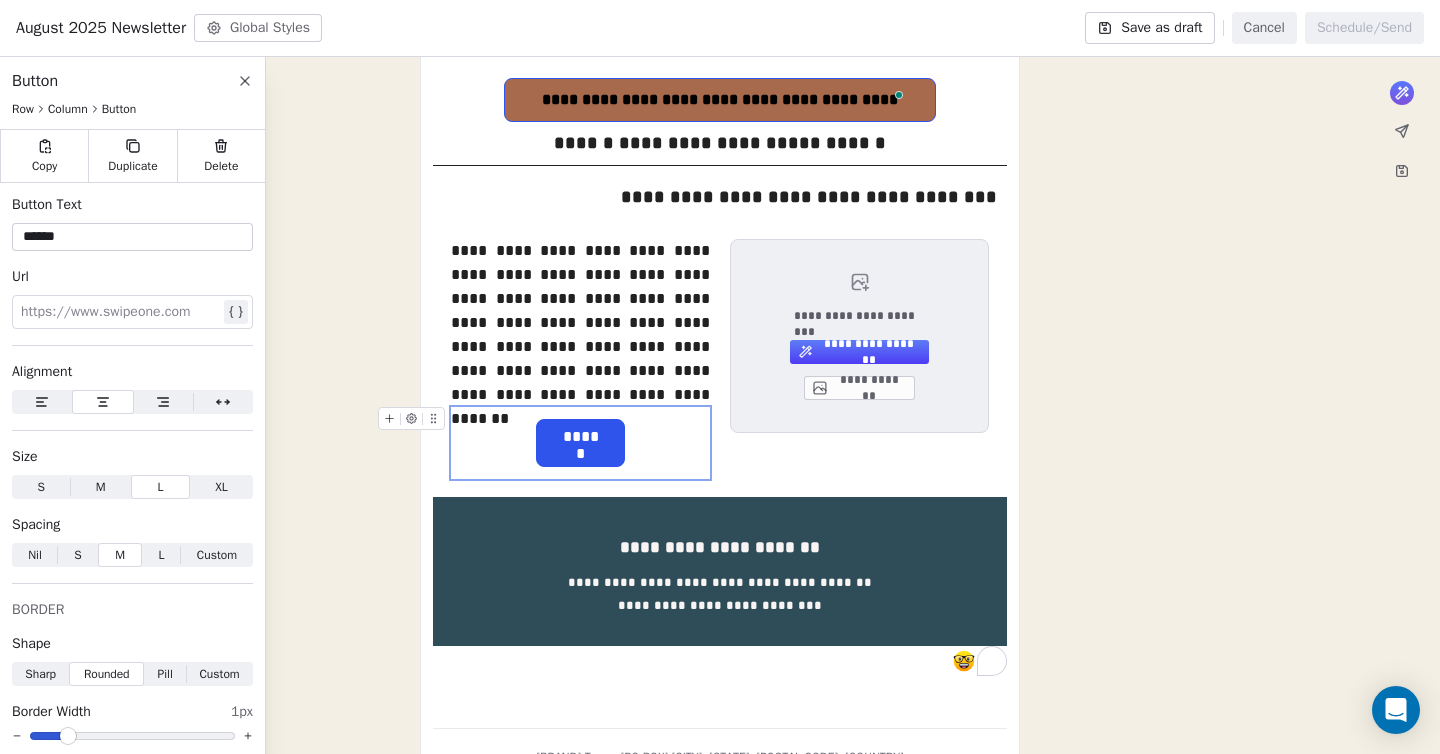 click on "******" at bounding box center [580, 443] 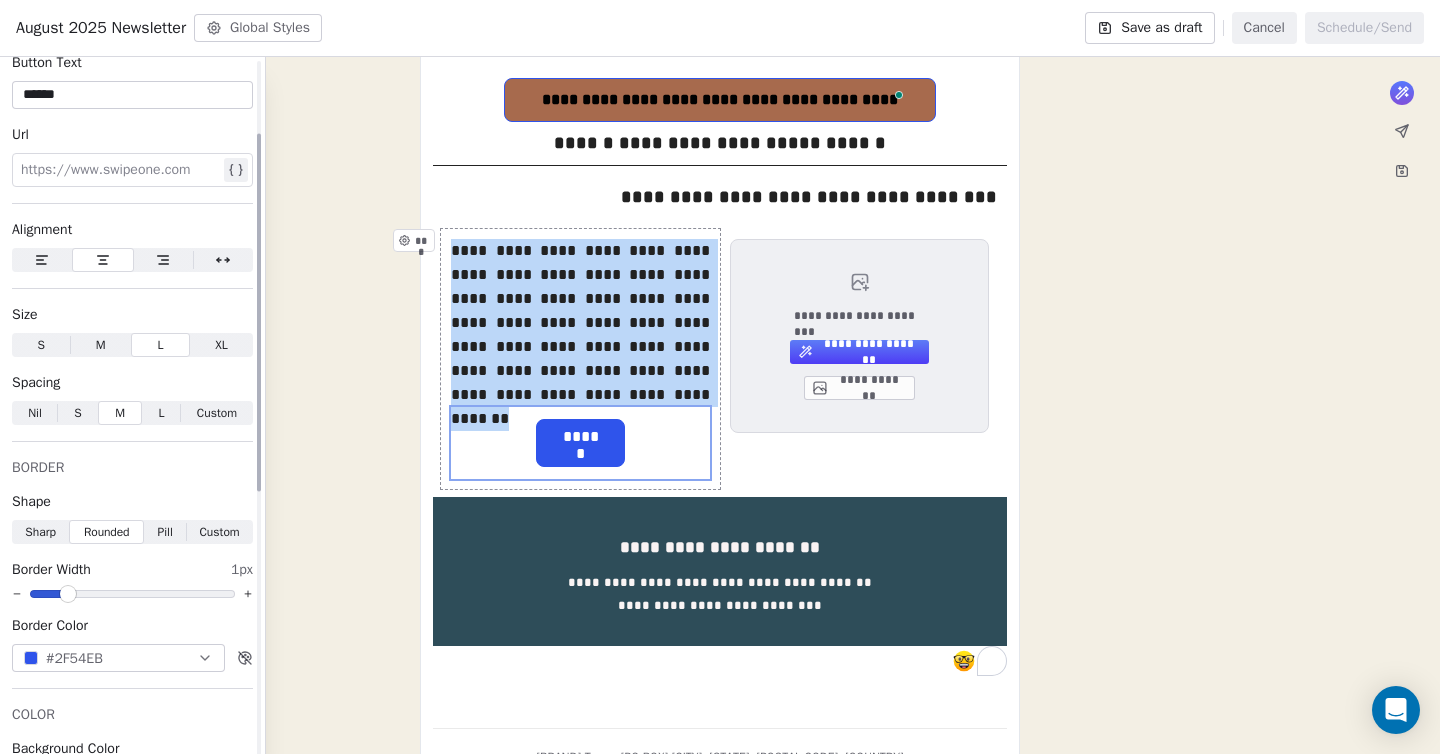 scroll, scrollTop: 146, scrollLeft: 0, axis: vertical 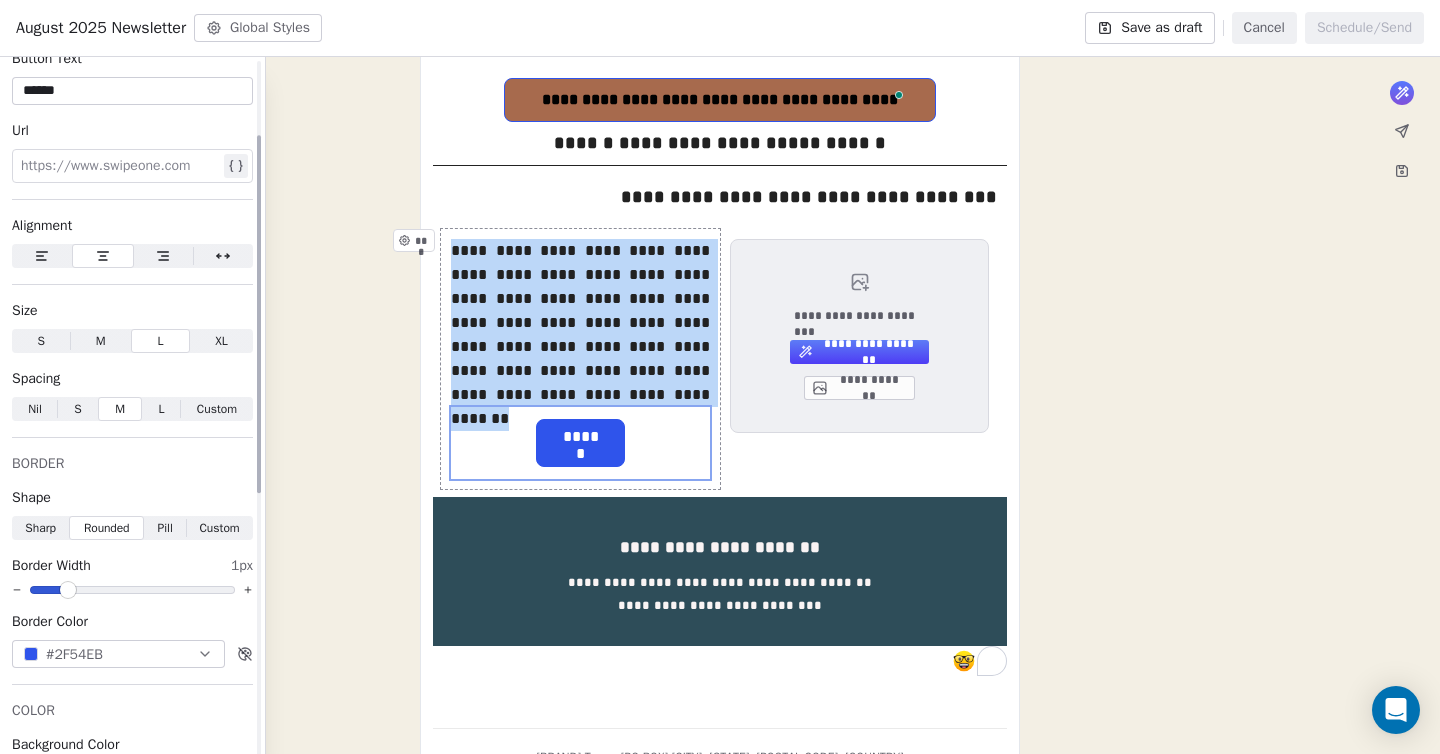click on "S S" at bounding box center [78, 409] 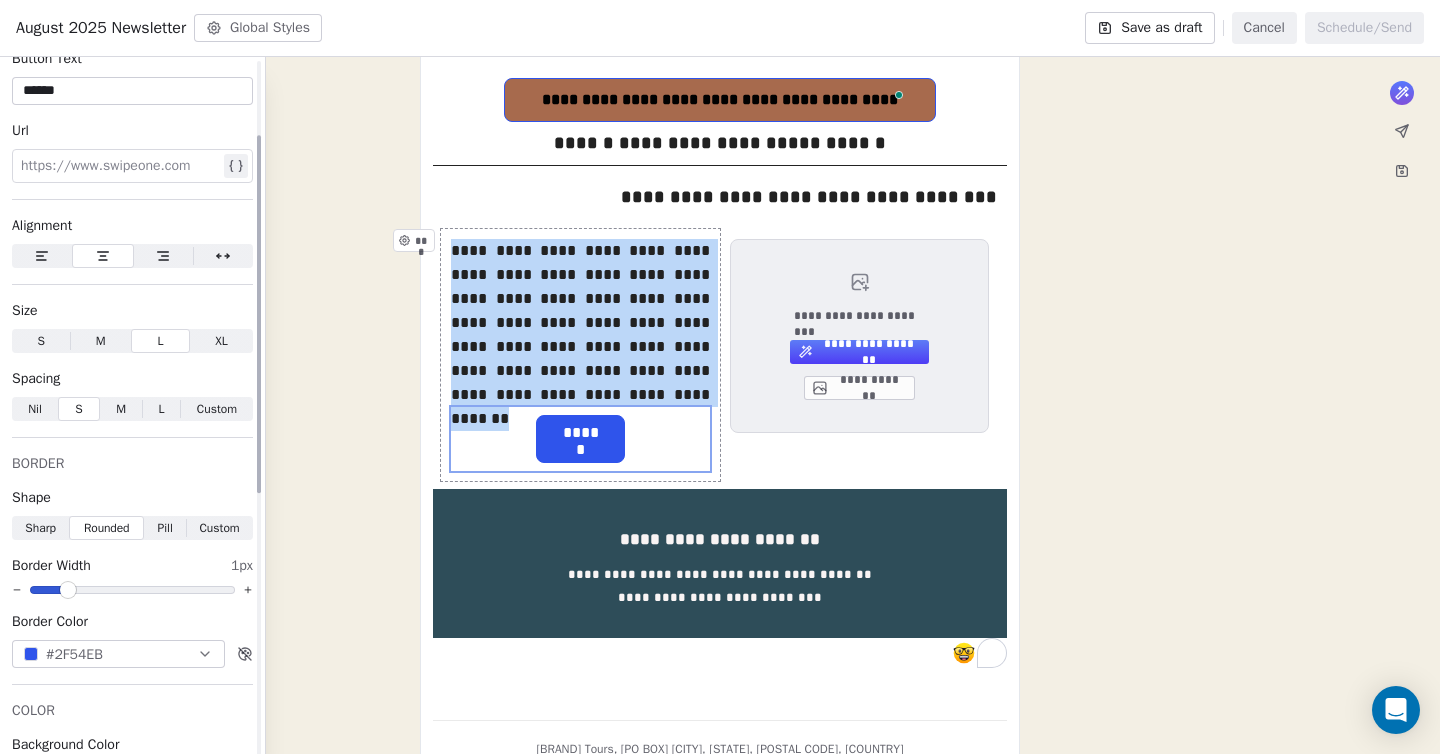 click on "S" at bounding box center [78, 409] 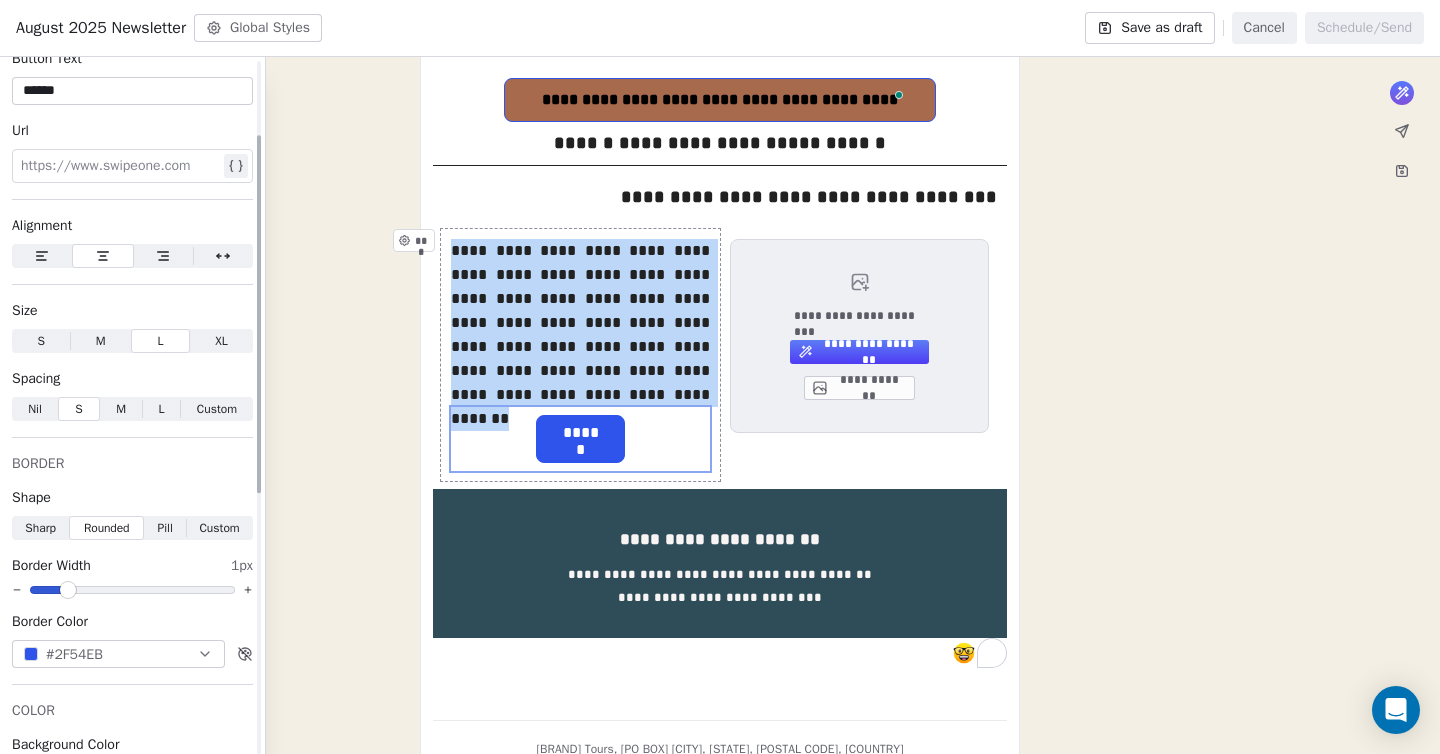 click on "Nil" at bounding box center [35, 409] 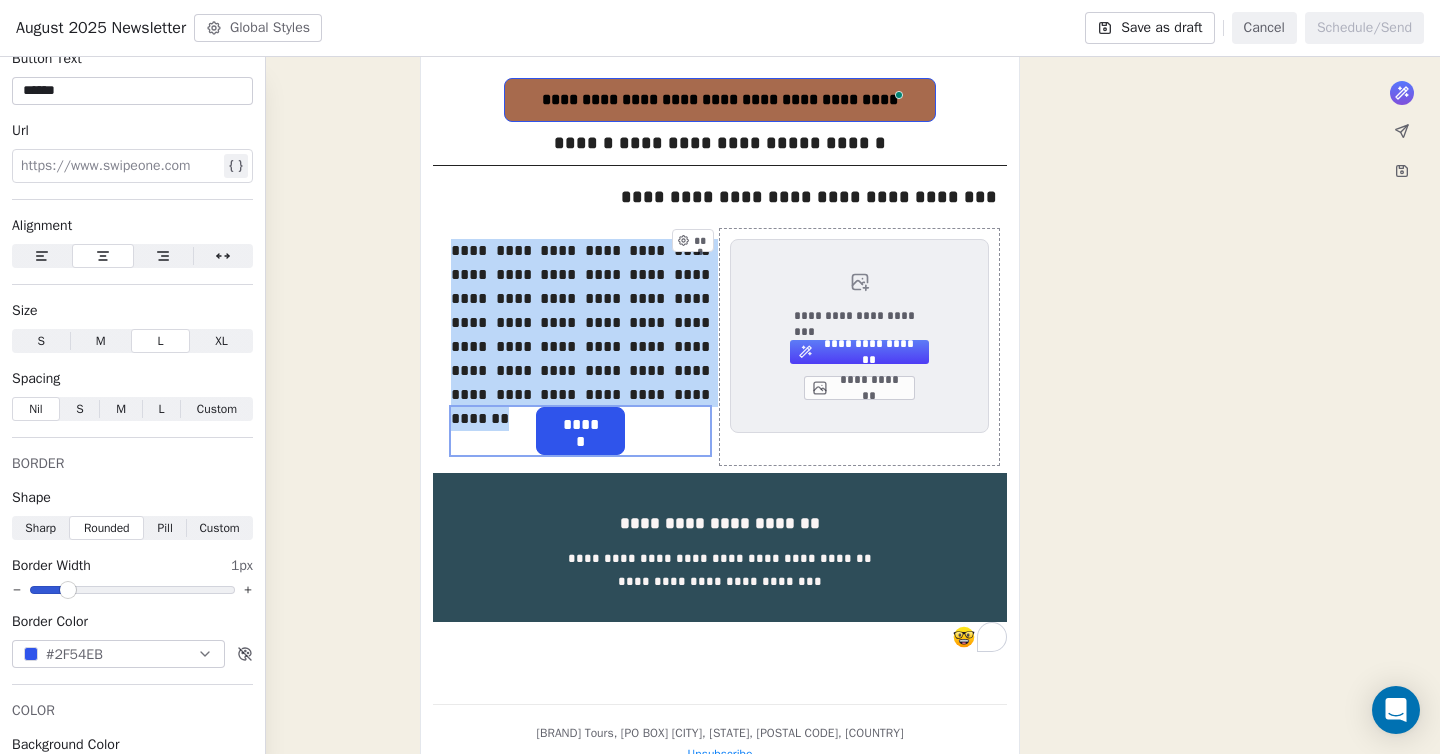 click on "**********" at bounding box center (720, -6) 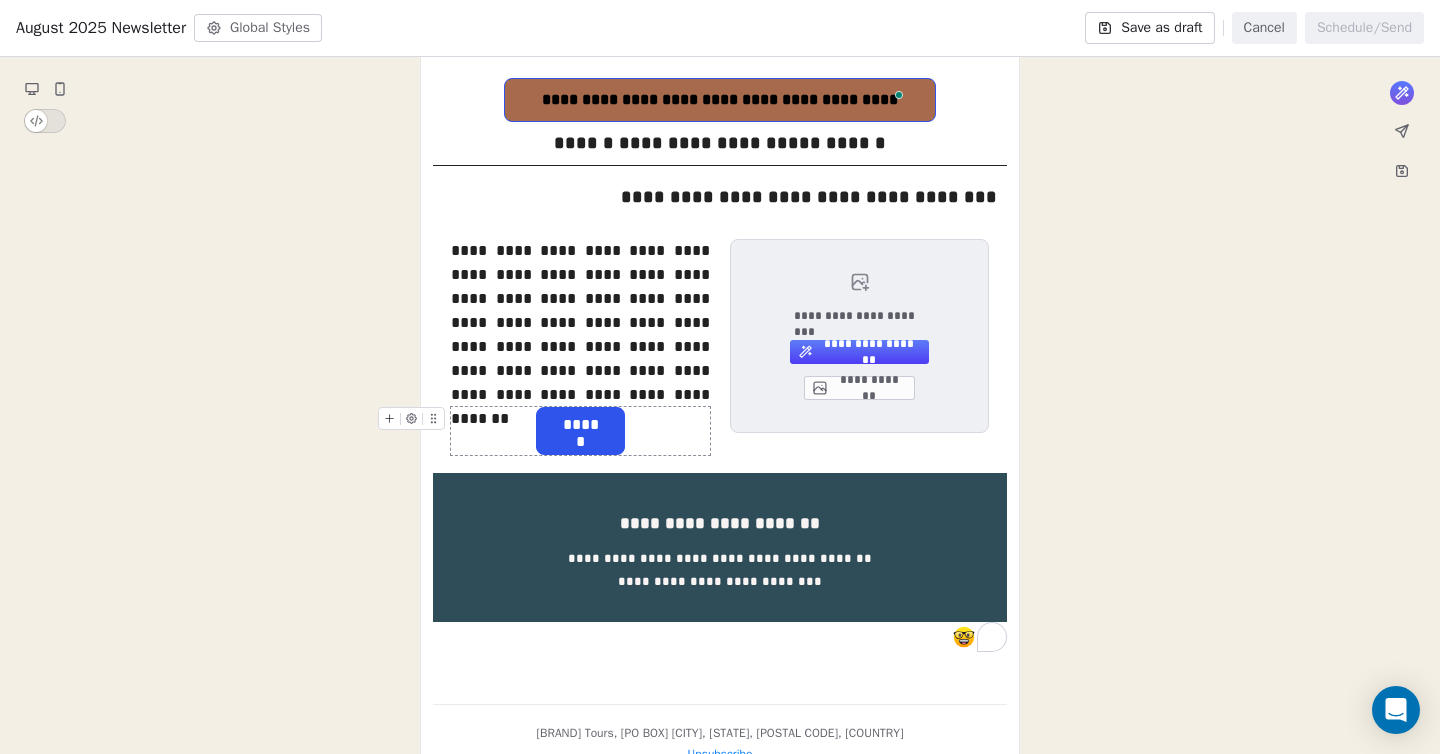 click on "******" at bounding box center (580, 431) 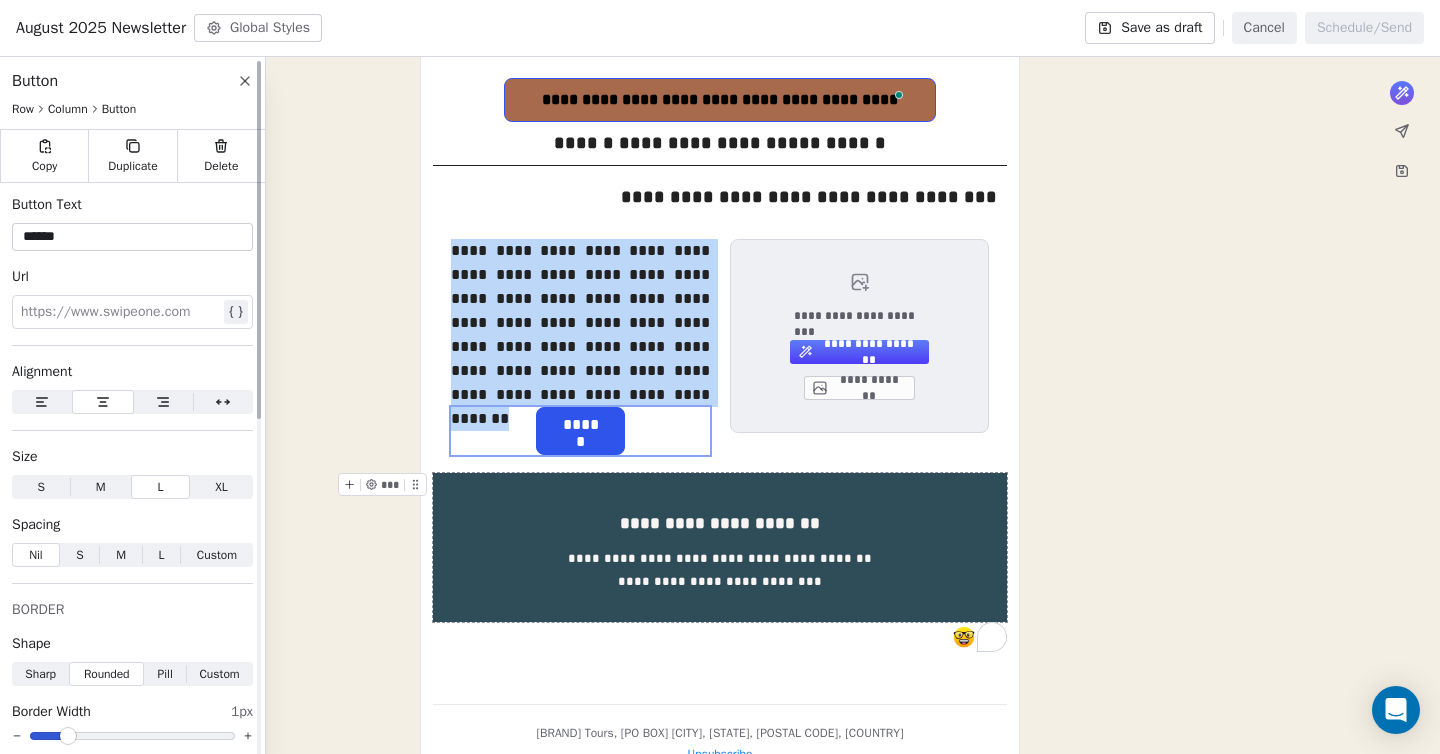 click on "S" at bounding box center (79, 555) 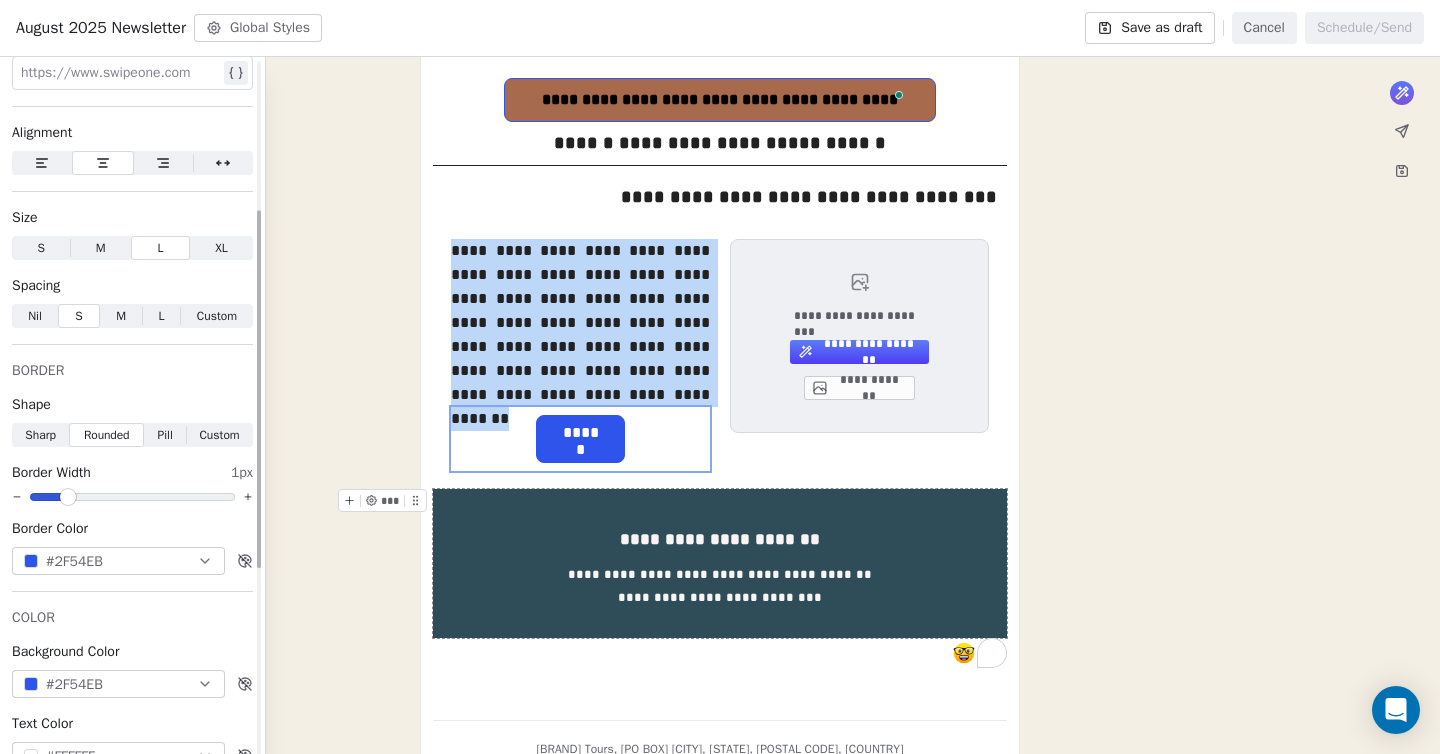 scroll, scrollTop: 293, scrollLeft: 0, axis: vertical 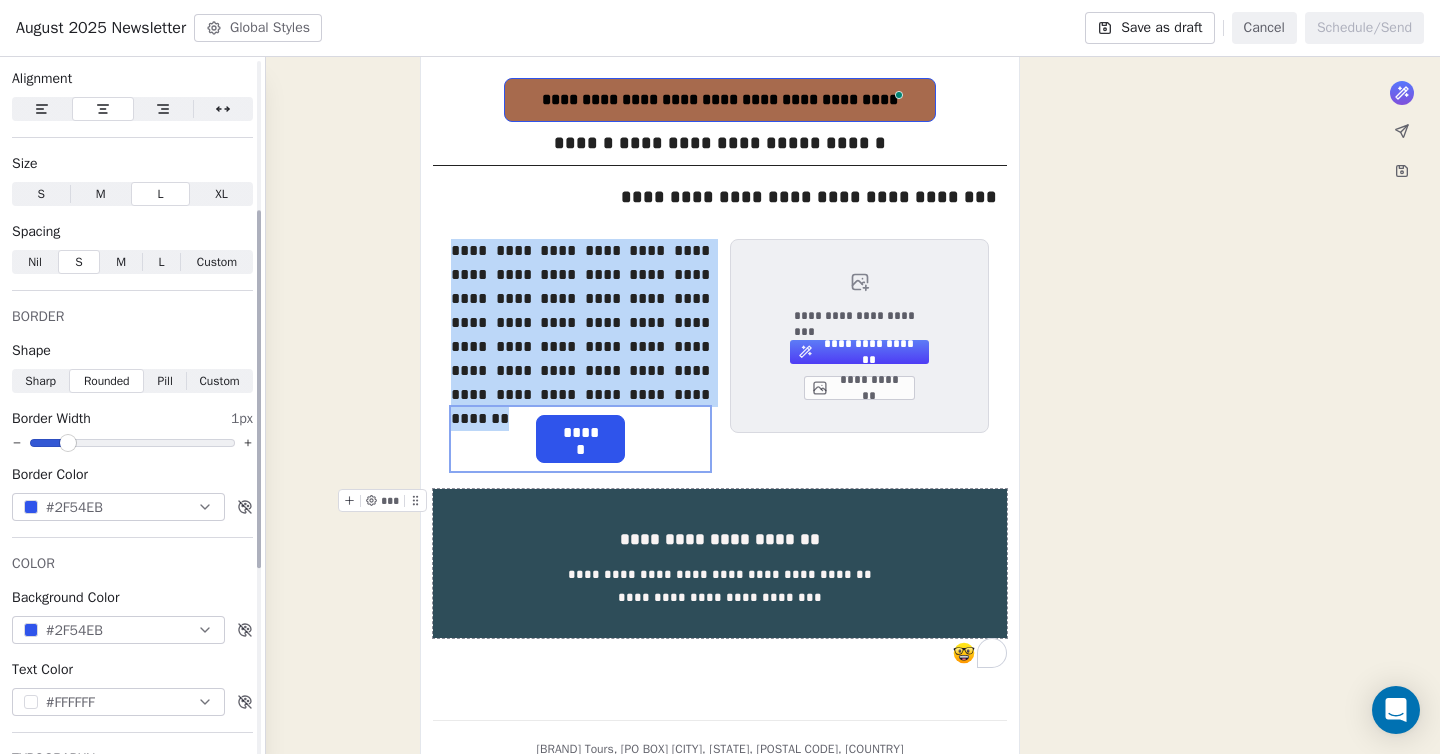 click on "#2F54EB" at bounding box center (118, 507) 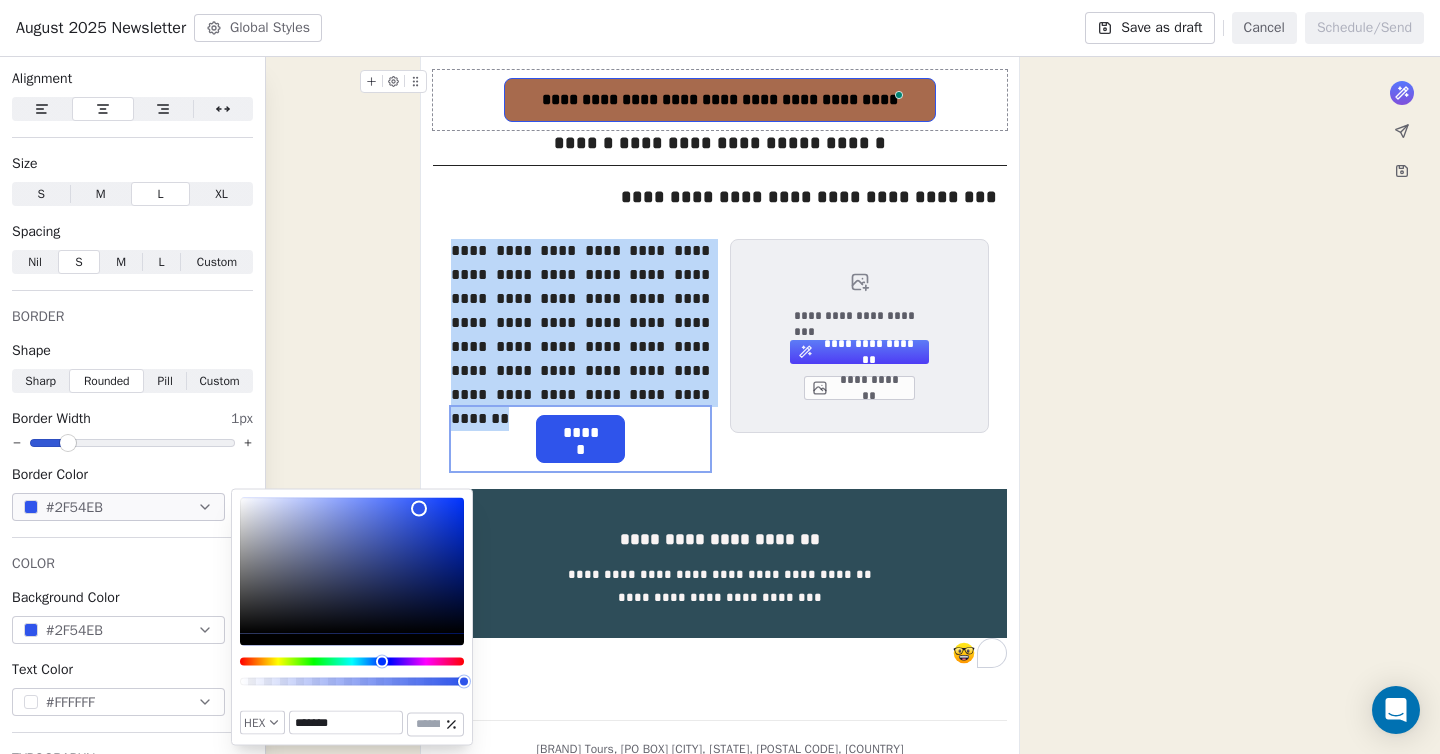 click on "**********" at bounding box center (719, 100) 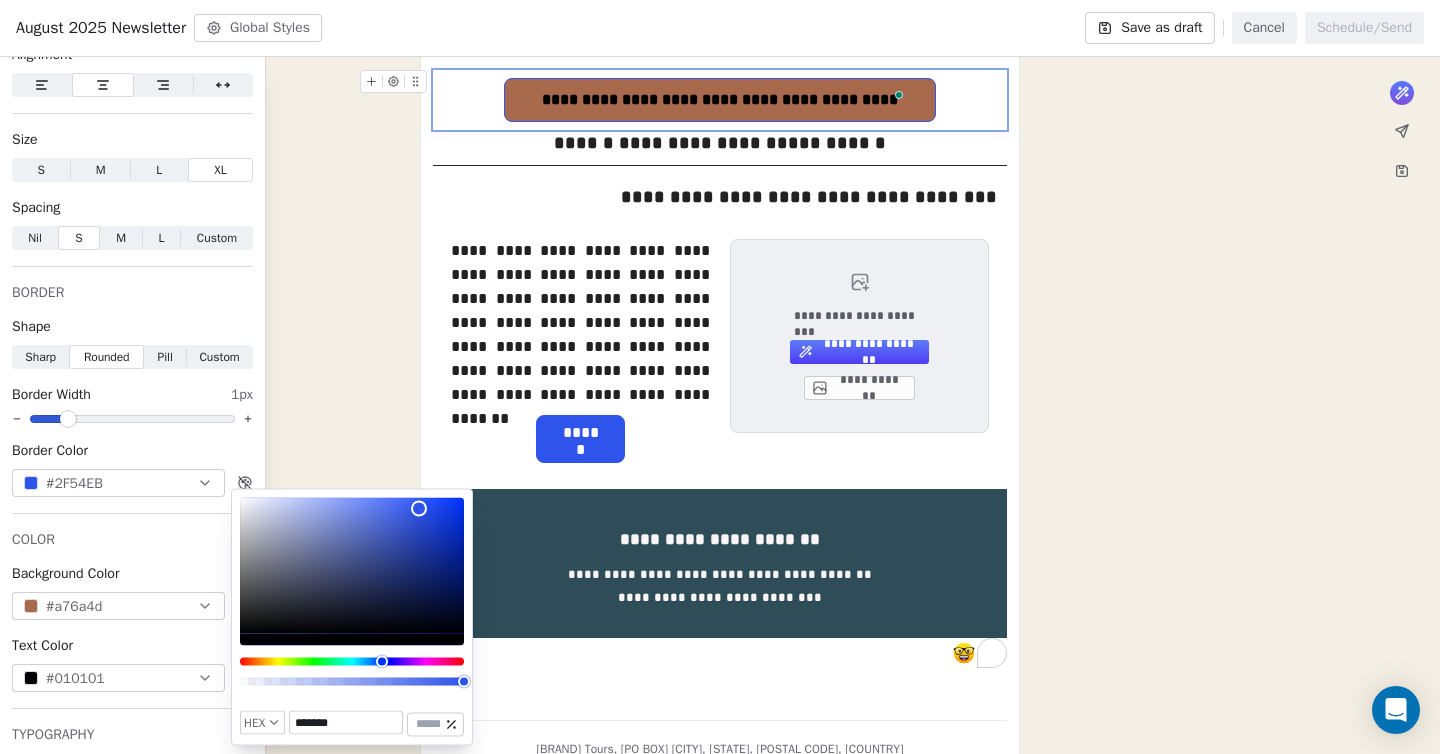 scroll, scrollTop: 269, scrollLeft: 0, axis: vertical 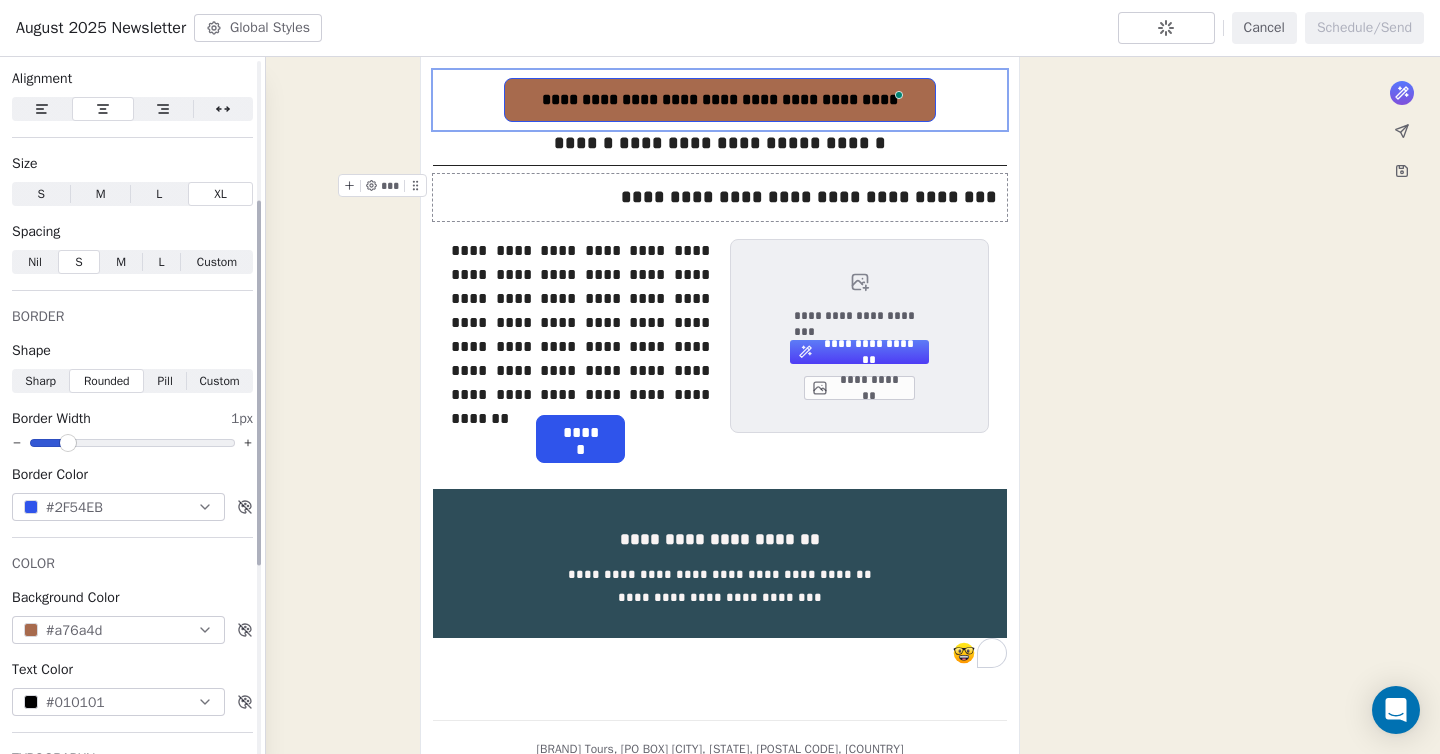 click on "#a76a4d" at bounding box center (118, 630) 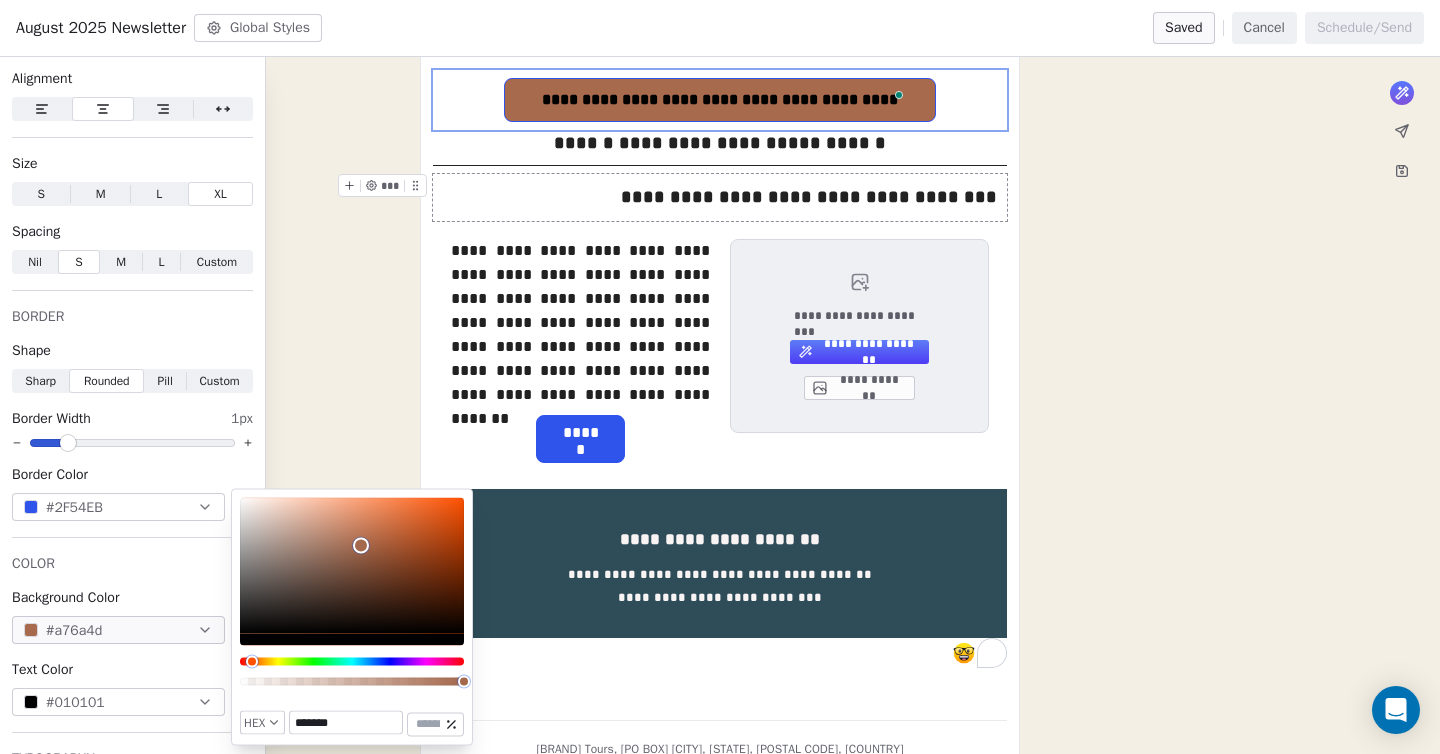 click on "*******" at bounding box center (346, 723) 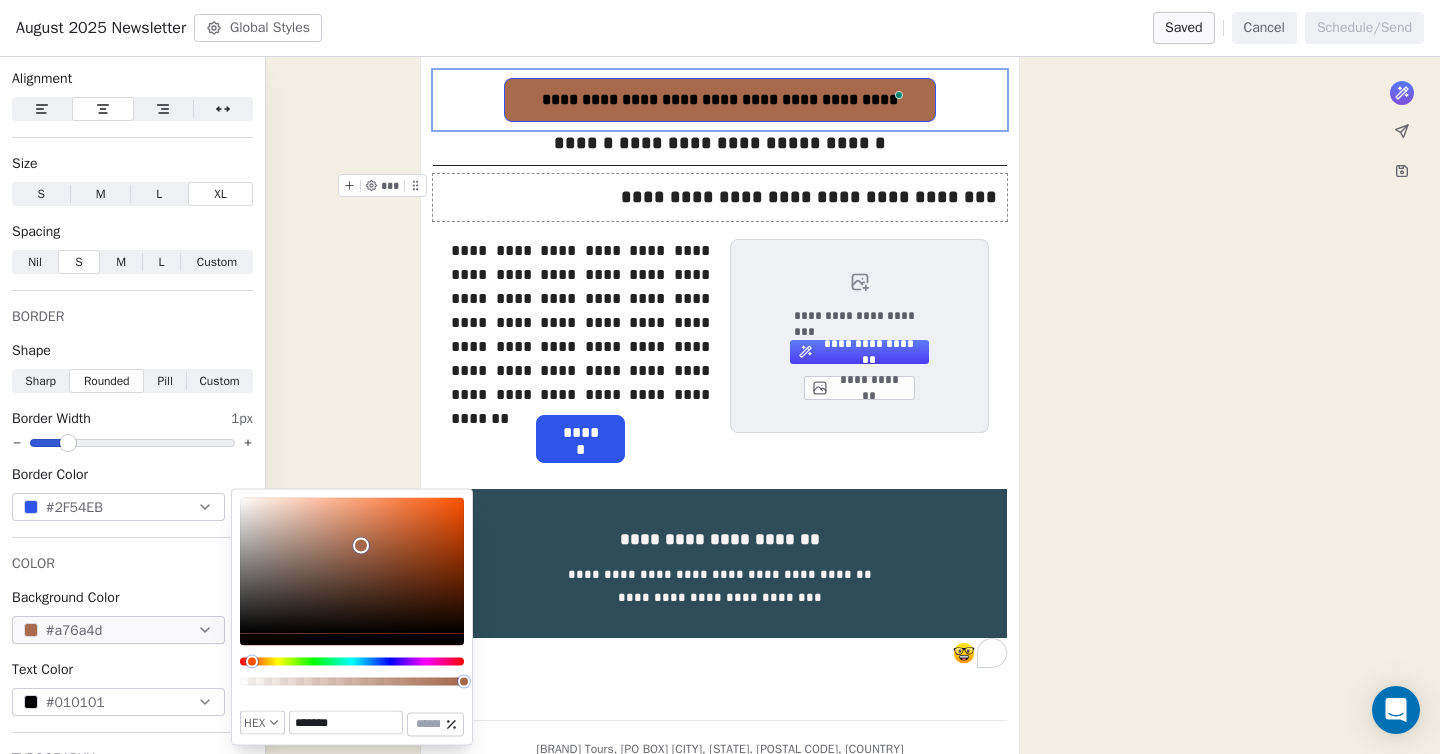 click on "*******" at bounding box center (346, 723) 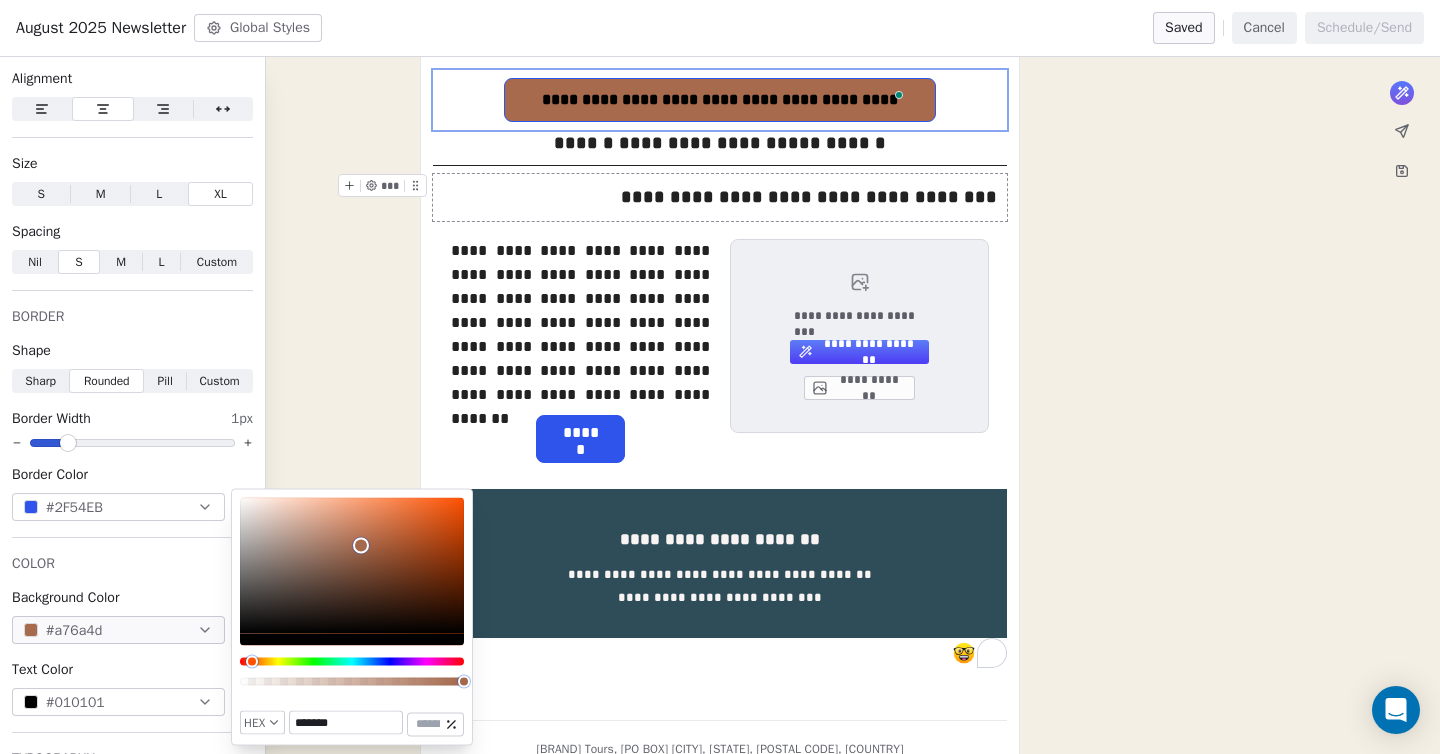 click on "*******" at bounding box center [346, 723] 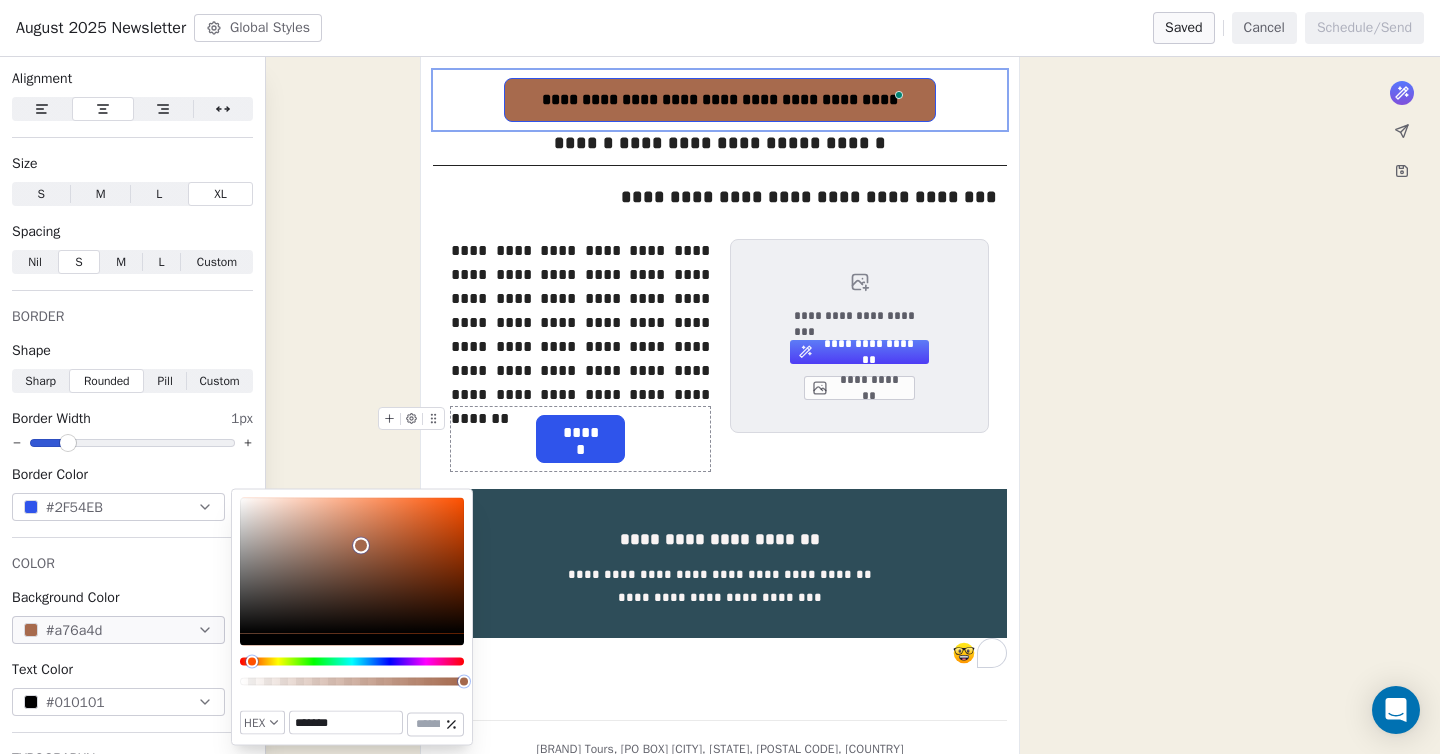 click on "******" at bounding box center (580, 439) 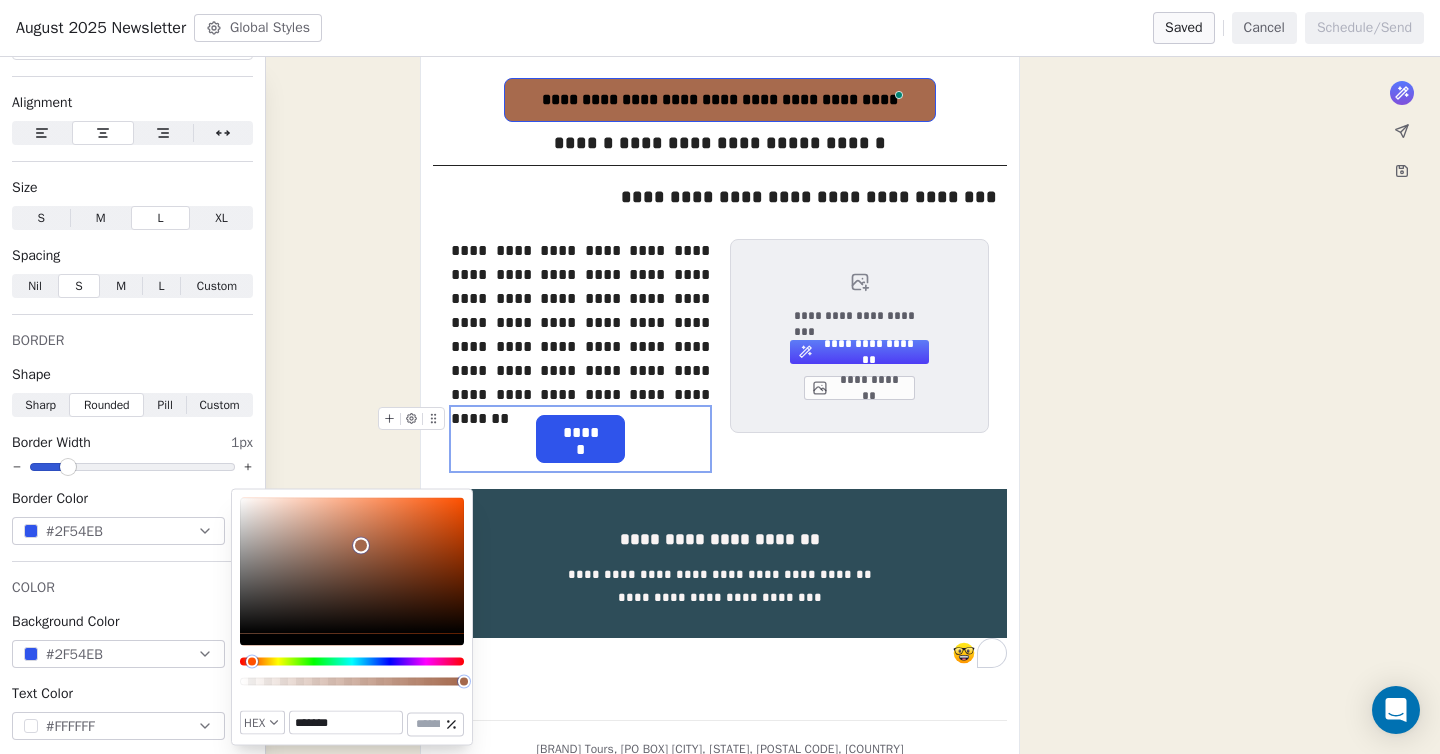 scroll, scrollTop: 293, scrollLeft: 0, axis: vertical 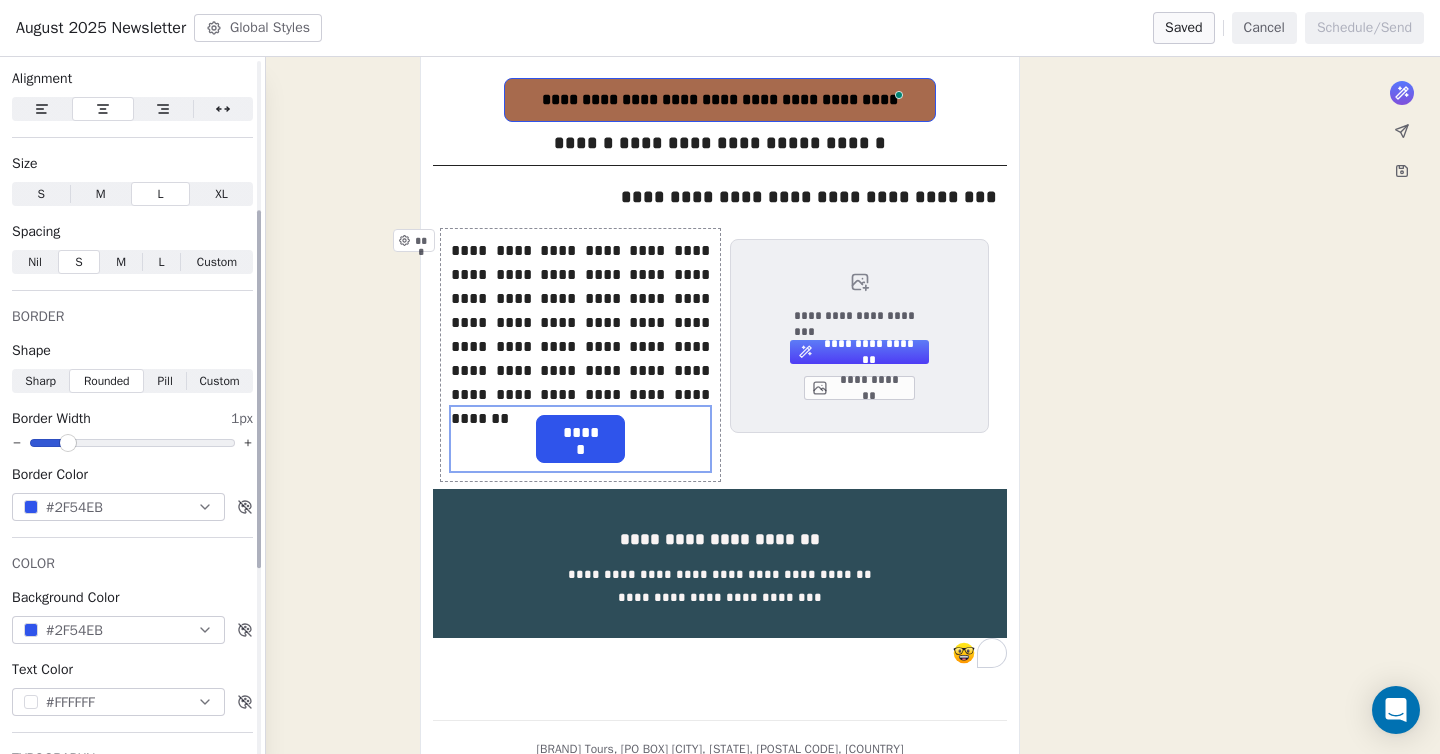 click on "#2F54EB" at bounding box center (118, 630) 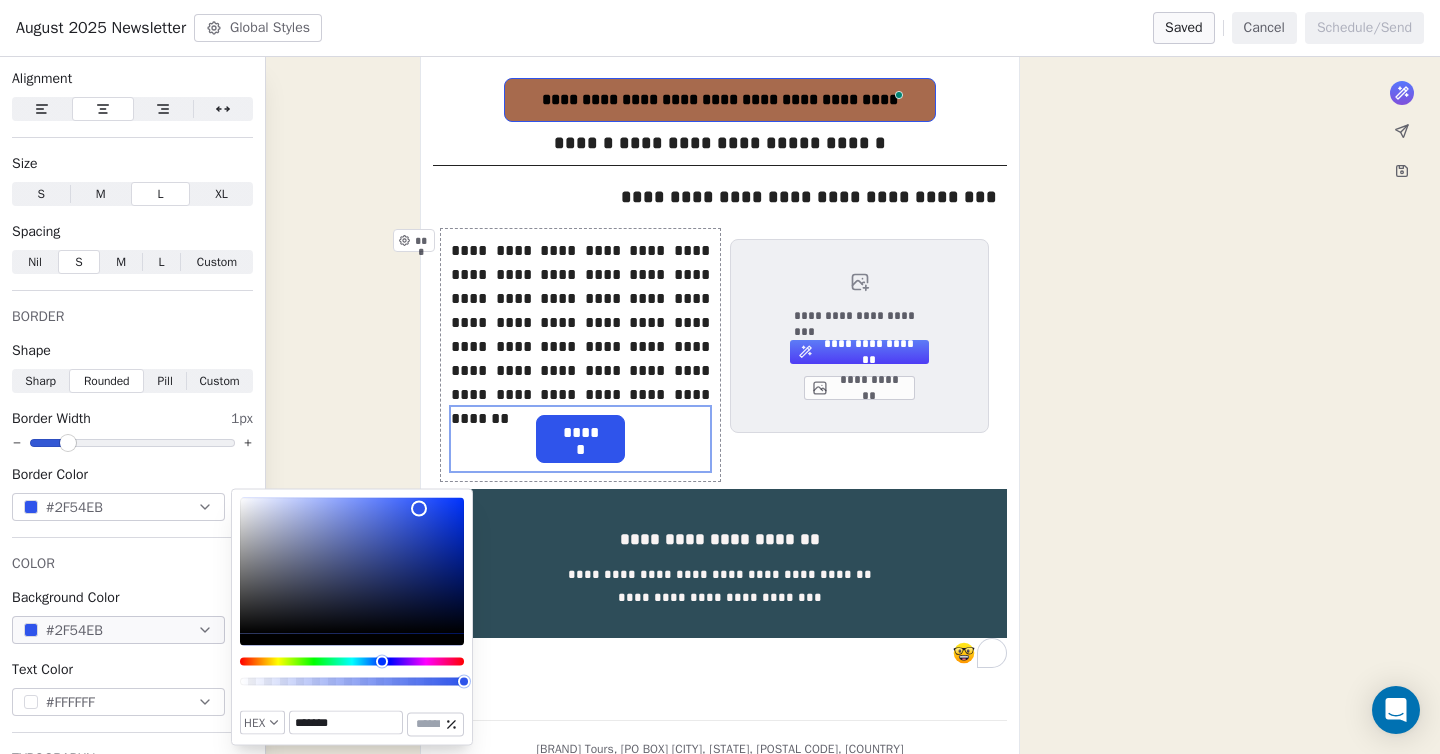 click on "*******" at bounding box center (346, 723) 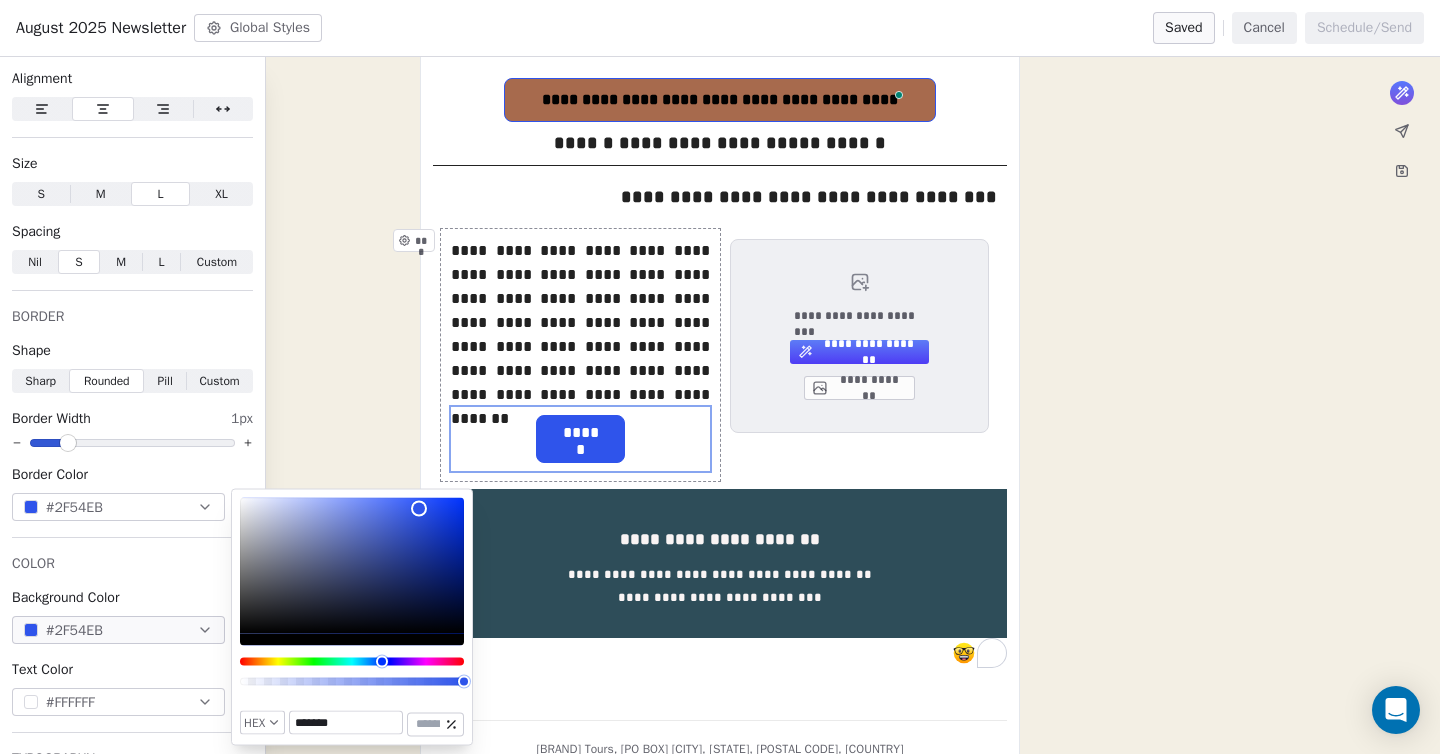 click on "*******" at bounding box center (346, 723) 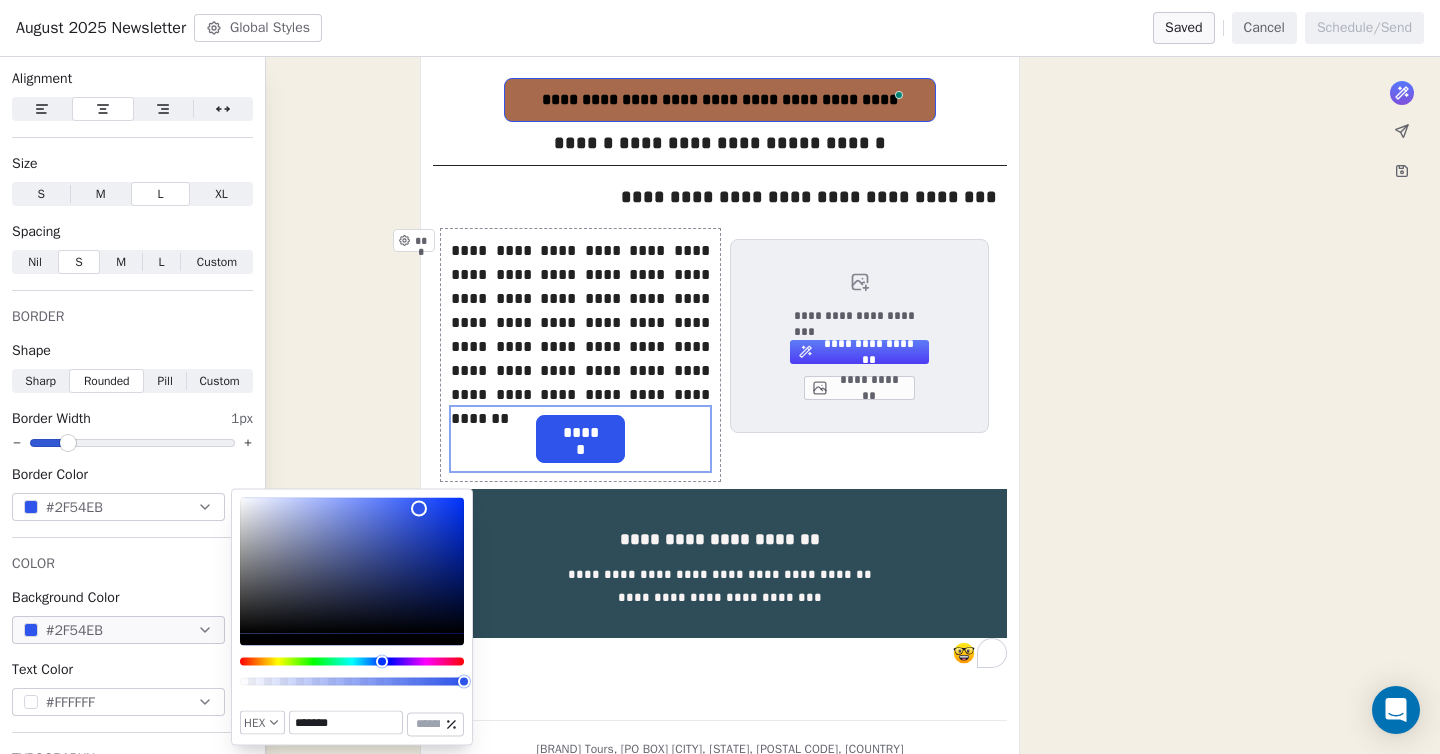 paste on "*" 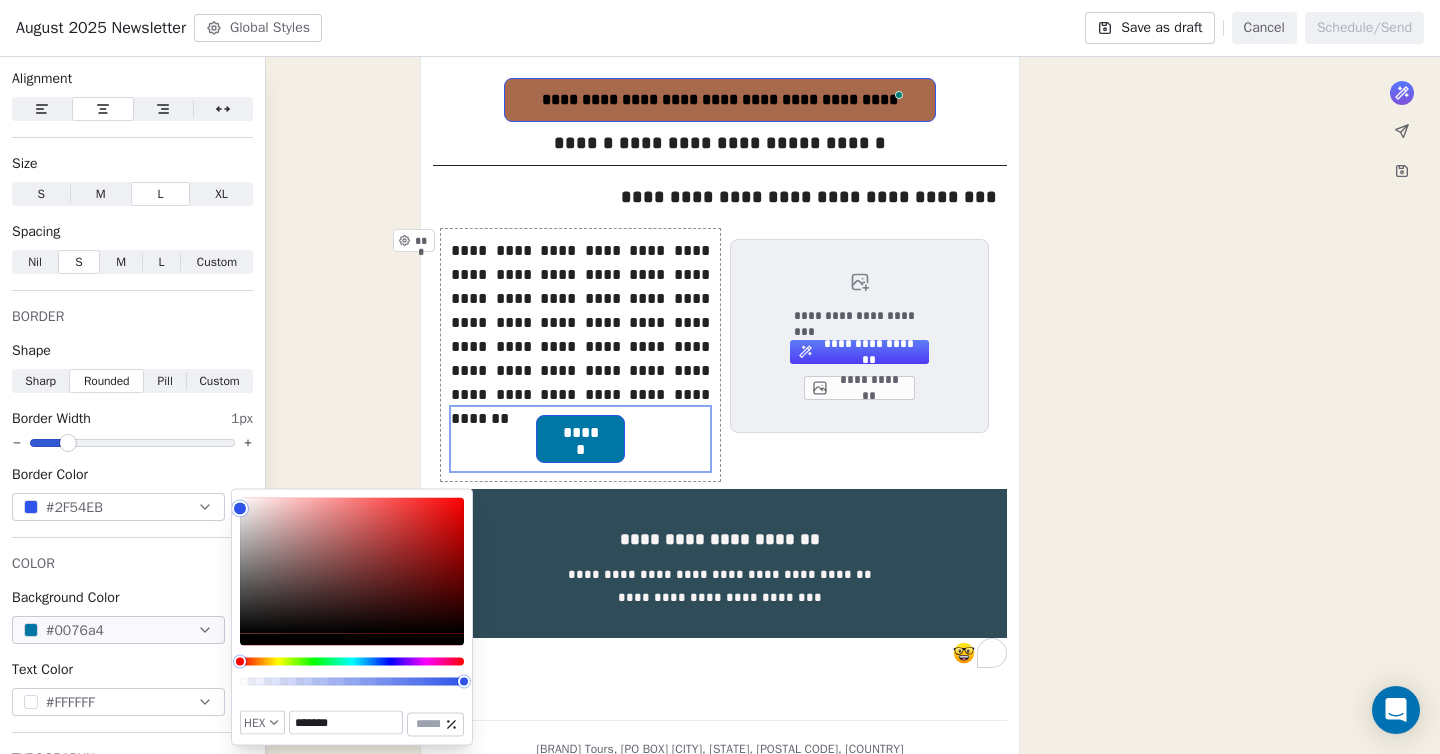 click on "*******" at bounding box center (346, 723) 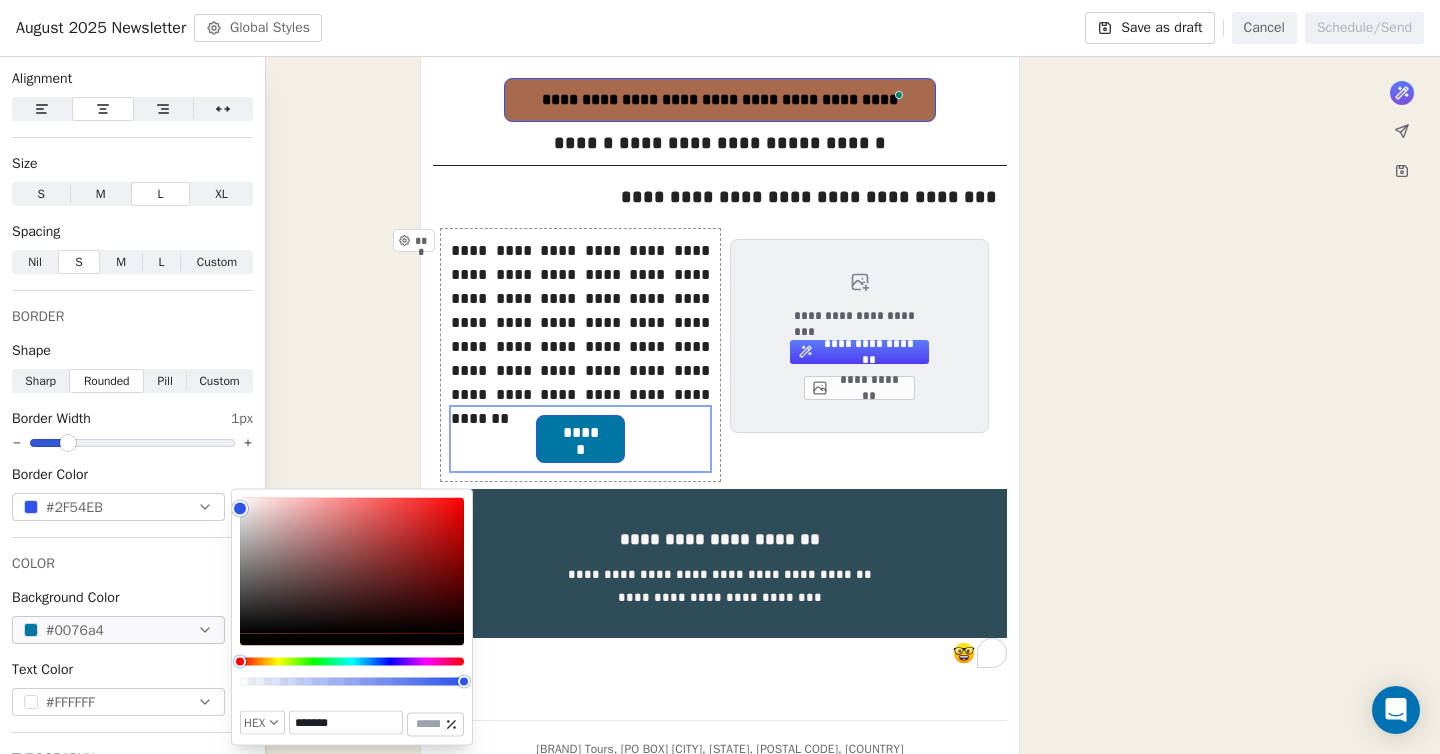 click on "*******" at bounding box center (346, 723) 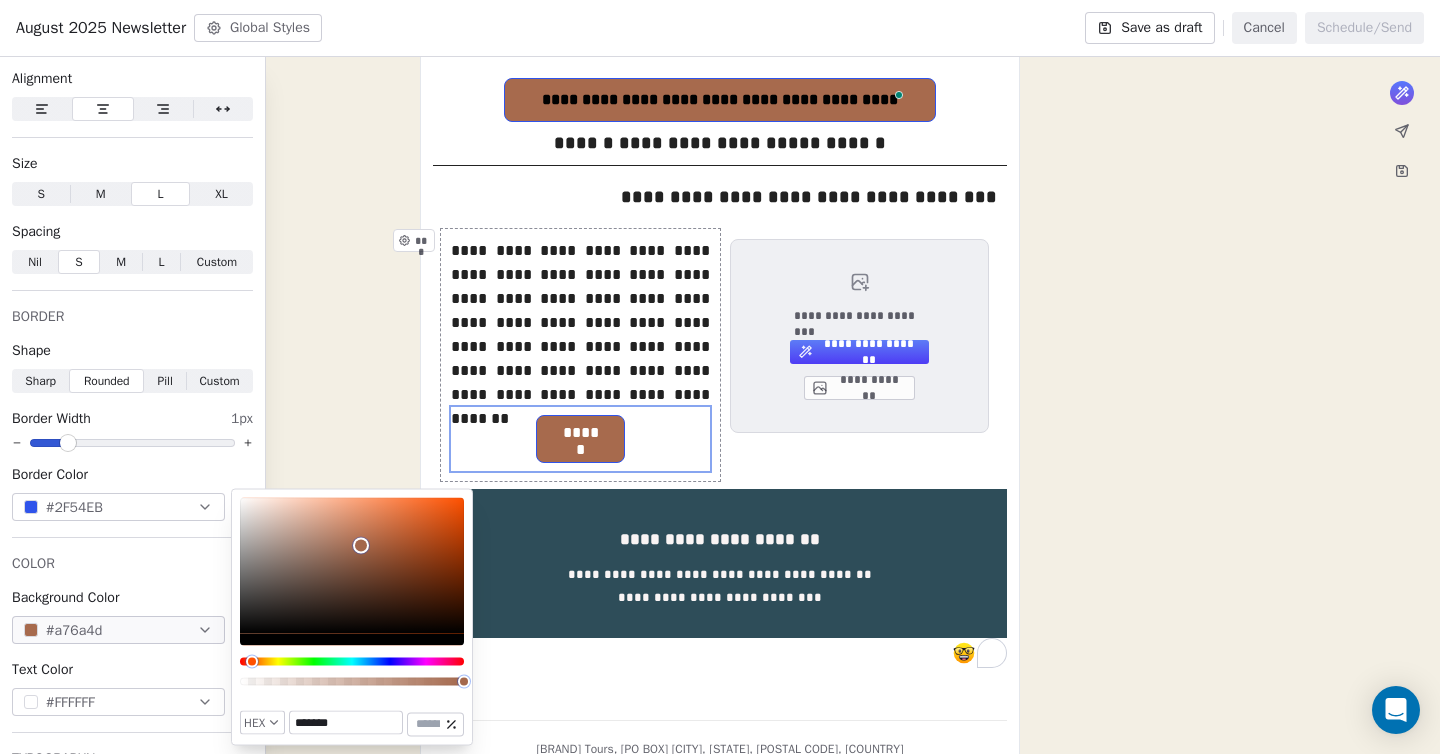 type on "*******" 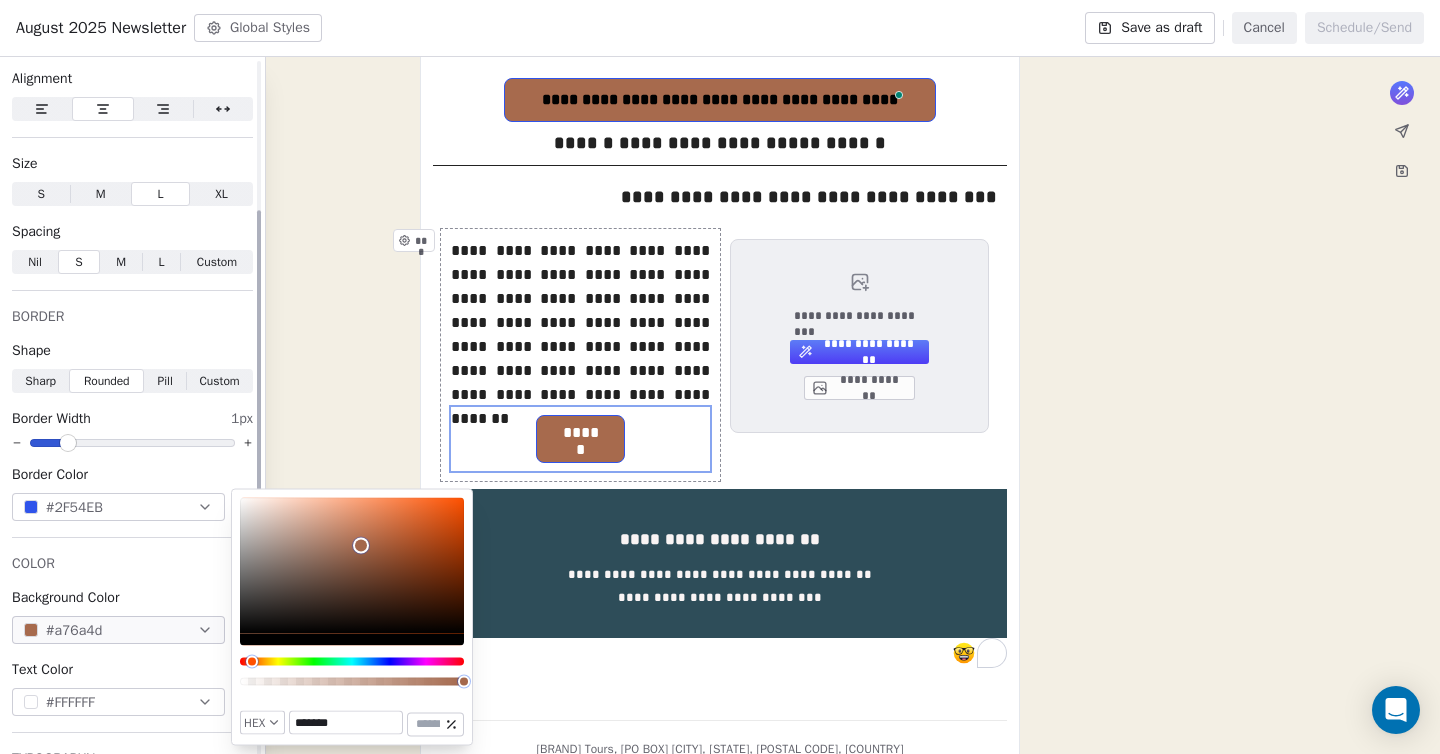 click on "**********" at bounding box center [720, 2] 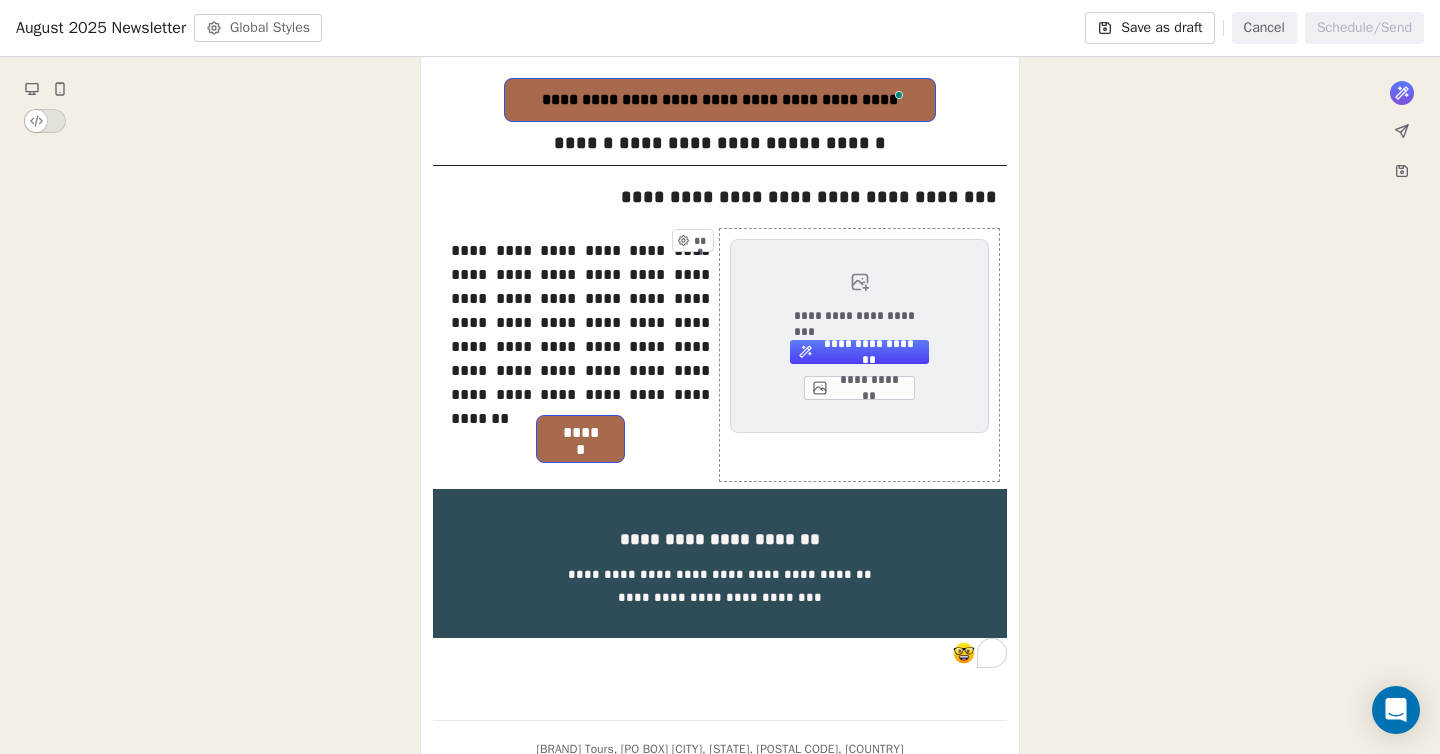 scroll, scrollTop: 974, scrollLeft: 0, axis: vertical 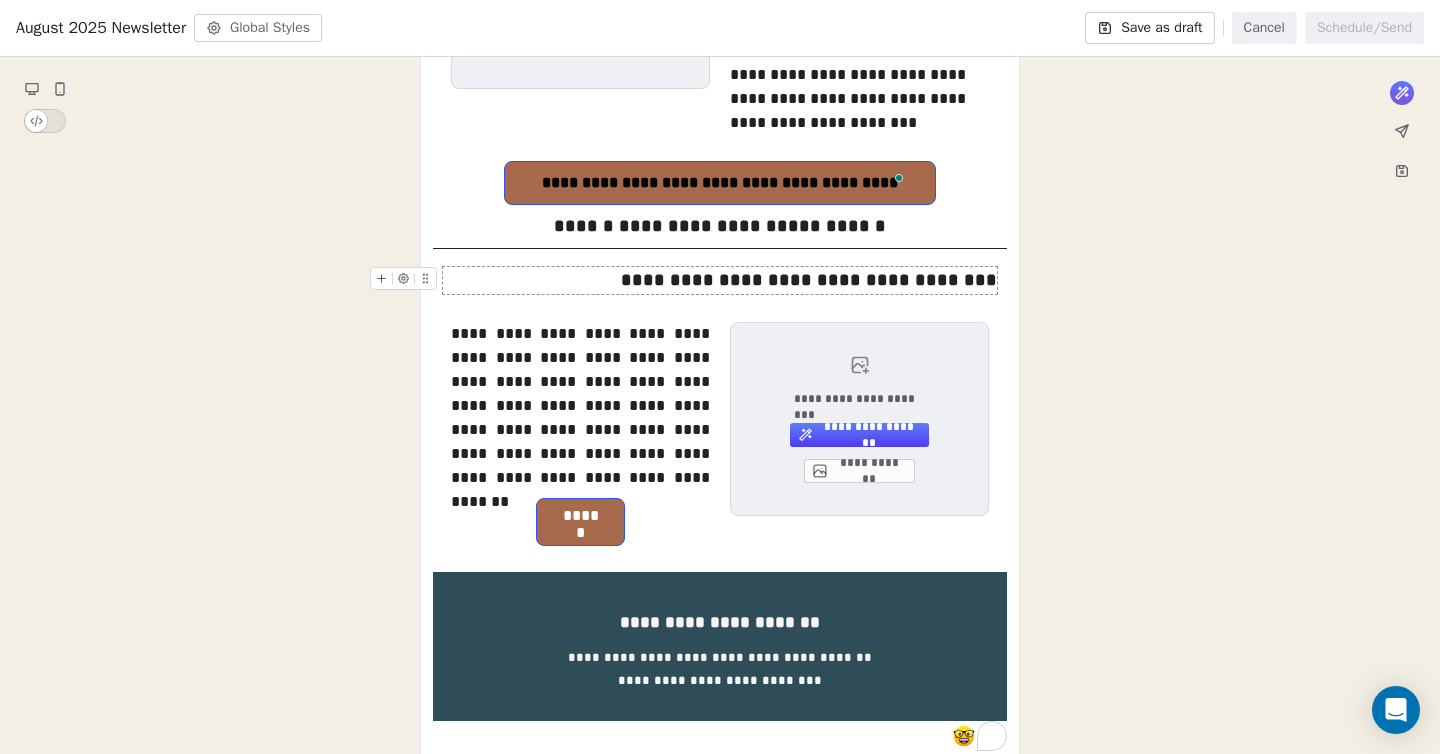 click on "**********" at bounding box center (720, 280) 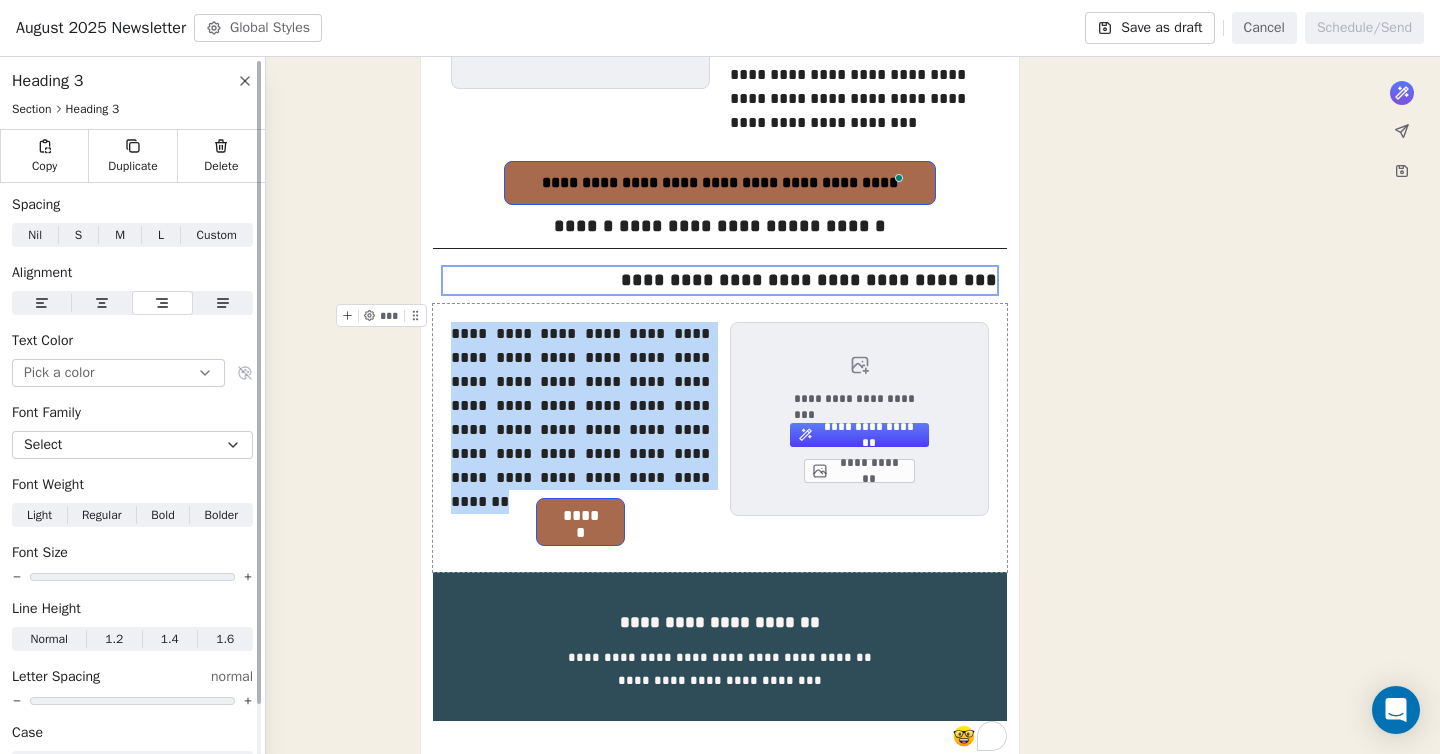 click 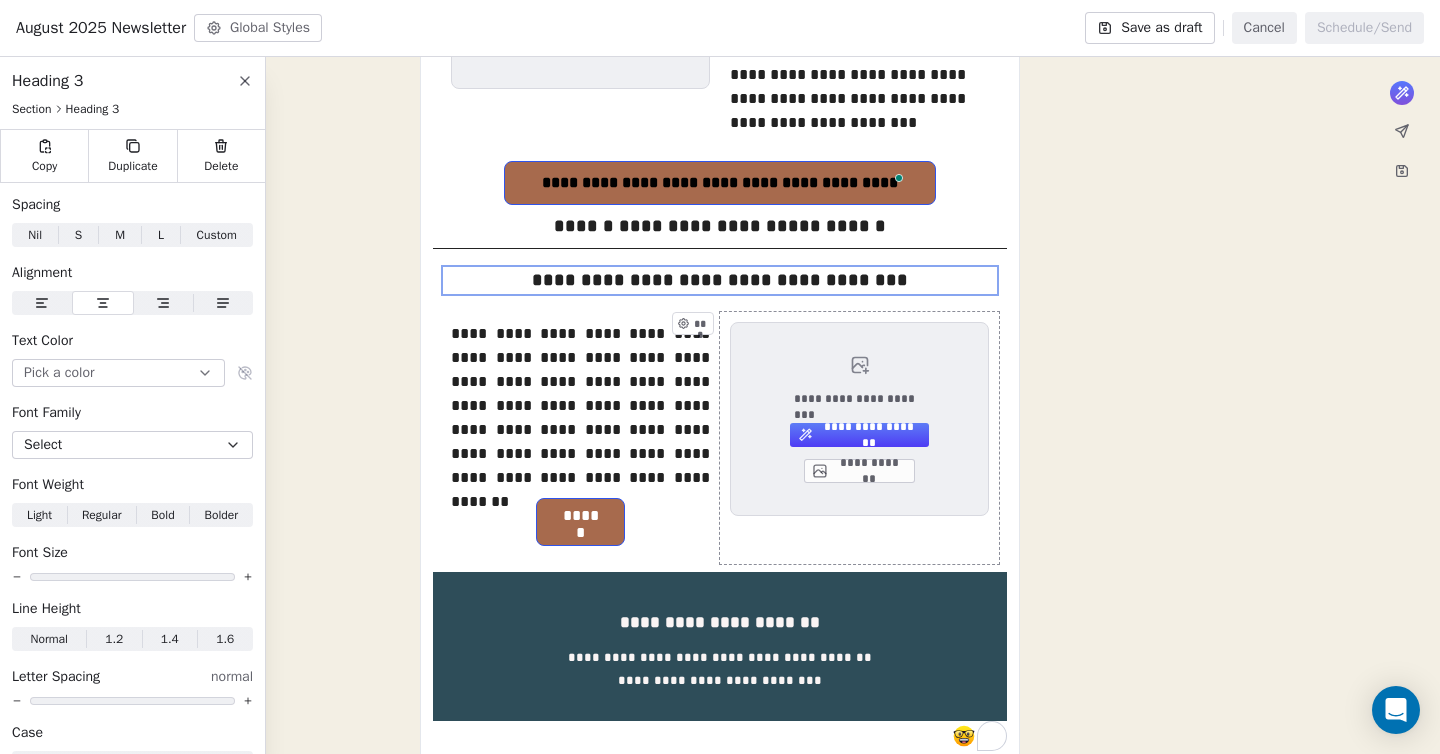 click on "**********" at bounding box center (720, 85) 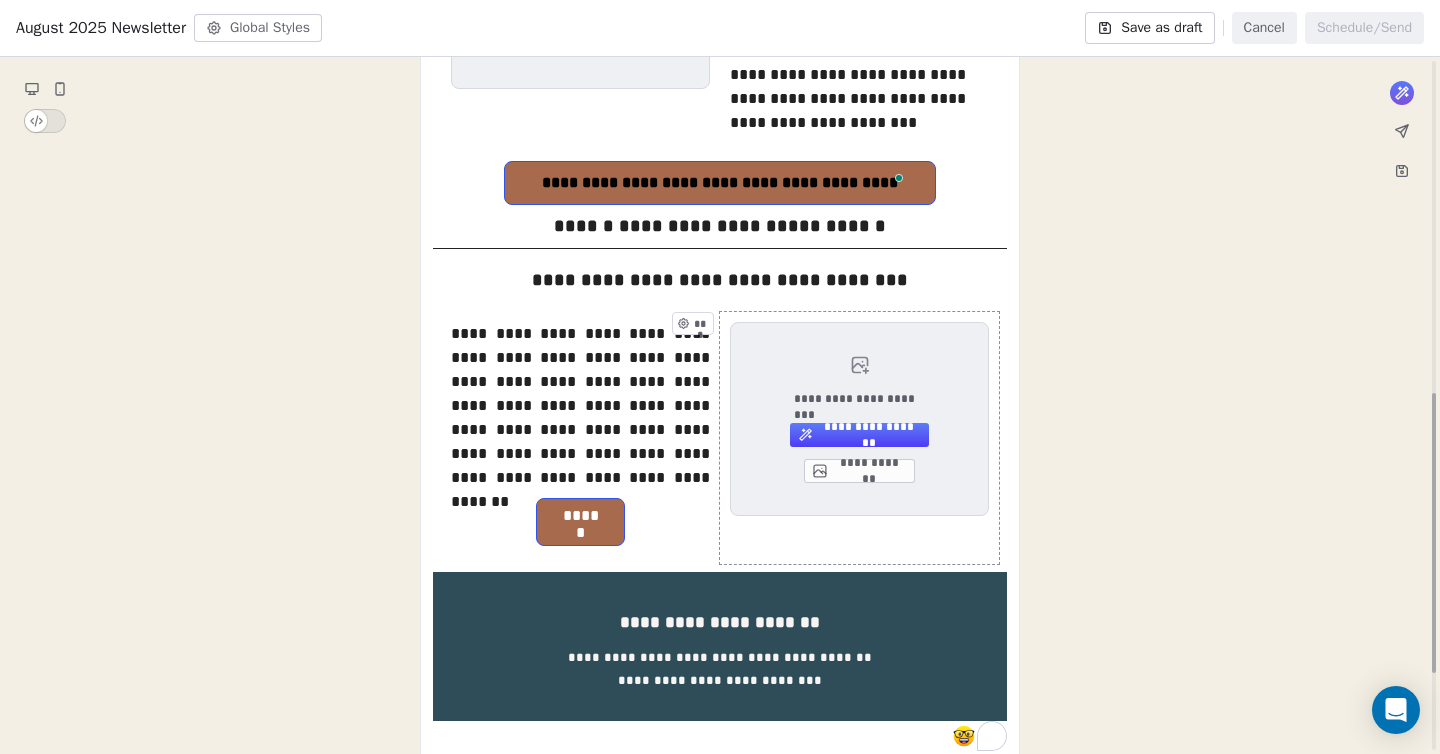 scroll, scrollTop: 653, scrollLeft: 0, axis: vertical 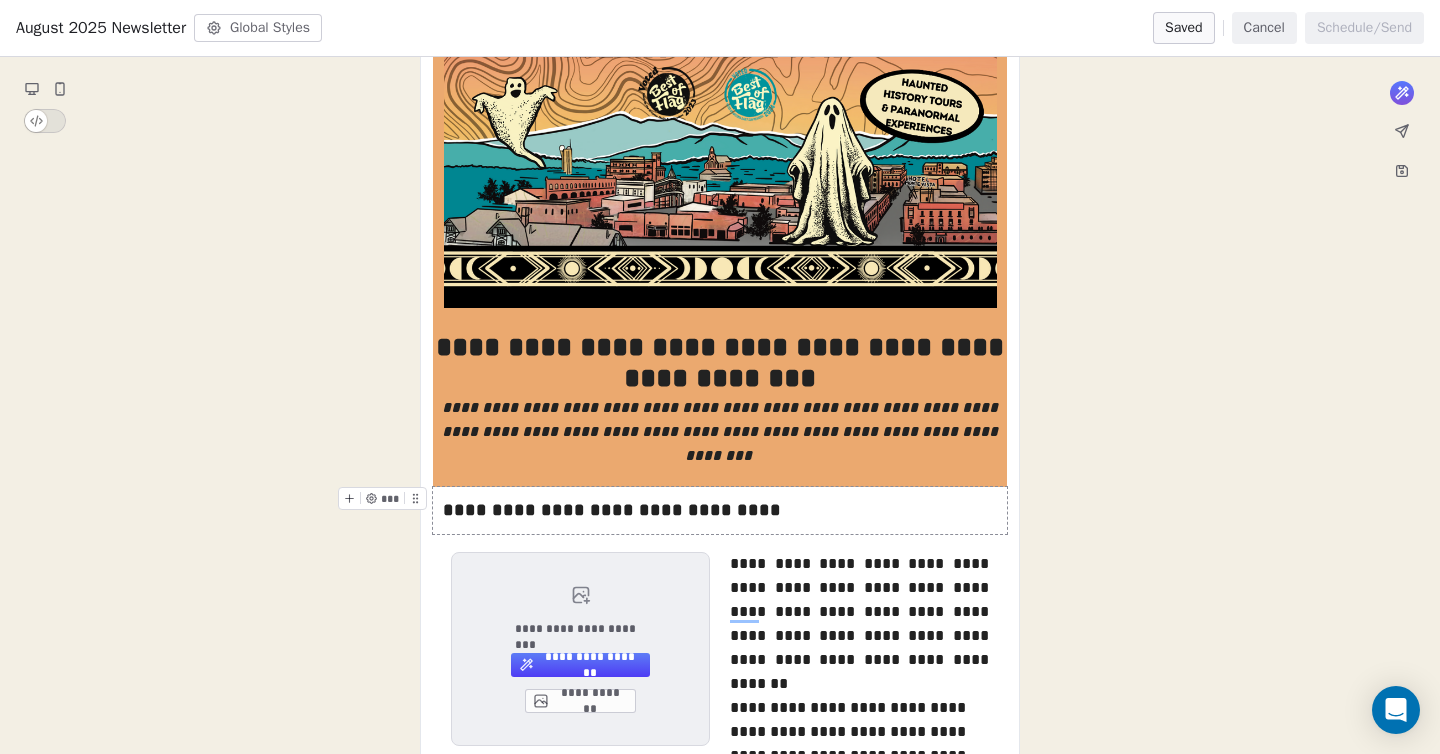 click on "**********" at bounding box center [720, 510] 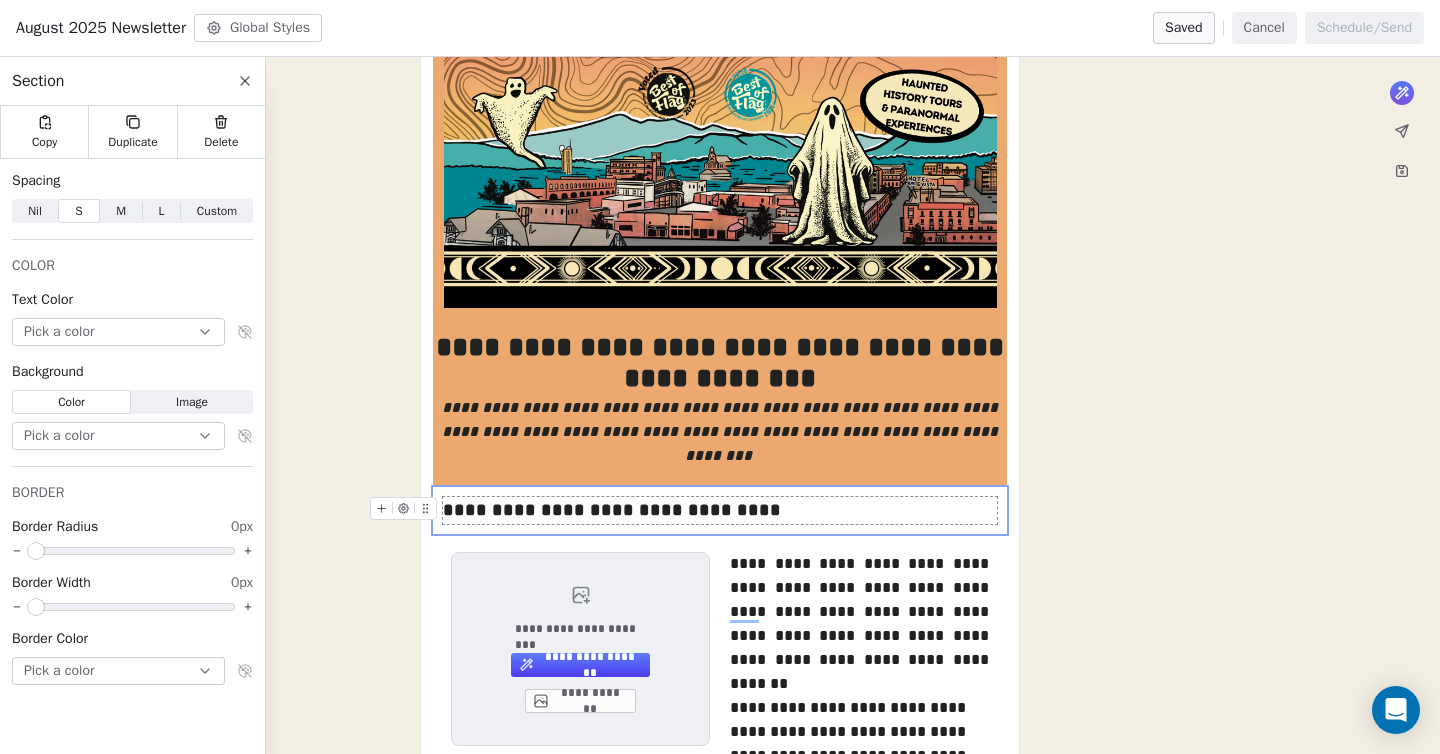 click on "Nil Nil" at bounding box center (35, 211) 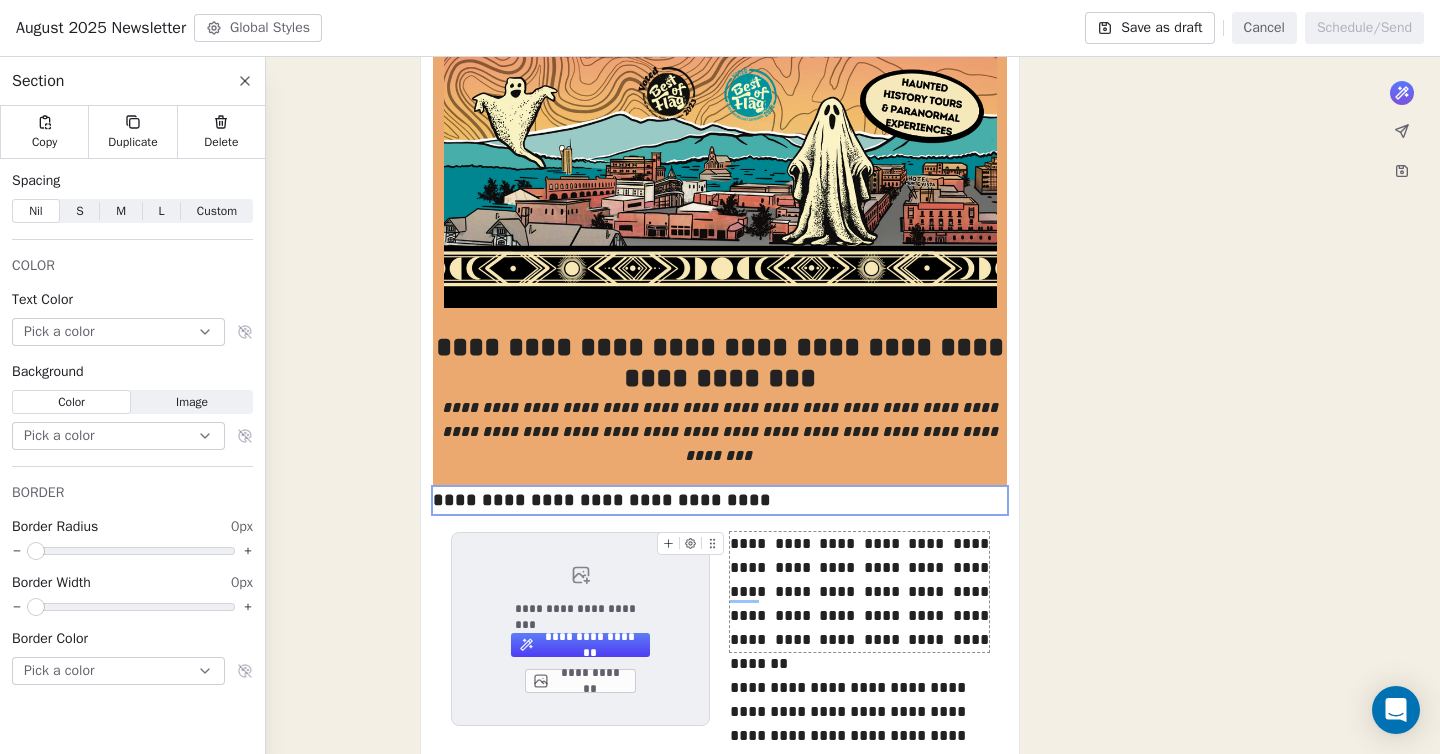 click on "**********" at bounding box center [720, 732] 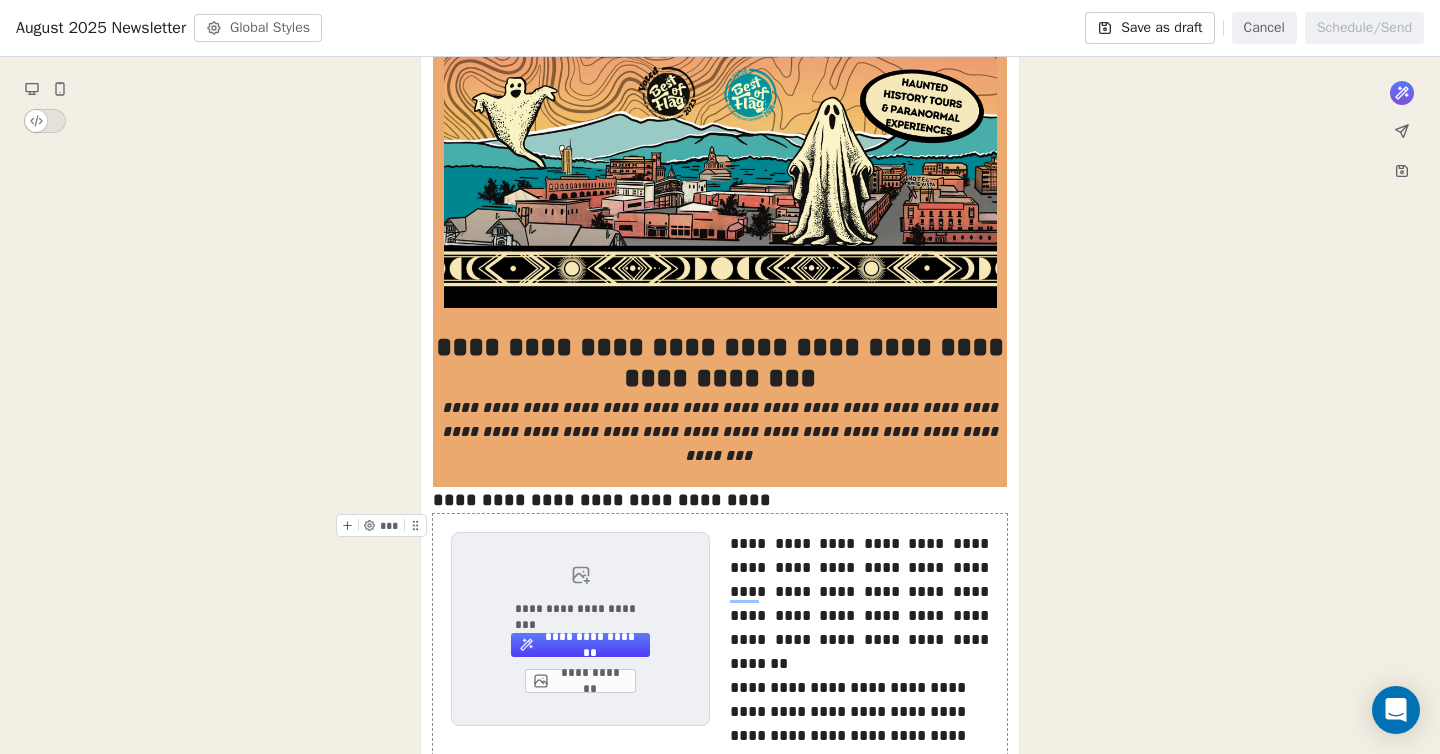 click on "**********" at bounding box center (720, 652) 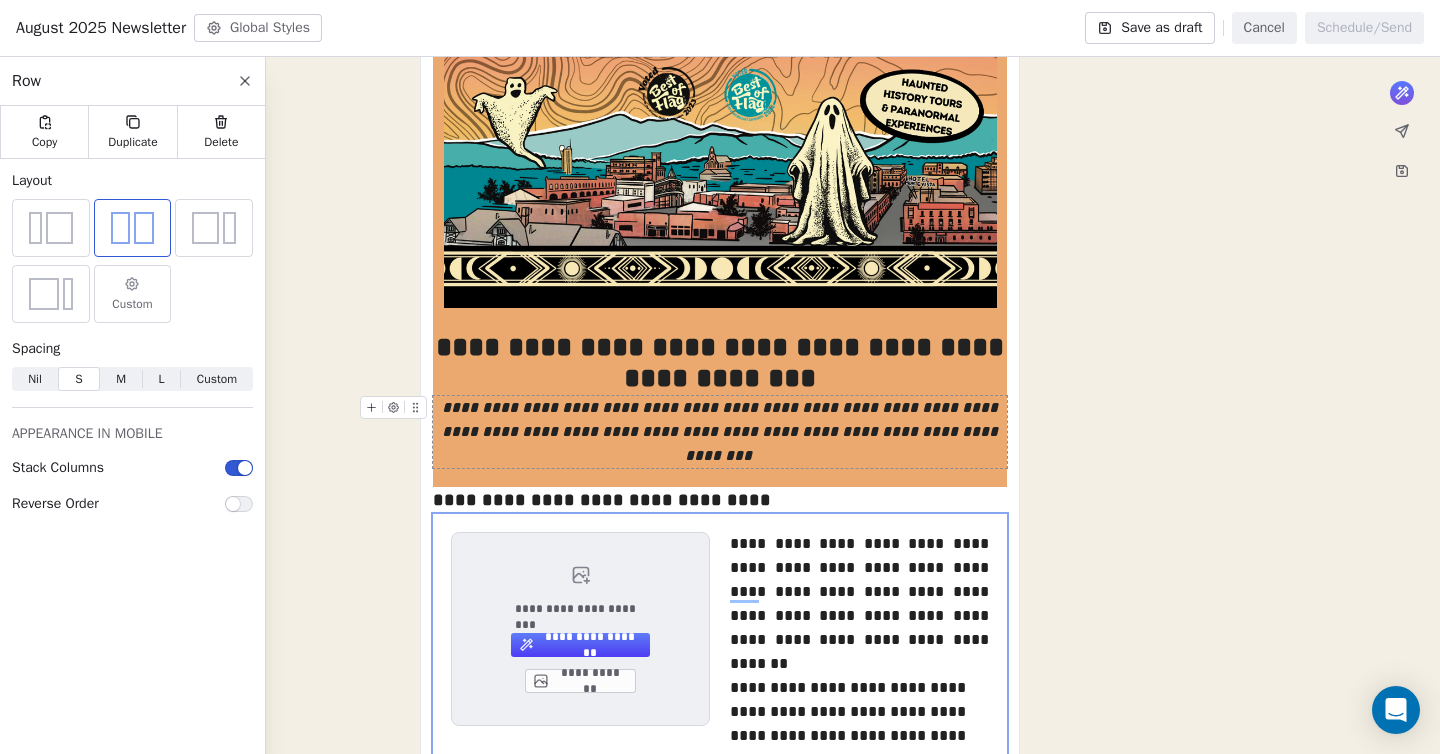 click on "Nil" at bounding box center [35, 379] 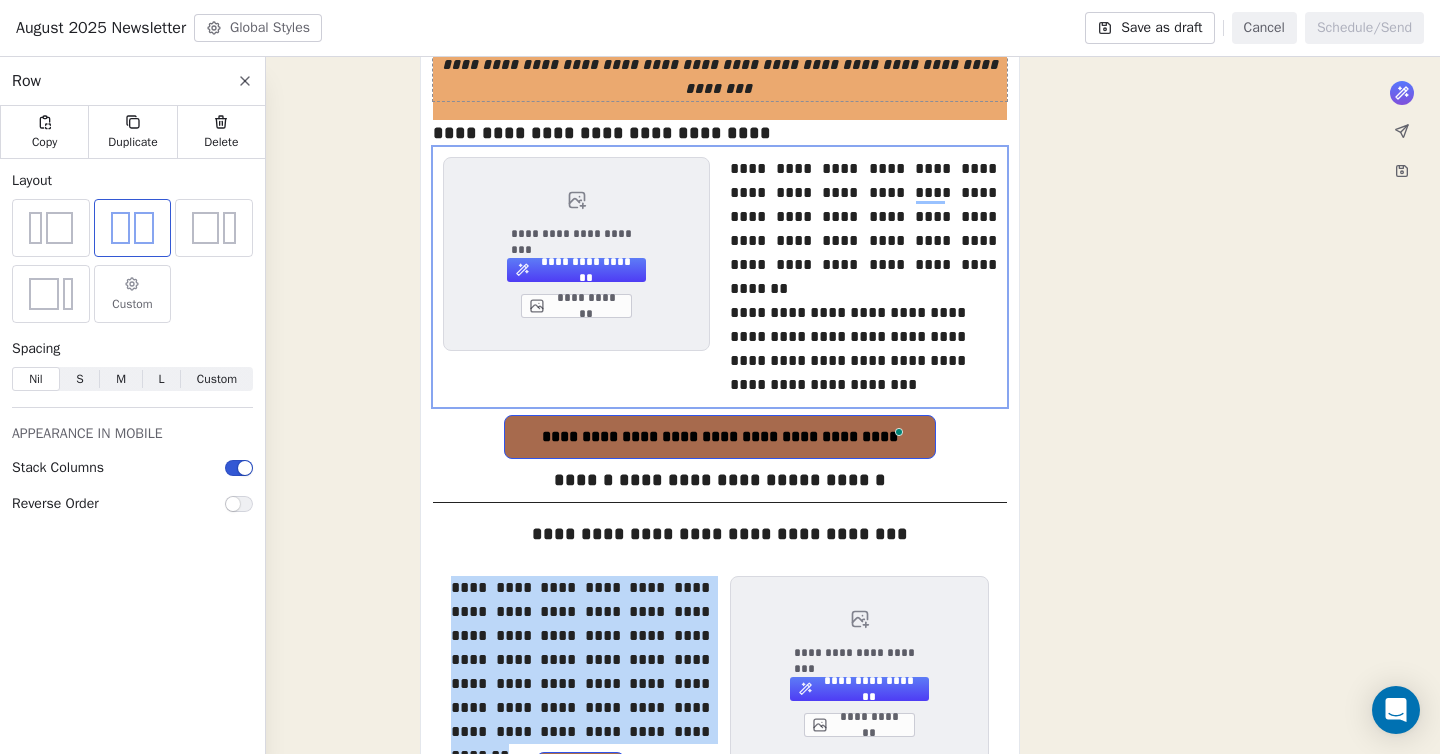 click on "**********" at bounding box center [720, 357] 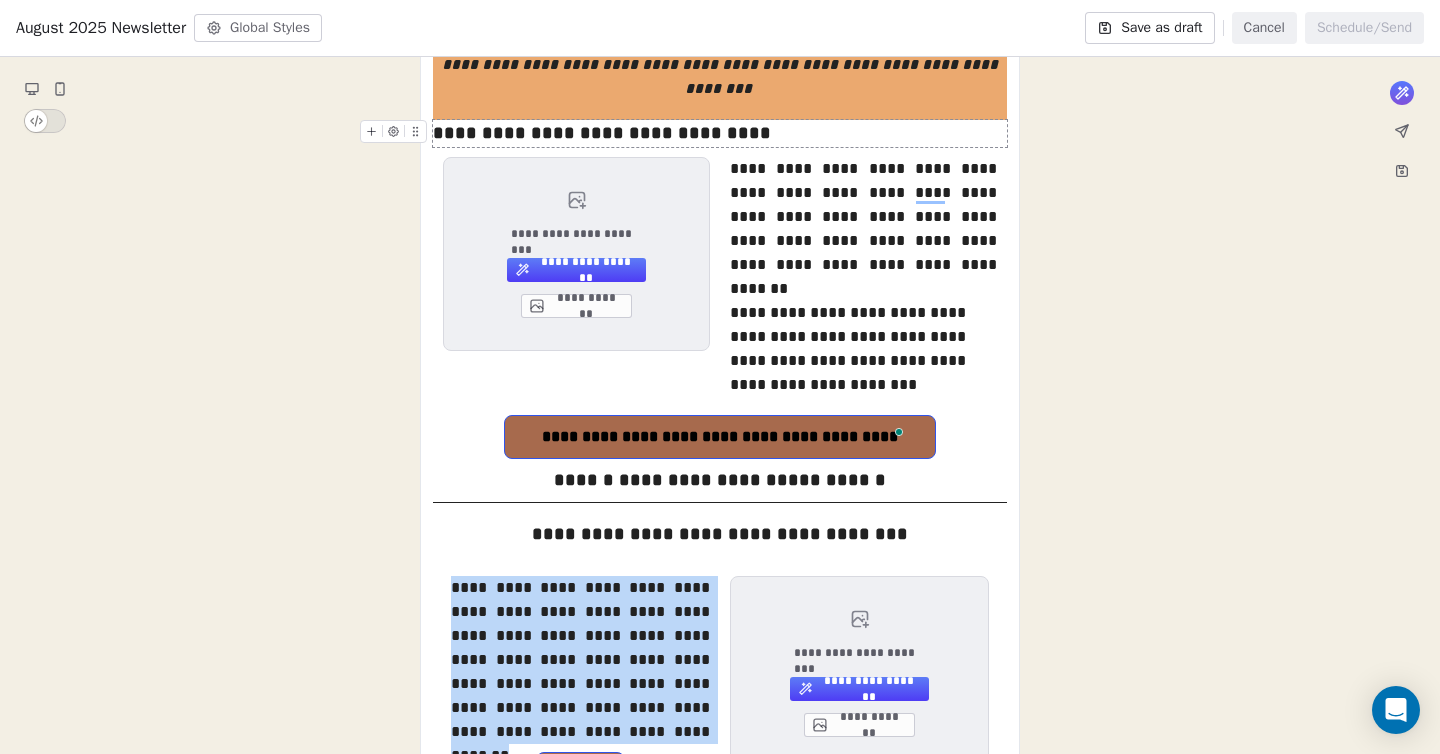 click on "**********" at bounding box center (720, 133) 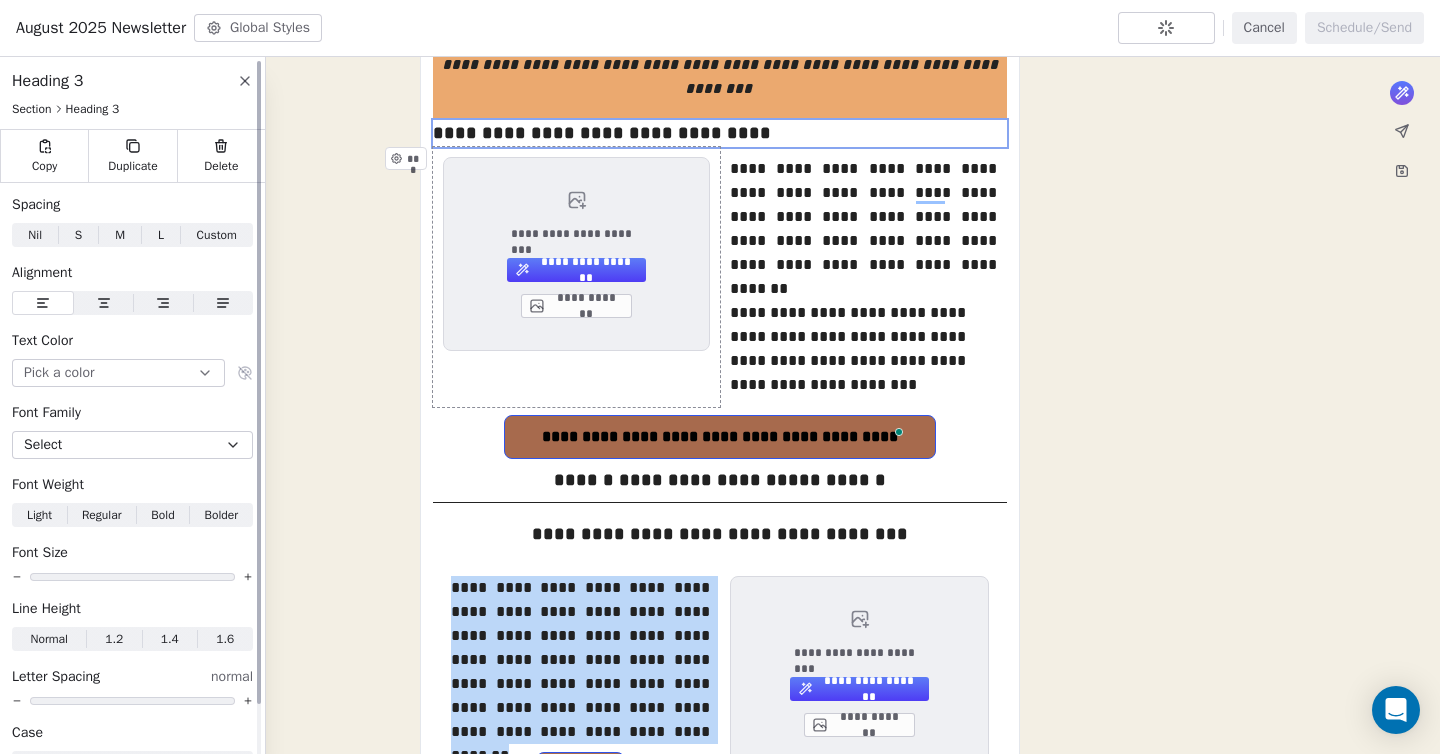 click on "S S" at bounding box center [78, 235] 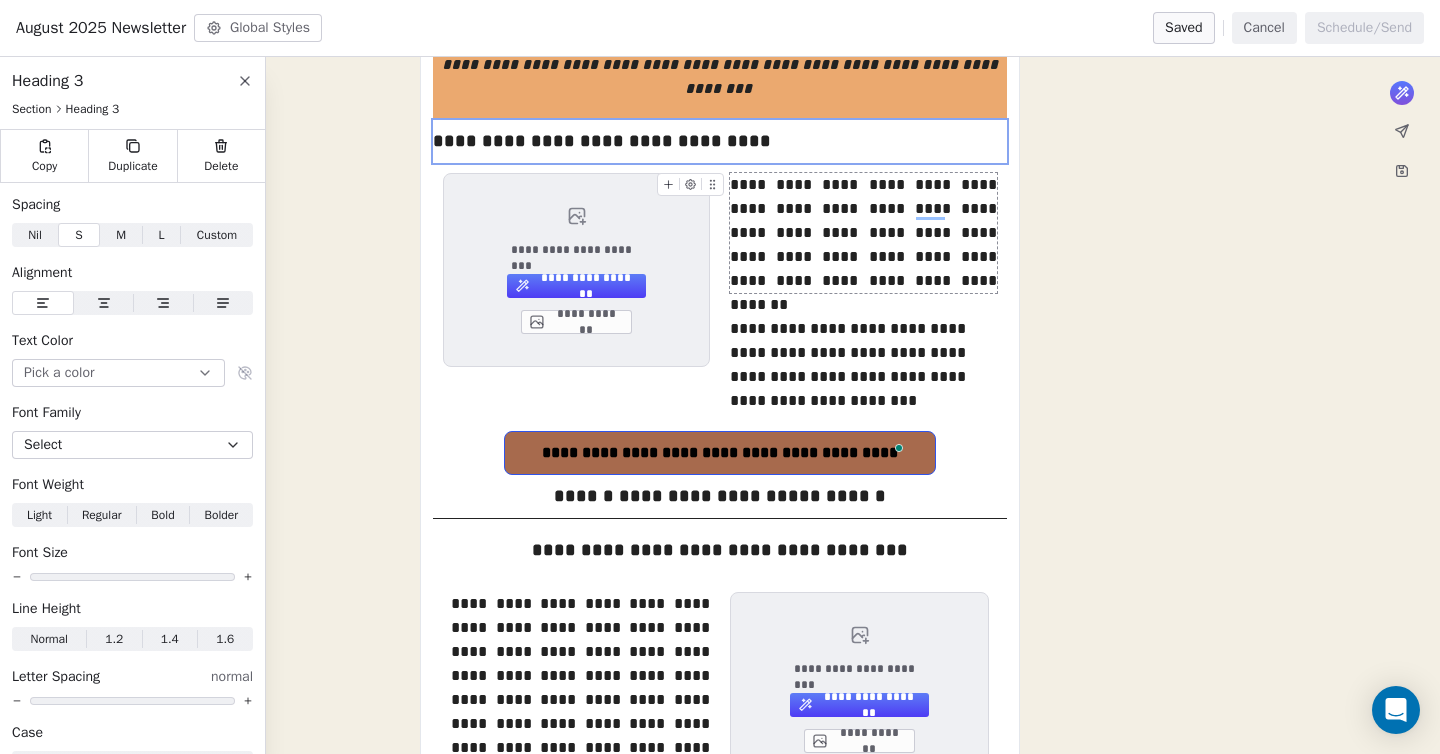 click on "**********" at bounding box center [720, 365] 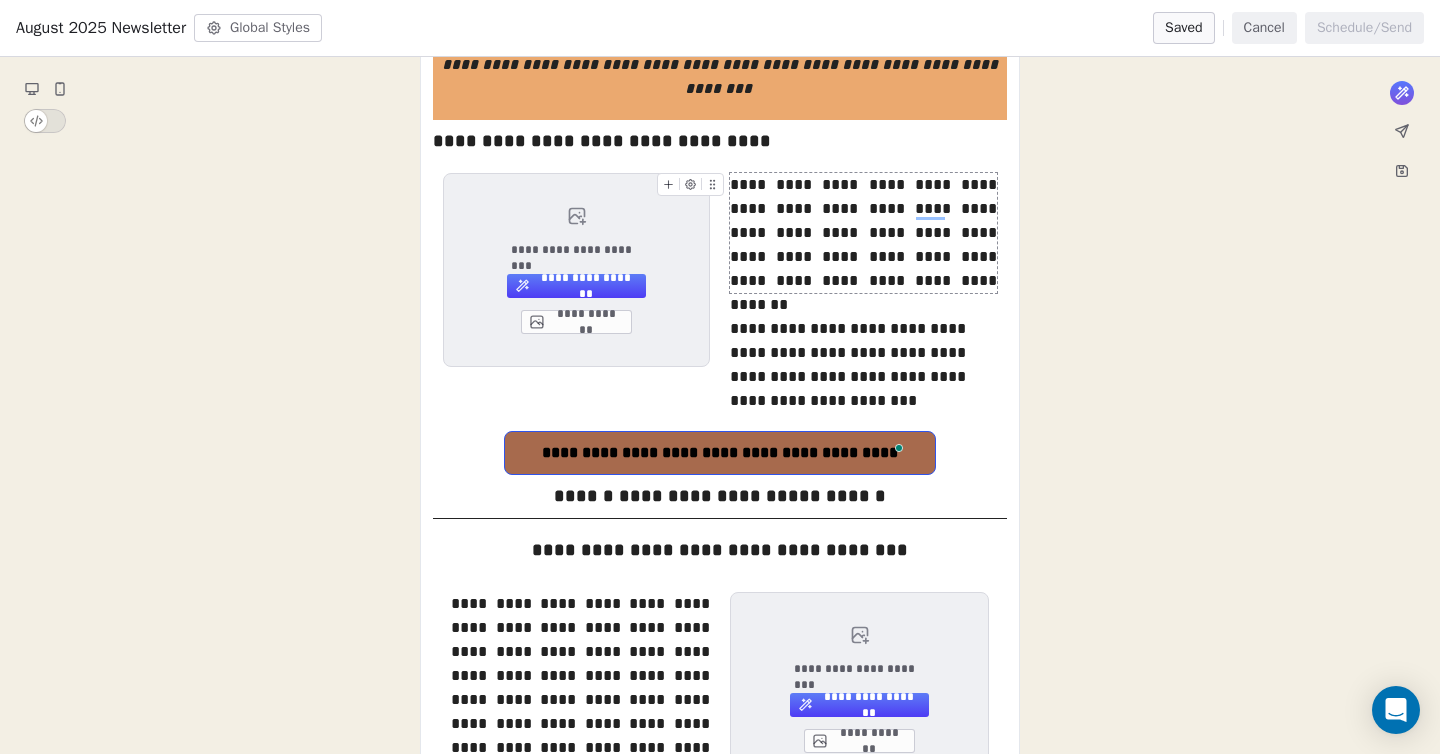 click on "**********" at bounding box center [720, 365] 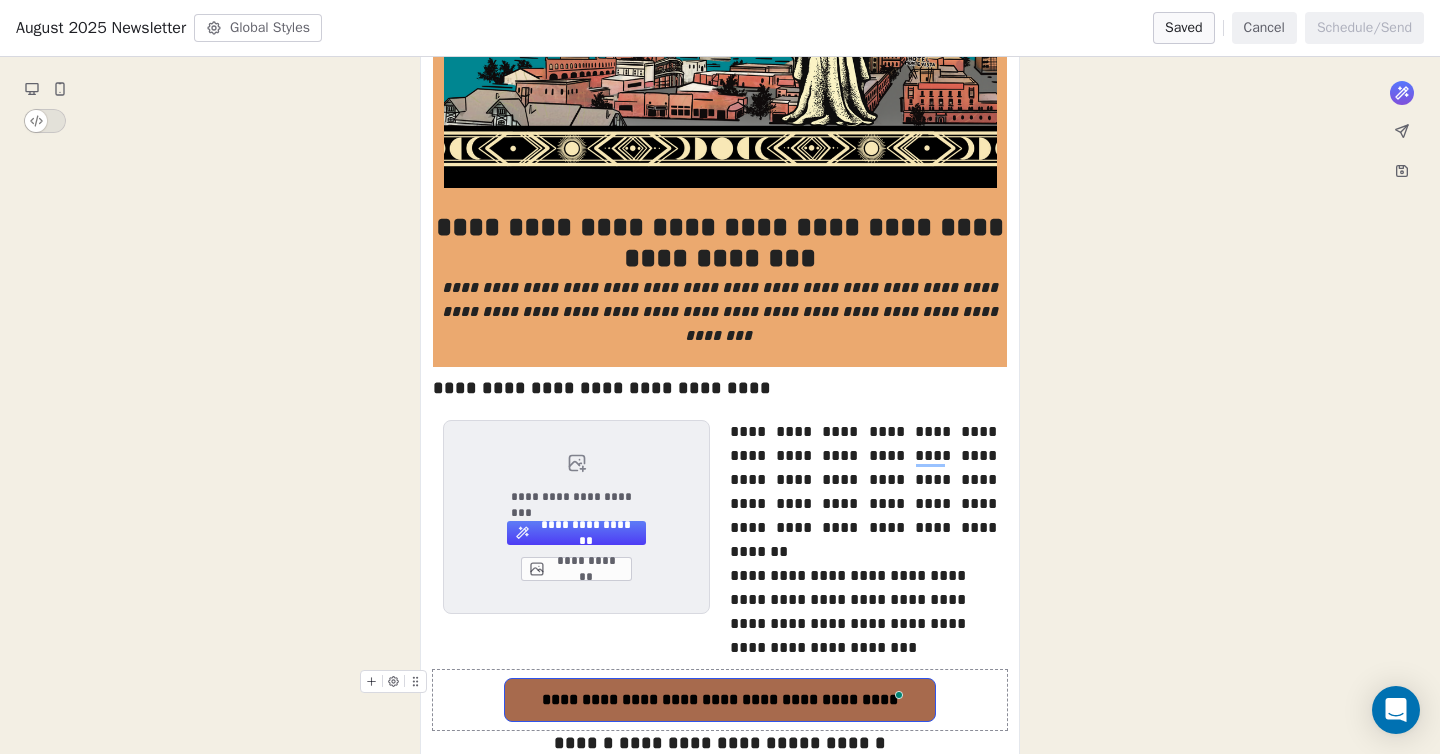click at bounding box center (60, 89) 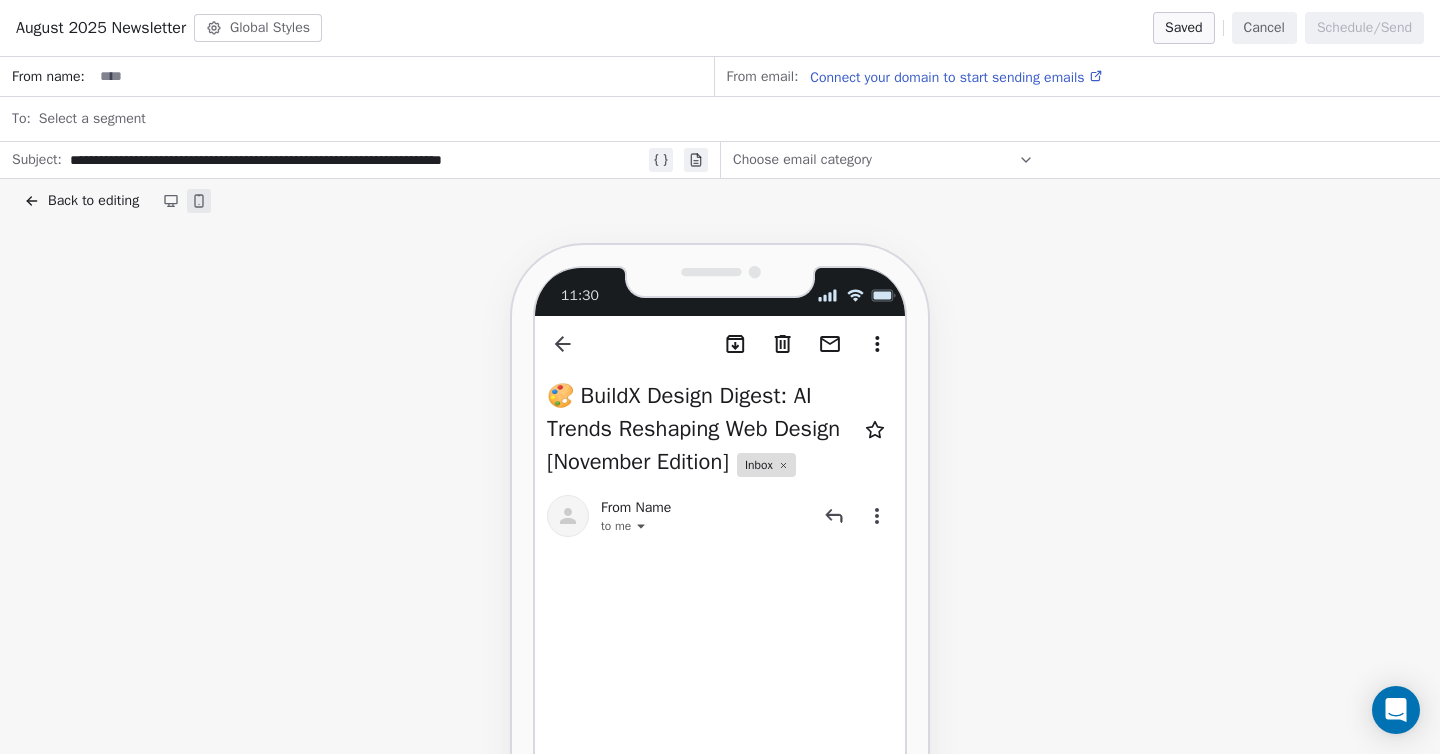 click at bounding box center (171, 201) 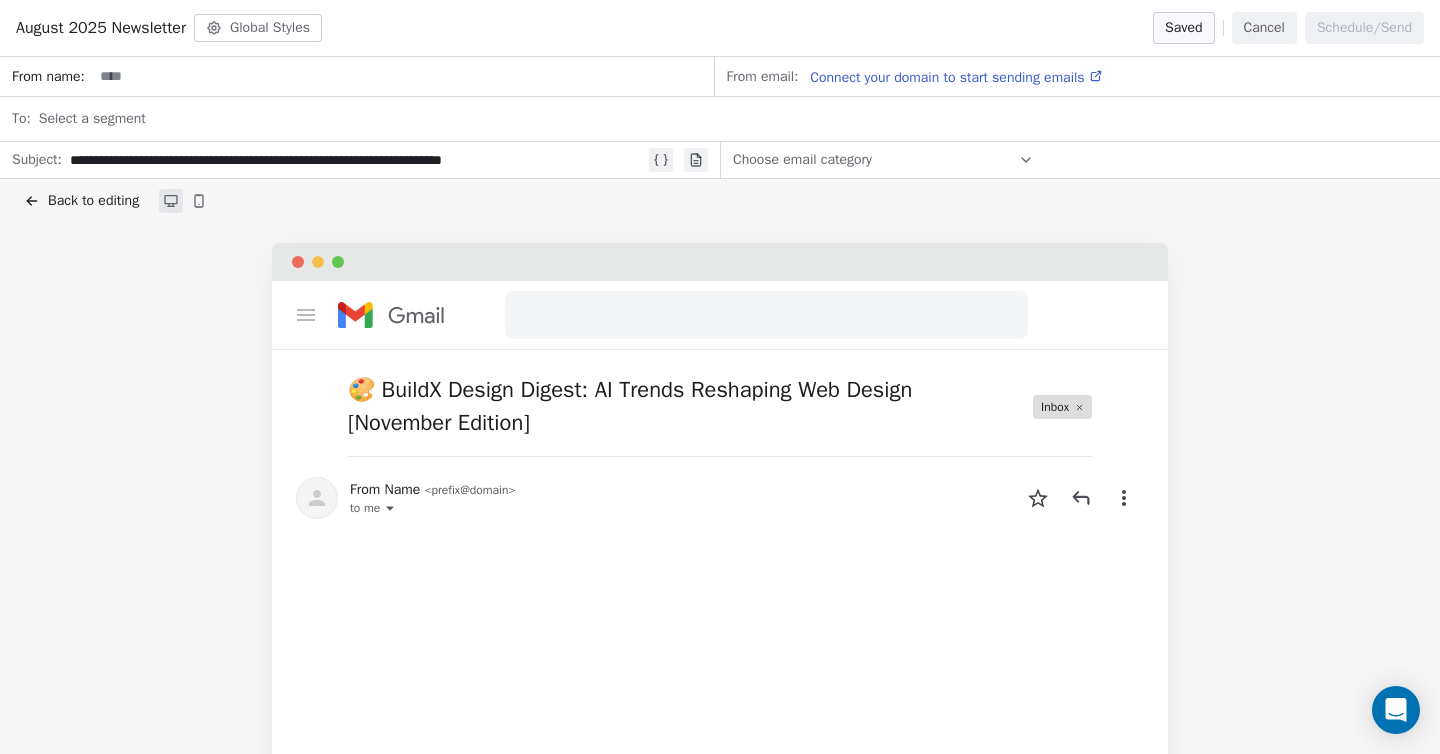 click on "Back to editing" at bounding box center [93, 201] 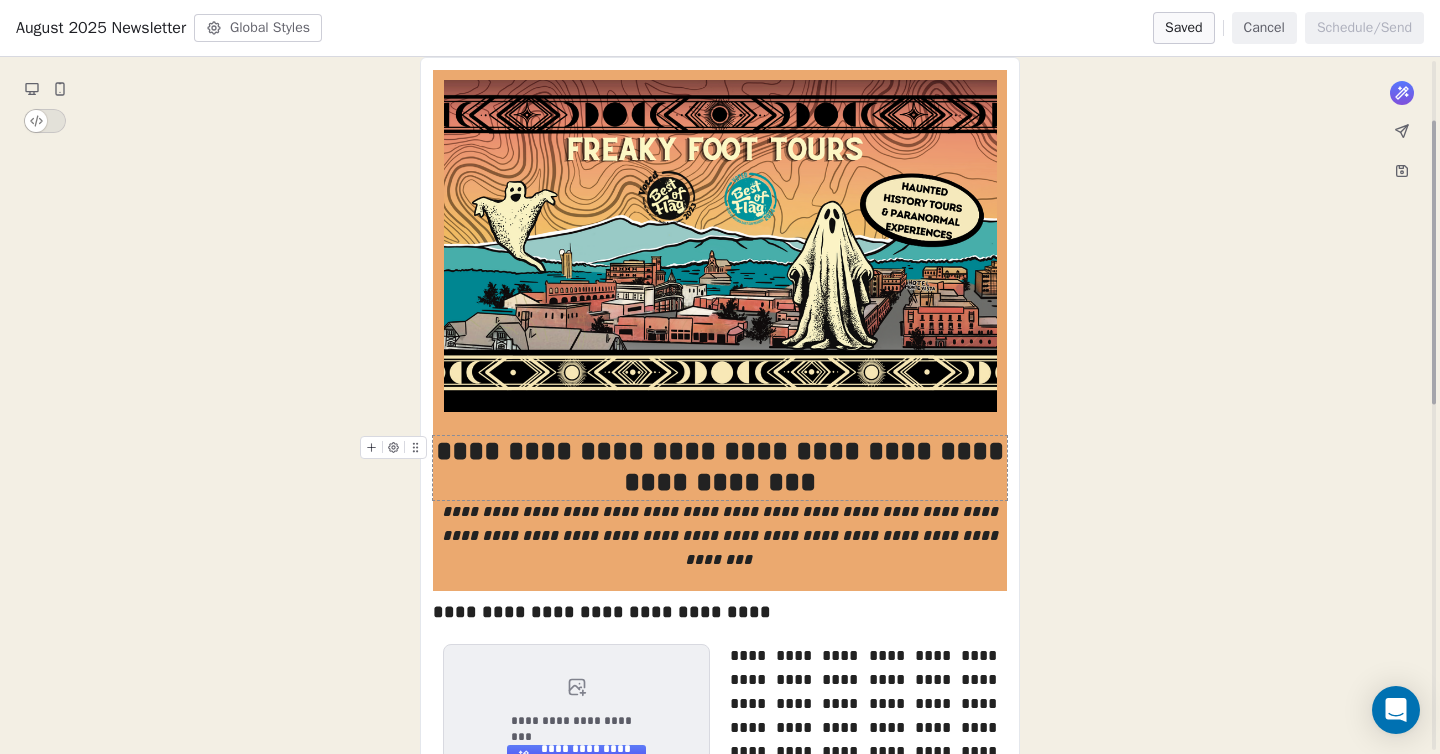 click on "**********" at bounding box center (720, 468) 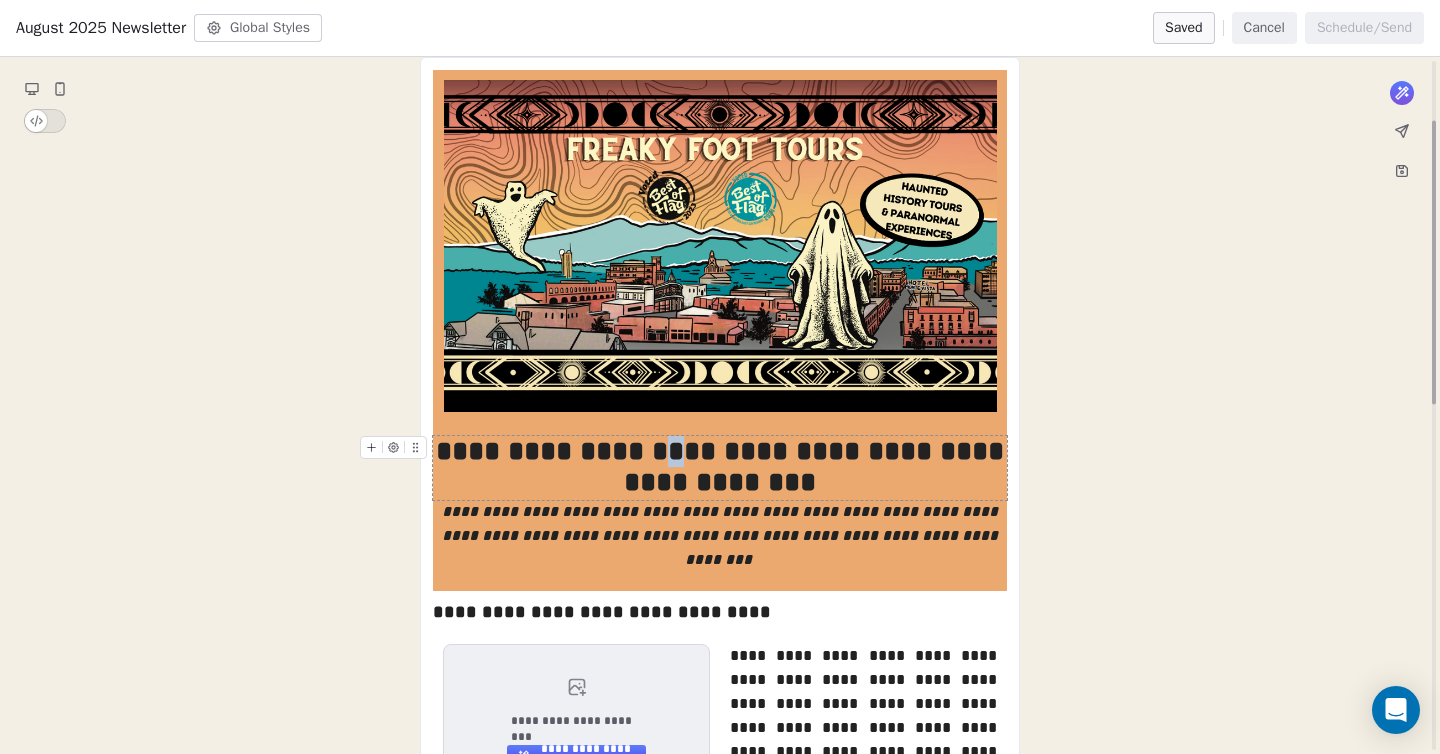 click on "**********" at bounding box center [720, 468] 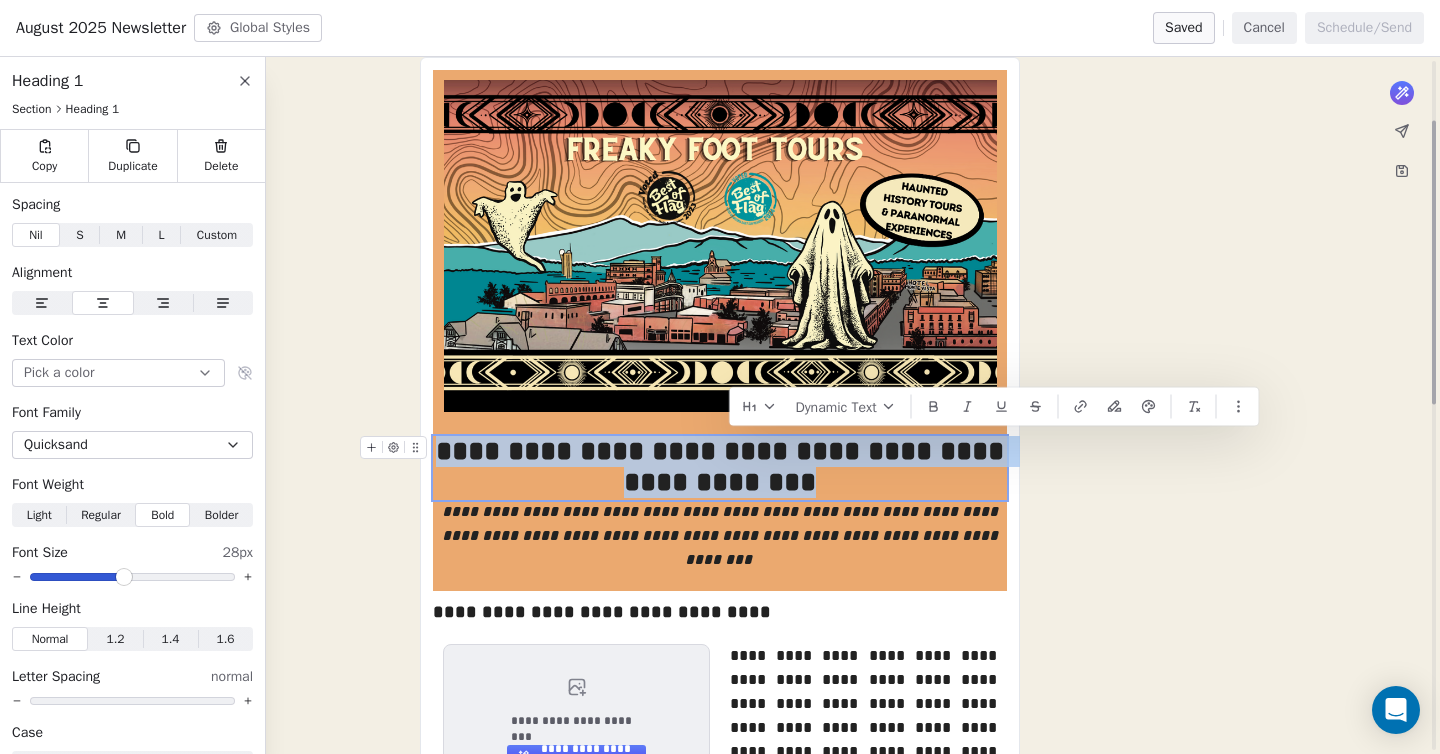 click on "**********" at bounding box center [720, 468] 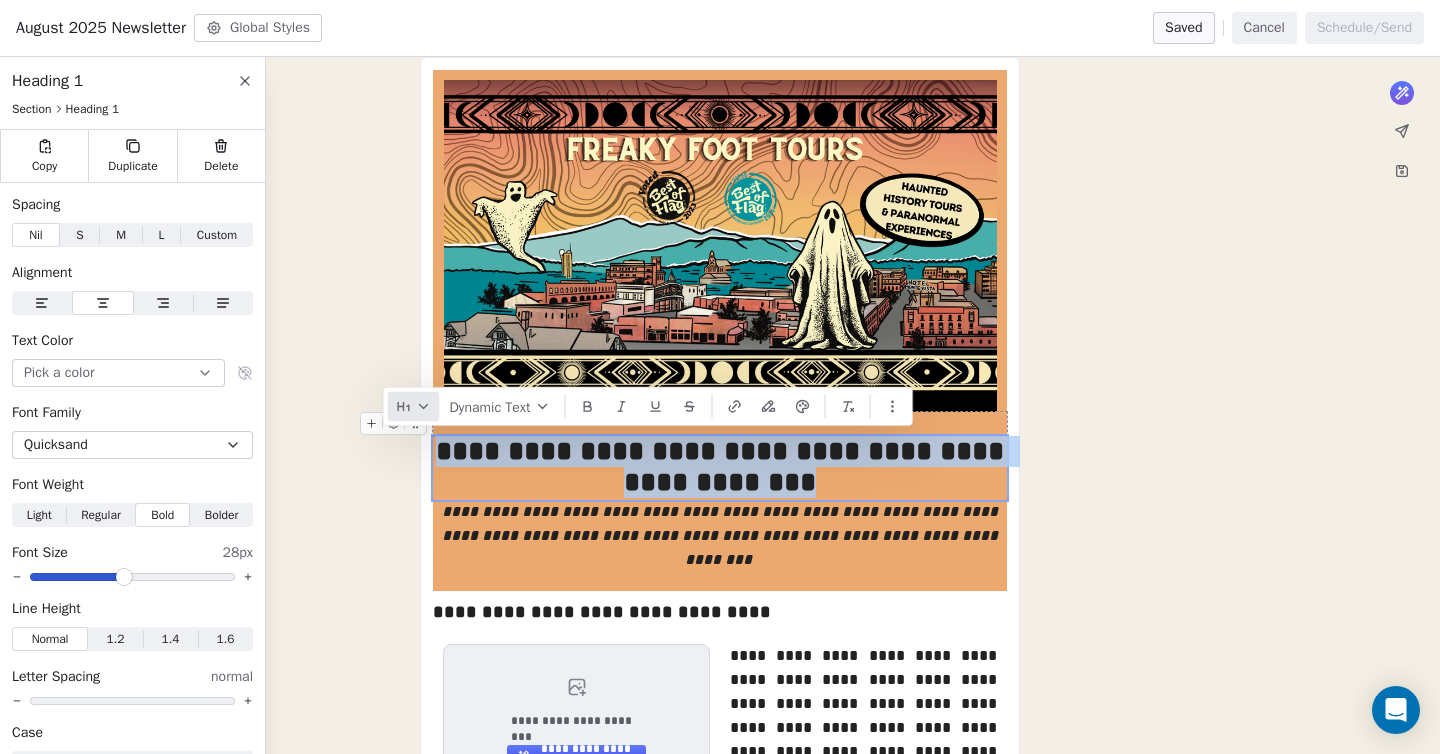 click at bounding box center (413, 407) 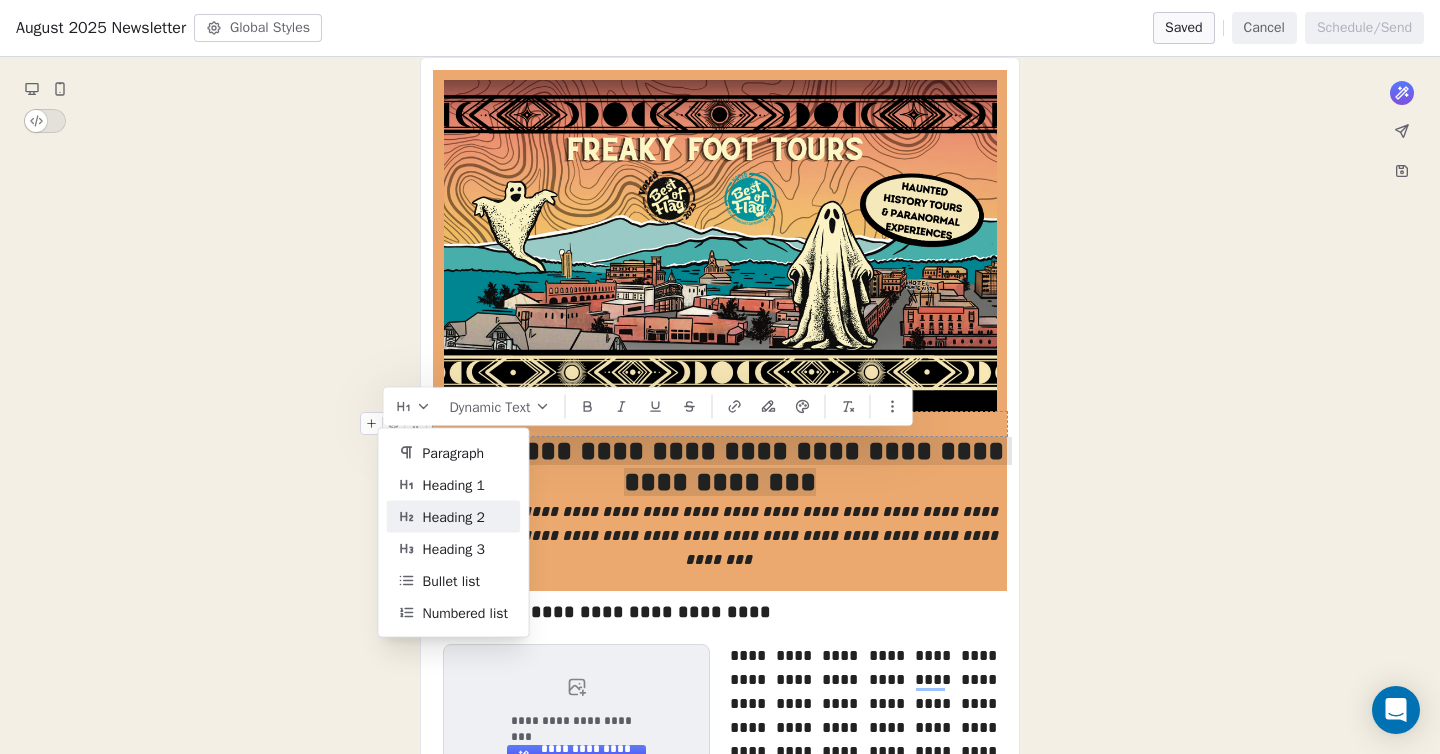 click on "Heading 2" at bounding box center [454, 516] 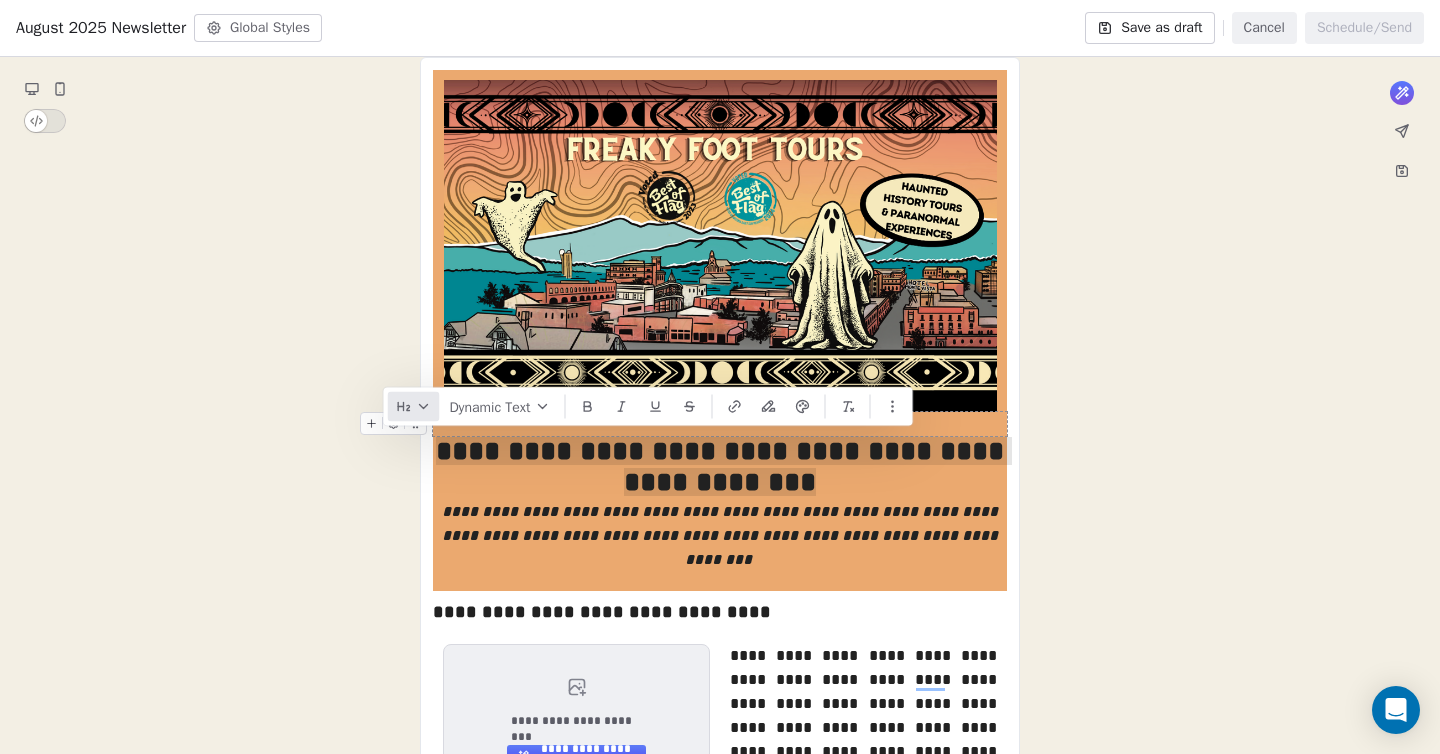 click at bounding box center (413, 407) 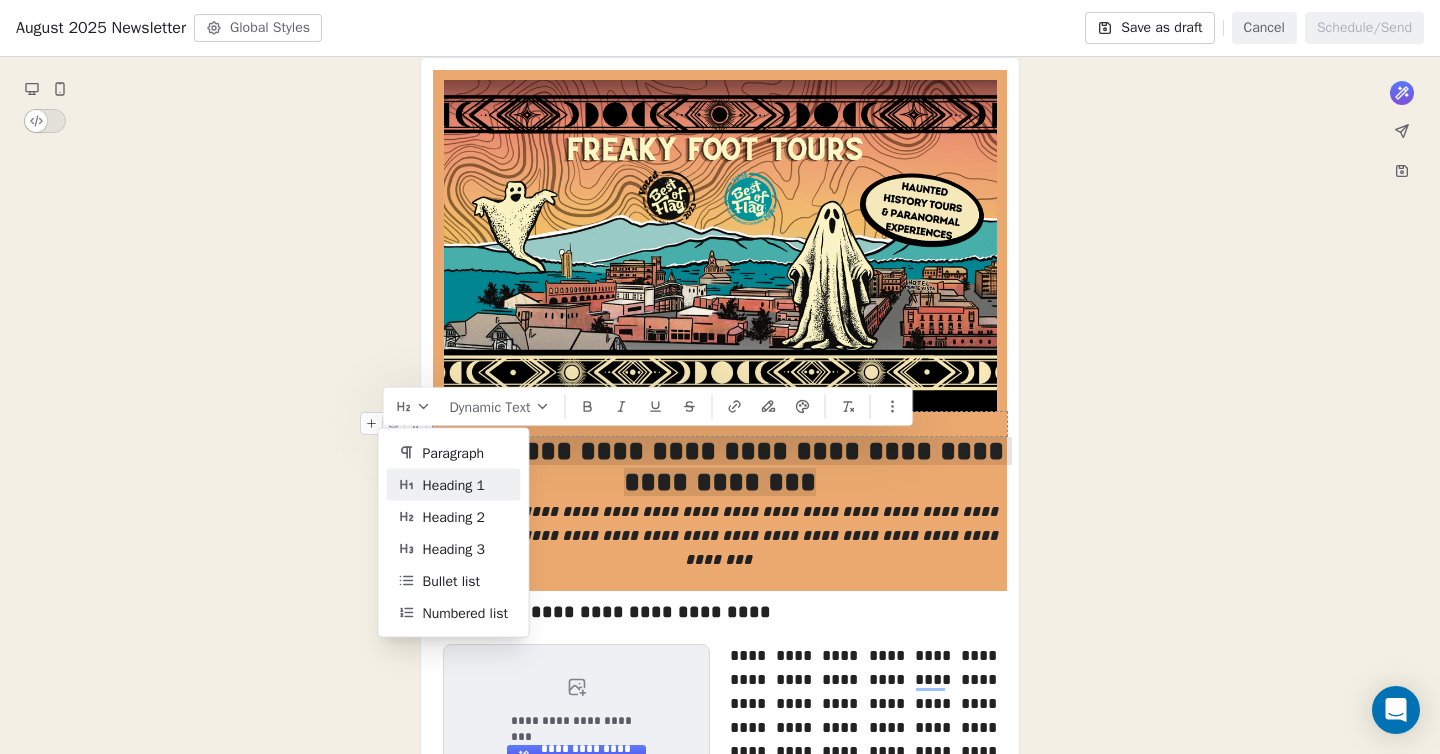 click on "Heading 1" at bounding box center (454, 484) 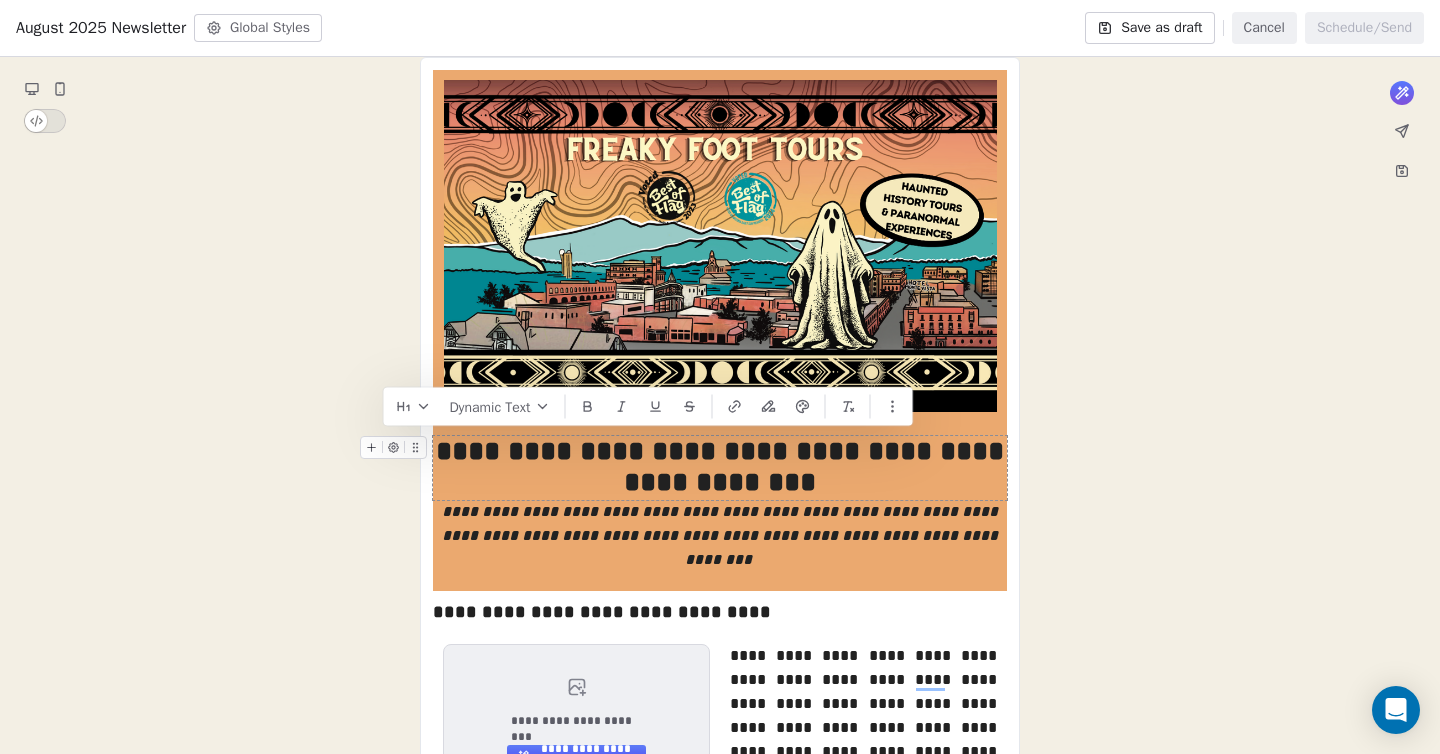 click on "**********" at bounding box center [720, 836] 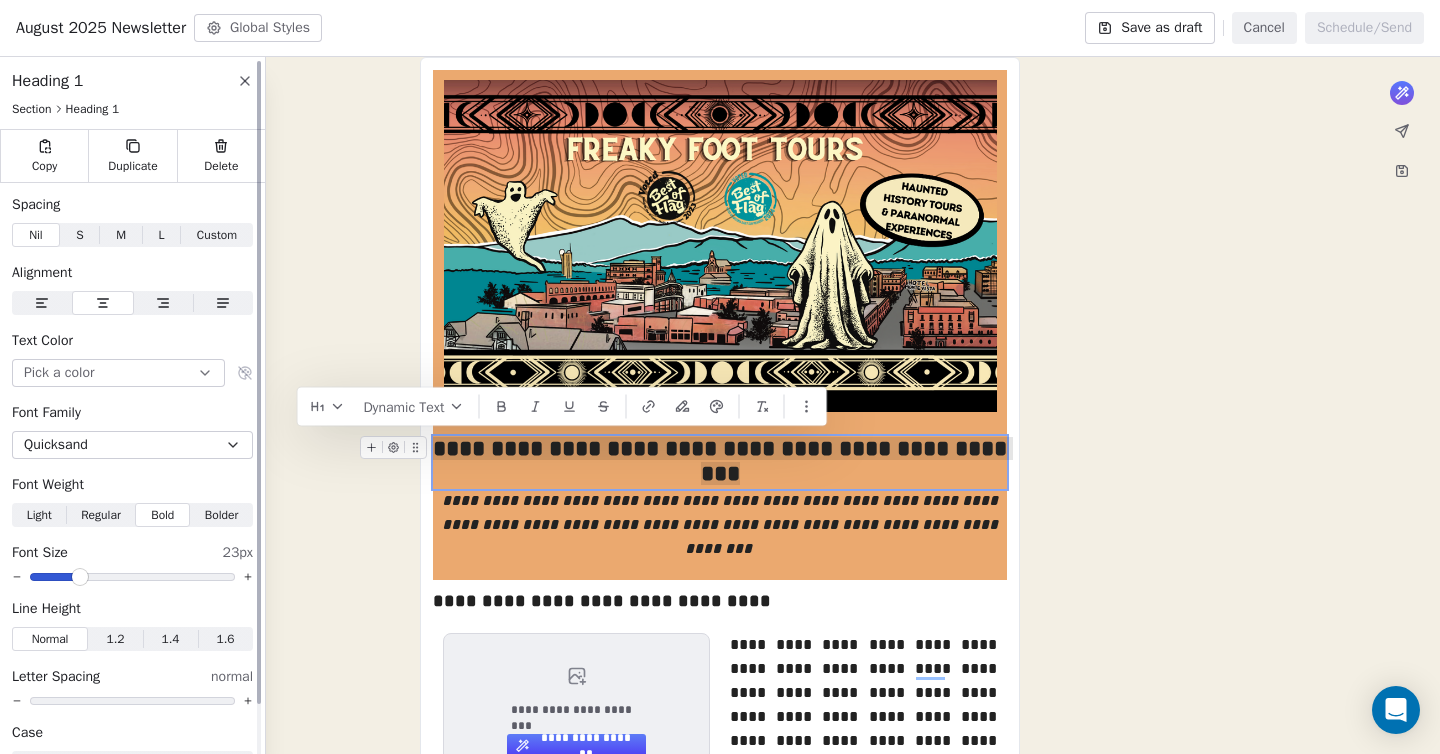 click at bounding box center [80, 577] 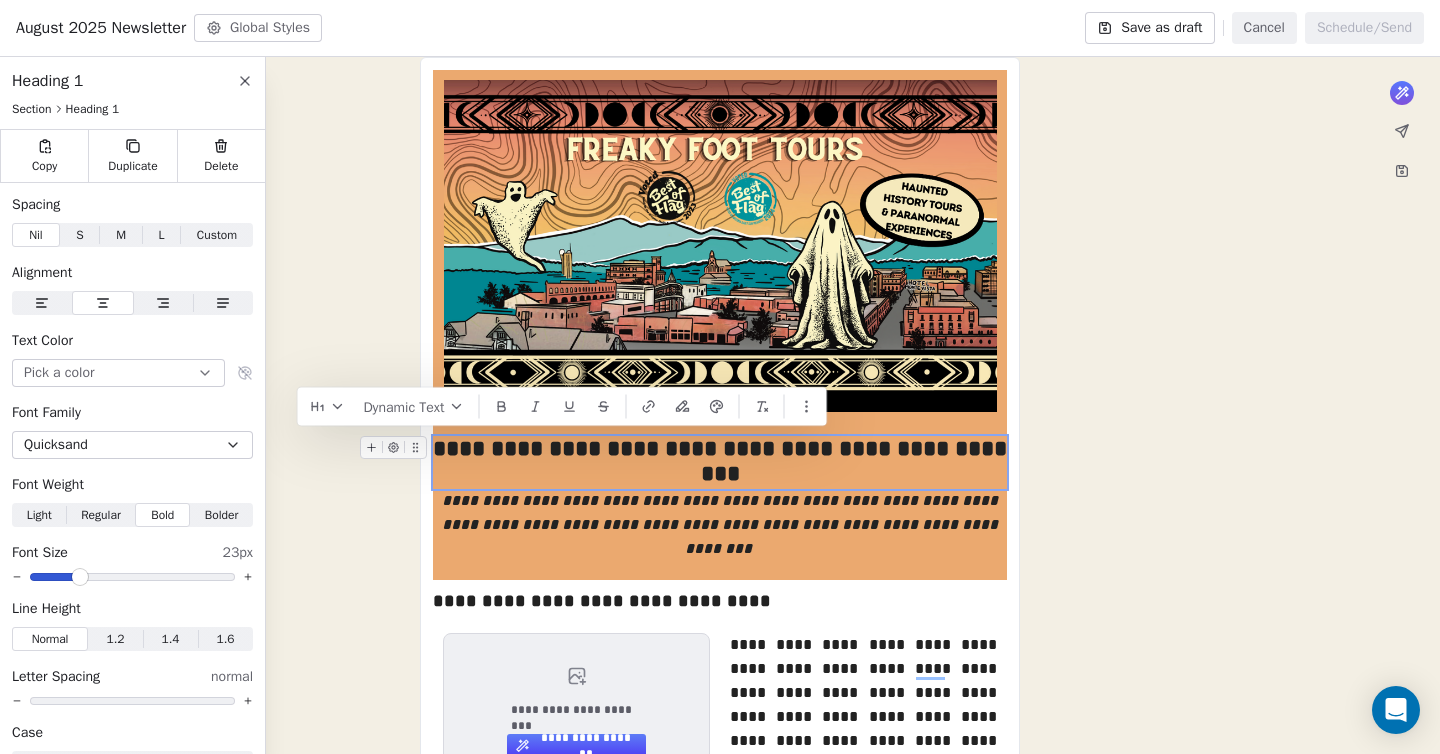 click on "**********" at bounding box center (720, 462) 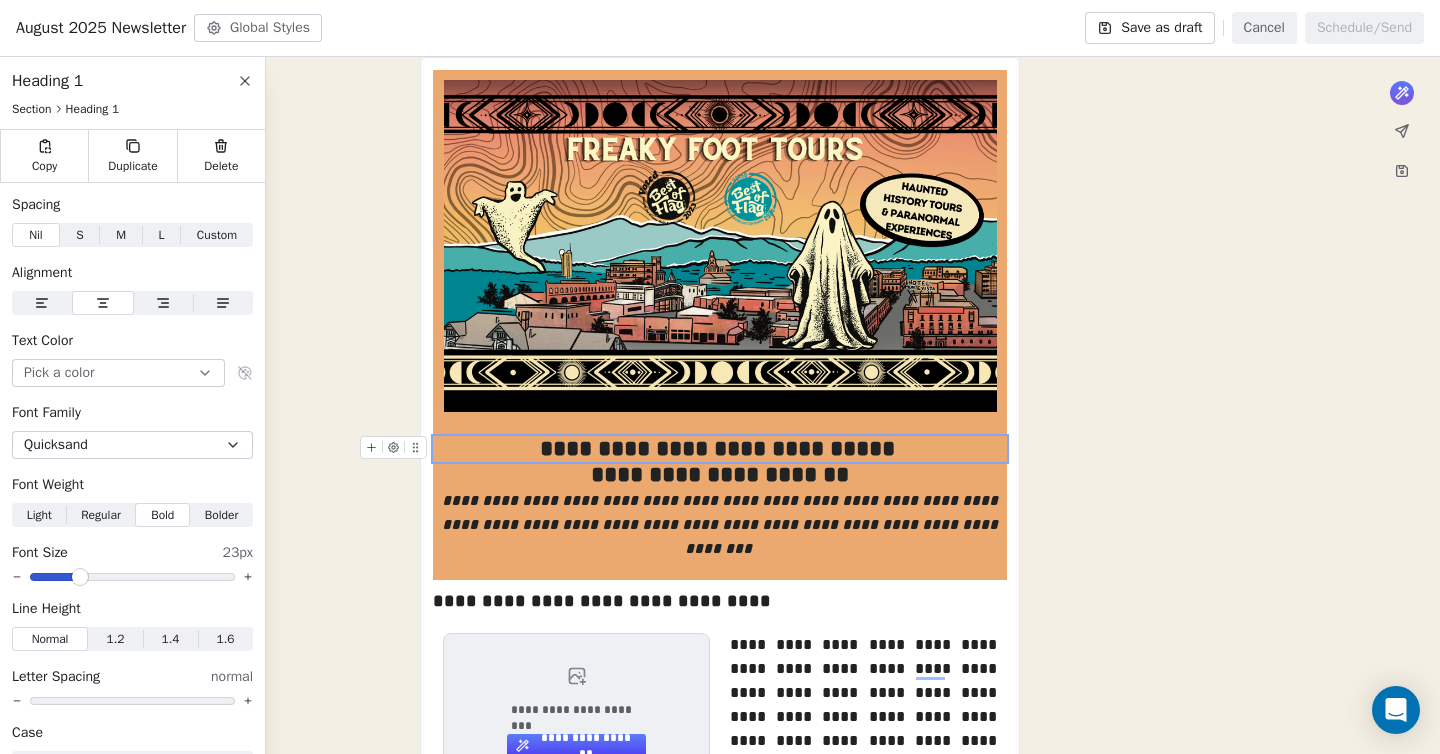 click on "**********" at bounding box center [720, 831] 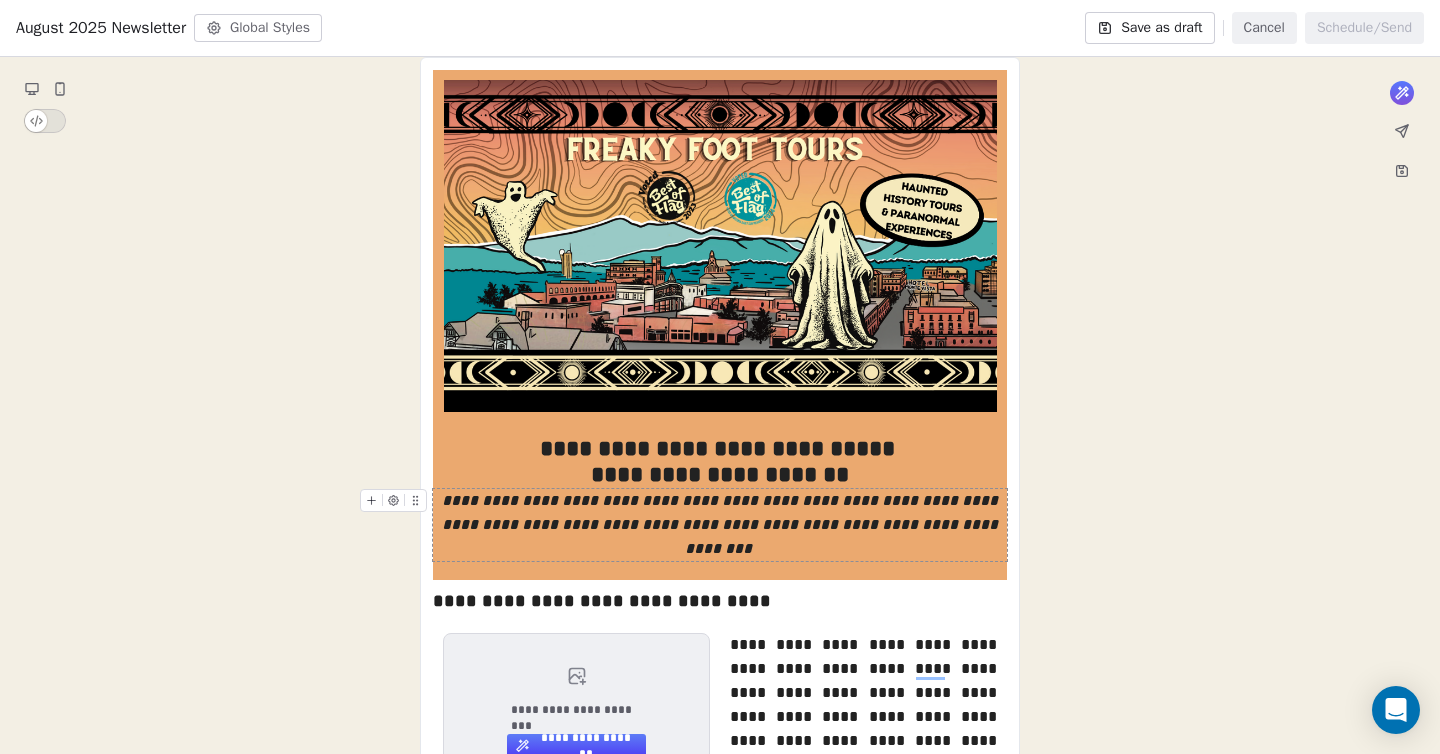 click on "**********" at bounding box center [720, 525] 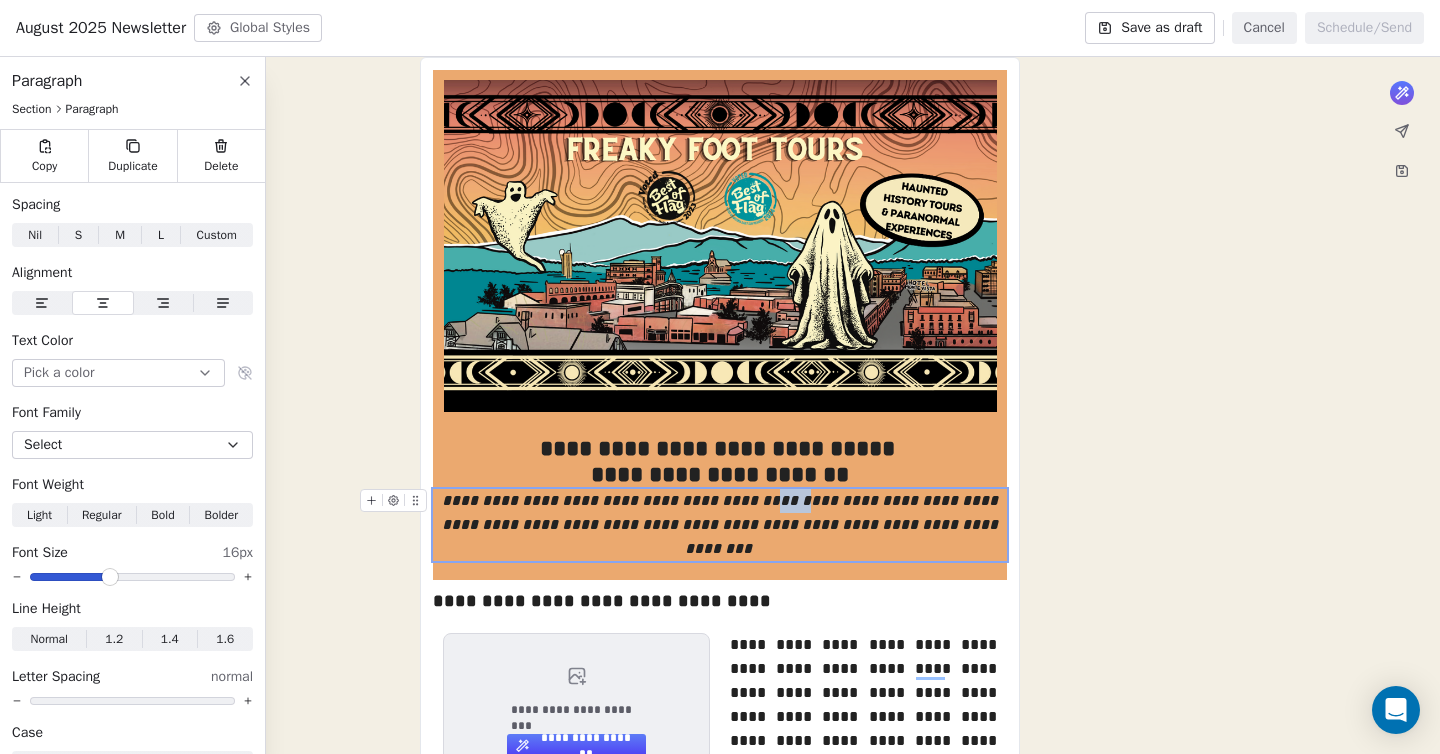 click on "**********" at bounding box center [720, 525] 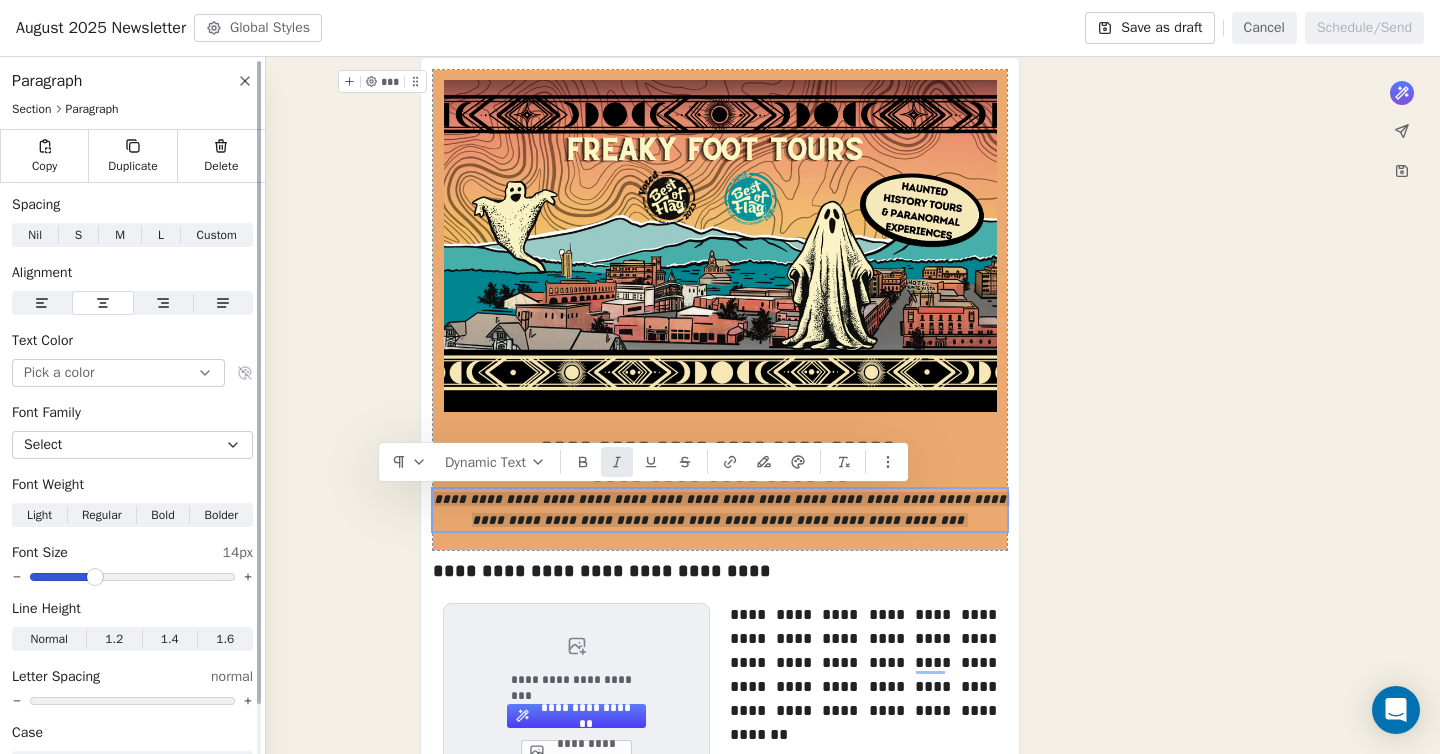 click at bounding box center [95, 577] 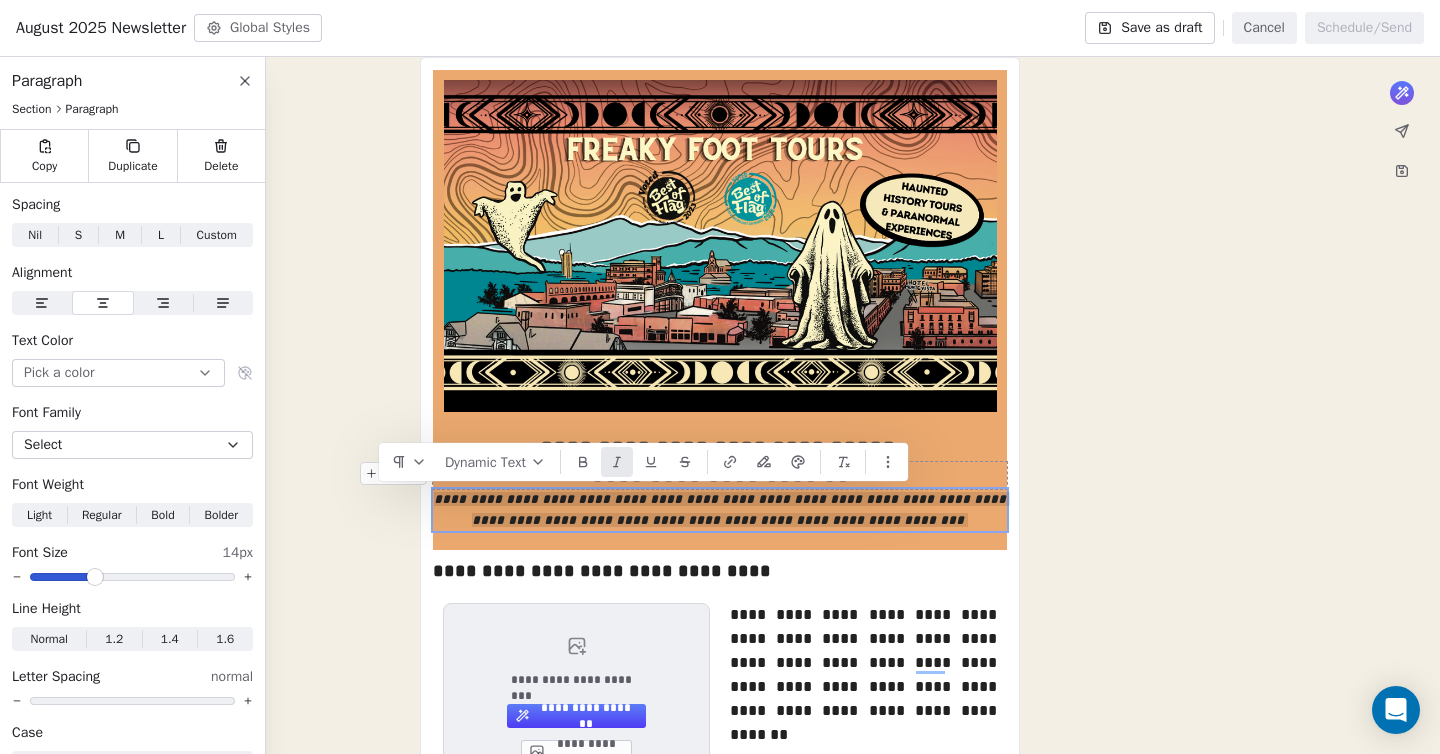 click on "**********" at bounding box center (720, 816) 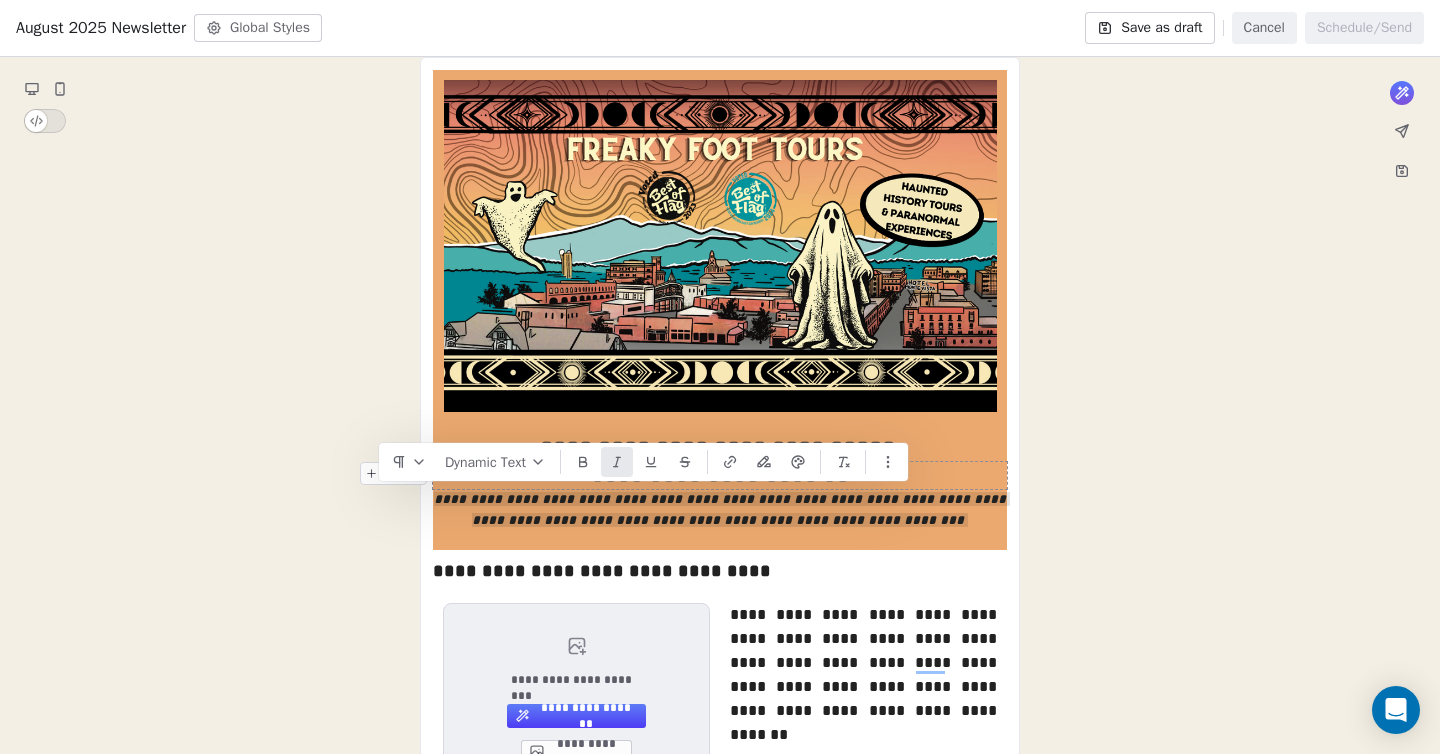 click on "**********" at bounding box center [720, 816] 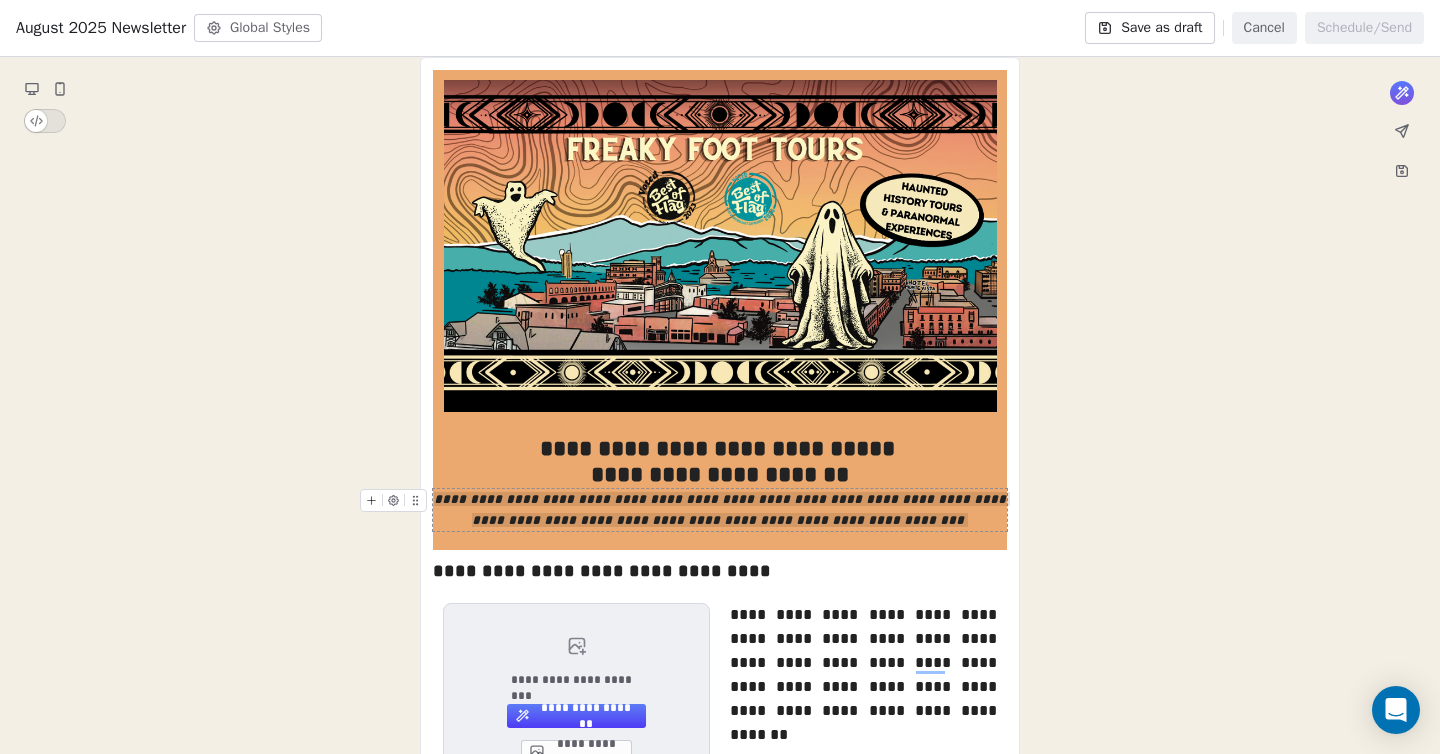 click on "**********" at bounding box center [720, 816] 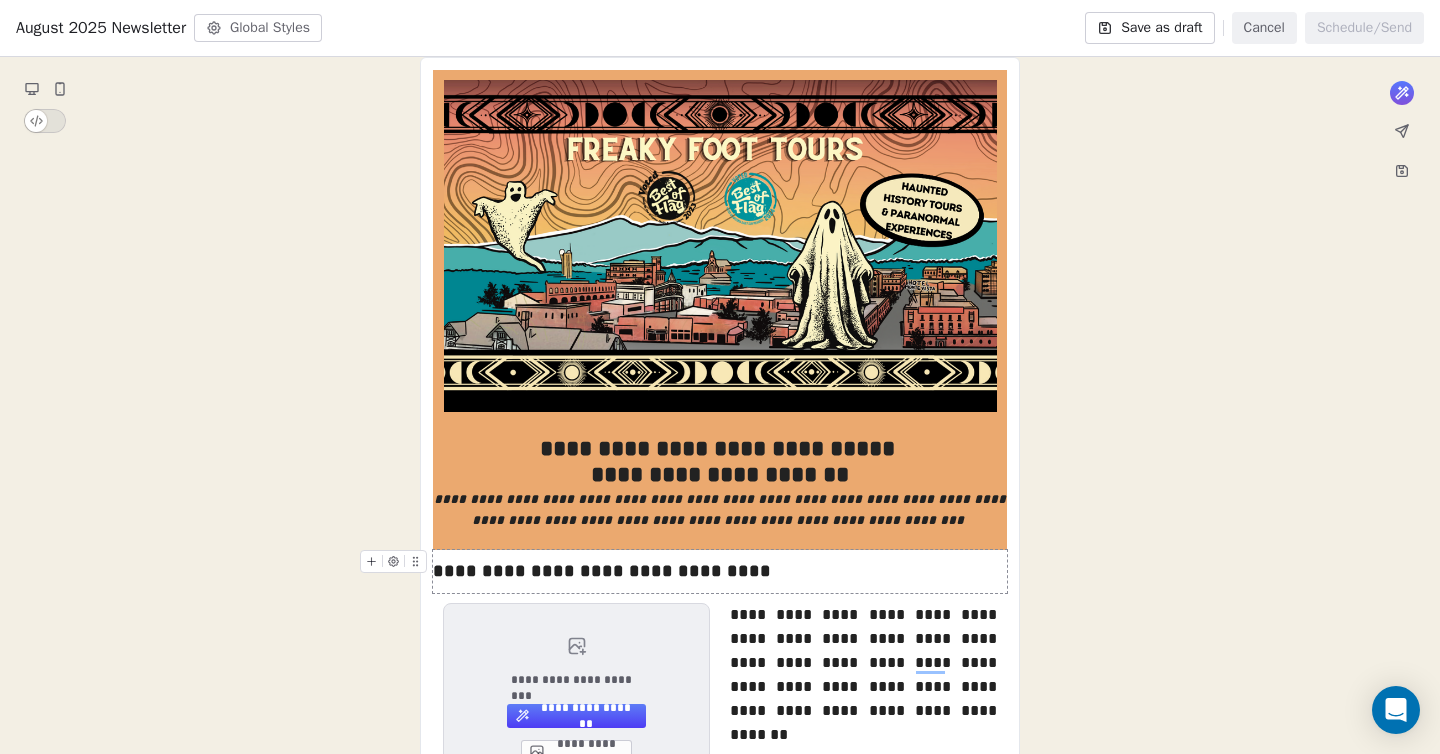 click on "**********" at bounding box center (720, 571) 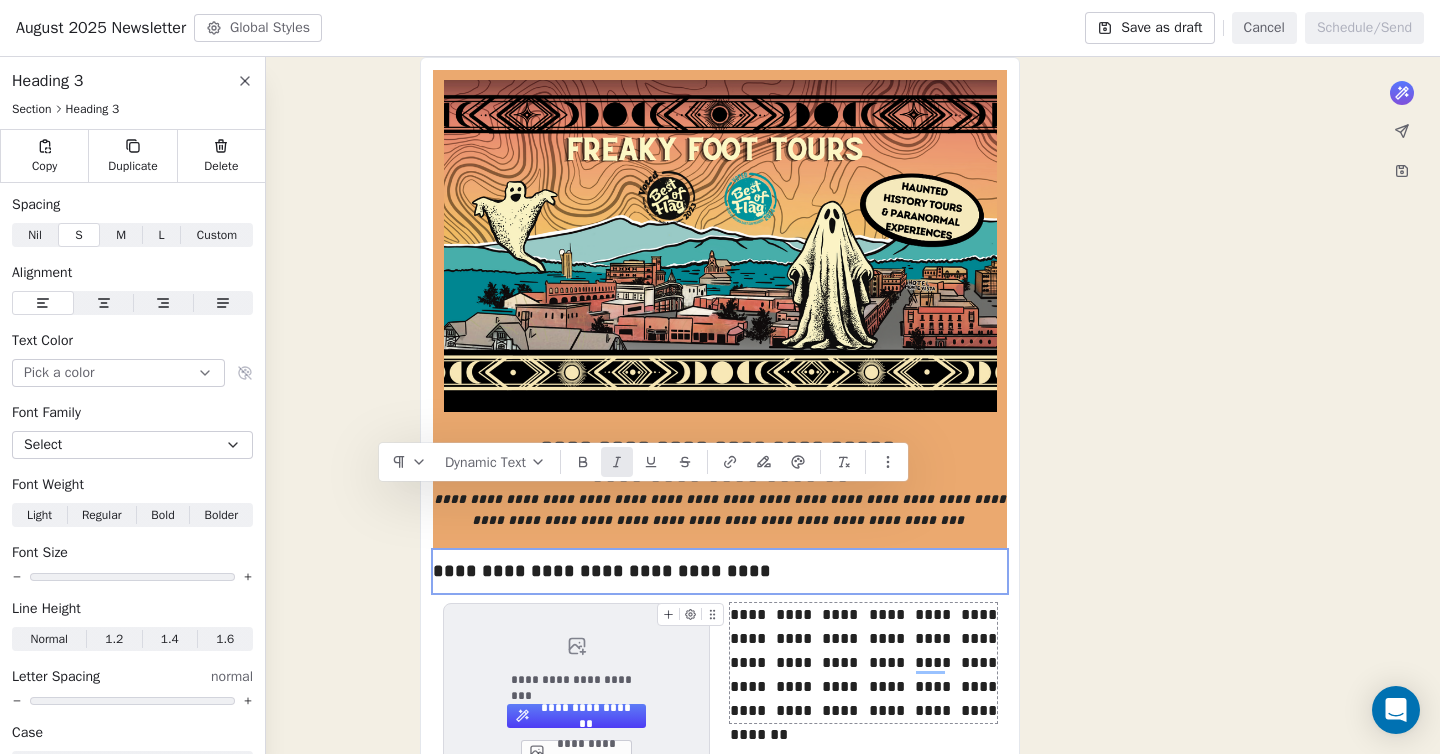 click on "**********" at bounding box center (863, 663) 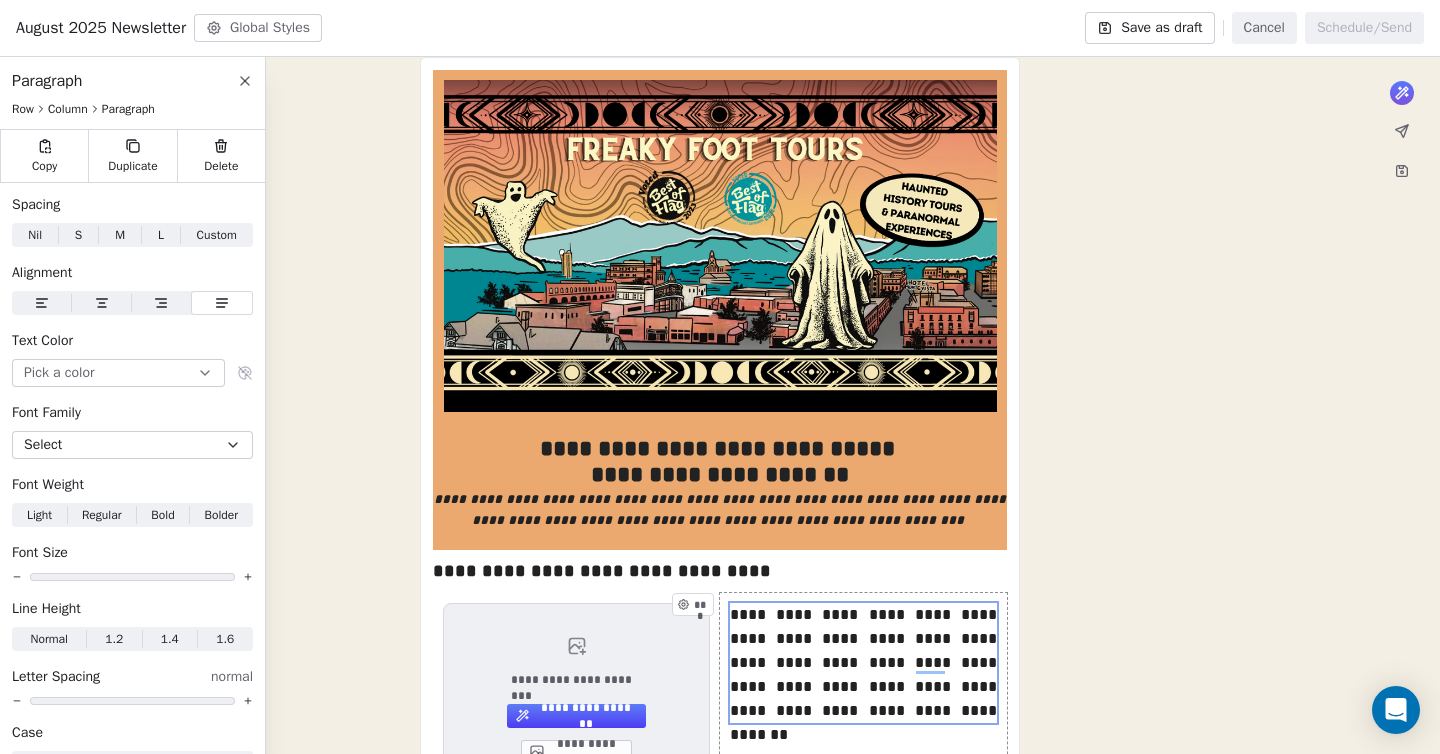 click on "**********" at bounding box center (720, 816) 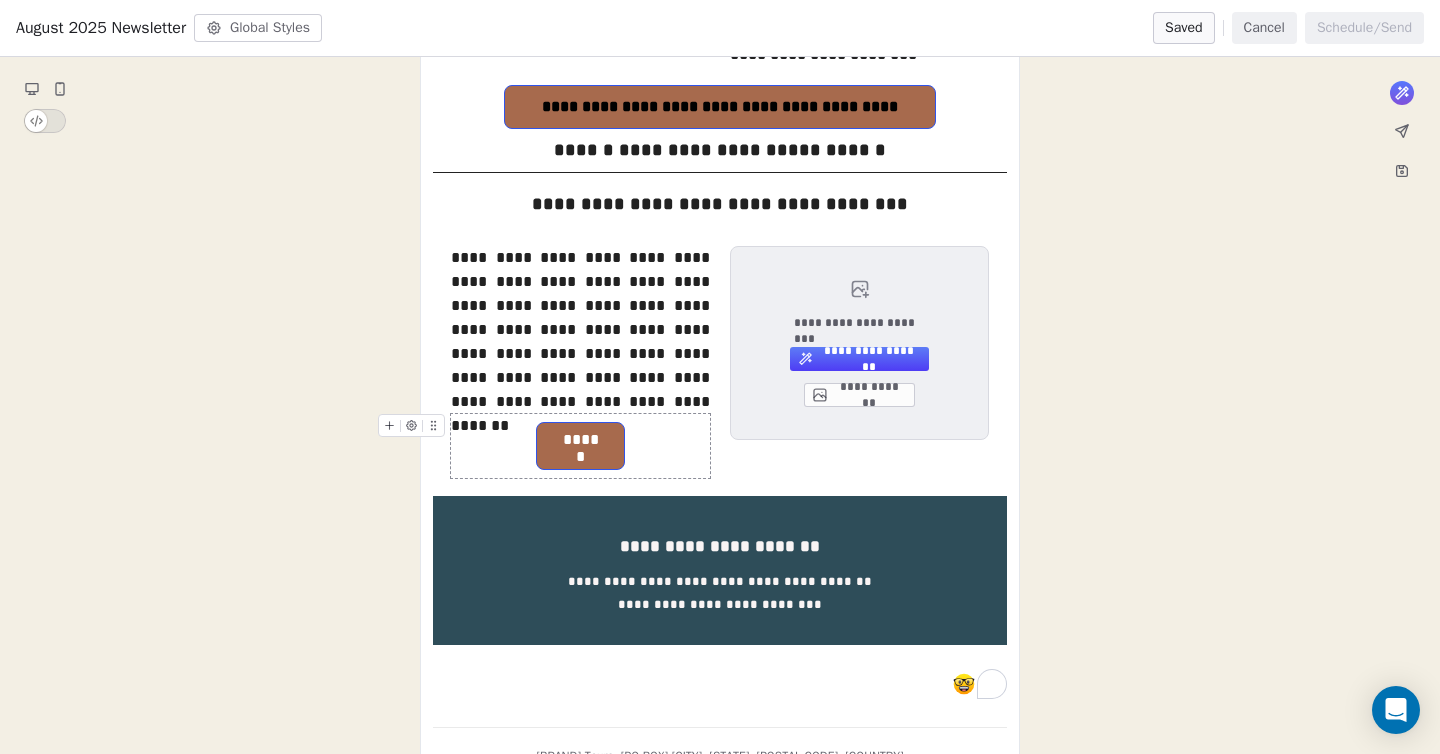 click on "******" at bounding box center [580, 440] 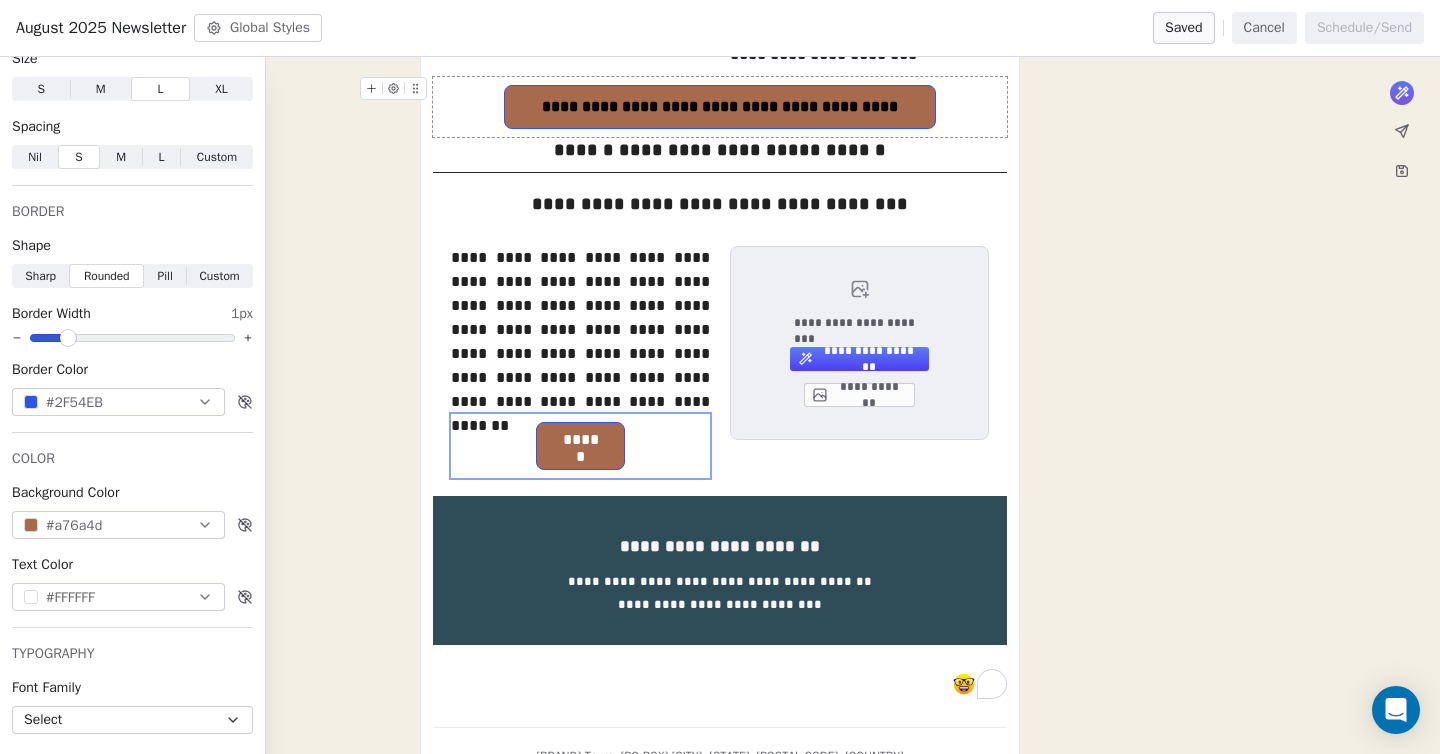 click on "**********" at bounding box center [719, 107] 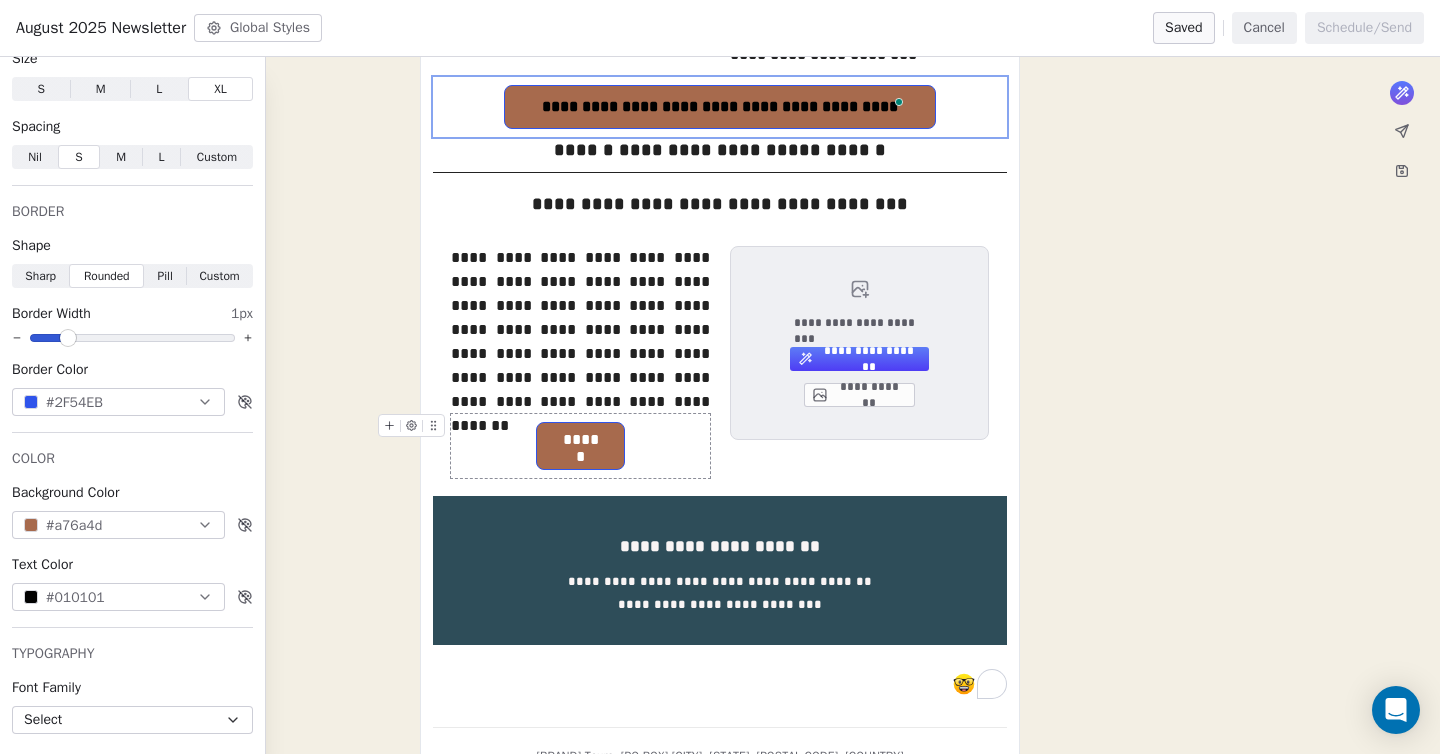 click on "******" at bounding box center (580, 440) 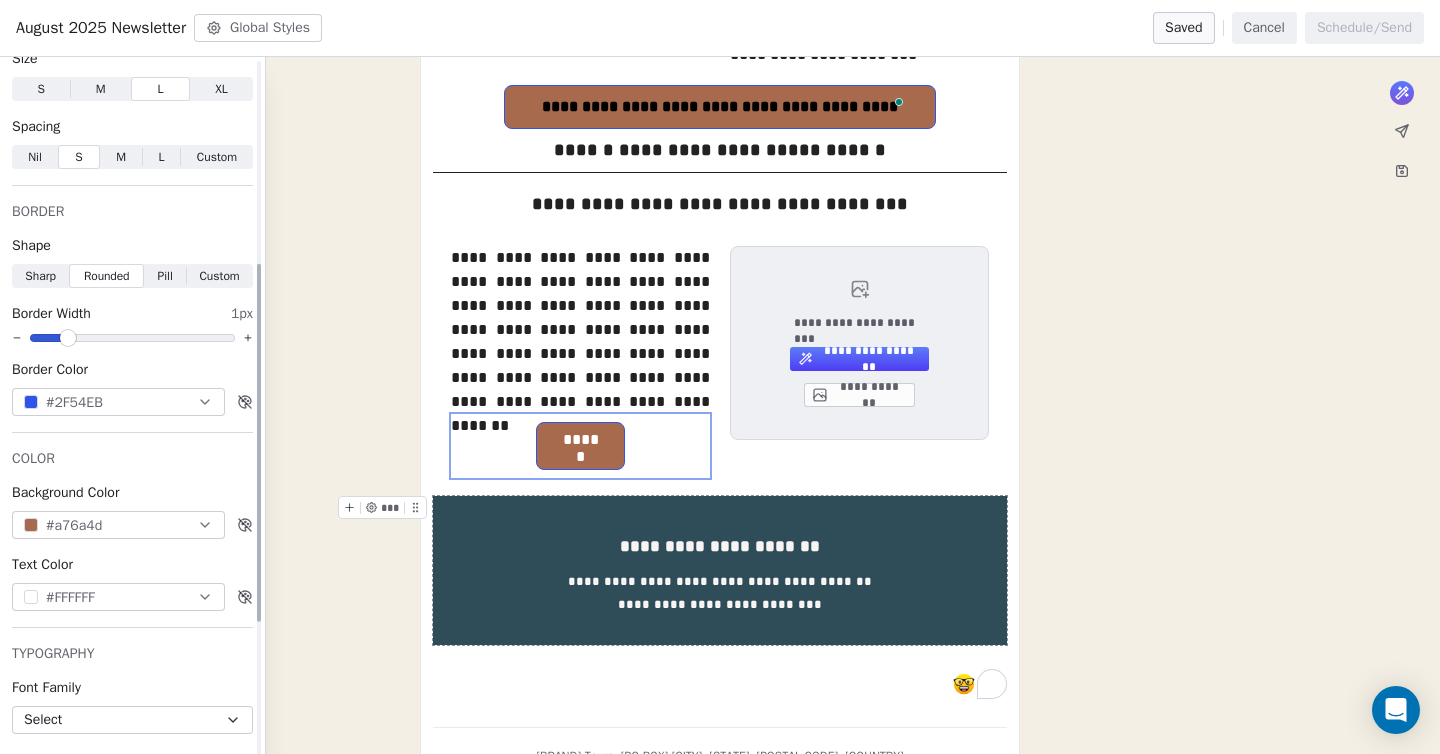 click on "#FFFFFF" at bounding box center (118, 597) 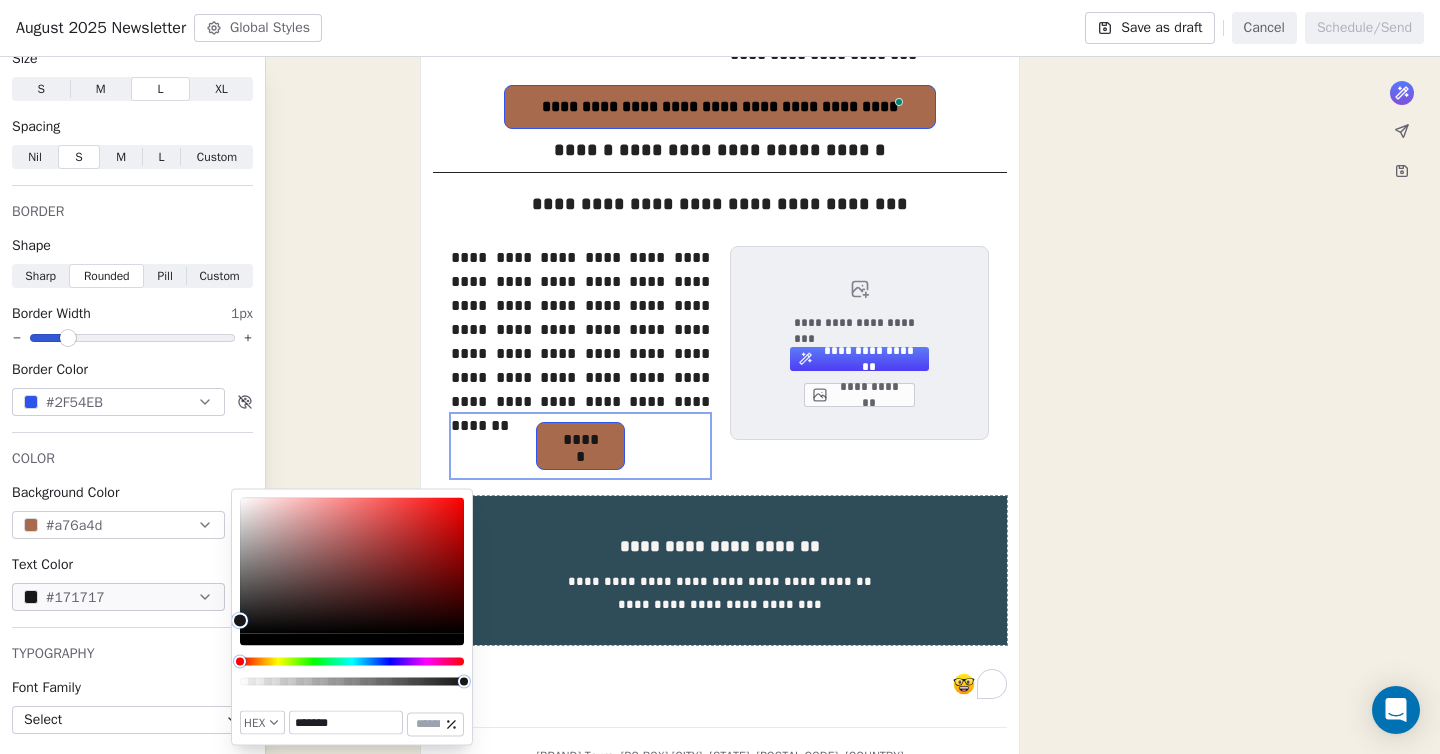 type on "*******" 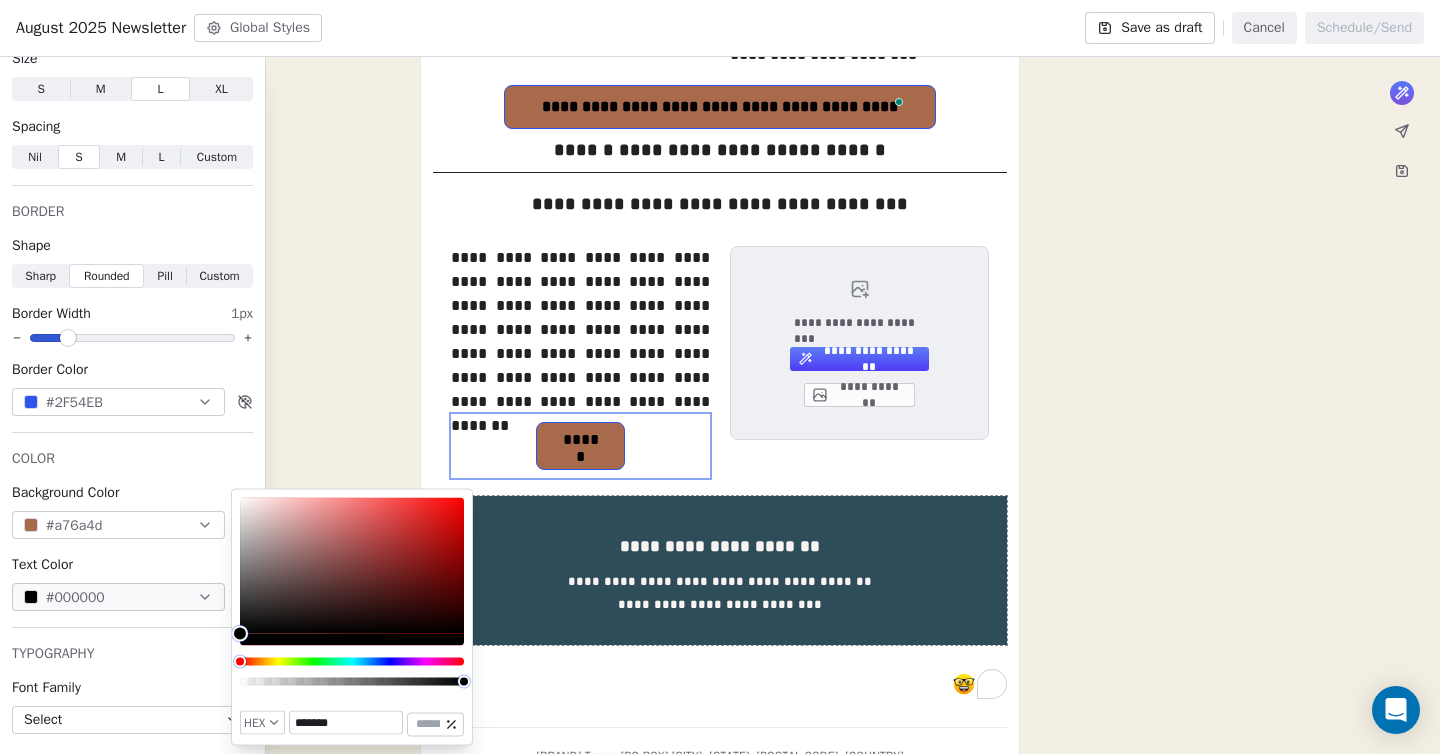drag, startPoint x: 237, startPoint y: 496, endPoint x: 237, endPoint y: 652, distance: 156 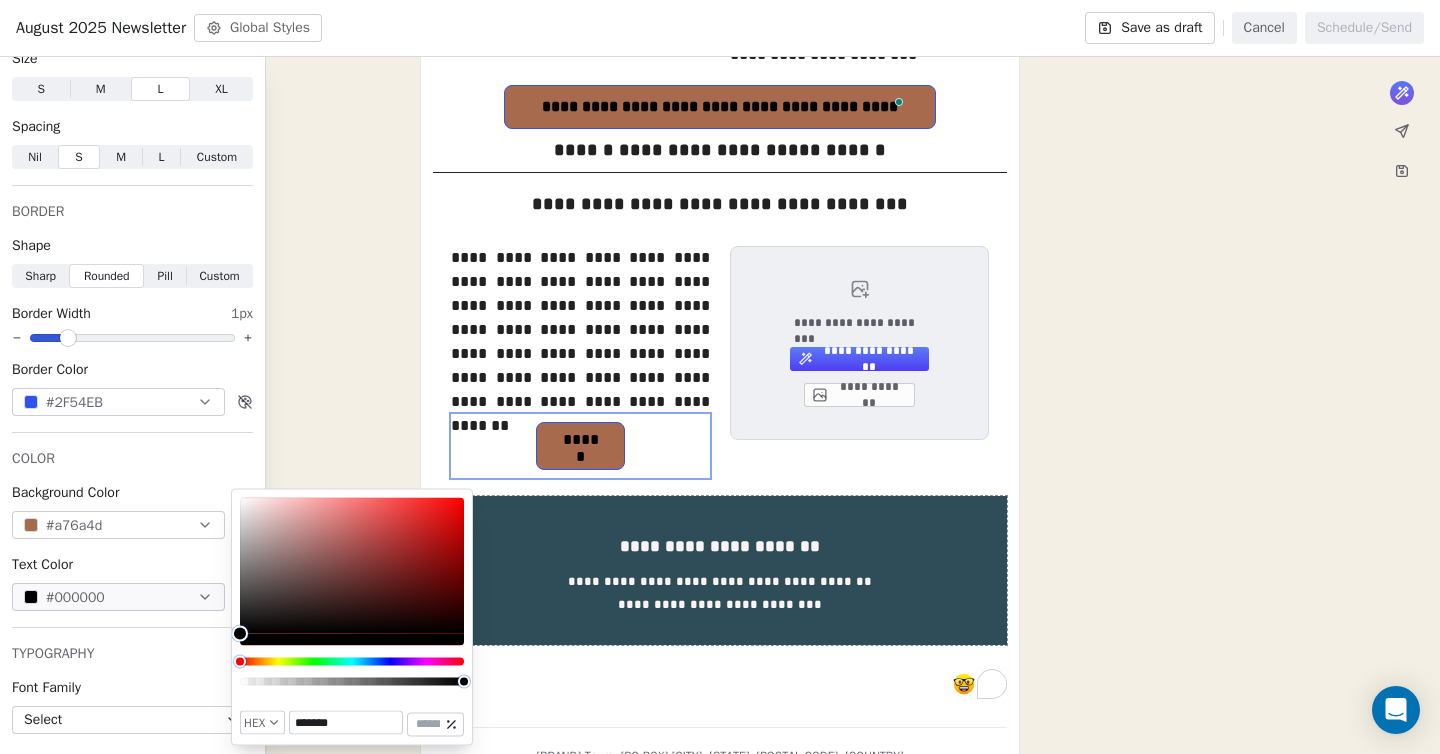 click on "HEX ******* ***" at bounding box center [352, 617] 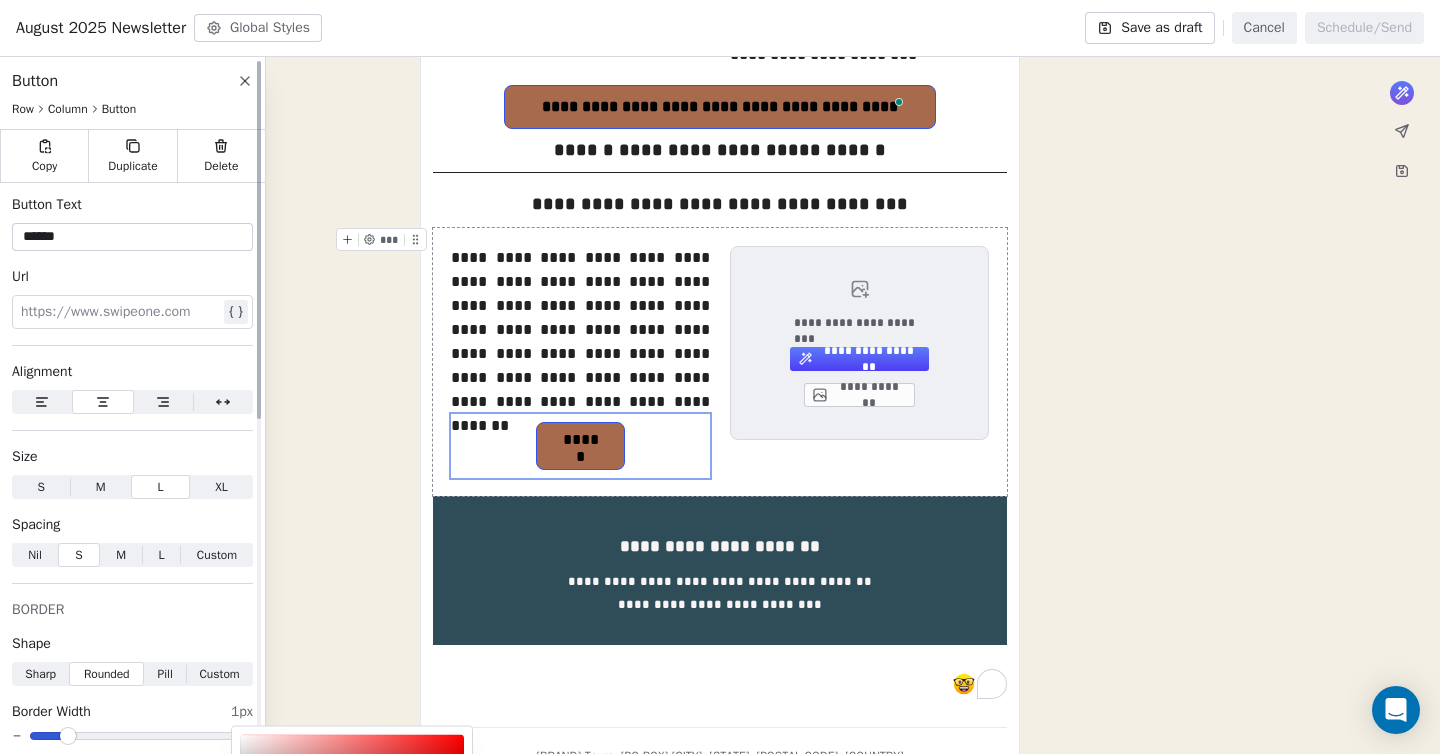 click on "******" at bounding box center [132, 237] 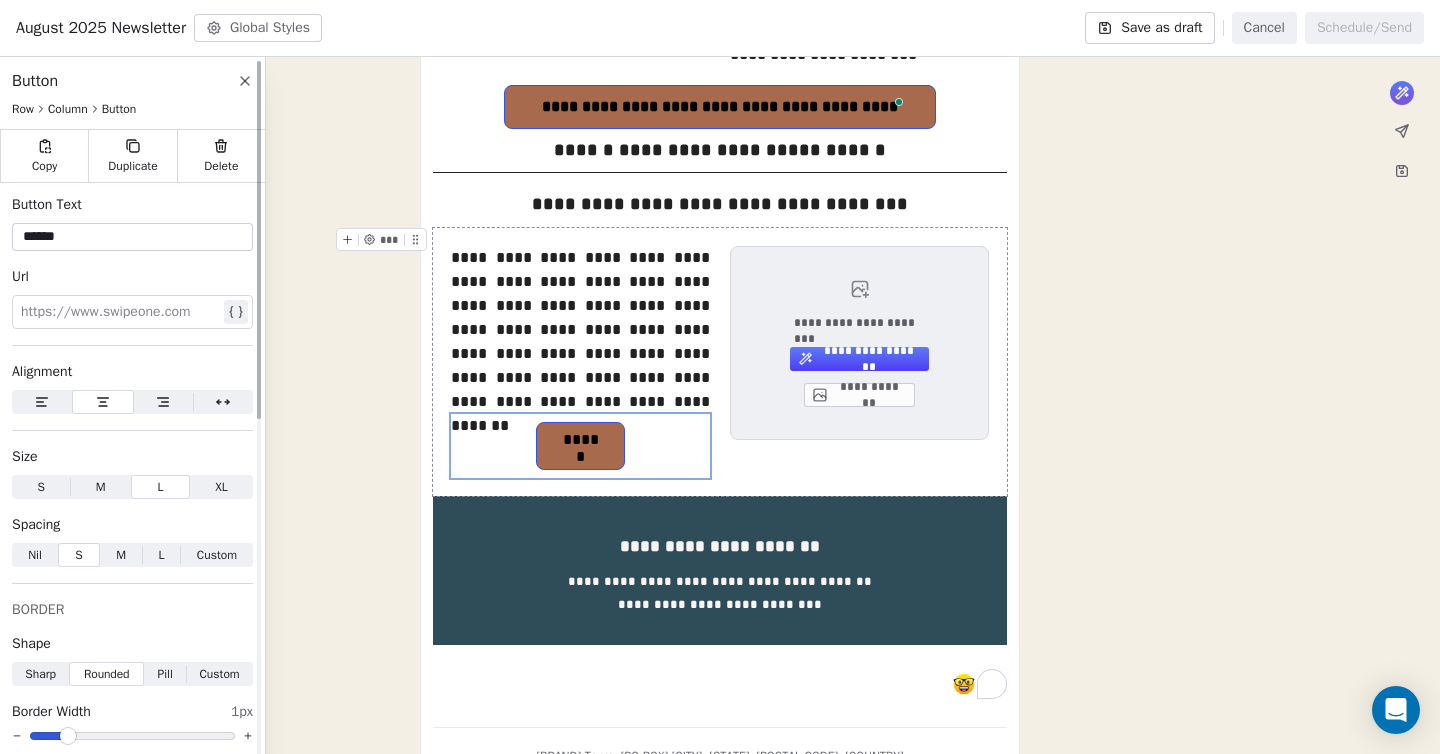 click on "******" at bounding box center [132, 237] 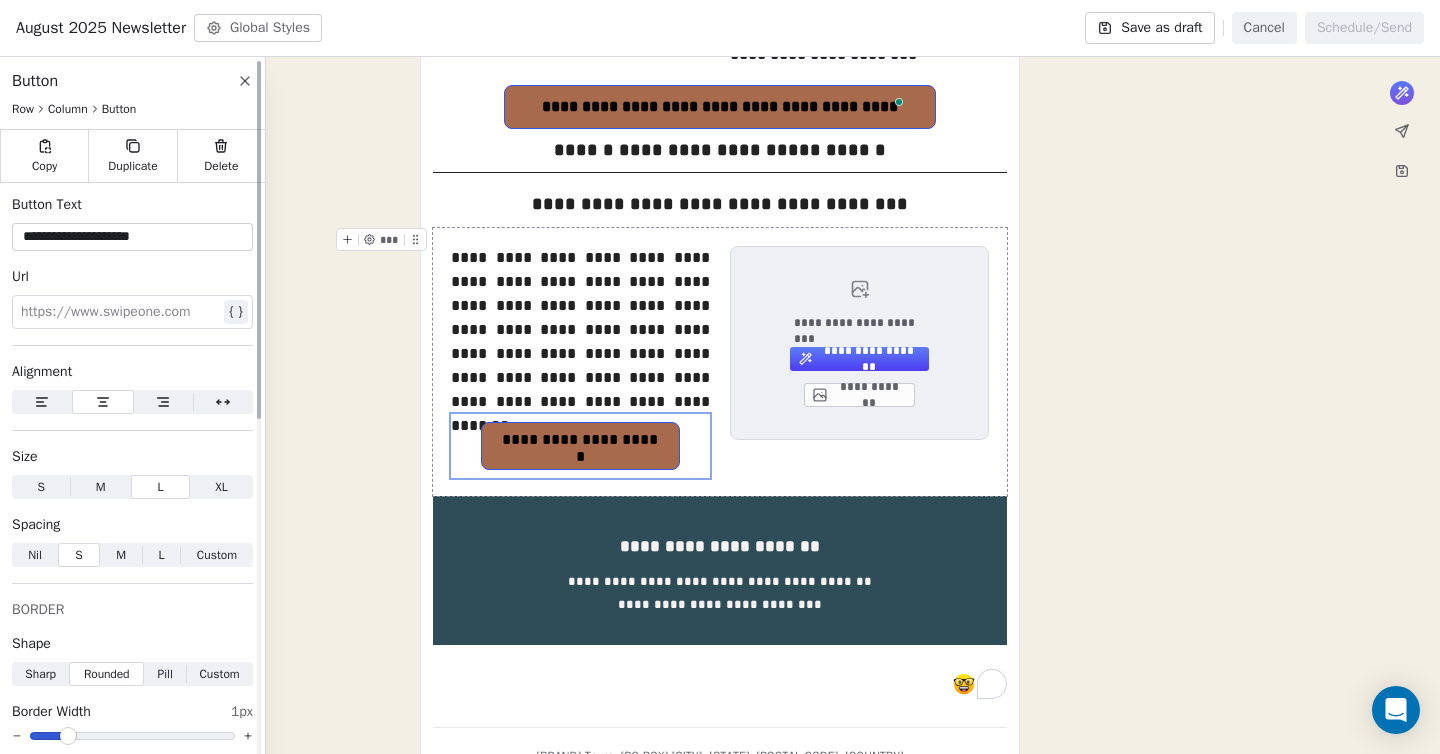 click on "**********" at bounding box center [132, 237] 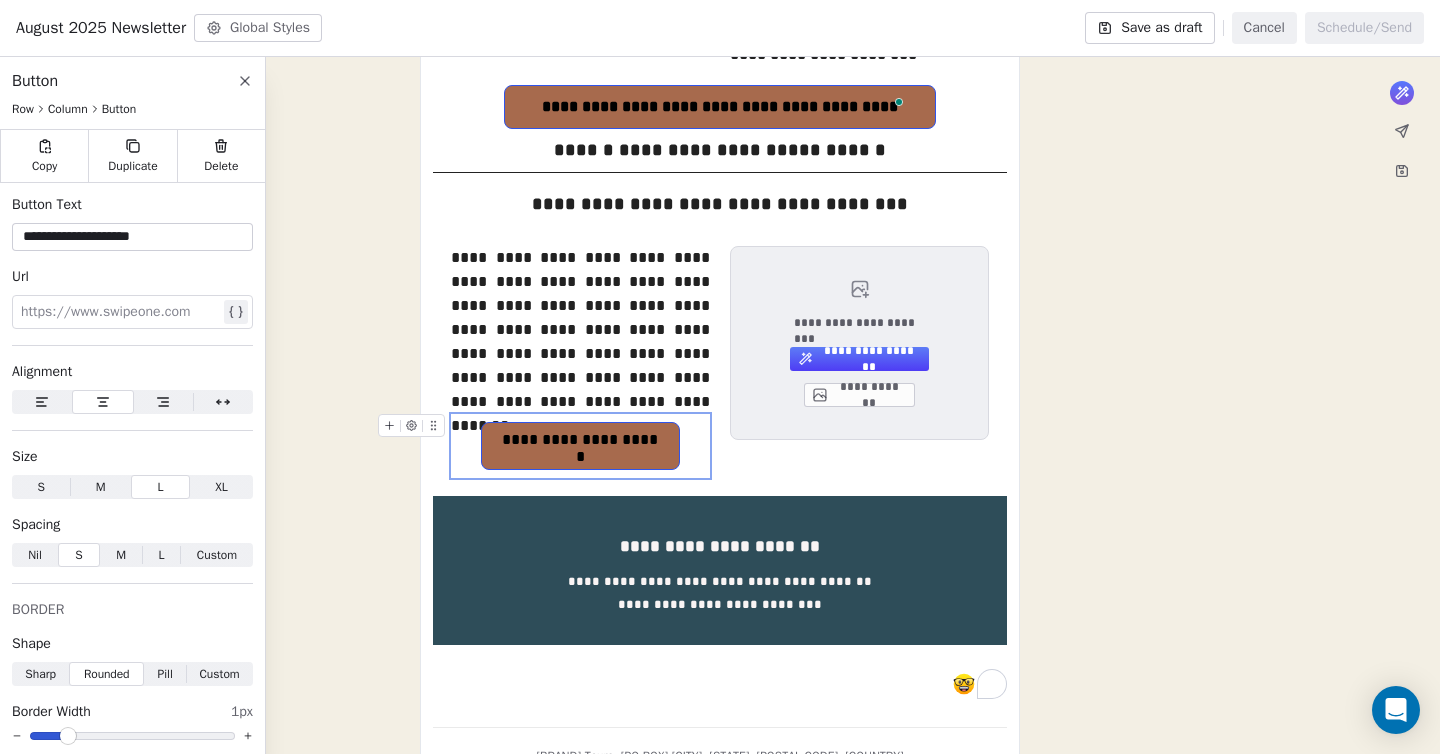 type on "**********" 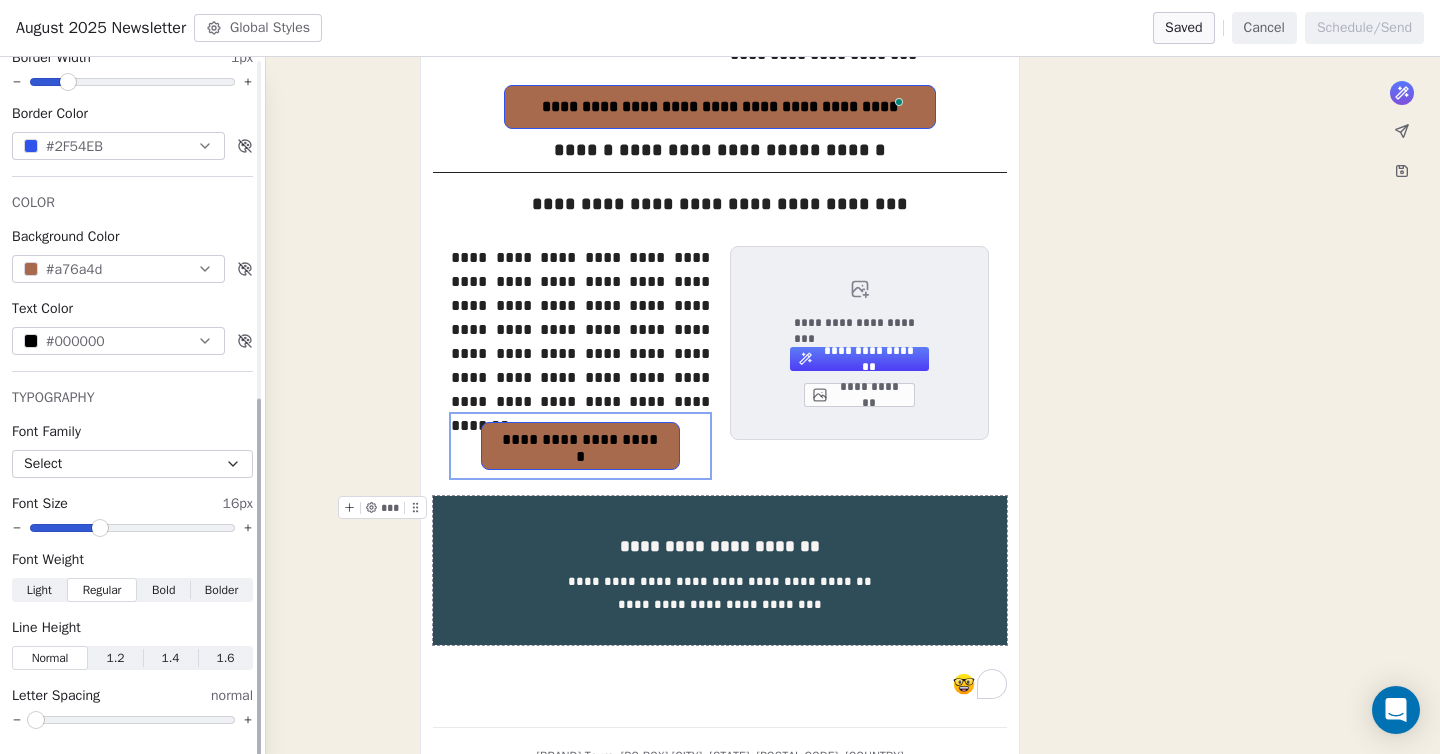 scroll, scrollTop: 663, scrollLeft: 0, axis: vertical 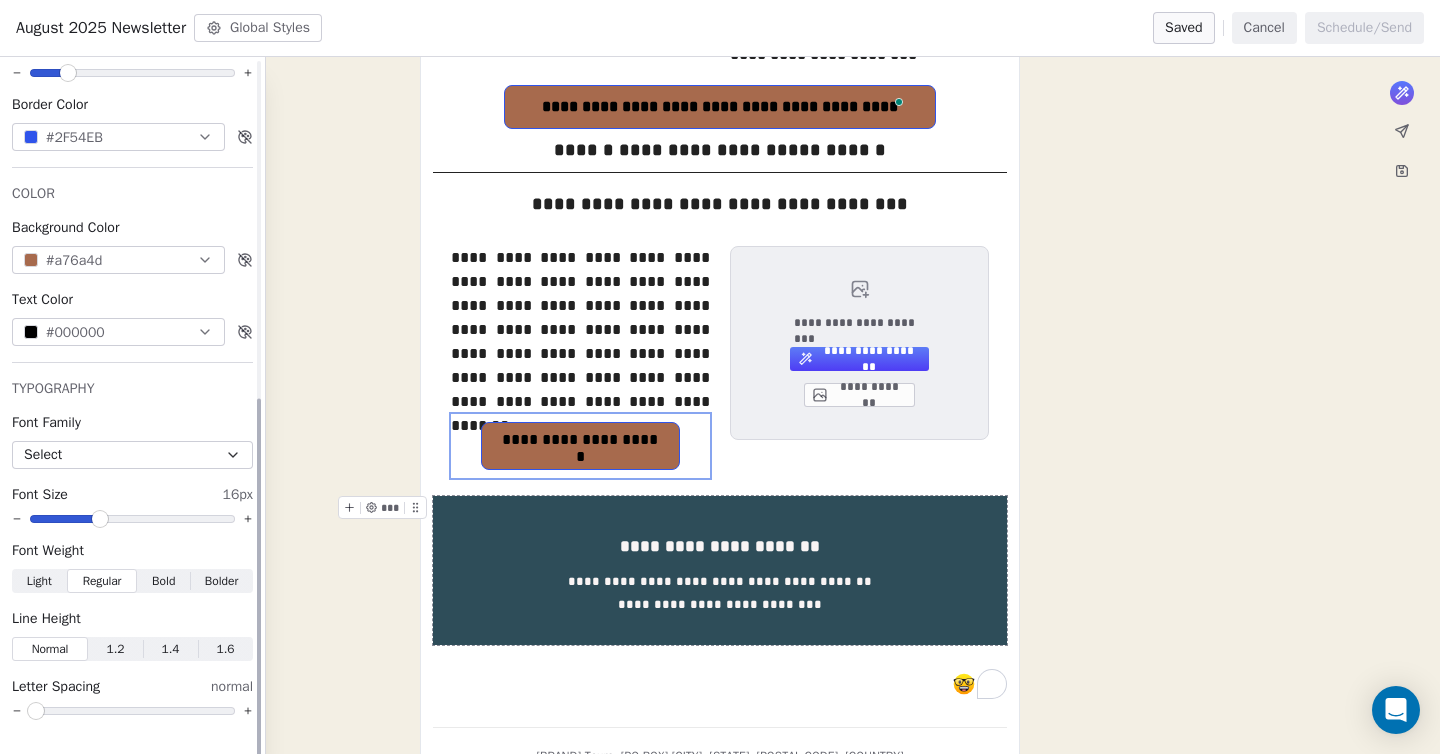 click on "Bold" at bounding box center [163, 581] 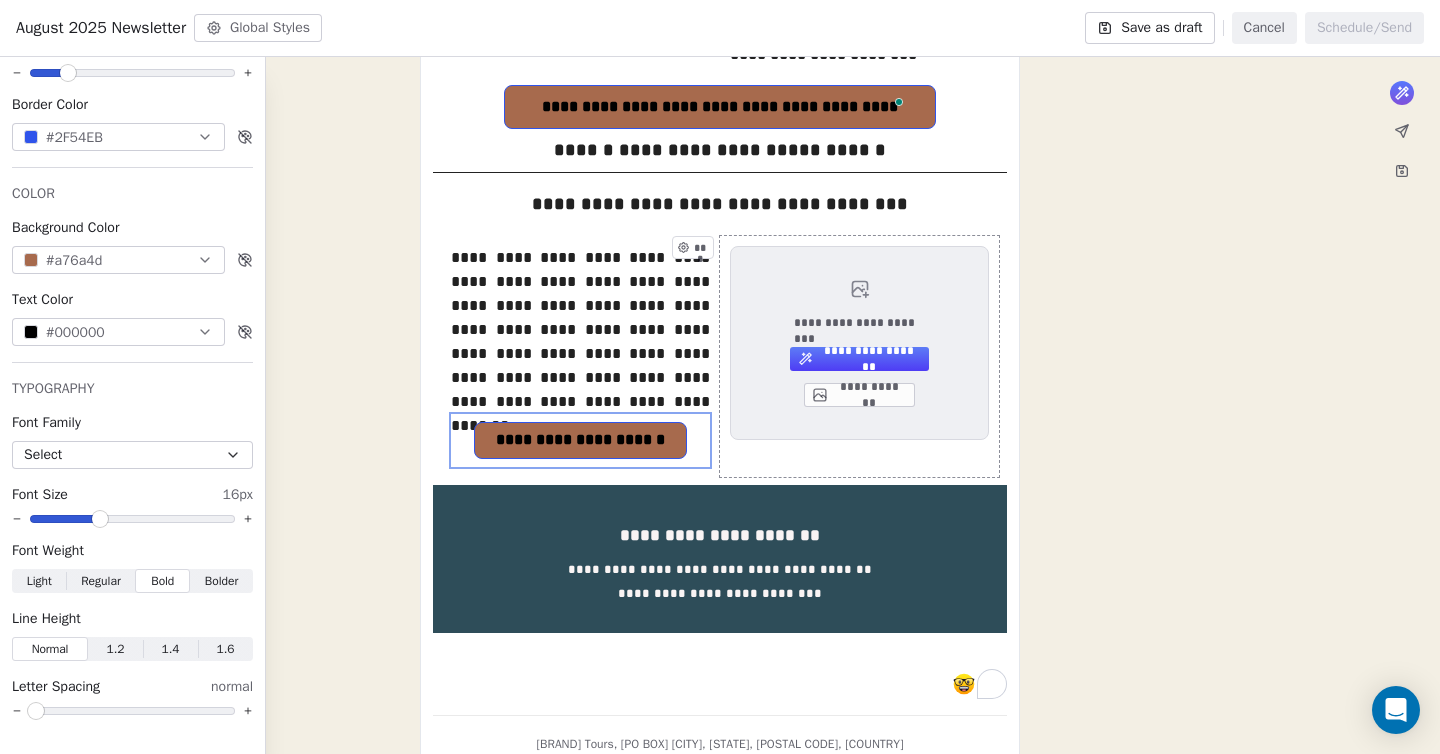 click on "**********" at bounding box center [720, 34] 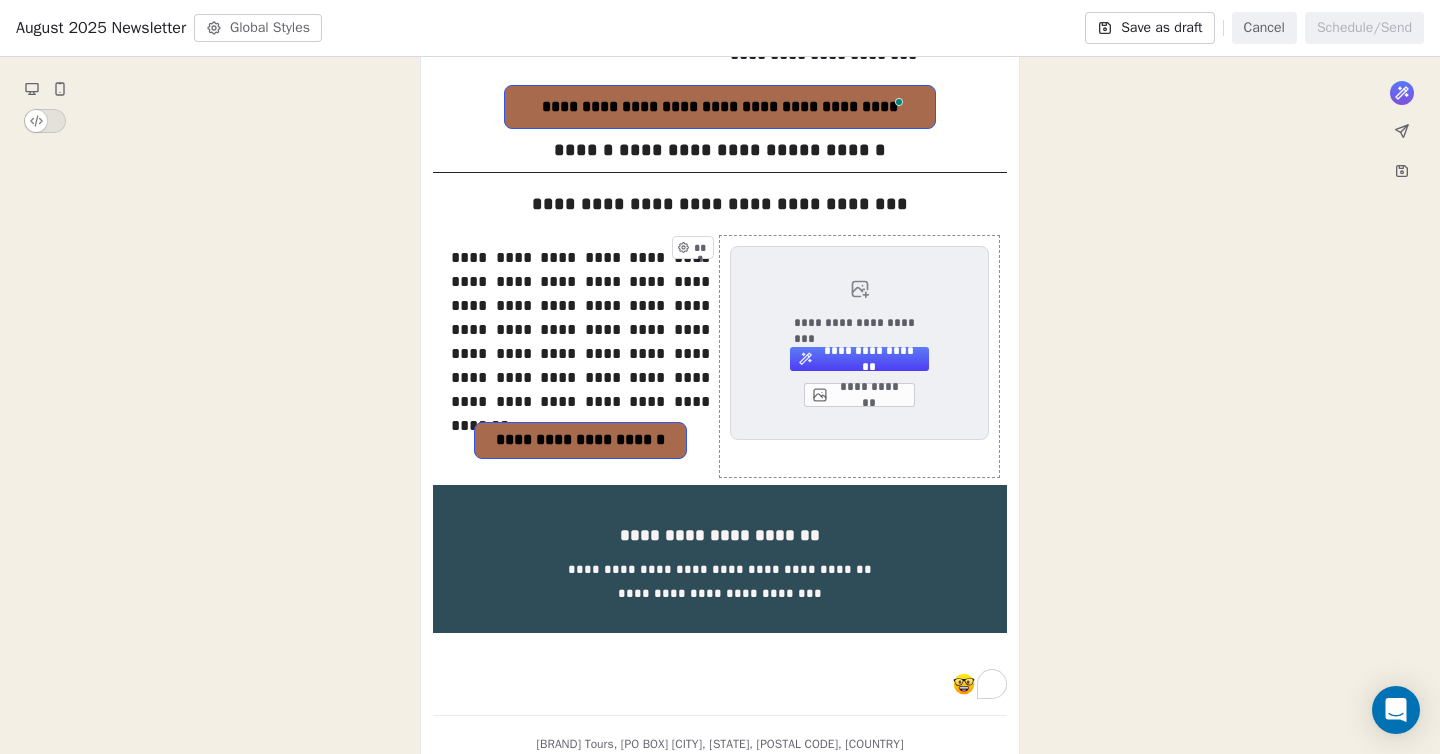 click on "**********" at bounding box center [720, 34] 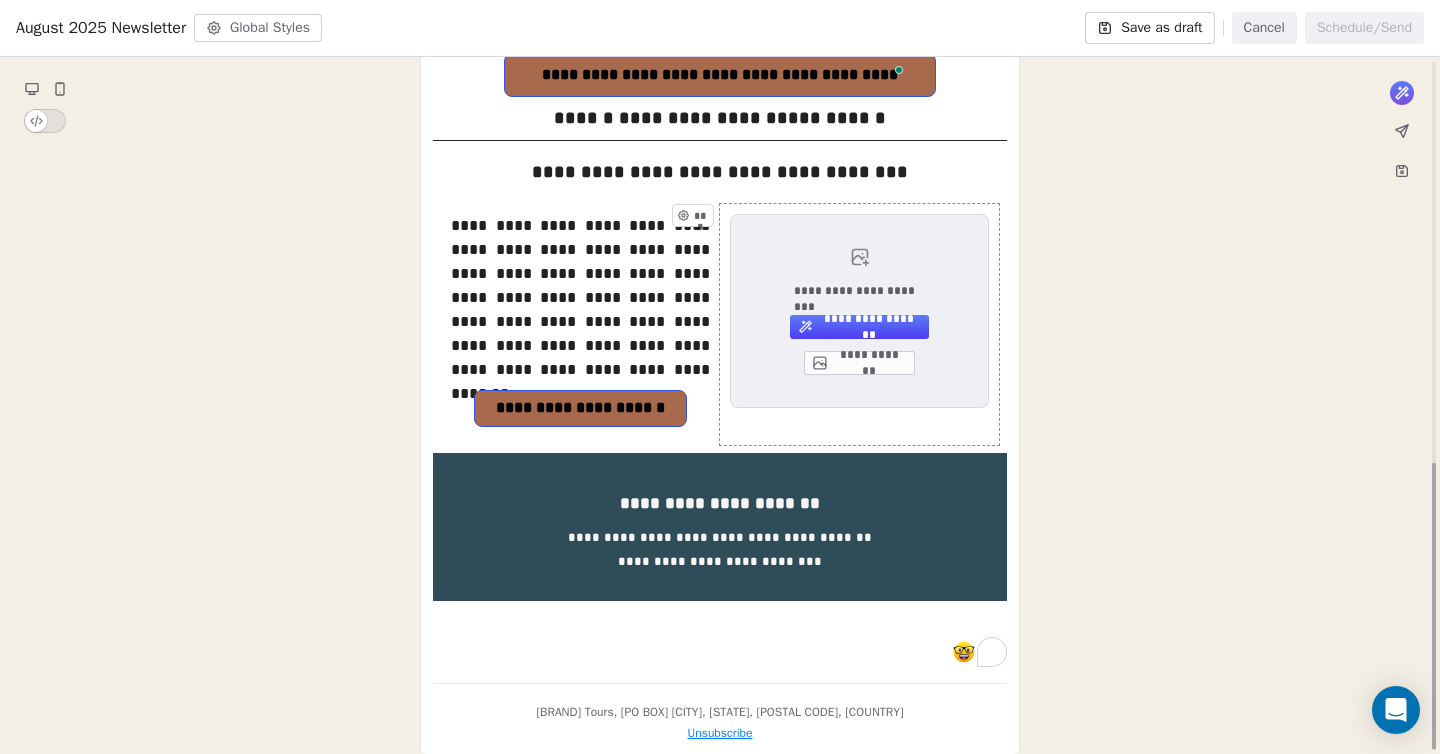 scroll, scrollTop: 979, scrollLeft: 0, axis: vertical 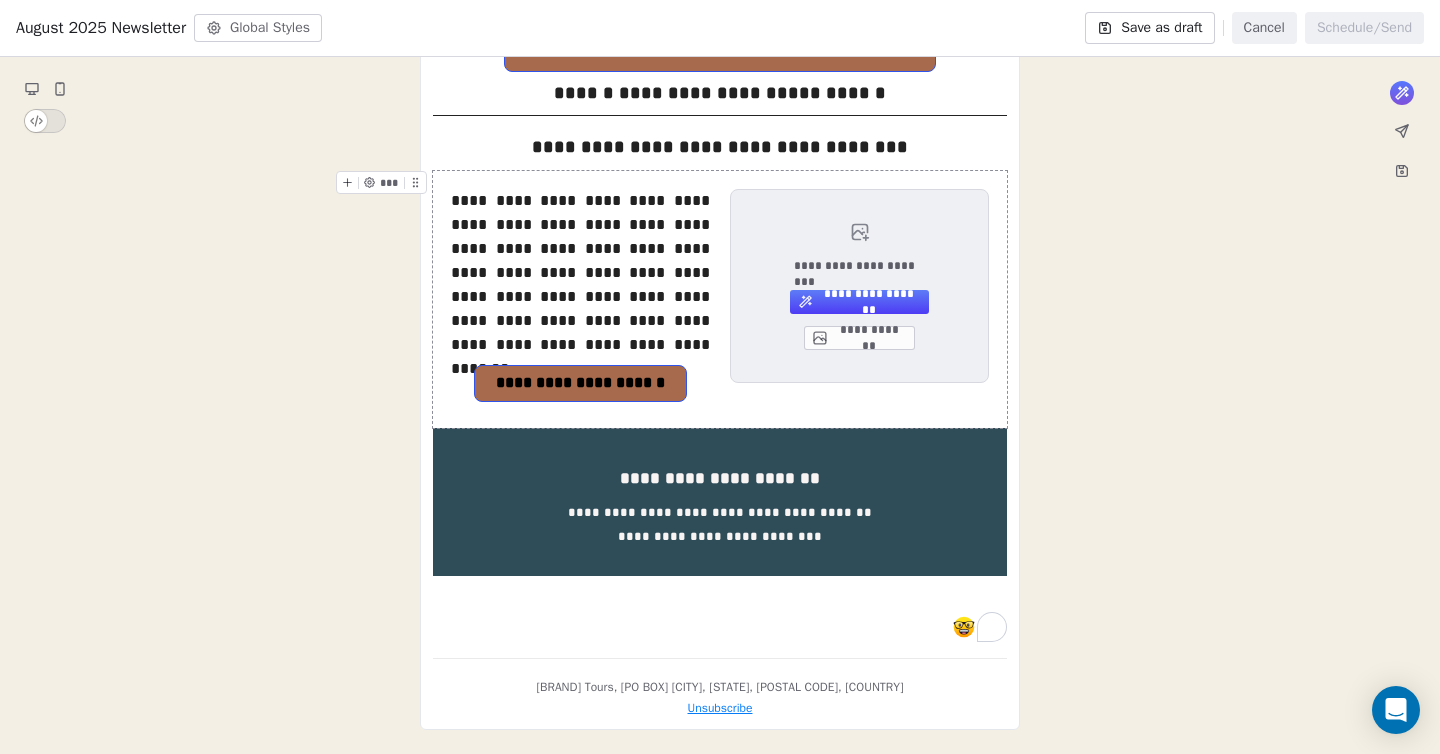 click 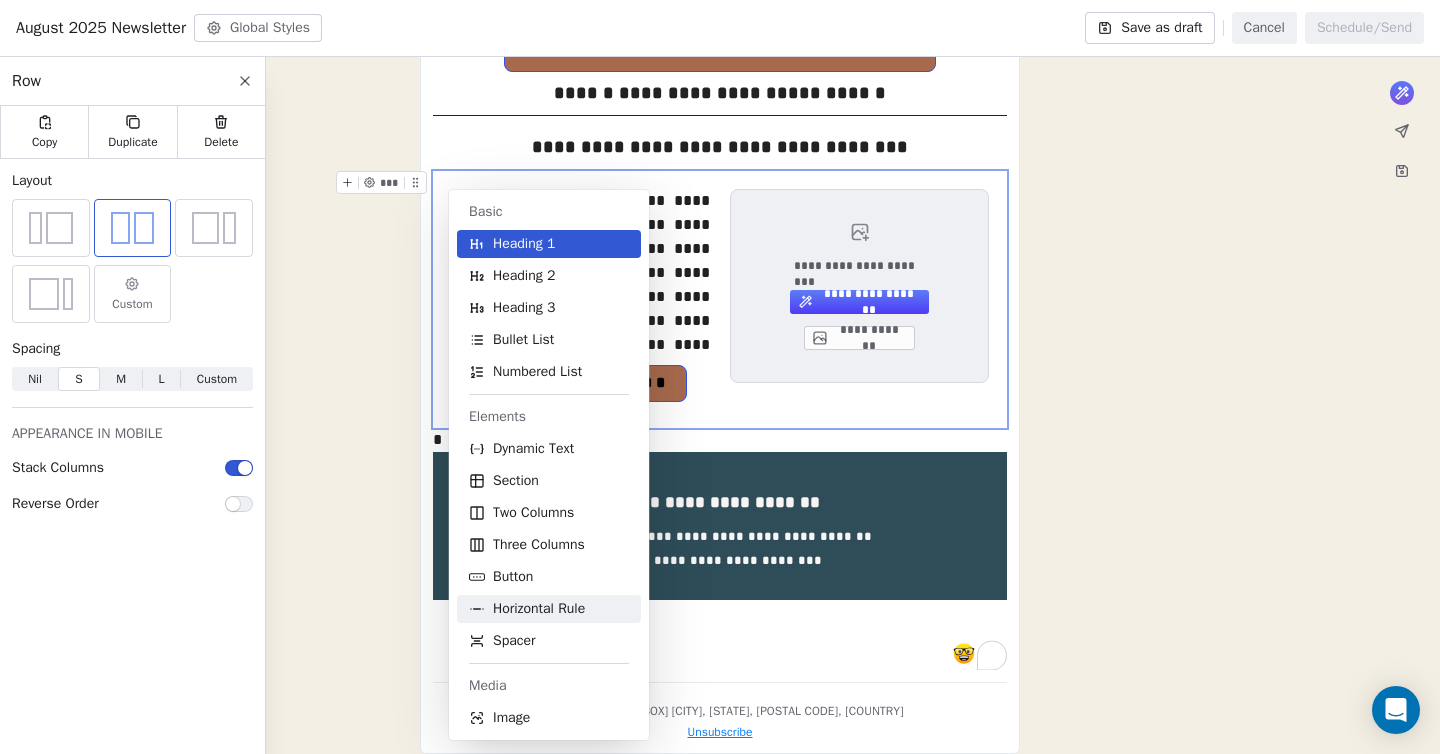 click on "Horizontal Rule" at bounding box center [539, 609] 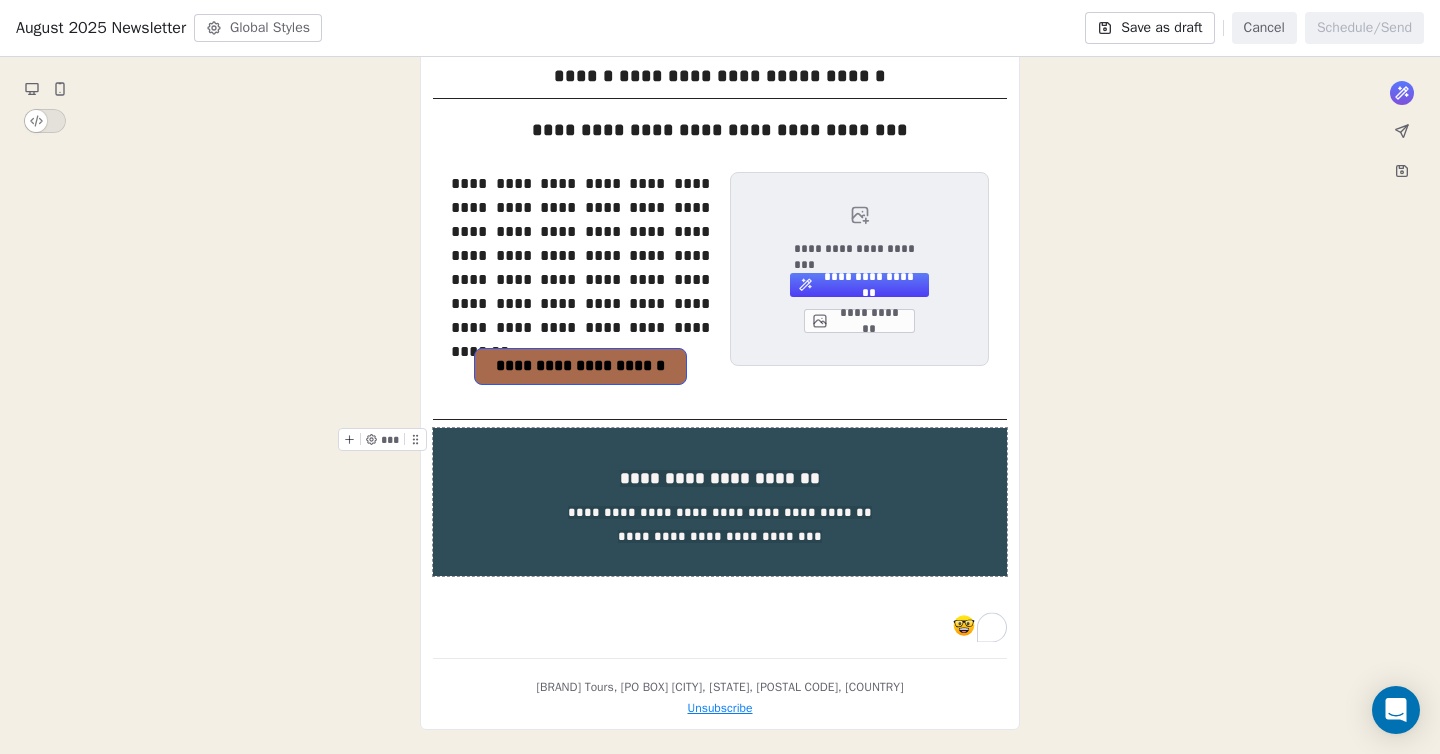 click on "**********" at bounding box center [720, -32] 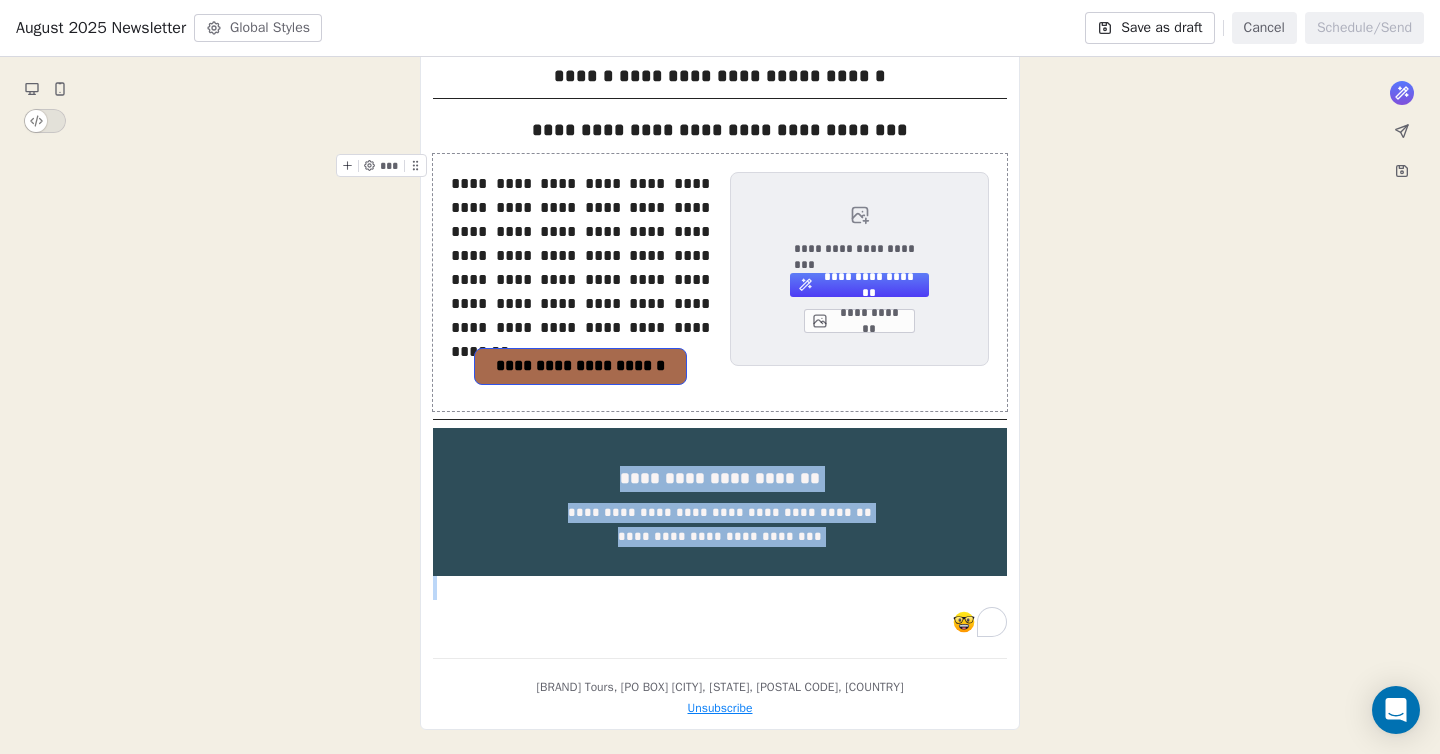 click on "**********" at bounding box center [720, 282] 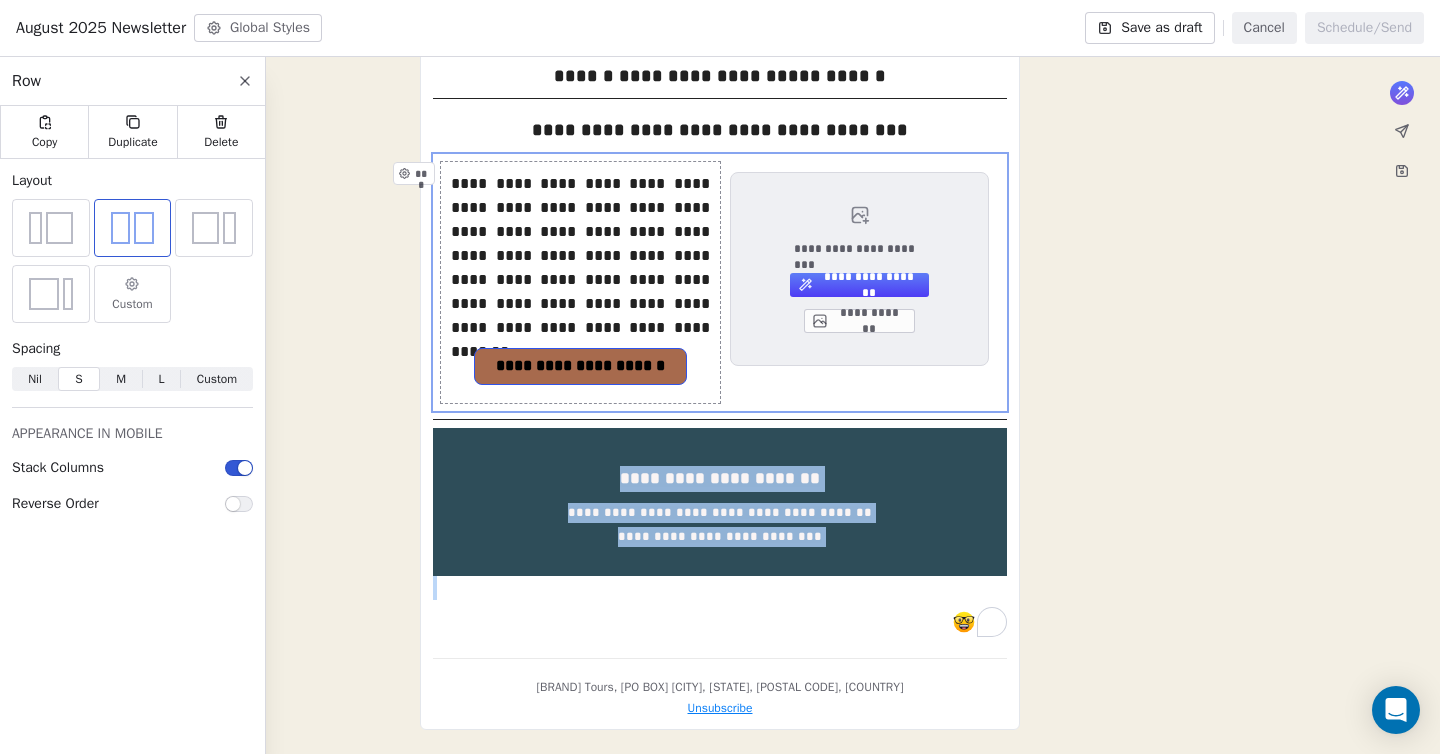 click on "Nil" at bounding box center [35, 379] 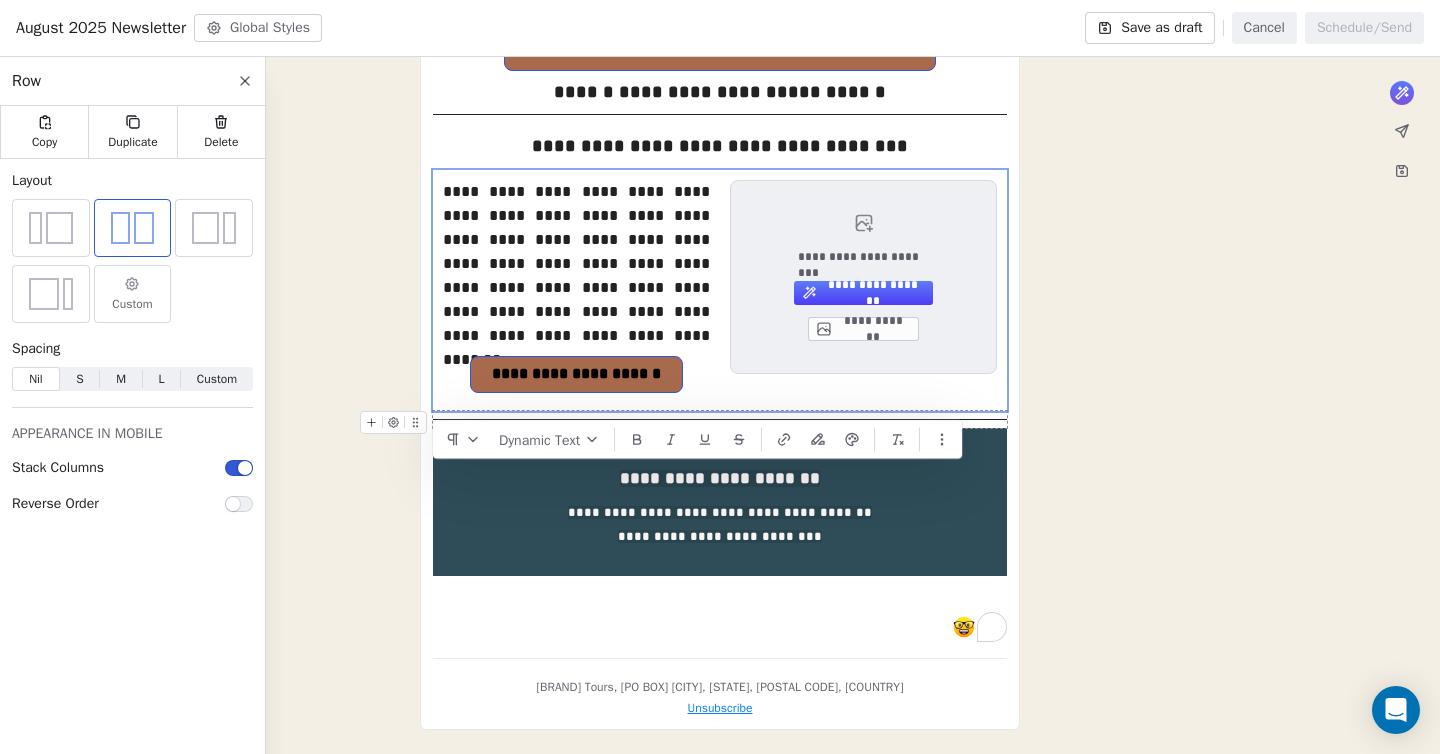 click on "**********" at bounding box center [720, -24] 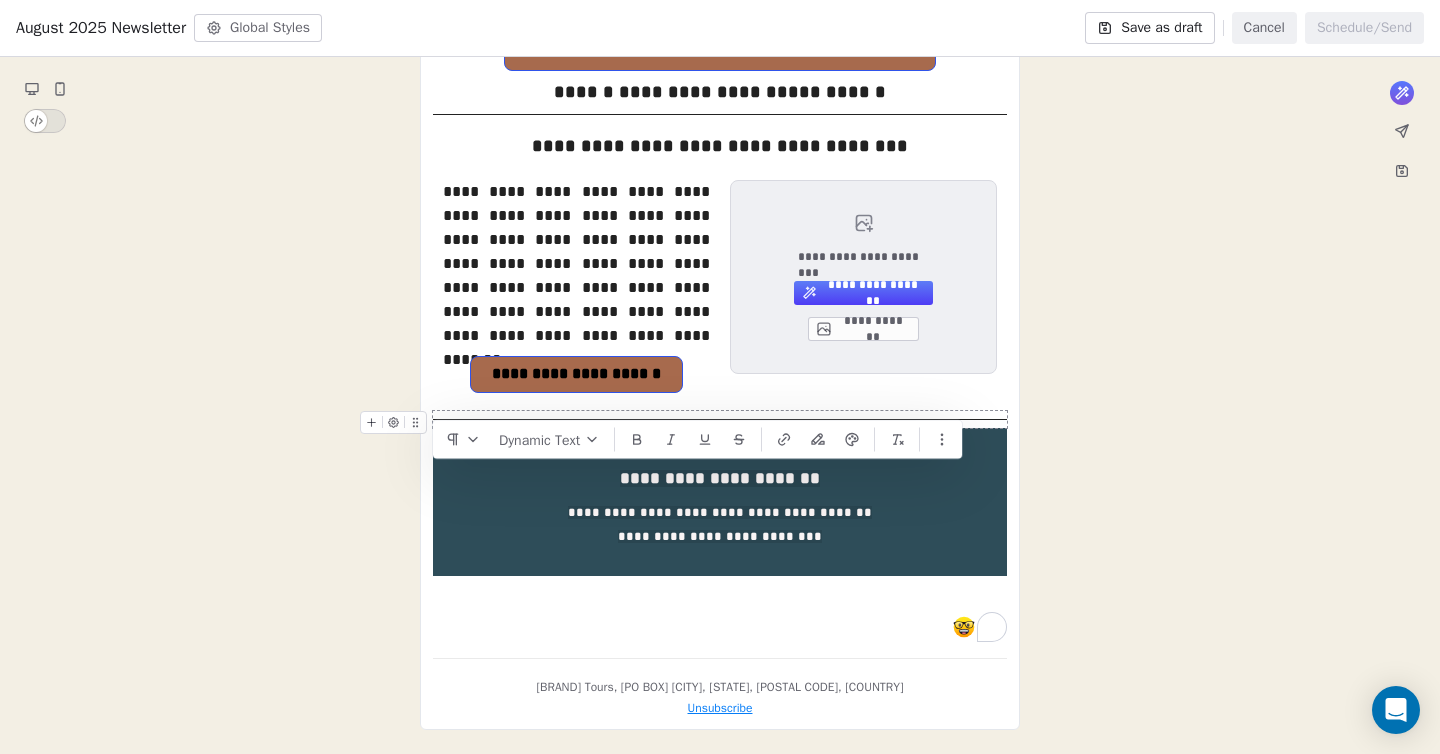 click 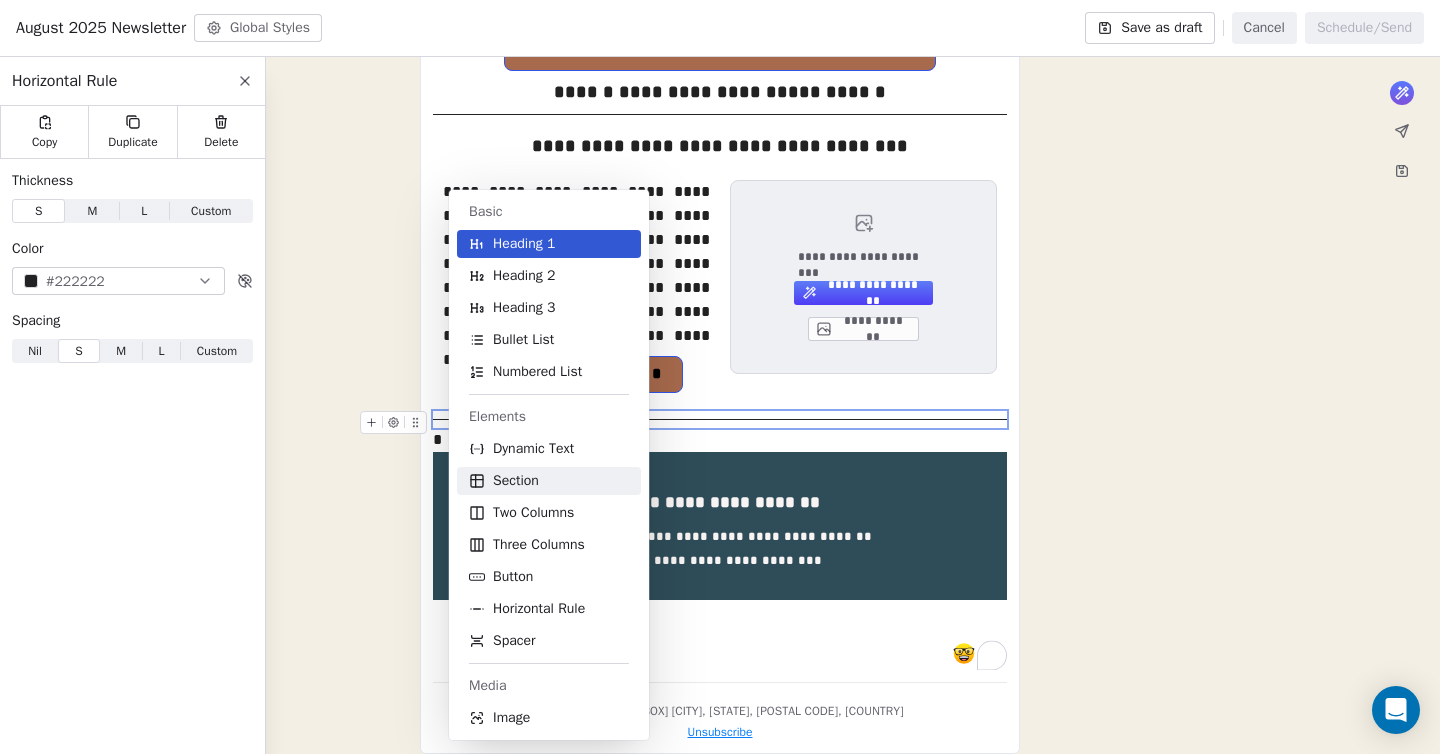 click on "Section" at bounding box center [549, 481] 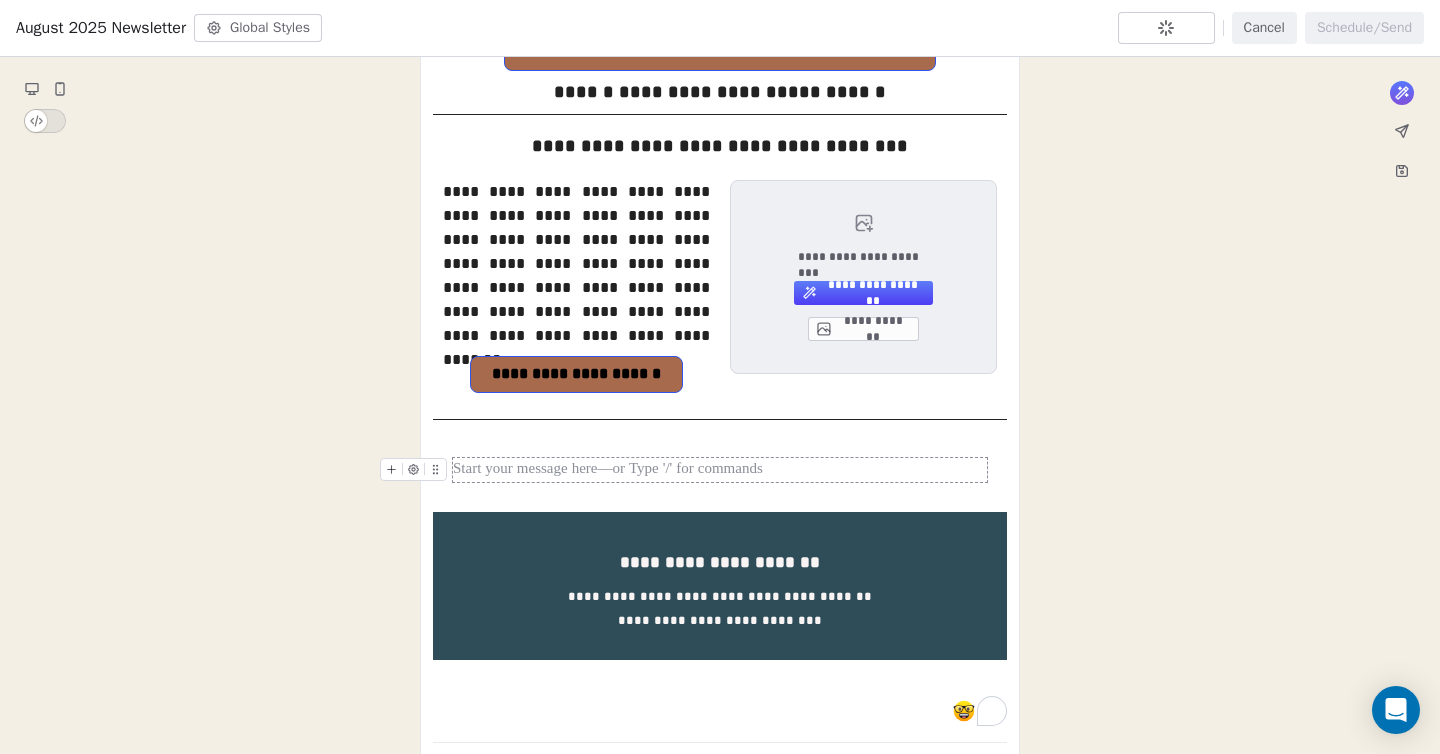 click at bounding box center (720, 470) 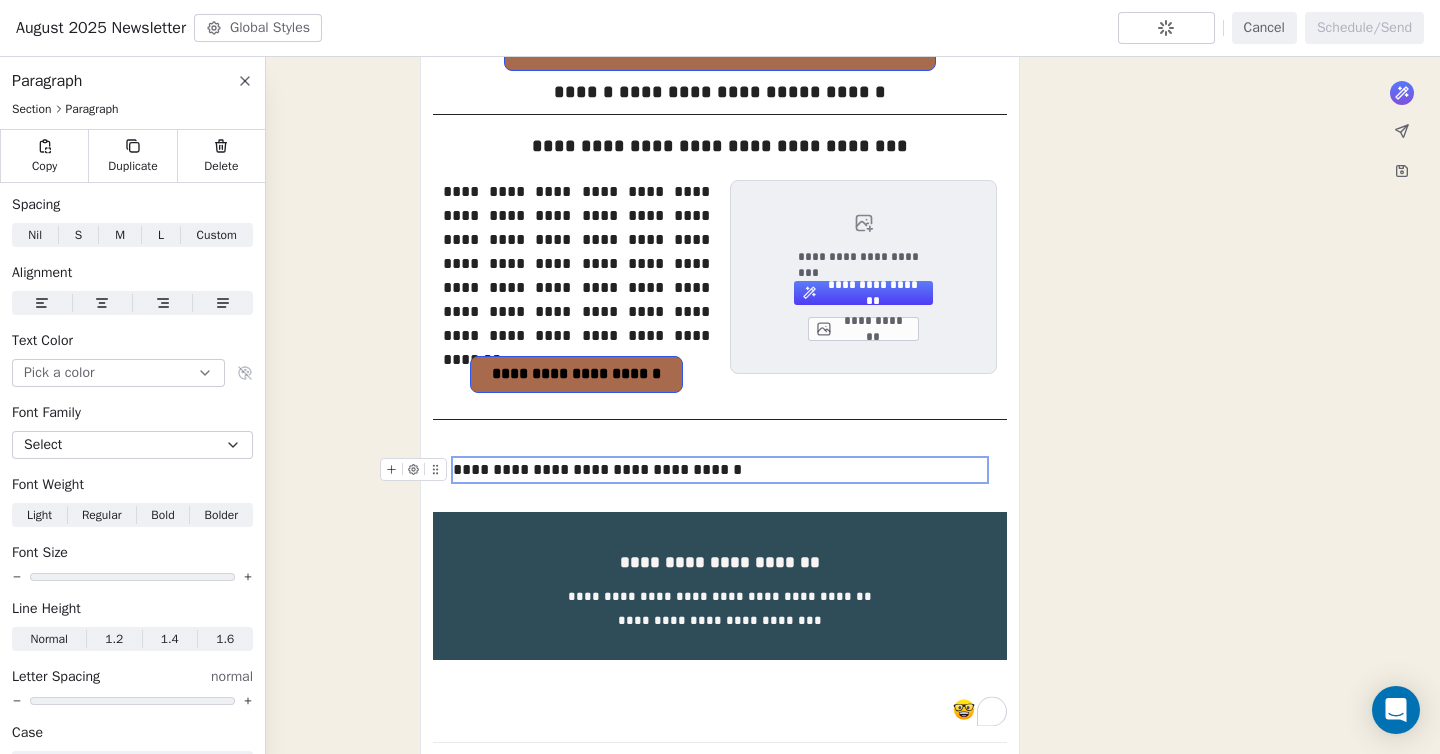 scroll, scrollTop: 976, scrollLeft: 0, axis: vertical 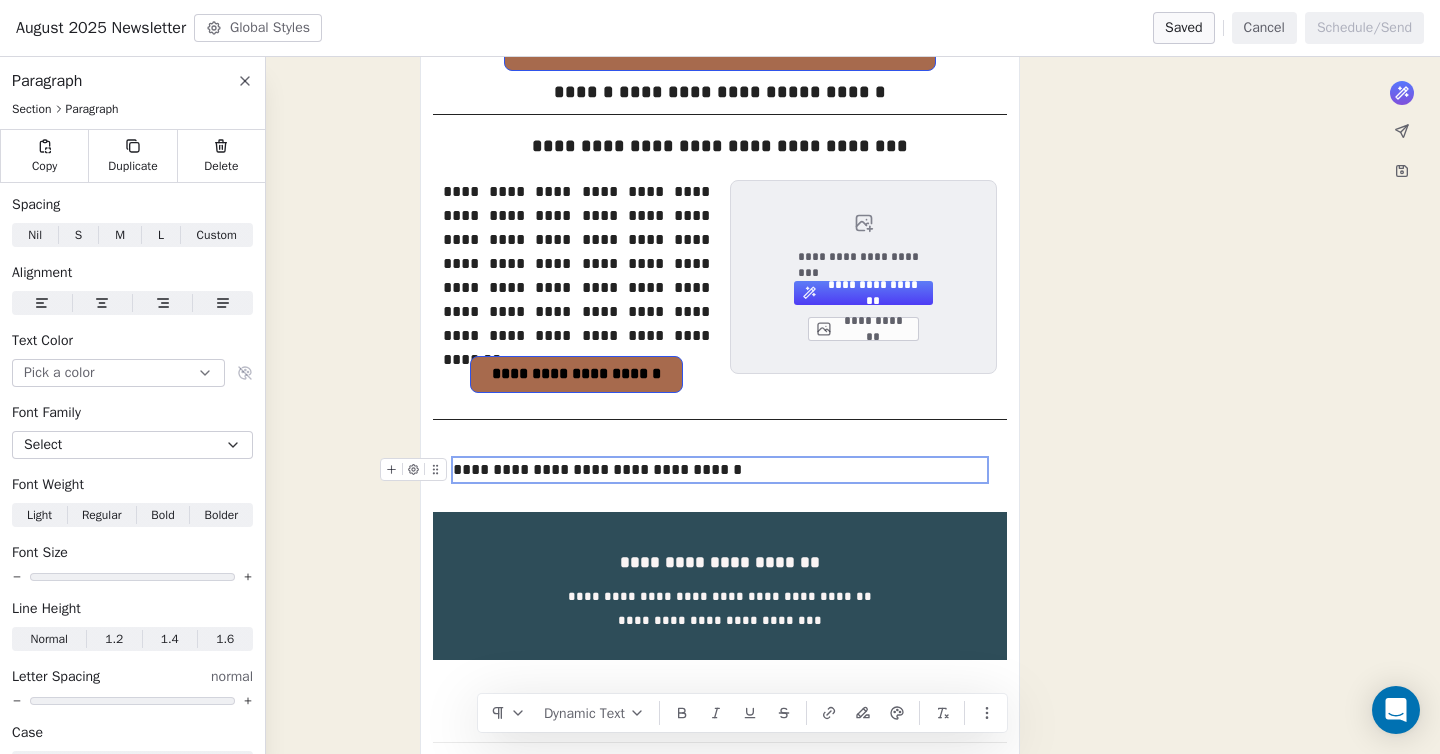 click on "**********" at bounding box center [720, 470] 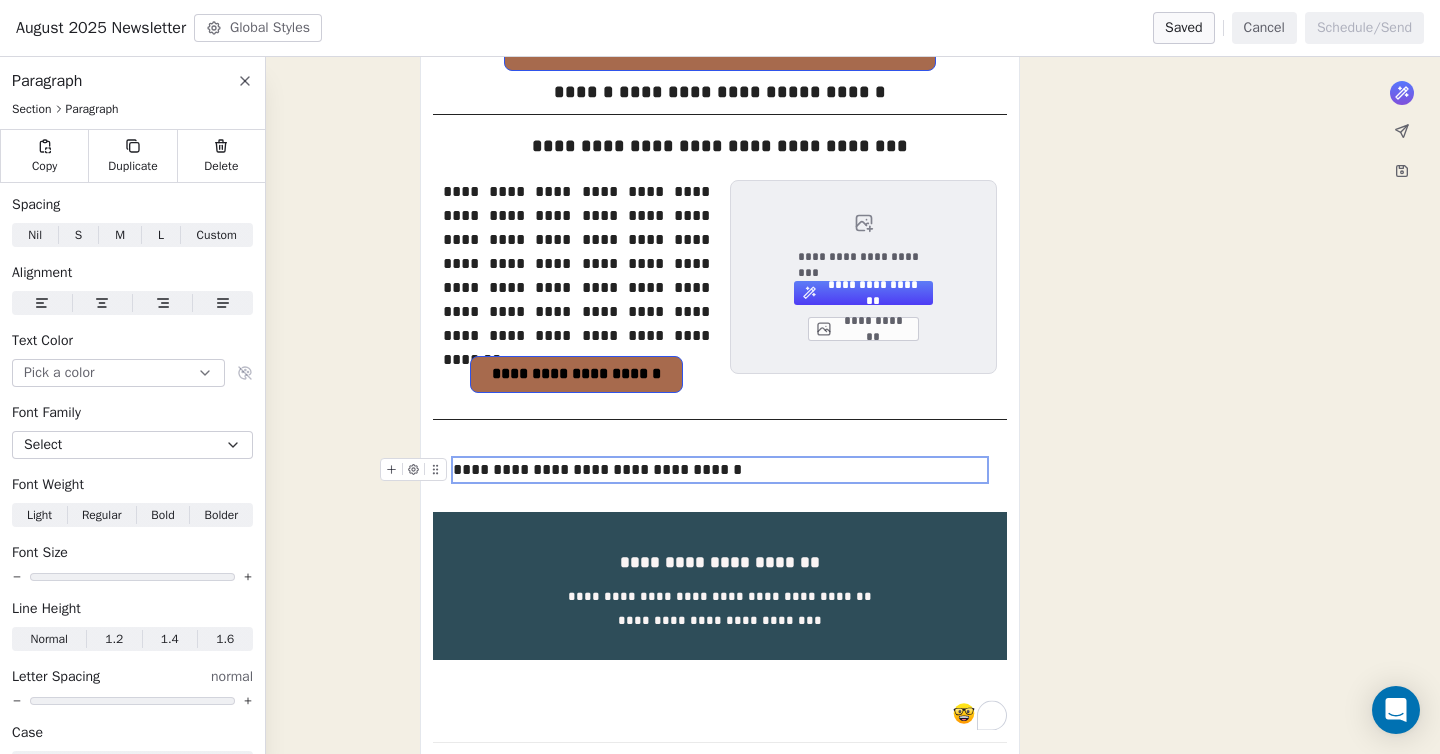 click on "**********" at bounding box center [720, 470] 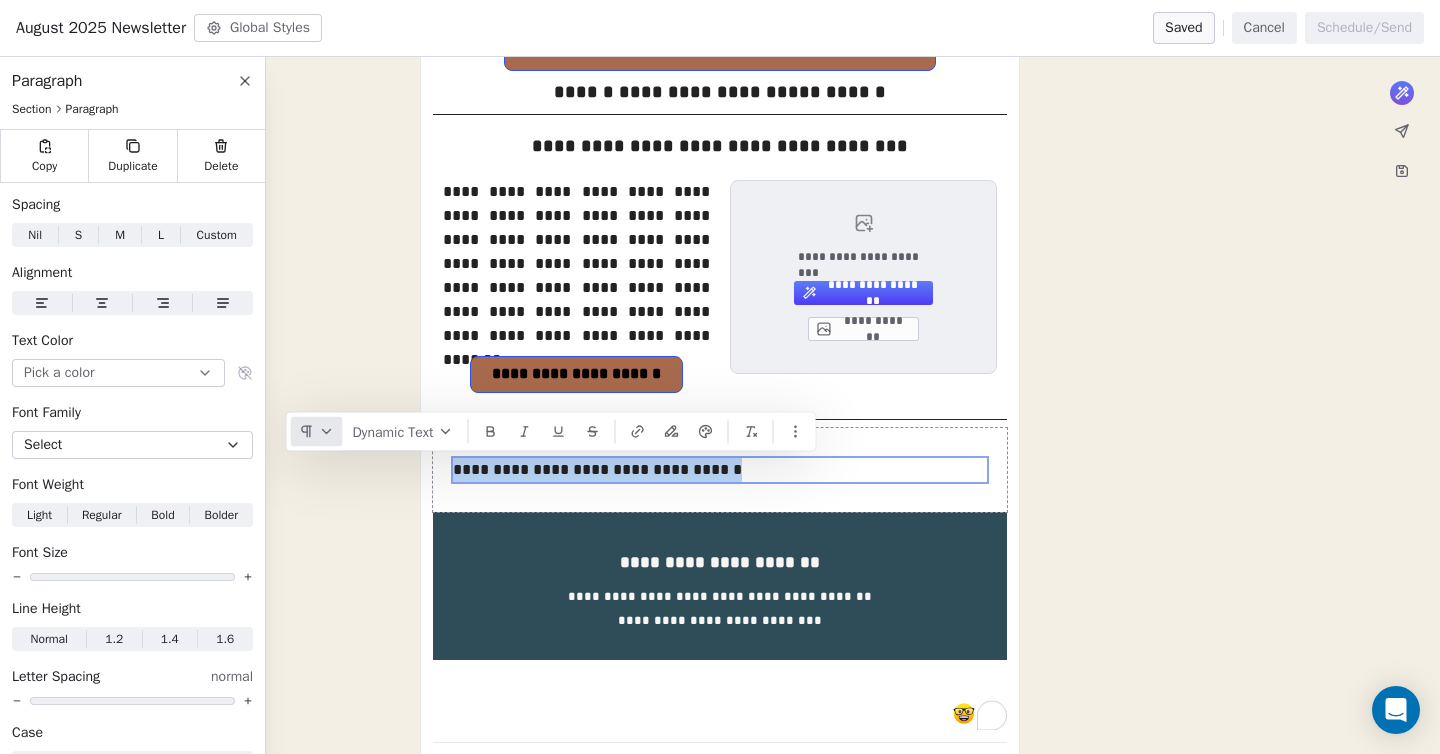 click 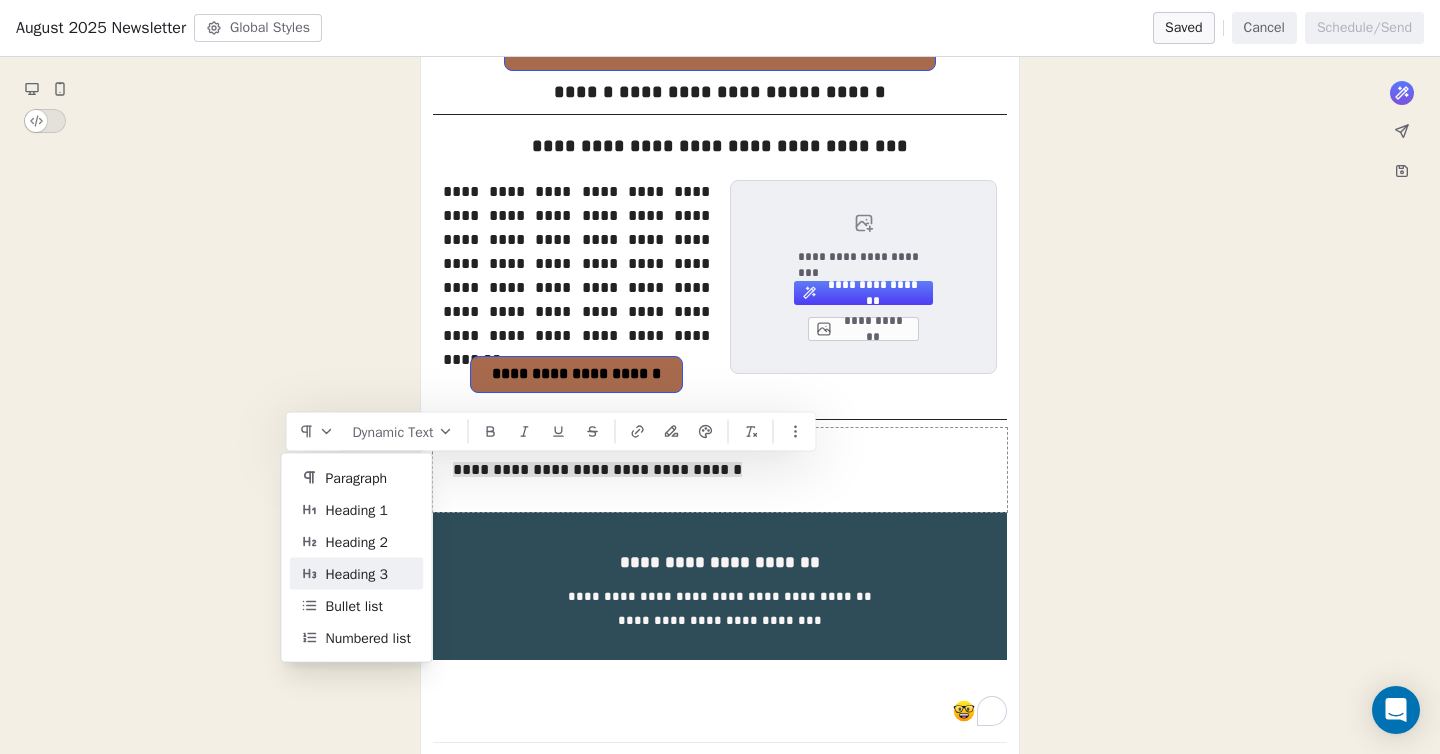 scroll, scrollTop: 980, scrollLeft: 0, axis: vertical 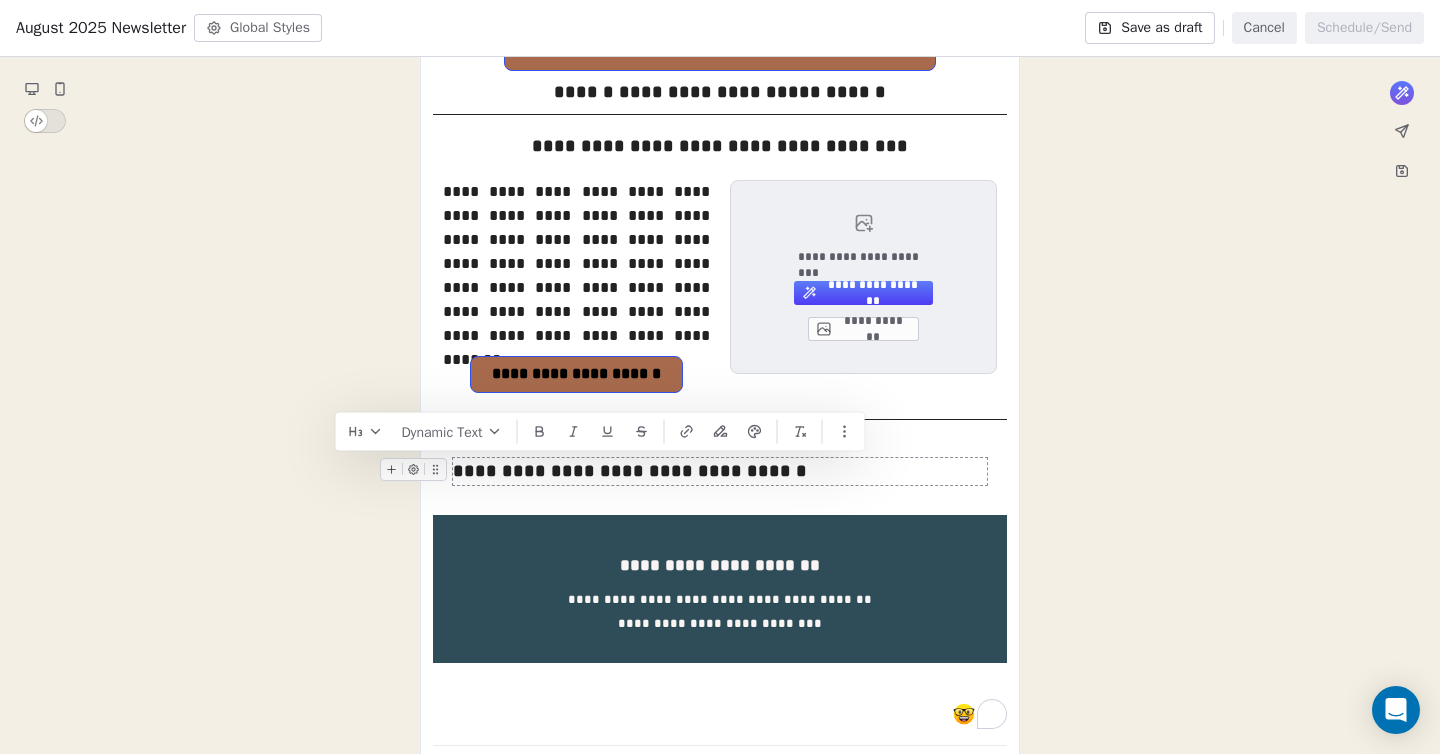 click on "**********" at bounding box center (720, 471) 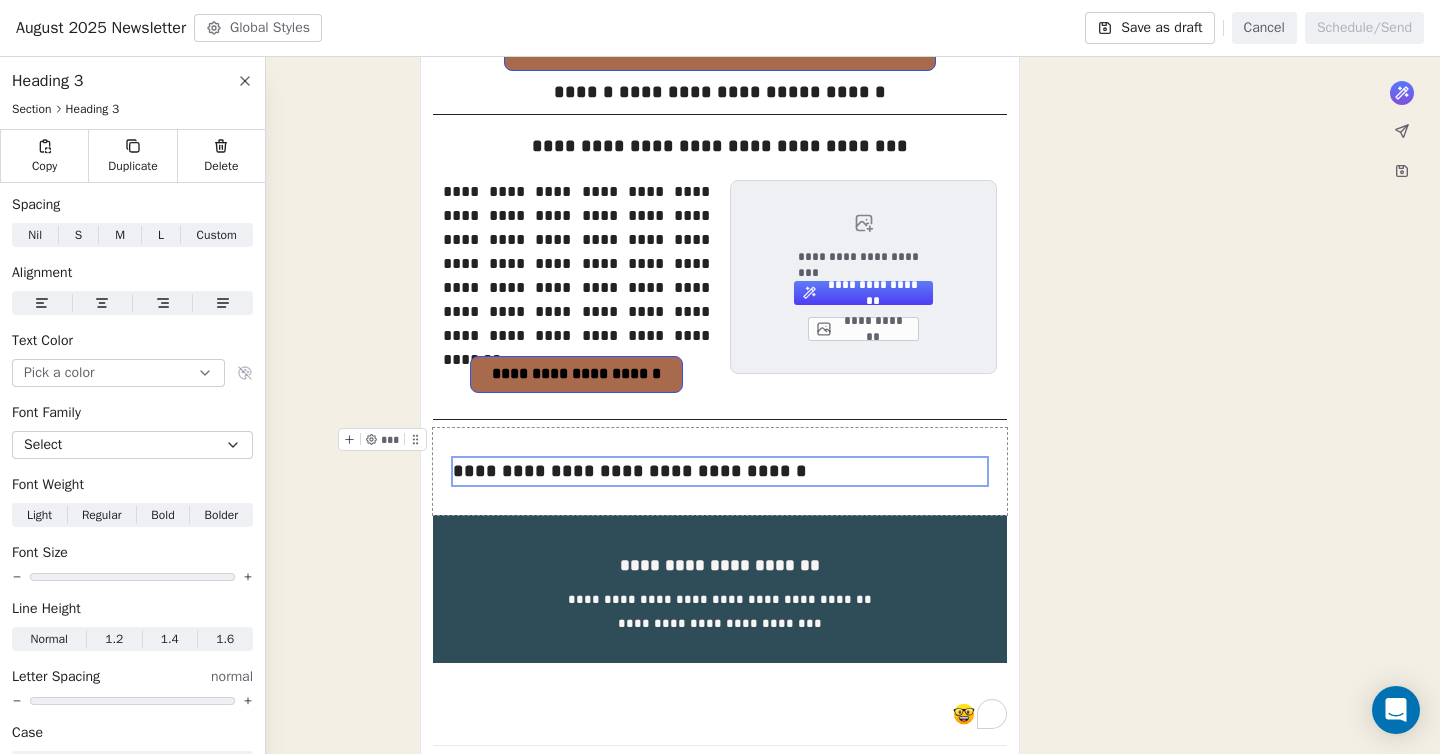 click on "**********" at bounding box center [720, 20] 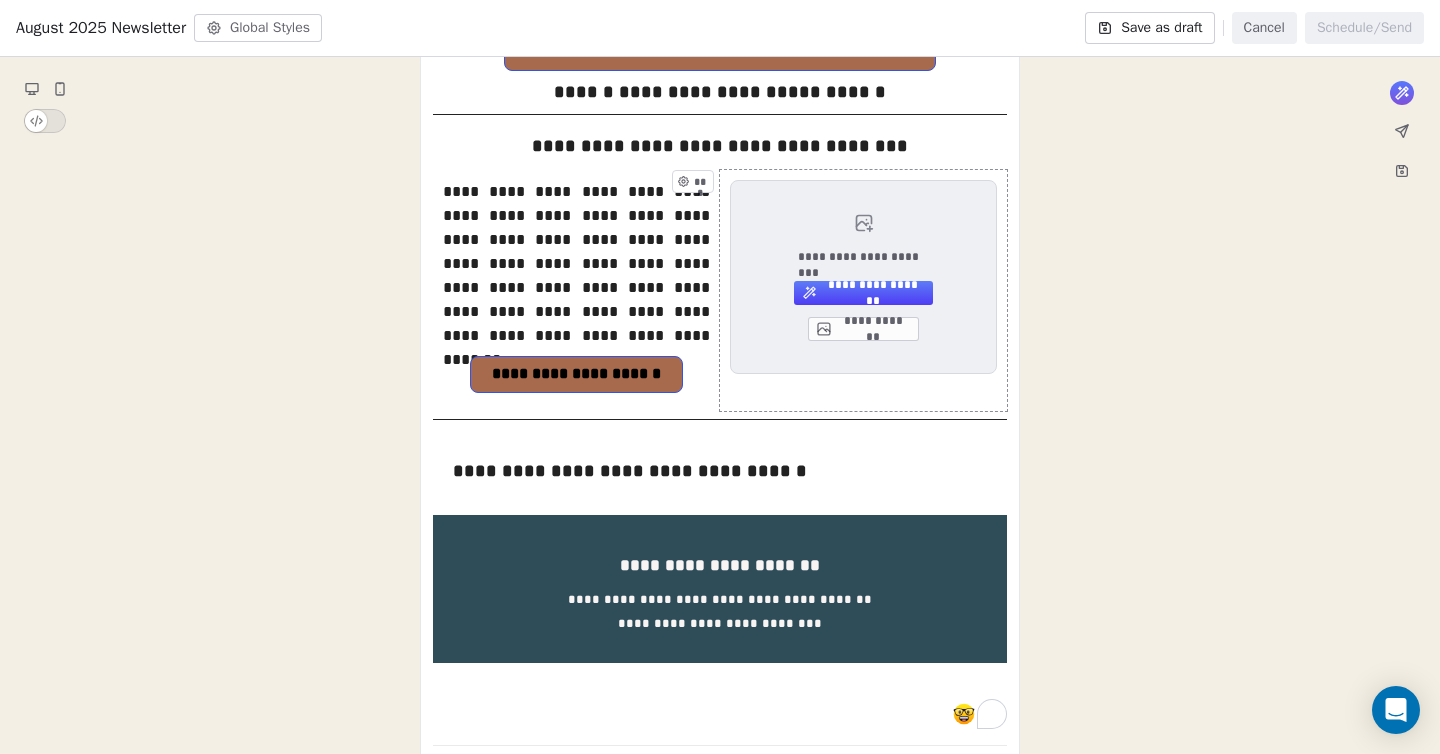 scroll, scrollTop: 824, scrollLeft: 0, axis: vertical 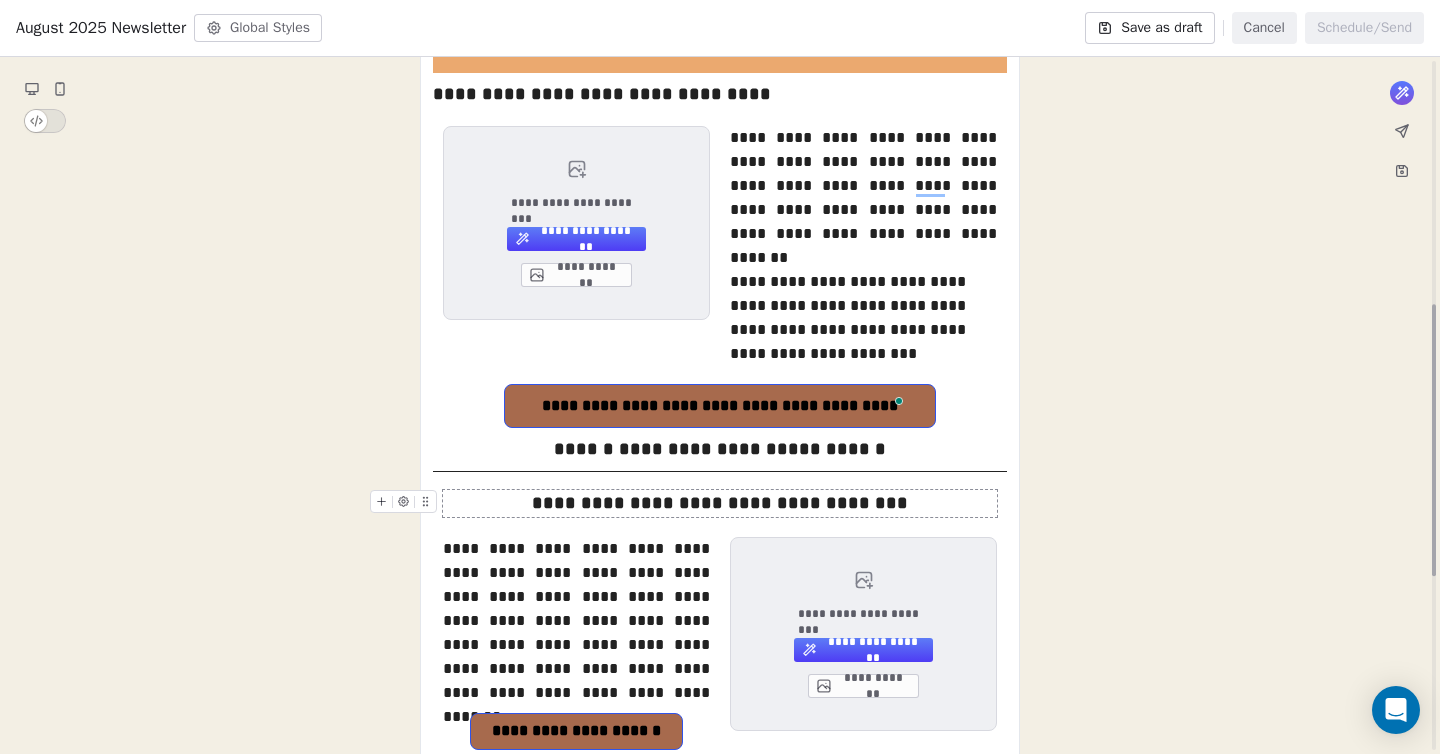 click on "**********" at bounding box center [720, 503] 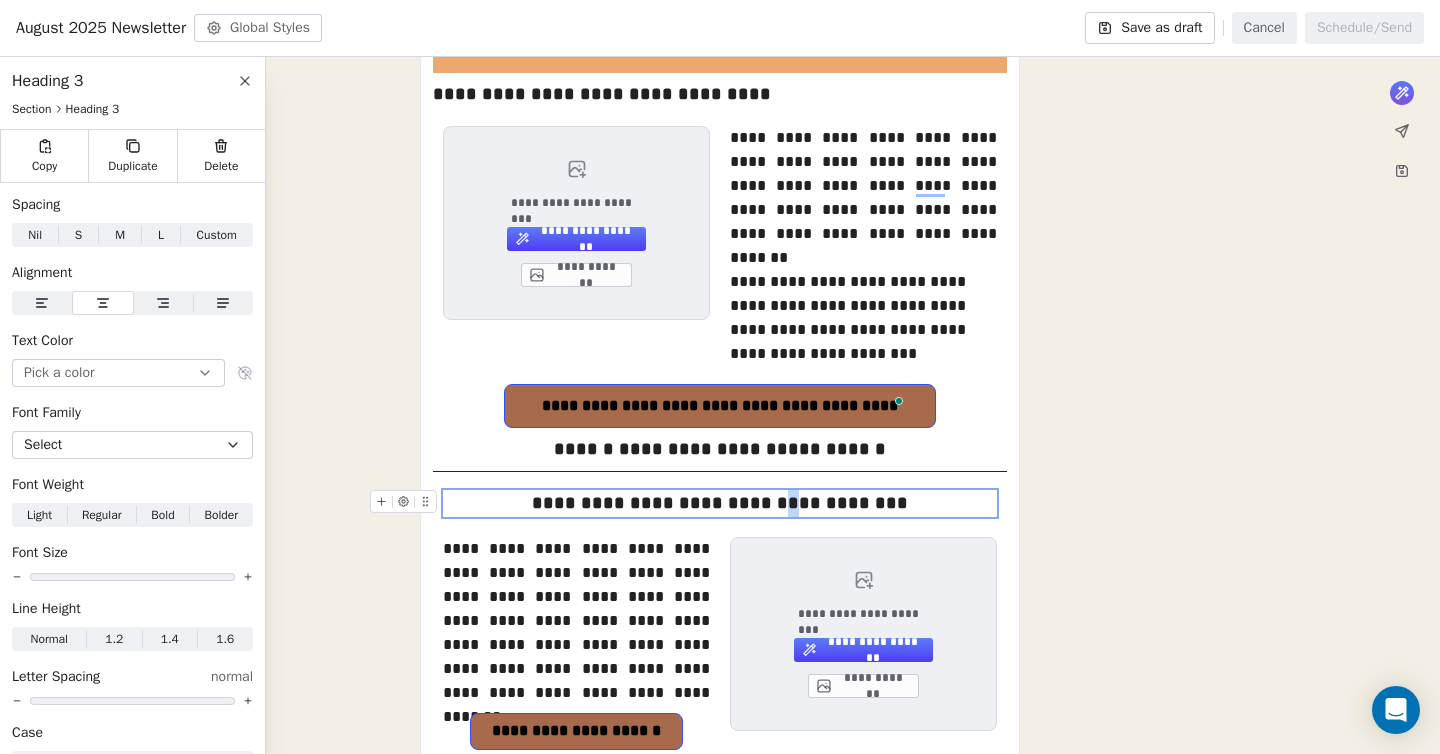 click on "**********" at bounding box center (720, 503) 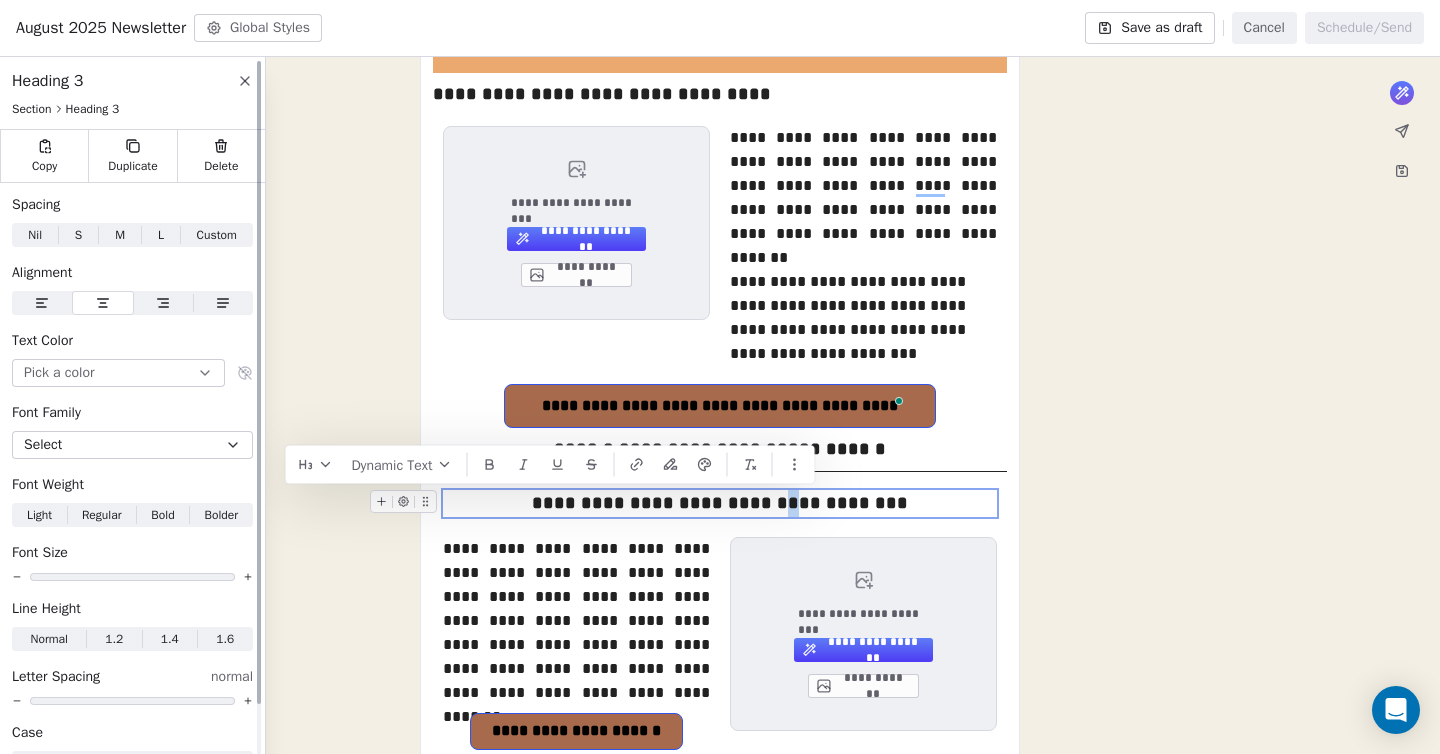 click 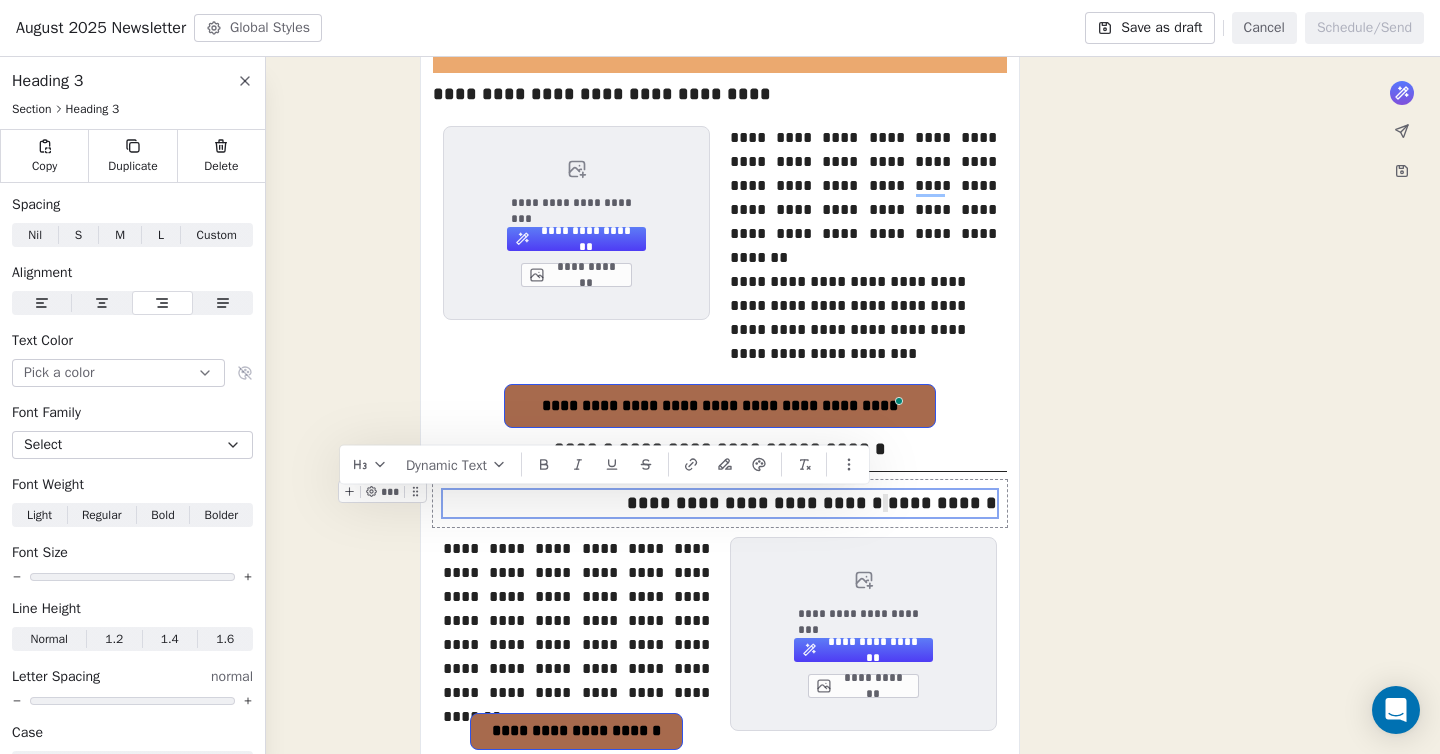 click on "**********" at bounding box center [720, 377] 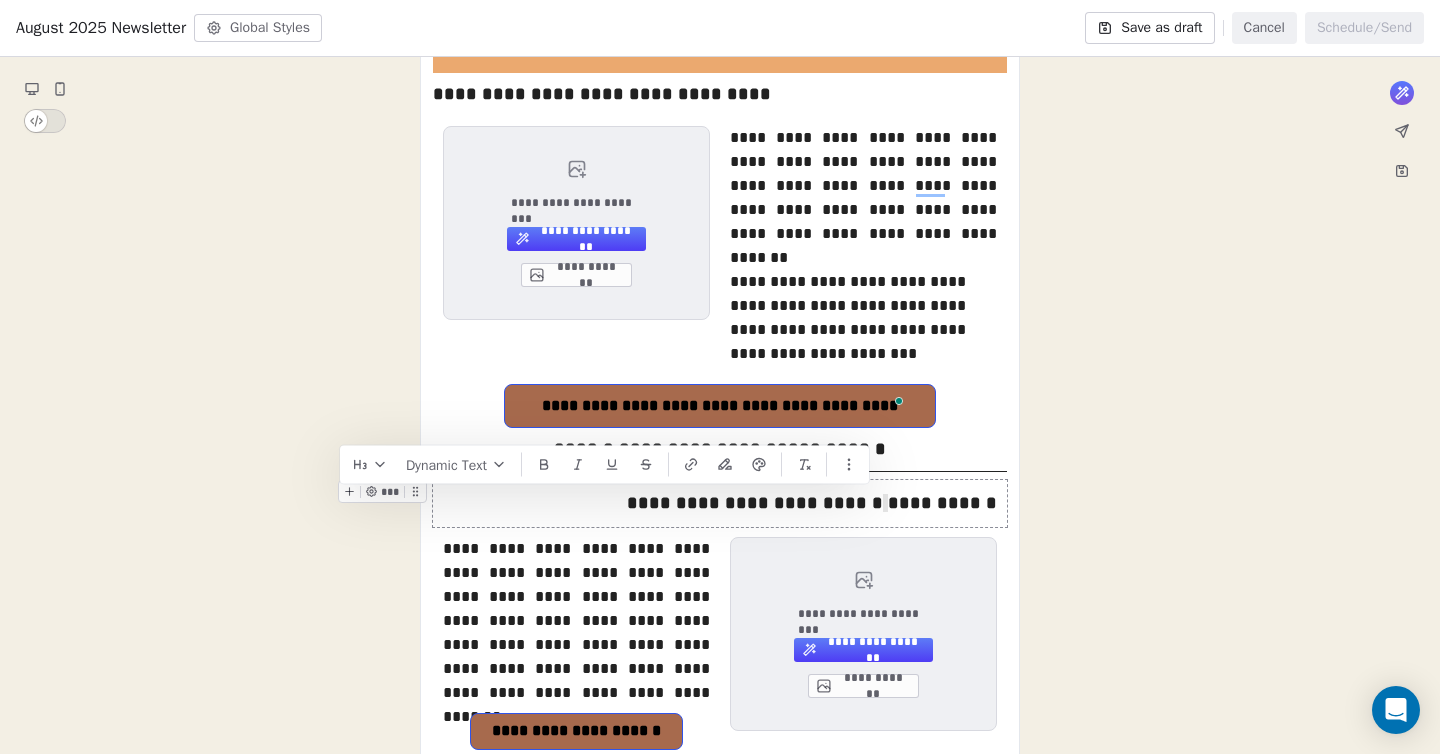 click on "**********" at bounding box center [720, 377] 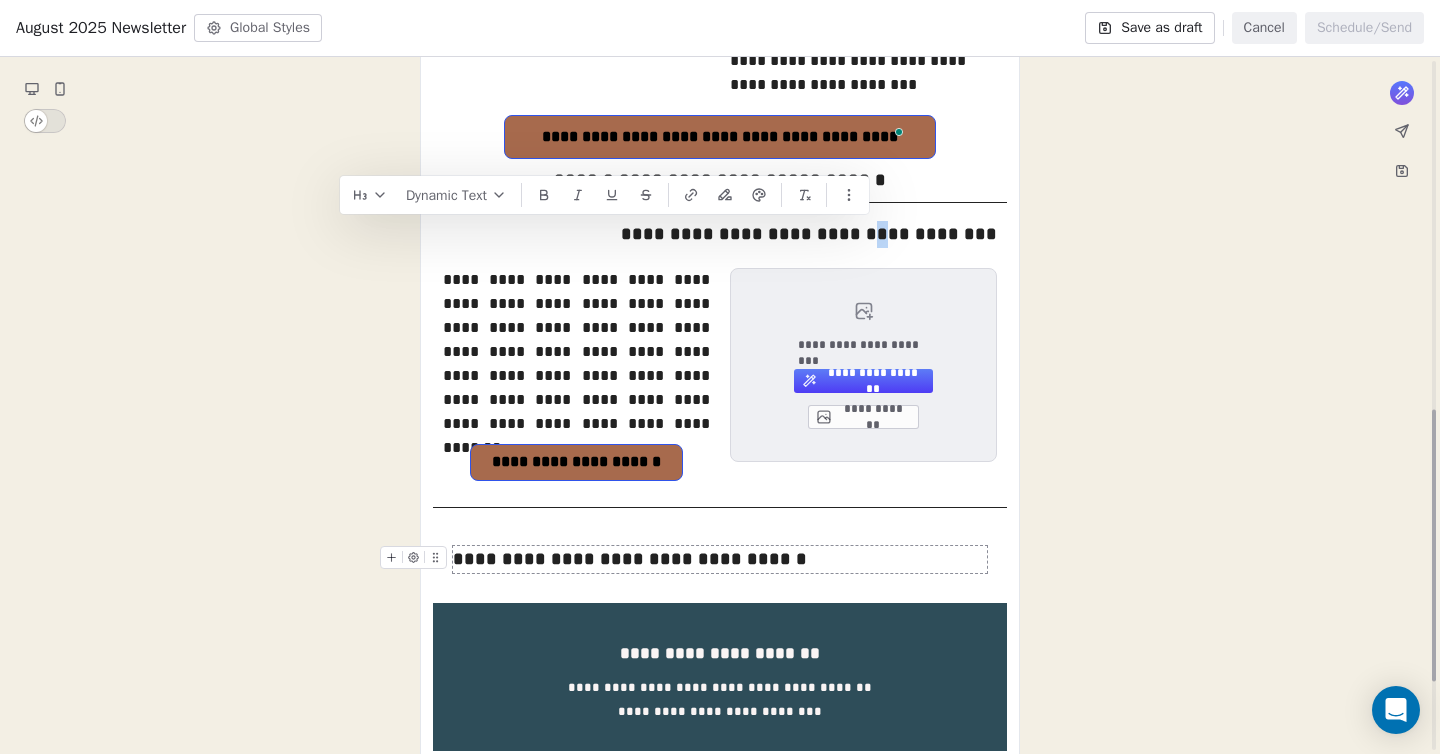 click on "**********" at bounding box center [720, 559] 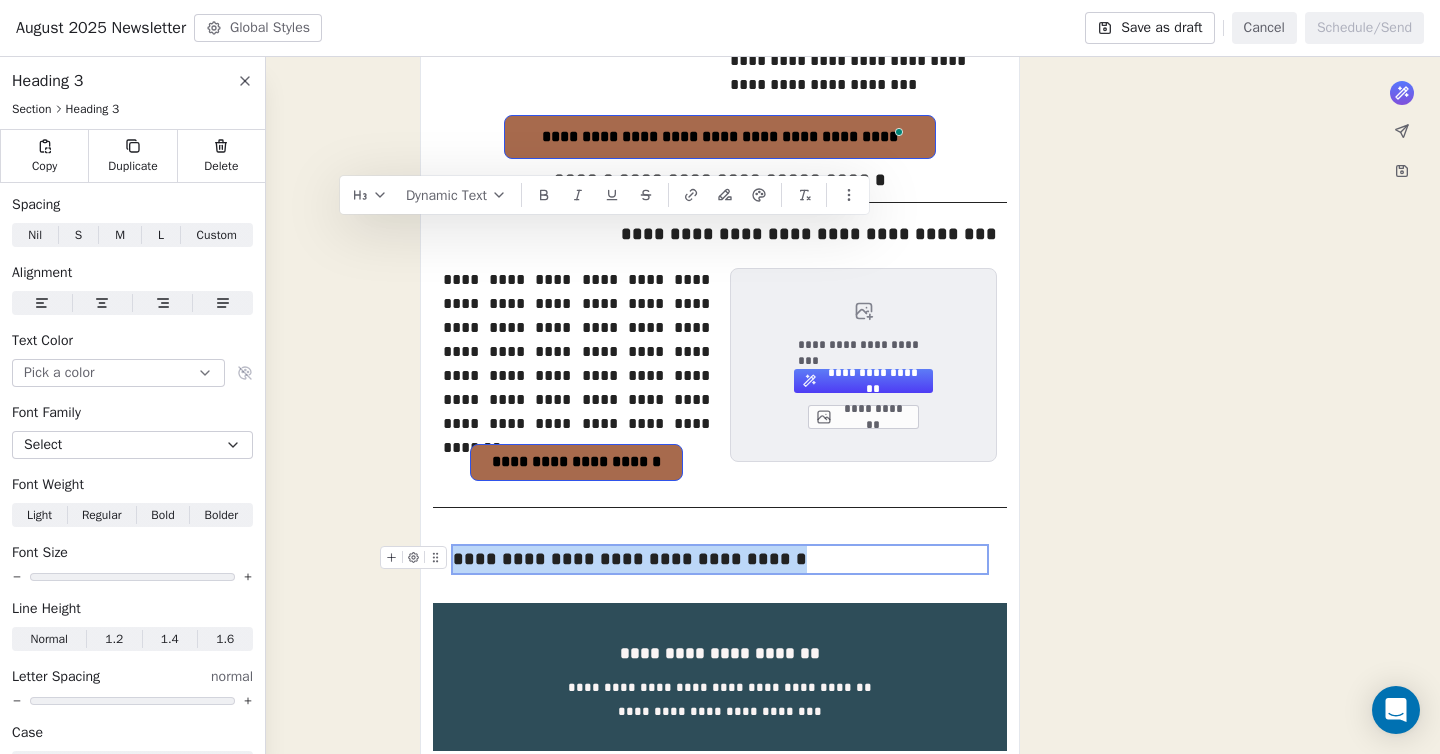 click on "**********" at bounding box center (720, 559) 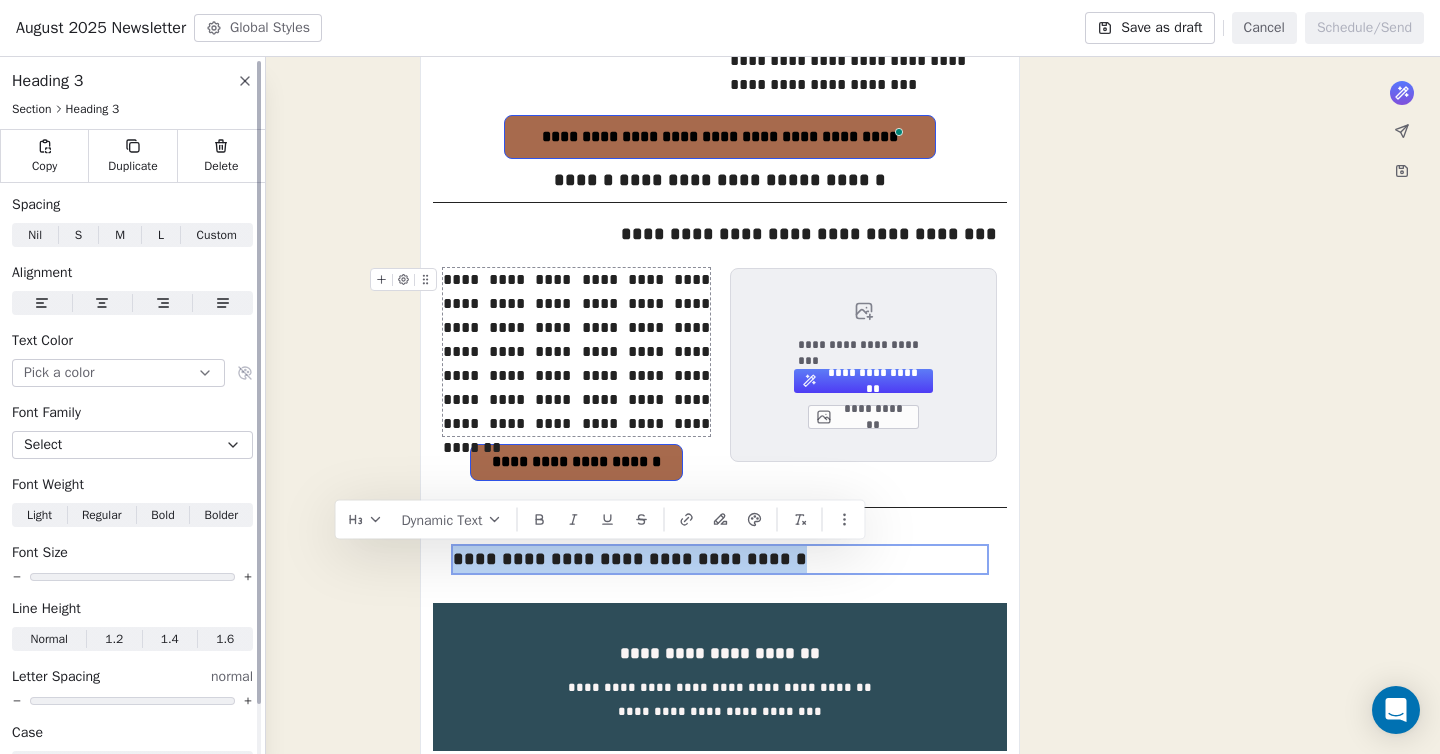 click 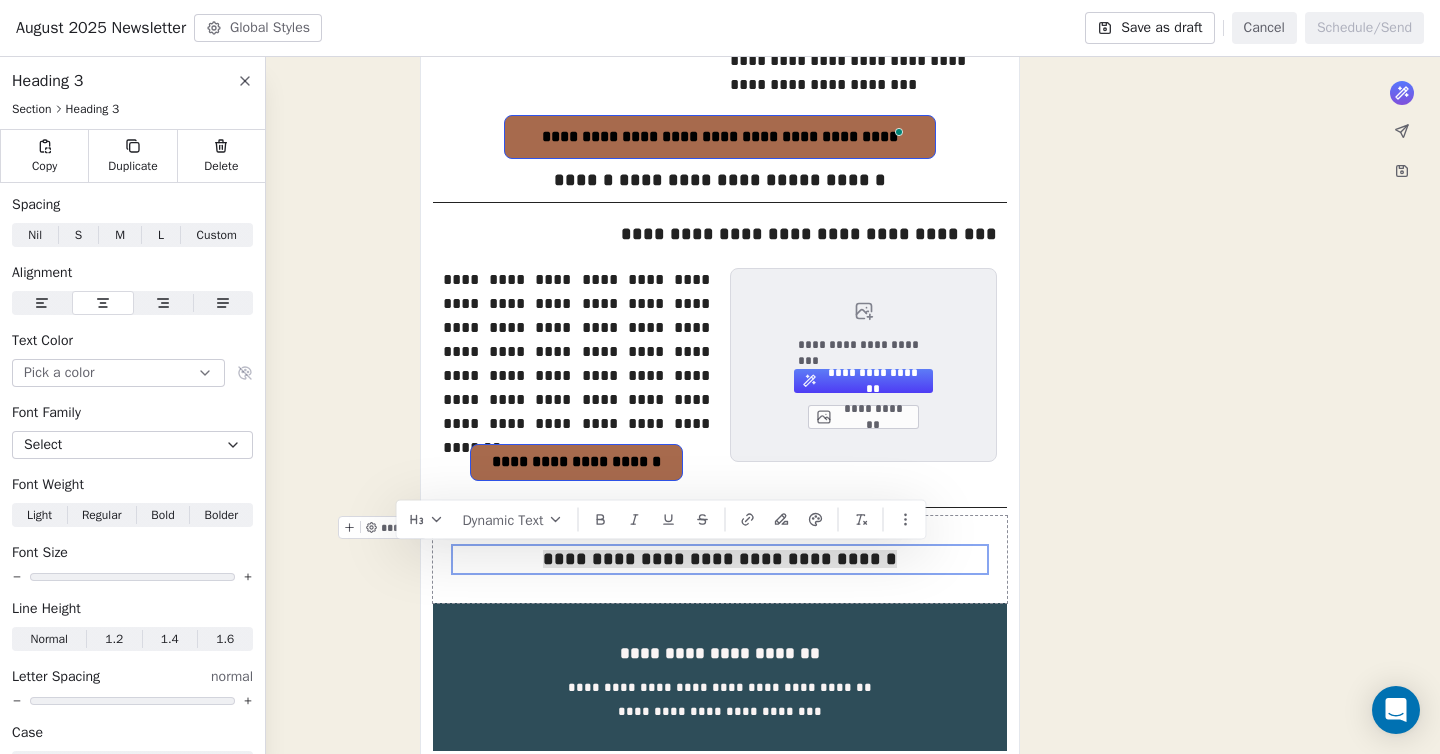 click on "**********" at bounding box center (720, 108) 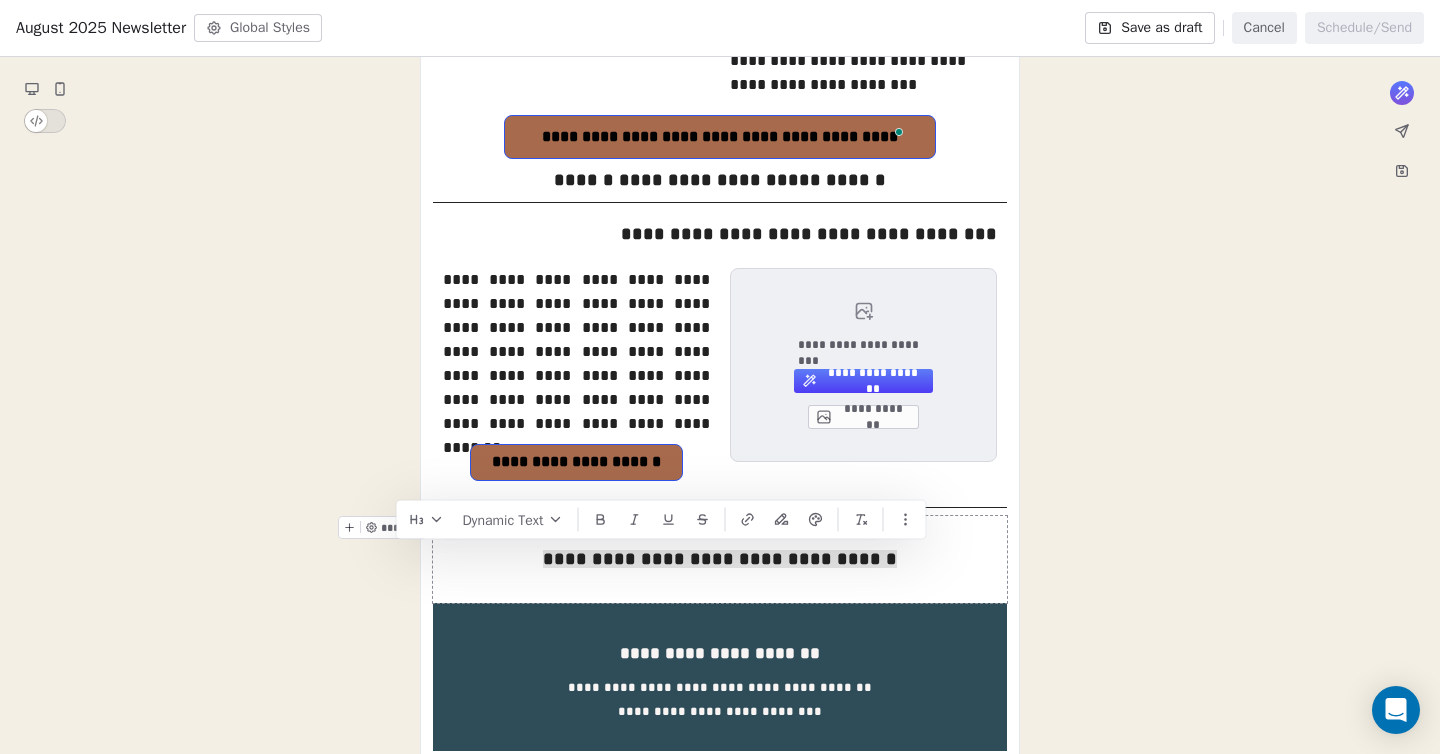 click on "**********" at bounding box center [720, 108] 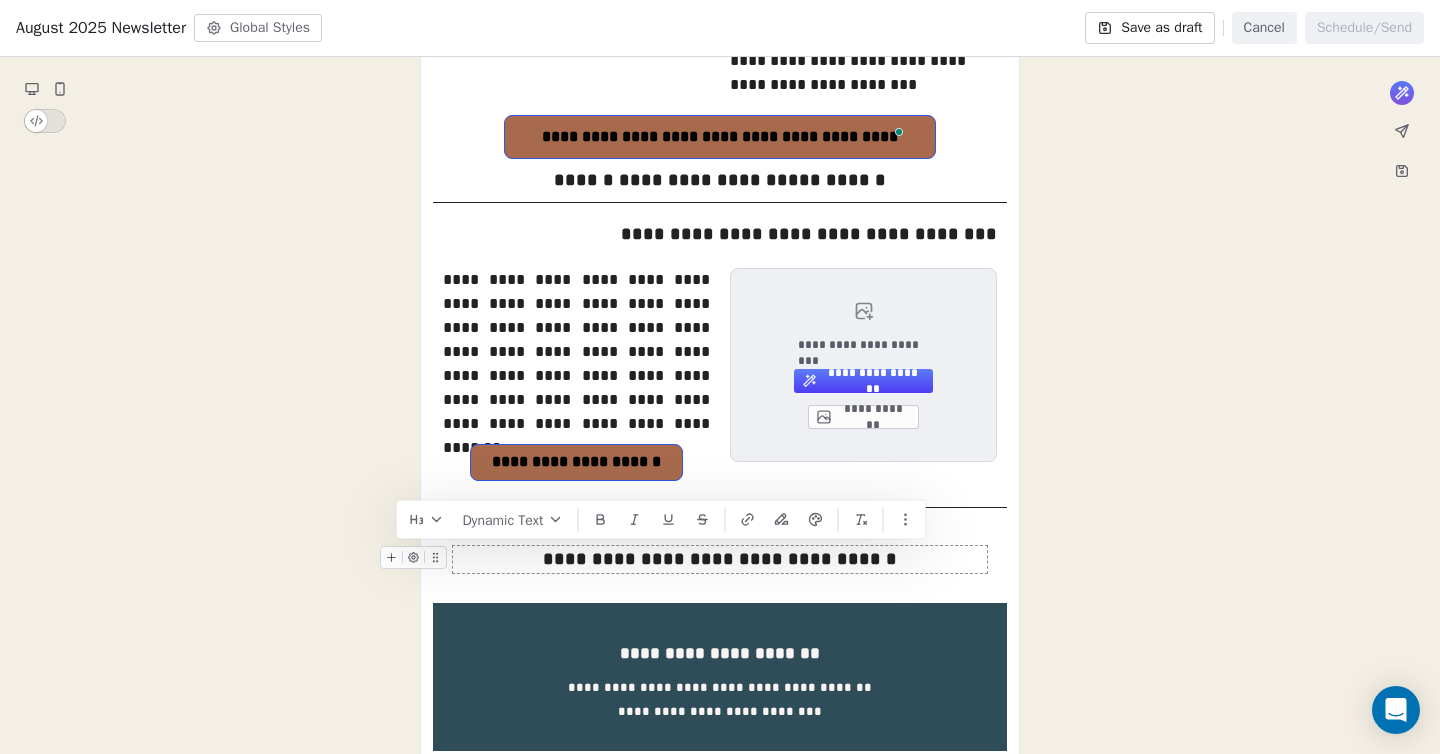 click on "**********" at bounding box center [720, 559] 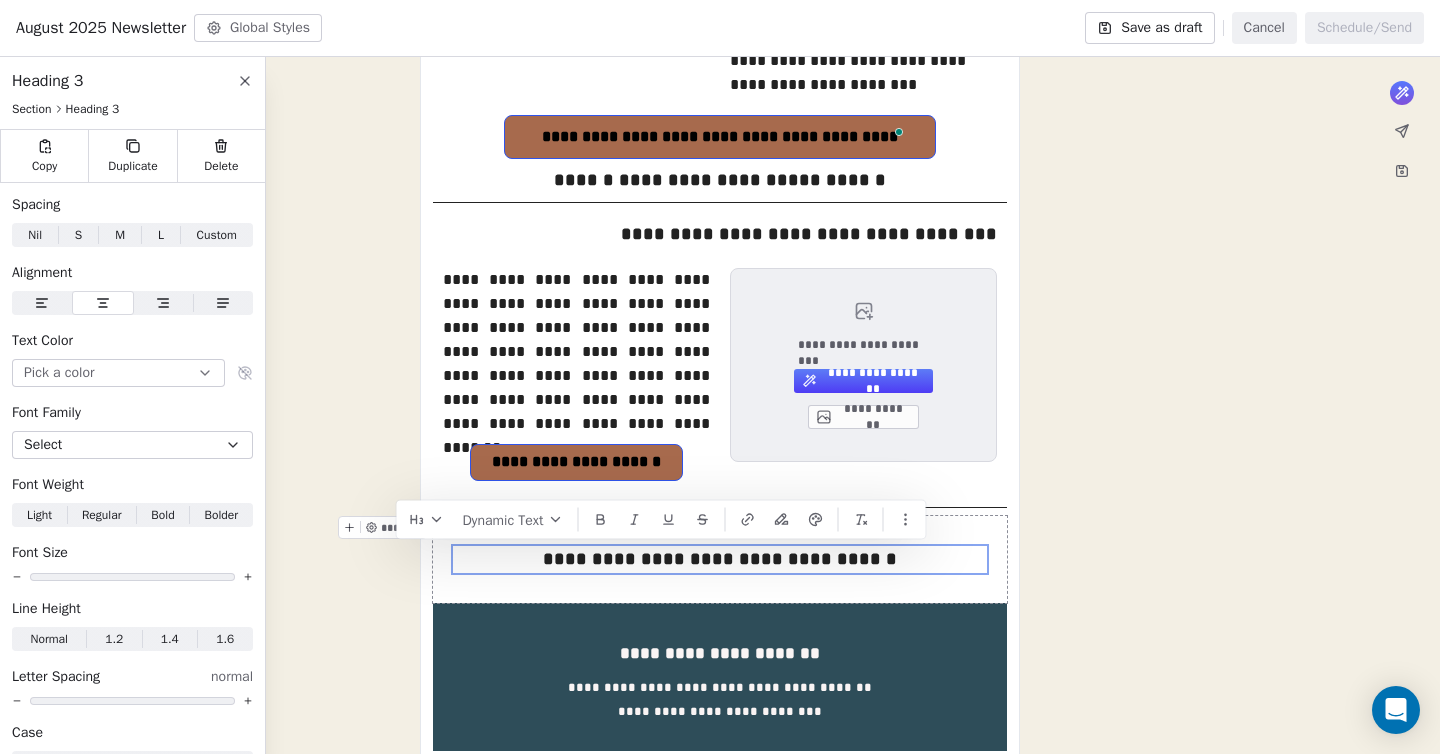 click on "**********" at bounding box center [720, 108] 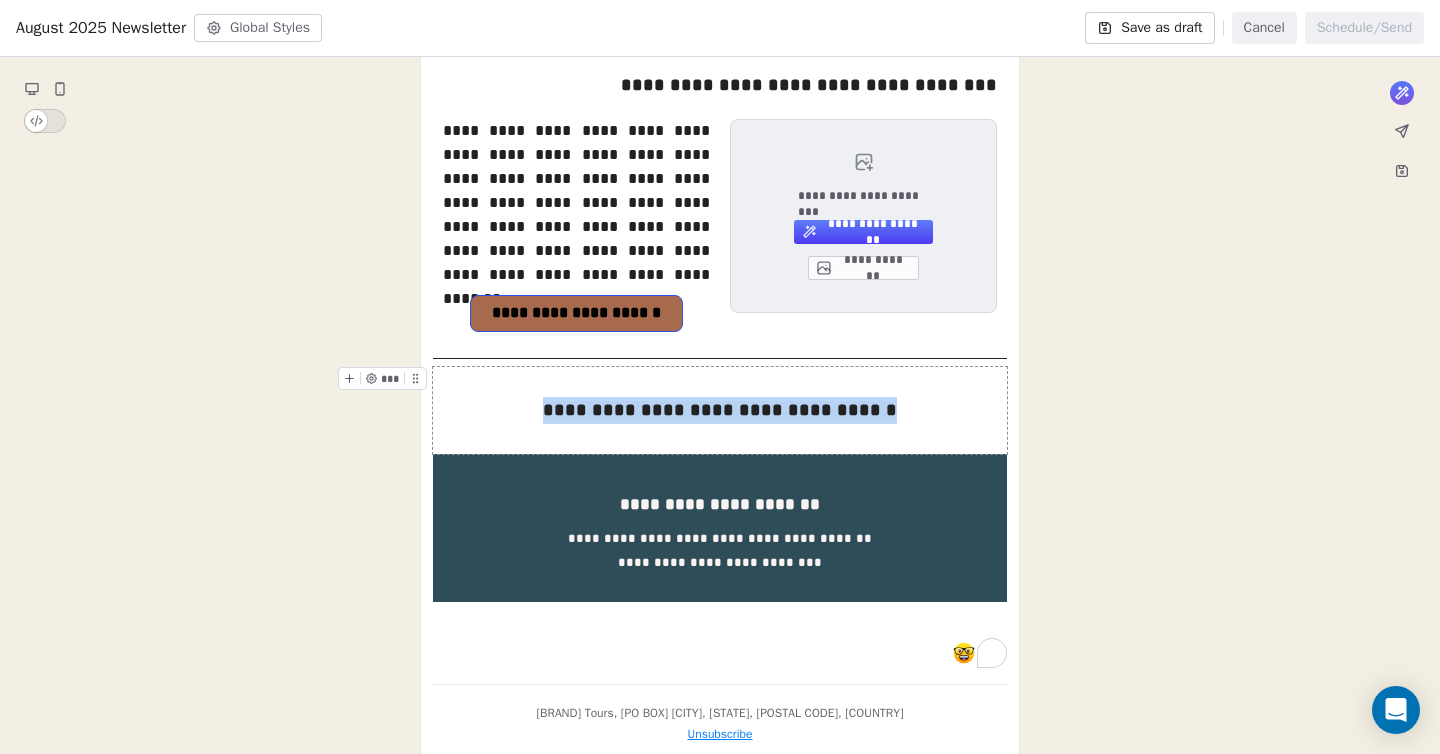 click on "**********" at bounding box center [720, 410] 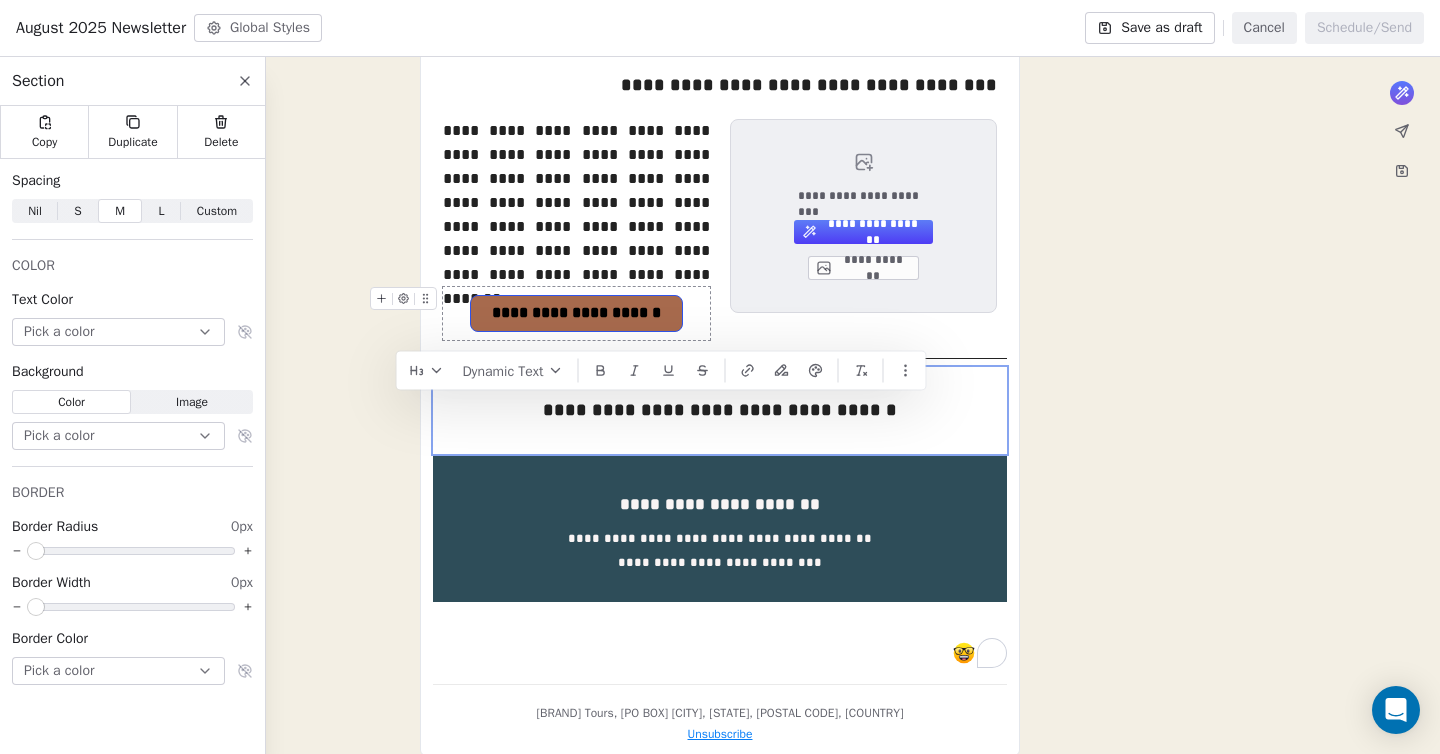 click on "Nil" at bounding box center [35, 211] 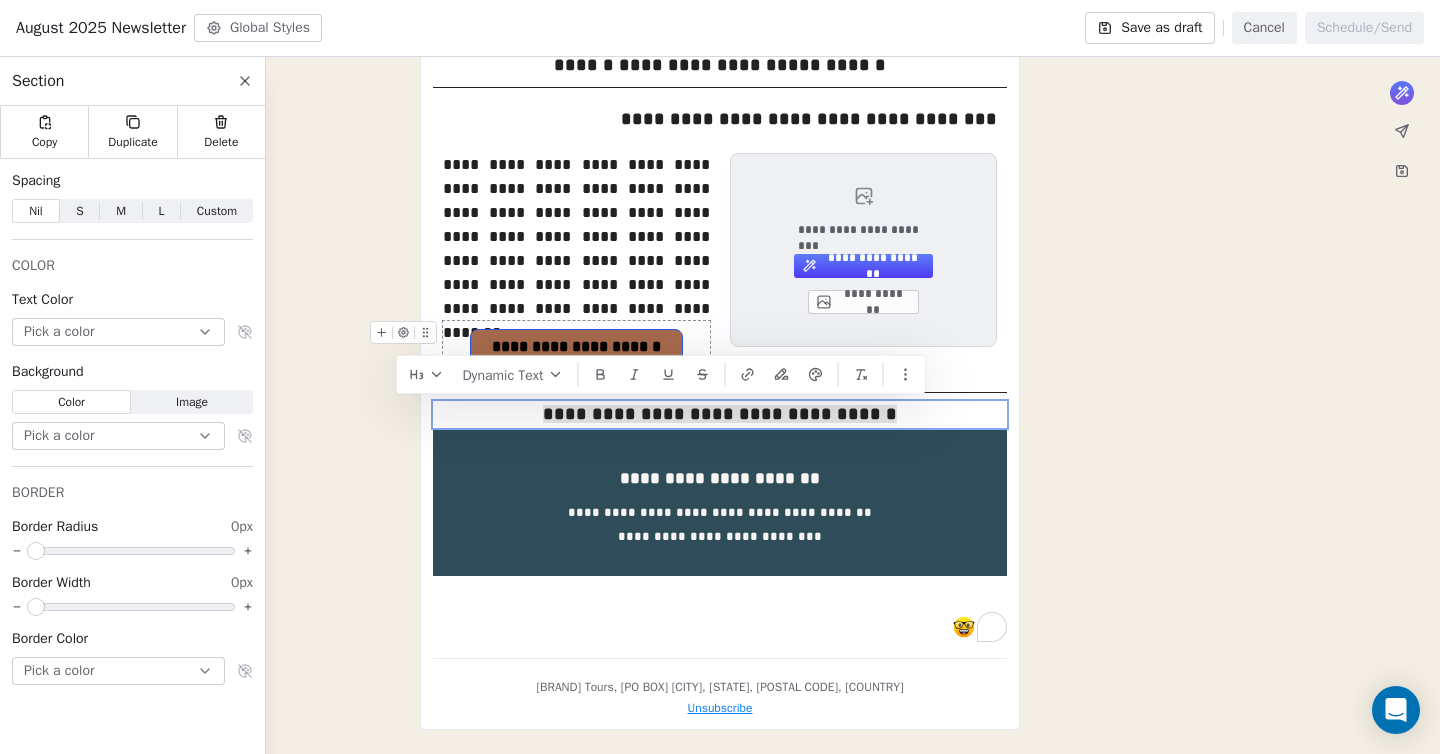 click on "S S" at bounding box center [80, 211] 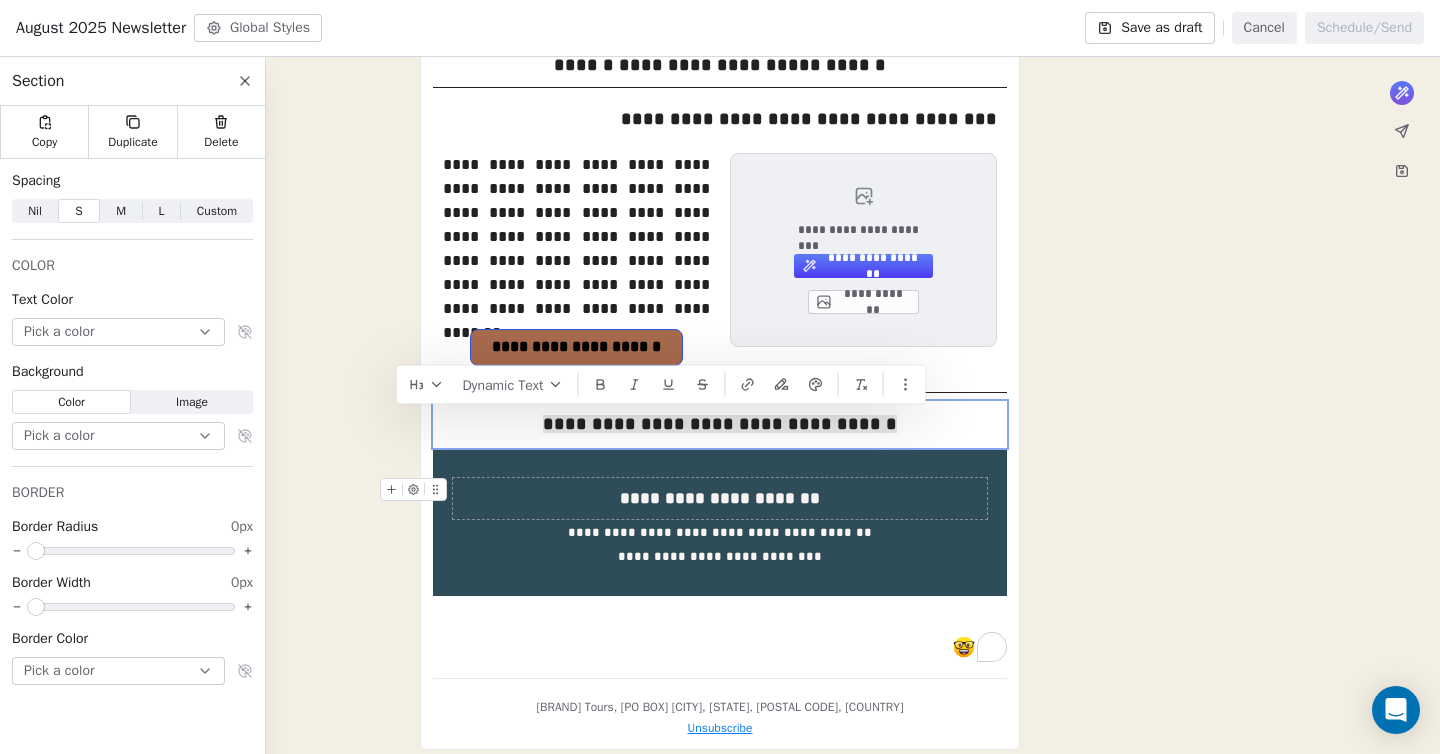 click on "**********" at bounding box center [720, -27] 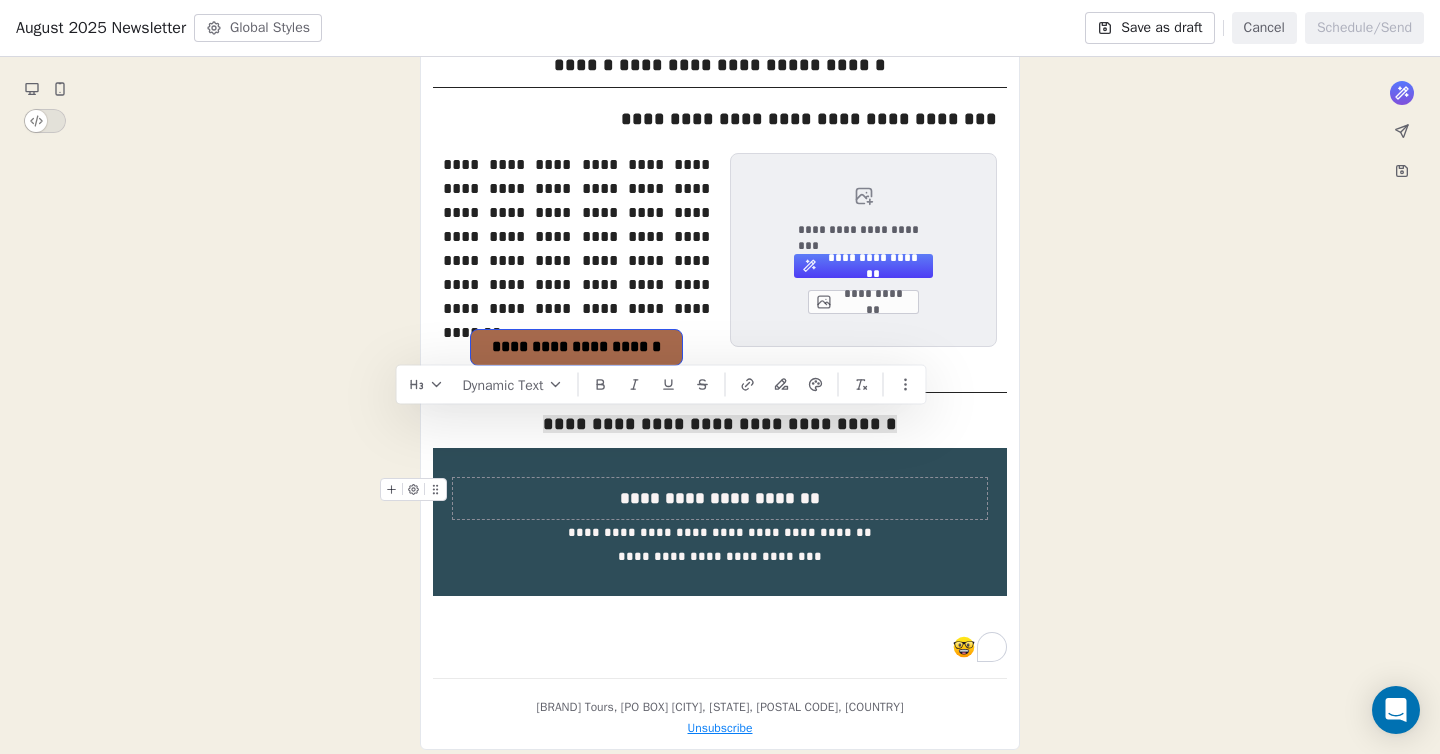 click on "**********" at bounding box center [720, -27] 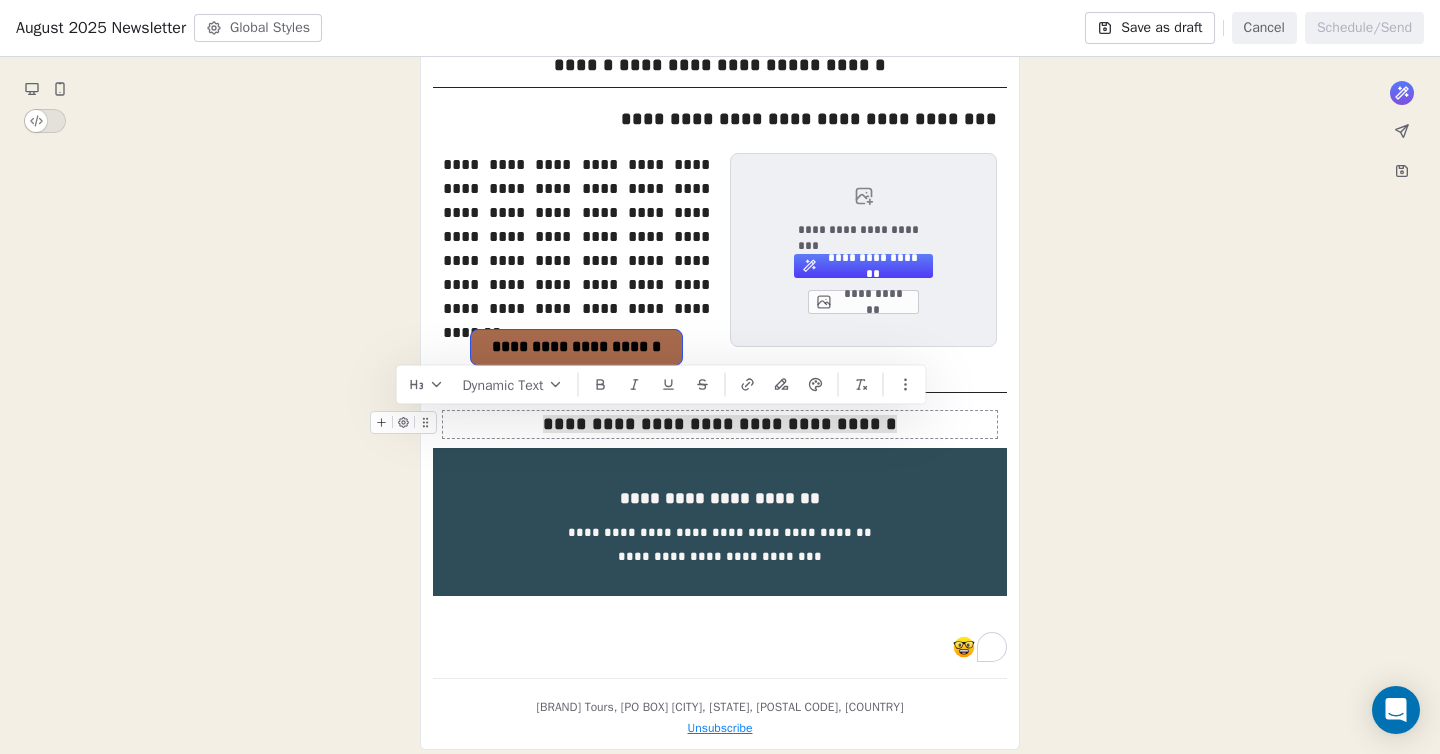 click 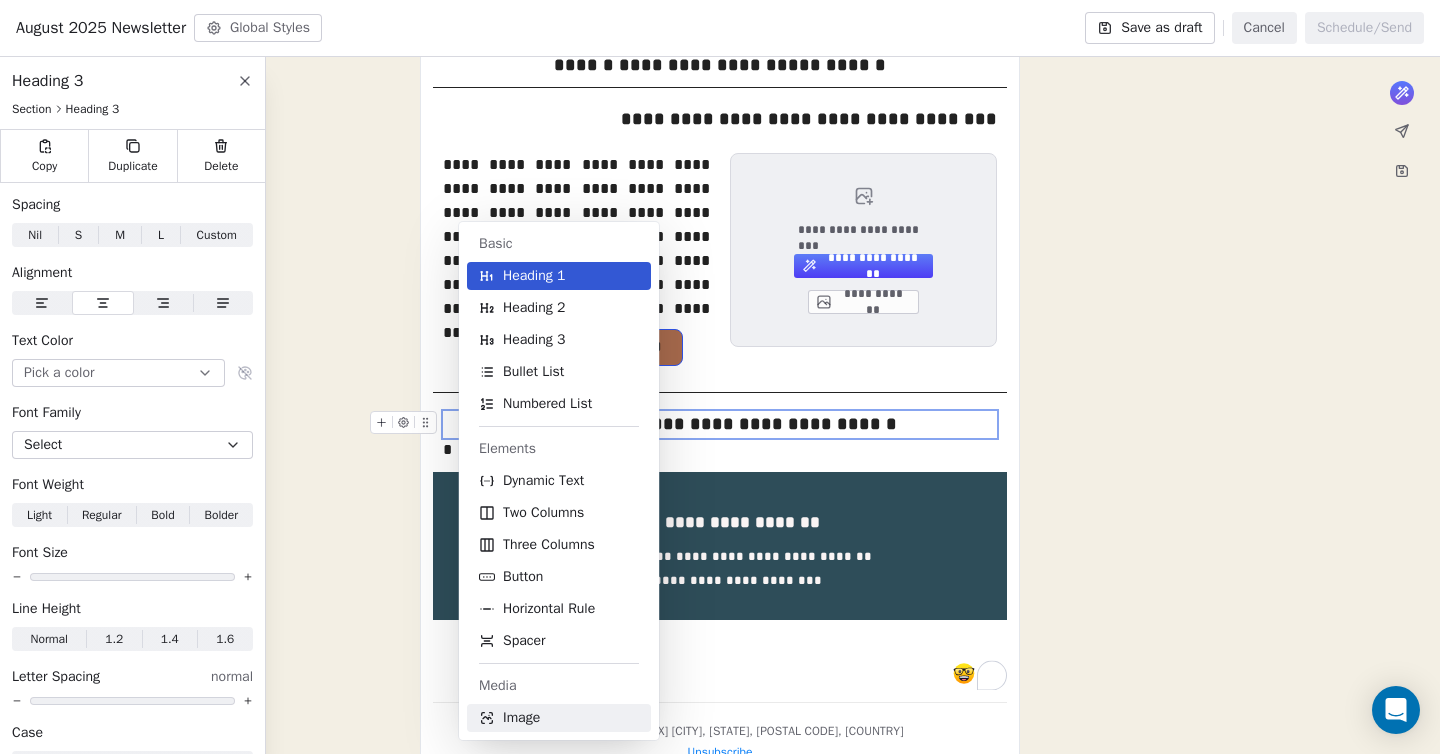 click on "Image" at bounding box center (559, 718) 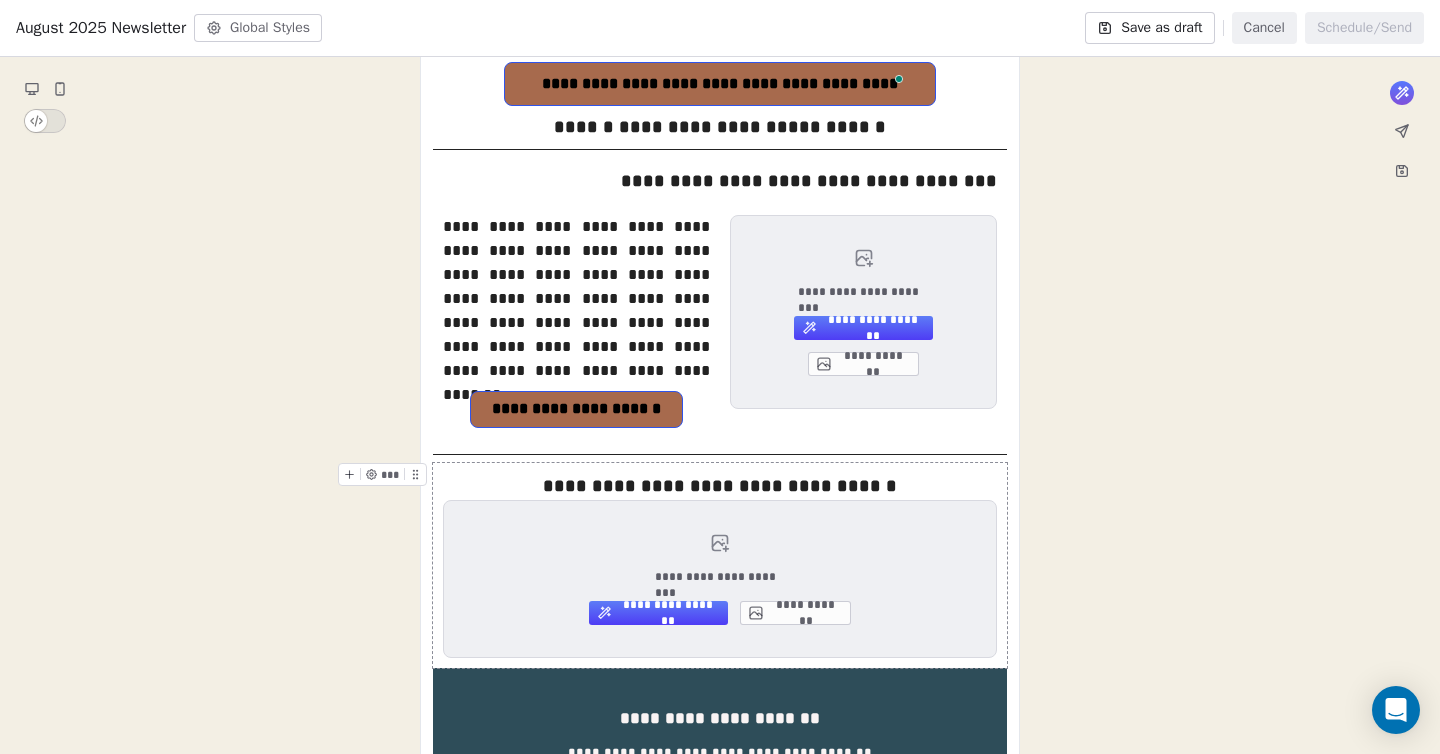 click on "**********" at bounding box center (720, 565) 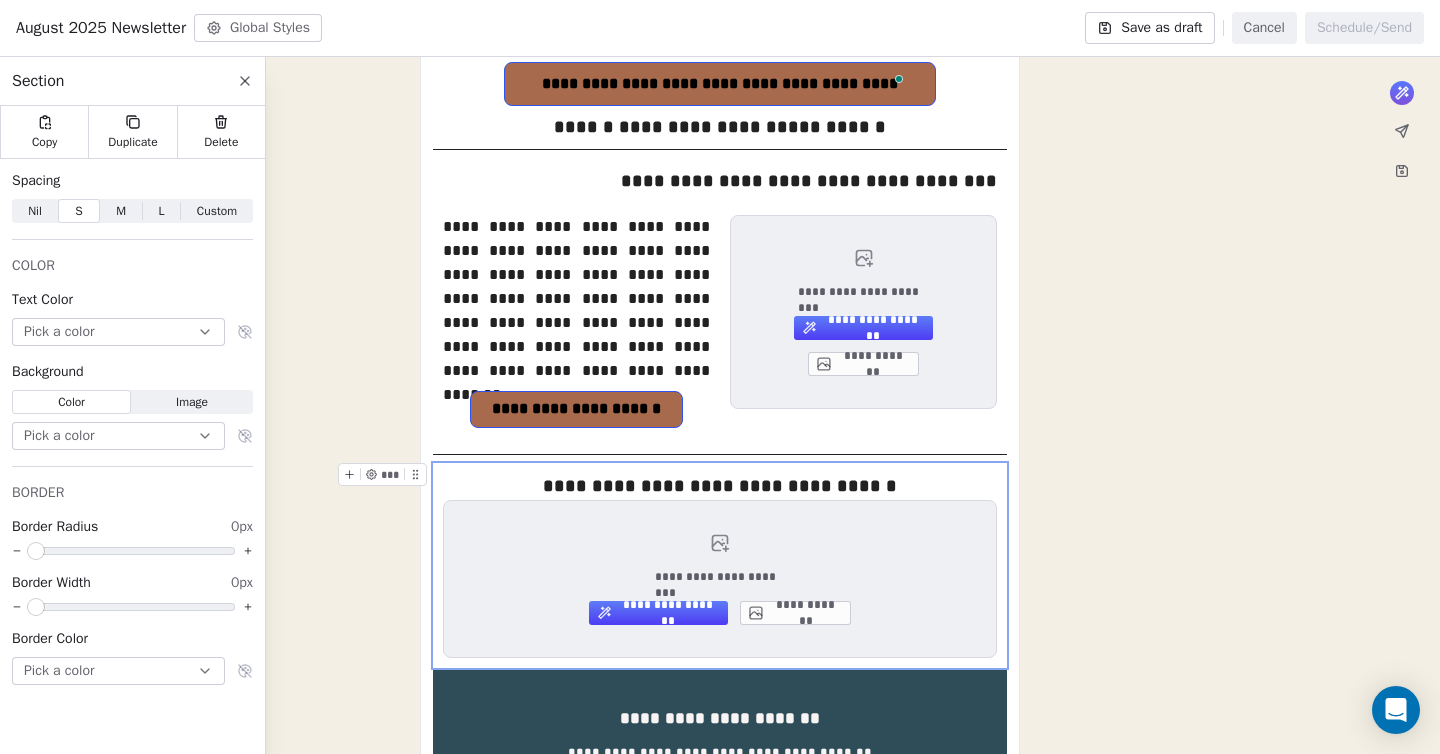 click 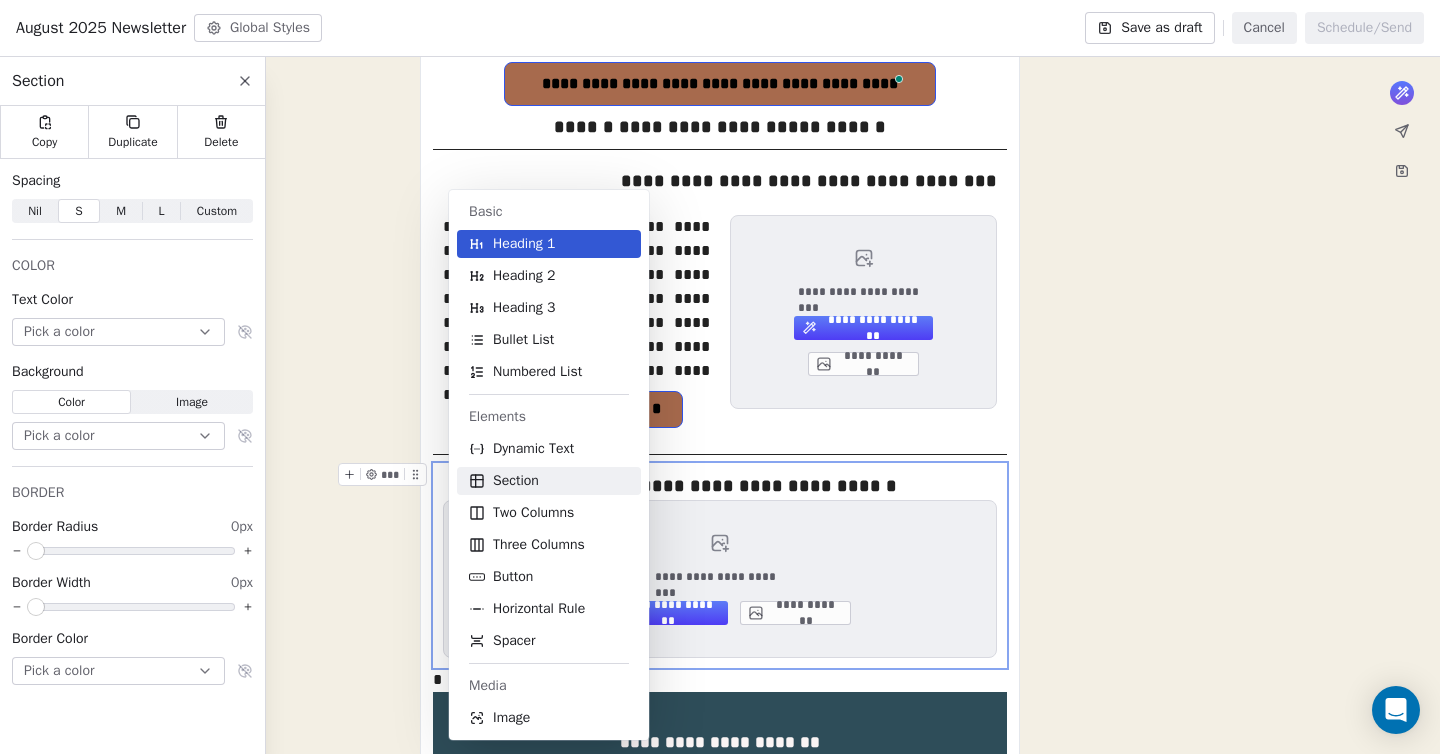 click on "Section" at bounding box center [549, 481] 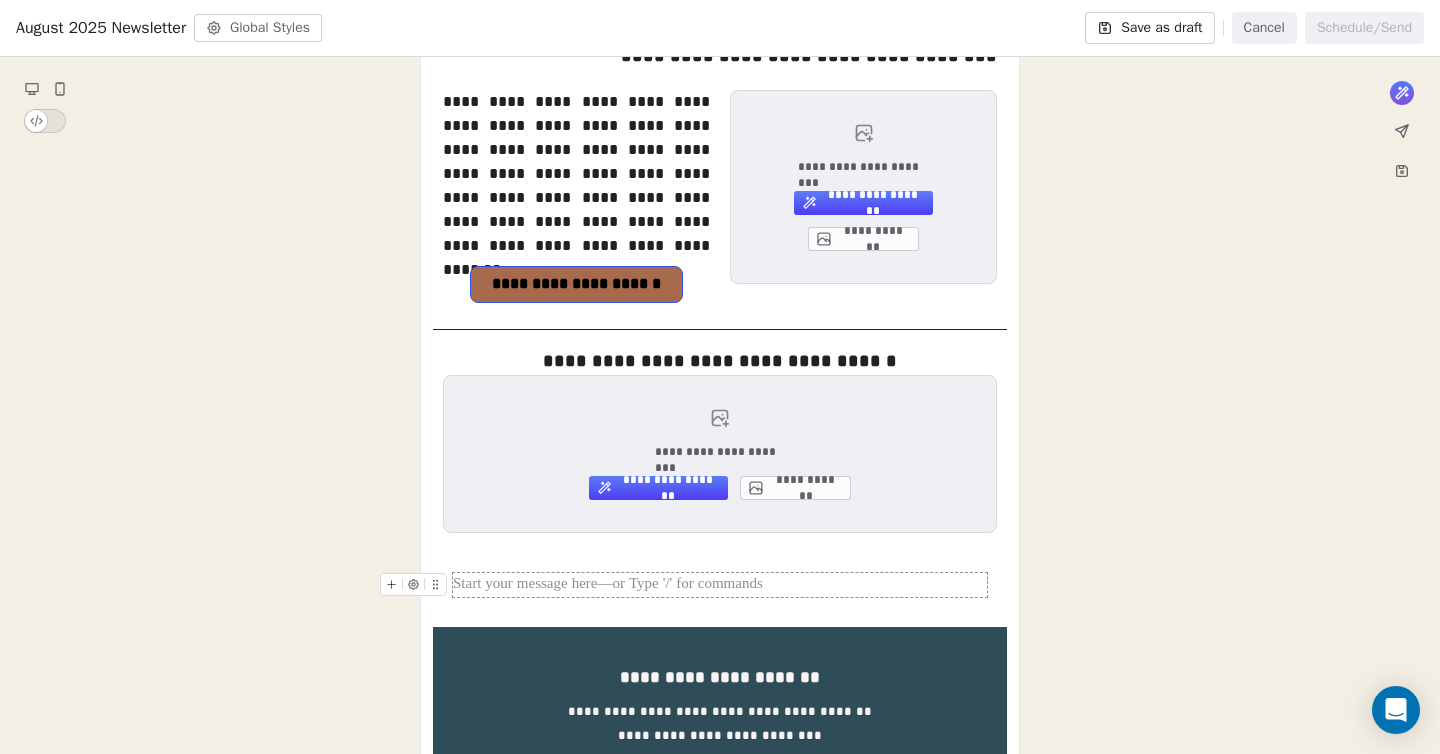 click at bounding box center (720, 585) 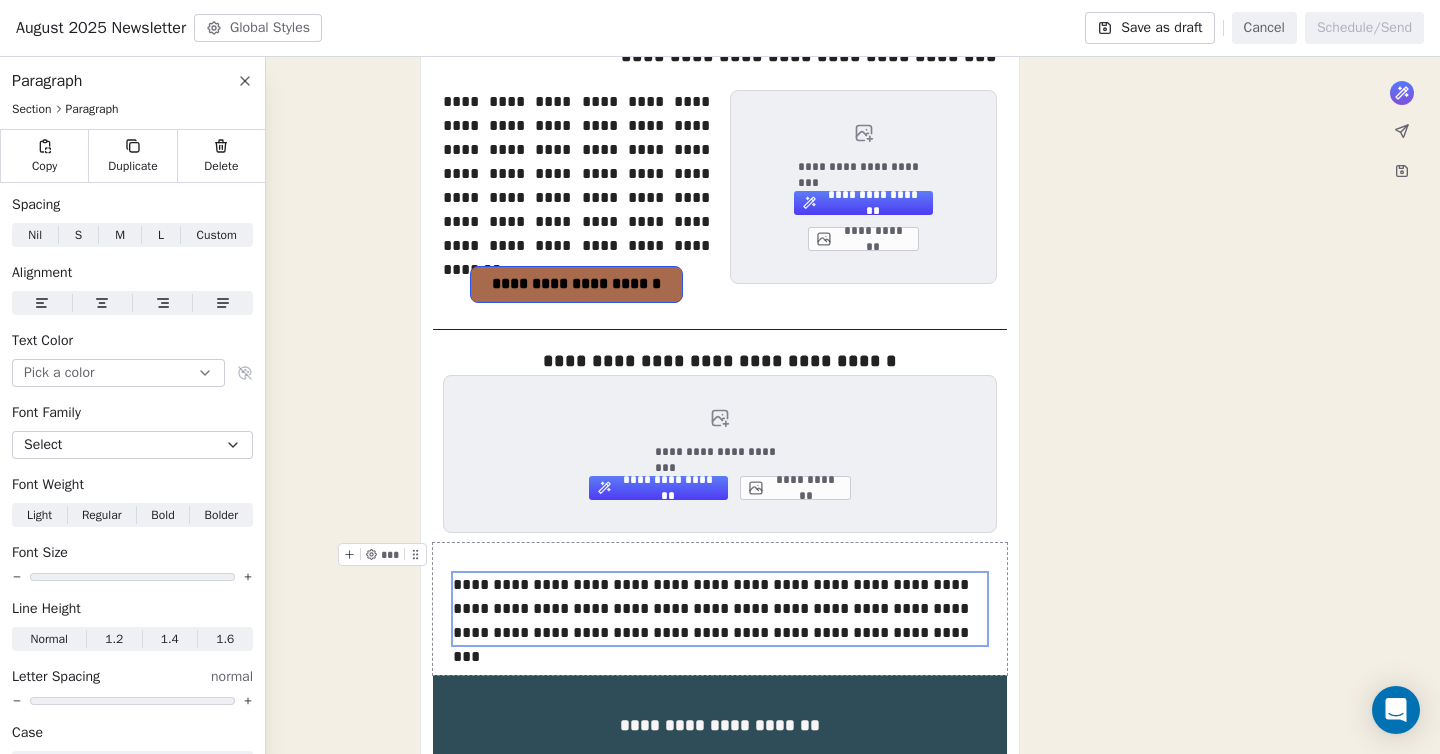 click on "**********" at bounding box center (720, 609) 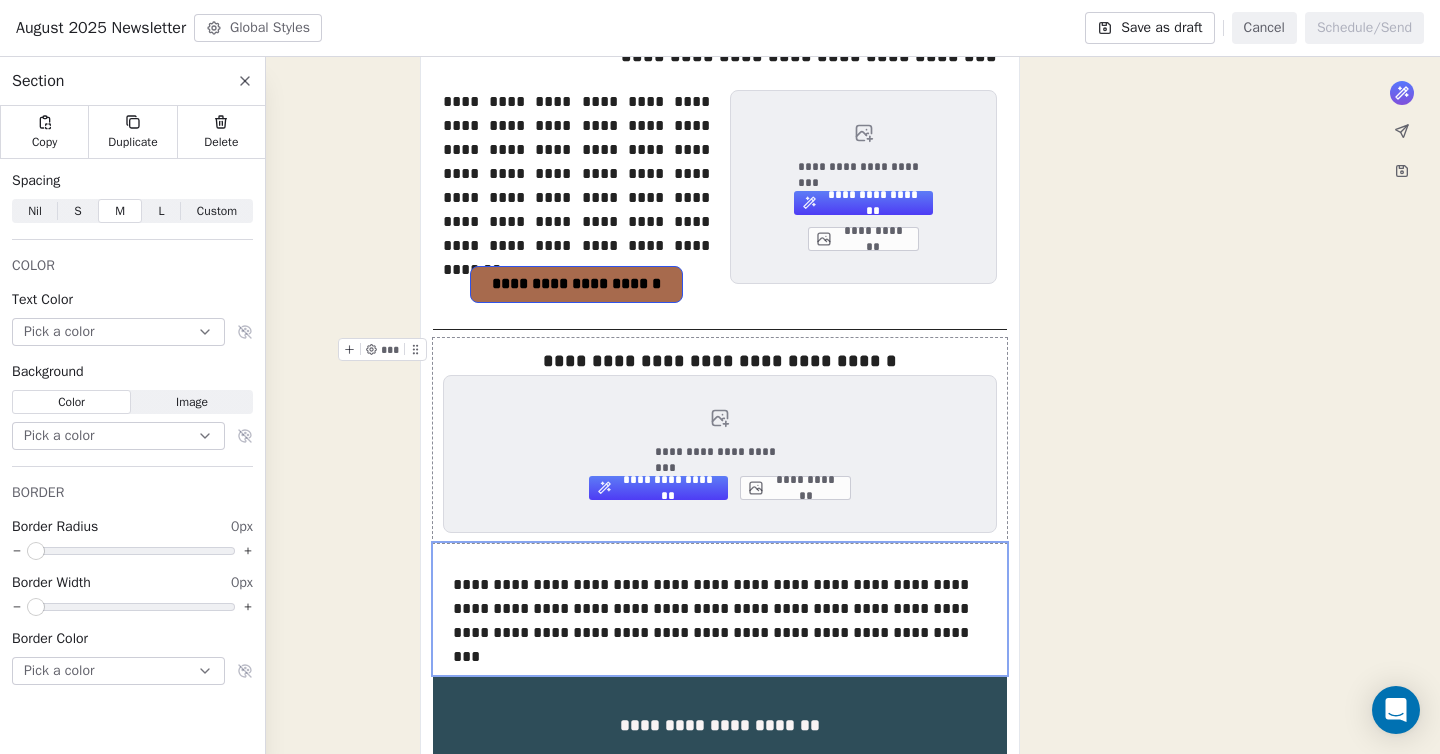 click on "Nil" at bounding box center [35, 211] 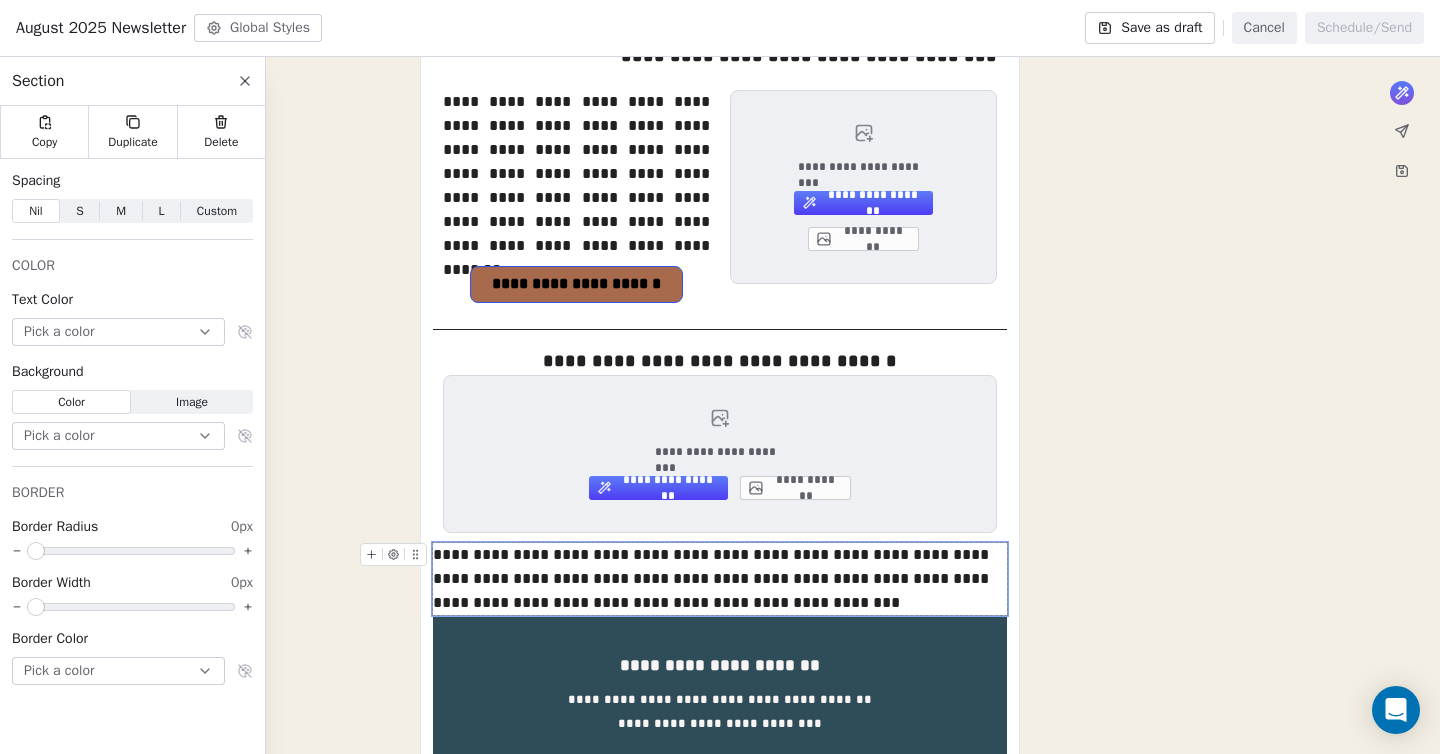 click on "**********" at bounding box center [720, 579] 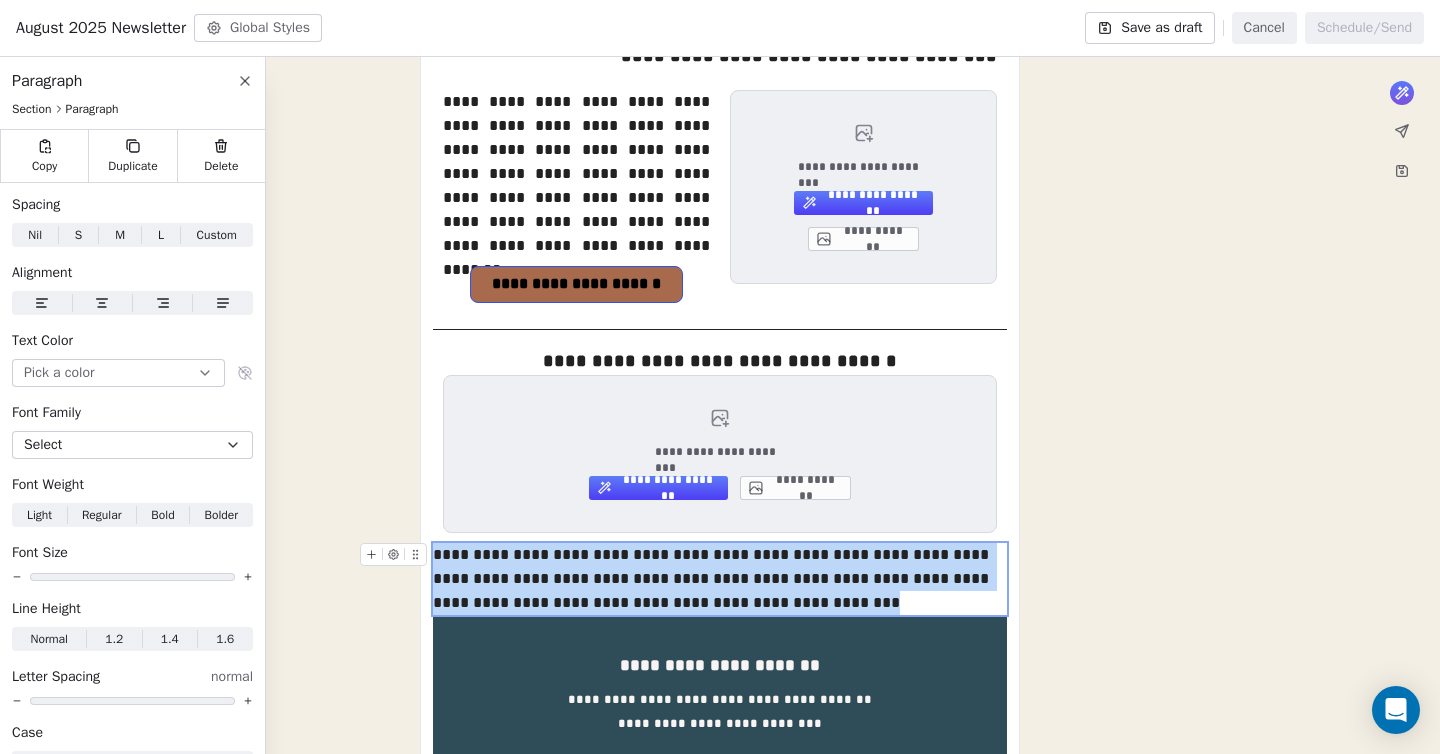 click on "**********" at bounding box center (720, 579) 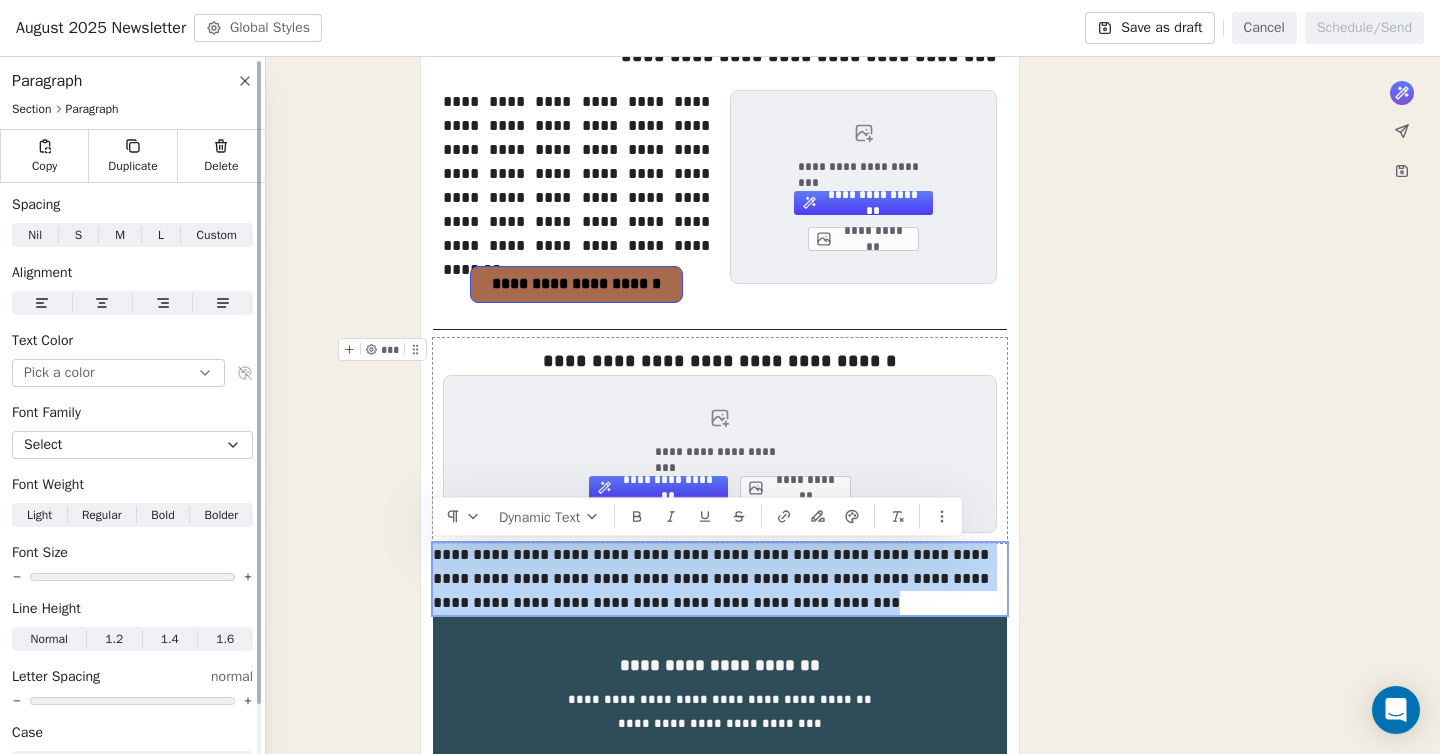 click on "S S" at bounding box center (78, 235) 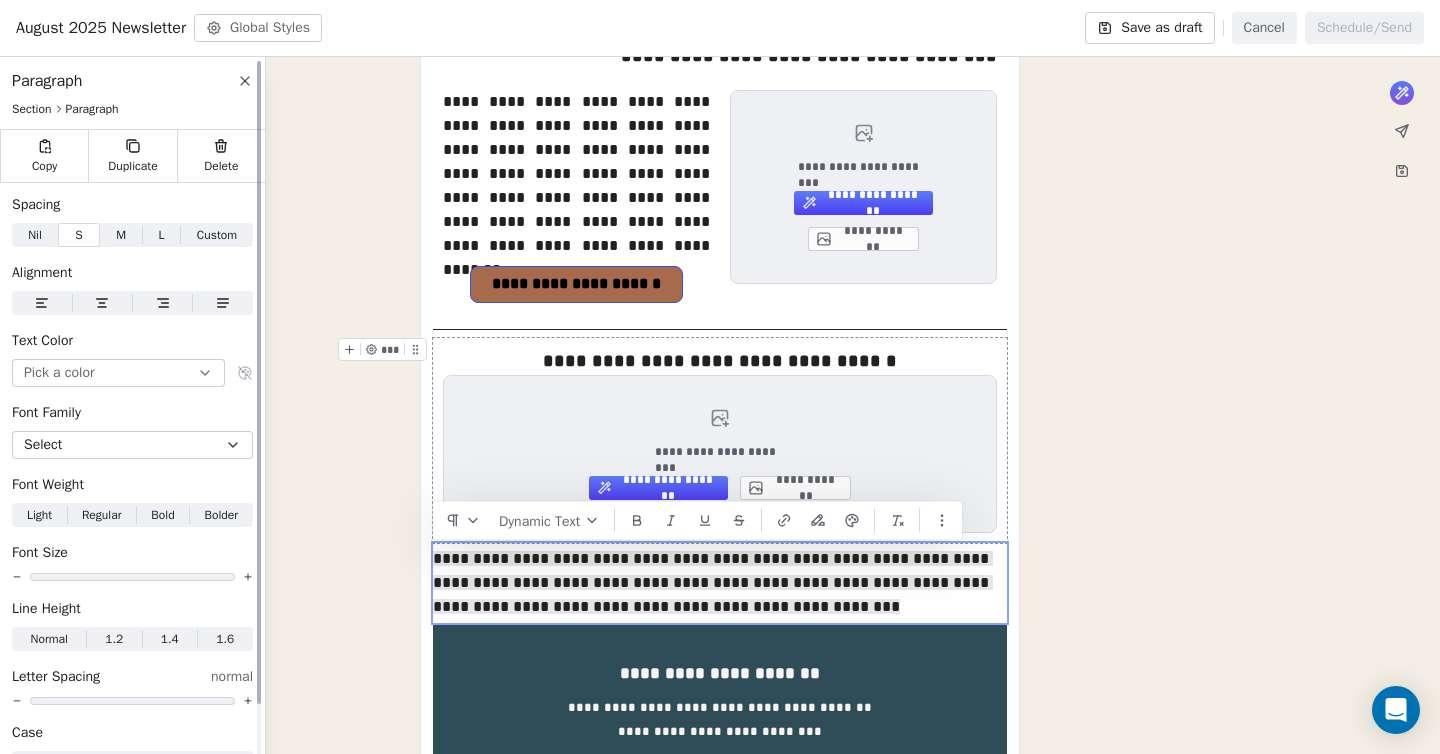 click on "M" at bounding box center [121, 235] 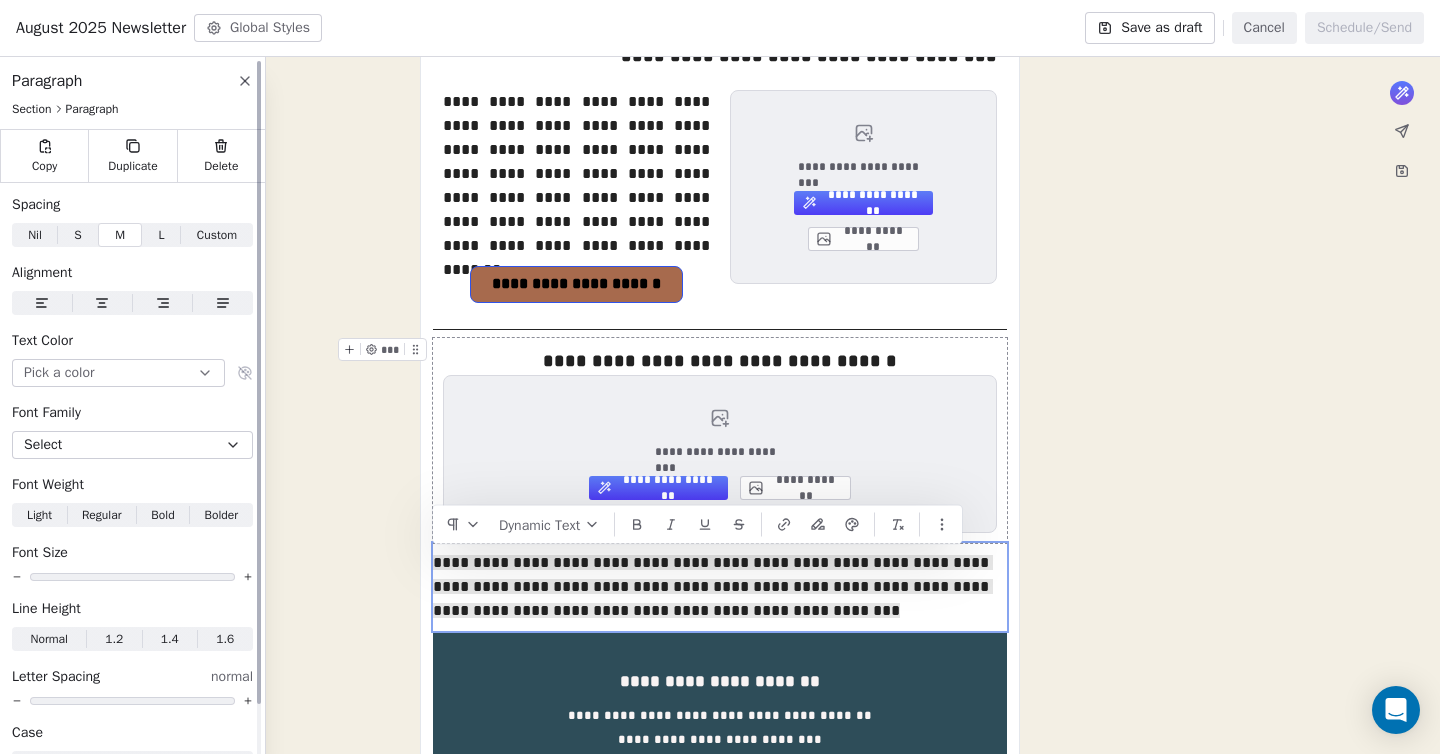 click on "L" at bounding box center [162, 235] 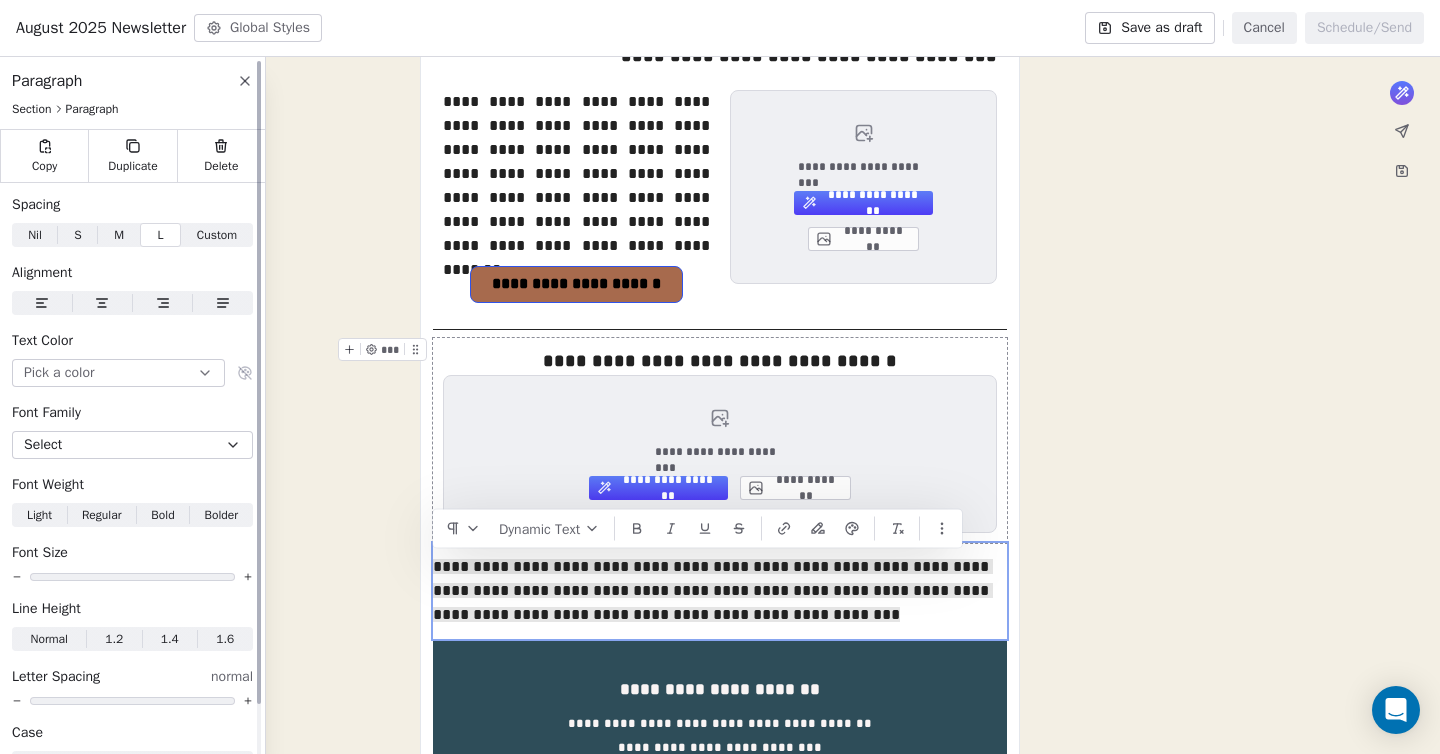 click on "M M" at bounding box center [119, 235] 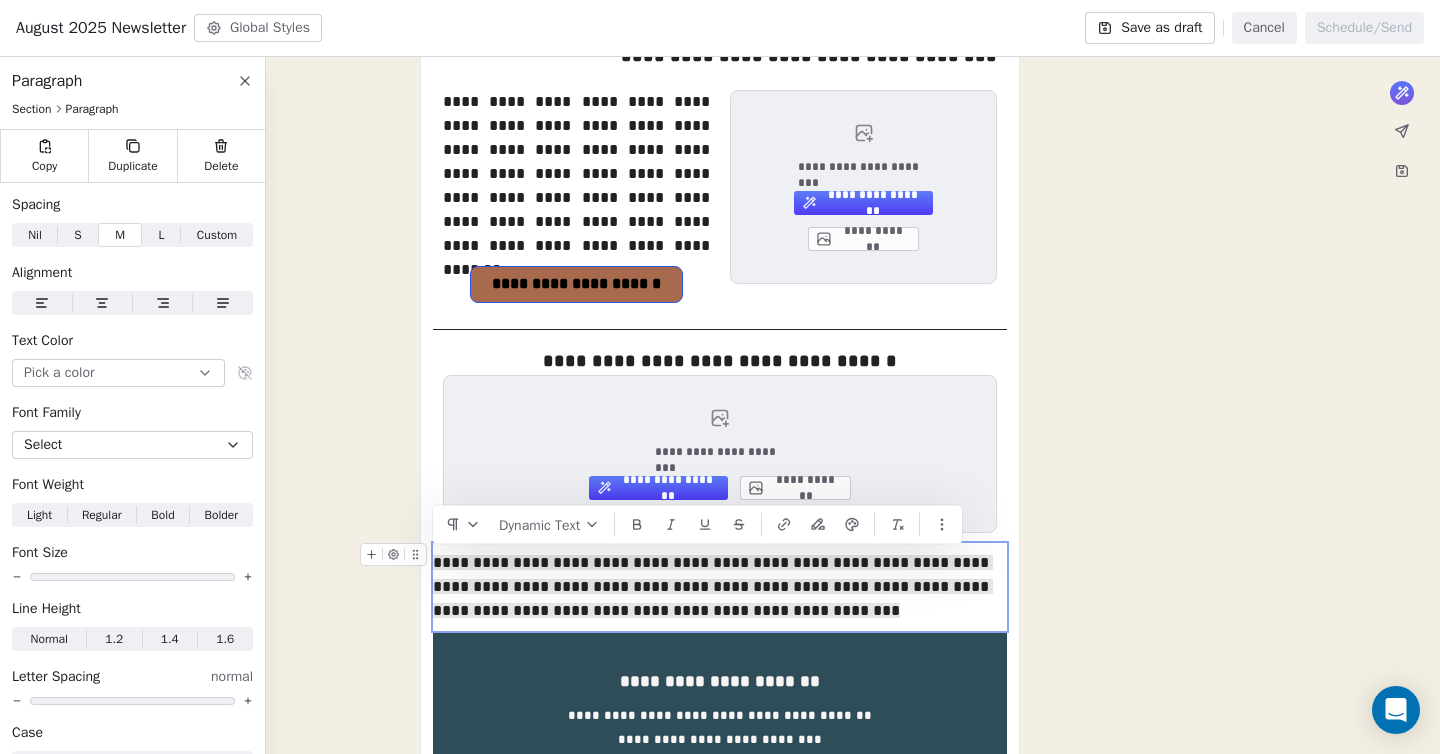 click on "**********" at bounding box center [720, 33] 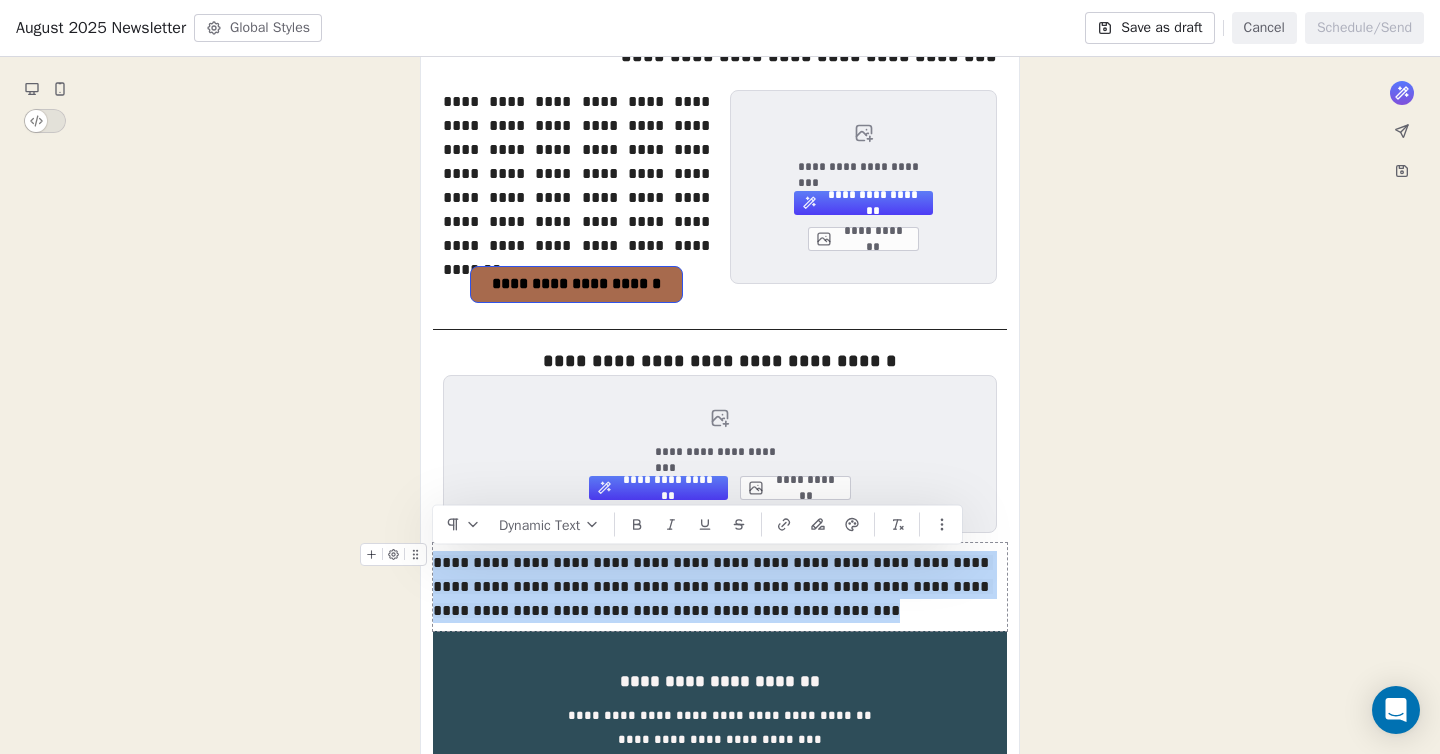 click on "**********" at bounding box center (720, 587) 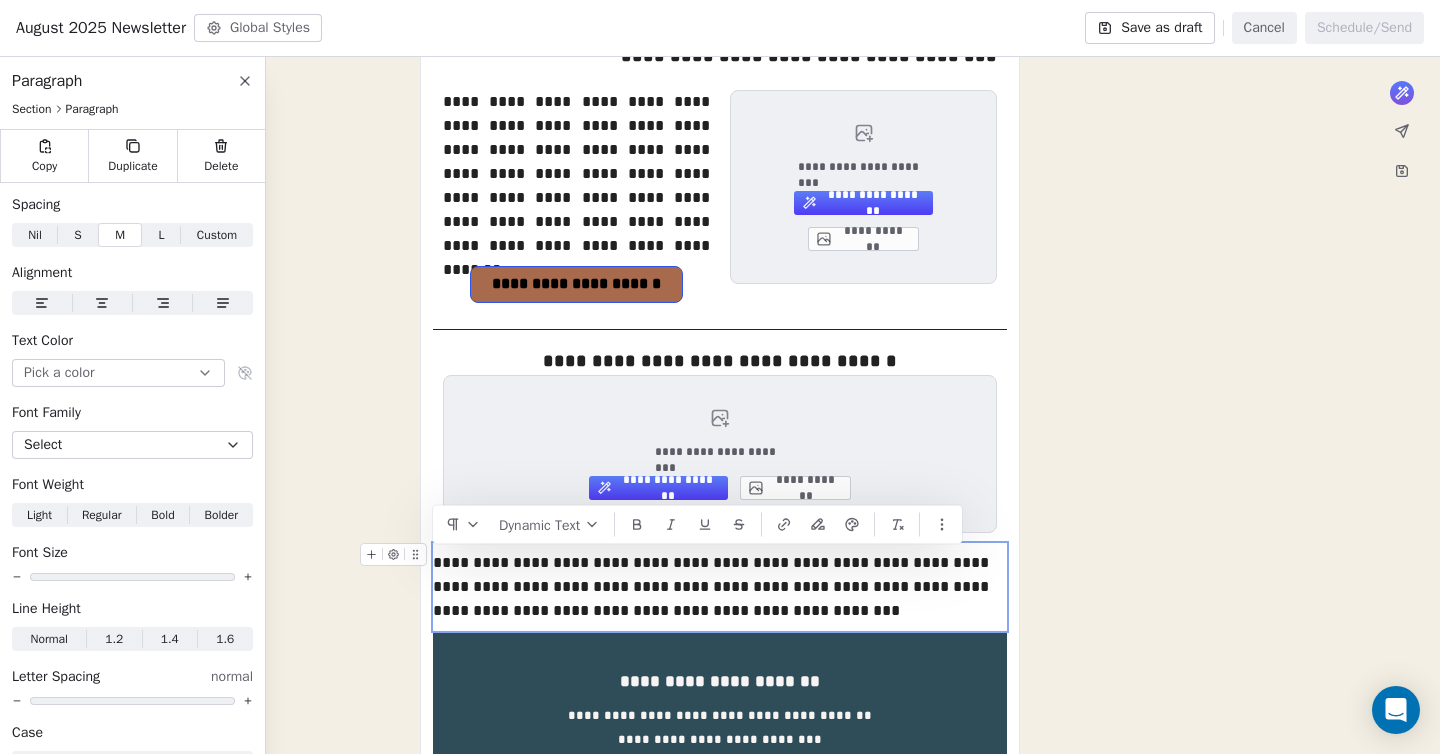 click on "**********" at bounding box center [720, 587] 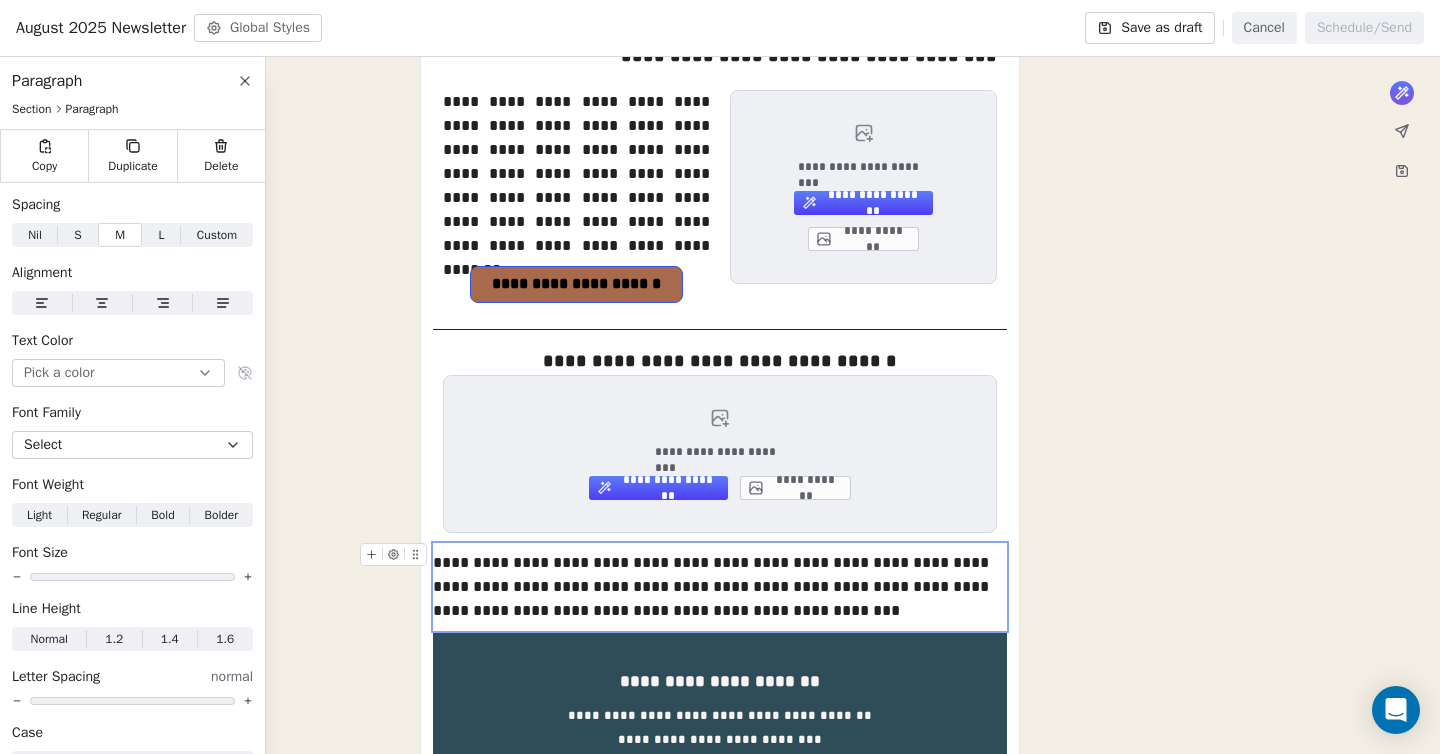 click on "**********" at bounding box center [720, 587] 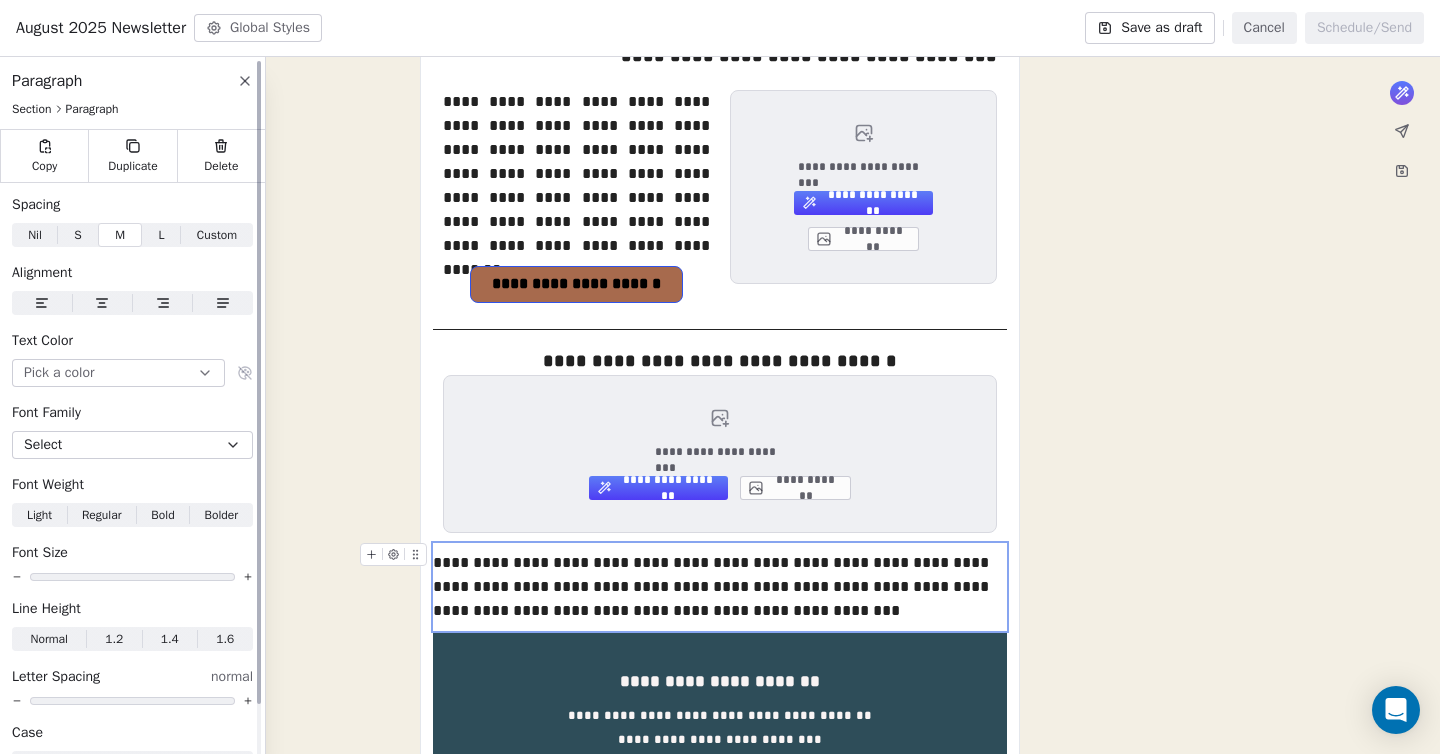 click on "Custom" at bounding box center [217, 235] 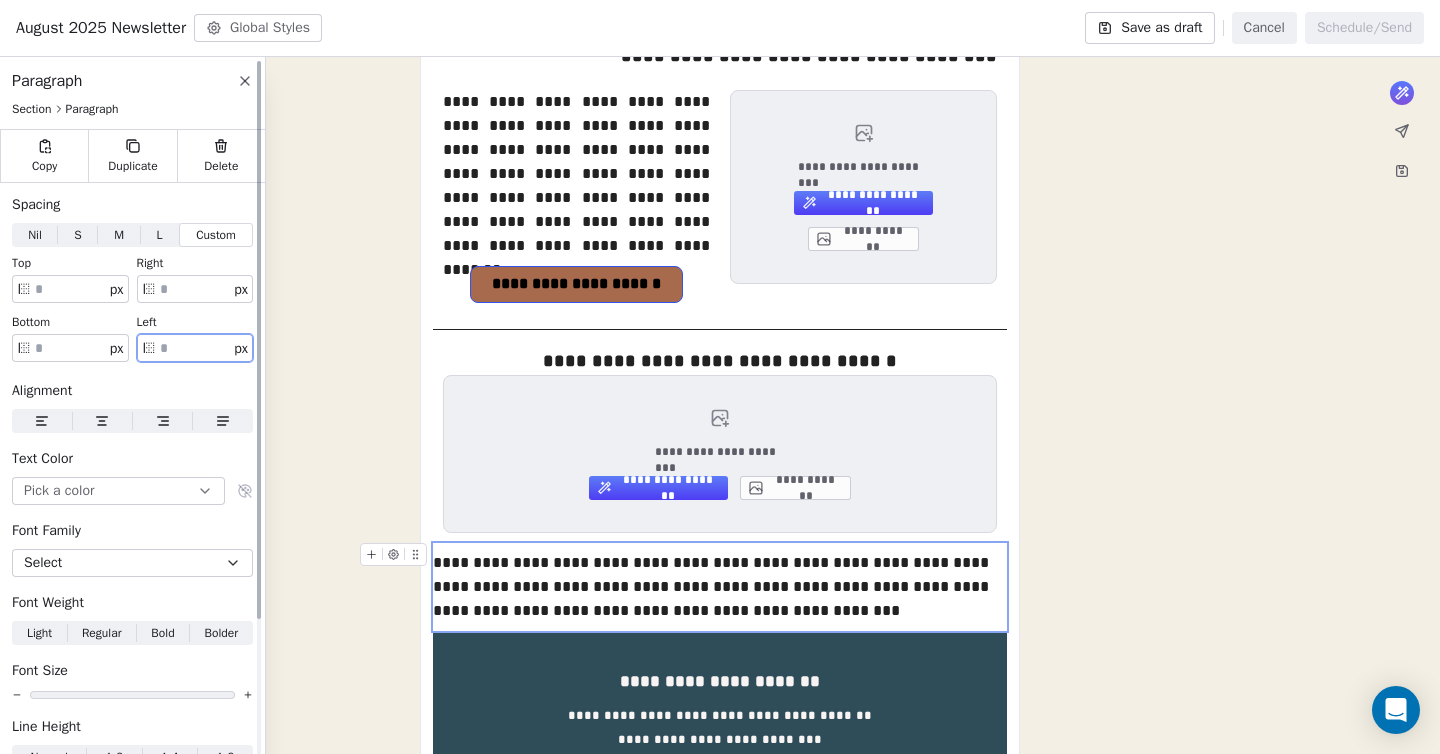 drag, startPoint x: 175, startPoint y: 341, endPoint x: 162, endPoint y: 342, distance: 13.038404 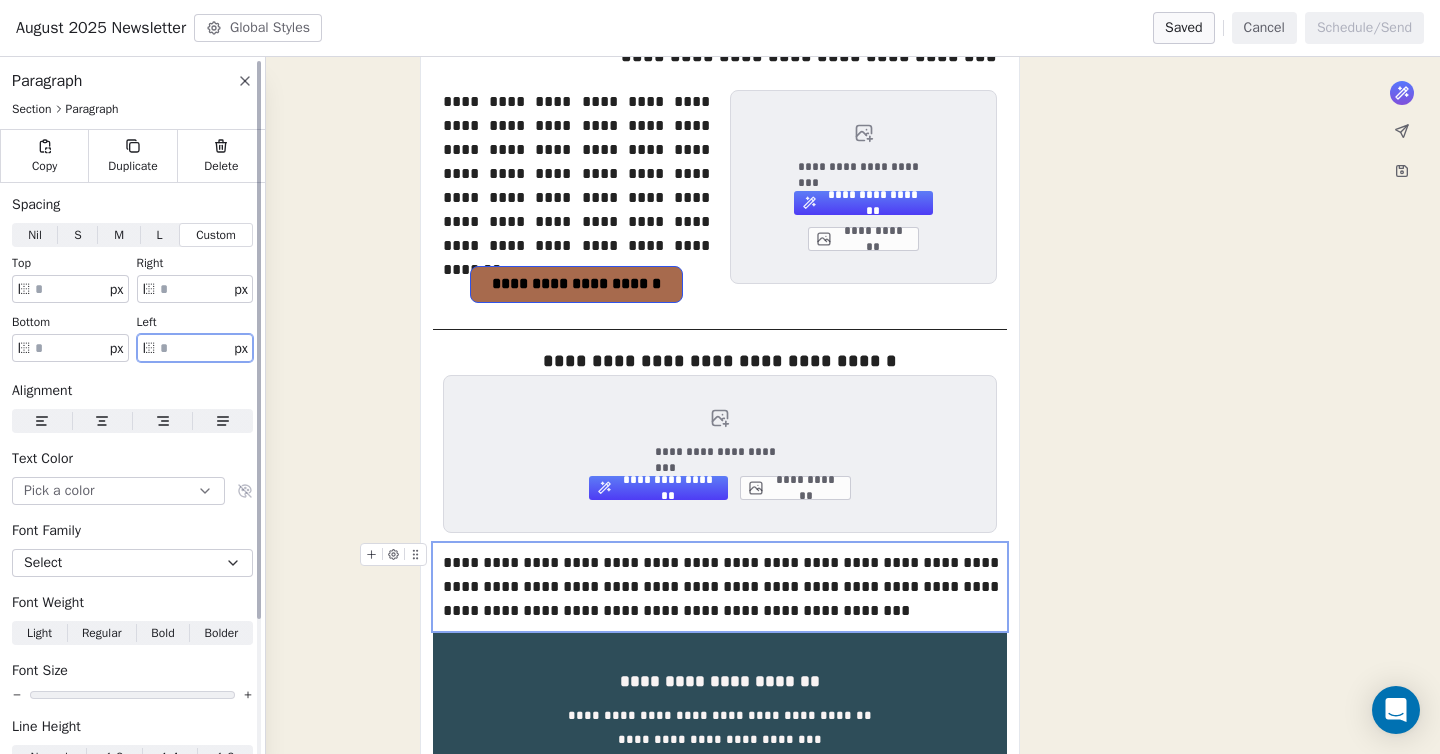 type on "**" 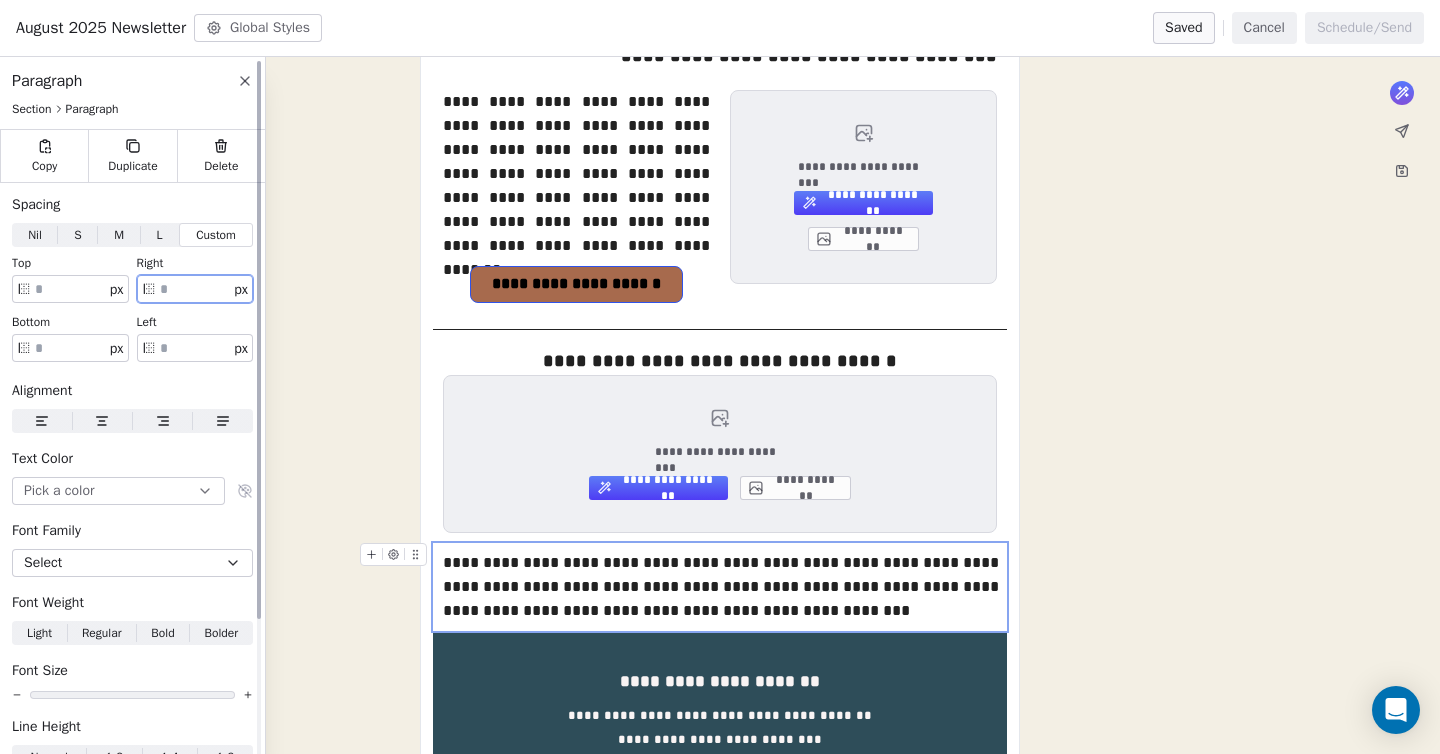 drag, startPoint x: 178, startPoint y: 289, endPoint x: 142, endPoint y: 285, distance: 36.221542 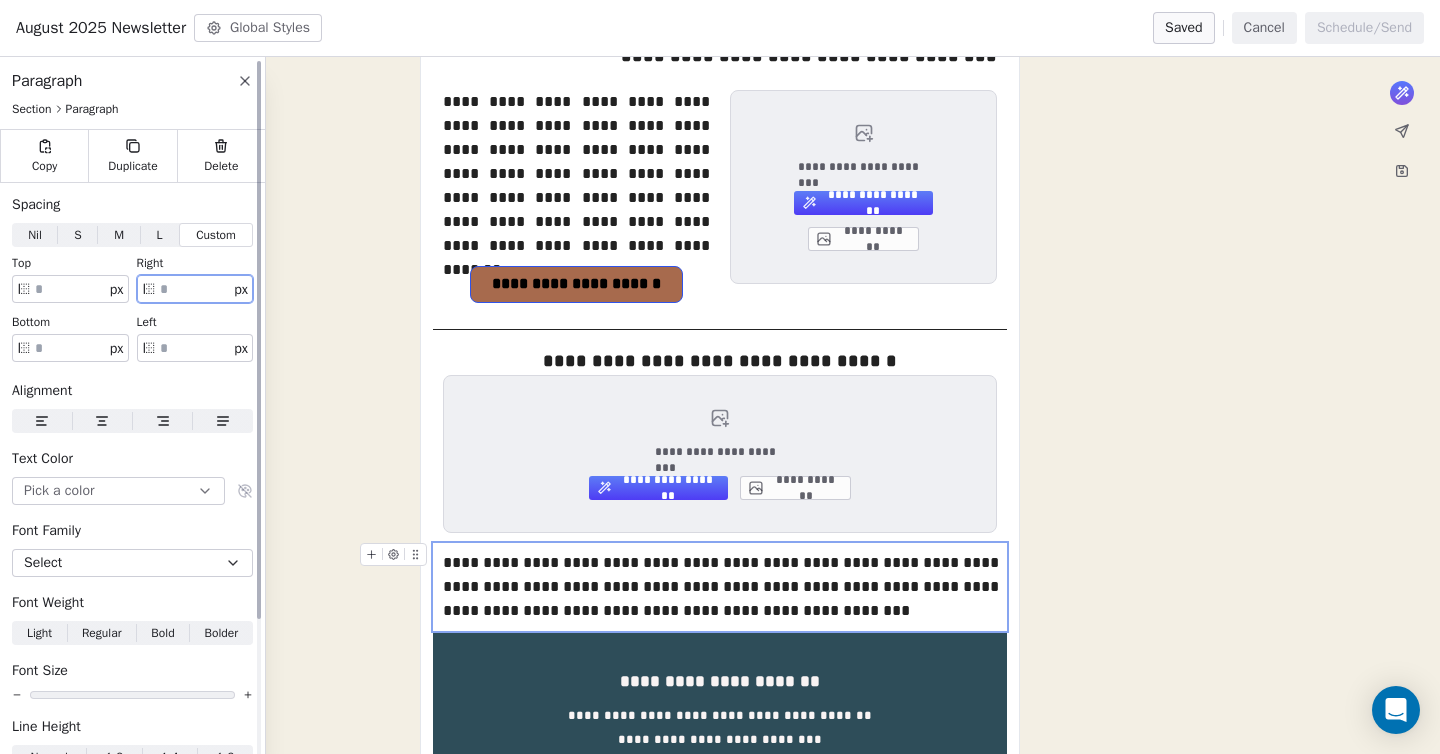 click on "* px" at bounding box center [195, 289] 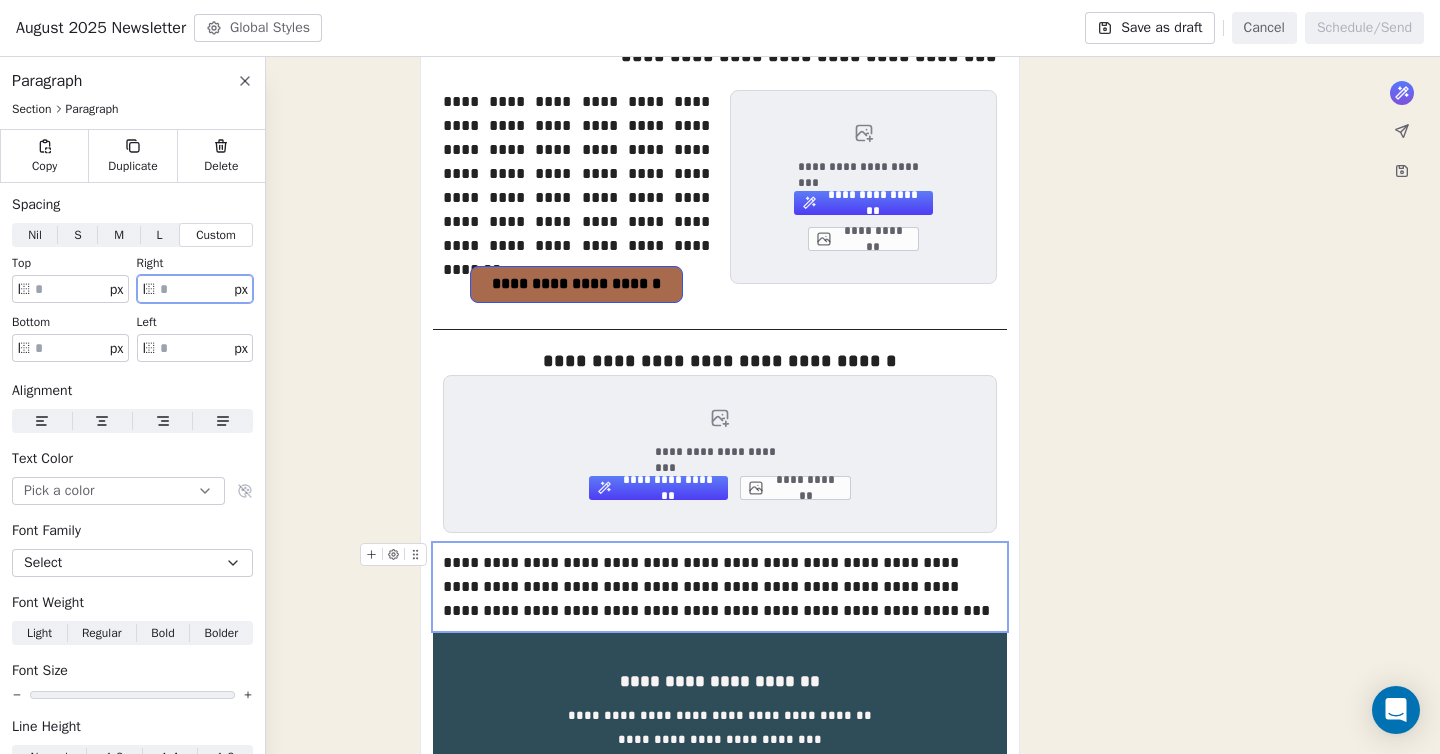 type on "**" 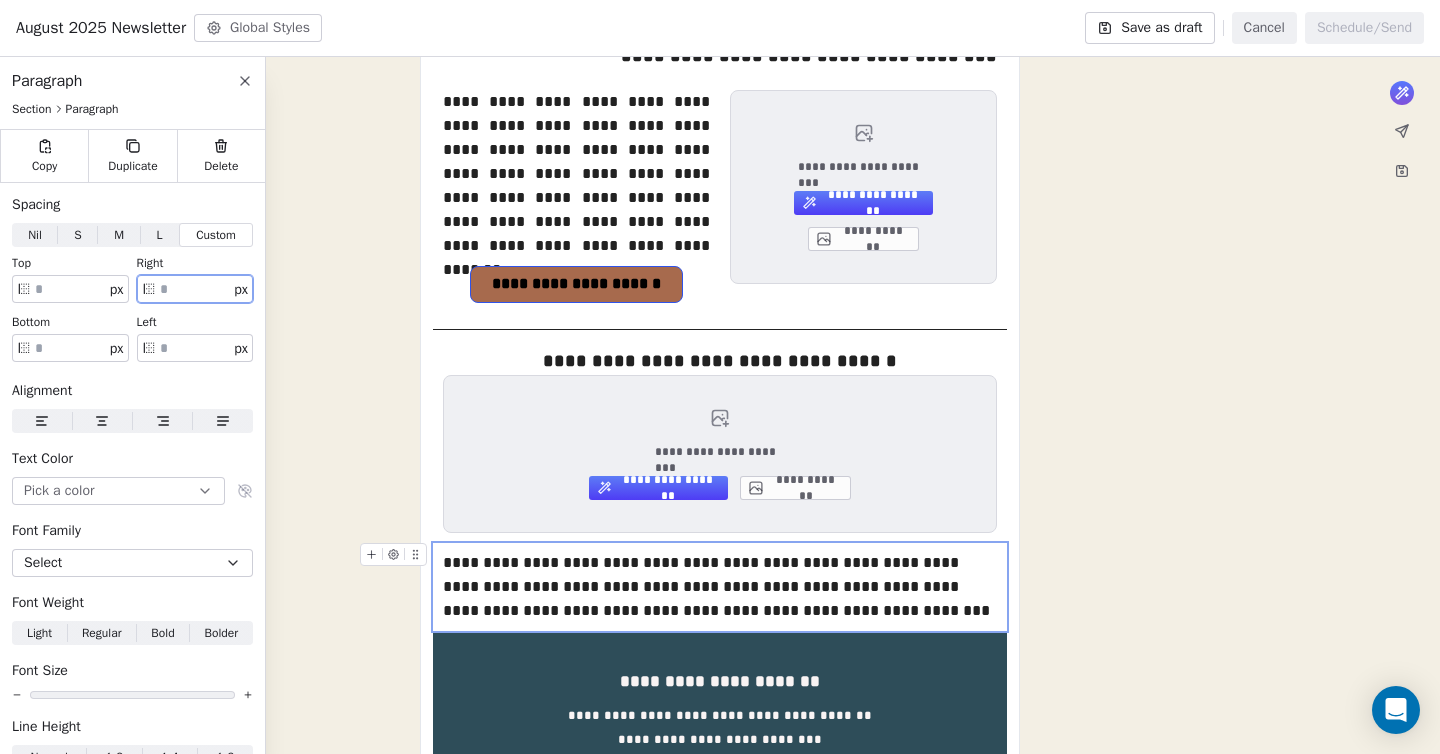 click on "**********" at bounding box center (720, 587) 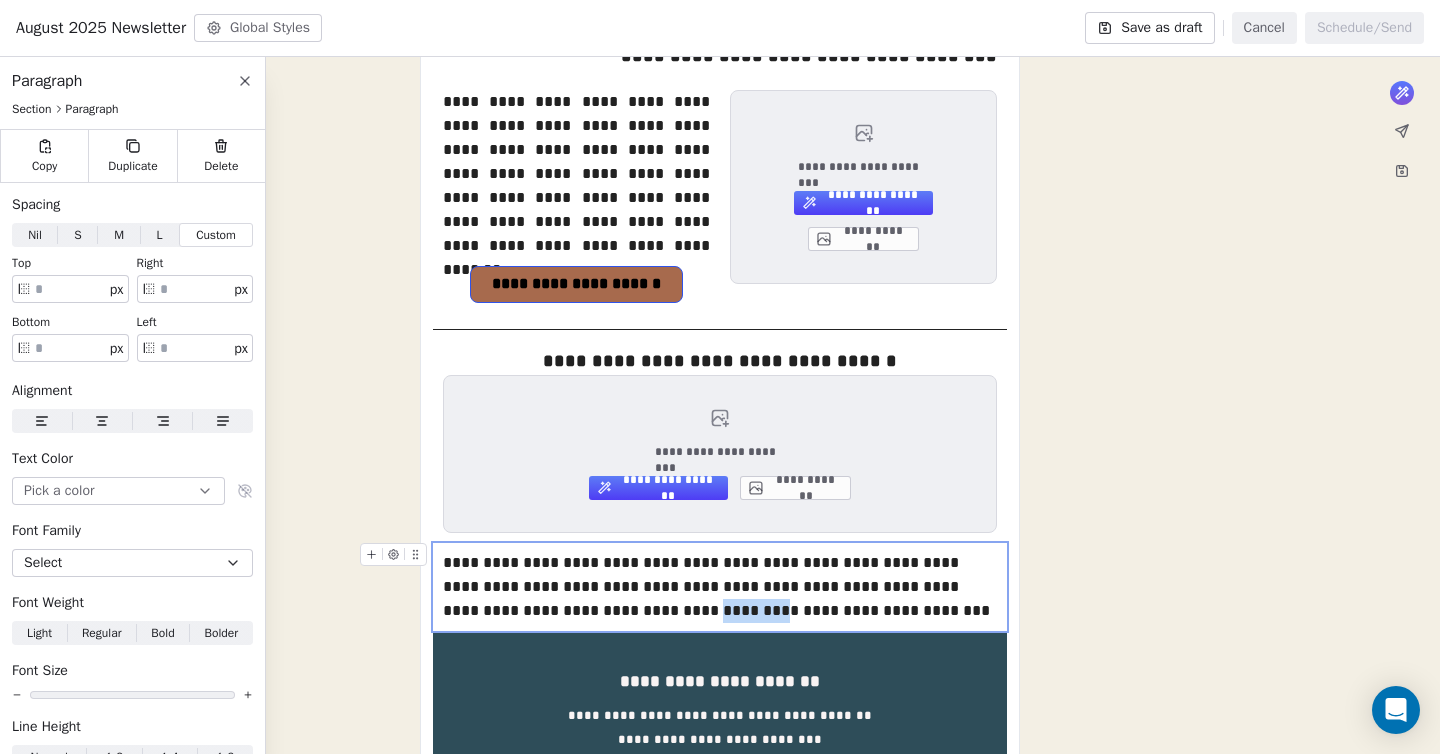 click on "**********" at bounding box center (720, 587) 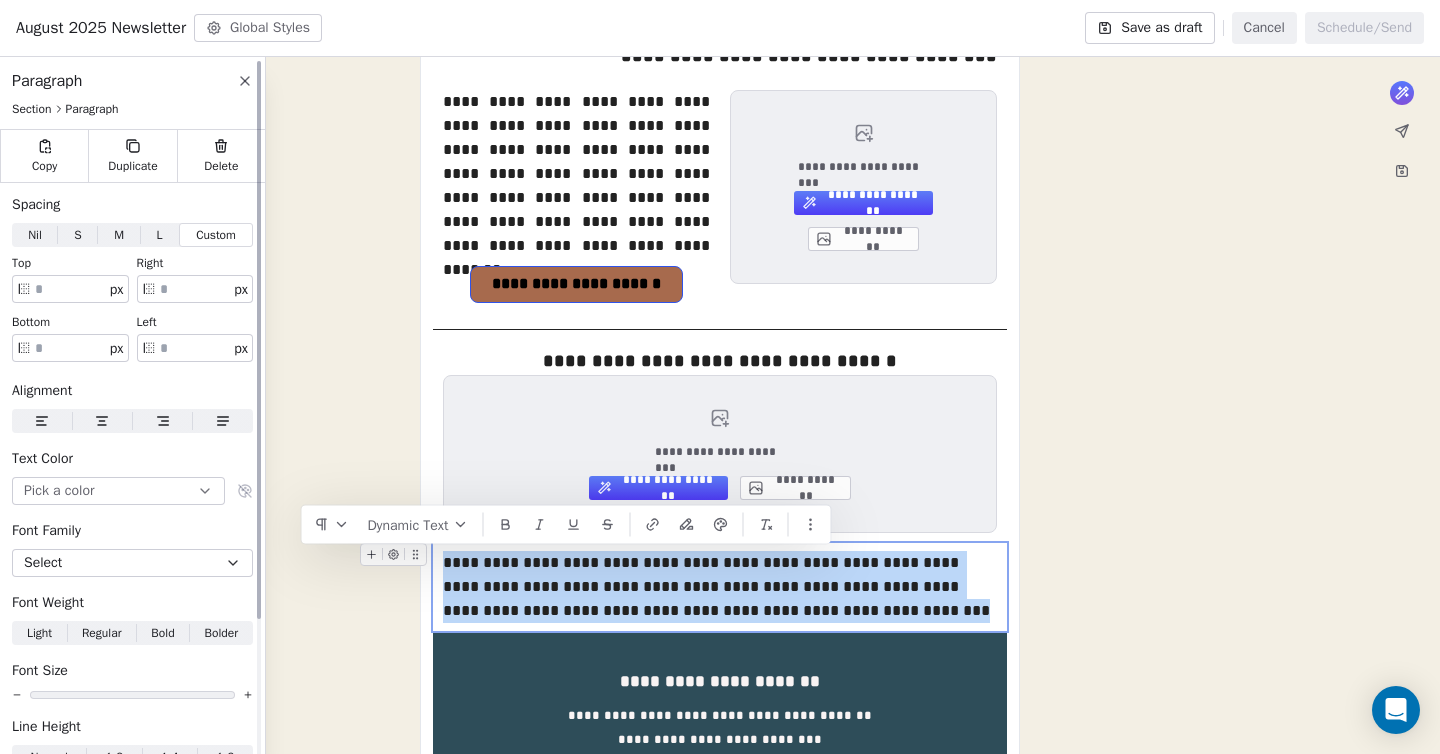 click at bounding box center (102, 421) 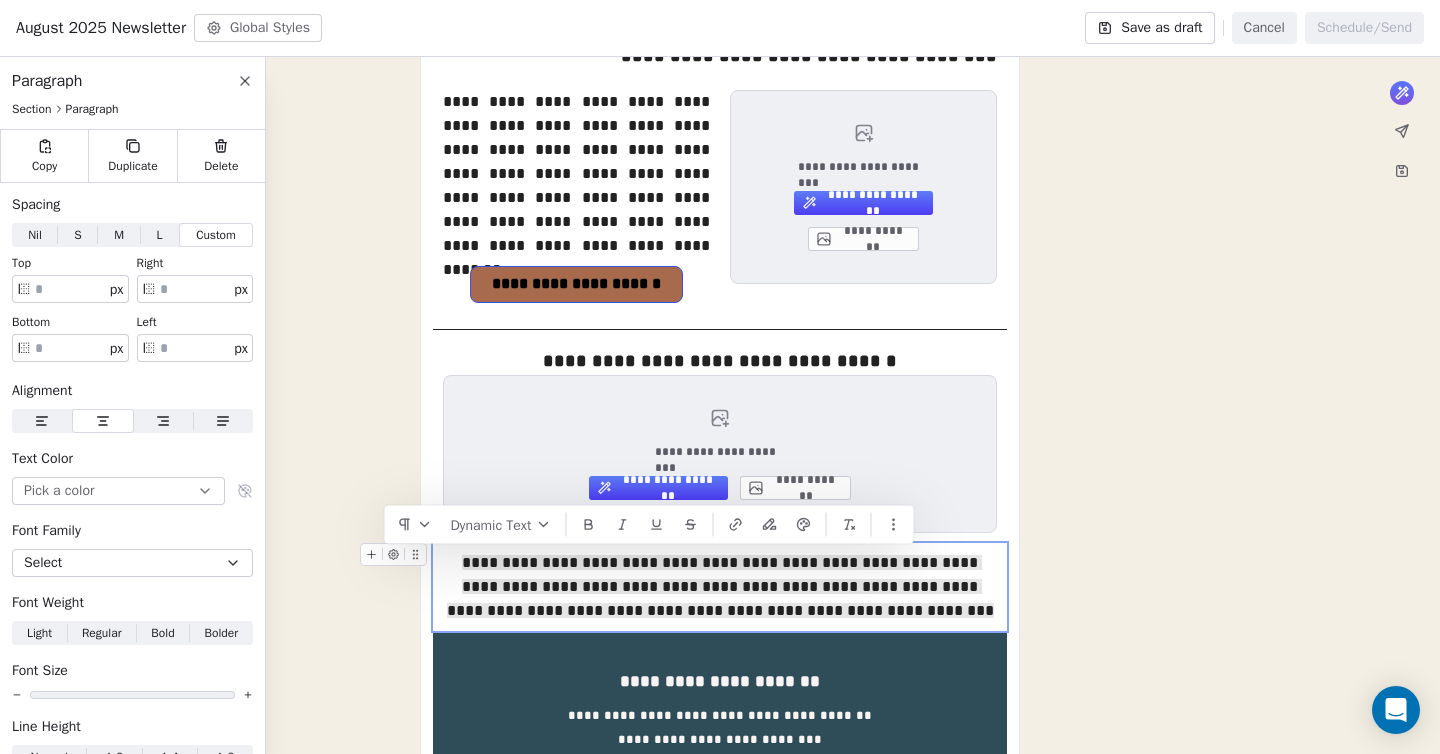 click on "**********" at bounding box center [720, 33] 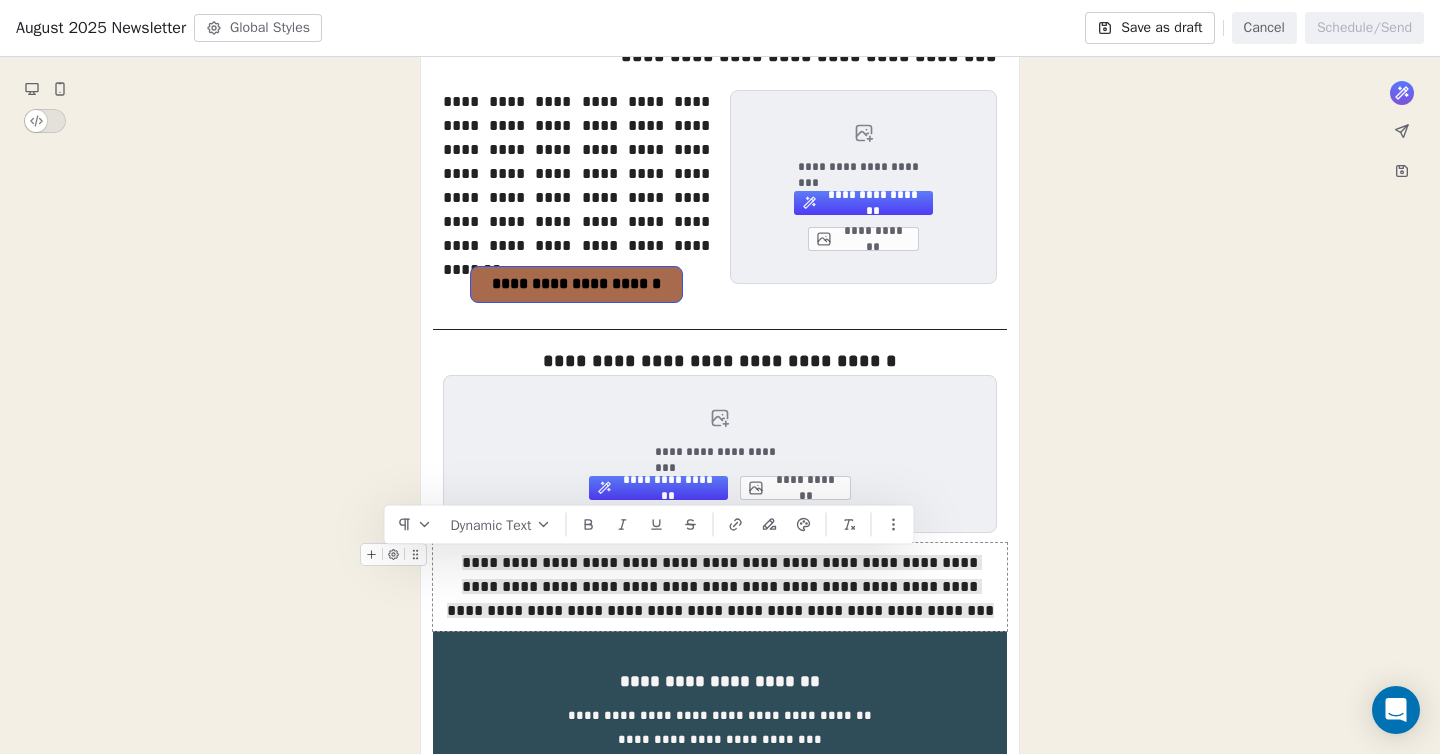 click on "**********" at bounding box center [720, 33] 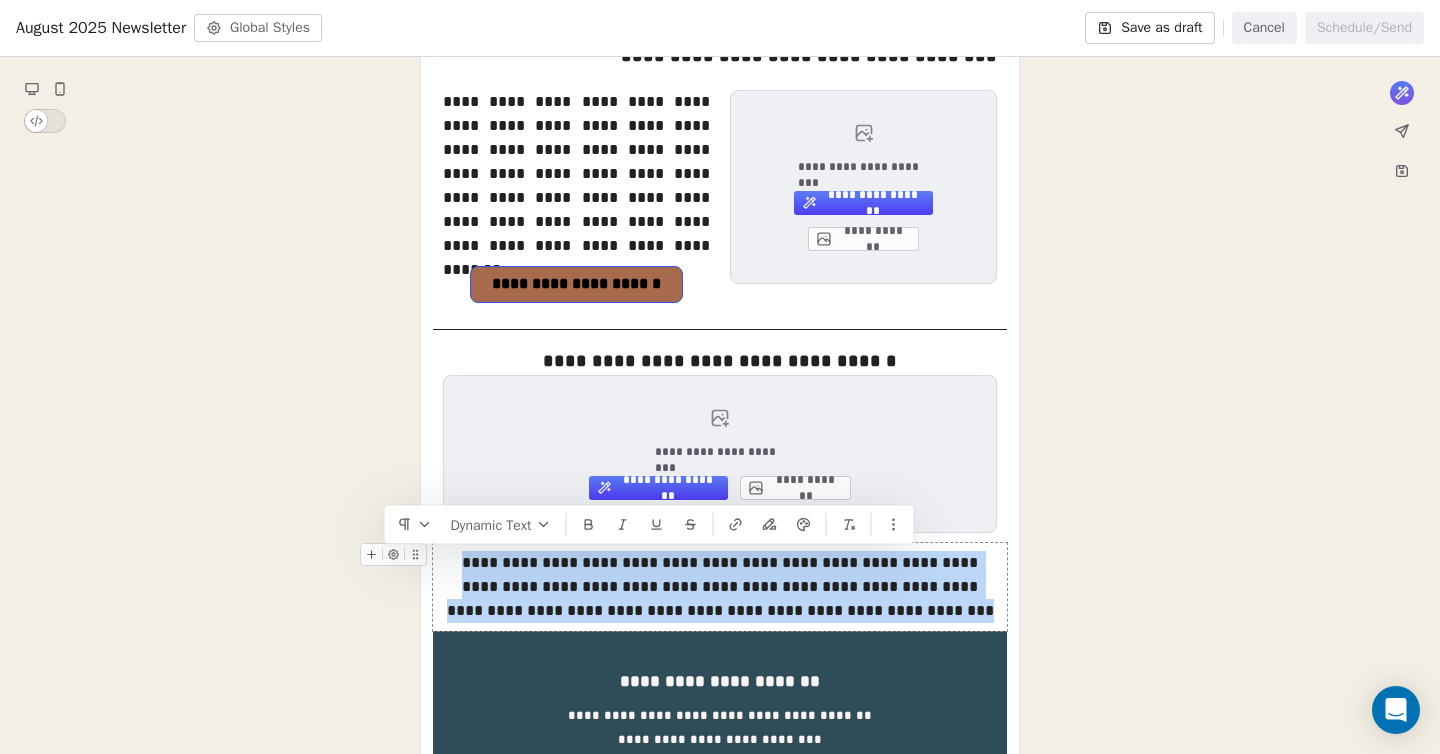 click on "**********" at bounding box center (720, 587) 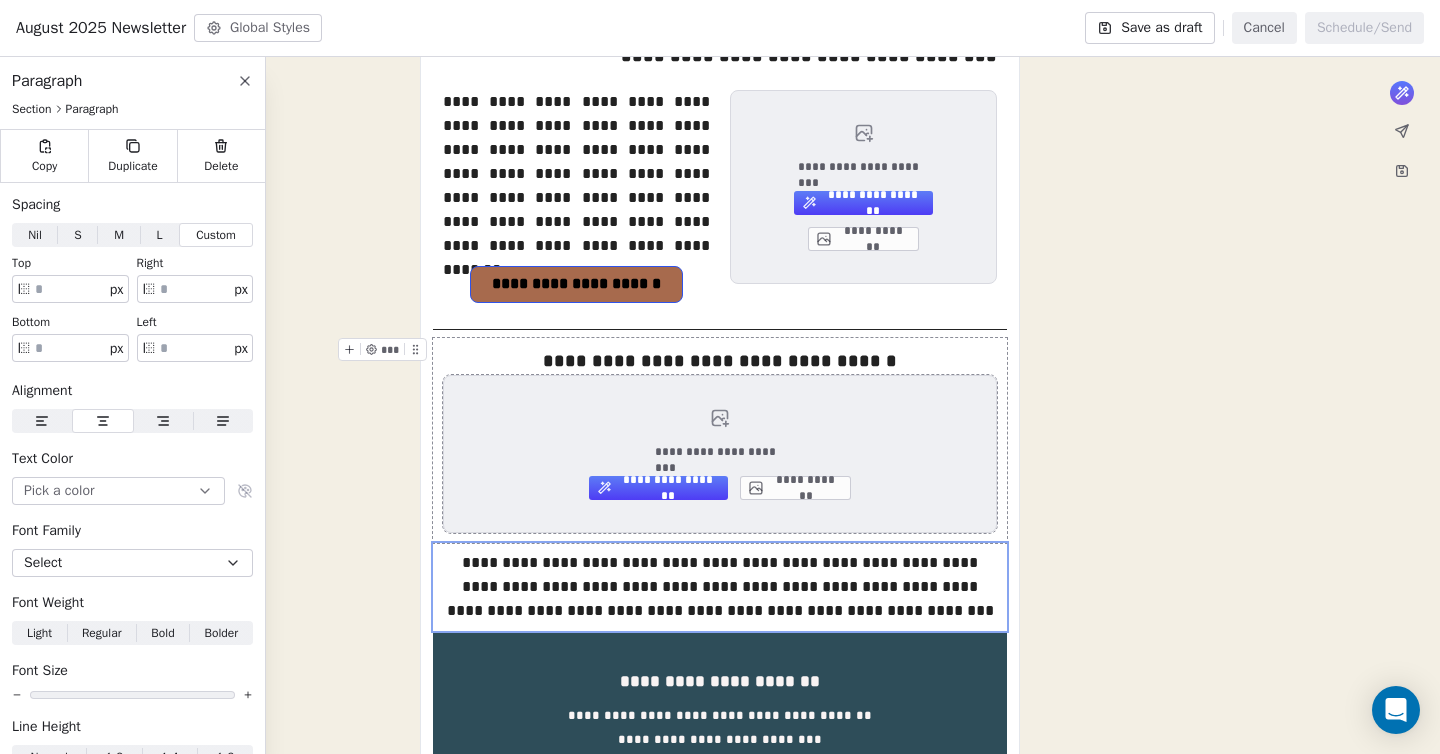 scroll, scrollTop: 1076, scrollLeft: 0, axis: vertical 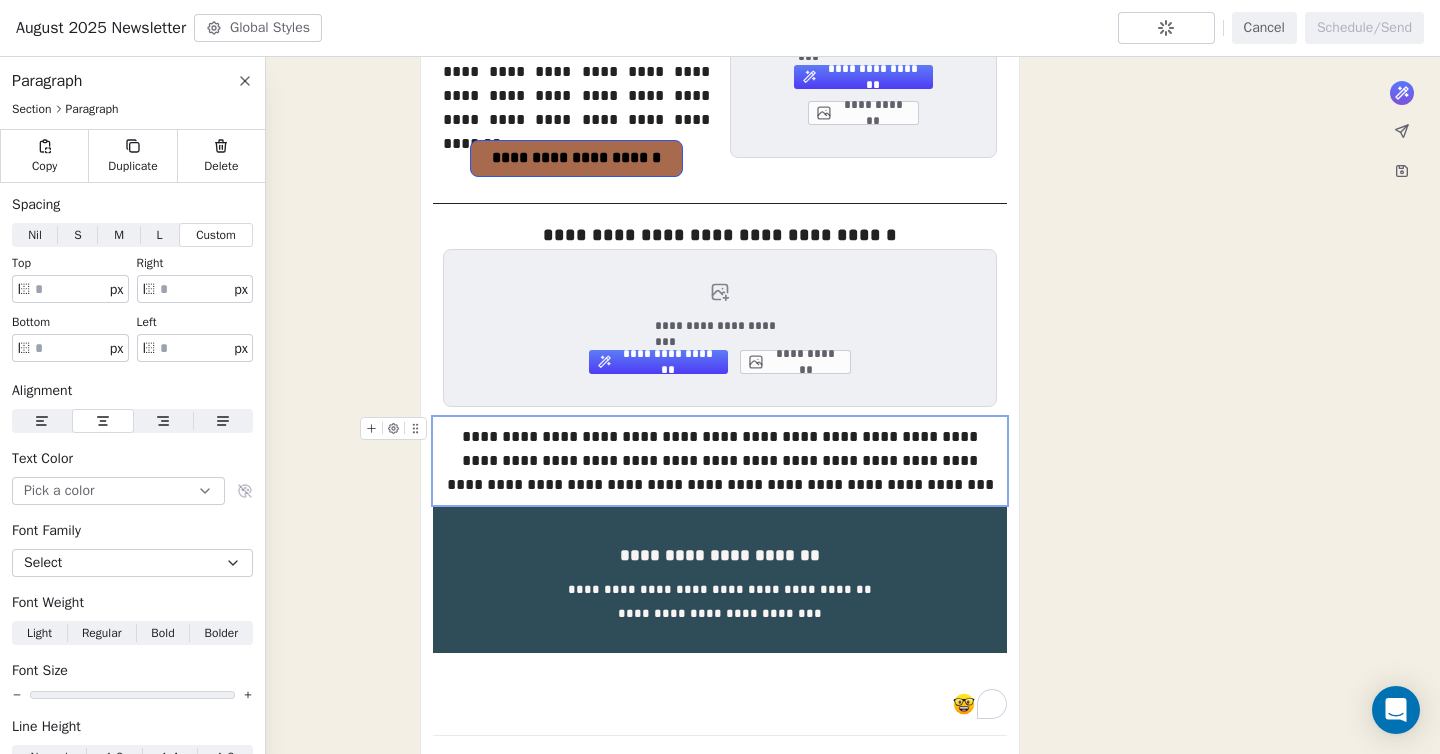click on "**********" at bounding box center (720, -93) 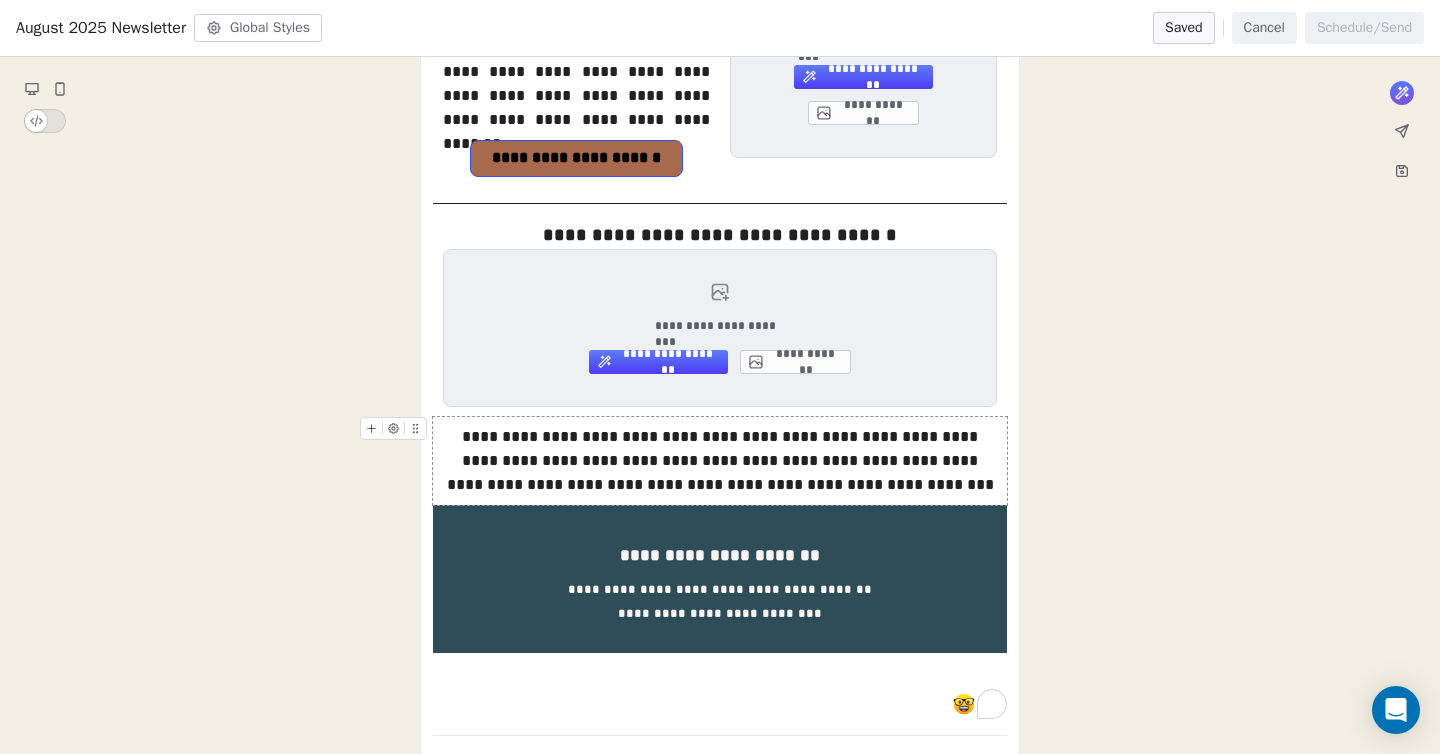click at bounding box center [371, 428] 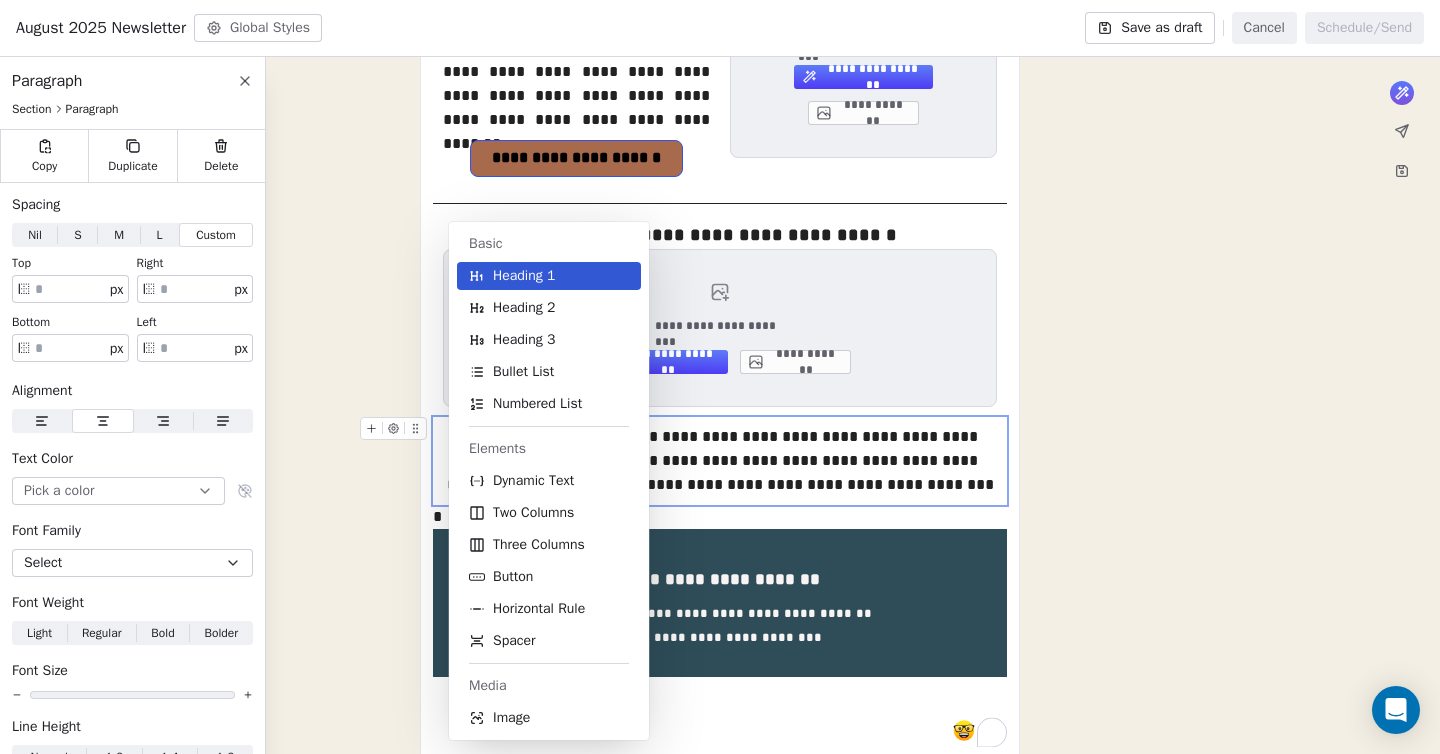 scroll, scrollTop: 1191, scrollLeft: 0, axis: vertical 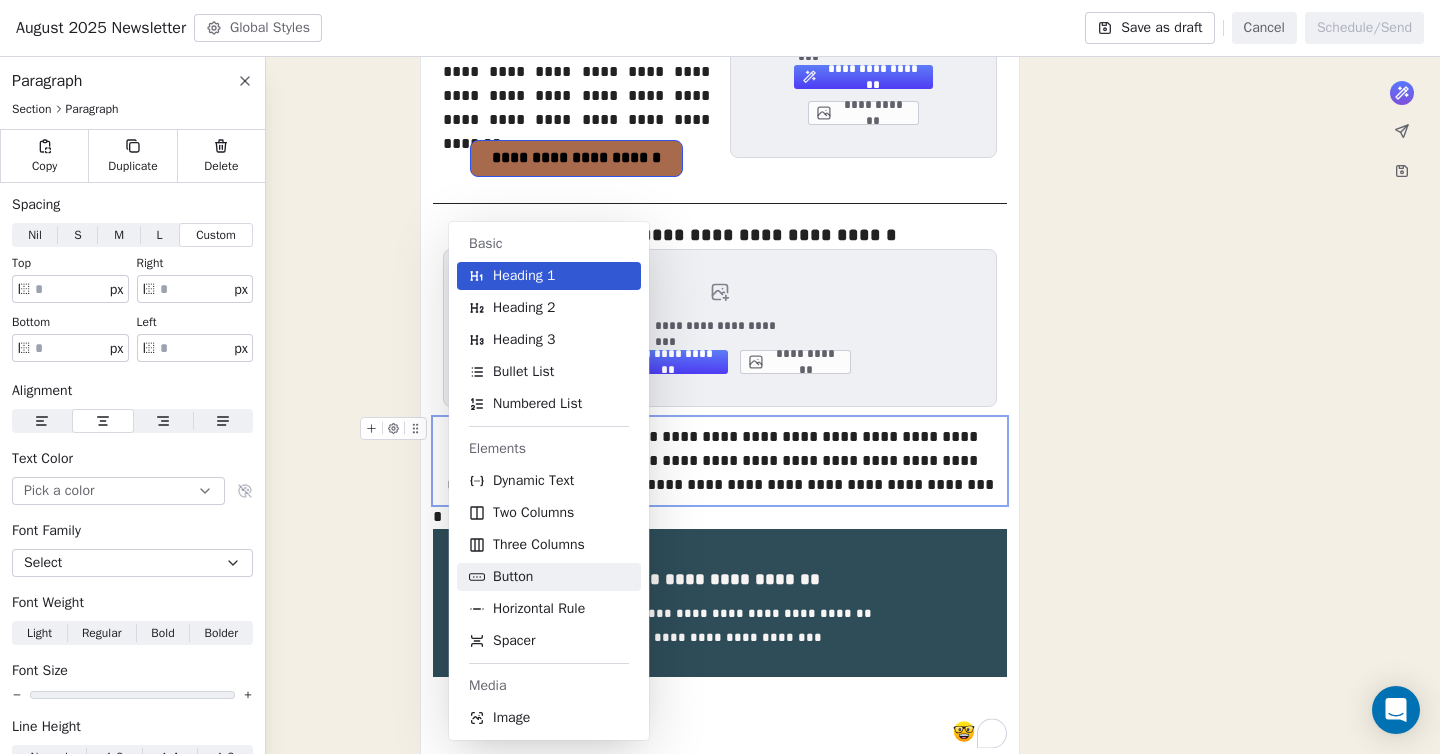 click on "Button" at bounding box center [549, 577] 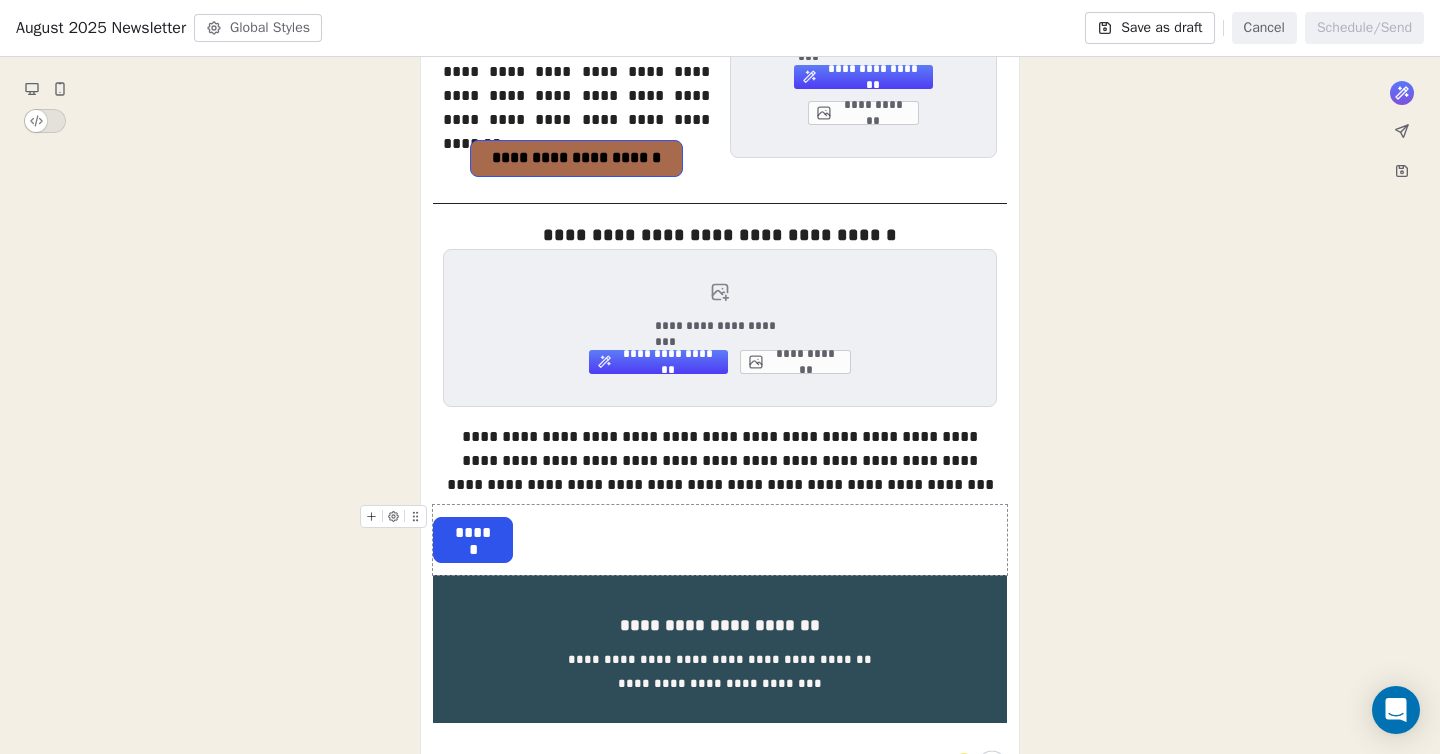 click on "******" at bounding box center (720, 540) 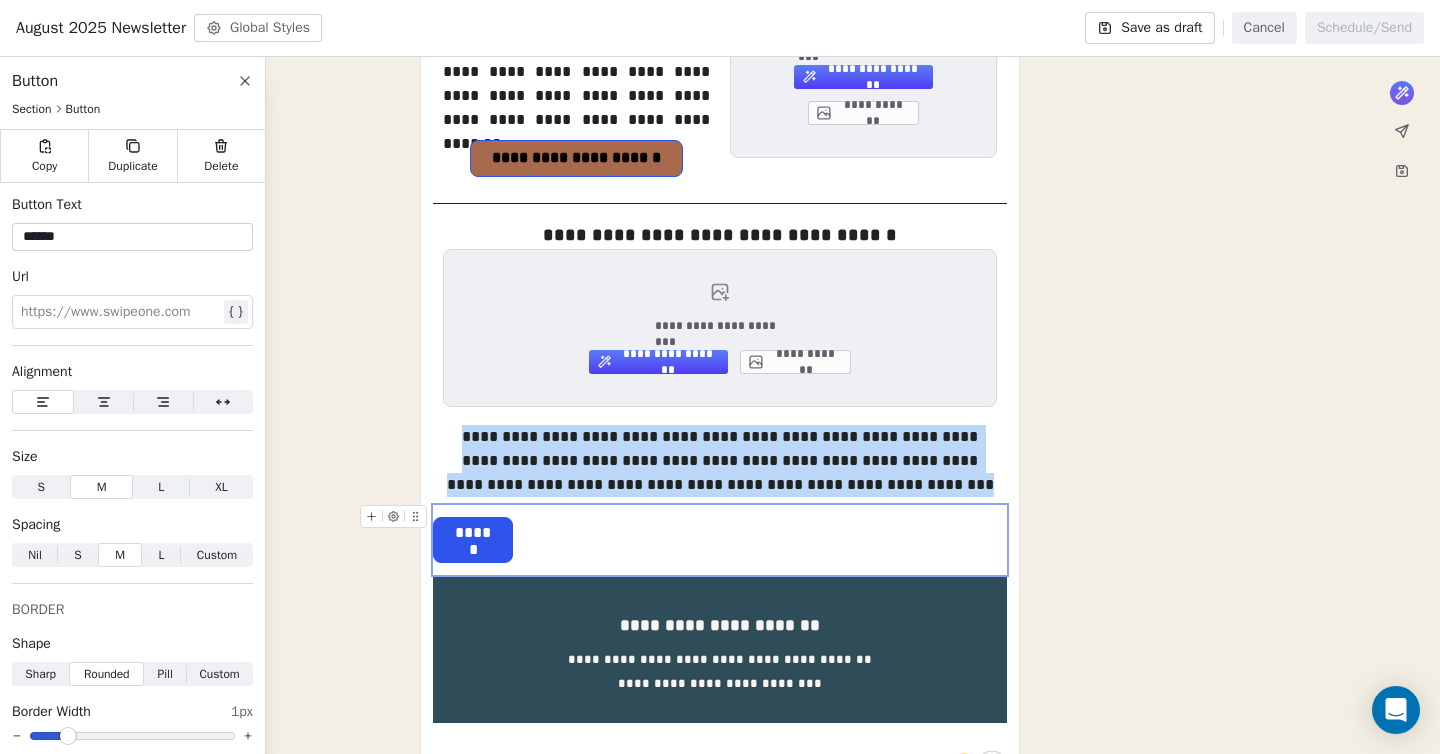 click on "******" at bounding box center (473, 533) 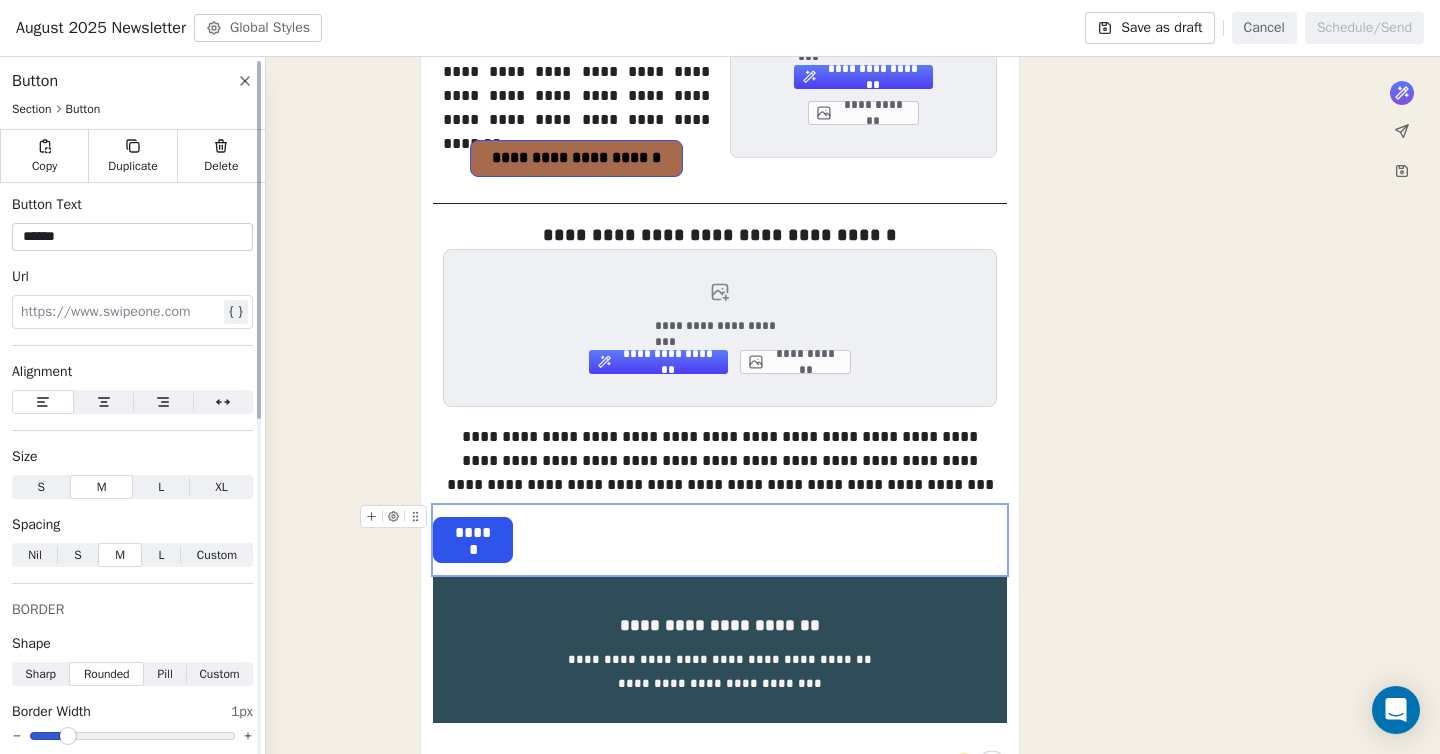 click 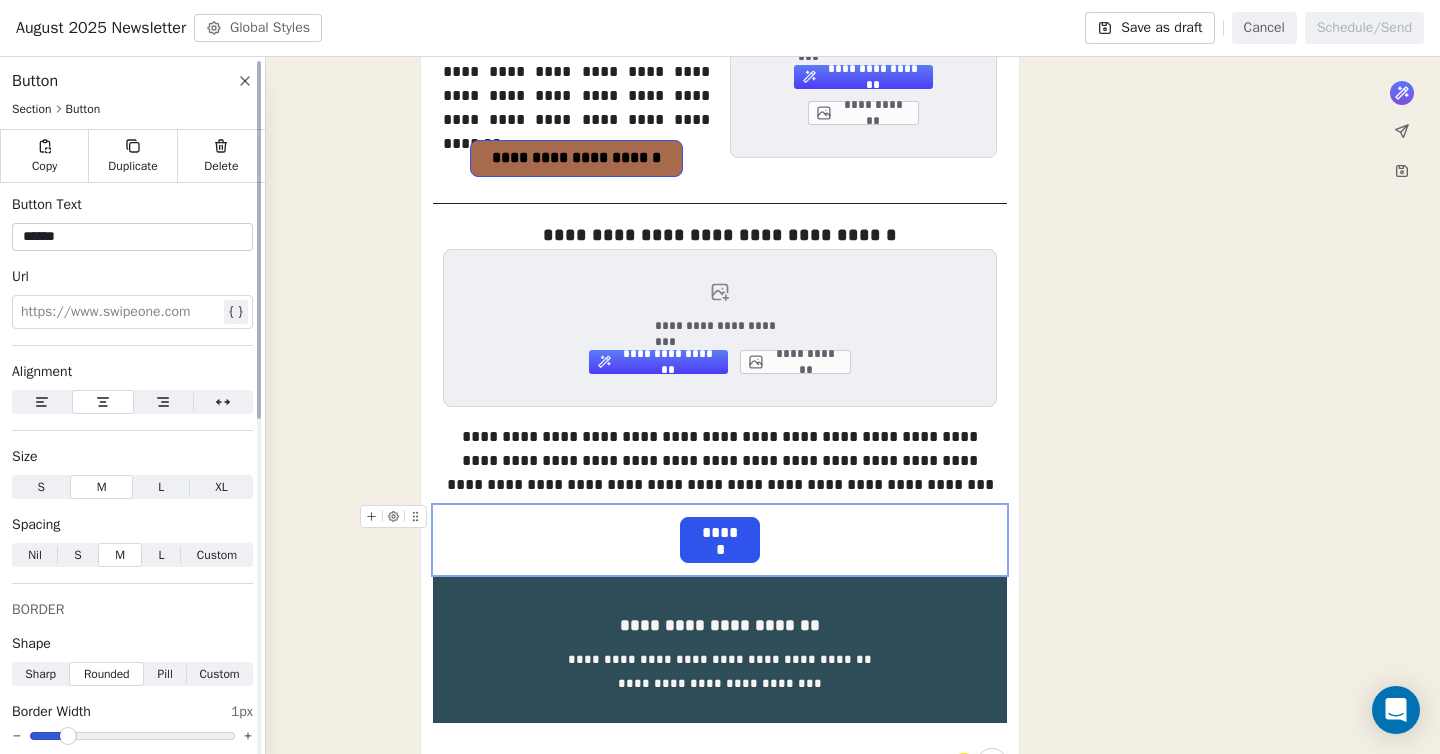 click on "L L" at bounding box center [161, 487] 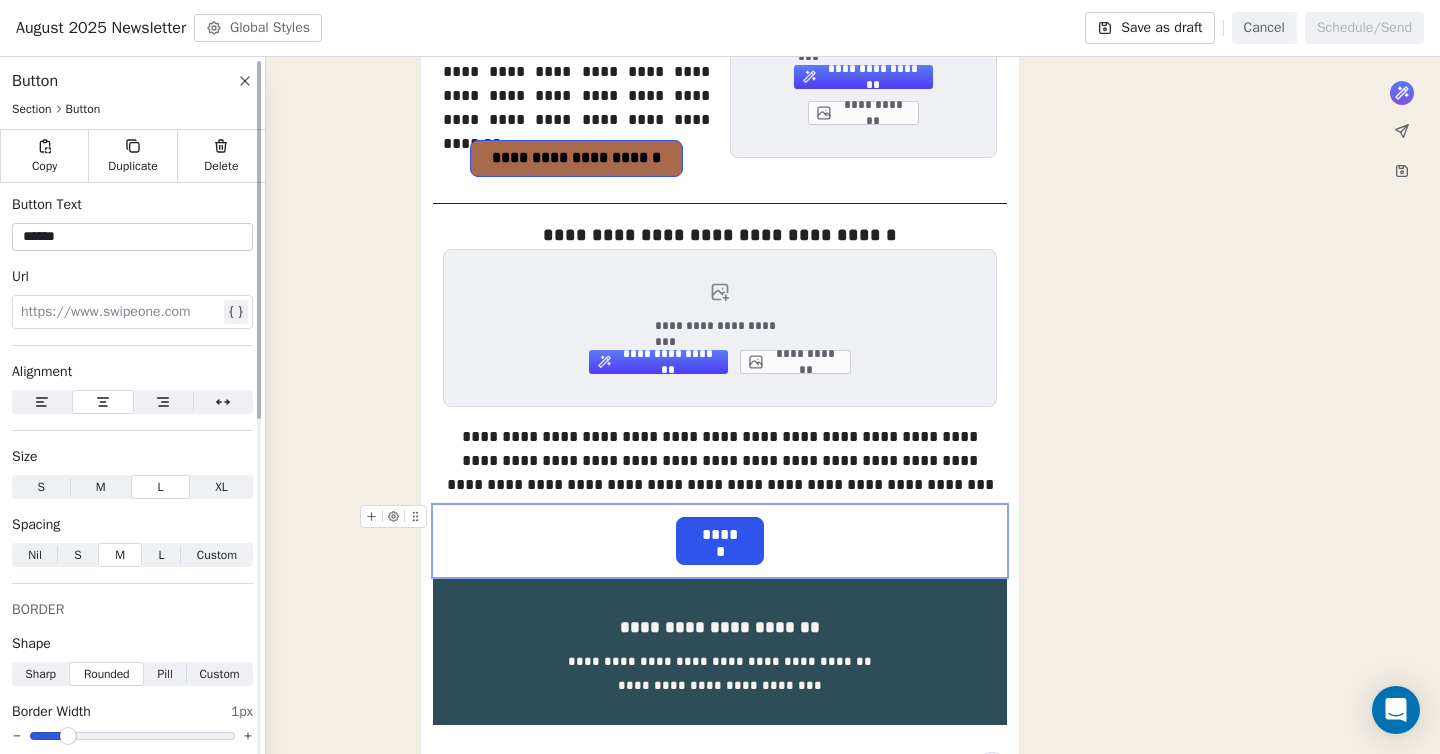 click on "XL" at bounding box center [221, 487] 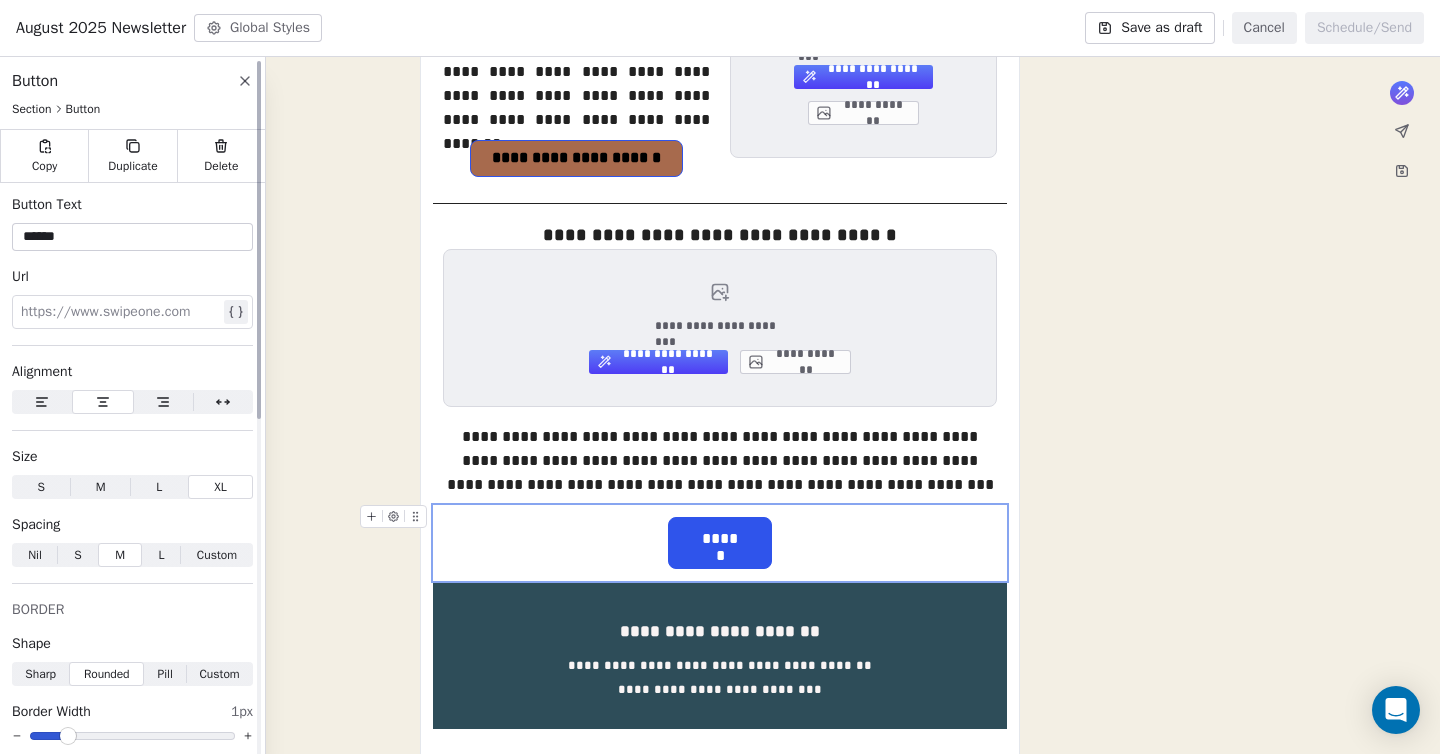 click on "L L" at bounding box center (159, 487) 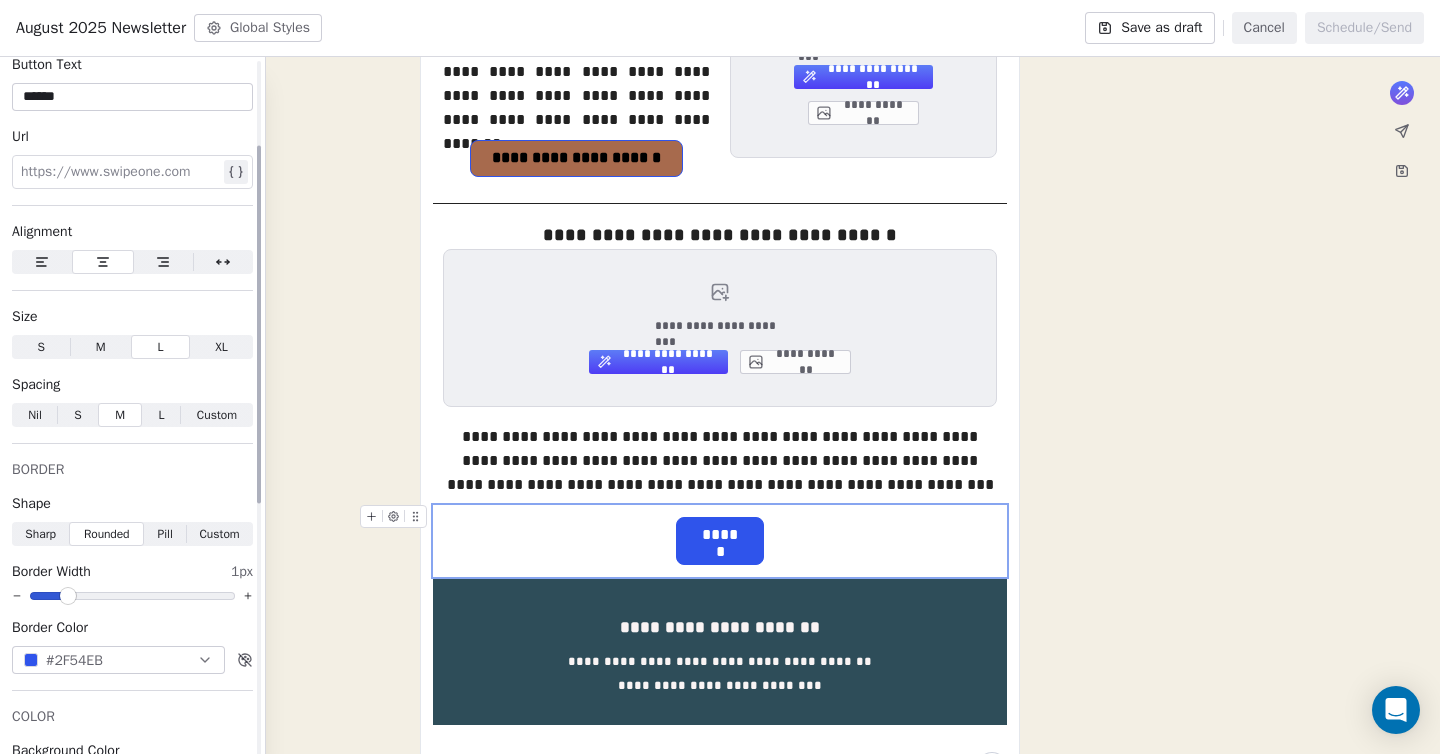 scroll, scrollTop: 0, scrollLeft: 0, axis: both 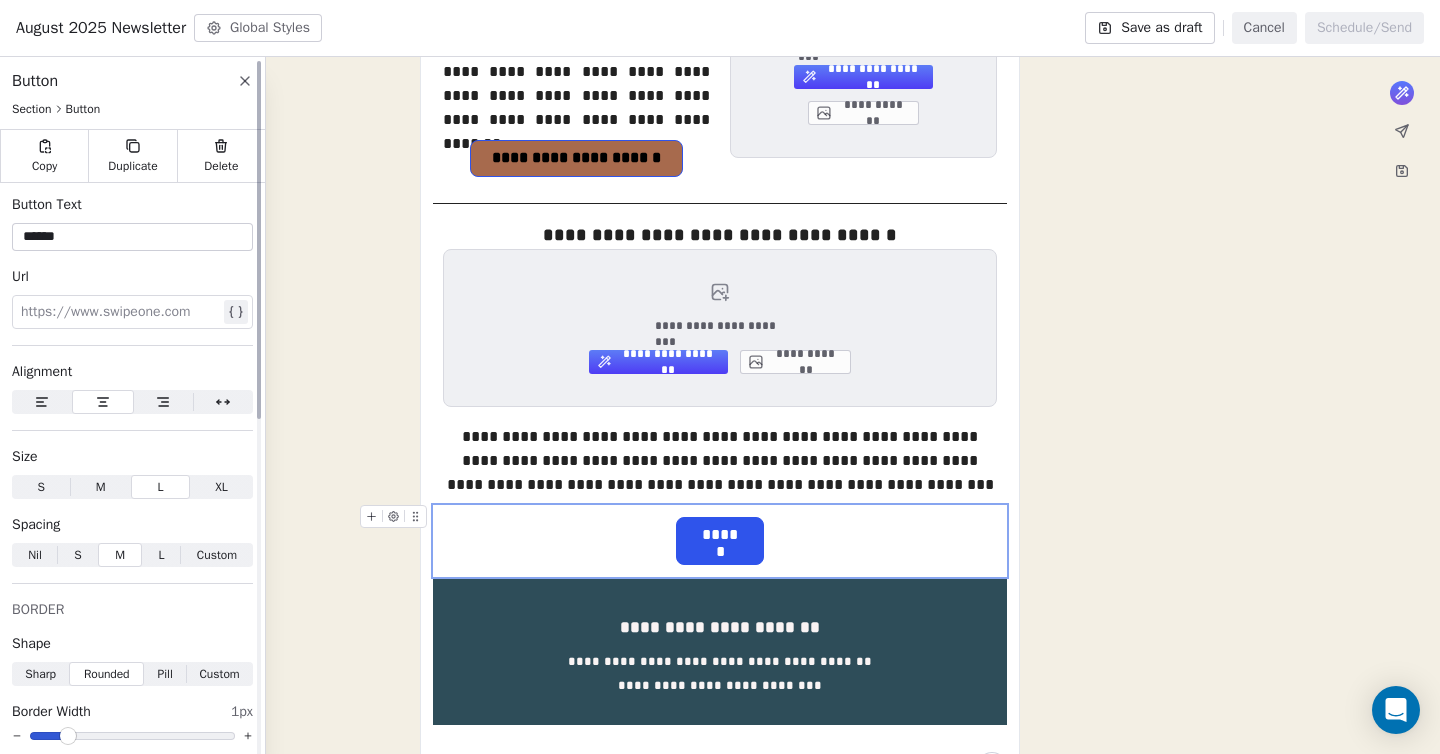 click on "******" at bounding box center [132, 237] 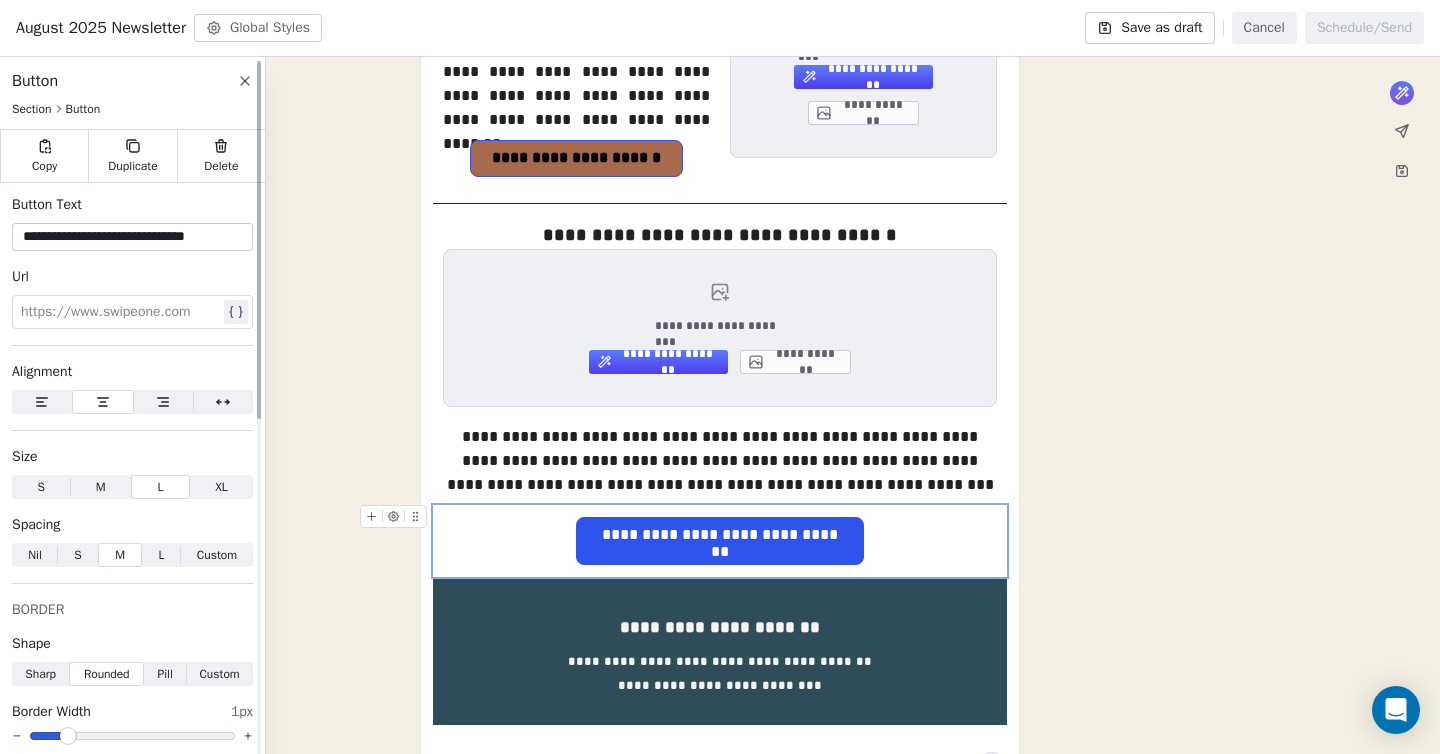 click on "**********" at bounding box center (132, 237) 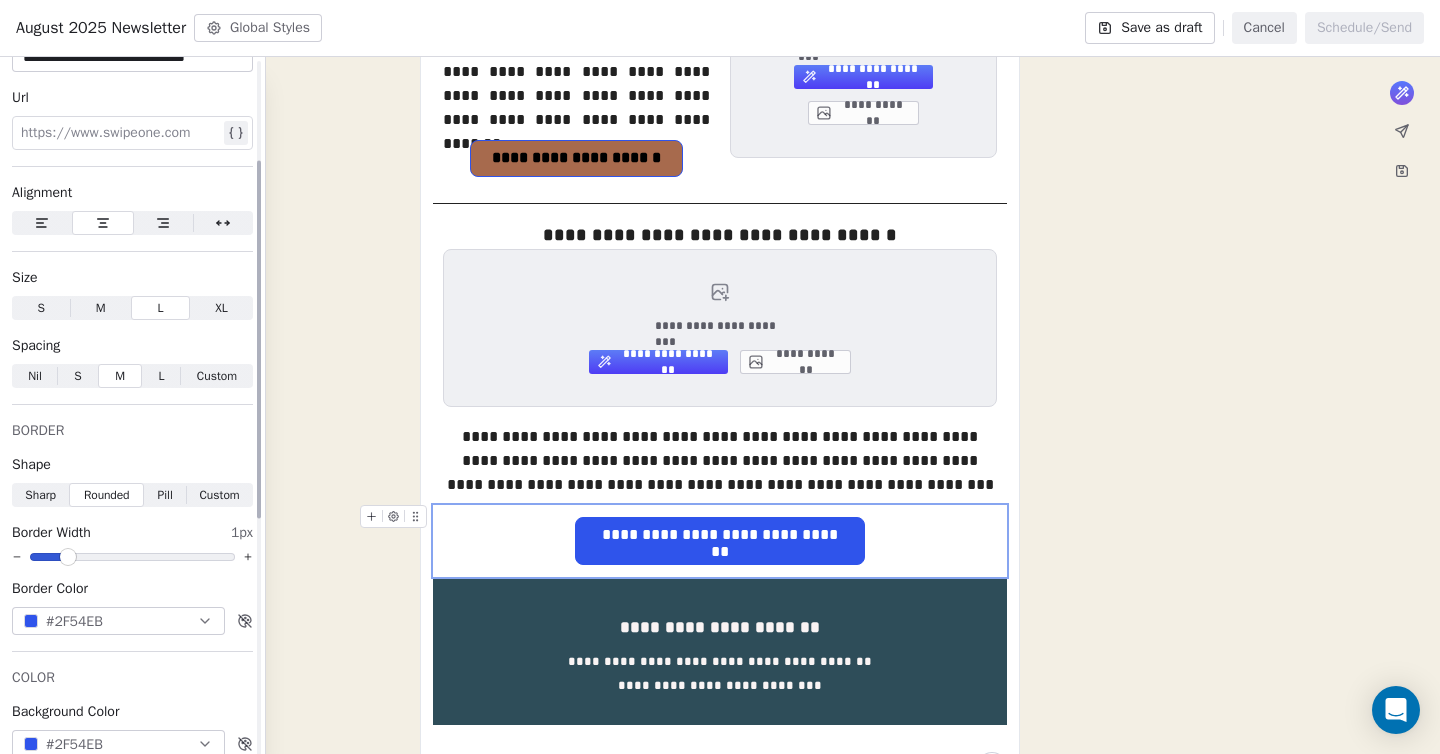 scroll, scrollTop: 195, scrollLeft: 0, axis: vertical 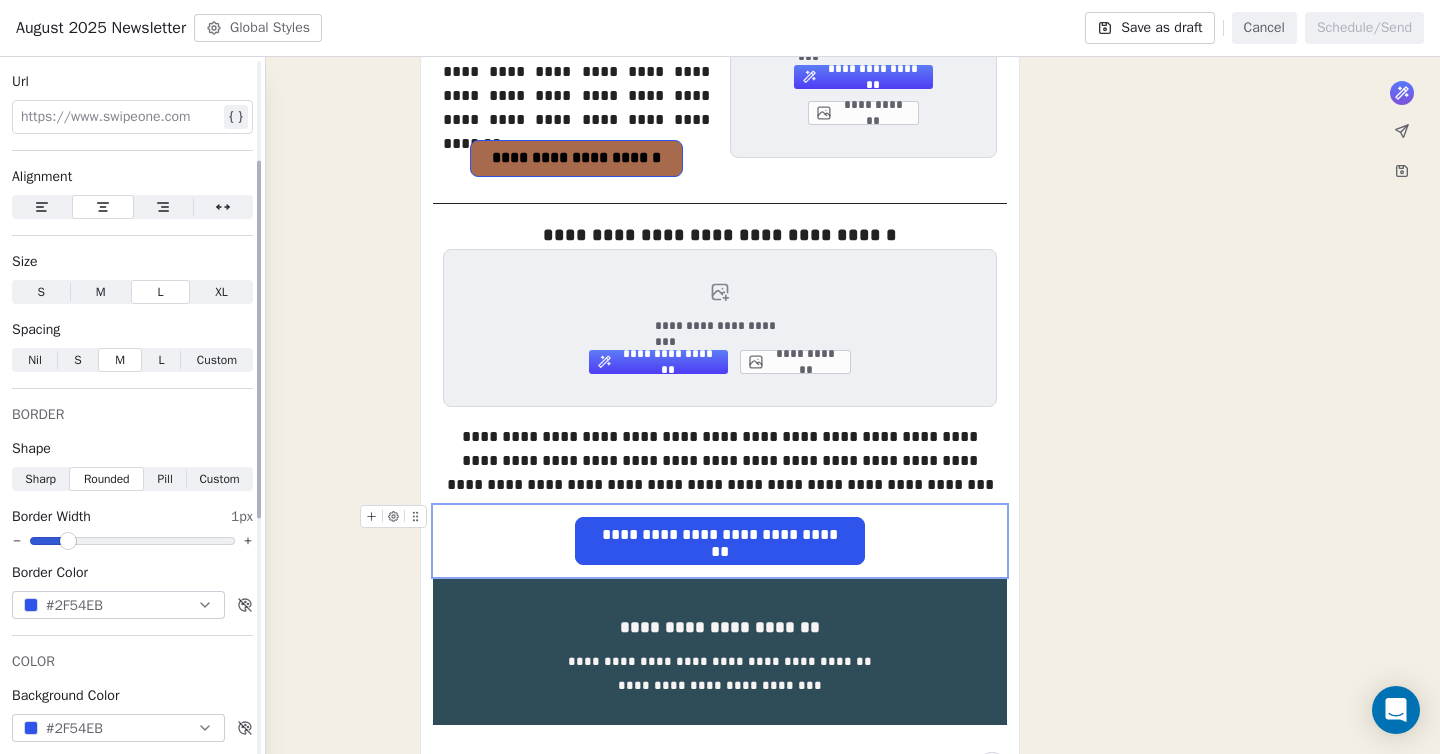 click on "#2F54EB" at bounding box center [74, 605] 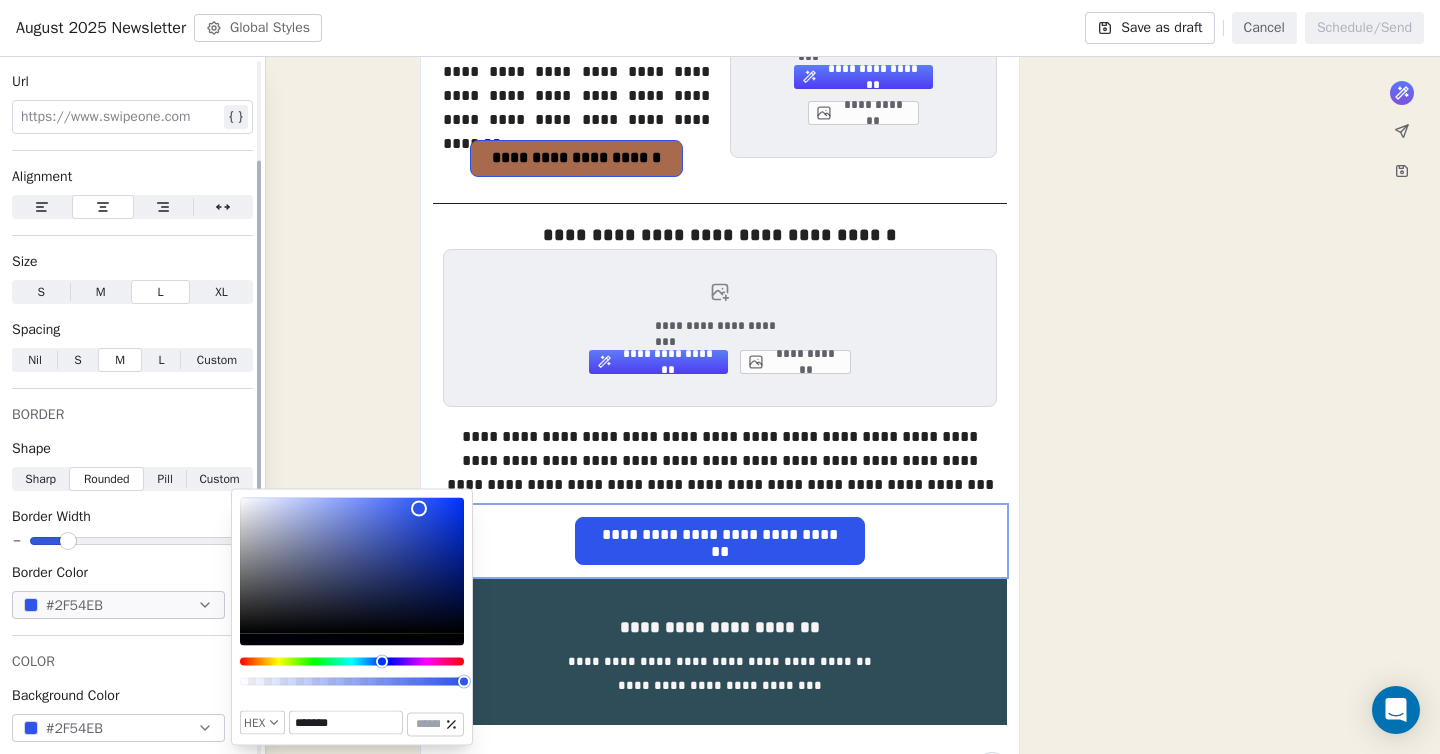click on "#2F54EB" at bounding box center [118, 728] 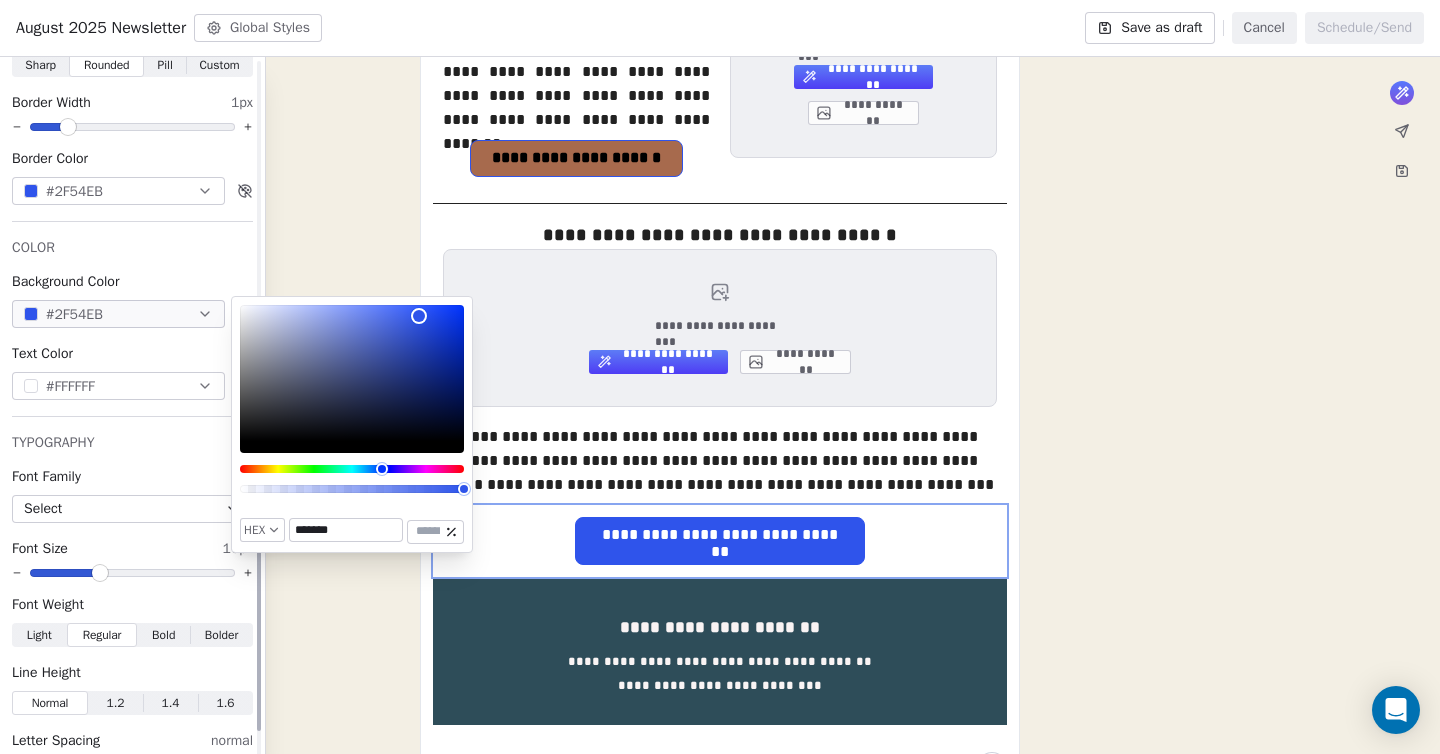 scroll, scrollTop: 613, scrollLeft: 0, axis: vertical 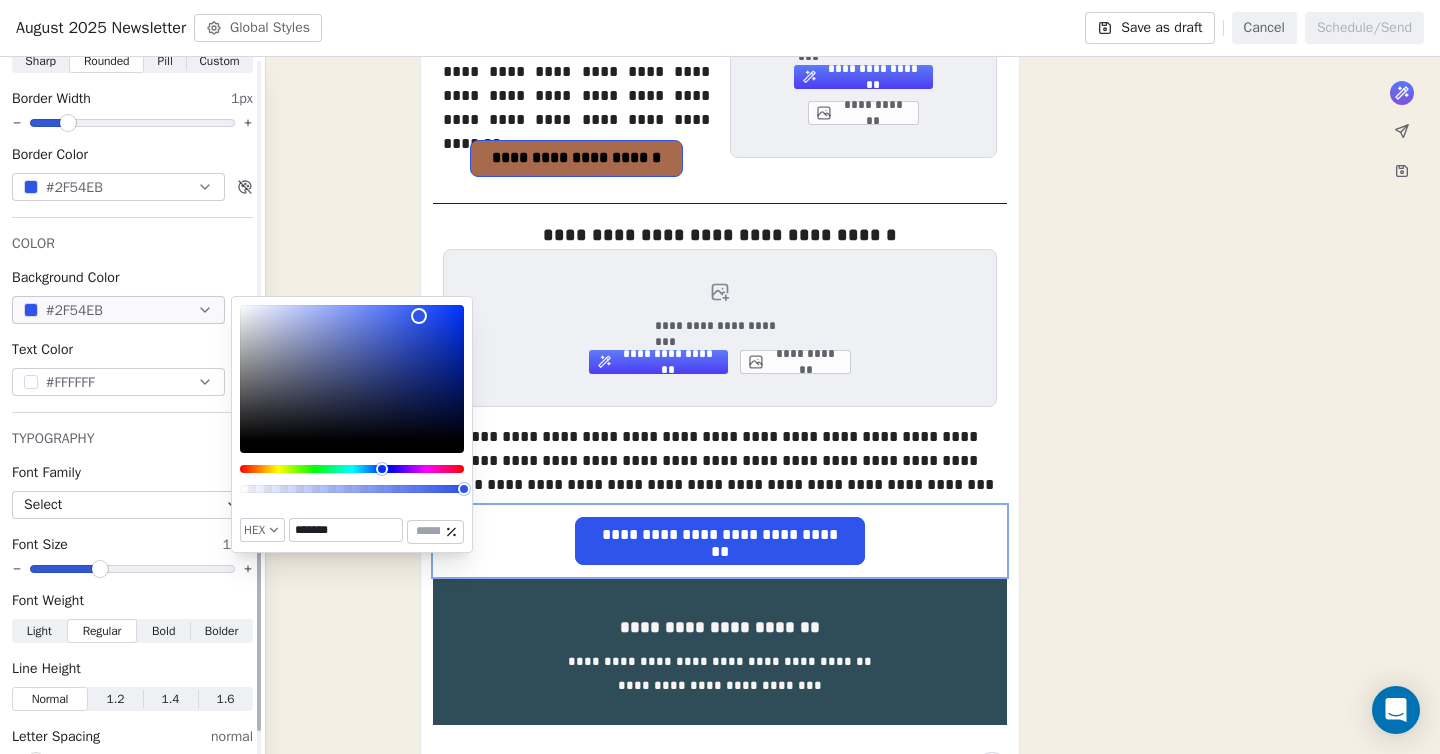 click on "#2F54EB" at bounding box center (118, 310) 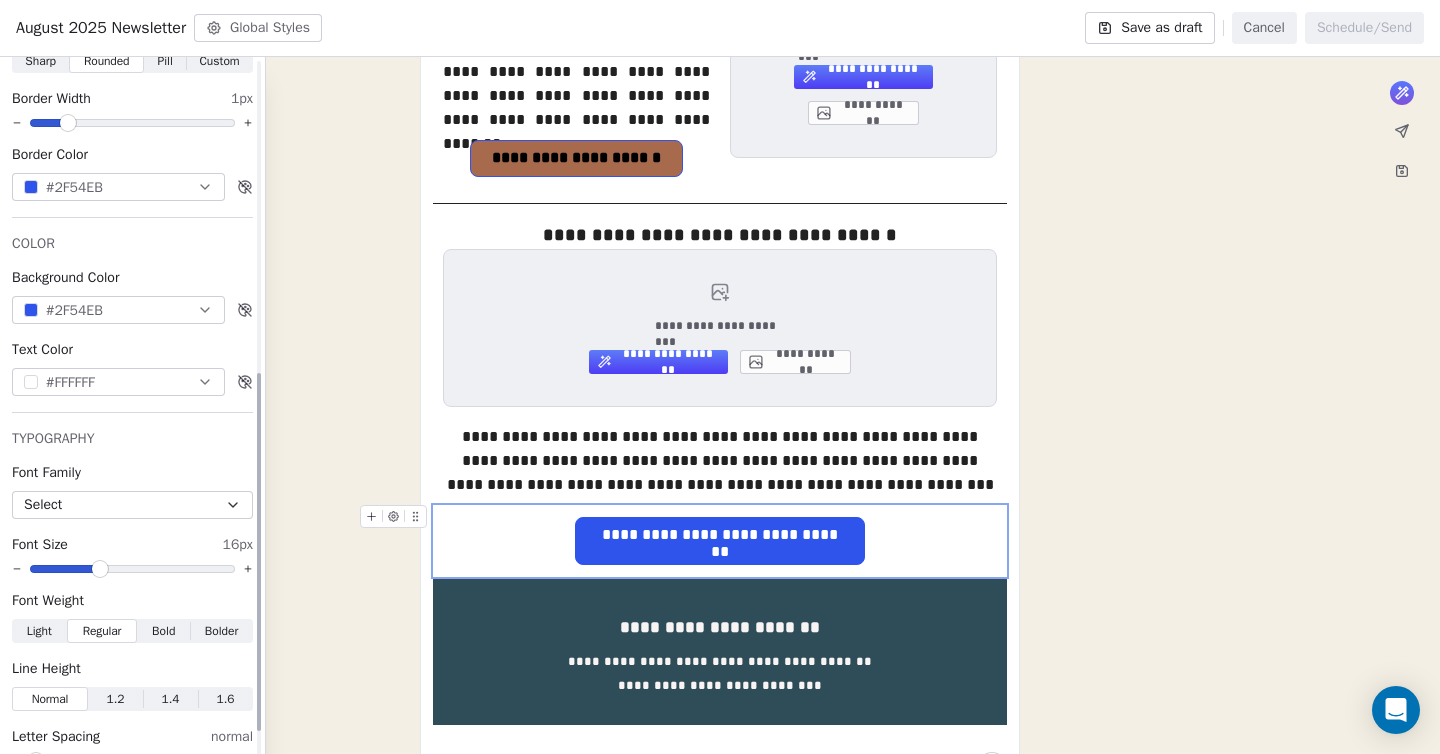 click on "#2F54EB" at bounding box center (118, 310) 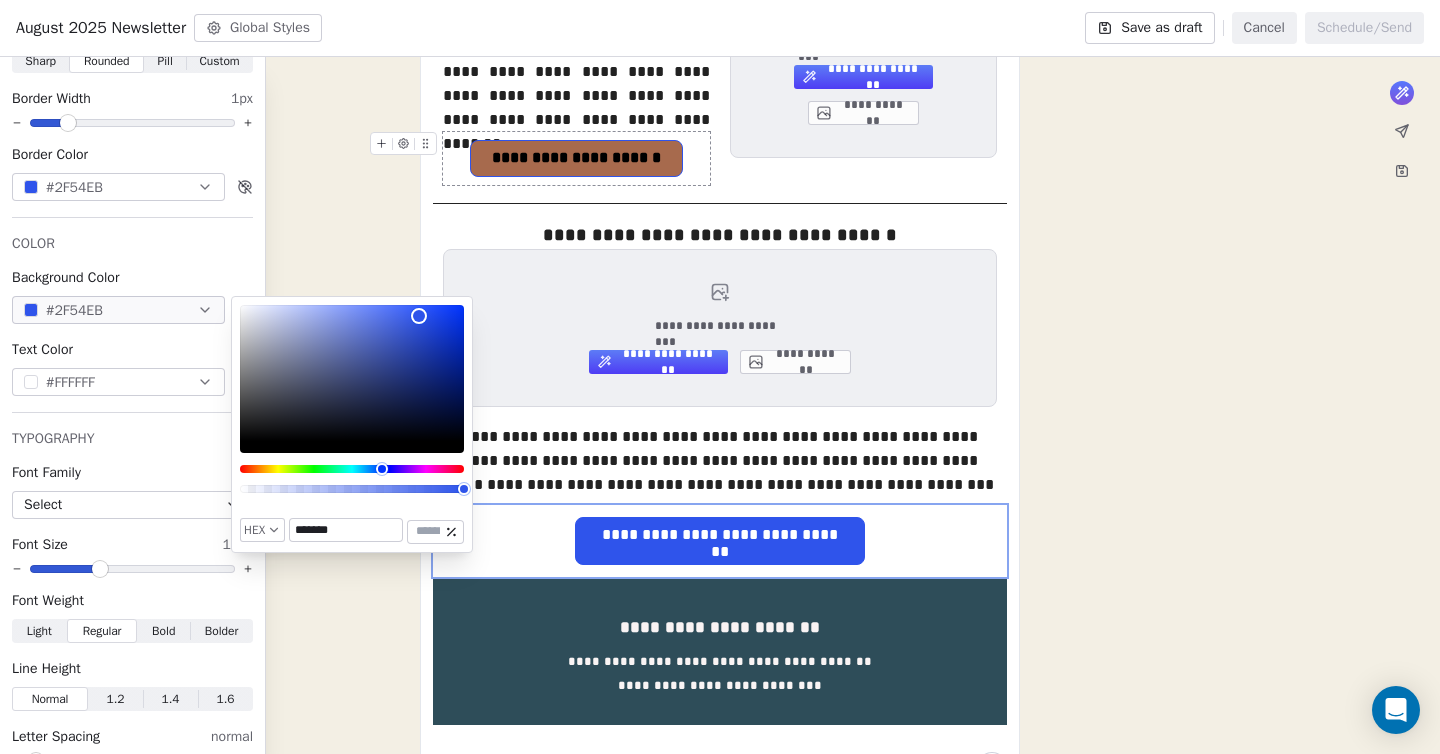 click on "**********" at bounding box center [576, 158] 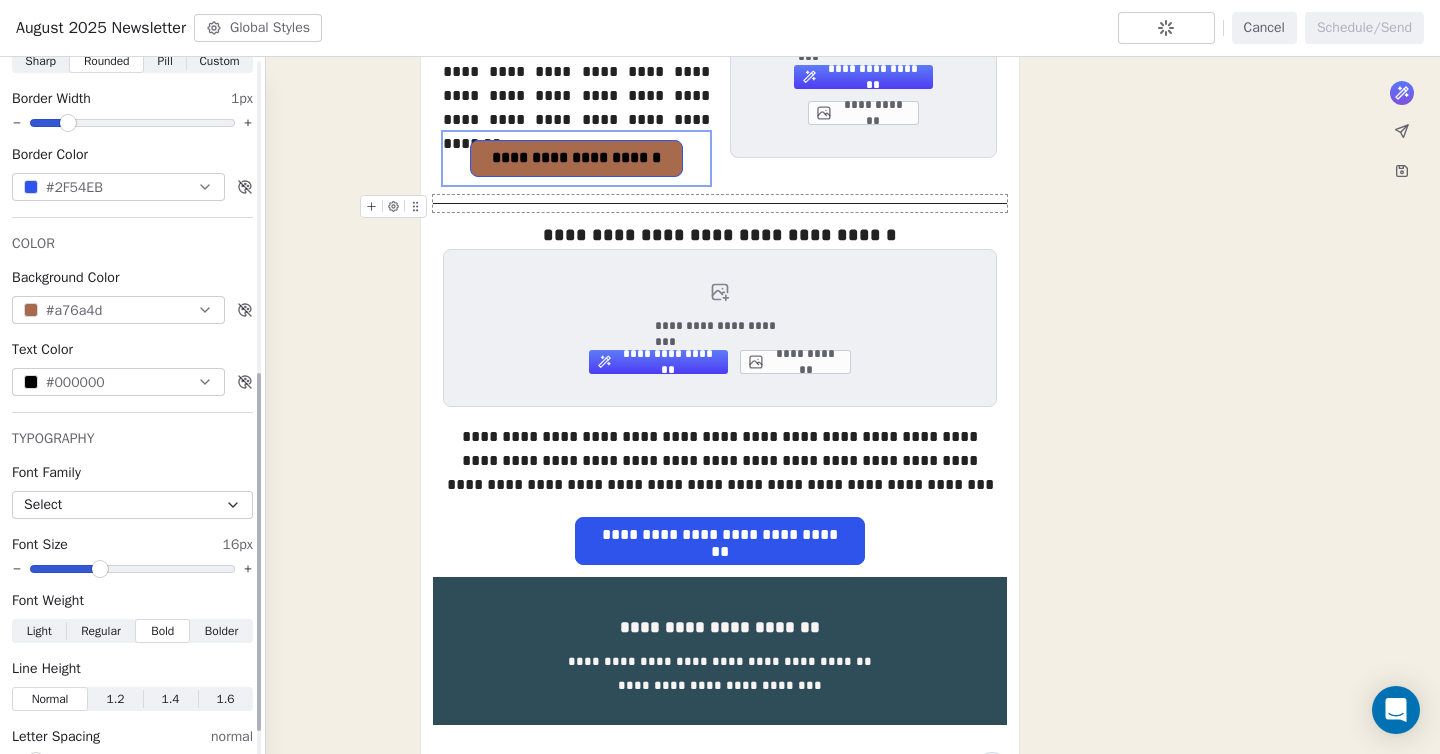 click on "#a76a4d" at bounding box center [118, 310] 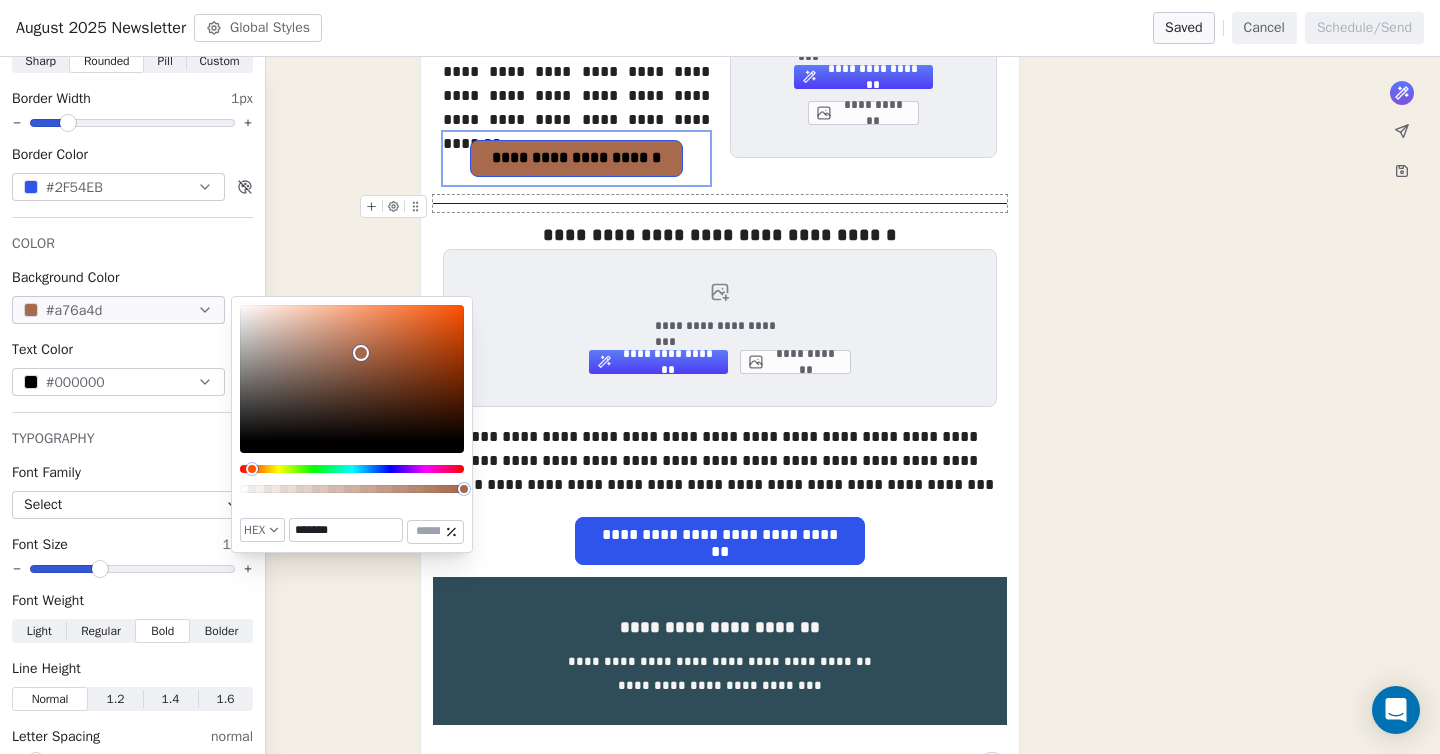 drag, startPoint x: 354, startPoint y: 531, endPoint x: 292, endPoint y: 532, distance: 62.008064 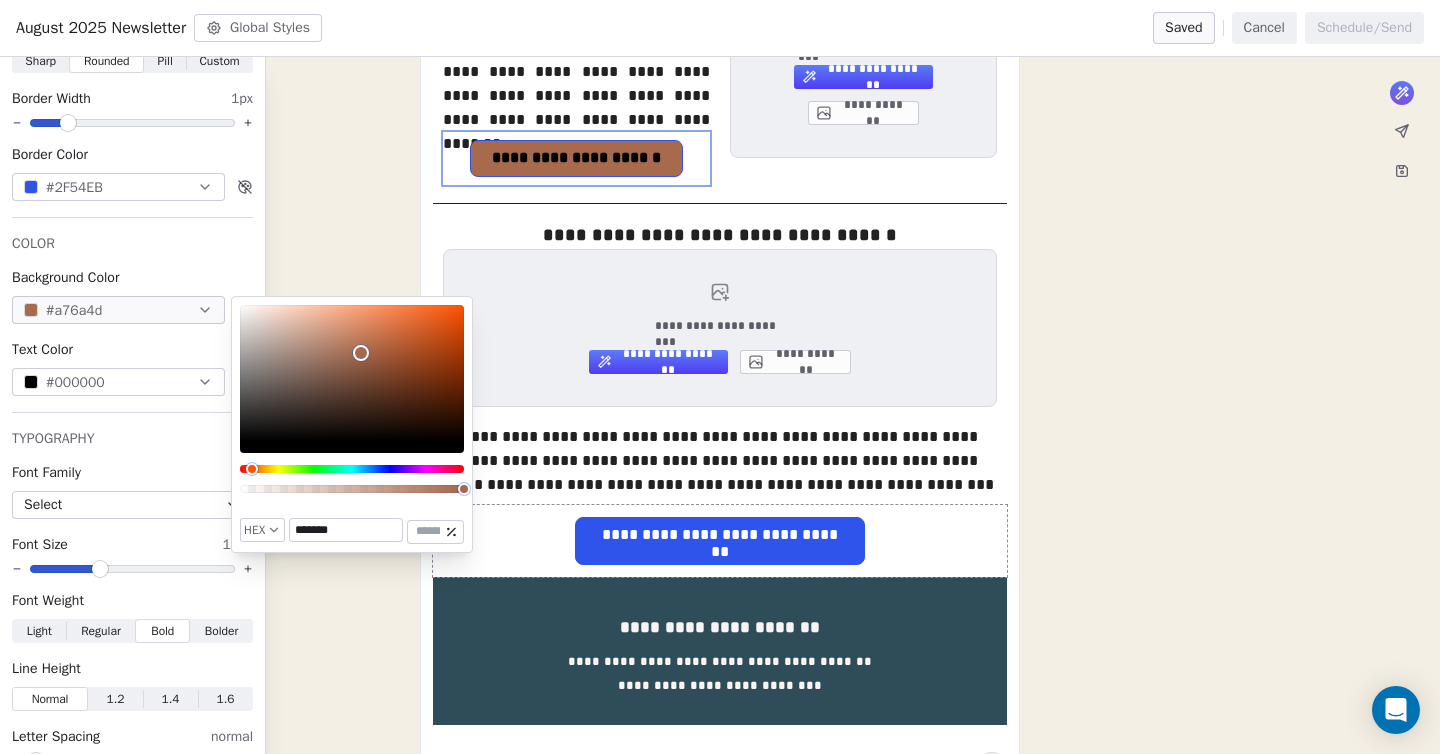 click on "**********" at bounding box center [719, 535] 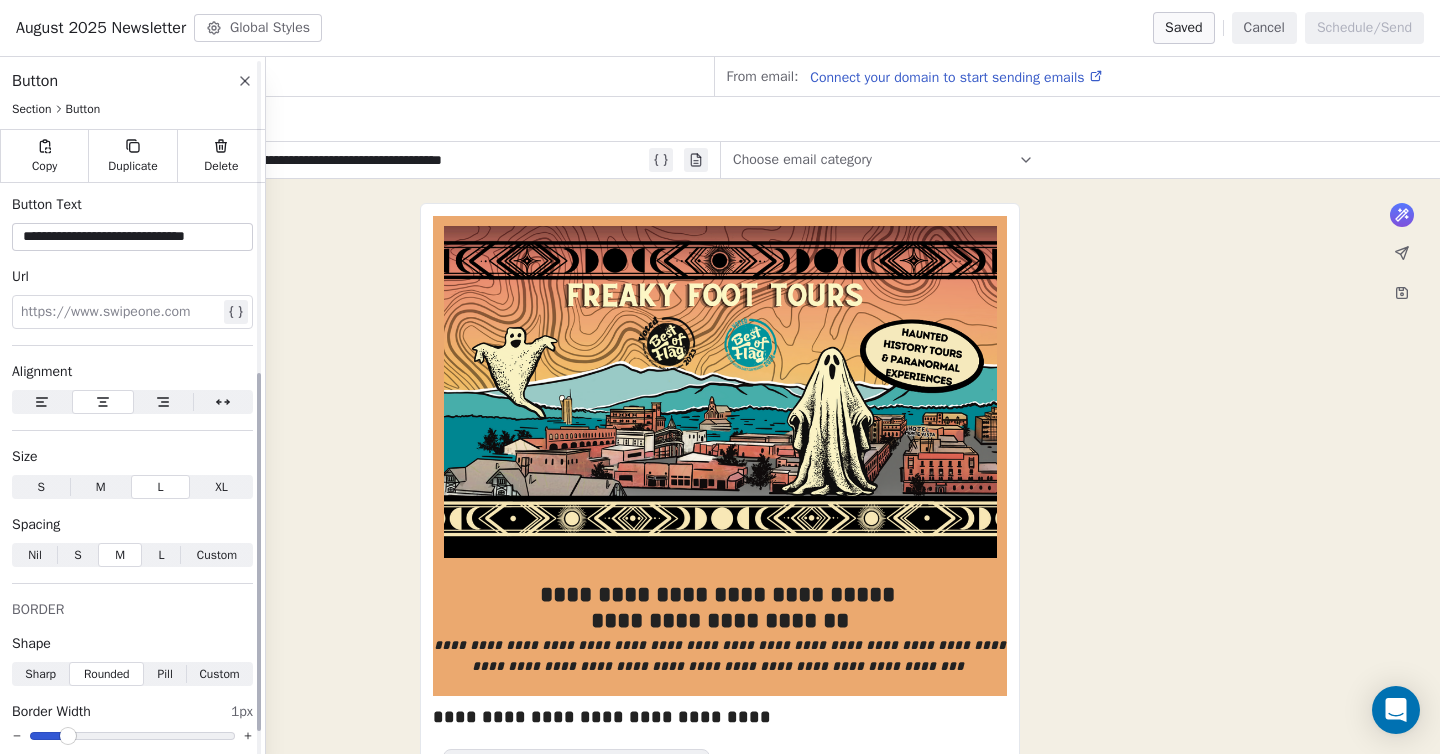 scroll, scrollTop: 0, scrollLeft: 0, axis: both 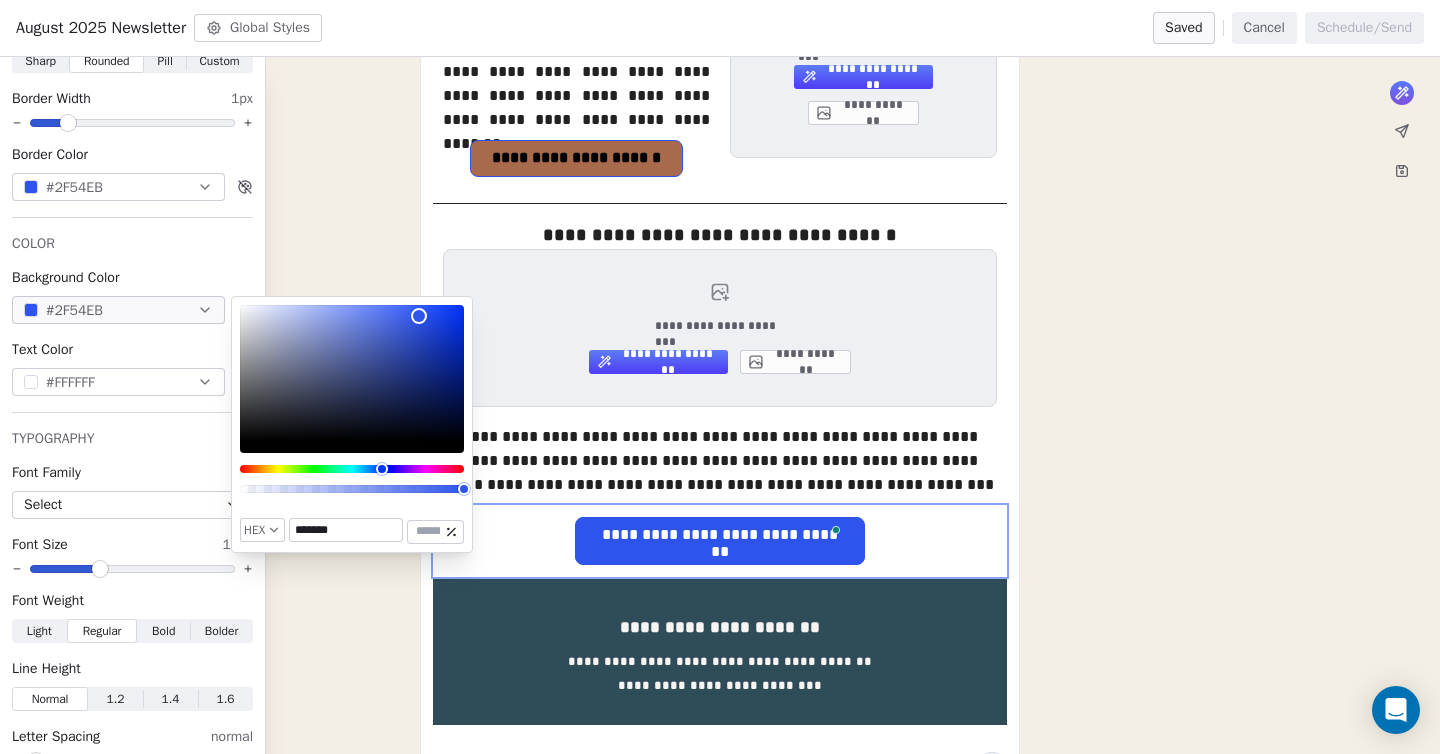 click on "*******" at bounding box center (346, 530) 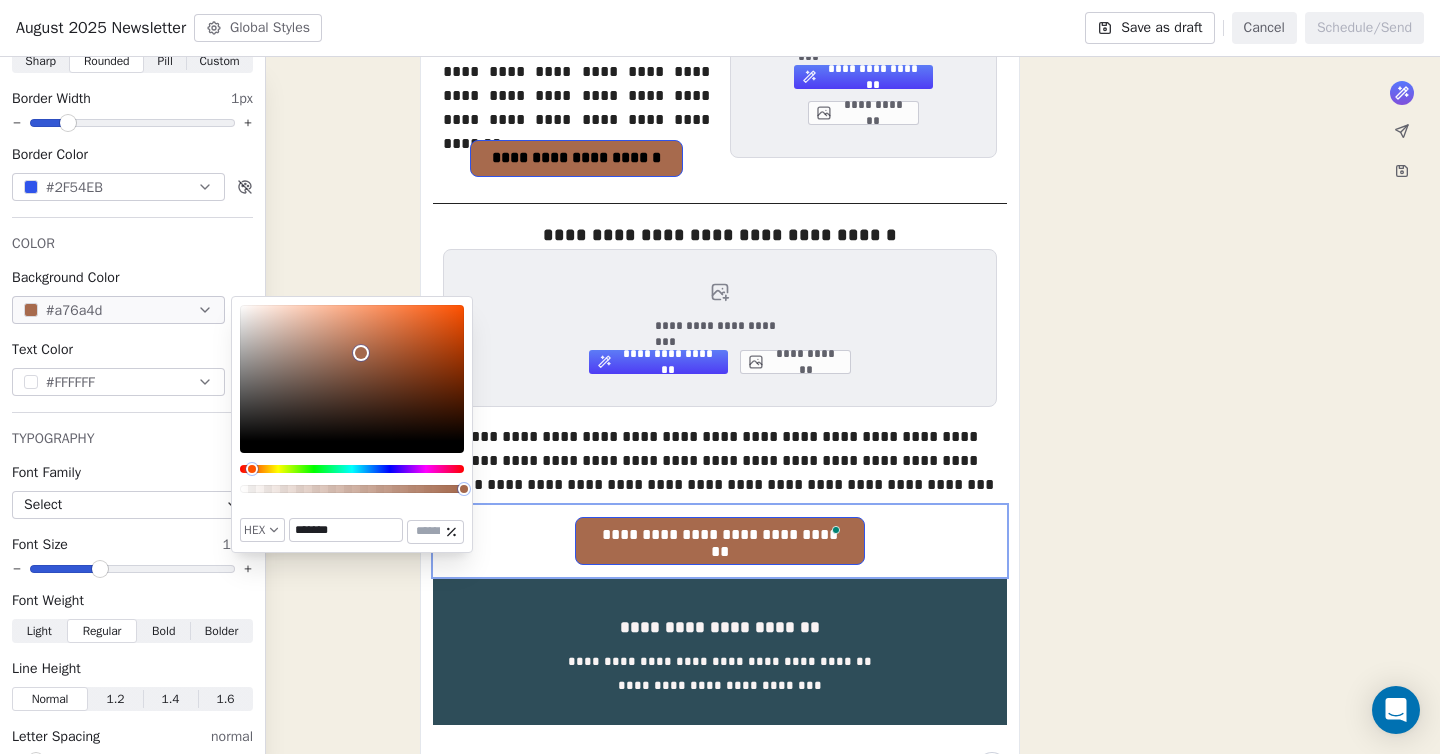type on "*******" 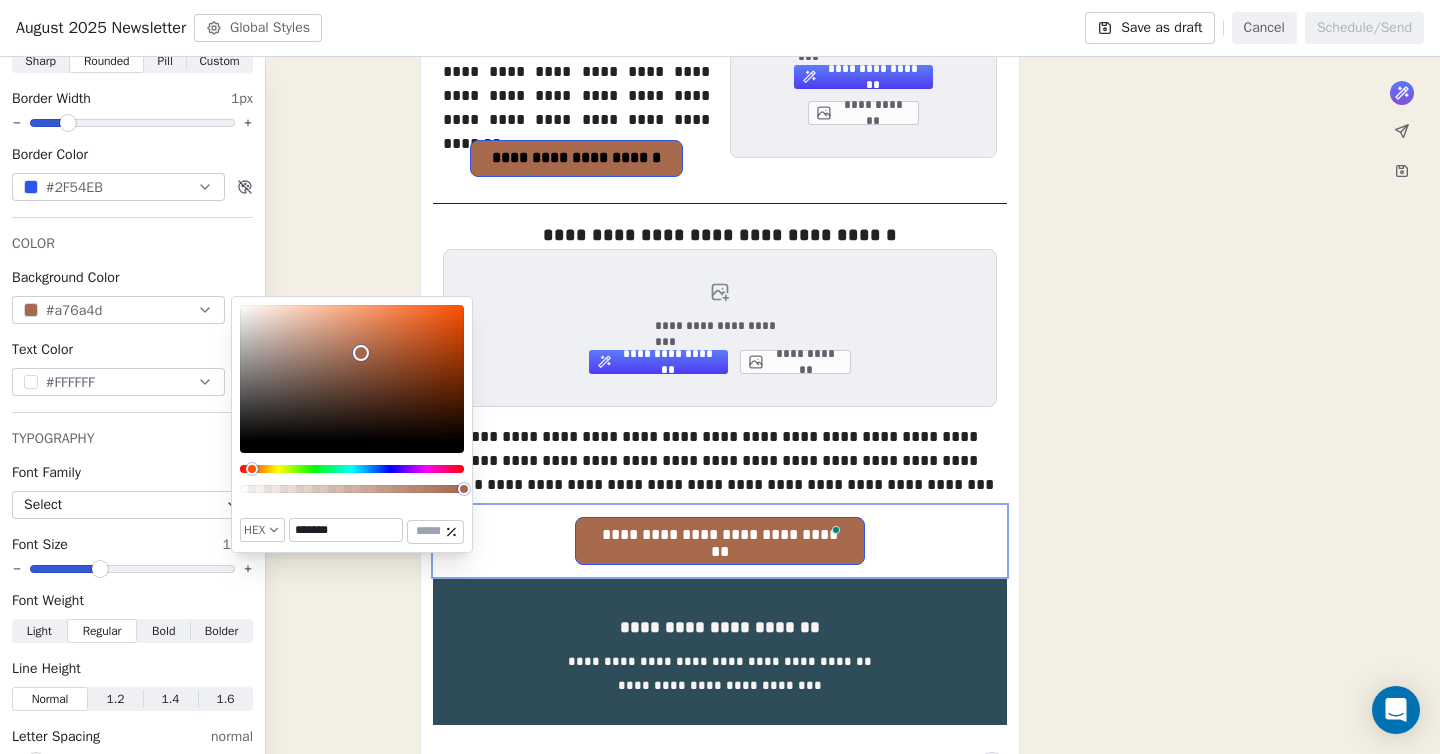 click on "**********" at bounding box center (720, -57) 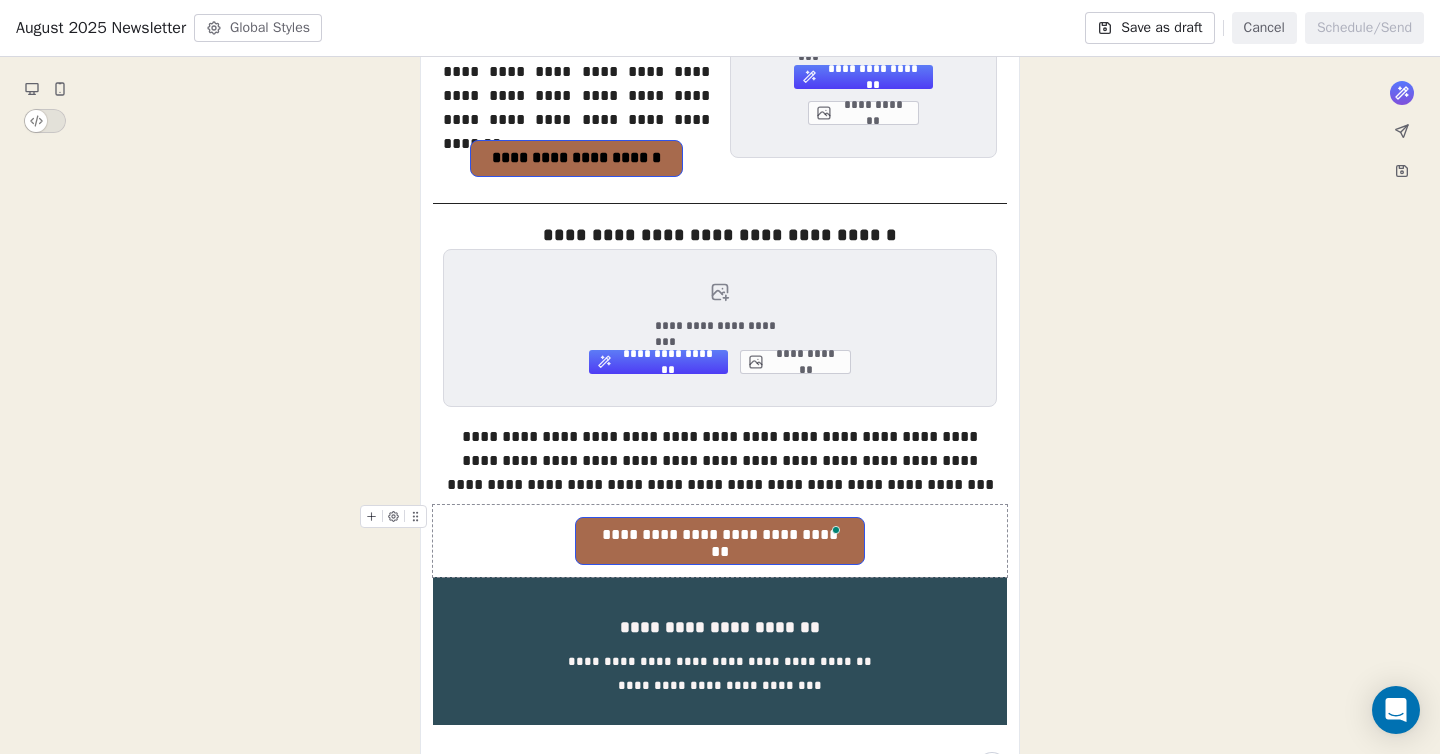click on "**********" at bounding box center (719, 535) 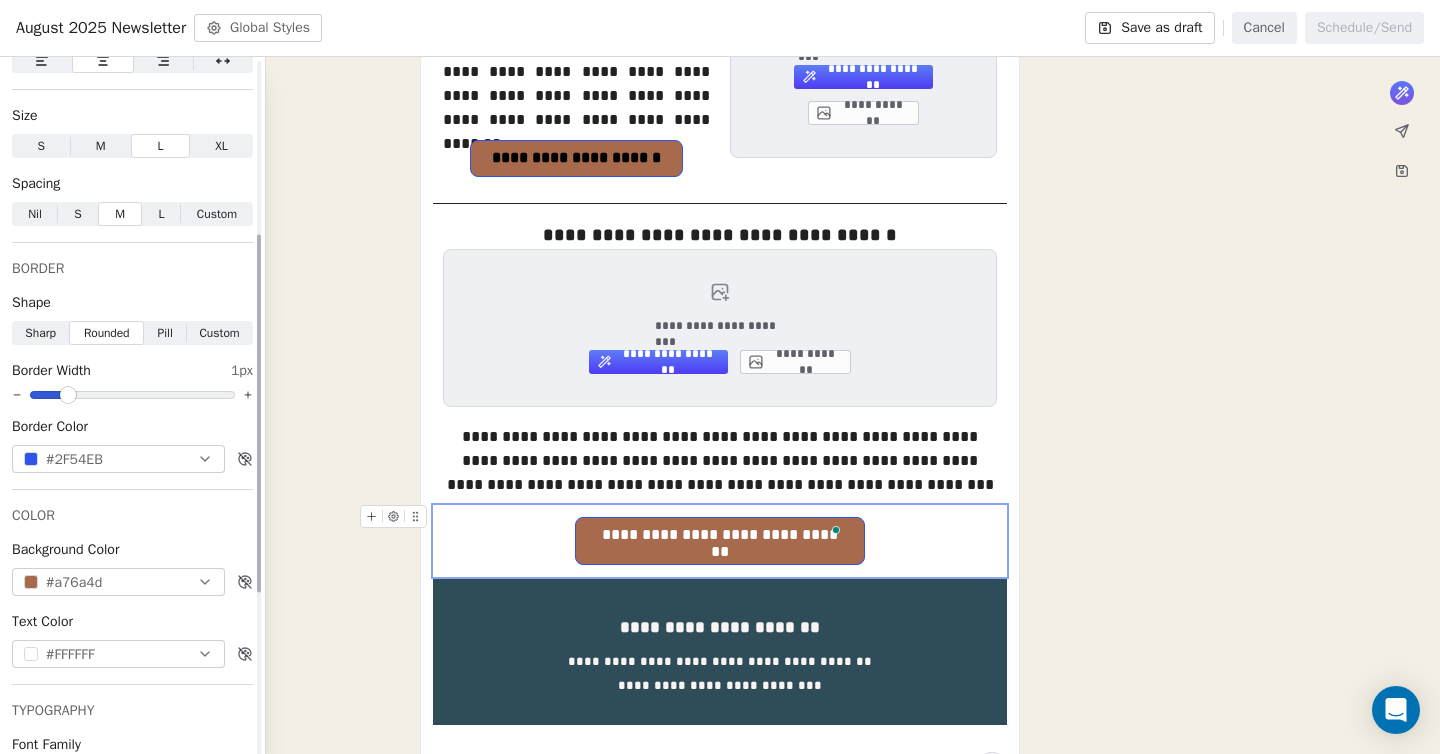 scroll, scrollTop: 378, scrollLeft: 0, axis: vertical 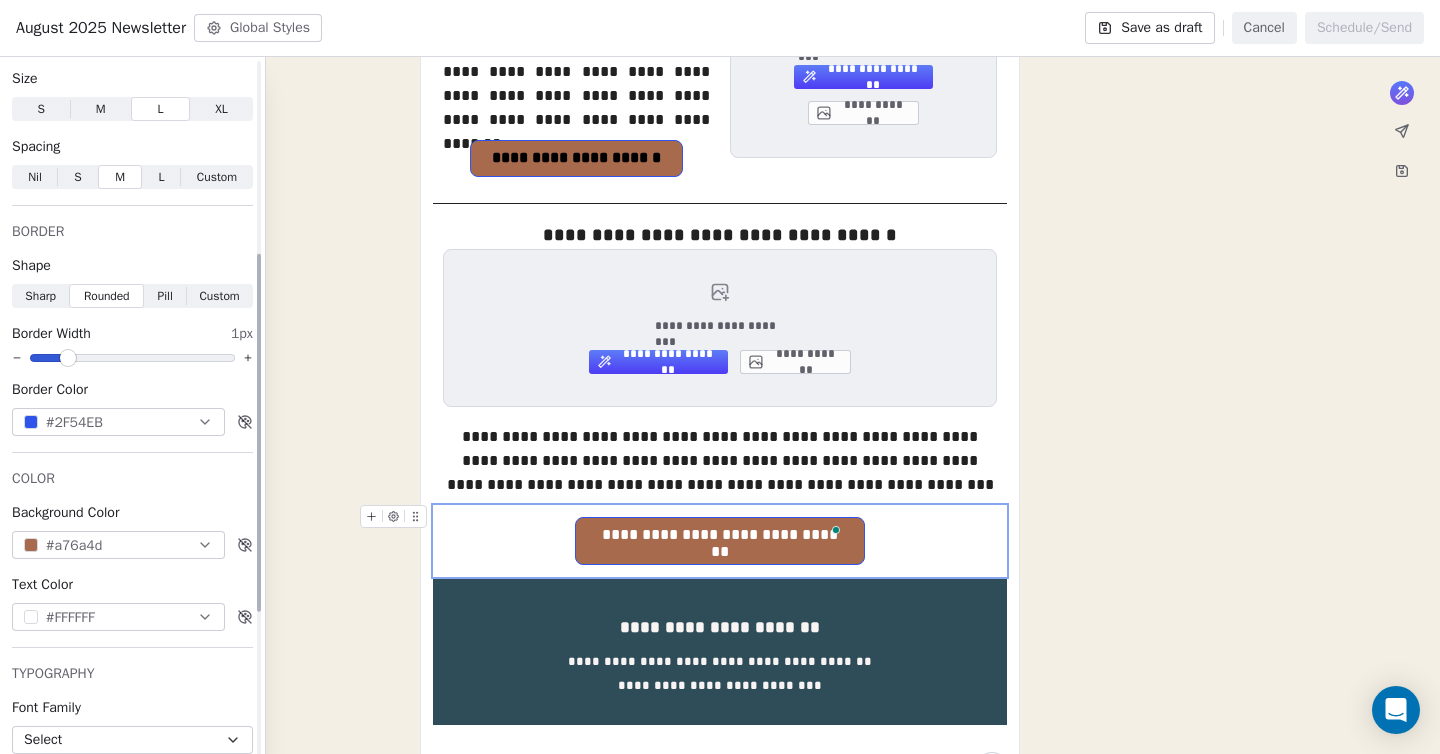 click on "#FFFFFF" at bounding box center (118, 617) 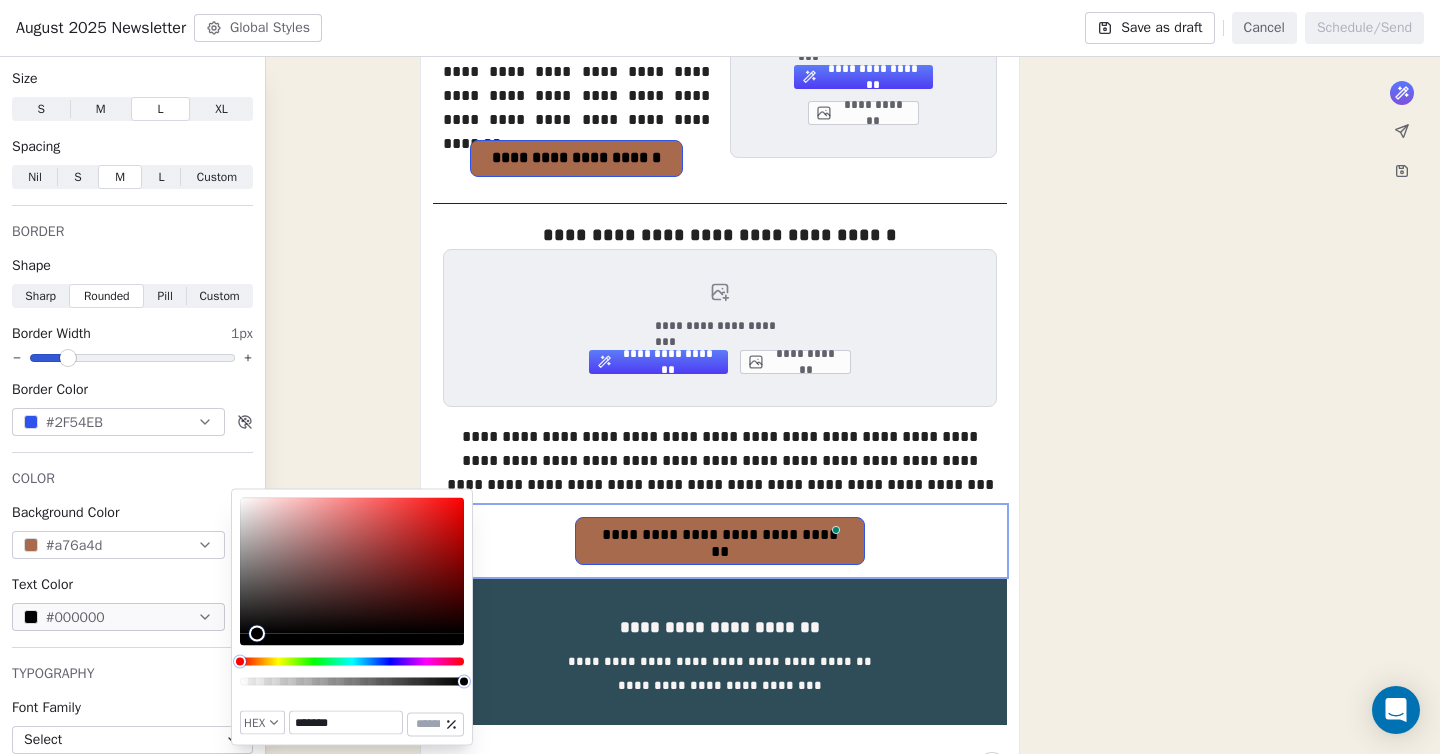 type on "*******" 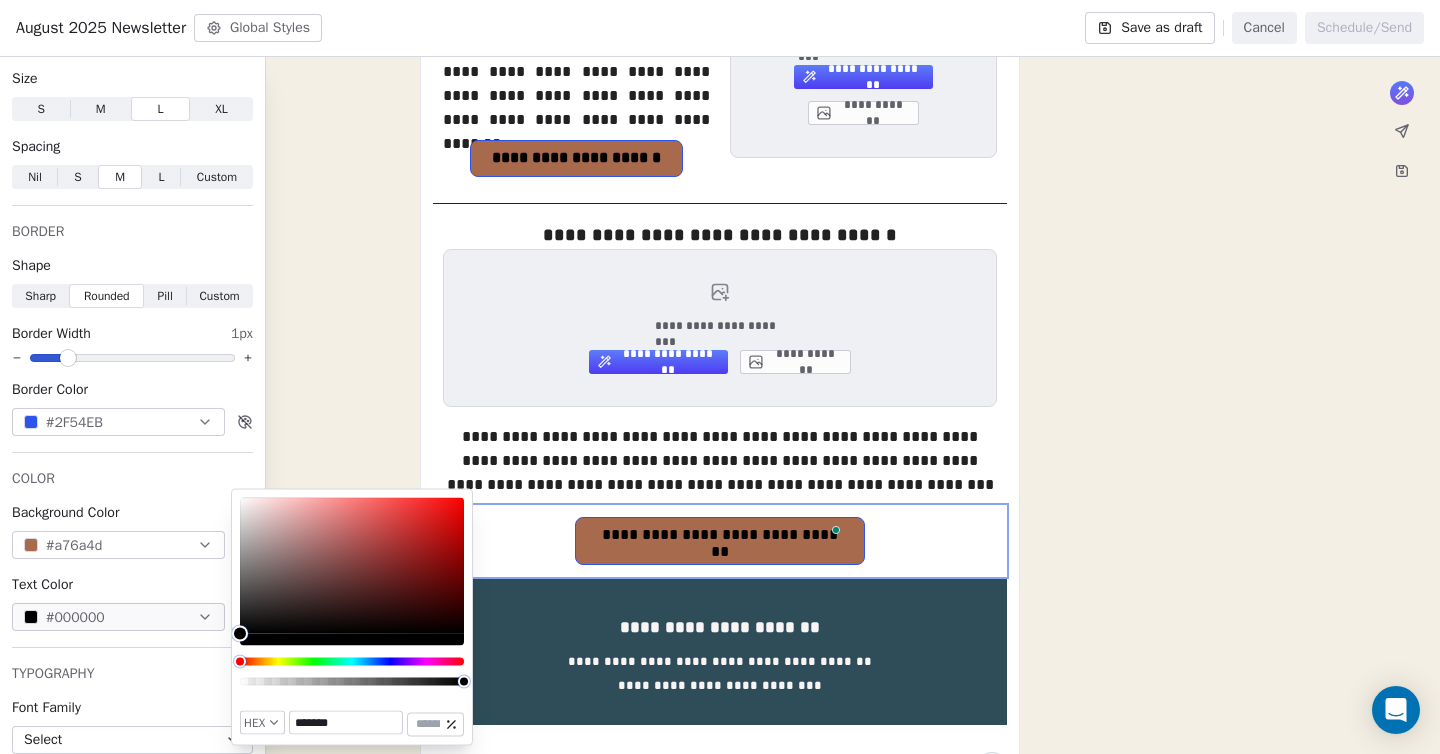 drag, startPoint x: 244, startPoint y: 523, endPoint x: 233, endPoint y: 665, distance: 142.42542 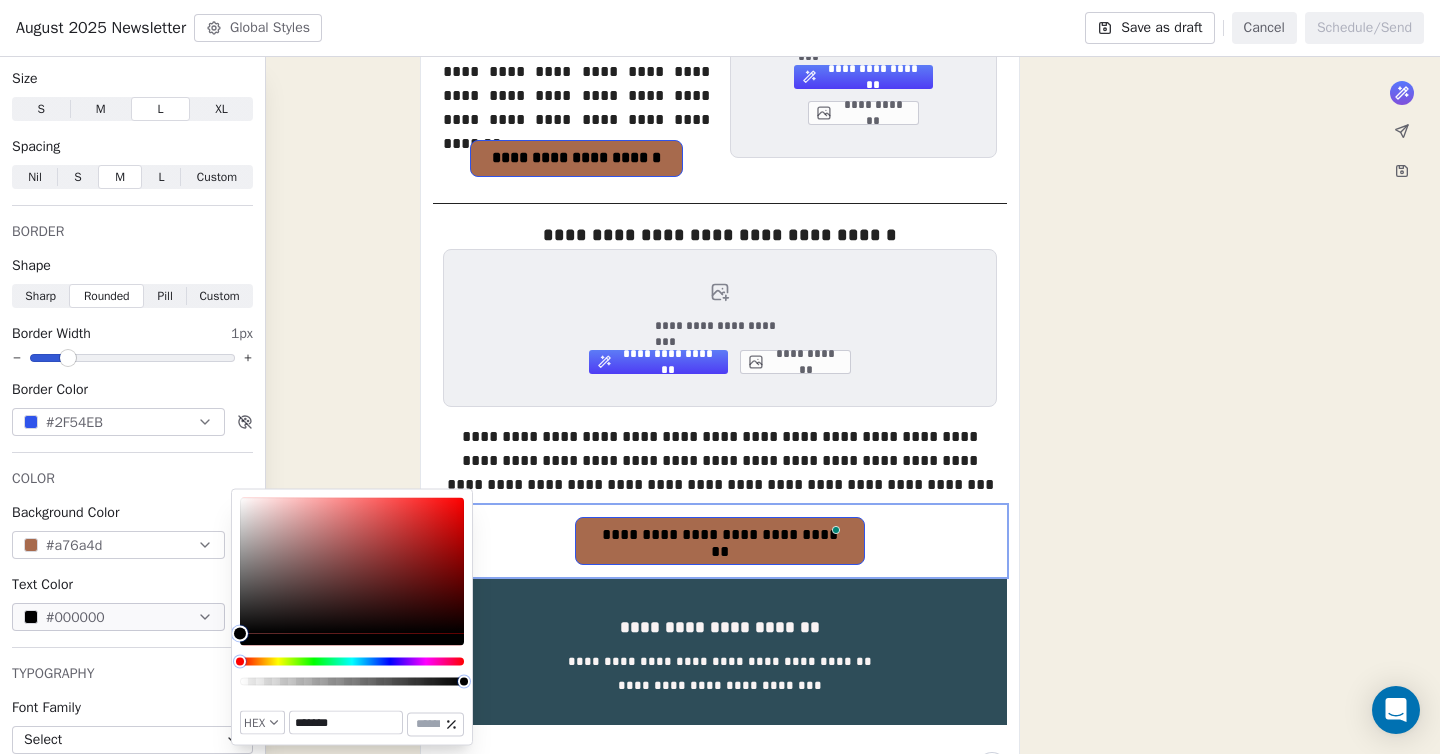 click on "HEX ******* ***" at bounding box center (352, 617) 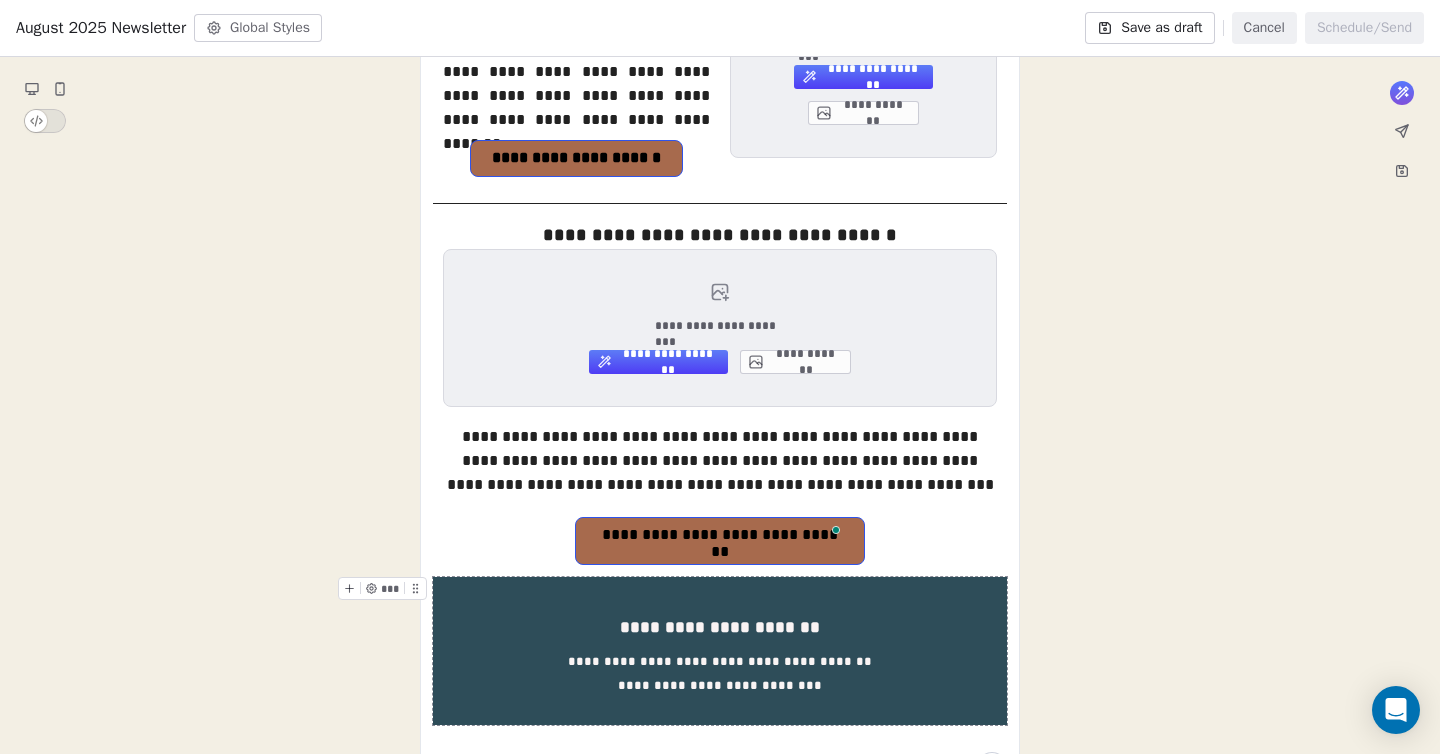click on "**********" at bounding box center (719, 535) 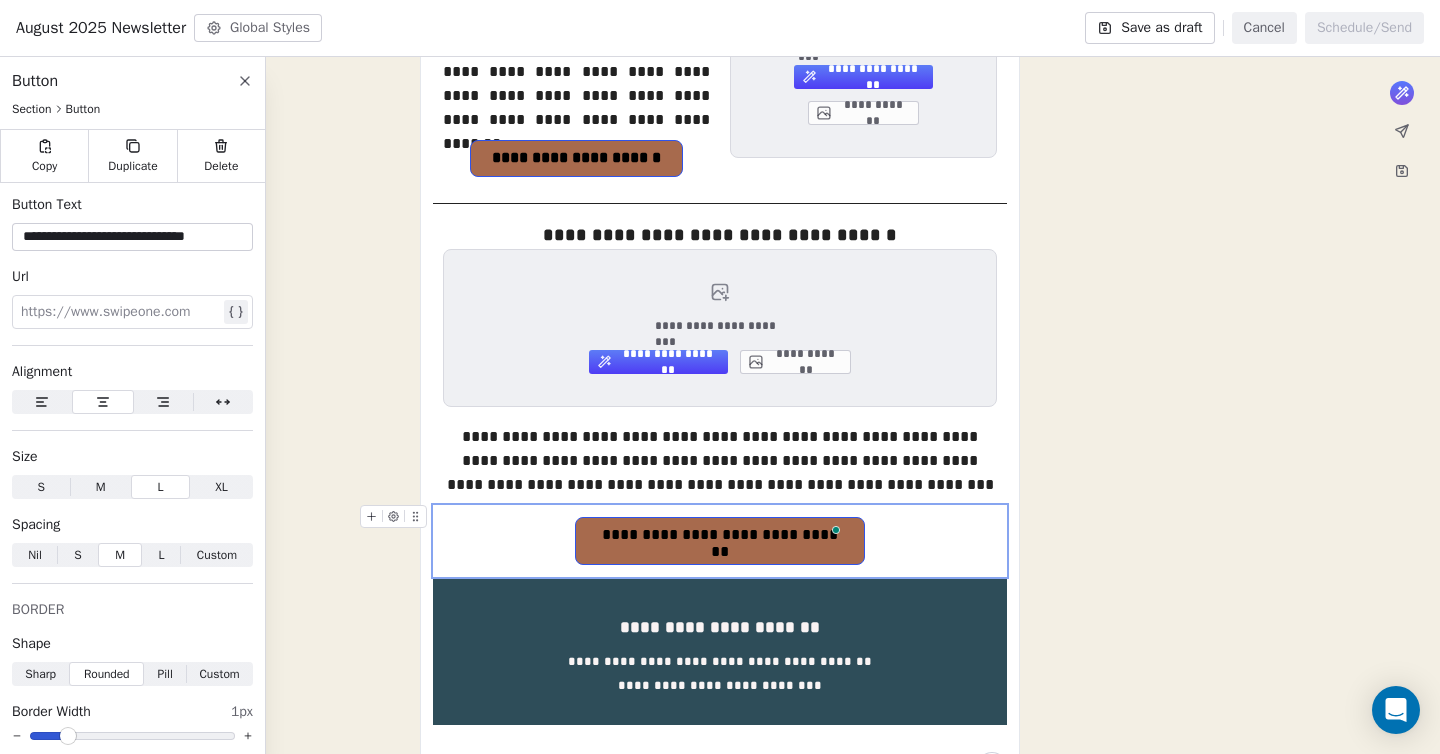 click on "**********" at bounding box center (719, 535) 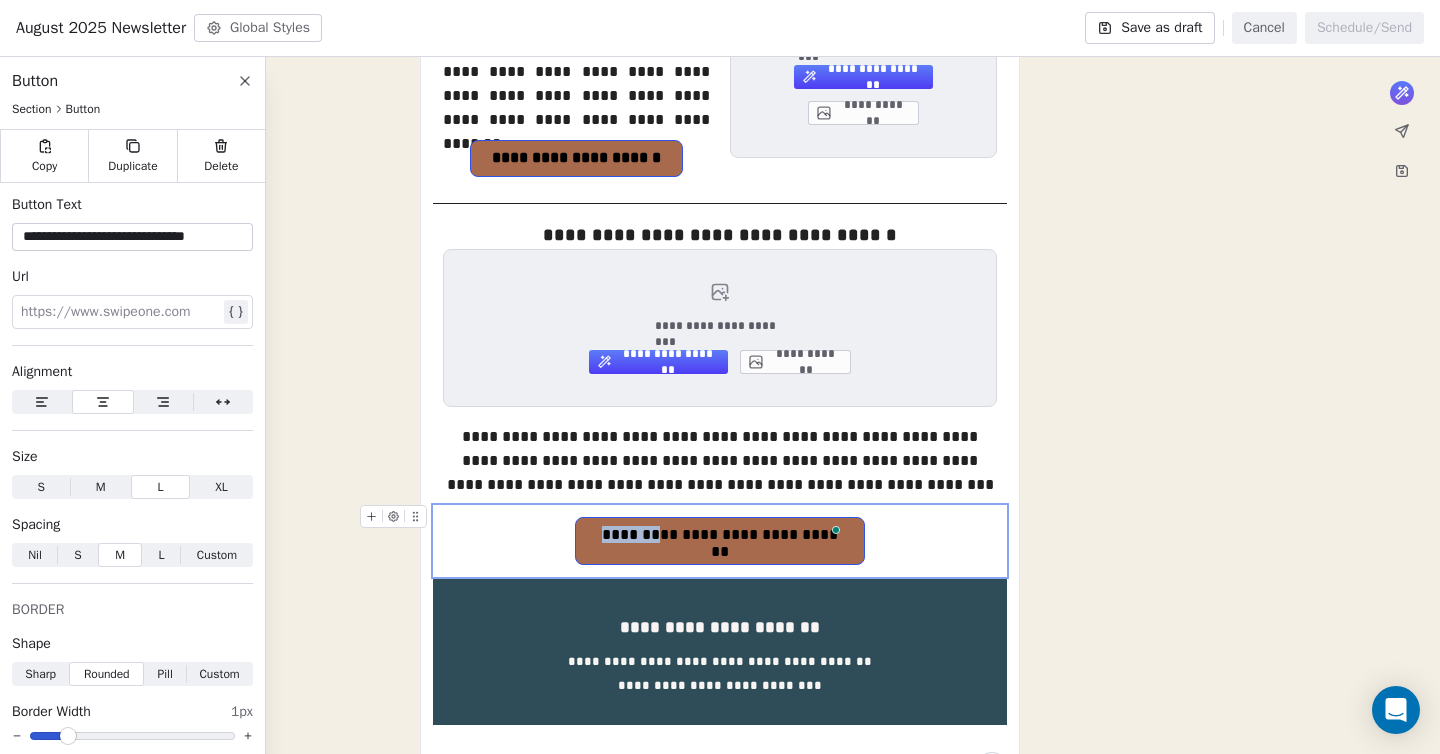 click on "**********" at bounding box center (719, 535) 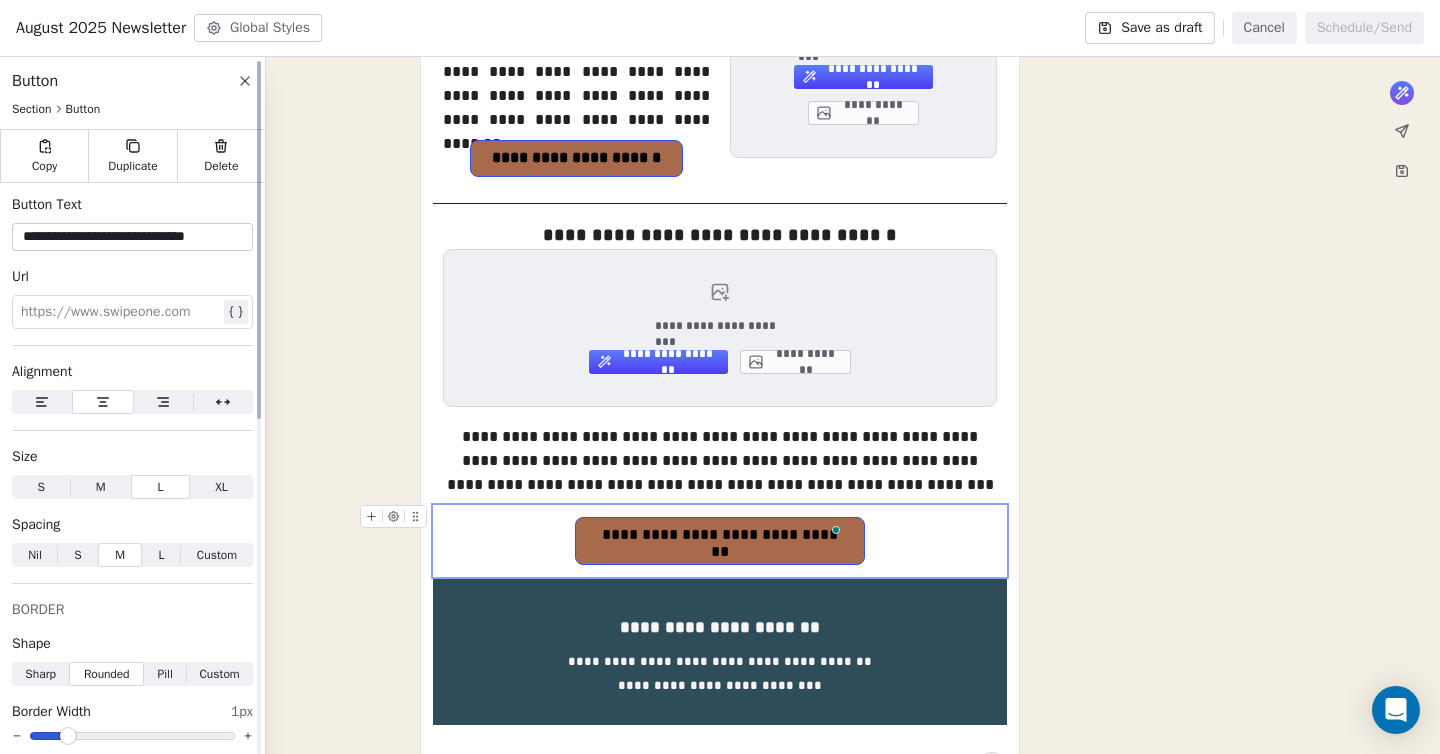 click on "**********" at bounding box center (132, 237) 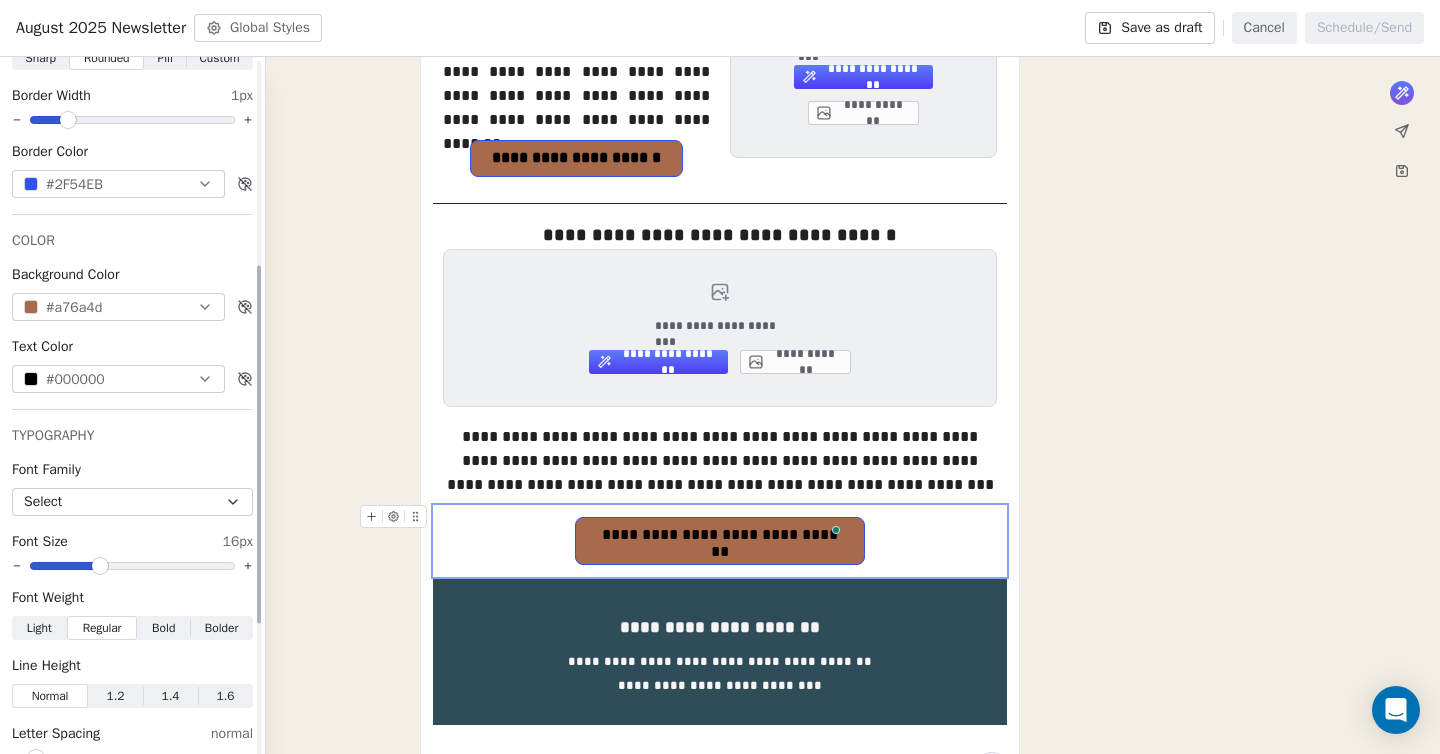 scroll, scrollTop: 629, scrollLeft: 0, axis: vertical 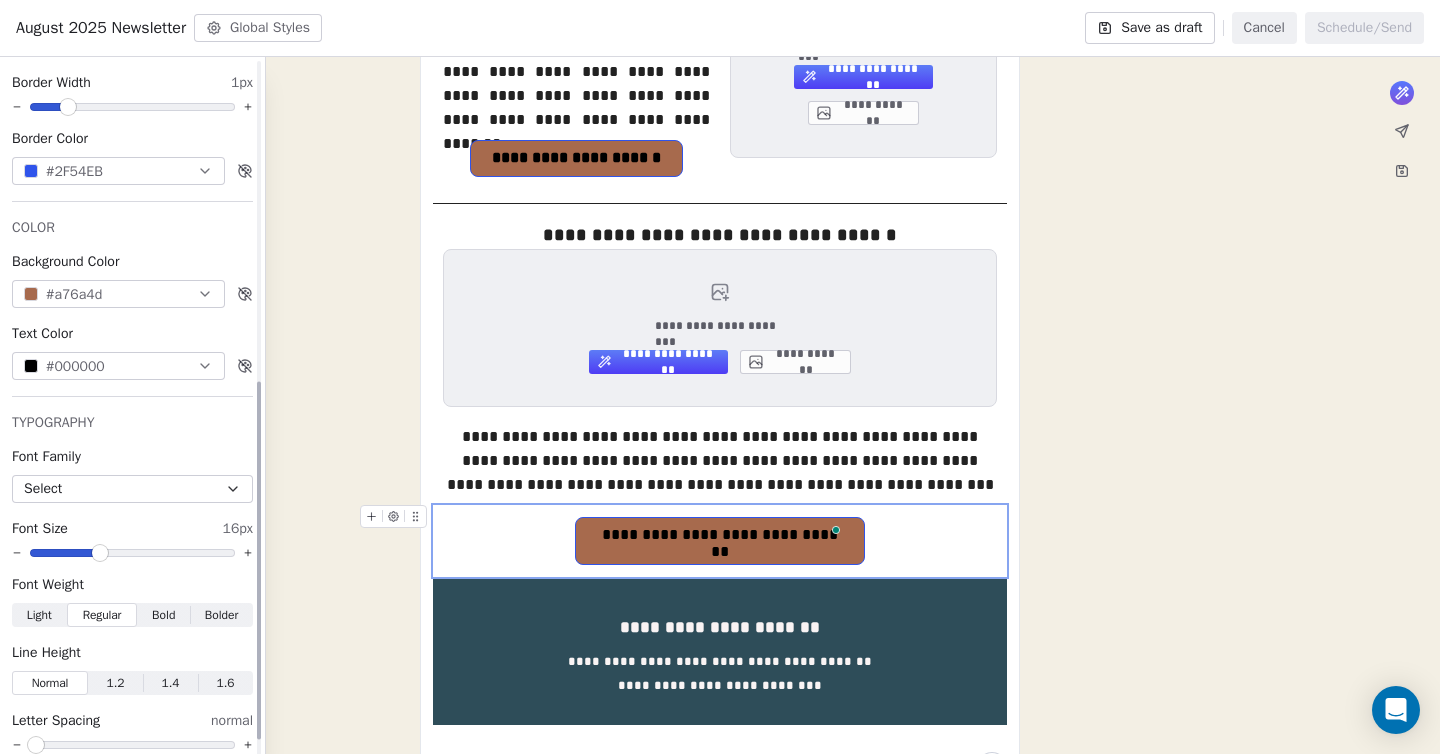 click on "Bold" at bounding box center [163, 615] 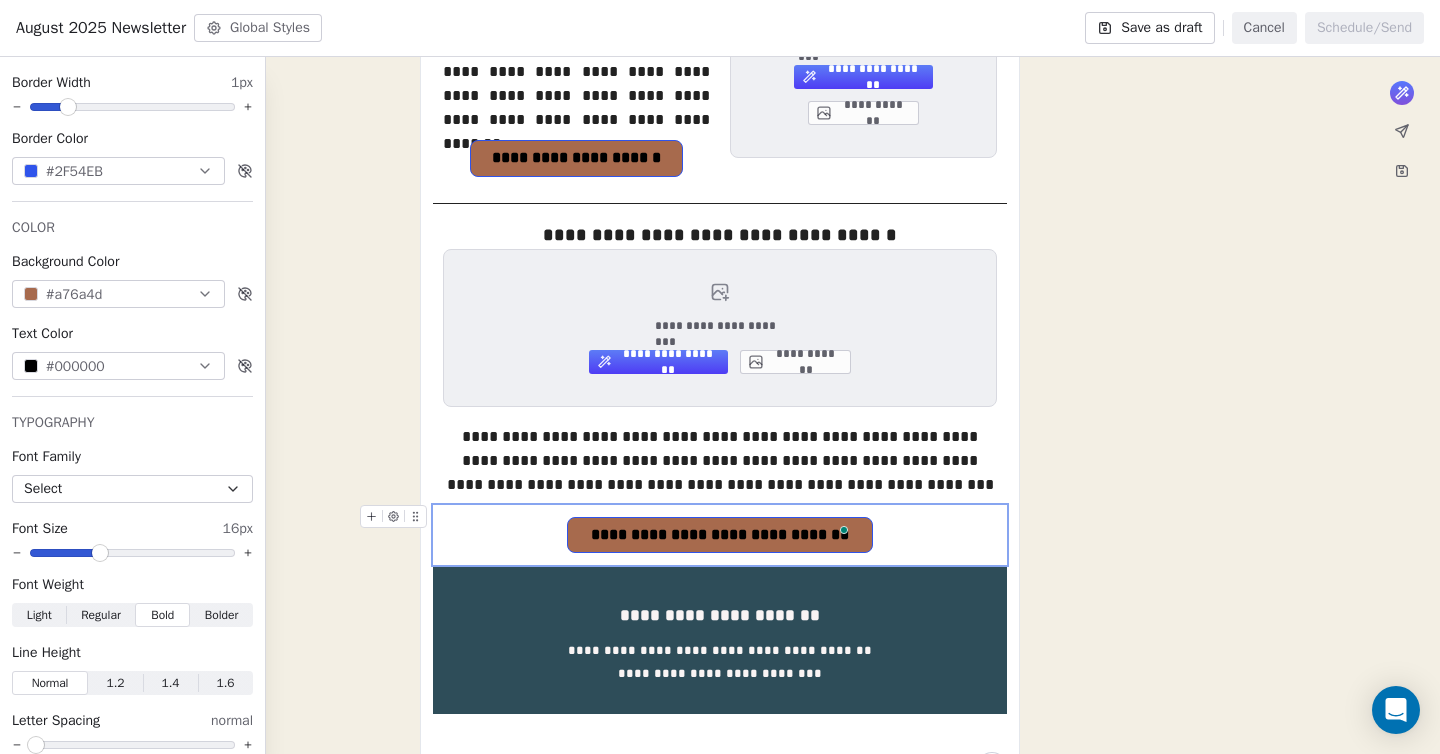 click on "**********" at bounding box center [720, -63] 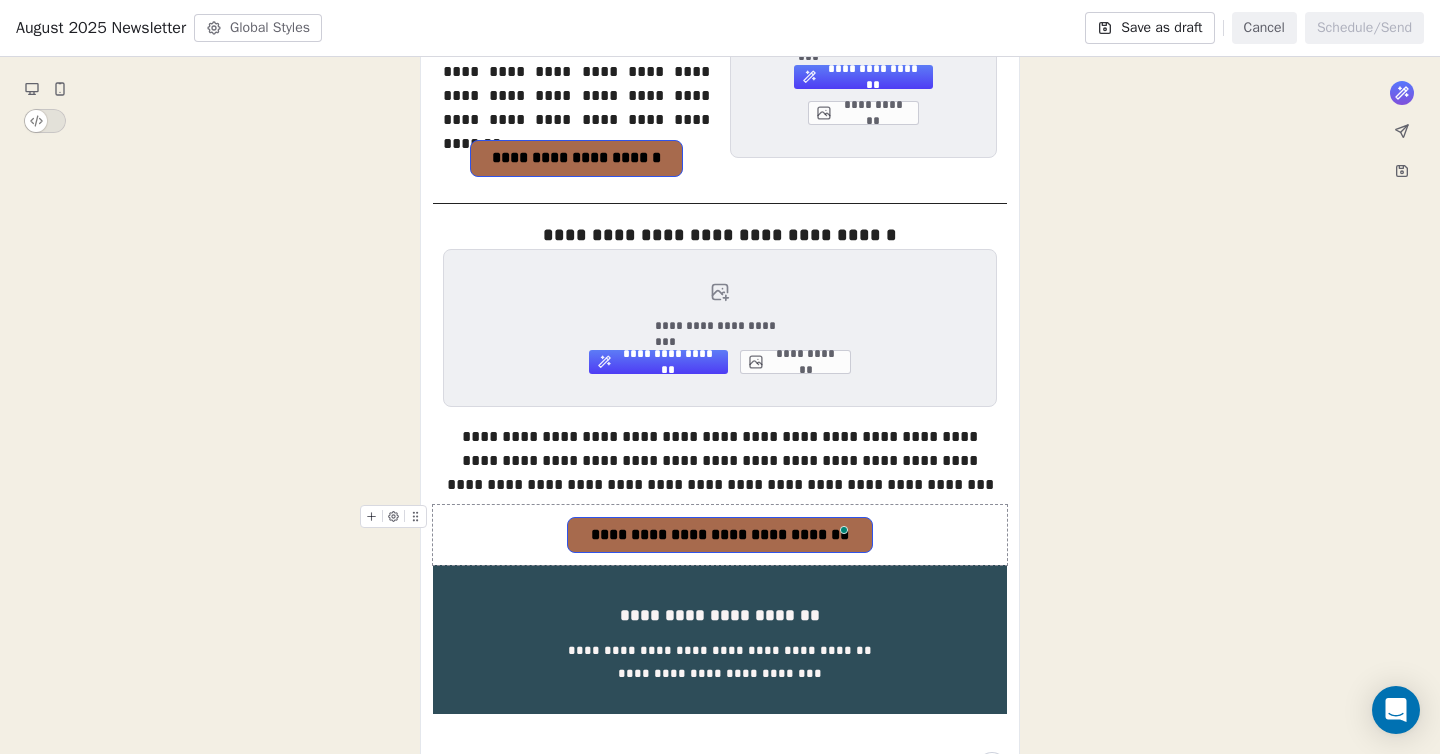 click on "**********" at bounding box center [720, -63] 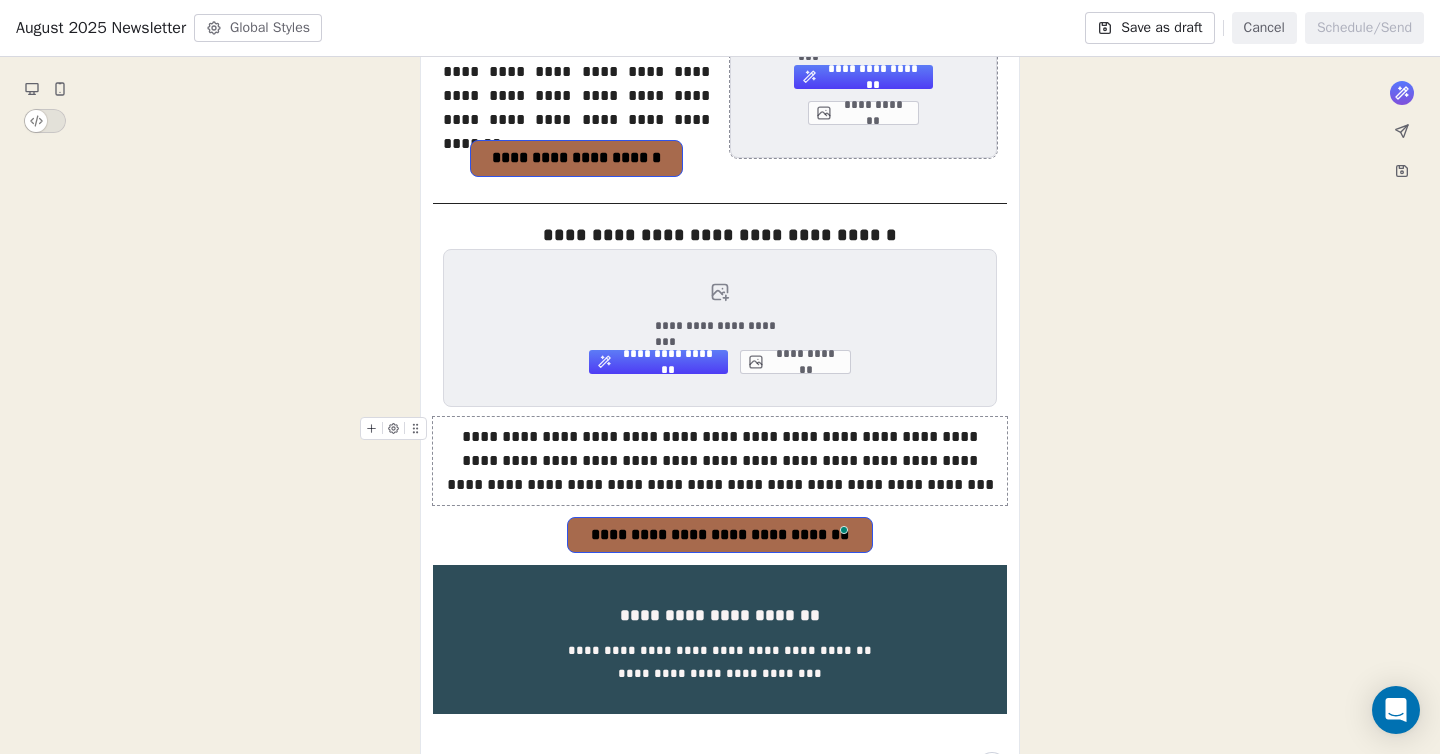 scroll, scrollTop: 850, scrollLeft: 0, axis: vertical 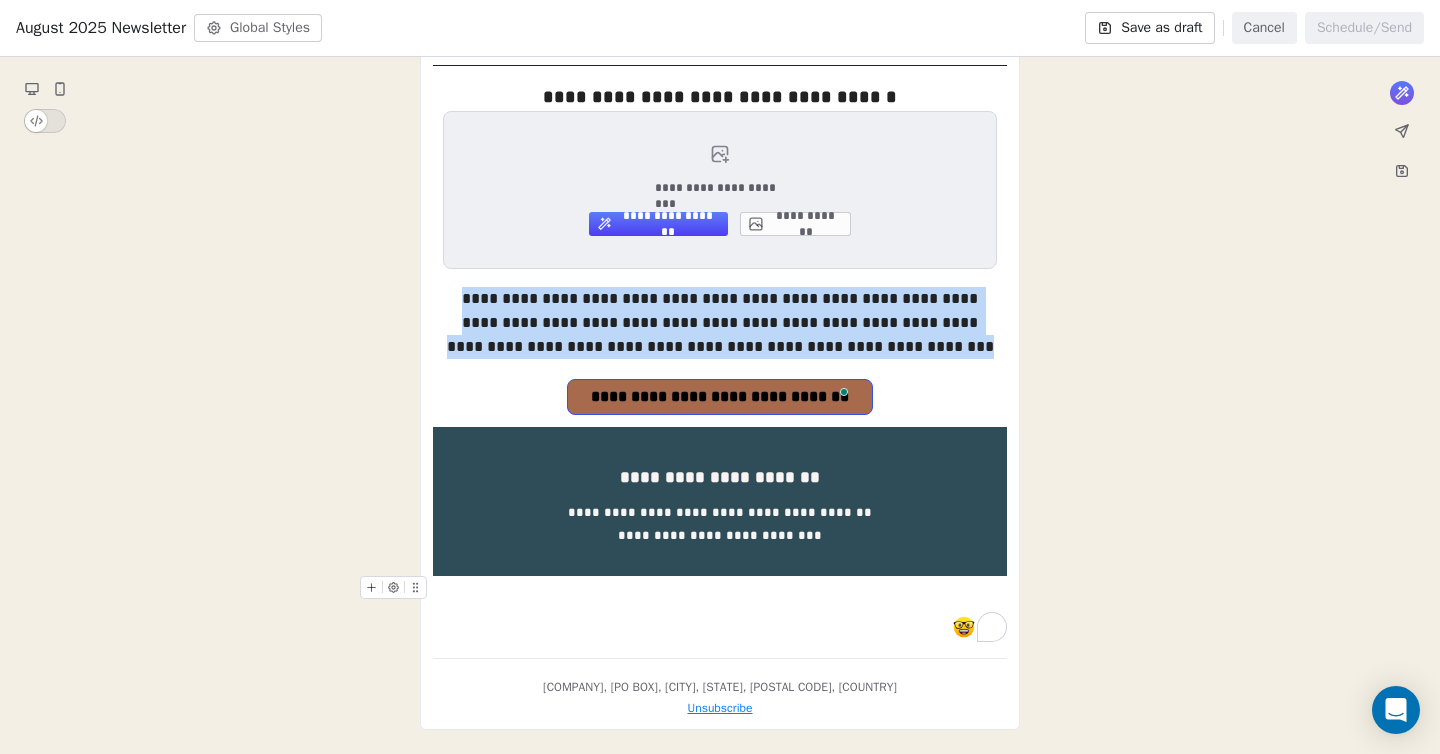 click on "**********" at bounding box center [720, -238] 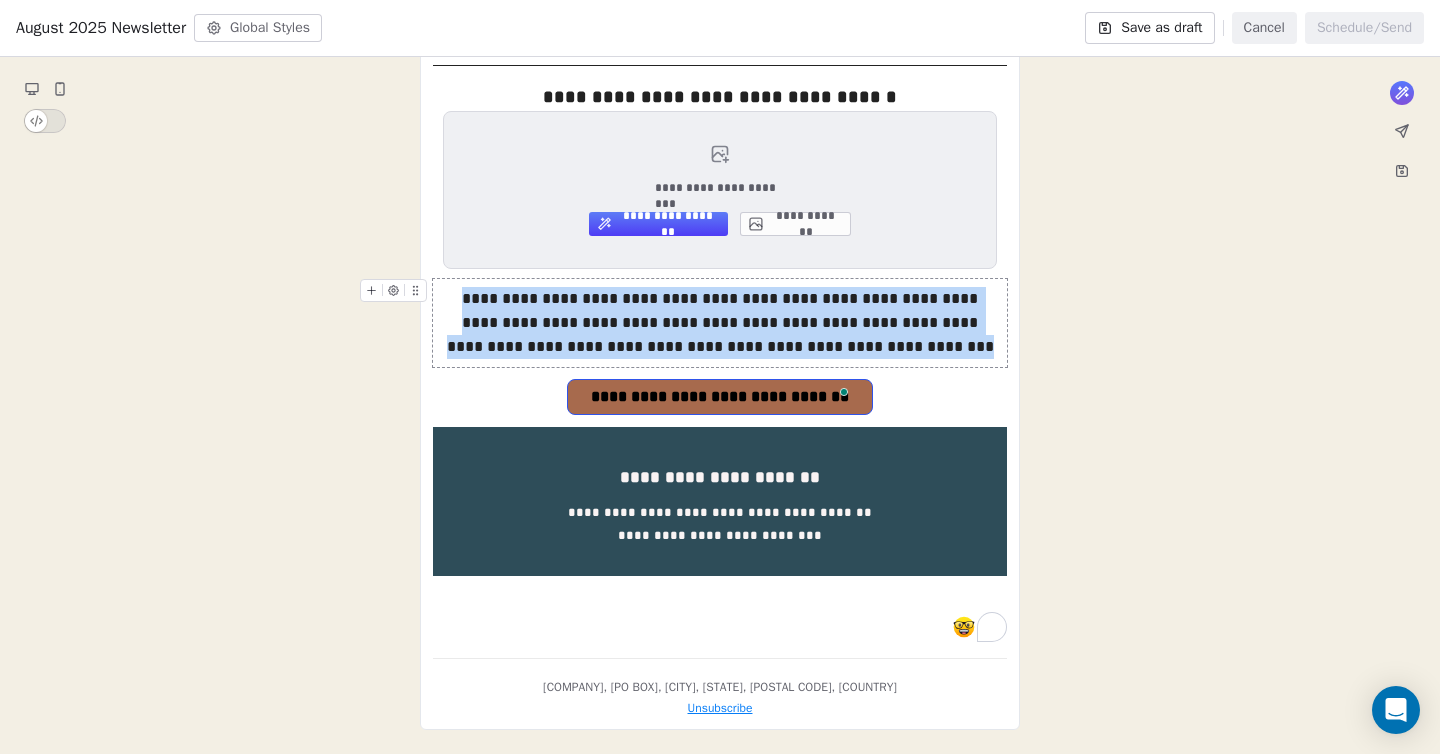 scroll, scrollTop: 1076, scrollLeft: 0, axis: vertical 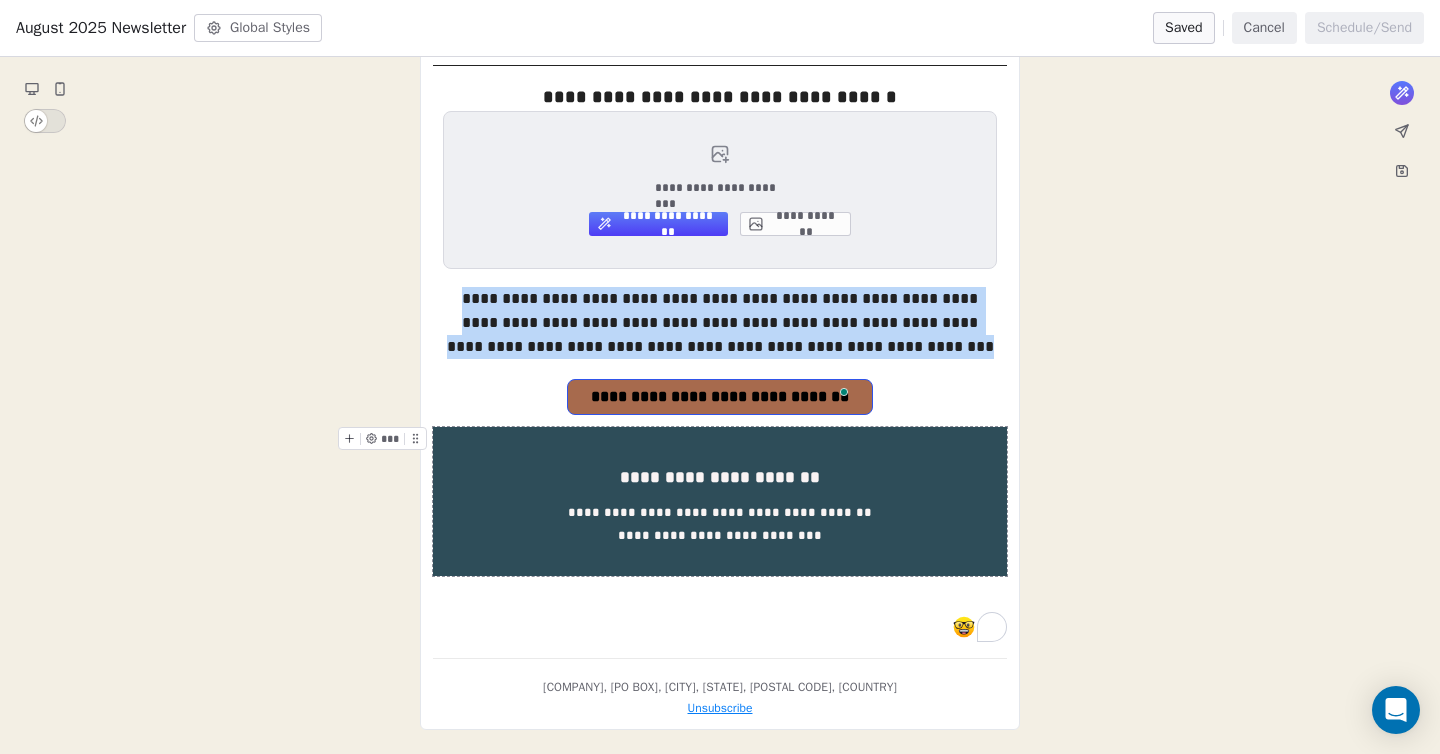 click on "**********" at bounding box center [720, 501] 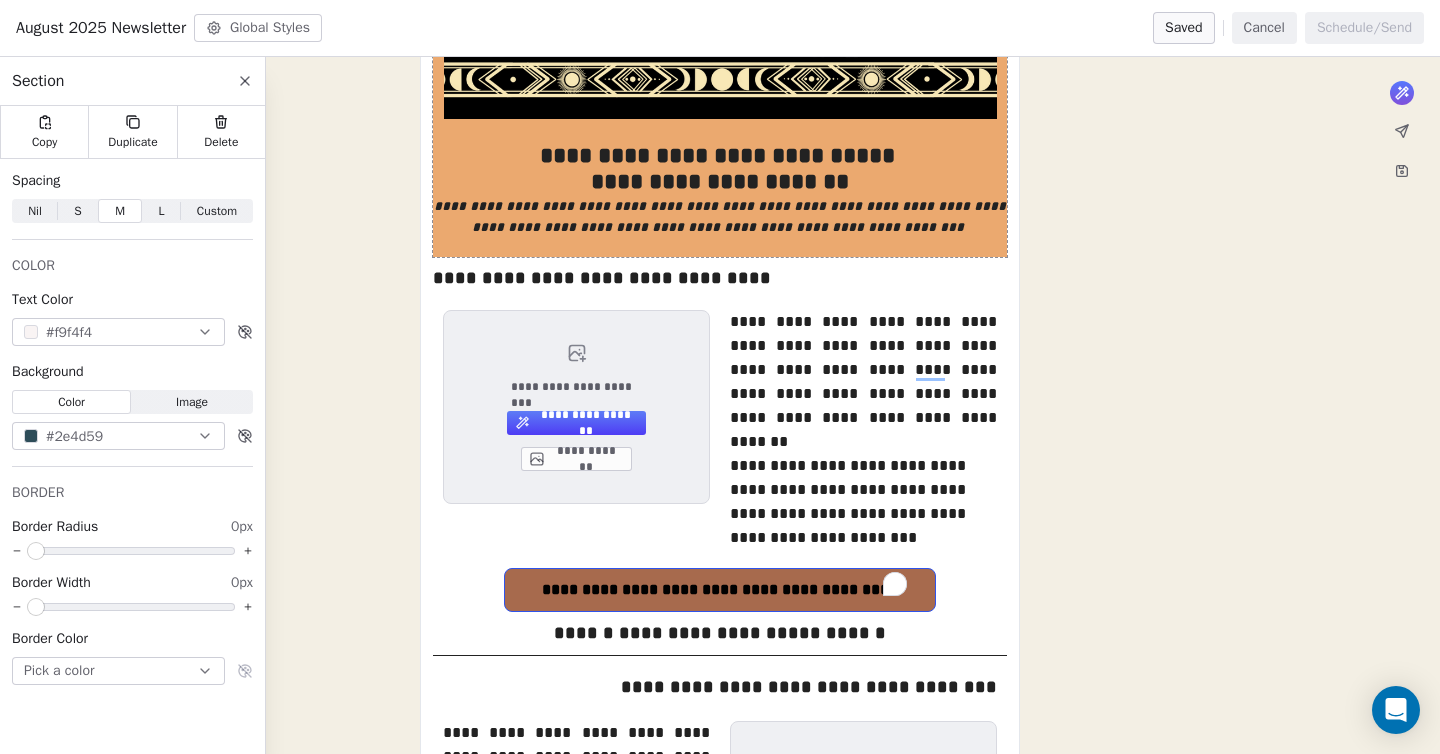 click on "**********" at bounding box center [720, 17] 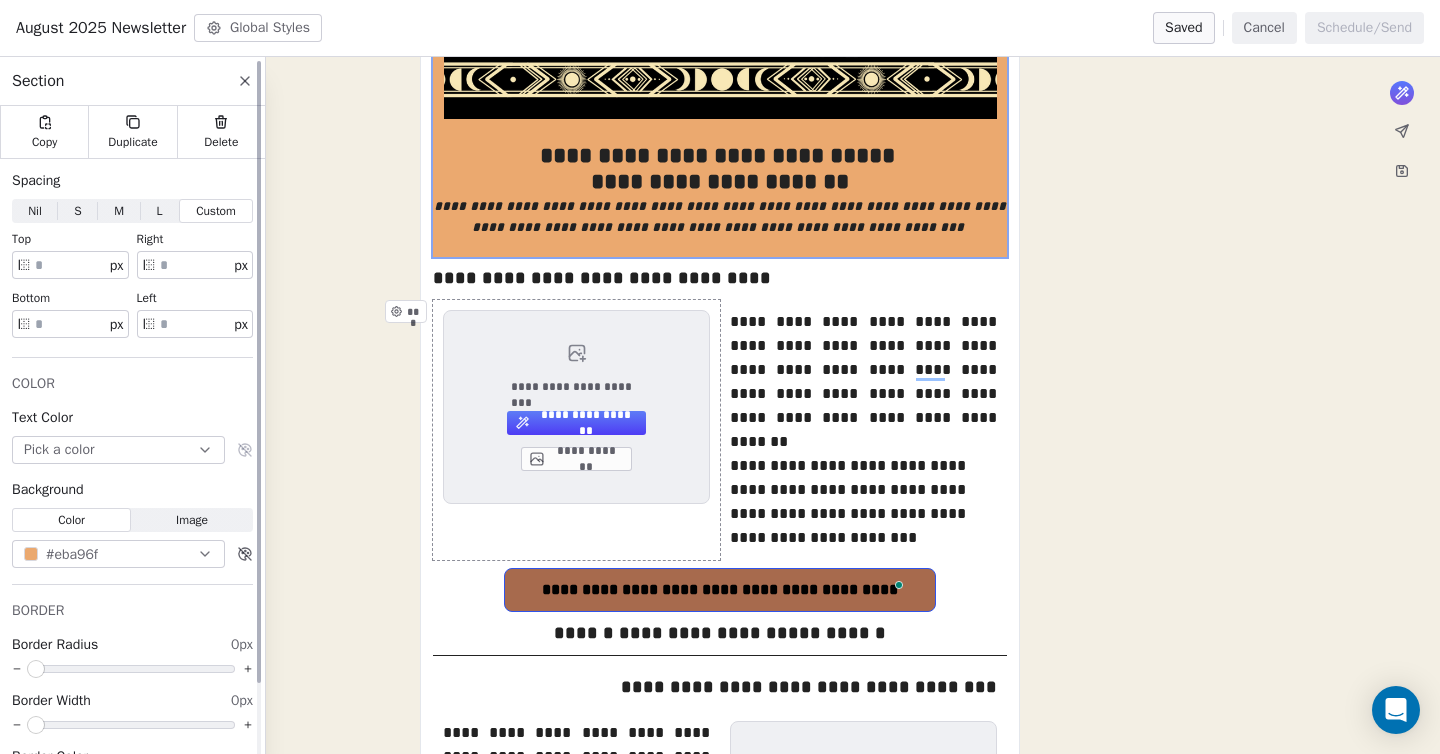 click on "#eba96f" at bounding box center (118, 554) 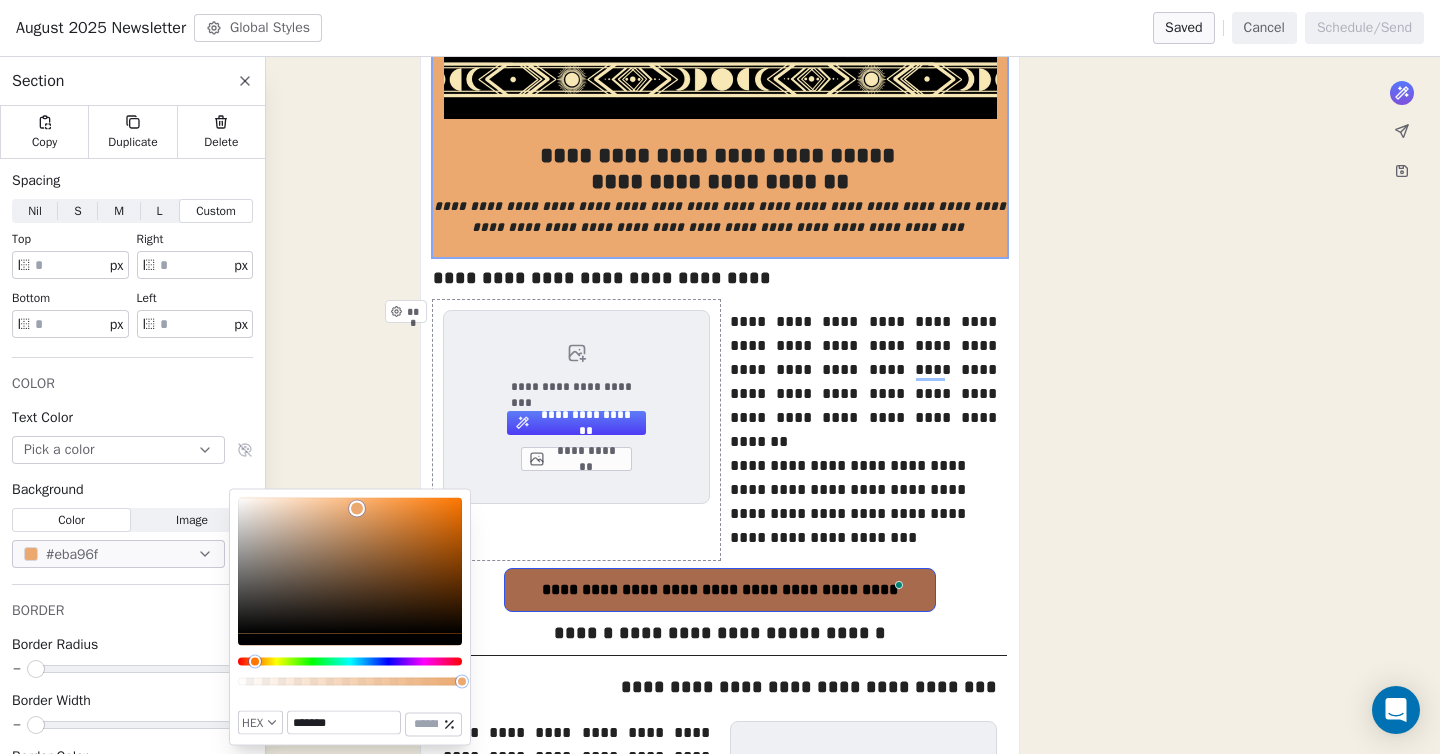 click on "*******" at bounding box center [344, 723] 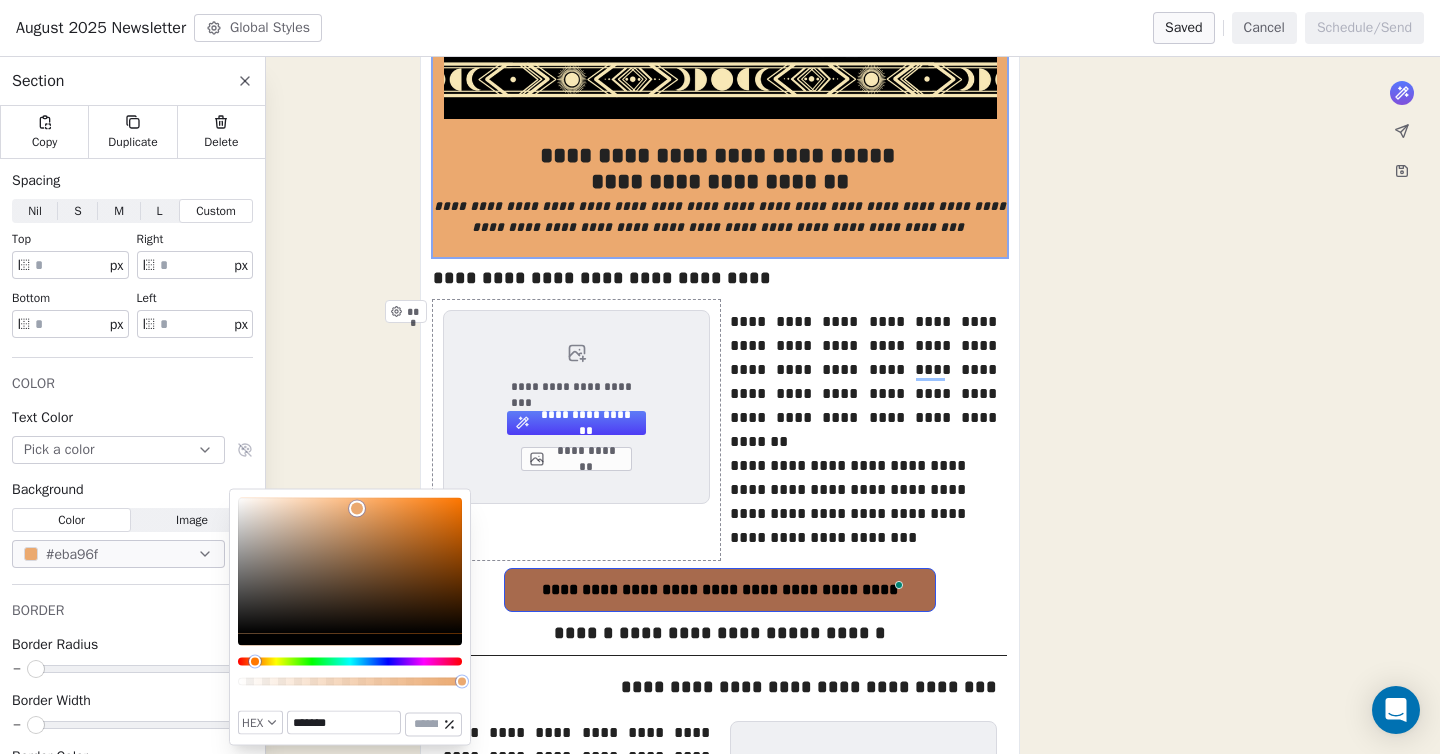 click on "**********" at bounding box center [720, 694] 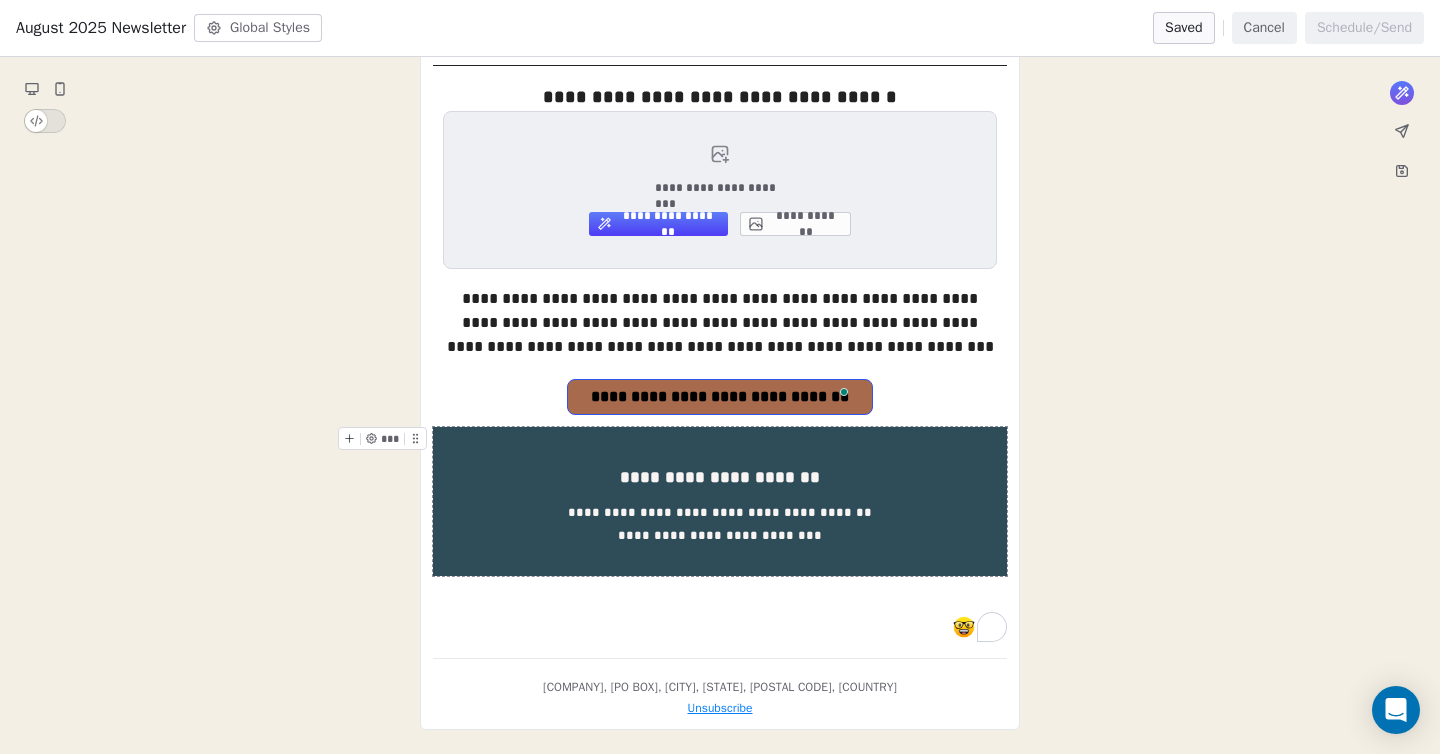 click on "**********" at bounding box center [720, 501] 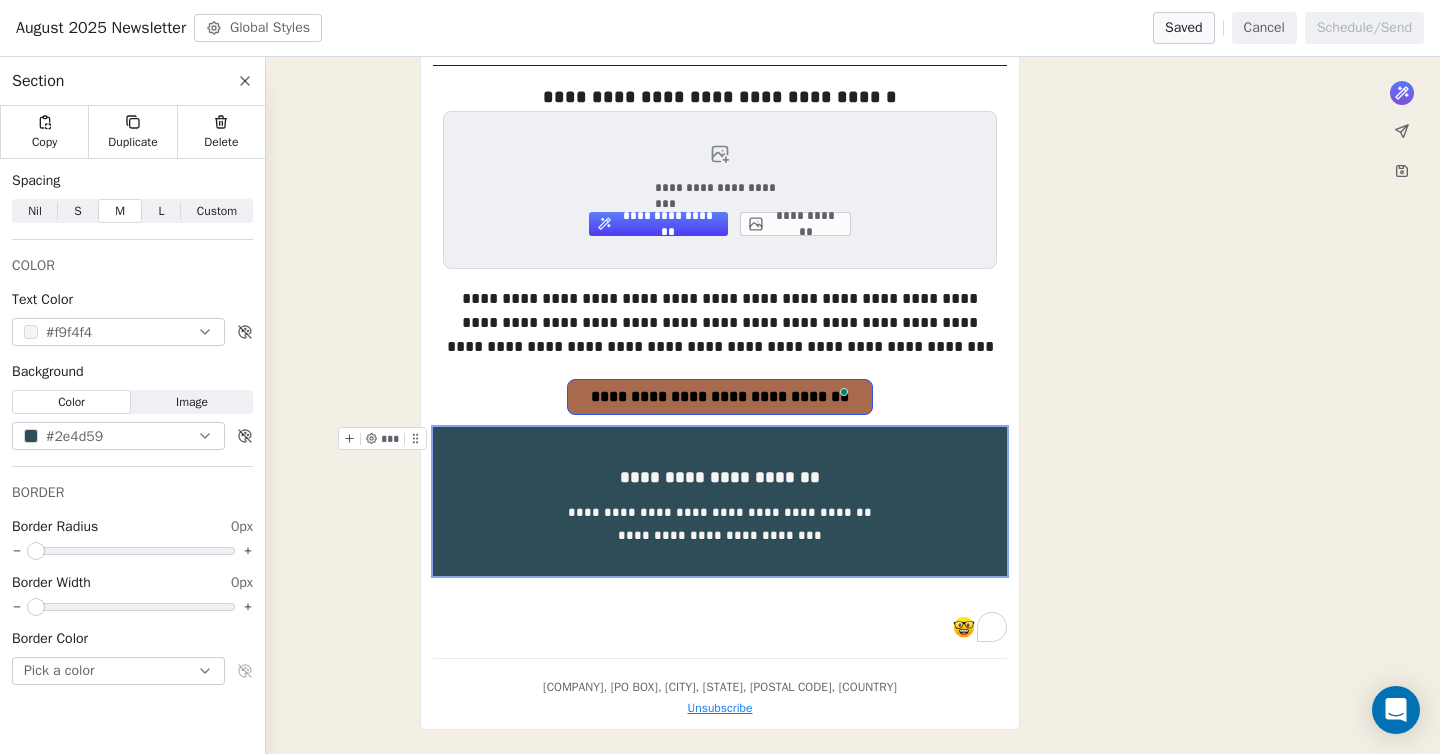 click on "#2e4d59" at bounding box center [74, 436] 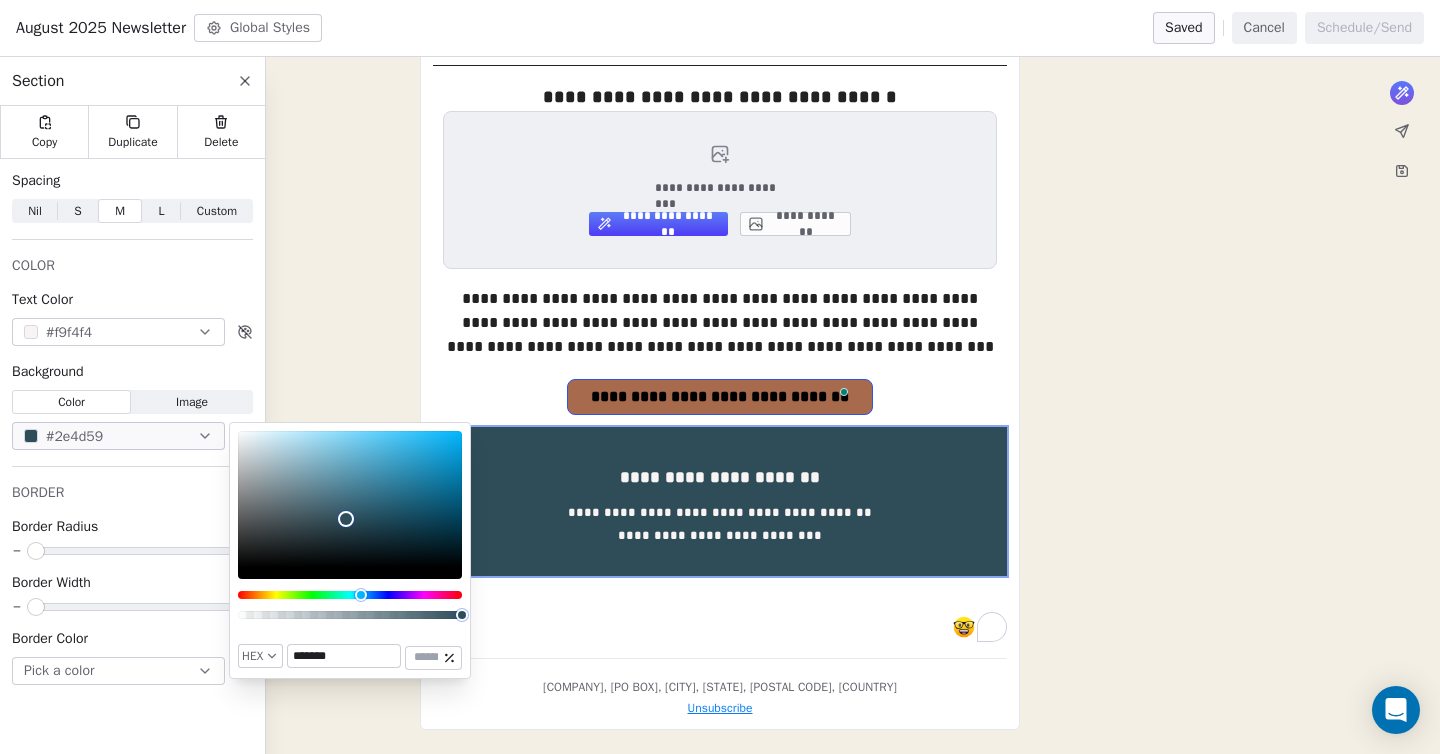 click on "*******" at bounding box center [344, 656] 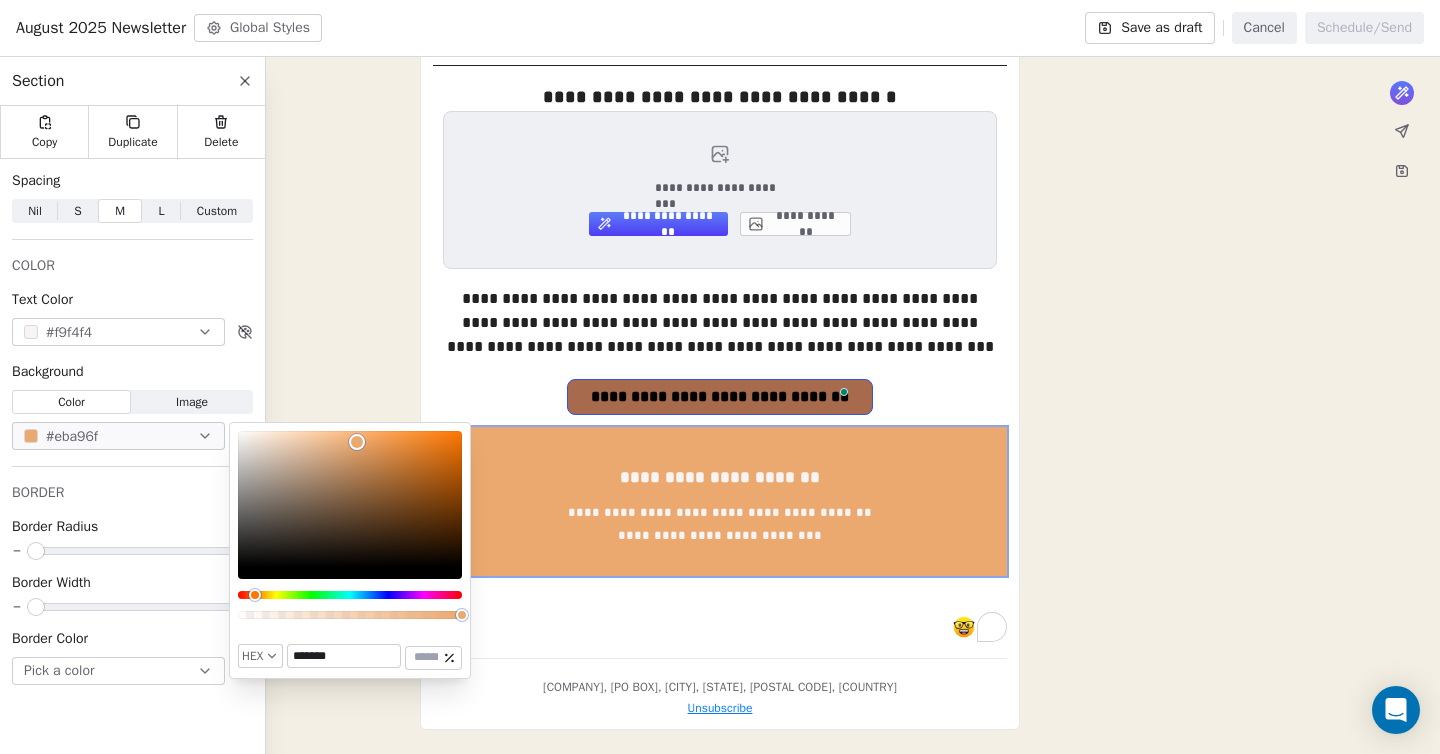 type on "*******" 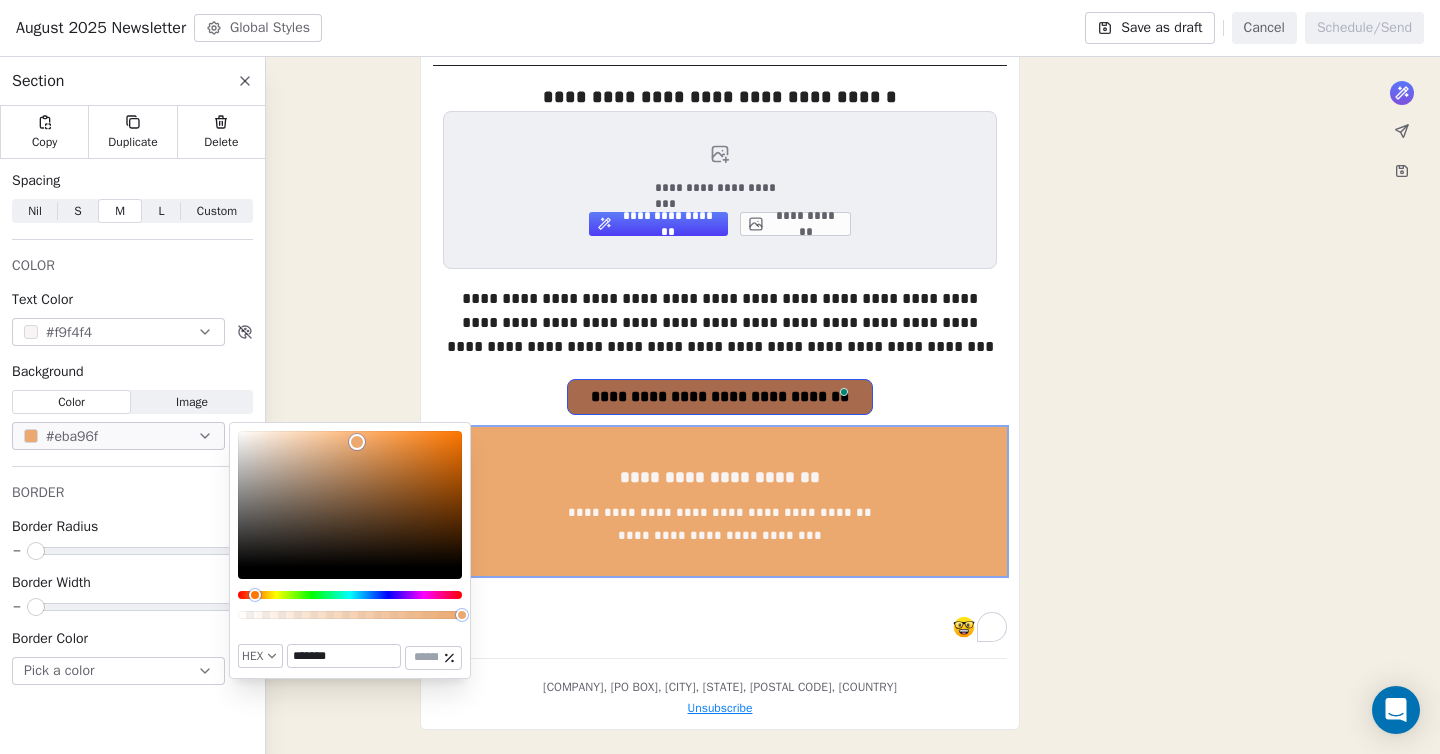 click on "**********" at bounding box center [720, -201] 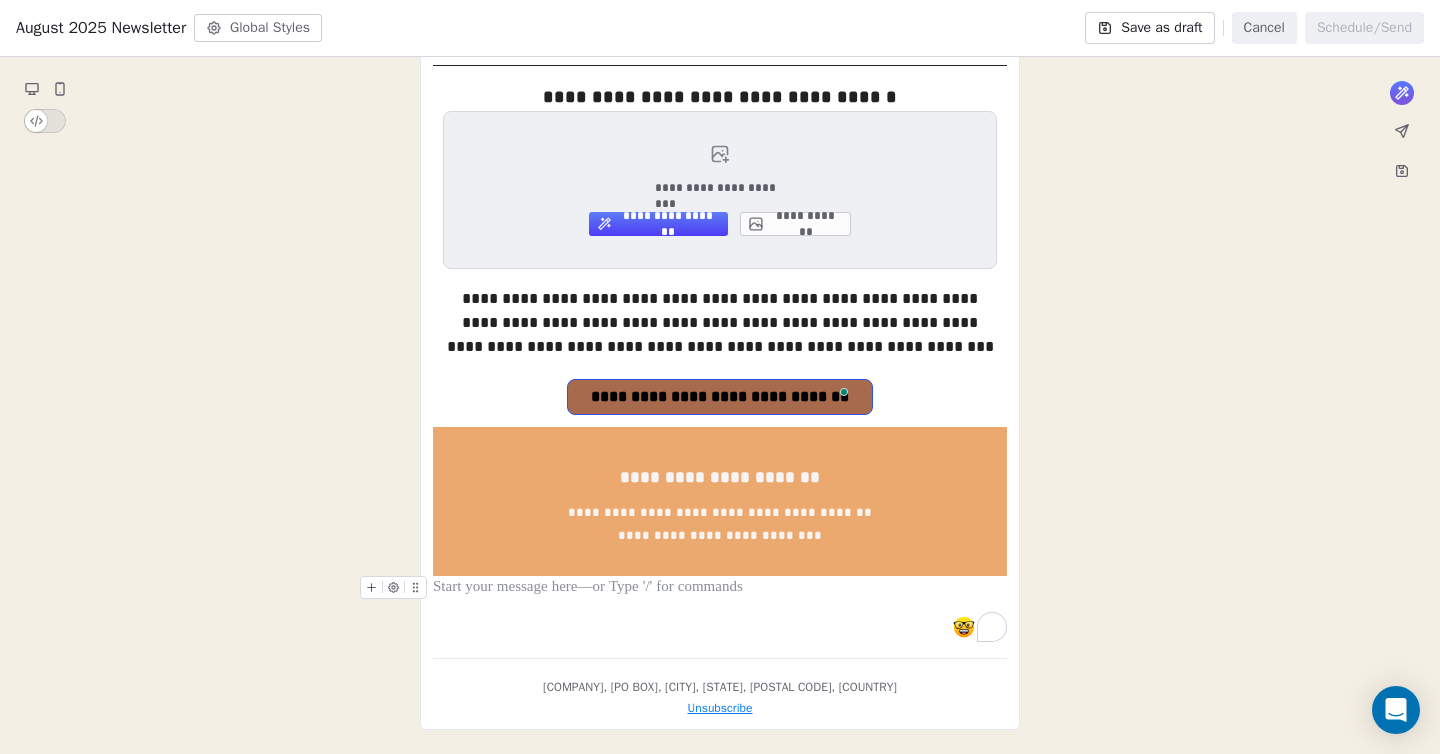 click on "**********" at bounding box center (720, -238) 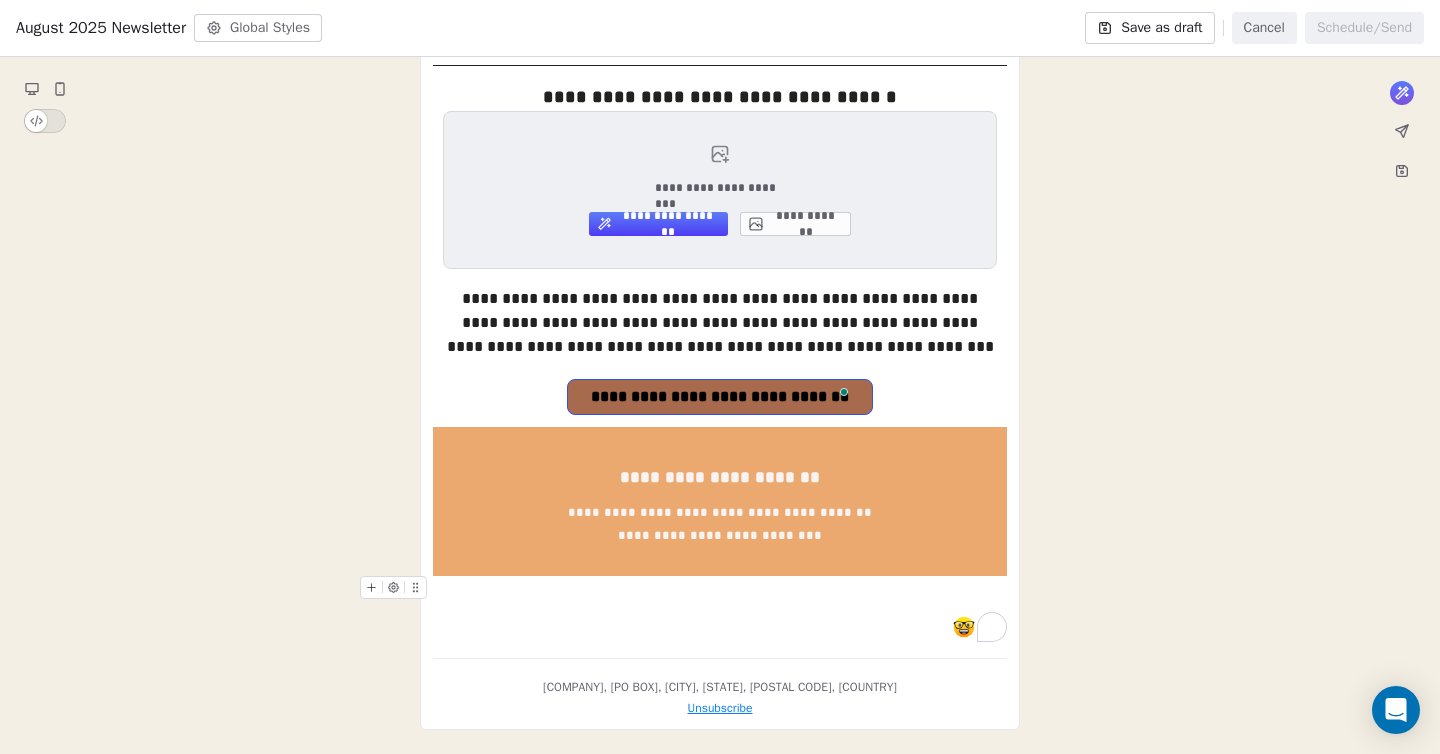 click on "**********" at bounding box center [720, -238] 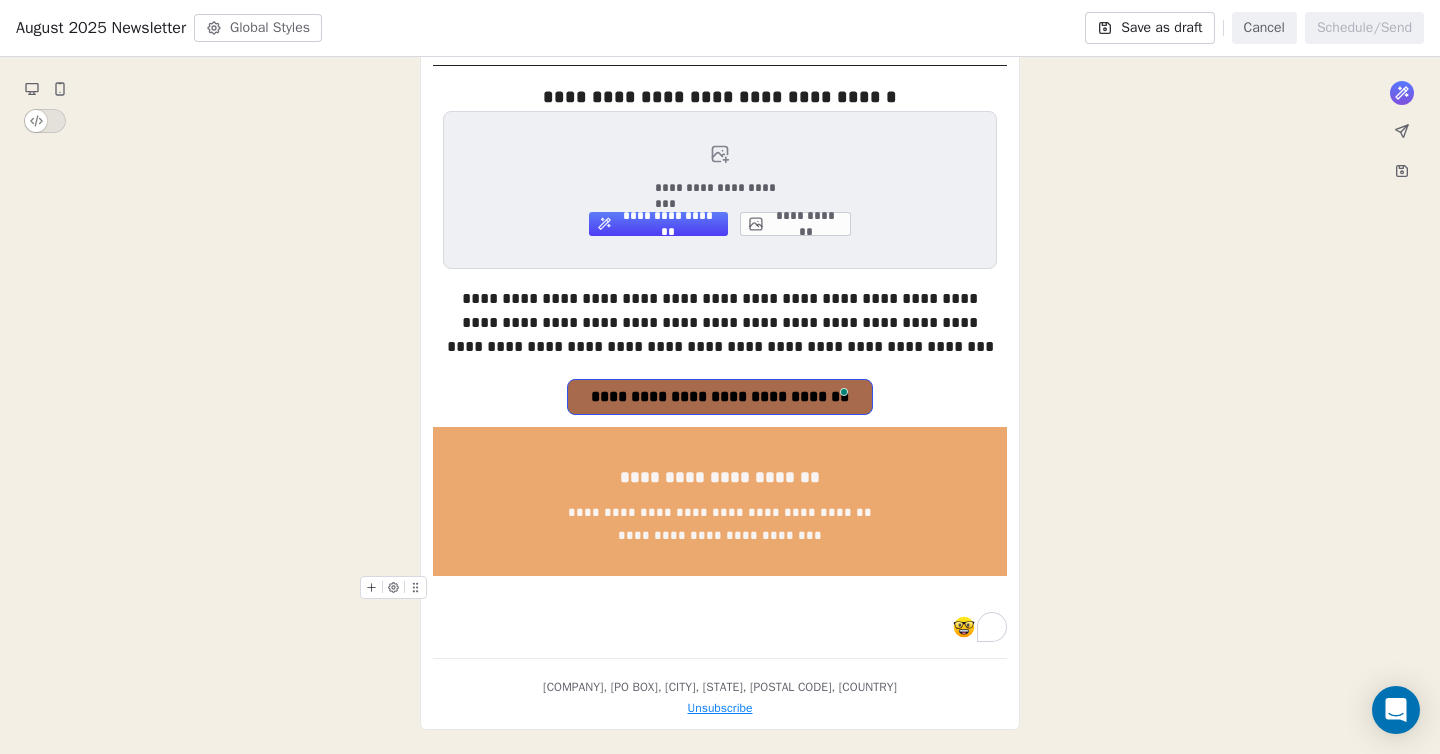 click on "**********" at bounding box center [720, -238] 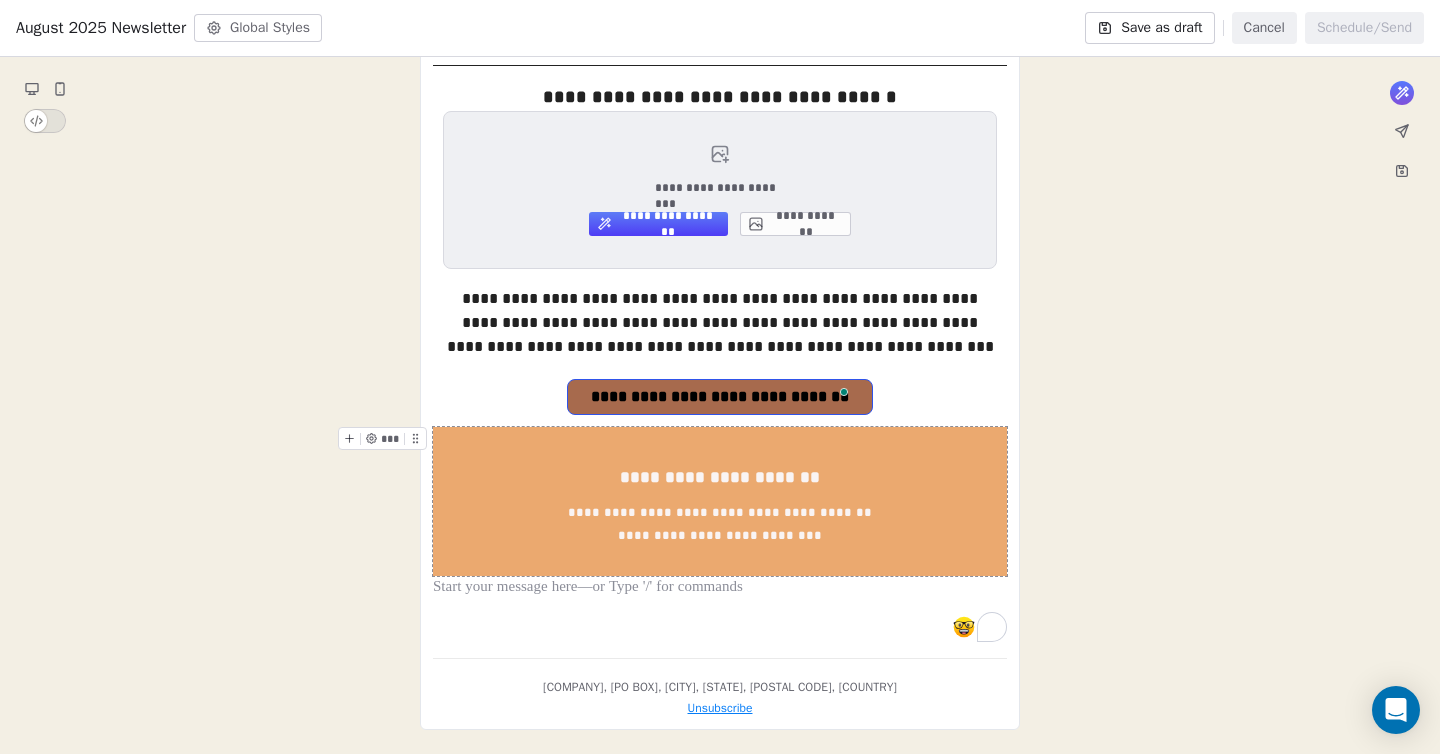 click on "**********" at bounding box center [720, -201] 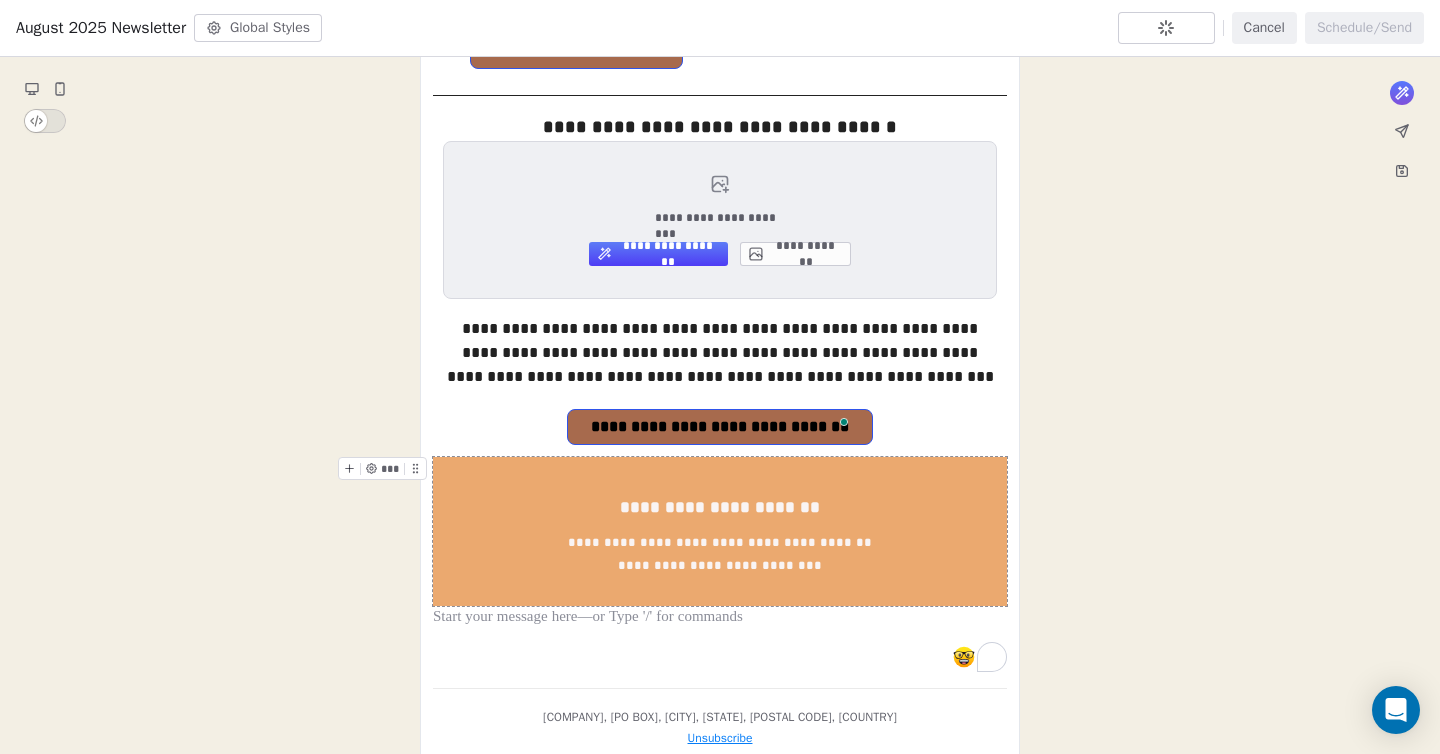 click on "**********" at bounding box center [720, 531] 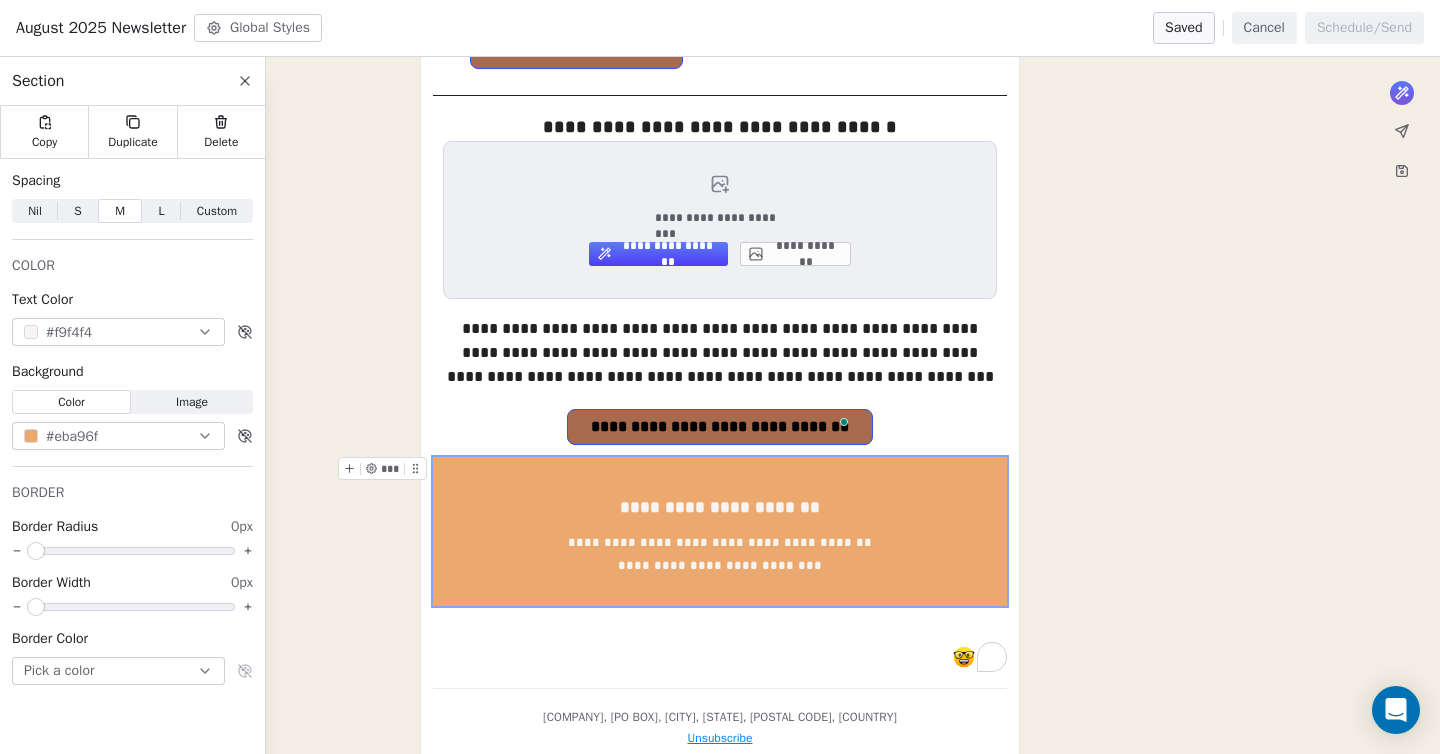 click at bounding box center (349, 468) 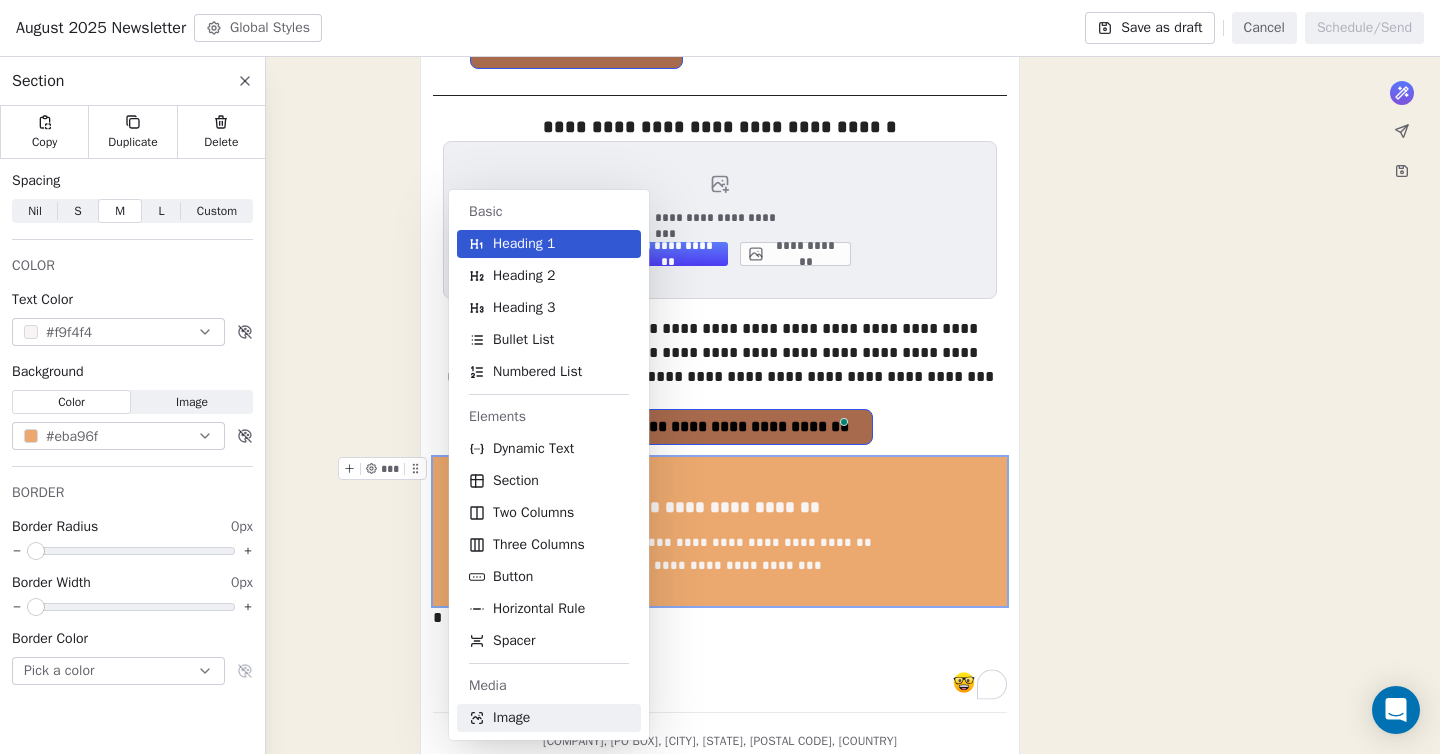 click on "Image" at bounding box center (549, 718) 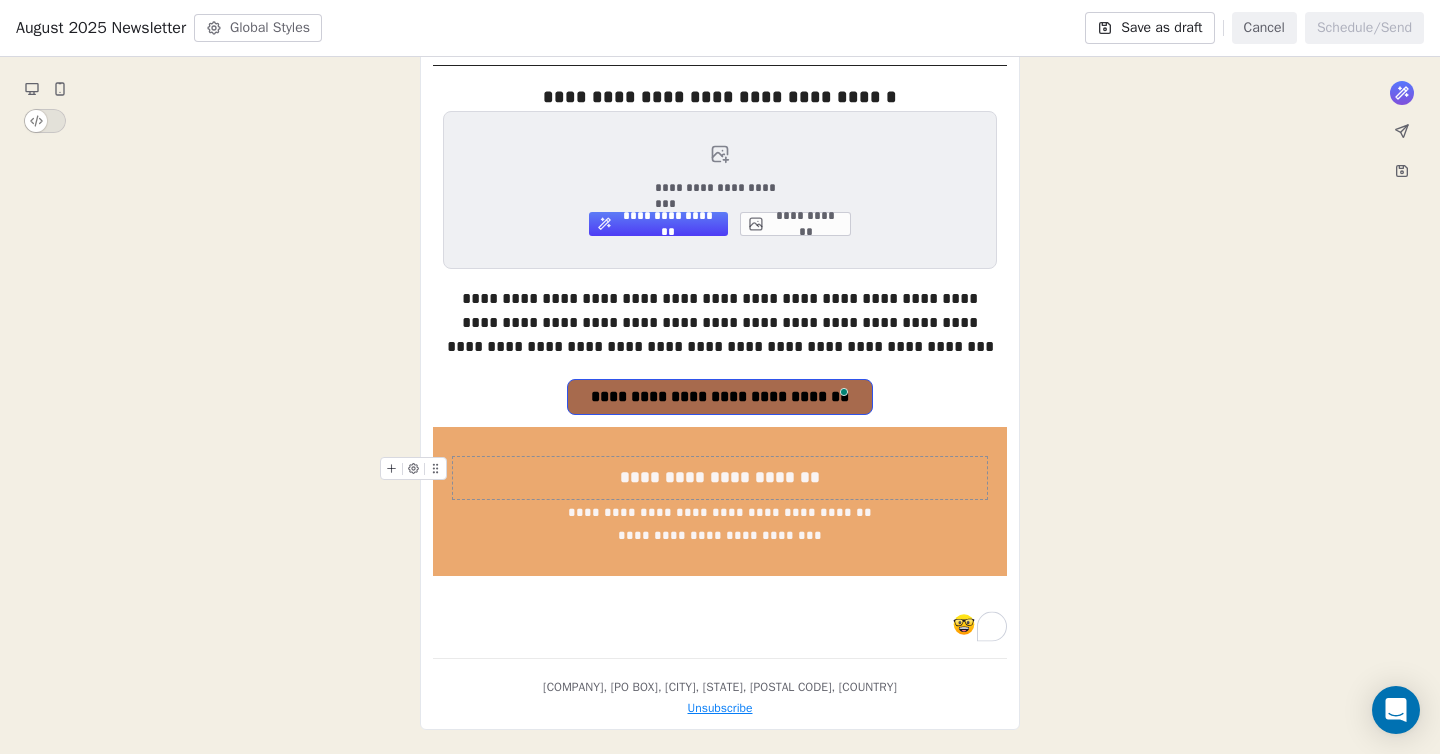 click on "**********" at bounding box center [720, 478] 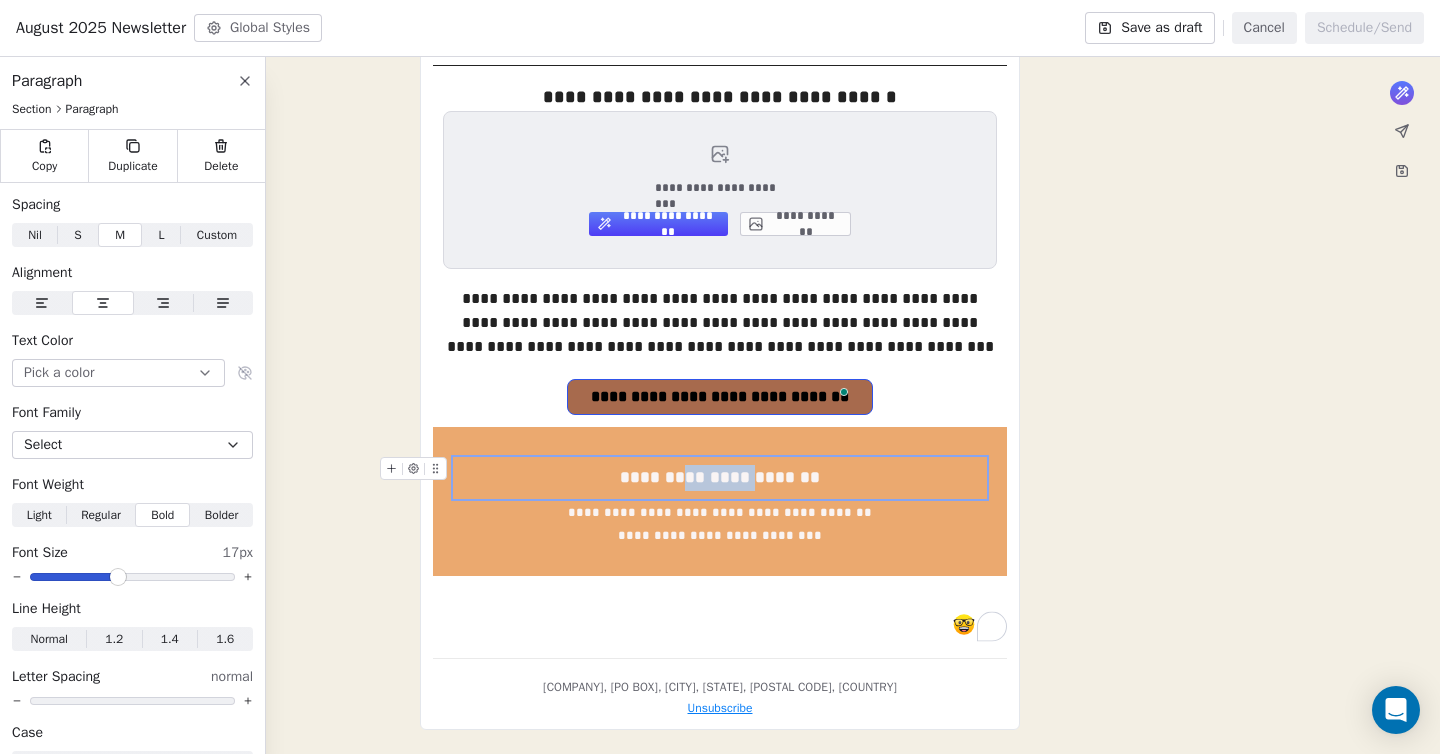 click on "**********" at bounding box center (720, 478) 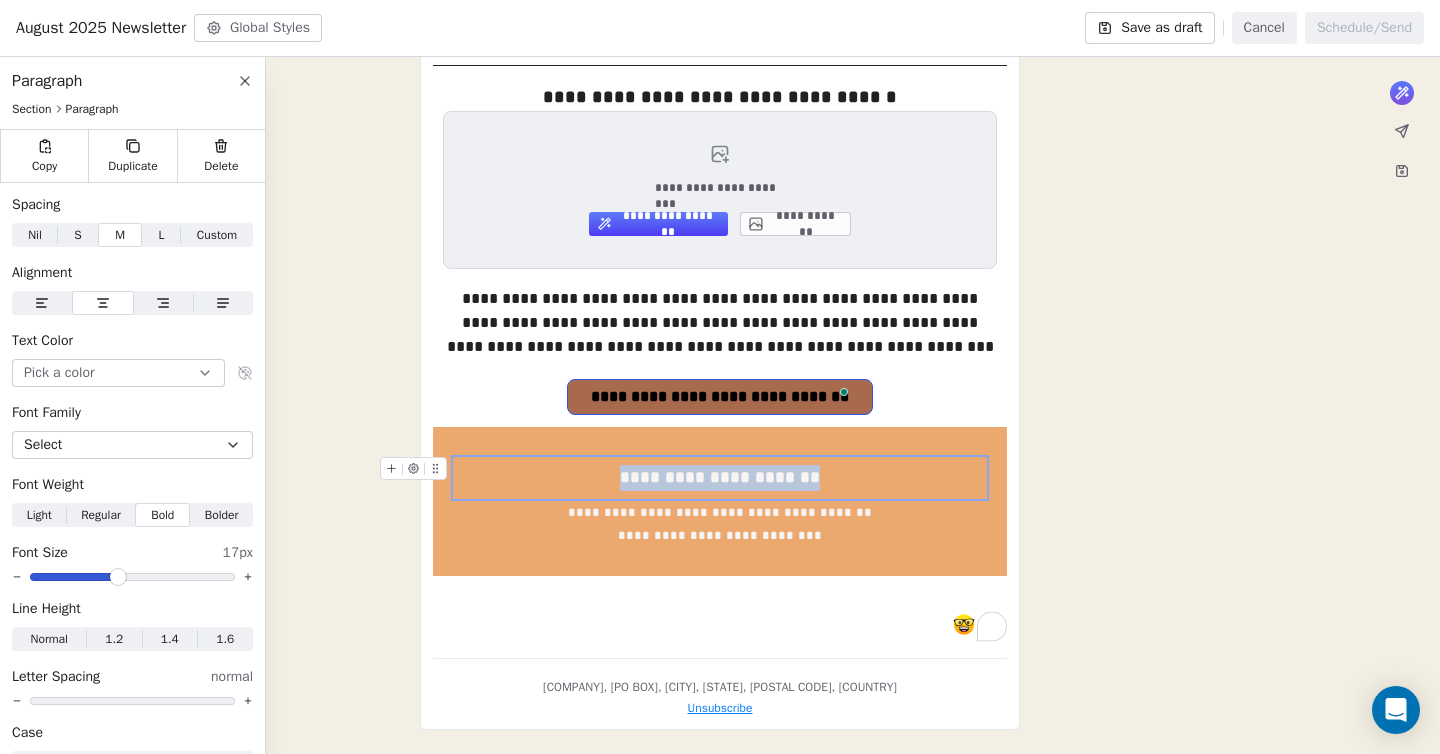 click on "**********" at bounding box center (720, 478) 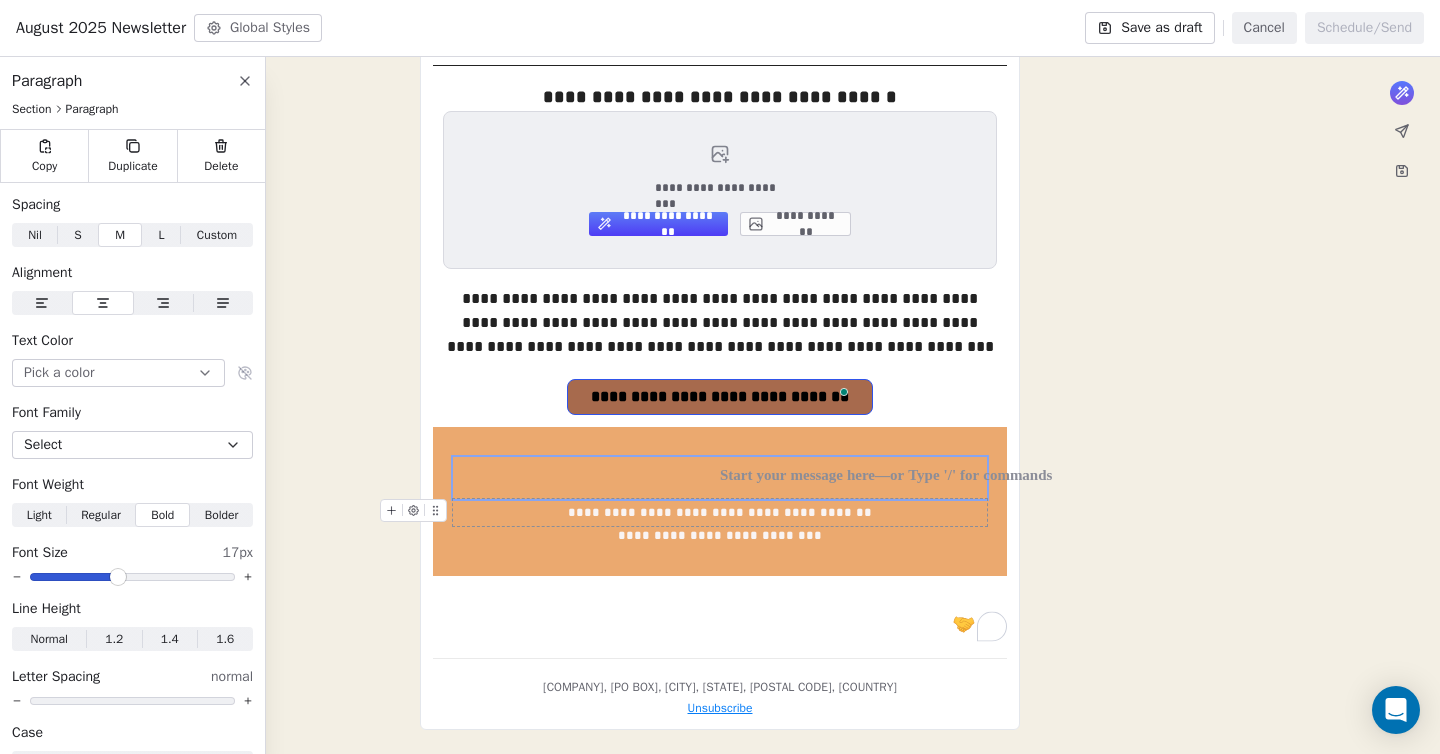 click on "**********" at bounding box center (720, 513) 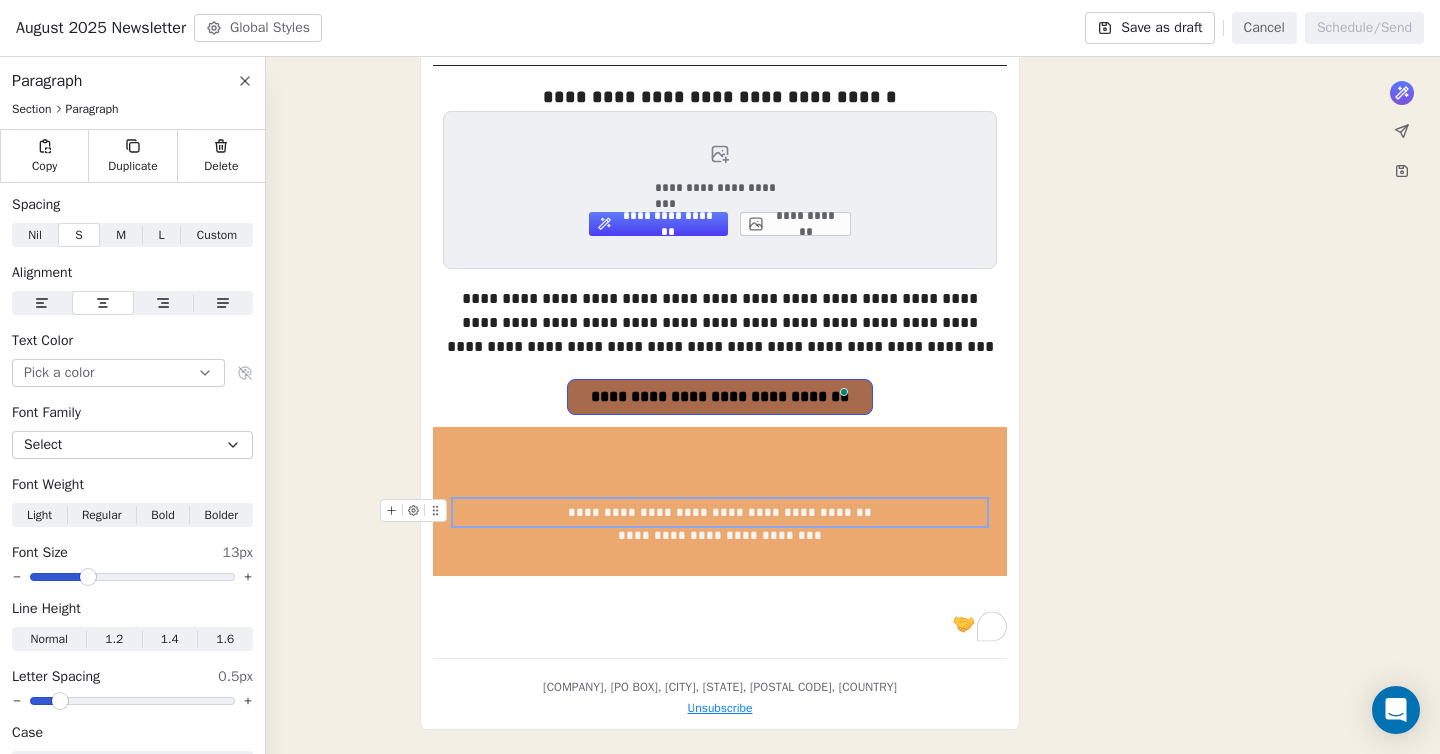 type 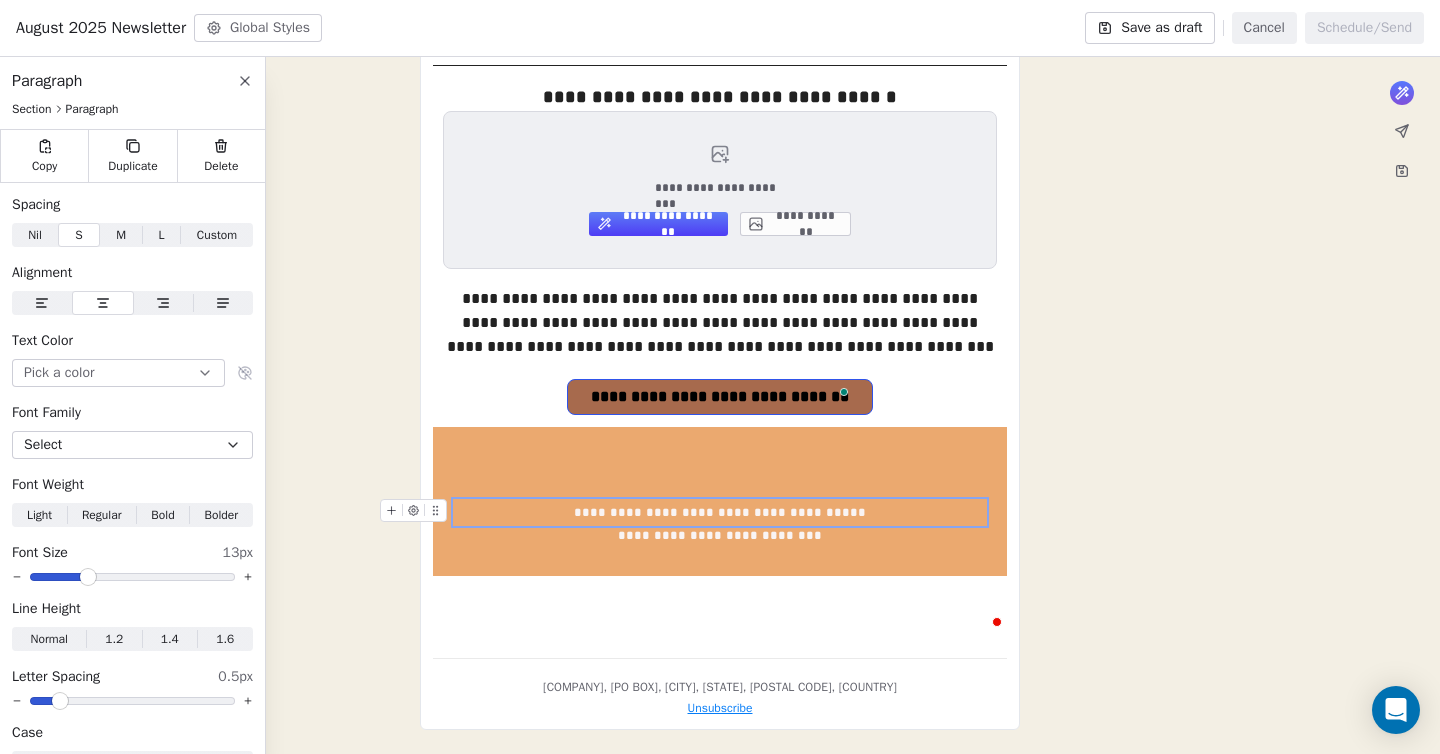 click on "**********" at bounding box center [720, 513] 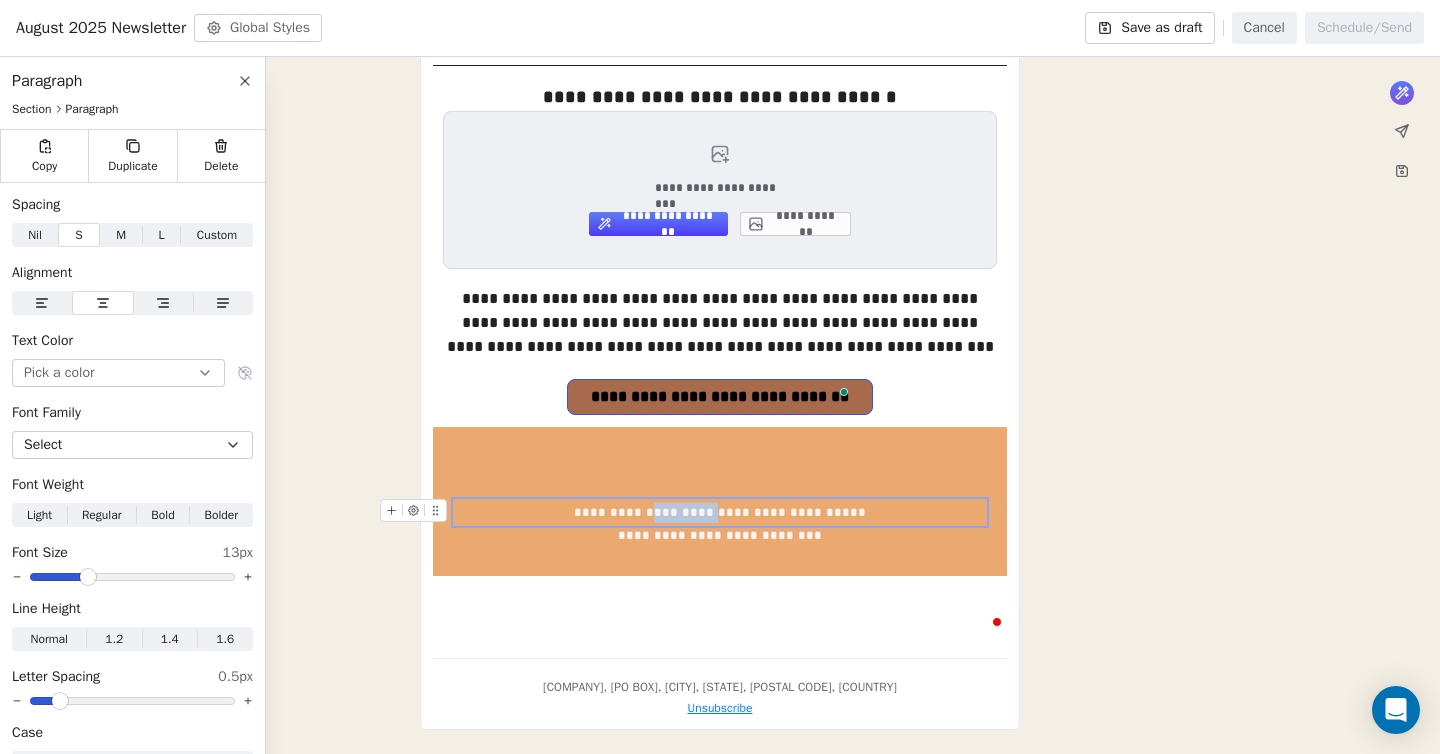 click on "**********" at bounding box center [720, 513] 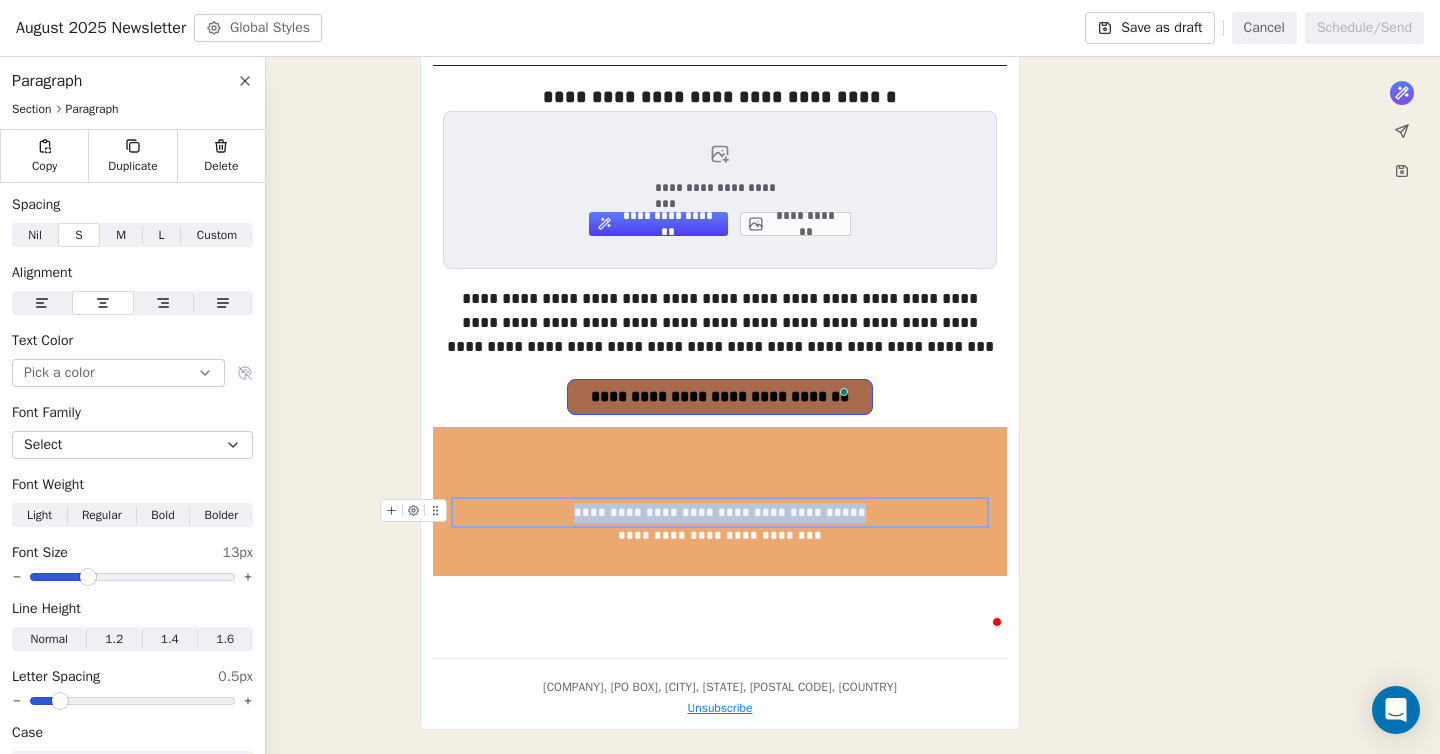 click on "**********" at bounding box center (720, 513) 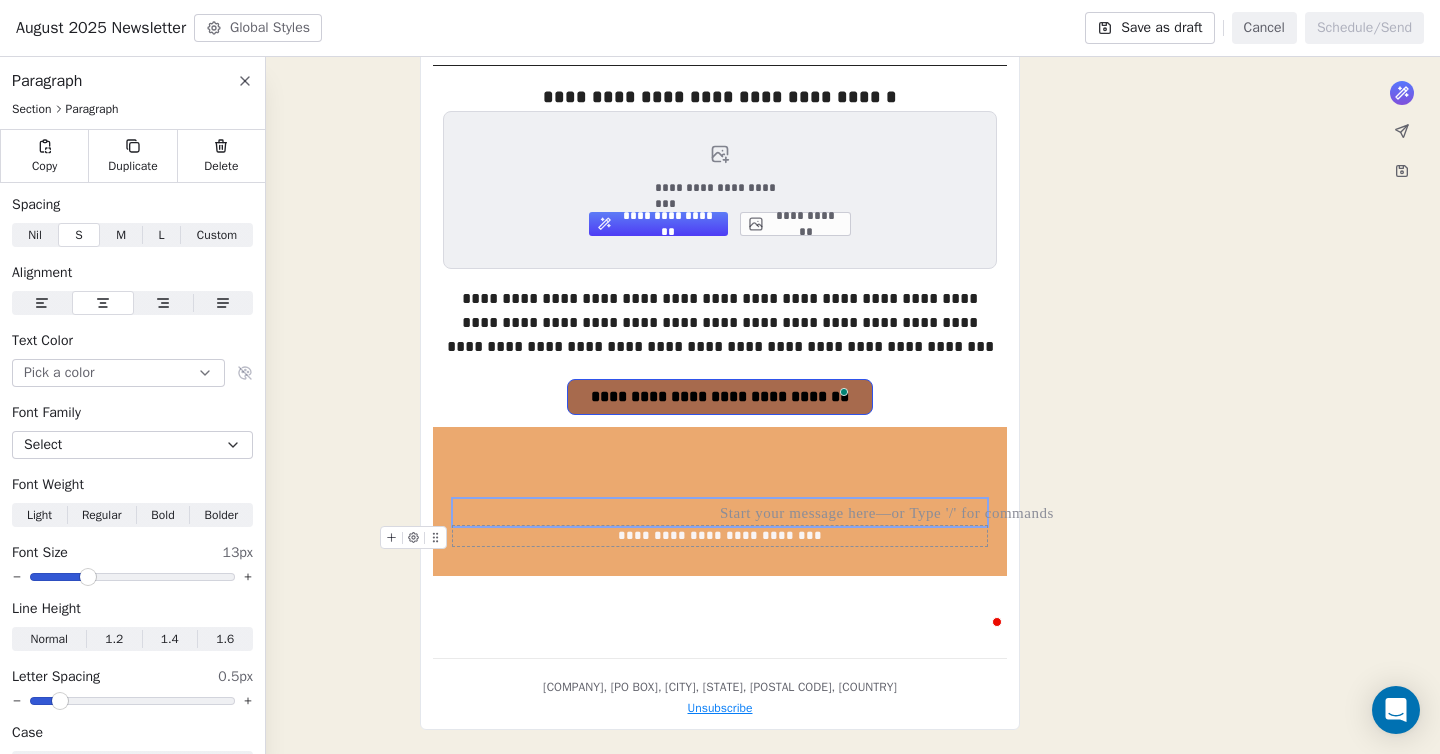 click on "**********" at bounding box center (720, 536) 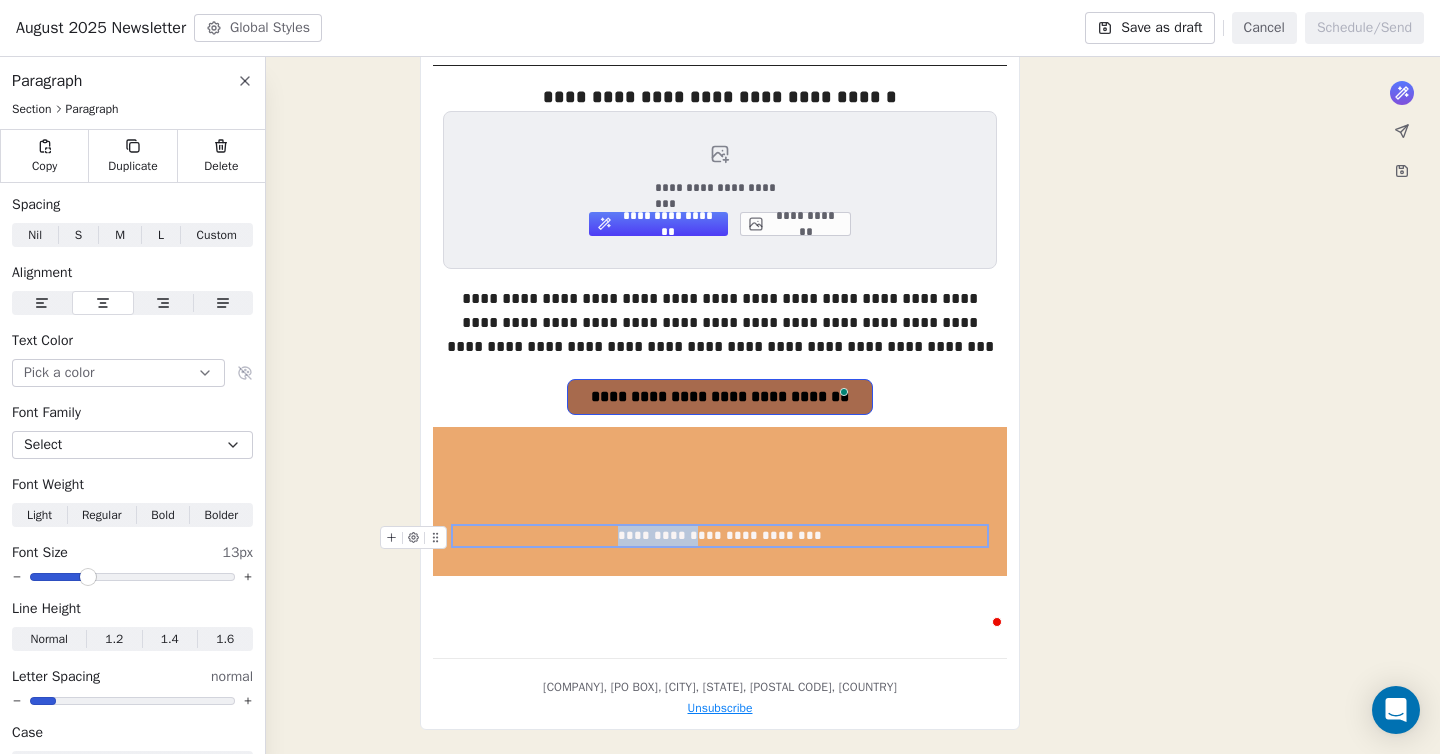 click on "**********" at bounding box center (720, 536) 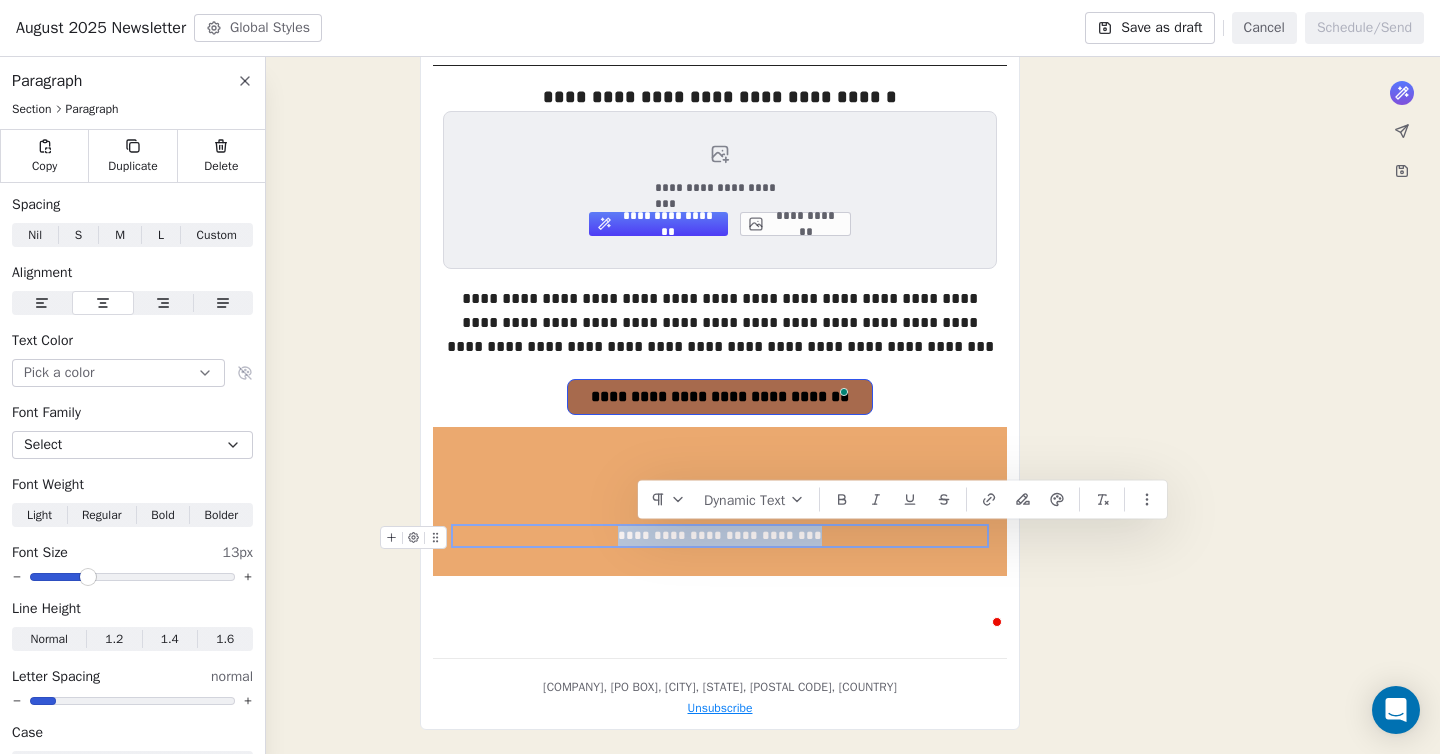 click on "**********" at bounding box center (720, 536) 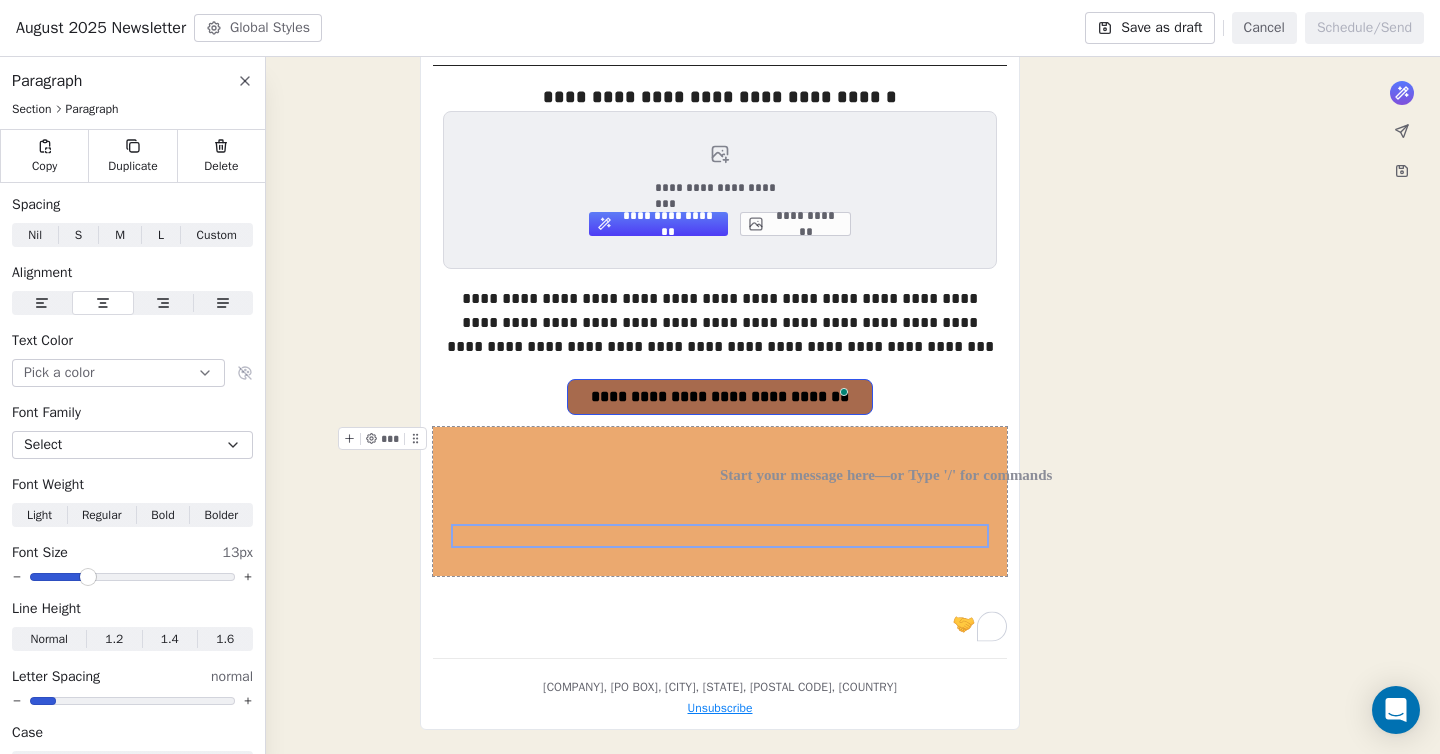 click on "**********" at bounding box center [720, -201] 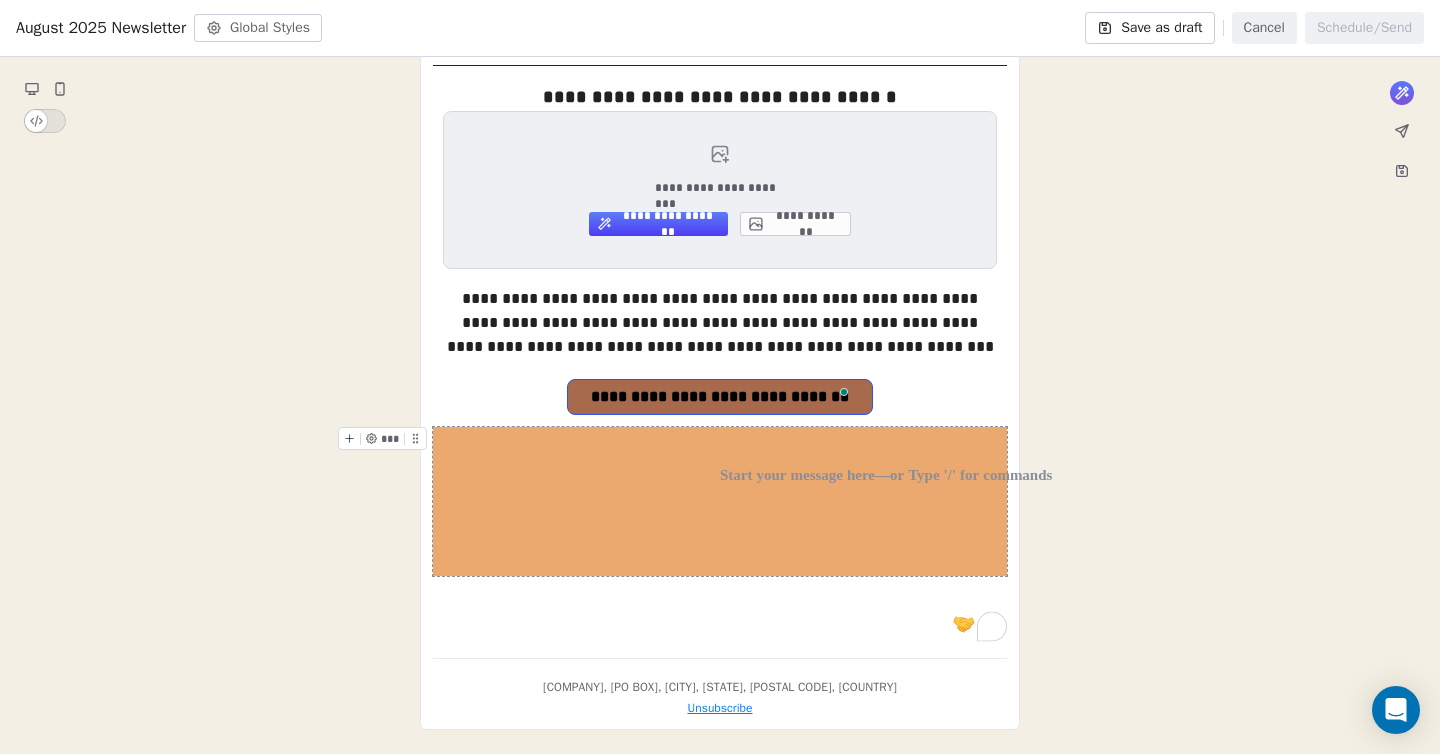 click on "**********" at bounding box center (720, -201) 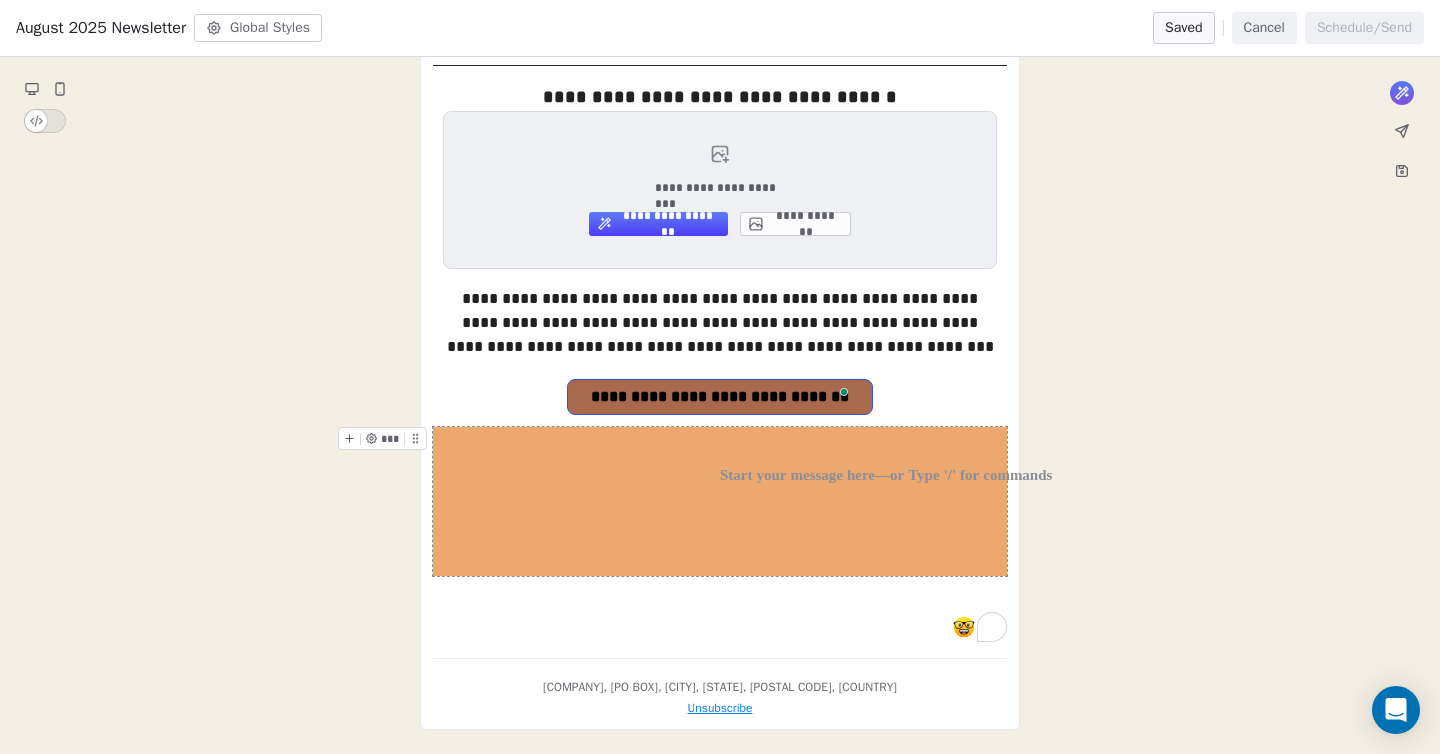 click on "**********" at bounding box center (720, -201) 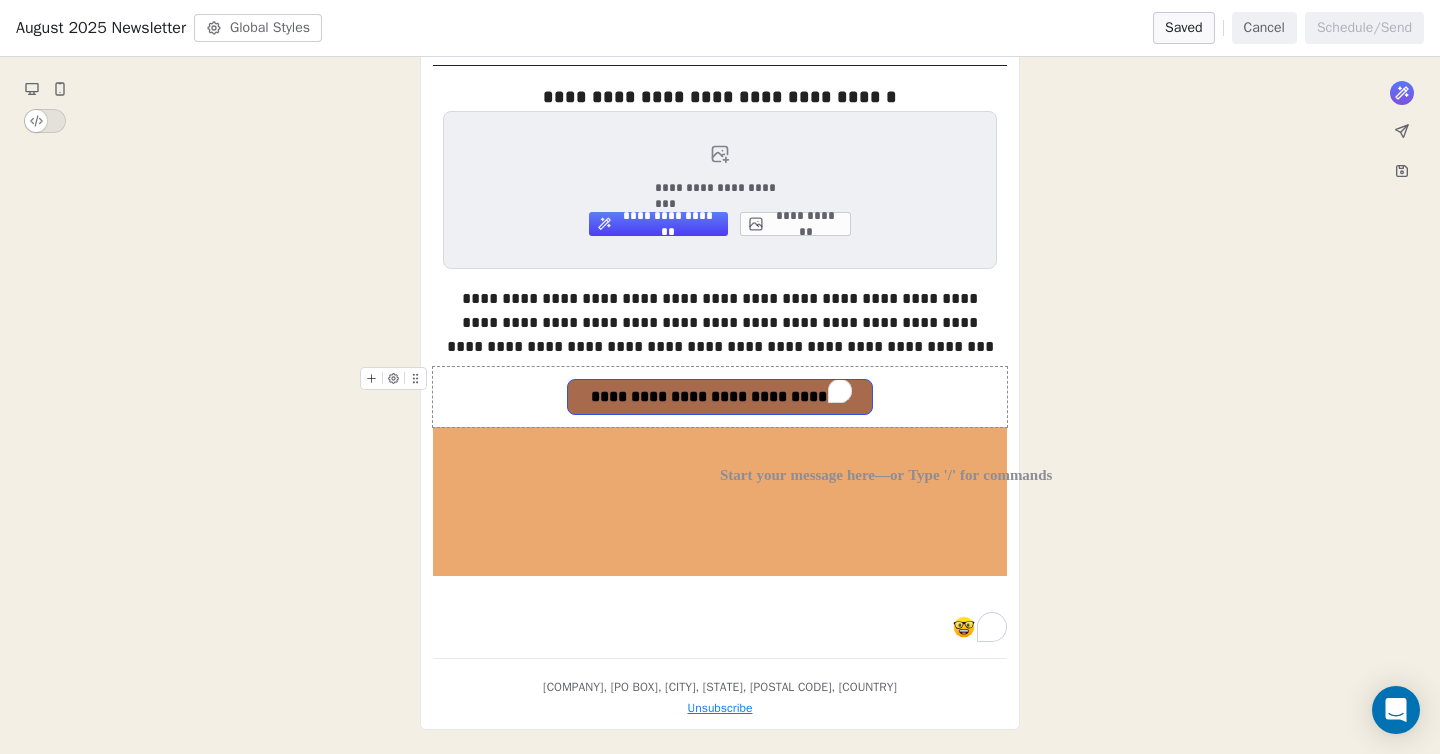click on "**********" at bounding box center (720, -201) 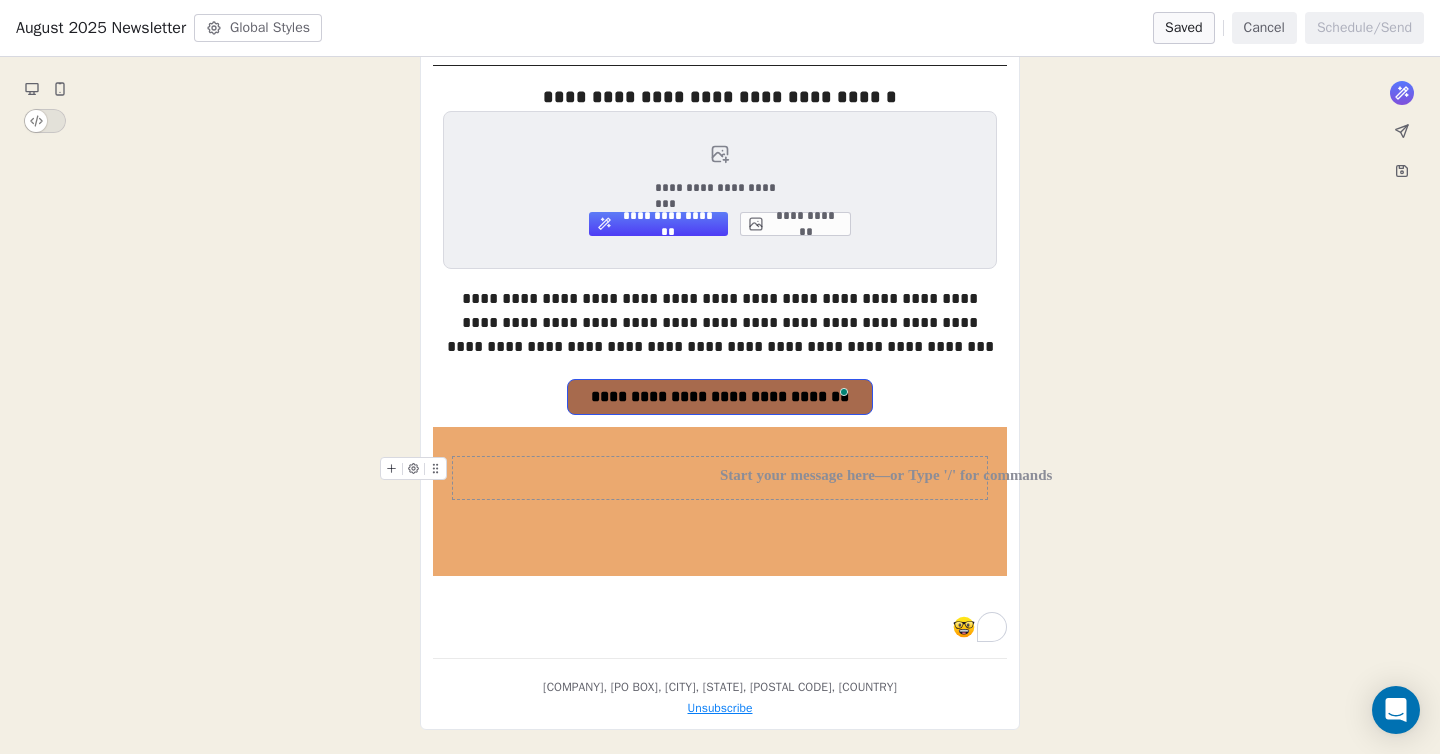 click at bounding box center (720, 478) 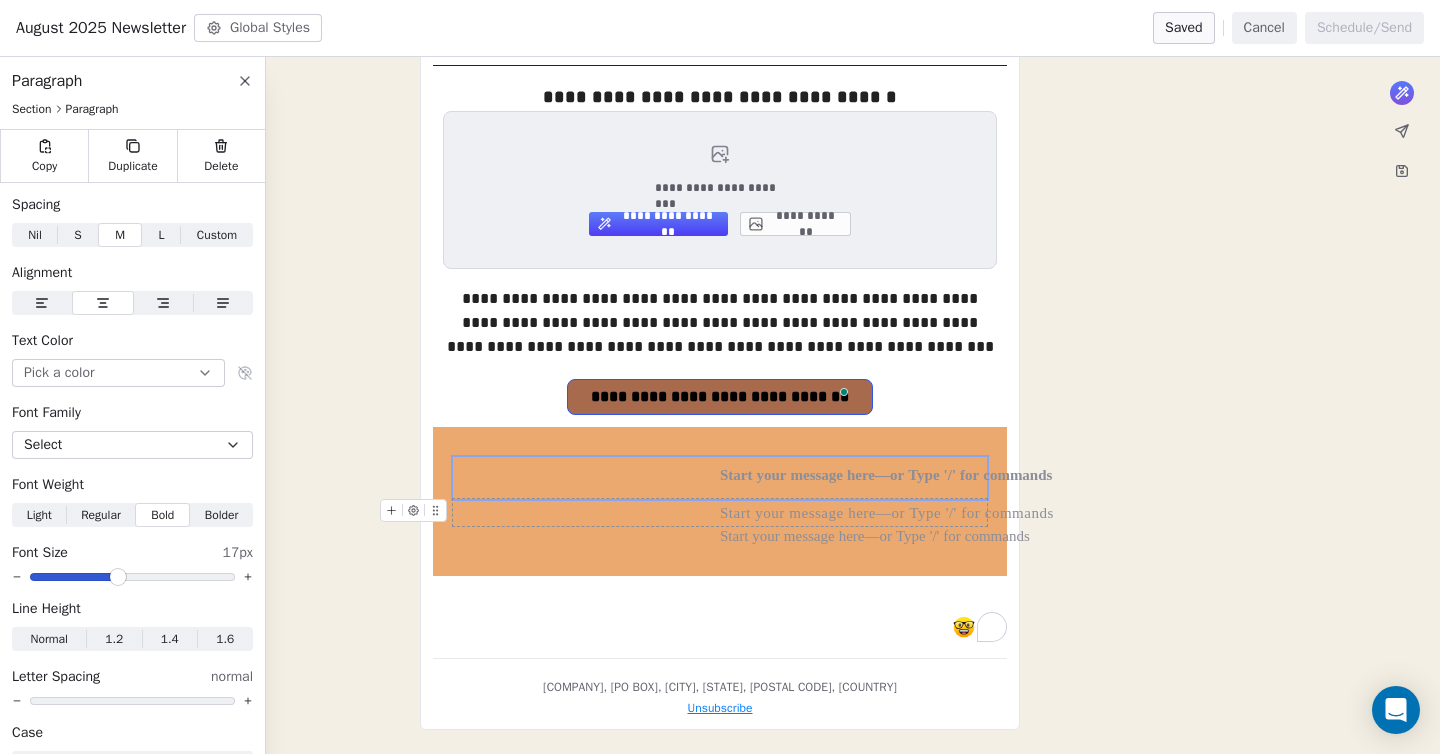 drag, startPoint x: 597, startPoint y: 511, endPoint x: 609, endPoint y: 510, distance: 12.0415945 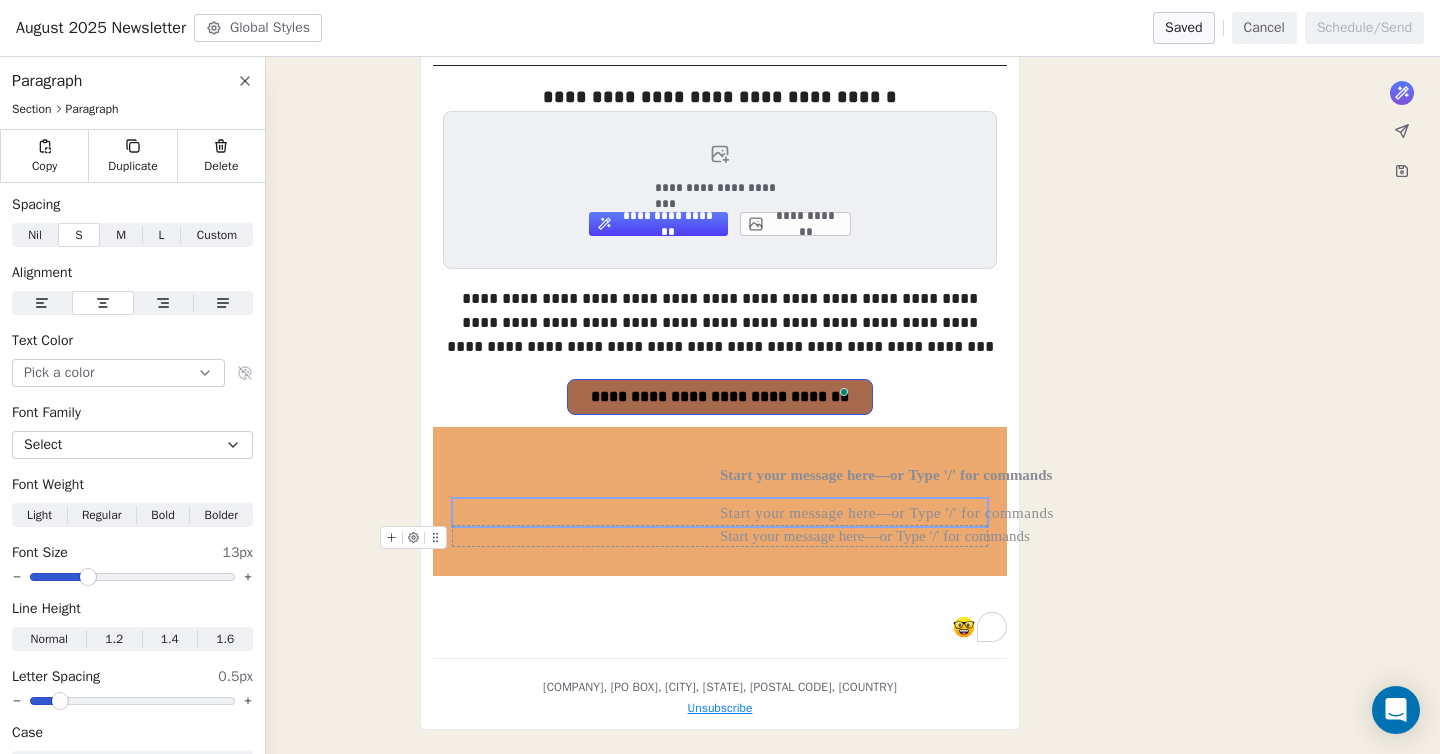 click at bounding box center [720, 536] 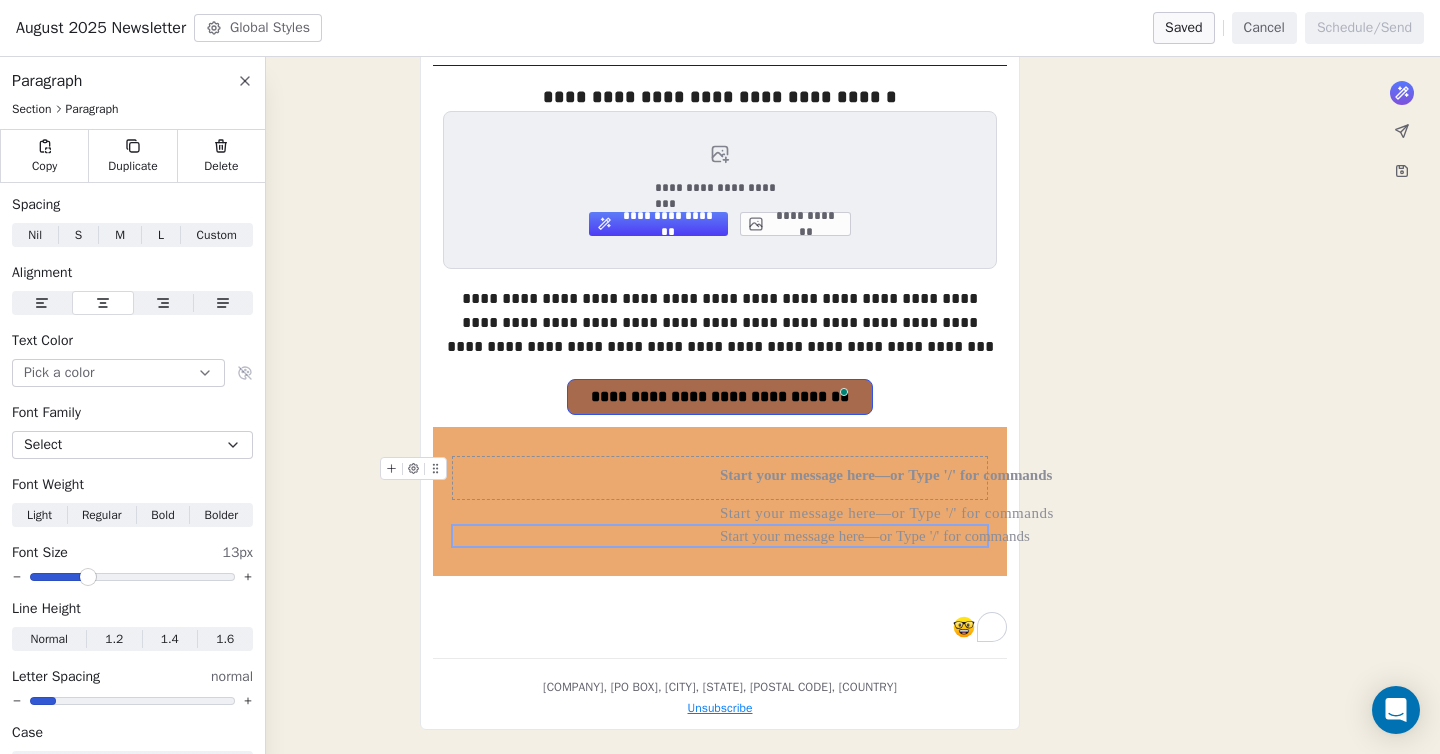 click at bounding box center [720, 478] 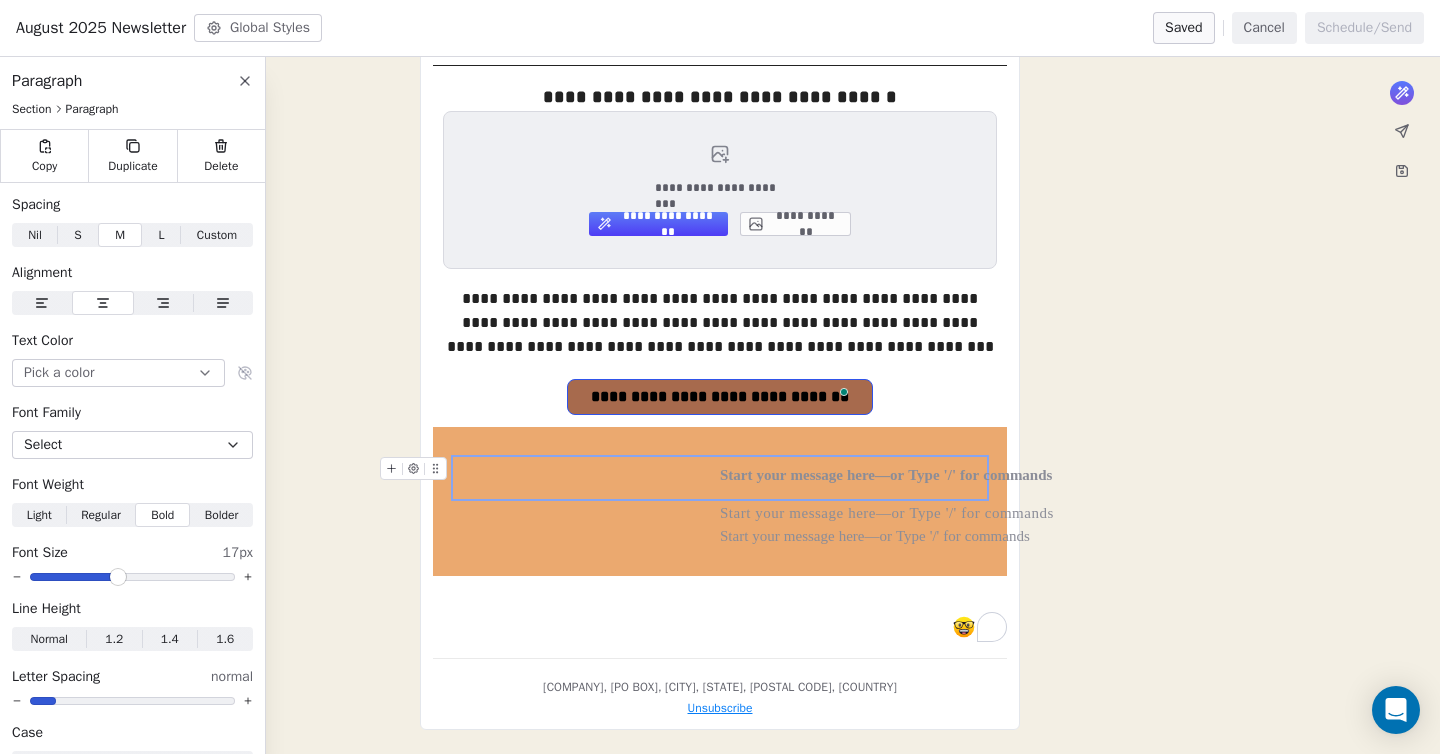click 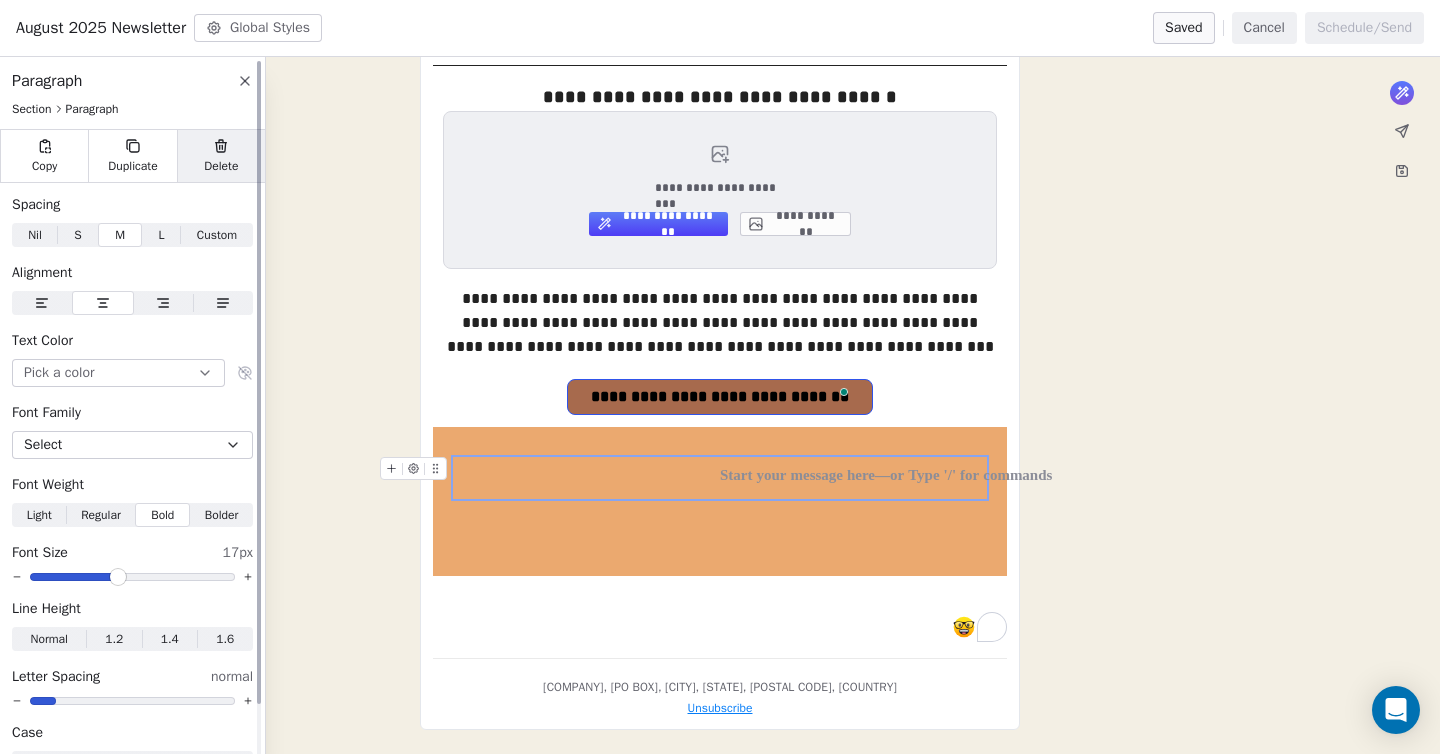 click on "Delete" at bounding box center (221, 166) 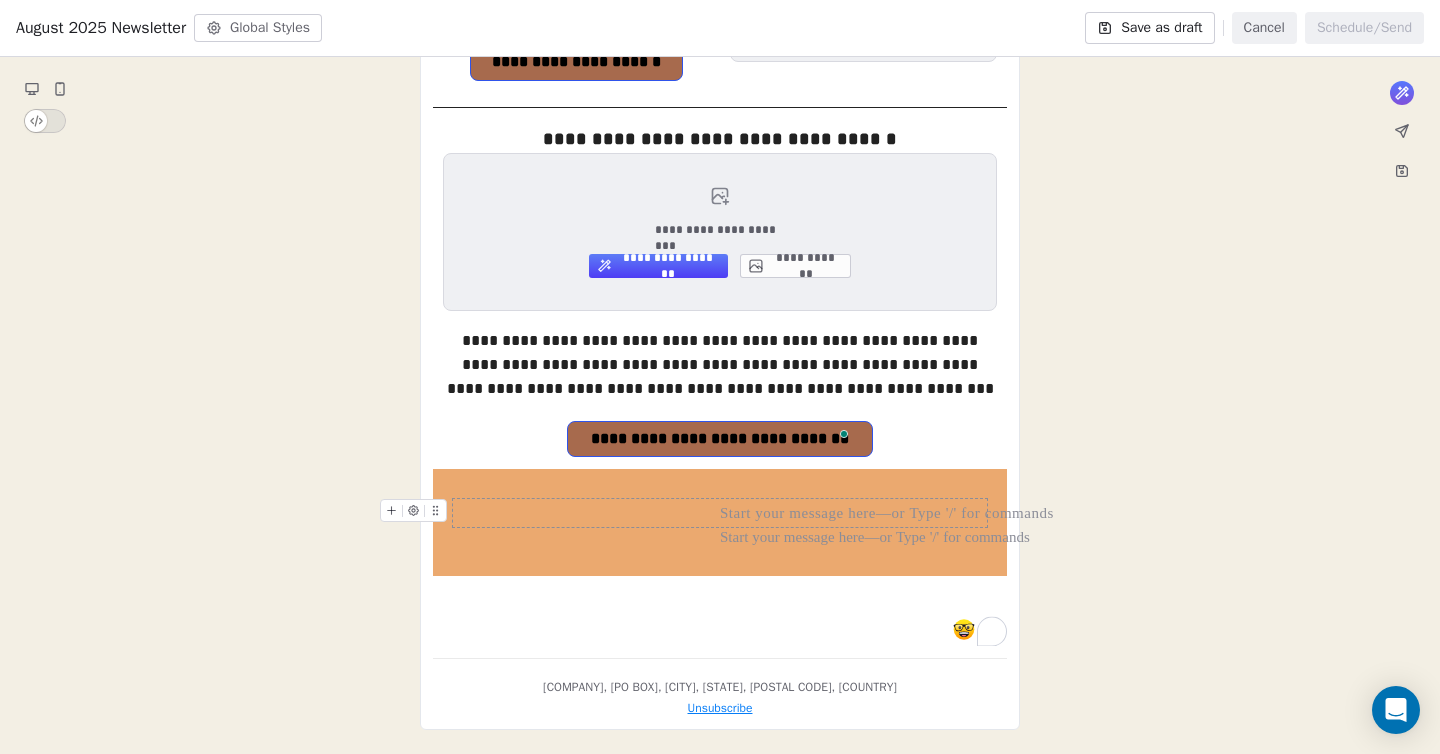 click at bounding box center [720, 513] 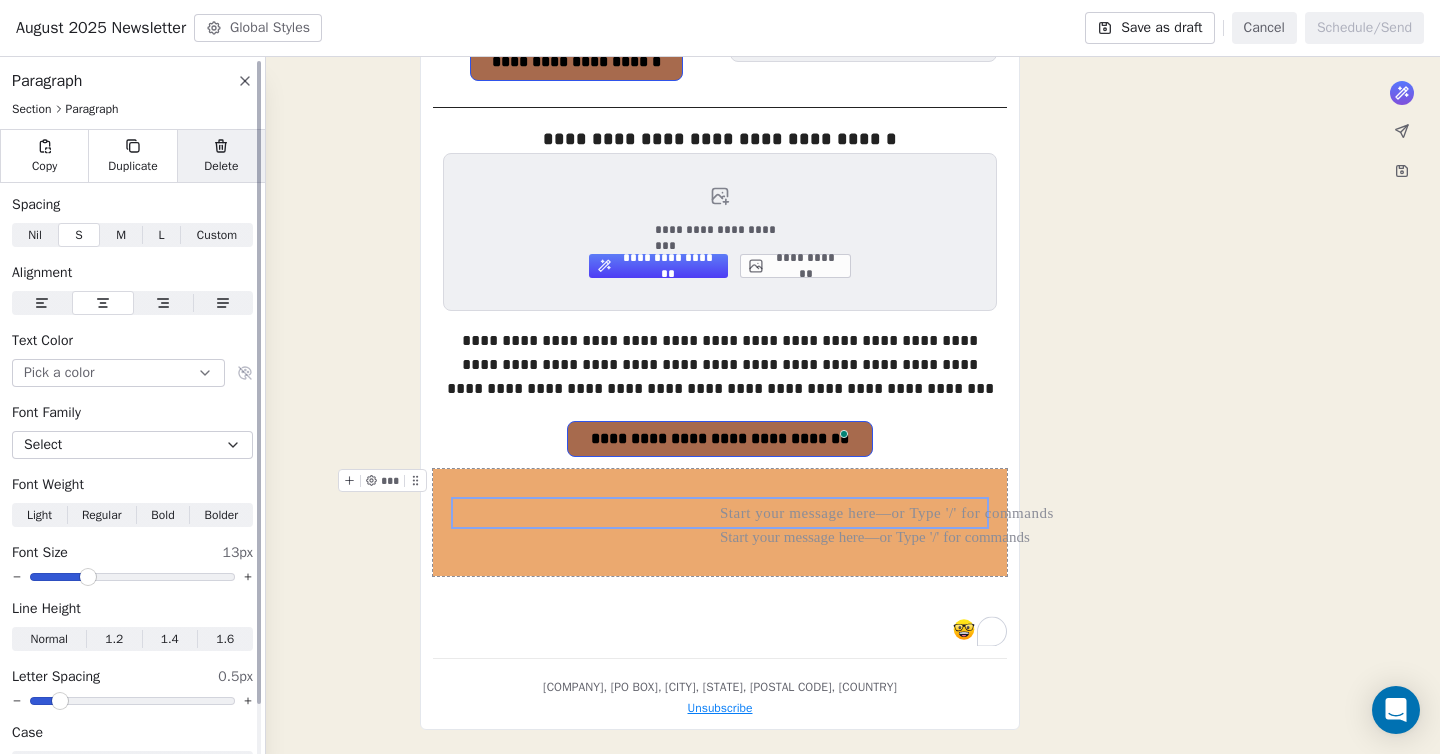 click on "Delete" at bounding box center [221, 166] 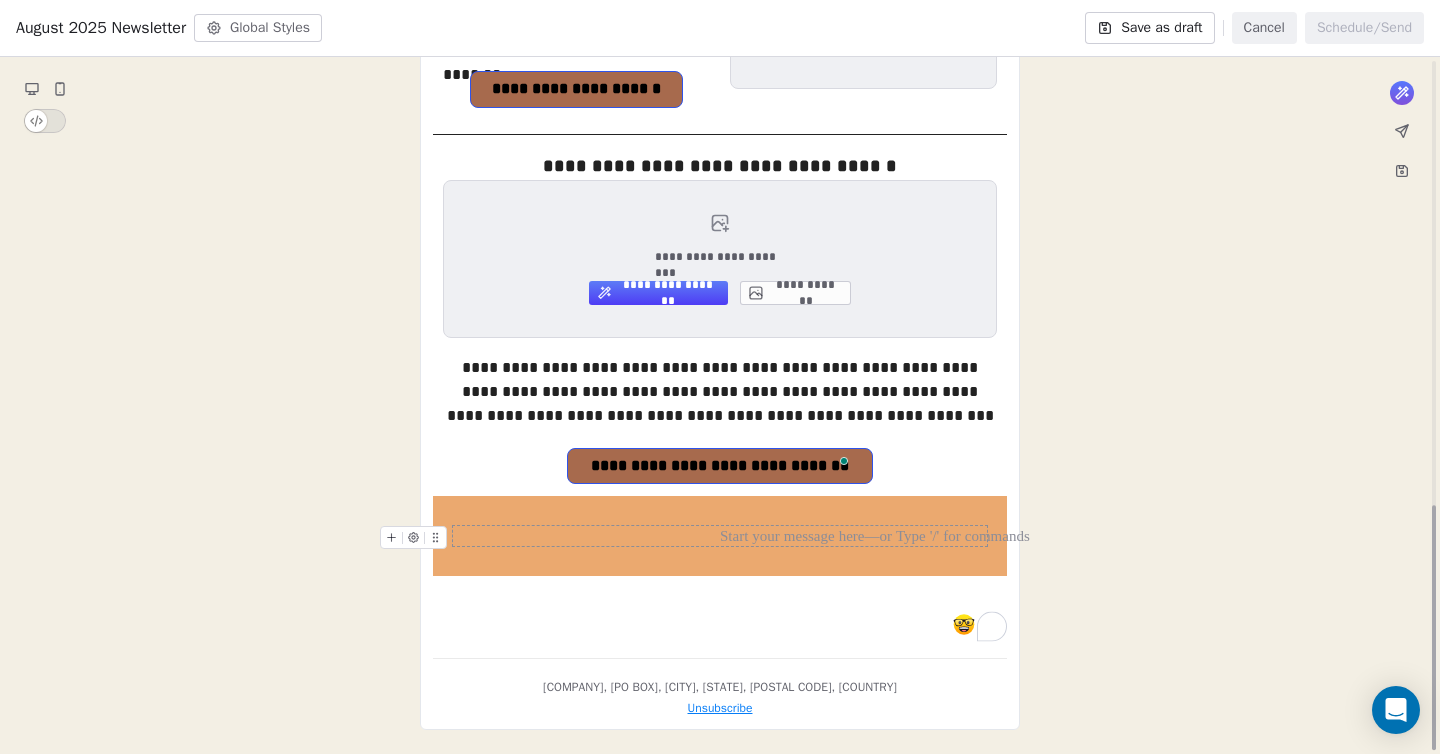 click at bounding box center [720, 536] 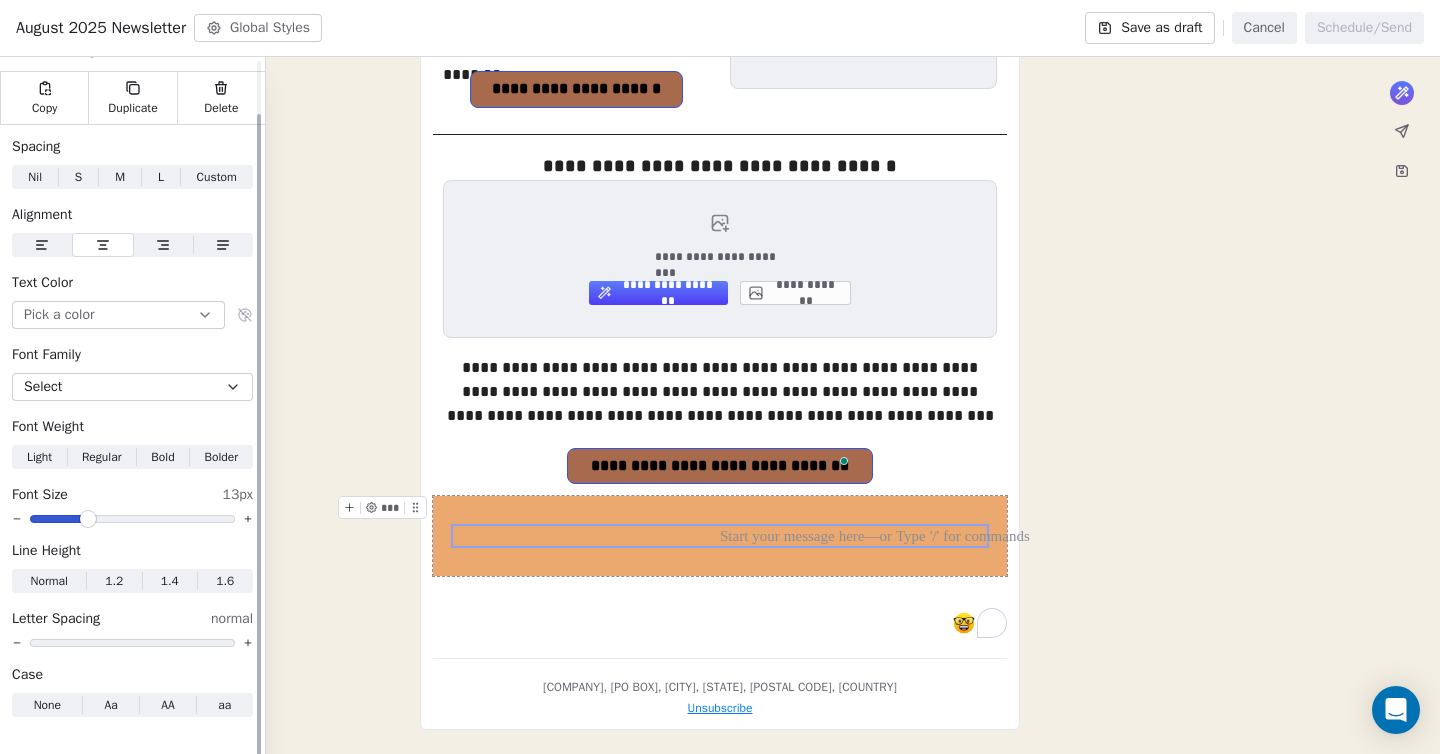 click on "Delete" at bounding box center [221, 108] 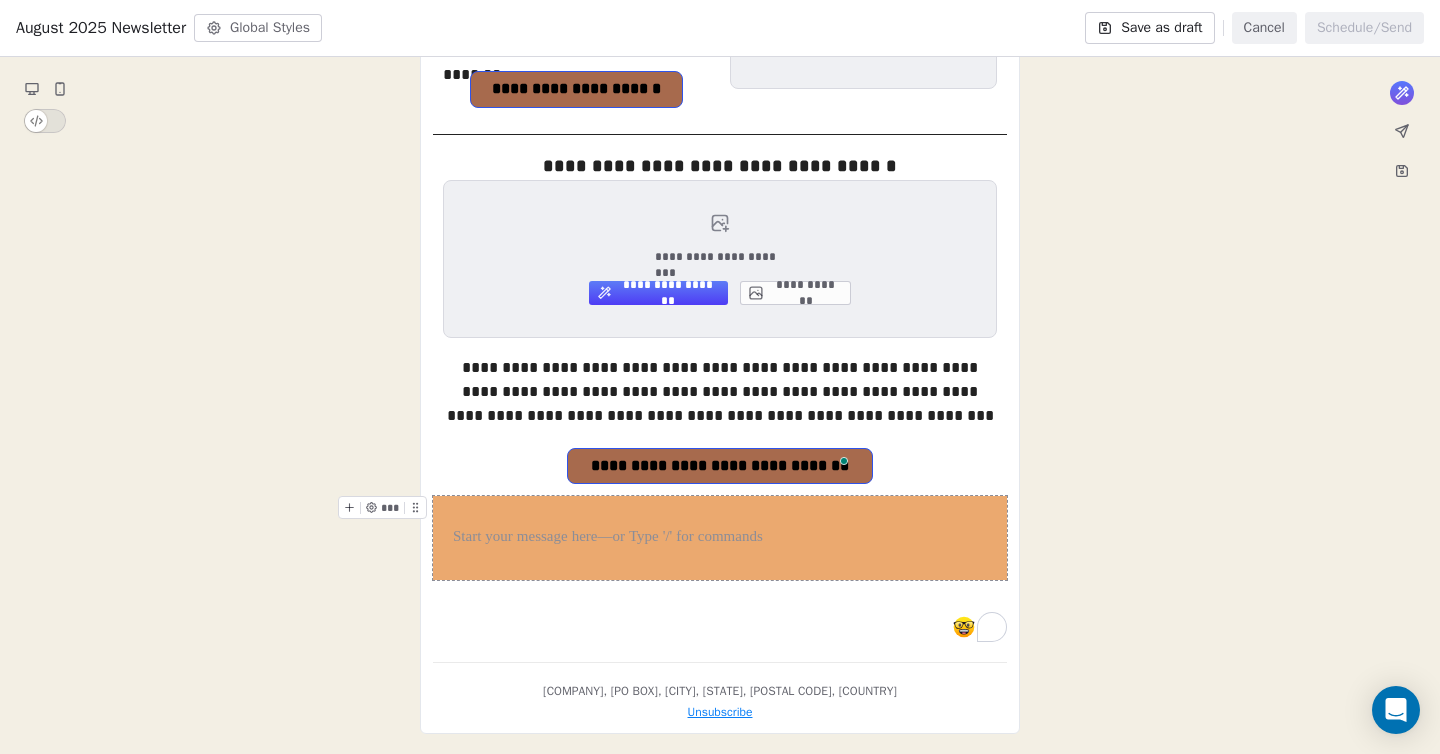 click on "**********" at bounding box center [720, -164] 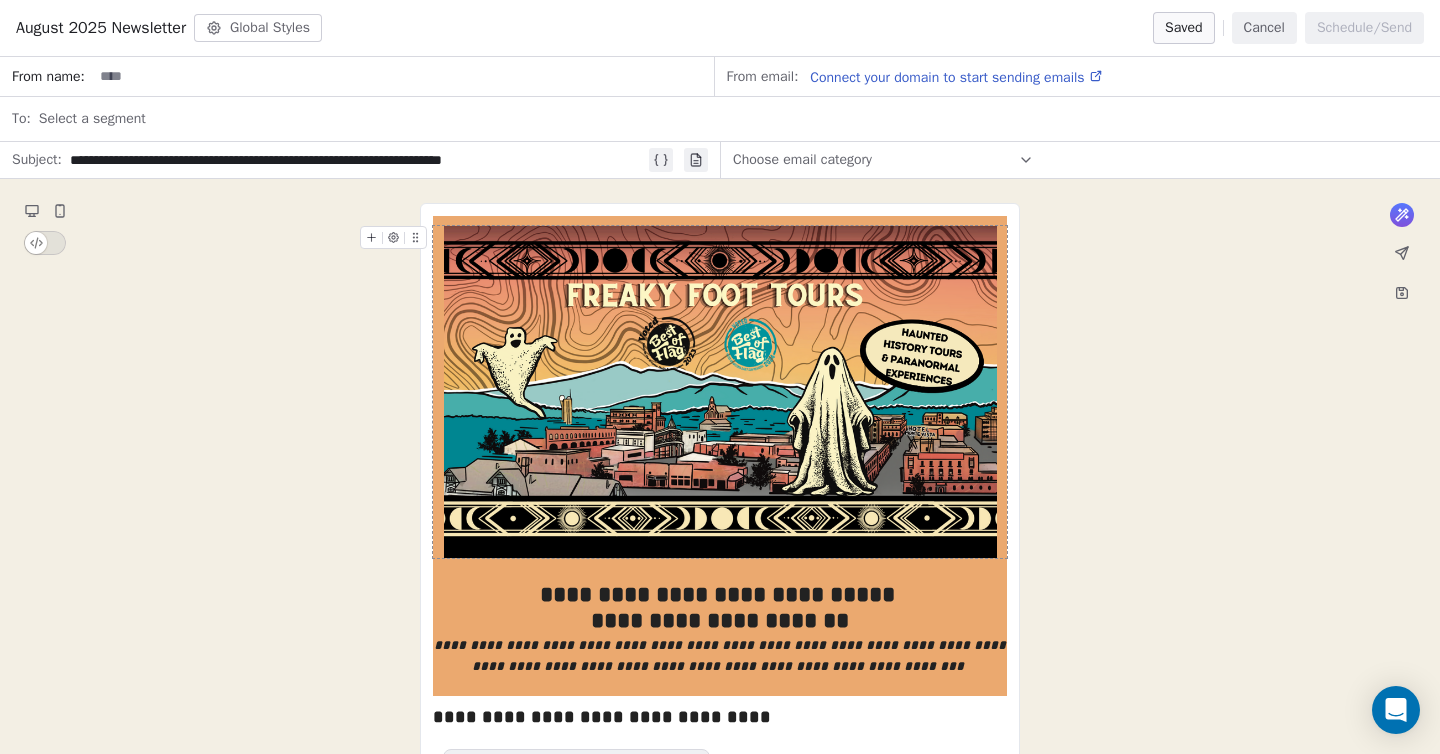 click on "Cancel" at bounding box center (1264, 28) 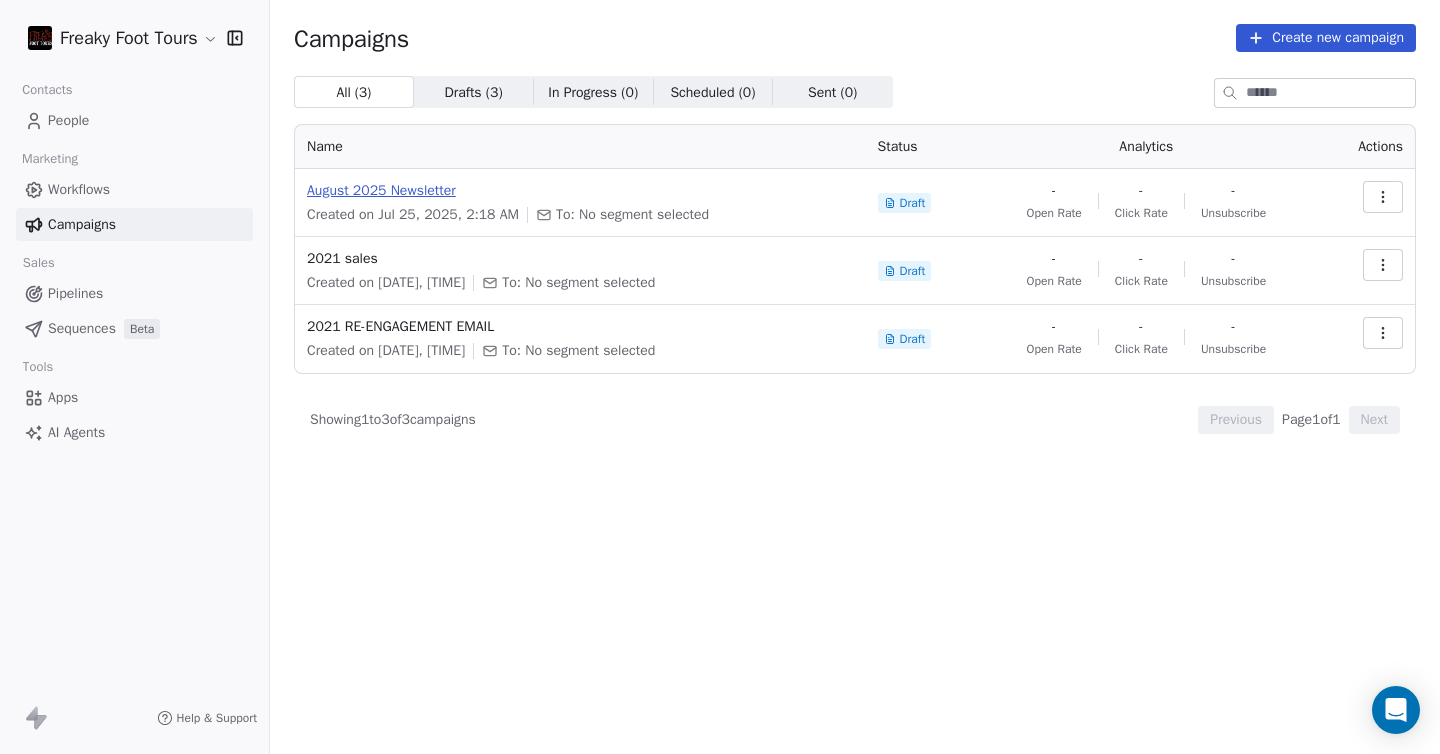 click on "August 2025 Newsletter" at bounding box center [580, 191] 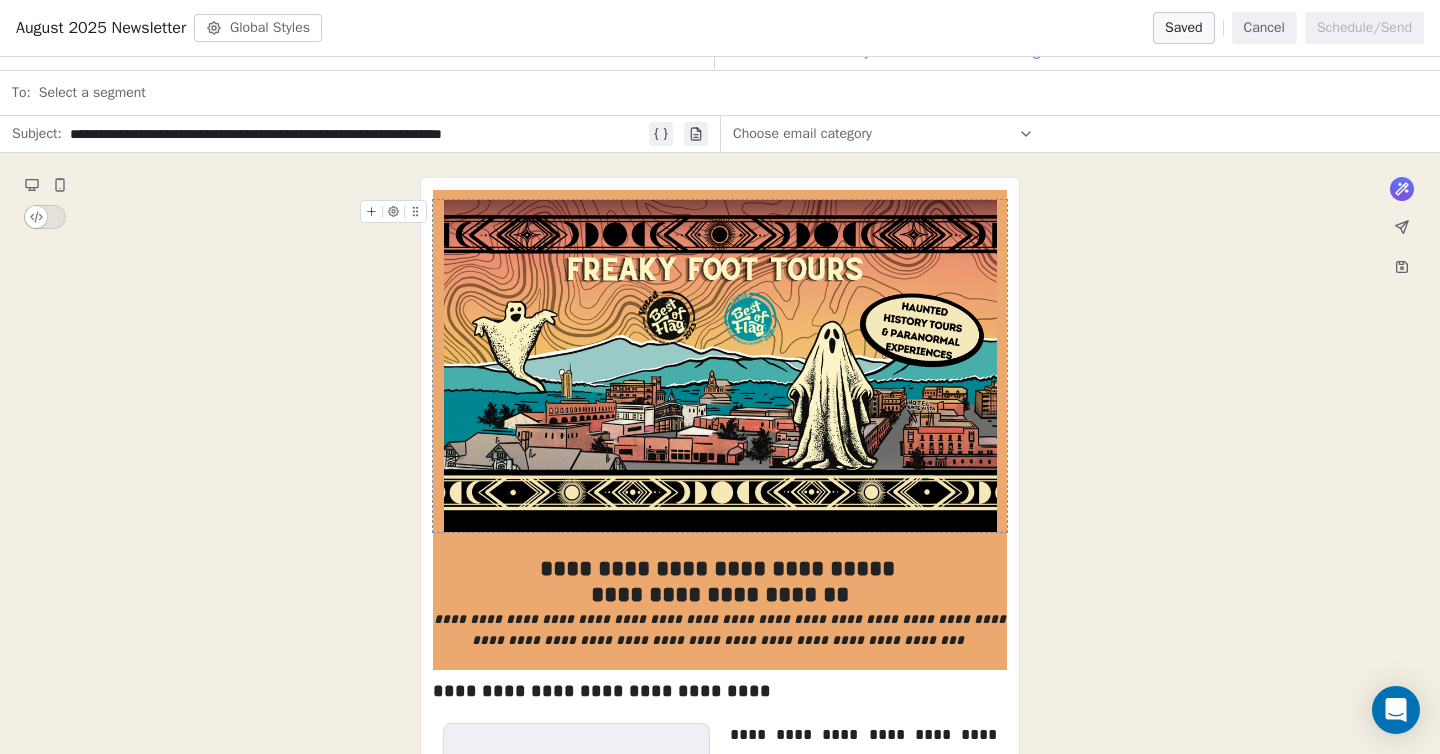 click on "Cancel" at bounding box center (1264, 28) 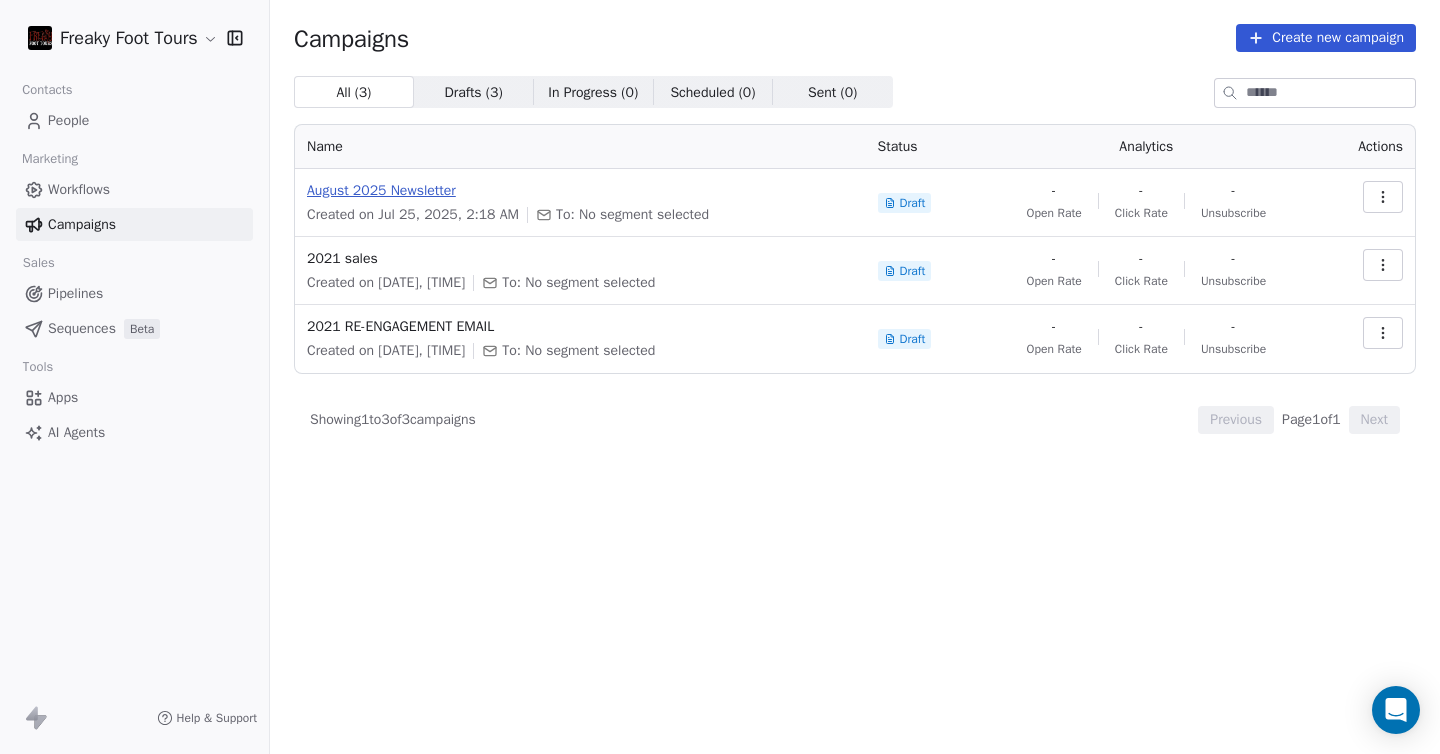 click on "August 2025 Newsletter" at bounding box center [580, 191] 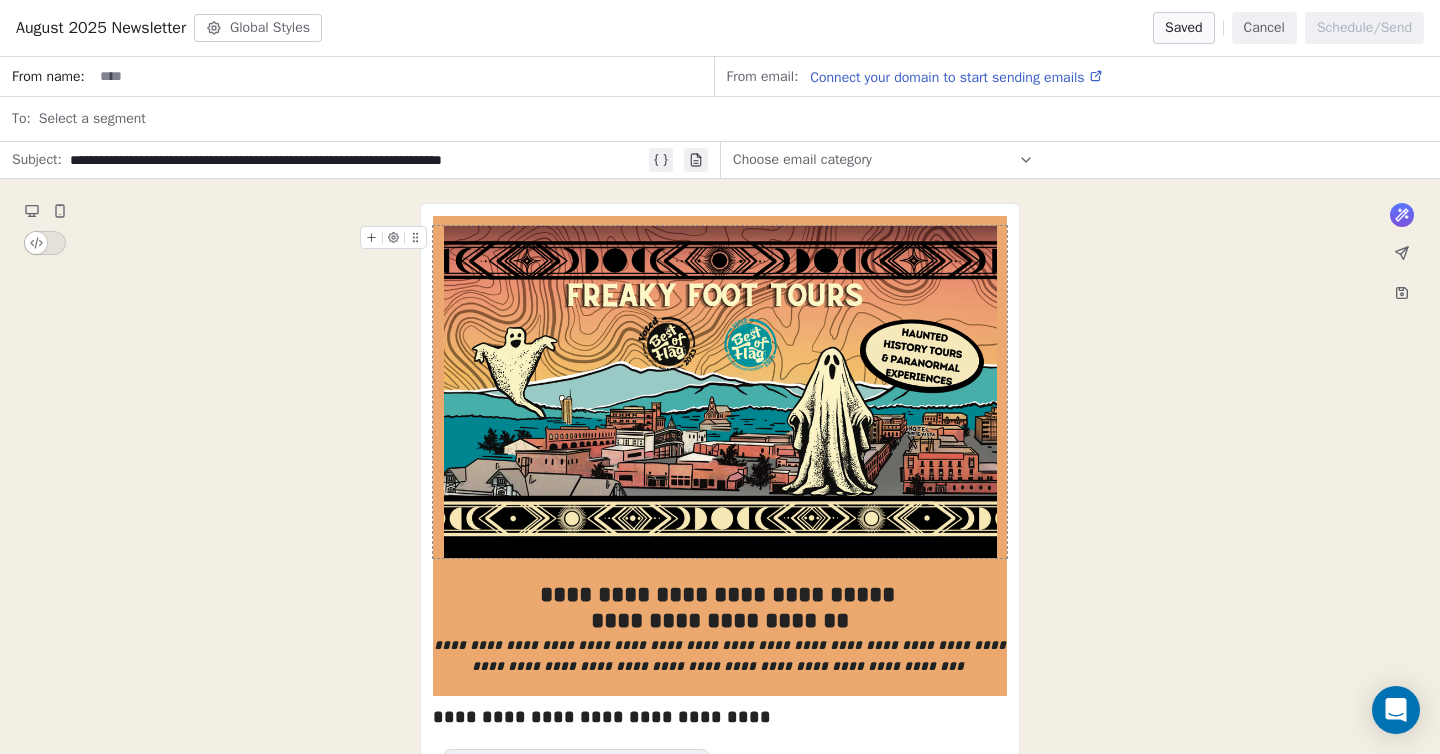 click on "Cancel" at bounding box center [1264, 28] 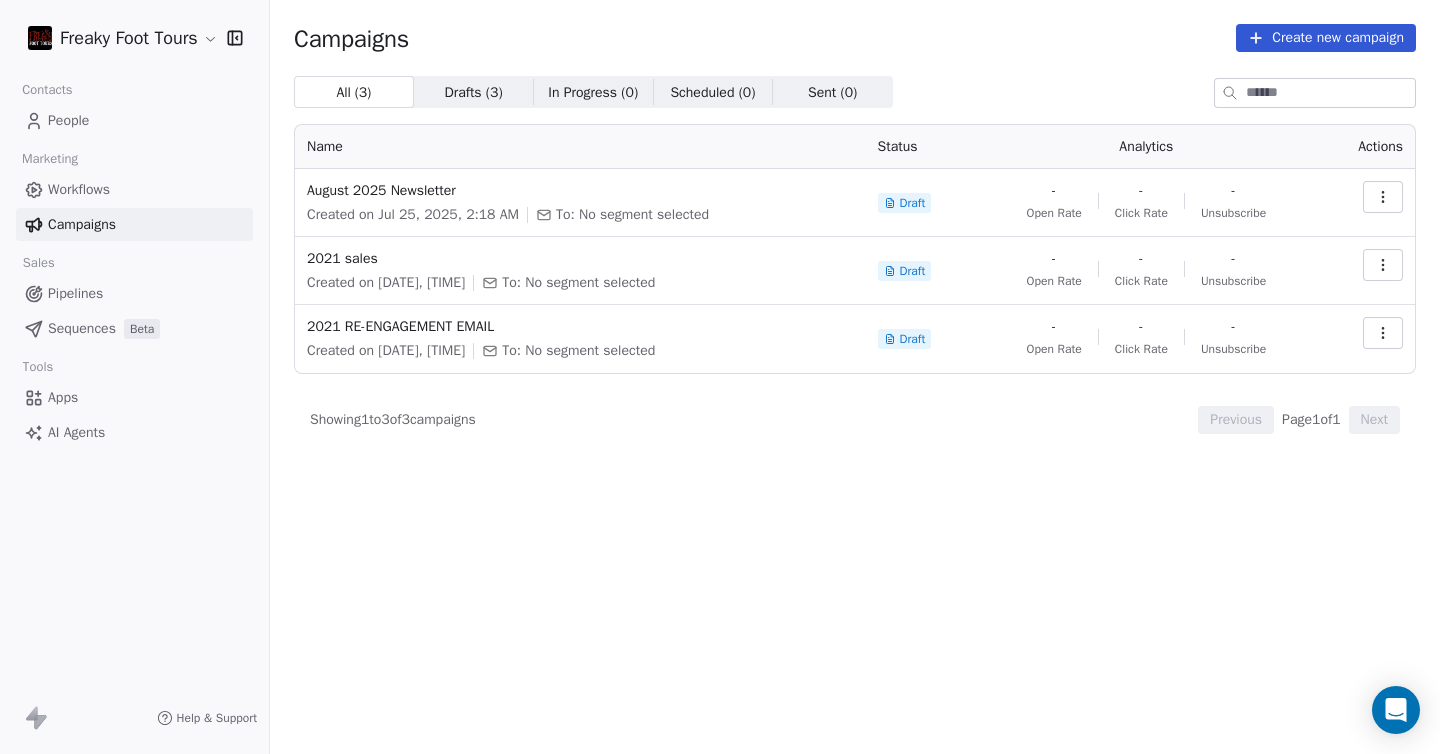 click on "Campaigns  Create new campaign" at bounding box center (855, 38) 